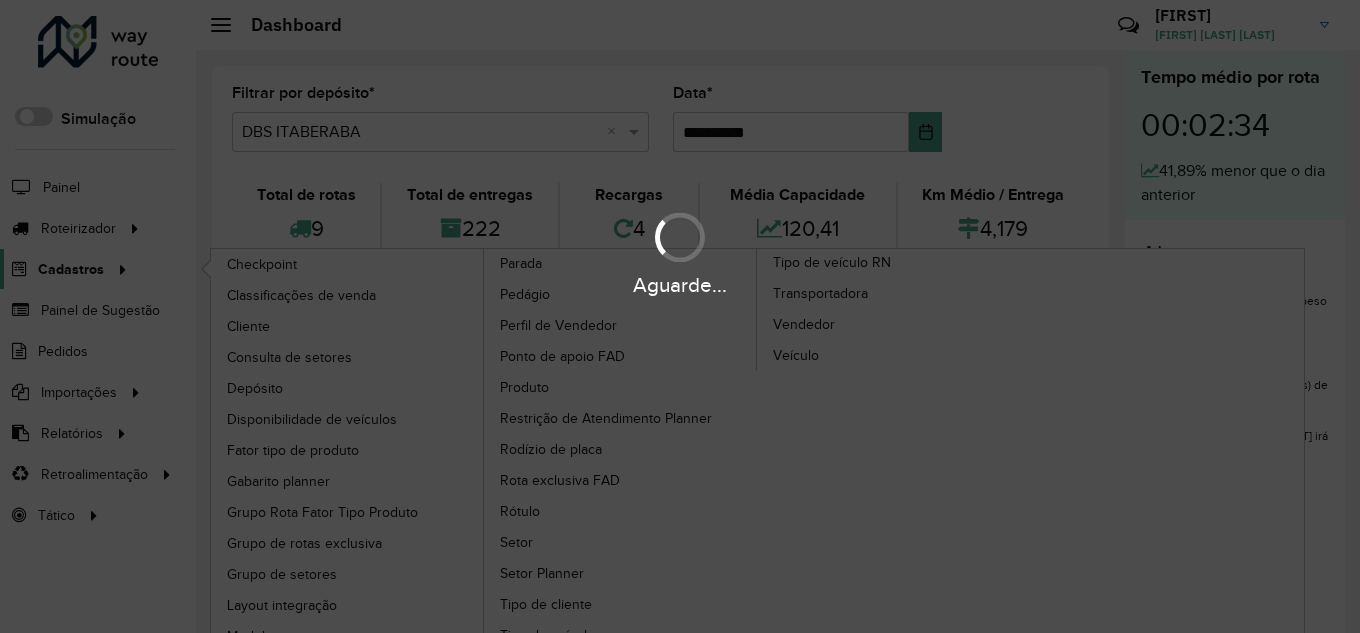 scroll, scrollTop: 0, scrollLeft: 0, axis: both 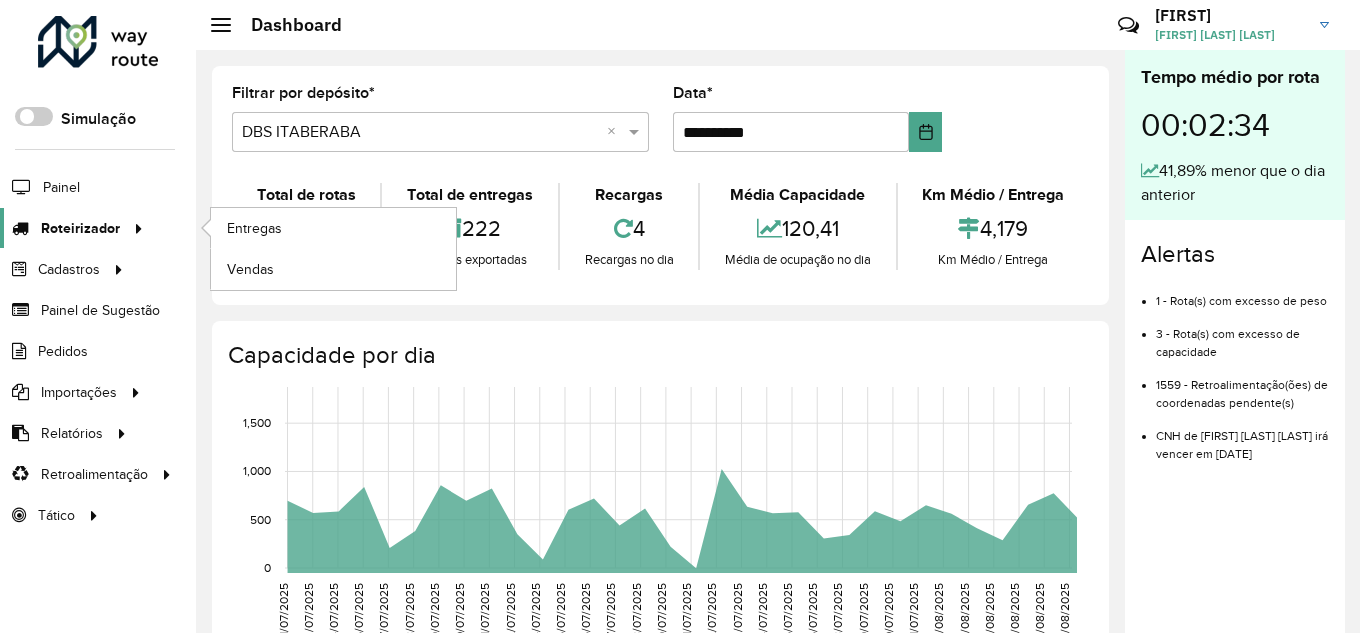 click on "Roteirizador" 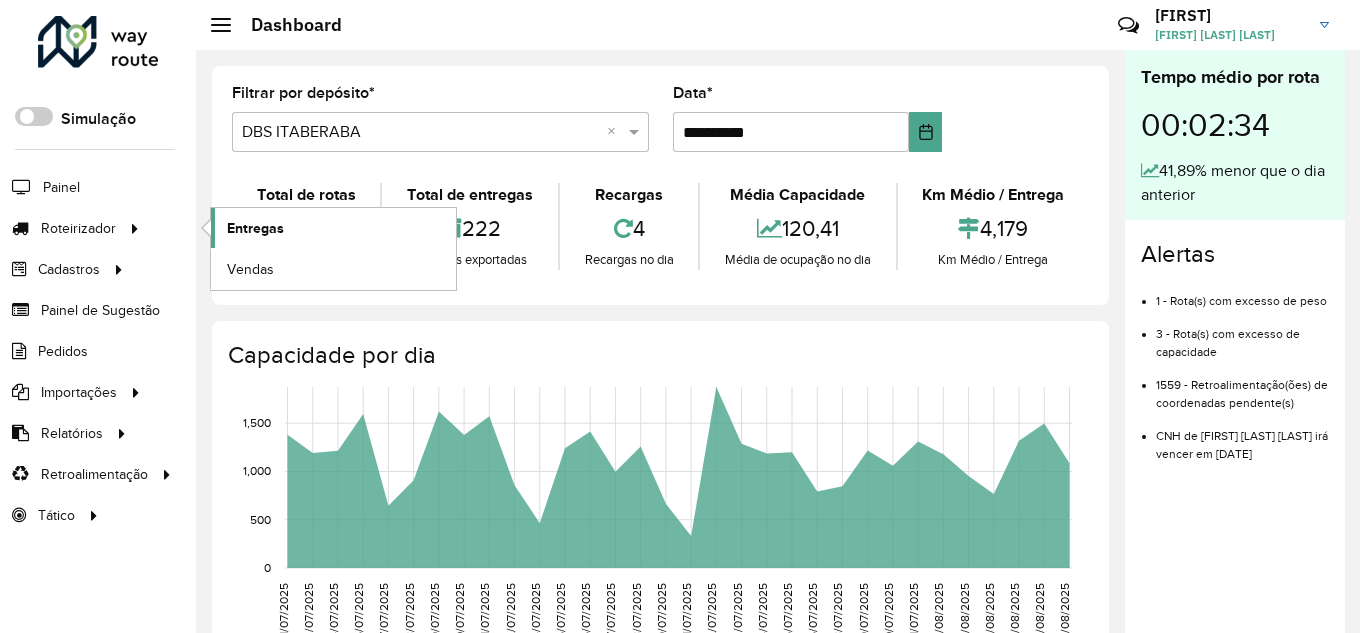 click on "Entregas" 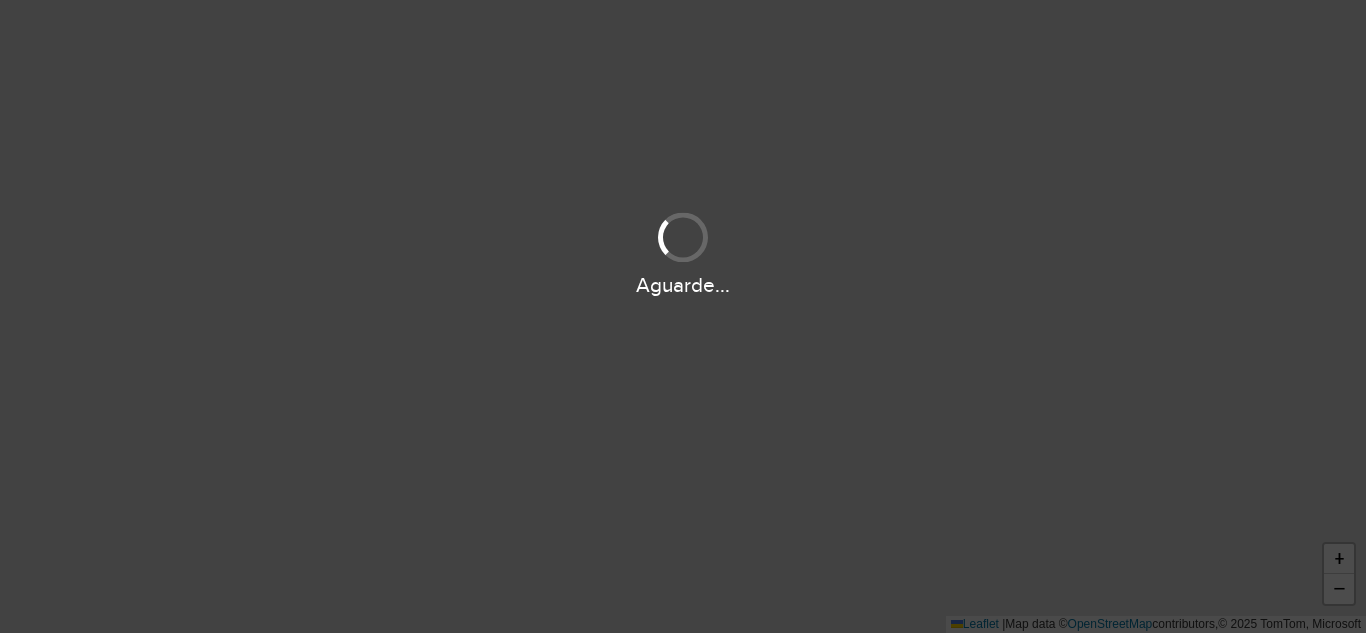 scroll, scrollTop: 0, scrollLeft: 0, axis: both 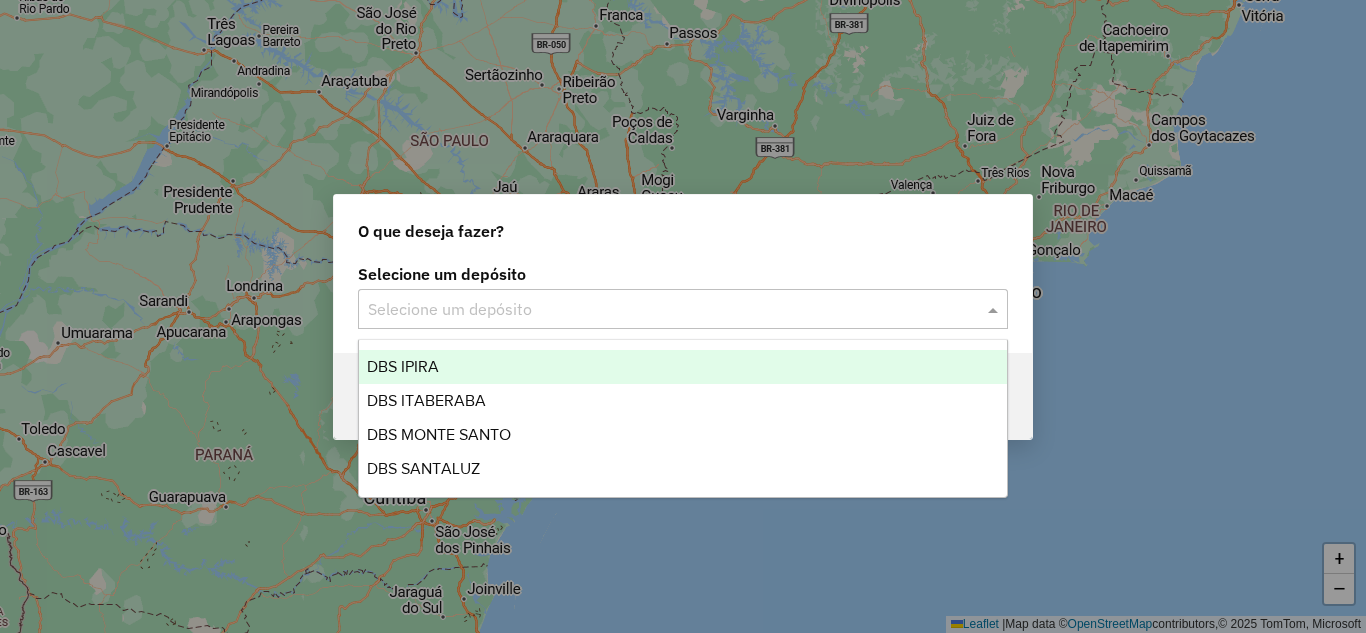 click 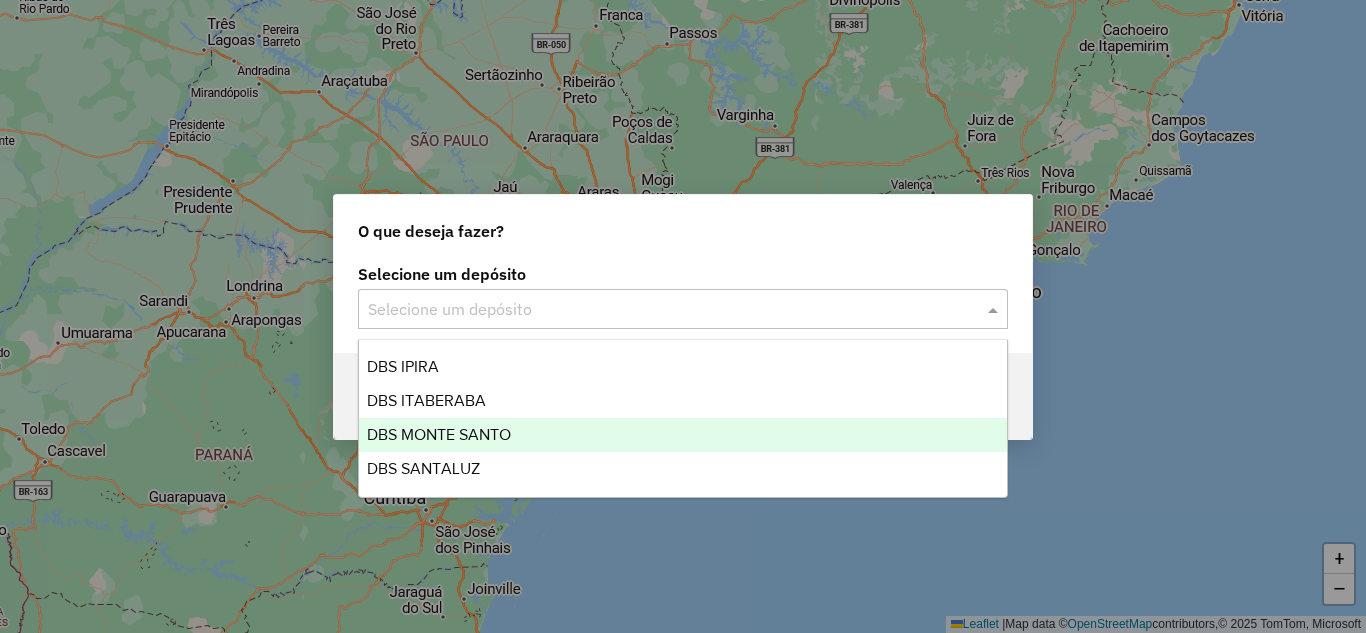 click on "DBS MONTE SANTO" at bounding box center [683, 435] 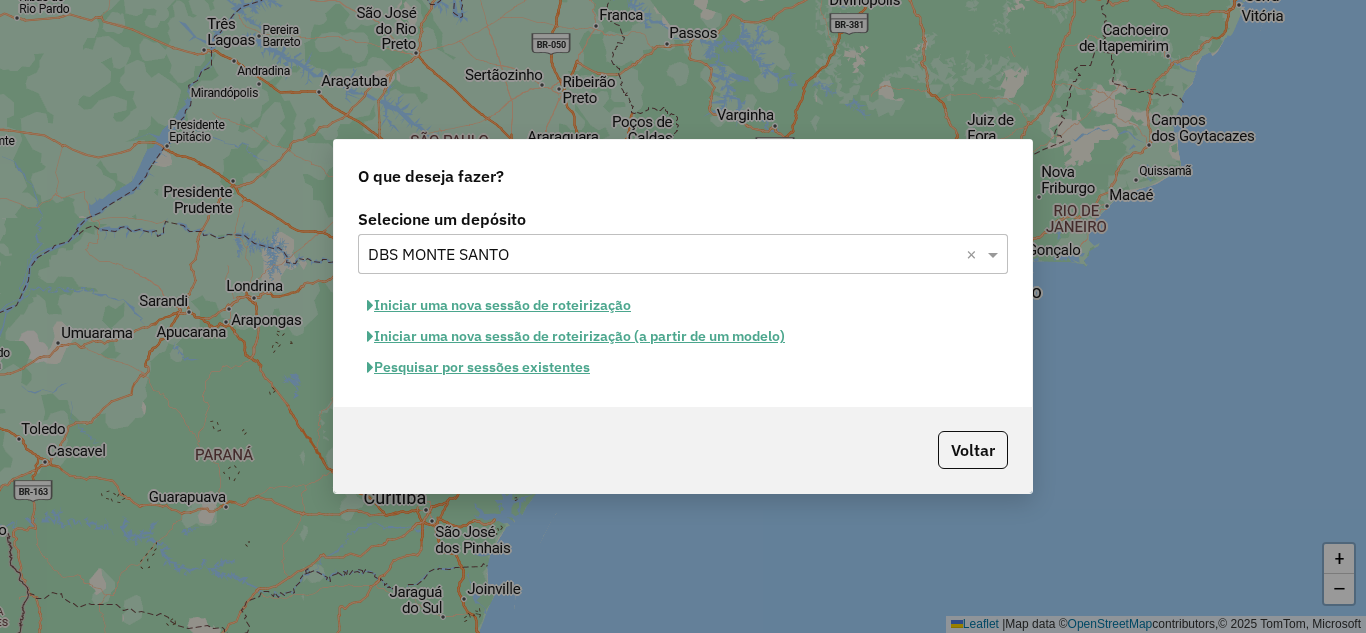 click on "Iniciar uma nova sessão de roteirização" 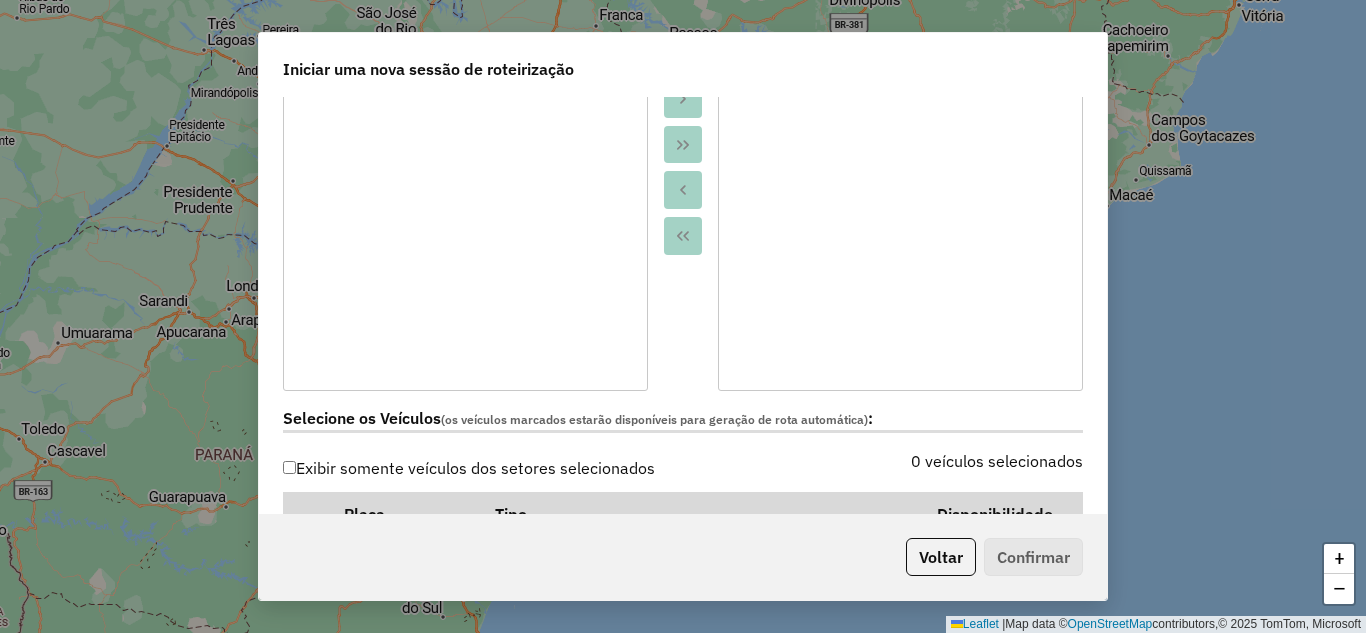 scroll, scrollTop: 533, scrollLeft: 0, axis: vertical 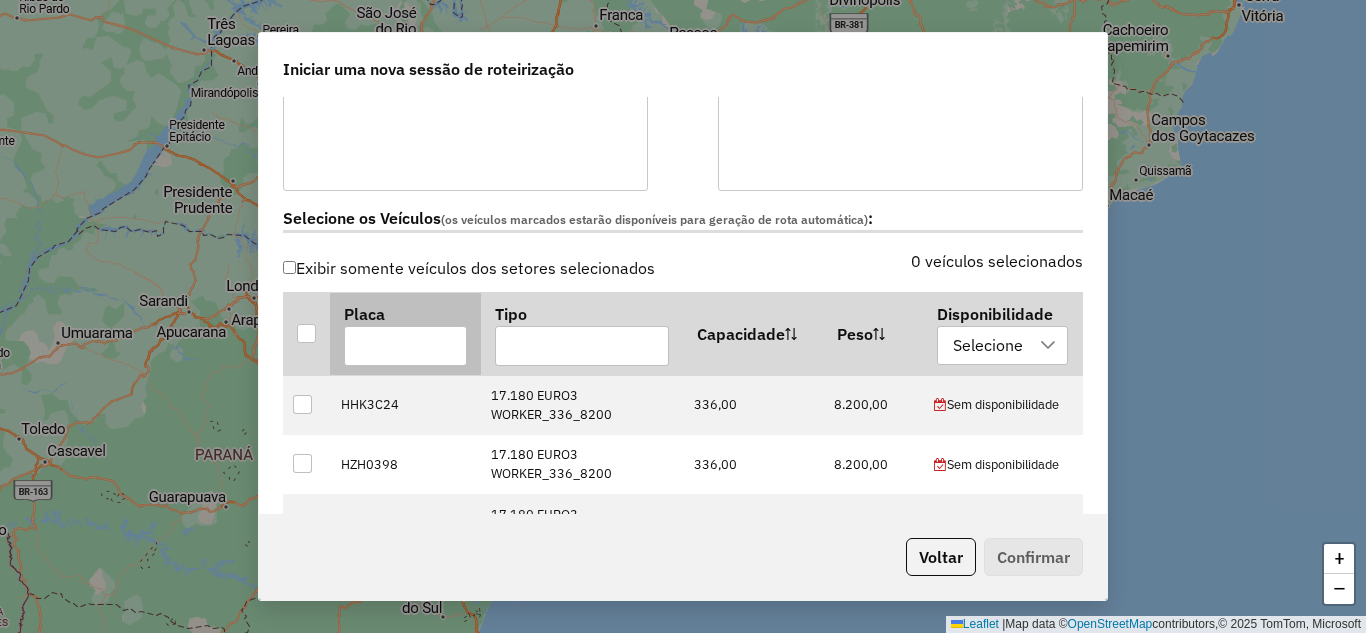 click at bounding box center (307, 334) 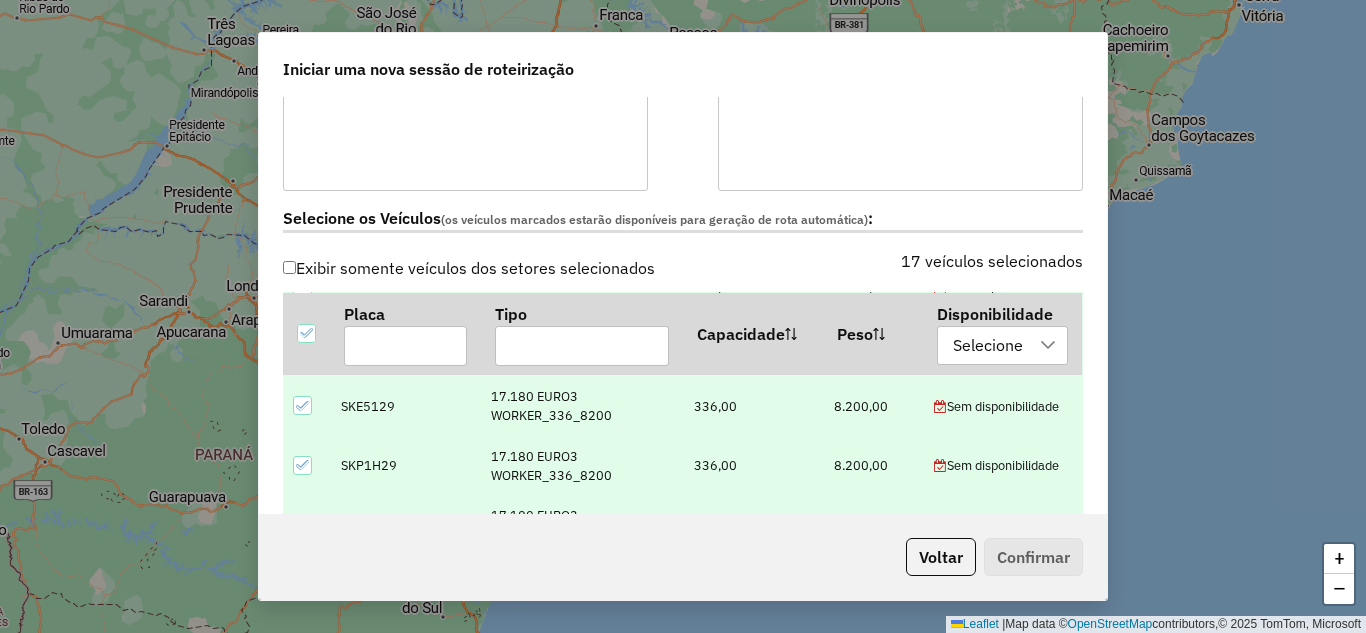 scroll, scrollTop: 793, scrollLeft: 0, axis: vertical 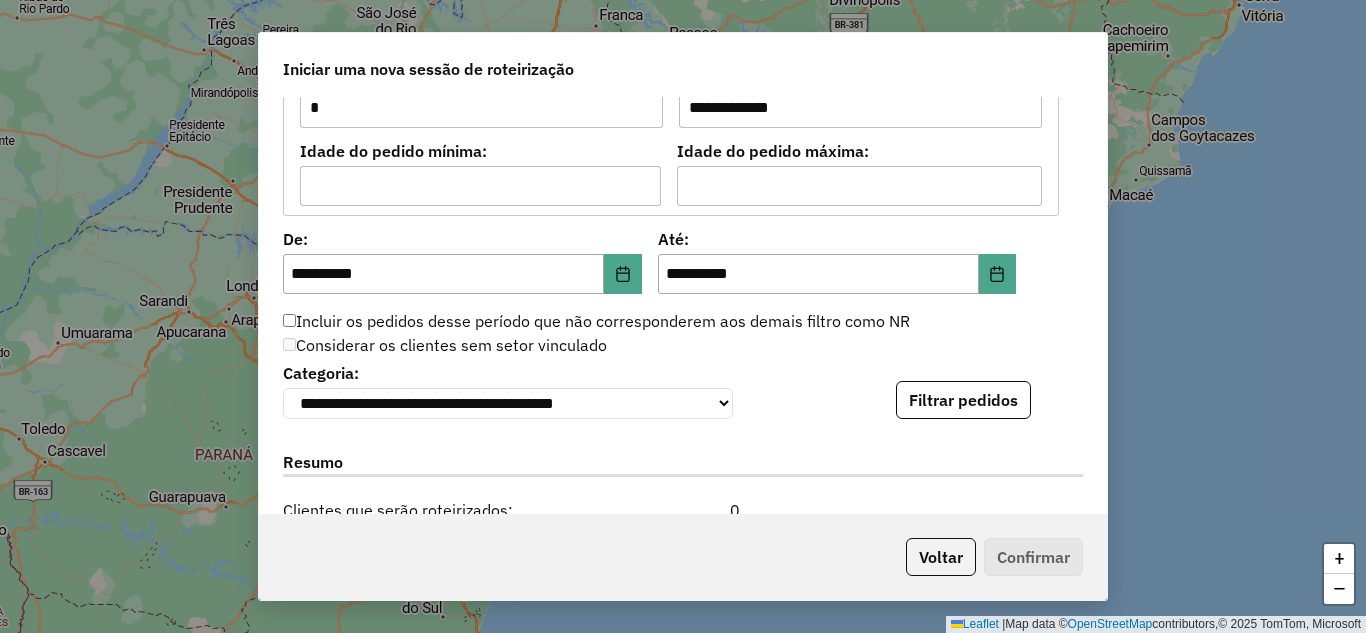 click on "**********" 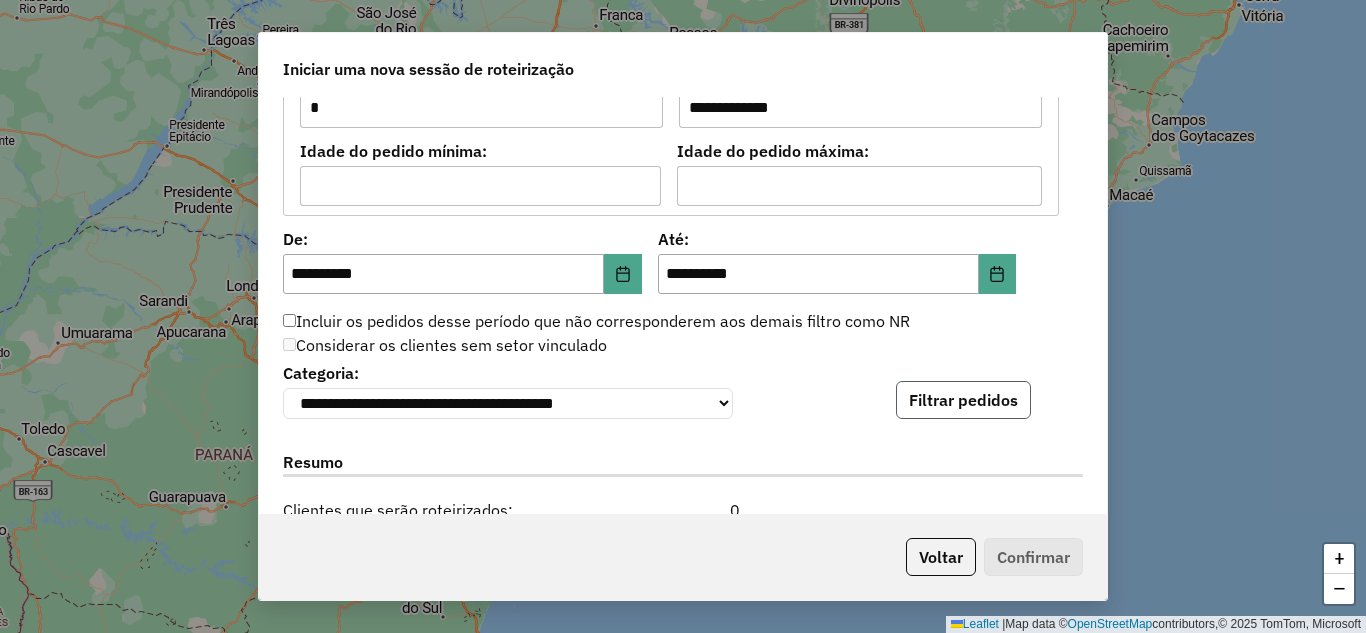 click on "Filtrar pedidos" 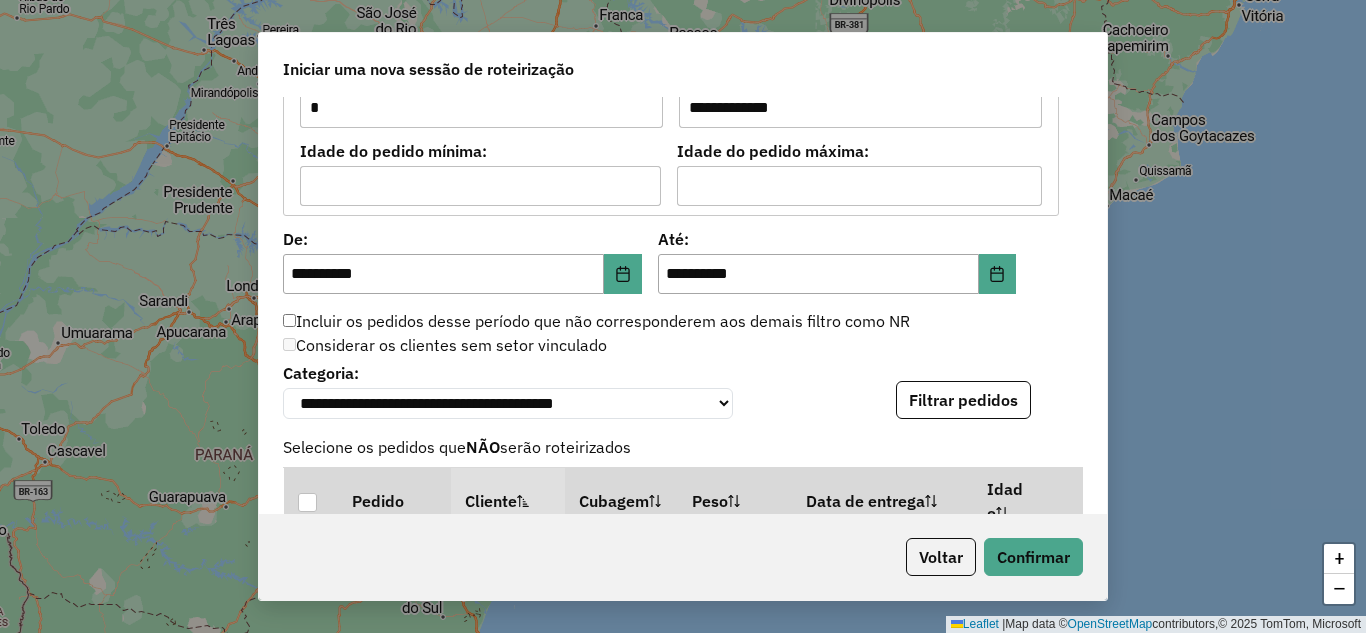 scroll, scrollTop: 2133, scrollLeft: 0, axis: vertical 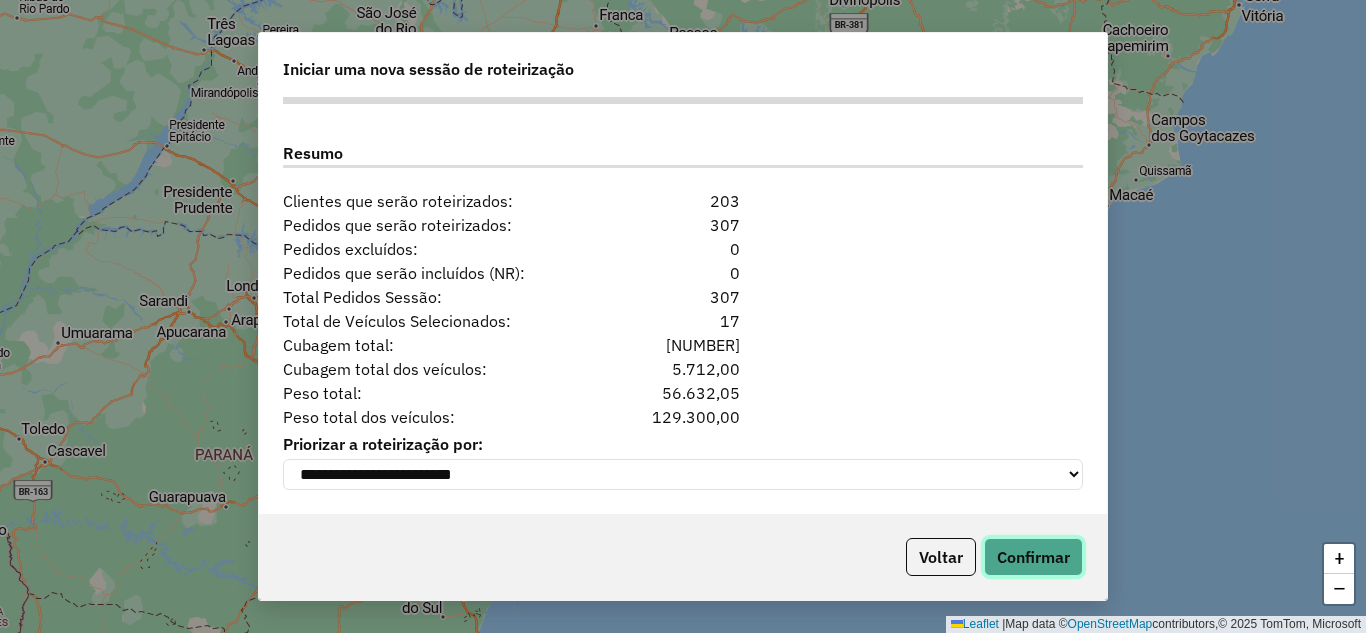 click on "Confirmar" 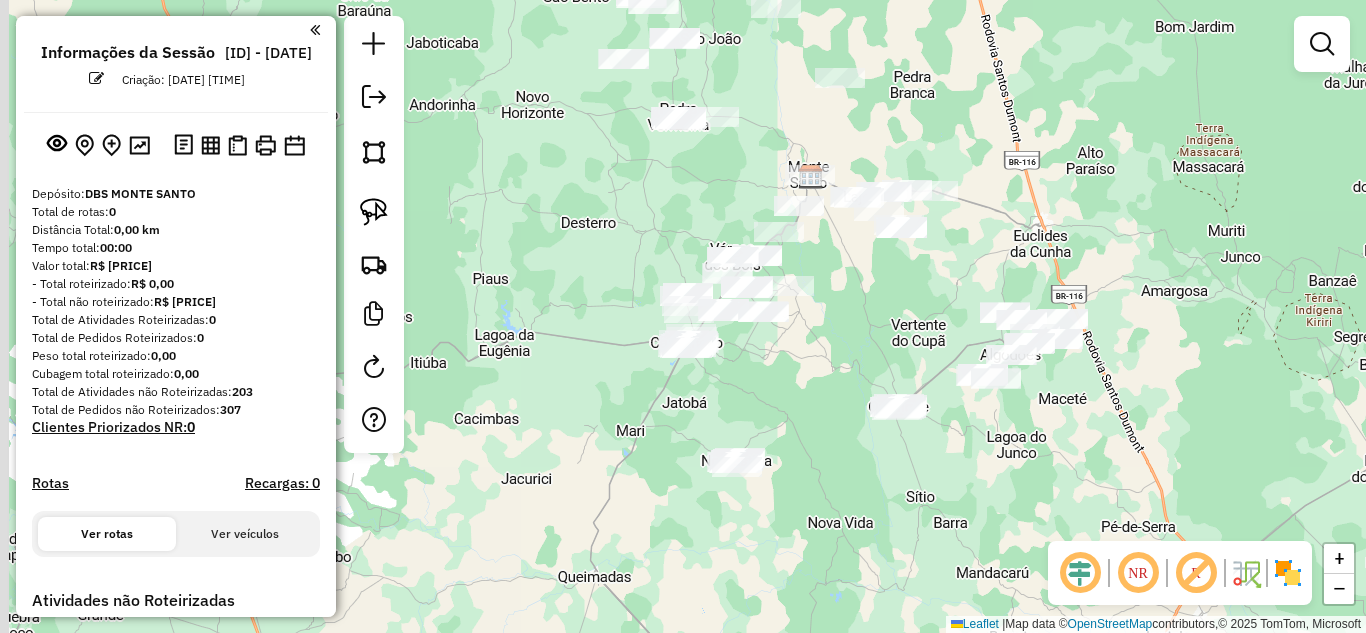 drag, startPoint x: 744, startPoint y: 461, endPoint x: 872, endPoint y: 322, distance: 188.95767 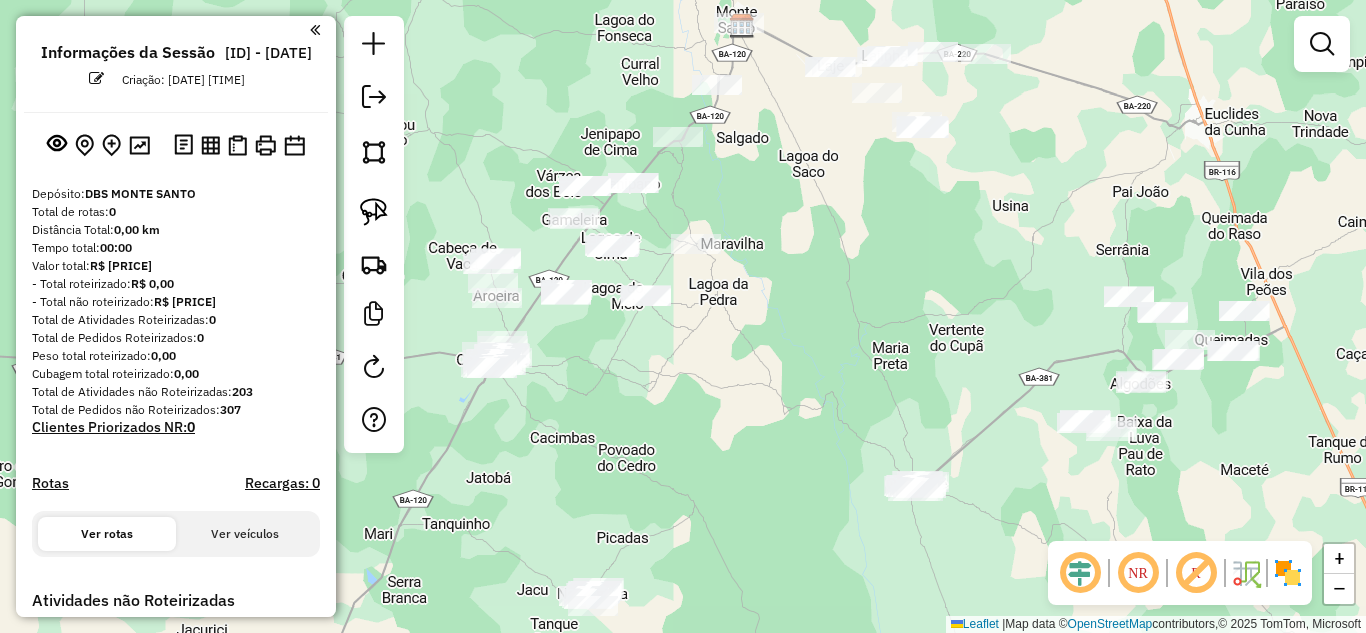 drag, startPoint x: 800, startPoint y: 337, endPoint x: 797, endPoint y: 200, distance: 137.03284 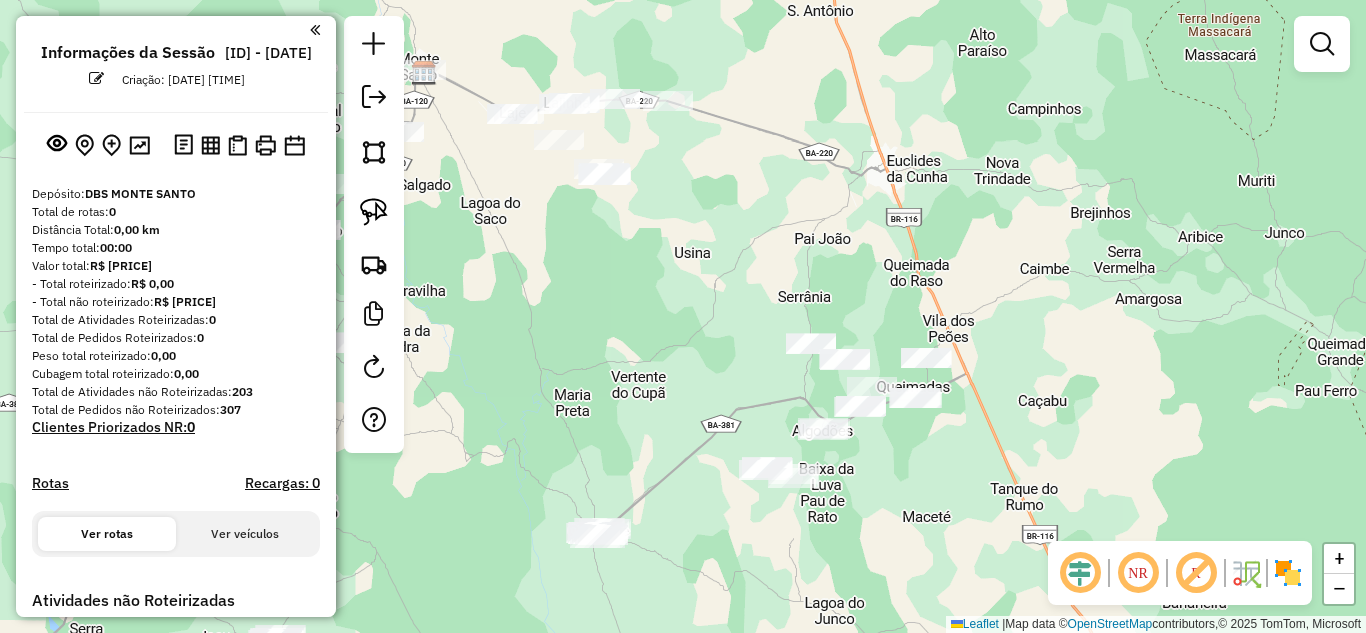 drag, startPoint x: 667, startPoint y: 310, endPoint x: 412, endPoint y: 475, distance: 303.72684 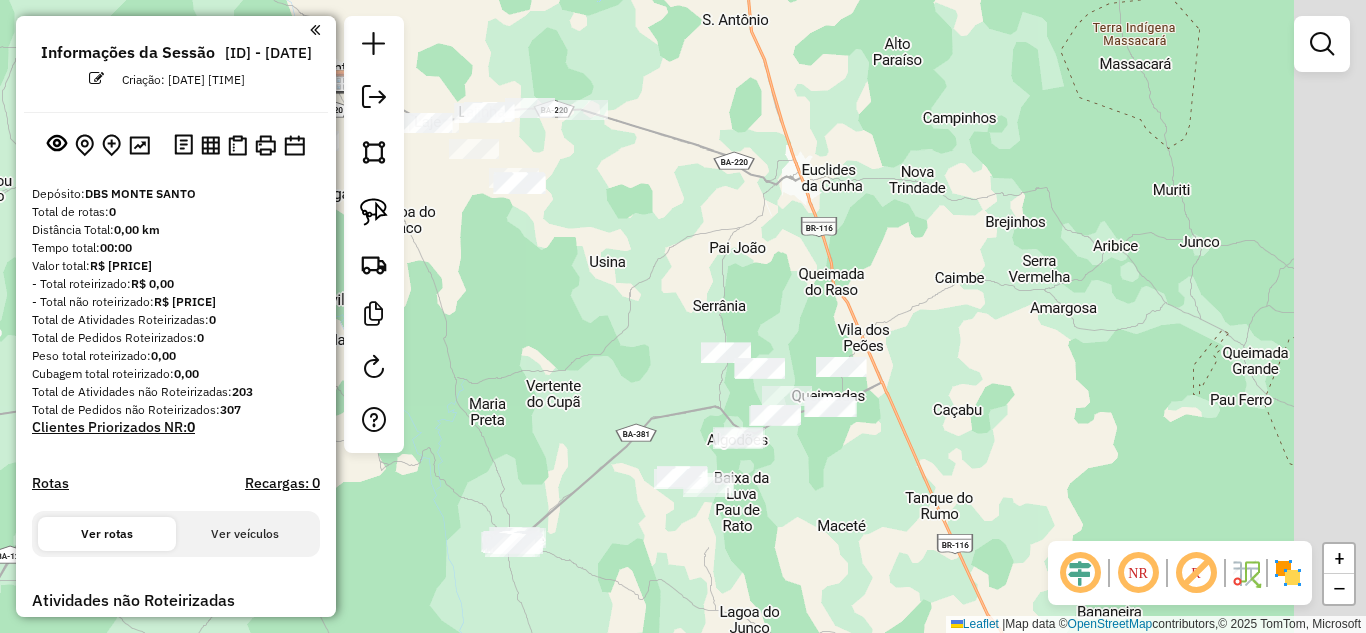 drag, startPoint x: 760, startPoint y: 339, endPoint x: 648, endPoint y: 349, distance: 112.44554 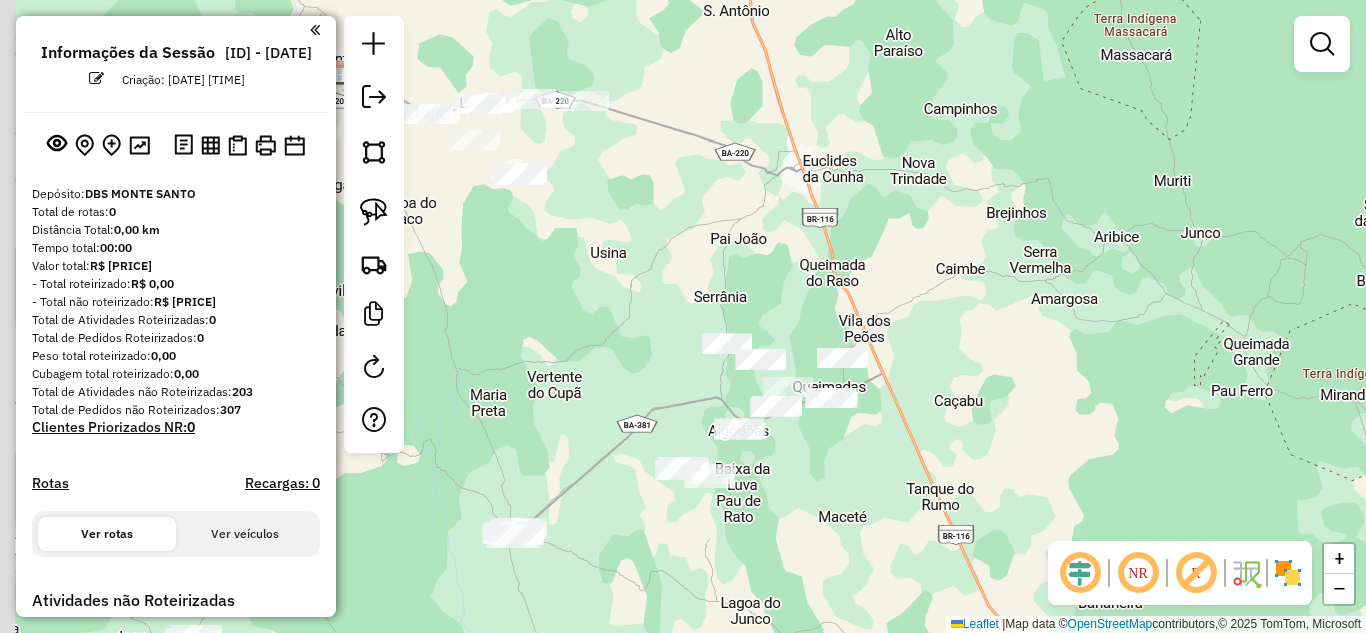drag, startPoint x: 648, startPoint y: 427, endPoint x: 1082, endPoint y: 308, distance: 450.0189 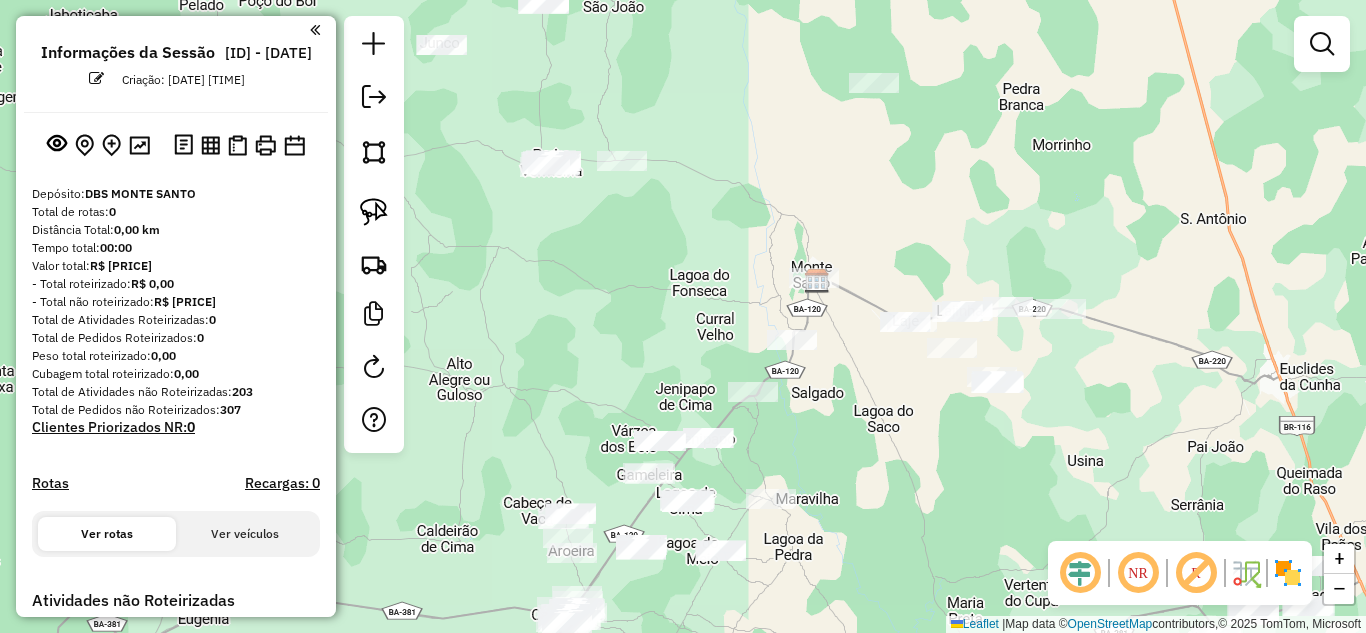 drag, startPoint x: 823, startPoint y: 372, endPoint x: 813, endPoint y: 648, distance: 276.1811 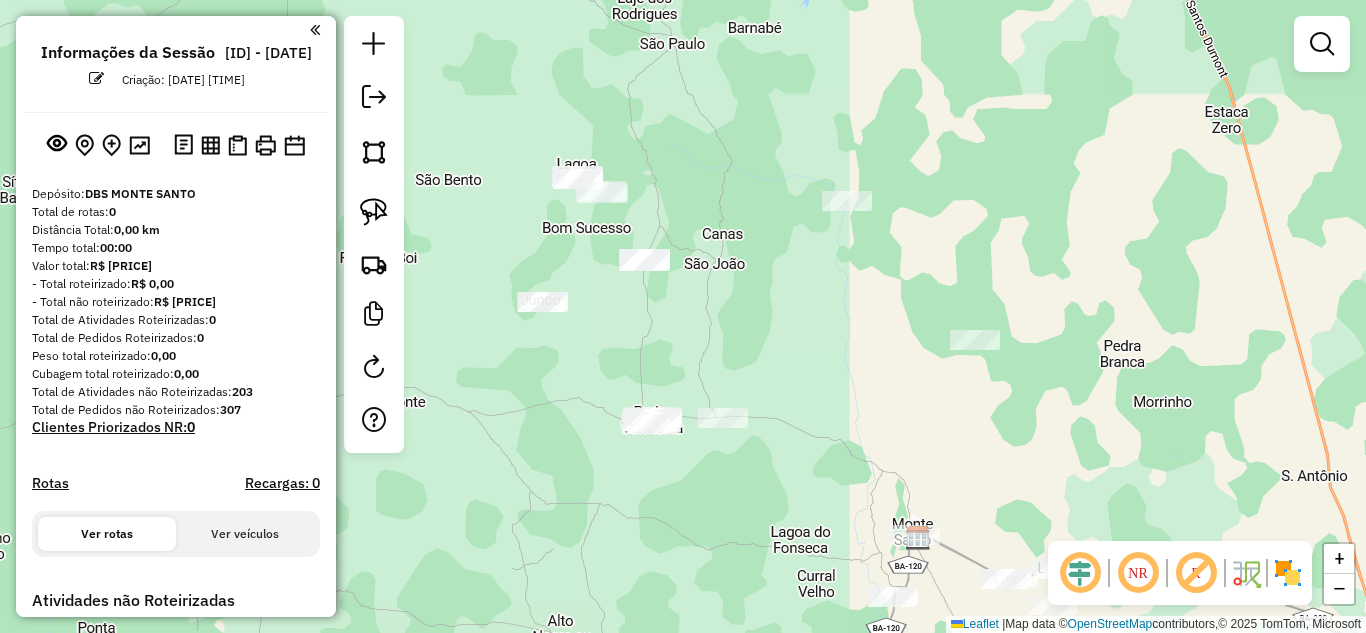 drag, startPoint x: 603, startPoint y: 319, endPoint x: 684, endPoint y: 506, distance: 203.78911 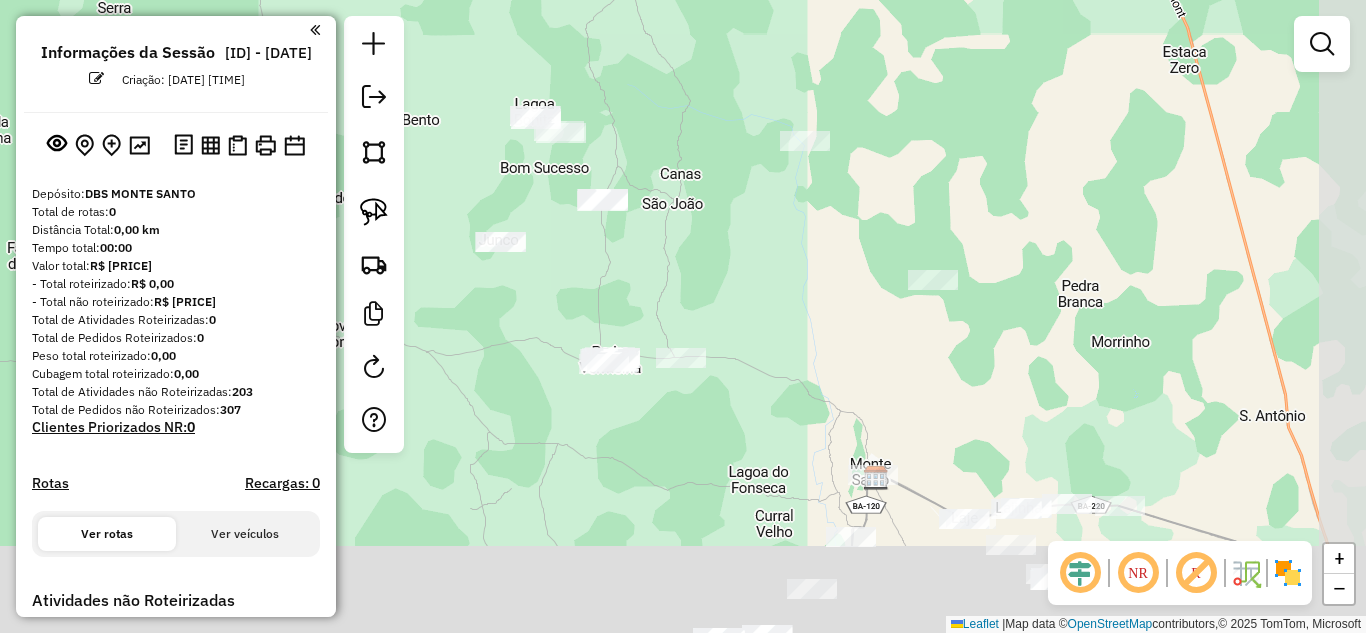 drag, startPoint x: 720, startPoint y: 526, endPoint x: 613, endPoint y: 152, distance: 389.00513 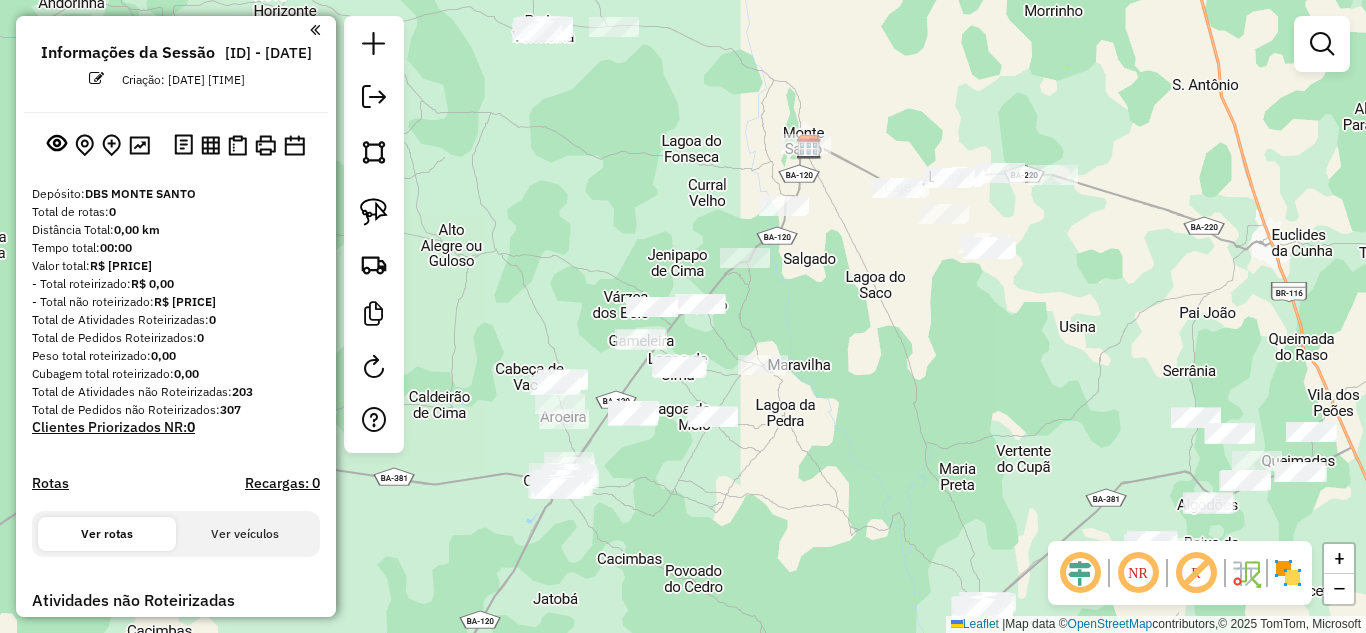 drag, startPoint x: 779, startPoint y: 523, endPoint x: 758, endPoint y: 185, distance: 338.65173 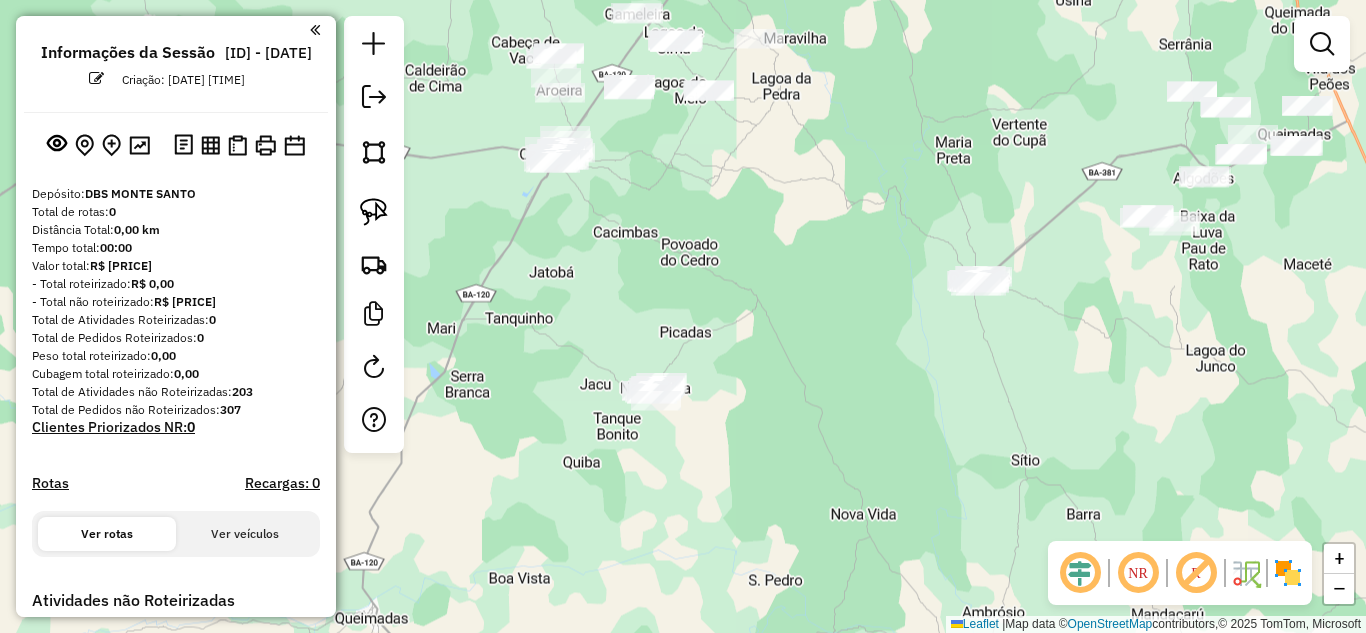 drag, startPoint x: 740, startPoint y: 360, endPoint x: 762, endPoint y: 343, distance: 27.802877 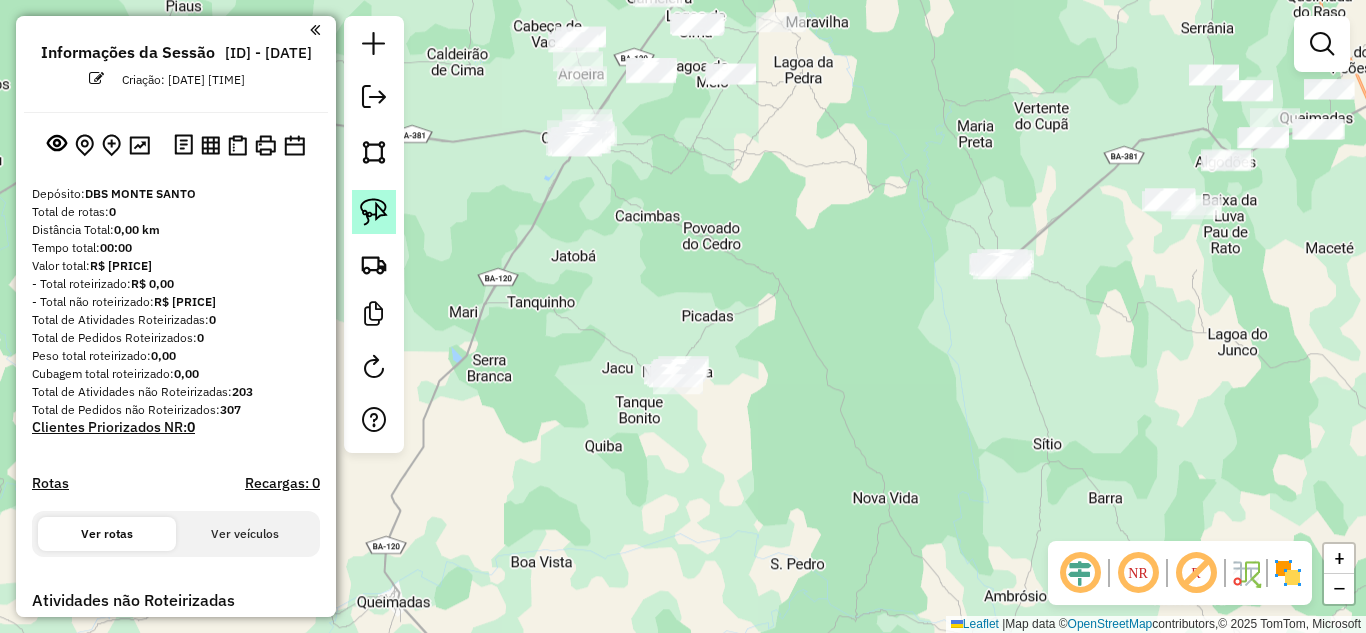 click 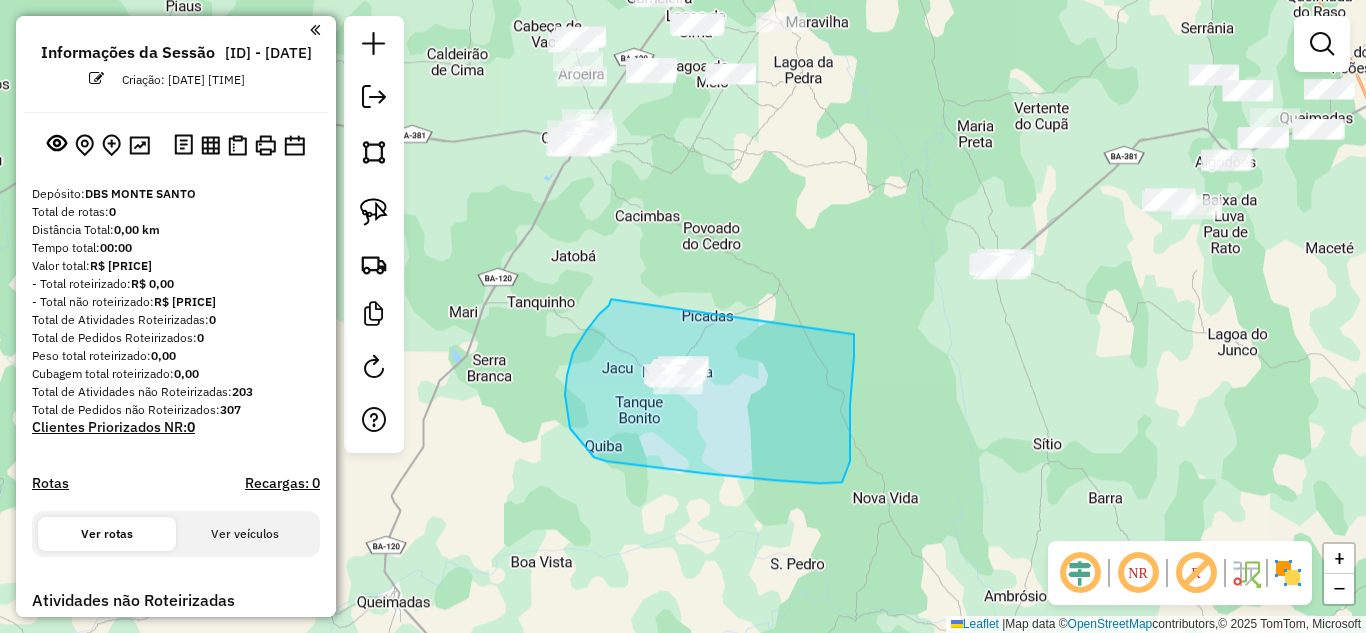 drag, startPoint x: 599, startPoint y: 314, endPoint x: 854, endPoint y: 320, distance: 255.07057 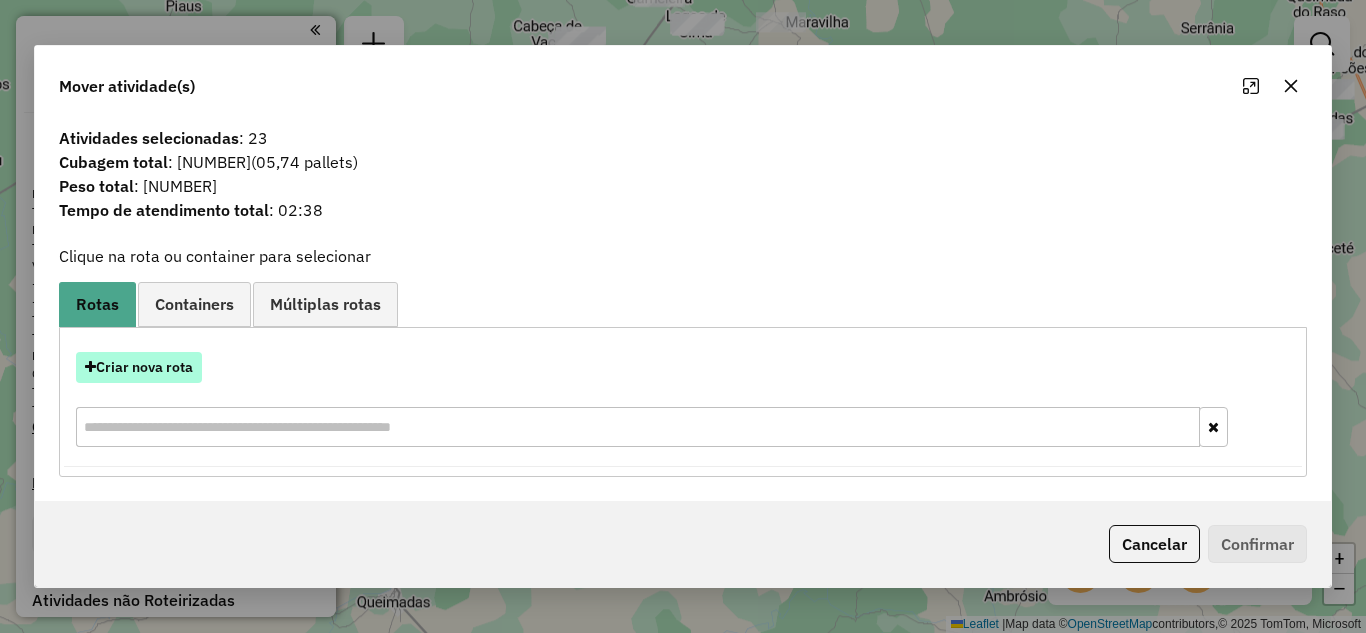 click on "Criar nova rota" at bounding box center [139, 367] 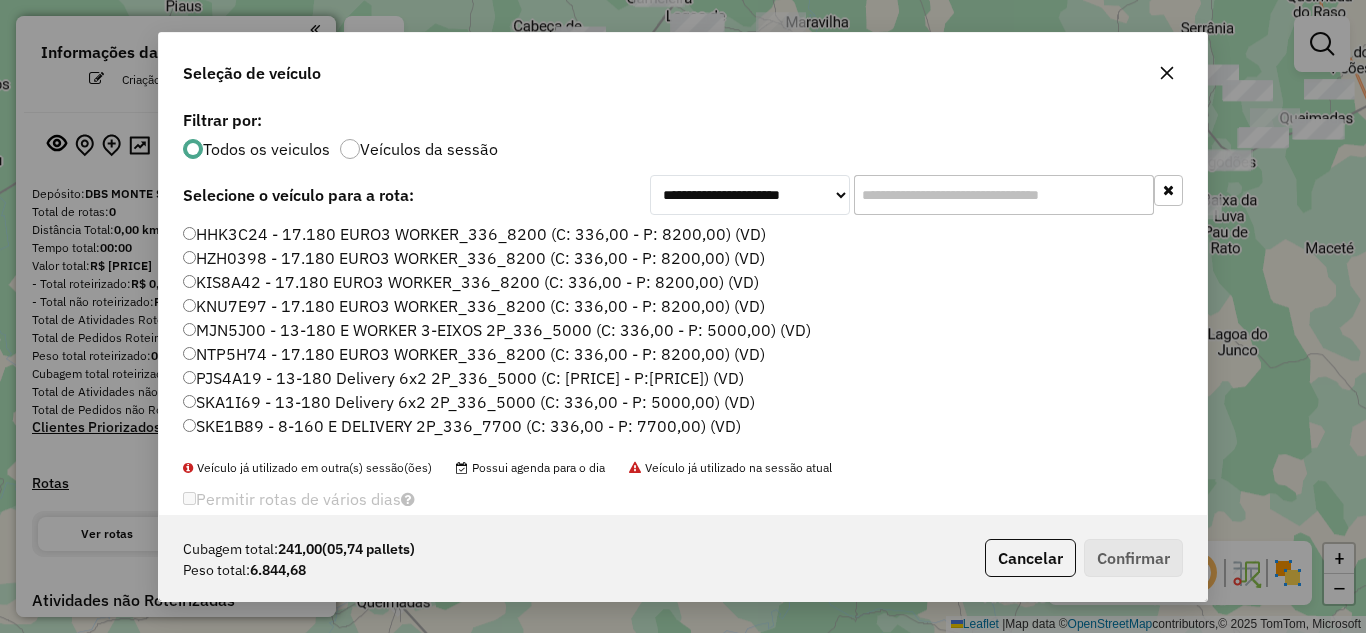 scroll, scrollTop: 11, scrollLeft: 6, axis: both 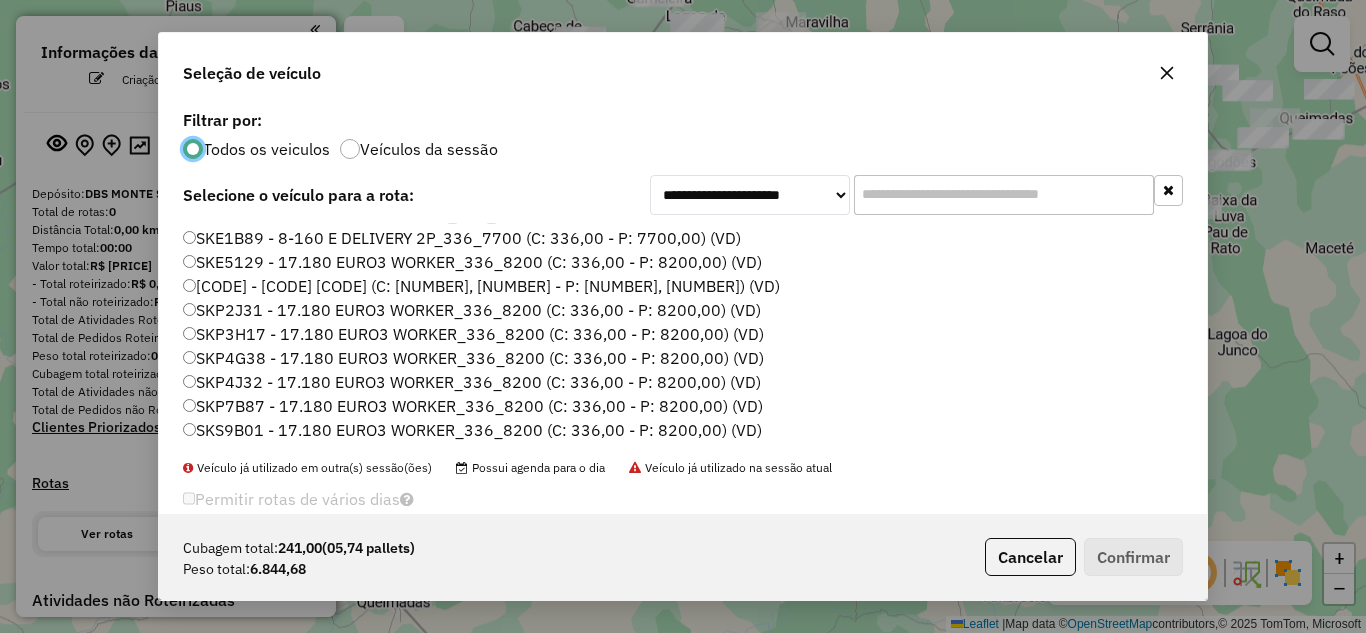 click on "SKP2J31 - 17.180 EURO3 WORKER_336_8200 (C: 336,00 - P: 8200,00) (VD)" 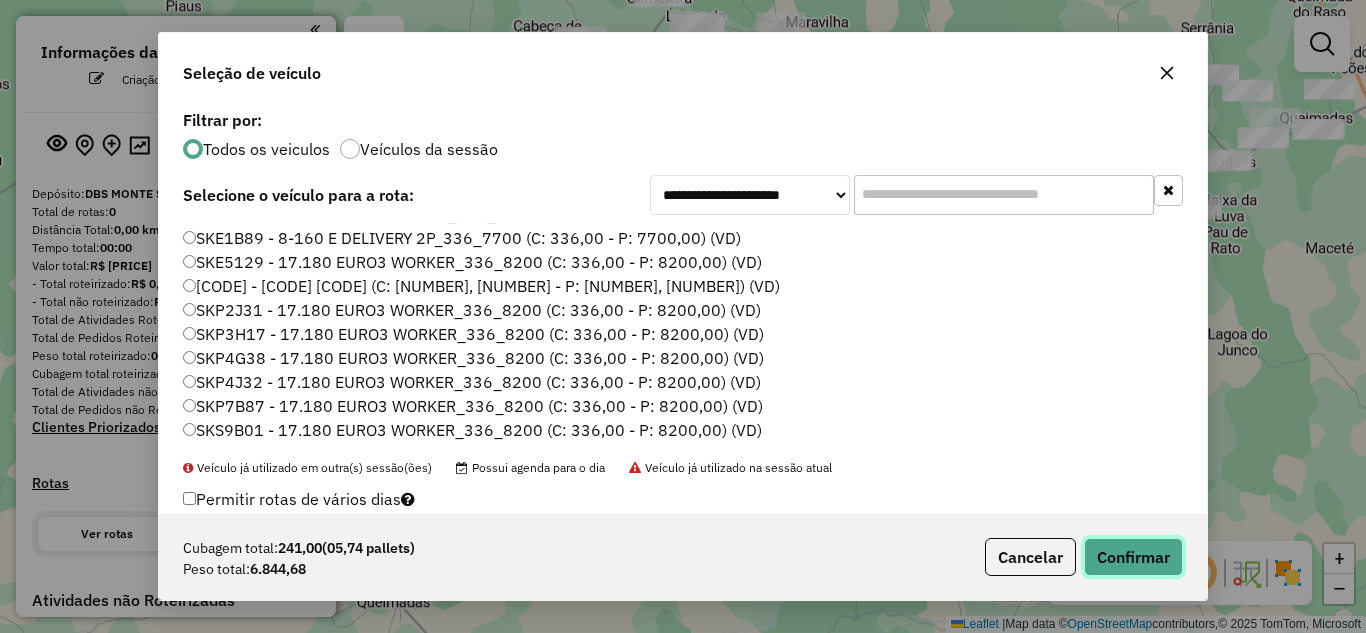 click on "Confirmar" 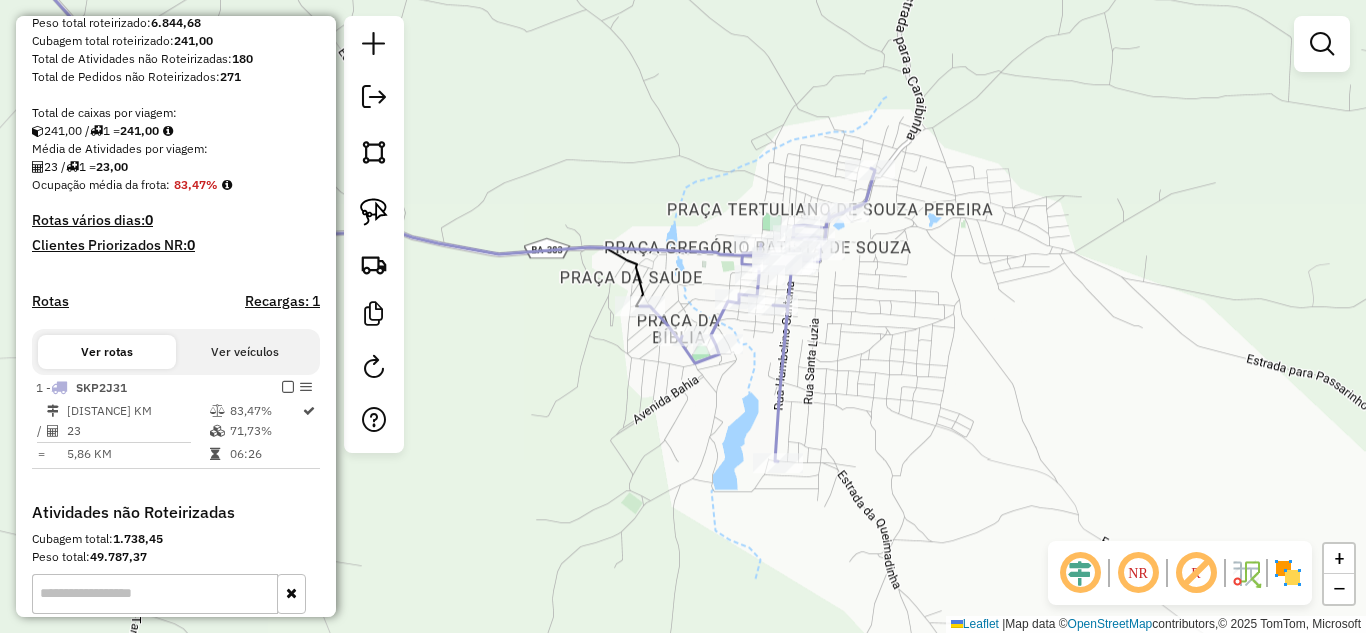 scroll, scrollTop: 533, scrollLeft: 0, axis: vertical 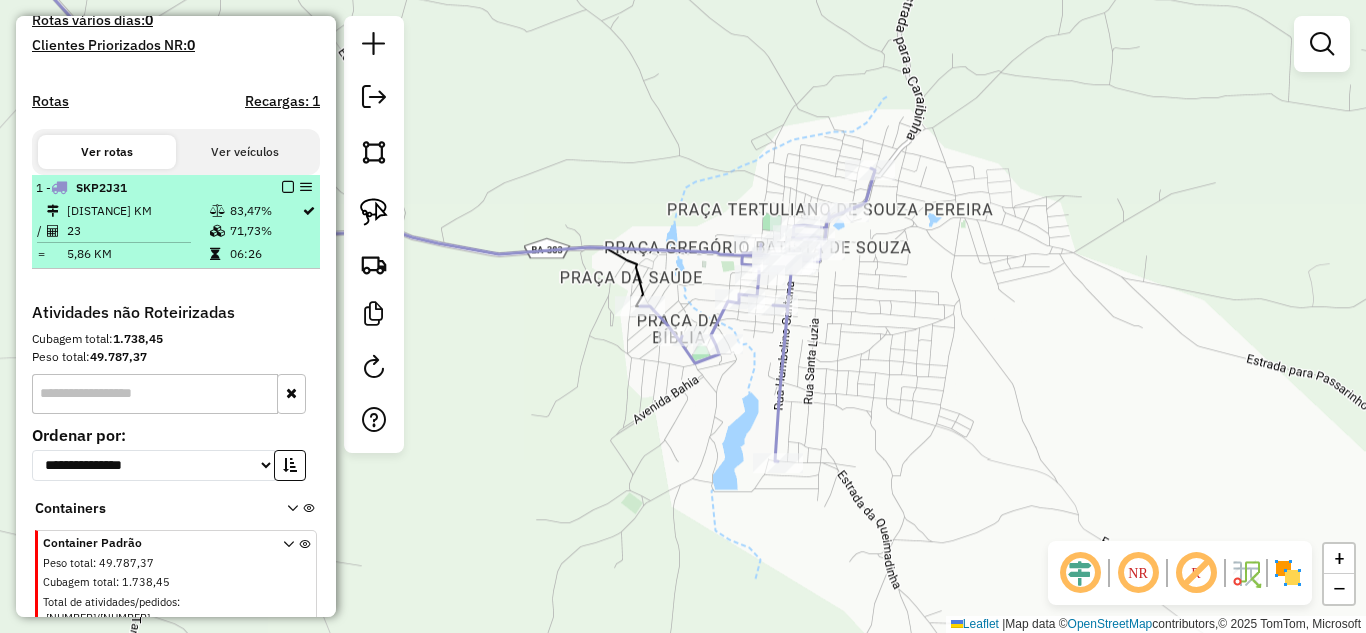 drag, startPoint x: 174, startPoint y: 267, endPoint x: 488, endPoint y: 276, distance: 314.12897 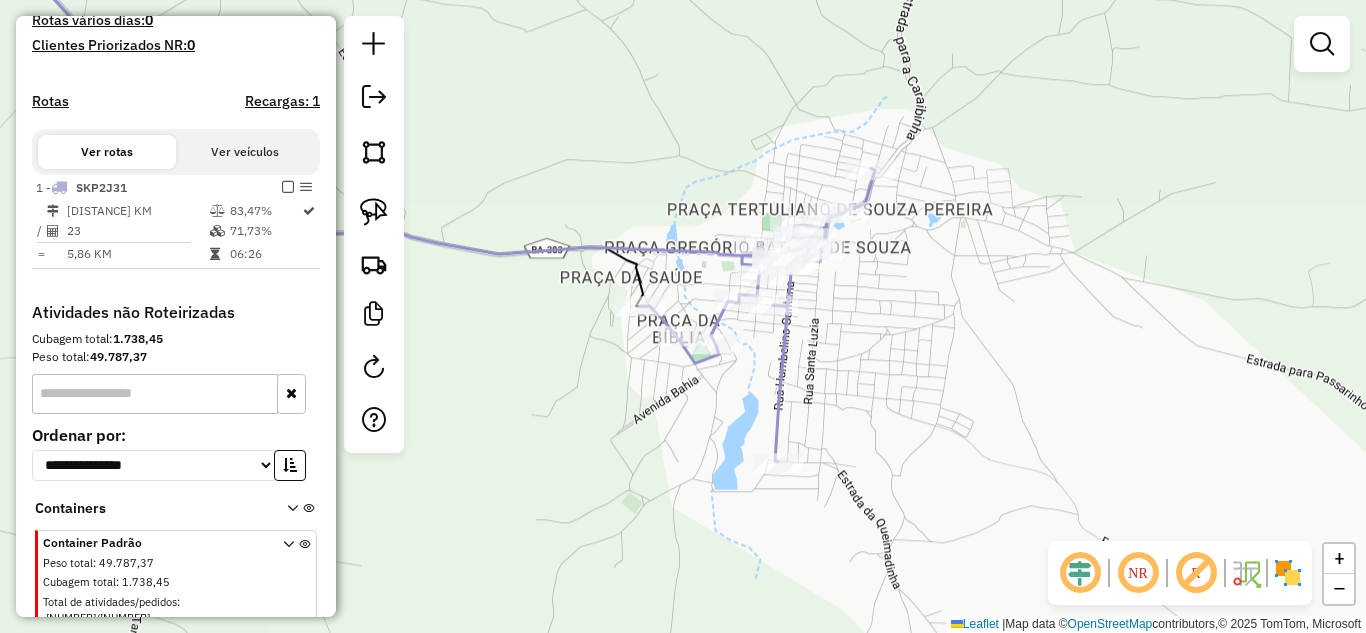 click on "5,86 KM" at bounding box center [137, 254] 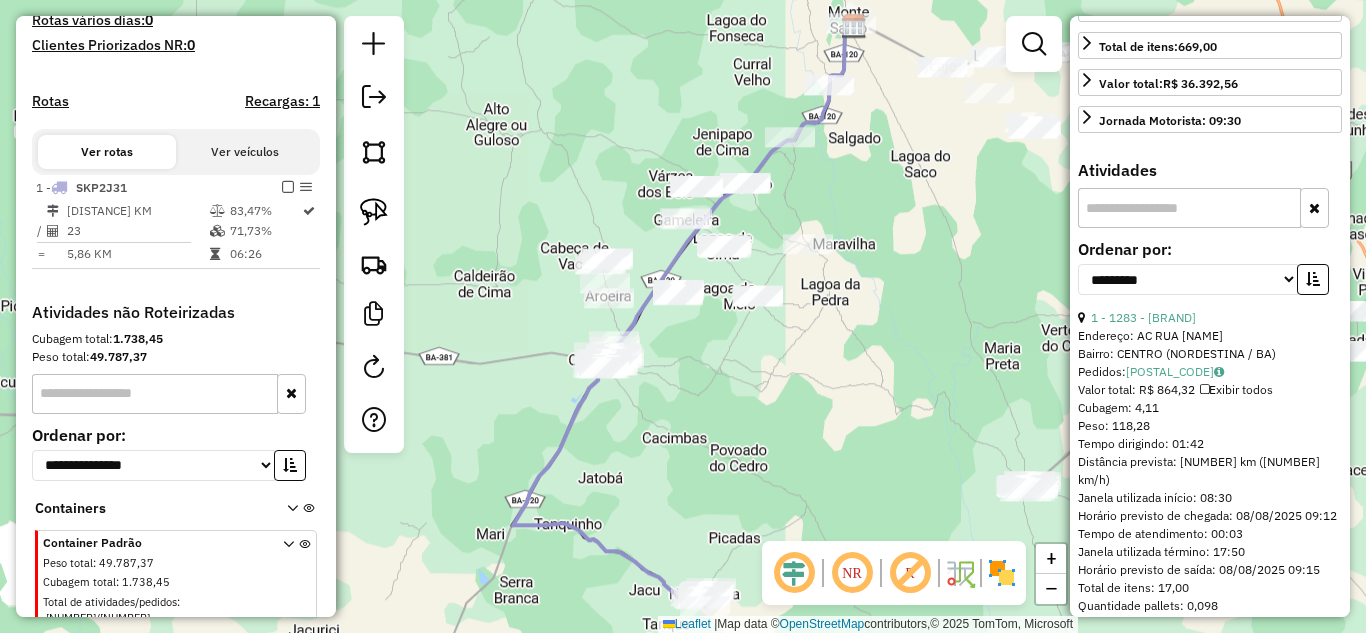 scroll, scrollTop: 667, scrollLeft: 0, axis: vertical 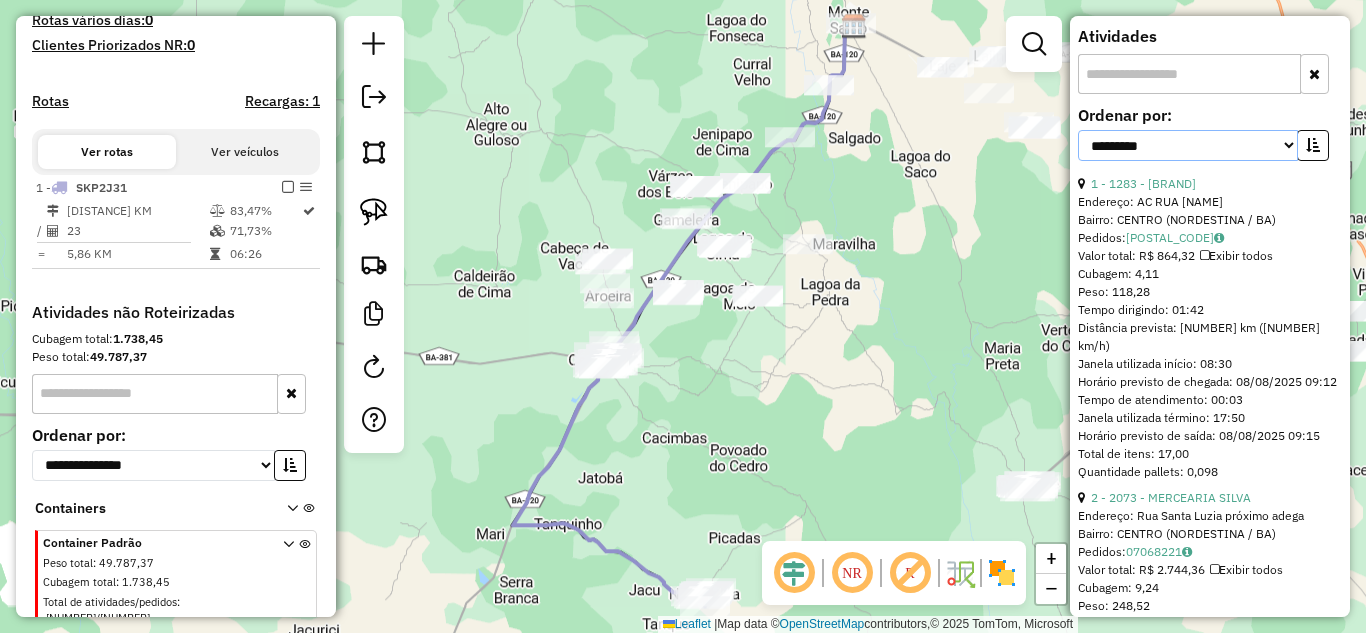 drag, startPoint x: 1218, startPoint y: 165, endPoint x: 1208, endPoint y: 176, distance: 14.866069 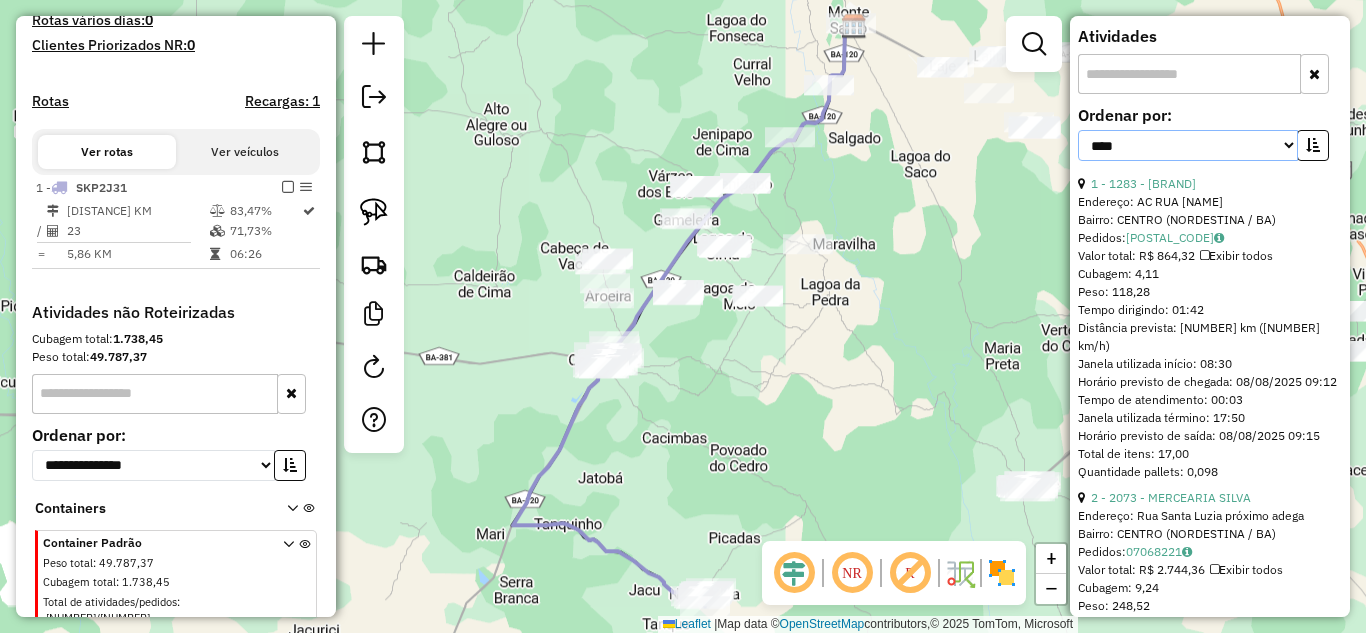 click on "**********" at bounding box center [1188, 145] 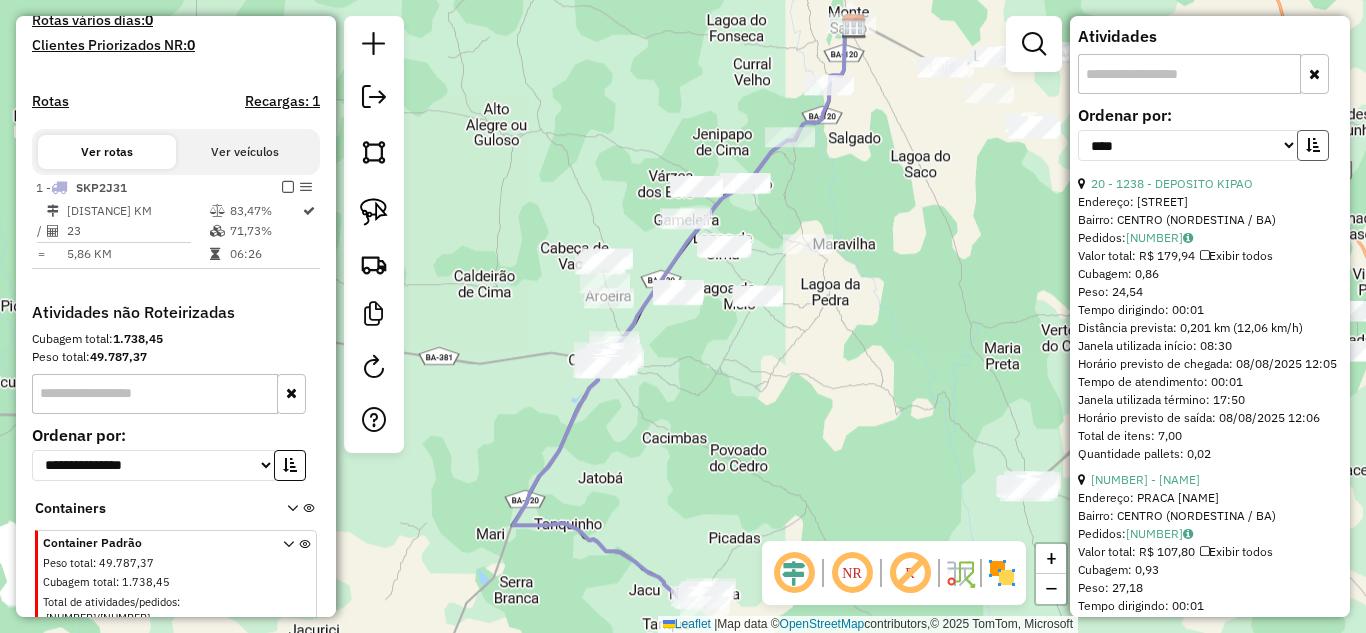 click at bounding box center [1313, 145] 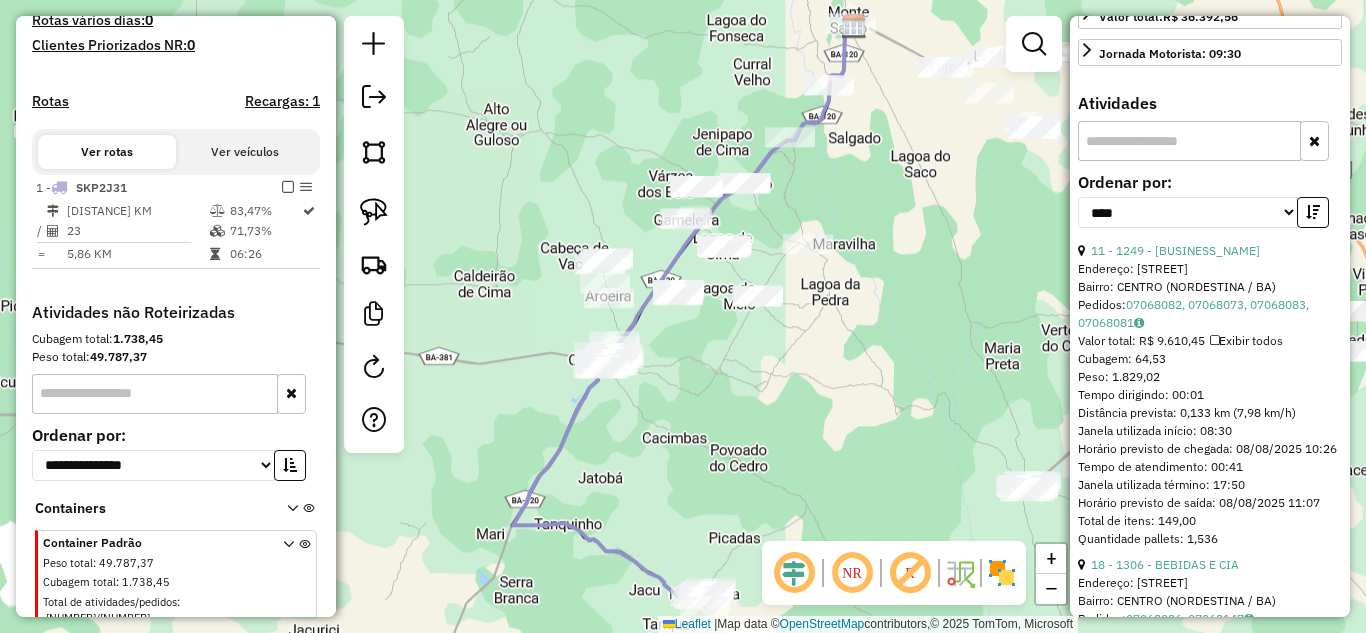 scroll, scrollTop: 533, scrollLeft: 0, axis: vertical 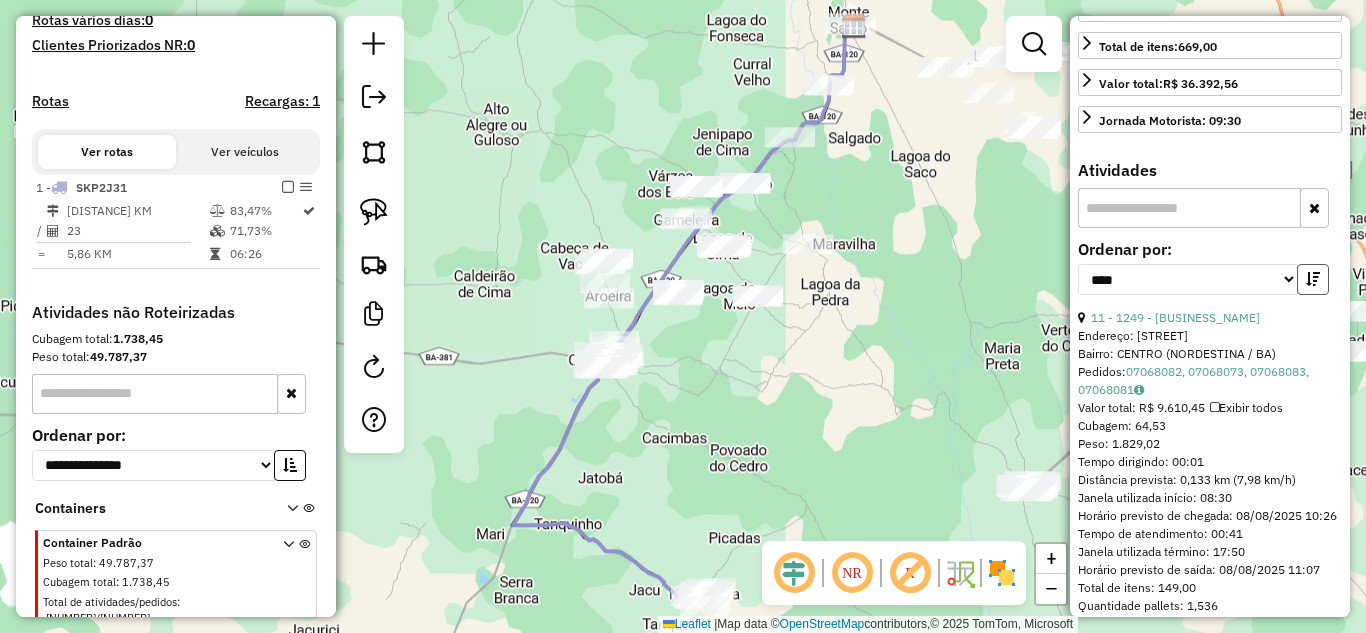 click at bounding box center (1313, 279) 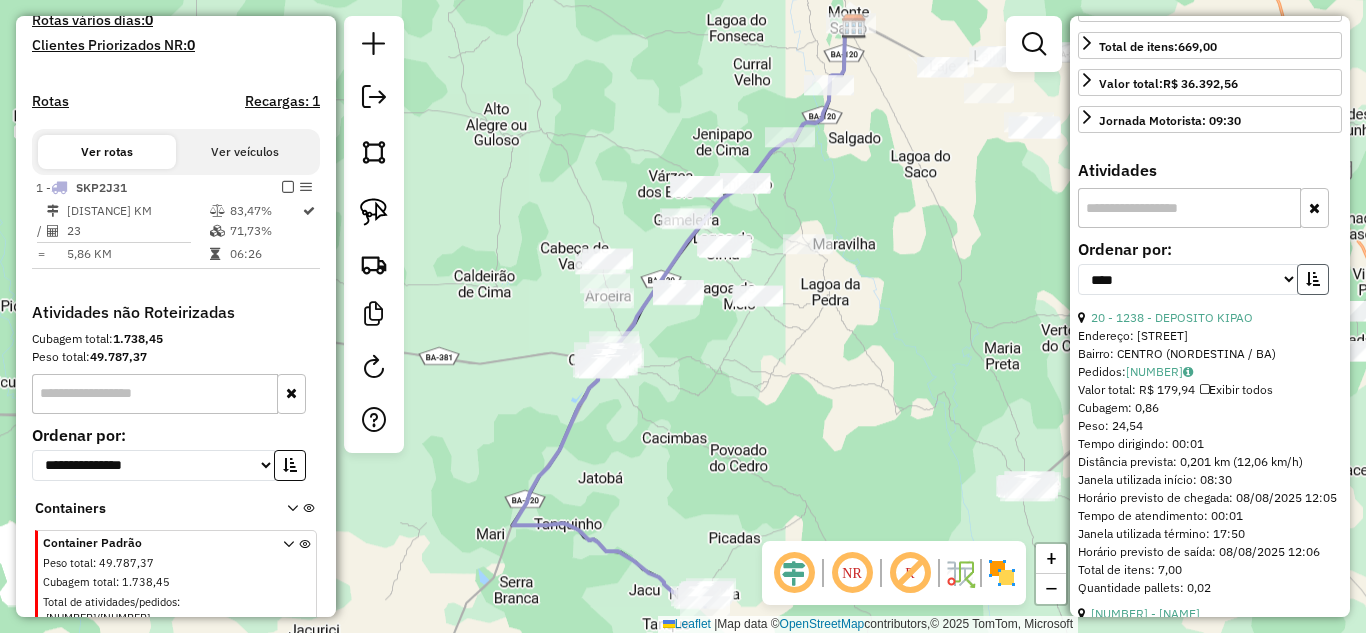click at bounding box center (1313, 279) 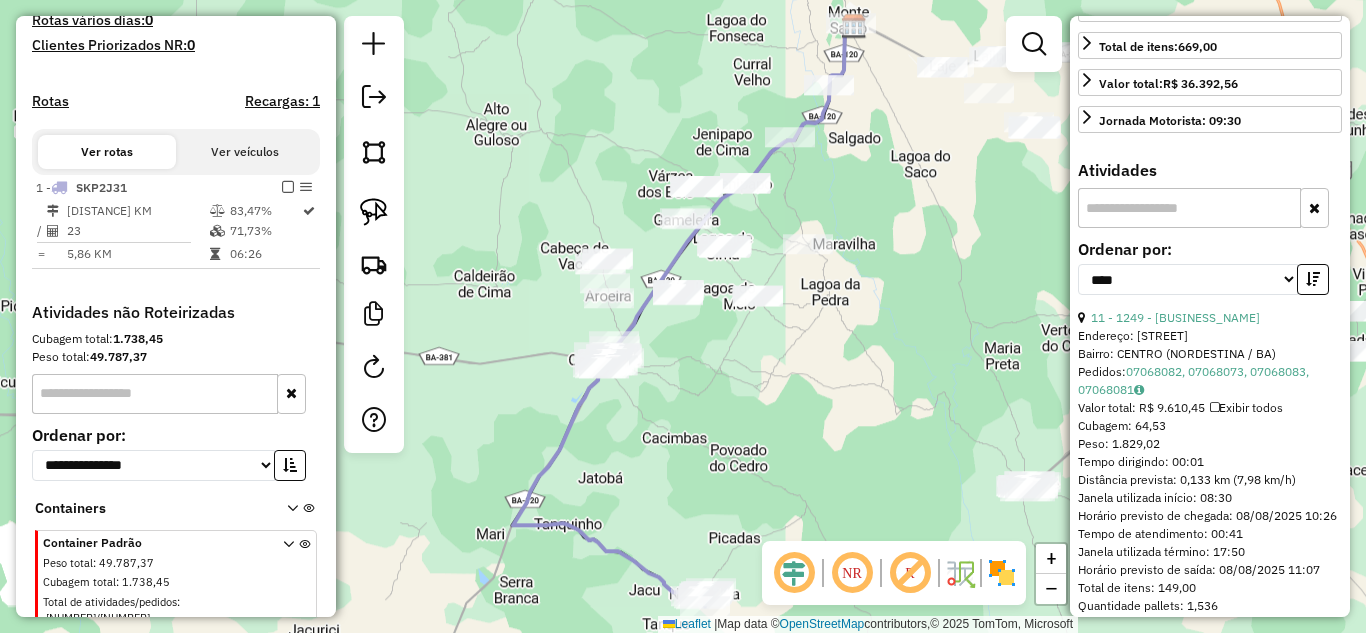 click on "Janela de atendimento Grade de atendimento Capacidade Transportadoras Veículos Cliente Pedidos  Rotas Selecione os dias de semana para filtrar as janelas de atendimento  Seg   Ter   Qua   Qui   Sex   Sáb   Dom  Informe o período da janela de atendimento: De: Até:  Filtrar exatamente a janela do cliente  Considerar janela de atendimento padrão  Selecione os dias de semana para filtrar as grades de atendimento  Seg   Ter   Qua   Qui   Sex   Sáb   Dom   Considerar clientes sem dia de atendimento cadastrado  Clientes fora do dia de atendimento selecionado Filtrar as atividades entre os valores definidos abaixo:  Peso mínimo:   Peso máximo:   Cubagem mínima:   Cubagem máxima:   De:   Até:  Filtrar as atividades entre o tempo de atendimento definido abaixo:  De:   Até:   Considerar capacidade total dos clientes não roteirizados Transportadora: Selecione um ou mais itens Tipo de veículo: Selecione um ou mais itens Veículo: Selecione um ou mais itens Motorista: Selecione um ou mais itens Nome: Rótulo:" 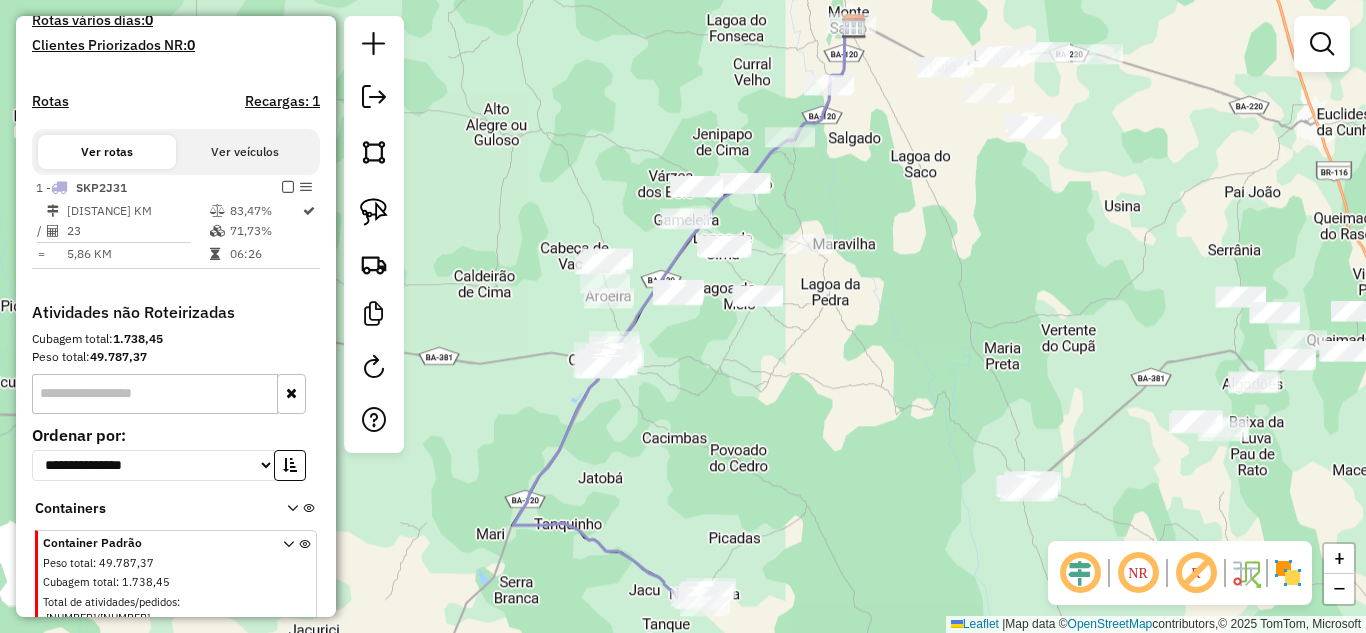 drag, startPoint x: 922, startPoint y: 413, endPoint x: 702, endPoint y: 351, distance: 228.56946 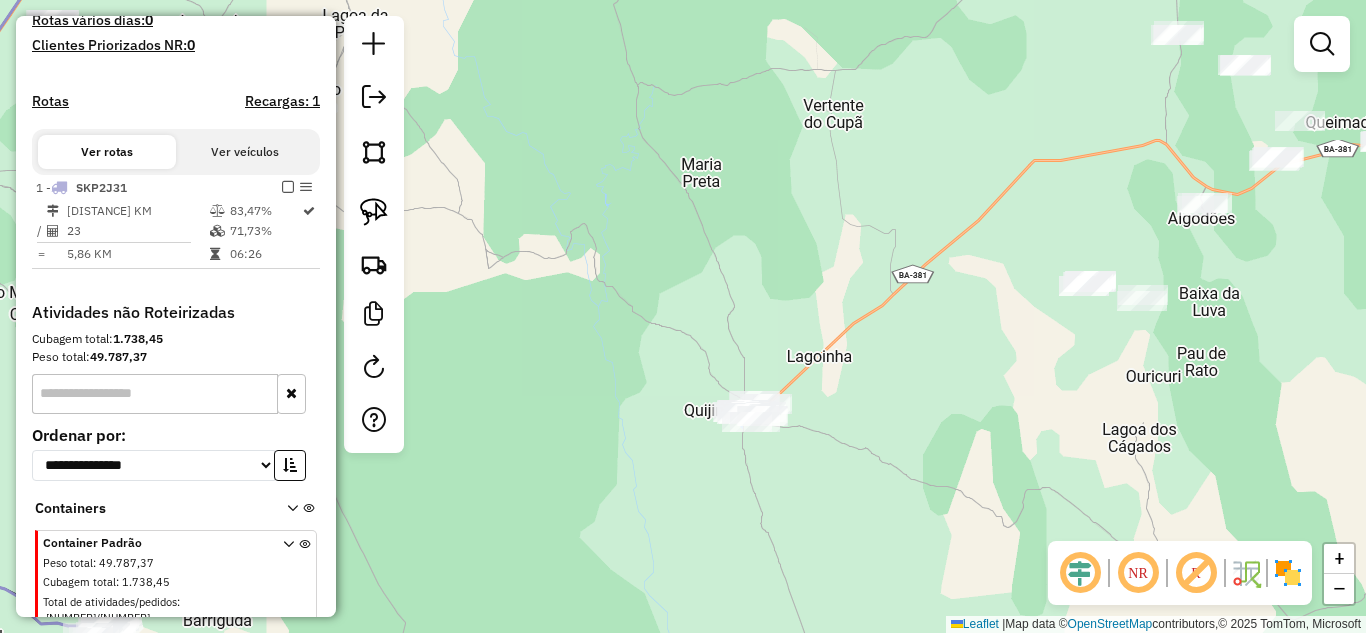 drag, startPoint x: 379, startPoint y: 210, endPoint x: 597, endPoint y: 266, distance: 225.07776 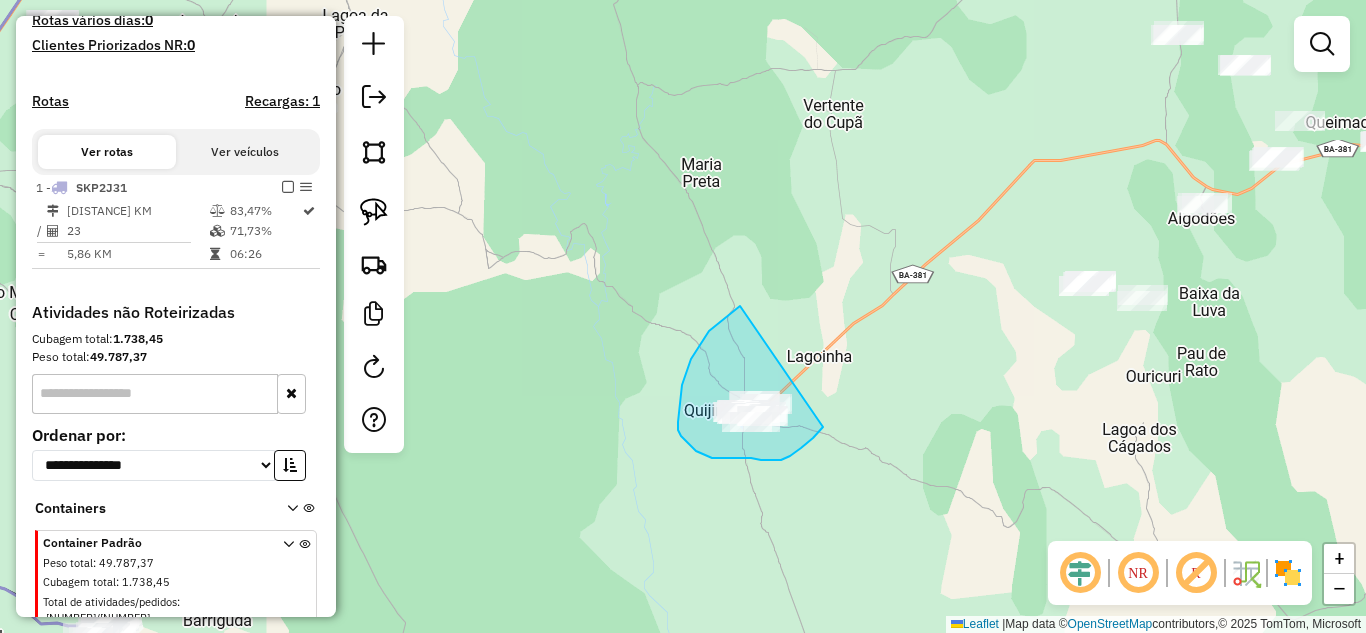 drag, startPoint x: 740, startPoint y: 306, endPoint x: 830, endPoint y: 416, distance: 142.12671 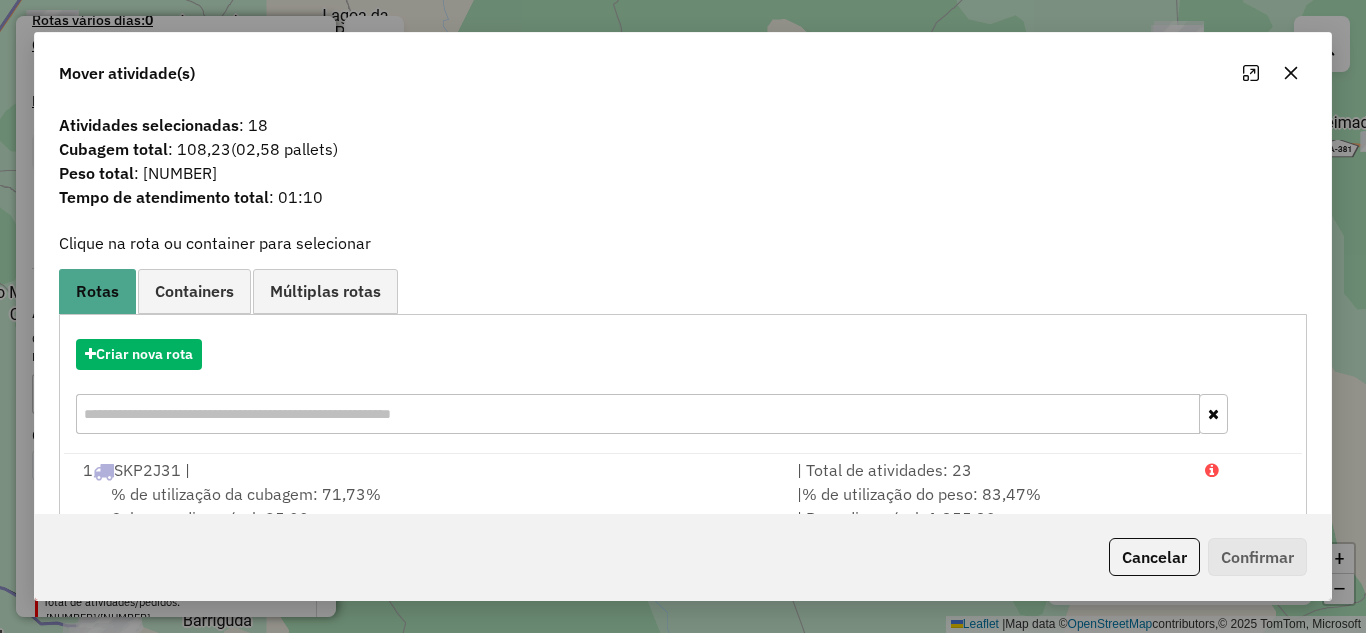 drag, startPoint x: 1294, startPoint y: 74, endPoint x: 1232, endPoint y: 119, distance: 76.6094 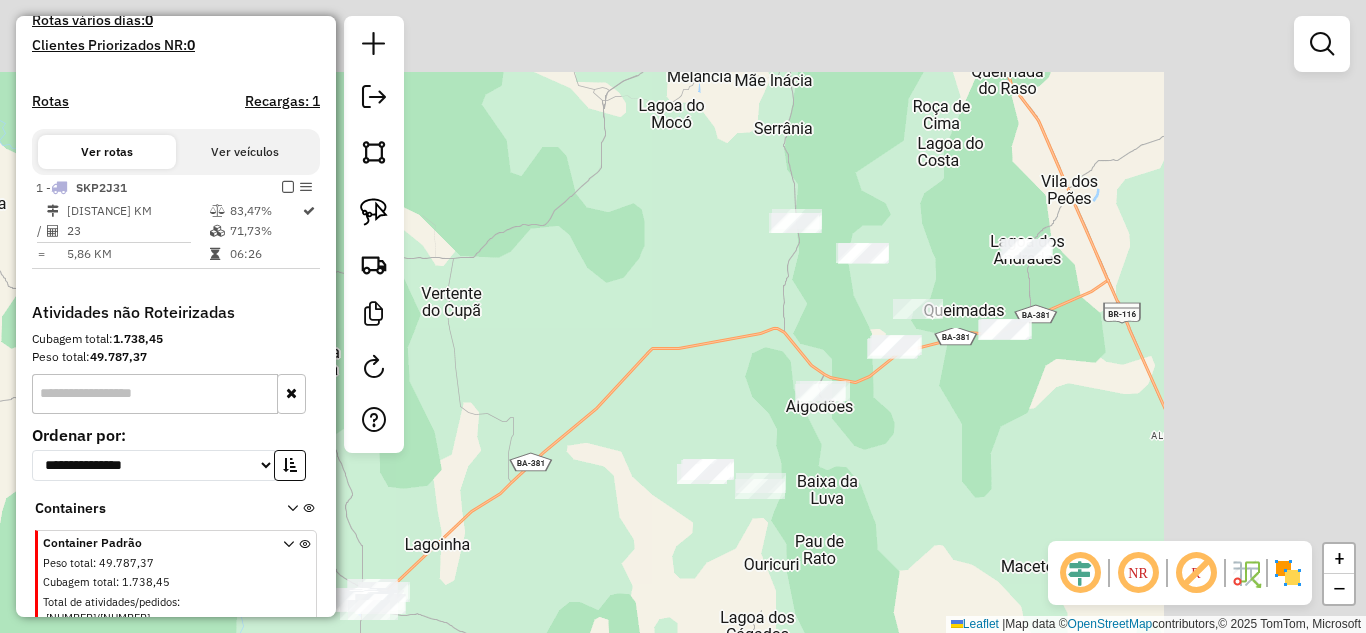 drag, startPoint x: 891, startPoint y: 191, endPoint x: 483, endPoint y: 413, distance: 464.48682 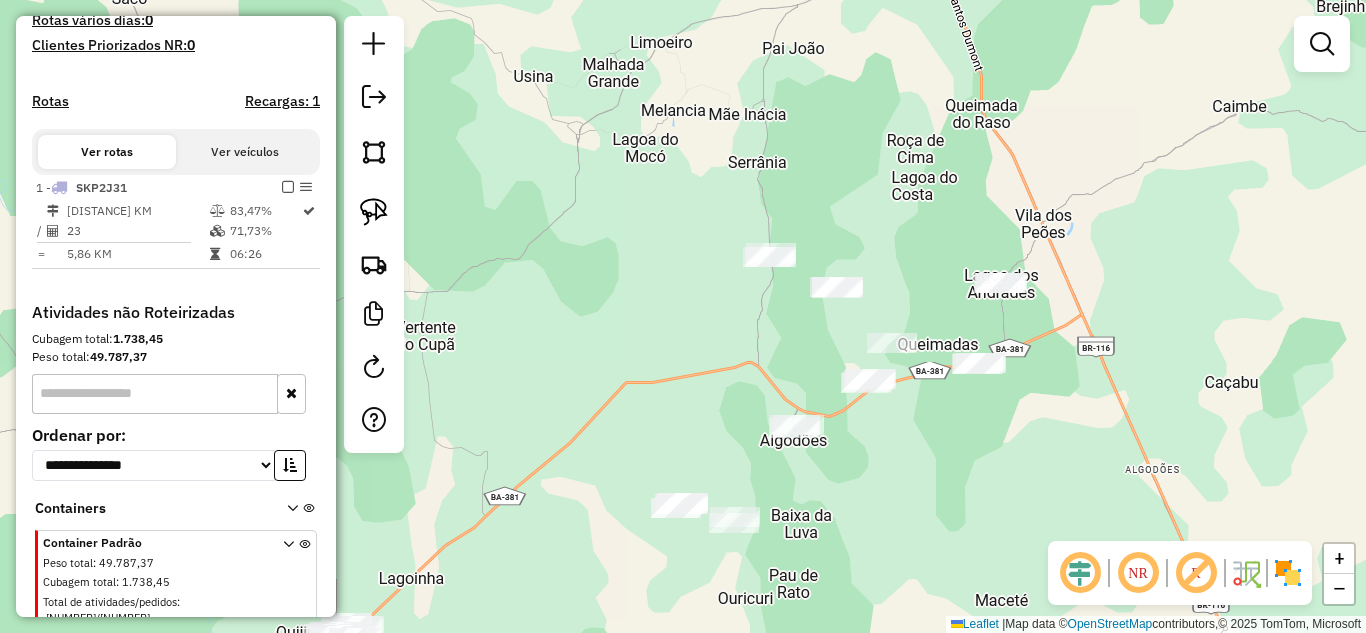drag, startPoint x: 377, startPoint y: 208, endPoint x: 432, endPoint y: 239, distance: 63.134777 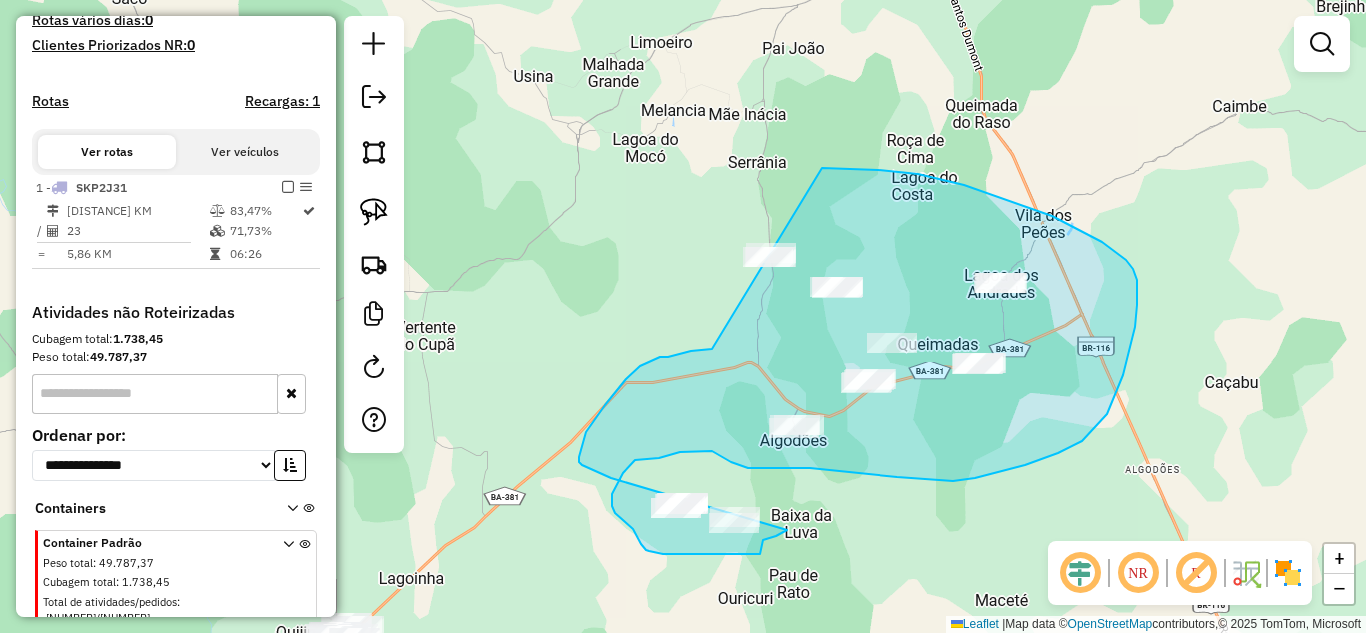 drag, startPoint x: 668, startPoint y: 357, endPoint x: 670, endPoint y: 199, distance: 158.01266 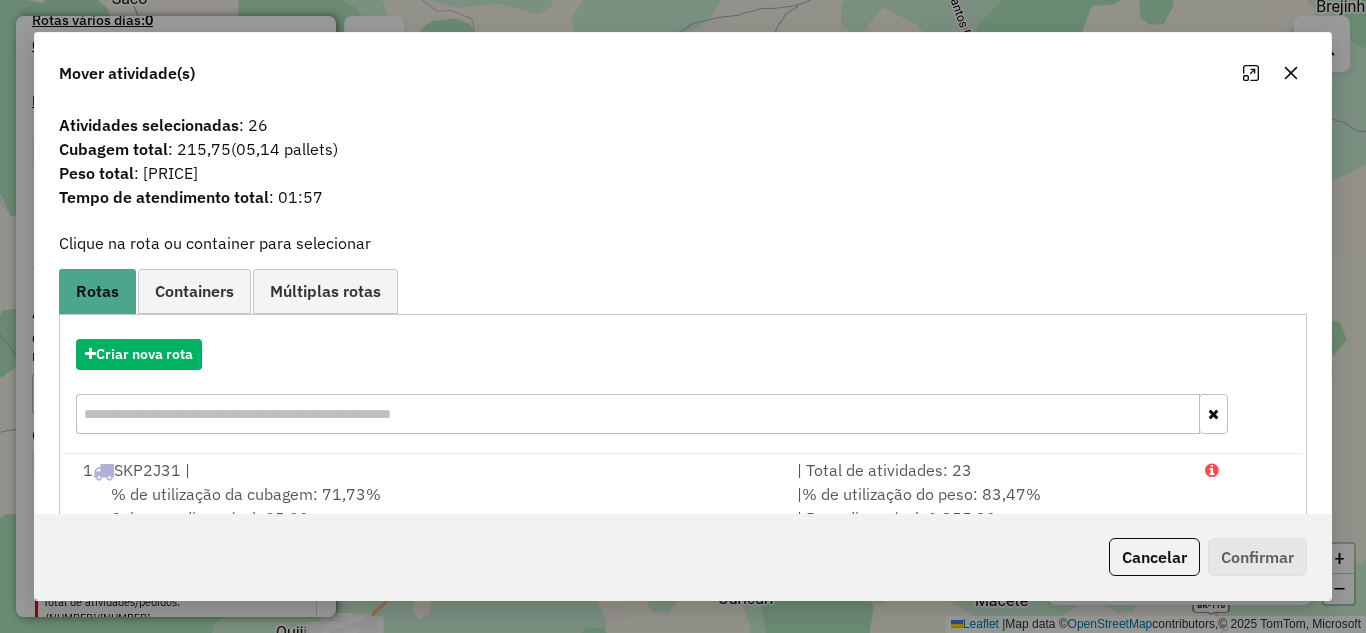 drag, startPoint x: 1290, startPoint y: 71, endPoint x: 886, endPoint y: 210, distance: 427.2435 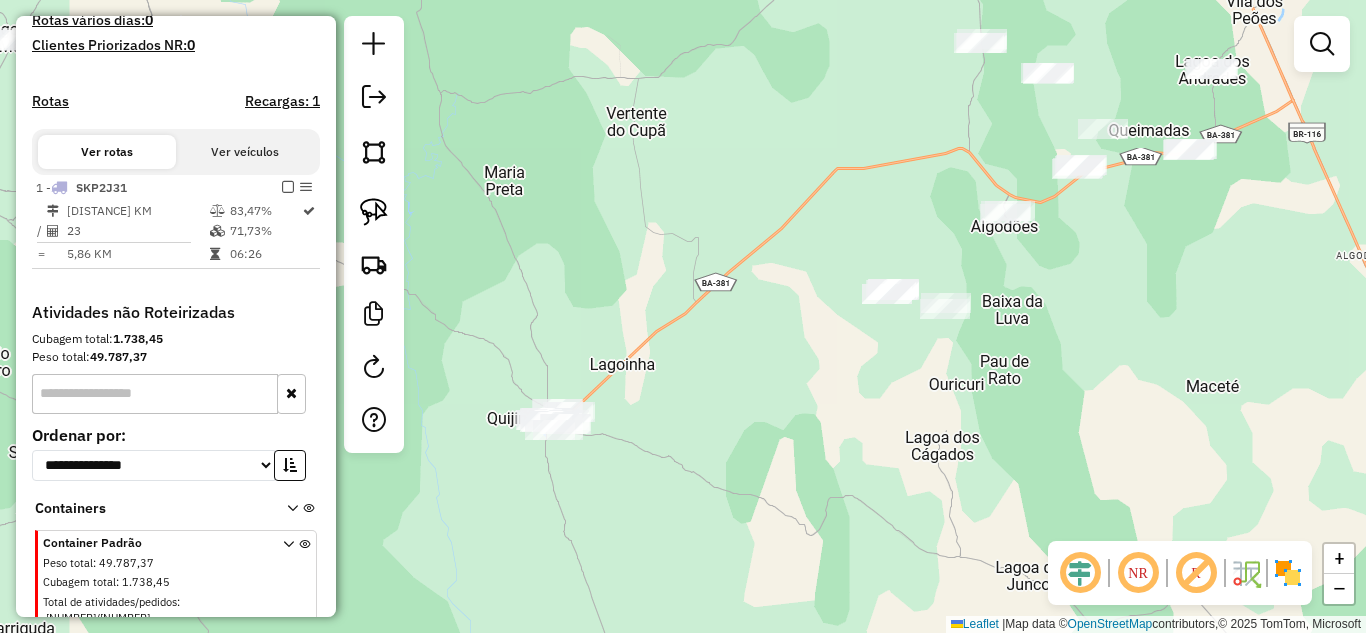 drag, startPoint x: 584, startPoint y: 384, endPoint x: 793, endPoint y: 169, distance: 299.8433 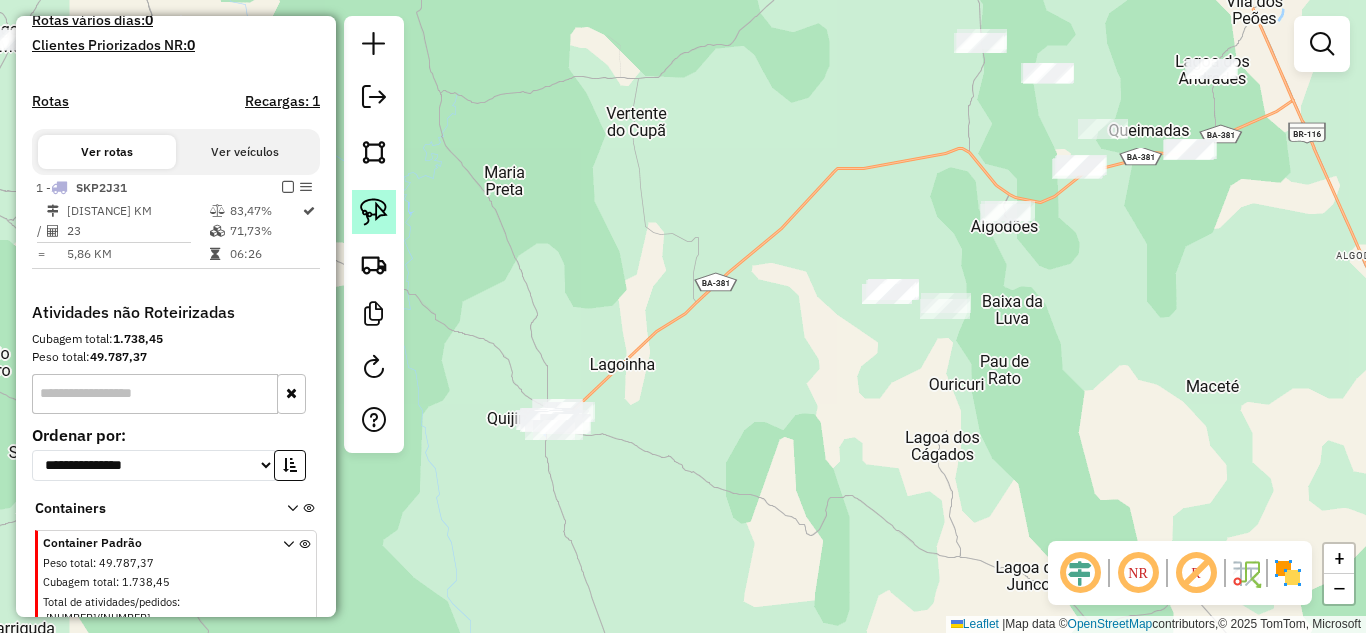 click 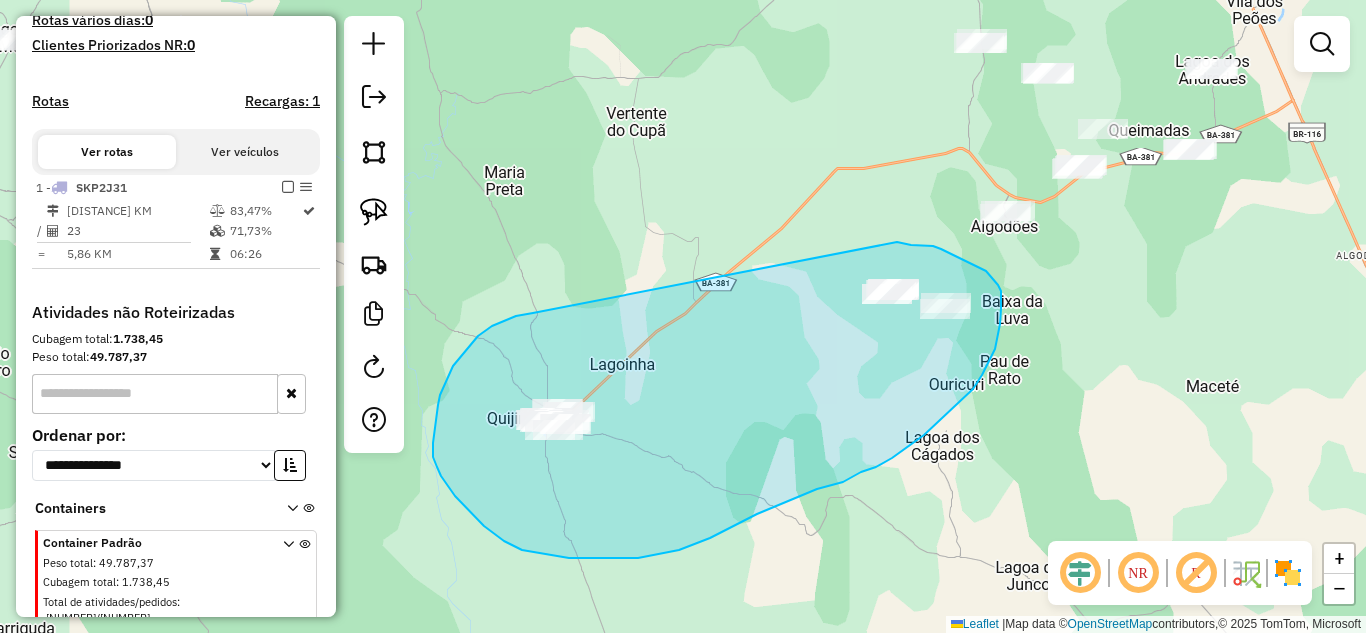 drag, startPoint x: 533, startPoint y: 313, endPoint x: 896, endPoint y: 242, distance: 369.87836 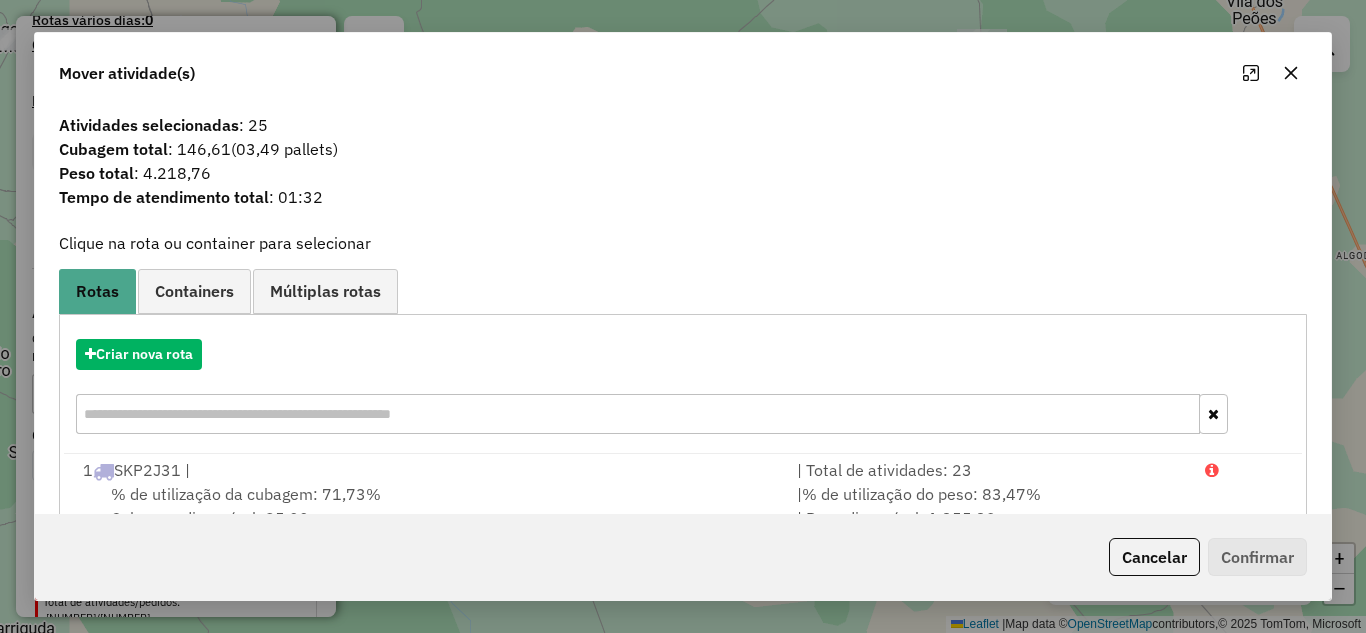 drag, startPoint x: 1290, startPoint y: 70, endPoint x: 1112, endPoint y: 166, distance: 202.23749 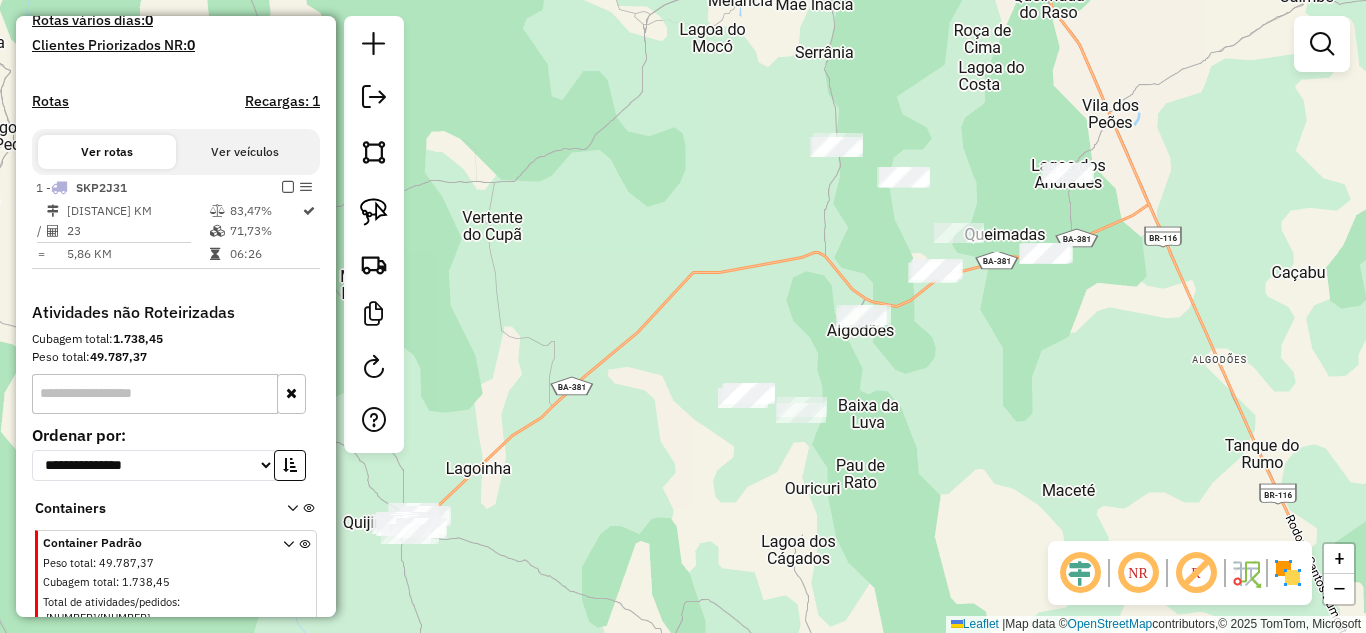 drag, startPoint x: 1035, startPoint y: 291, endPoint x: 742, endPoint y: 493, distance: 355.88342 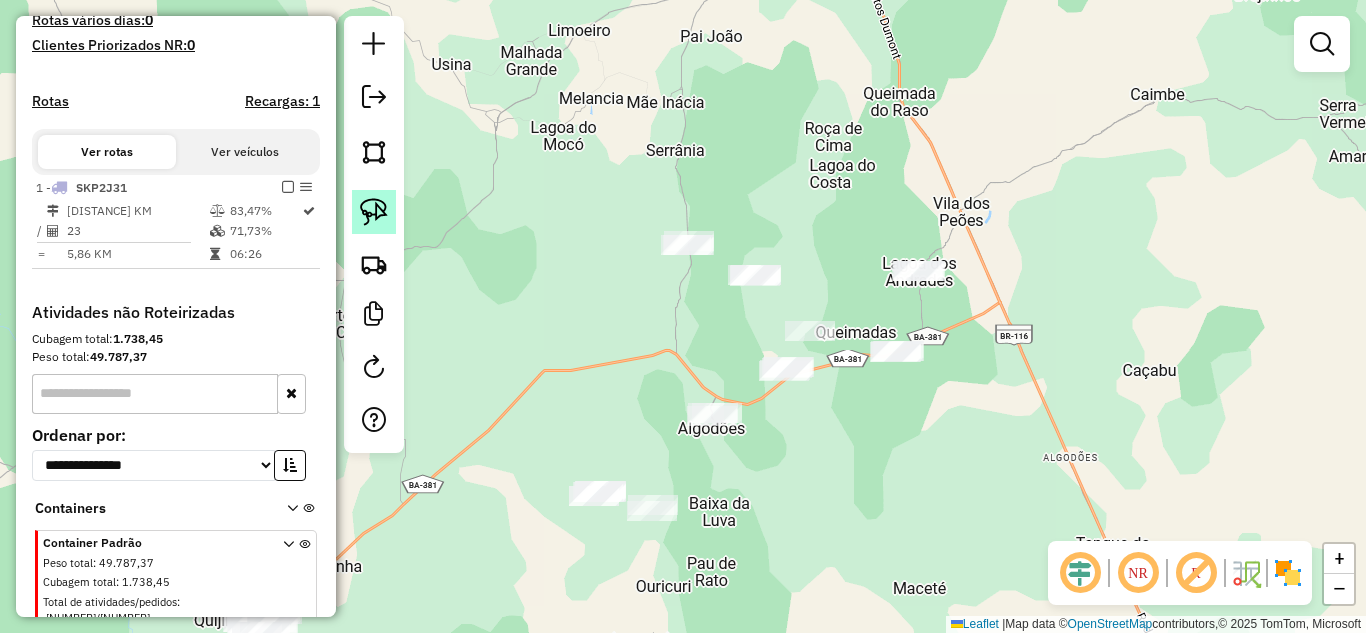 click 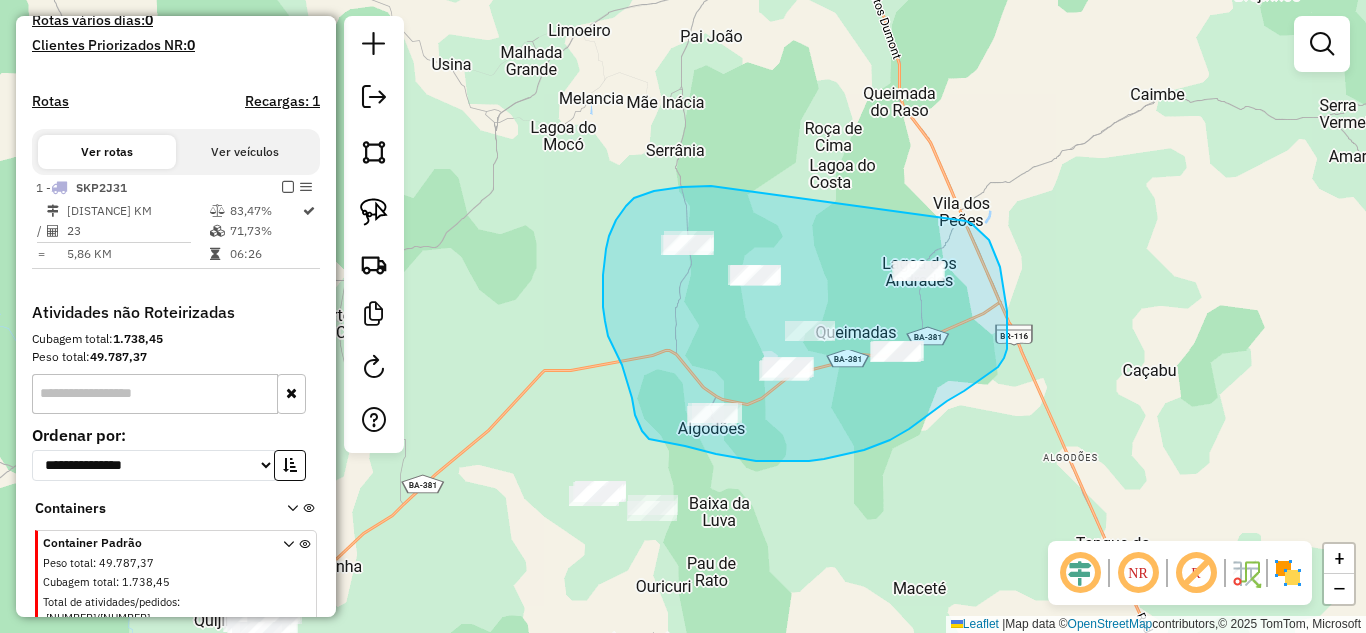 drag, startPoint x: 701, startPoint y: 186, endPoint x: 963, endPoint y: 220, distance: 264.1969 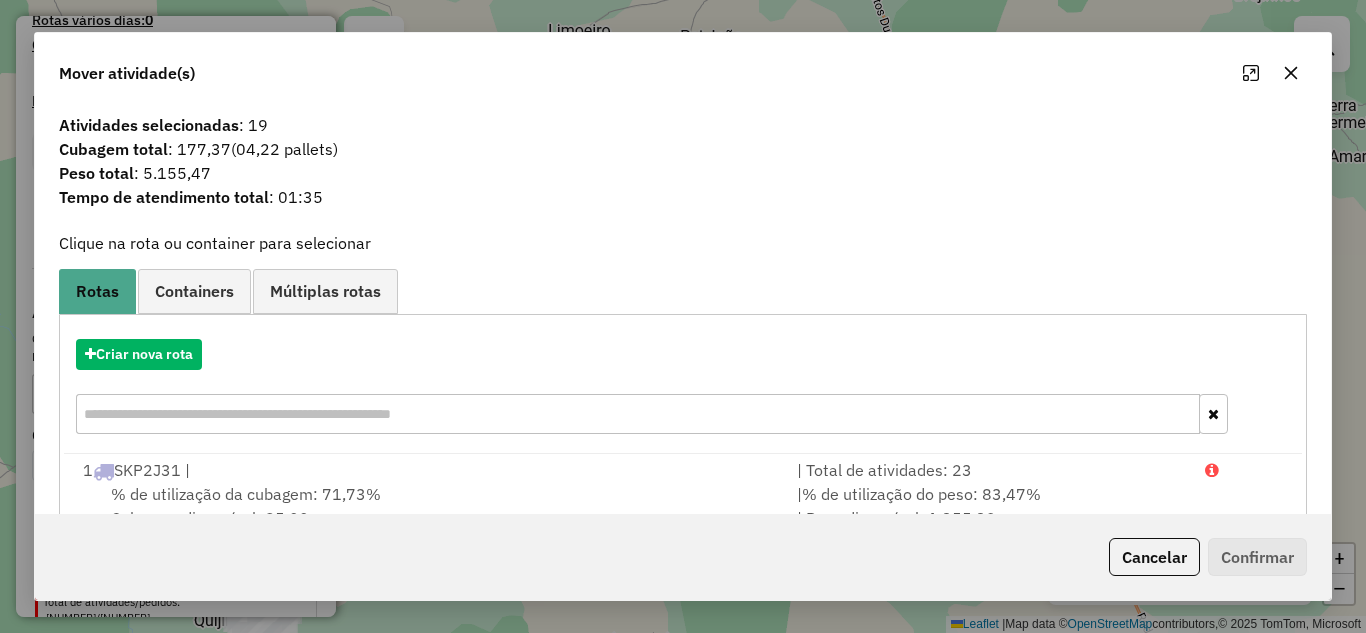 drag, startPoint x: 1299, startPoint y: 79, endPoint x: 1166, endPoint y: 104, distance: 135.32922 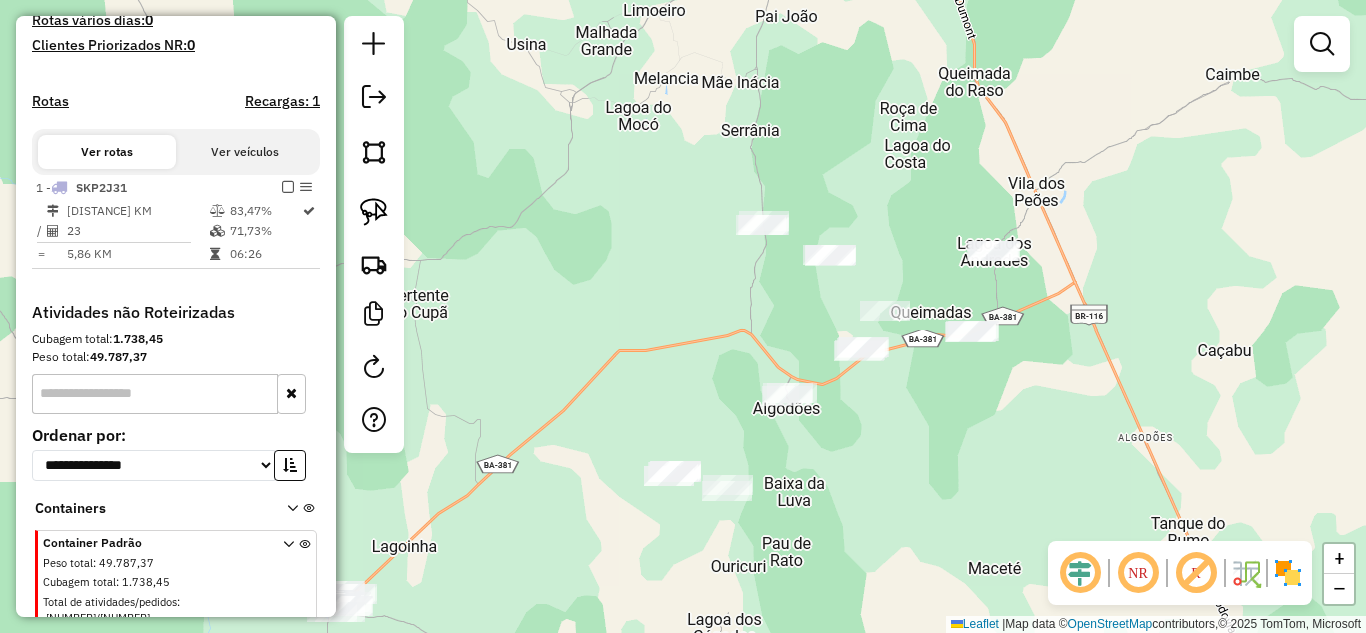 drag, startPoint x: 902, startPoint y: 171, endPoint x: 1098, endPoint y: 86, distance: 213.63754 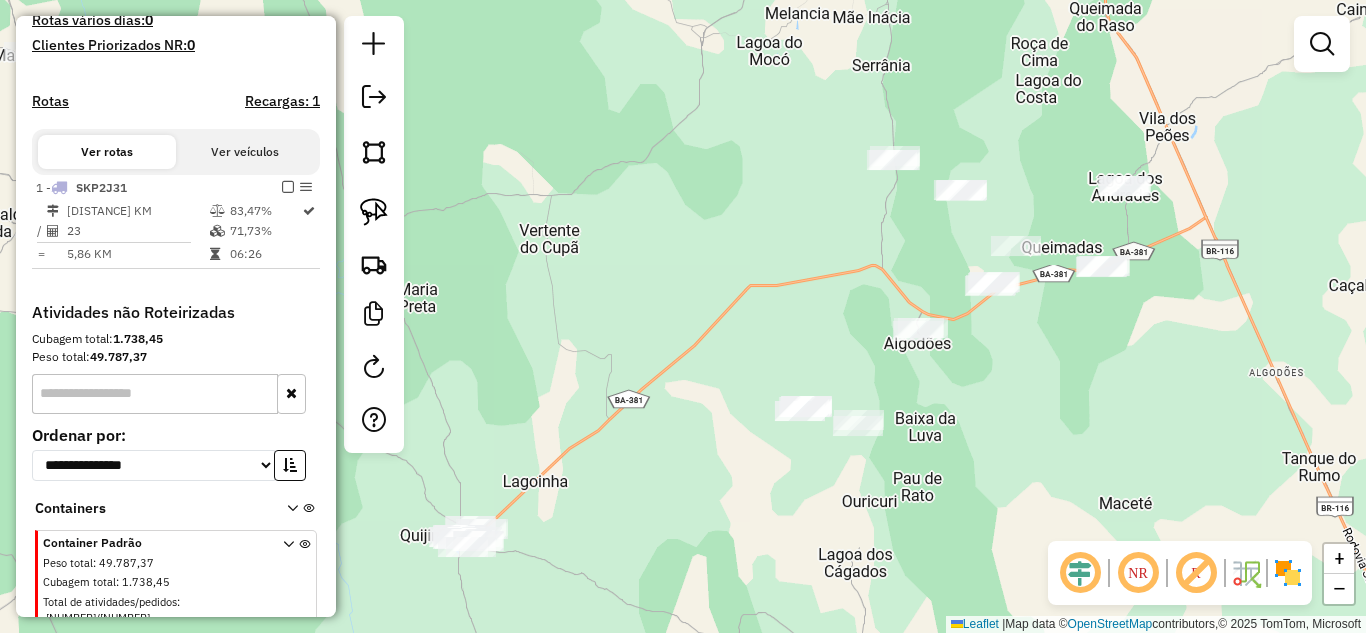 drag, startPoint x: 740, startPoint y: 153, endPoint x: 529, endPoint y: 191, distance: 214.3945 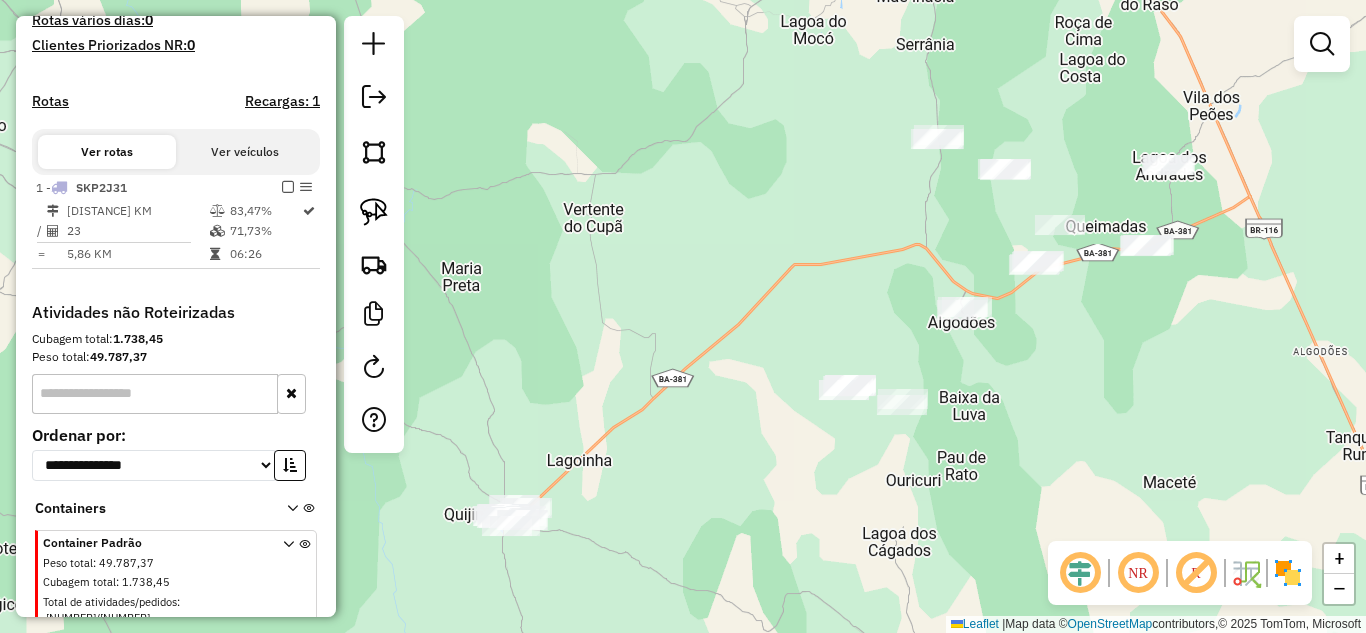 drag, startPoint x: 562, startPoint y: 206, endPoint x: 631, endPoint y: 160, distance: 82.92768 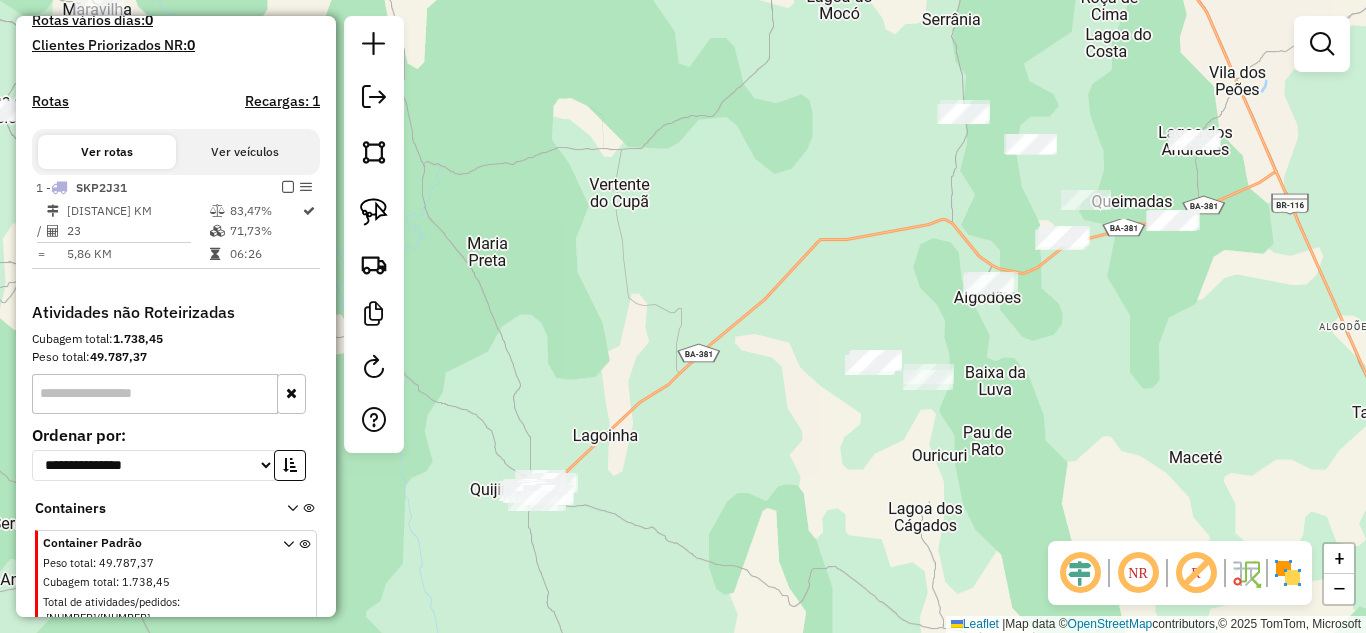 click 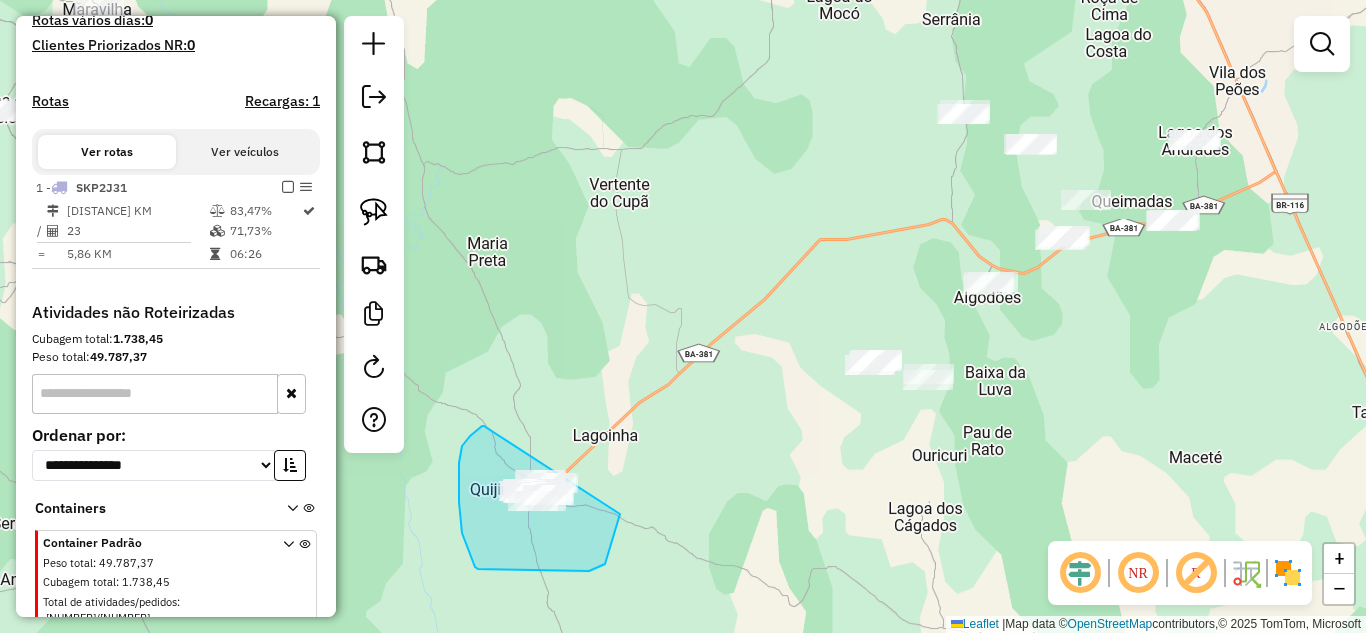 drag, startPoint x: 459, startPoint y: 463, endPoint x: 621, endPoint y: 506, distance: 167.60966 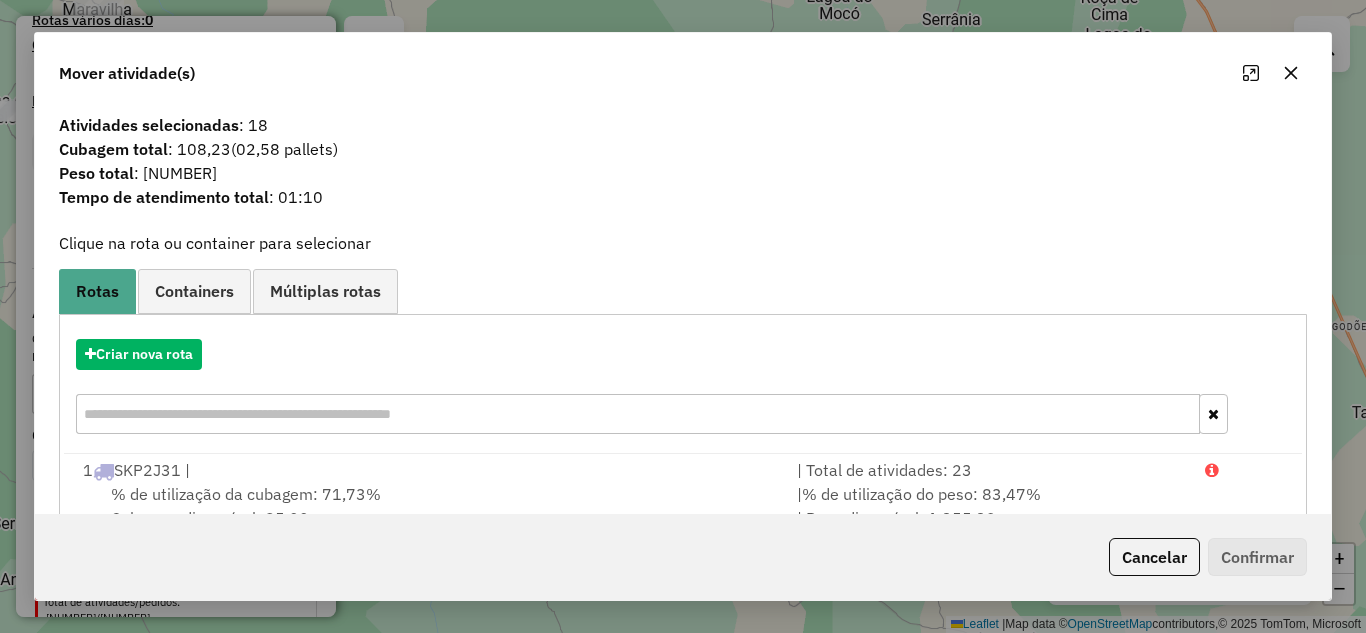 click 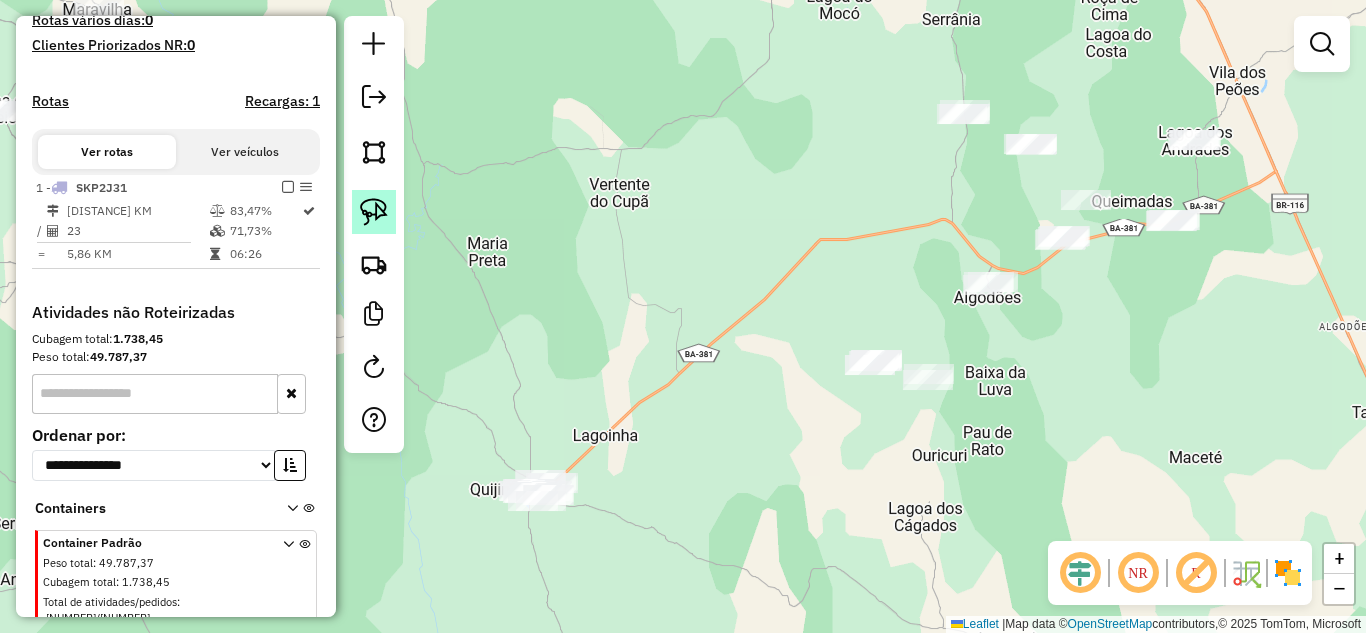 click 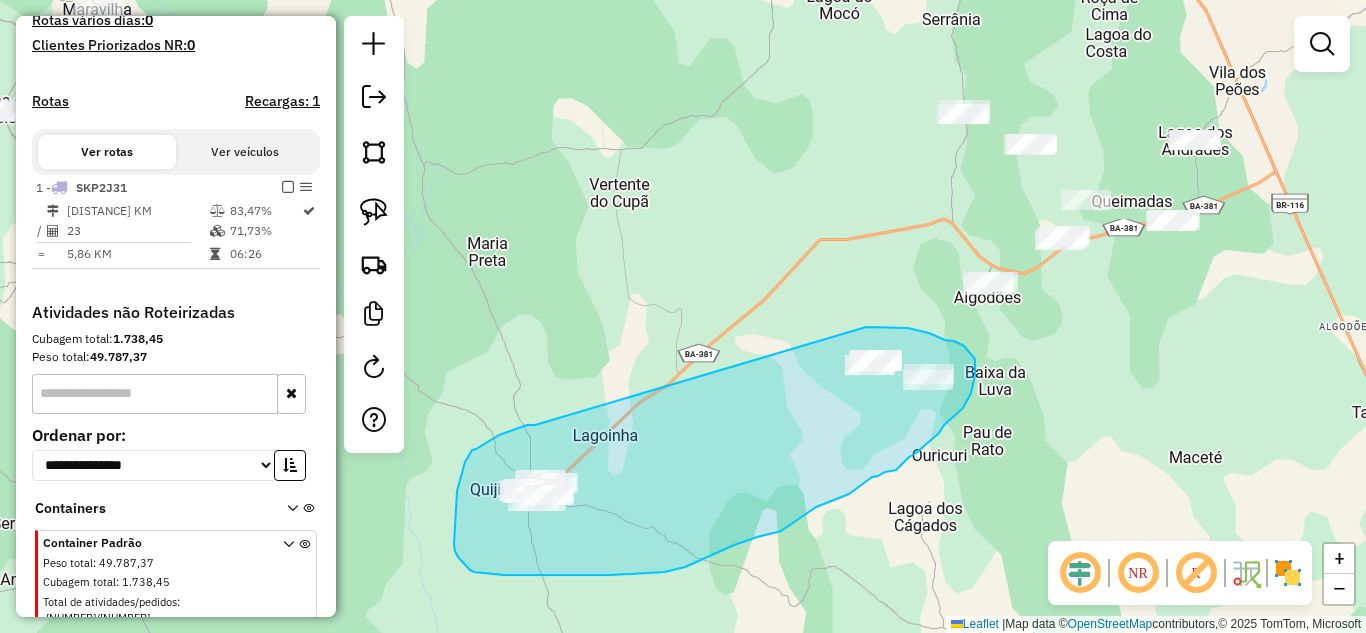 drag, startPoint x: 535, startPoint y: 425, endPoint x: 866, endPoint y: 327, distance: 345.20285 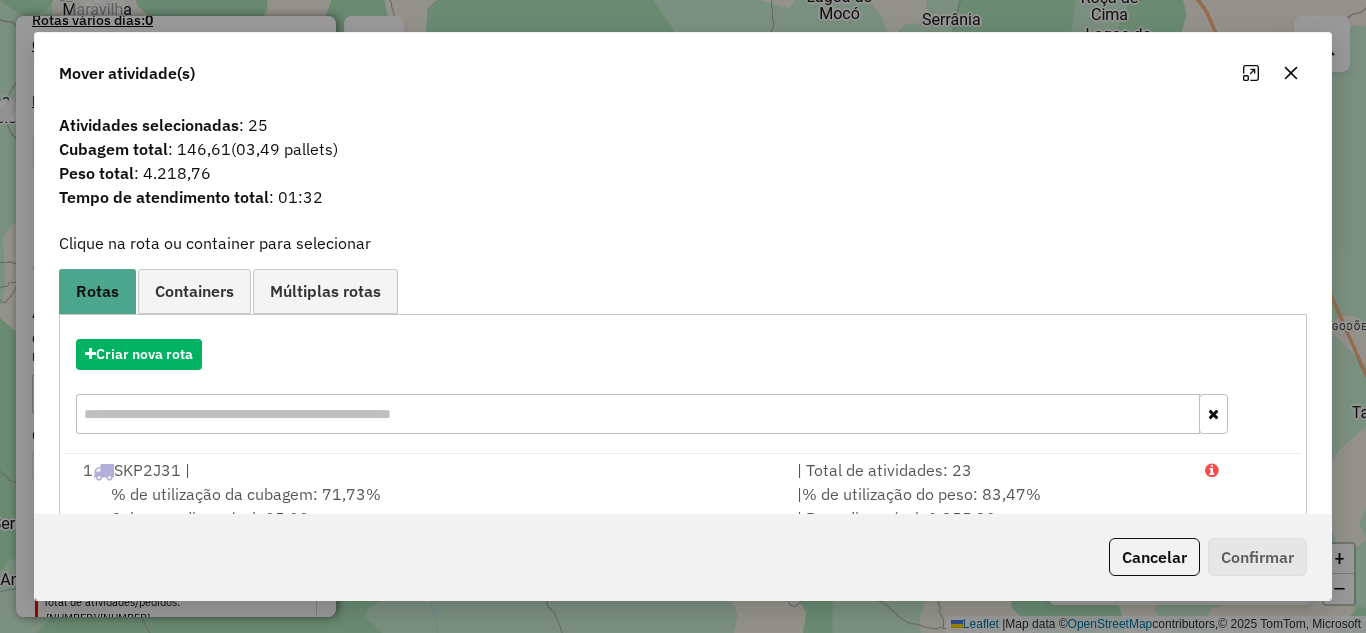 click 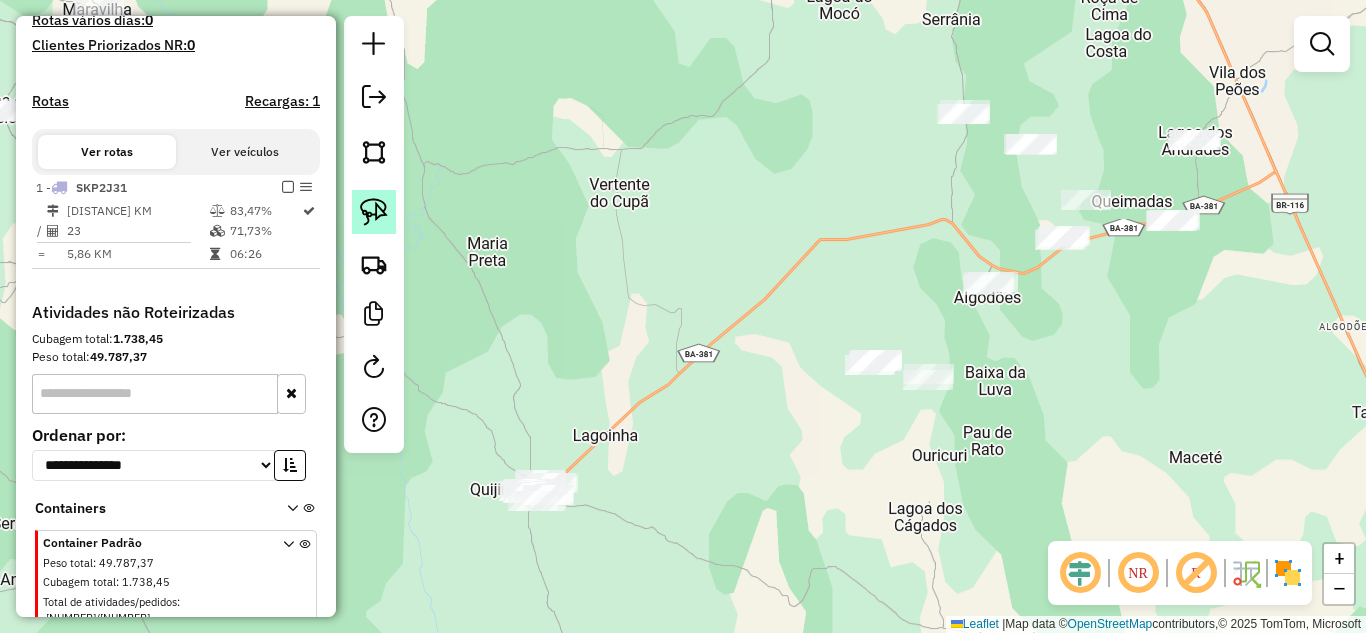 drag, startPoint x: 369, startPoint y: 204, endPoint x: 447, endPoint y: 257, distance: 94.302704 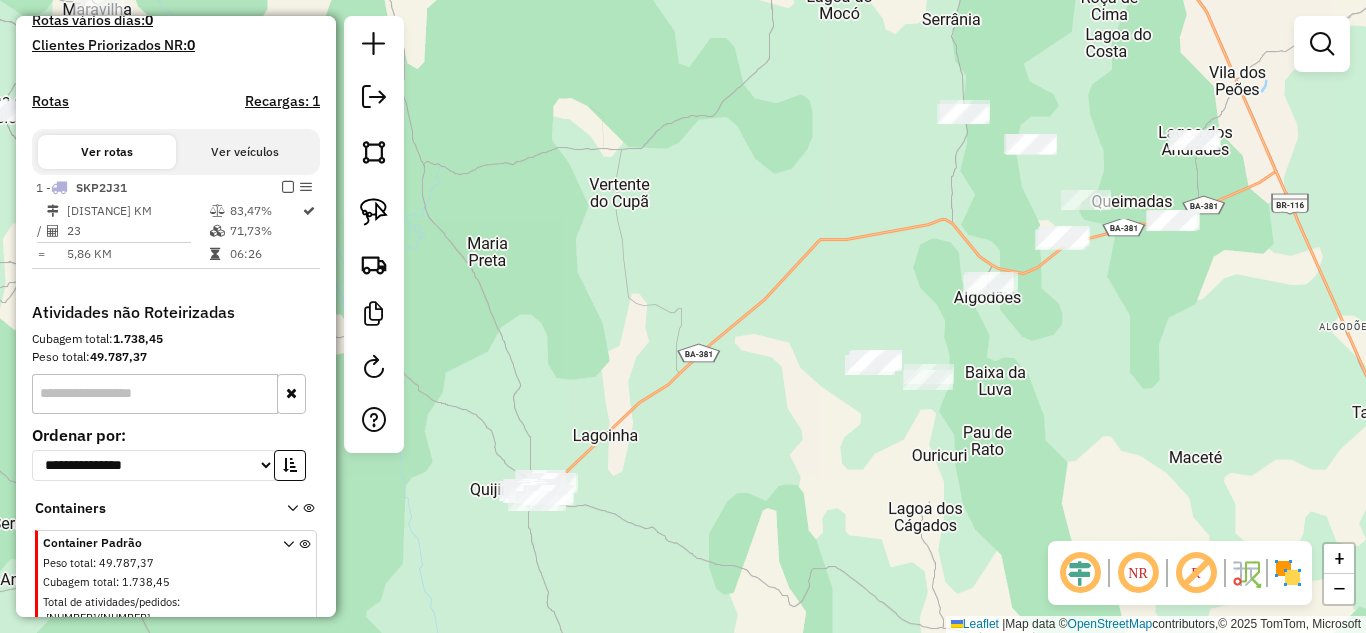 click 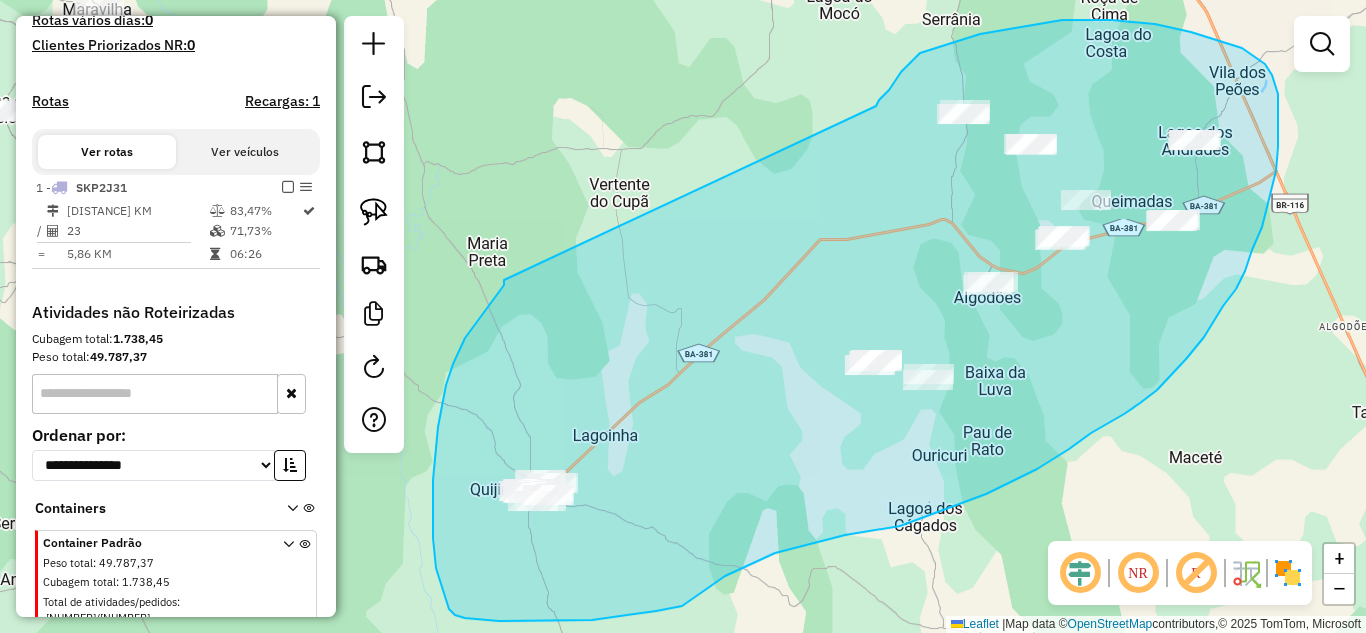 drag, startPoint x: 465, startPoint y: 338, endPoint x: 840, endPoint y: 233, distance: 389.42264 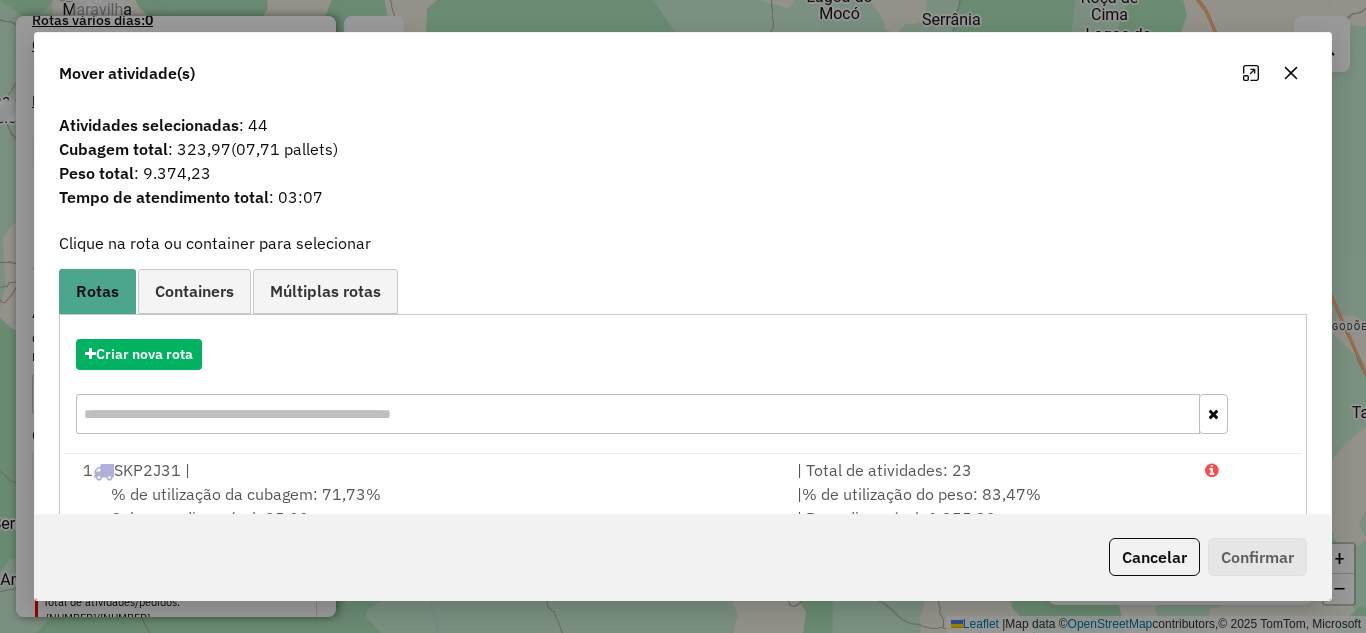 click 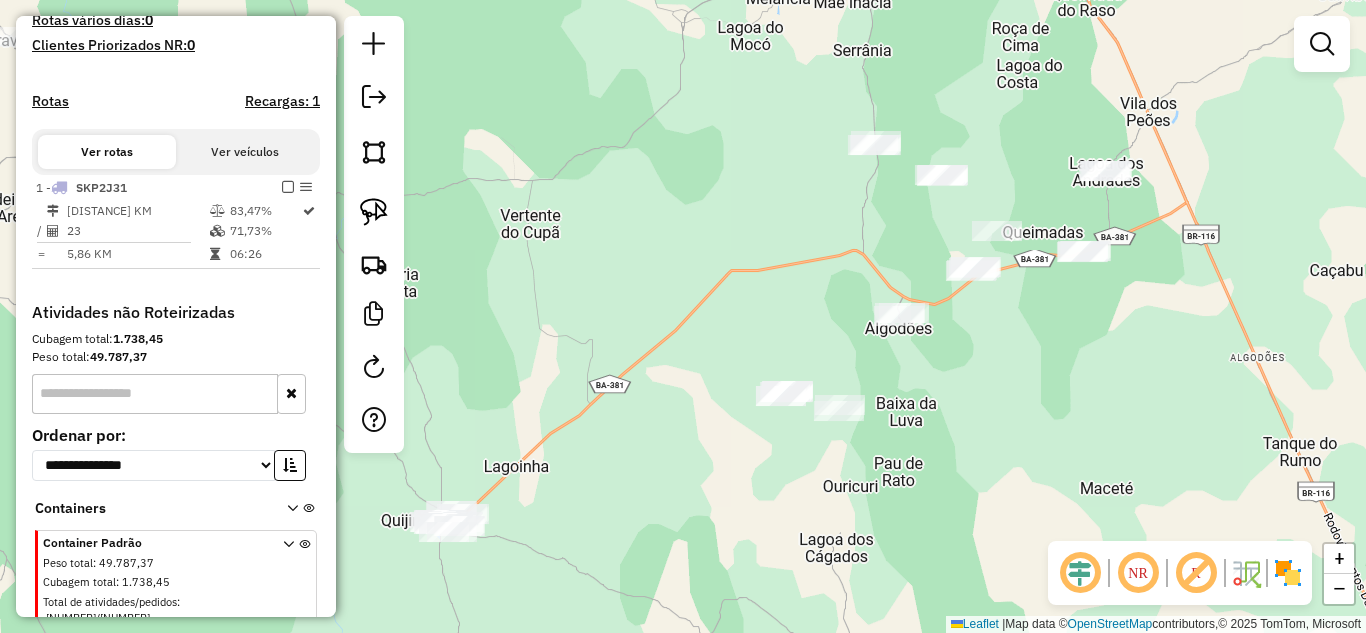 drag, startPoint x: 789, startPoint y: 318, endPoint x: 762, endPoint y: 325, distance: 27.89265 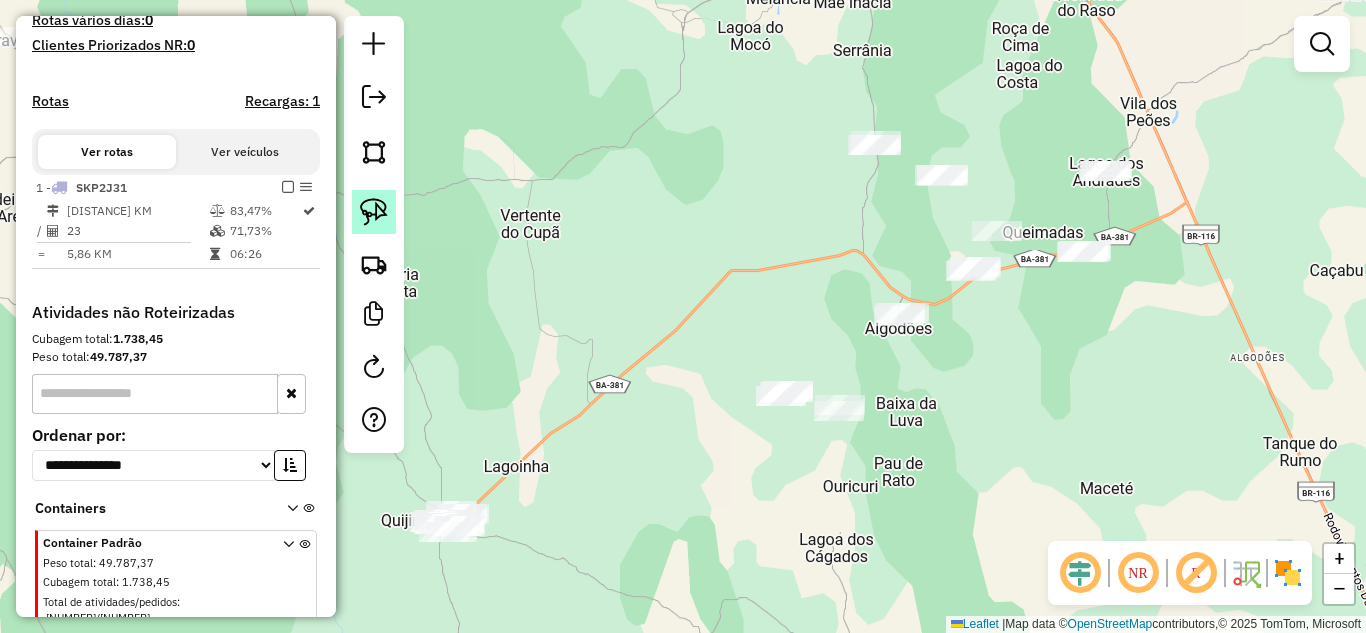 drag, startPoint x: 382, startPoint y: 212, endPoint x: 398, endPoint y: 209, distance: 16.27882 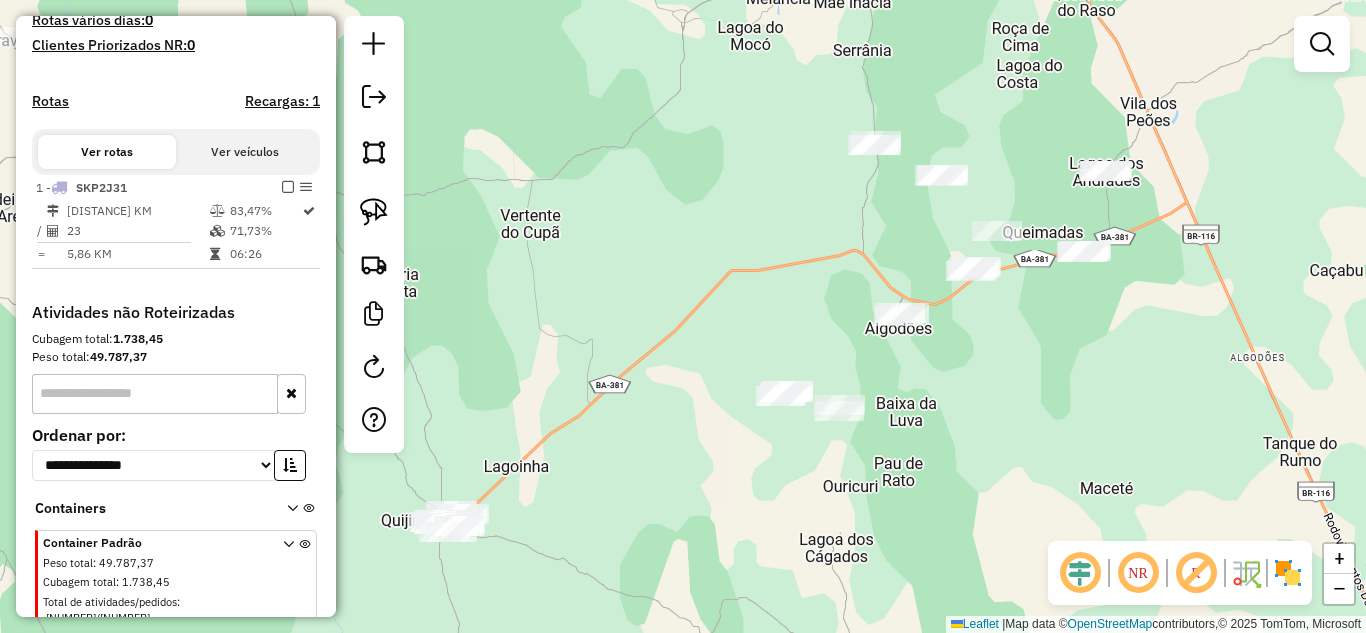 click 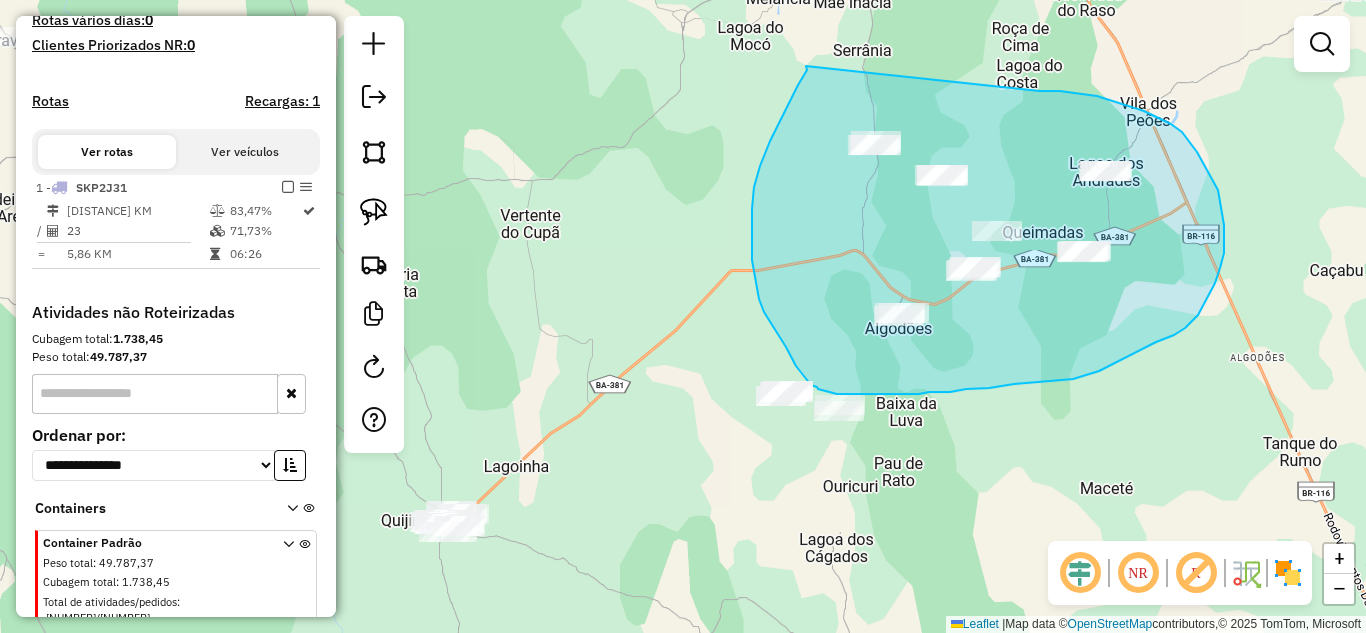 drag, startPoint x: 807, startPoint y: 70, endPoint x: 1040, endPoint y: 91, distance: 233.94444 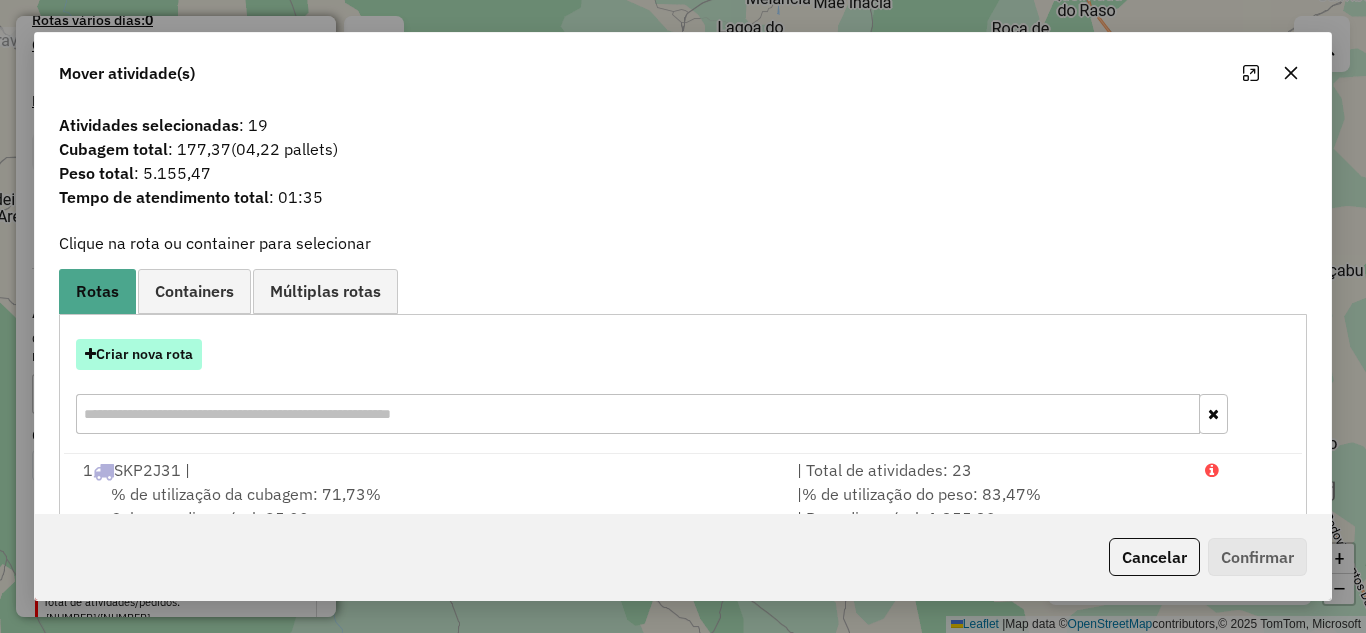 click on "Criar nova rota" at bounding box center [139, 354] 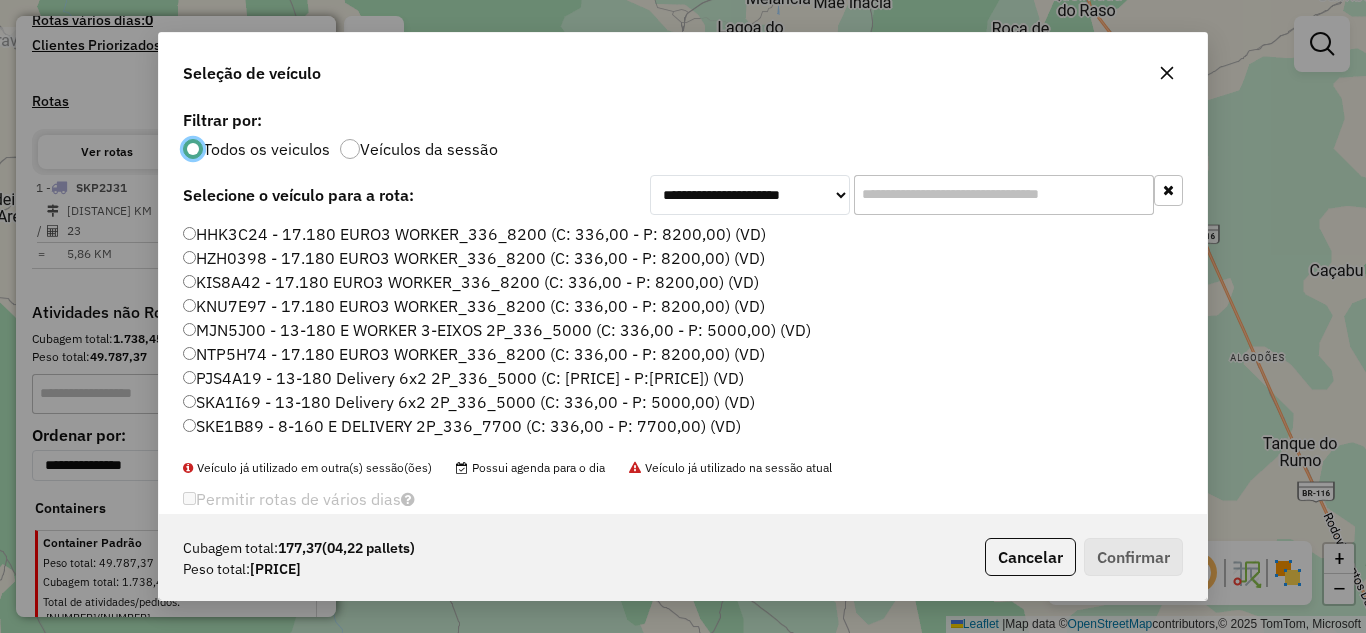 scroll, scrollTop: 11, scrollLeft: 6, axis: both 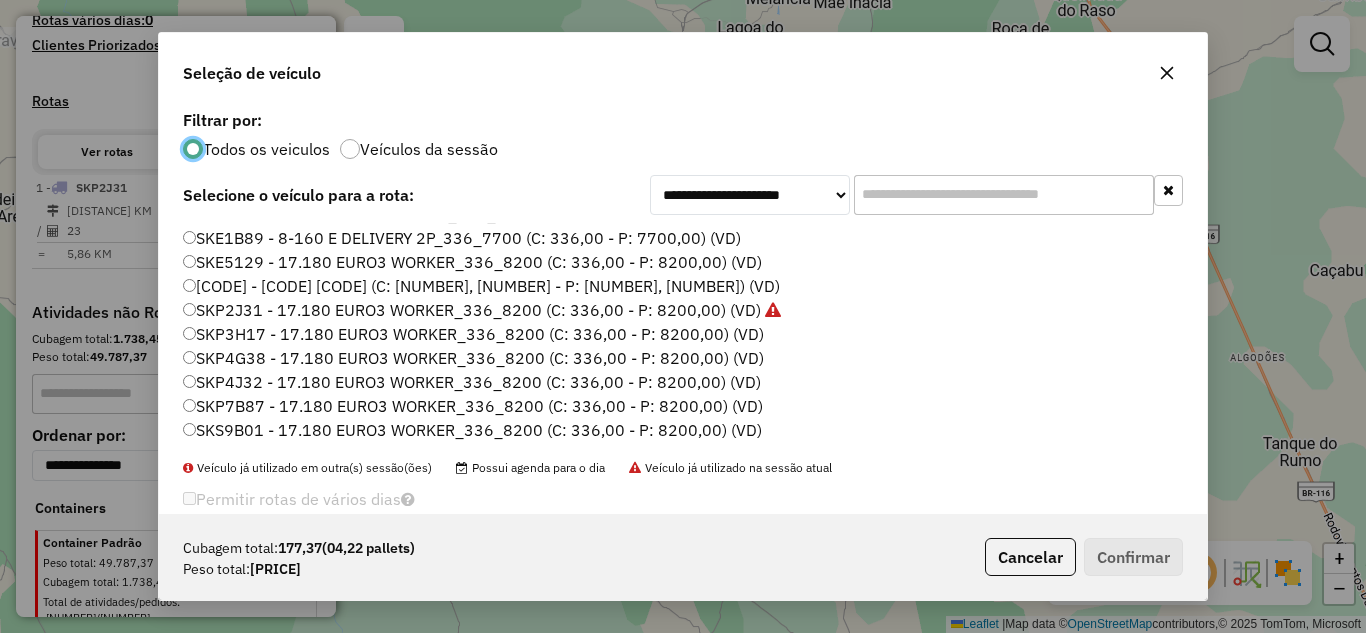 click on "SKP4G38 - 17.180 EURO3 WORKER_336_8200 (C: 336,00 - P: 8200,00) (VD)" 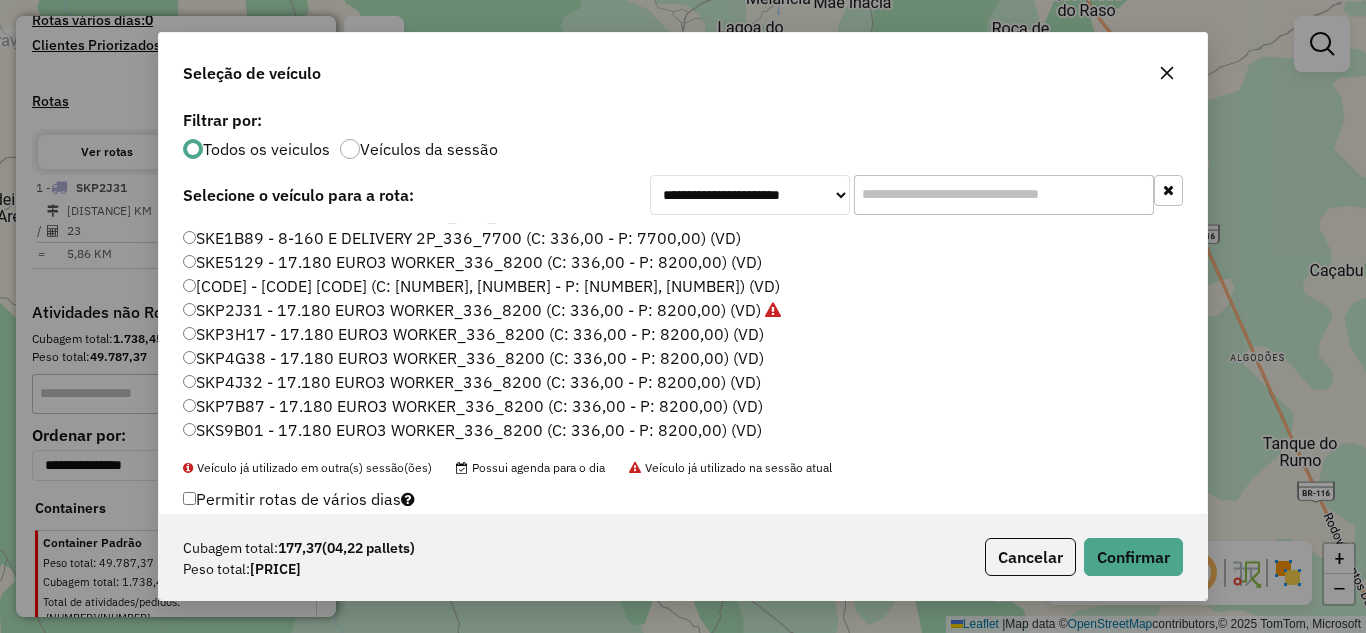 click on "SKP4G38 - 17.180 EURO3 WORKER_336_8200 (C: 336,00 - P: 8200,00) (VD)" 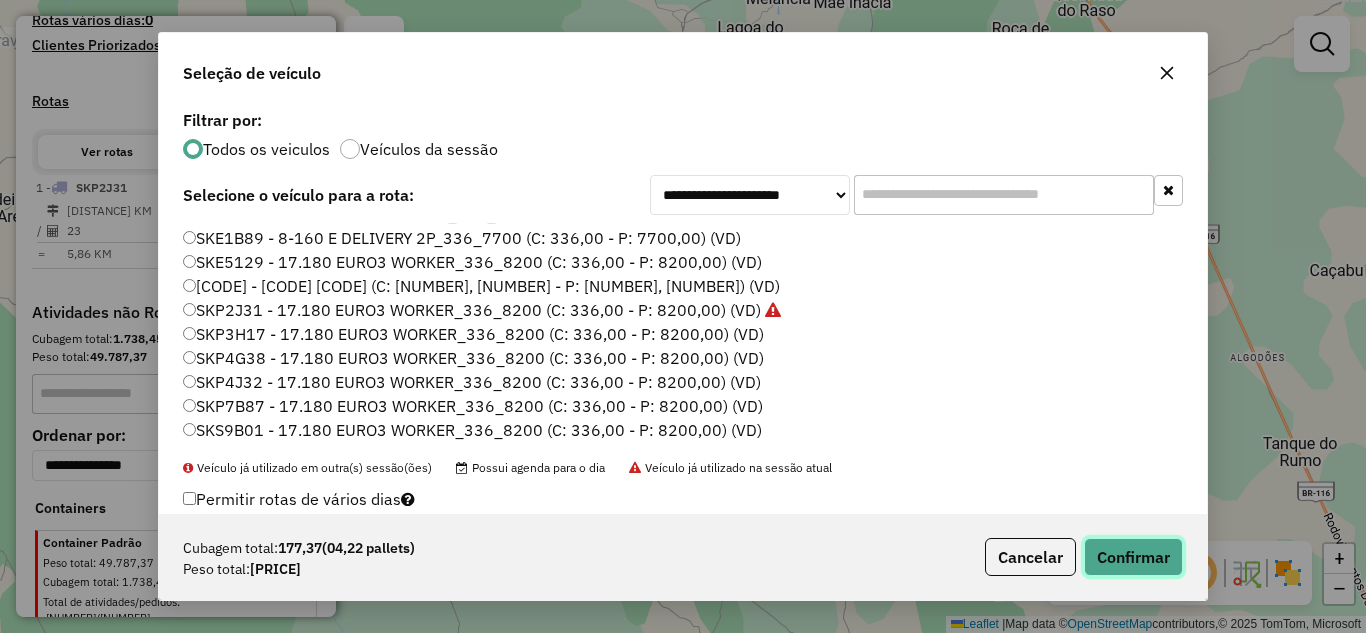 click on "Confirmar" 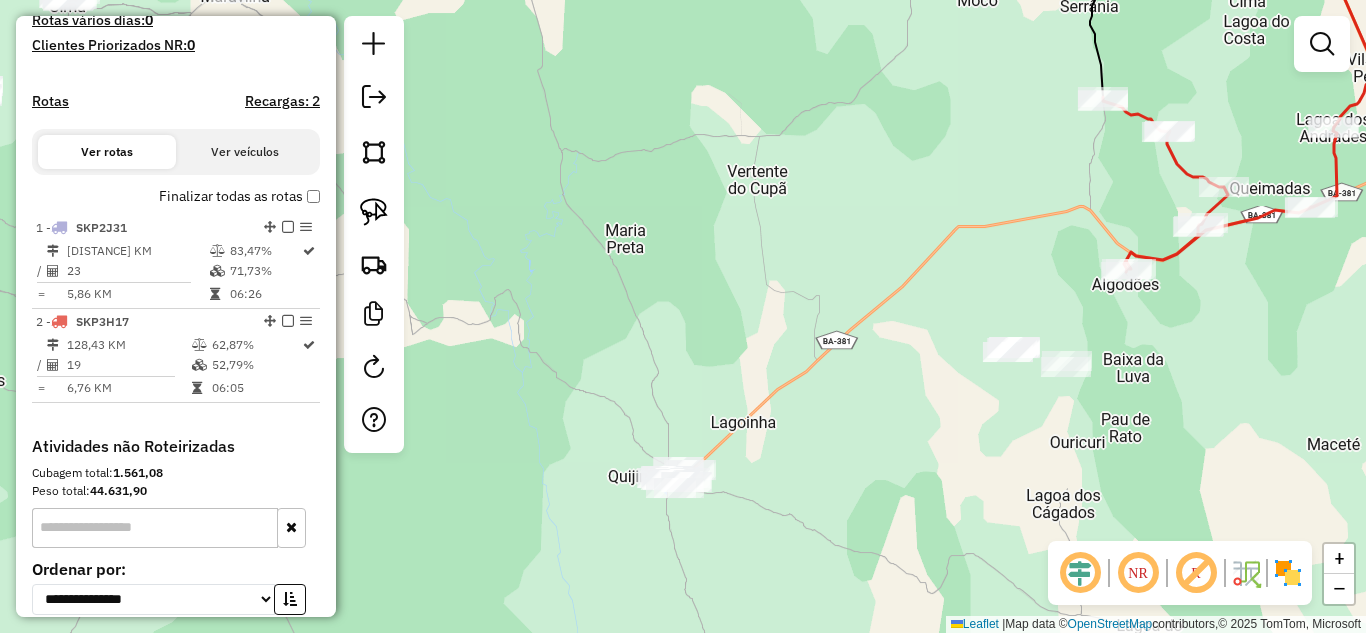 drag, startPoint x: 787, startPoint y: 469, endPoint x: 1030, endPoint y: 416, distance: 248.71269 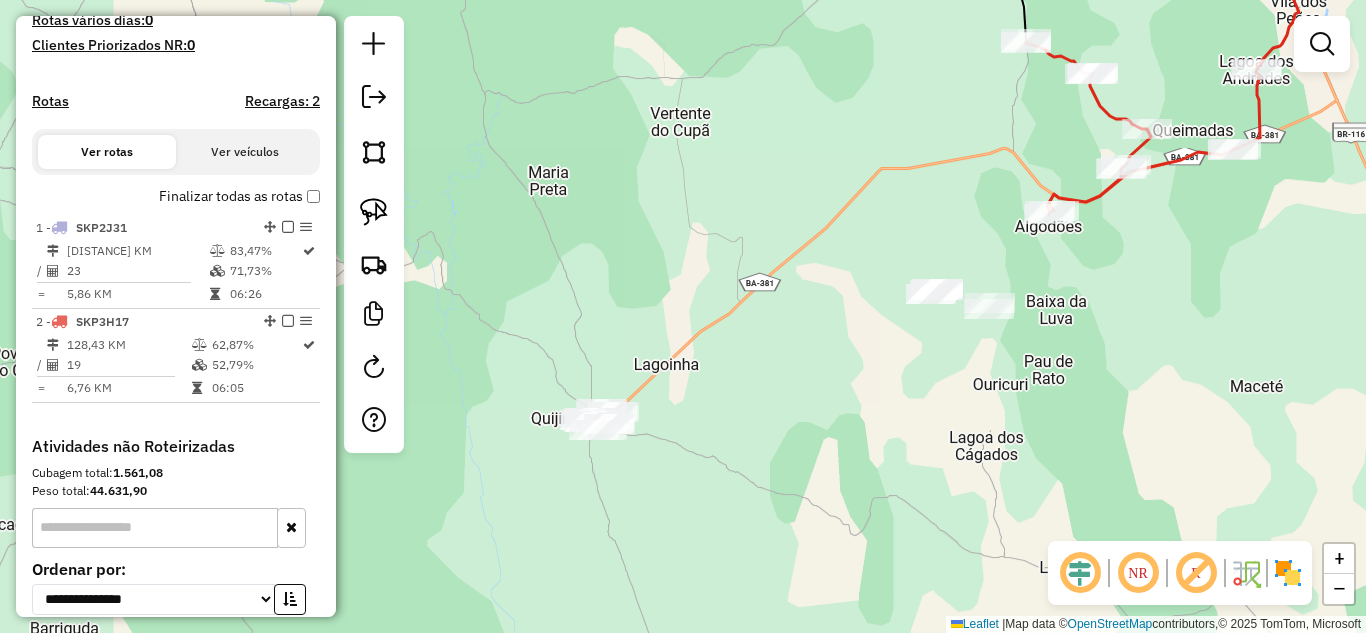 drag, startPoint x: 893, startPoint y: 379, endPoint x: 777, endPoint y: 317, distance: 131.52946 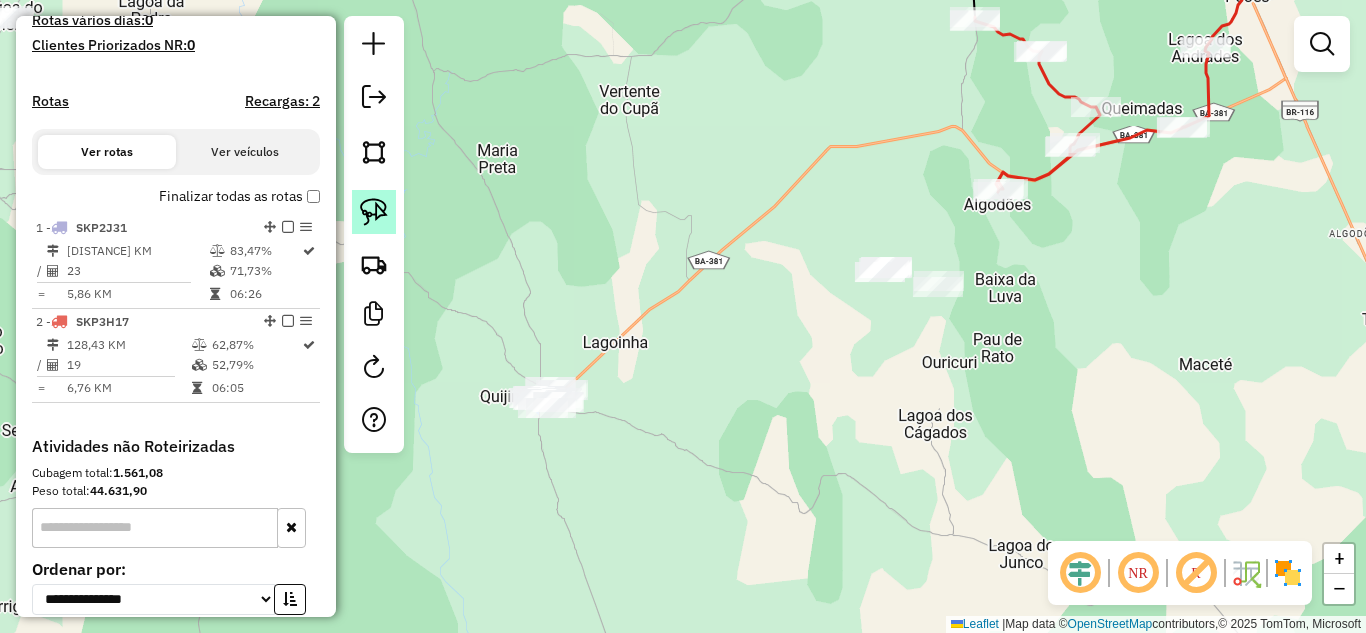 click 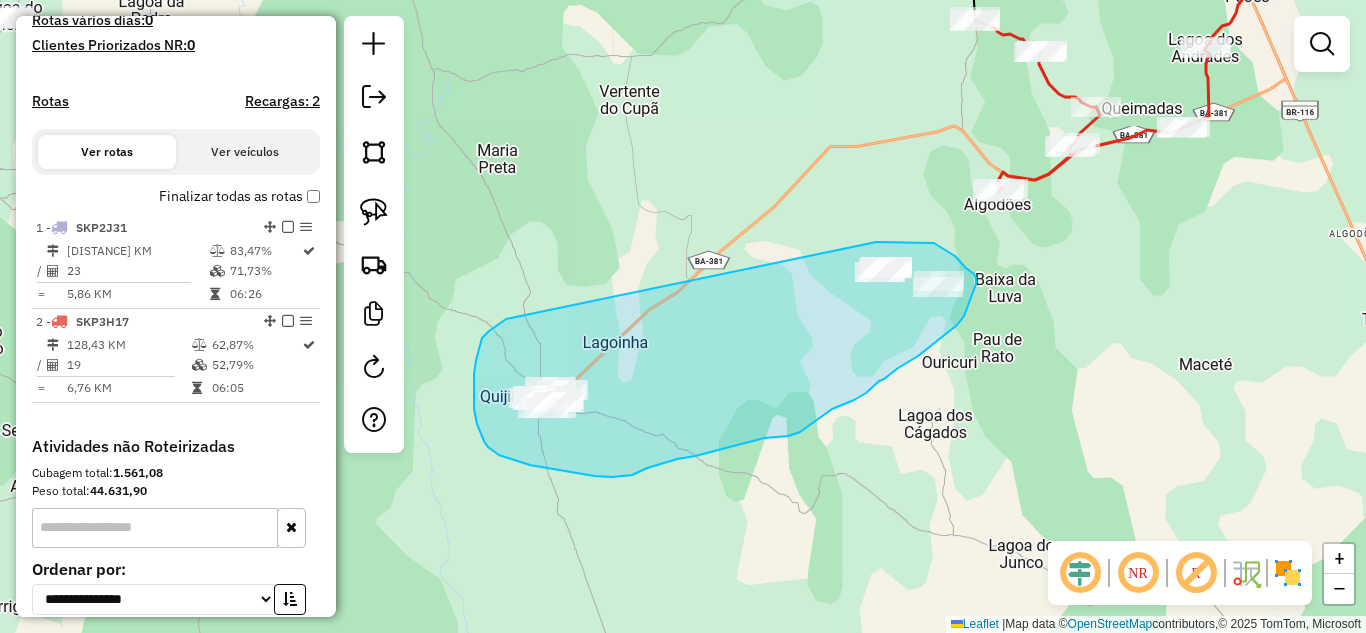 drag, startPoint x: 506, startPoint y: 319, endPoint x: 873, endPoint y: 242, distance: 374.99066 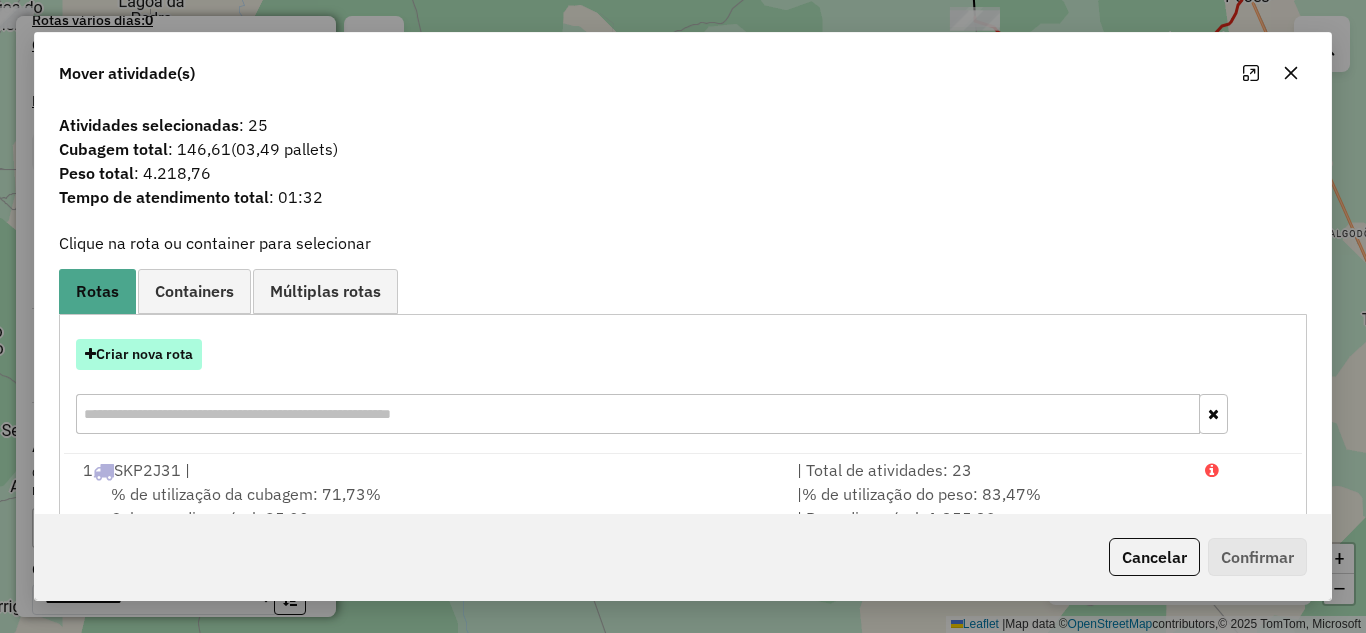 click on "Criar nova rota" at bounding box center (139, 354) 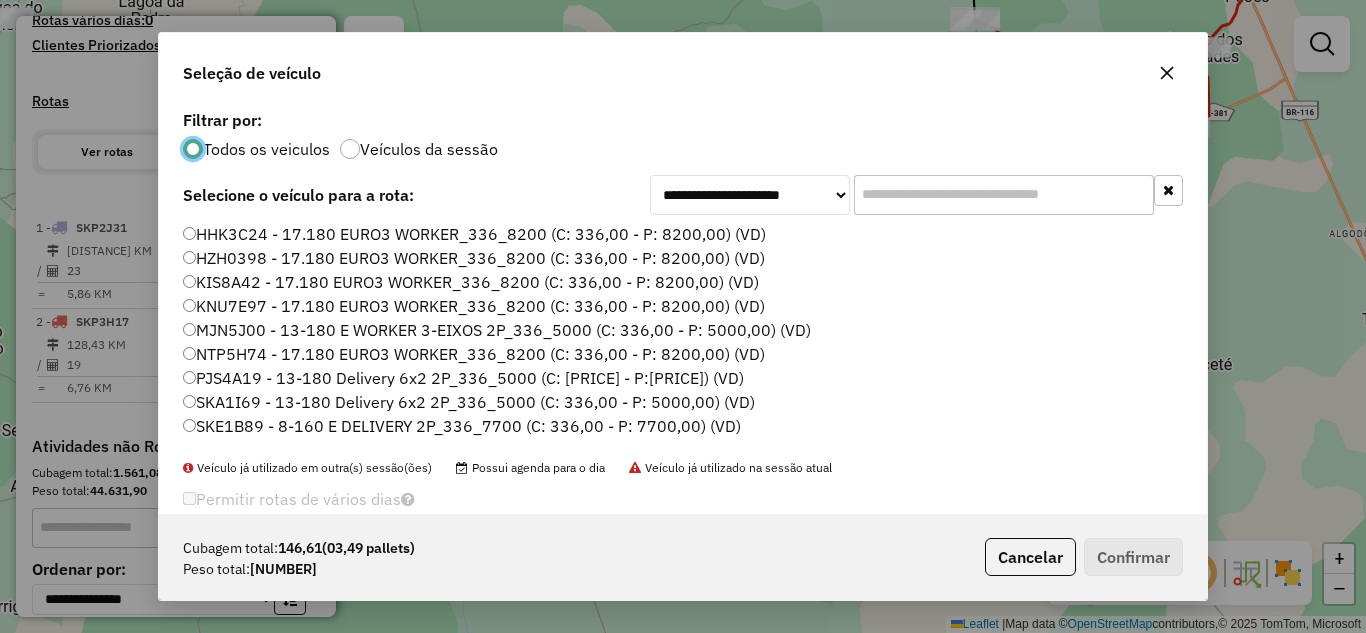 scroll, scrollTop: 11, scrollLeft: 6, axis: both 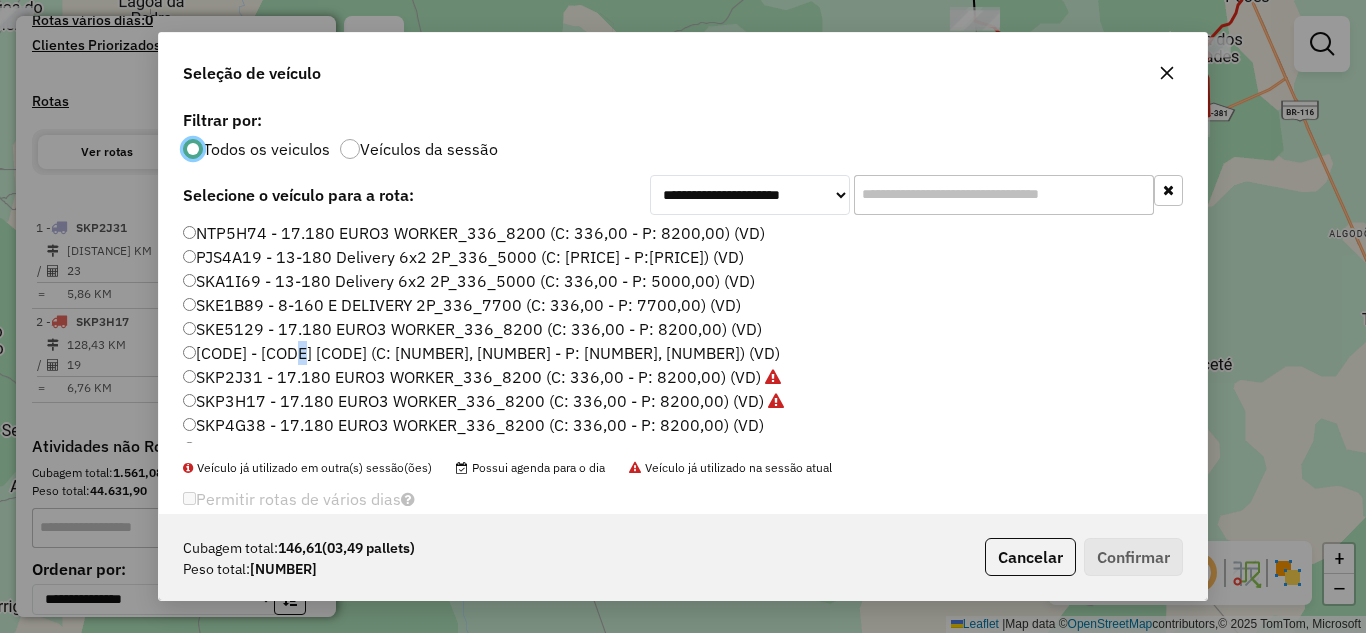 click on "[PLATE] - [VEHICLE_MODEL] ([CAPACITY] - [CAPACITY]) ([CAPACITY])" 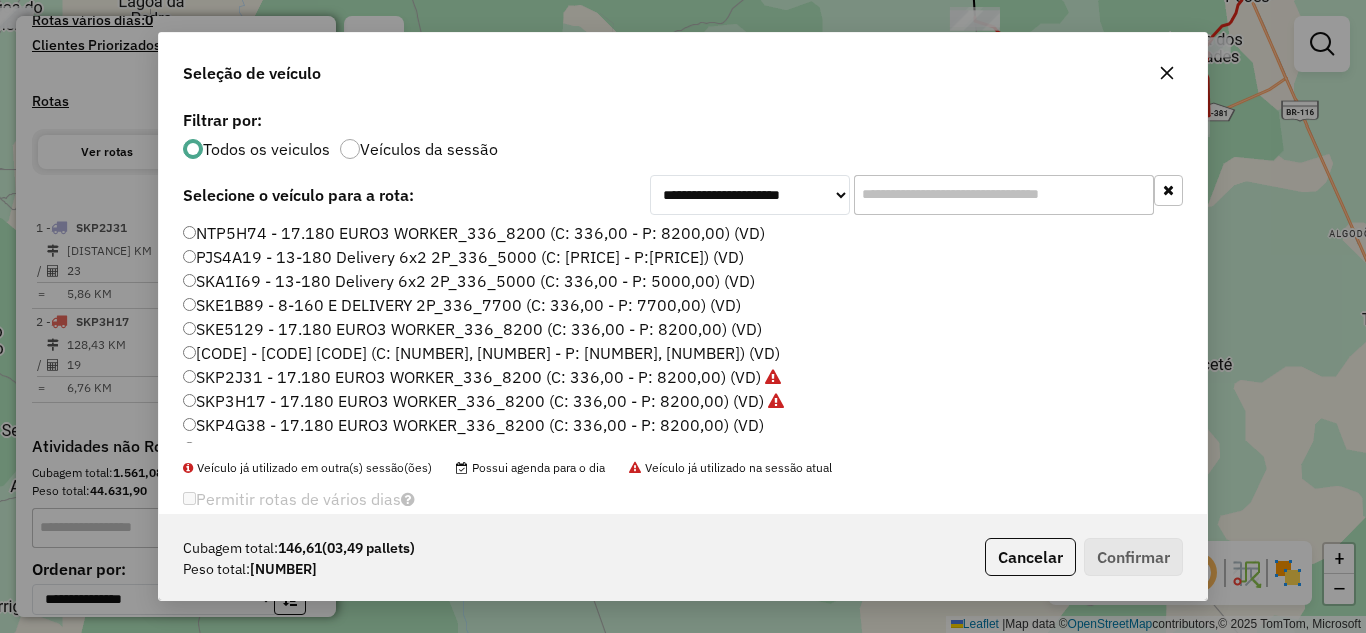 click on "[PLATE] - [VEHICLE_MODEL] ([CAPACITY] - [CAPACITY]) ([CAPACITY])" 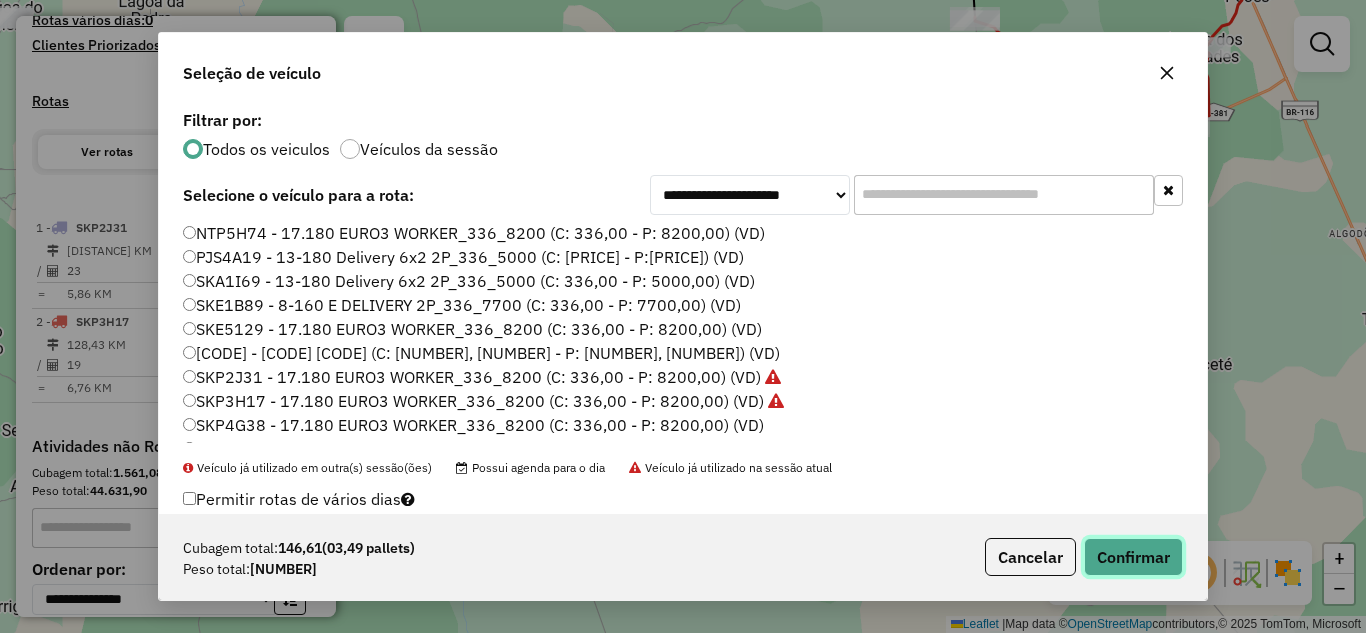 click on "Confirmar" 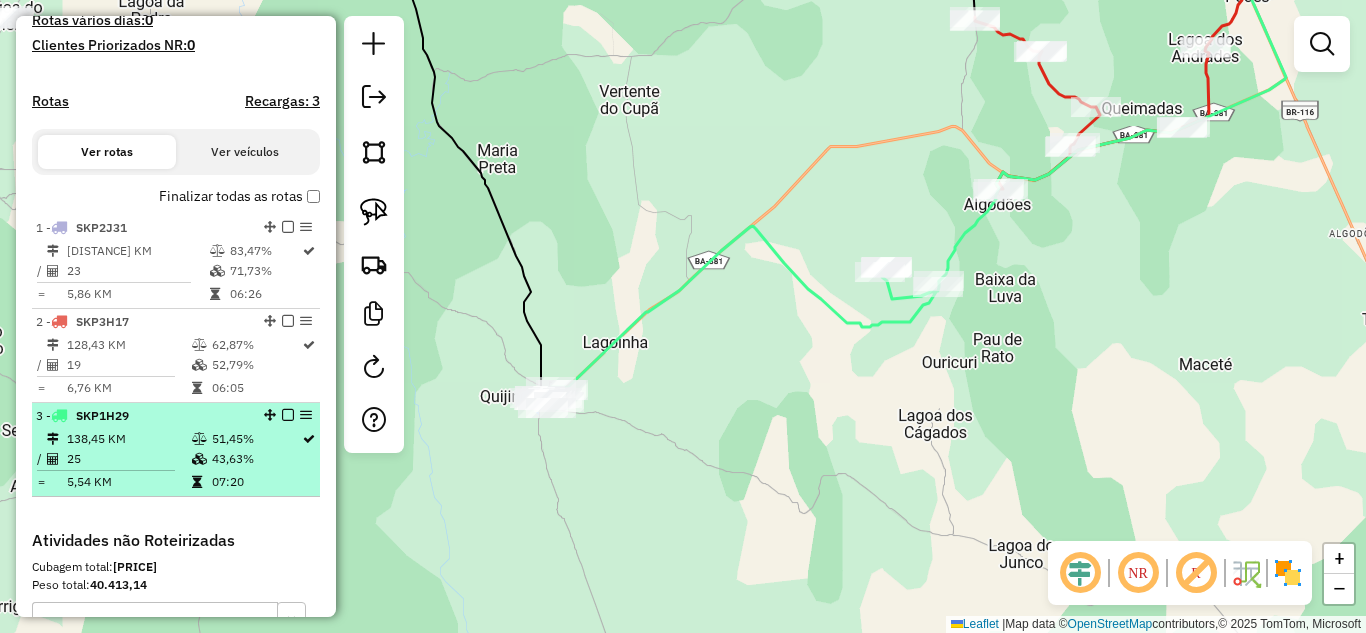 click on "3 -       SKP1H29" at bounding box center [142, 416] 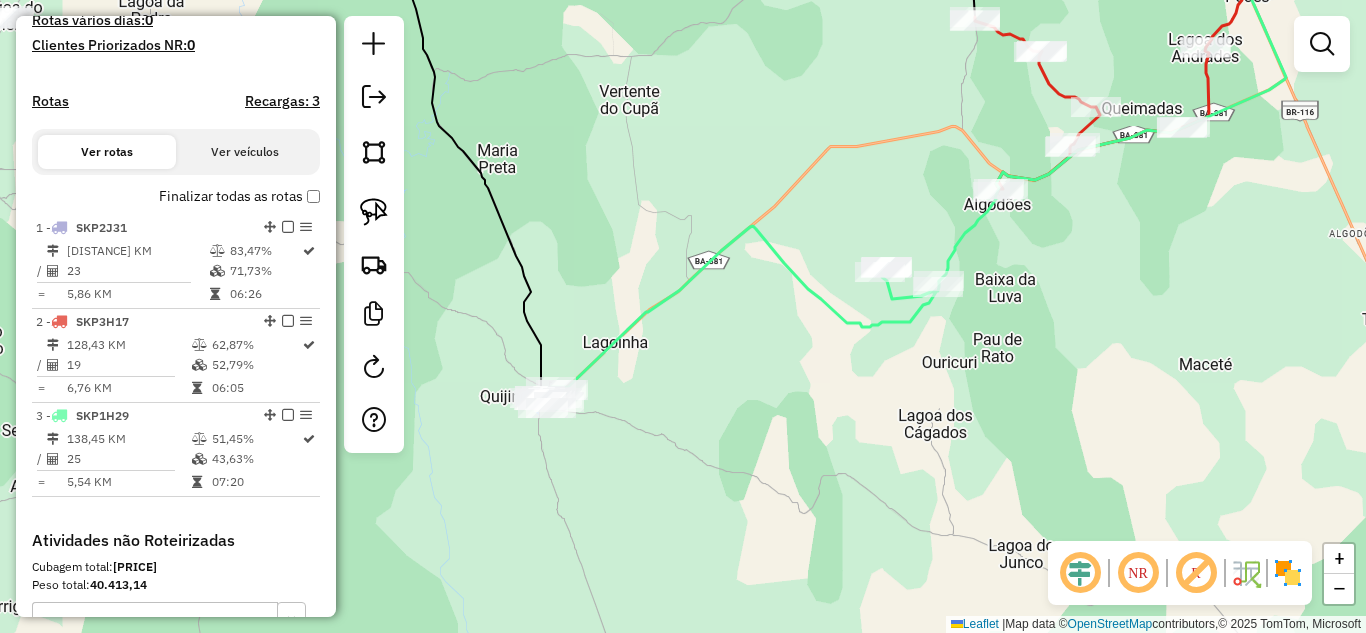 select on "*********" 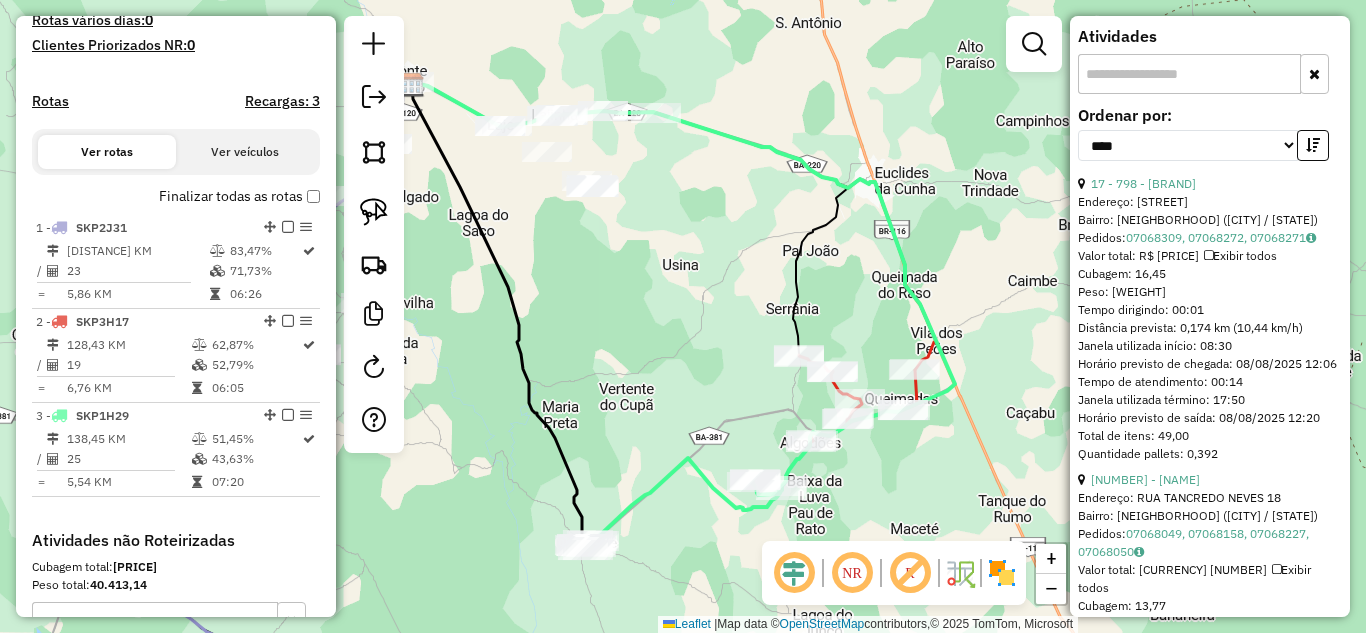 scroll, scrollTop: 733, scrollLeft: 0, axis: vertical 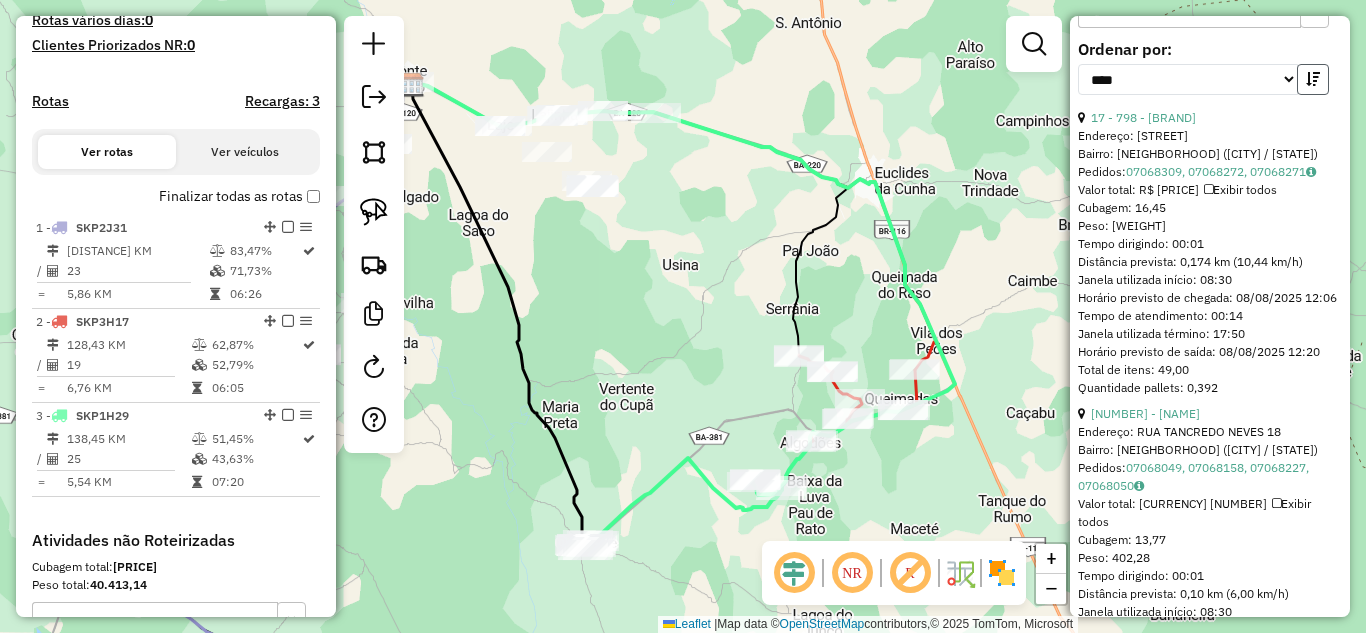 click at bounding box center [1313, 79] 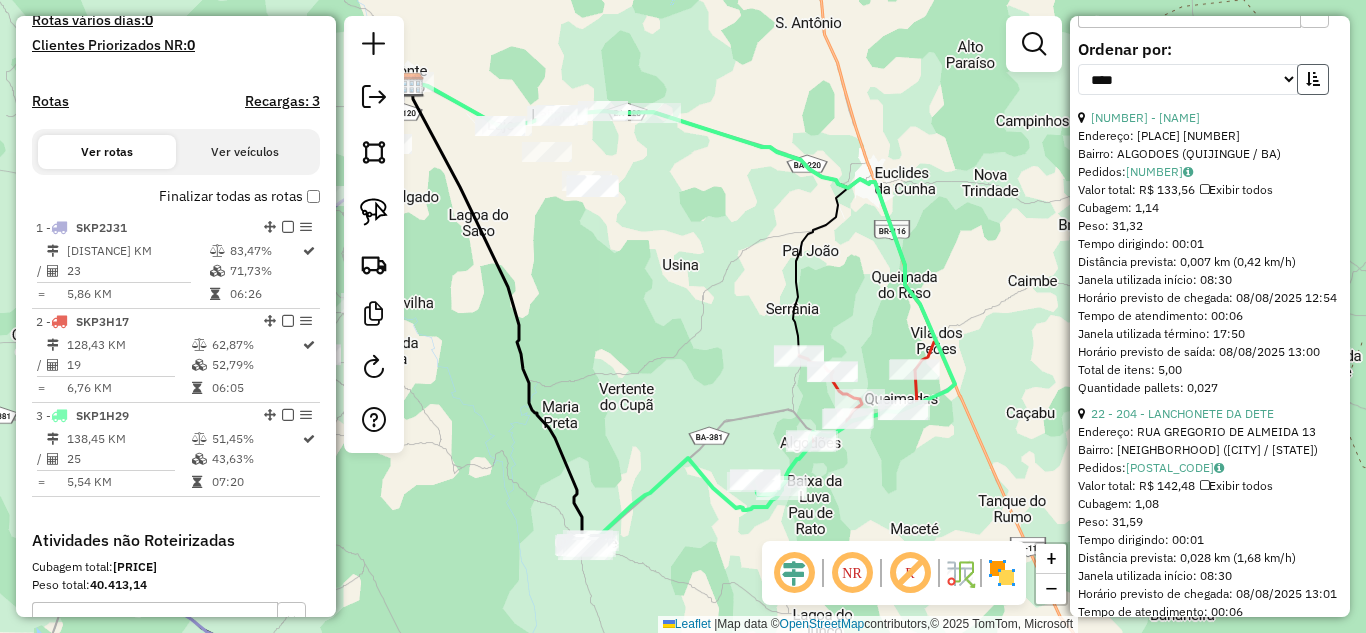 click at bounding box center [1313, 79] 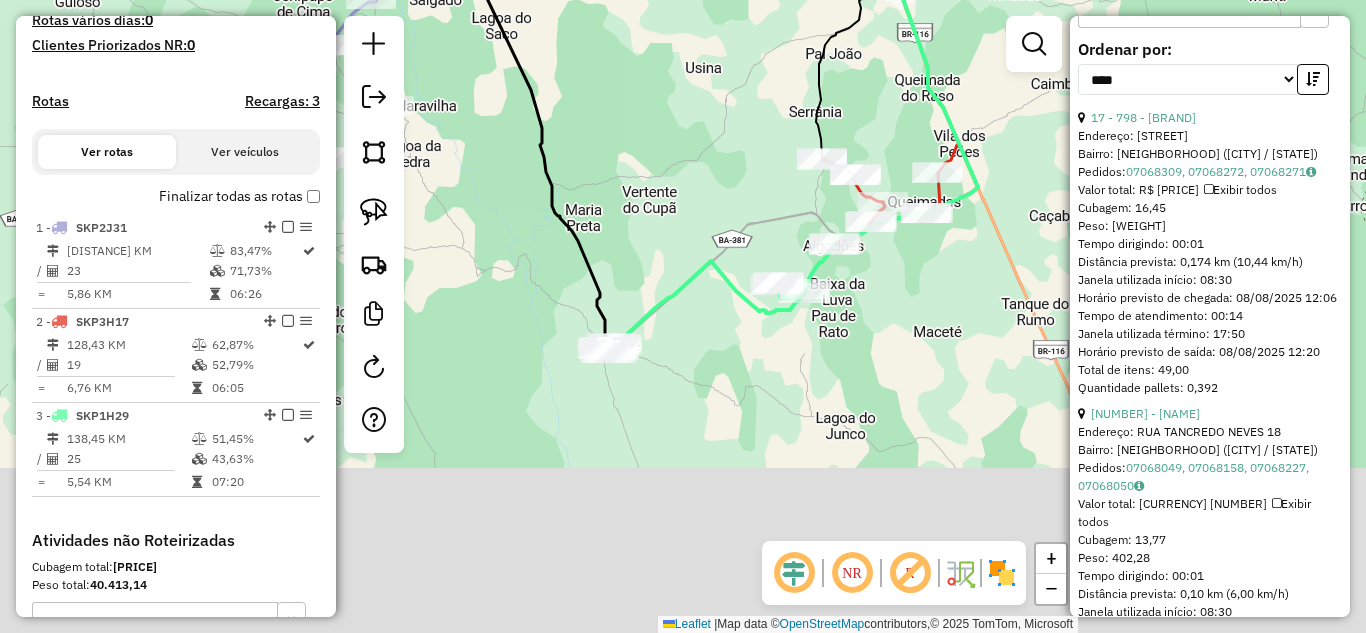 drag, startPoint x: 676, startPoint y: 404, endPoint x: 651, endPoint y: 269, distance: 137.2953 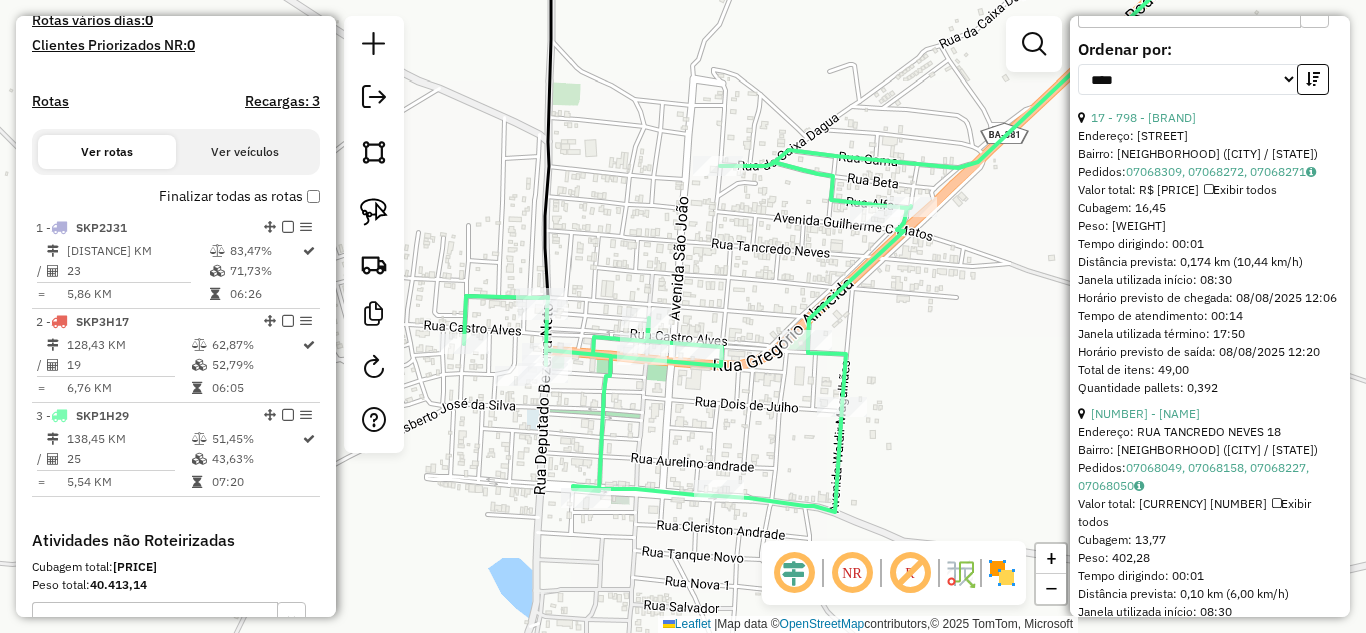 drag, startPoint x: 672, startPoint y: 462, endPoint x: 665, endPoint y: 421, distance: 41.59327 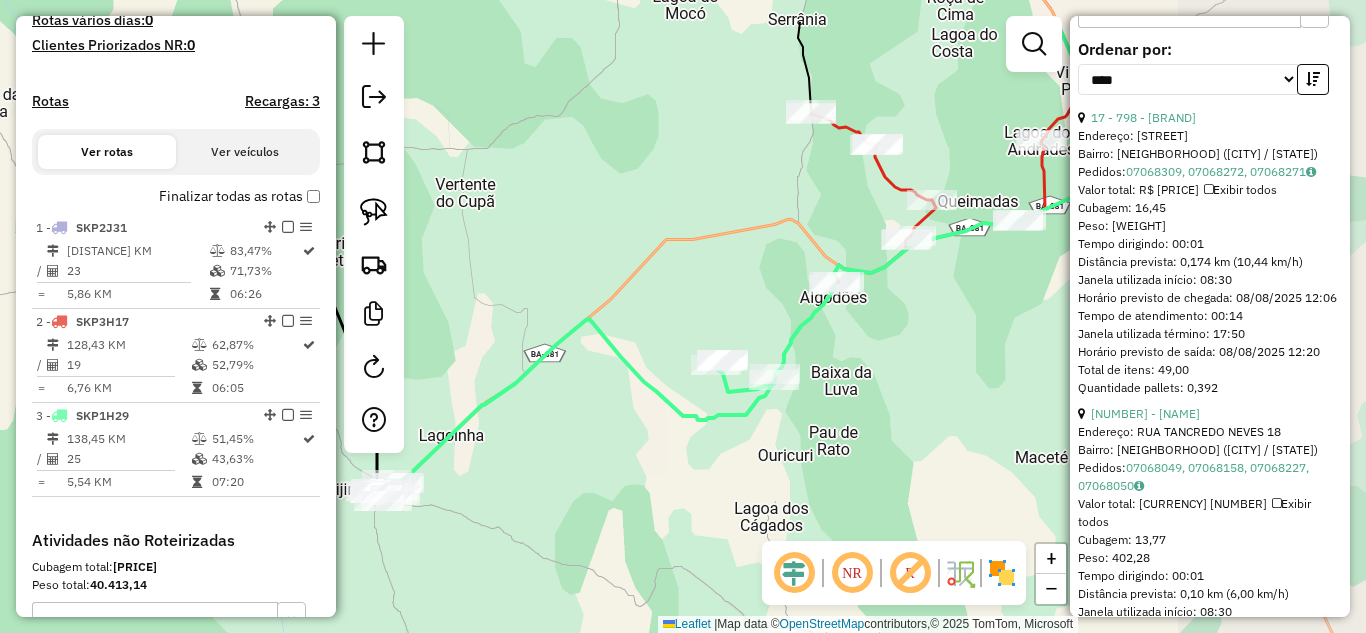 drag, startPoint x: 829, startPoint y: 339, endPoint x: 593, endPoint y: 424, distance: 250.84059 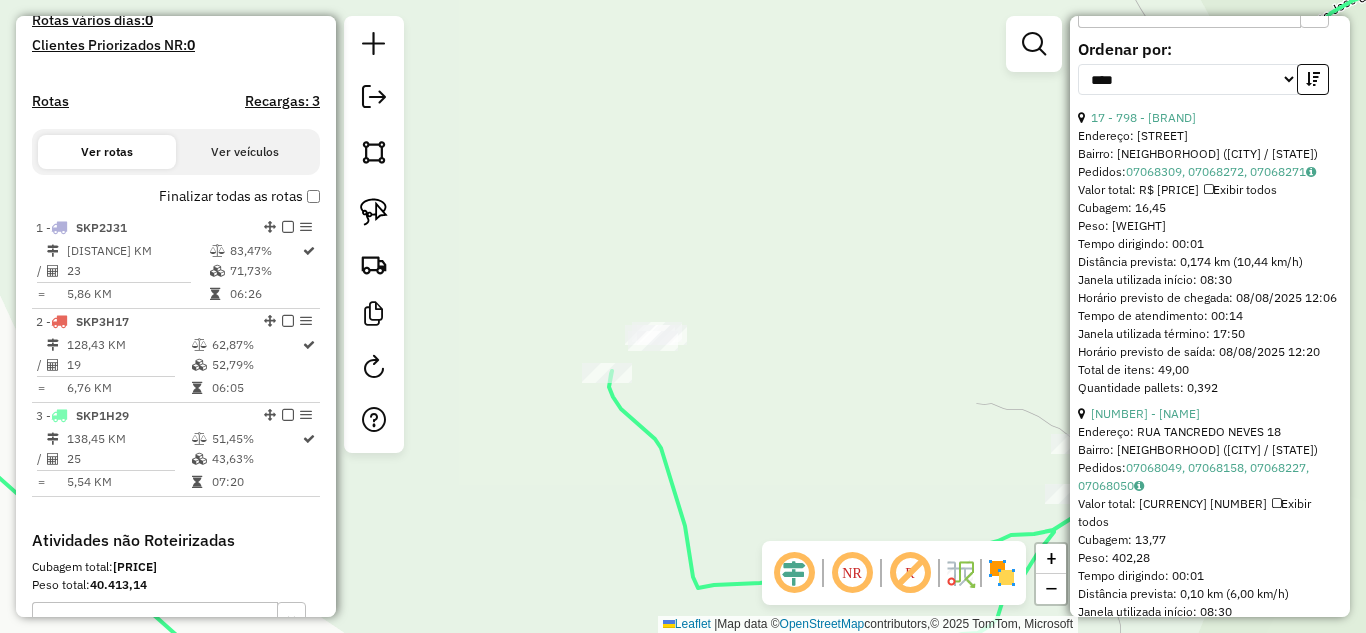 drag, startPoint x: 771, startPoint y: 438, endPoint x: 610, endPoint y: 332, distance: 192.7615 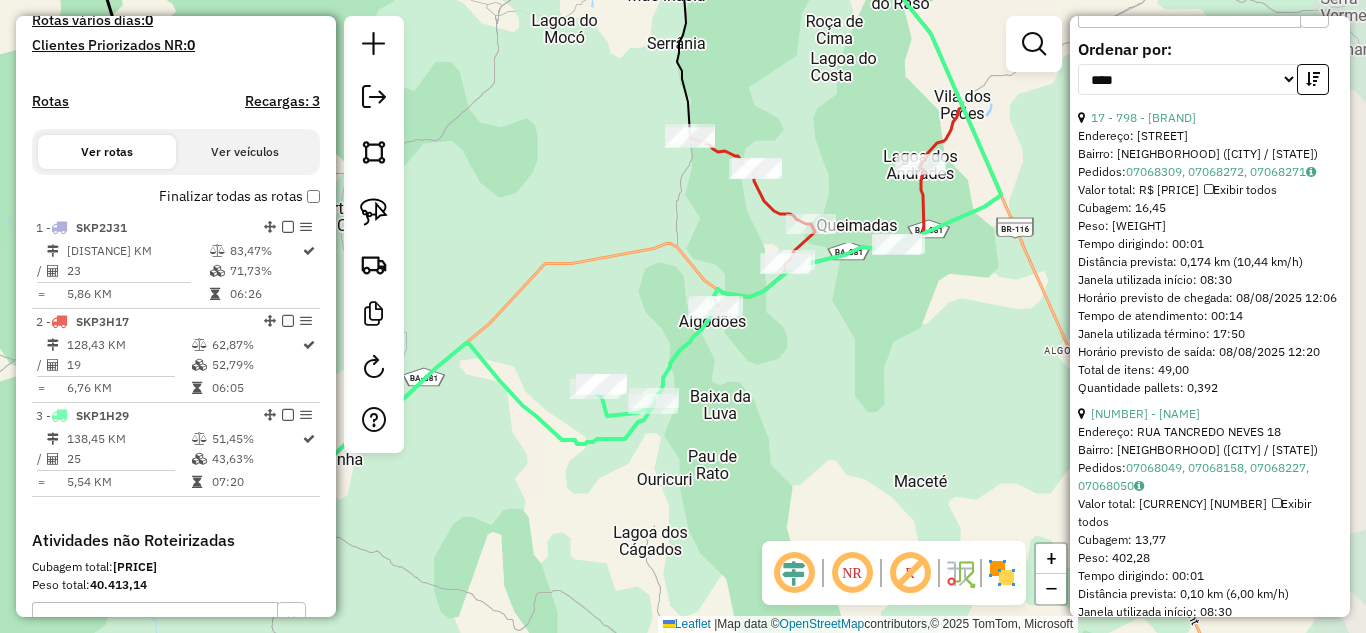 drag, startPoint x: 866, startPoint y: 335, endPoint x: 739, endPoint y: 380, distance: 134.73679 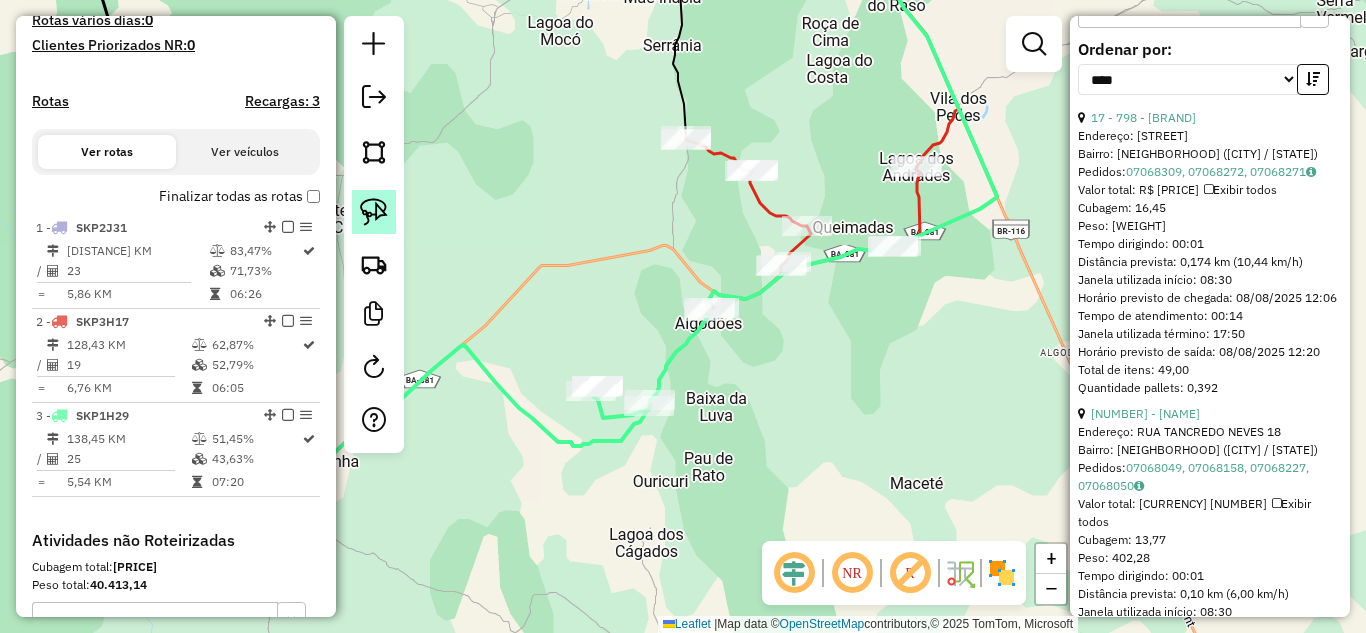 click 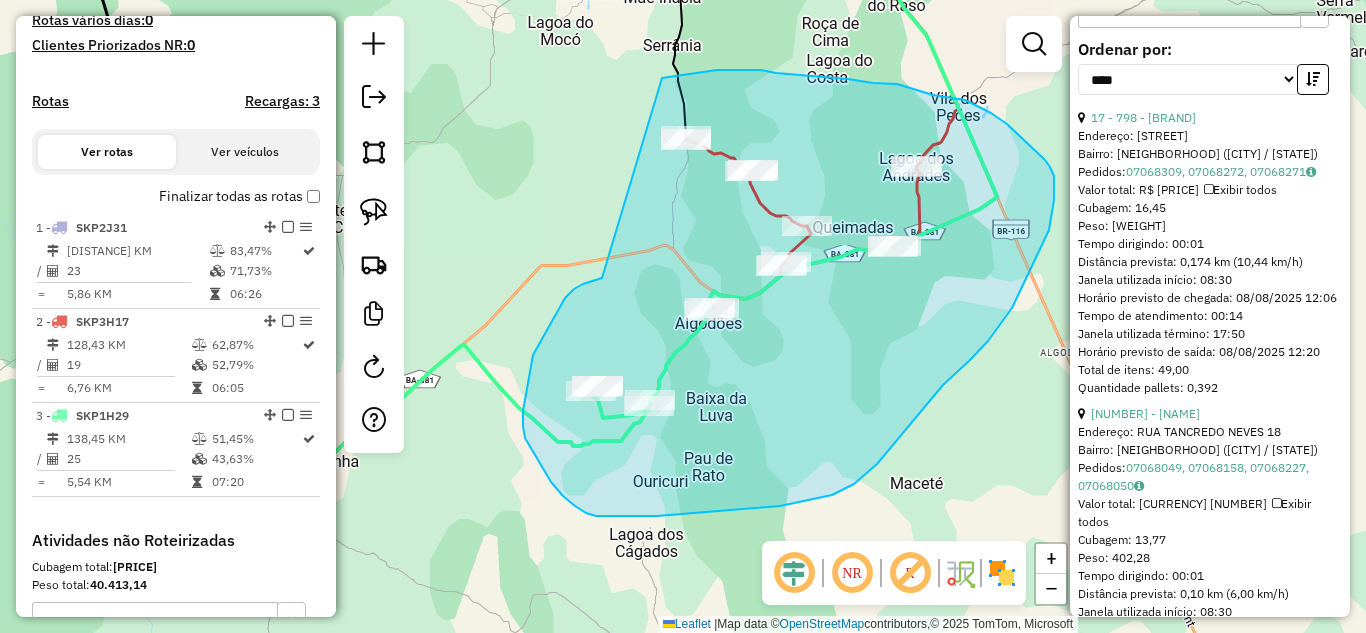 drag, startPoint x: 602, startPoint y: 278, endPoint x: 608, endPoint y: 88, distance: 190.09471 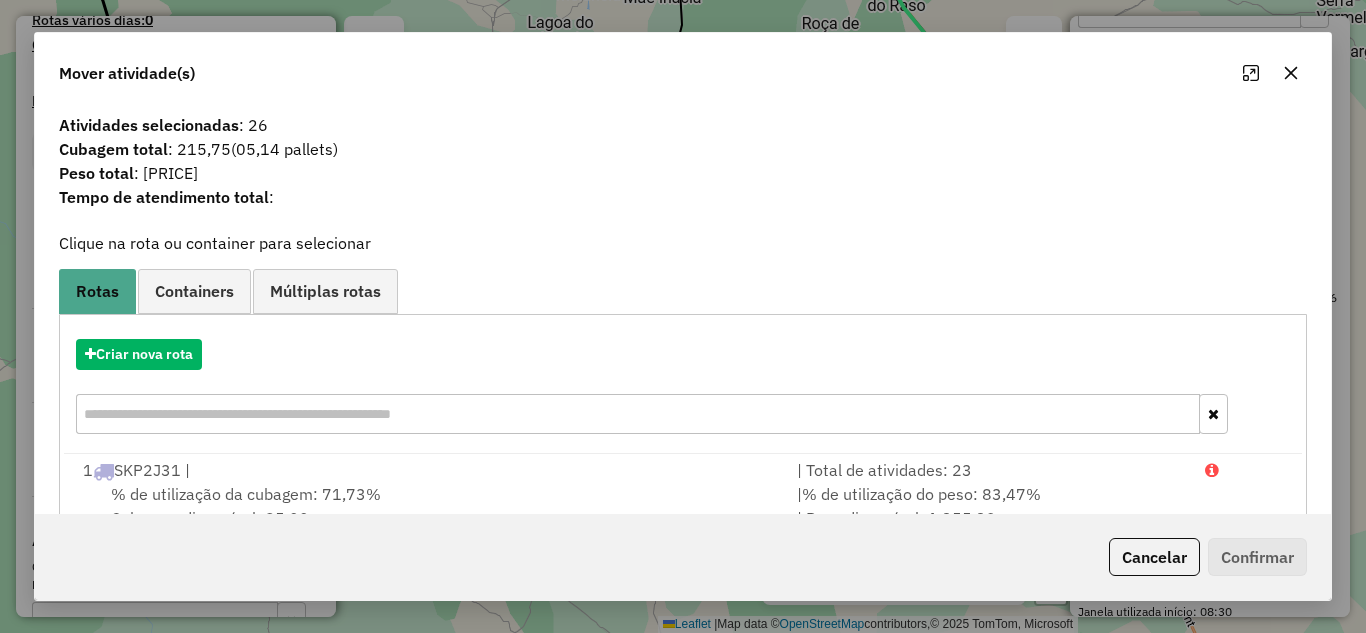 click 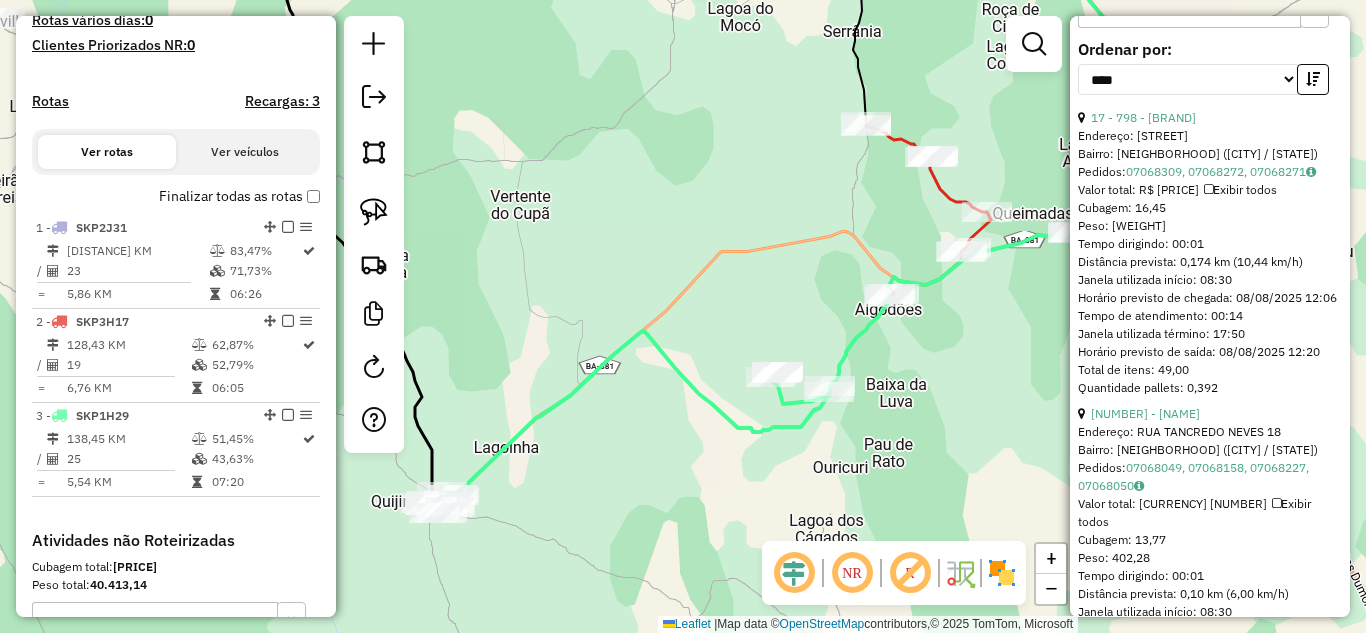 drag, startPoint x: 736, startPoint y: 396, endPoint x: 916, endPoint y: 382, distance: 180.54362 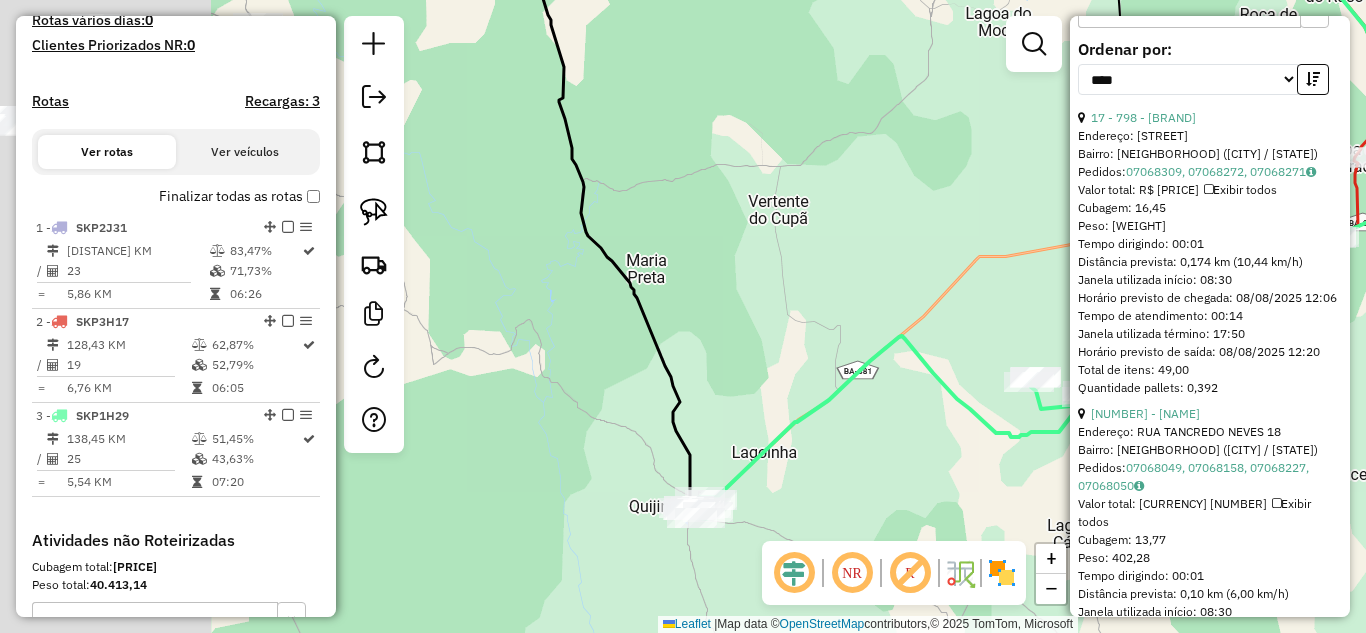 drag, startPoint x: 564, startPoint y: 298, endPoint x: 1031, endPoint y: 287, distance: 467.12955 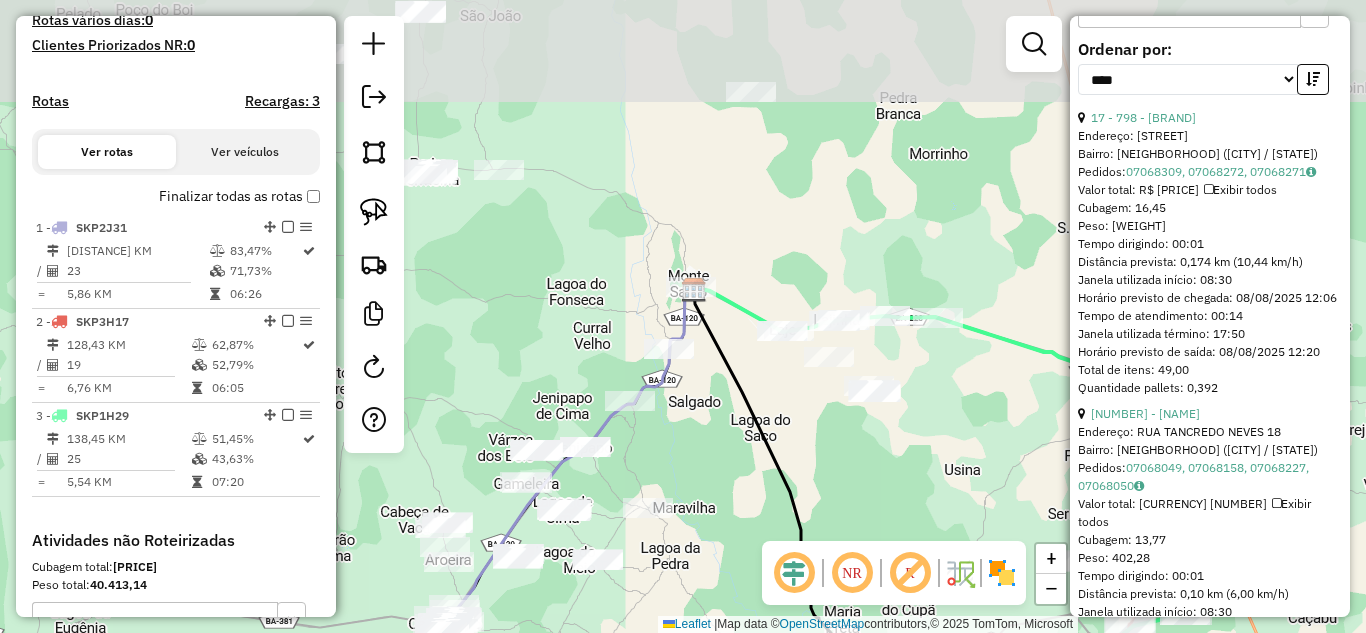 drag, startPoint x: 669, startPoint y: 291, endPoint x: 540, endPoint y: 616, distance: 349.66556 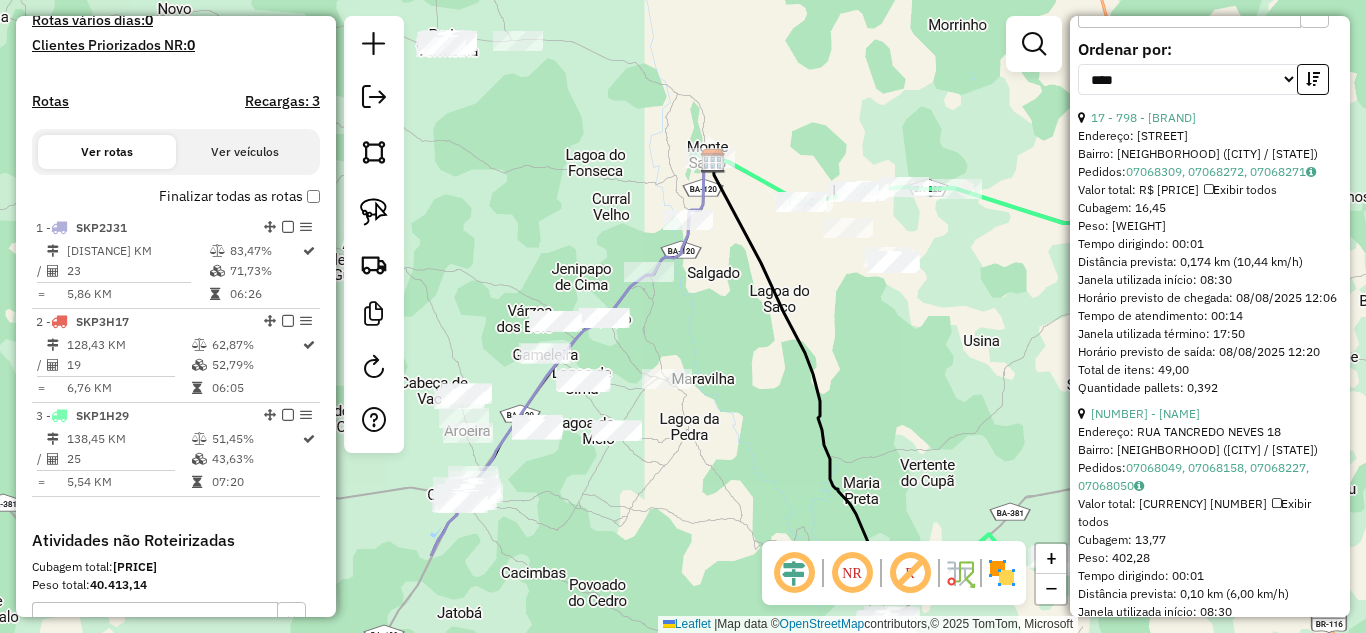 drag, startPoint x: 687, startPoint y: 451, endPoint x: 704, endPoint y: 325, distance: 127.141655 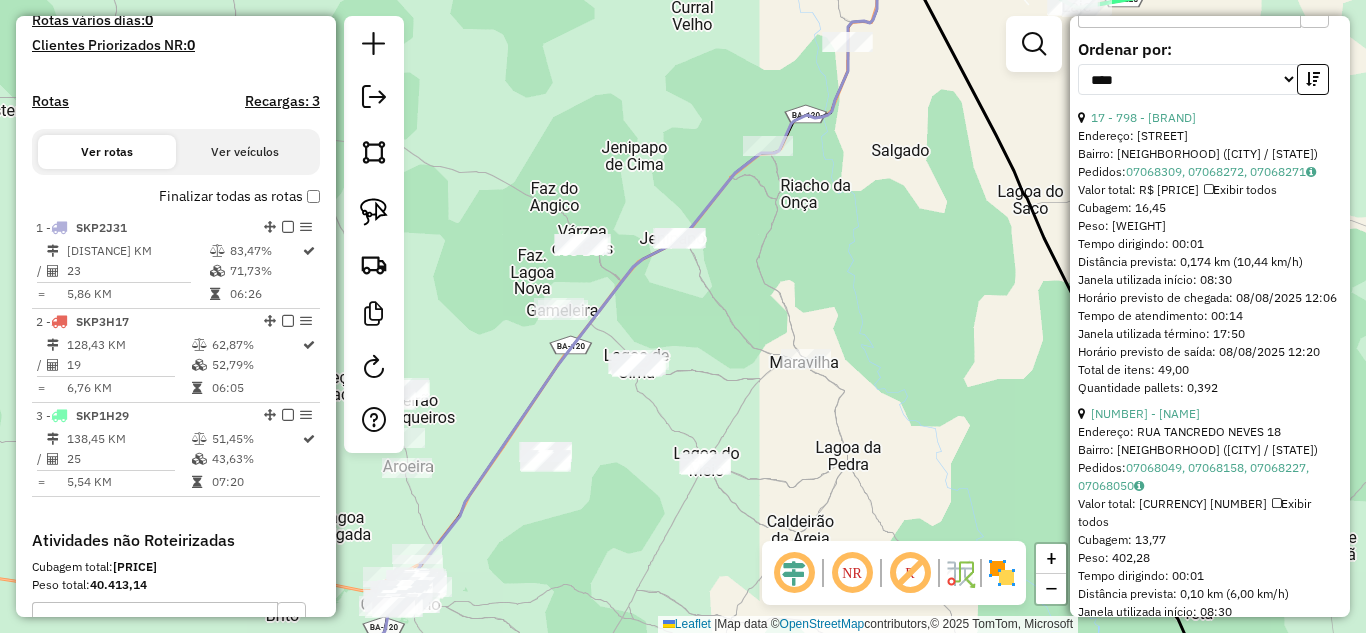 drag, startPoint x: 669, startPoint y: 328, endPoint x: 727, endPoint y: 302, distance: 63.560993 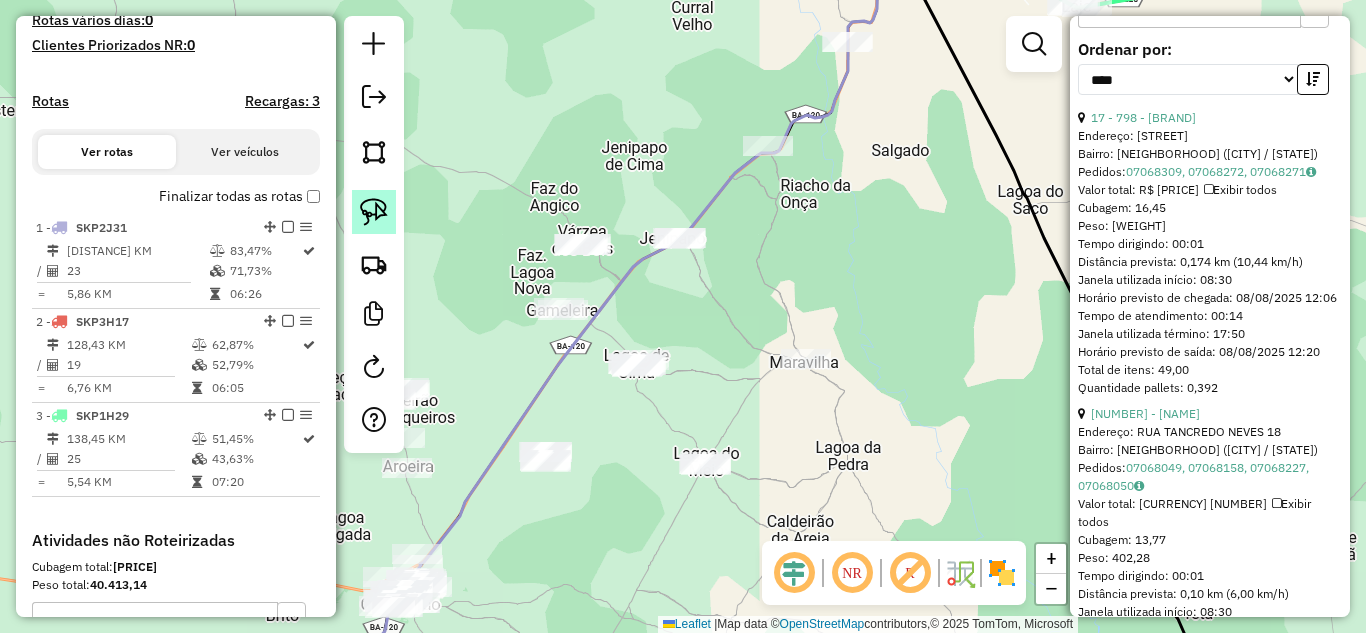 click 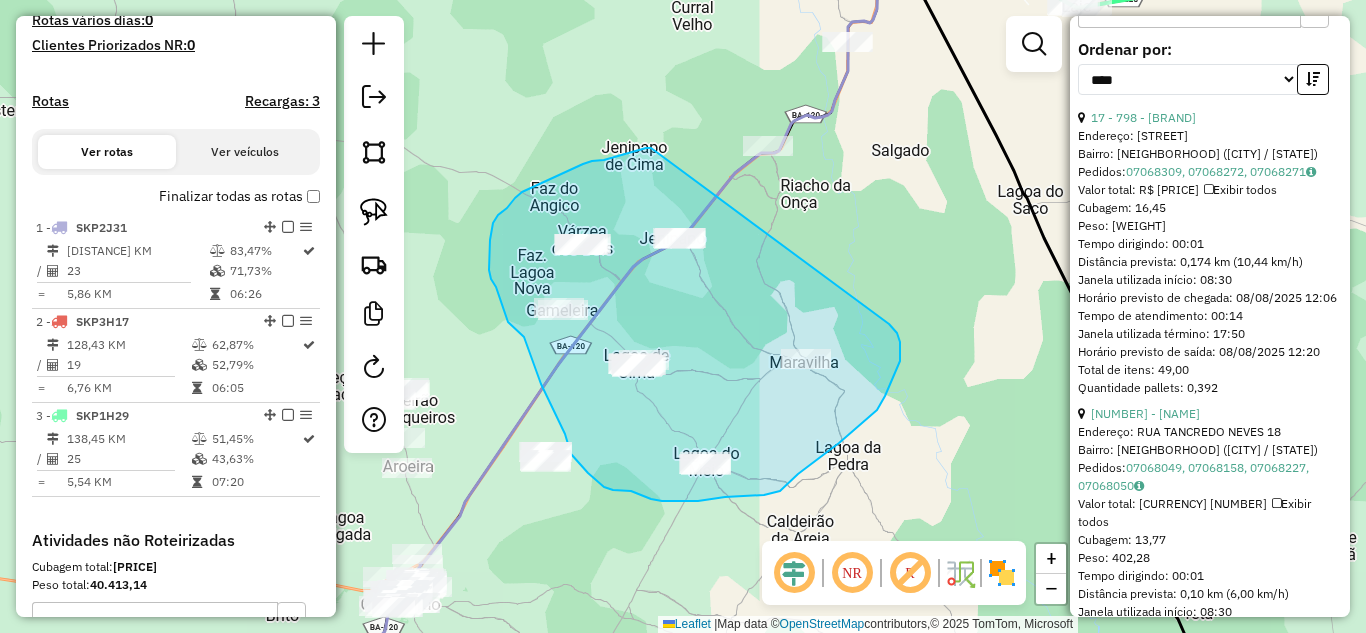 drag, startPoint x: 634, startPoint y: 151, endPoint x: 768, endPoint y: 240, distance: 160.8633 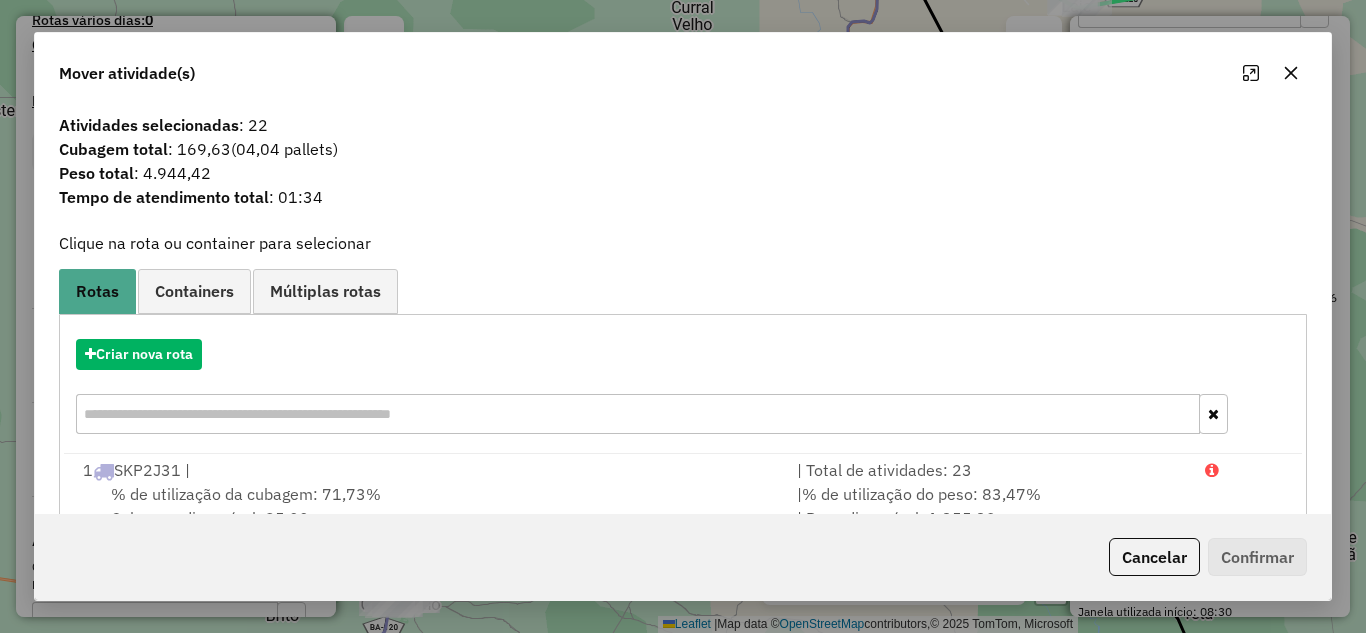 click 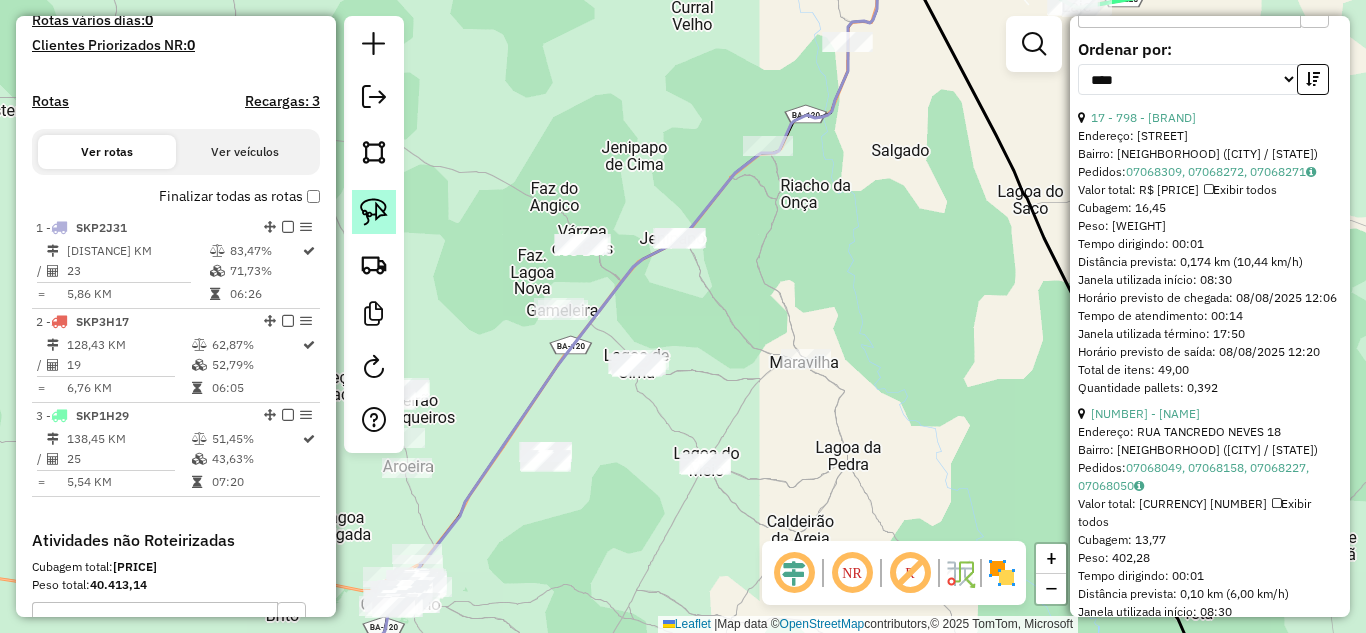drag, startPoint x: 358, startPoint y: 212, endPoint x: 425, endPoint y: 199, distance: 68.24954 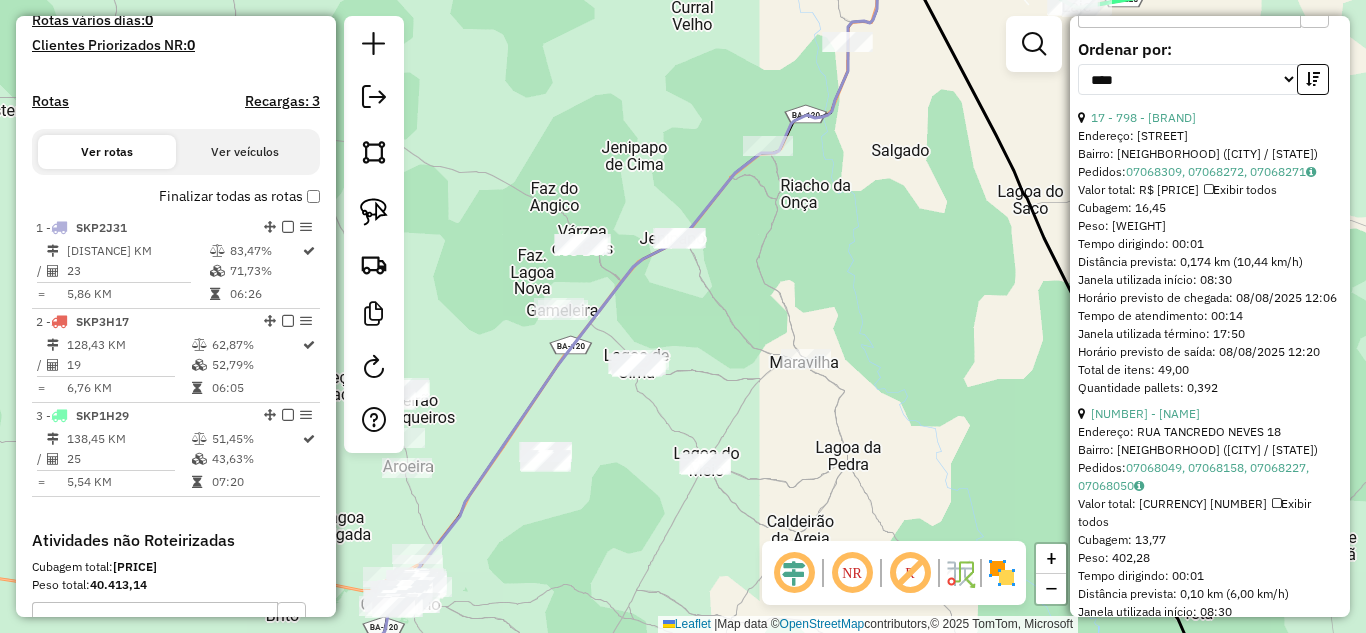 click 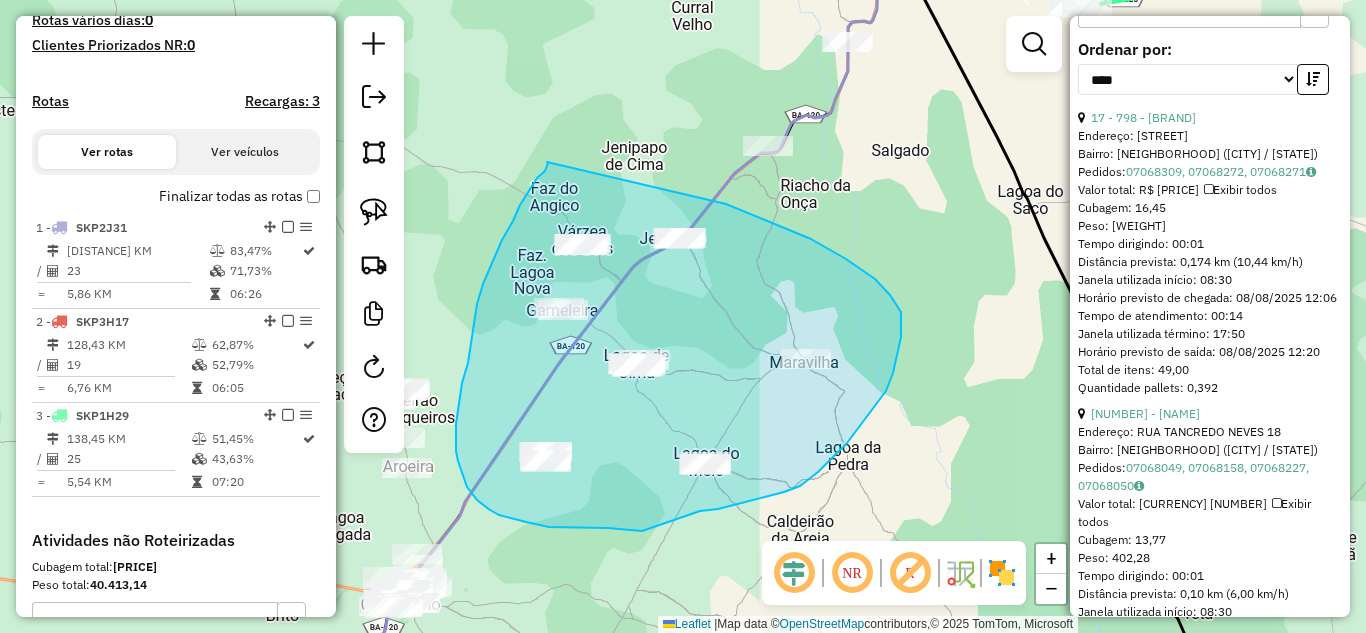 drag, startPoint x: 547, startPoint y: 162, endPoint x: 707, endPoint y: 200, distance: 164.4506 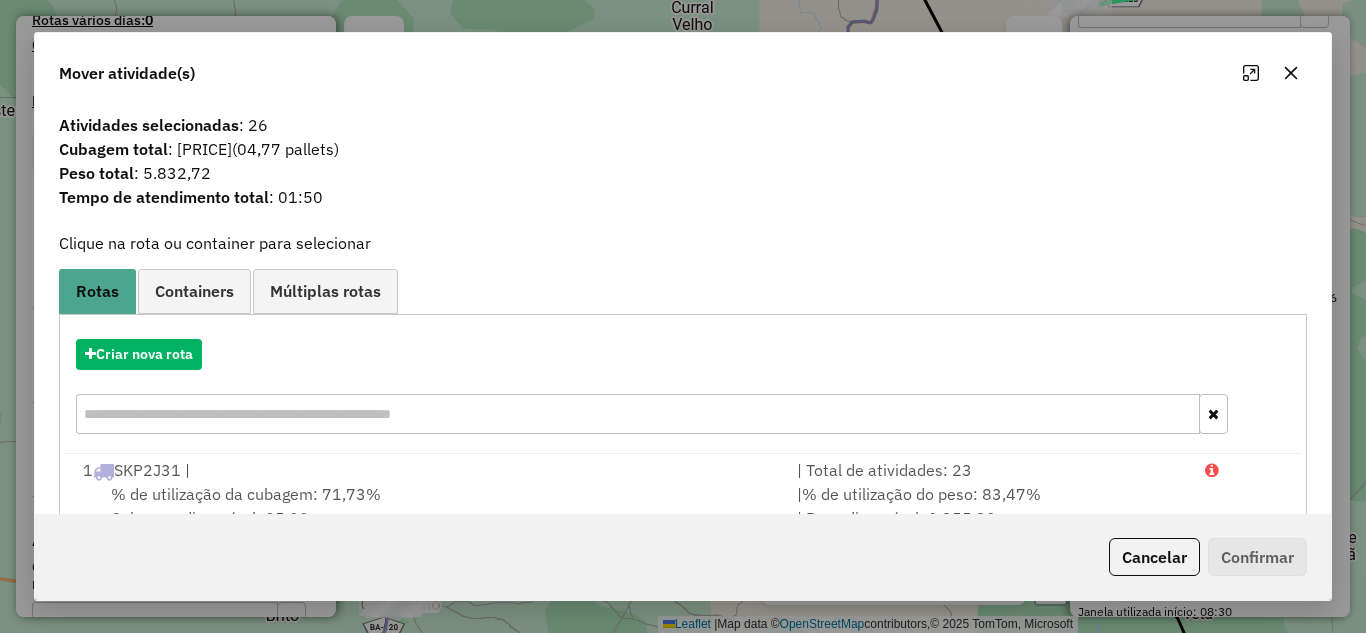 drag, startPoint x: 1283, startPoint y: 76, endPoint x: 1268, endPoint y: 96, distance: 25 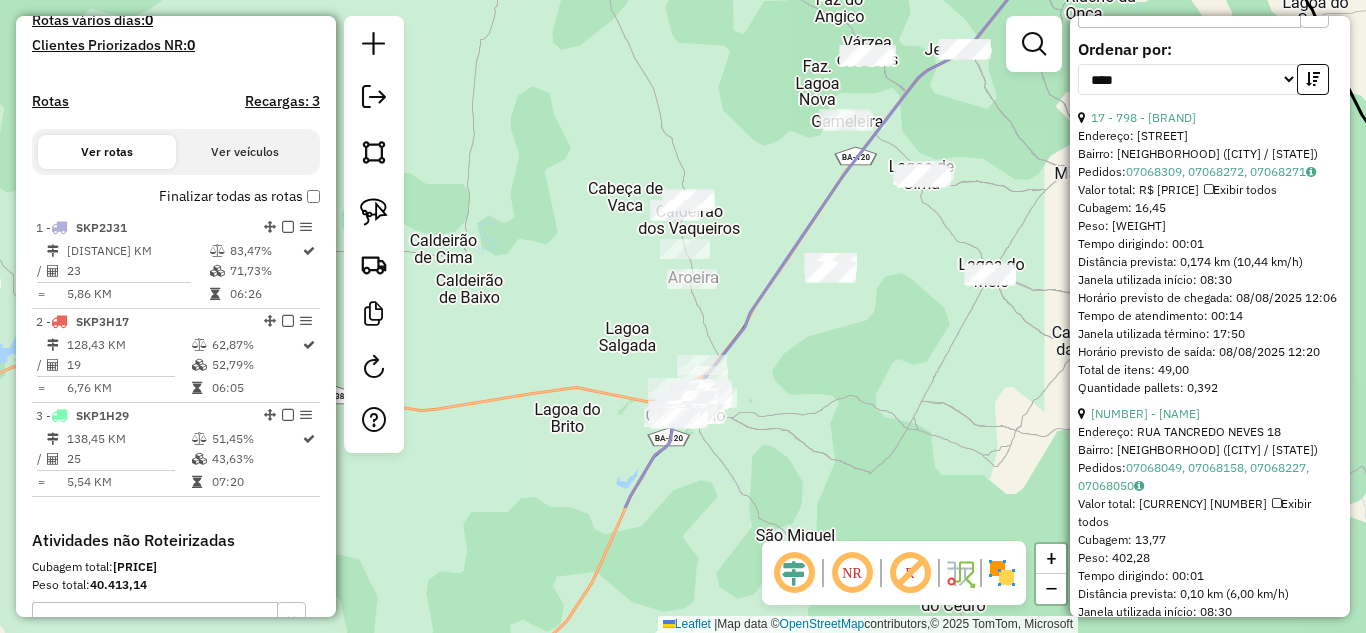 drag, startPoint x: 731, startPoint y: 338, endPoint x: 993, endPoint y: 155, distance: 319.58255 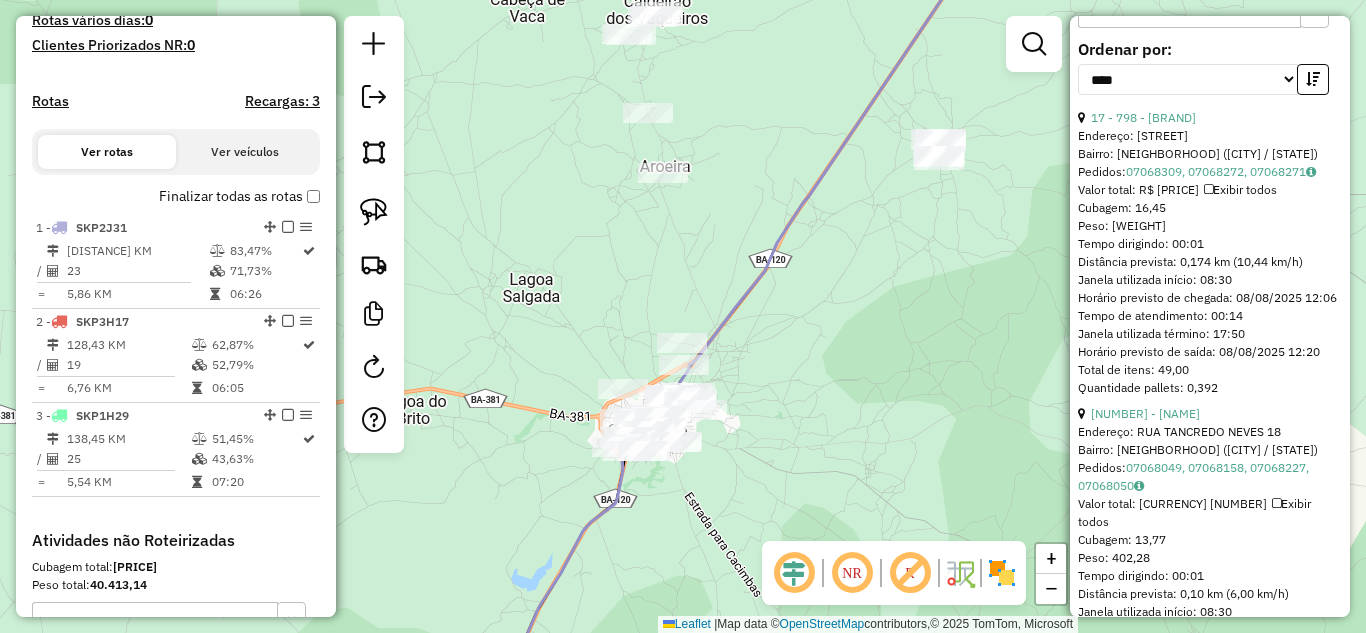click 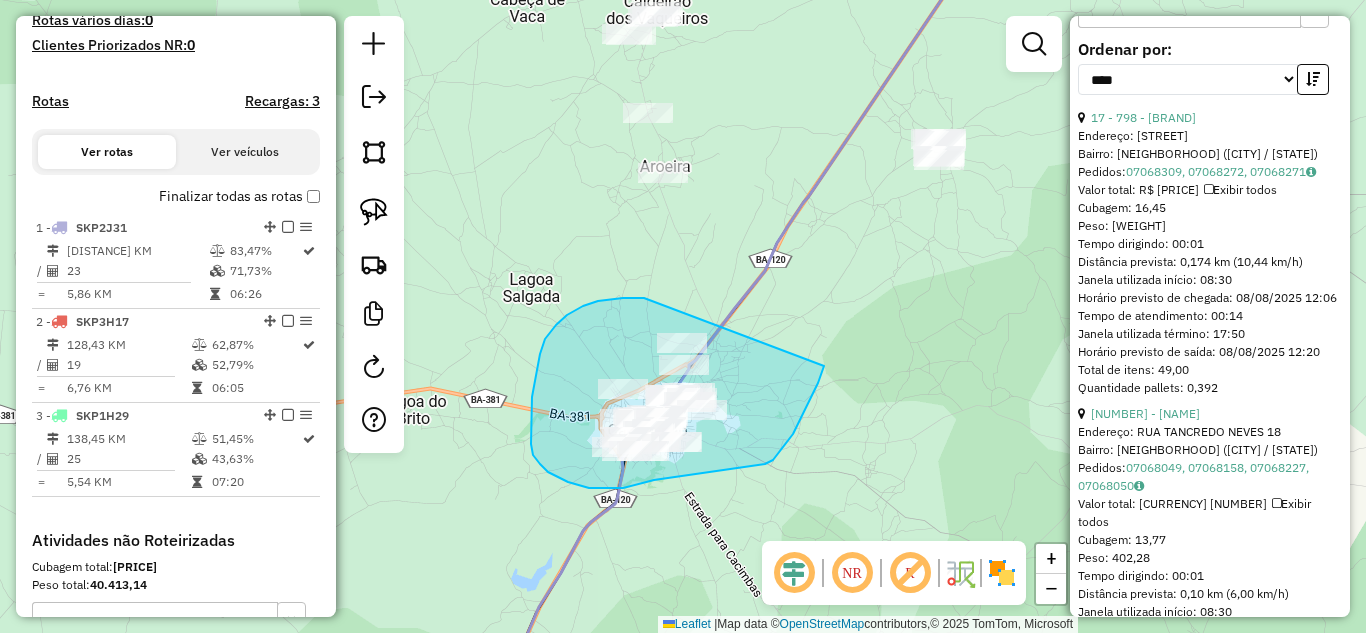 drag, startPoint x: 623, startPoint y: 298, endPoint x: 803, endPoint y: 270, distance: 182.16476 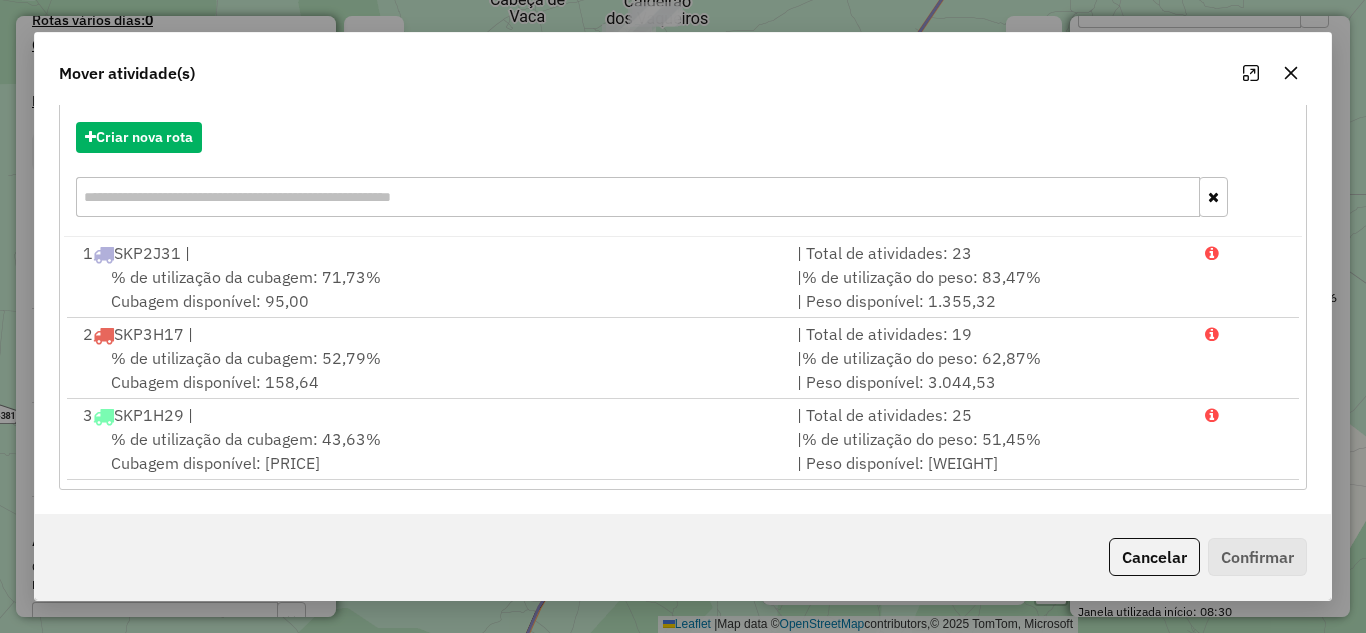scroll, scrollTop: 0, scrollLeft: 0, axis: both 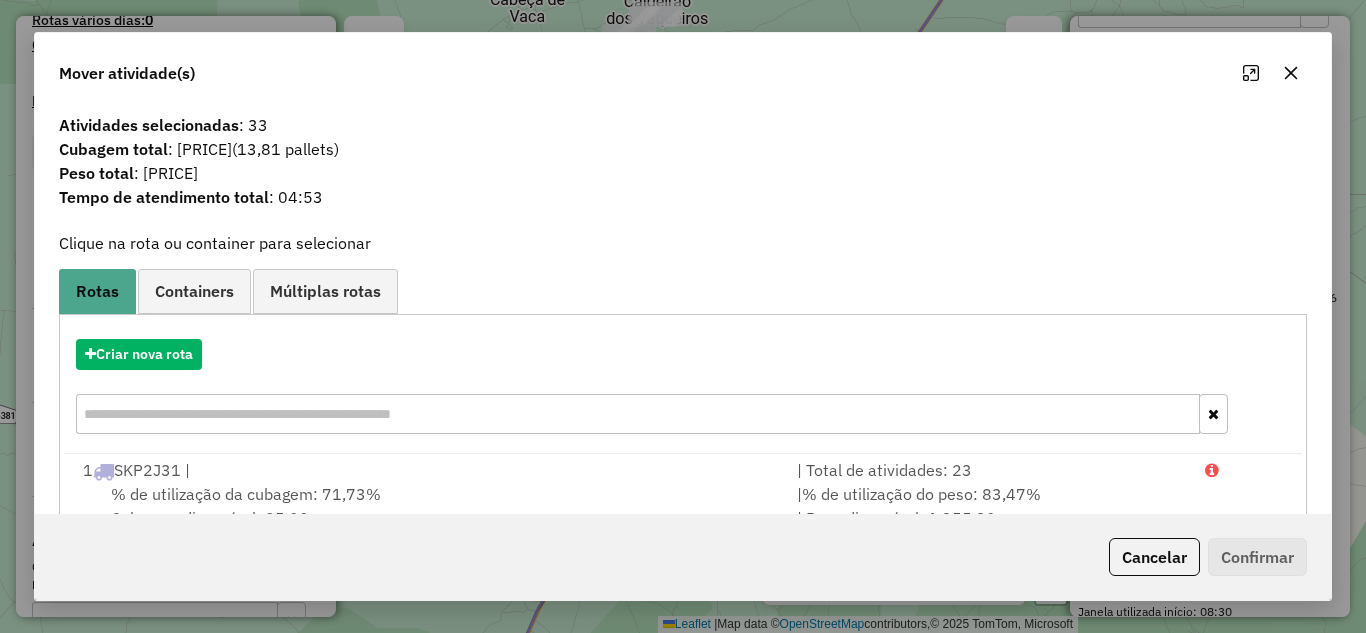 click 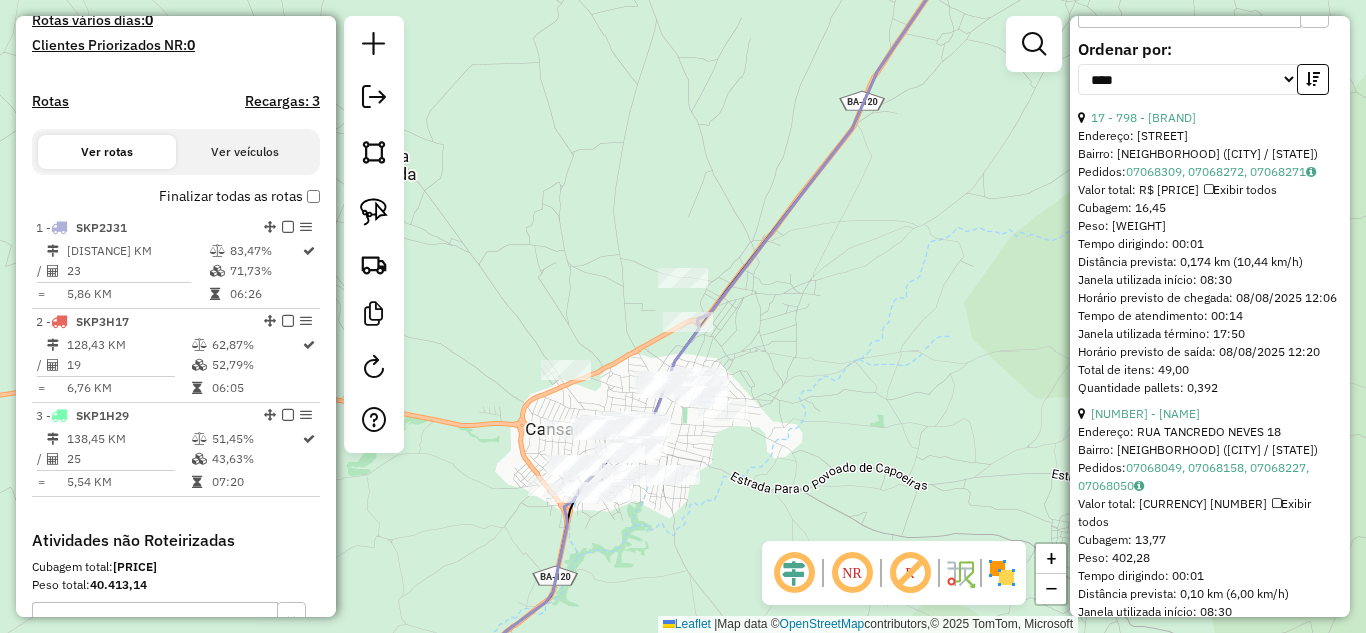click on "Janela de atendimento Grade de atendimento Capacidade Transportadoras Veículos Cliente Pedidos  Rotas Selecione os dias de semana para filtrar as janelas de atendimento  Seg   Ter   Qua   Qui   Sex   Sáb   Dom  Informe o período da janela de atendimento: De: Até:  Filtrar exatamente a janela do cliente  Considerar janela de atendimento padrão  Selecione os dias de semana para filtrar as grades de atendimento  Seg   Ter   Qua   Qui   Sex   Sáb   Dom   Considerar clientes sem dia de atendimento cadastrado  Clientes fora do dia de atendimento selecionado Filtrar as atividades entre os valores definidos abaixo:  Peso mínimo:   Peso máximo:   Cubagem mínima:   Cubagem máxima:   De:   Até:  Filtrar as atividades entre o tempo de atendimento definido abaixo:  De:   Até:   Considerar capacidade total dos clientes não roteirizados Transportadora: Selecione um ou mais itens Tipo de veículo: Selecione um ou mais itens Veículo: Selecione um ou mais itens Motorista: Selecione um ou mais itens Nome: Rótulo:" 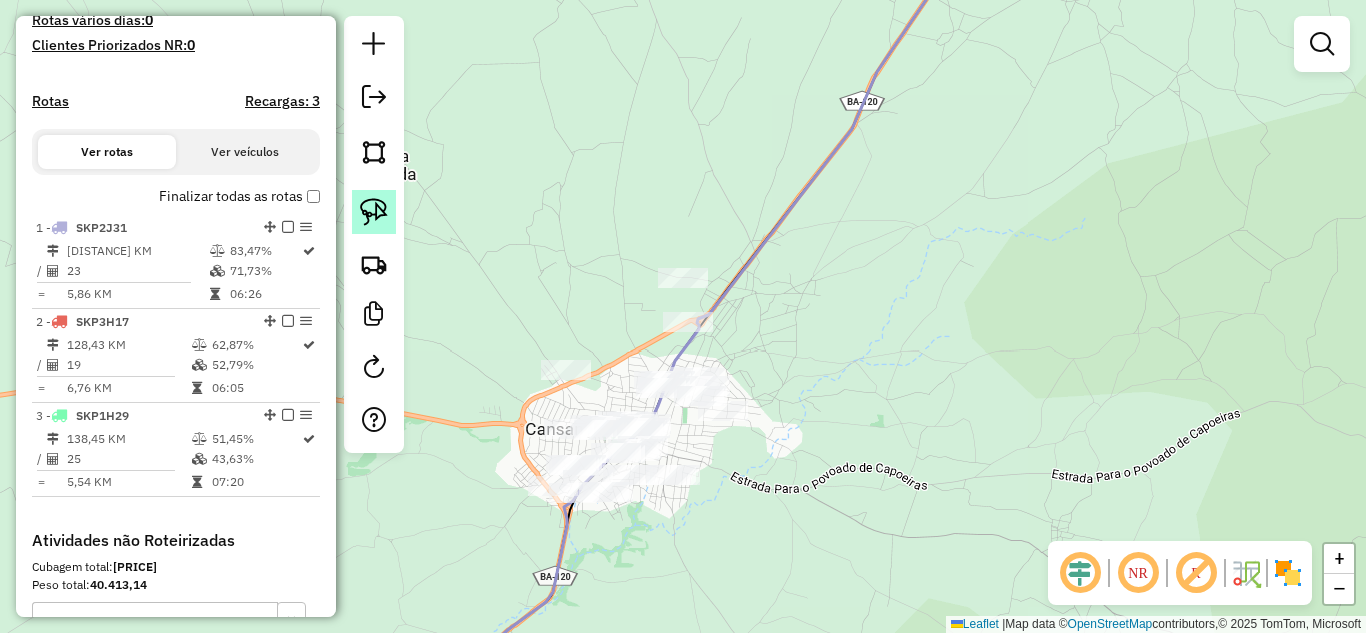 click 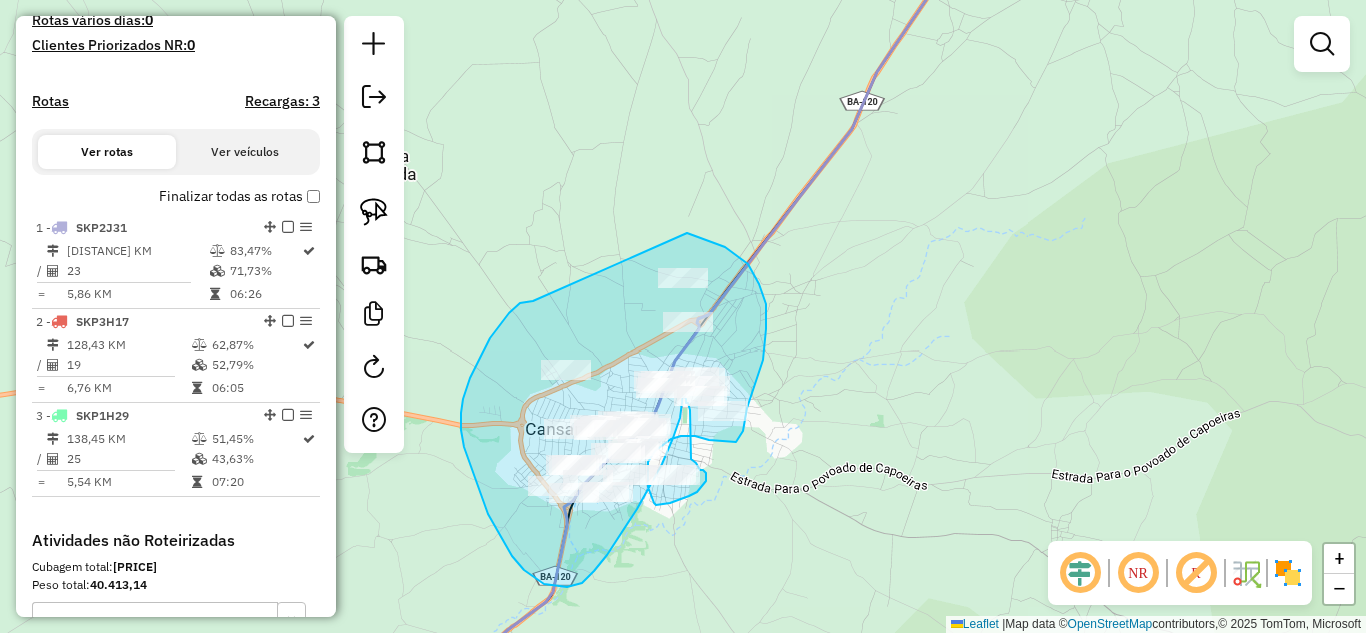 drag, startPoint x: 463, startPoint y: 399, endPoint x: 649, endPoint y: 225, distance: 254.69983 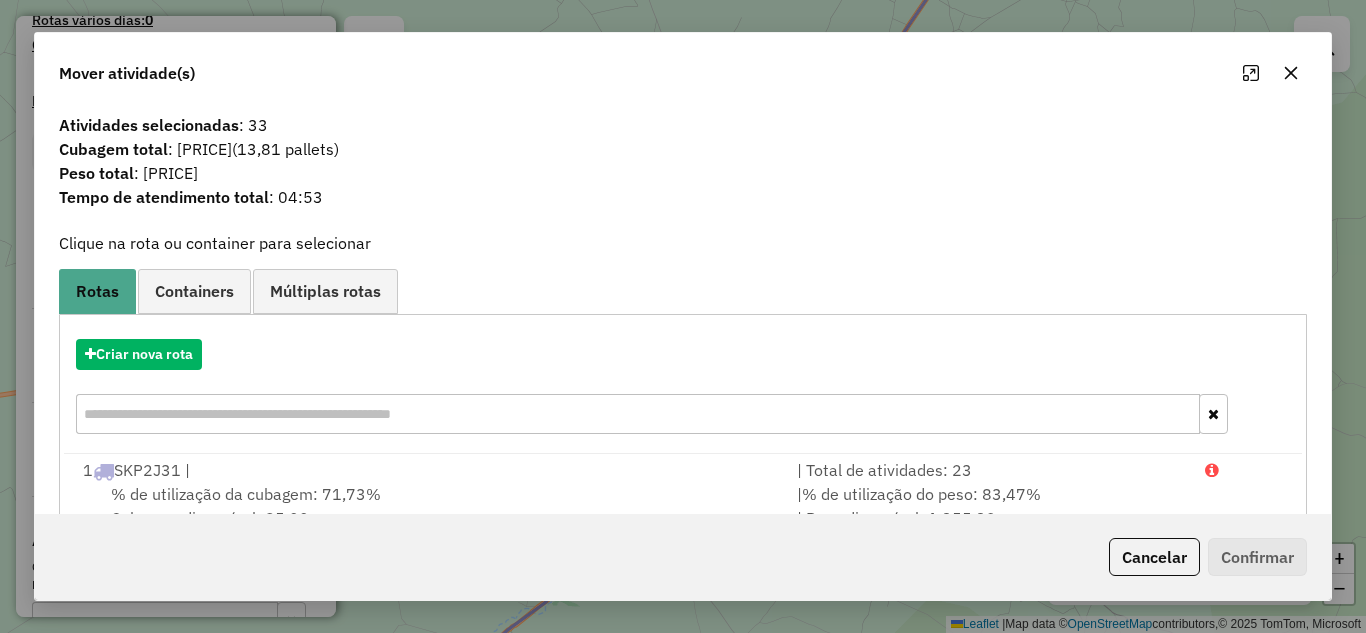 drag, startPoint x: 1289, startPoint y: 77, endPoint x: 1171, endPoint y: 145, distance: 136.19104 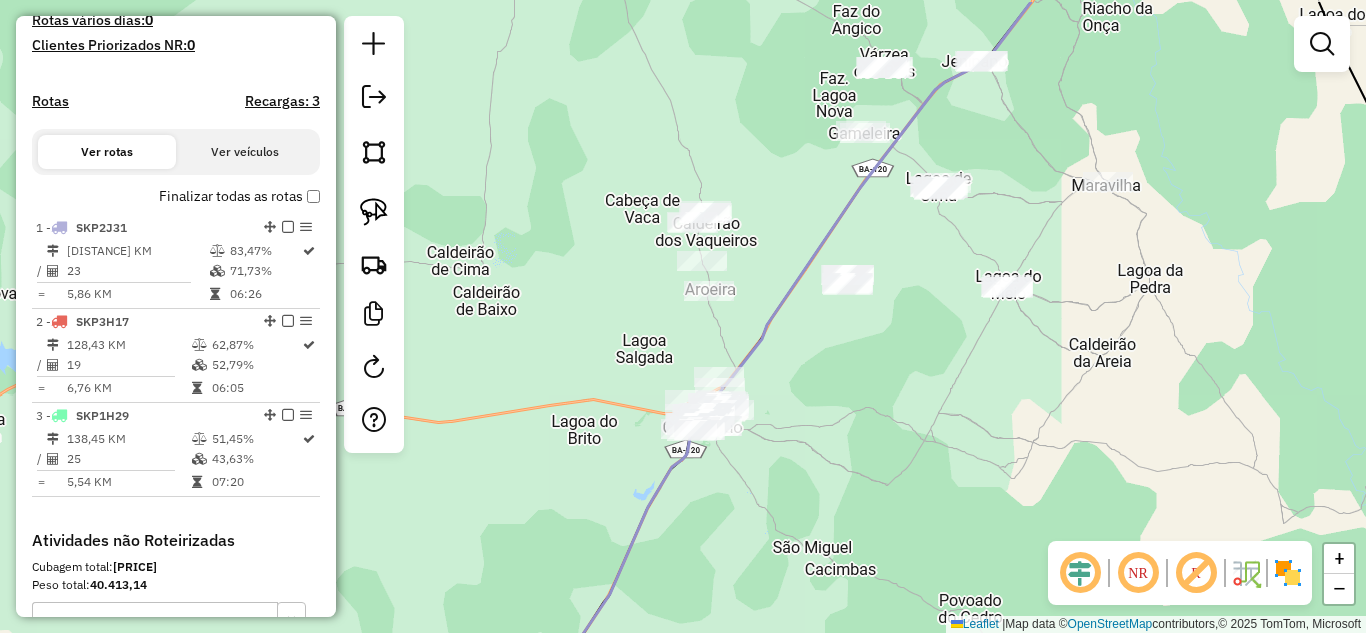 drag, startPoint x: 801, startPoint y: 319, endPoint x: 770, endPoint y: 375, distance: 64.00781 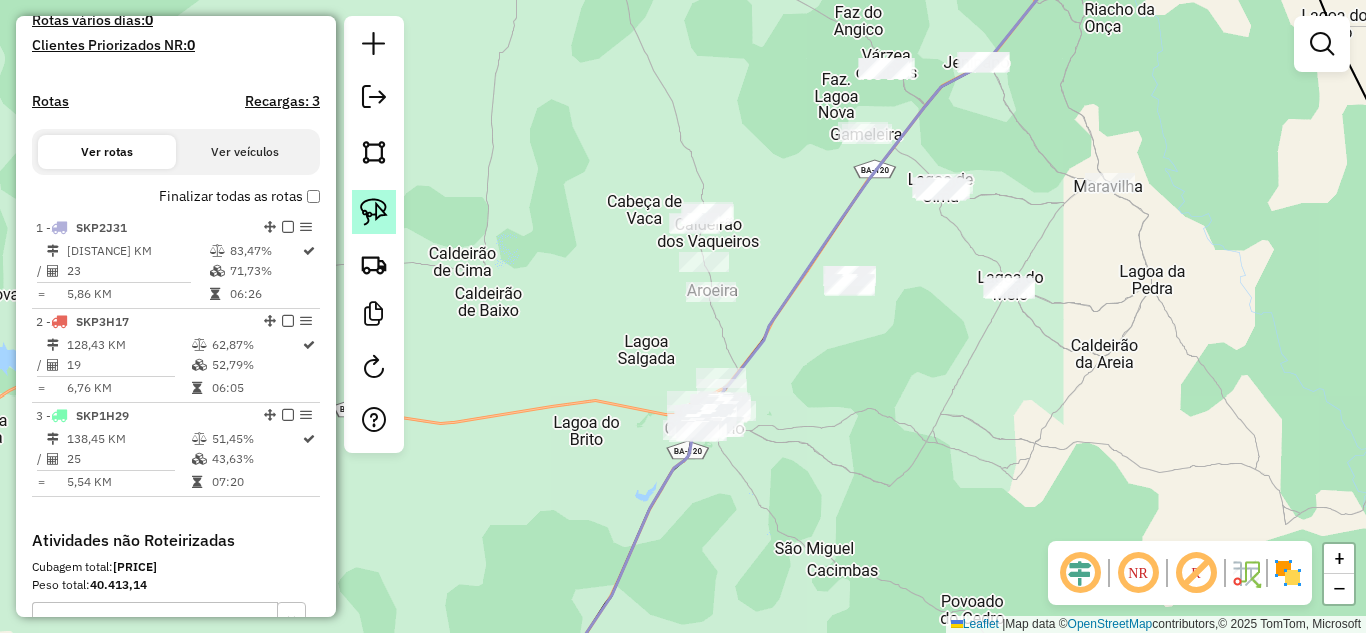 click 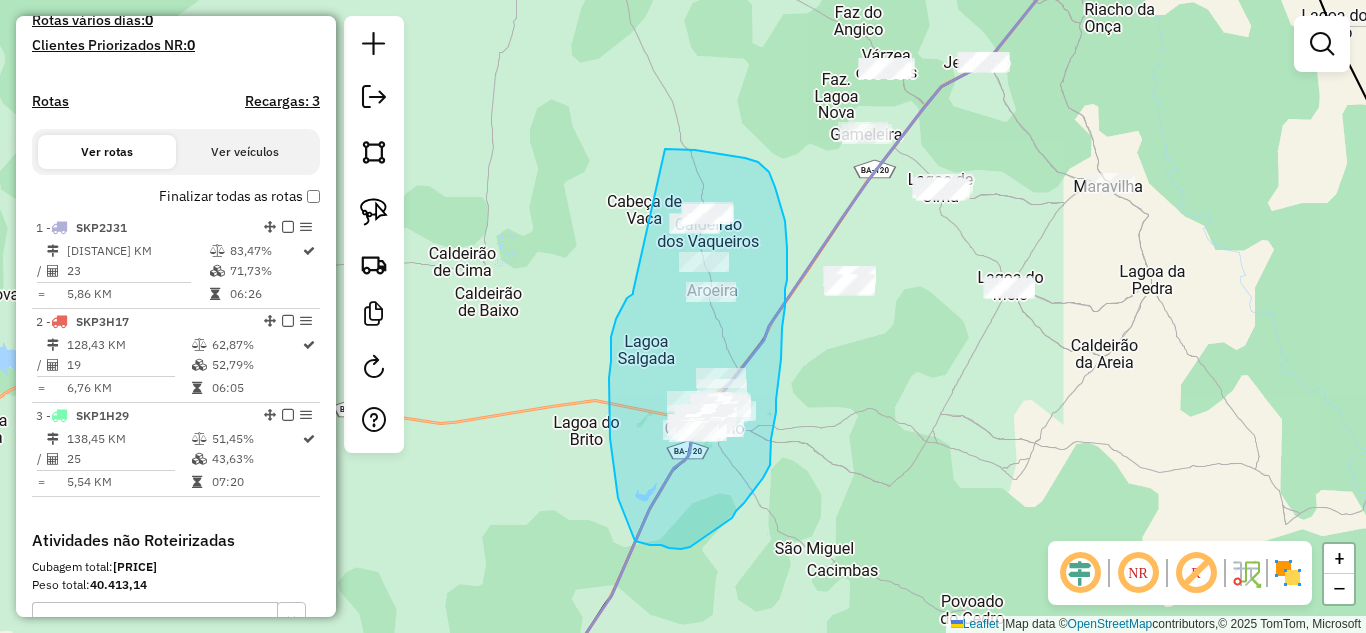 drag, startPoint x: 627, startPoint y: 298, endPoint x: 633, endPoint y: 155, distance: 143.12582 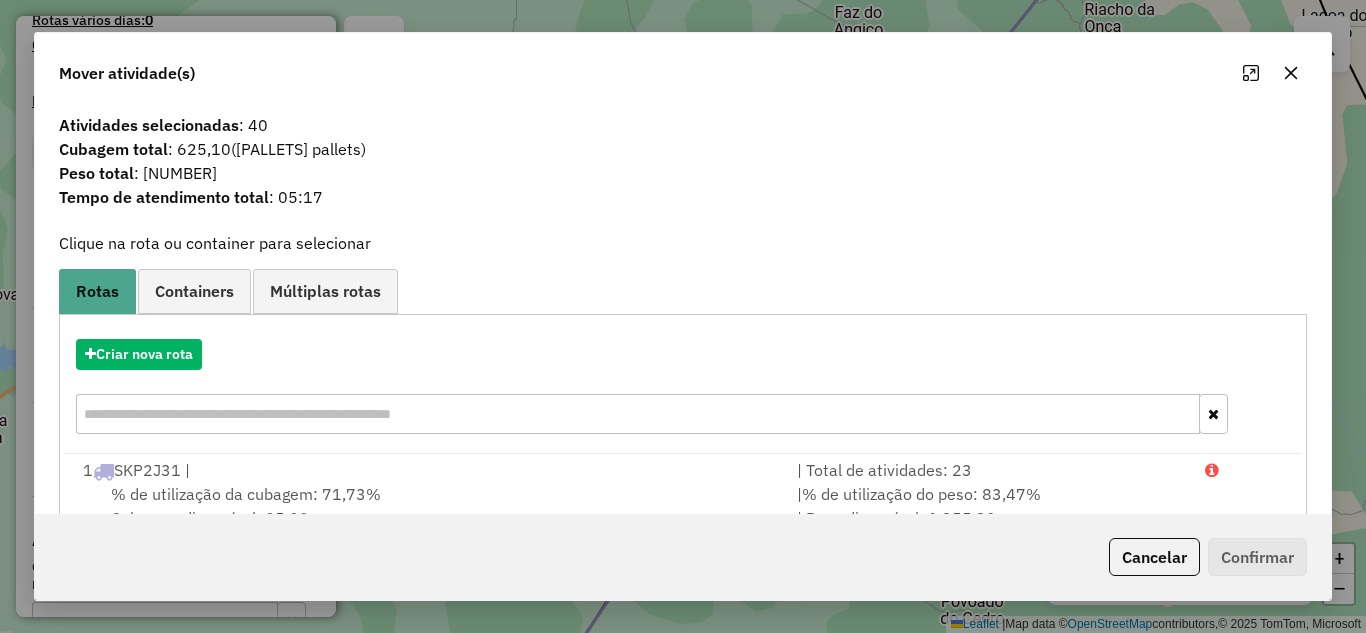 click 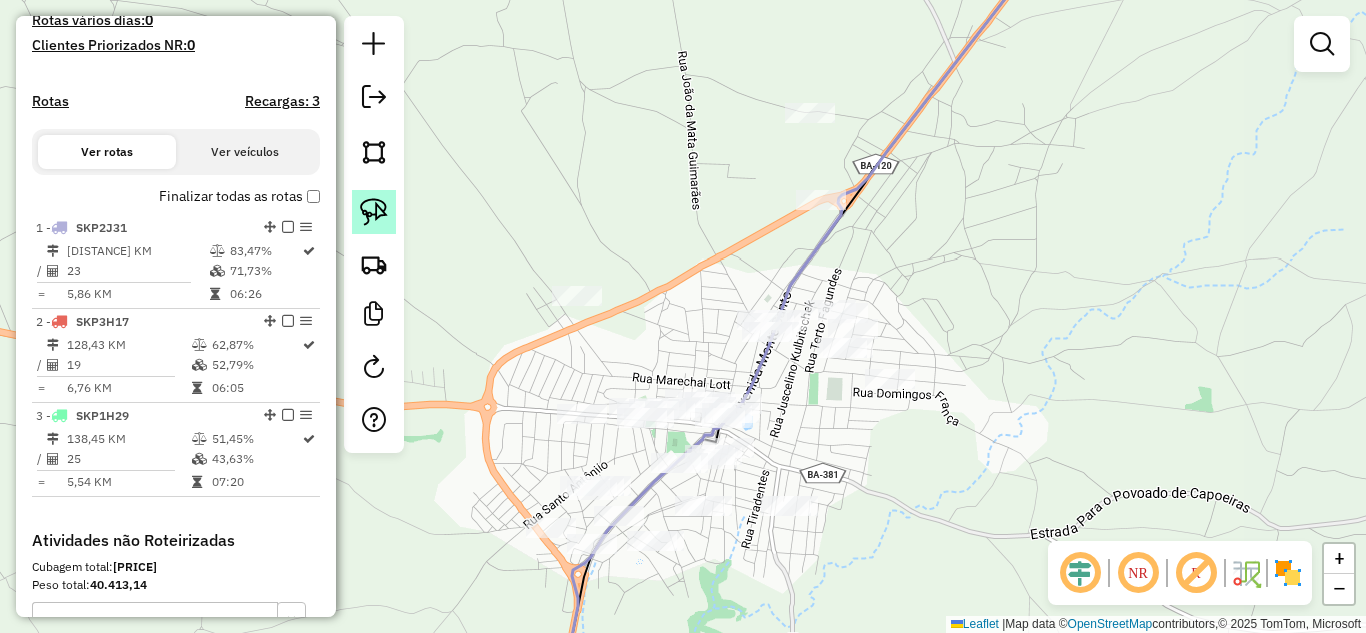 click 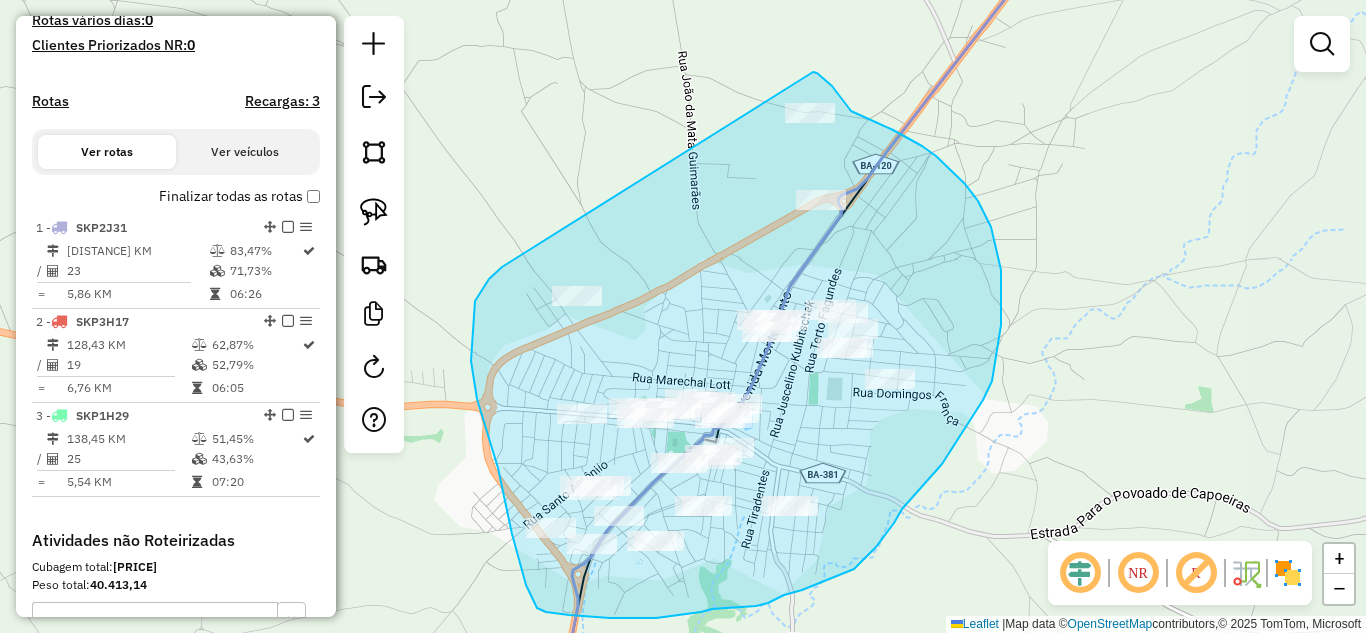 drag, startPoint x: 481, startPoint y: 290, endPoint x: 774, endPoint y: 71, distance: 365.8005 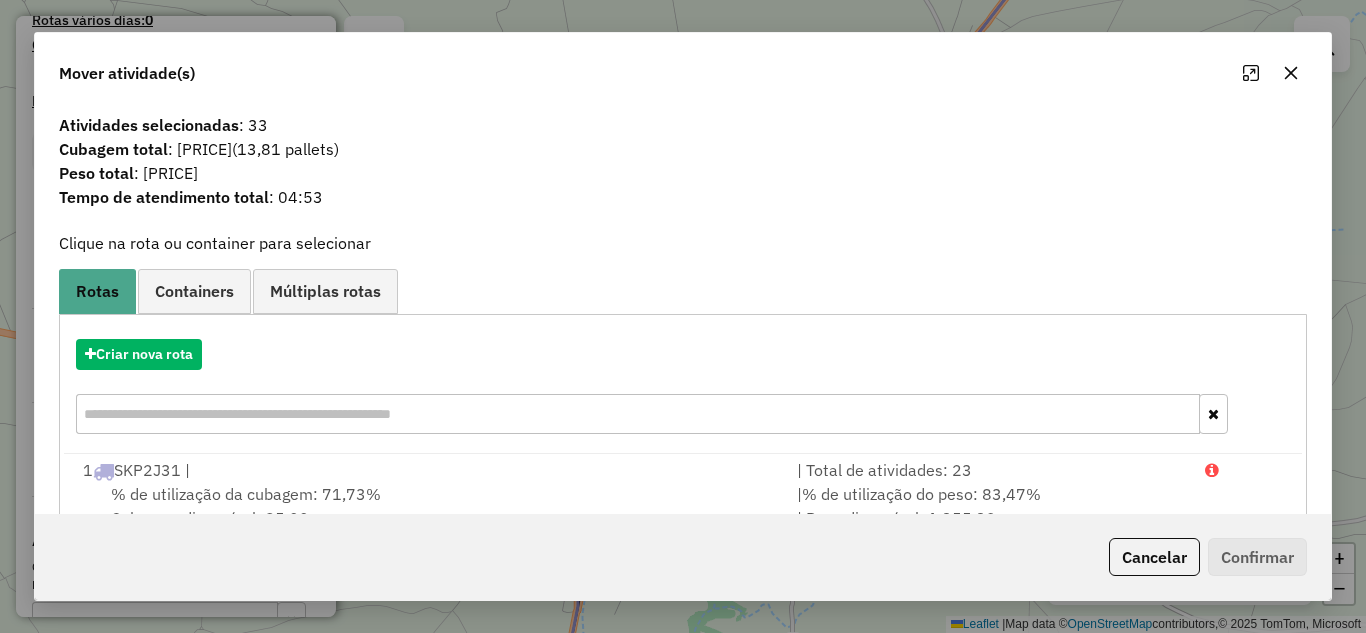 click 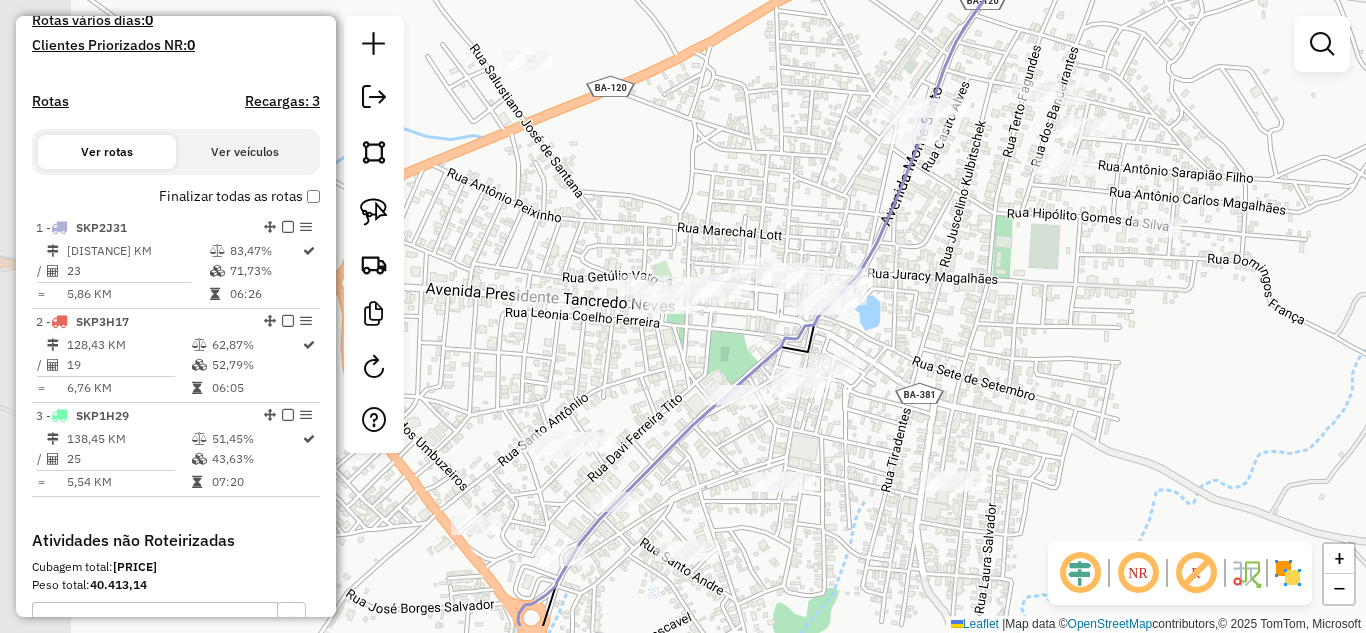 drag, startPoint x: 769, startPoint y: 481, endPoint x: 906, endPoint y: 334, distance: 200.94278 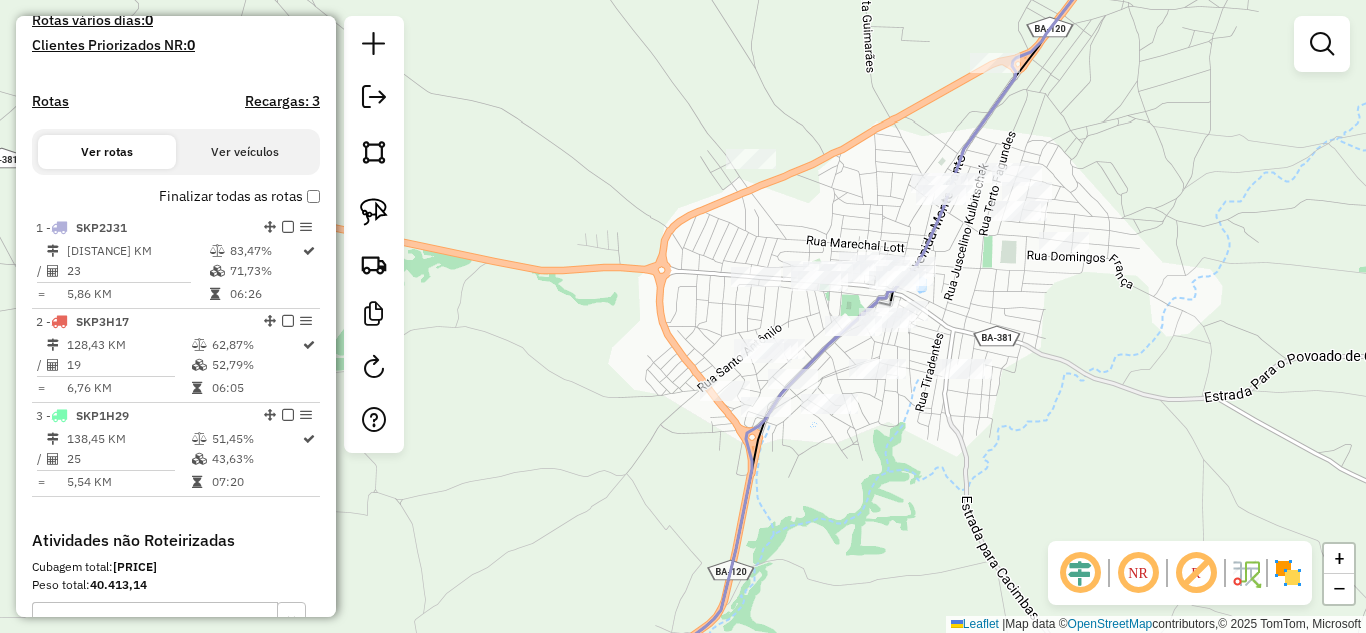 drag, startPoint x: 381, startPoint y: 222, endPoint x: 407, endPoint y: 213, distance: 27.513634 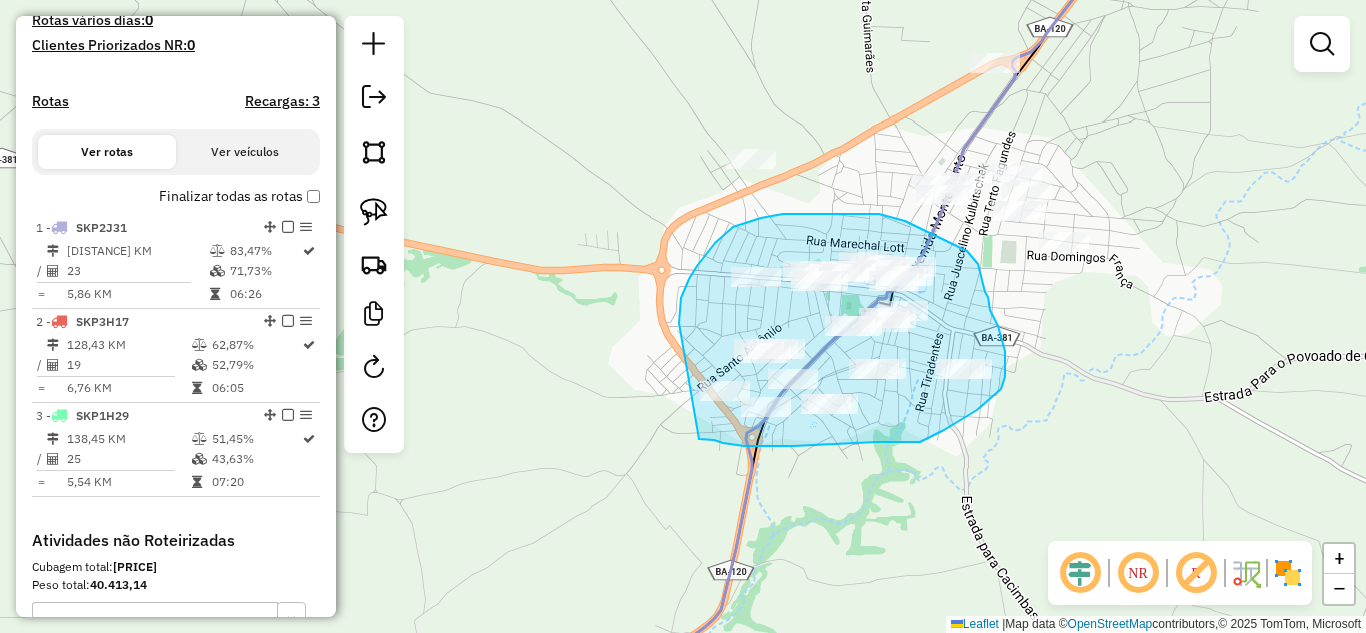 drag, startPoint x: 679, startPoint y: 323, endPoint x: 699, endPoint y: 439, distance: 117.71151 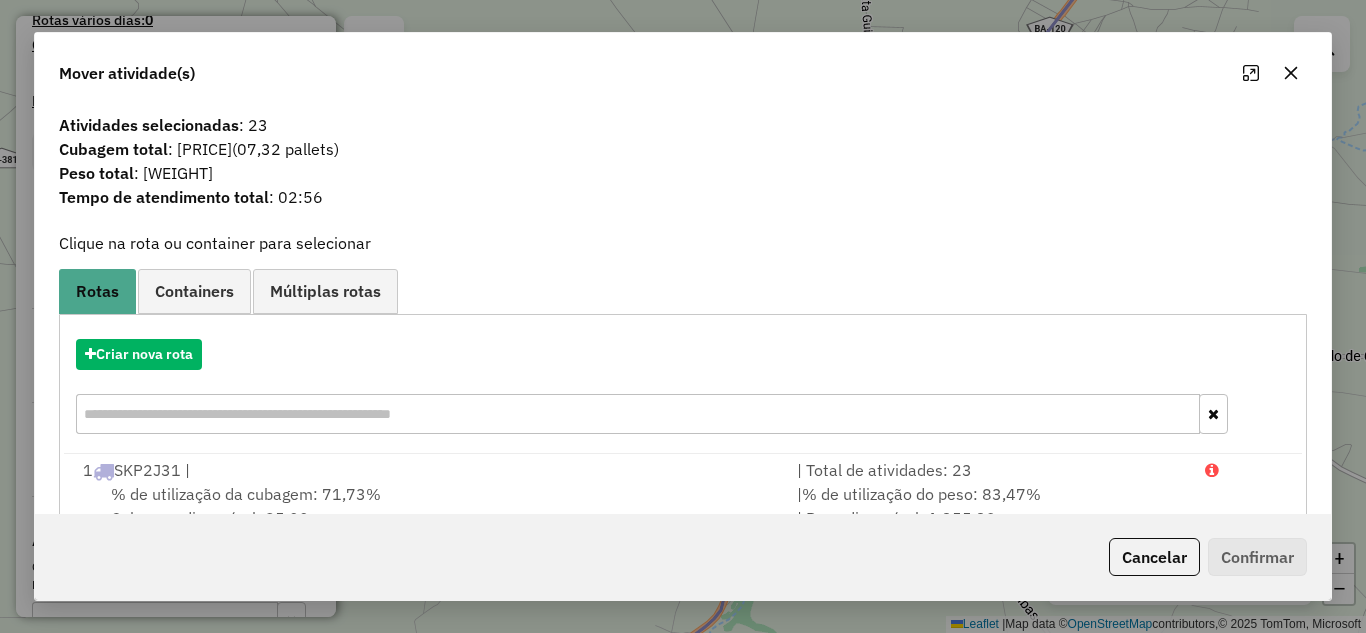 click 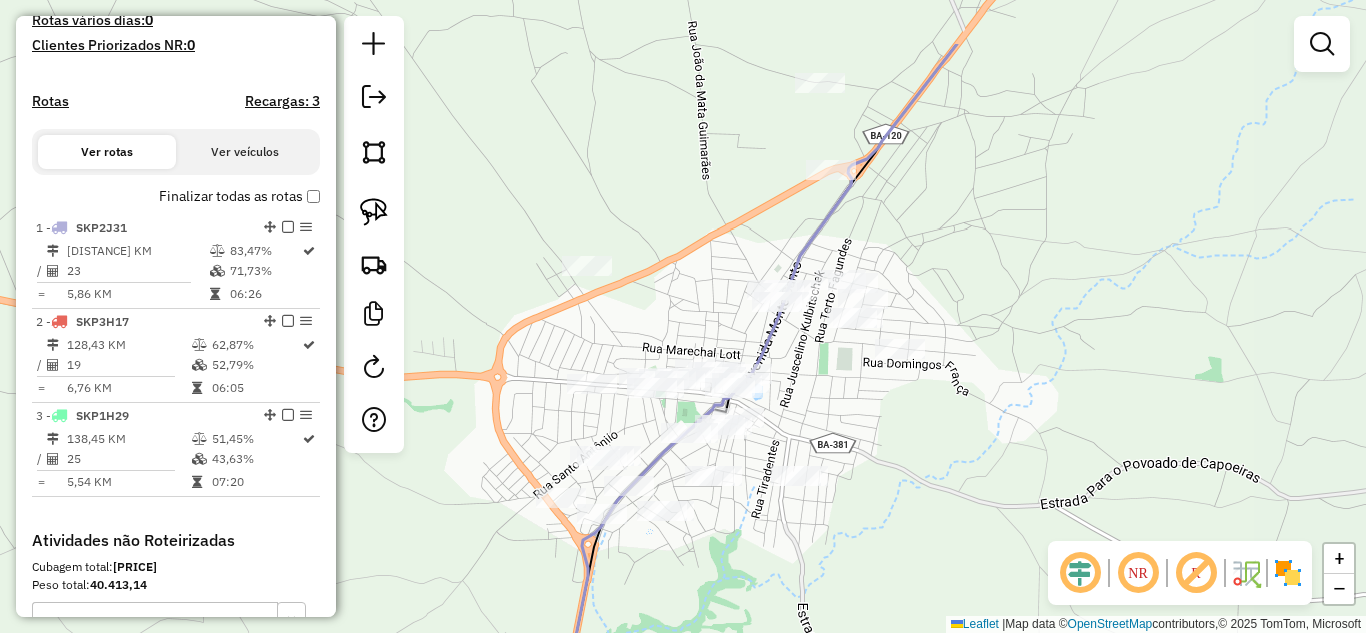 drag, startPoint x: 876, startPoint y: 181, endPoint x: 749, endPoint y: 257, distance: 148.00337 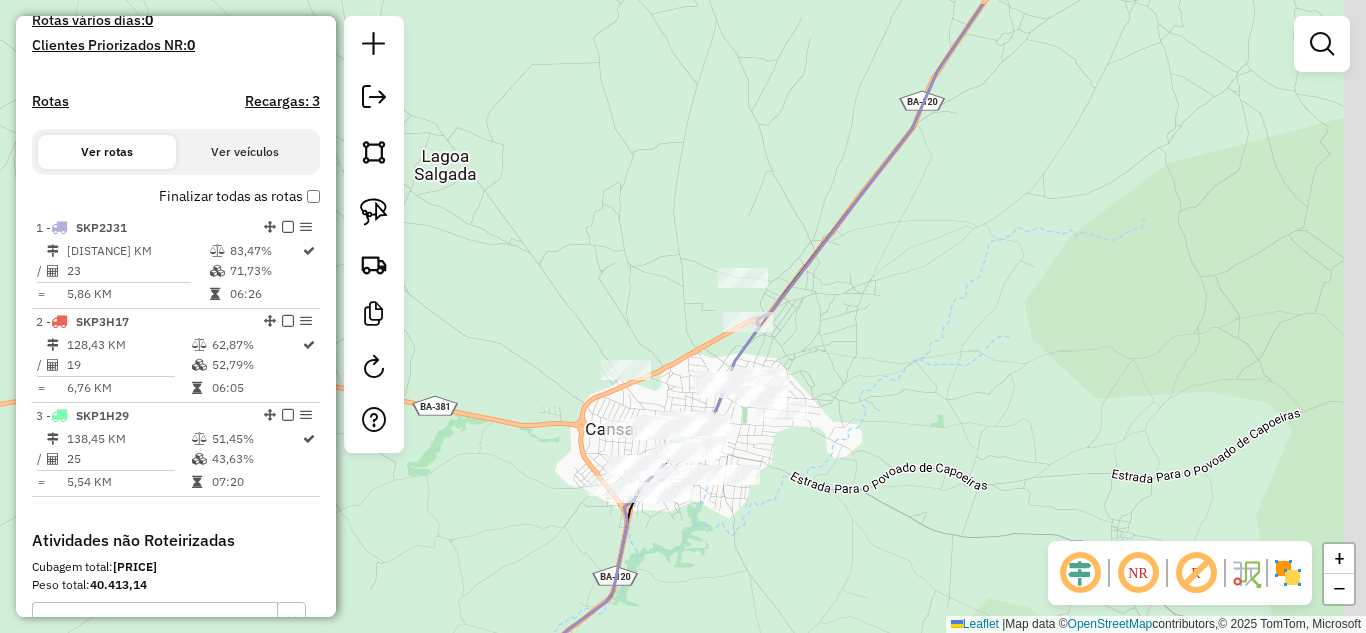 drag, startPoint x: 1074, startPoint y: 257, endPoint x: 1022, endPoint y: 348, distance: 104.80935 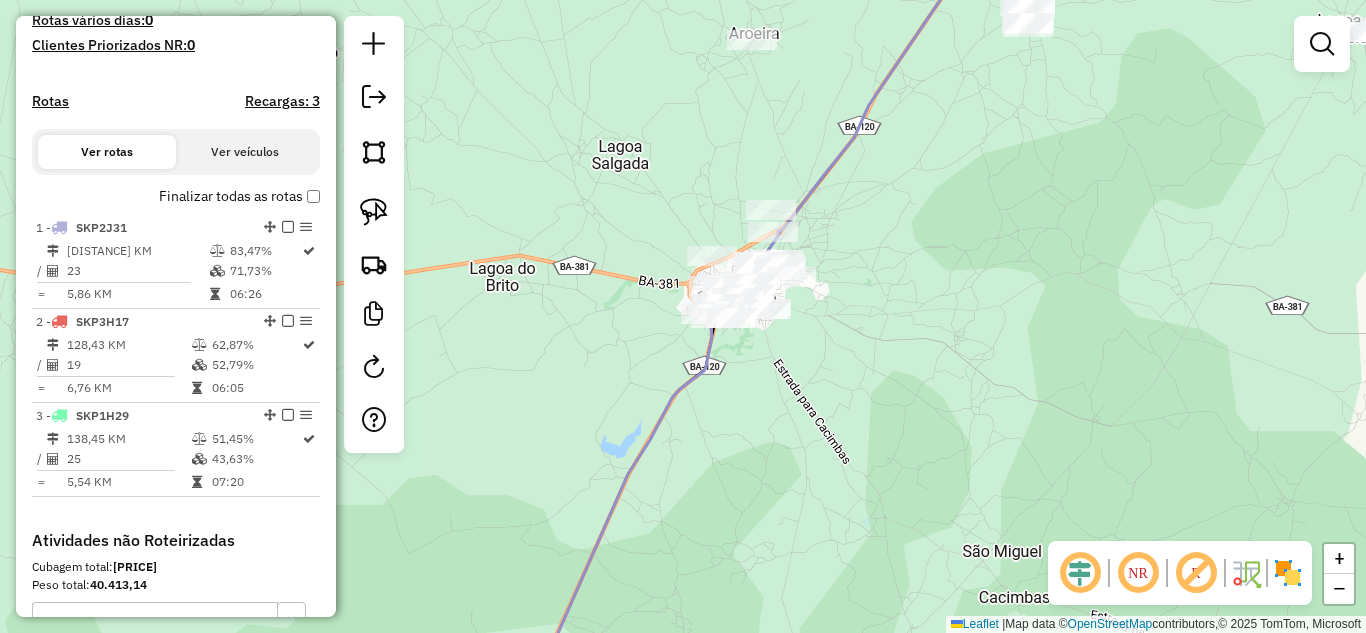 drag, startPoint x: 930, startPoint y: 149, endPoint x: 839, endPoint y: 504, distance: 366.47784 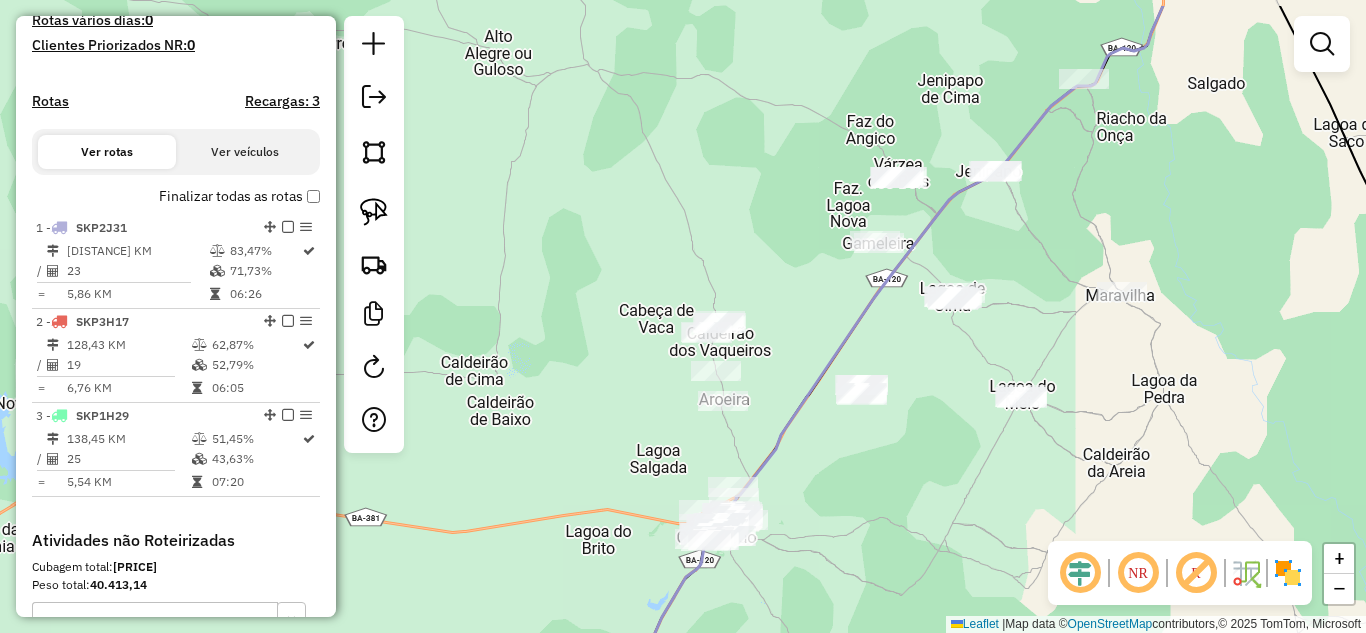 drag, startPoint x: 788, startPoint y: 257, endPoint x: 803, endPoint y: 509, distance: 252.44603 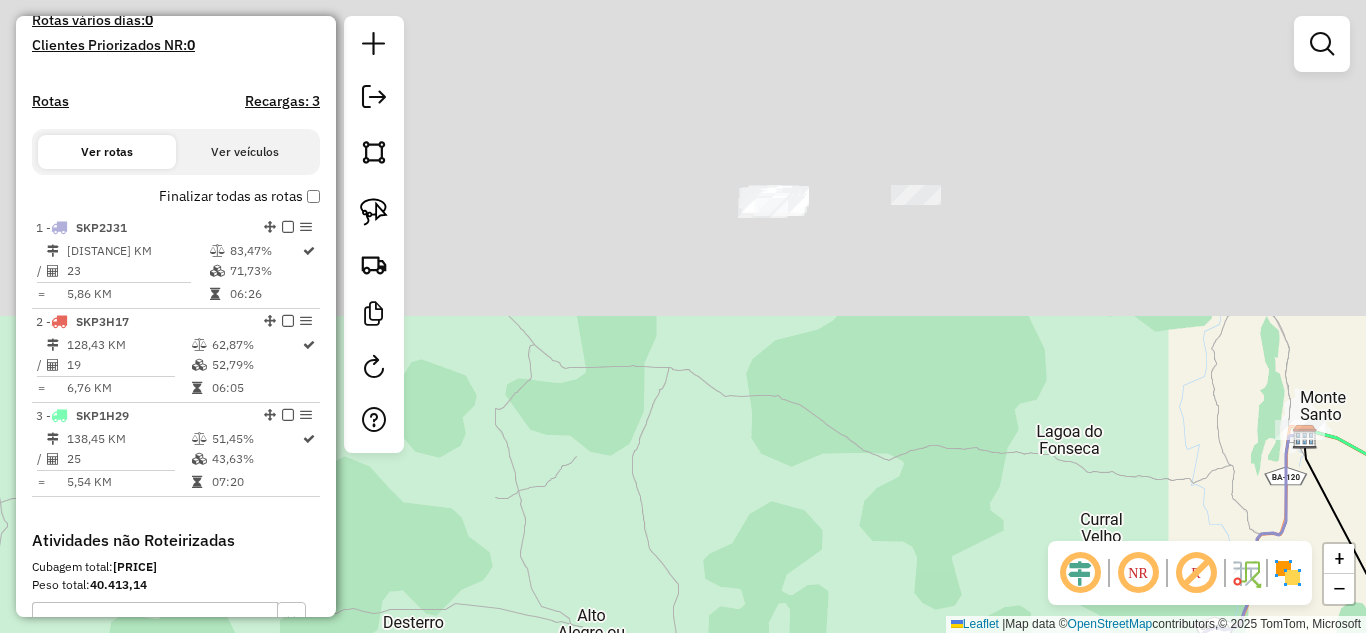 drag, startPoint x: 809, startPoint y: 361, endPoint x: 845, endPoint y: 567, distance: 209.12198 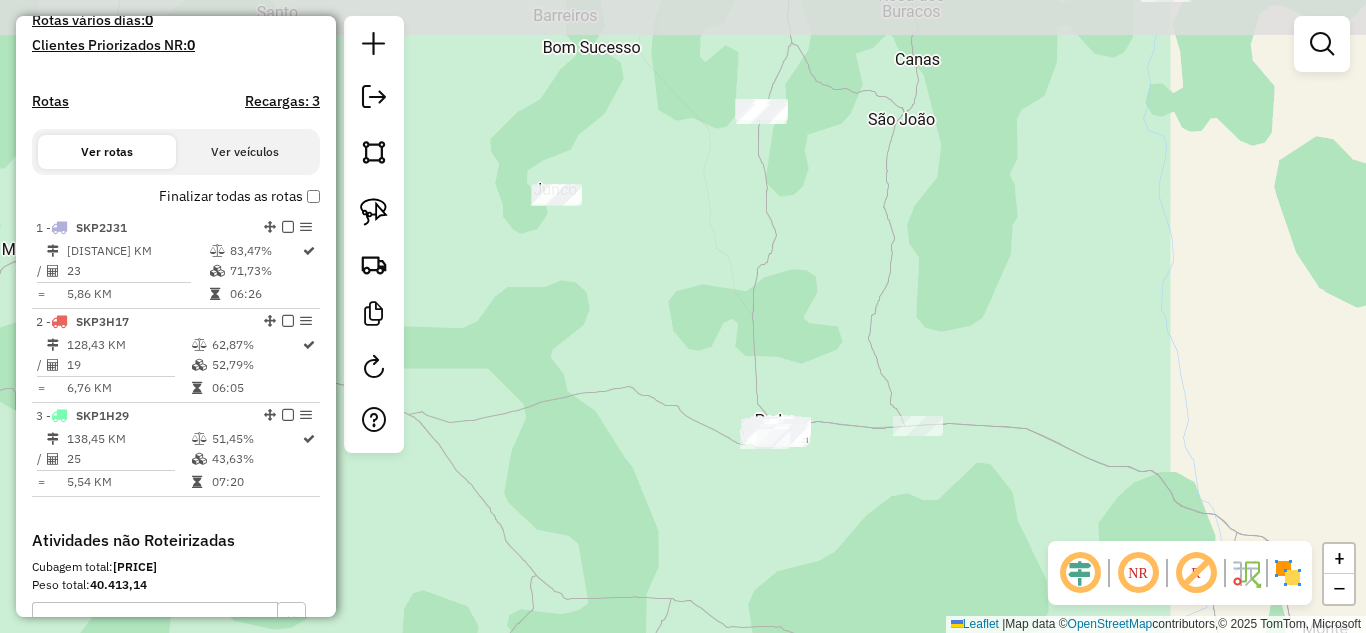 drag, startPoint x: 852, startPoint y: 328, endPoint x: 454, endPoint y: 449, distance: 415.9868 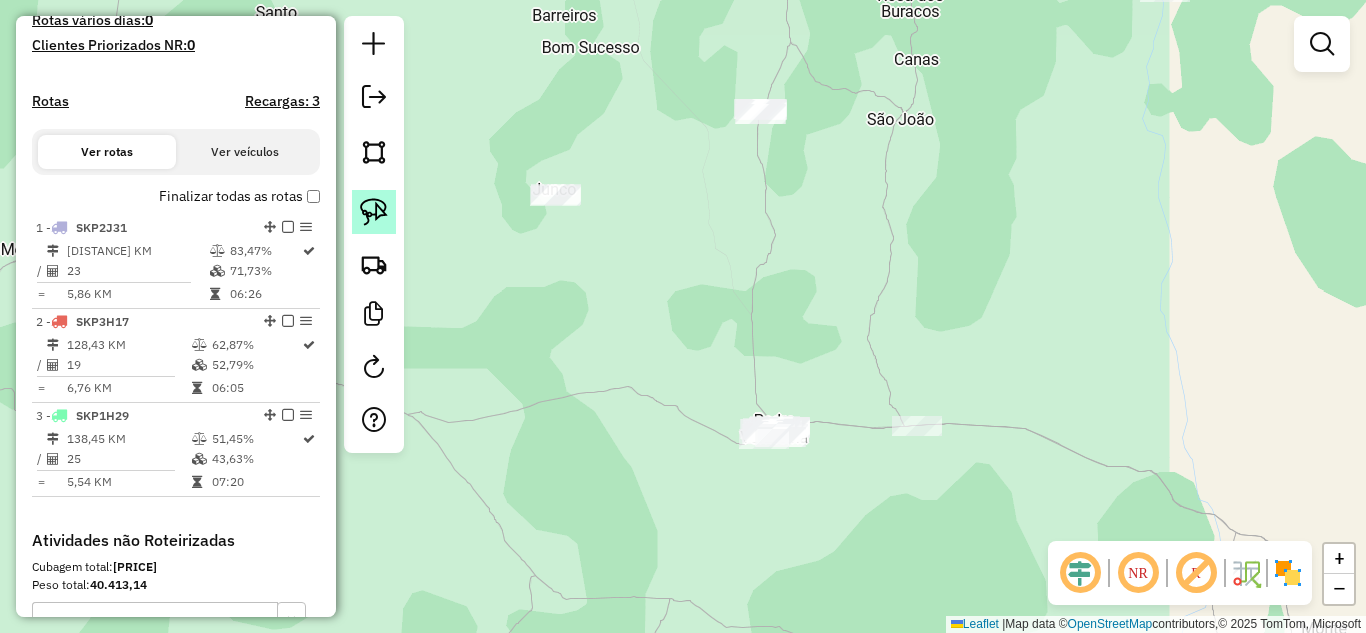 click 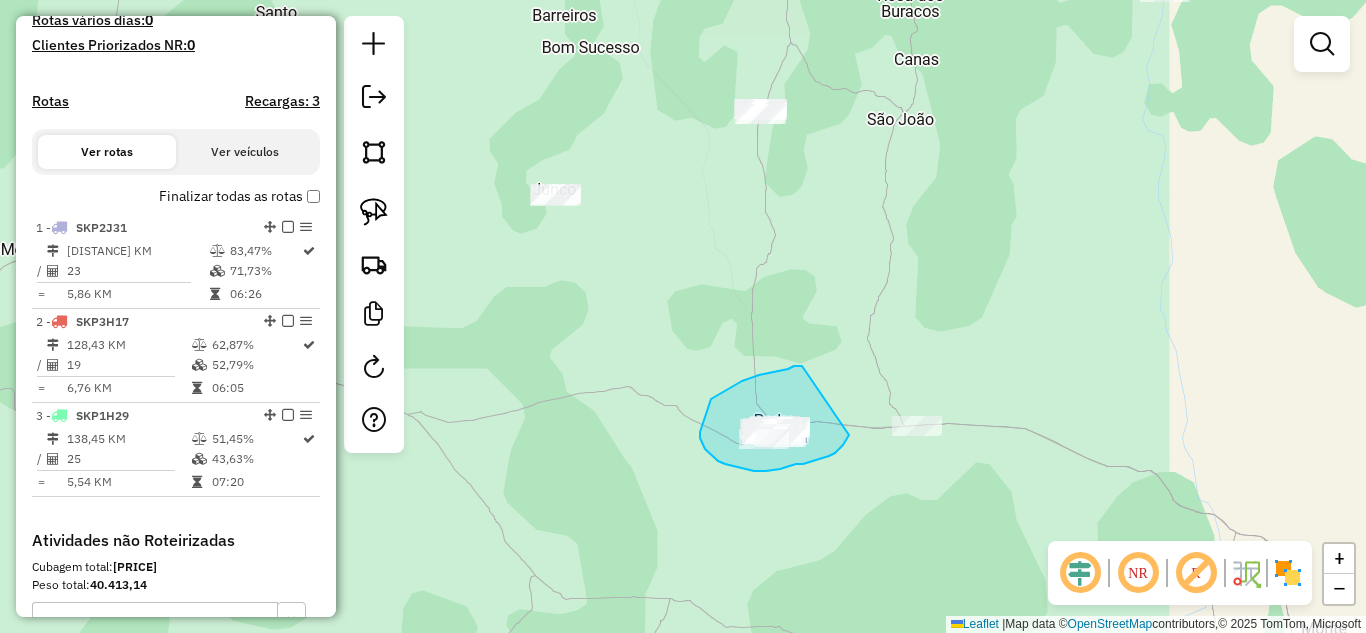 drag, startPoint x: 731, startPoint y: 388, endPoint x: 849, endPoint y: 435, distance: 127.01575 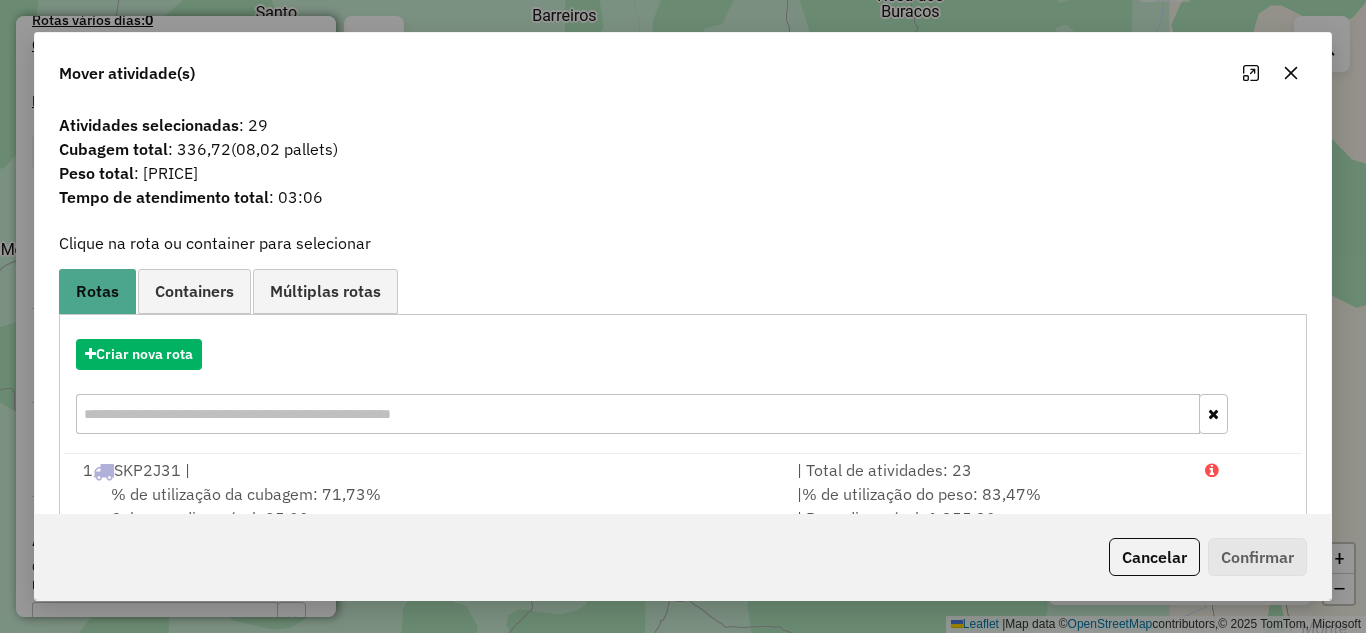 click 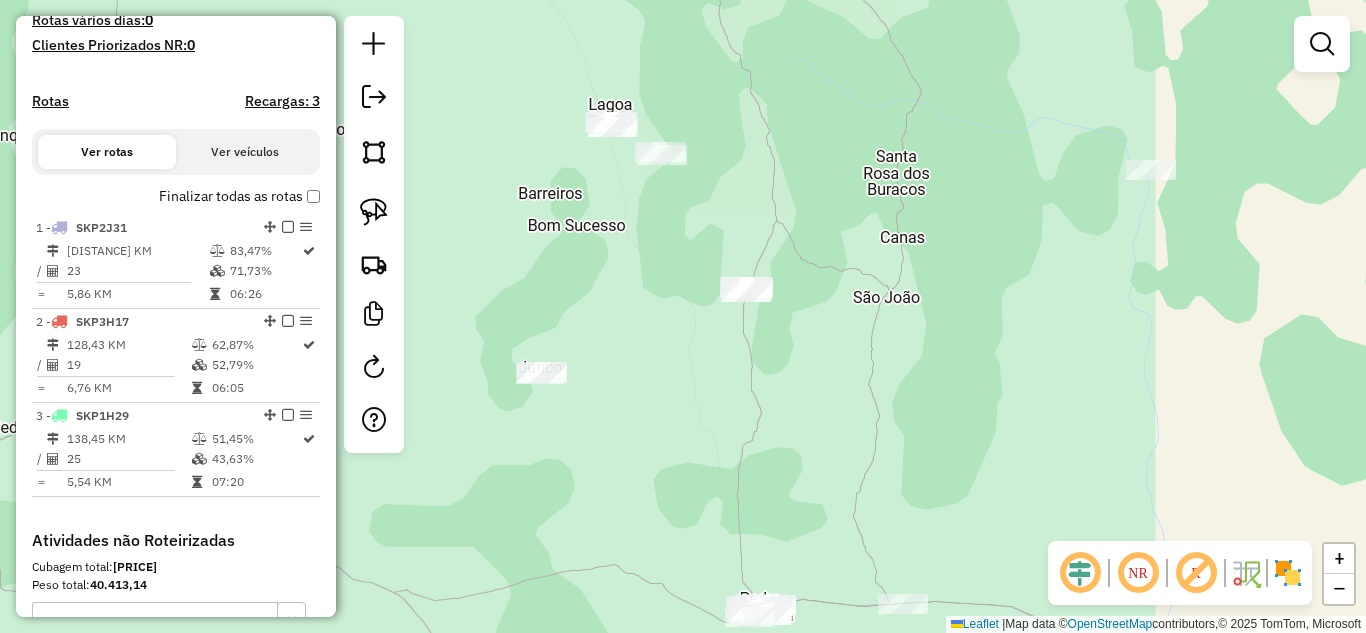 drag, startPoint x: 842, startPoint y: 371, endPoint x: 790, endPoint y: 469, distance: 110.94143 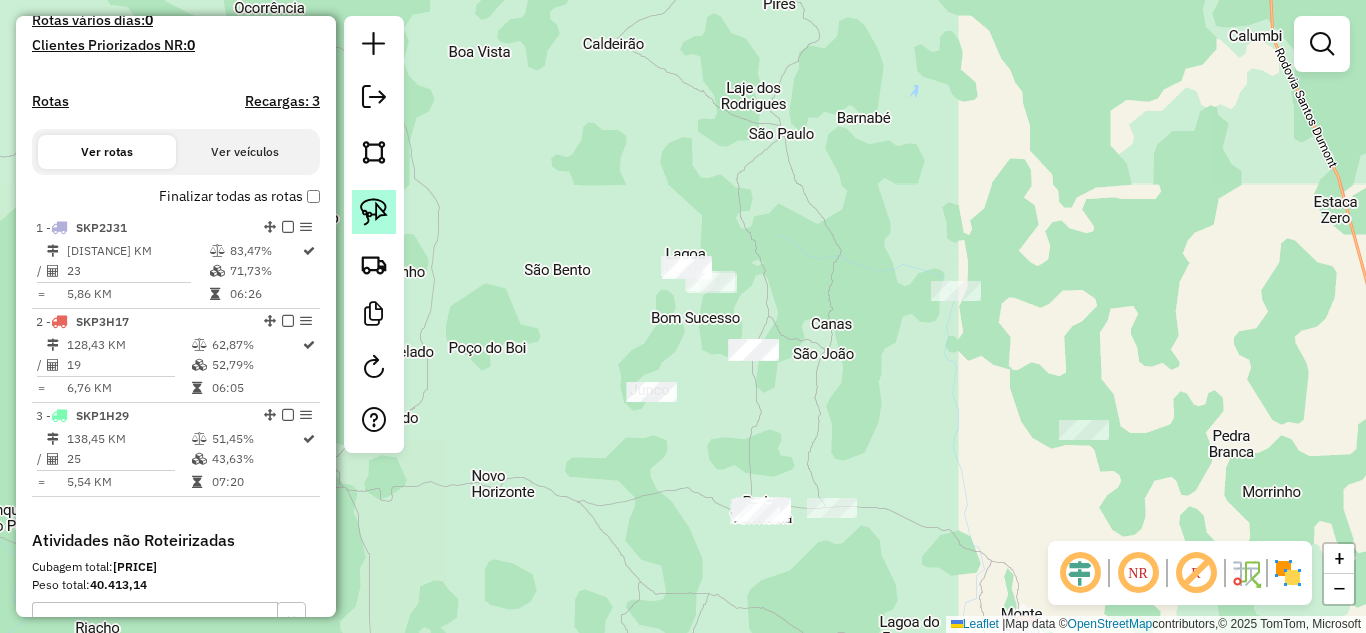 drag, startPoint x: 380, startPoint y: 221, endPoint x: 562, endPoint y: 383, distance: 243.65549 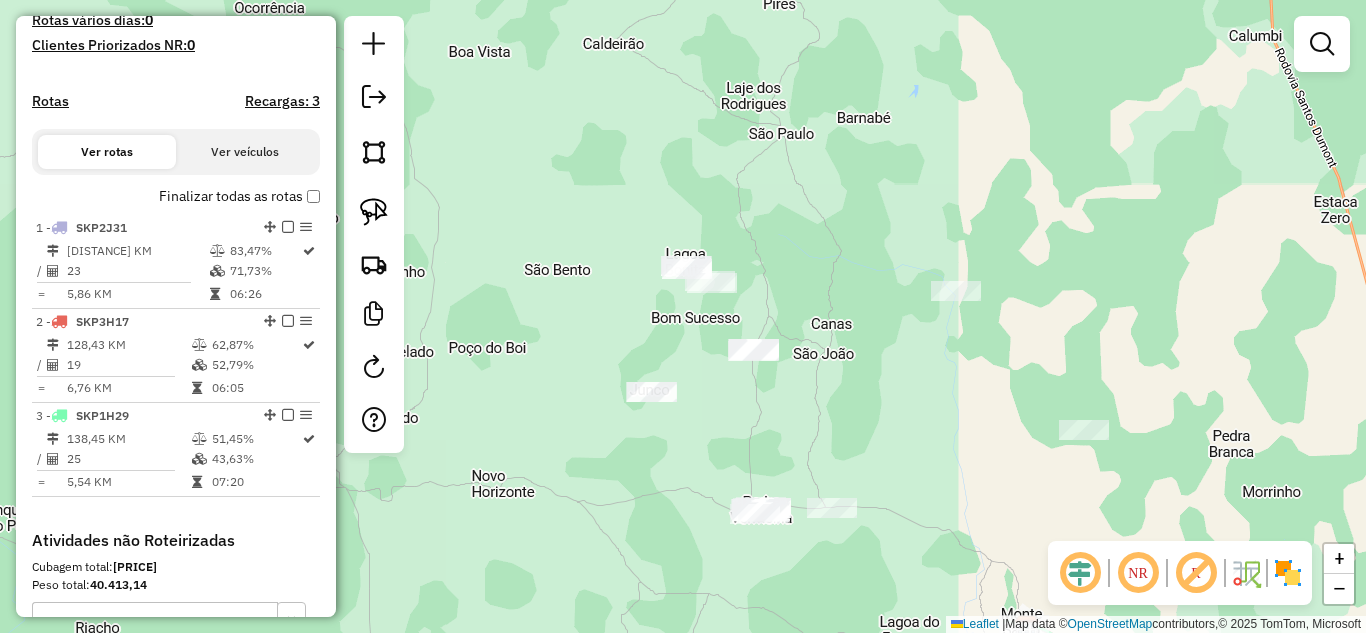 click 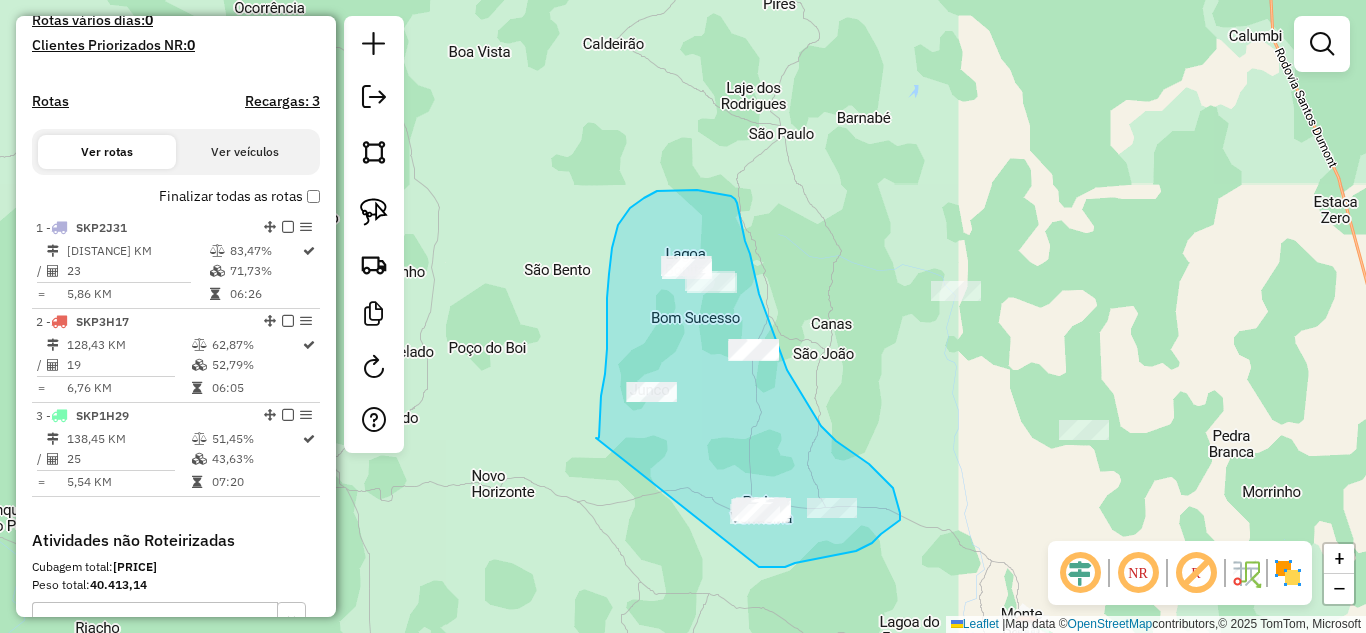 drag, startPoint x: 596, startPoint y: 438, endPoint x: 759, endPoint y: 567, distance: 207.87015 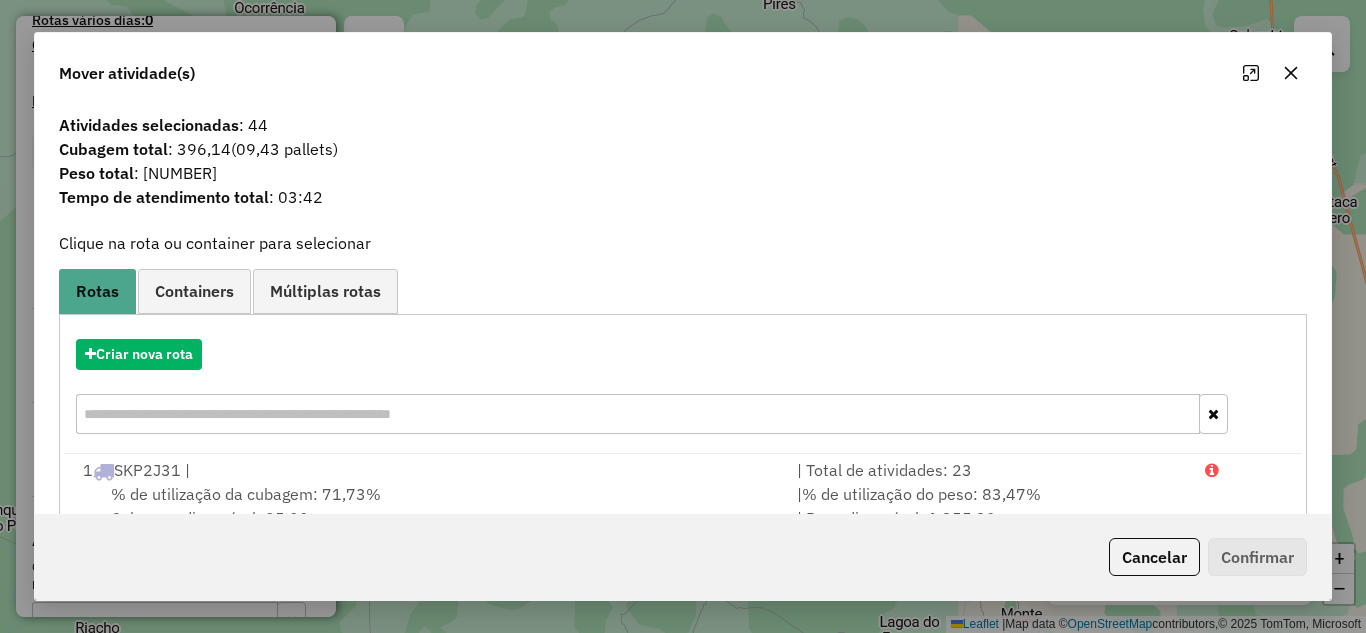click 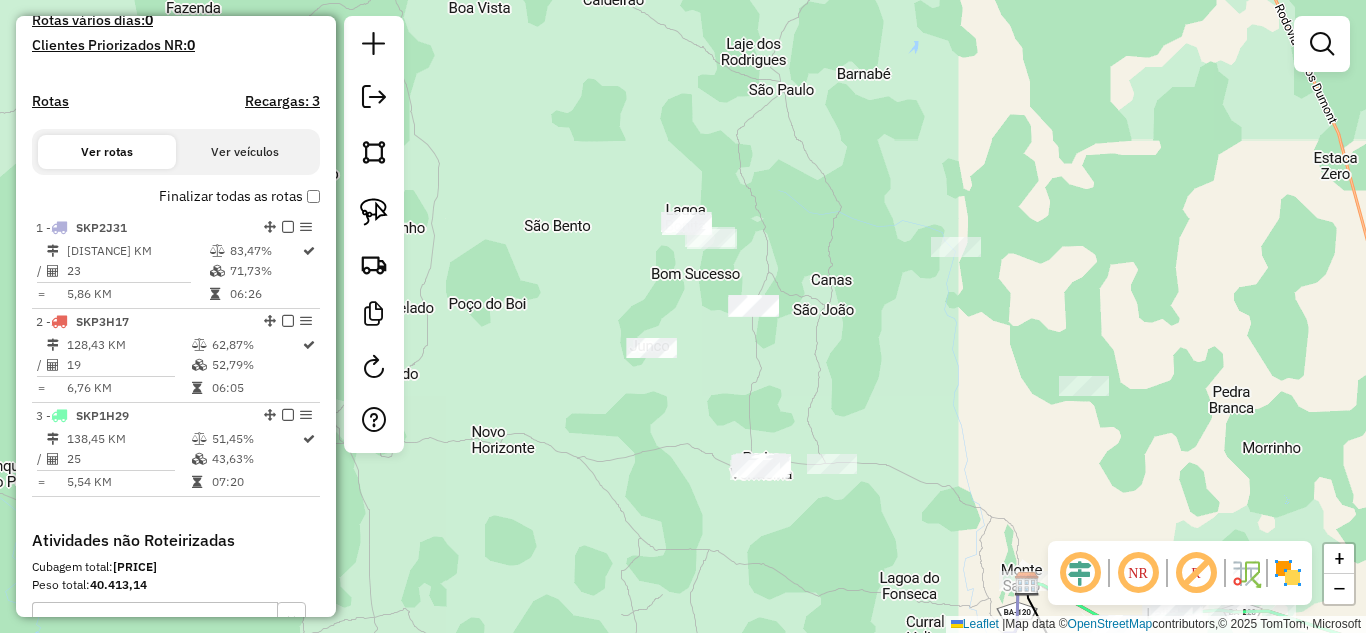 drag, startPoint x: 762, startPoint y: 464, endPoint x: 755, endPoint y: 363, distance: 101.24229 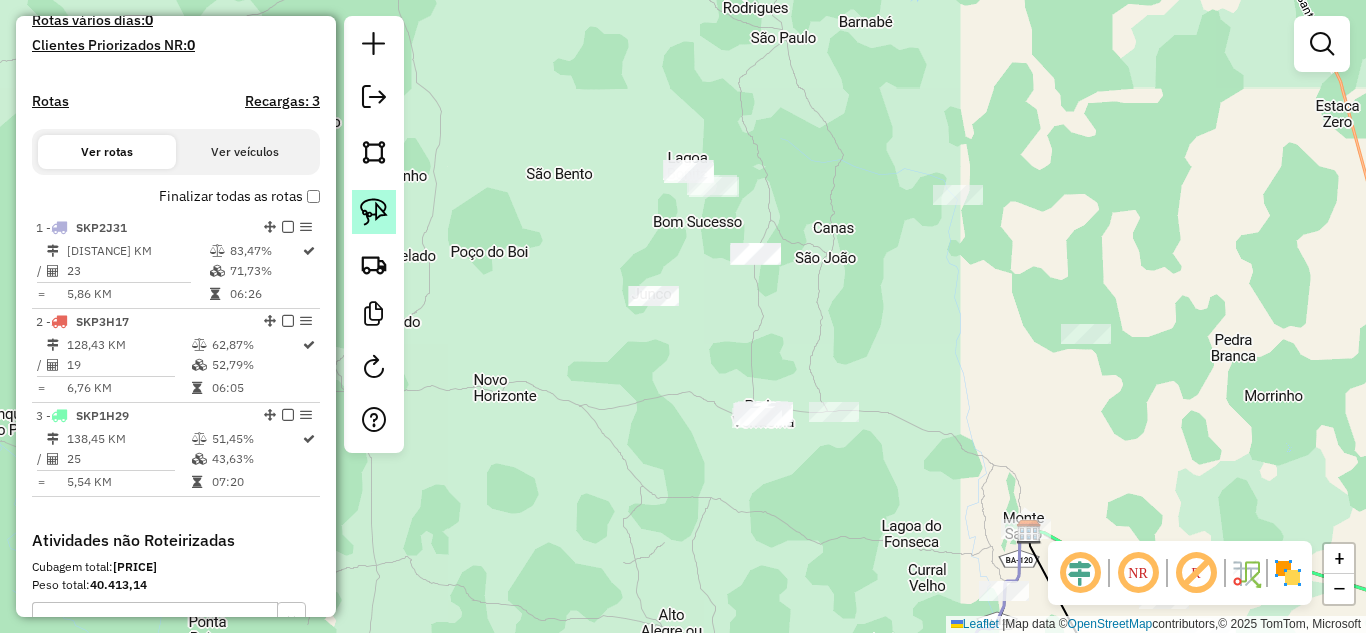 click 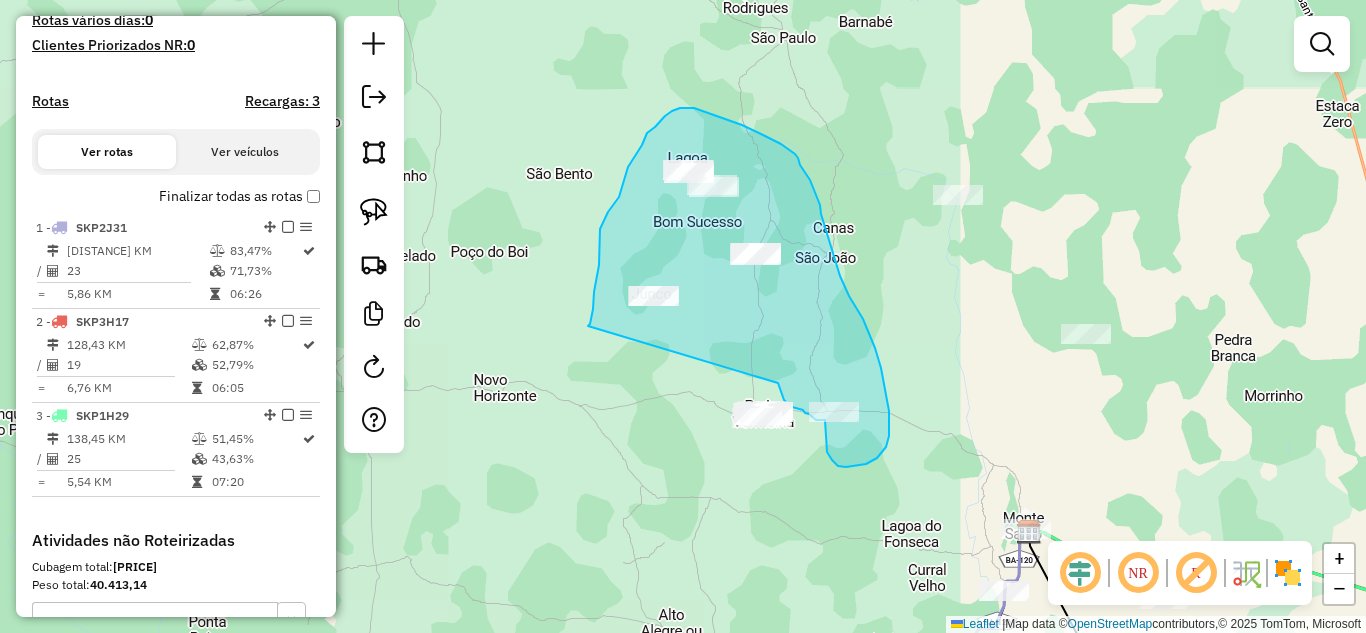 drag, startPoint x: 588, startPoint y: 326, endPoint x: 775, endPoint y: 381, distance: 194.9205 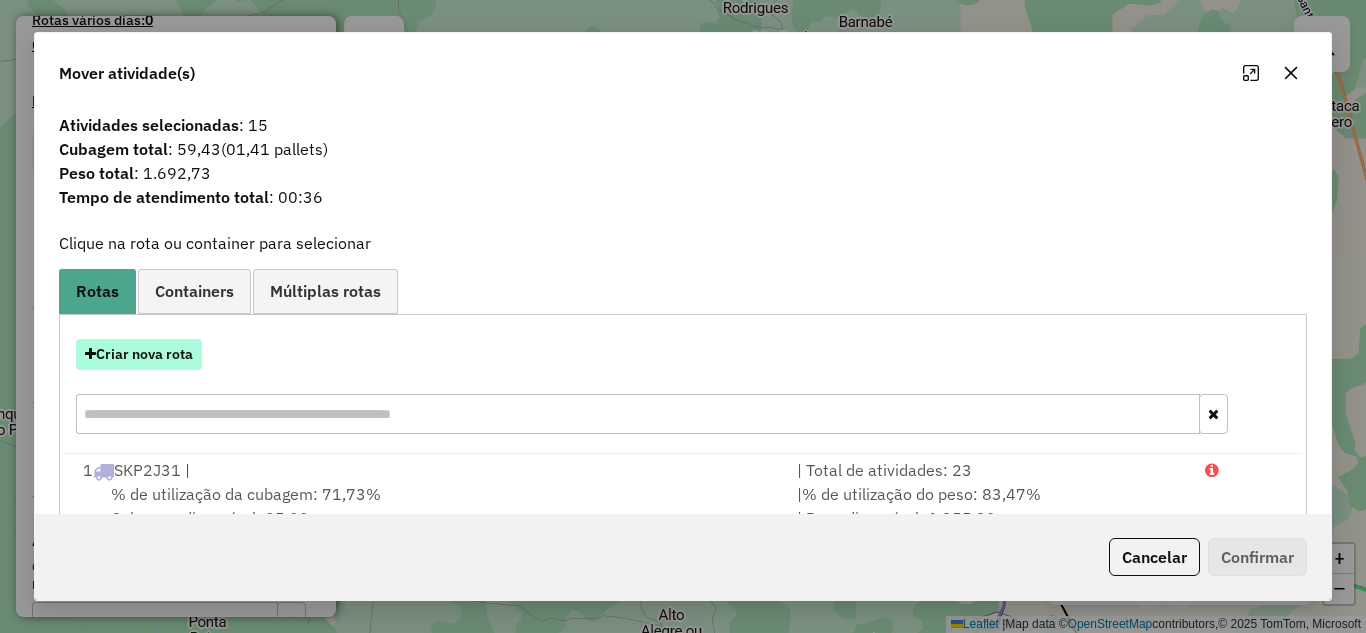 click on "Criar nova rota" at bounding box center [139, 354] 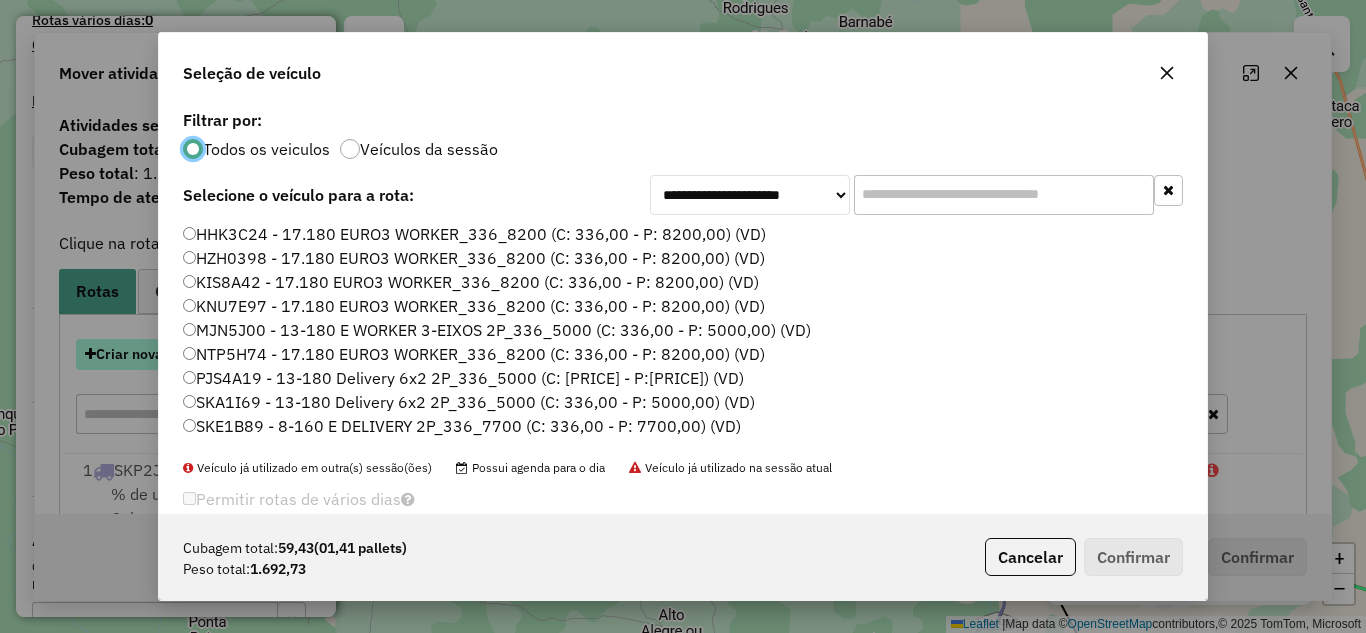 scroll, scrollTop: 11, scrollLeft: 6, axis: both 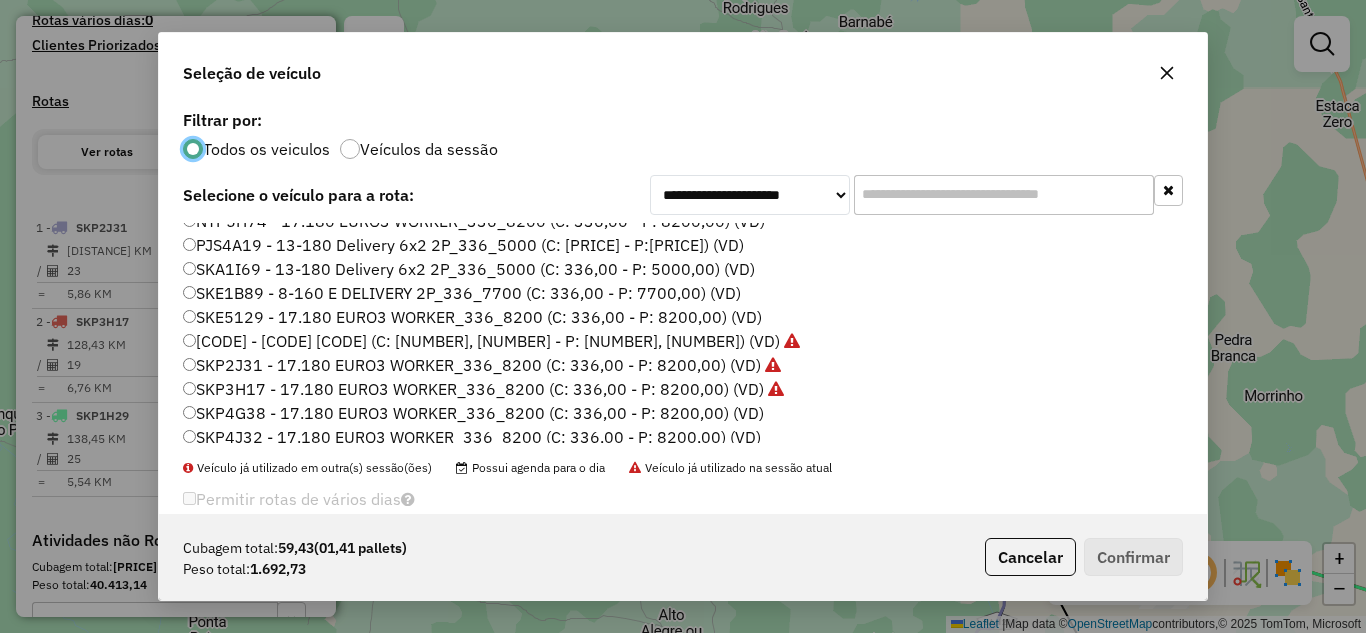click on "SKP4G38 - 17.180 EURO3 WORKER_336_8200 (C: 336,00 - P: 8200,00) (VD)" 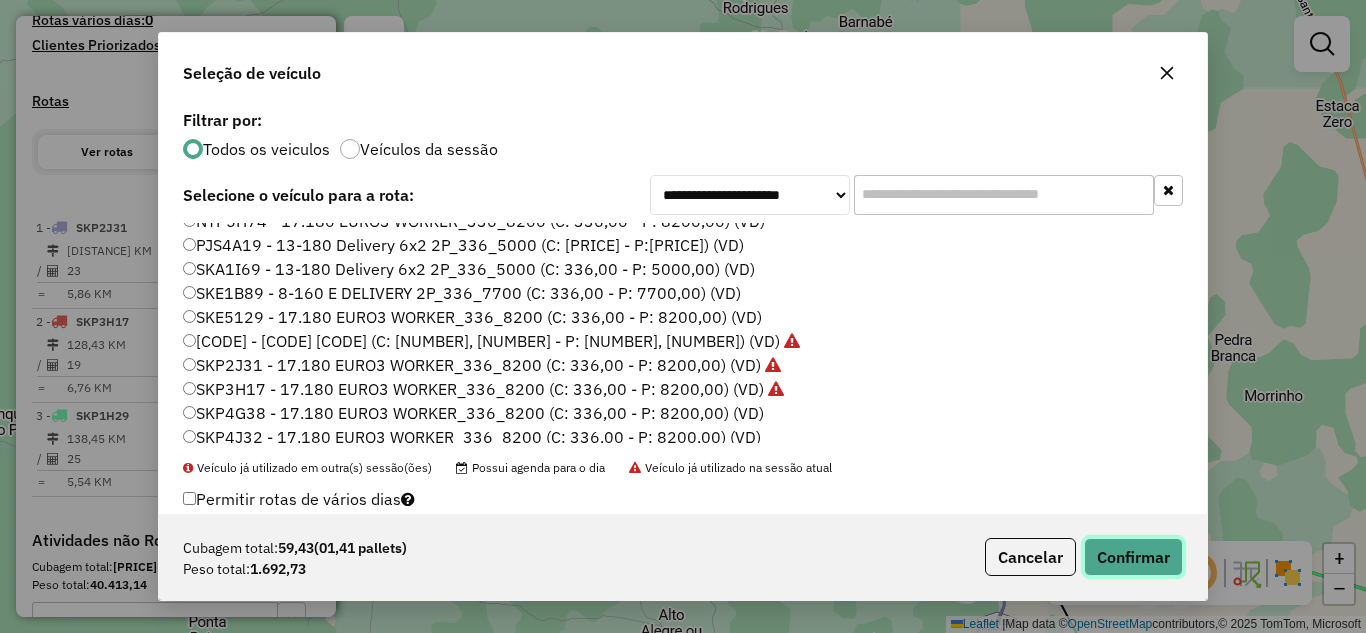 click on "Confirmar" 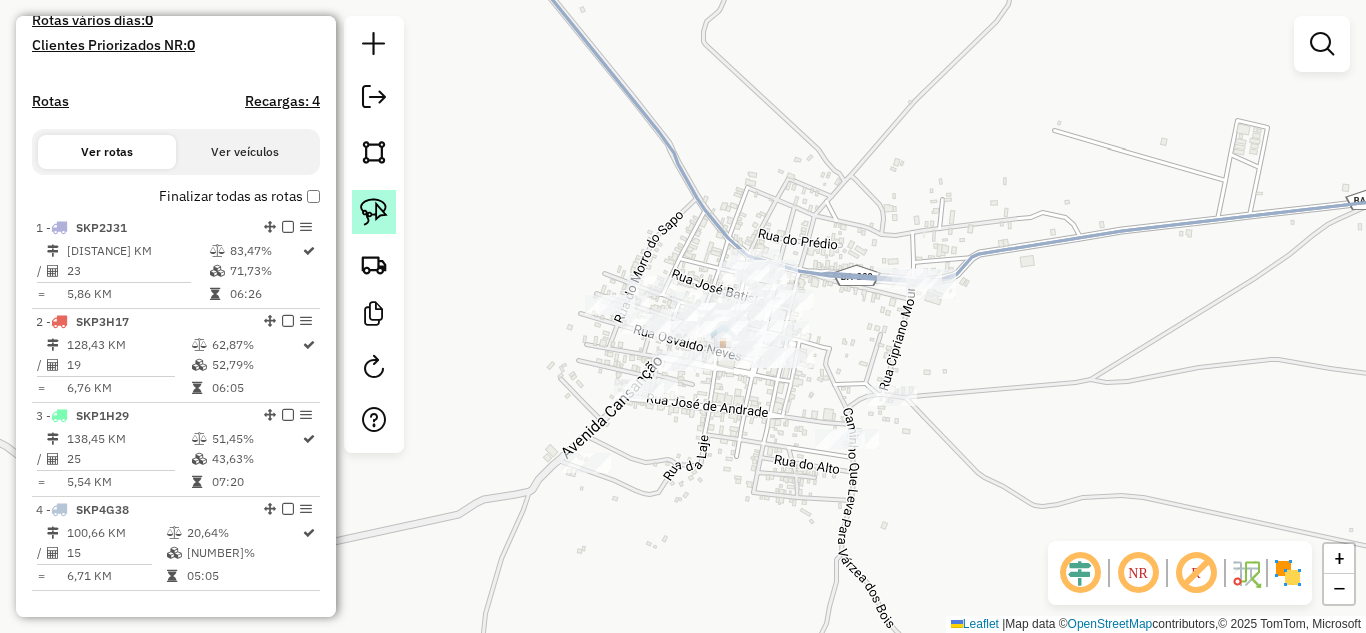 click 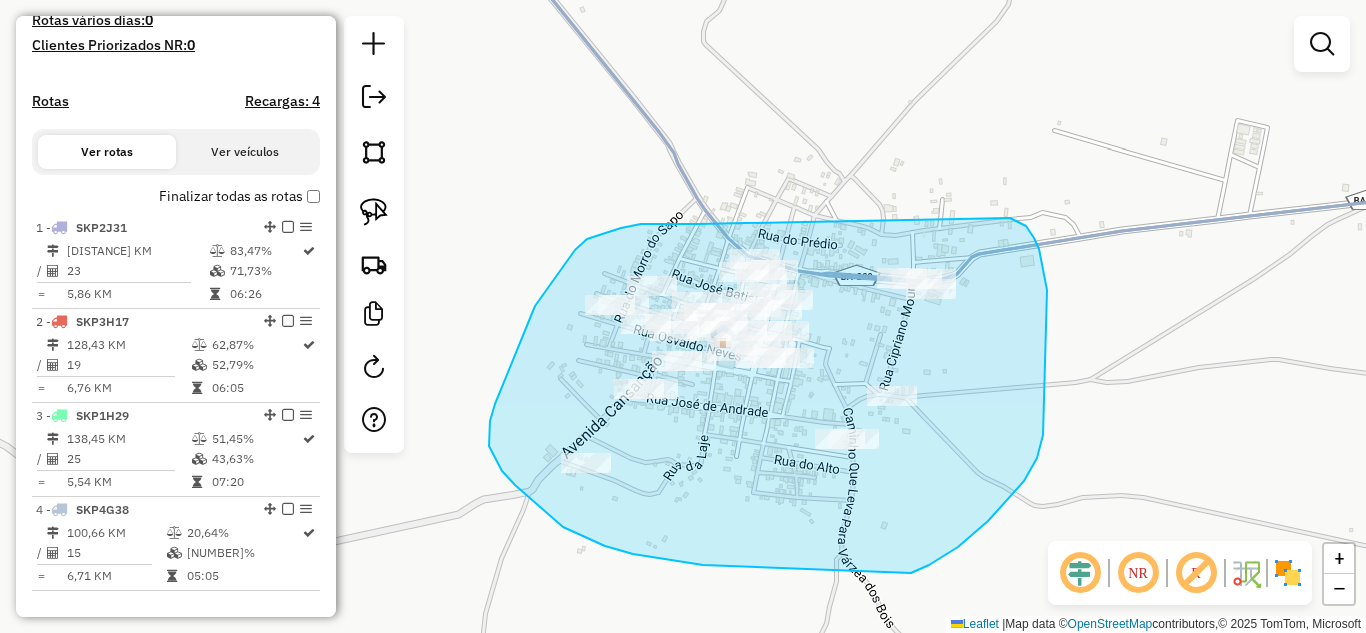 drag, startPoint x: 698, startPoint y: 224, endPoint x: 977, endPoint y: 224, distance: 279 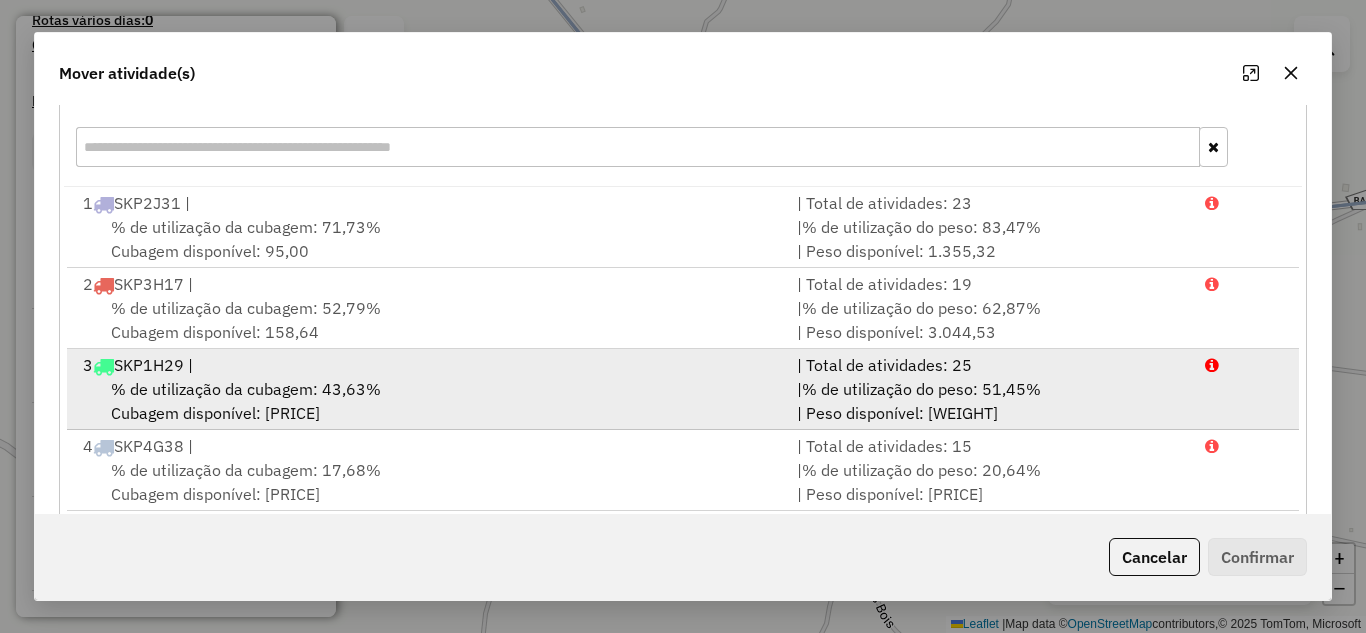 scroll, scrollTop: 67, scrollLeft: 0, axis: vertical 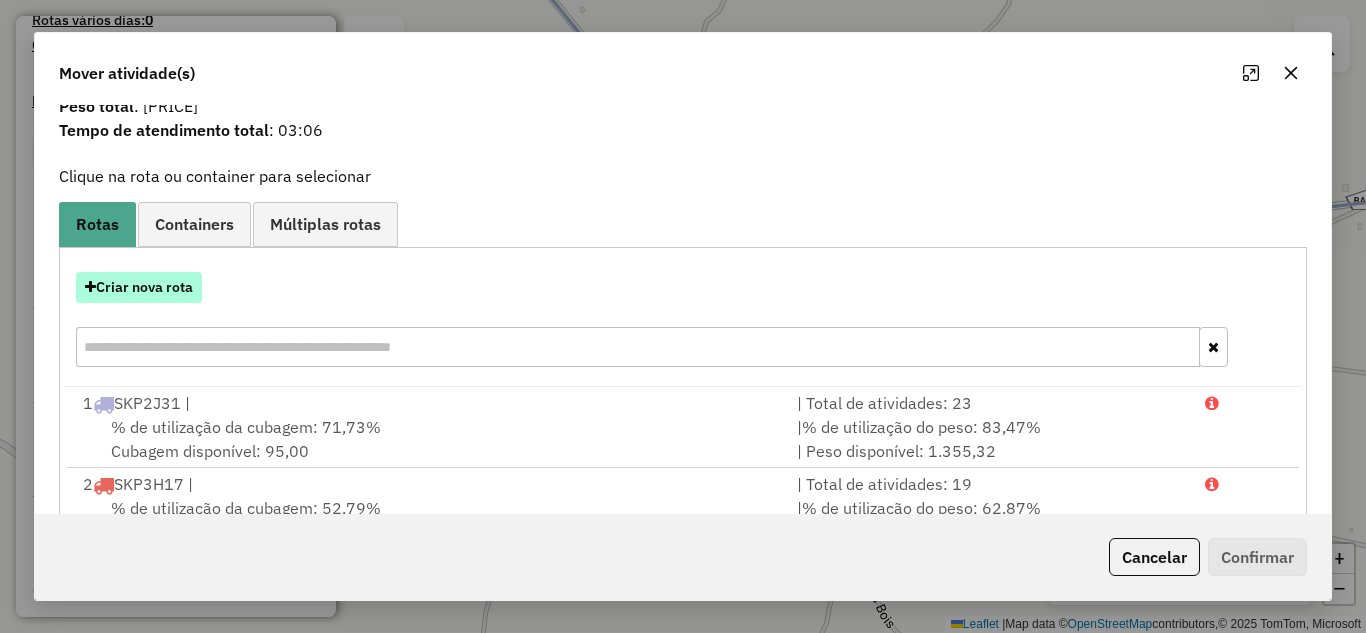 click on "Criar nova rota" at bounding box center (139, 287) 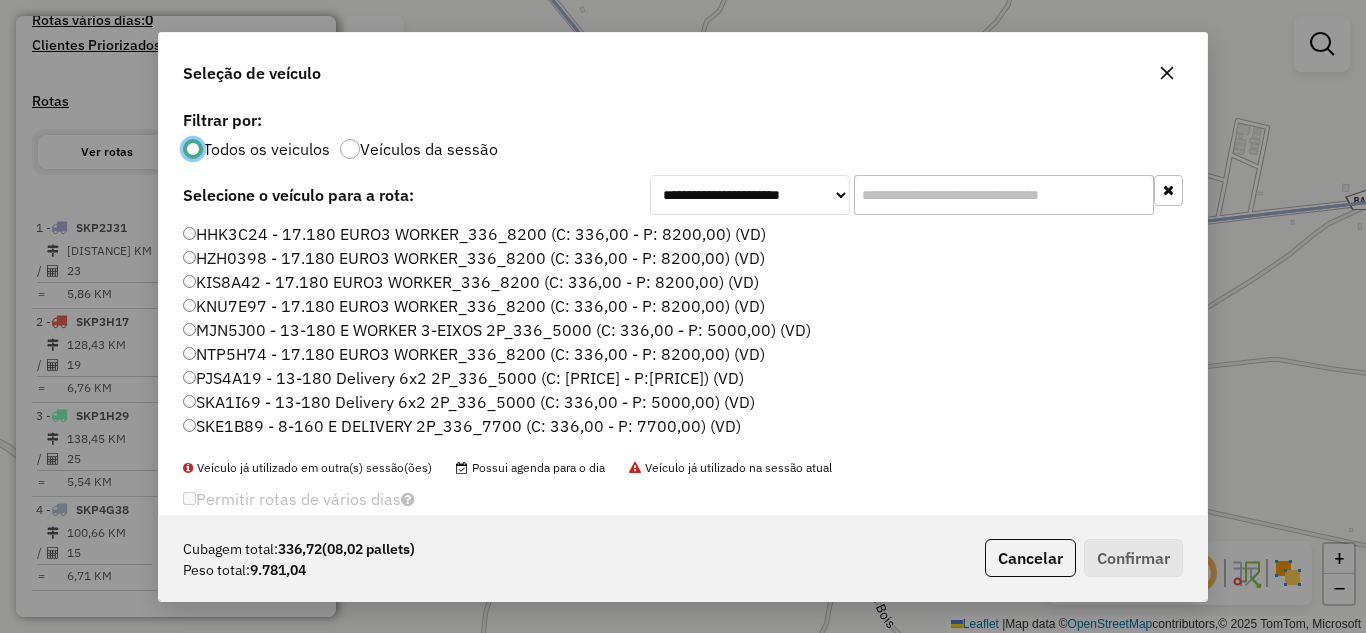 scroll, scrollTop: 11, scrollLeft: 6, axis: both 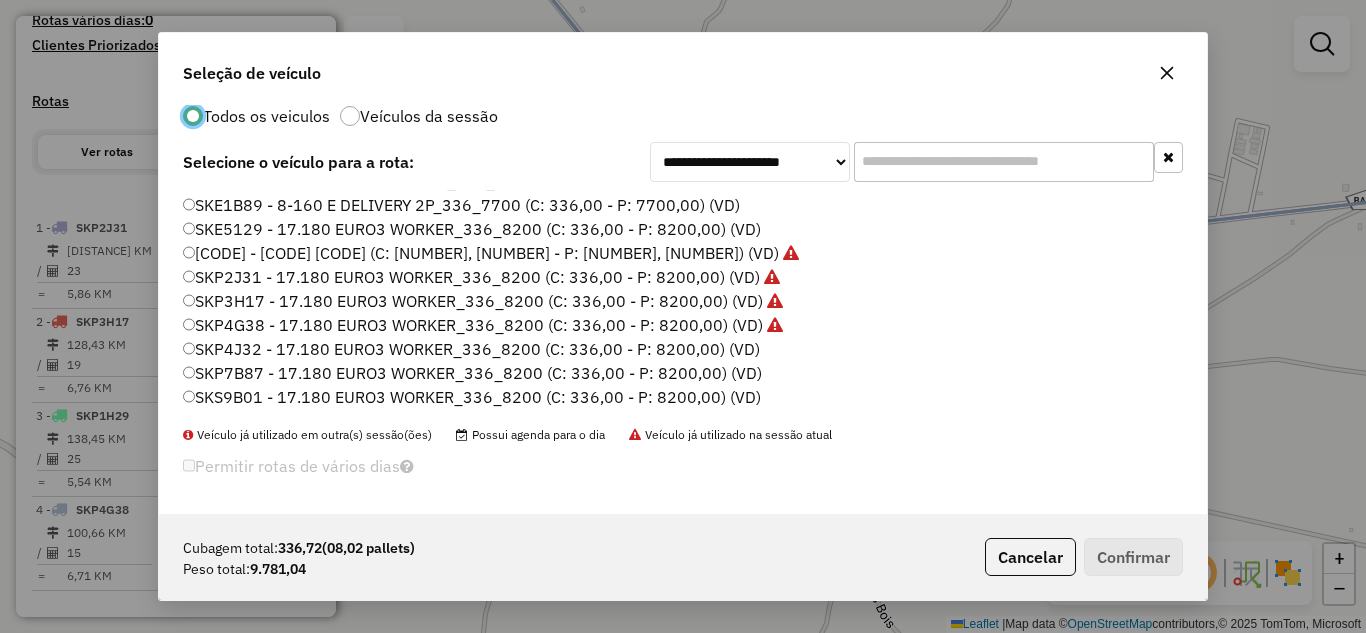 click on "SKP4J32 - 17.180 EURO3 WORKER_336_8200 (C: 336,00 - P: 8200,00) (VD)" 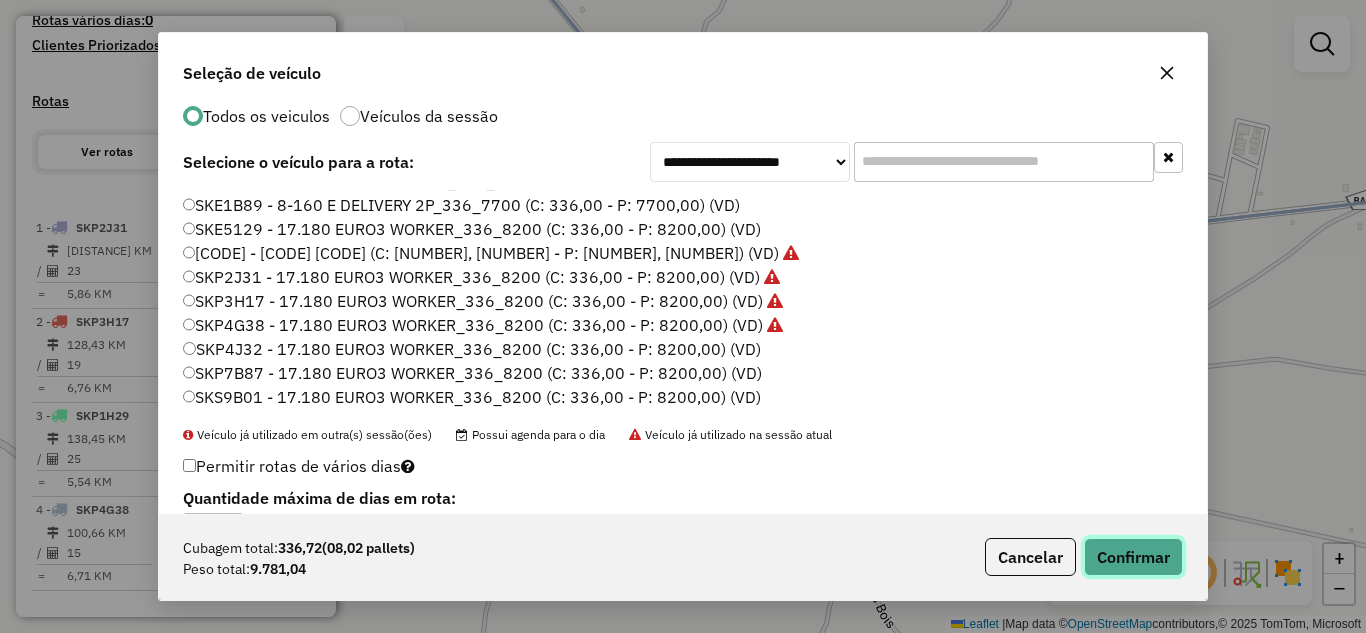 click on "Confirmar" 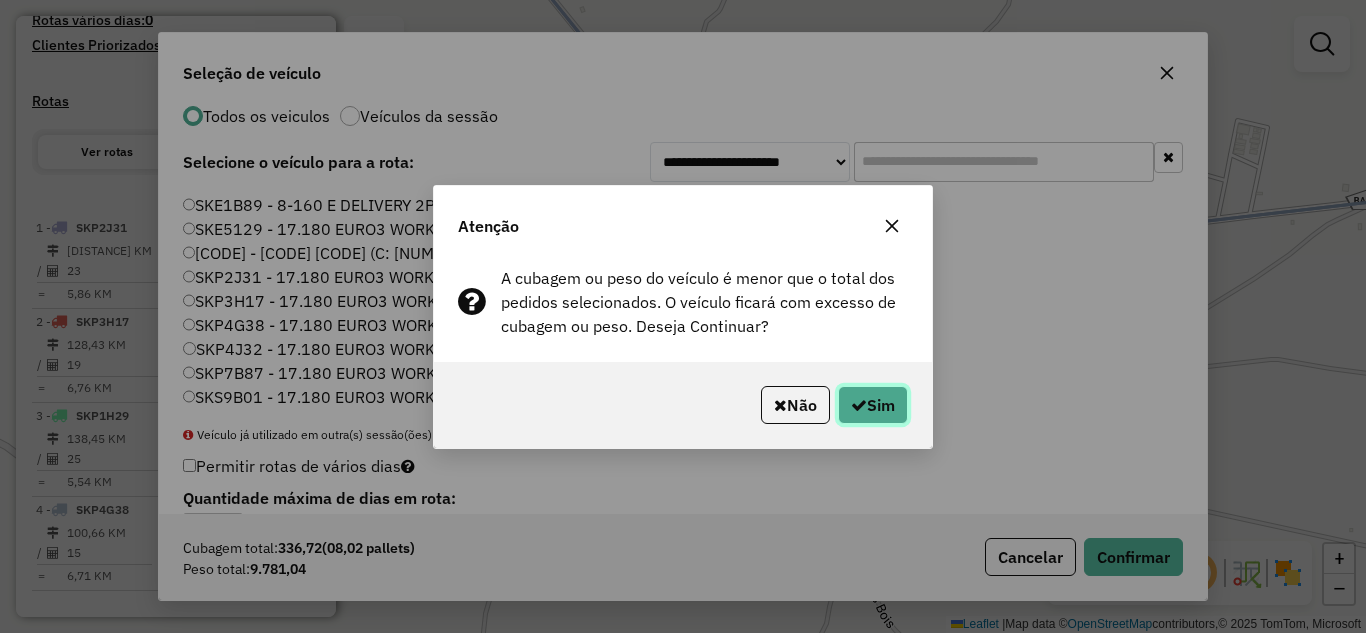 click on "Sim" 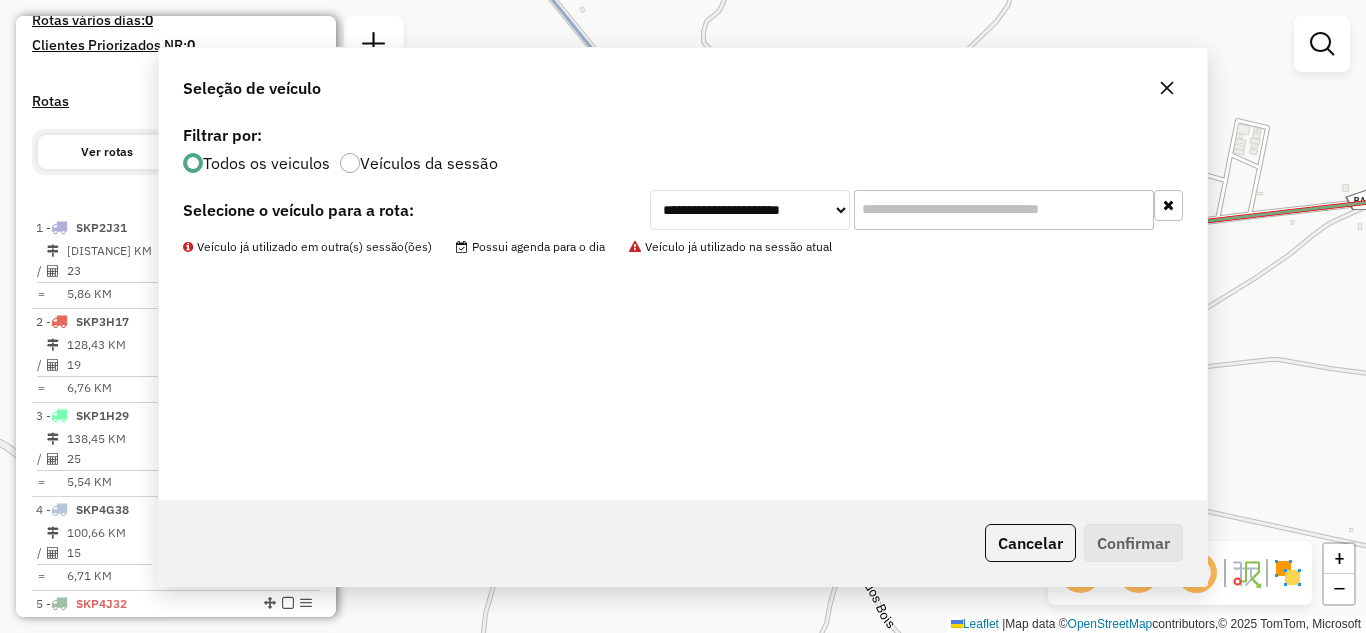 scroll, scrollTop: 0, scrollLeft: 0, axis: both 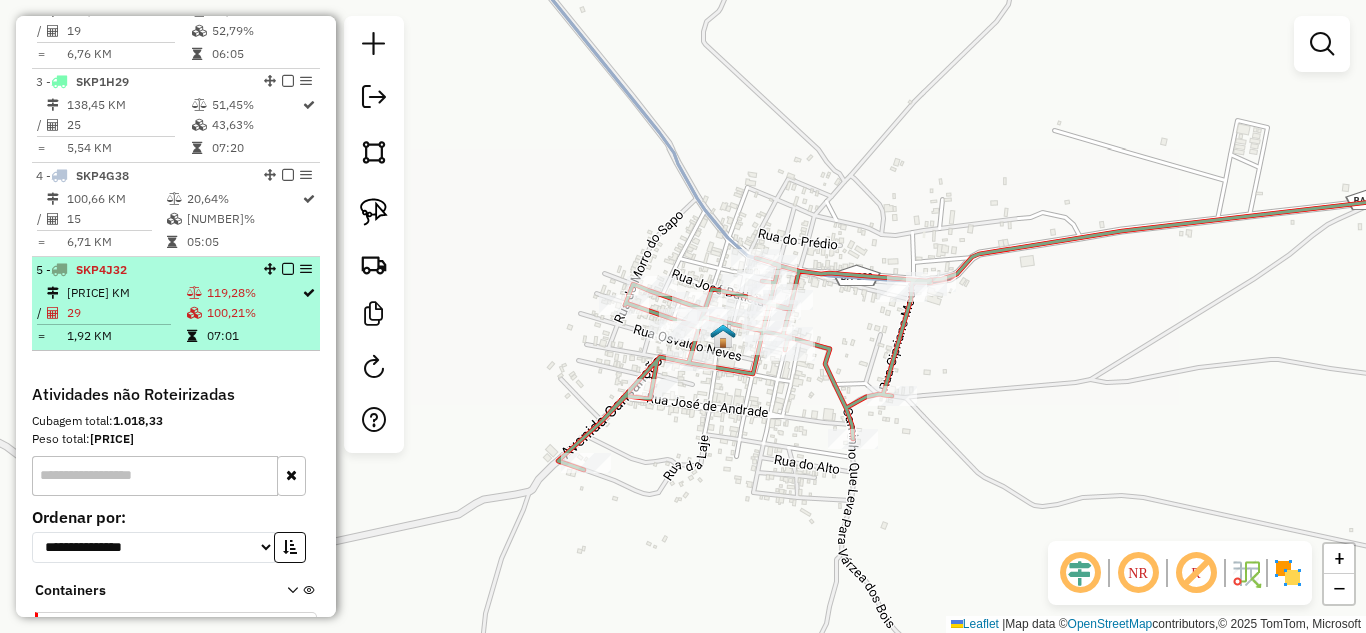 click on "55,70 KM" at bounding box center (126, 293) 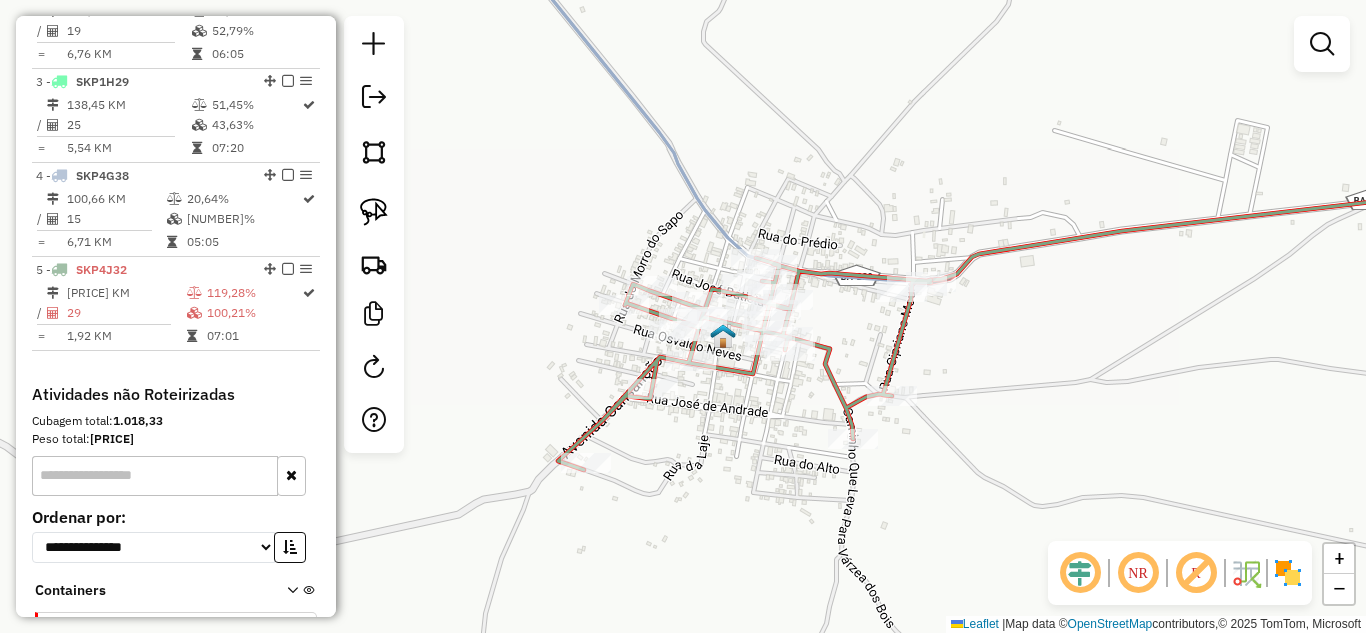 select on "*********" 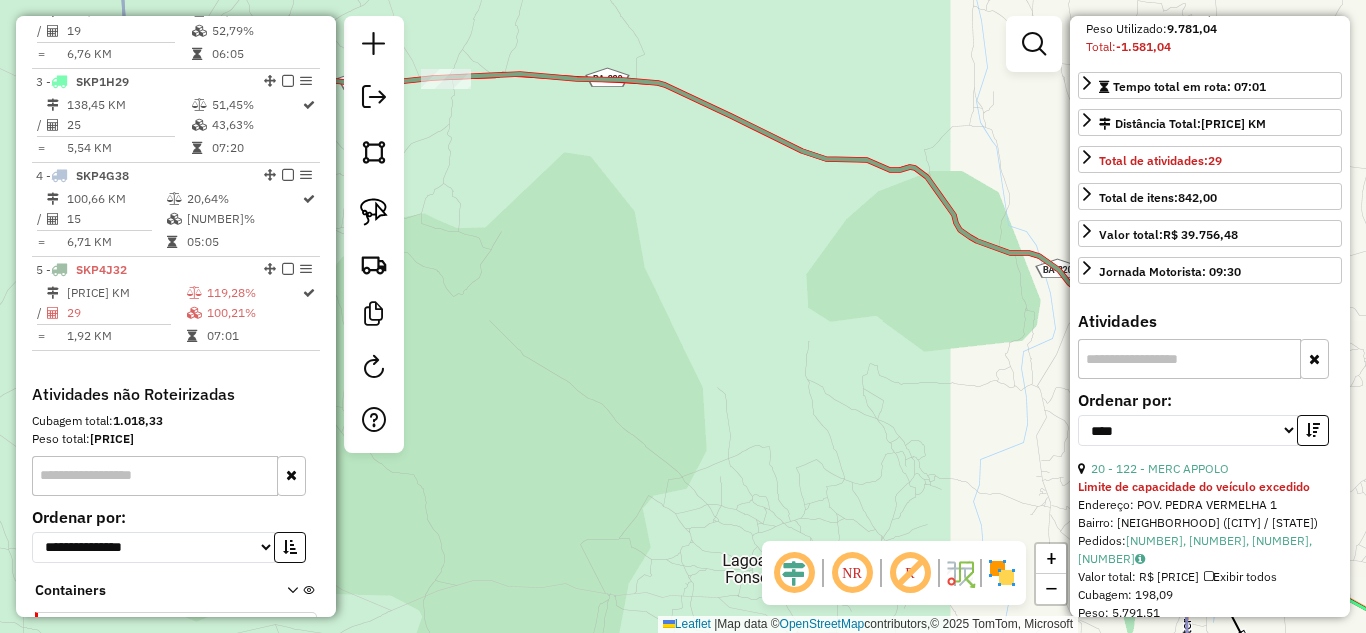 scroll, scrollTop: 600, scrollLeft: 0, axis: vertical 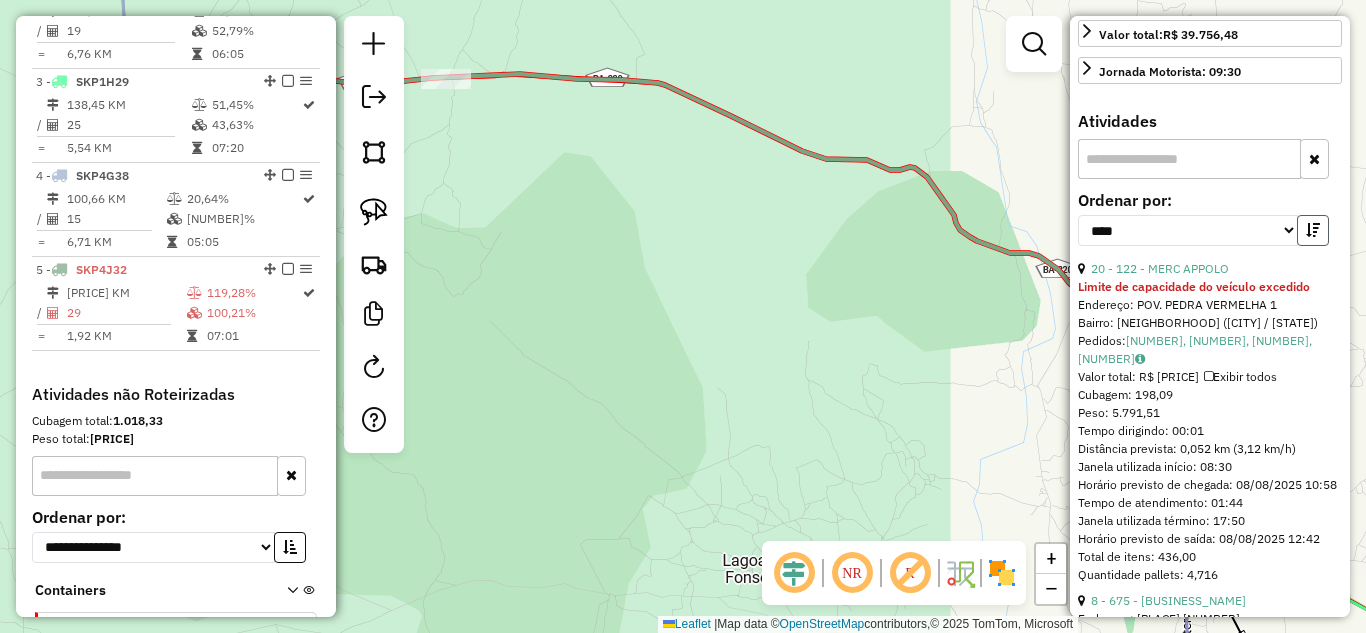 click at bounding box center [1313, 230] 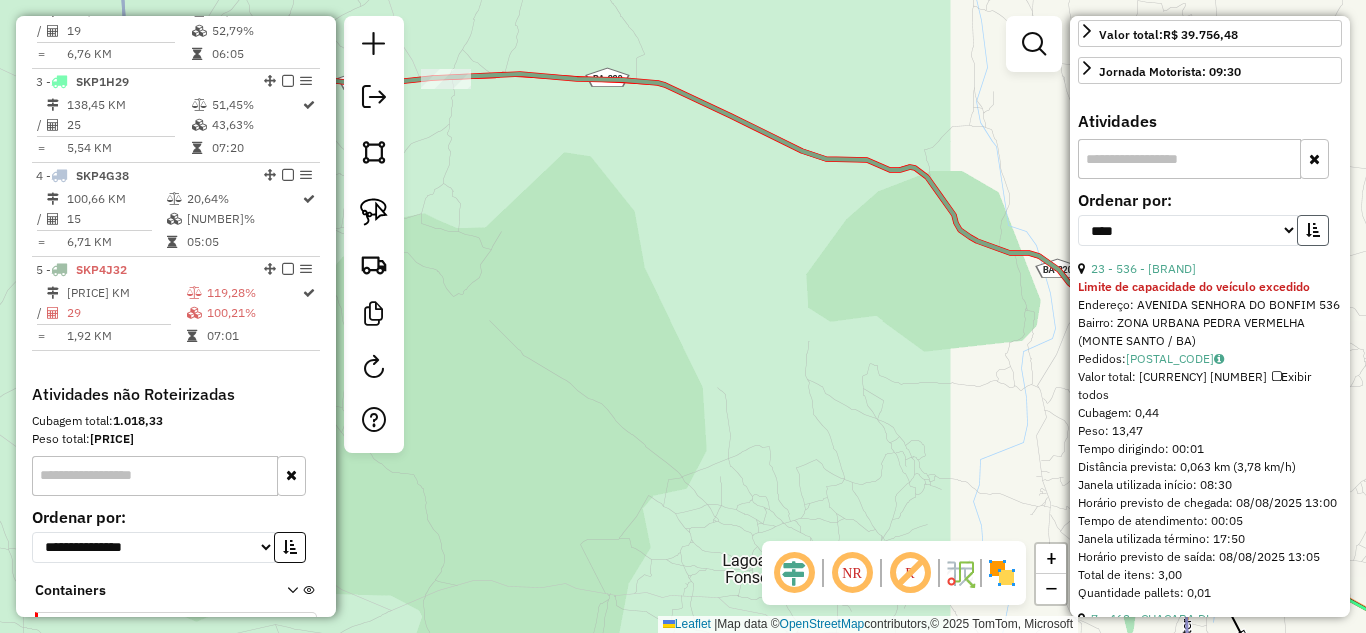 click at bounding box center [1313, 230] 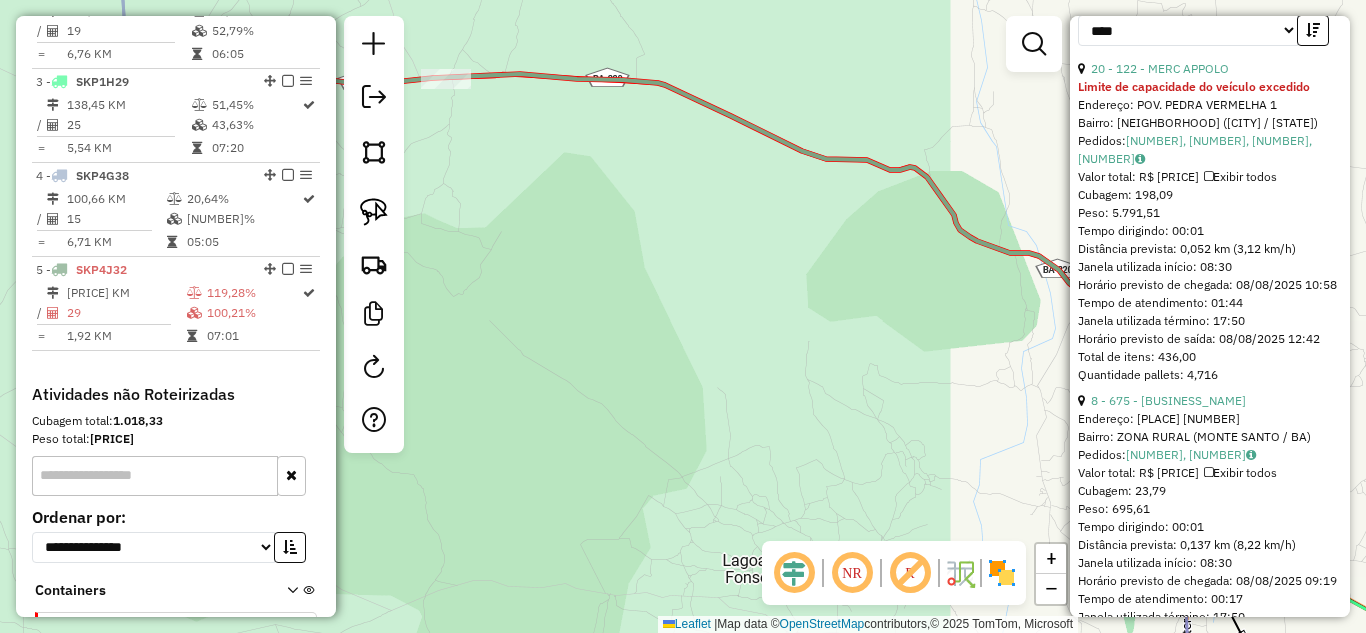 scroll, scrollTop: 1000, scrollLeft: 0, axis: vertical 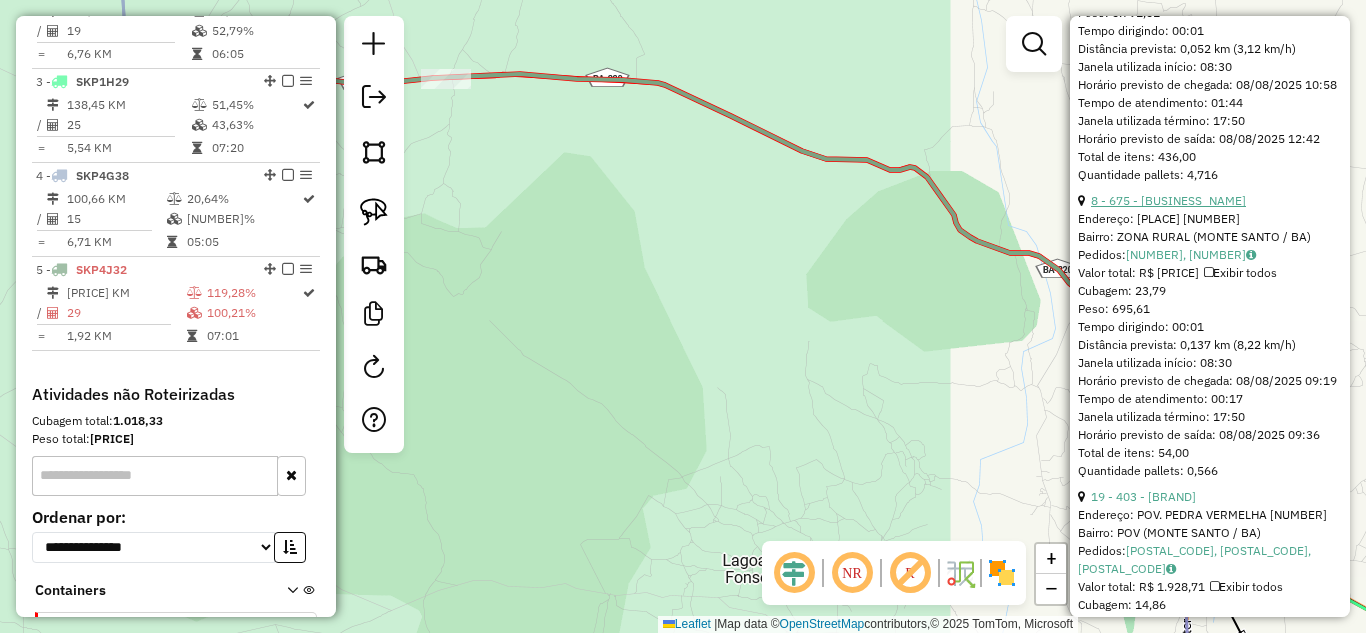 click on "8 - 675 - DEP. DA GISLAINE" at bounding box center (1168, 200) 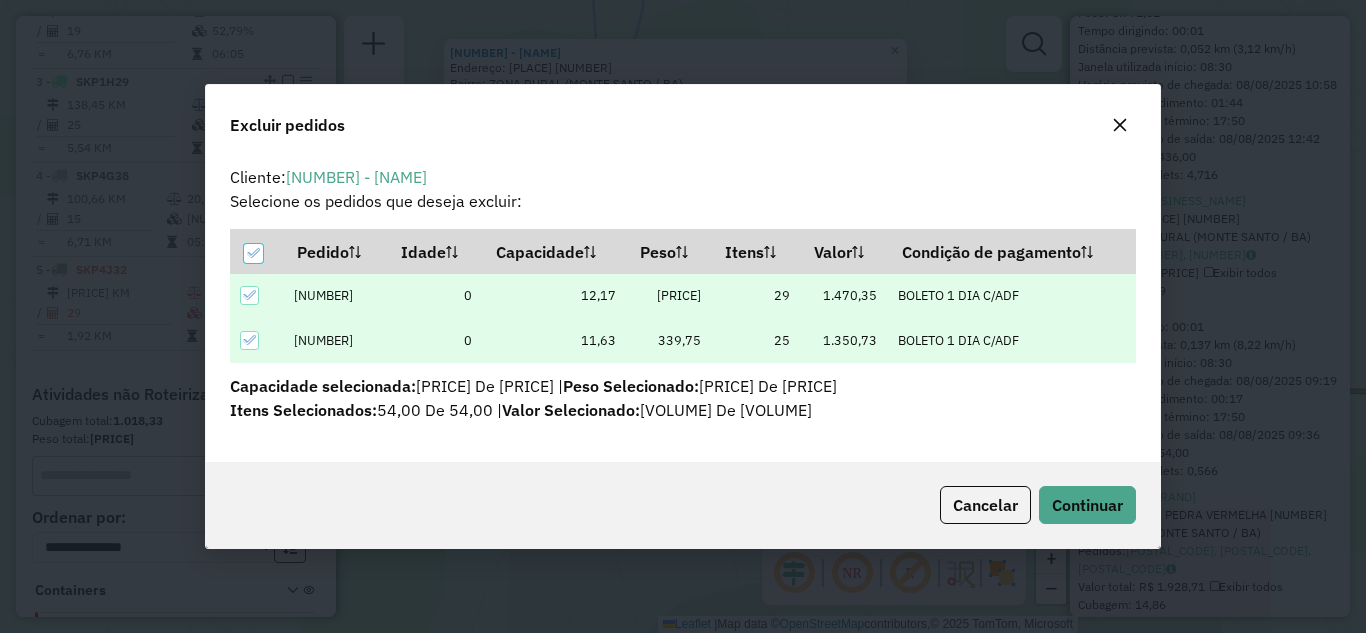 scroll, scrollTop: 12, scrollLeft: 6, axis: both 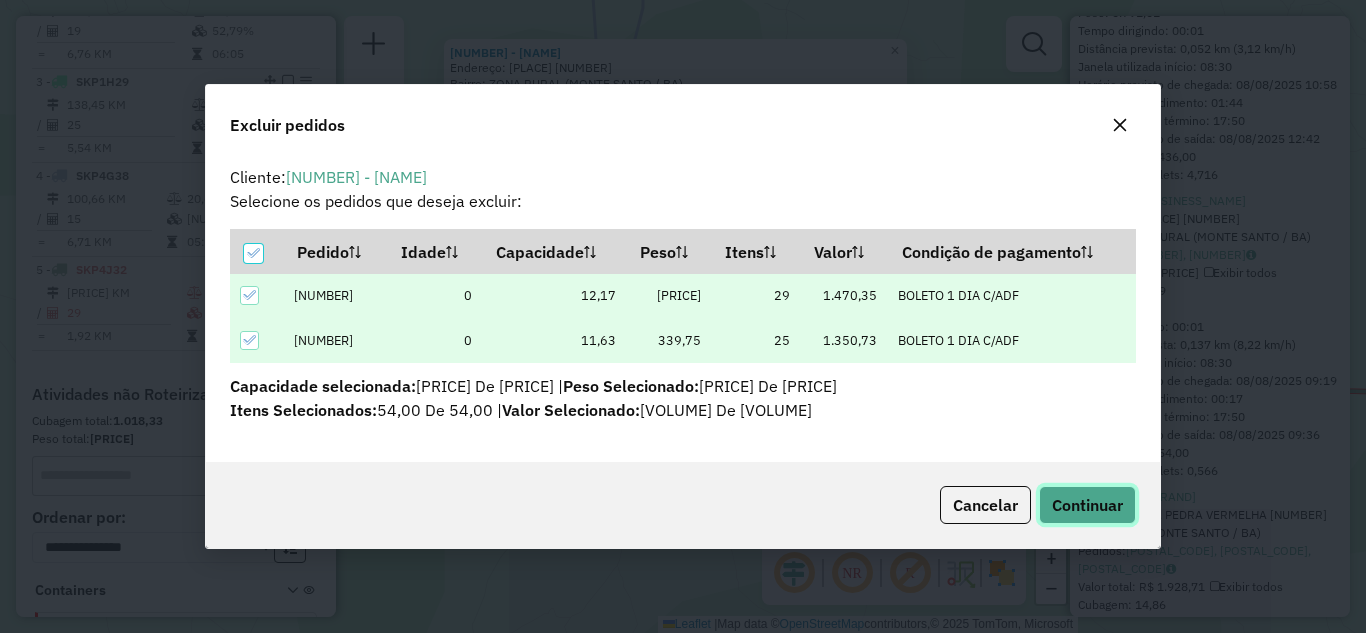 click on "Continuar" 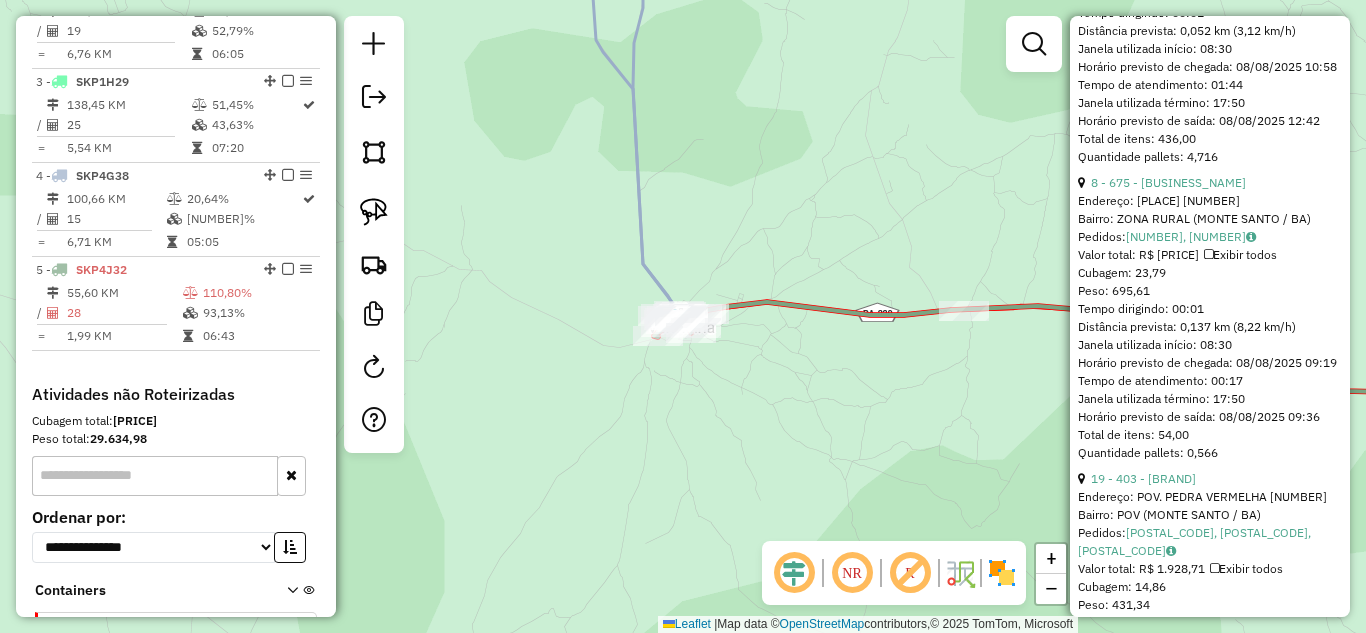 scroll, scrollTop: 632, scrollLeft: 0, axis: vertical 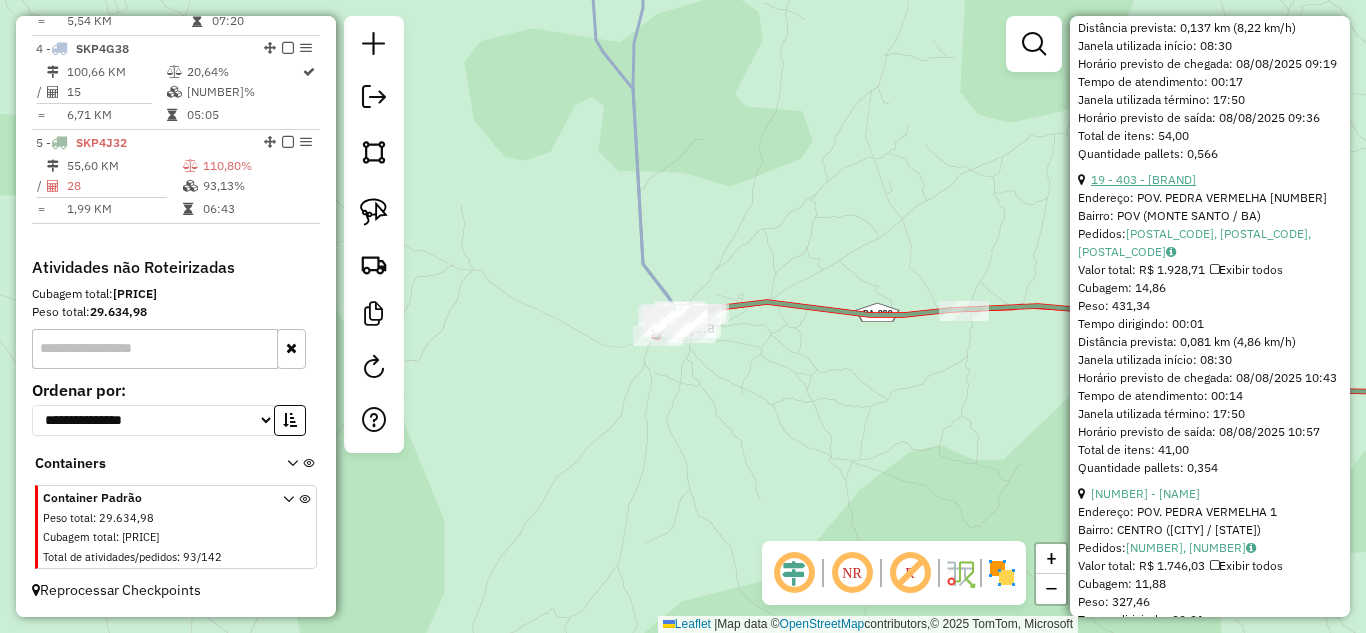 click on "19 - 403 - BOTECO DO DJ" at bounding box center (1143, 179) 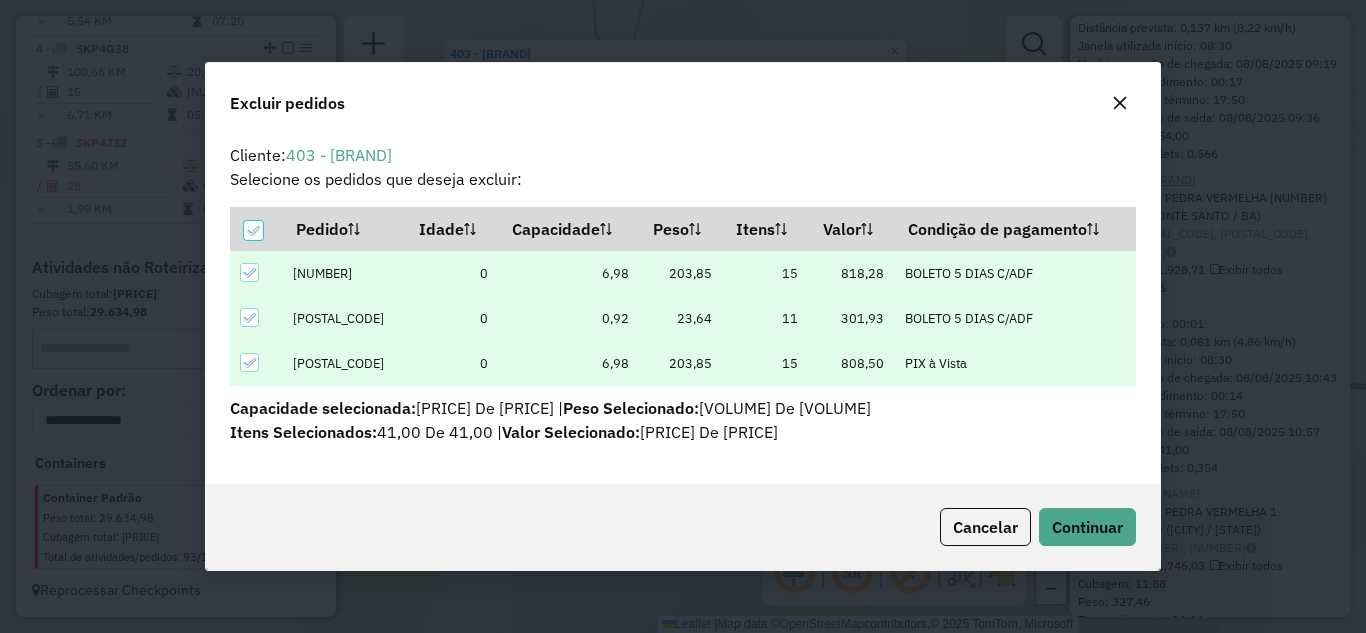 scroll, scrollTop: 12, scrollLeft: 6, axis: both 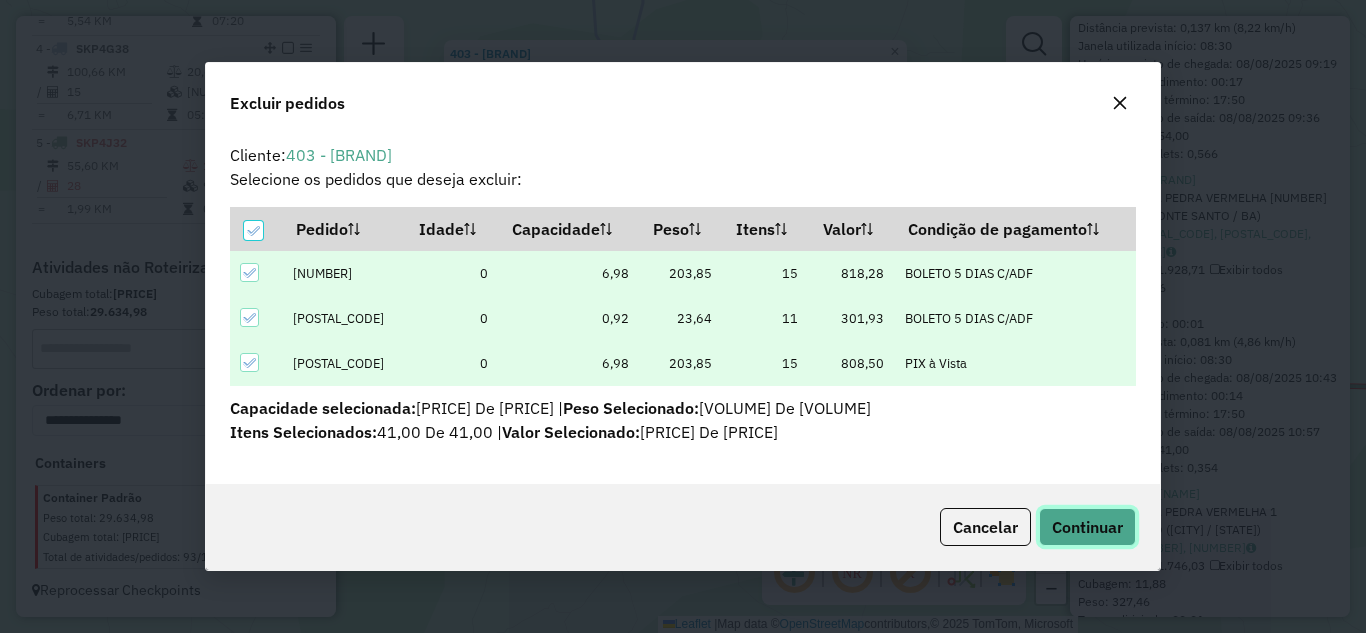 click on "Continuar" 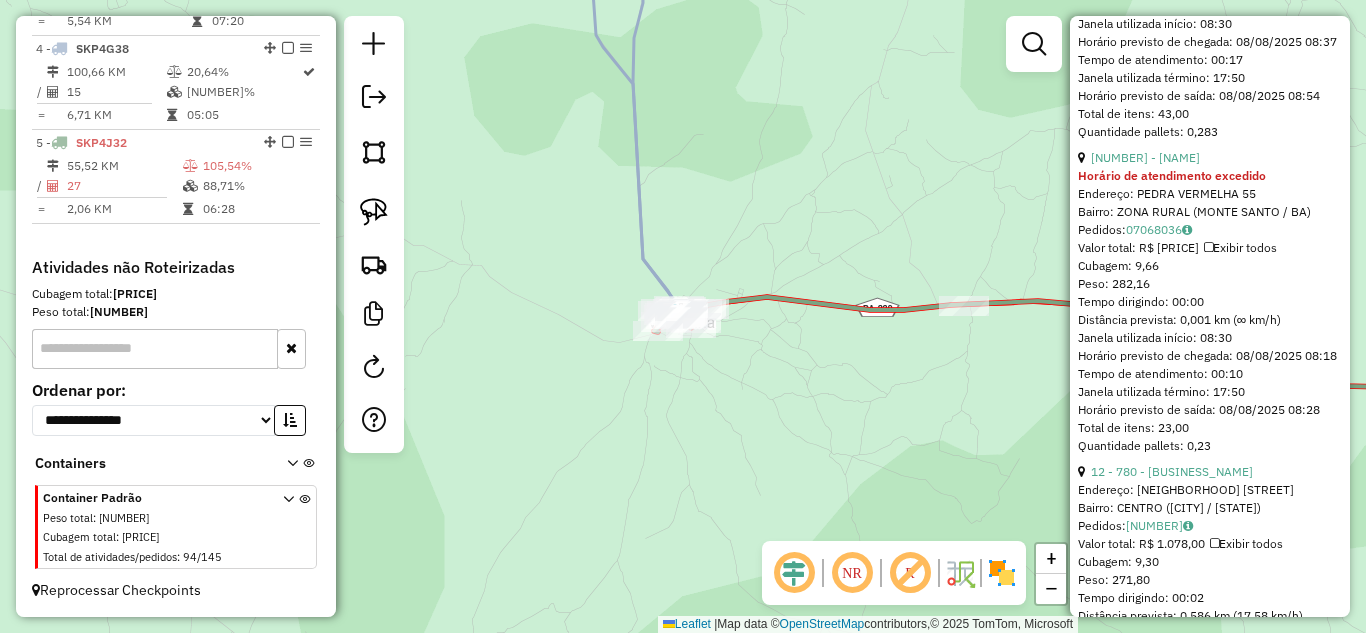 scroll, scrollTop: 1768, scrollLeft: 0, axis: vertical 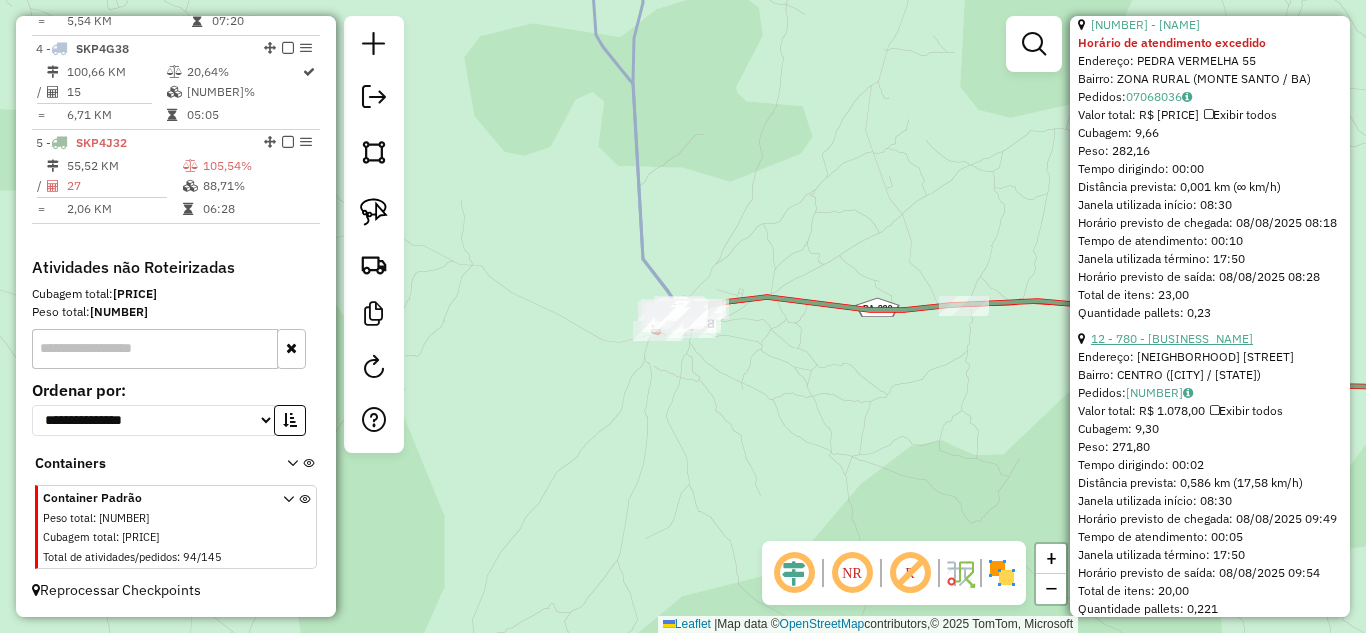 click on "12 - 780 - MERC E CASA DE CARME" at bounding box center [1172, 338] 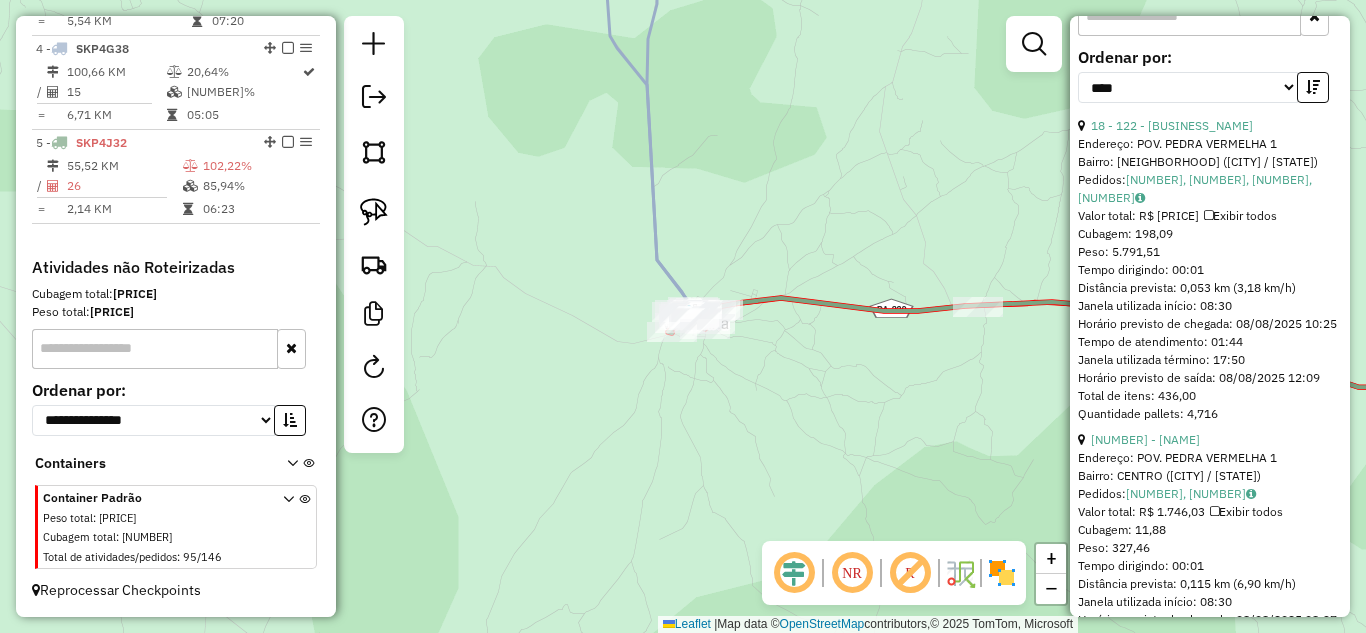 scroll, scrollTop: 458, scrollLeft: 0, axis: vertical 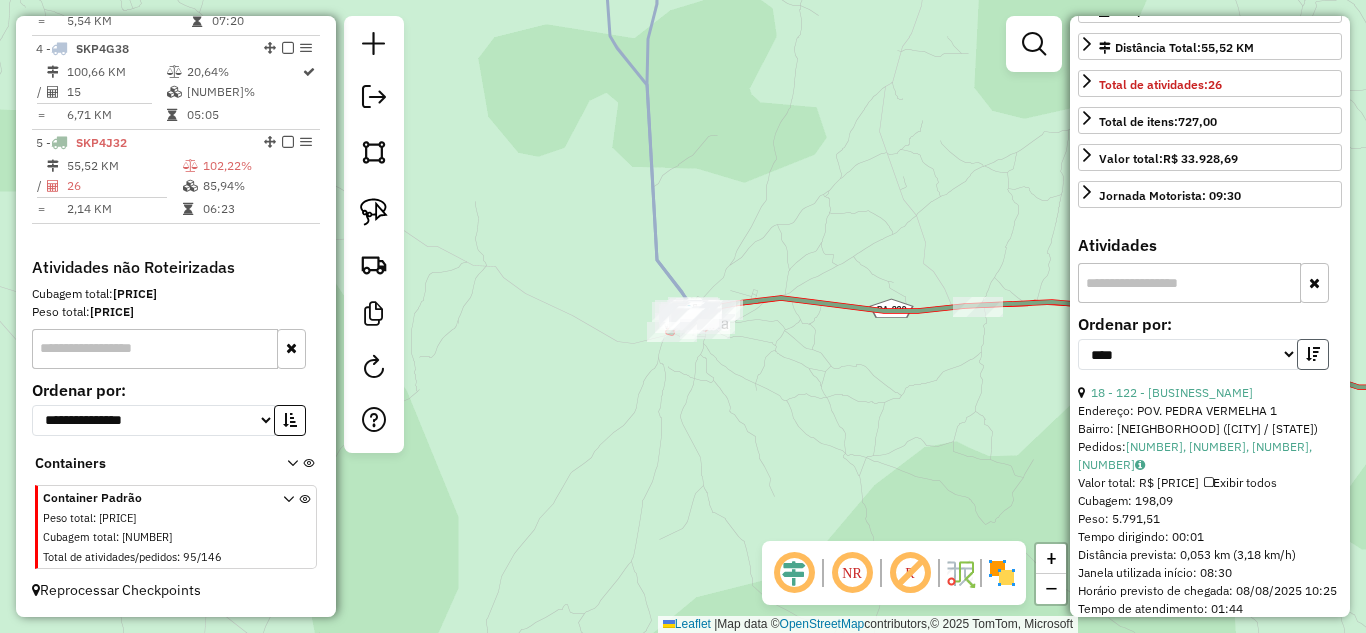 click at bounding box center (1313, 354) 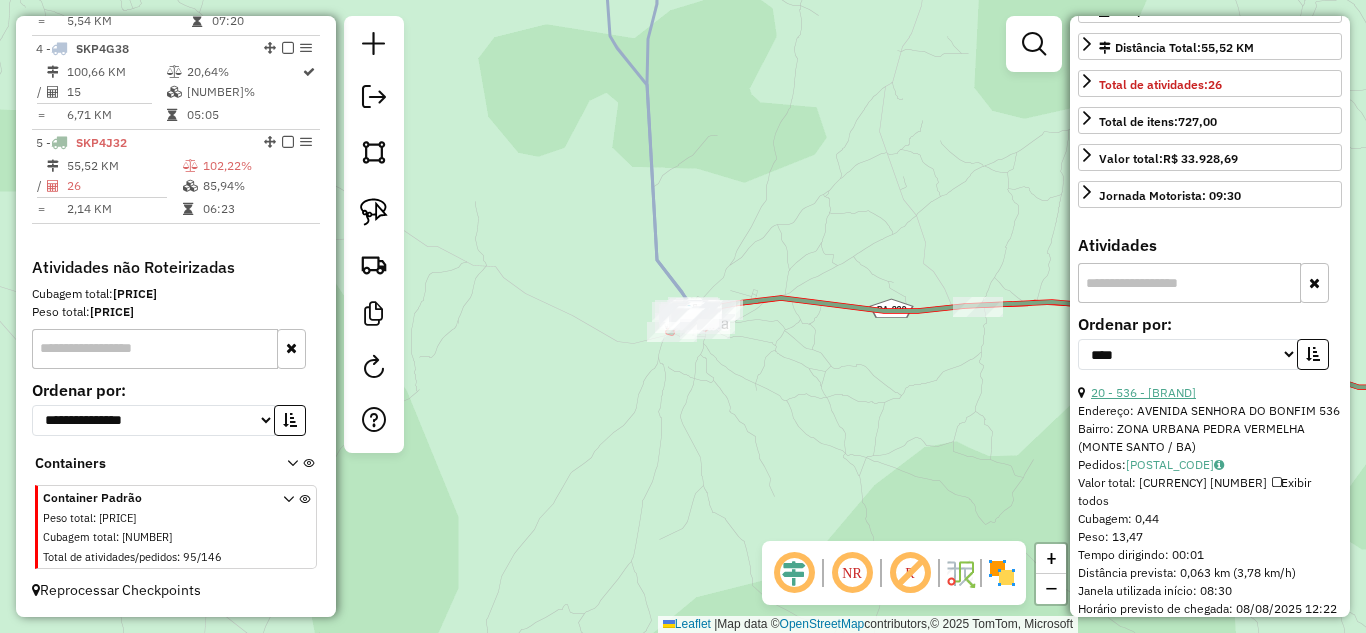 click on "20 - 536 - LANCHONETE E PANIFIC" at bounding box center [1143, 392] 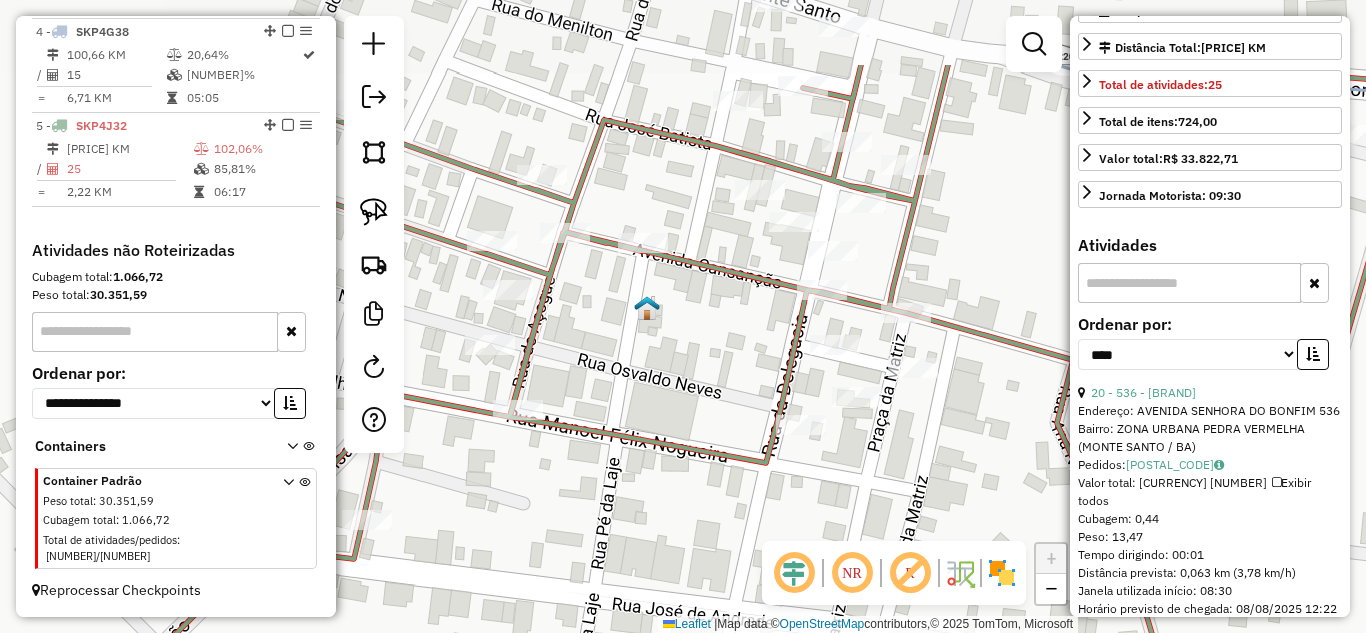 drag, startPoint x: 736, startPoint y: 271, endPoint x: 712, endPoint y: 377, distance: 108.68302 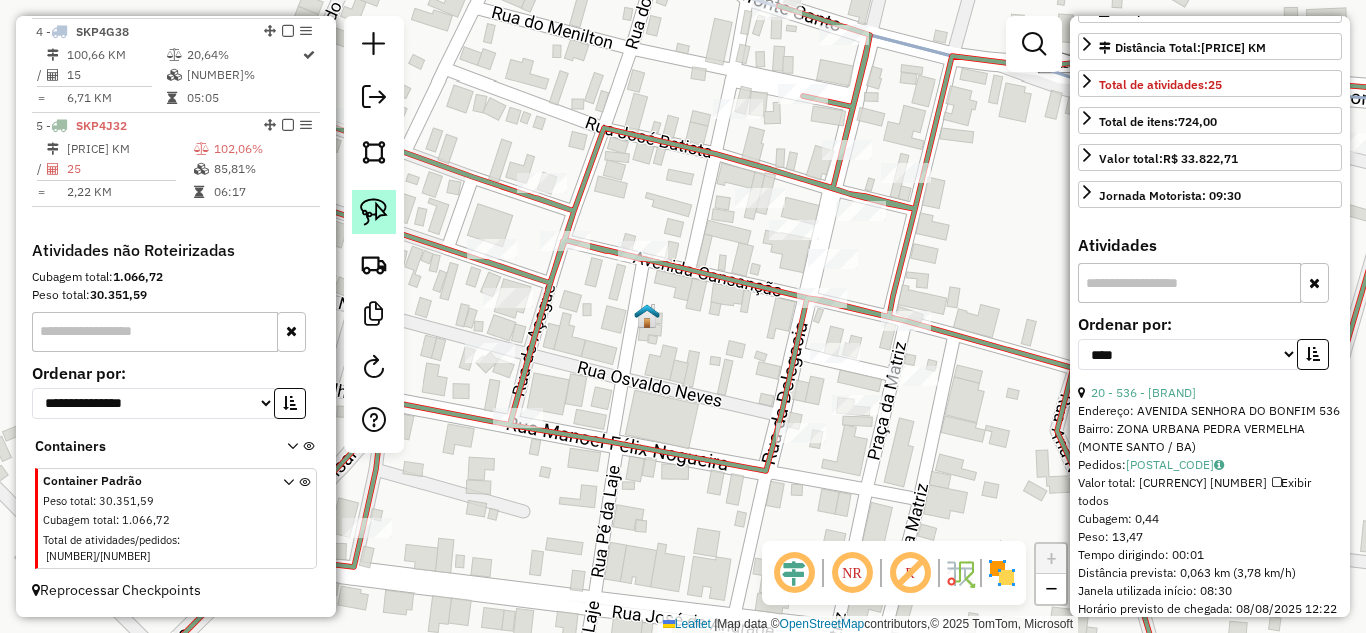 click 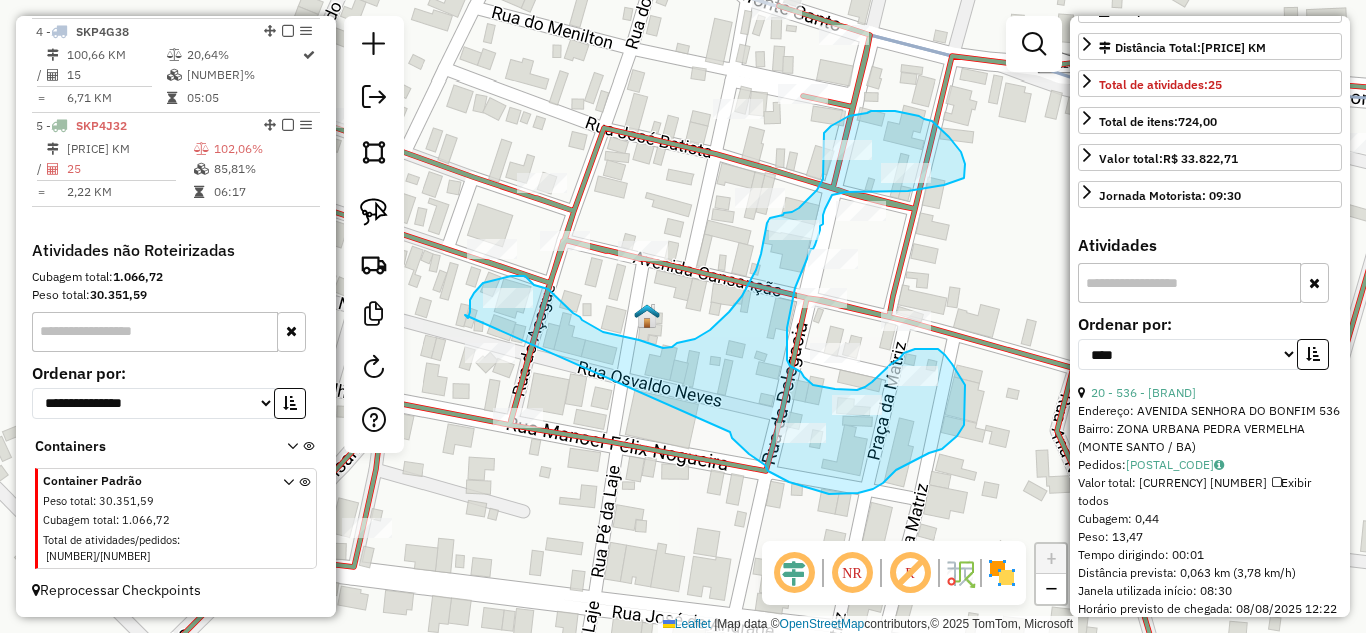 drag, startPoint x: 467, startPoint y: 317, endPoint x: 728, endPoint y: 429, distance: 284.01584 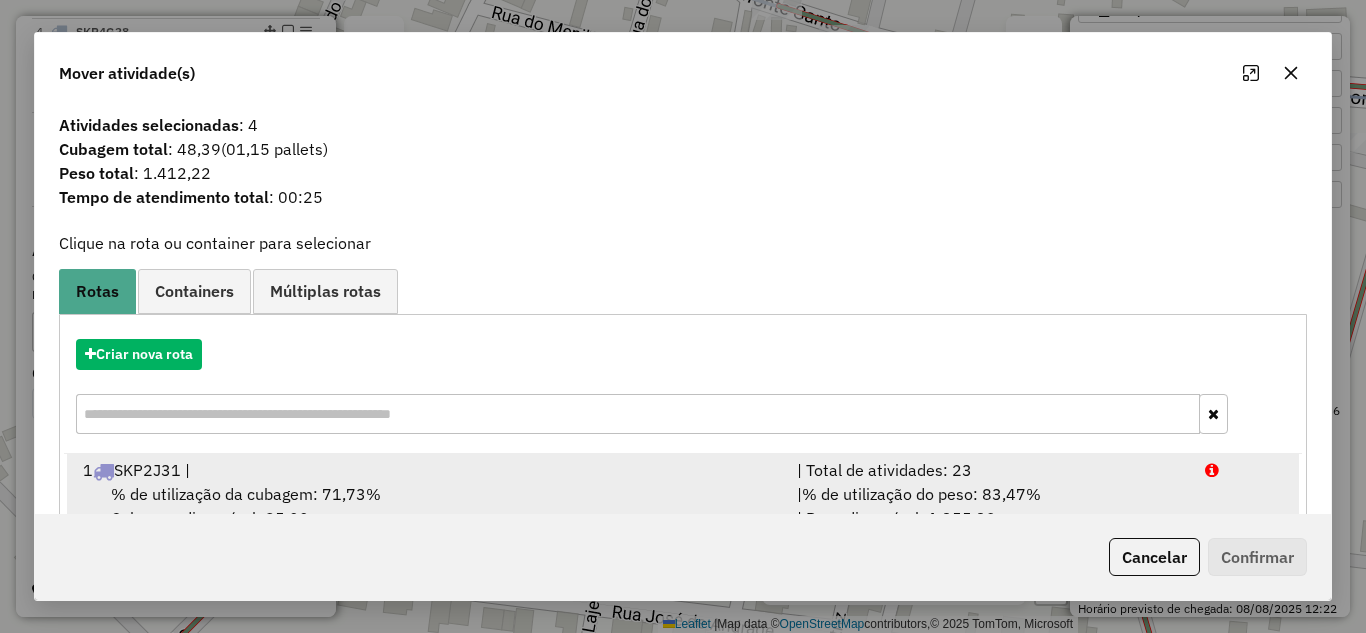 scroll, scrollTop: 5, scrollLeft: 0, axis: vertical 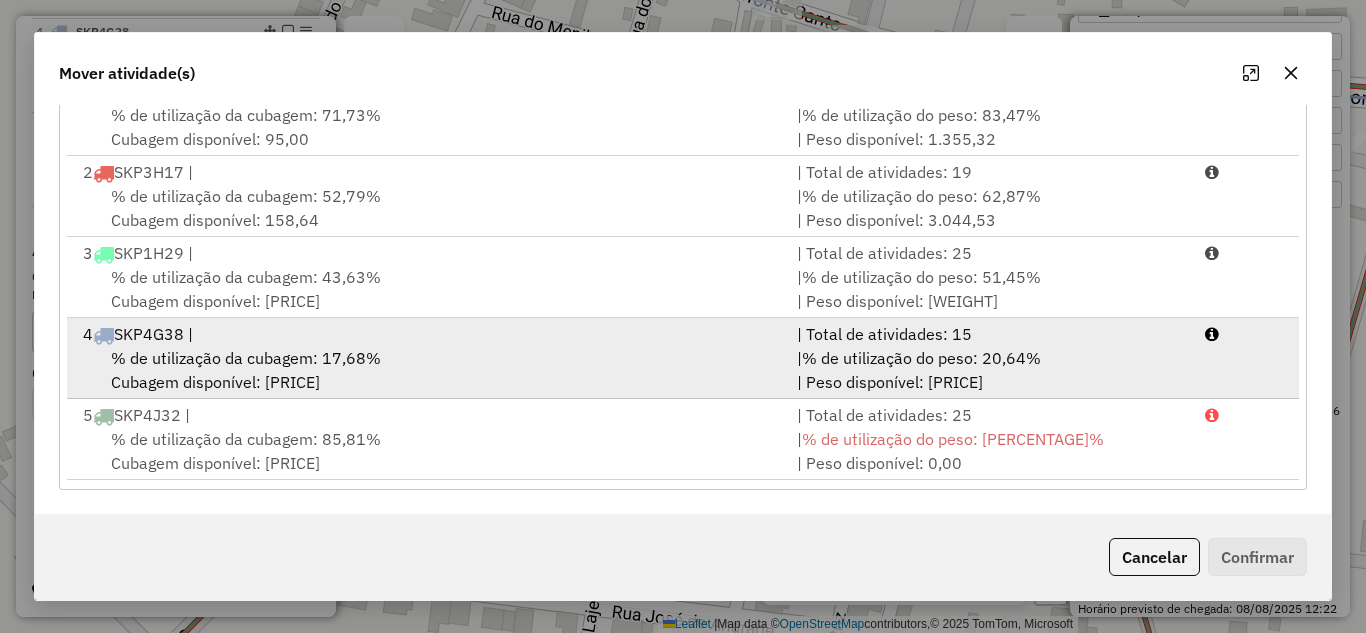 click on "% de utilização da cubagem: 17,68%  Cubagem disponível: 276,58" at bounding box center [428, 370] 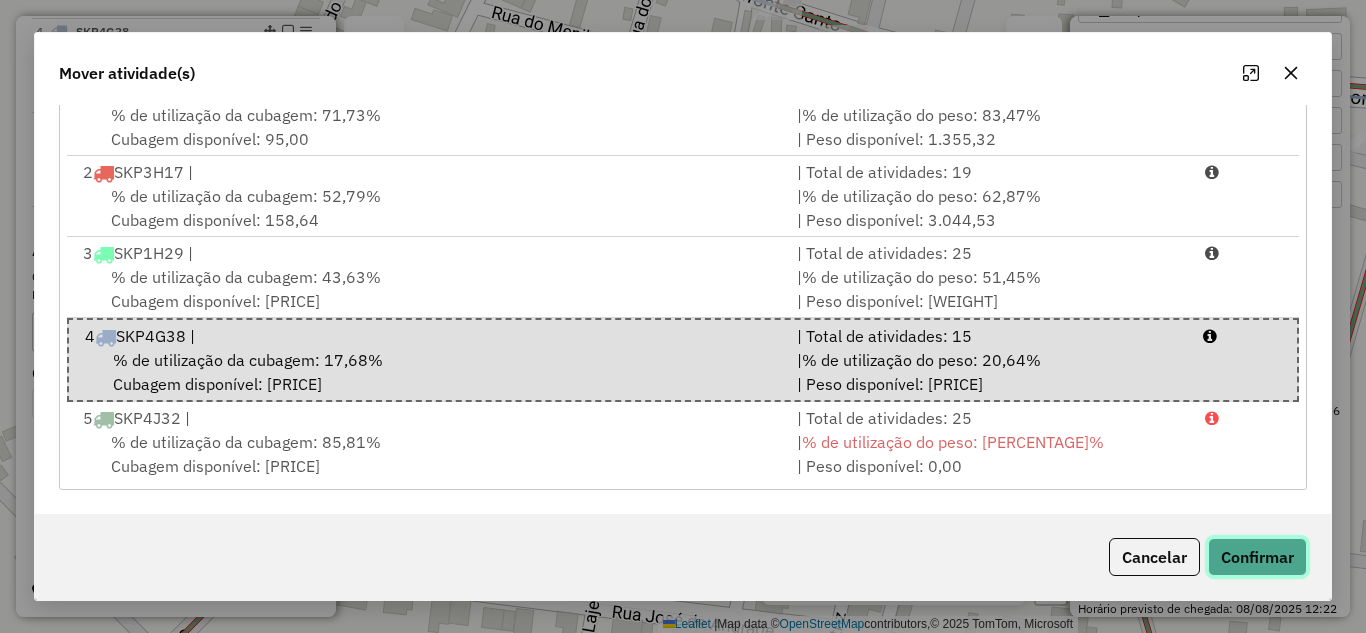 click on "Confirmar" 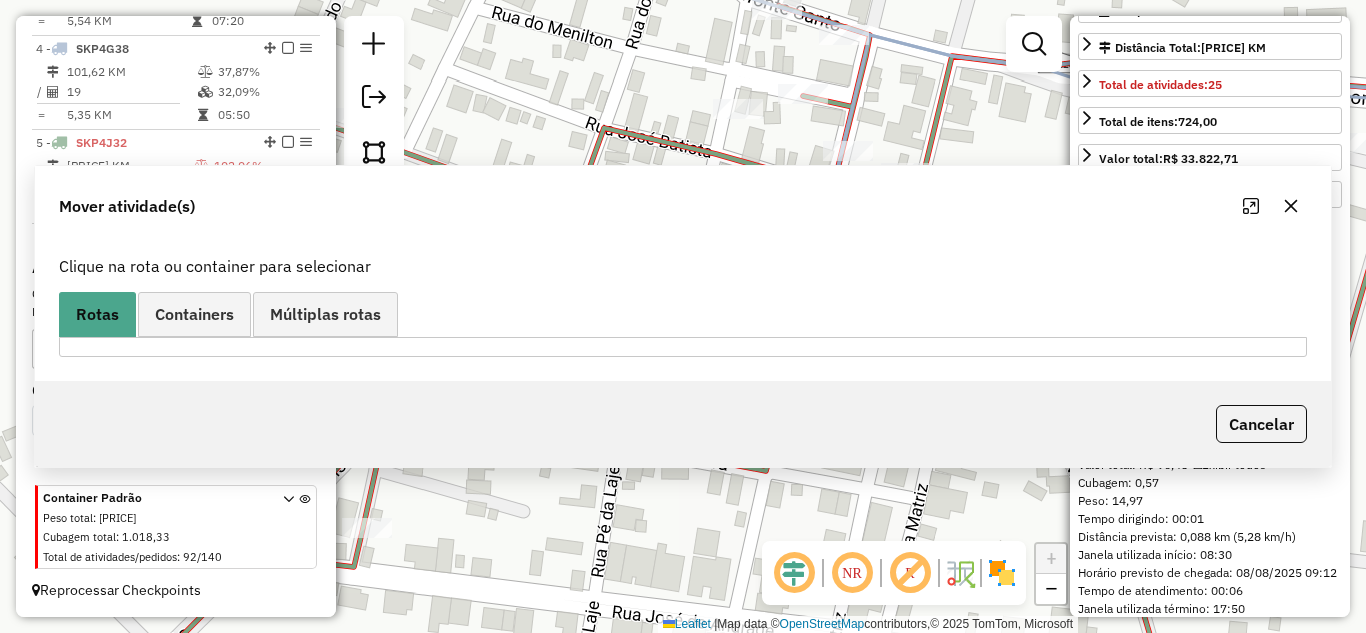scroll, scrollTop: 0, scrollLeft: 0, axis: both 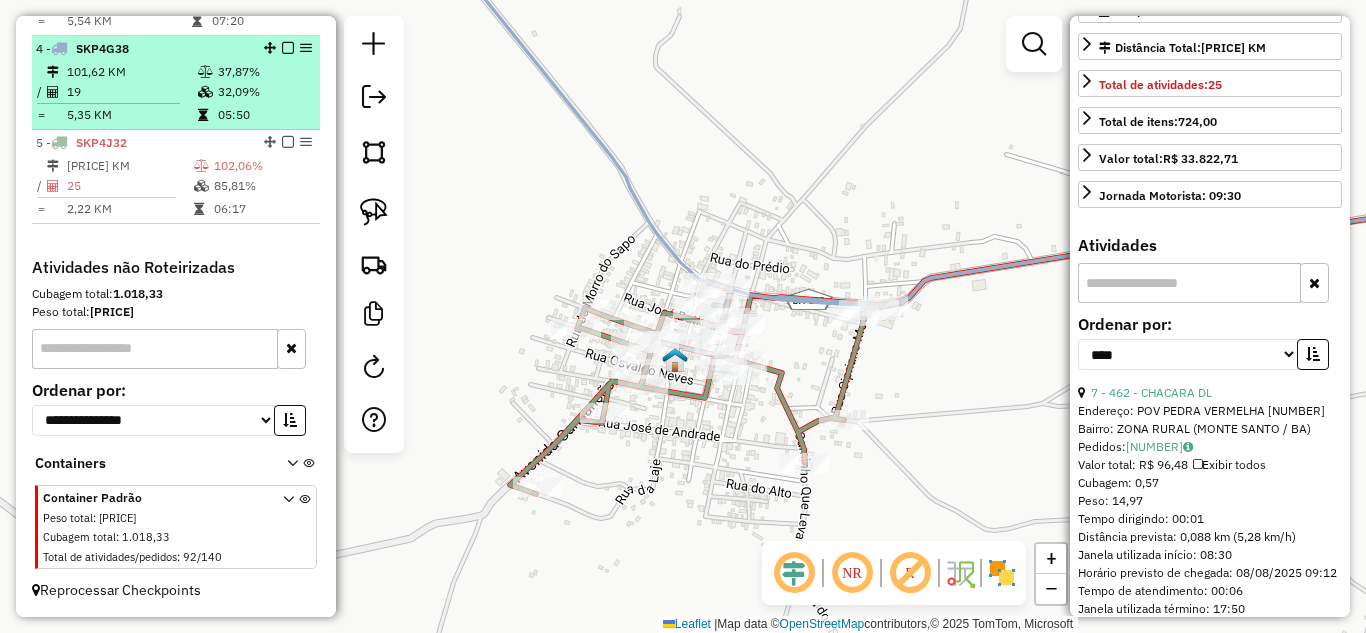 click on "19" at bounding box center [131, 92] 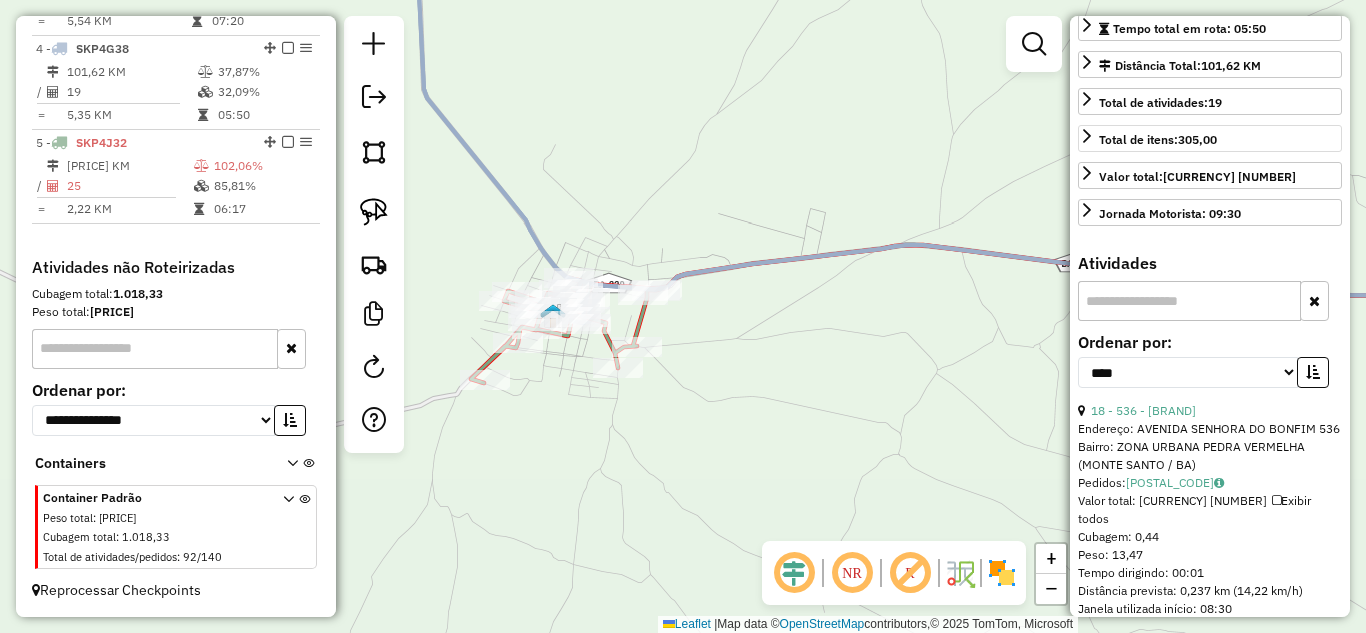 scroll, scrollTop: 658, scrollLeft: 0, axis: vertical 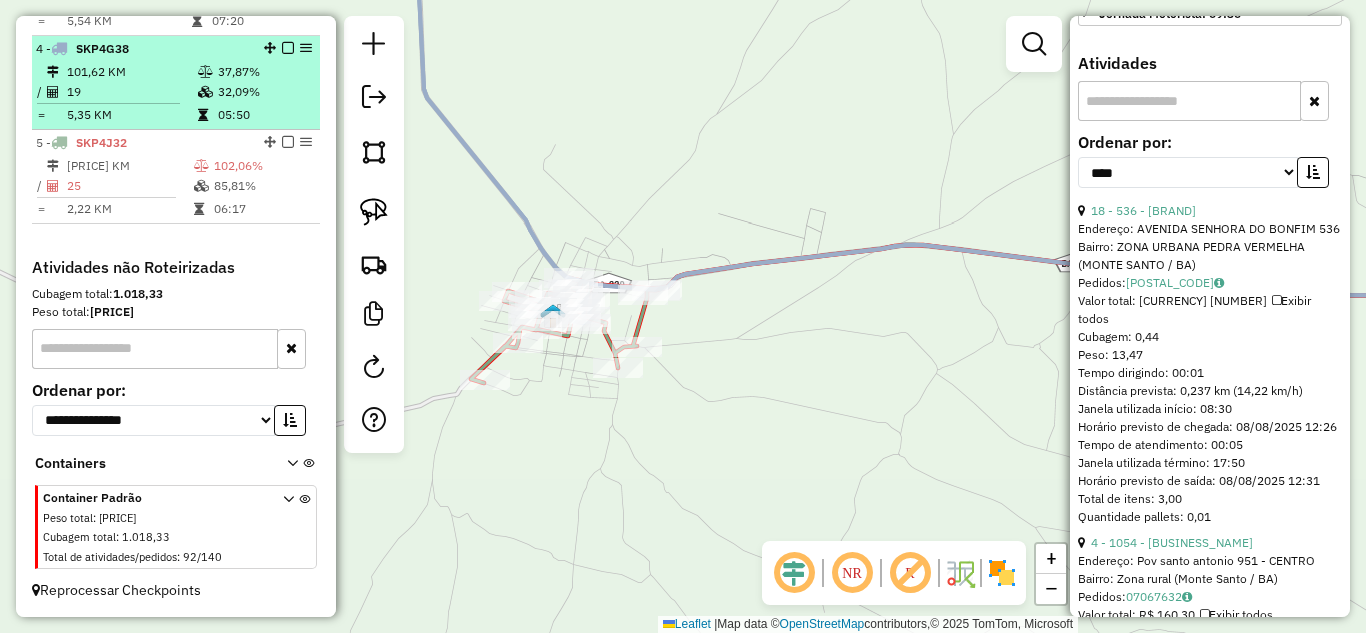 click on "5,35 KM" at bounding box center [131, 115] 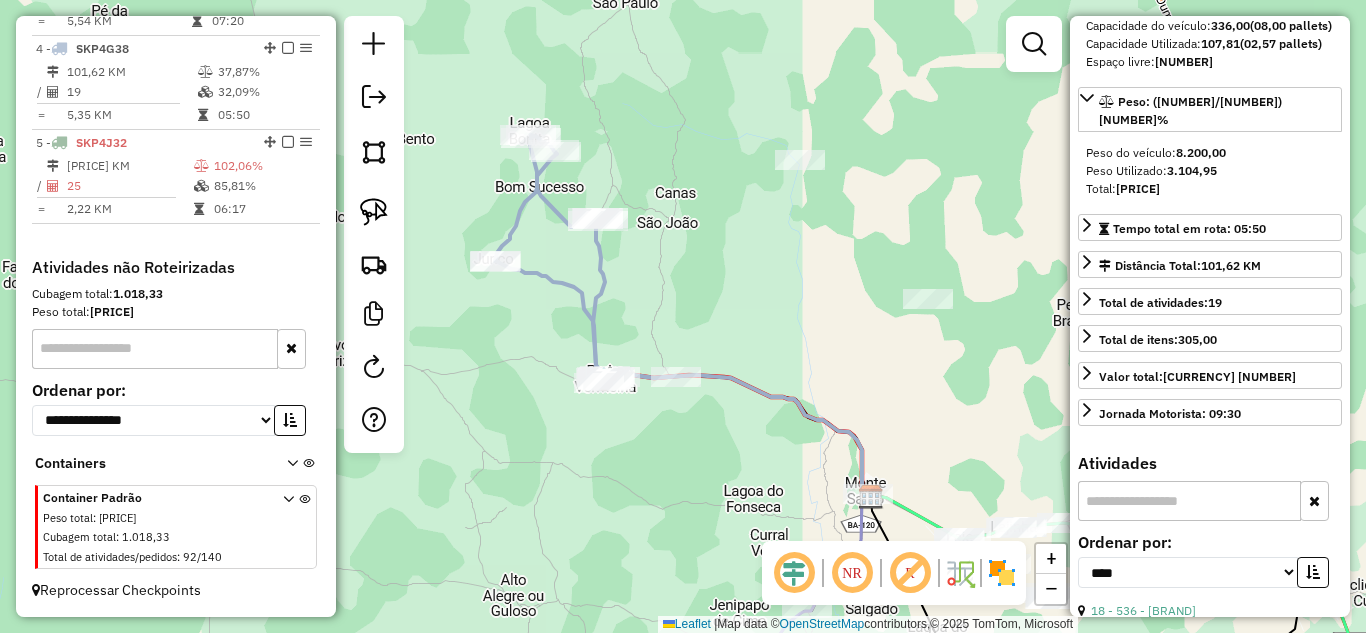 scroll, scrollTop: 191, scrollLeft: 0, axis: vertical 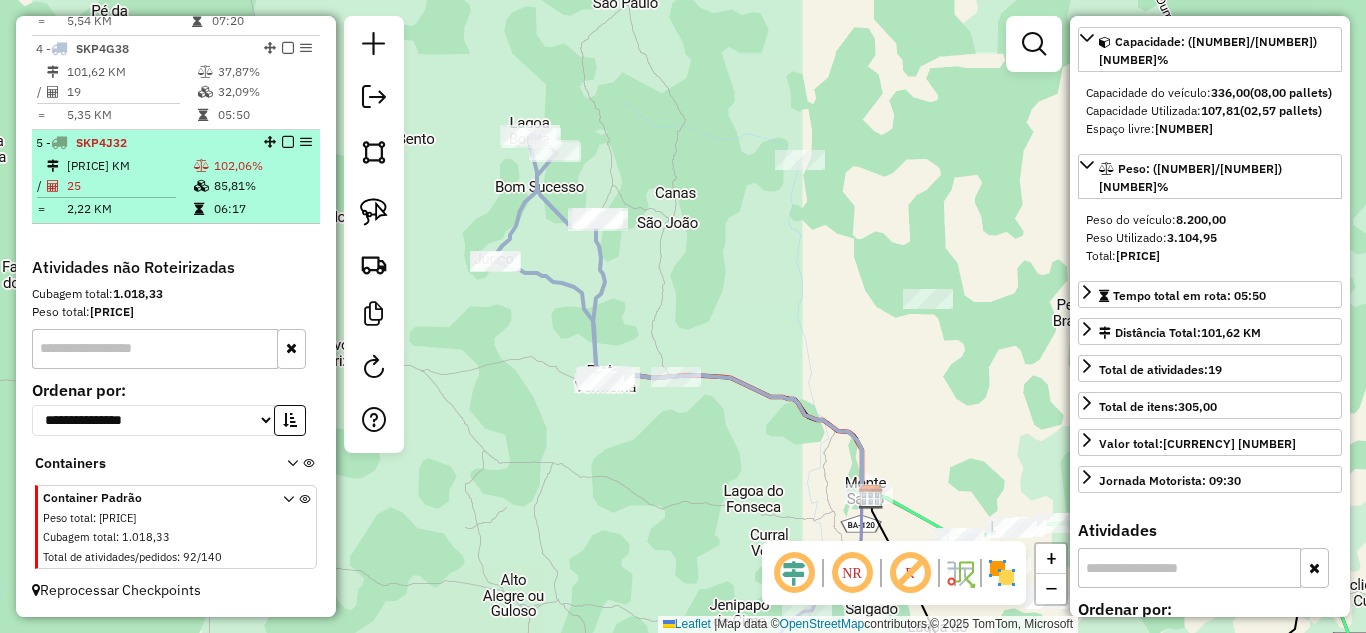 click on "55,39 KM" at bounding box center [129, 166] 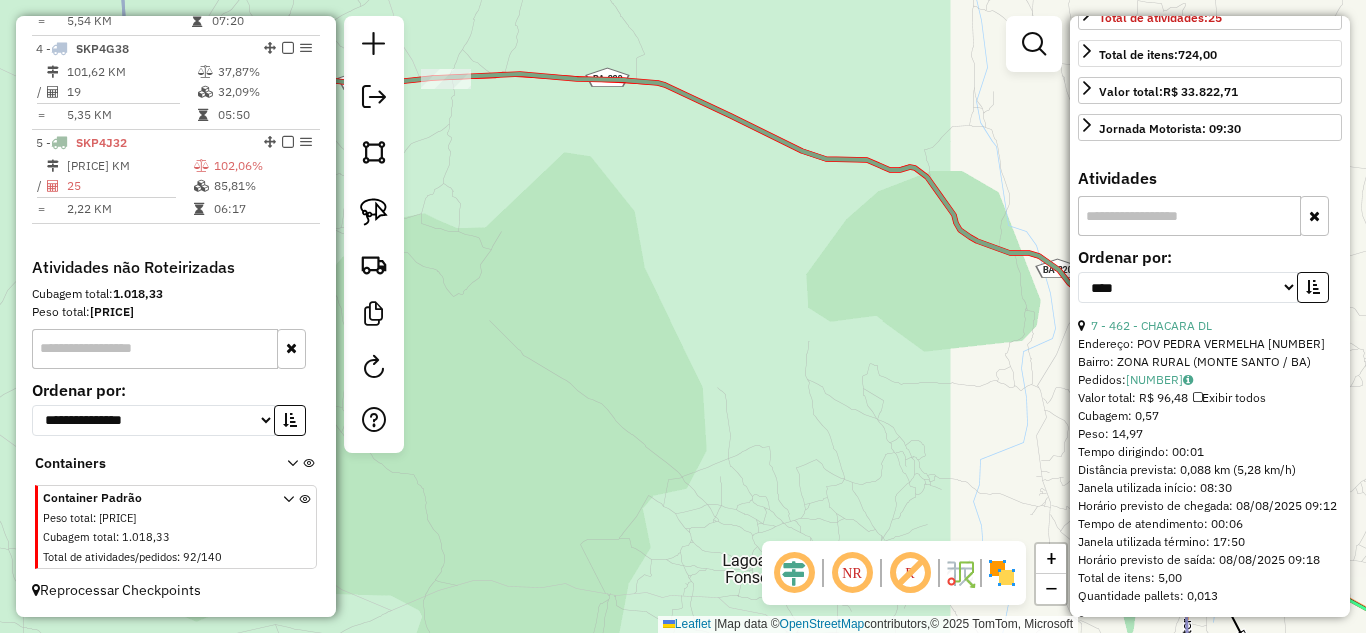 scroll, scrollTop: 658, scrollLeft: 0, axis: vertical 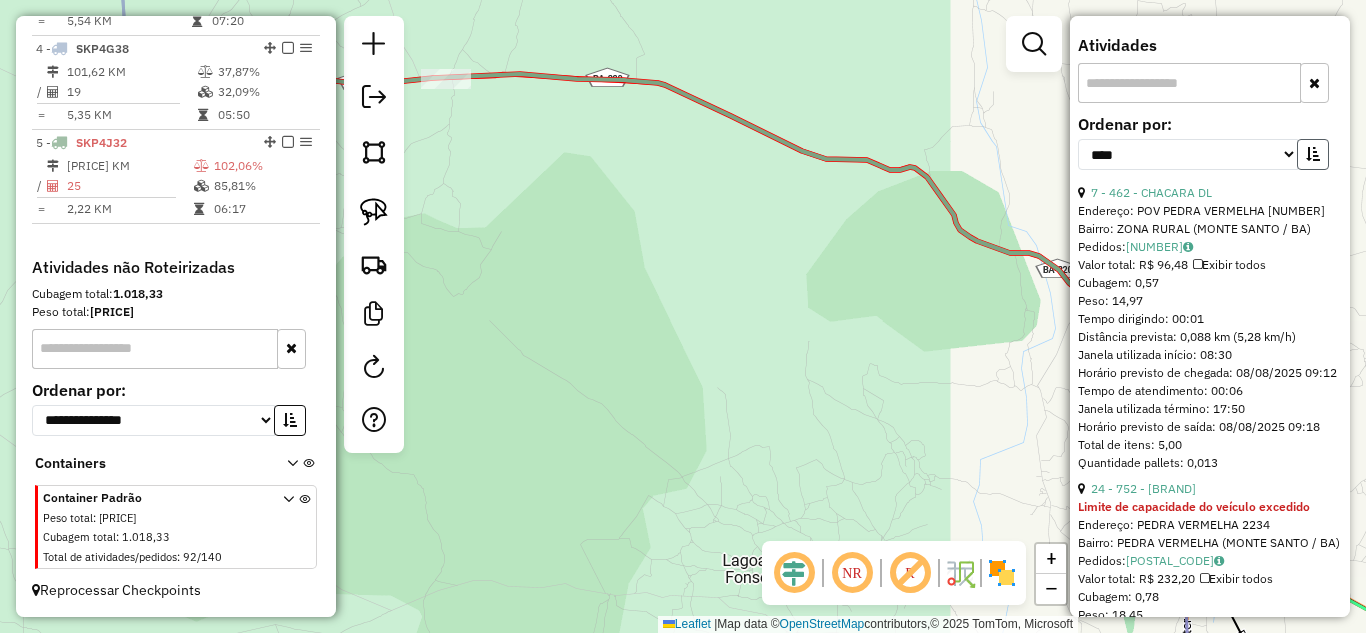 click at bounding box center (1313, 154) 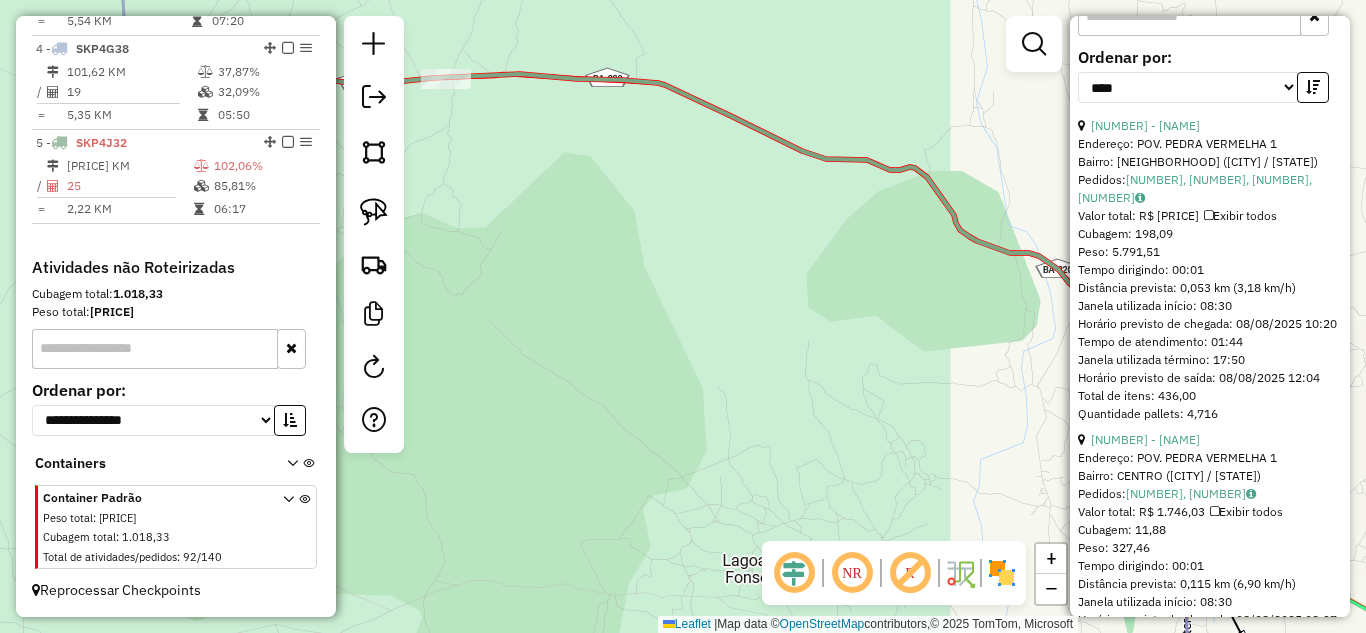 scroll, scrollTop: 658, scrollLeft: 0, axis: vertical 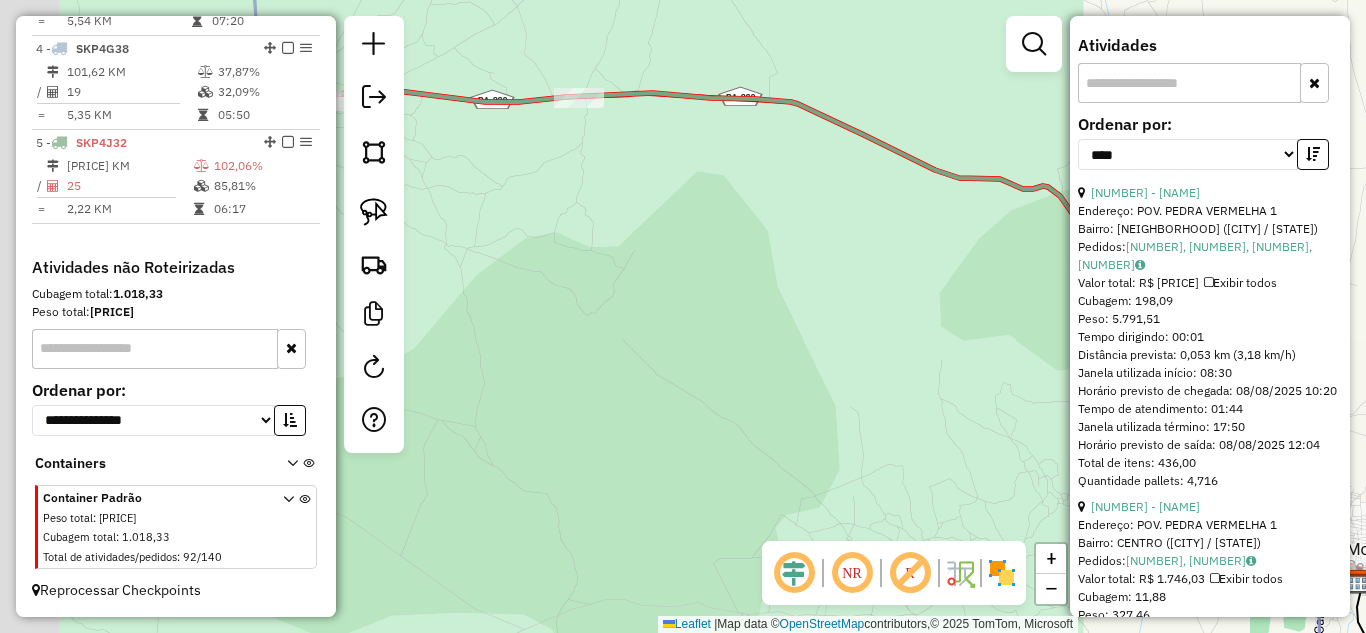 drag, startPoint x: 620, startPoint y: 211, endPoint x: 1025, endPoint y: 334, distance: 423.26587 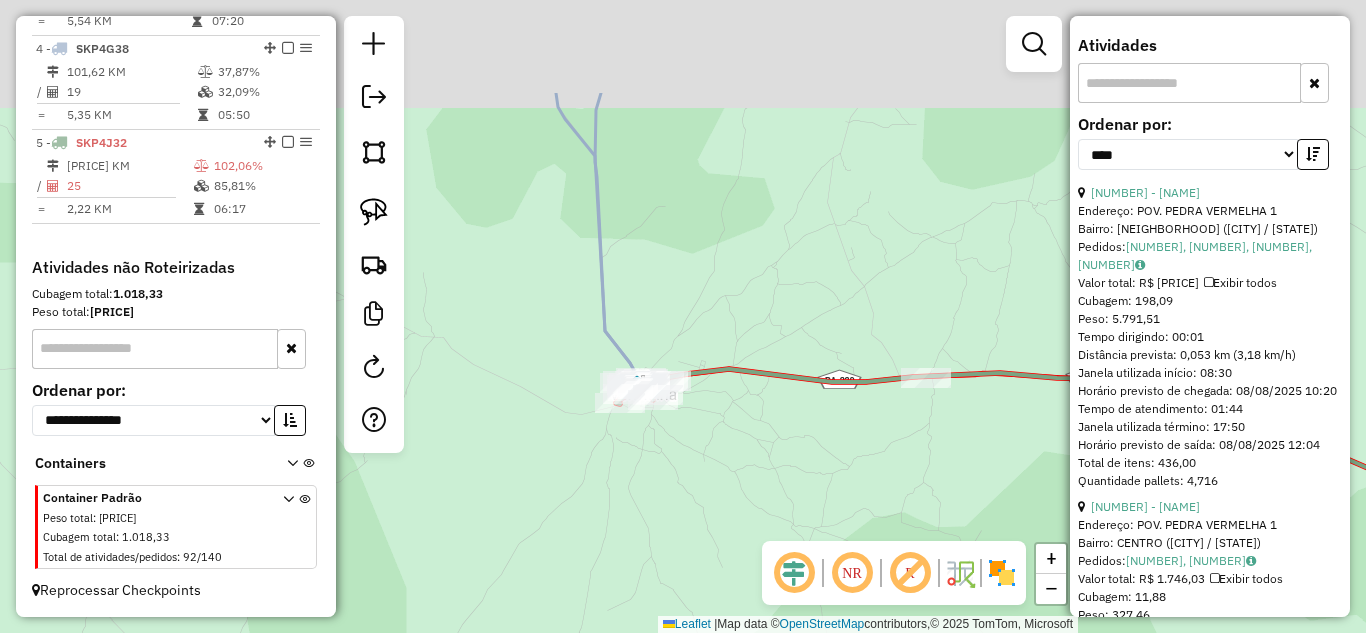 drag, startPoint x: 685, startPoint y: 398, endPoint x: 703, endPoint y: 479, distance: 82.9759 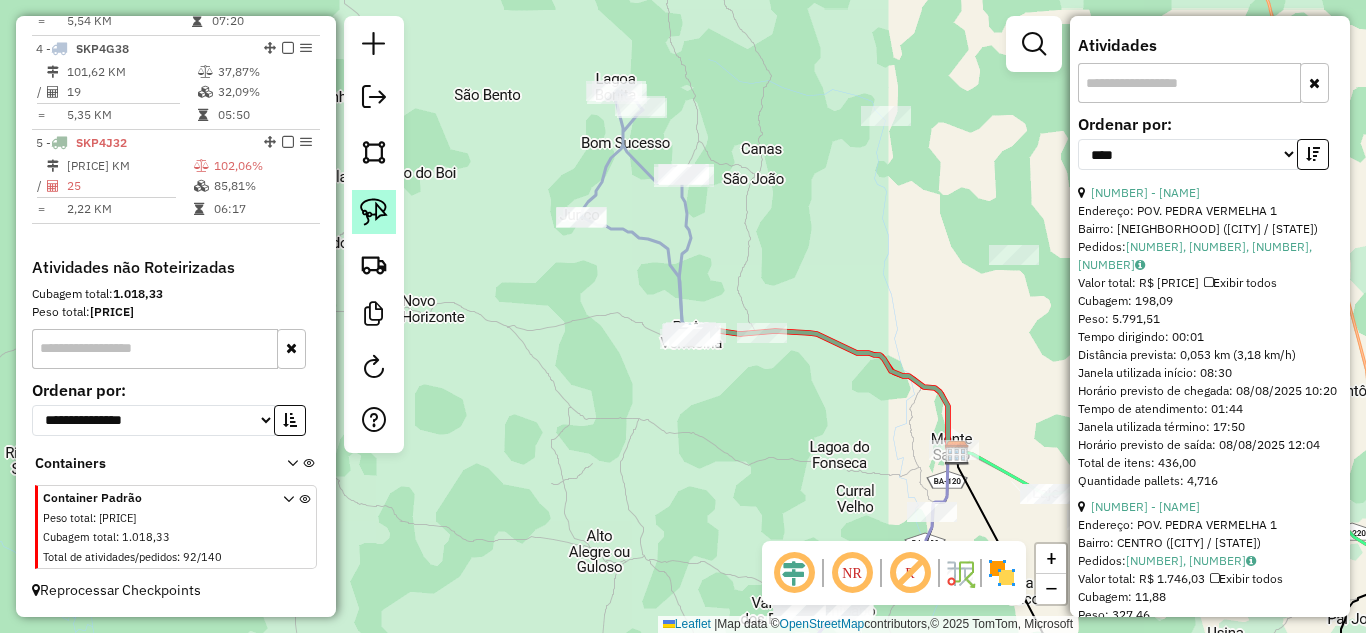 click 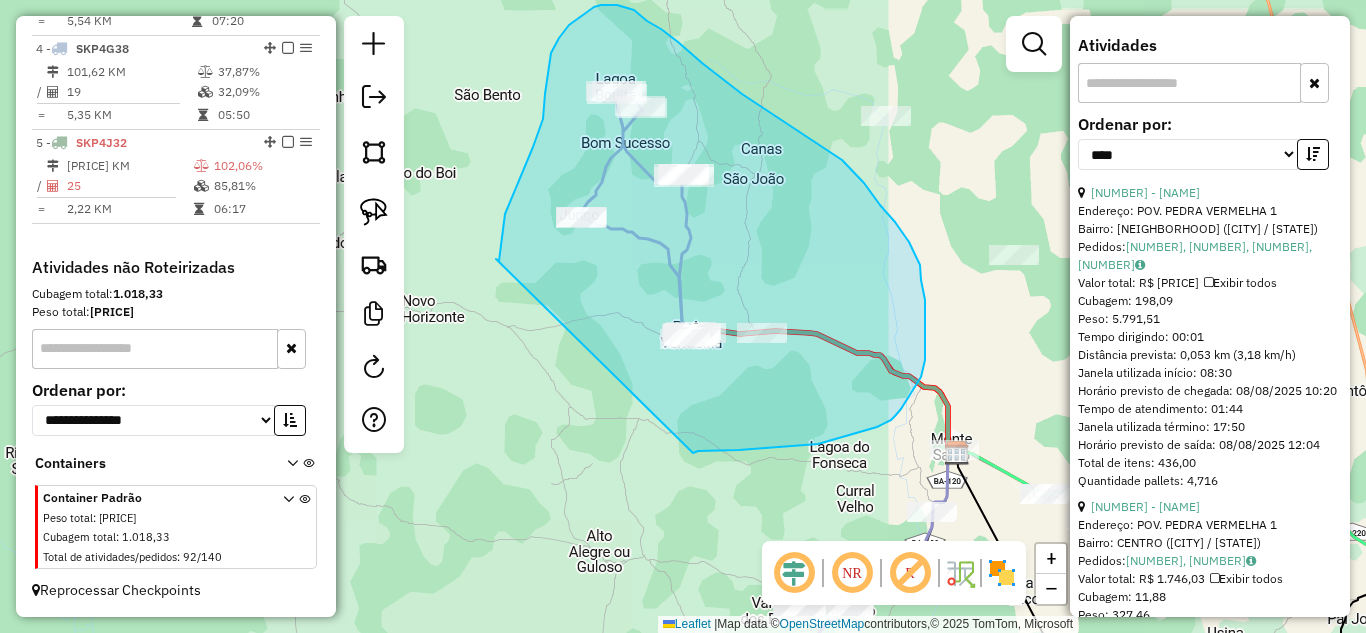 drag, startPoint x: 496, startPoint y: 259, endPoint x: 693, endPoint y: 455, distance: 277.89386 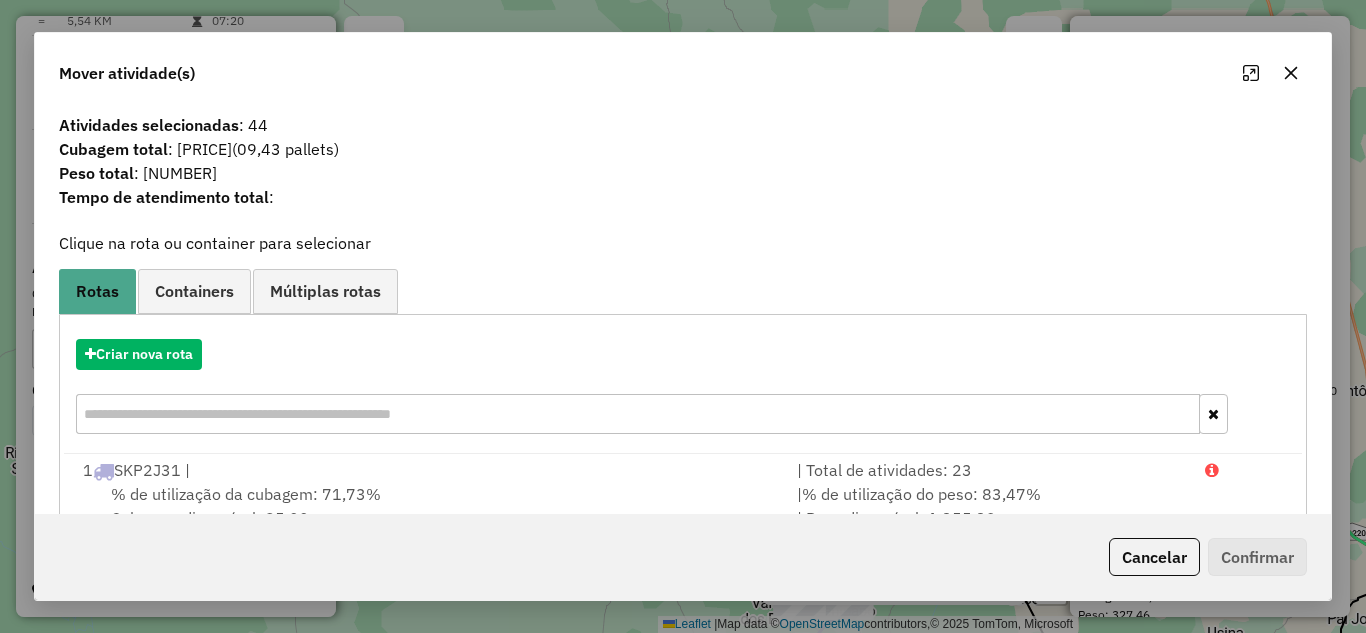 click 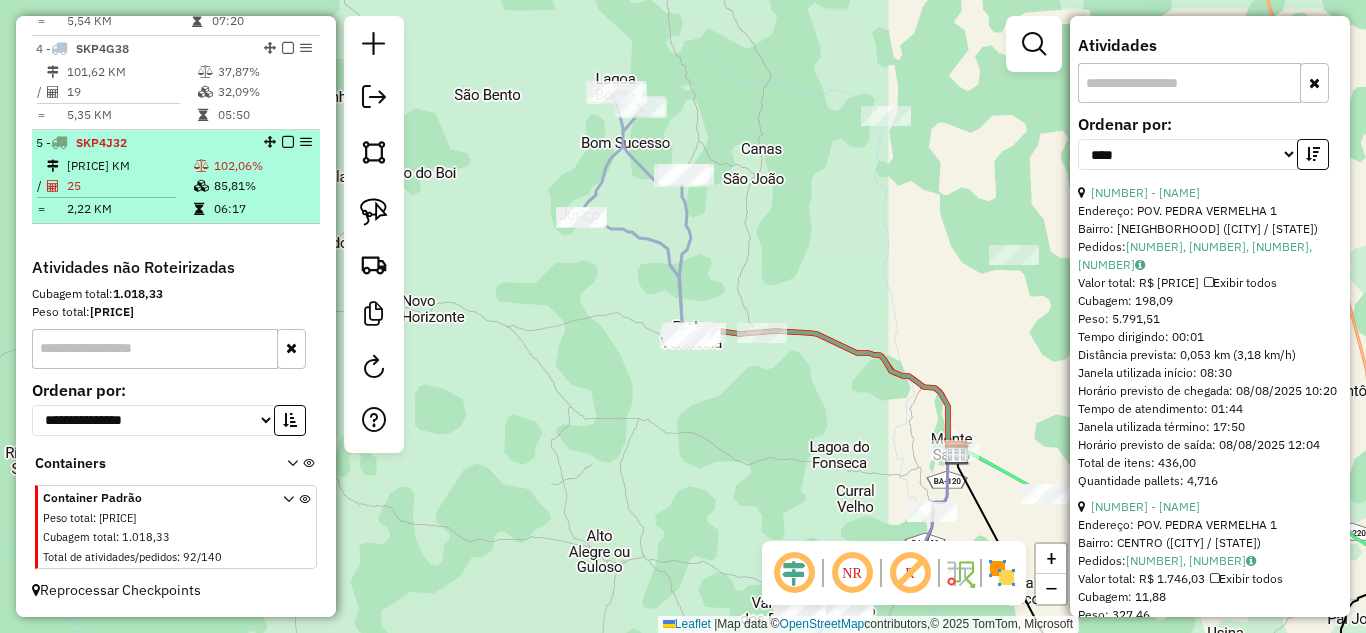 click on "55,39 KM" at bounding box center (129, 166) 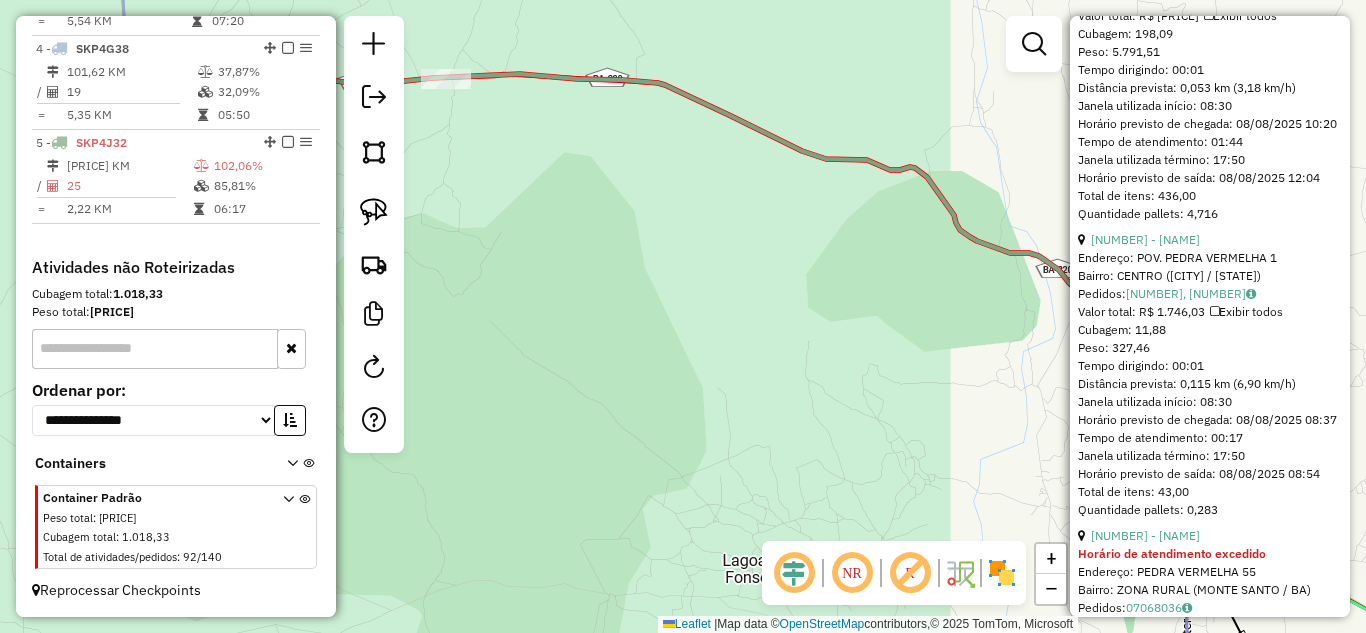 scroll, scrollTop: 1058, scrollLeft: 0, axis: vertical 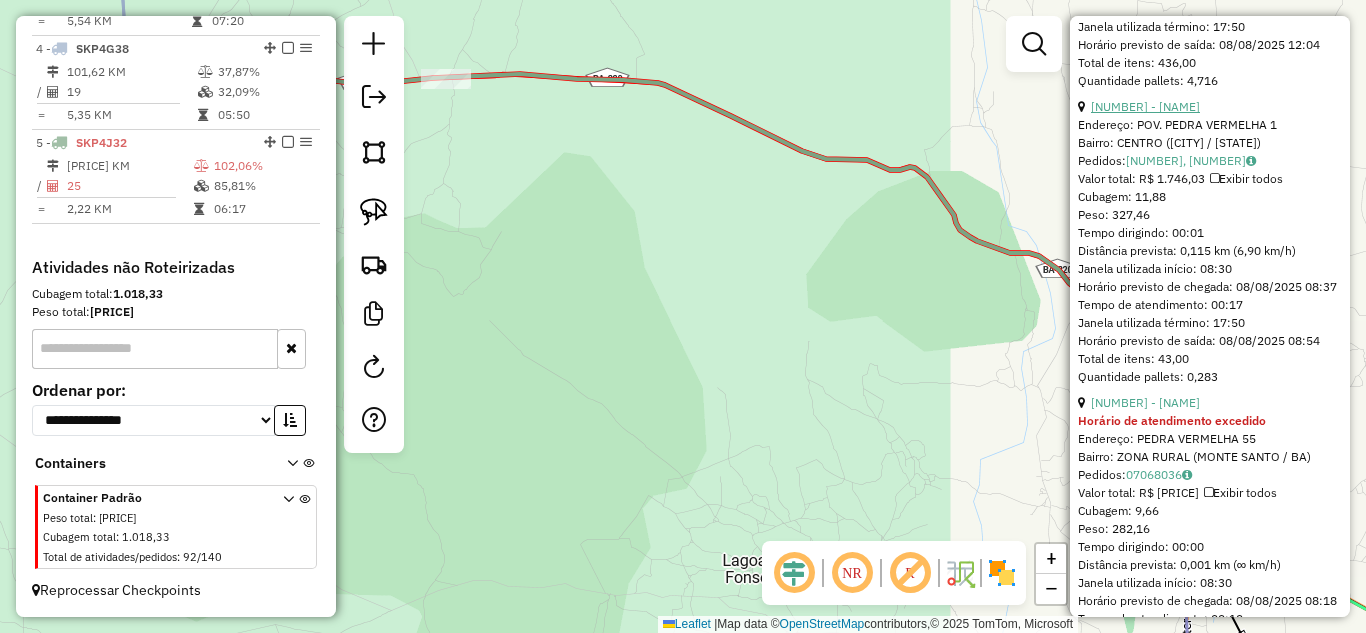 click on "4 - 187 - DEP MOURA" at bounding box center (1145, 106) 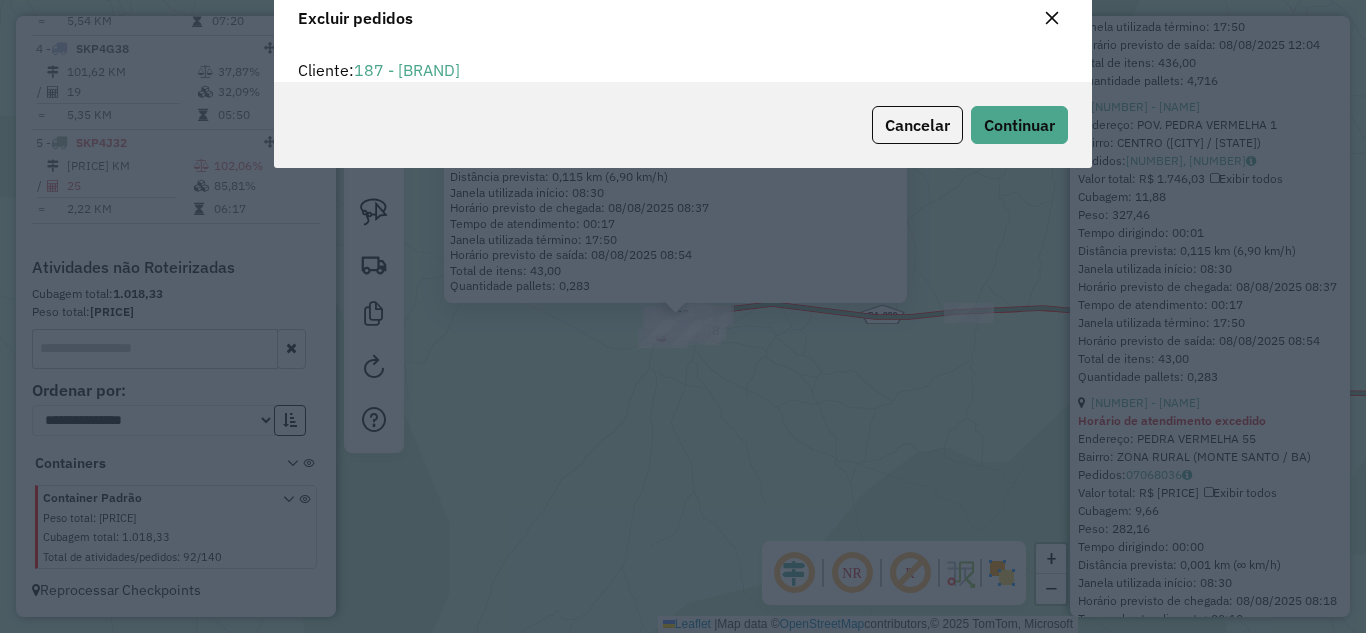 scroll, scrollTop: 12, scrollLeft: 6, axis: both 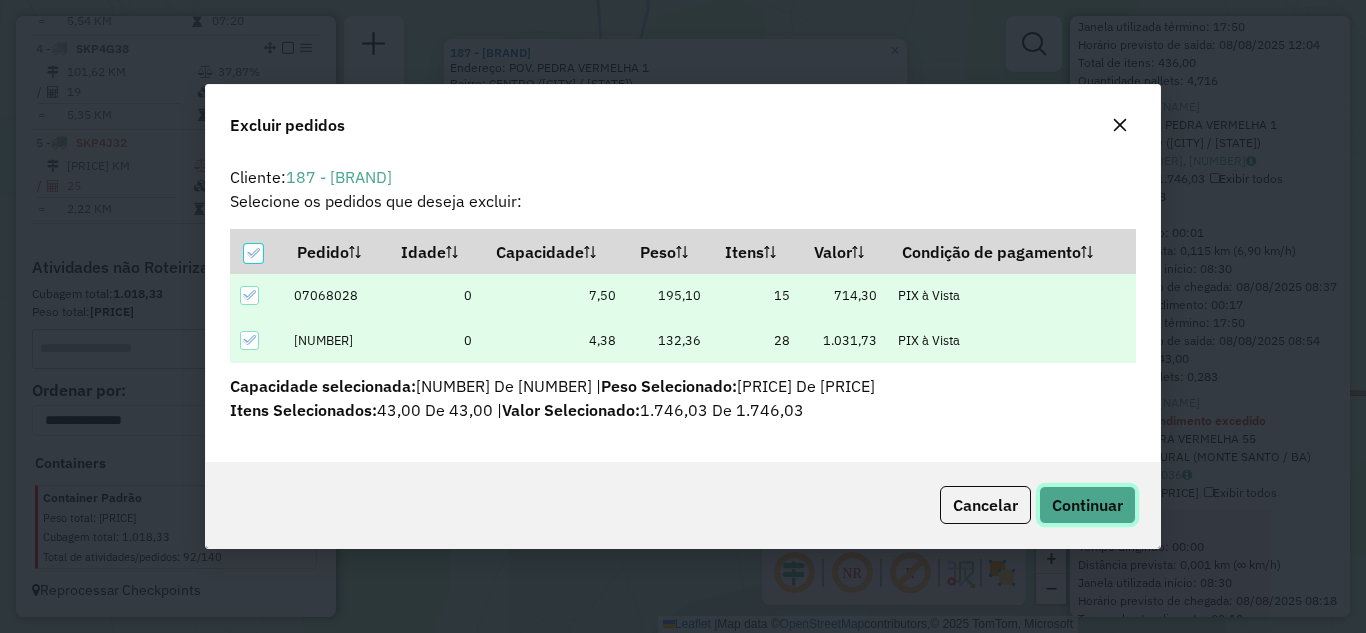click on "Continuar" 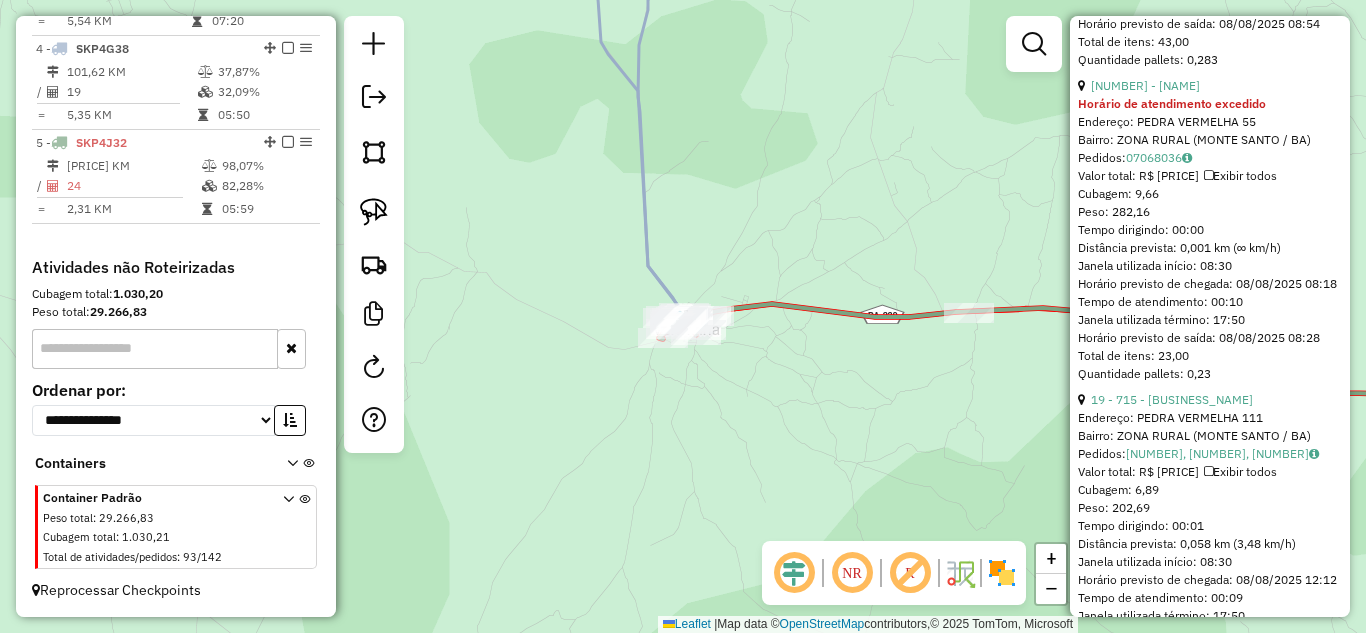 scroll, scrollTop: 1526, scrollLeft: 0, axis: vertical 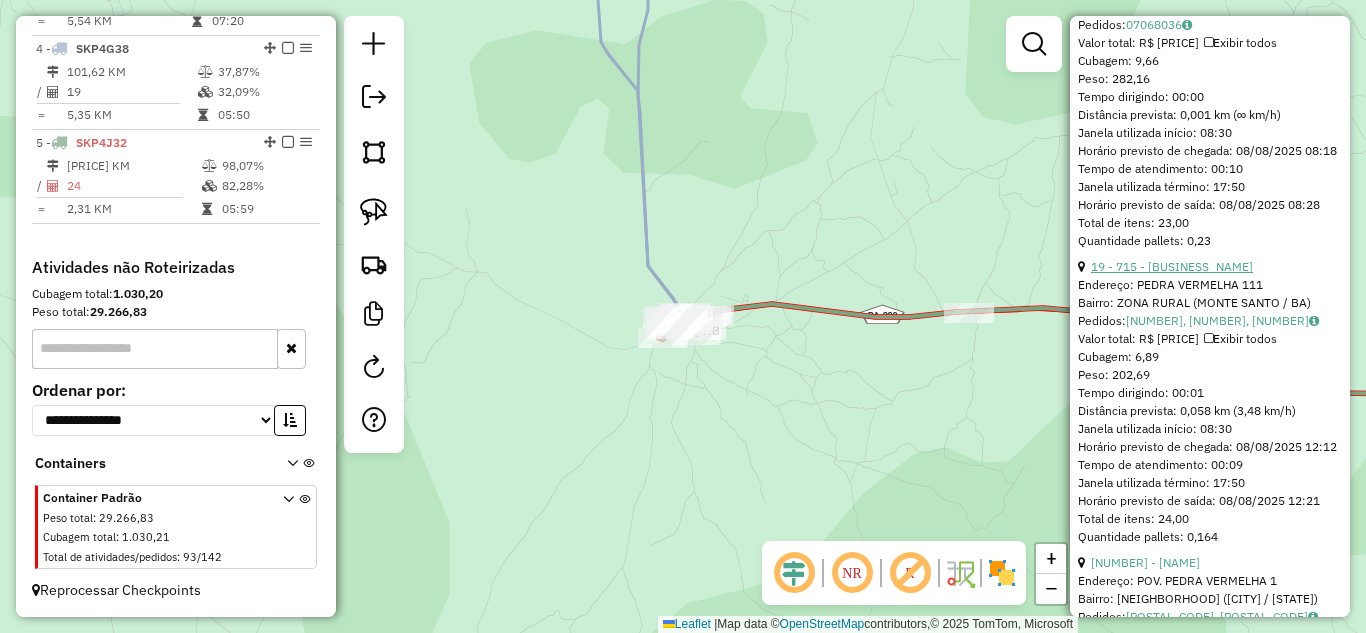 click on "19 - 715 - MERCADO BEM BARATO" at bounding box center [1172, 266] 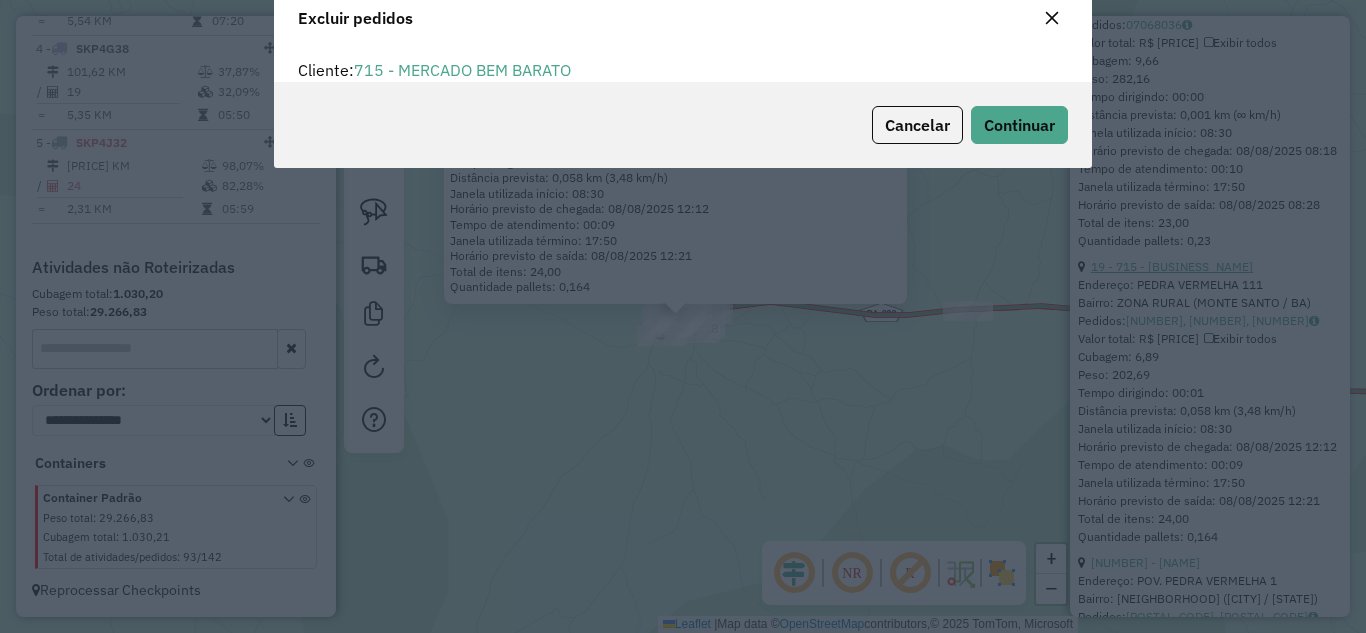 scroll, scrollTop: 12, scrollLeft: 6, axis: both 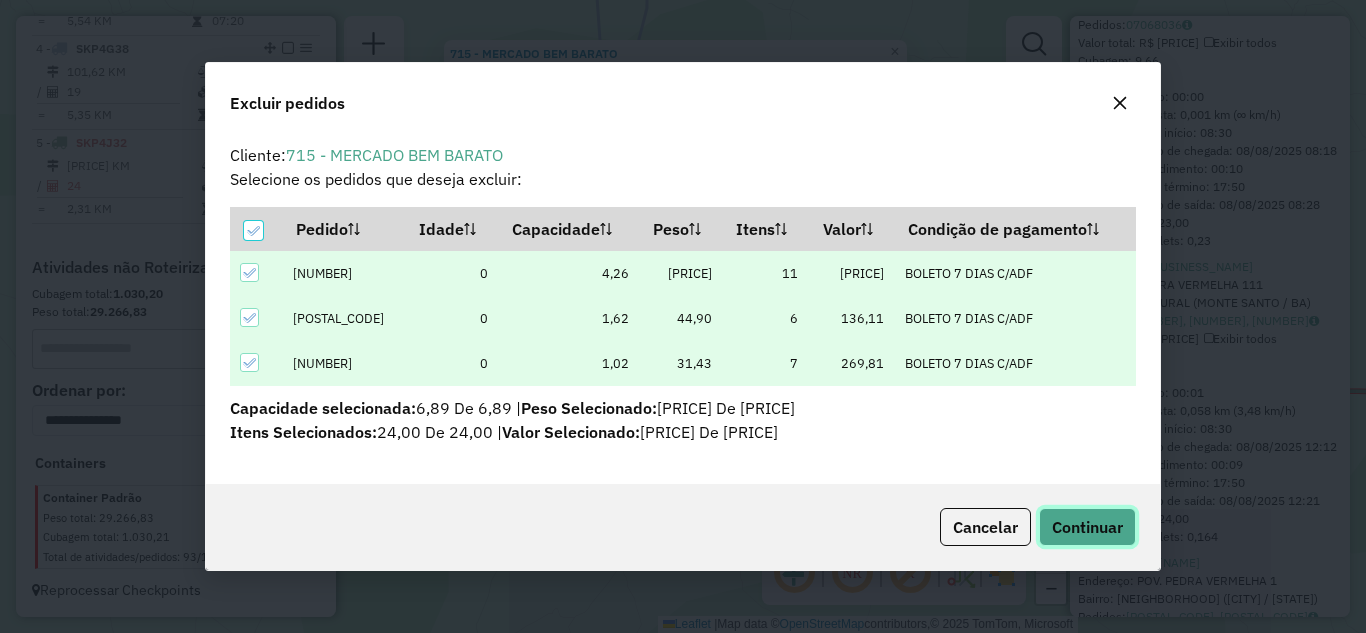 click on "Continuar" 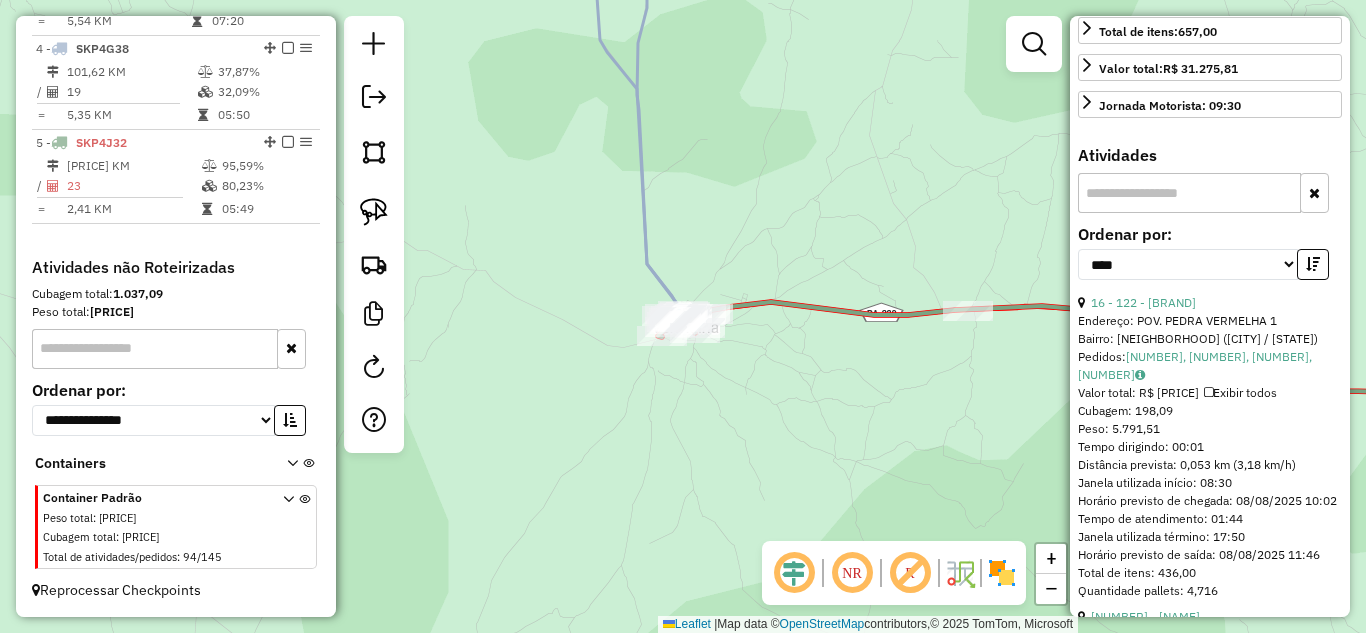scroll, scrollTop: 881, scrollLeft: 0, axis: vertical 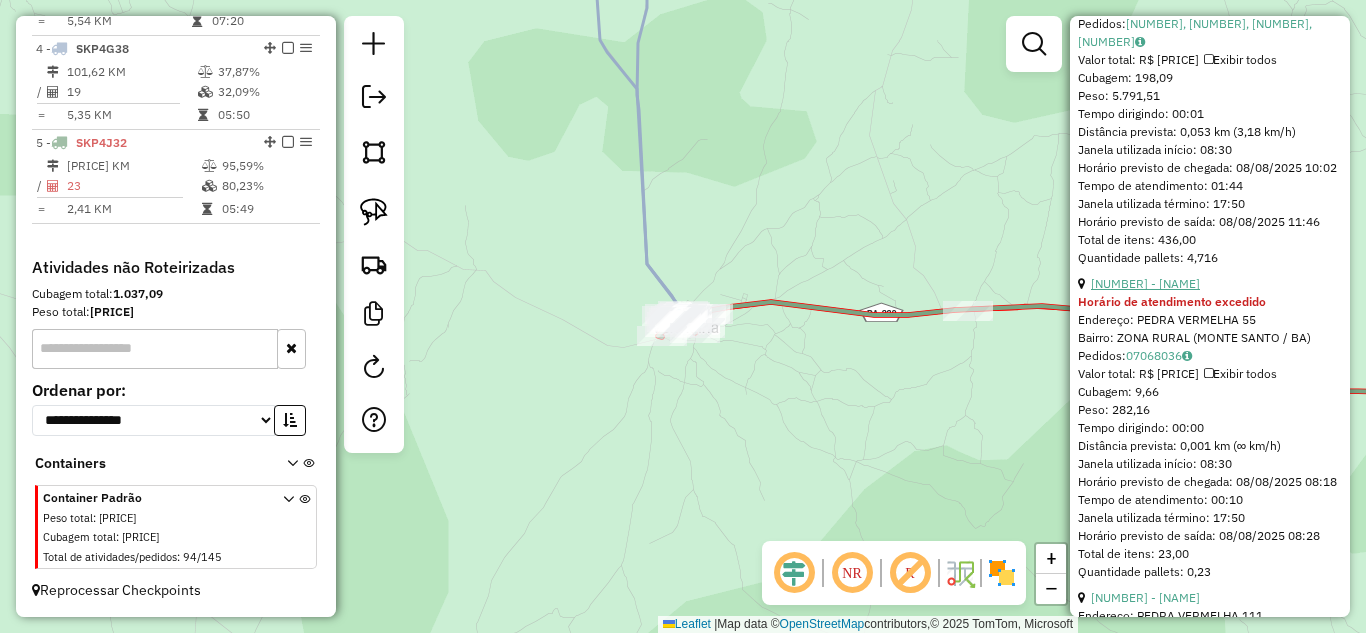click on "2 - 521 - BAR DA GALEGA" at bounding box center [1145, 283] 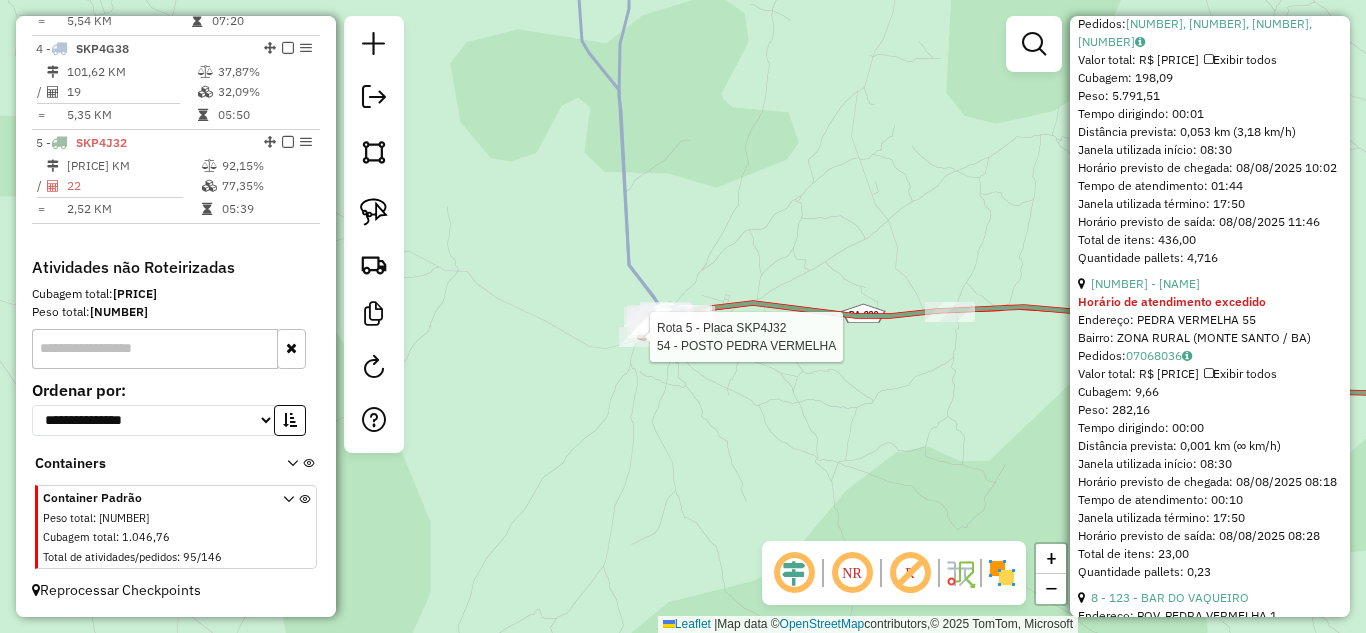 scroll, scrollTop: 549, scrollLeft: 0, axis: vertical 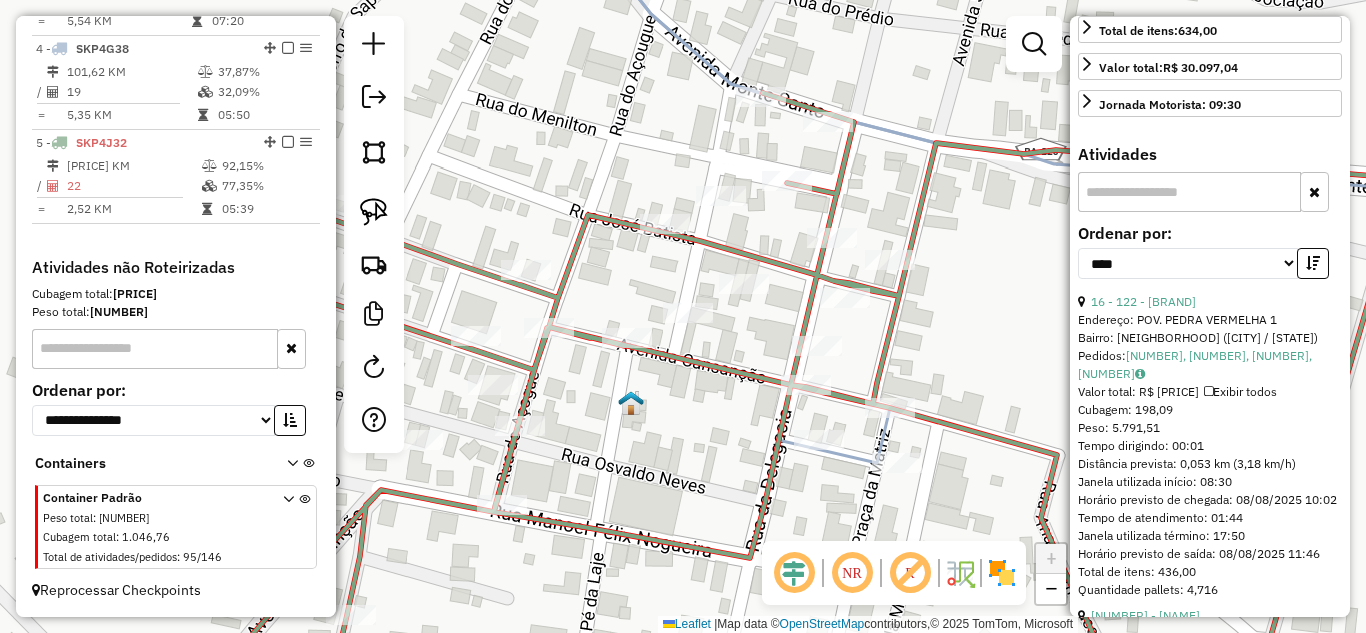 drag, startPoint x: 655, startPoint y: 386, endPoint x: 694, endPoint y: 386, distance: 39 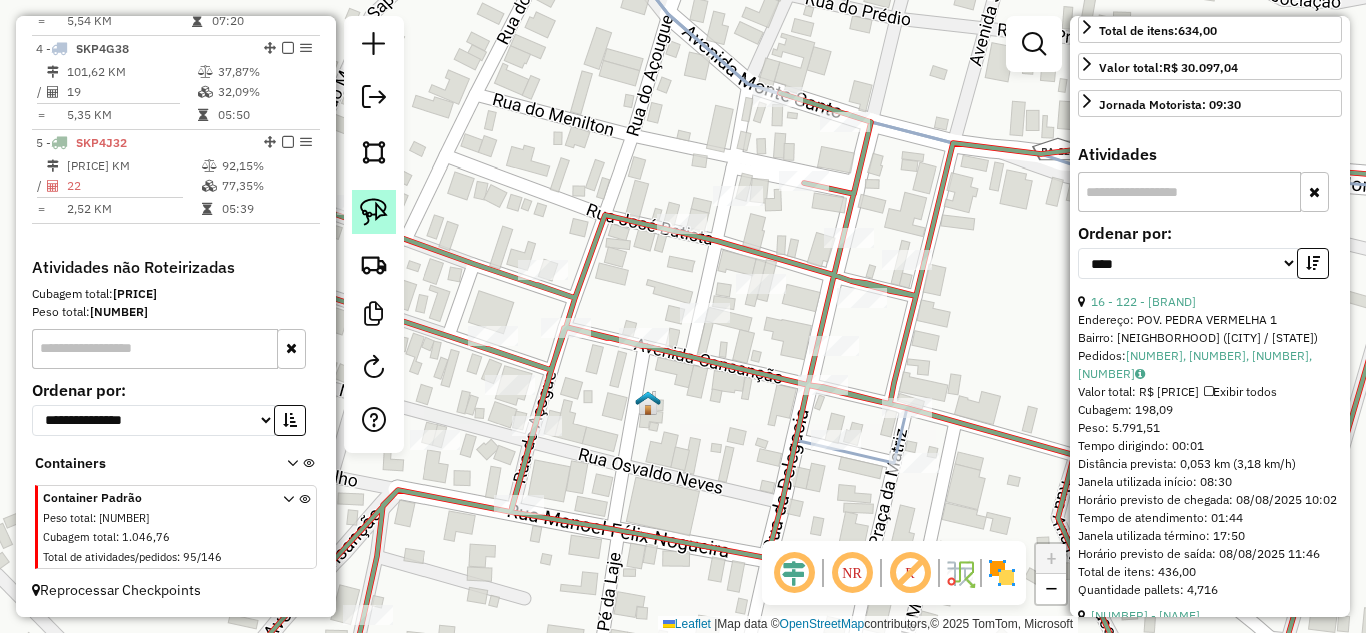 click 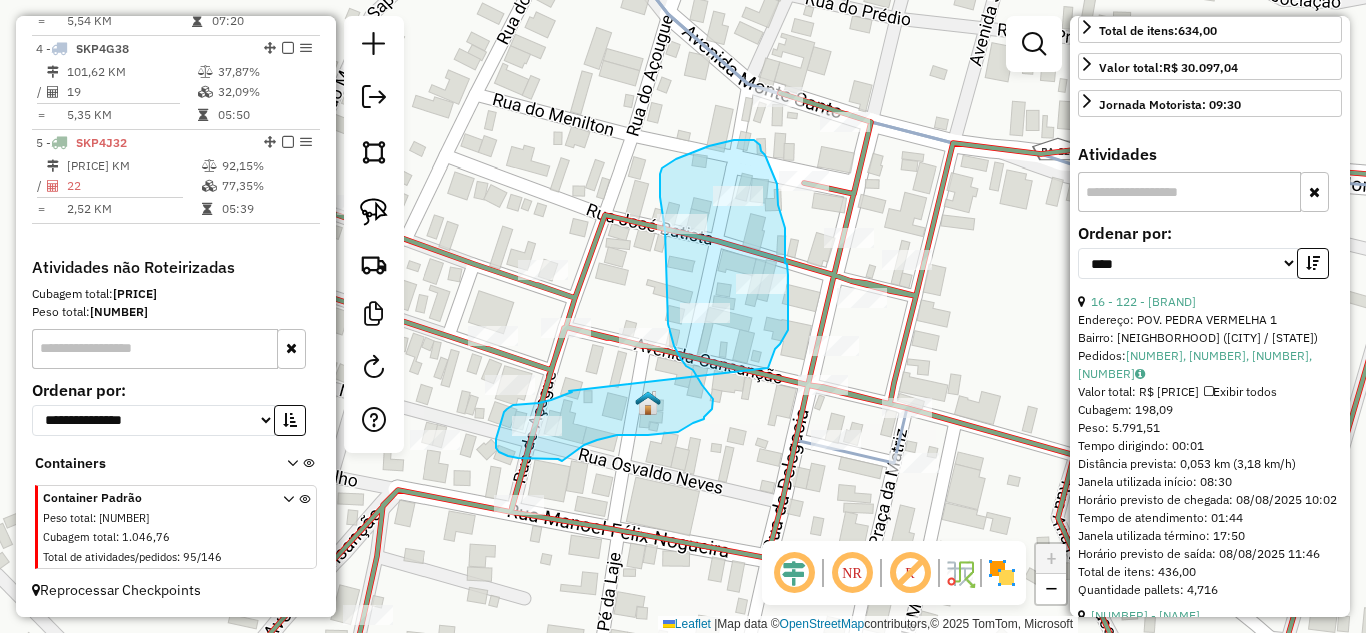 drag, startPoint x: 569, startPoint y: 391, endPoint x: 768, endPoint y: 368, distance: 200.32474 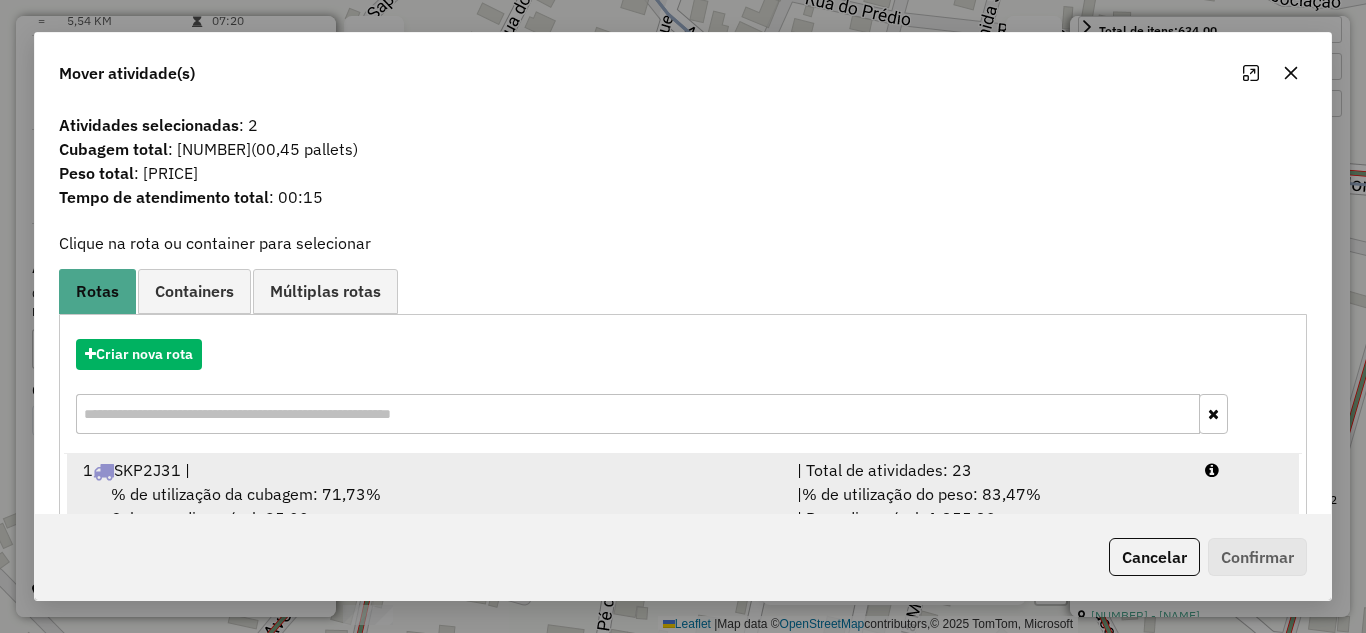 scroll, scrollTop: 5, scrollLeft: 0, axis: vertical 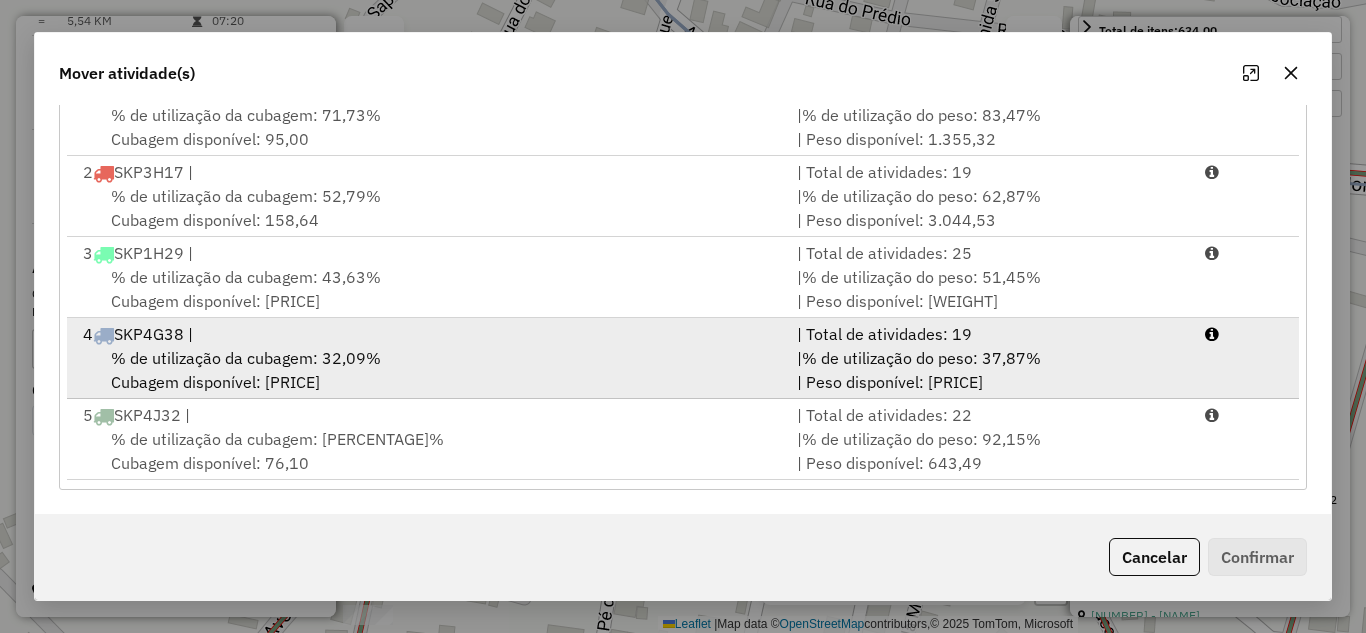 click on "% de utilização da cubagem: 32,09%  Cubagem disponível: 228,19" at bounding box center [428, 370] 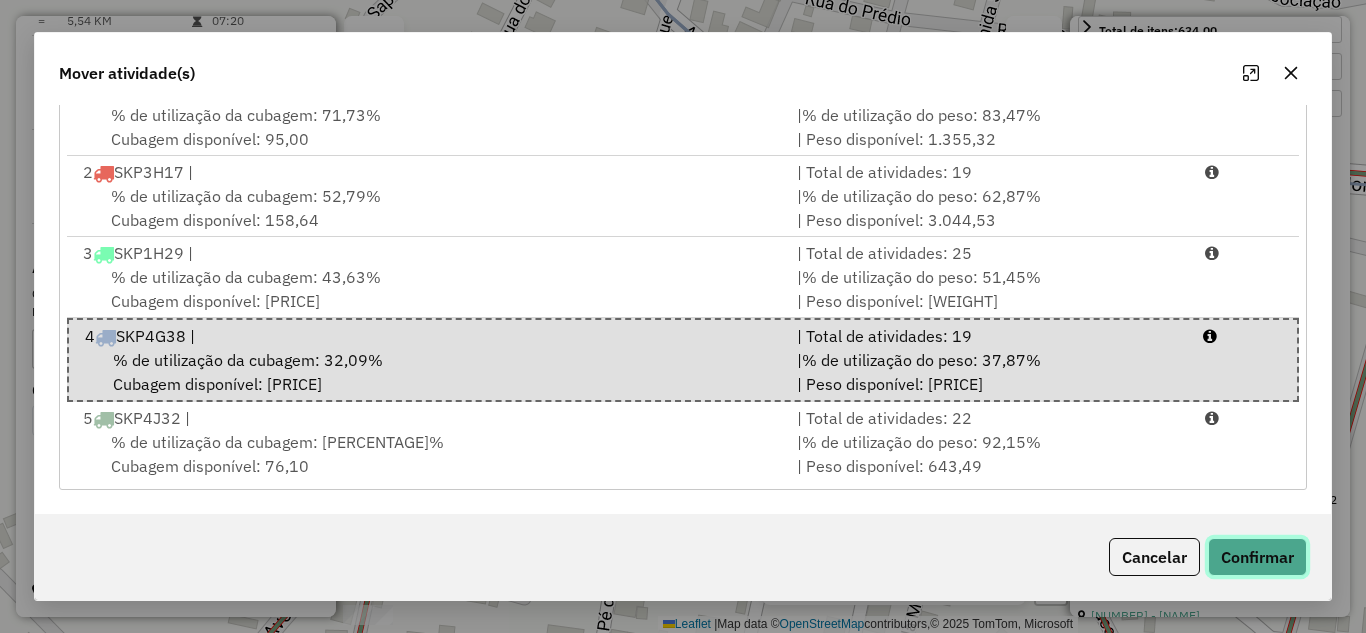 click on "Confirmar" 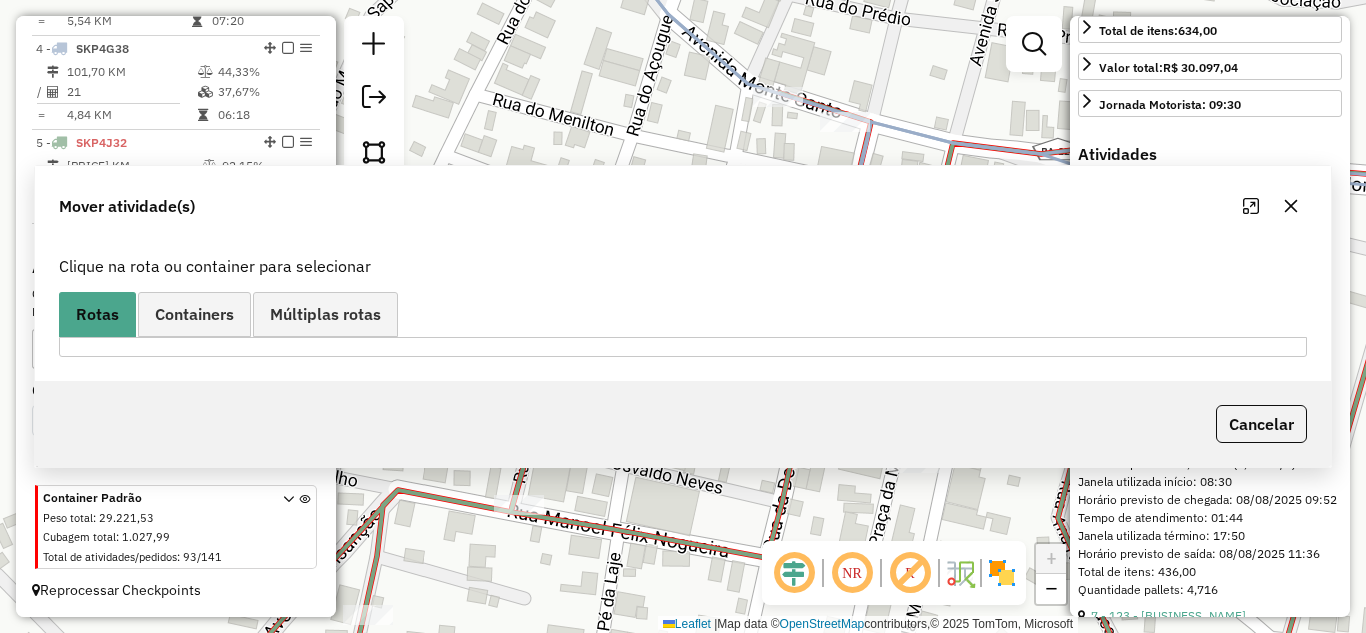 scroll, scrollTop: 0, scrollLeft: 0, axis: both 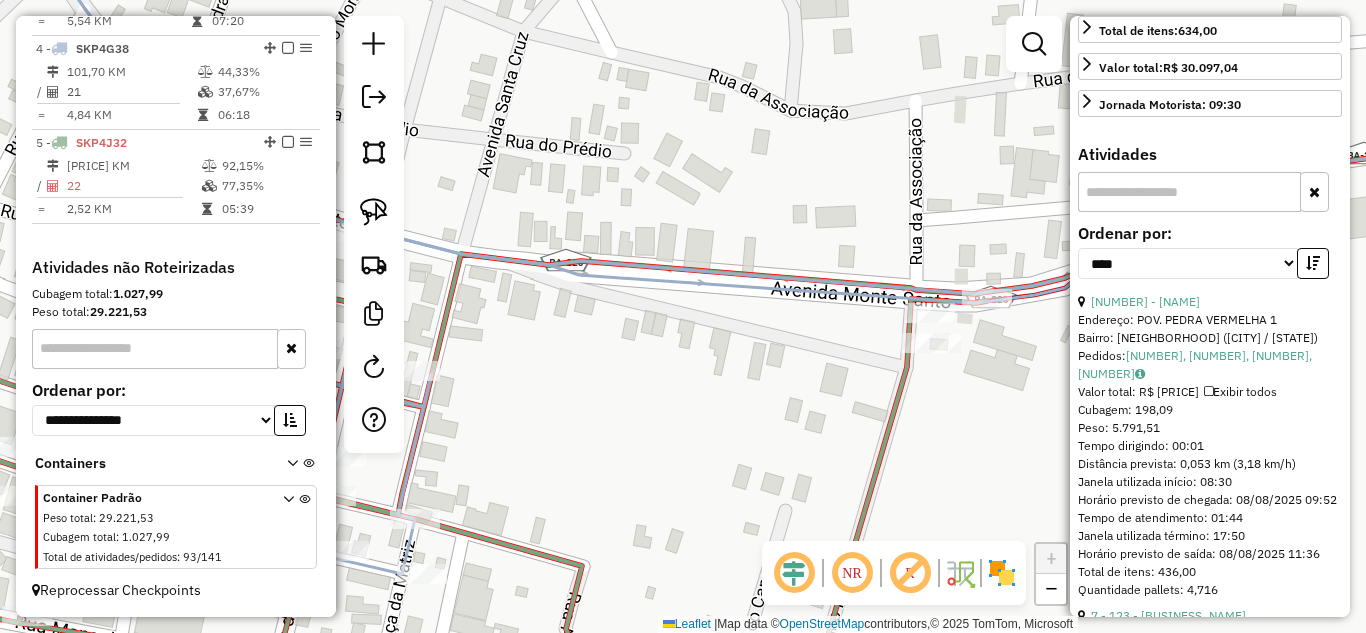drag, startPoint x: 371, startPoint y: 204, endPoint x: 421, endPoint y: 215, distance: 51.1957 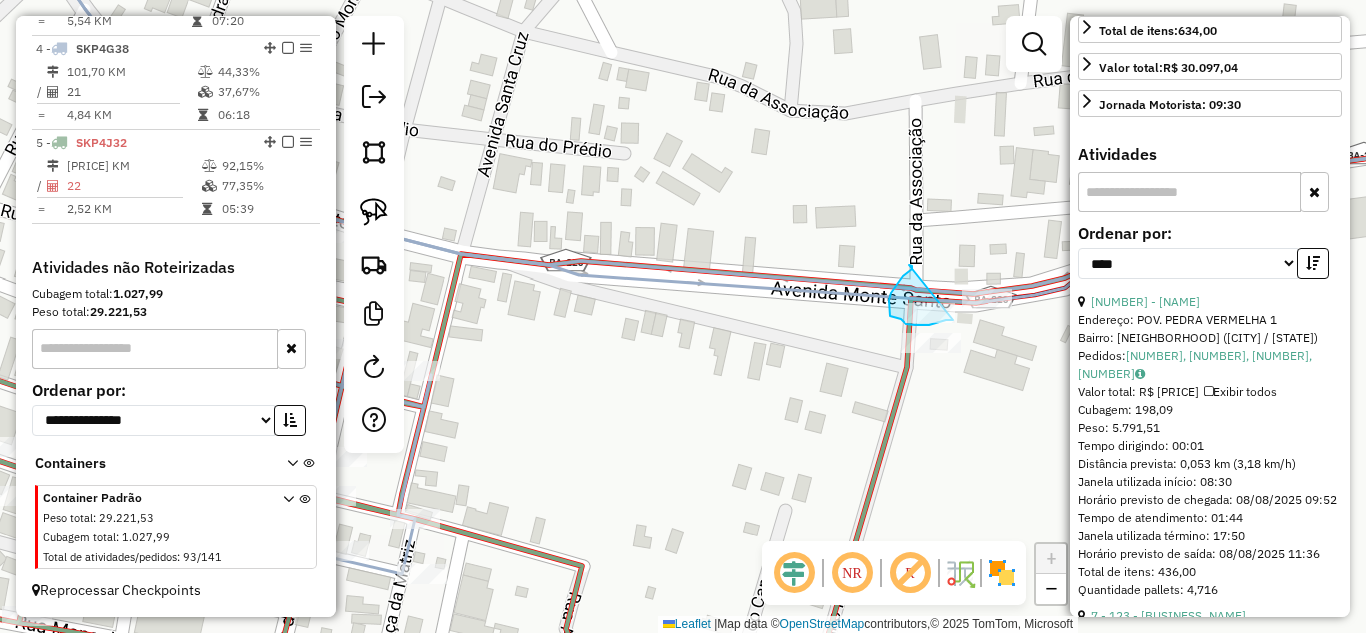 click on "Janela de atendimento Grade de atendimento Capacidade Transportadoras Veículos Cliente Pedidos  Rotas Selecione os dias de semana para filtrar as janelas de atendimento  Seg   Ter   Qua   Qui   Sex   Sáb   Dom  Informe o período da janela de atendimento: De: Até:  Filtrar exatamente a janela do cliente  Considerar janela de atendimento padrão  Selecione os dias de semana para filtrar as grades de atendimento  Seg   Ter   Qua   Qui   Sex   Sáb   Dom   Considerar clientes sem dia de atendimento cadastrado  Clientes fora do dia de atendimento selecionado Filtrar as atividades entre os valores definidos abaixo:  Peso mínimo:   Peso máximo:   Cubagem mínima:   Cubagem máxima:   De:   Até:  Filtrar as atividades entre o tempo de atendimento definido abaixo:  De:   Até:   Considerar capacidade total dos clientes não roteirizados Transportadora: Selecione um ou mais itens Tipo de veículo: Selecione um ou mais itens Veículo: Selecione um ou mais itens Motorista: Selecione um ou mais itens Nome: Rótulo:" 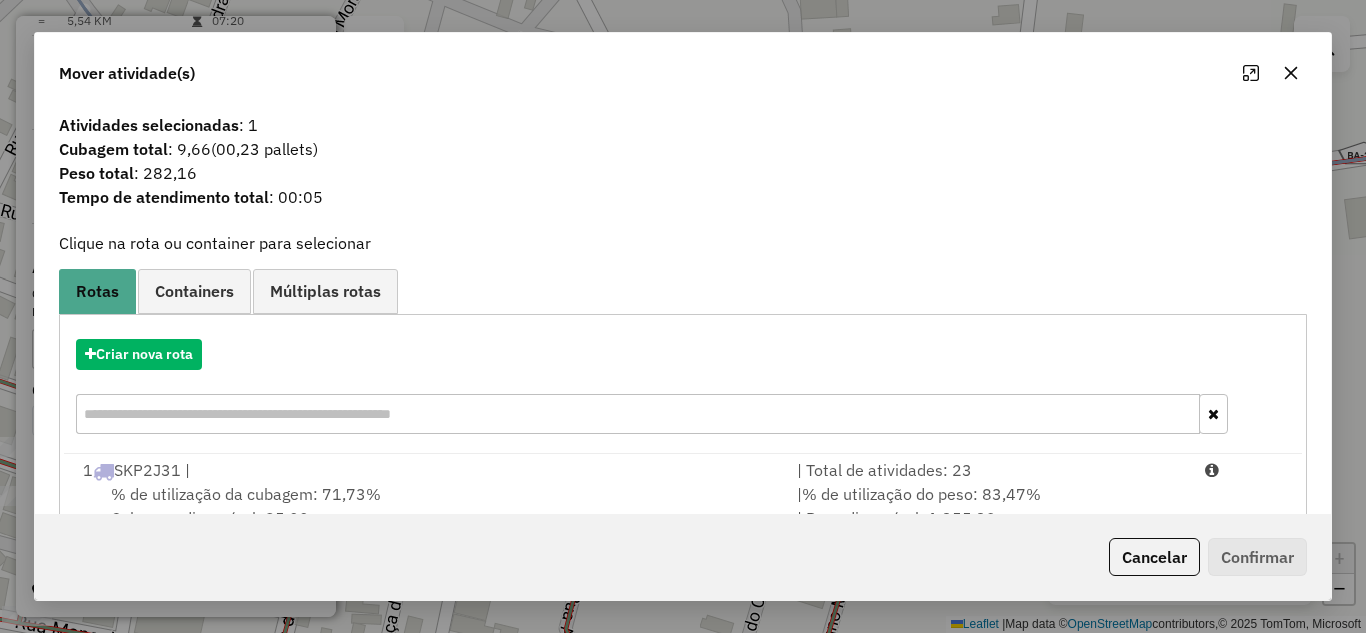scroll, scrollTop: 5, scrollLeft: 0, axis: vertical 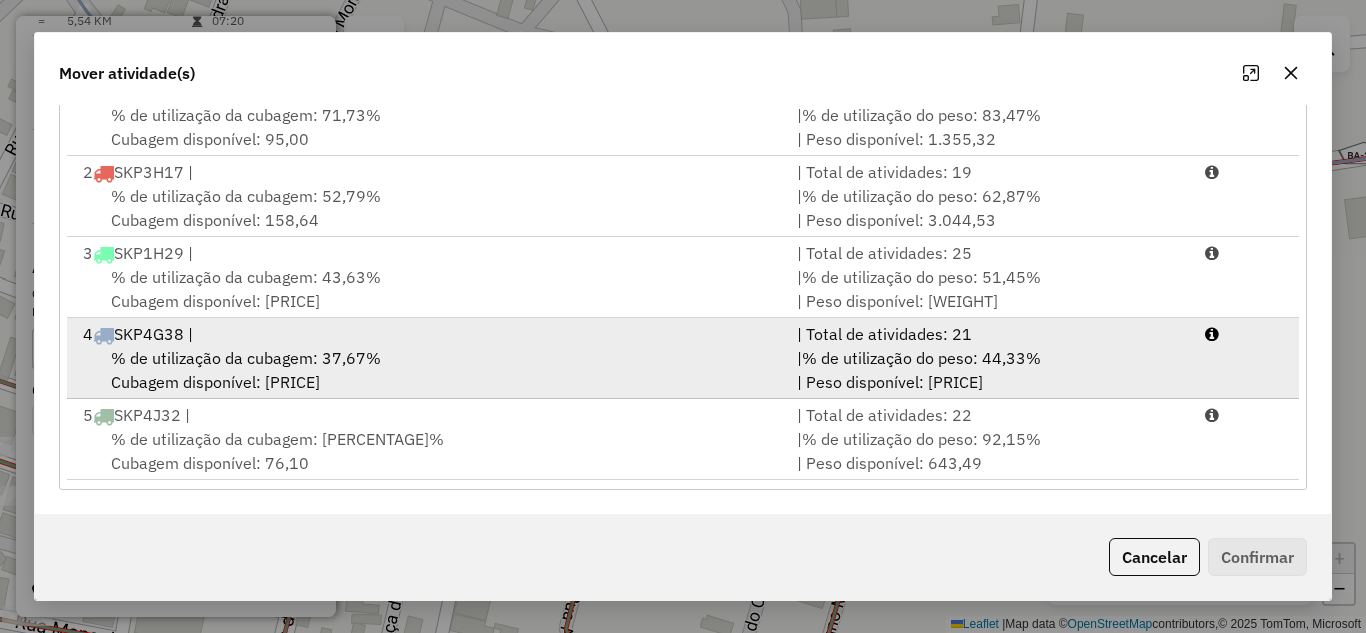 click on "% de utilização da cubagem: 37,67%  Cubagem disponível: 209,42" at bounding box center (428, 370) 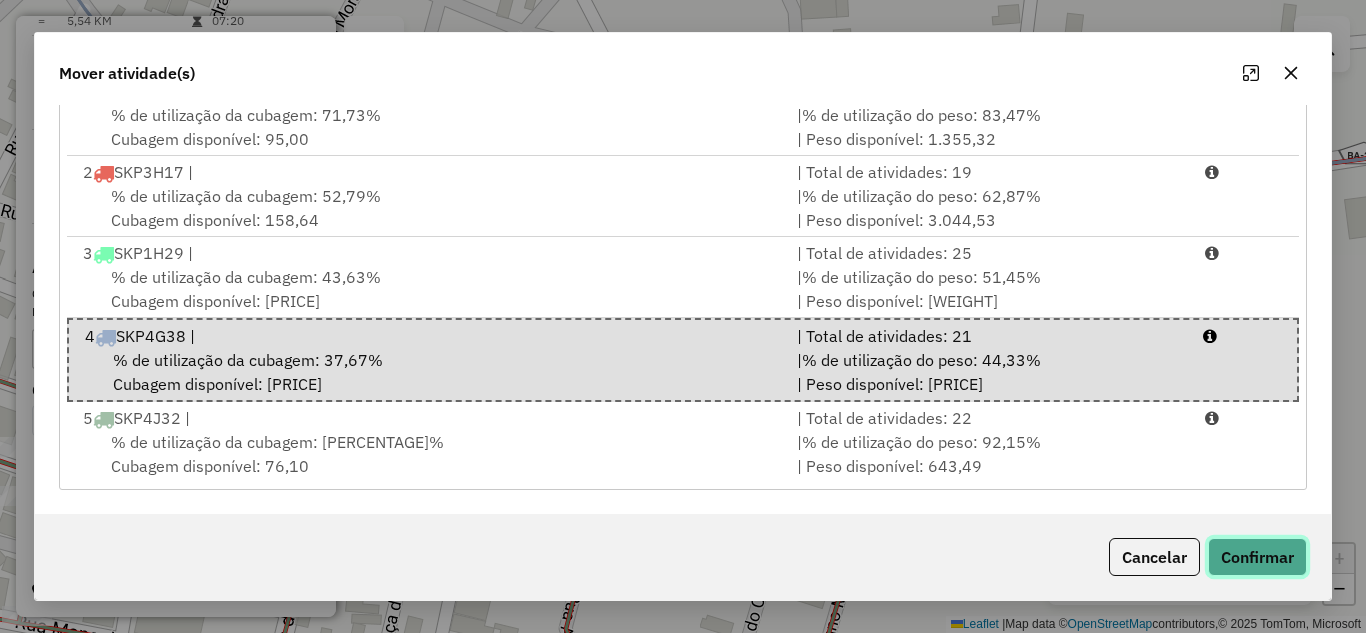 click on "Confirmar" 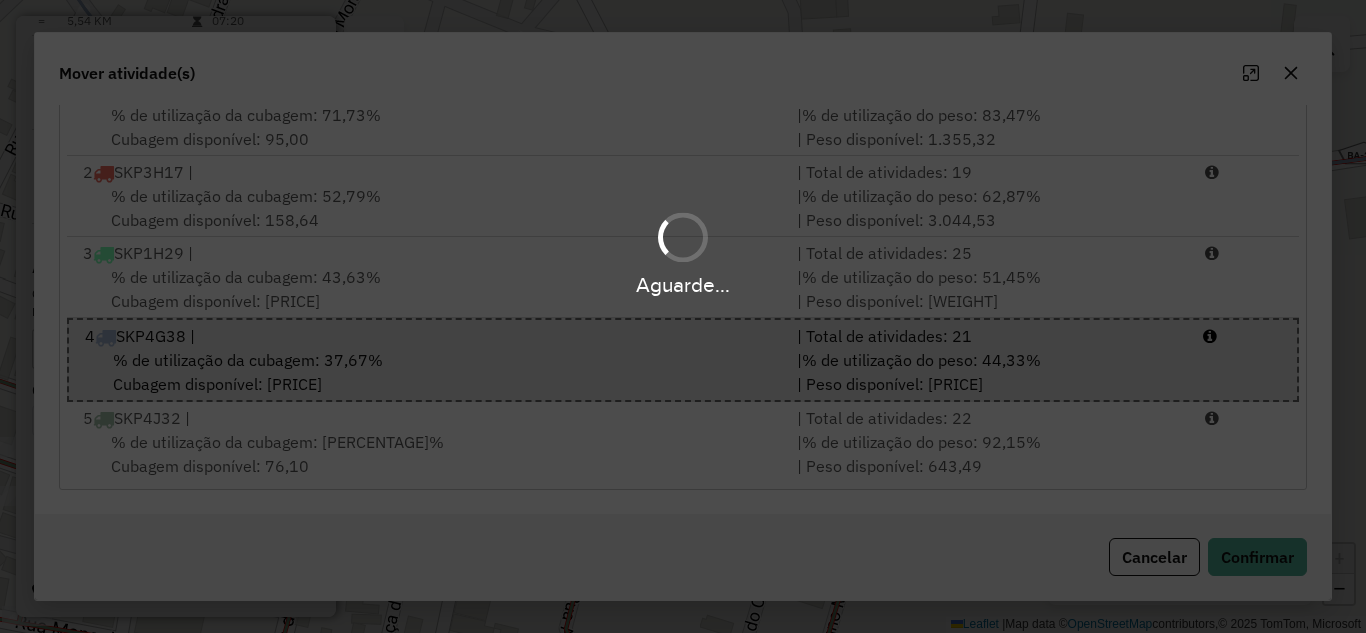 scroll, scrollTop: 0, scrollLeft: 0, axis: both 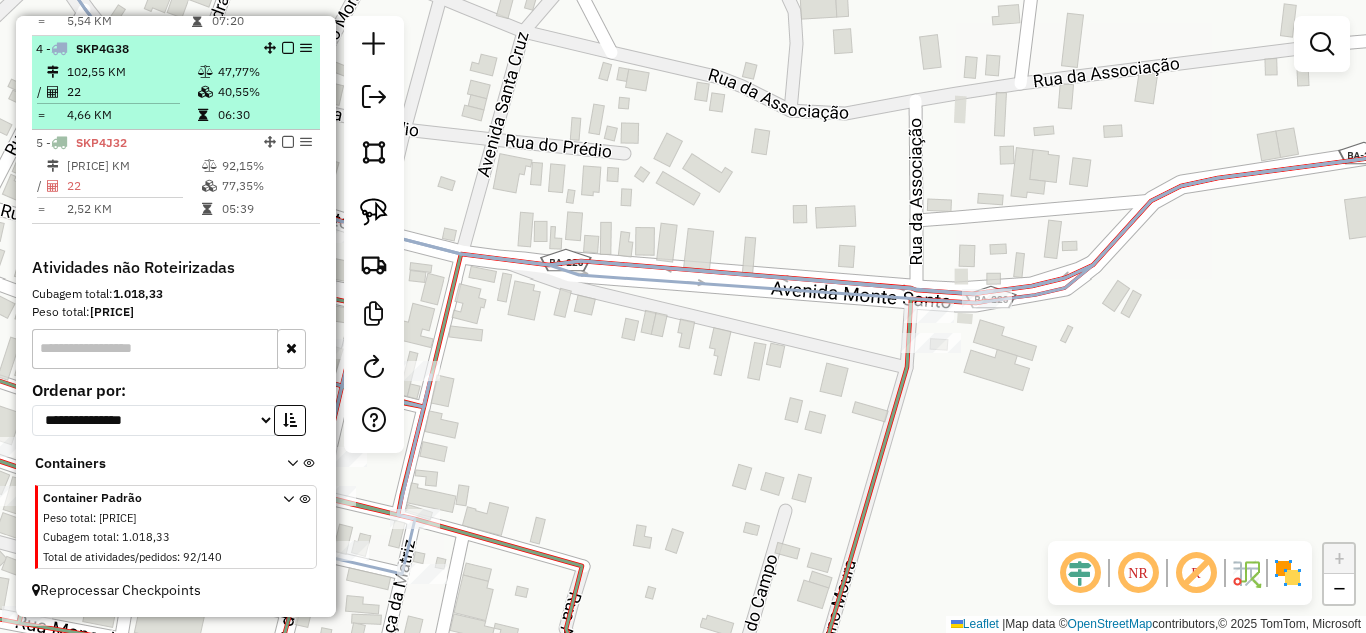 click on "4 -       SKP4G38" at bounding box center [142, 49] 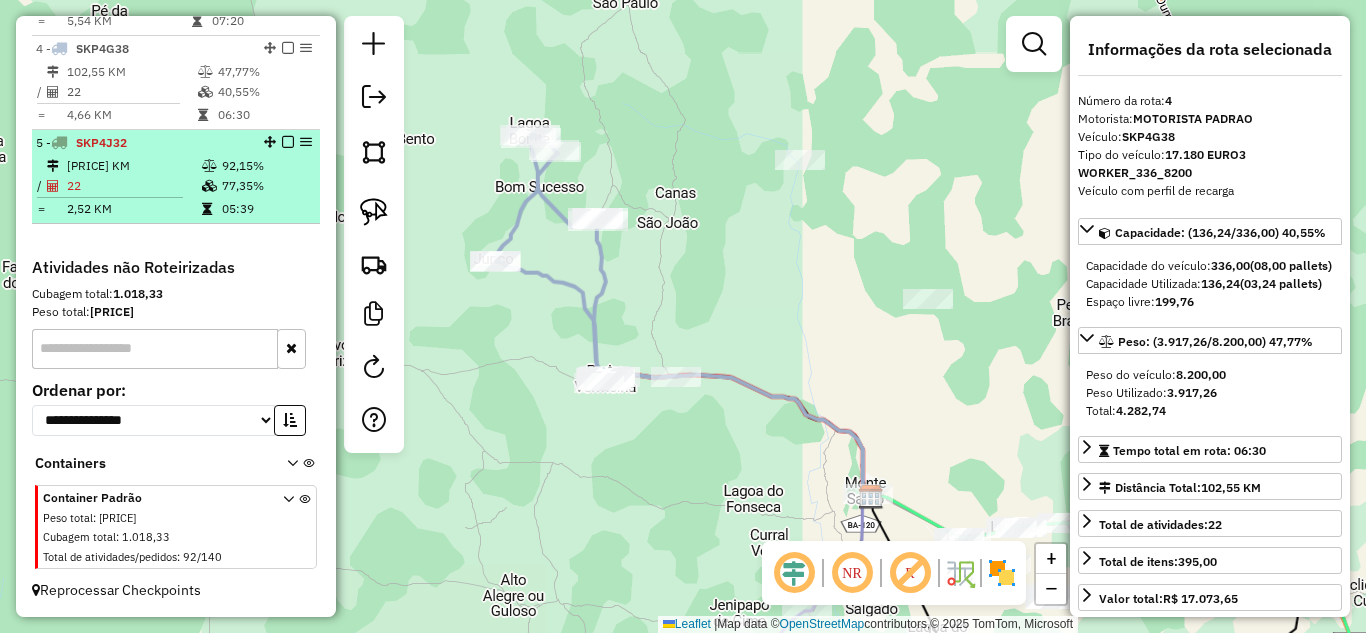 click on "55,39 KM" at bounding box center (133, 166) 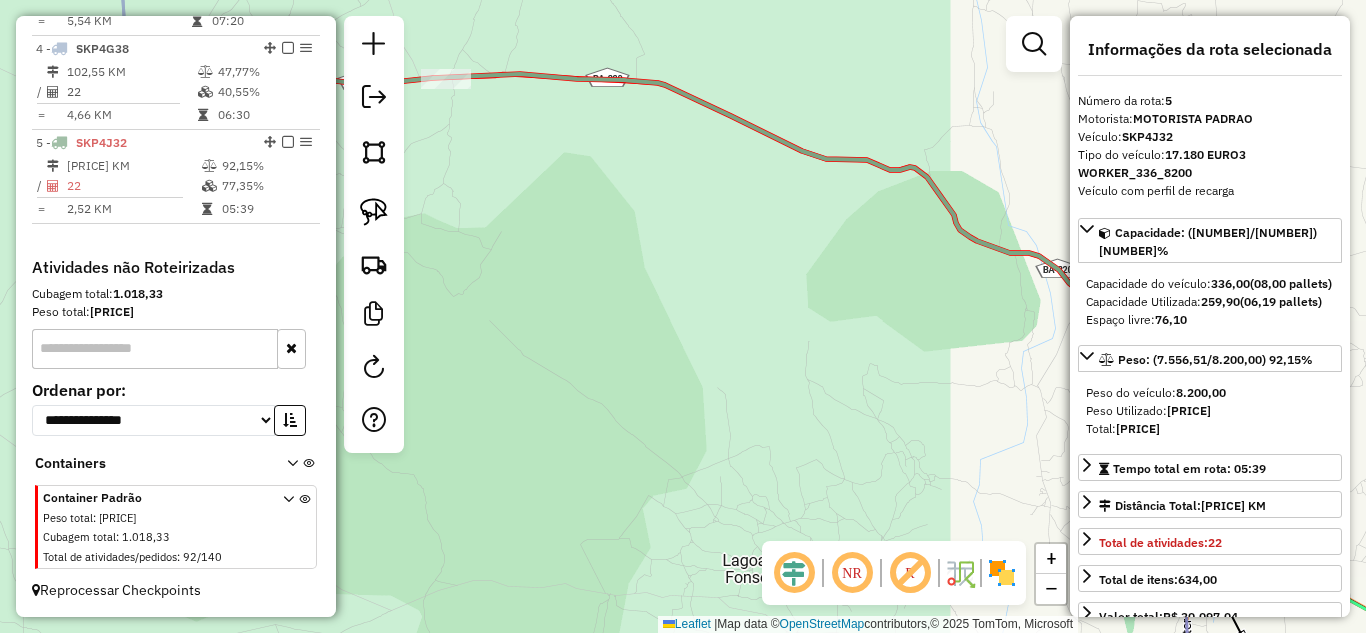 drag, startPoint x: 914, startPoint y: 440, endPoint x: 605, endPoint y: 211, distance: 384.6063 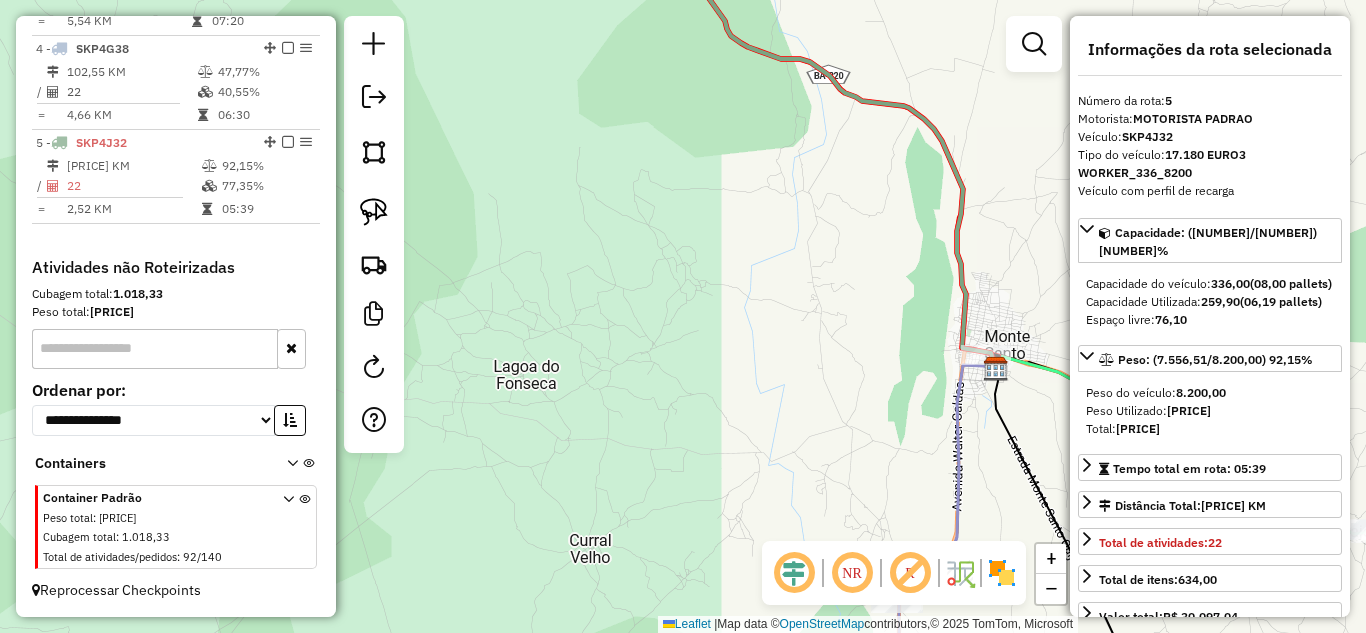drag, startPoint x: 885, startPoint y: 396, endPoint x: 629, endPoint y: 279, distance: 281.46936 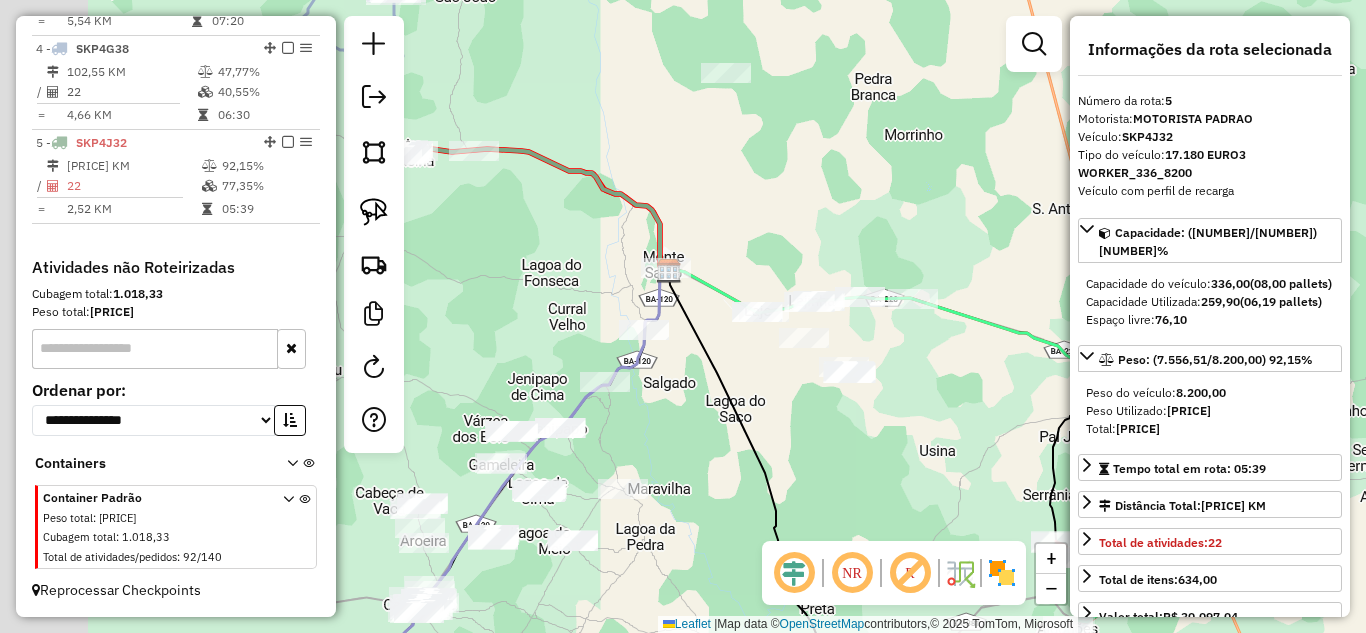 drag, startPoint x: 481, startPoint y: 243, endPoint x: 631, endPoint y: 284, distance: 155.50241 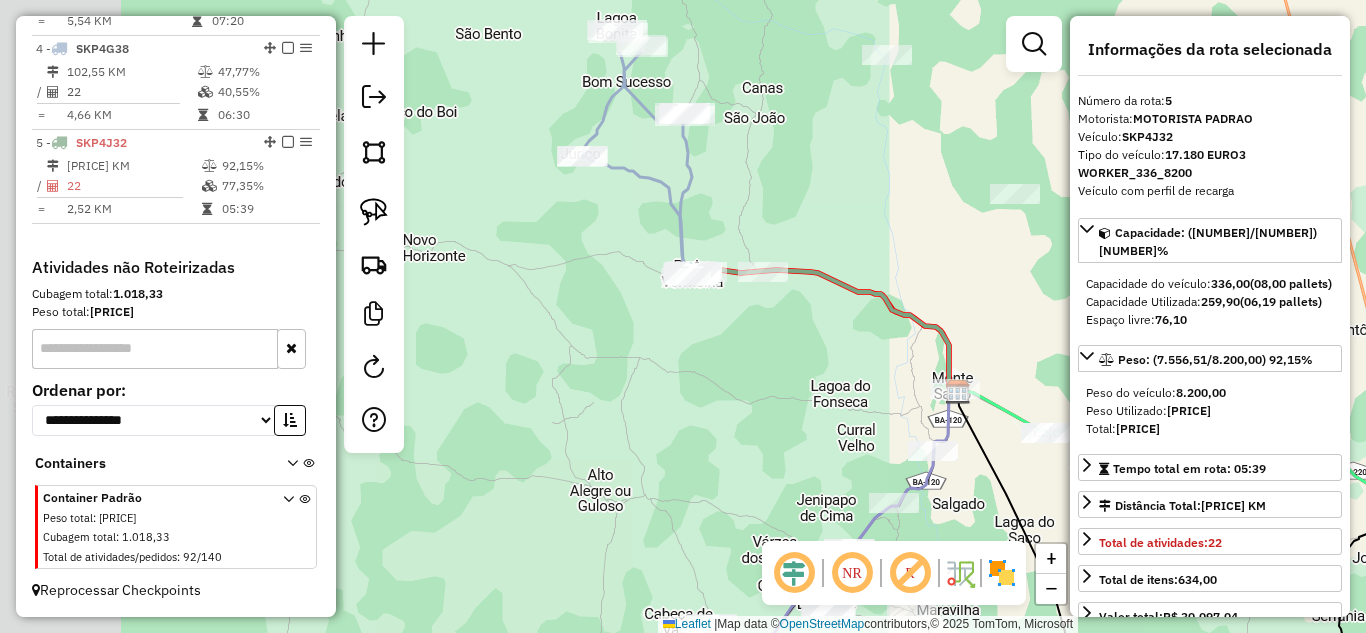 drag, startPoint x: 522, startPoint y: 270, endPoint x: 849, endPoint y: 413, distance: 356.90054 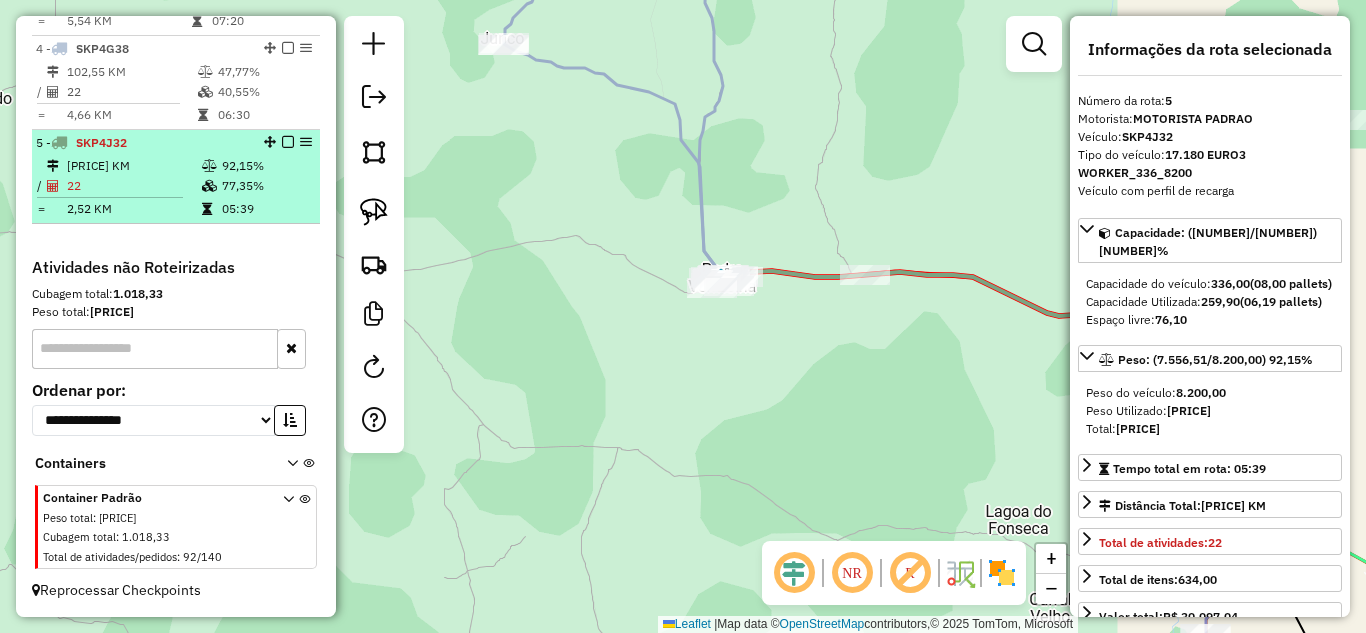 click on "55,39 KM" at bounding box center (133, 166) 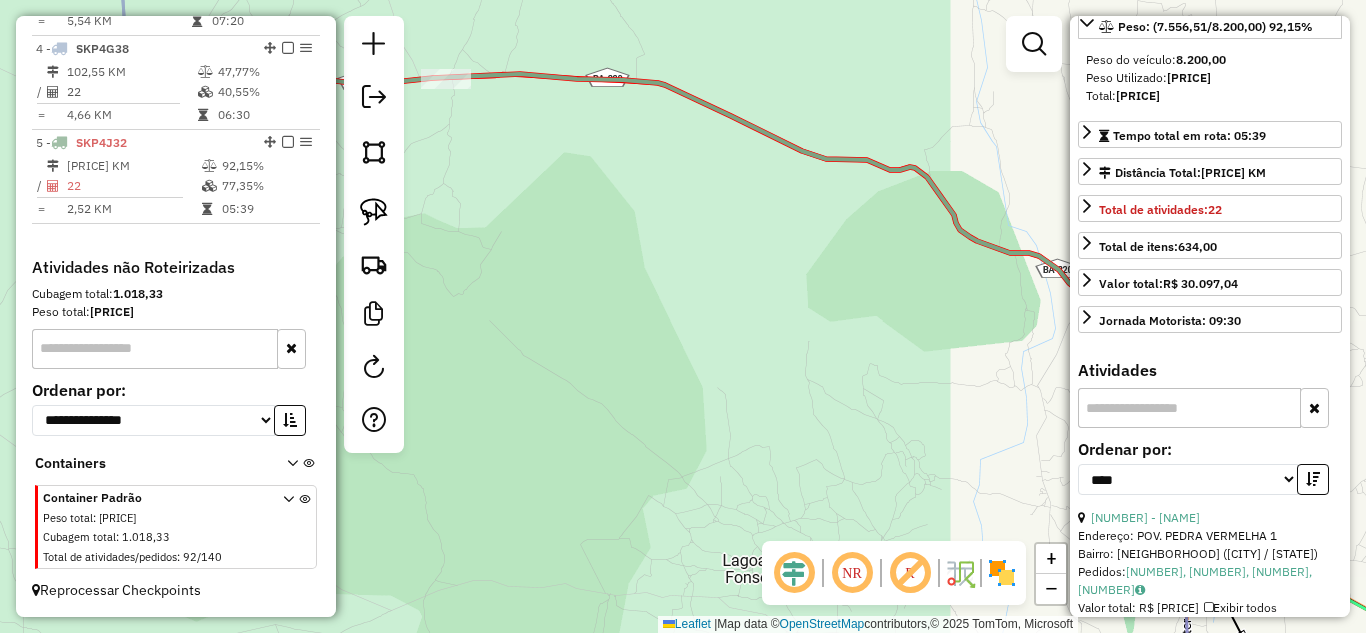scroll, scrollTop: 600, scrollLeft: 0, axis: vertical 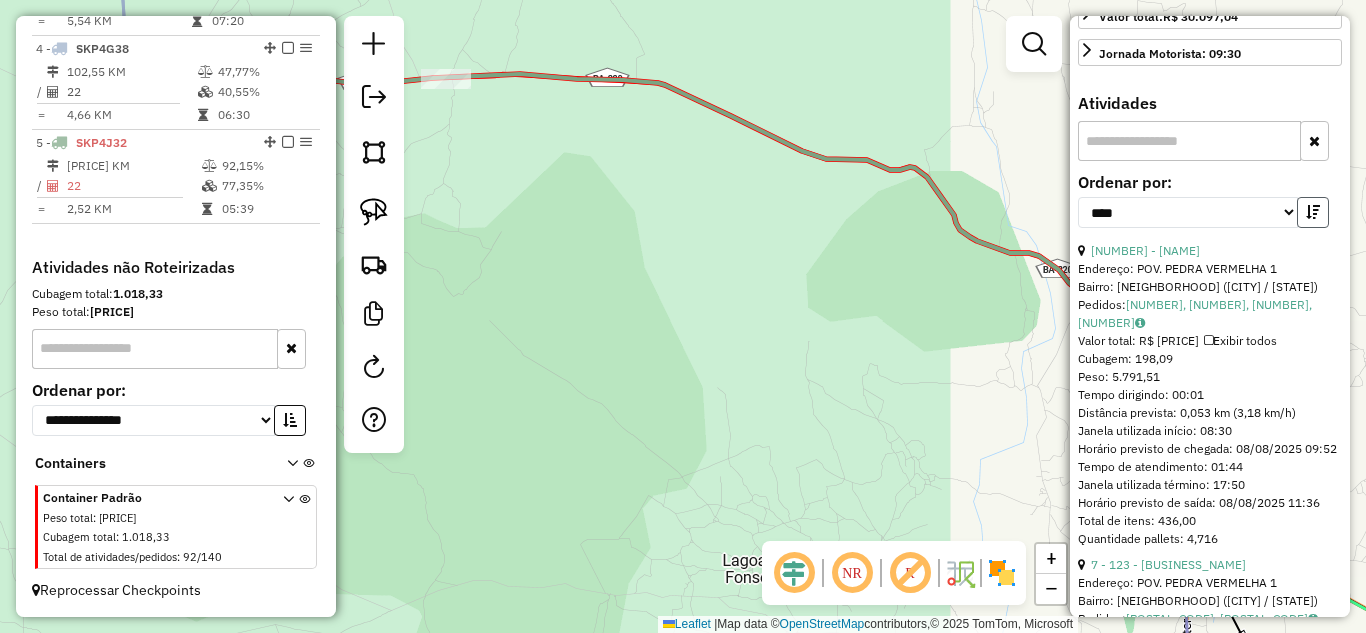 click at bounding box center [1313, 212] 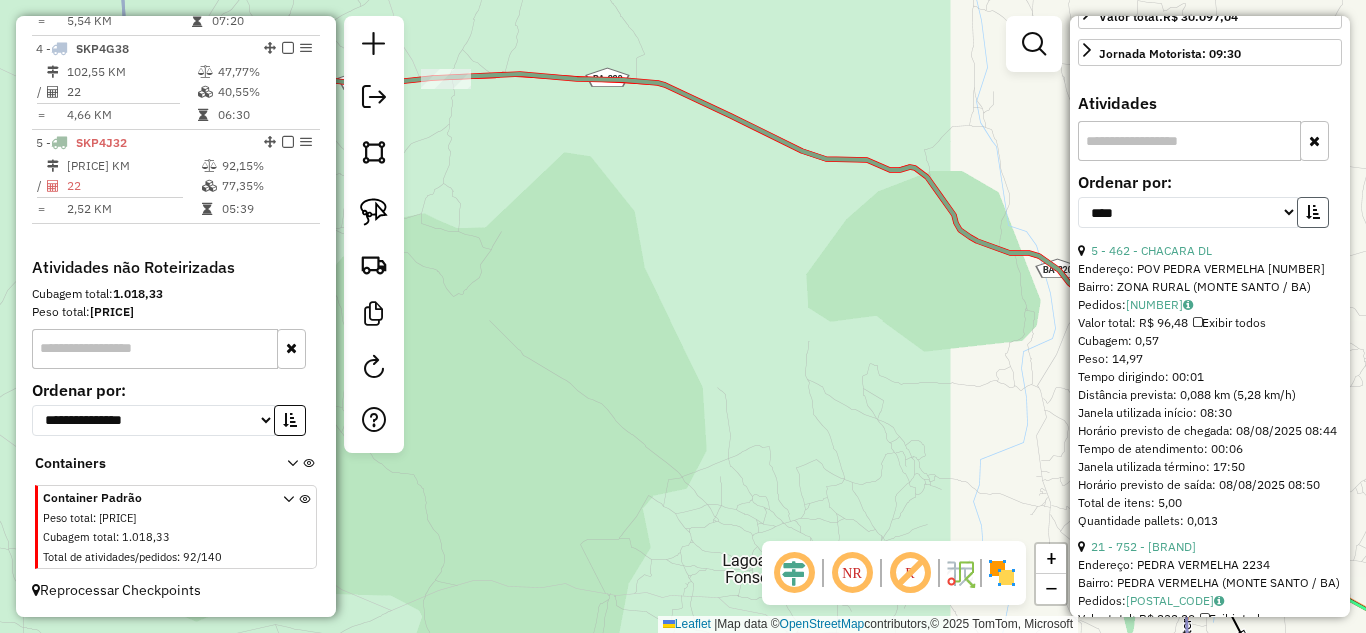 click at bounding box center (1313, 212) 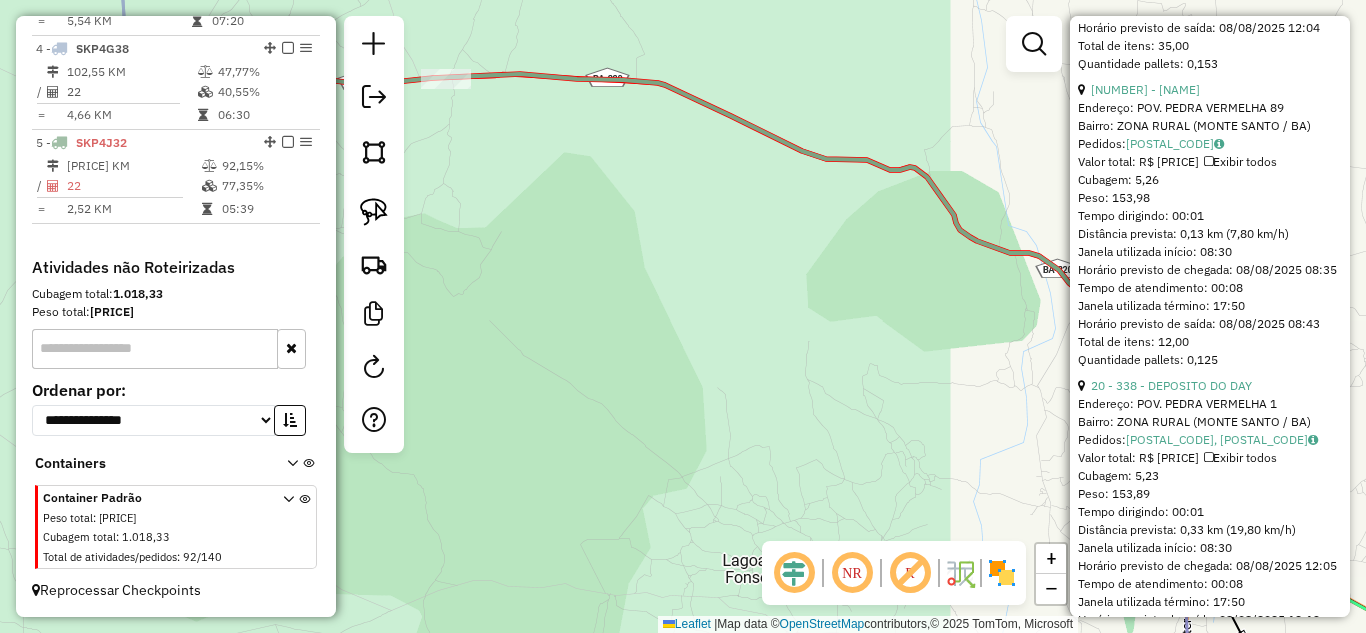 scroll, scrollTop: 1800, scrollLeft: 0, axis: vertical 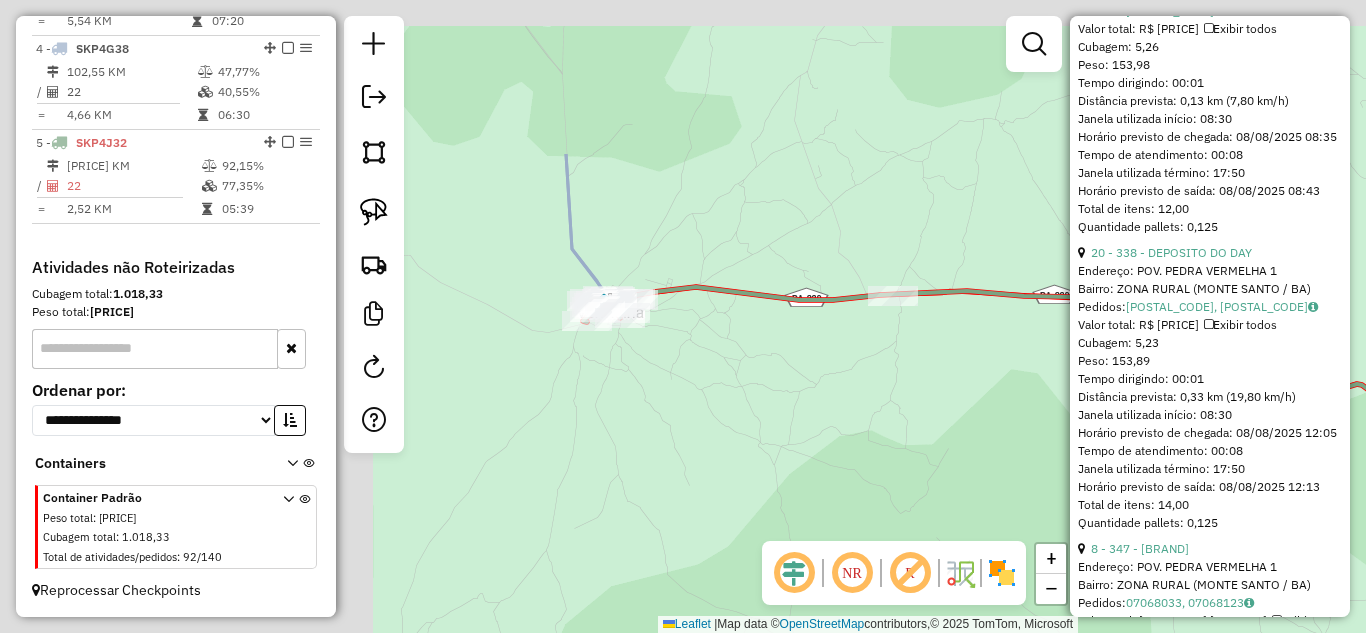 drag, startPoint x: 922, startPoint y: 342, endPoint x: 1123, endPoint y: 481, distance: 244.38084 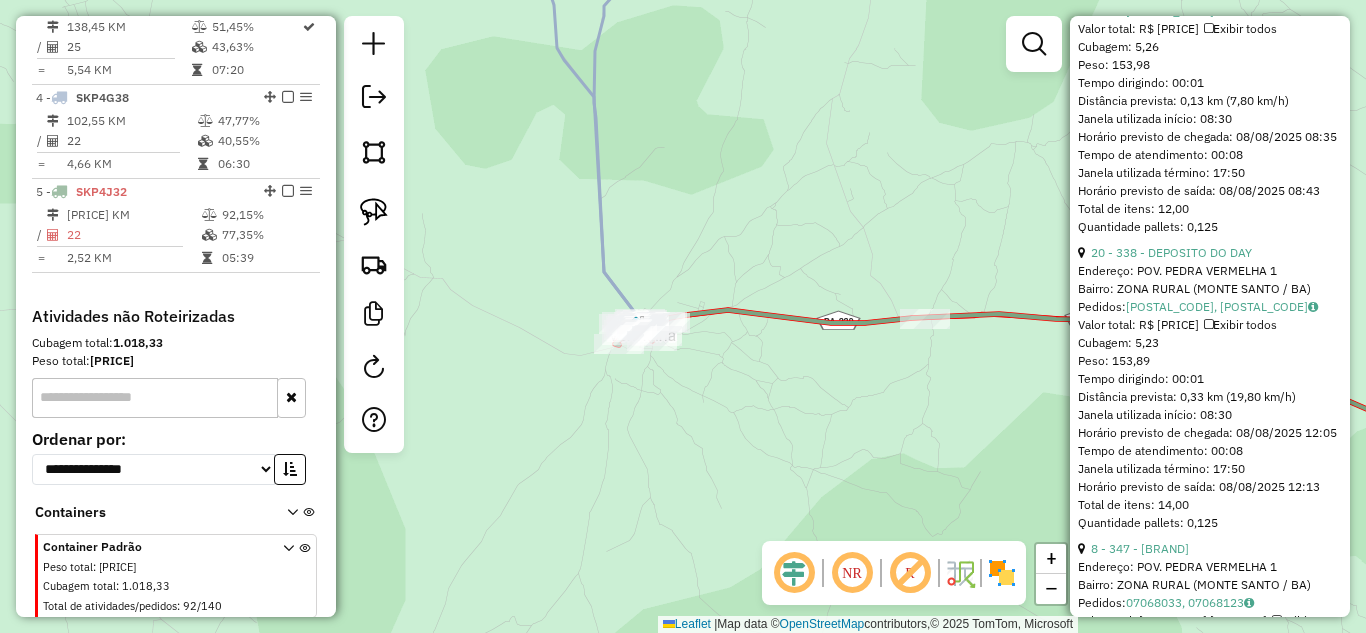 scroll, scrollTop: 812, scrollLeft: 0, axis: vertical 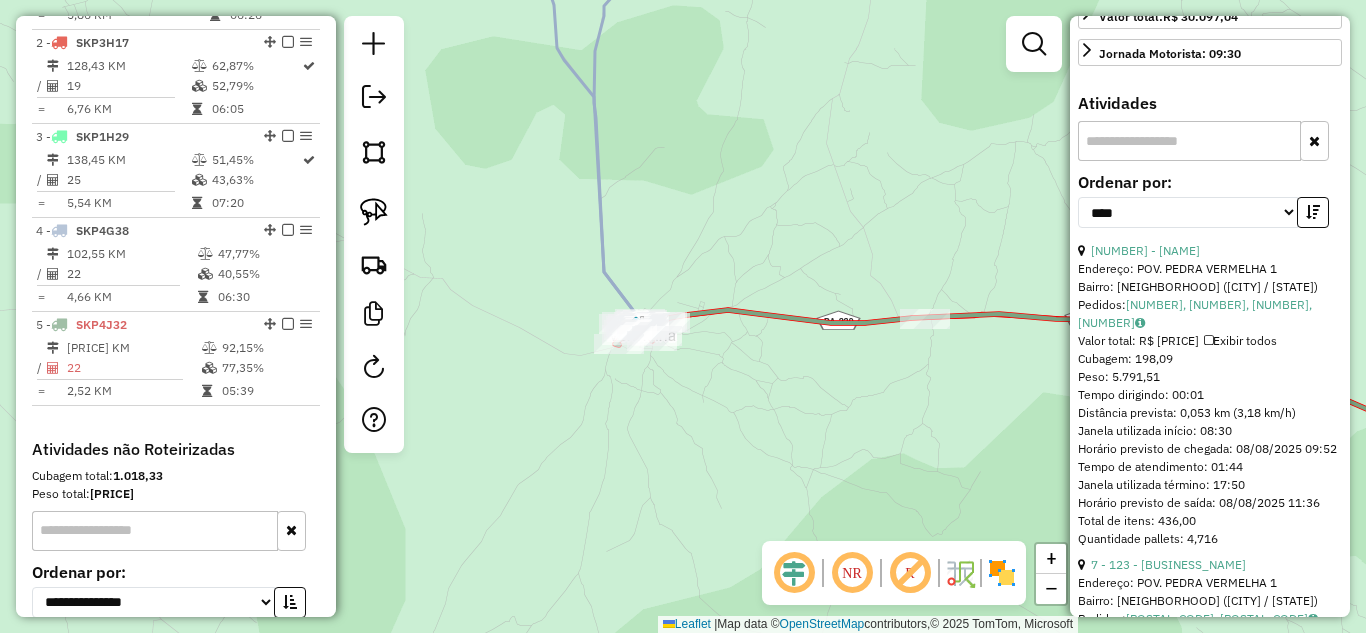 drag, startPoint x: 1098, startPoint y: 395, endPoint x: 1170, endPoint y: 394, distance: 72.00694 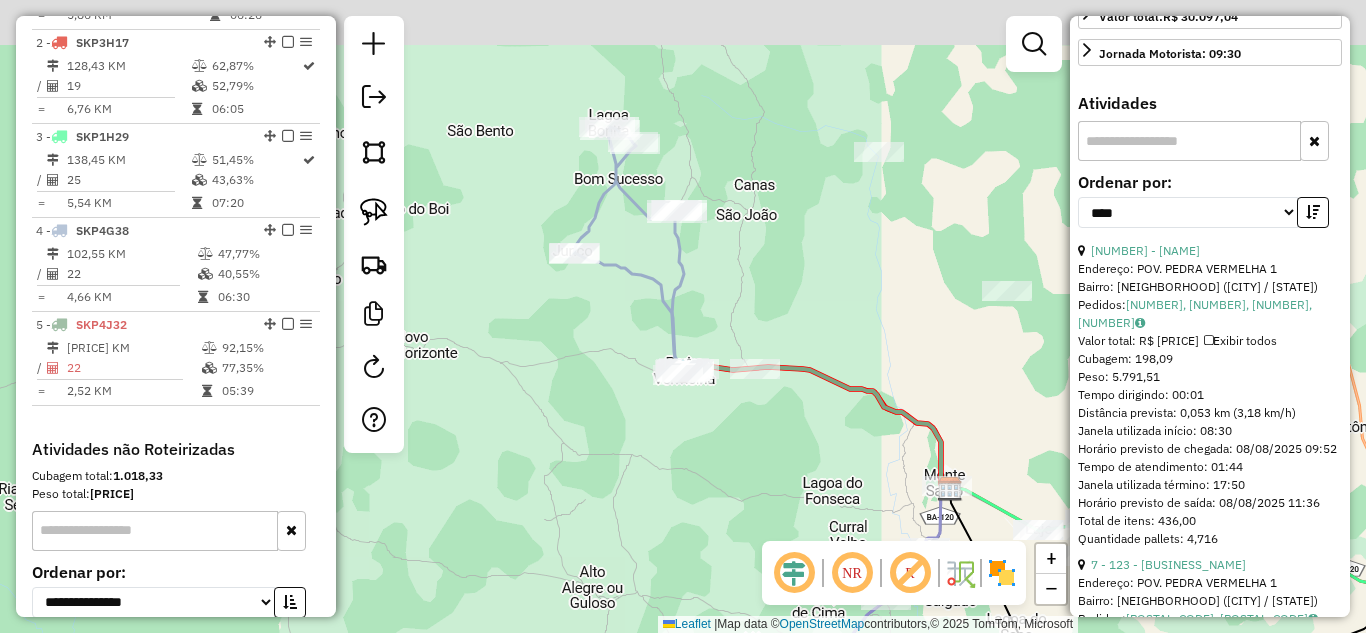 drag, startPoint x: 725, startPoint y: 294, endPoint x: 758, endPoint y: 361, distance: 74.68601 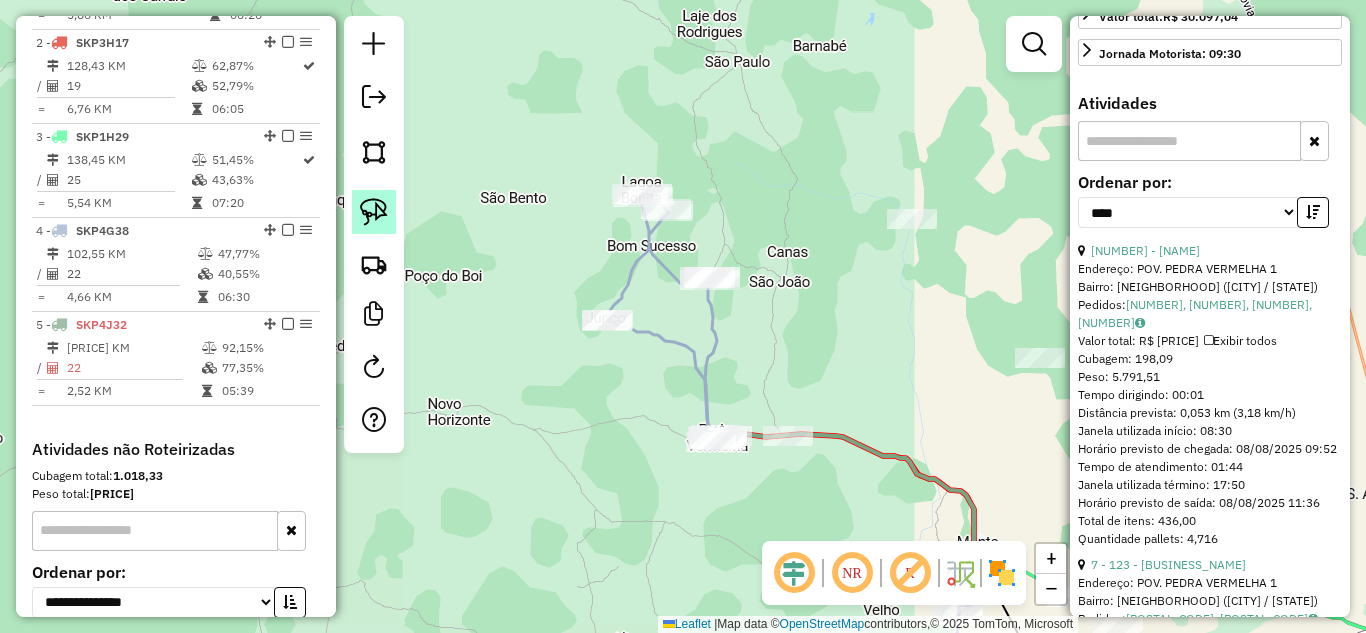 click 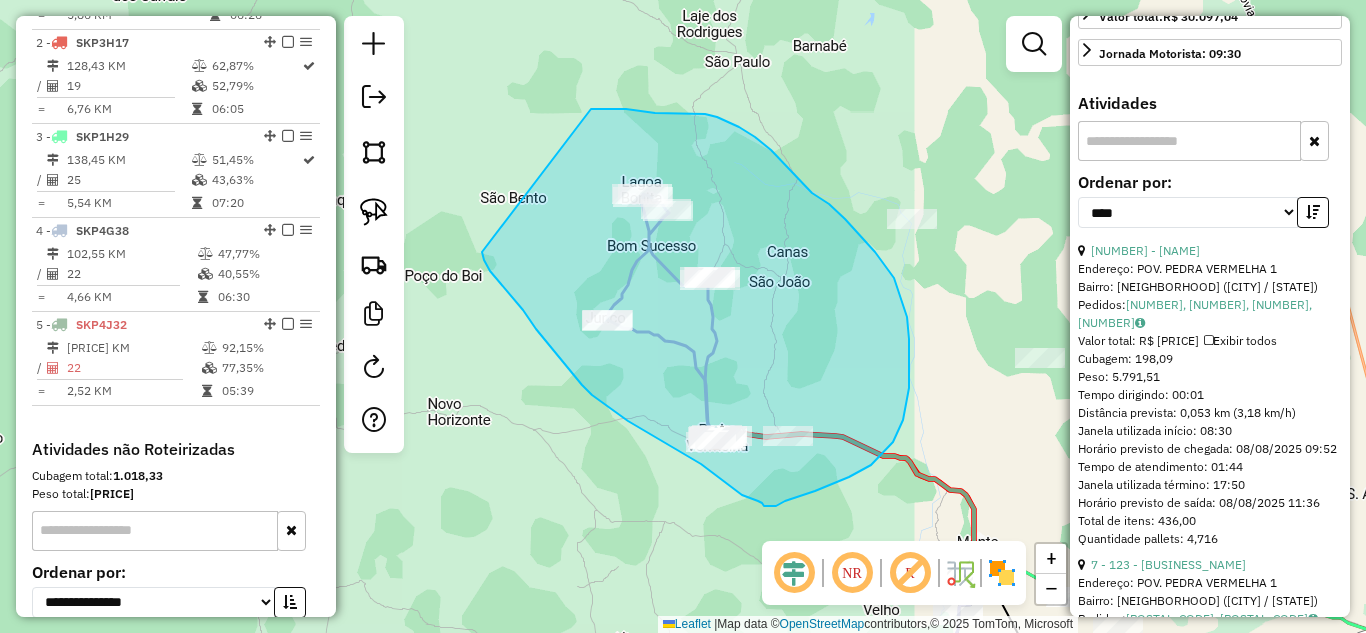 drag, startPoint x: 490, startPoint y: 271, endPoint x: 591, endPoint y: 109, distance: 190.90573 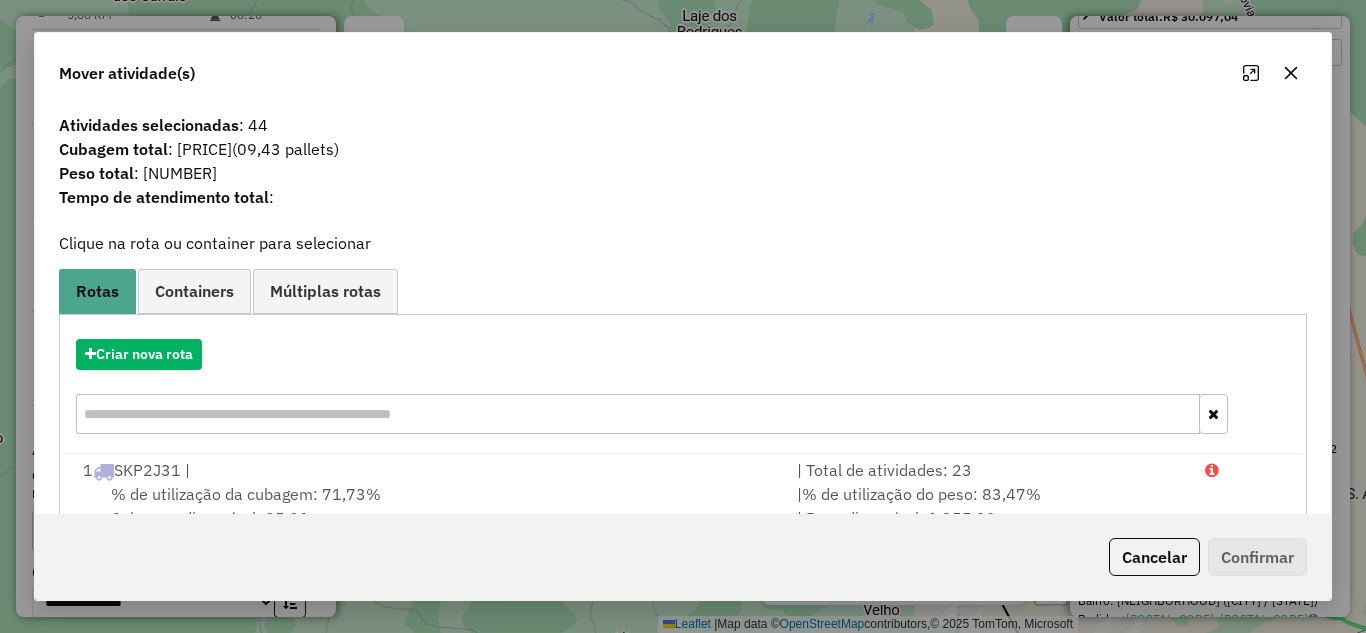 click 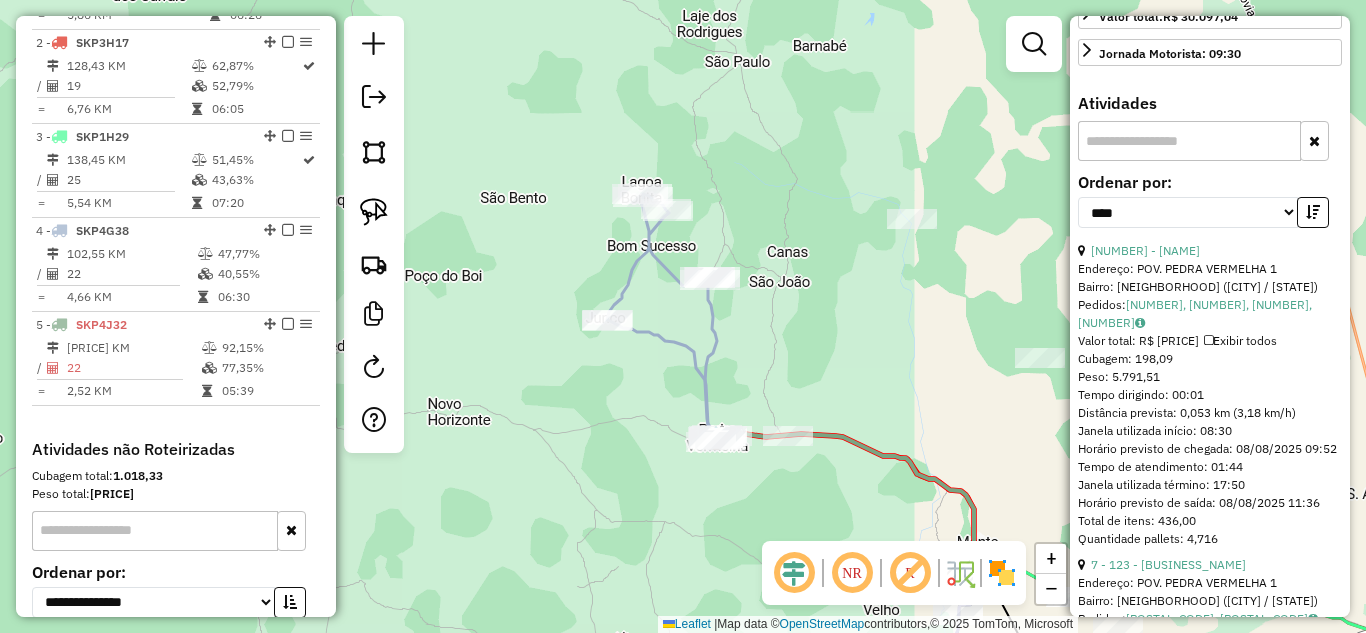 click on "Peso: 5.791,51" at bounding box center (1210, 377) 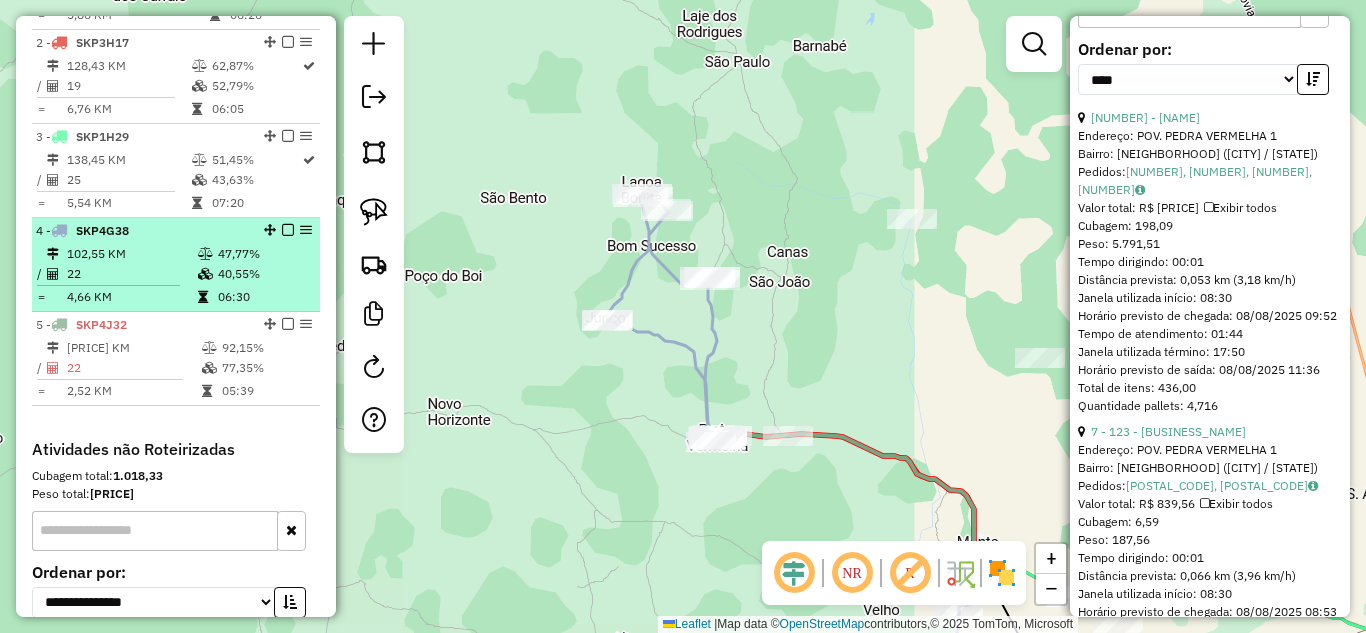 click on "22" at bounding box center [131, 274] 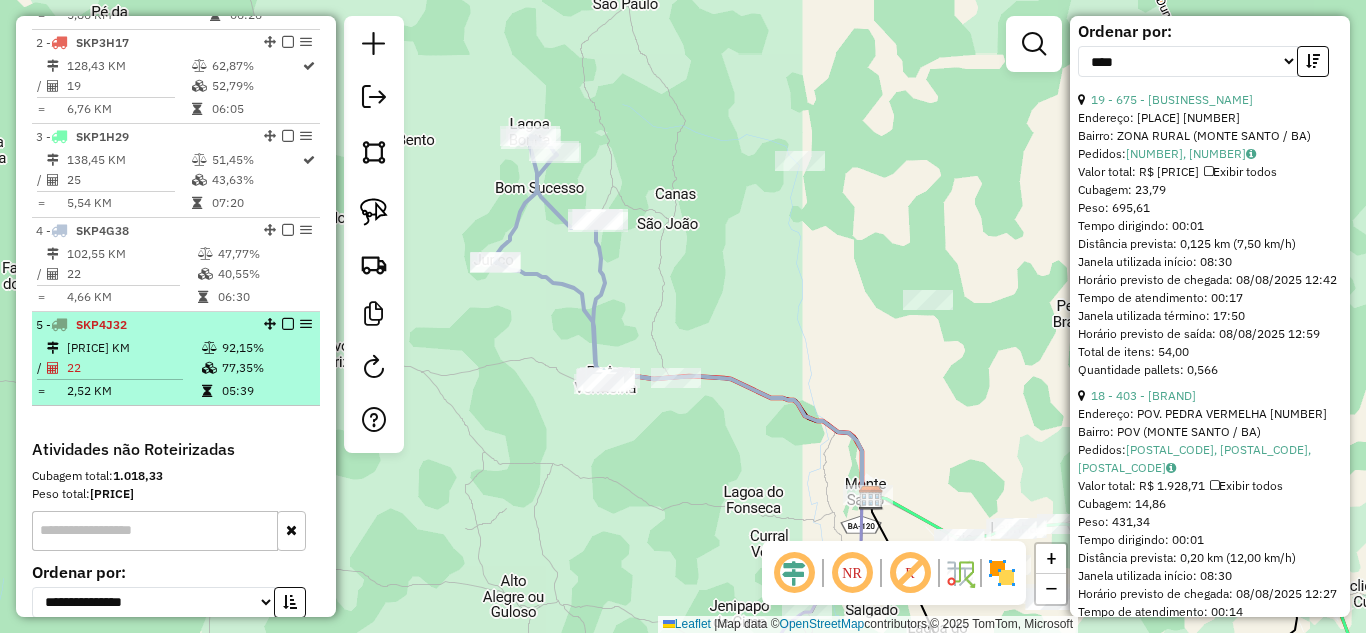 click on "55,39 KM" at bounding box center [133, 348] 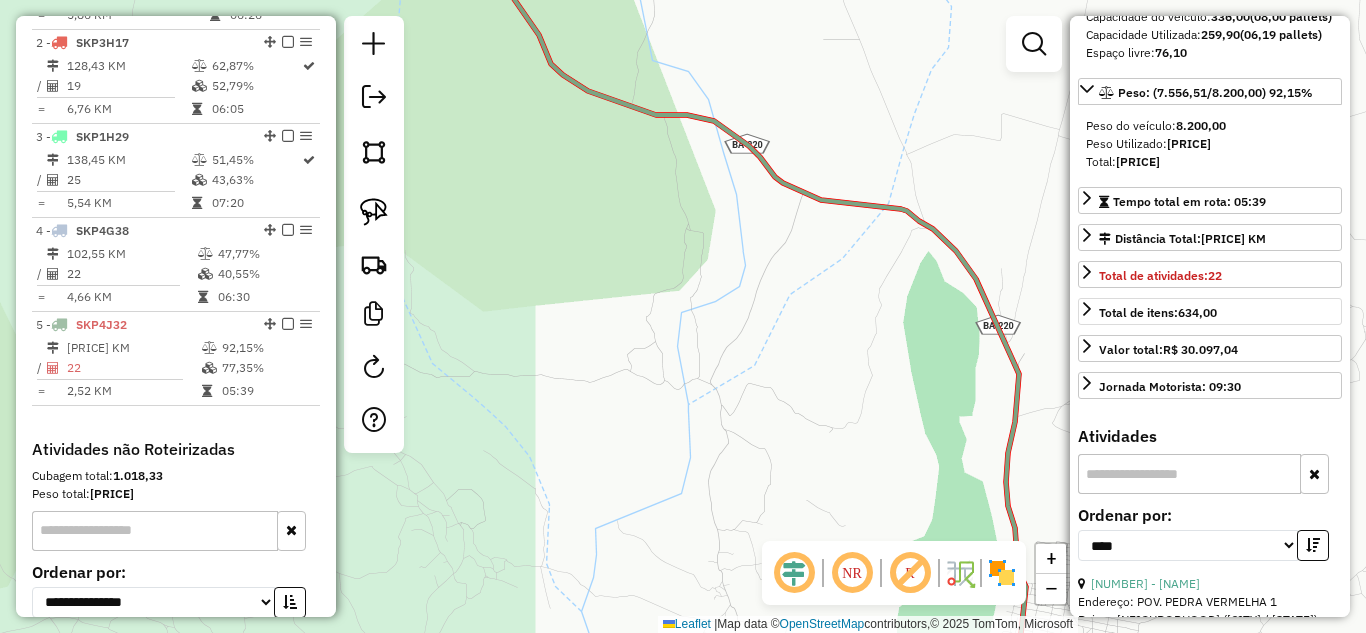 scroll, scrollTop: 67, scrollLeft: 0, axis: vertical 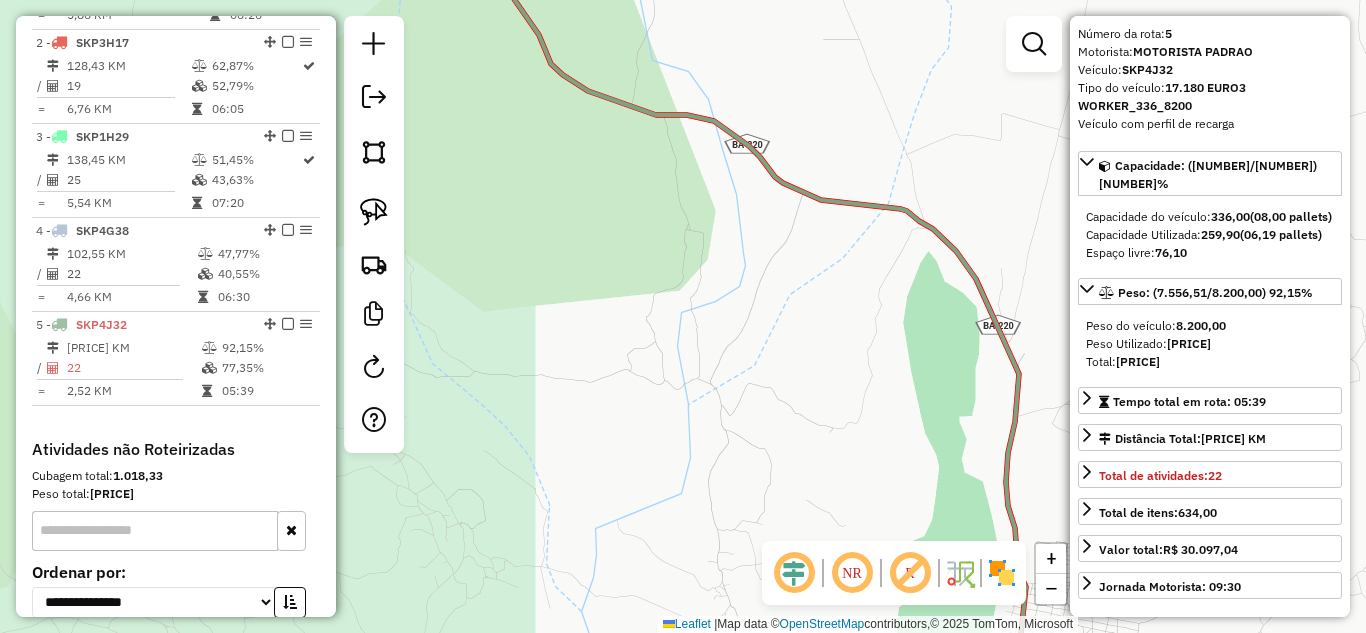 drag, startPoint x: 1160, startPoint y: 360, endPoint x: 1256, endPoint y: 375, distance: 97.16481 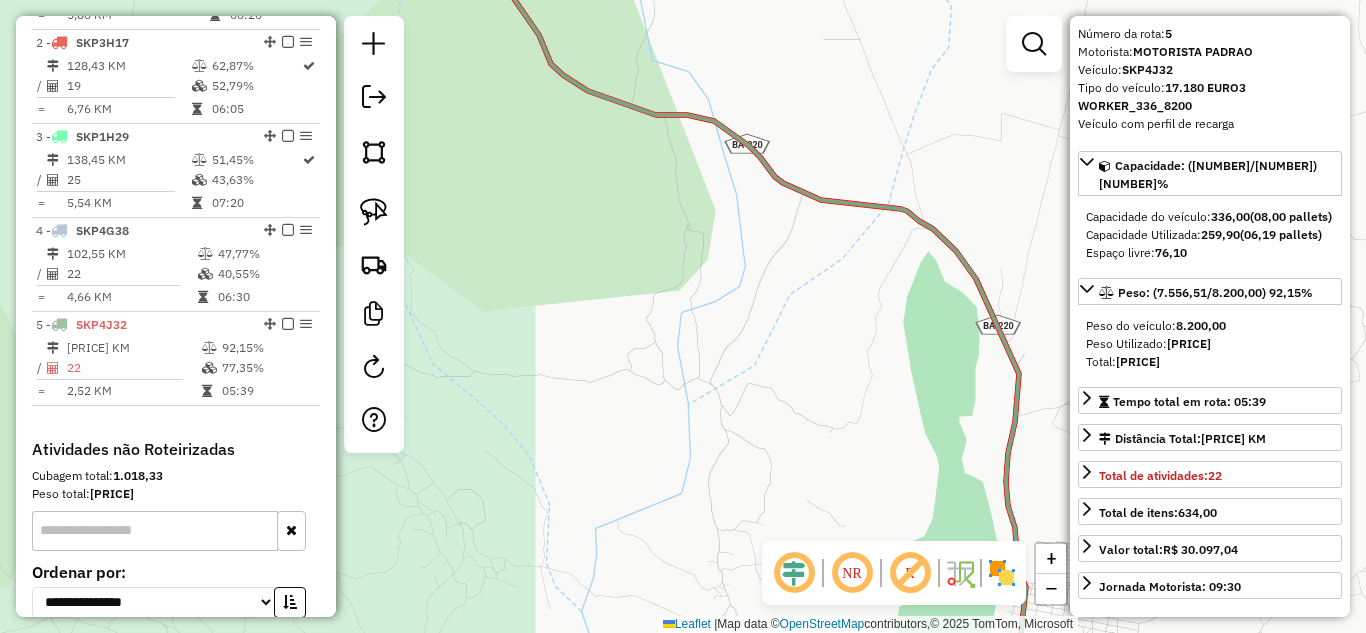 click on "Janela de atendimento Grade de atendimento Capacidade Transportadoras Veículos Cliente Pedidos  Rotas Selecione os dias de semana para filtrar as janelas de atendimento  Seg   Ter   Qua   Qui   Sex   Sáb   Dom  Informe o período da janela de atendimento: De: Até:  Filtrar exatamente a janela do cliente  Considerar janela de atendimento padrão  Selecione os dias de semana para filtrar as grades de atendimento  Seg   Ter   Qua   Qui   Sex   Sáb   Dom   Considerar clientes sem dia de atendimento cadastrado  Clientes fora do dia de atendimento selecionado Filtrar as atividades entre os valores definidos abaixo:  Peso mínimo:   Peso máximo:   Cubagem mínima:   Cubagem máxima:   De:   Até:  Filtrar as atividades entre o tempo de atendimento definido abaixo:  De:   Até:   Considerar capacidade total dos clientes não roteirizados Transportadora: Selecione um ou mais itens Tipo de veículo: Selecione um ou mais itens Veículo: Selecione um ou mais itens Motorista: Selecione um ou mais itens Nome: Rótulo:" 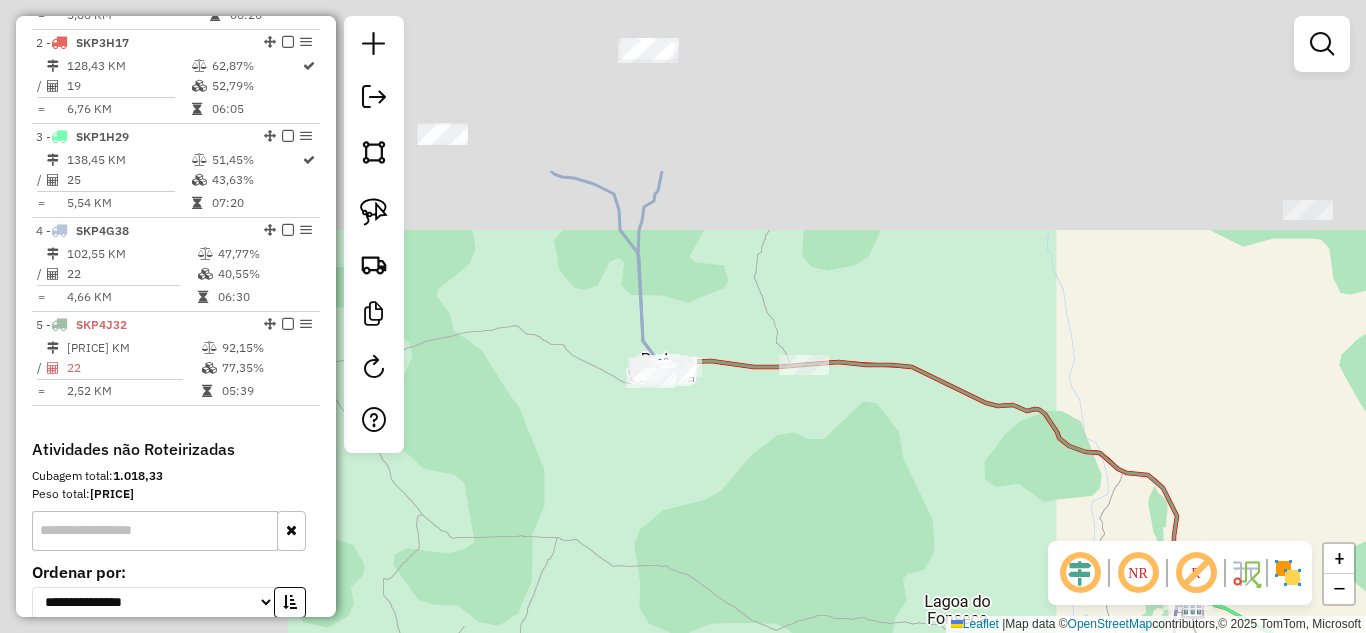 drag, startPoint x: 511, startPoint y: 259, endPoint x: 1018, endPoint y: 497, distance: 560.083 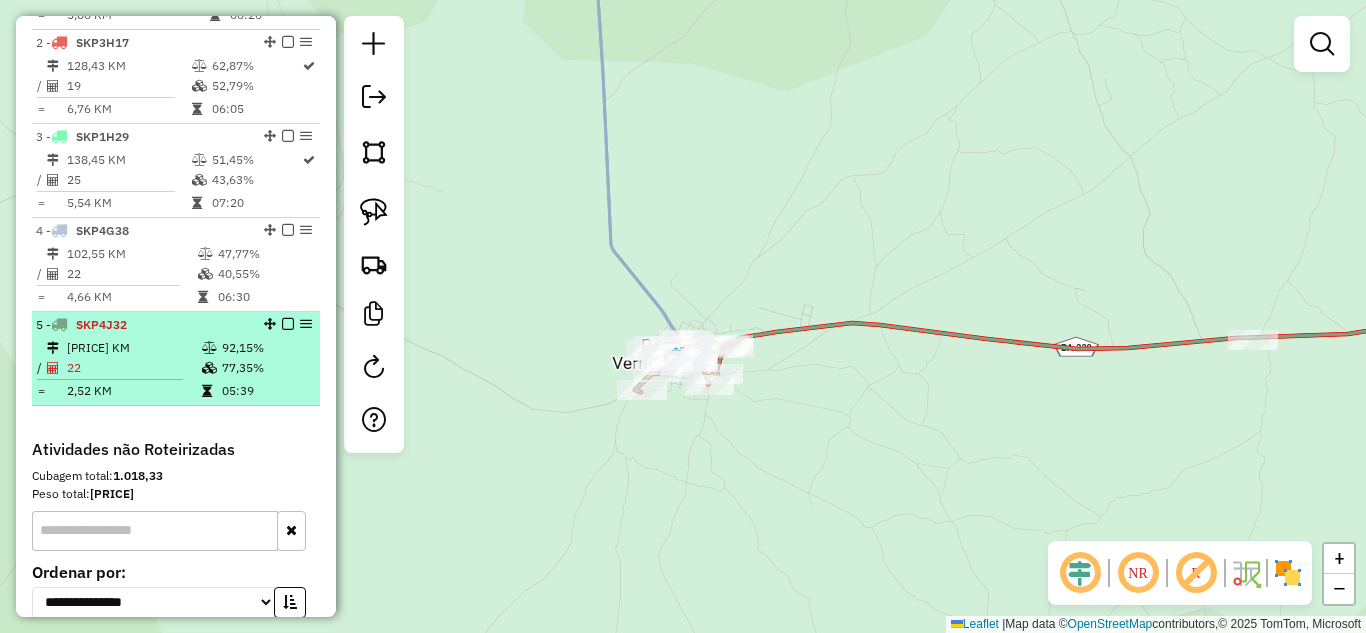 click on "SKP4J32" at bounding box center [101, 324] 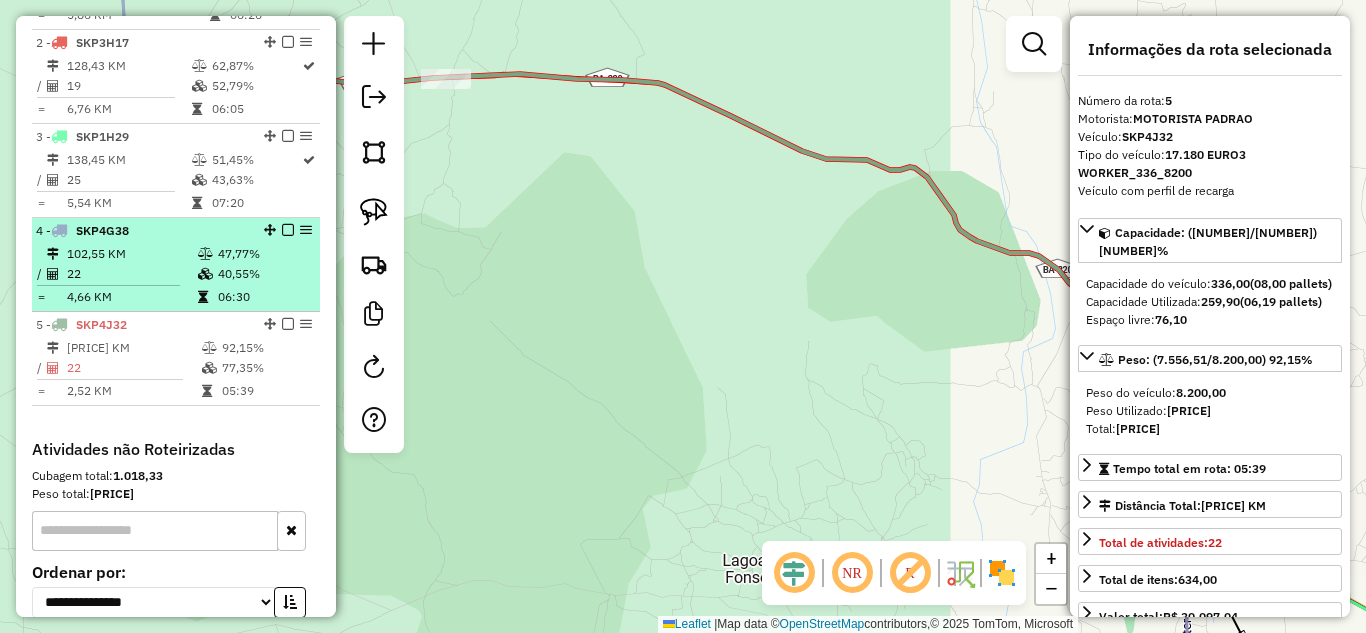 click on "22" at bounding box center (131, 274) 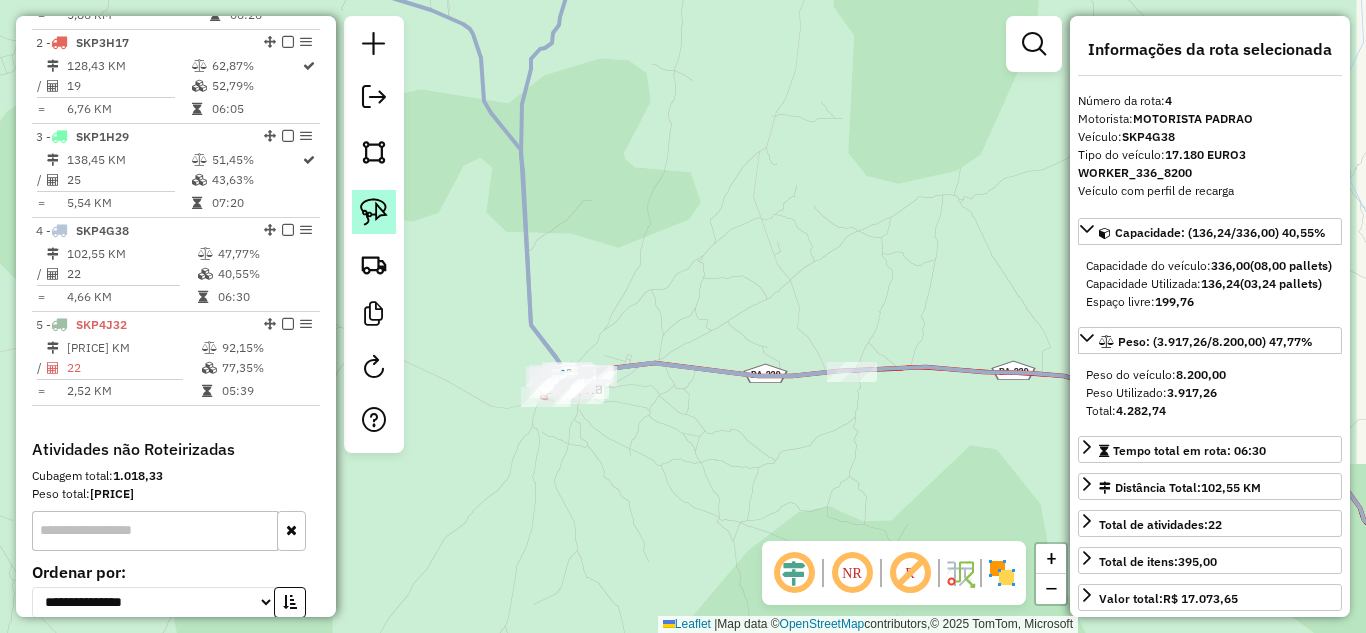 click 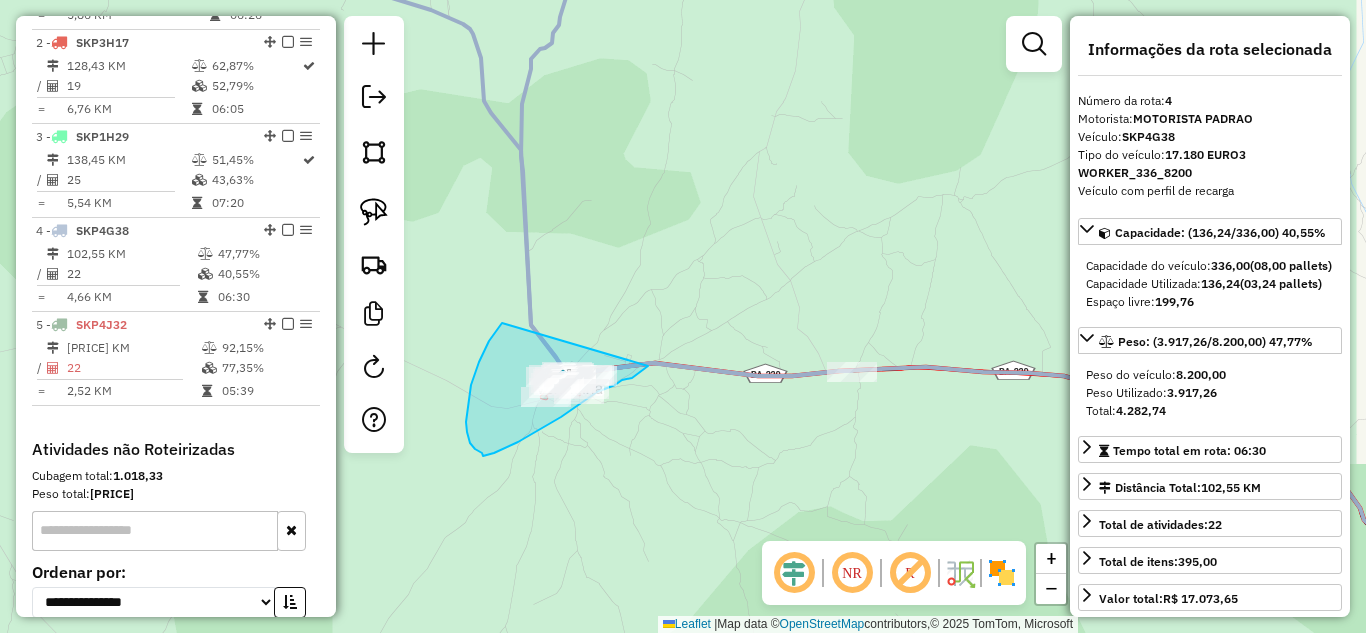 drag, startPoint x: 502, startPoint y: 323, endPoint x: 648, endPoint y: 366, distance: 152.20053 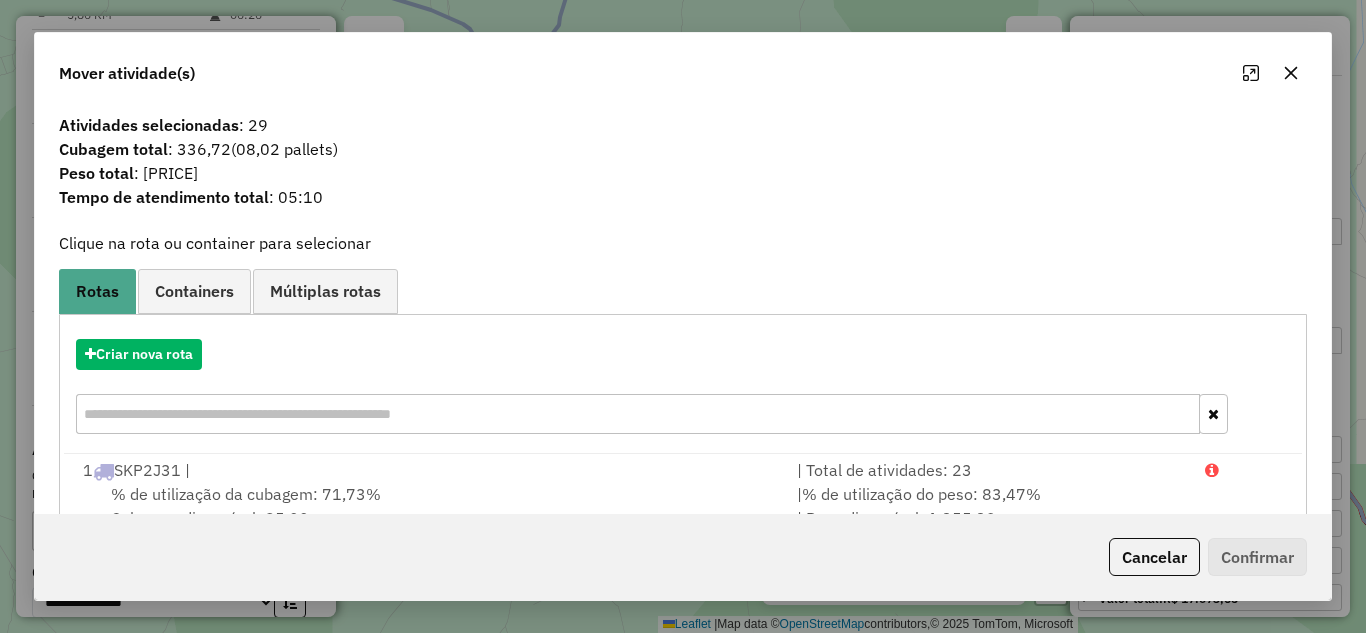 click 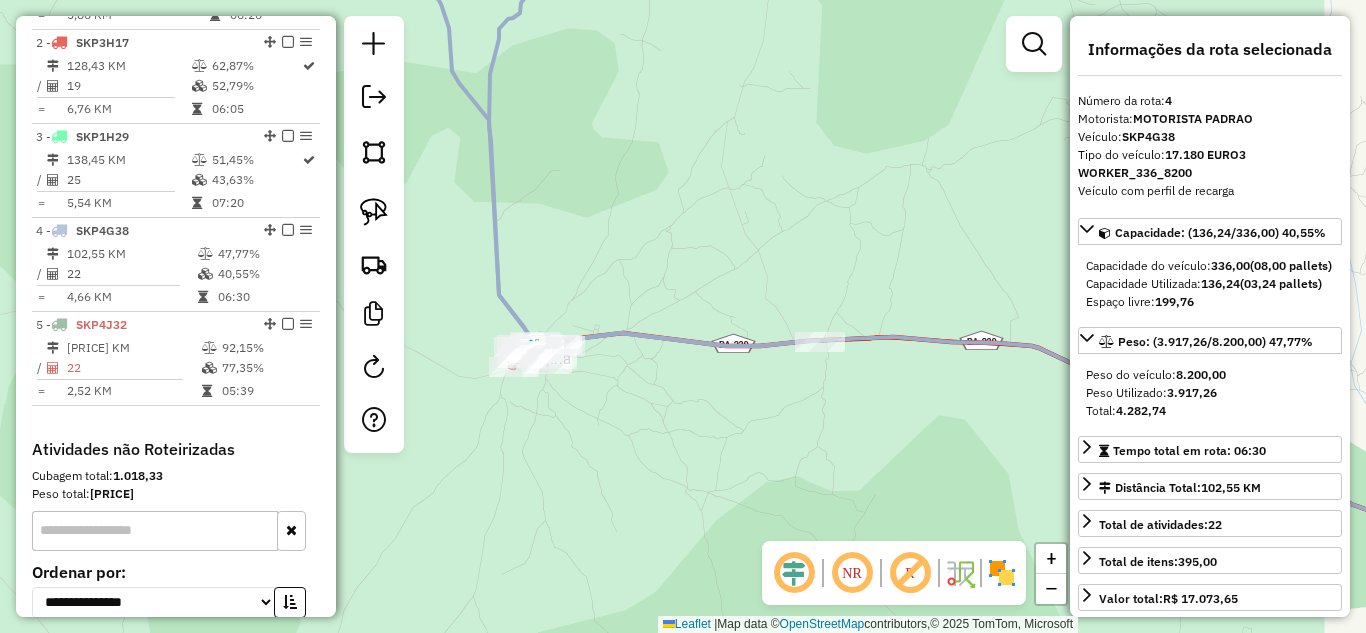 drag, startPoint x: 642, startPoint y: 444, endPoint x: 603, endPoint y: 409, distance: 52.40229 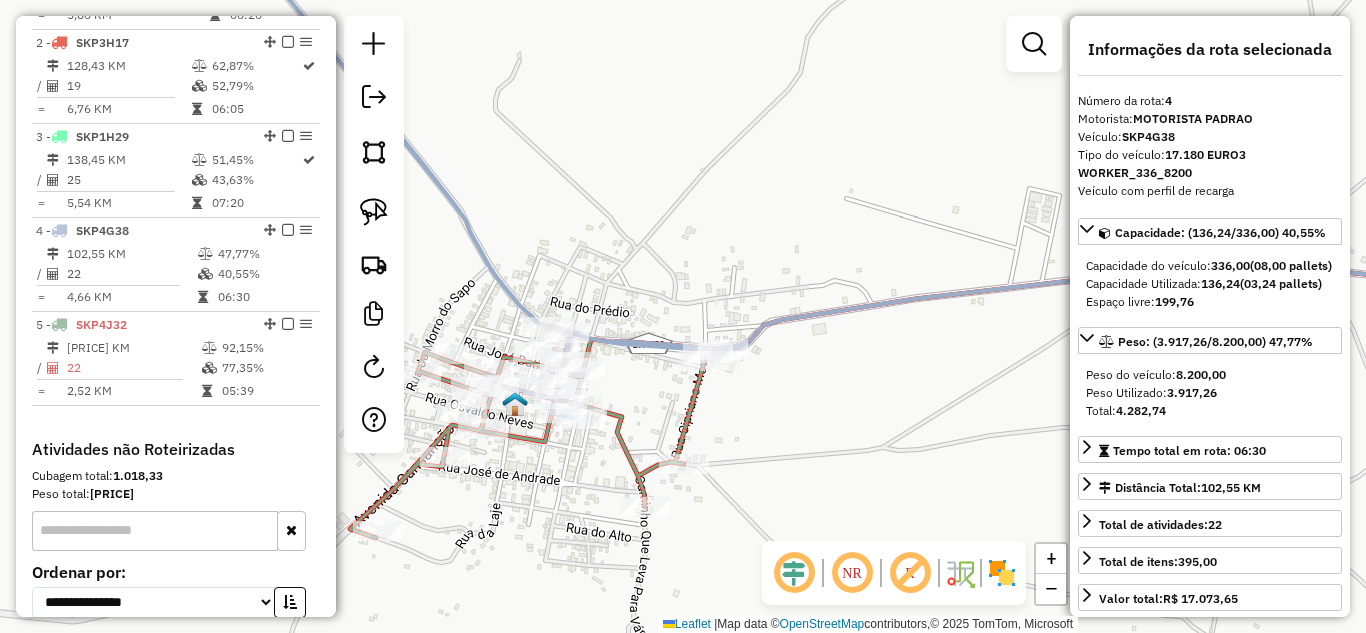 drag, startPoint x: 551, startPoint y: 370, endPoint x: 648, endPoint y: 396, distance: 100.4241 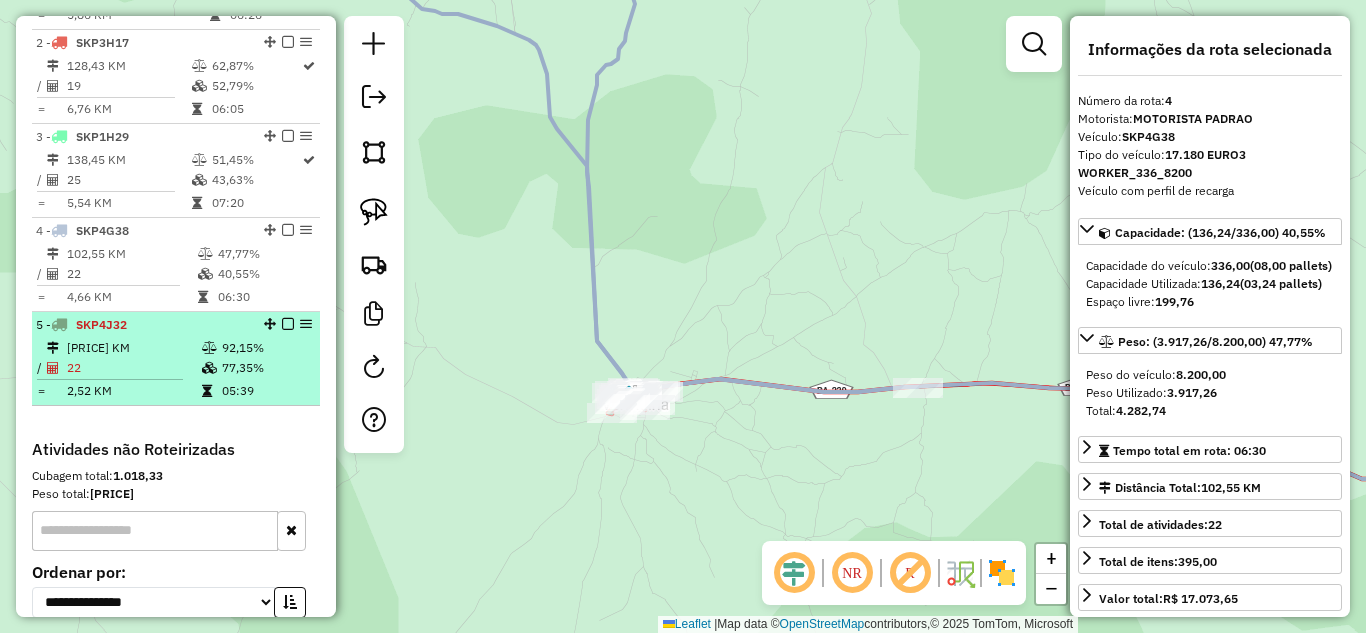 click on "55,39 KM" at bounding box center [133, 348] 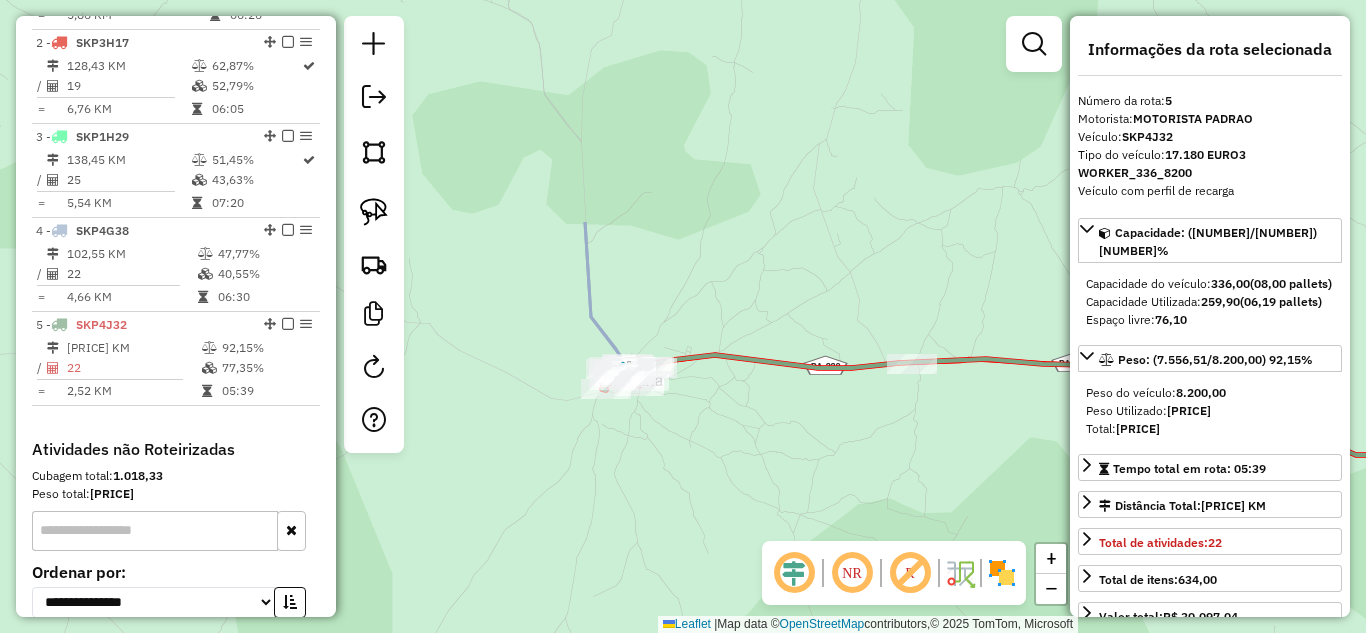 drag, startPoint x: 613, startPoint y: 224, endPoint x: 1000, endPoint y: 476, distance: 461.8149 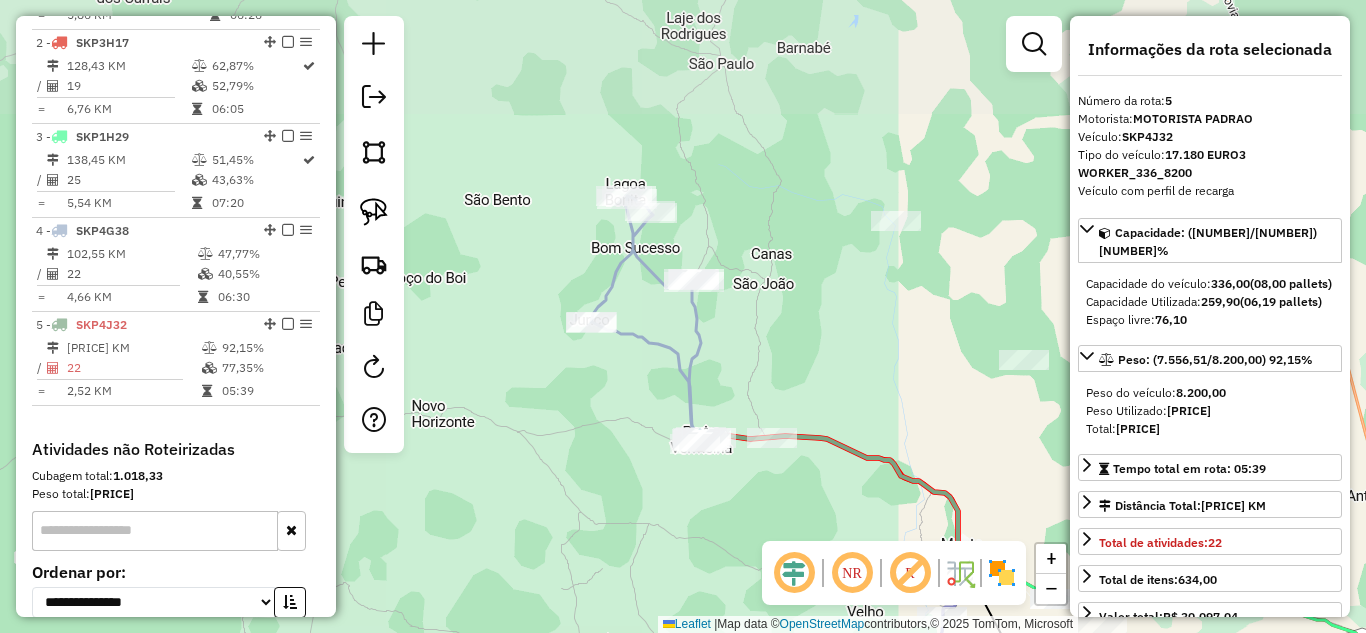 drag, startPoint x: 736, startPoint y: 206, endPoint x: 748, endPoint y: 356, distance: 150.47923 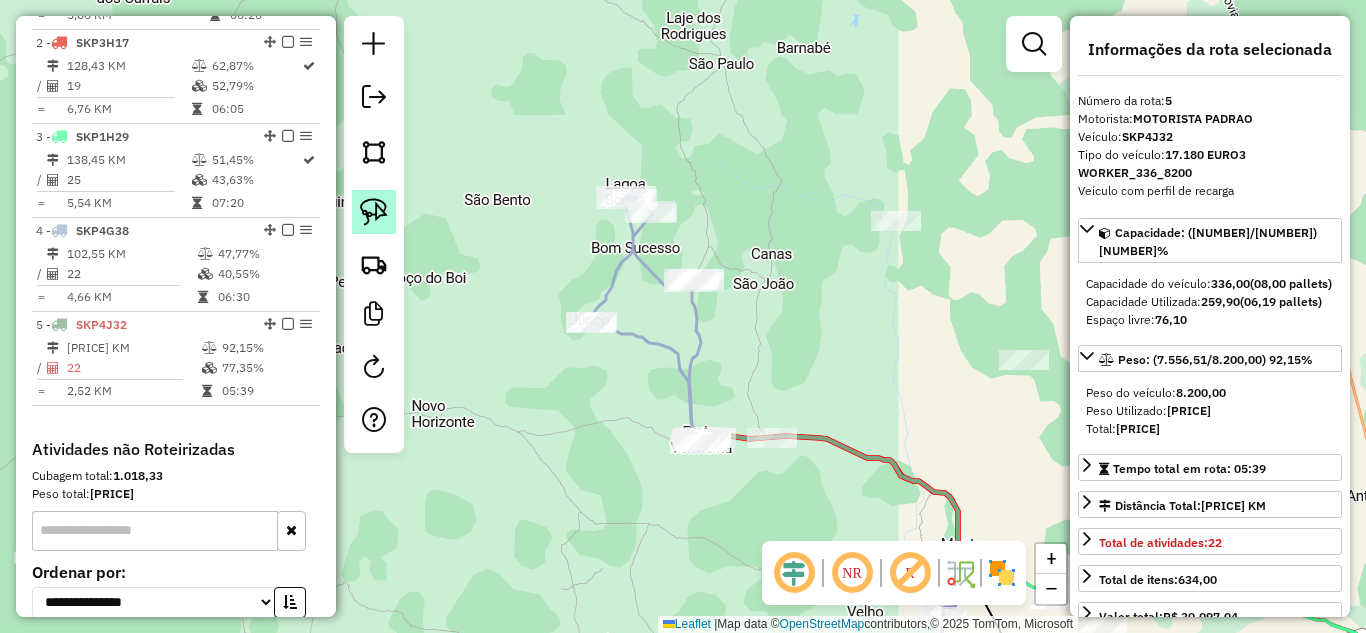 click 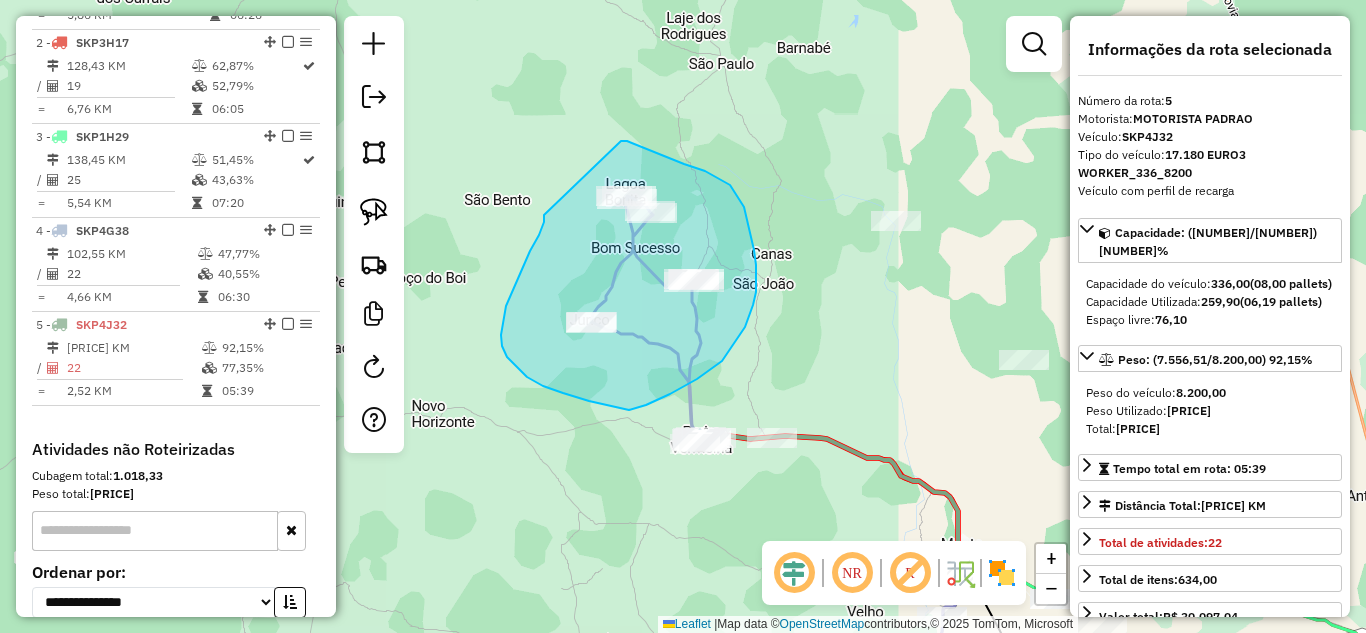 drag, startPoint x: 544, startPoint y: 215, endPoint x: 619, endPoint y: 141, distance: 105.36128 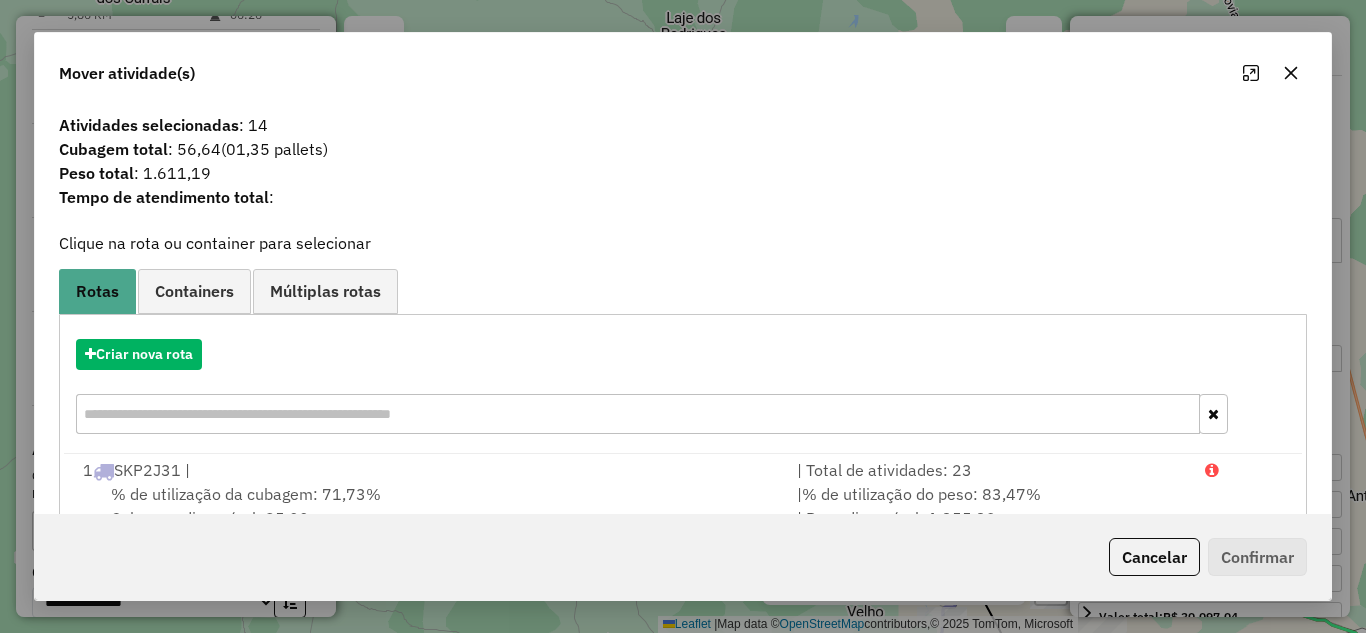 click 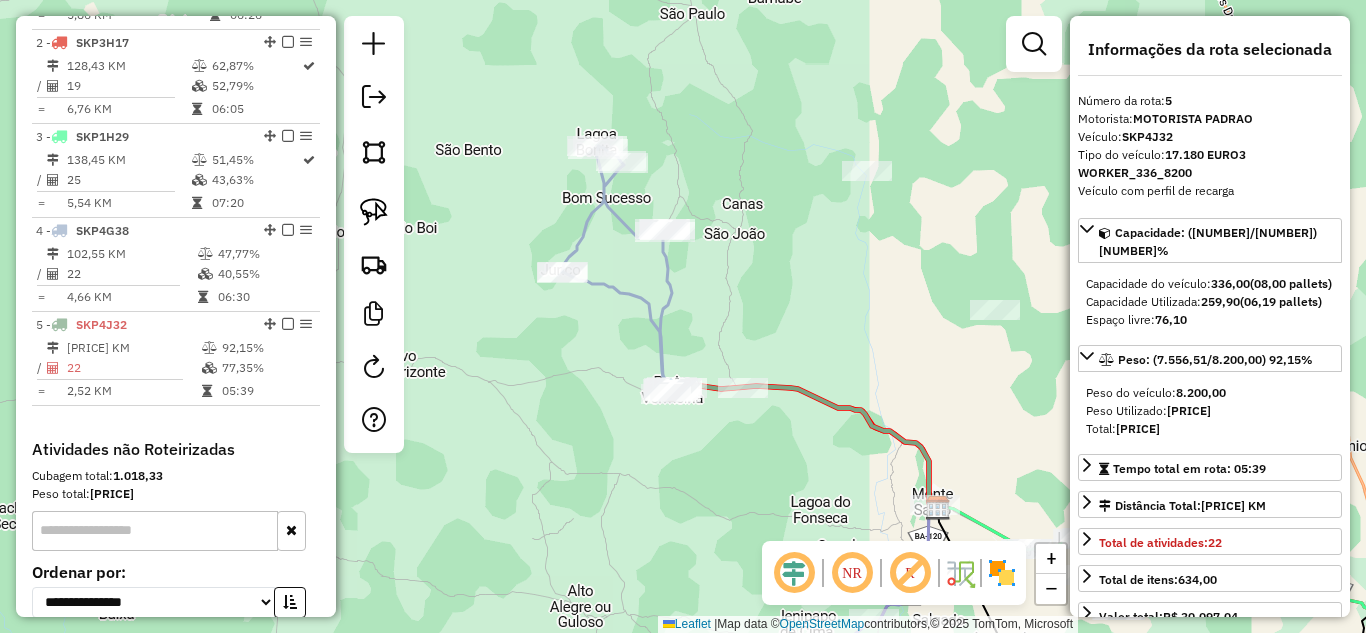 drag, startPoint x: 760, startPoint y: 339, endPoint x: 719, endPoint y: 279, distance: 72.67049 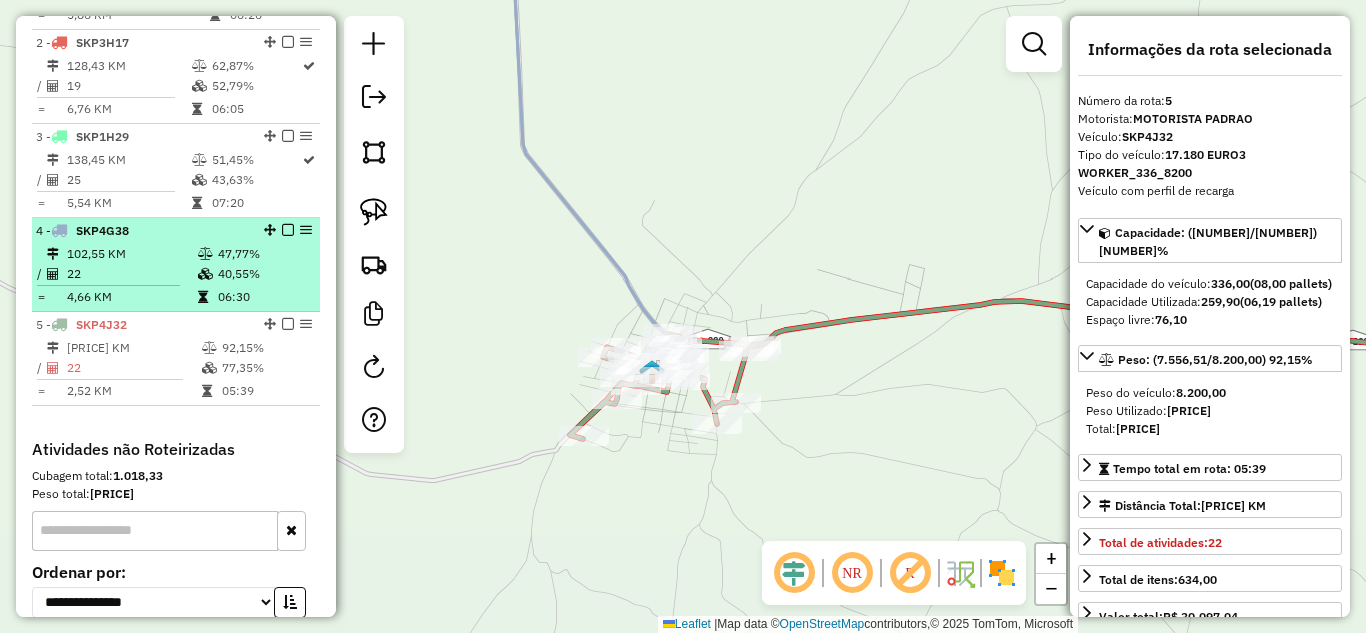 click on "102,55 KM" at bounding box center [131, 254] 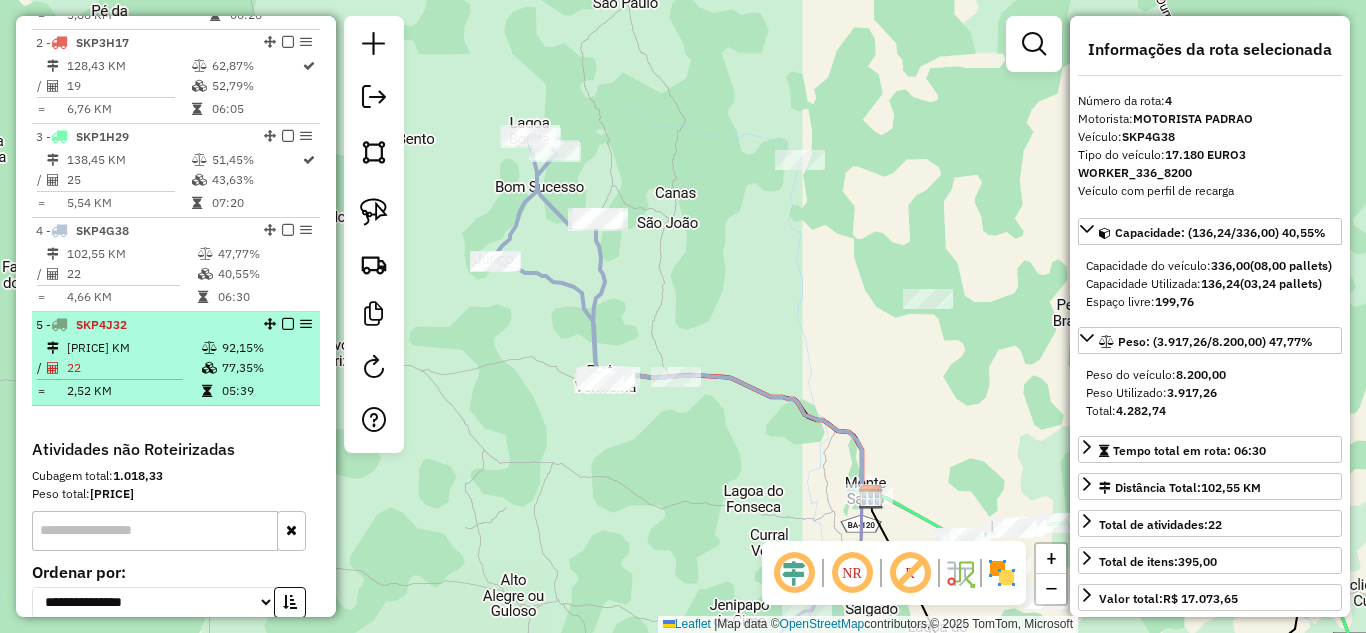 click on "55,39 KM" at bounding box center (133, 348) 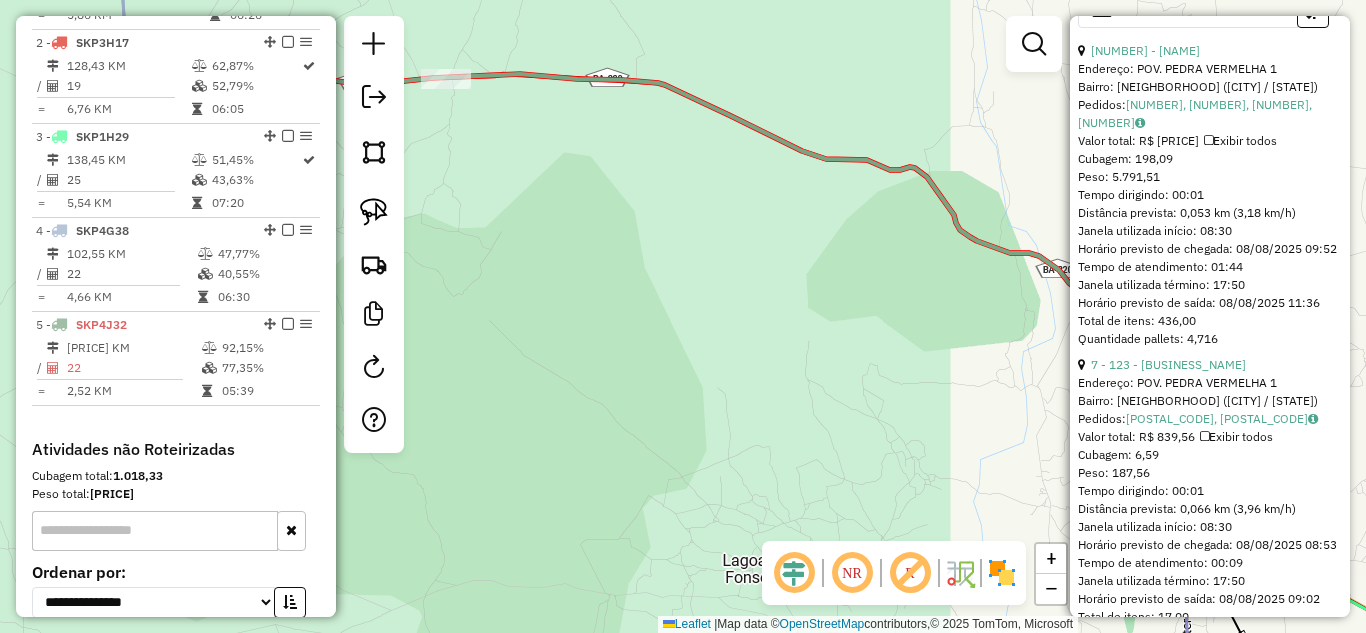 scroll, scrollTop: 733, scrollLeft: 0, axis: vertical 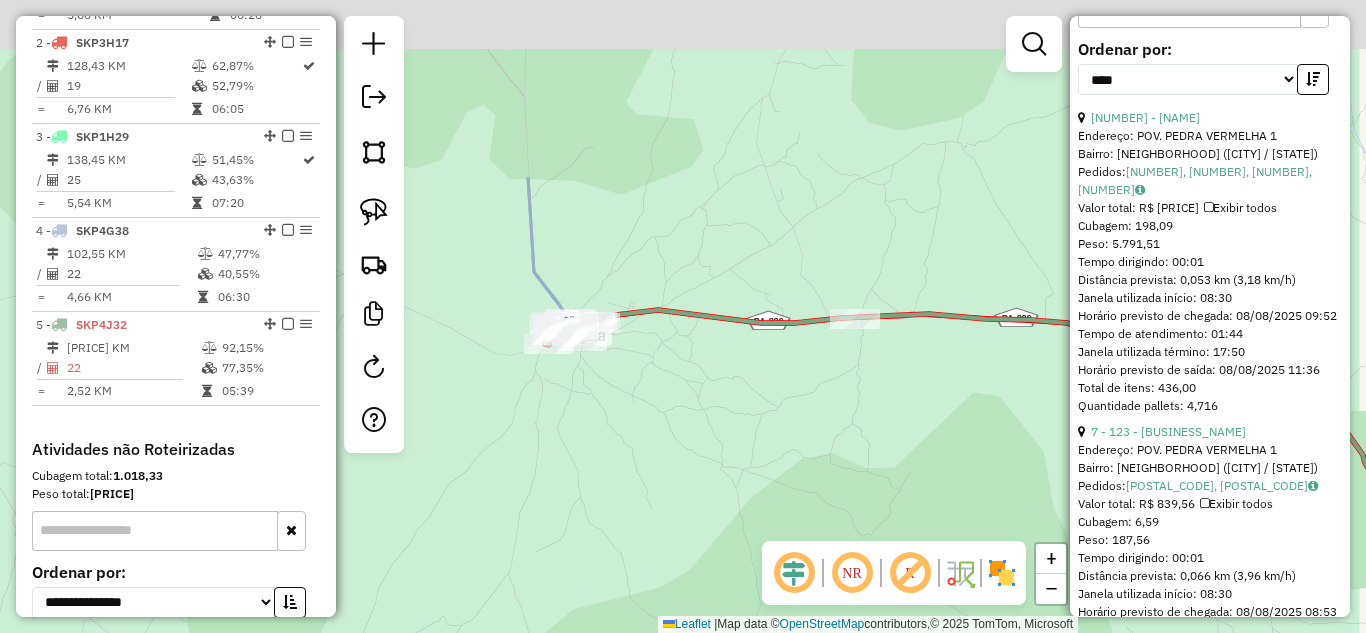 drag, startPoint x: 709, startPoint y: 248, endPoint x: 987, endPoint y: 483, distance: 364.01785 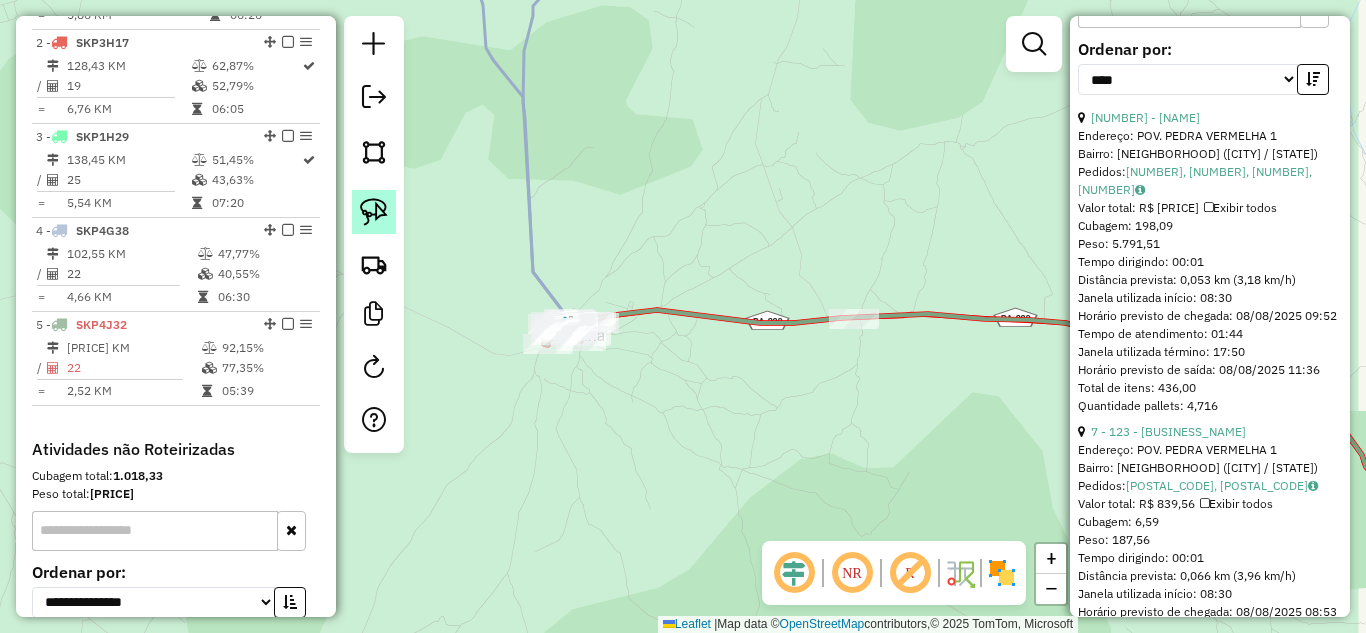 drag, startPoint x: 363, startPoint y: 213, endPoint x: 374, endPoint y: 213, distance: 11 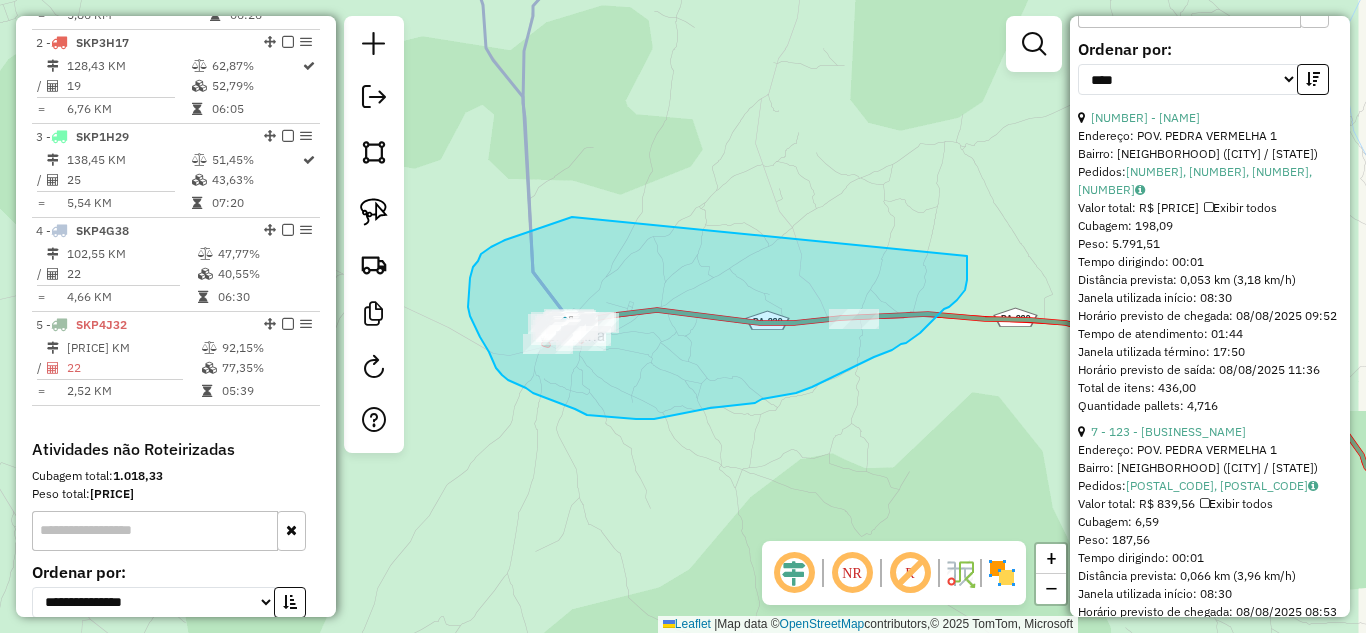 drag, startPoint x: 572, startPoint y: 217, endPoint x: 966, endPoint y: 256, distance: 395.9255 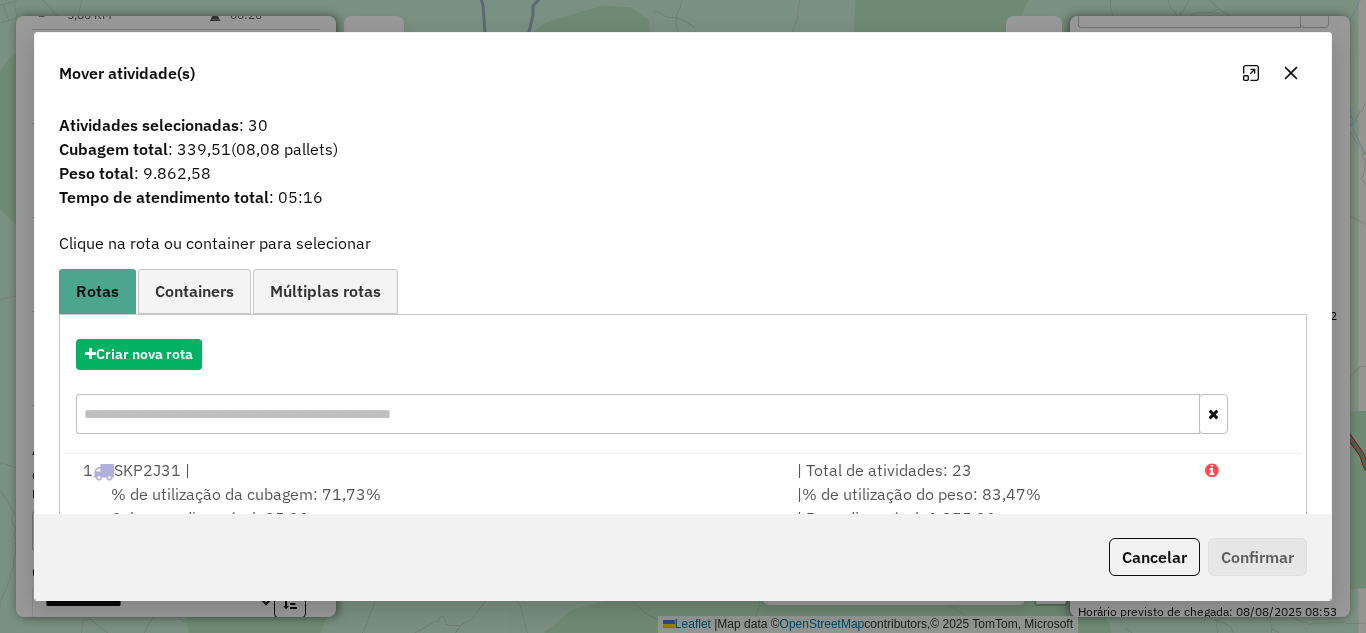 click 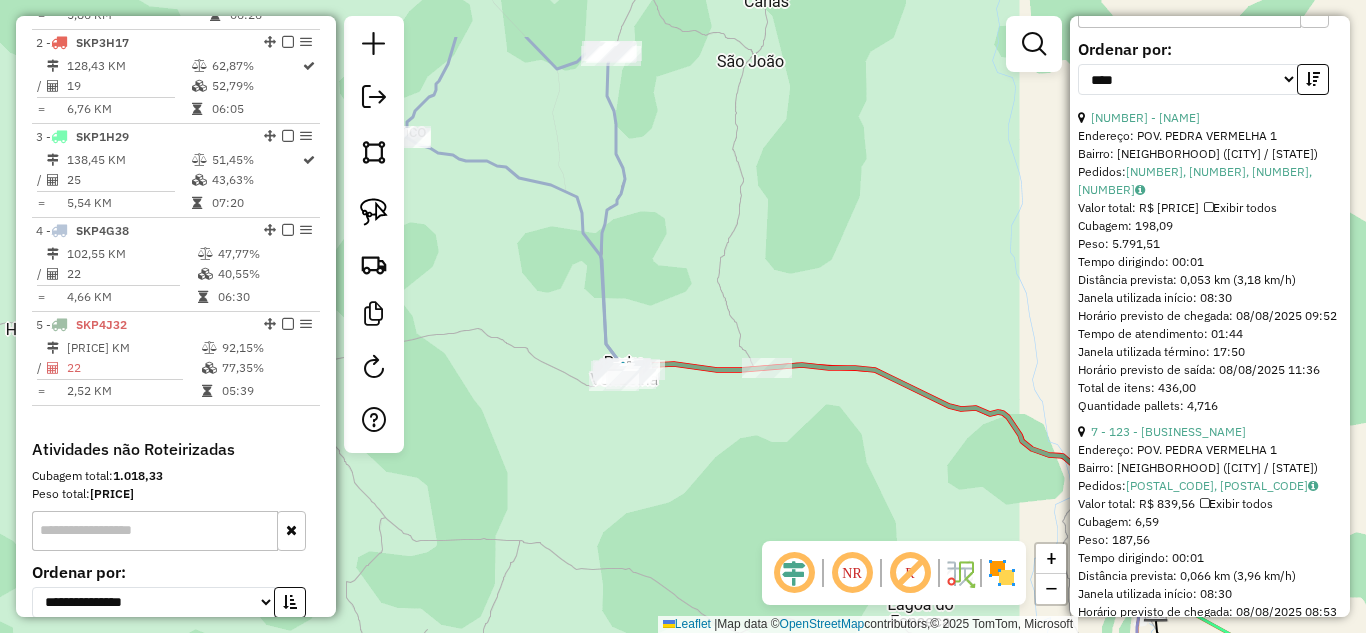drag, startPoint x: 650, startPoint y: 144, endPoint x: 660, endPoint y: 244, distance: 100.49876 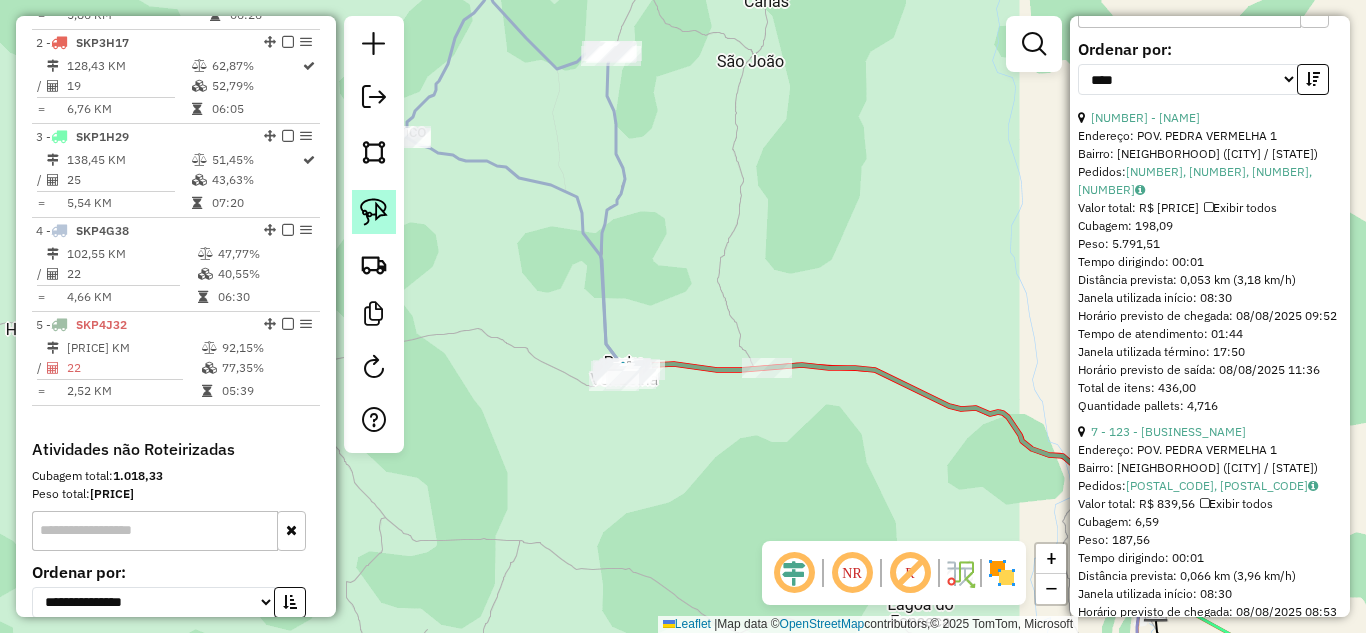 click 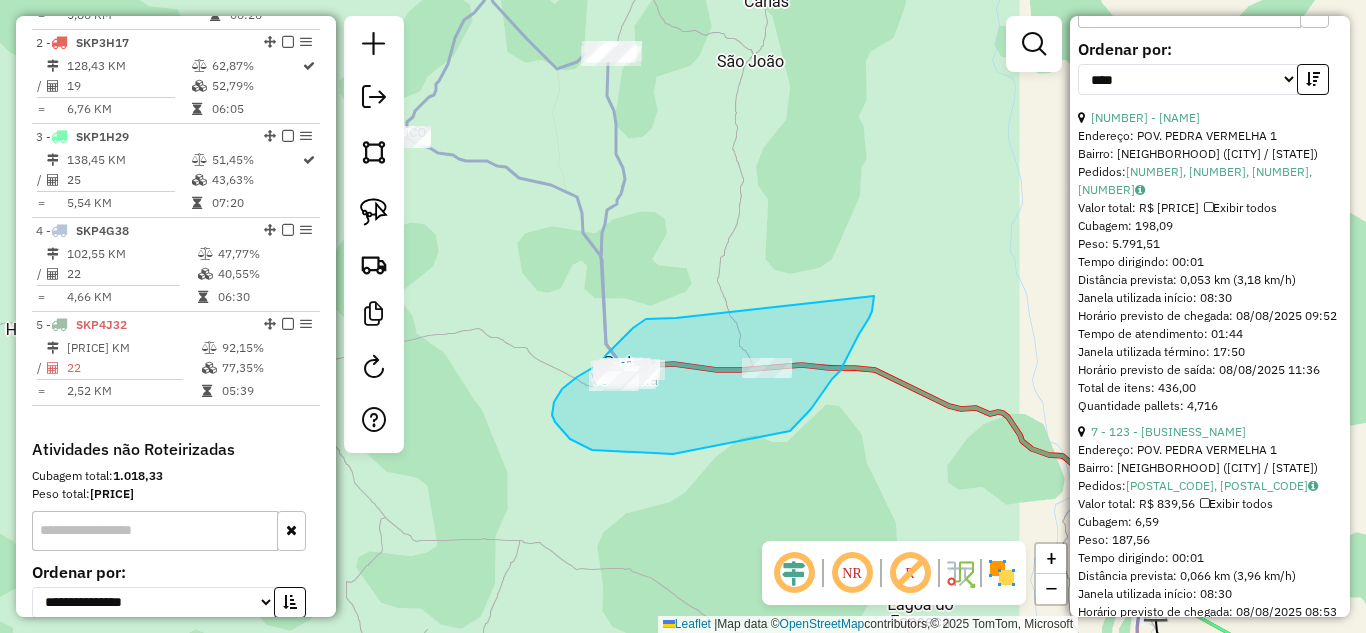drag, startPoint x: 676, startPoint y: 318, endPoint x: 874, endPoint y: 296, distance: 199.21848 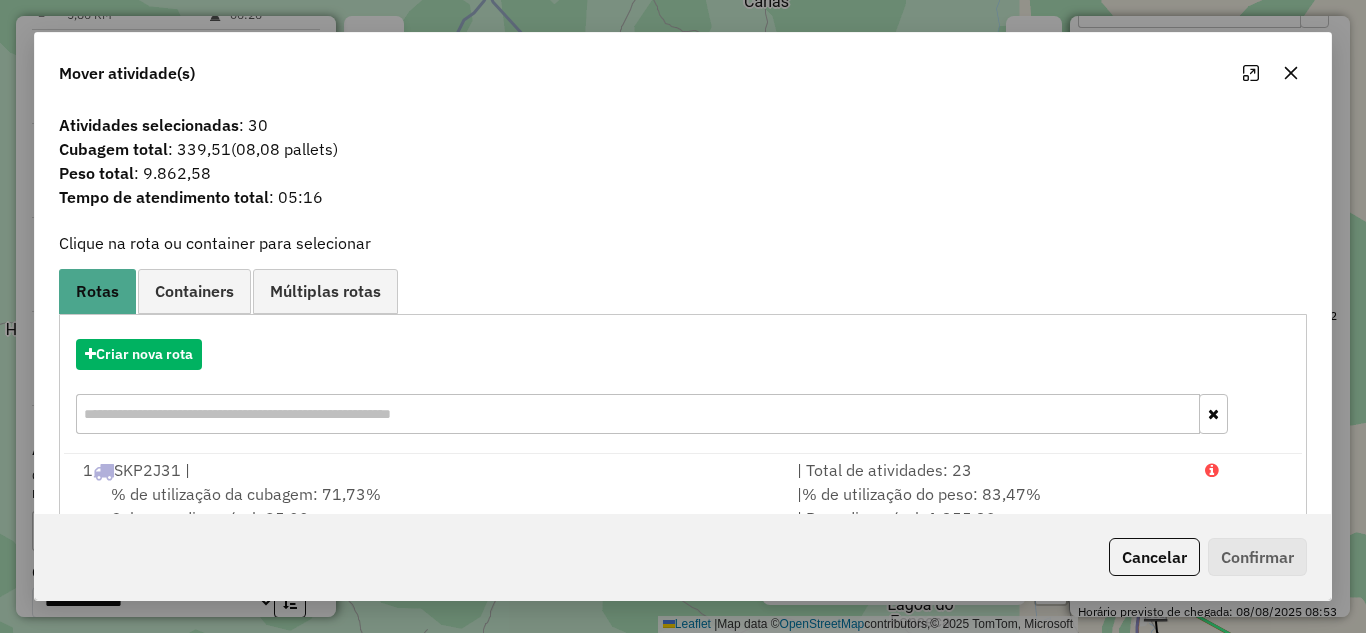 scroll, scrollTop: 217, scrollLeft: 0, axis: vertical 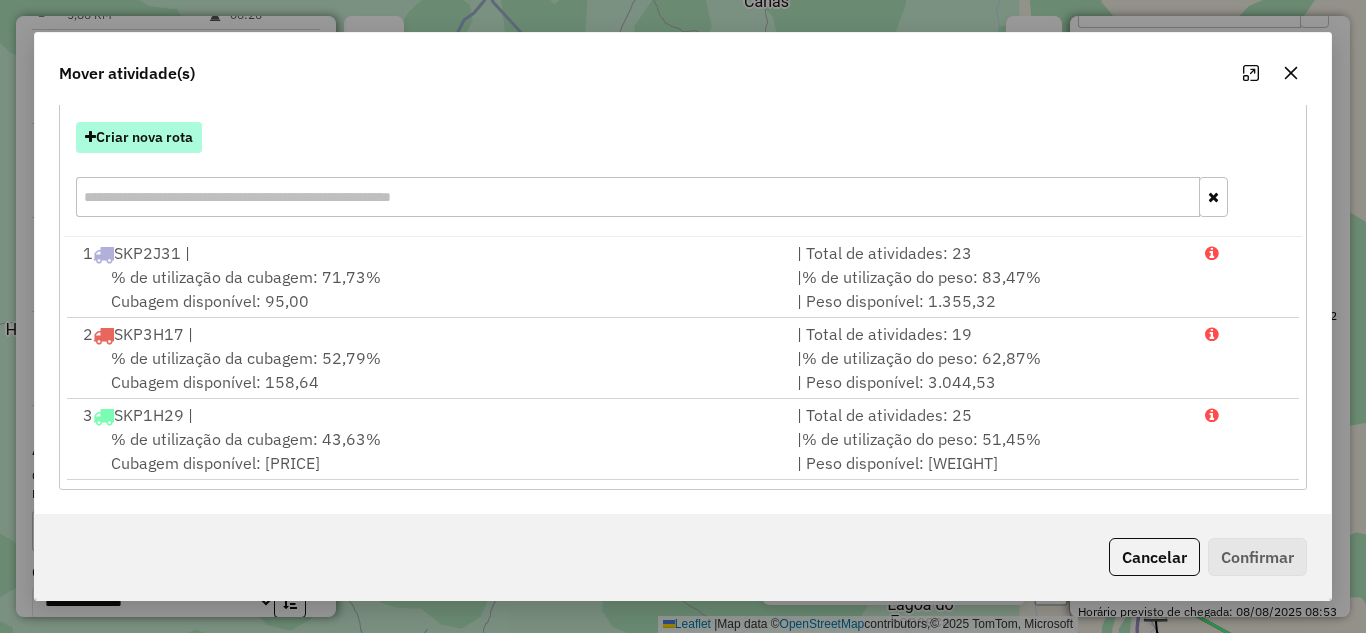 click on "Criar nova rota" at bounding box center [139, 137] 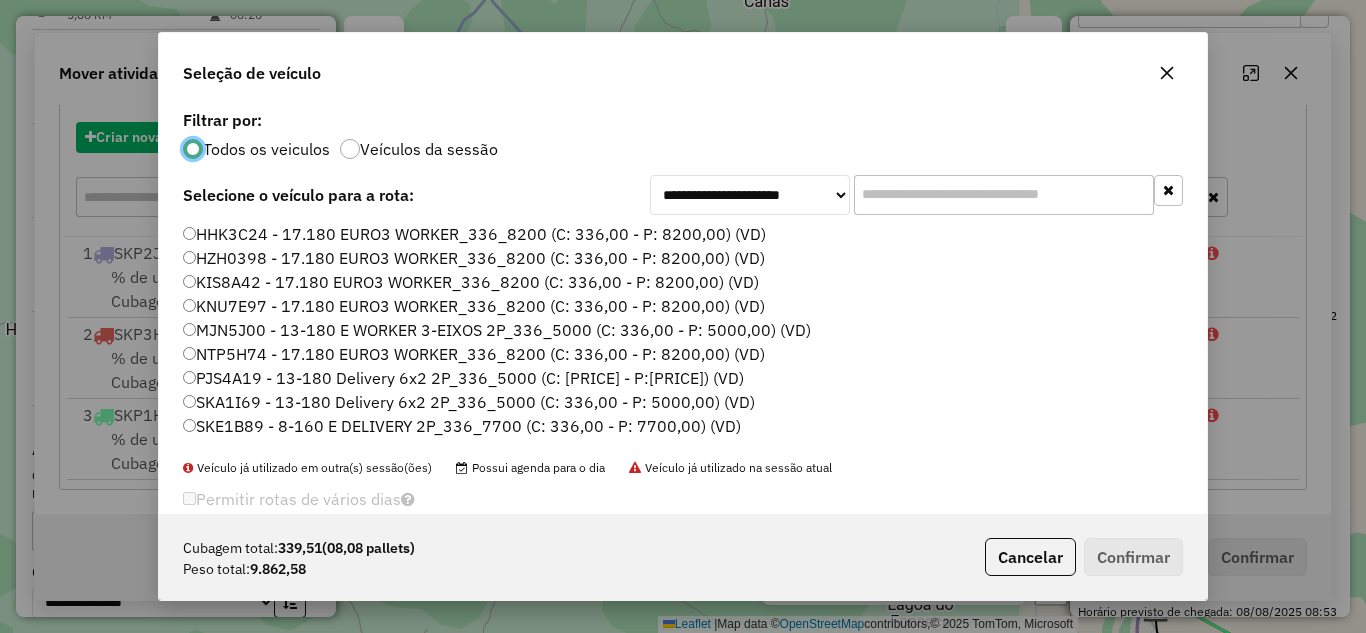 scroll, scrollTop: 11, scrollLeft: 6, axis: both 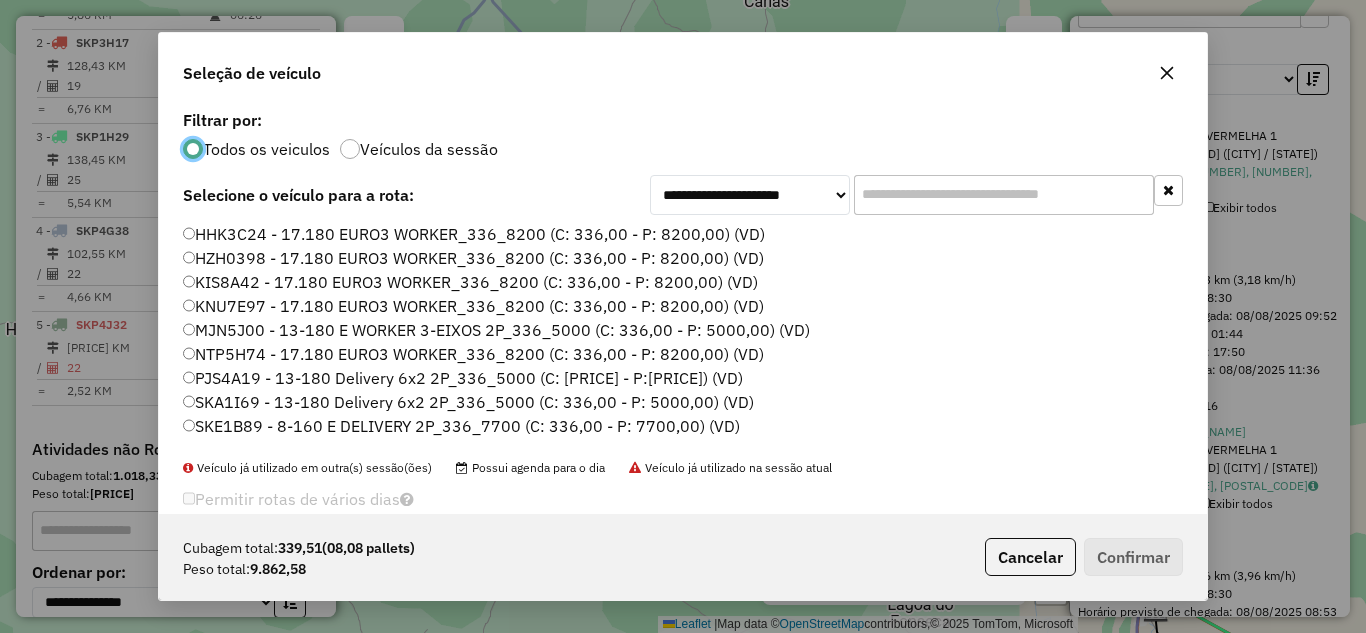click on "MJN5J00 - 13-180 E WORKER 3-EIXOS 2P_336_5000 (C: 336,00 - P: 5000,00) (VD)" 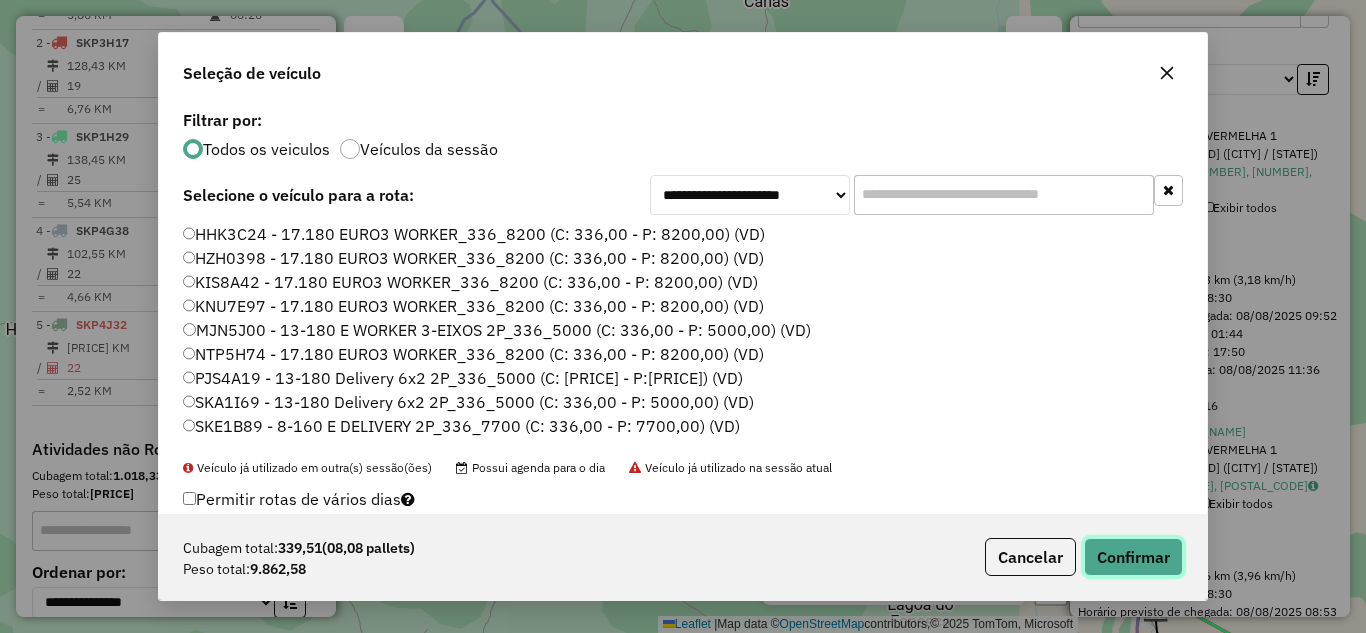 click on "Confirmar" 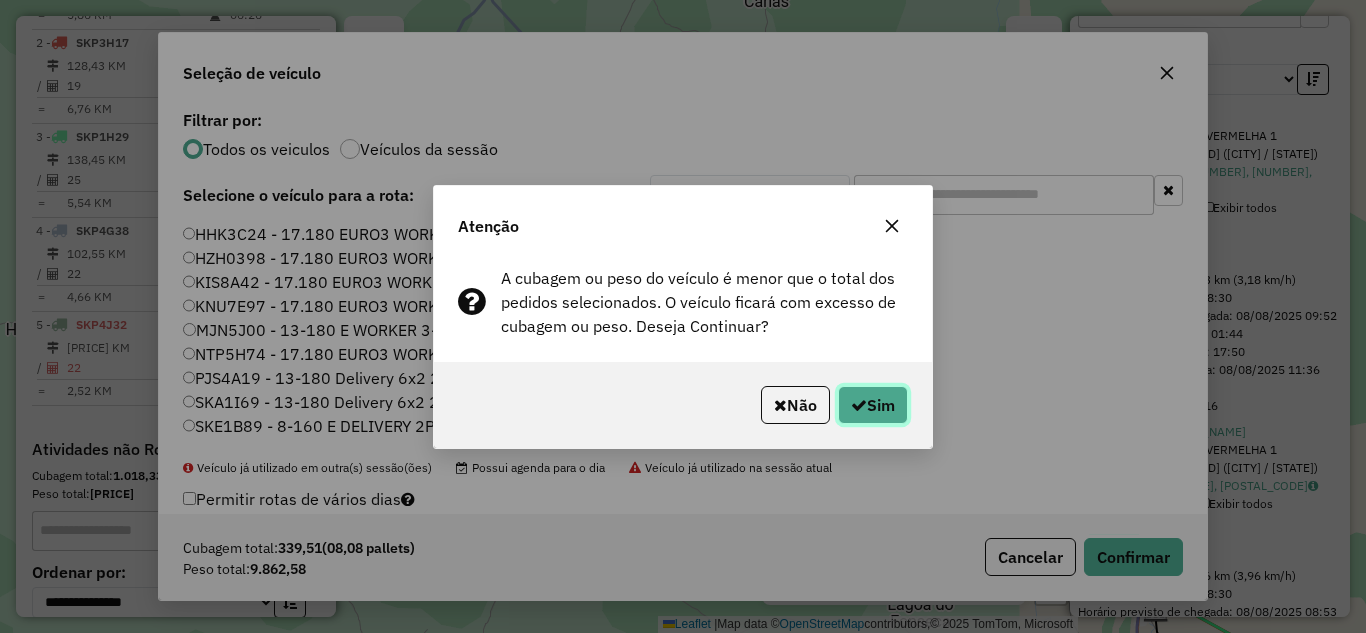 click on "Sim" 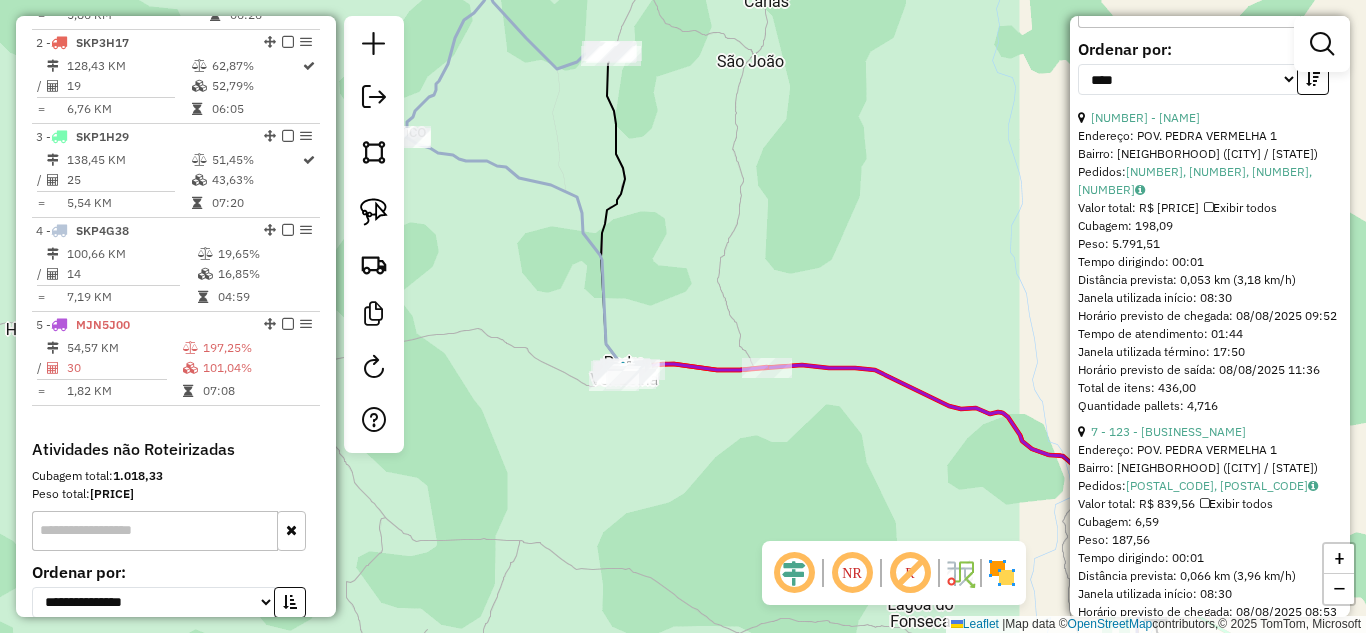 drag, startPoint x: 372, startPoint y: 205, endPoint x: 446, endPoint y: 227, distance: 77.201035 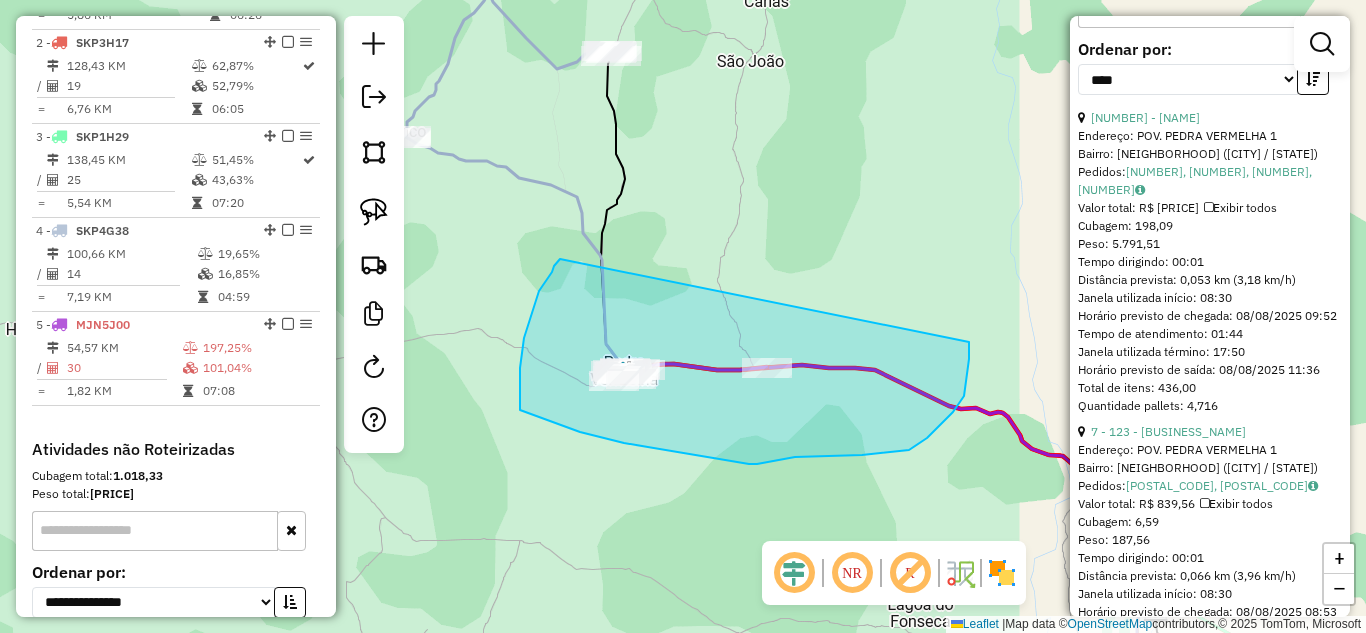 drag, startPoint x: 559, startPoint y: 260, endPoint x: 969, endPoint y: 340, distance: 417.73196 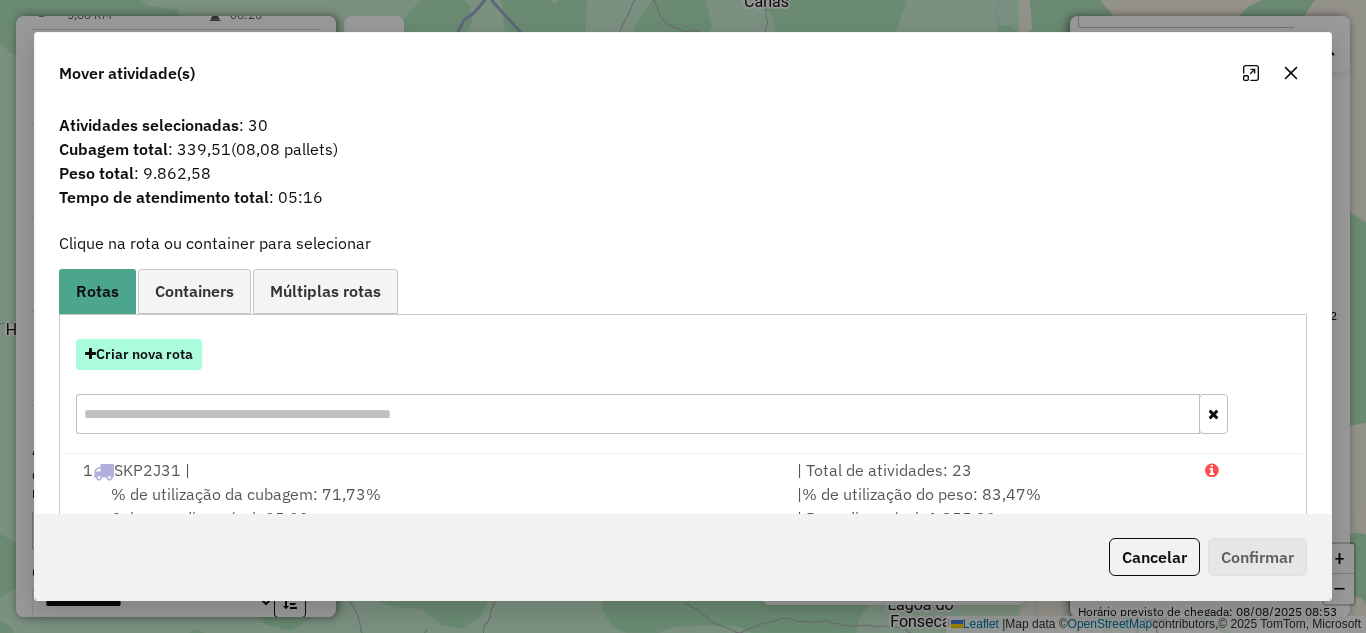 click on "Criar nova rota" at bounding box center [139, 354] 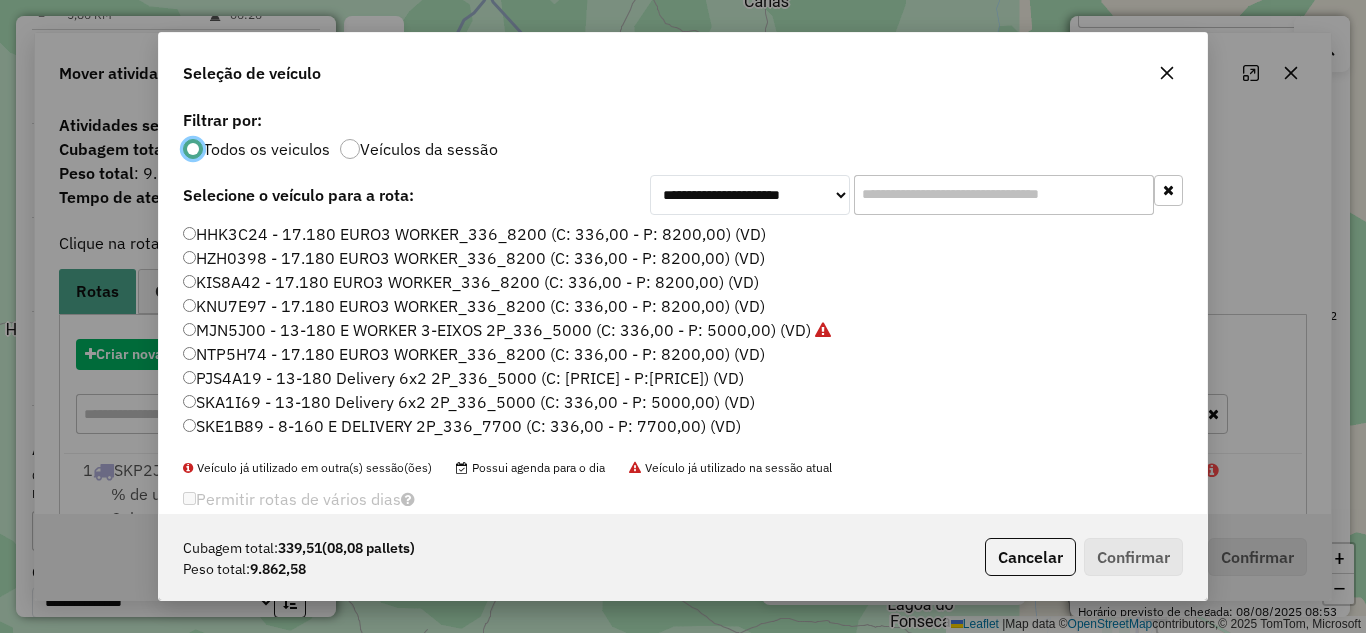 scroll, scrollTop: 11, scrollLeft: 6, axis: both 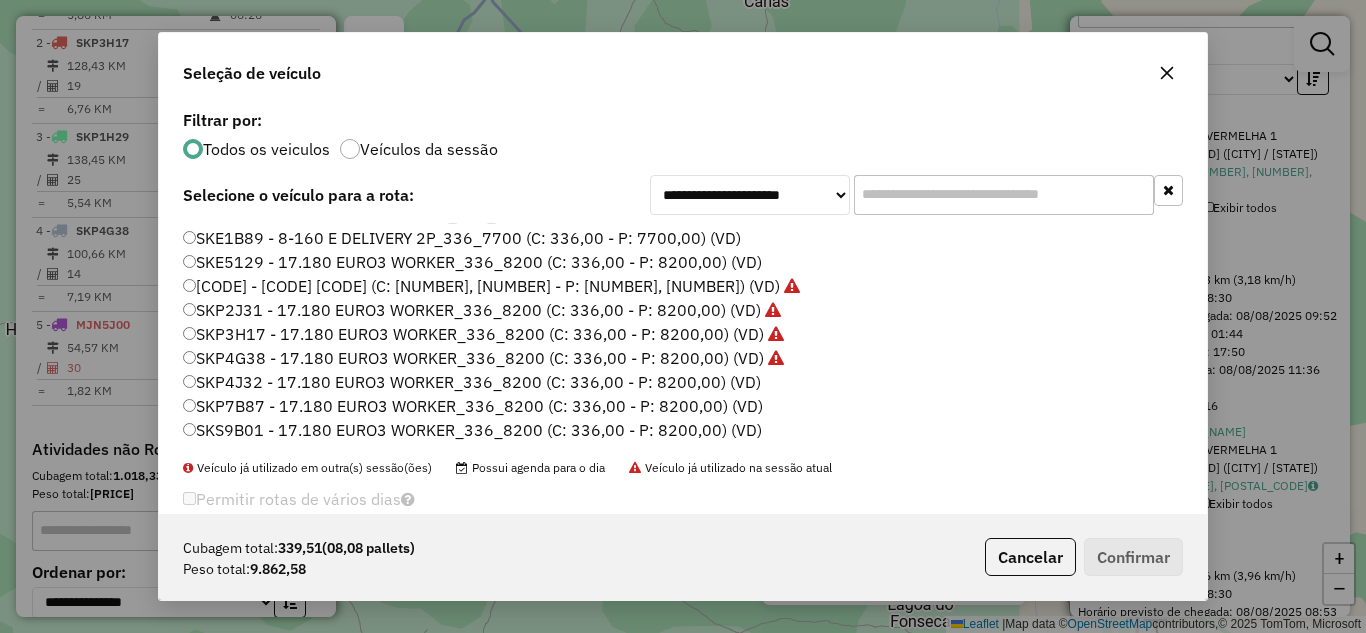 click on "SKP4J32 - 17.180 EURO3 WORKER_336_8200 (C: 336,00 - P: 8200,00) (VD)" 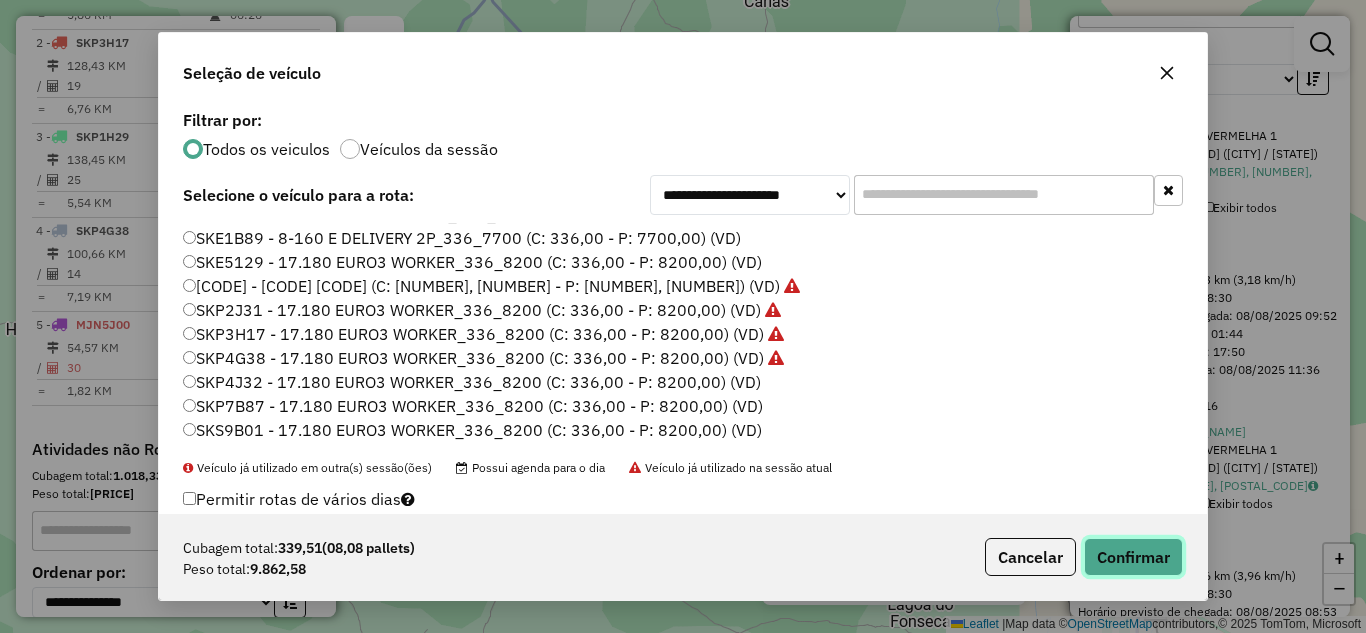 click on "Confirmar" 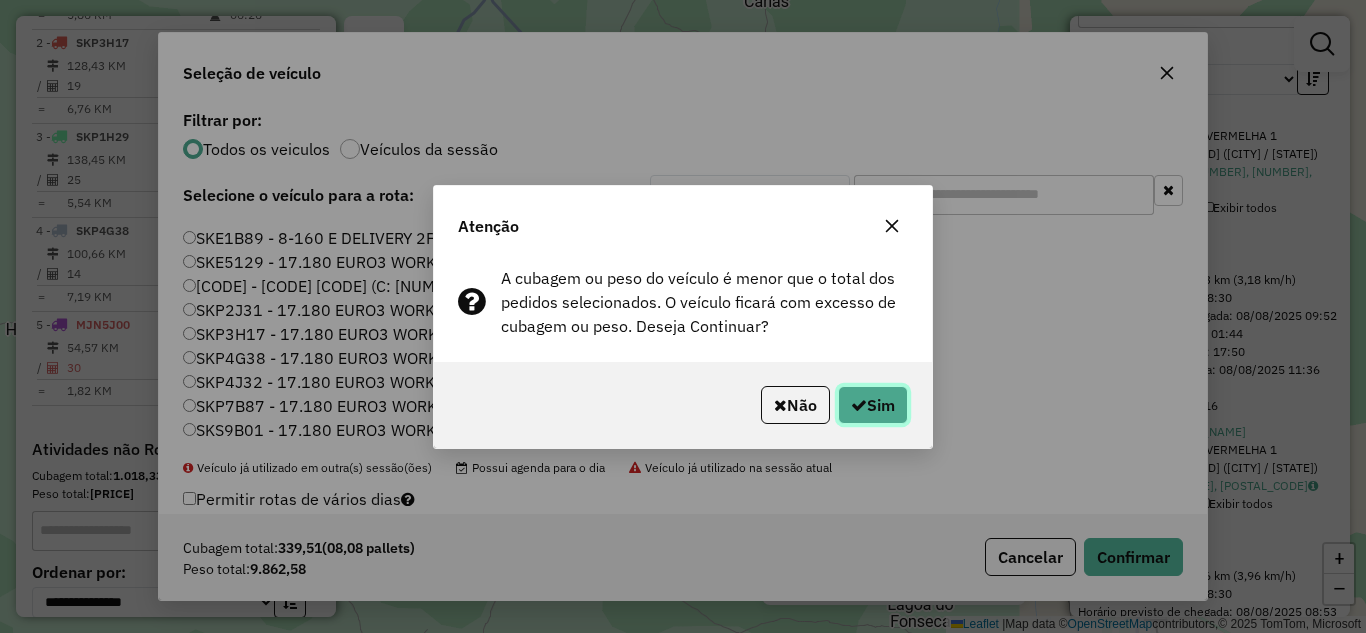 click on "Sim" 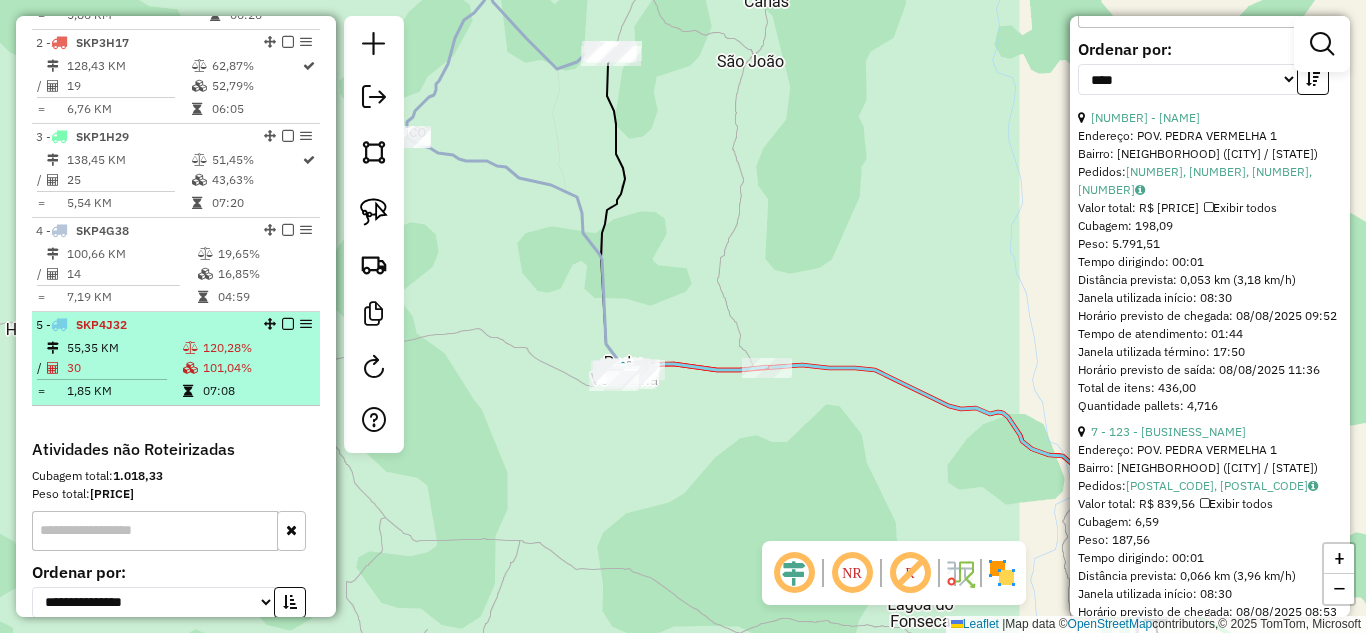 click on "55,35 KM" at bounding box center [124, 348] 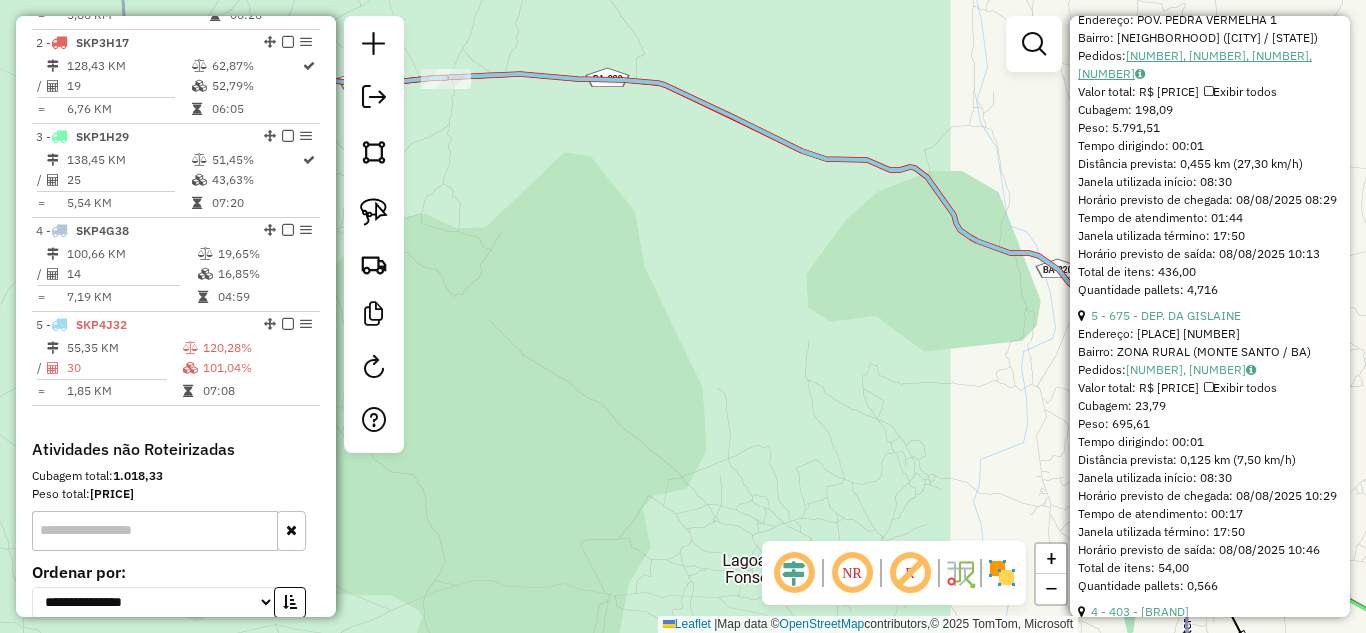 scroll, scrollTop: 1018, scrollLeft: 0, axis: vertical 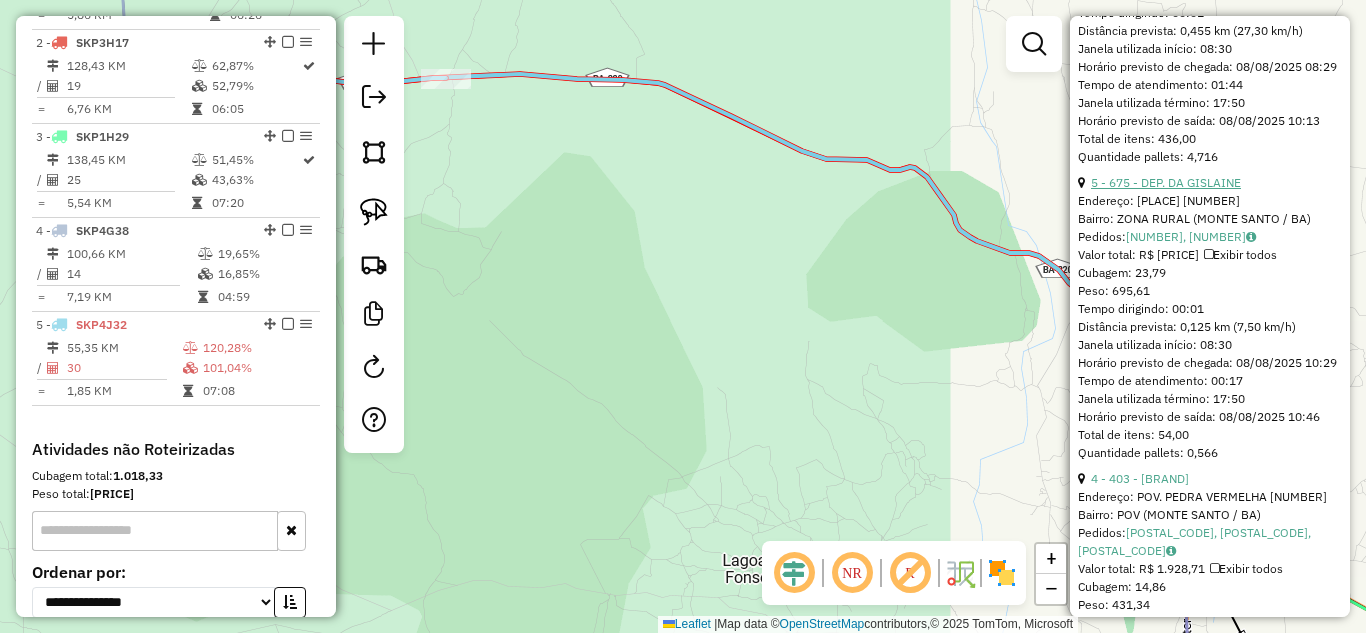 click on "5 - 675 - DEP. DA GISLAINE" at bounding box center [1166, 182] 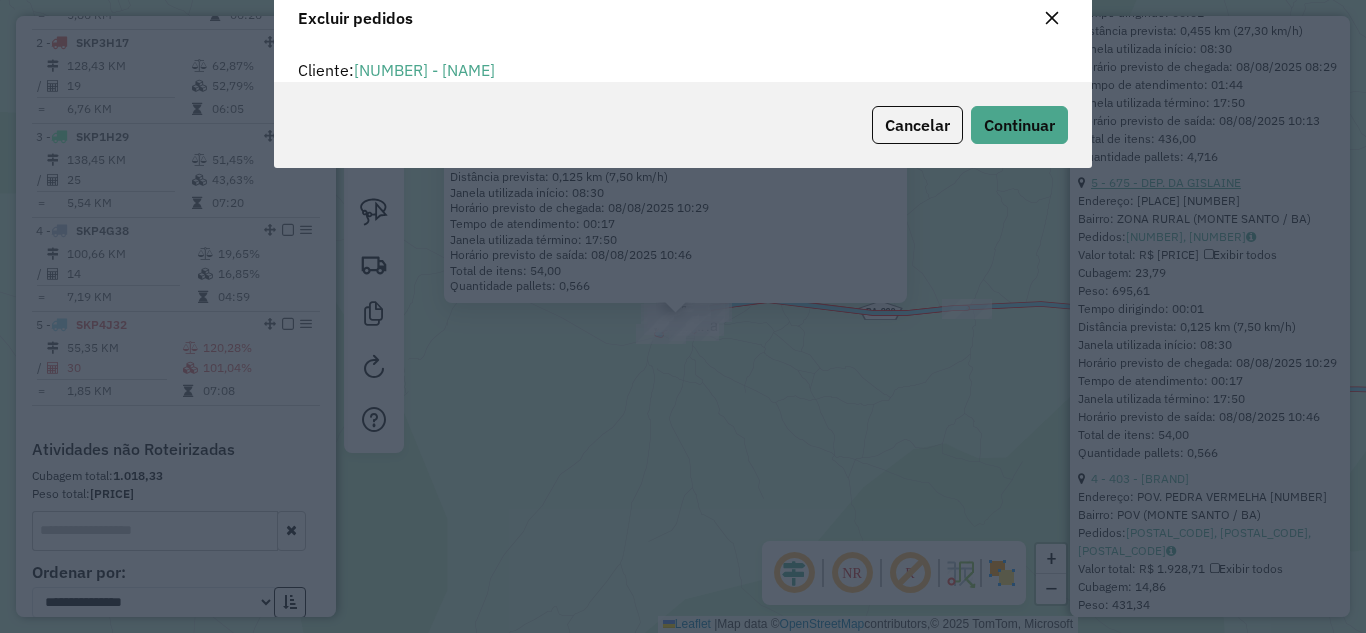 scroll, scrollTop: 12, scrollLeft: 6, axis: both 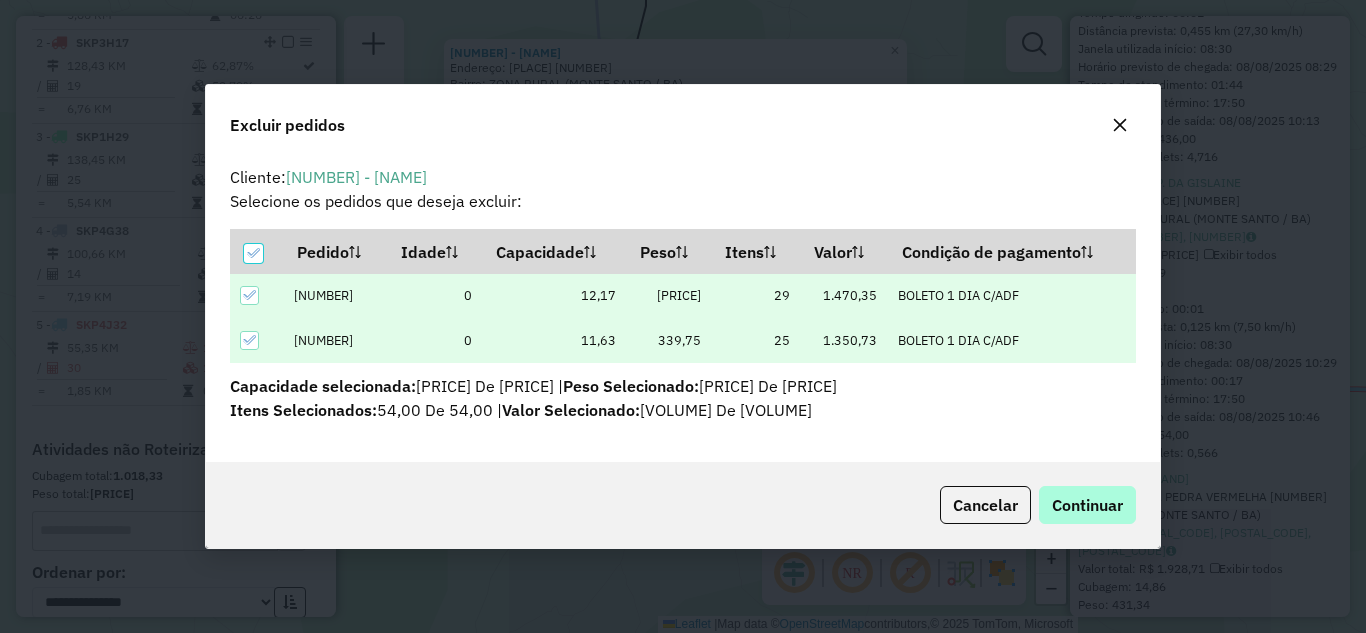 click on "Cancelar  Continuar" 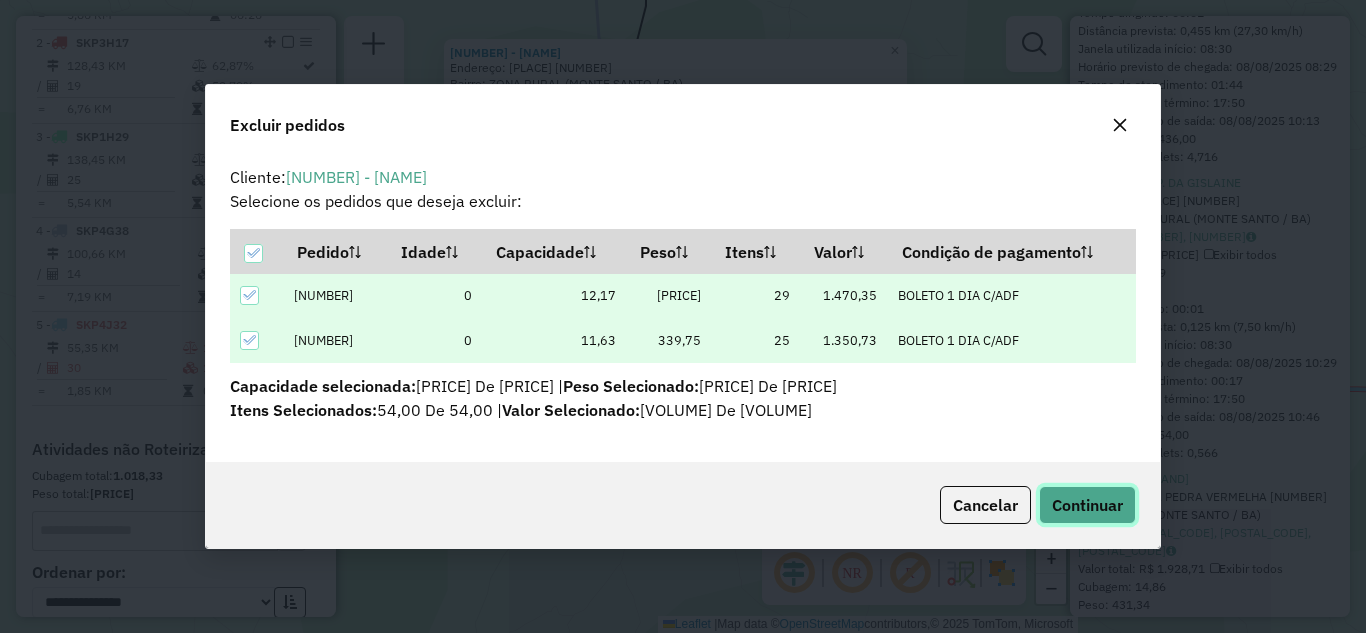 click on "Continuar" 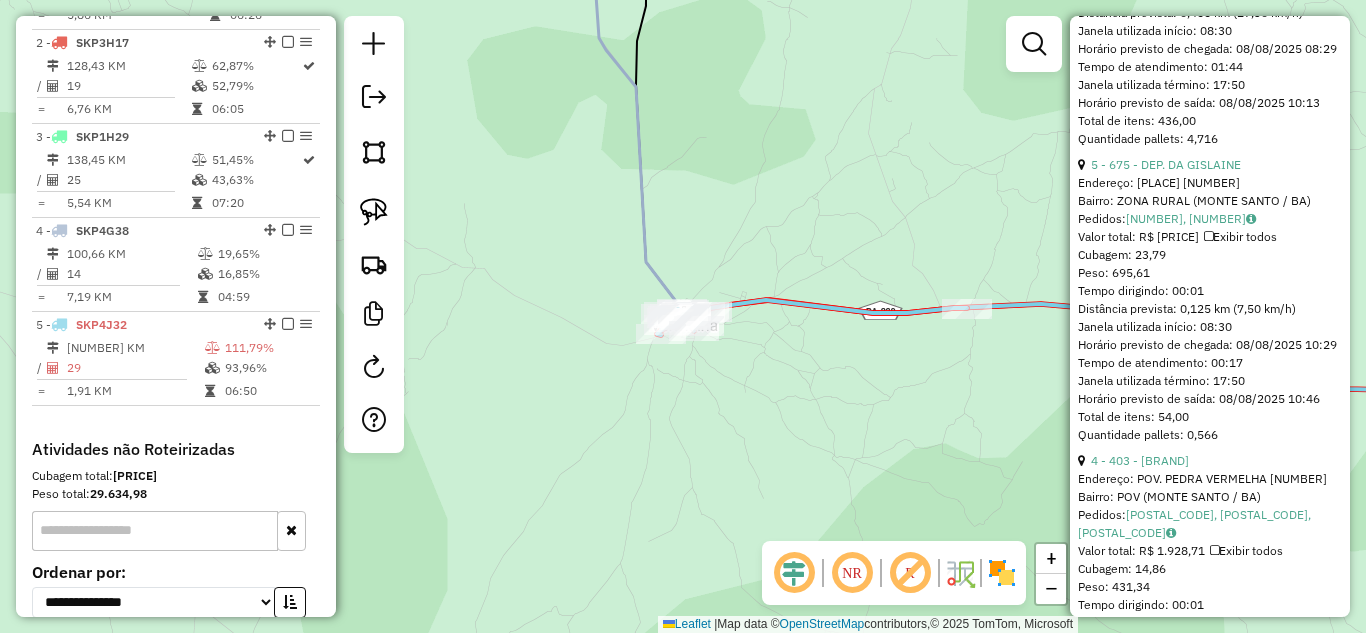 scroll, scrollTop: 650, scrollLeft: 0, axis: vertical 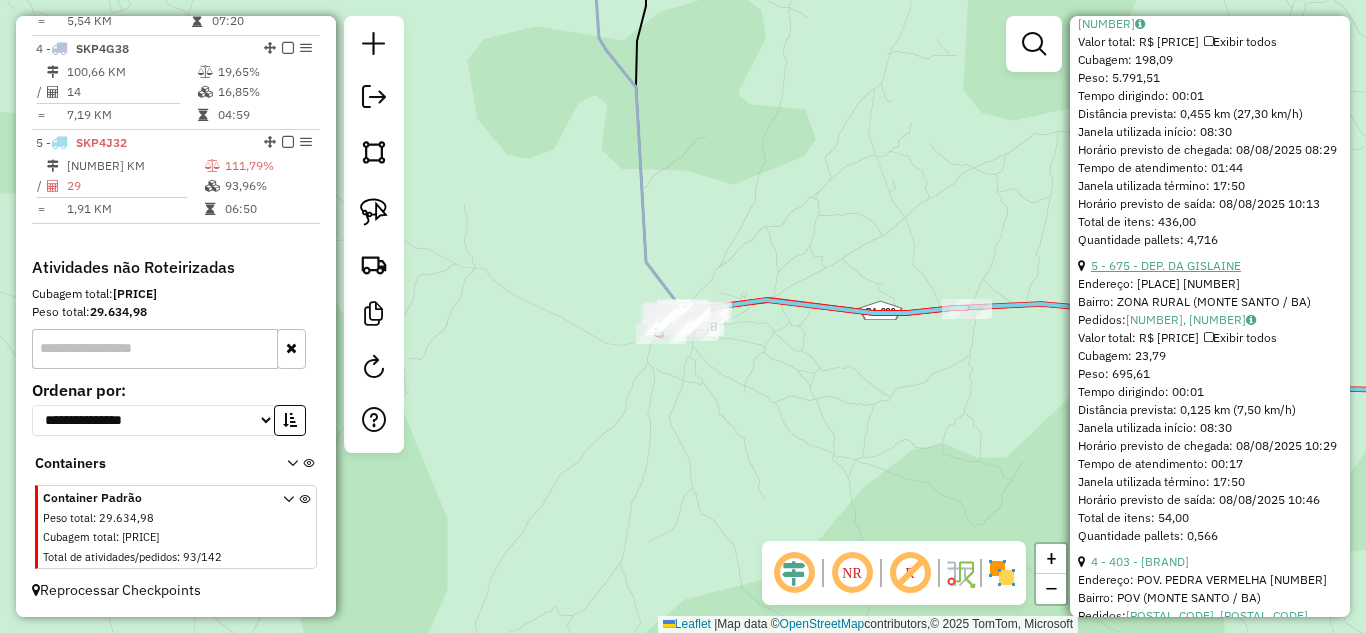 click on "5 - 675 - DEP. DA GISLAINE" at bounding box center [1166, 265] 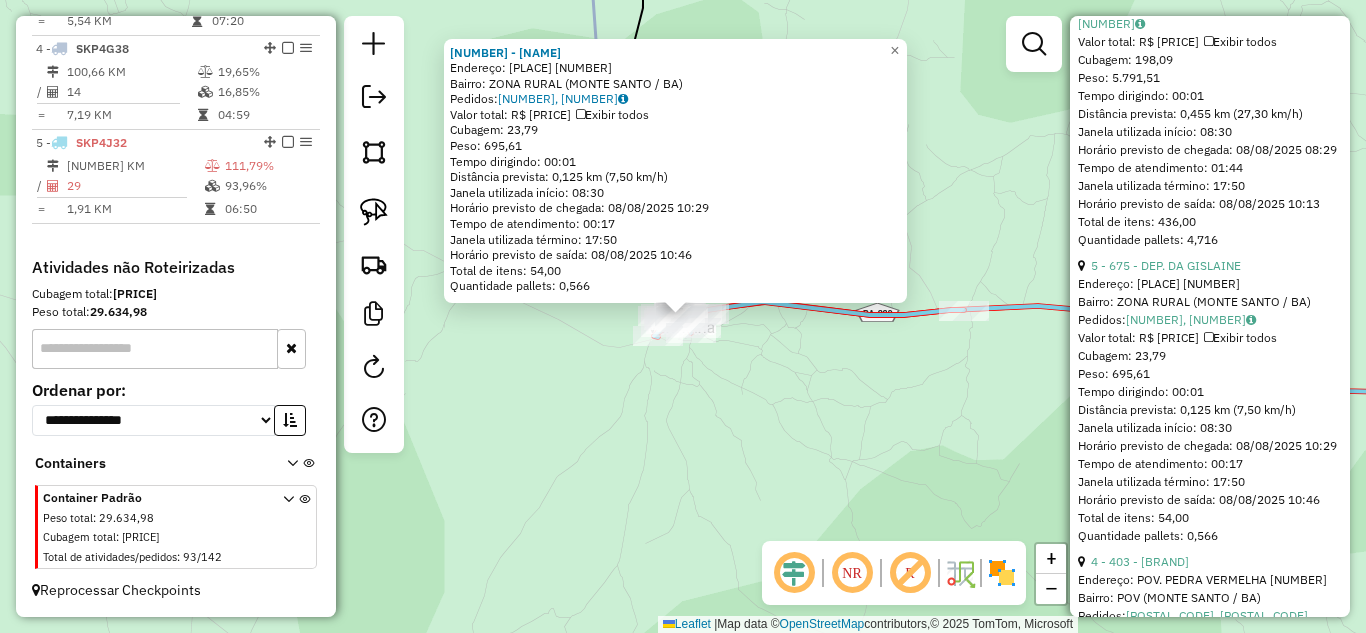 scroll, scrollTop: 1183, scrollLeft: 0, axis: vertical 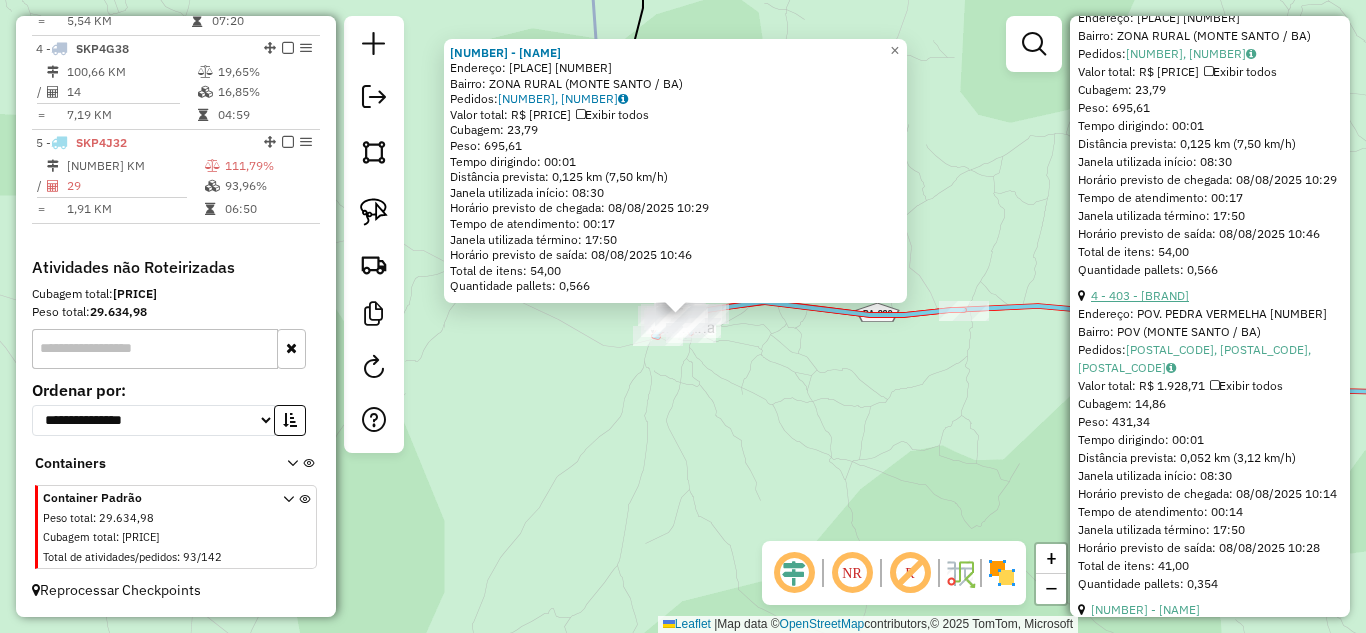click on "4 - 403 - BOTECO DO DJ" at bounding box center (1140, 295) 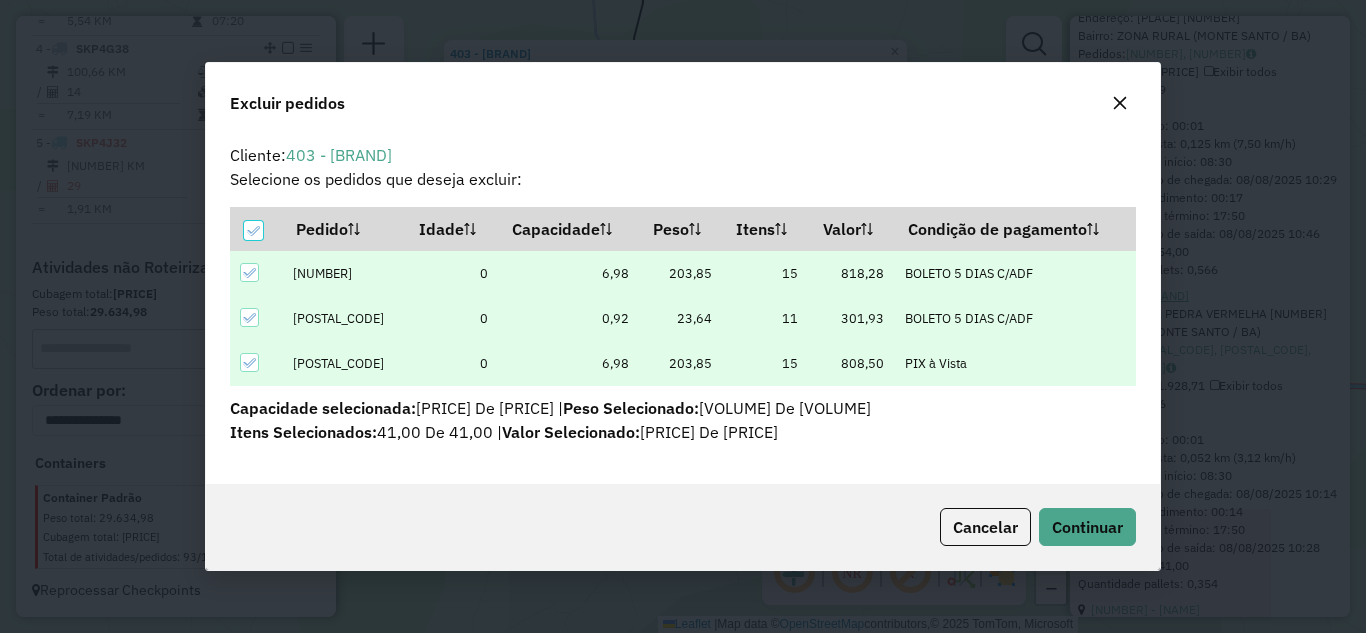 scroll, scrollTop: 12, scrollLeft: 6, axis: both 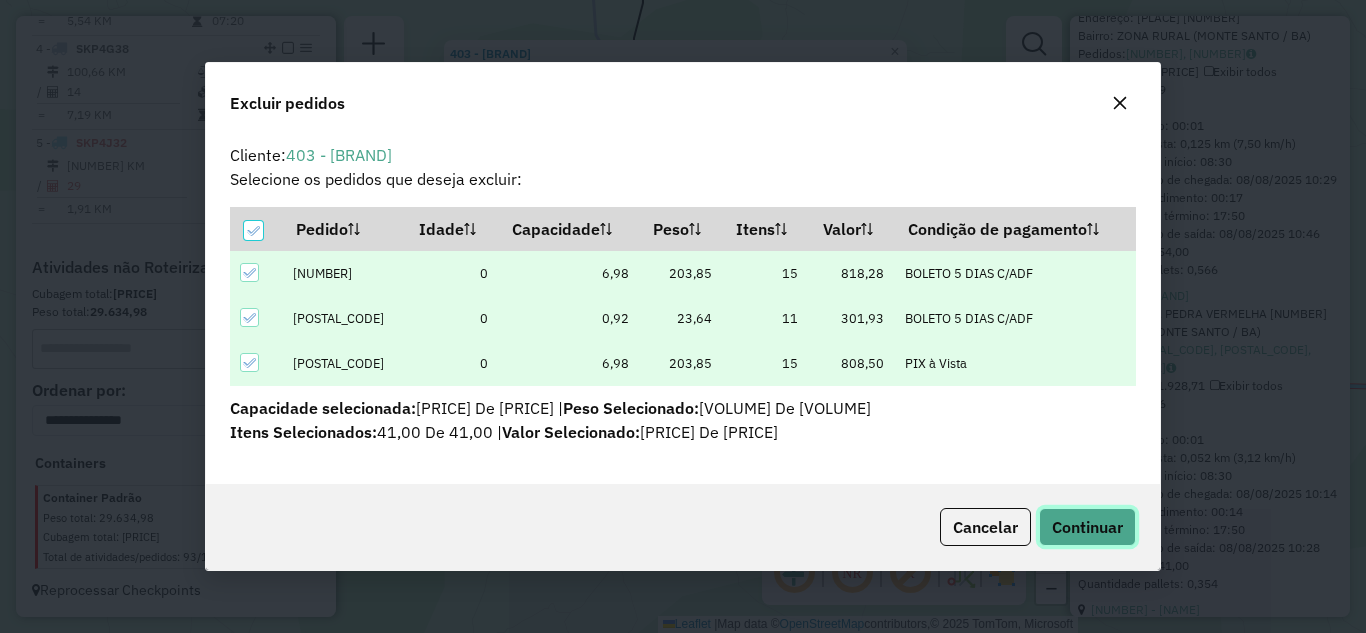 click on "Continuar" 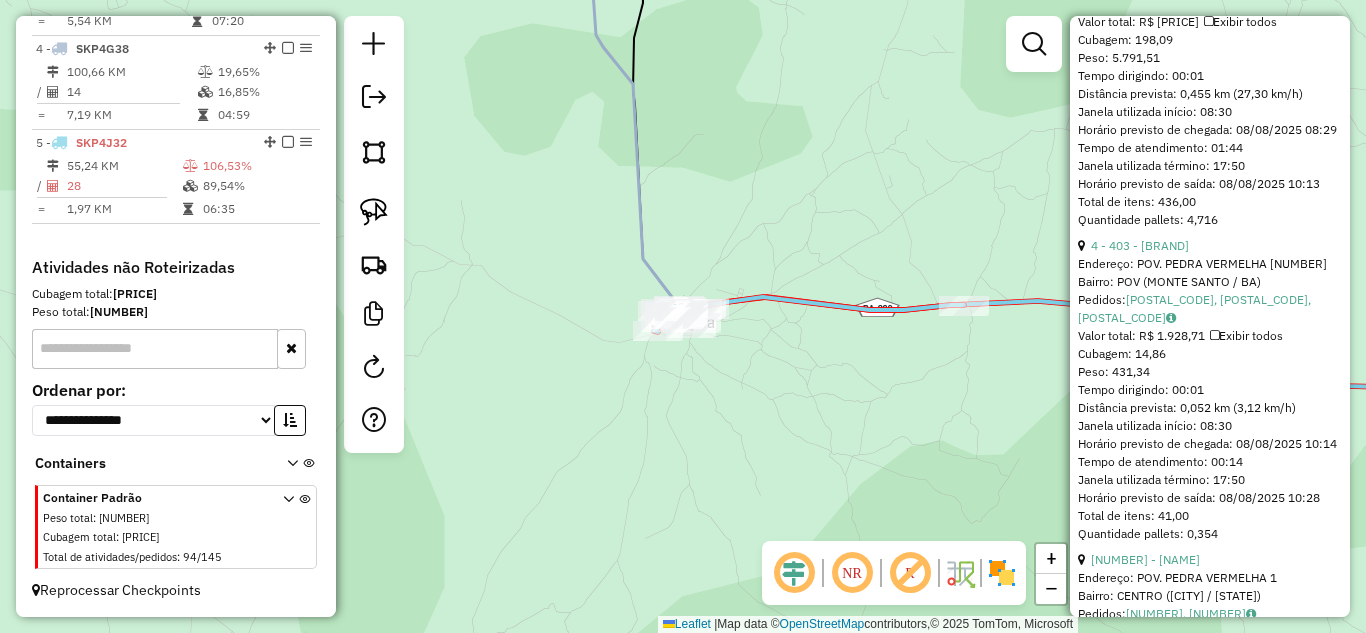 scroll, scrollTop: 1186, scrollLeft: 0, axis: vertical 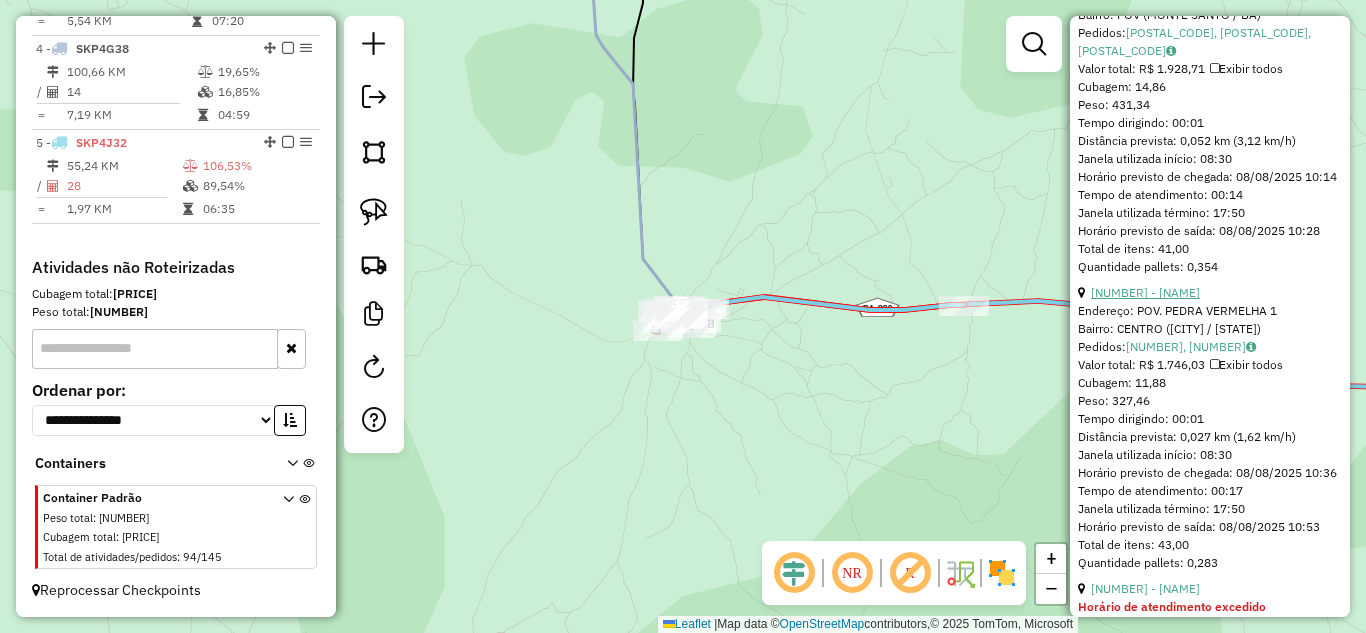 click on "6 - 187 - DEP MOURA" at bounding box center [1145, 292] 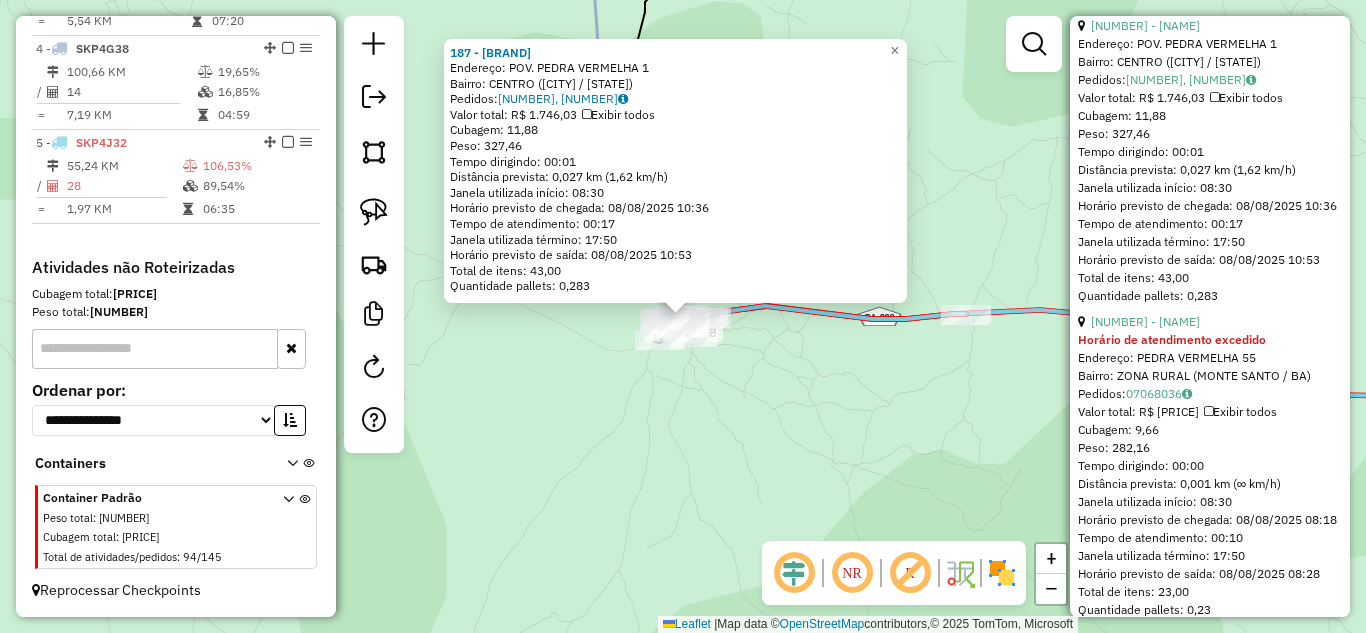scroll, scrollTop: 1586, scrollLeft: 0, axis: vertical 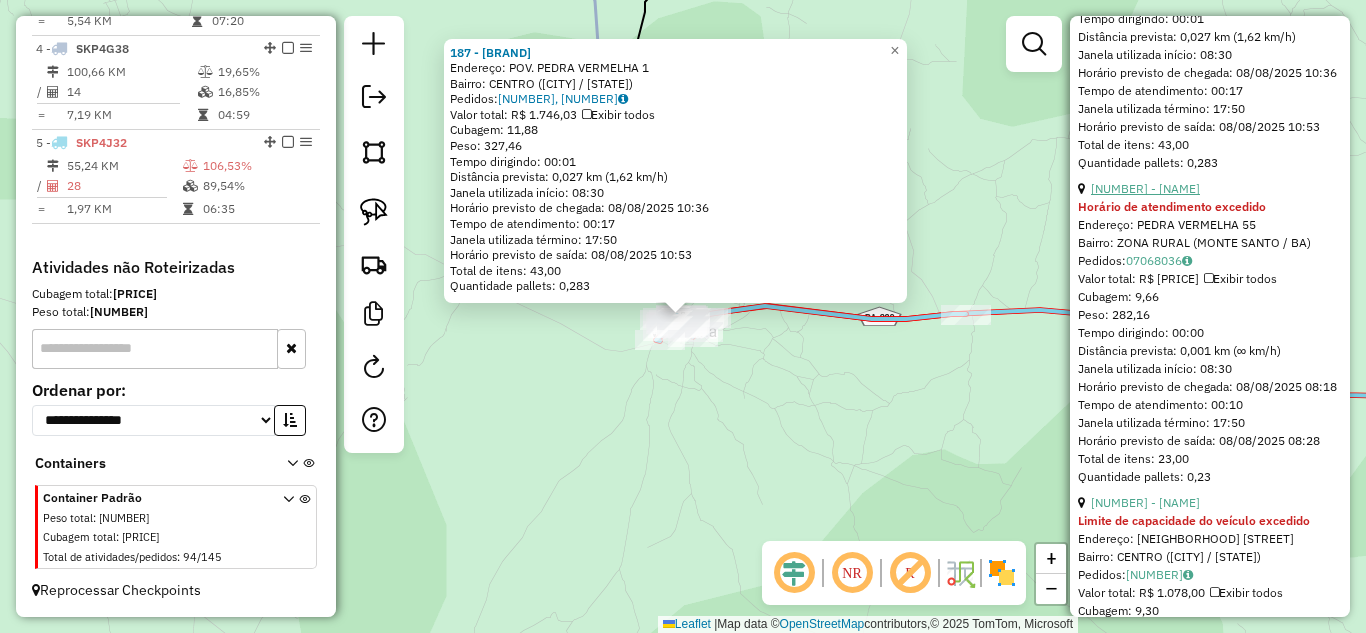 click on "2 - 521 - BAR DA GALEGA" at bounding box center (1145, 188) 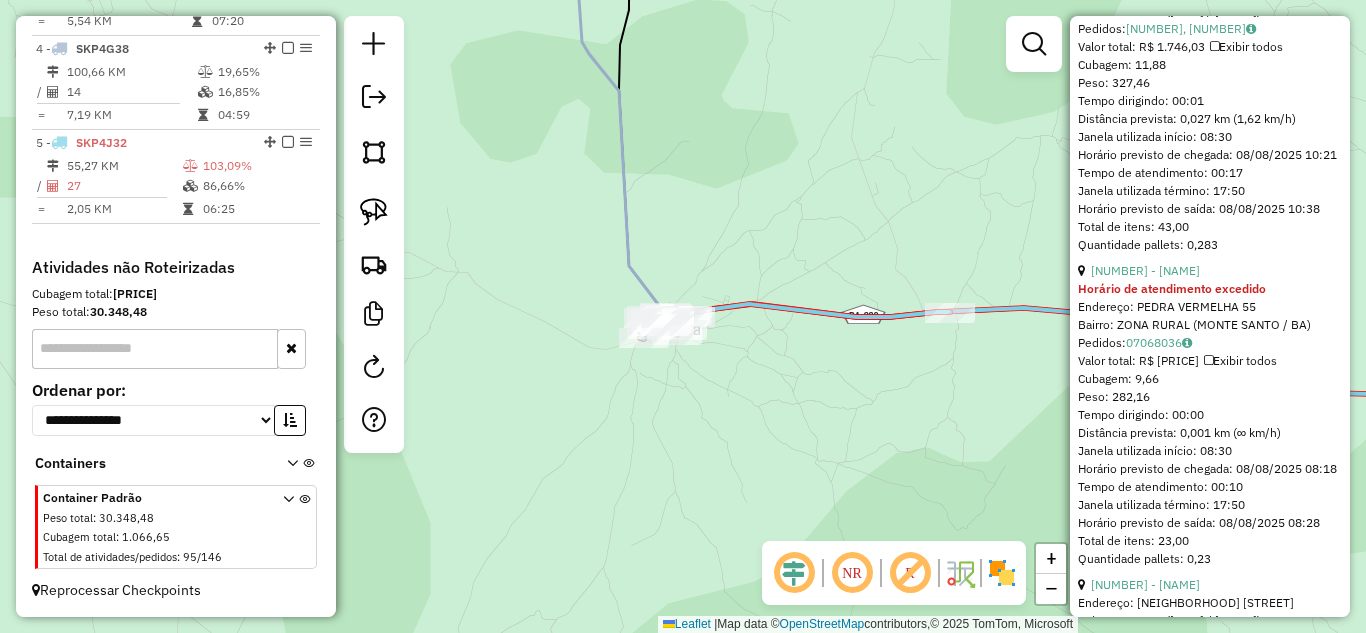 scroll, scrollTop: 1475, scrollLeft: 0, axis: vertical 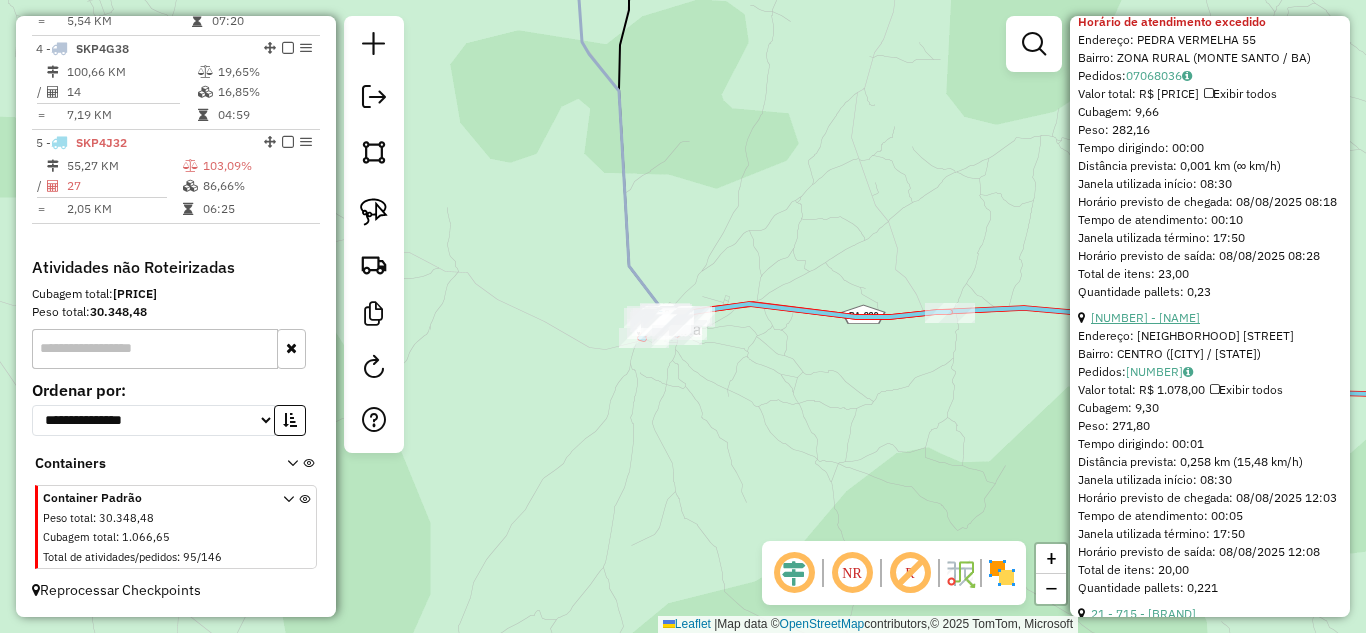 click on "18 - 780 - MERC E CASA DE CARME" at bounding box center [1145, 317] 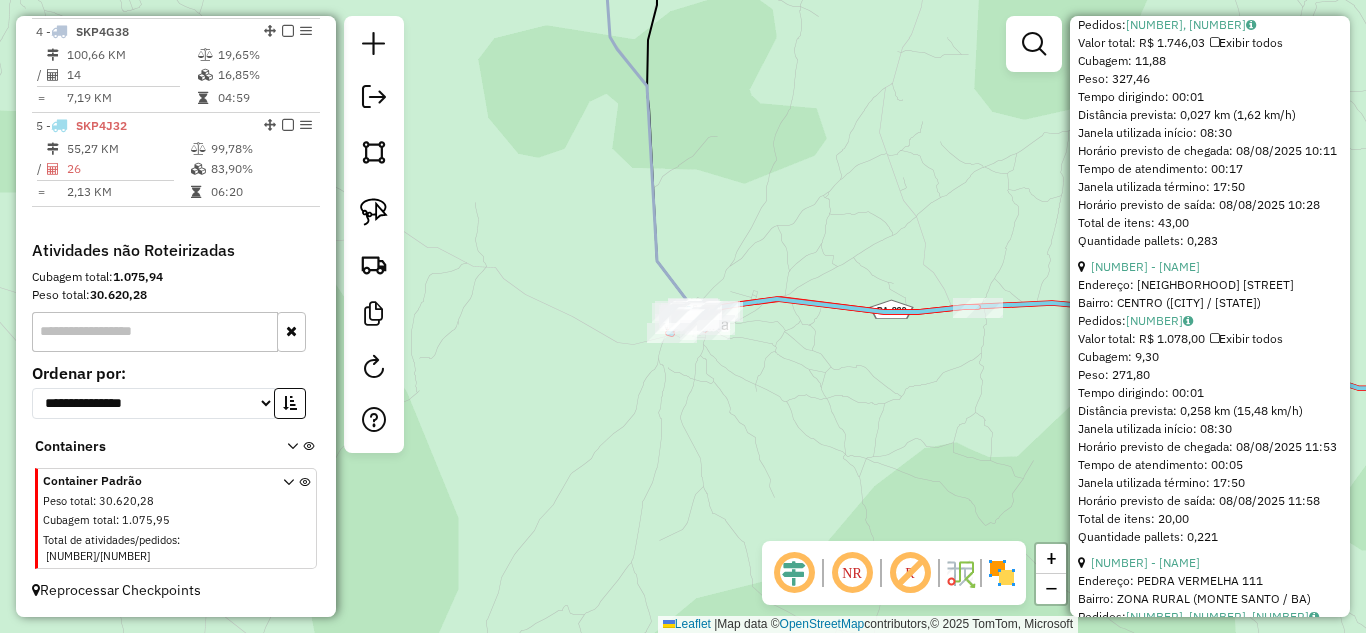 scroll, scrollTop: 1412, scrollLeft: 0, axis: vertical 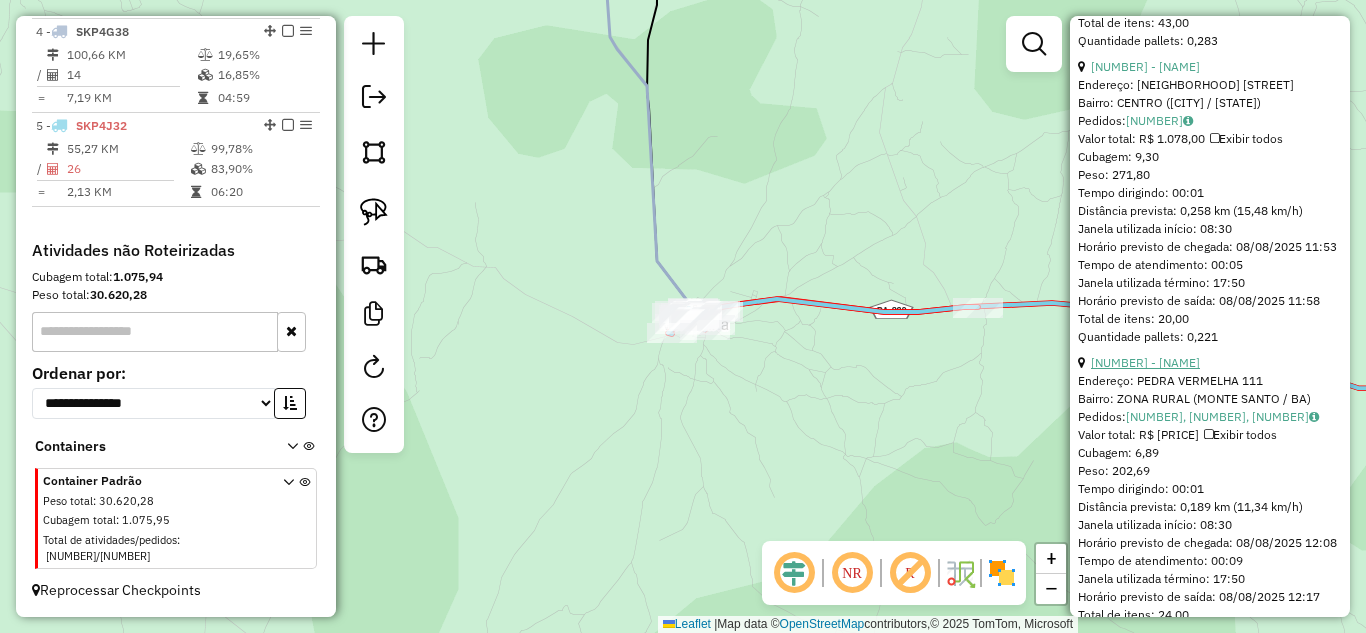click on "20 - 715 - MERCADO BEM BARATO" at bounding box center (1145, 362) 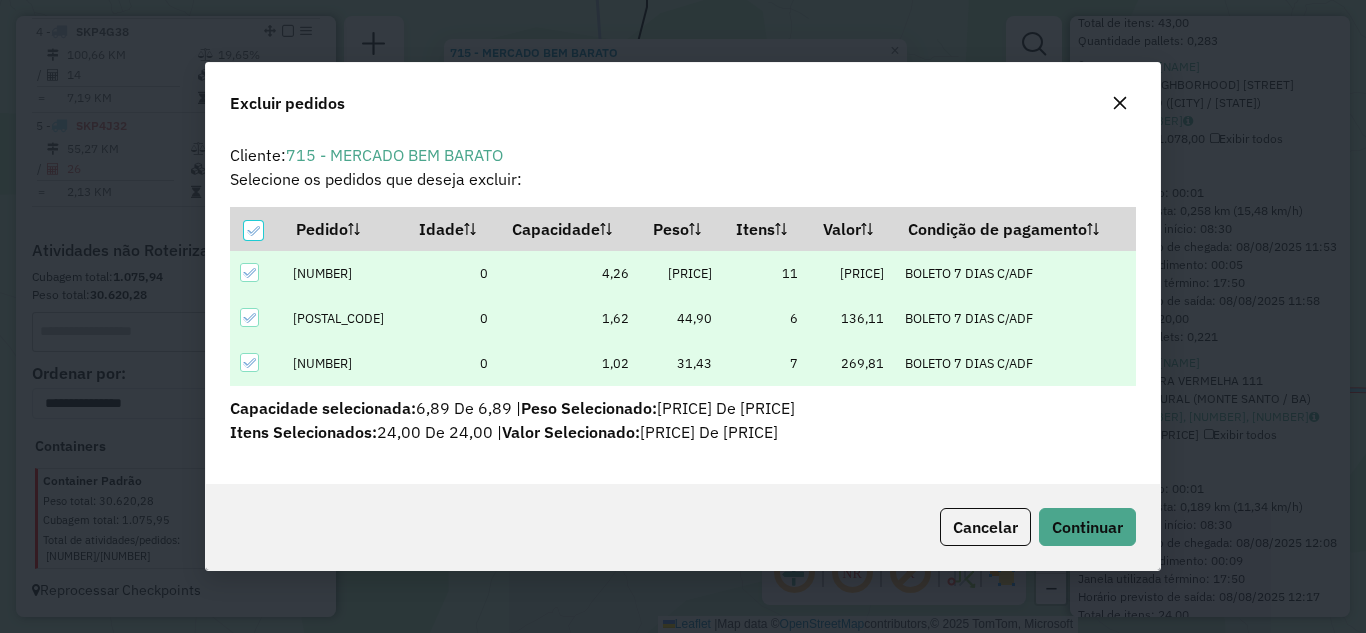 scroll, scrollTop: 12, scrollLeft: 6, axis: both 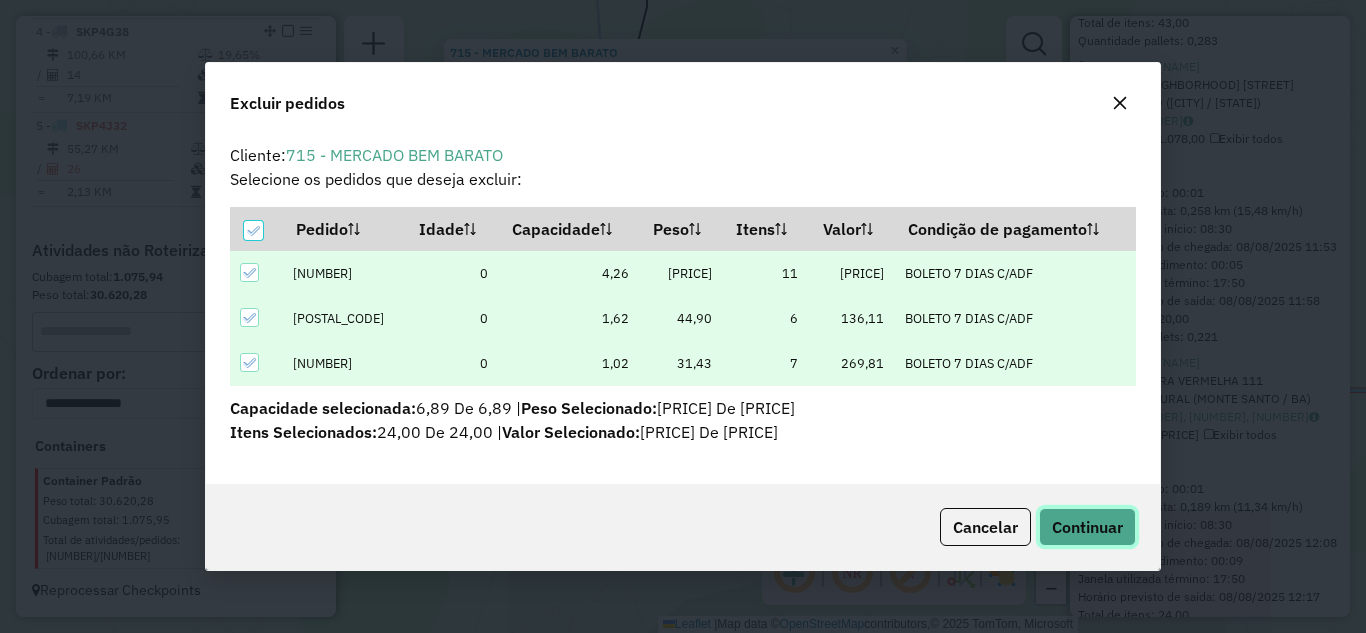 click on "Continuar" 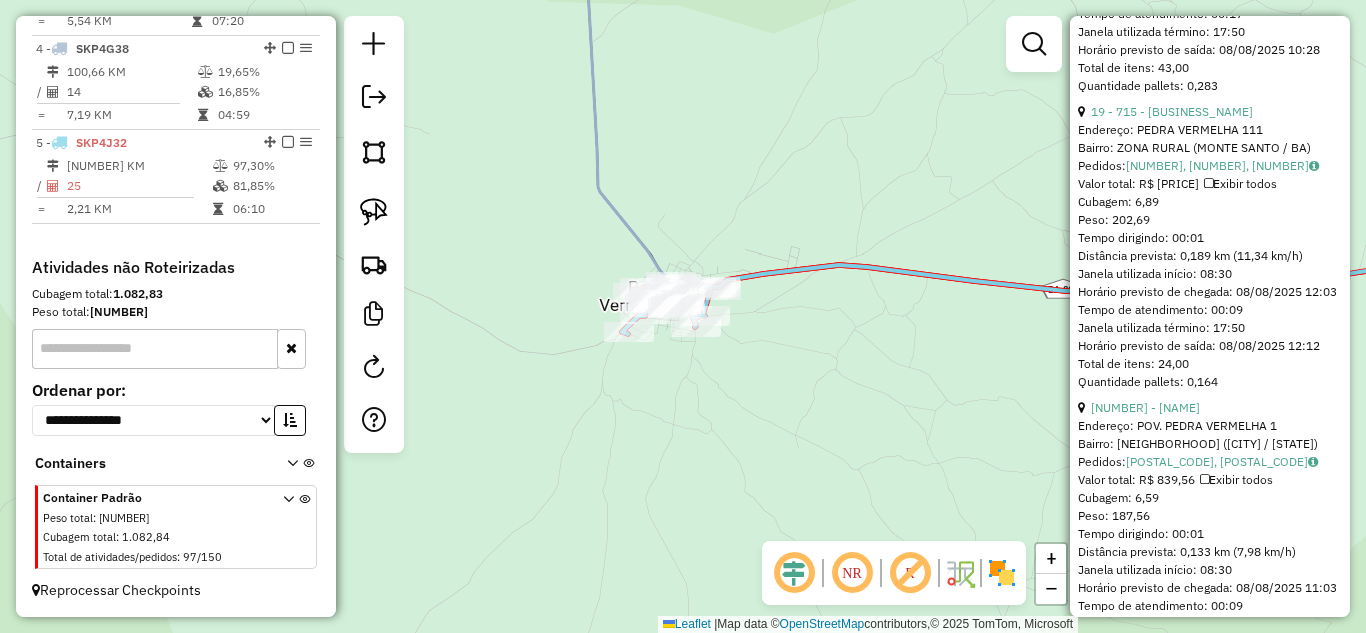 scroll, scrollTop: 1434, scrollLeft: 0, axis: vertical 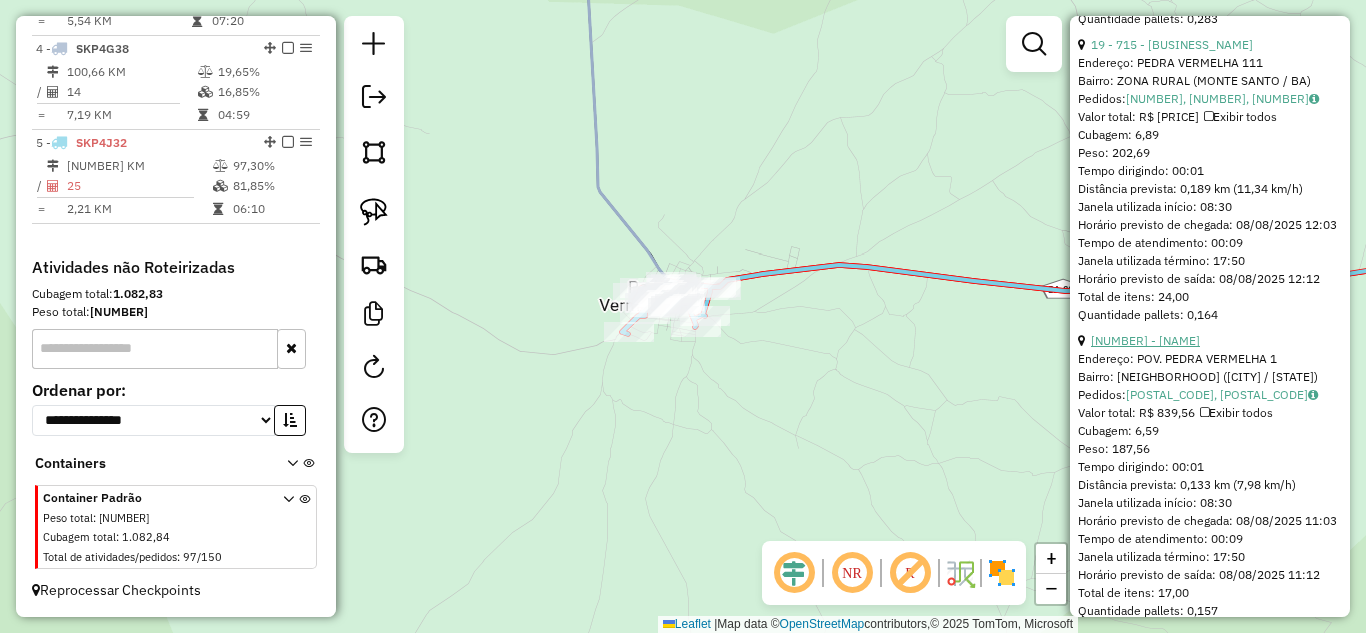 click on "11 - 123 - BAR DO VAQUEIRO" at bounding box center (1145, 340) 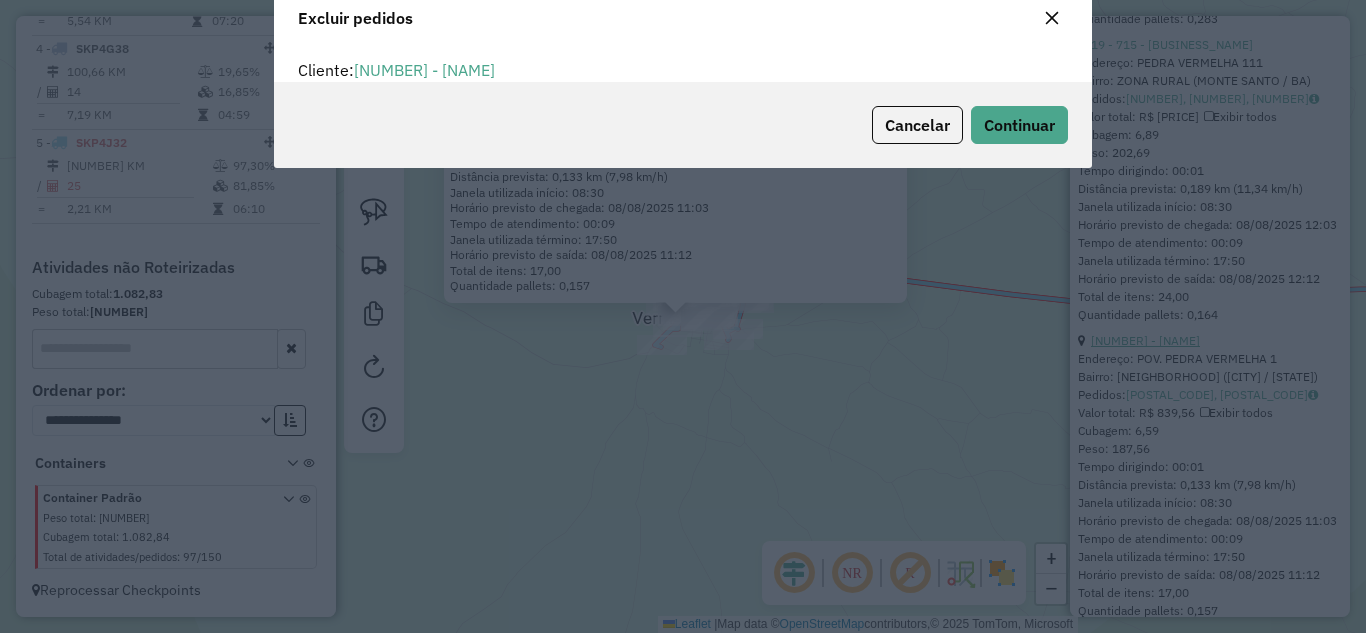 scroll, scrollTop: 0, scrollLeft: 0, axis: both 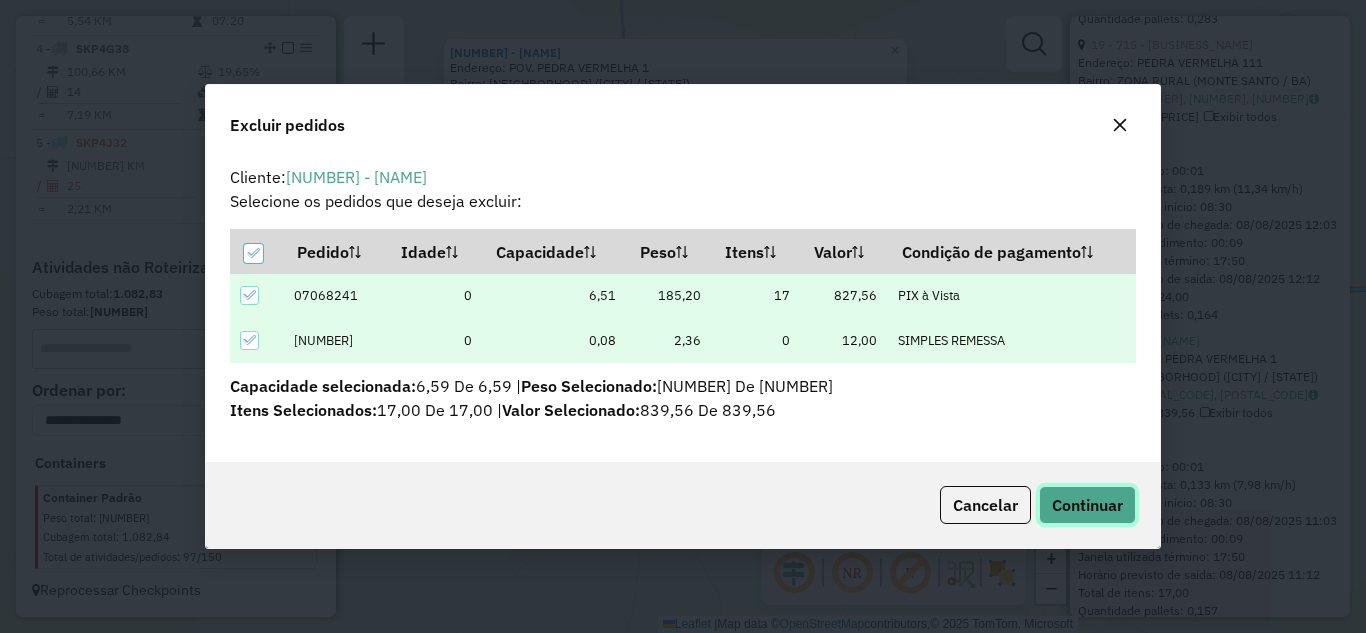 click on "Continuar" 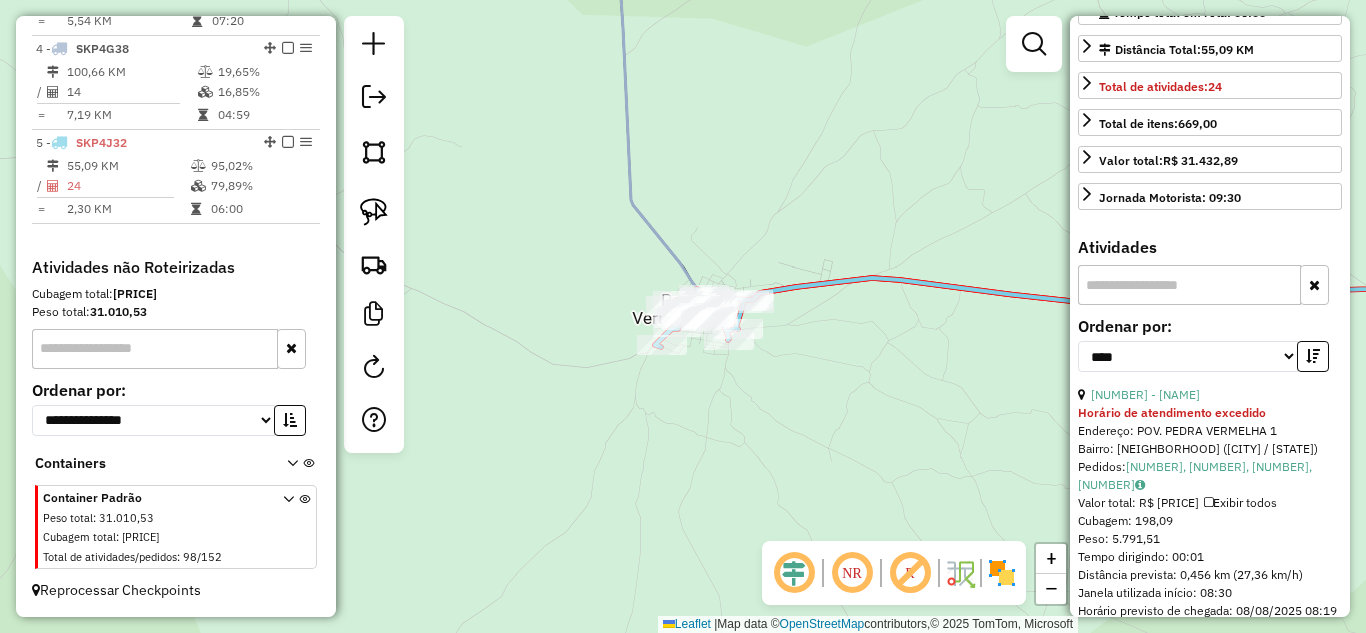 scroll, scrollTop: 589, scrollLeft: 0, axis: vertical 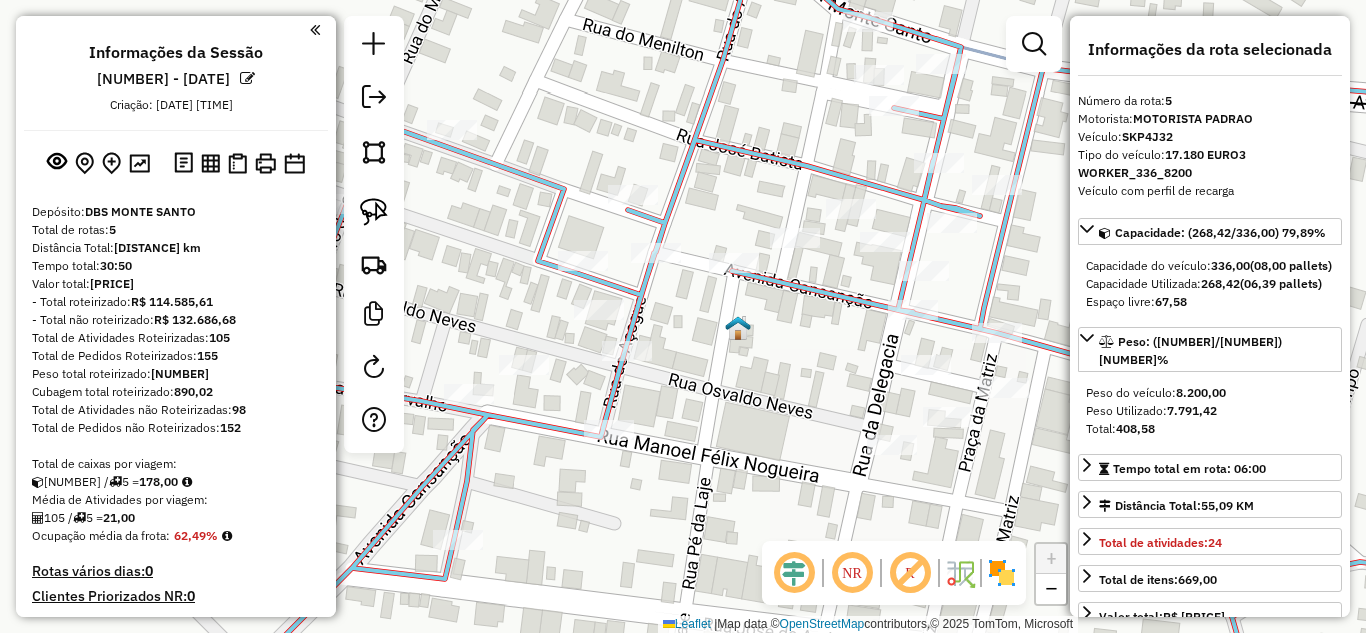 select on "*********" 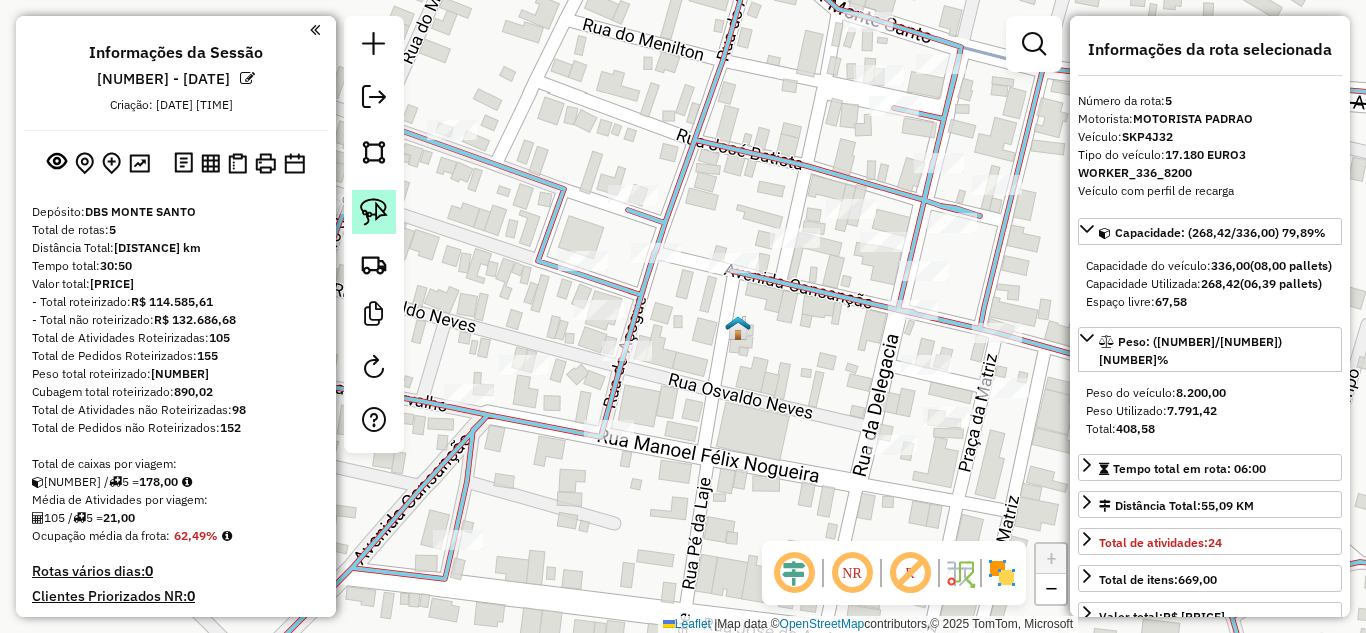 scroll, scrollTop: 0, scrollLeft: 0, axis: both 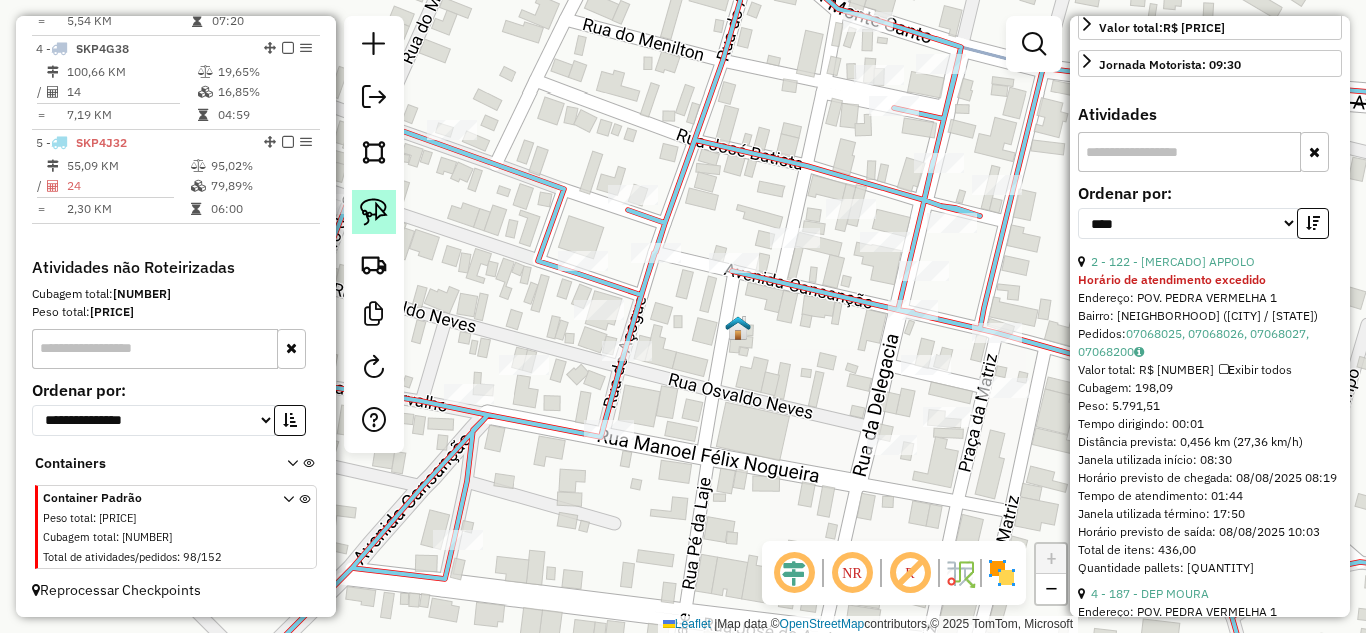 click 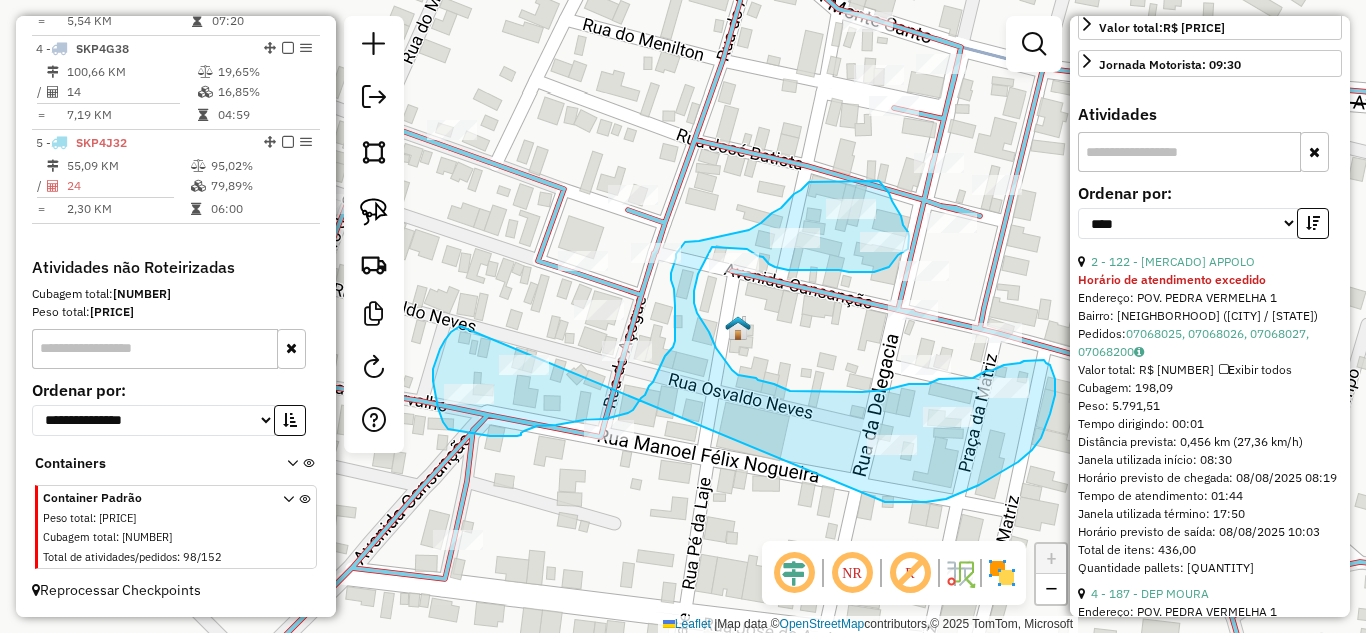 drag, startPoint x: 460, startPoint y: 326, endPoint x: 885, endPoint y: 502, distance: 460.0011 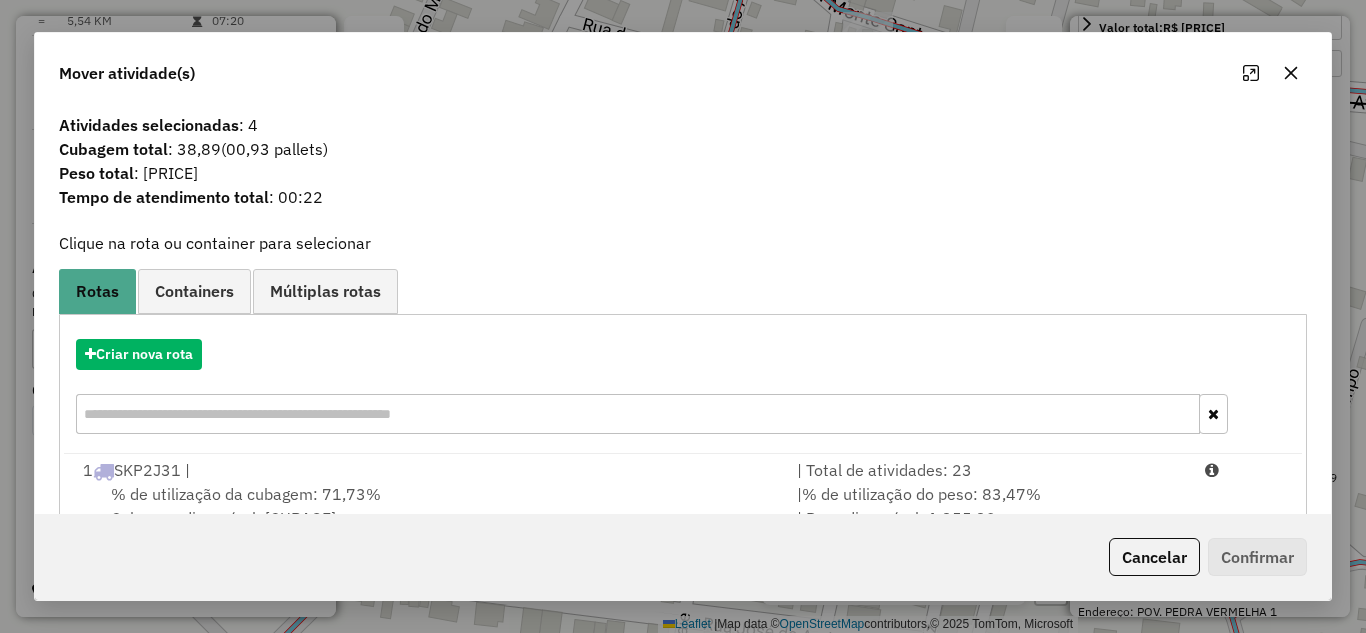 scroll, scrollTop: 5, scrollLeft: 0, axis: vertical 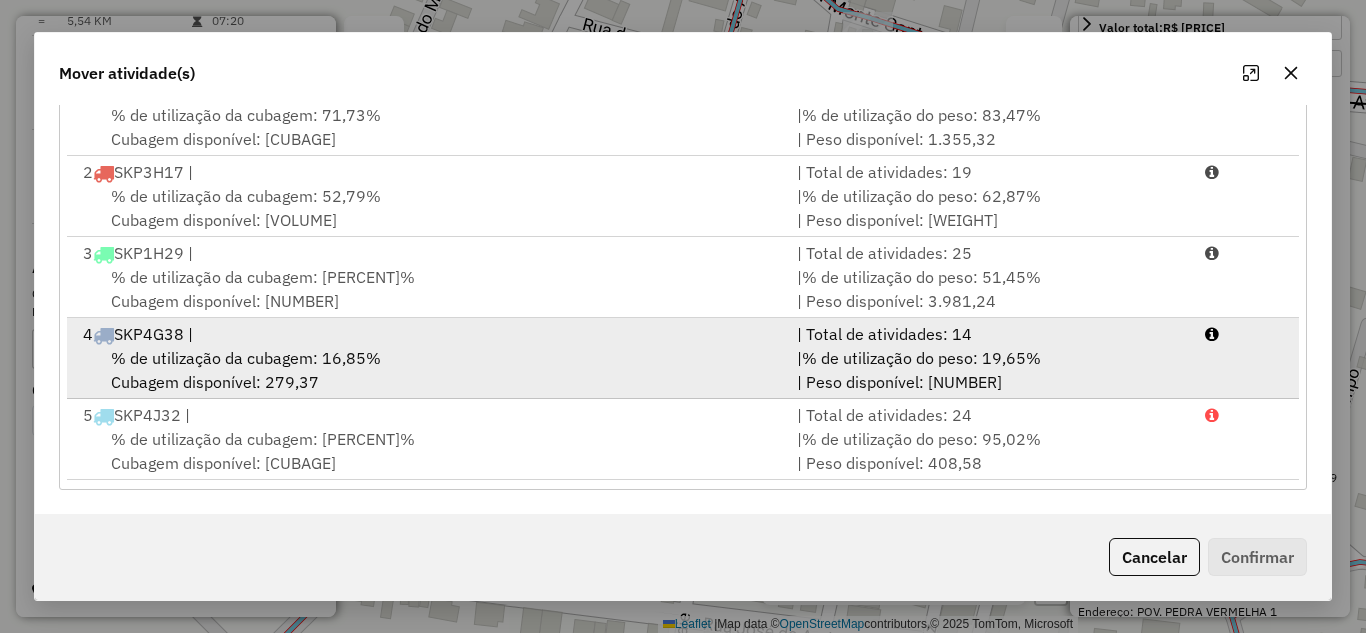 click on "4 [PLATE] |" at bounding box center (428, 334) 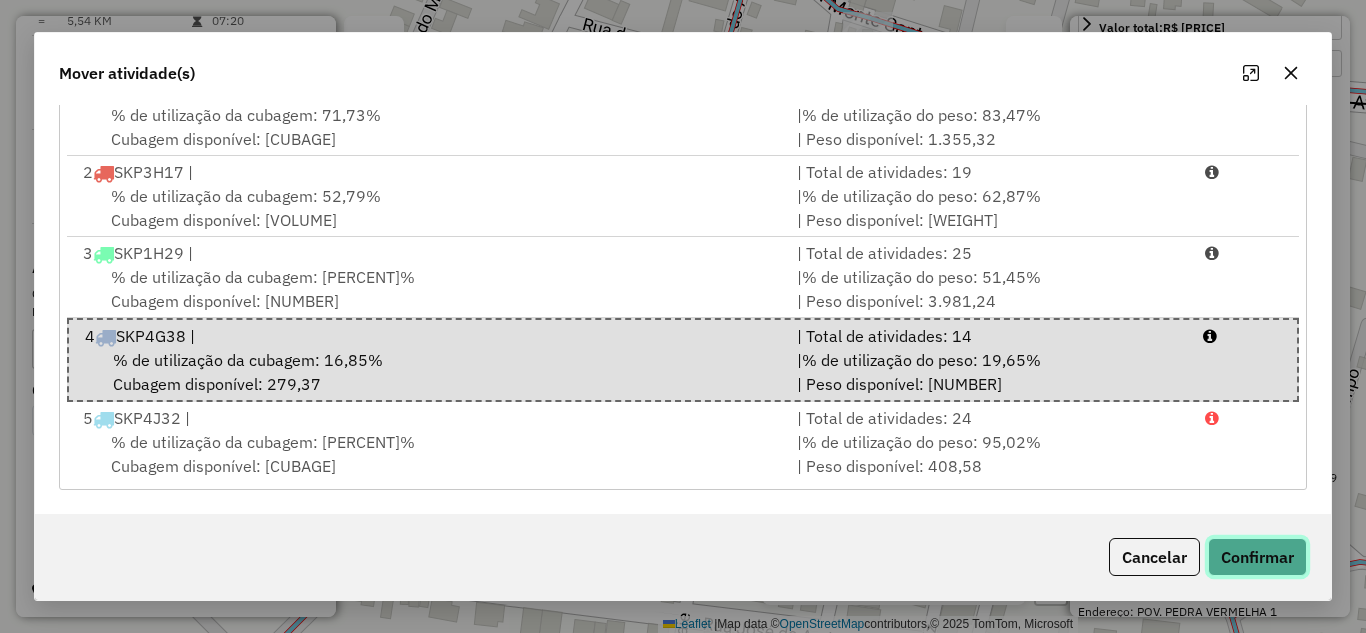 click on "Confirmar" 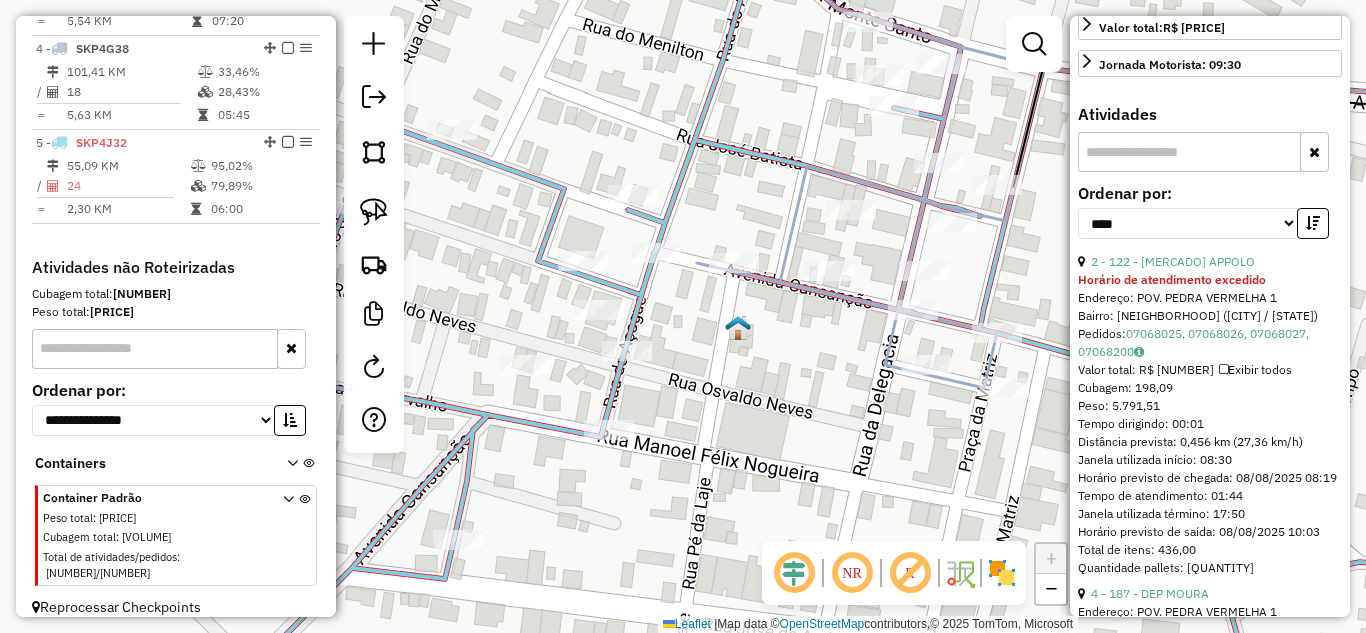 scroll, scrollTop: 0, scrollLeft: 0, axis: both 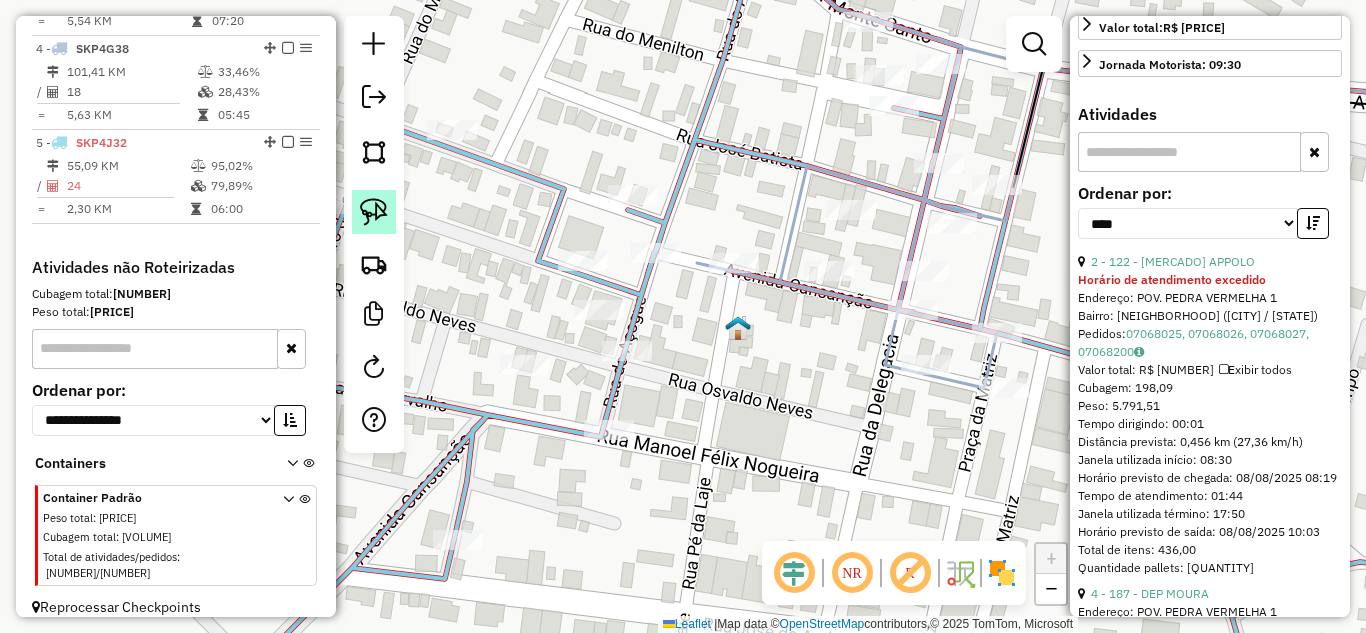 click 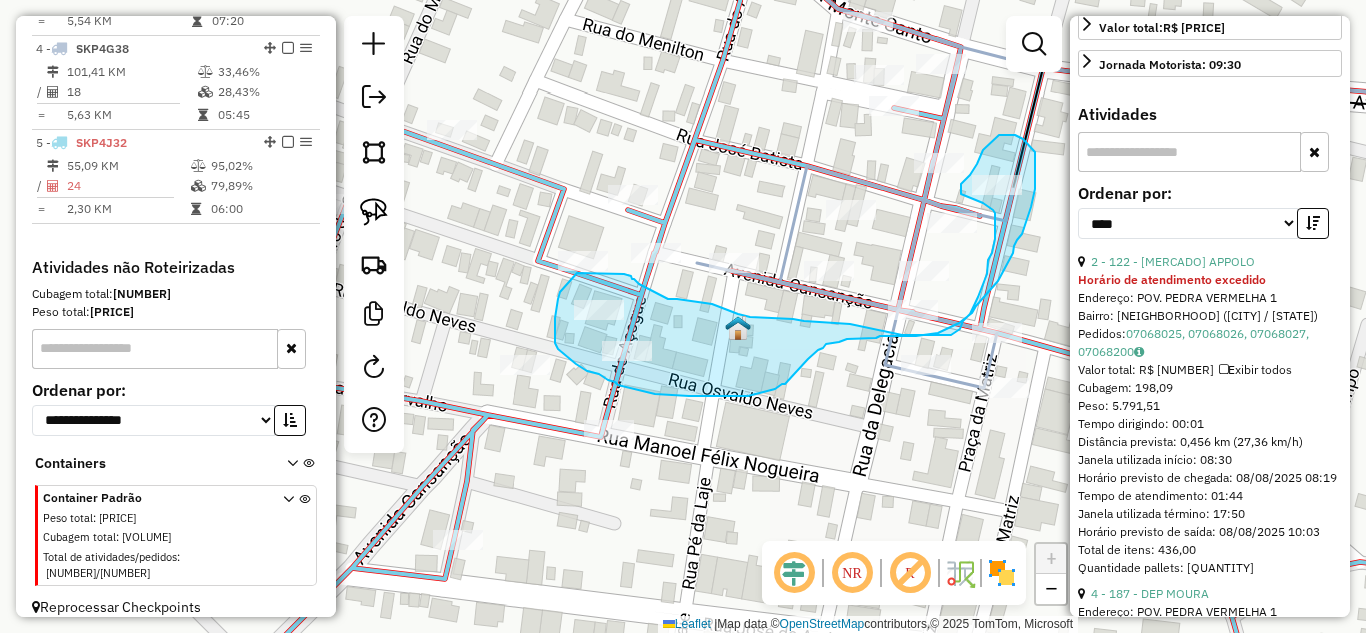 drag, startPoint x: 639, startPoint y: 284, endPoint x: 668, endPoint y: 299, distance: 32.649654 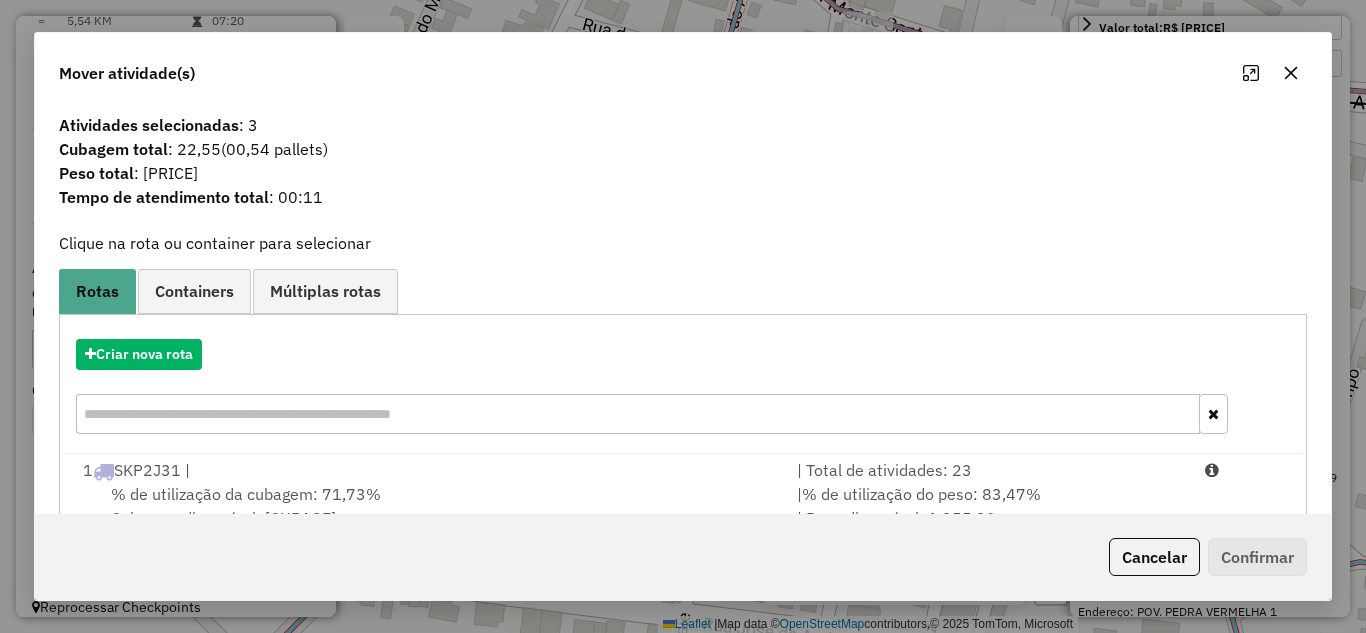 scroll, scrollTop: 267, scrollLeft: 0, axis: vertical 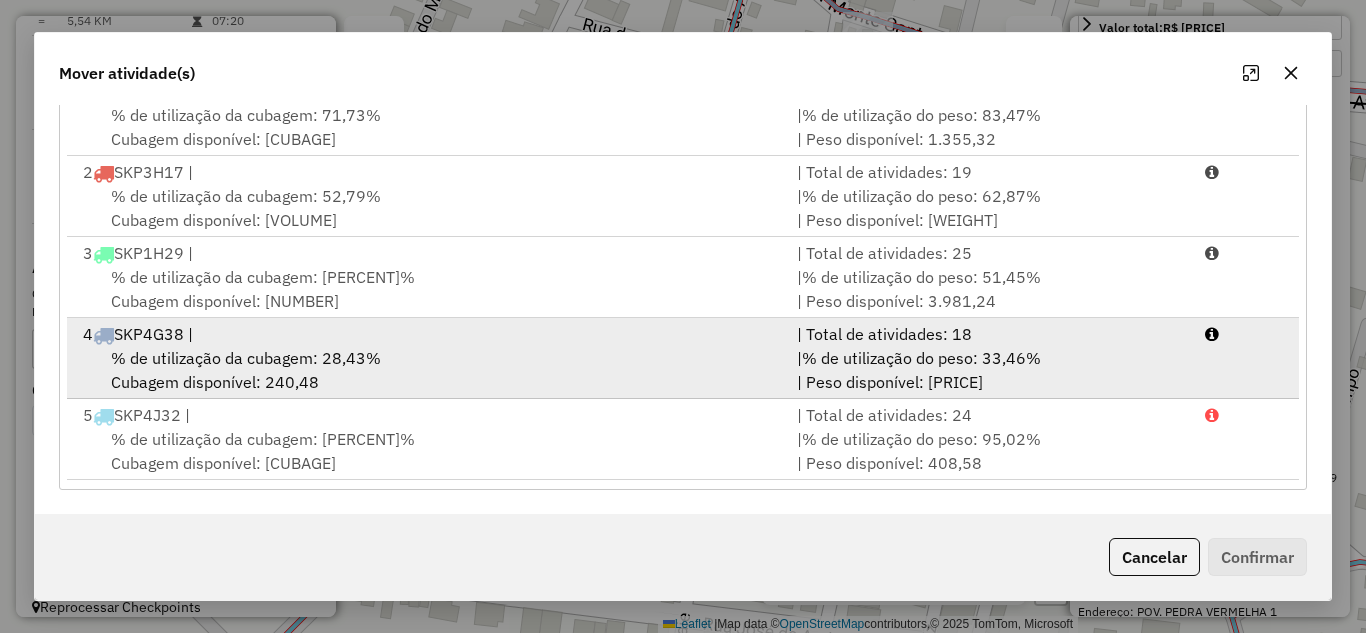 click on "% de utilização da cubagem: 28,43%" at bounding box center [246, 358] 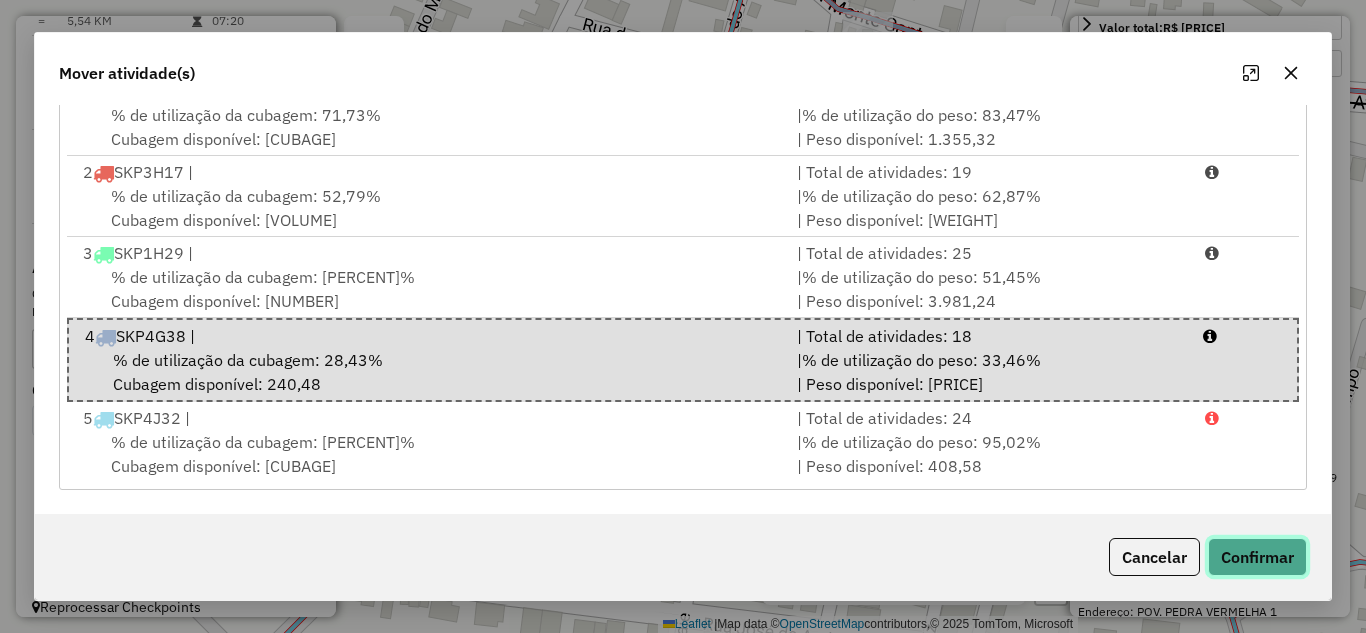 click on "Confirmar" 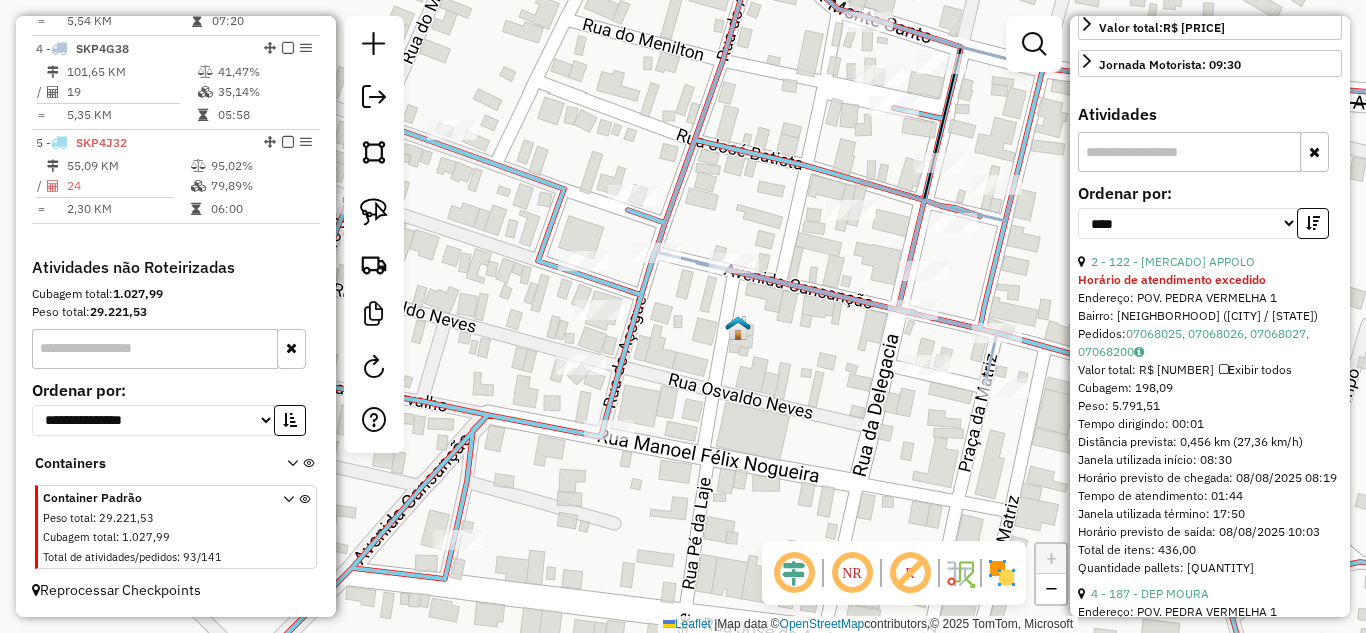 scroll, scrollTop: 0, scrollLeft: 0, axis: both 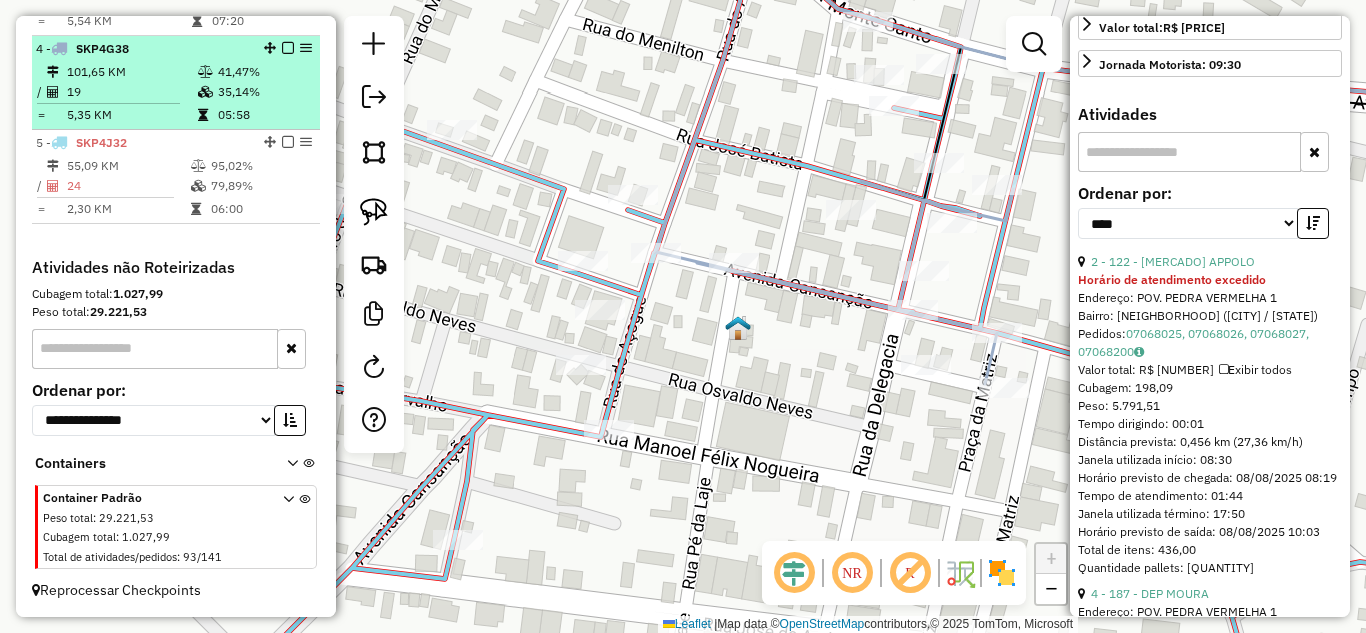 click on "19" at bounding box center (131, 92) 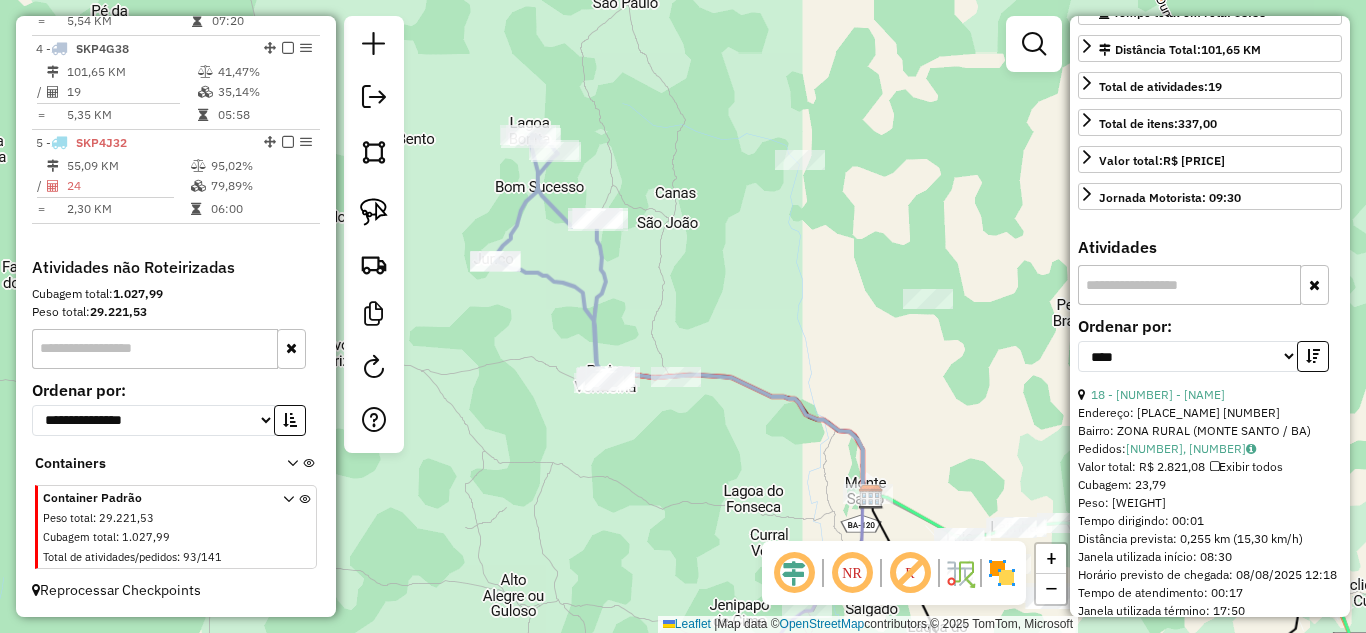 scroll, scrollTop: 189, scrollLeft: 0, axis: vertical 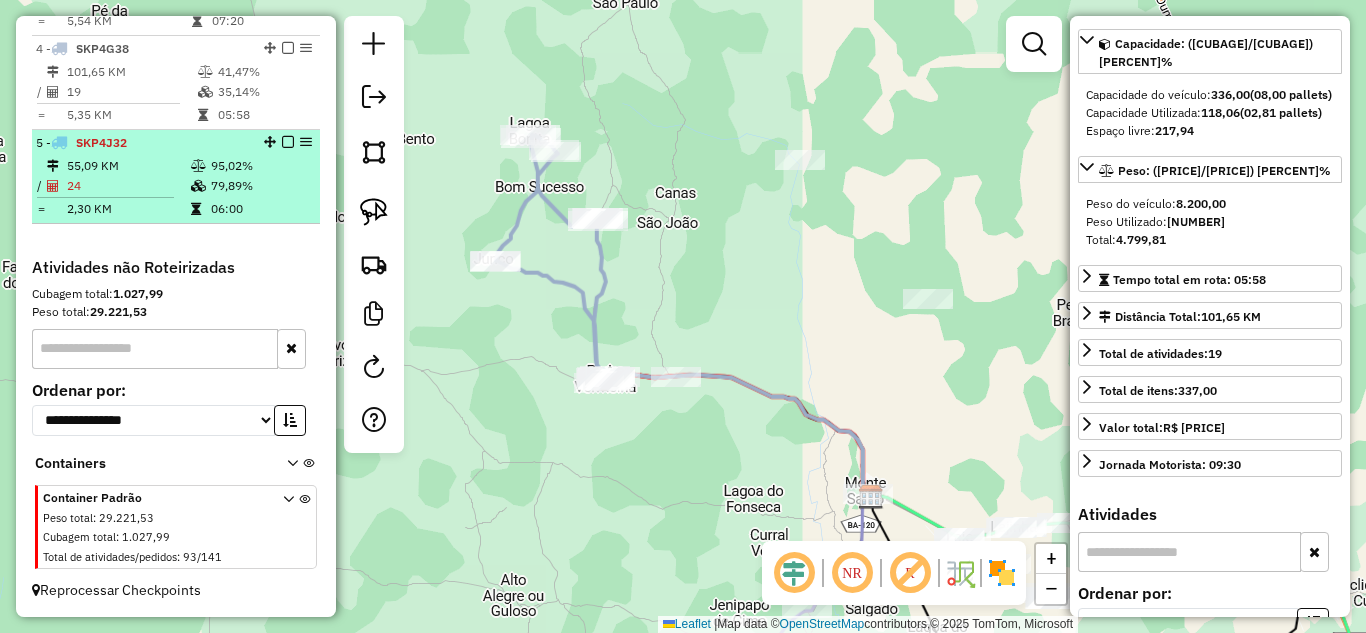 click on "55,09 KM" at bounding box center [128, 166] 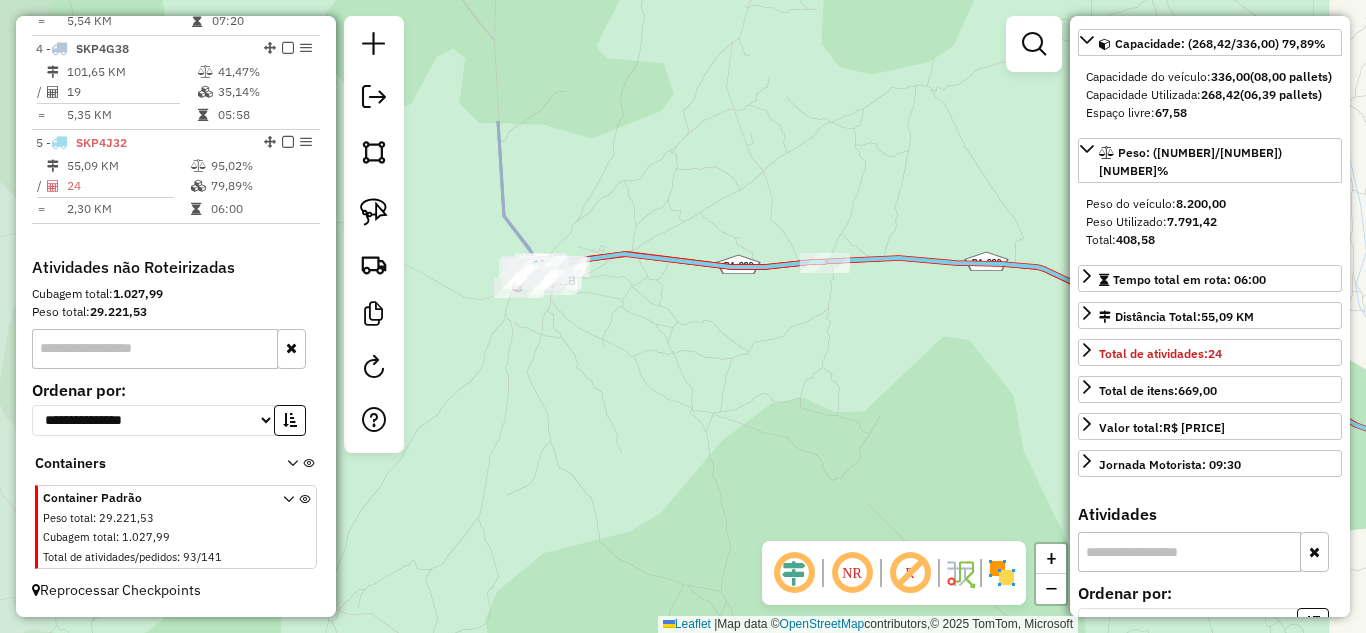 drag, startPoint x: 539, startPoint y: 161, endPoint x: 917, endPoint y: 344, distance: 419.96786 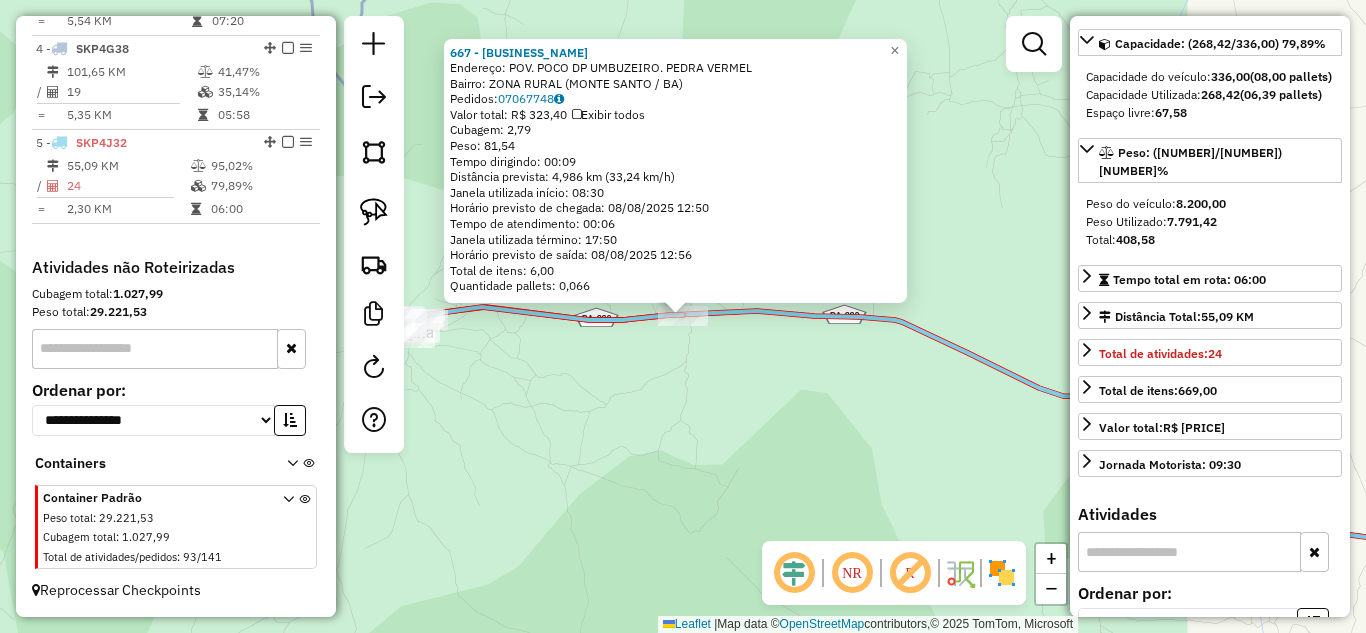 click on "667 - BAR DO GRILO  Endereço:  POV. POCO DP UMBUZEIRO. PEDRA VERMEL   Bairro: ZONA RURAL (MONTE SANTO / BA)   Pedidos:  07067748   Valor total: R$ 323,40   Exibir todos   Cubagem: 2,79  Peso: 81,54  Tempo dirigindo: 00:09   Distância prevista: 4,986 km (33,24 km/h)   Janela utilizada início: 08:30   Horário previsto de chegada: 08/08/2025 12:50   Tempo de atendimento: 00:06   Janela utilizada término: 17:50   Horário previsto de saída: 08/08/2025 12:56   Total de itens: 6,00   Quantidade pallets: 0,066  × Janela de atendimento Grade de atendimento Capacidade Transportadoras Veículos Cliente Pedidos  Rotas Selecione os dias de semana para filtrar as janelas de atendimento  Seg   Ter   Qua   Qui   Sex   Sáb   Dom  Informe o período da janela de atendimento: De: Até:  Filtrar exatamente a janela do cliente  Considerar janela de atendimento padrão  Selecione os dias de semana para filtrar as grades de atendimento  Seg   Ter   Qua   Qui   Sex   Sáb   Dom   Peso mínimo:   Peso máximo:   De:   Até:" 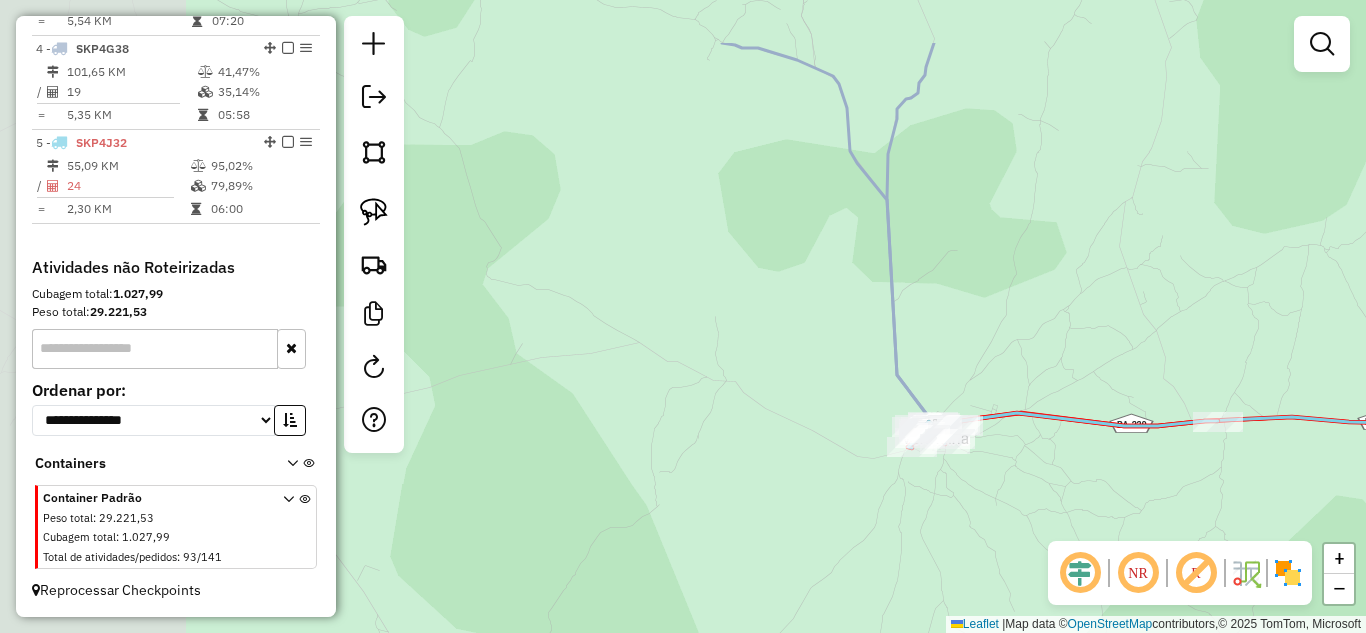 drag, startPoint x: 600, startPoint y: 387, endPoint x: 1135, endPoint y: 493, distance: 545.39984 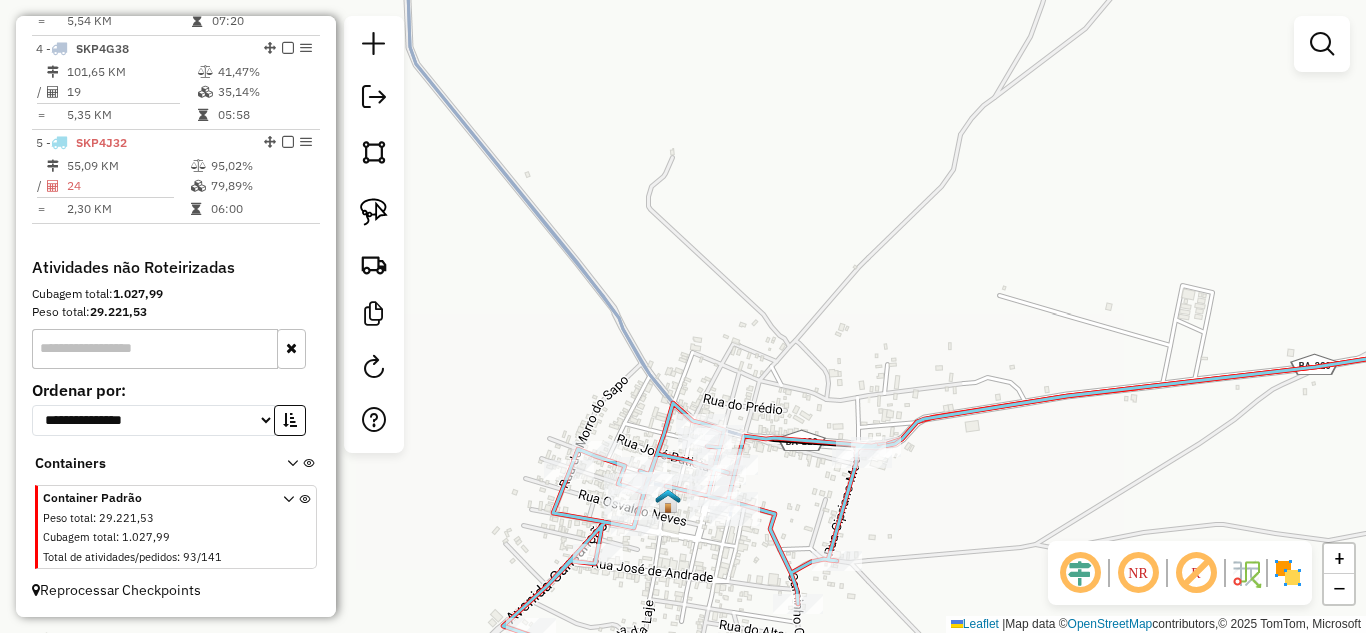 drag, startPoint x: 889, startPoint y: 395, endPoint x: 886, endPoint y: 303, distance: 92.0489 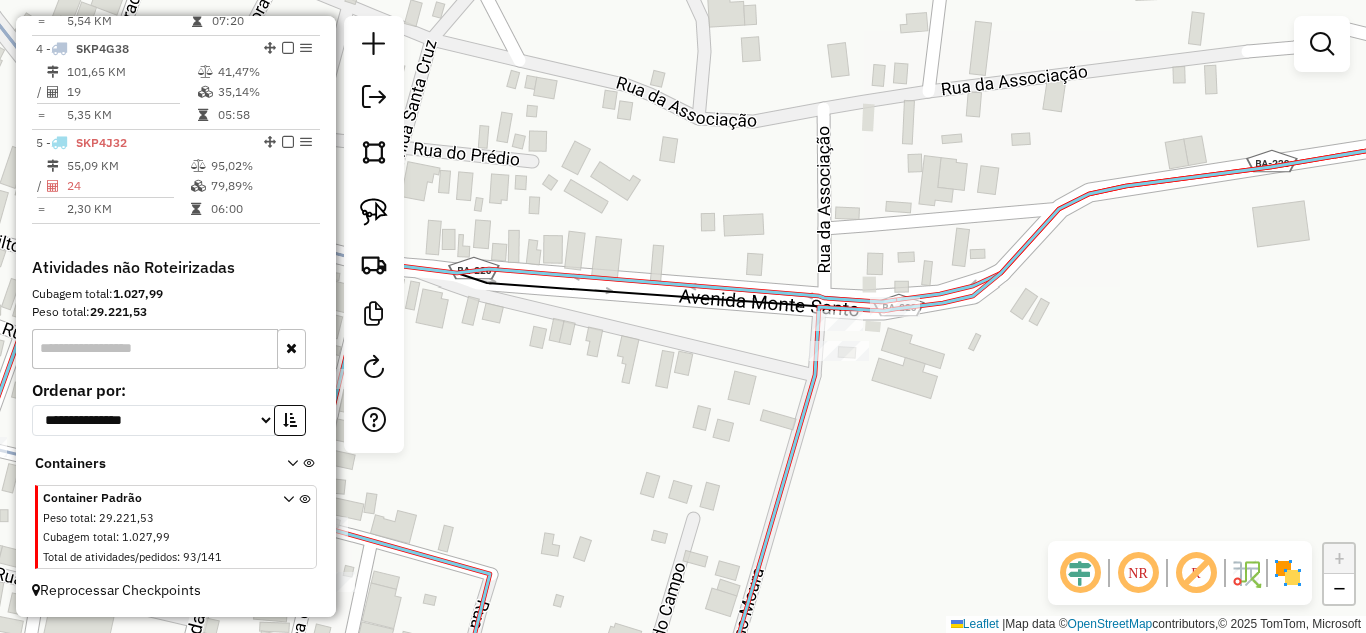 drag, startPoint x: 879, startPoint y: 283, endPoint x: 784, endPoint y: 209, distance: 120.4201 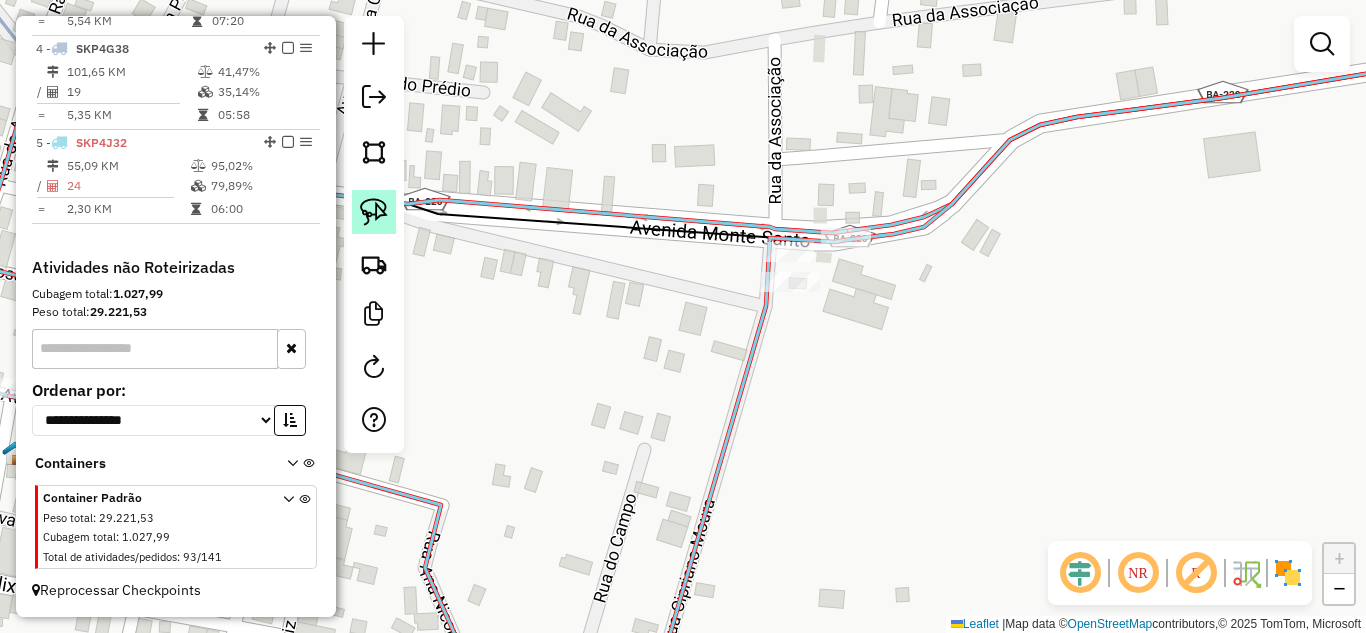 click 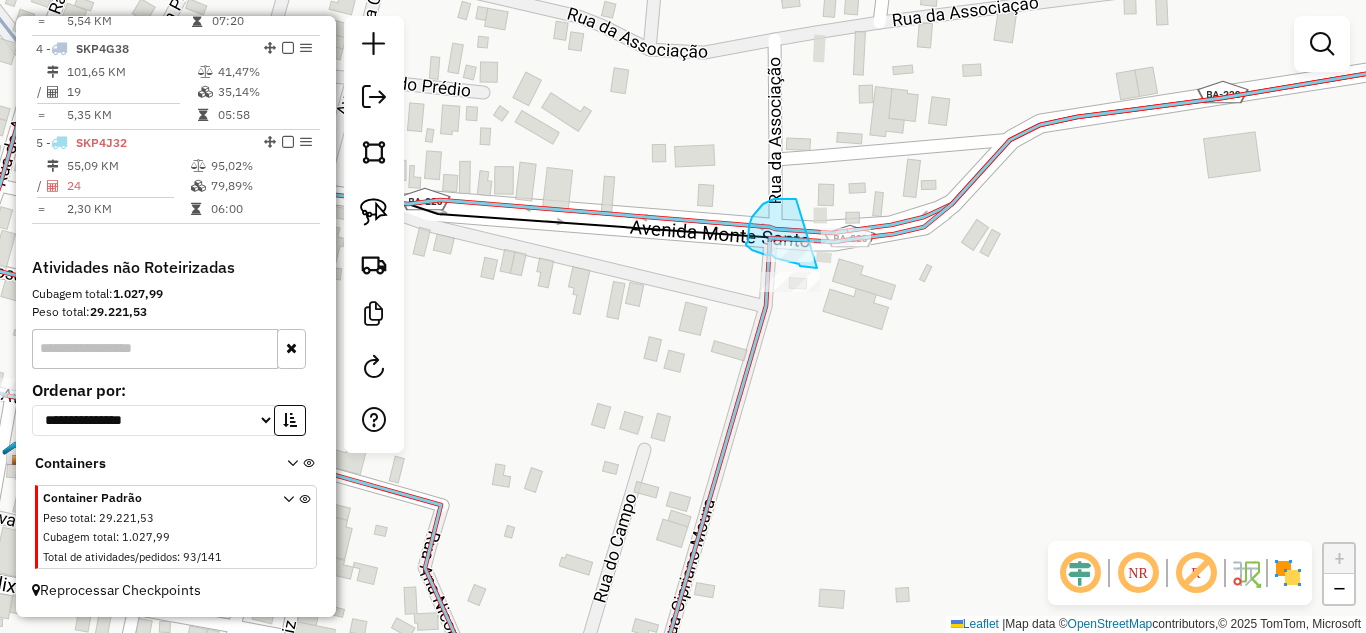 drag, startPoint x: 796, startPoint y: 199, endPoint x: 817, endPoint y: 268, distance: 72.12489 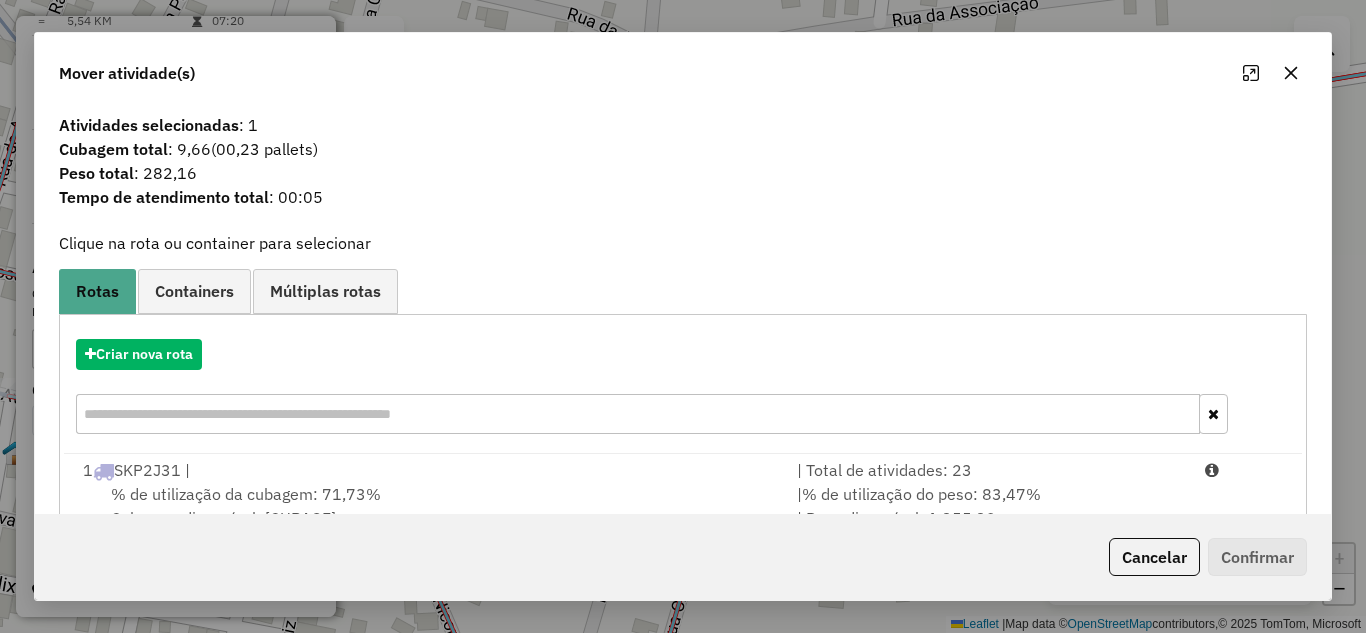 scroll, scrollTop: 374, scrollLeft: 0, axis: vertical 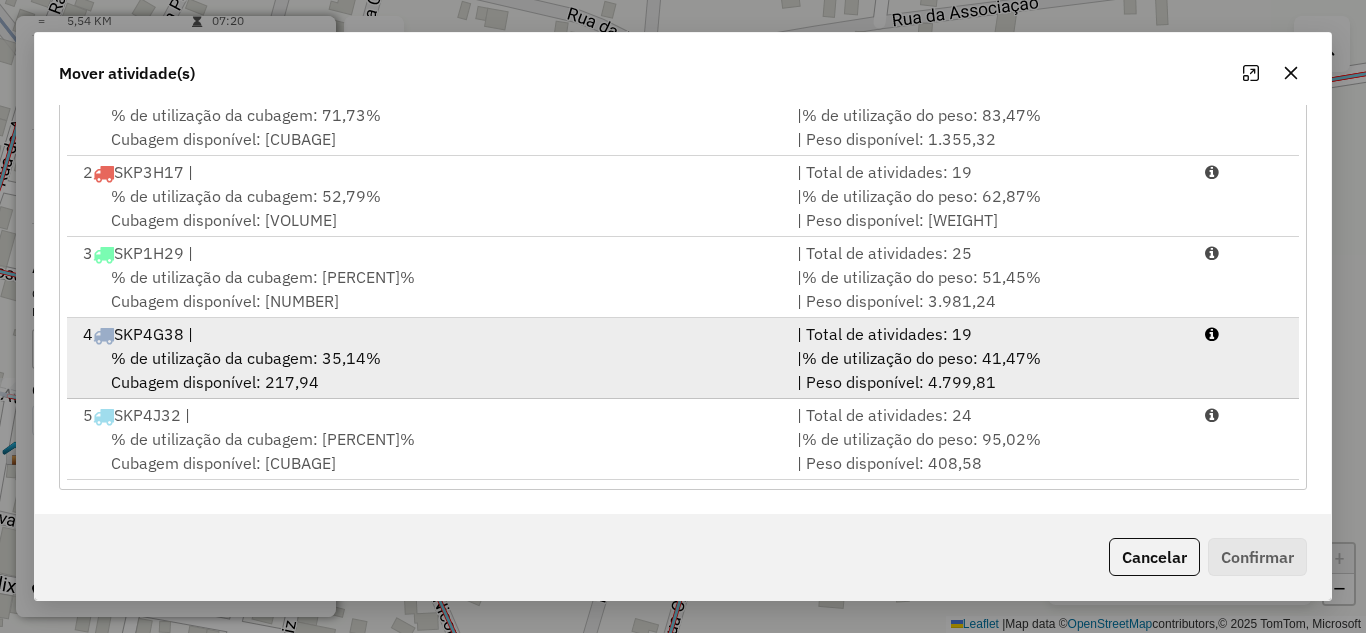 click on "% de utilização da cubagem: 35,14%  Cubagem disponível: 217,94" at bounding box center (428, 370) 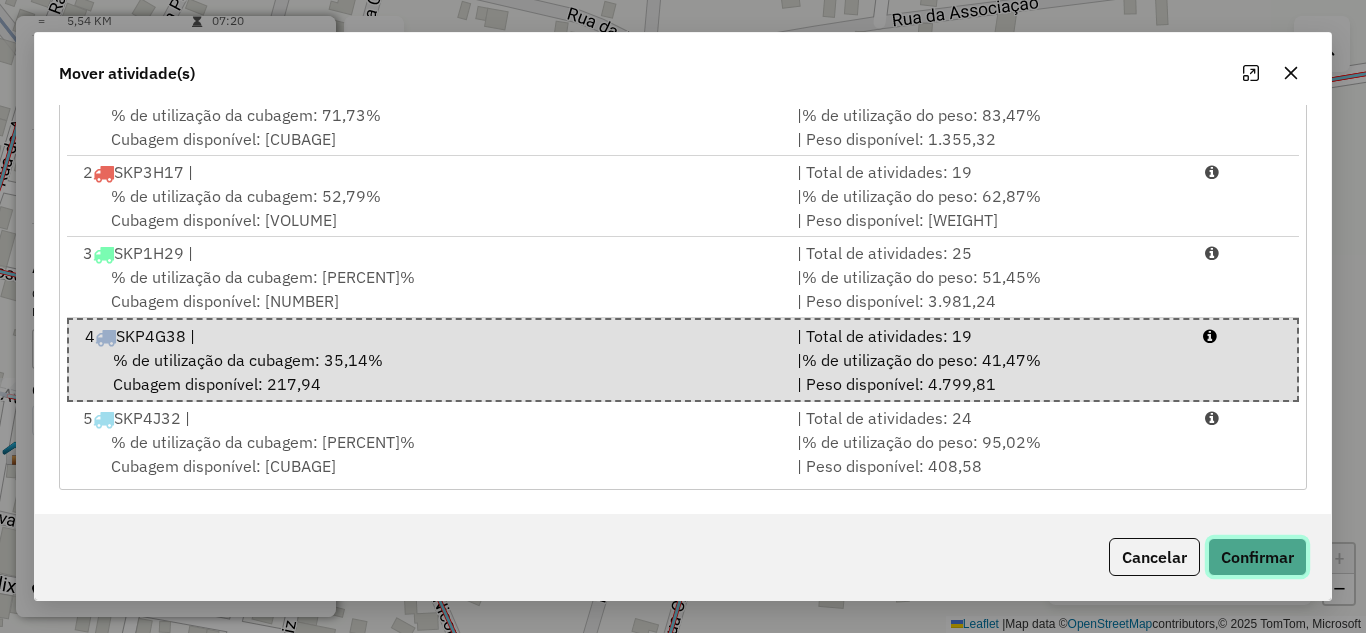 click on "Confirmar" 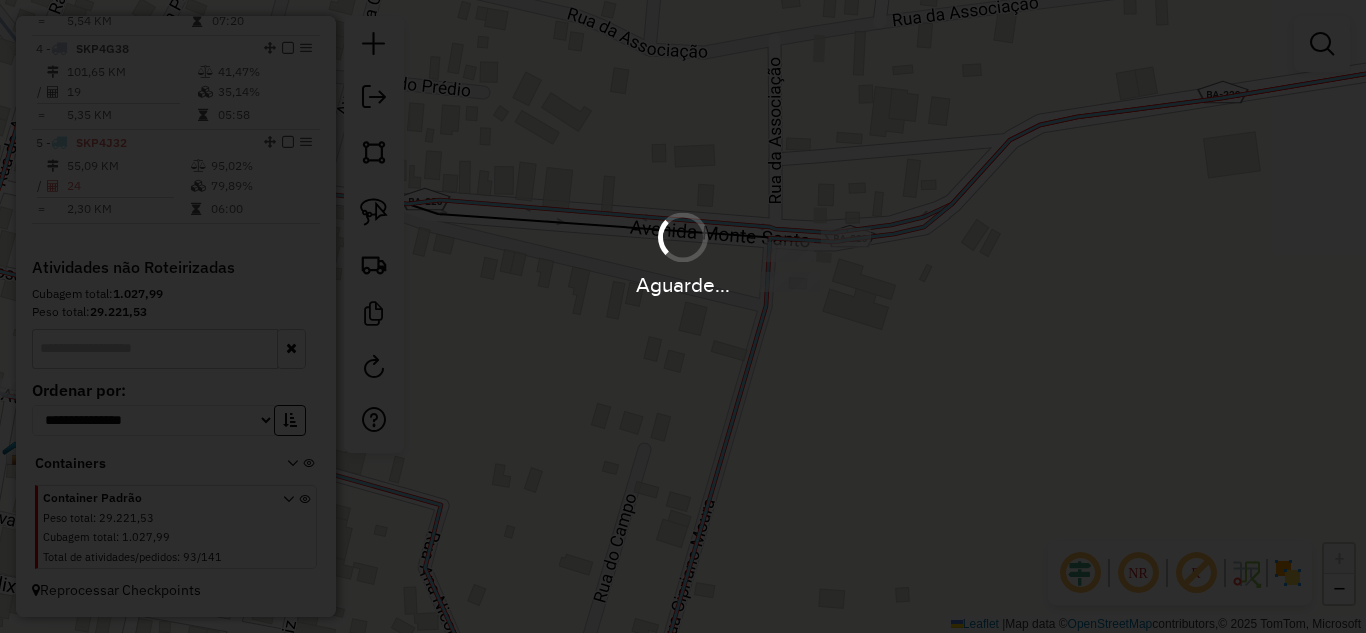 scroll, scrollTop: 0, scrollLeft: 0, axis: both 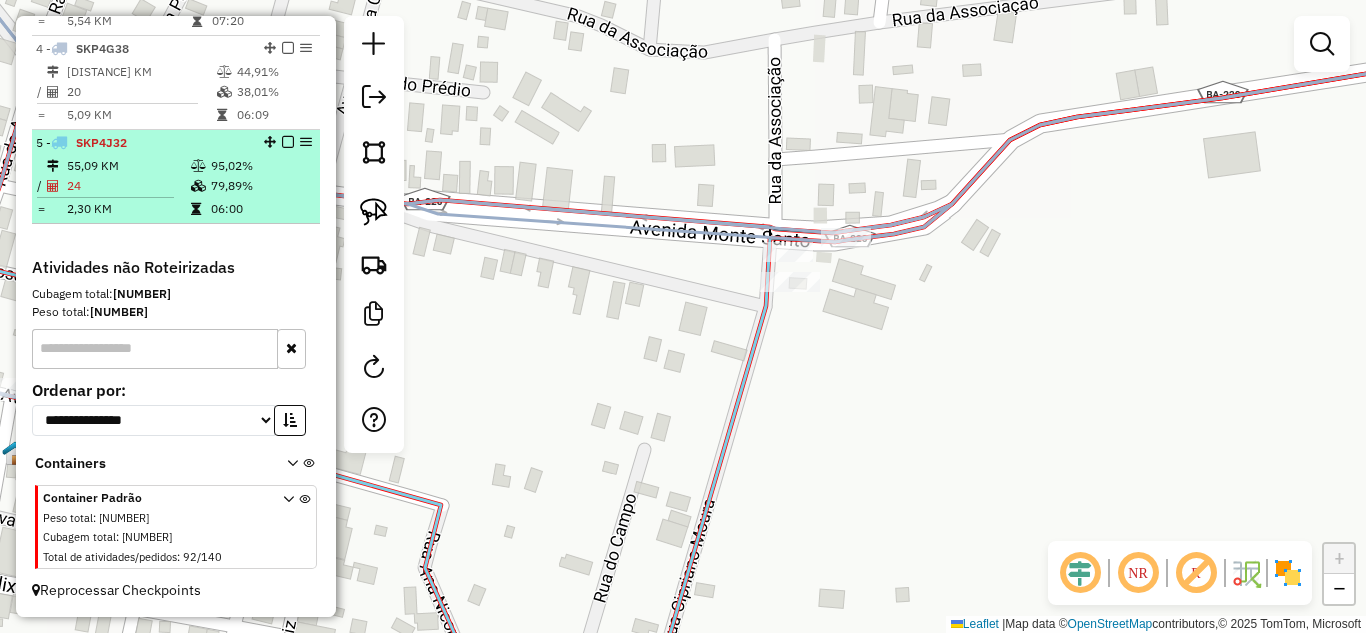 click on "55,09 KM" at bounding box center (128, 166) 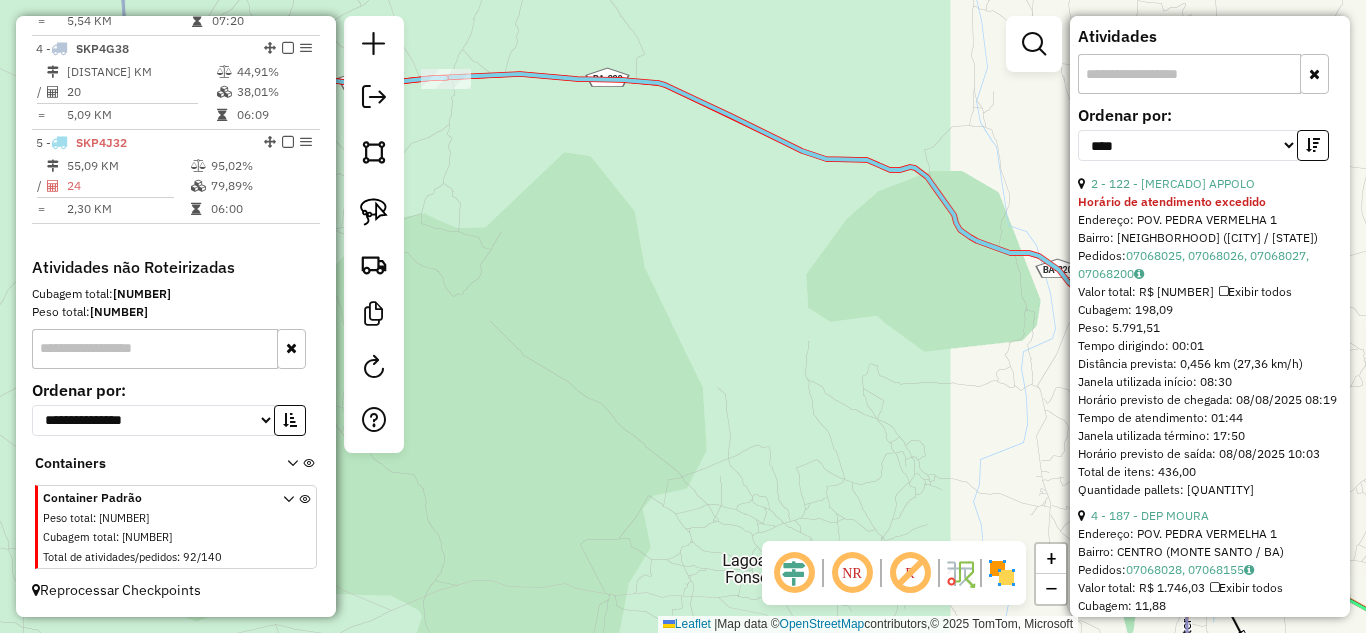 scroll, scrollTop: 800, scrollLeft: 0, axis: vertical 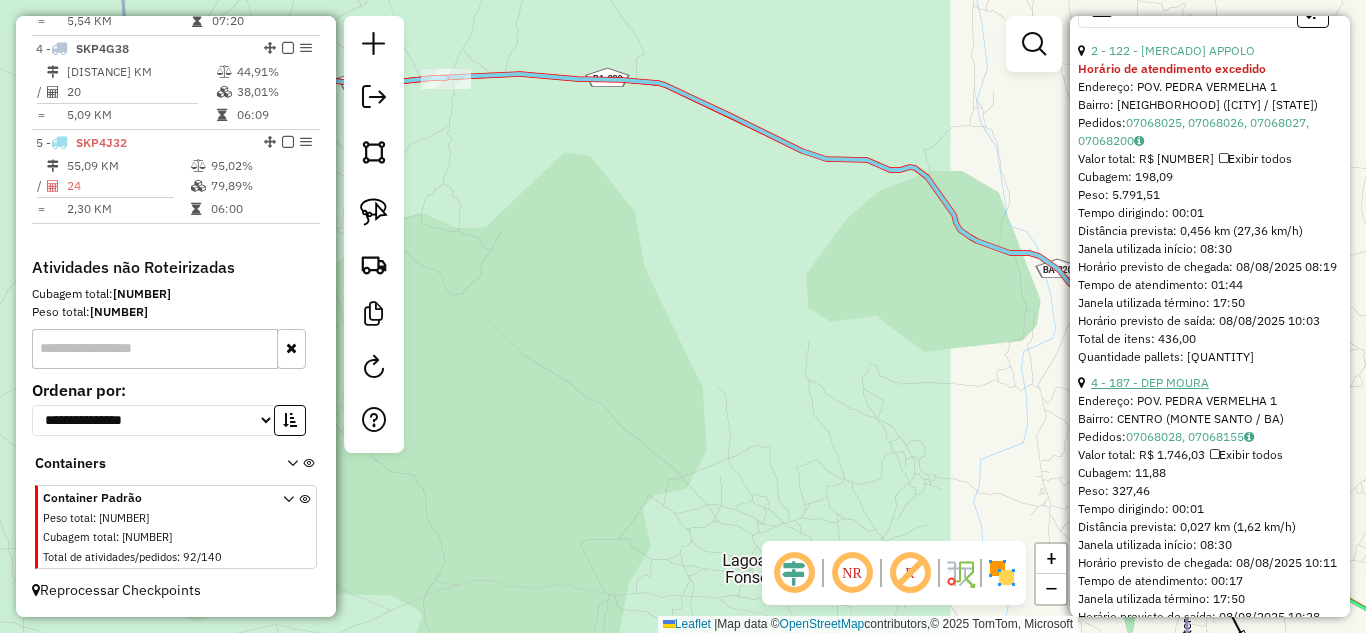 click on "4 - 187 - DEP MOURA" at bounding box center [1150, 382] 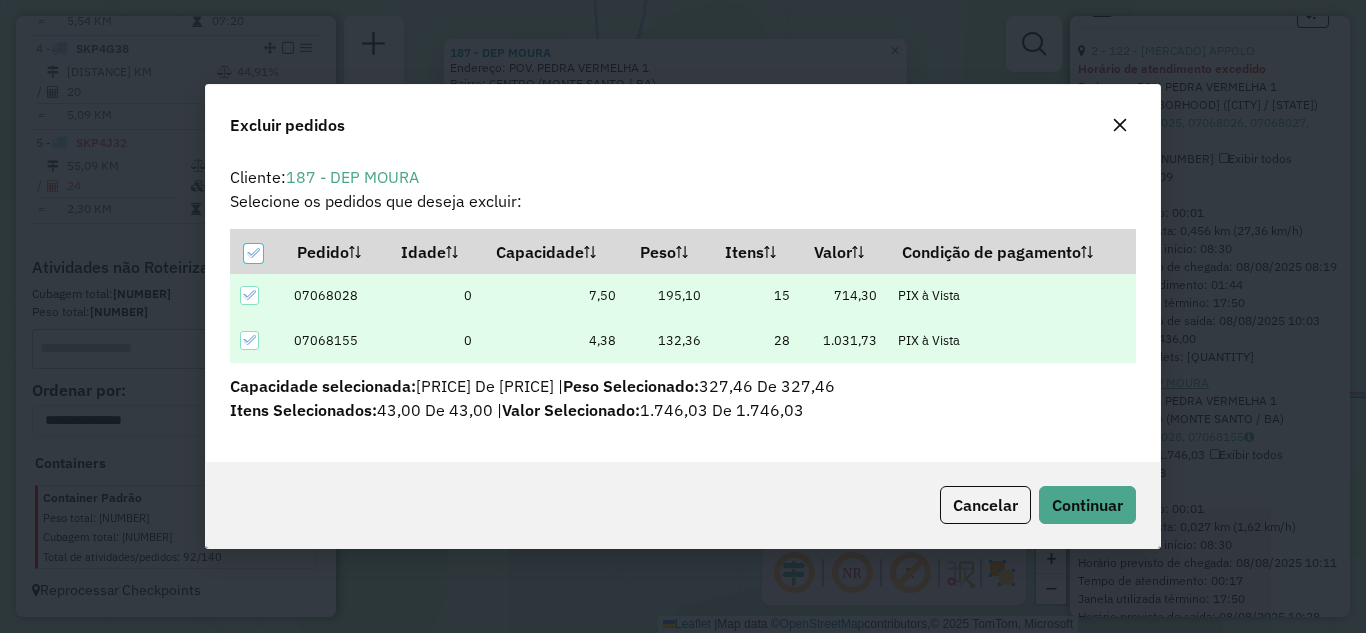 scroll, scrollTop: 12, scrollLeft: 6, axis: both 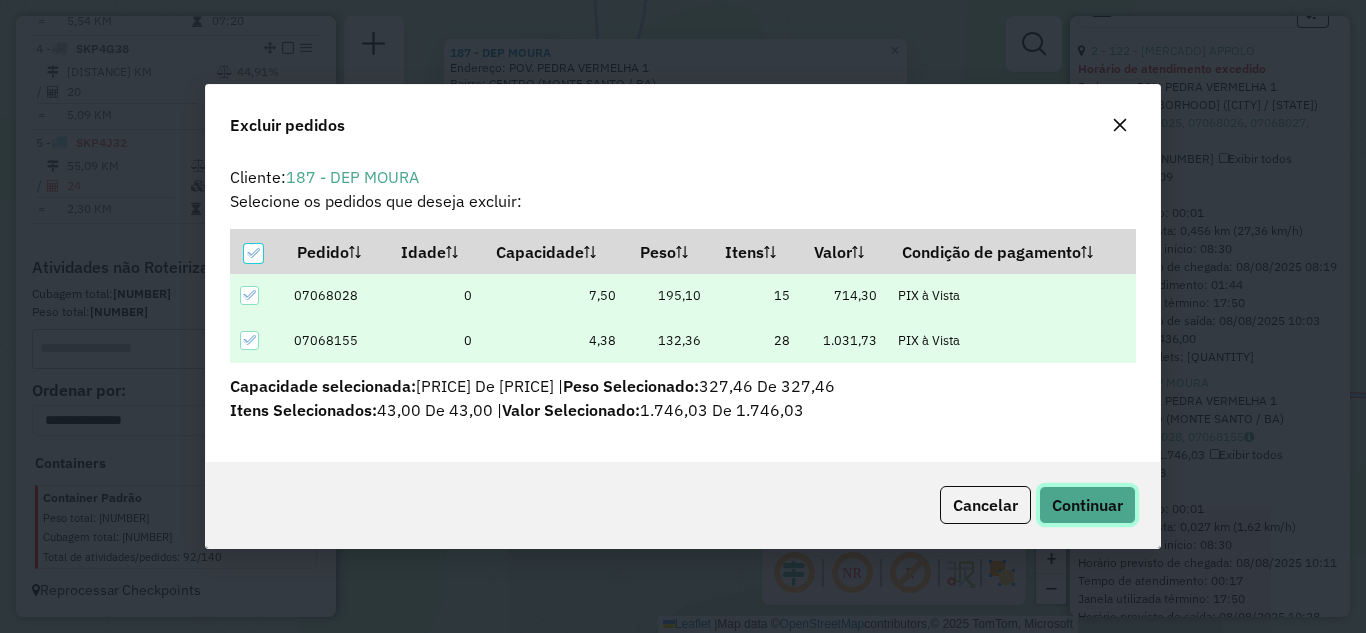 click on "Continuar" 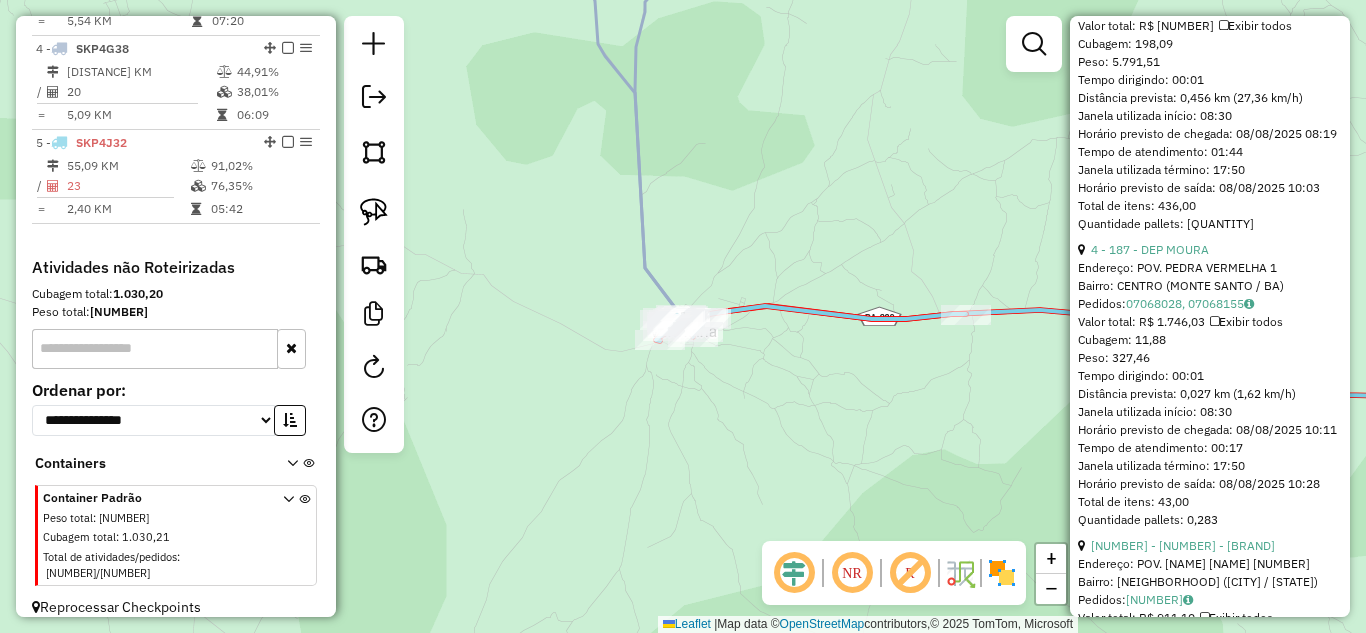 scroll, scrollTop: 1000, scrollLeft: 0, axis: vertical 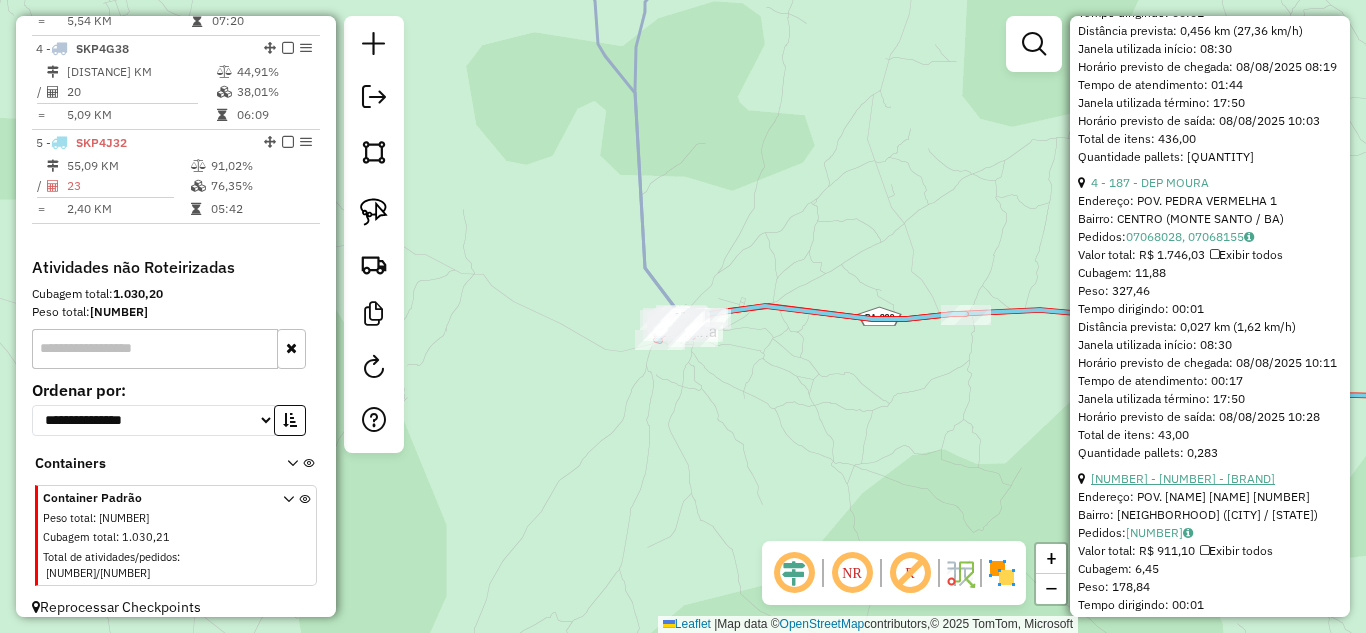 click on "20 - 240 - MERC ANDRADE" at bounding box center (1183, 478) 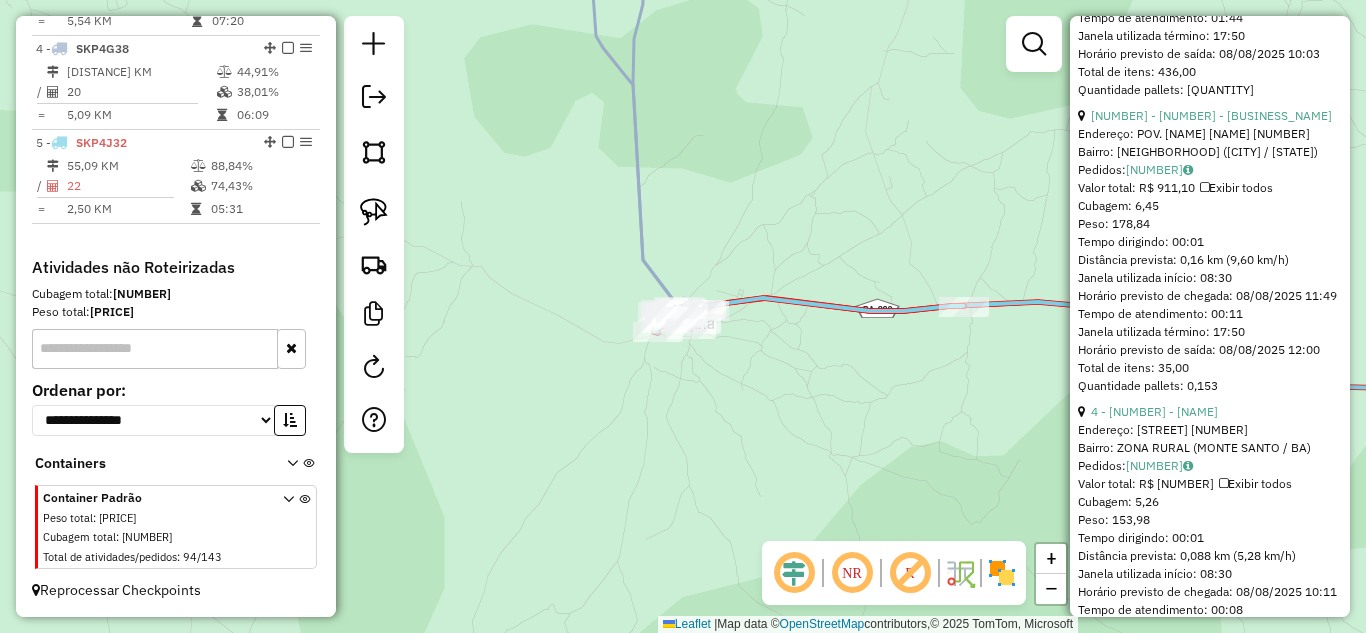scroll, scrollTop: 403, scrollLeft: 0, axis: vertical 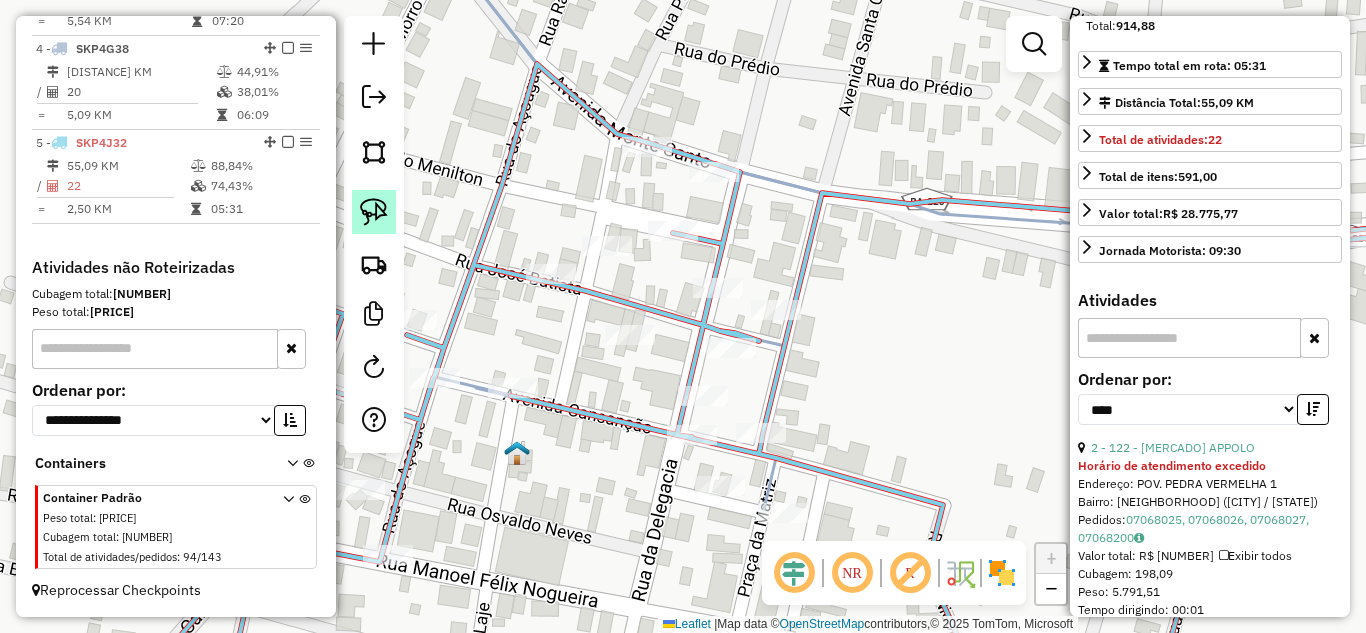 click 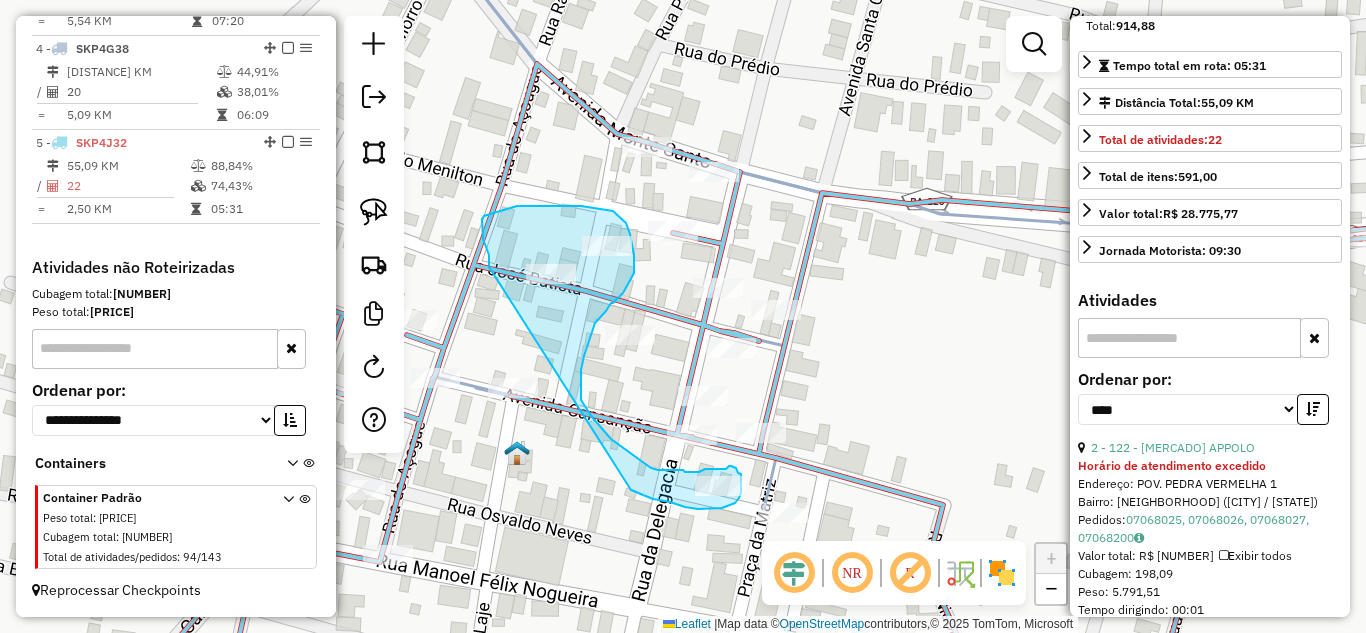 drag, startPoint x: 489, startPoint y: 255, endPoint x: 632, endPoint y: 488, distance: 273.3825 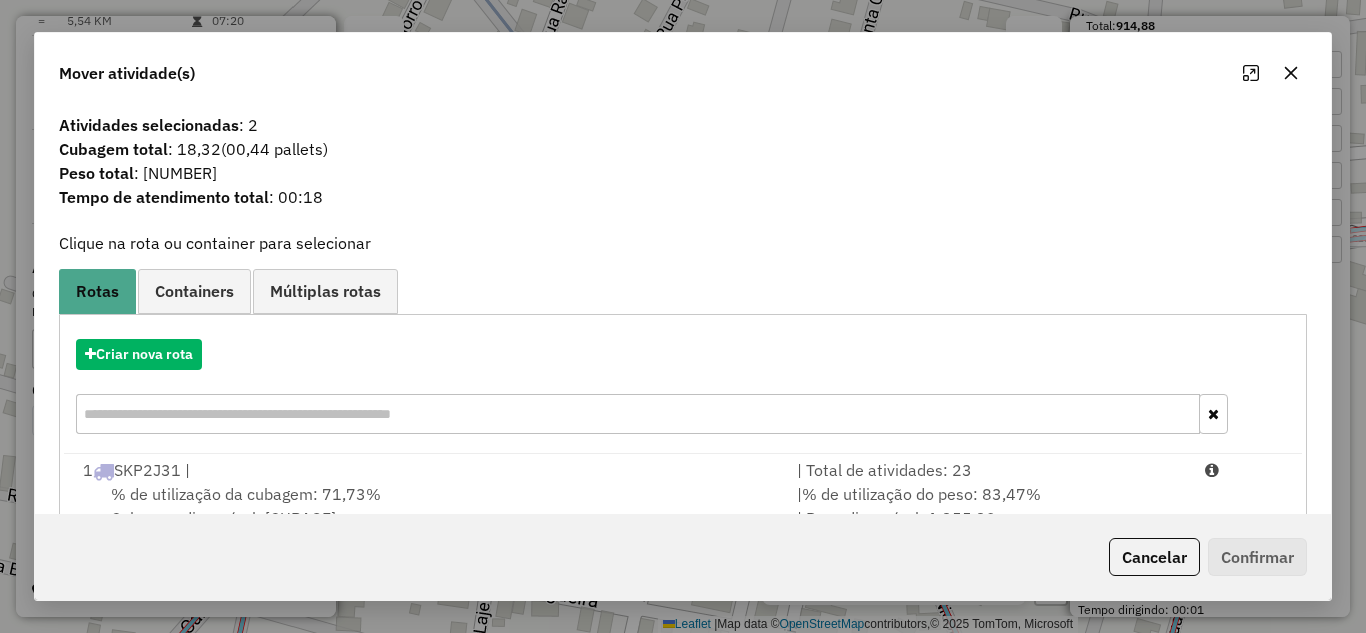 scroll, scrollTop: 267, scrollLeft: 0, axis: vertical 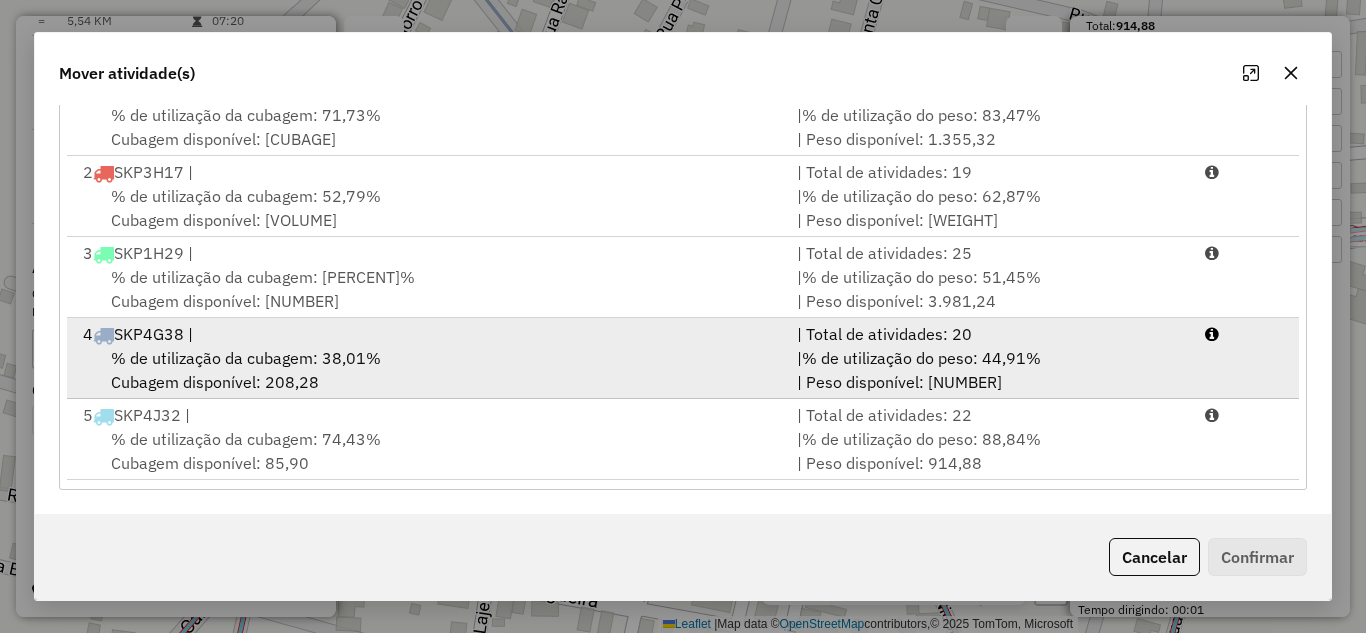 click on "4  SKP4G38 |" at bounding box center (428, 334) 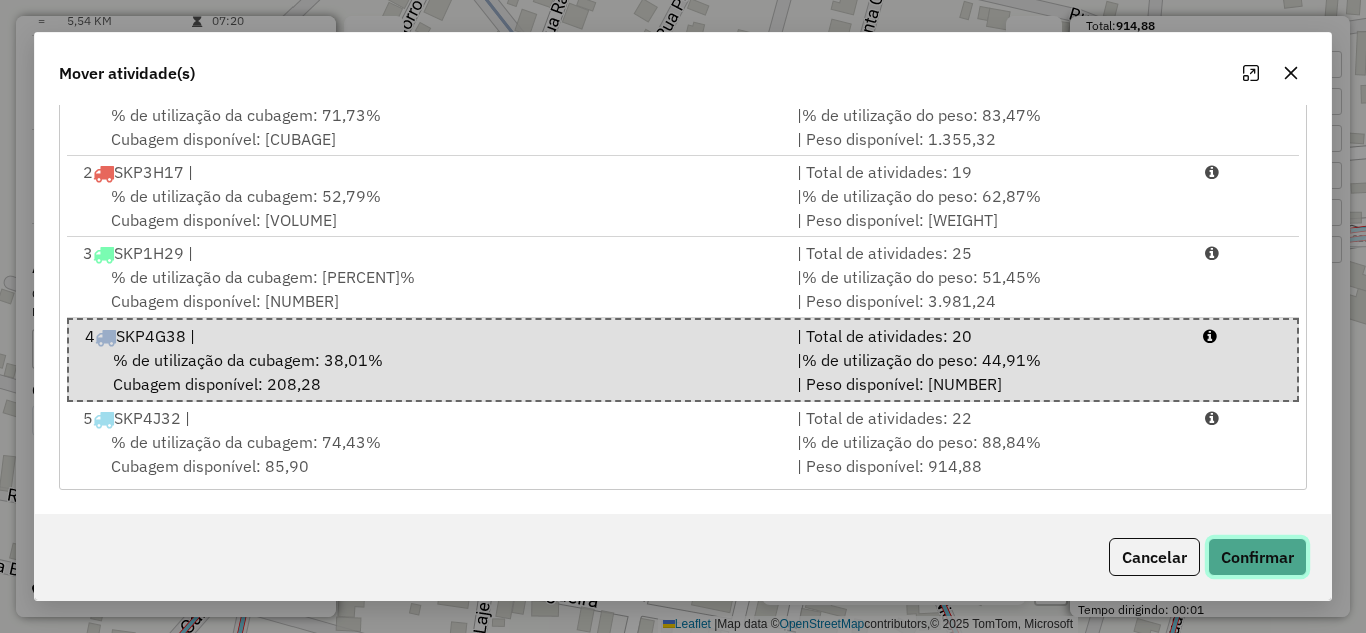 click on "Confirmar" 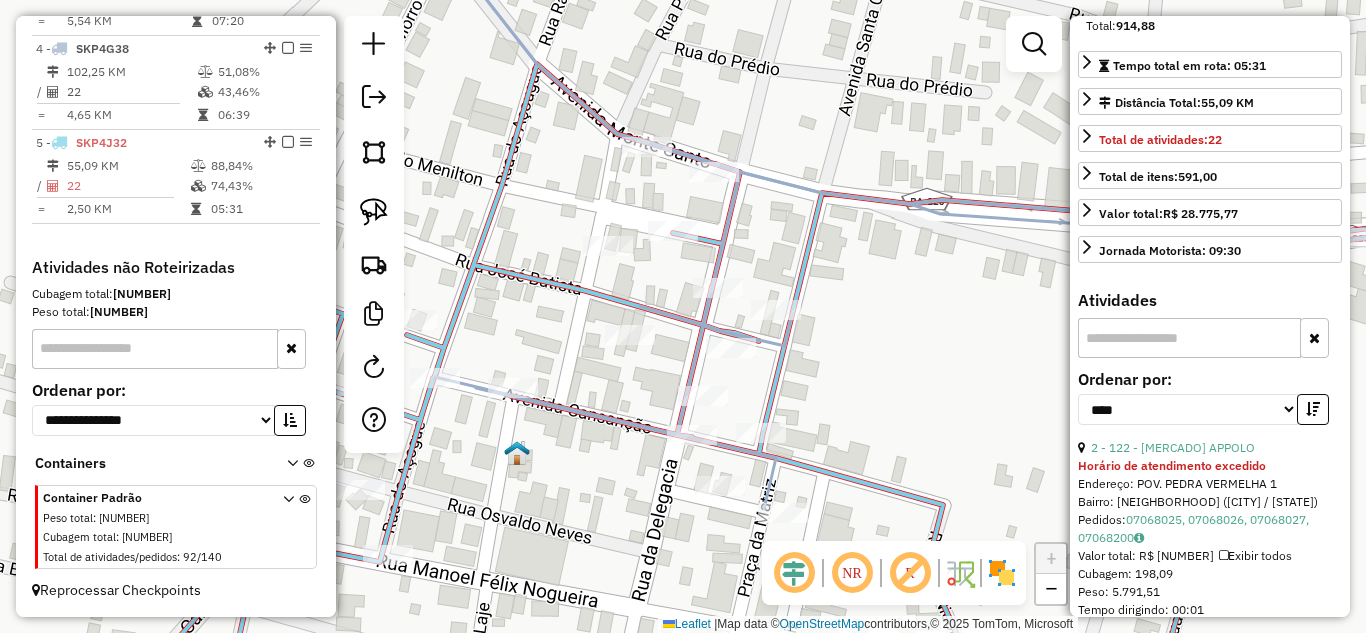 scroll, scrollTop: 0, scrollLeft: 0, axis: both 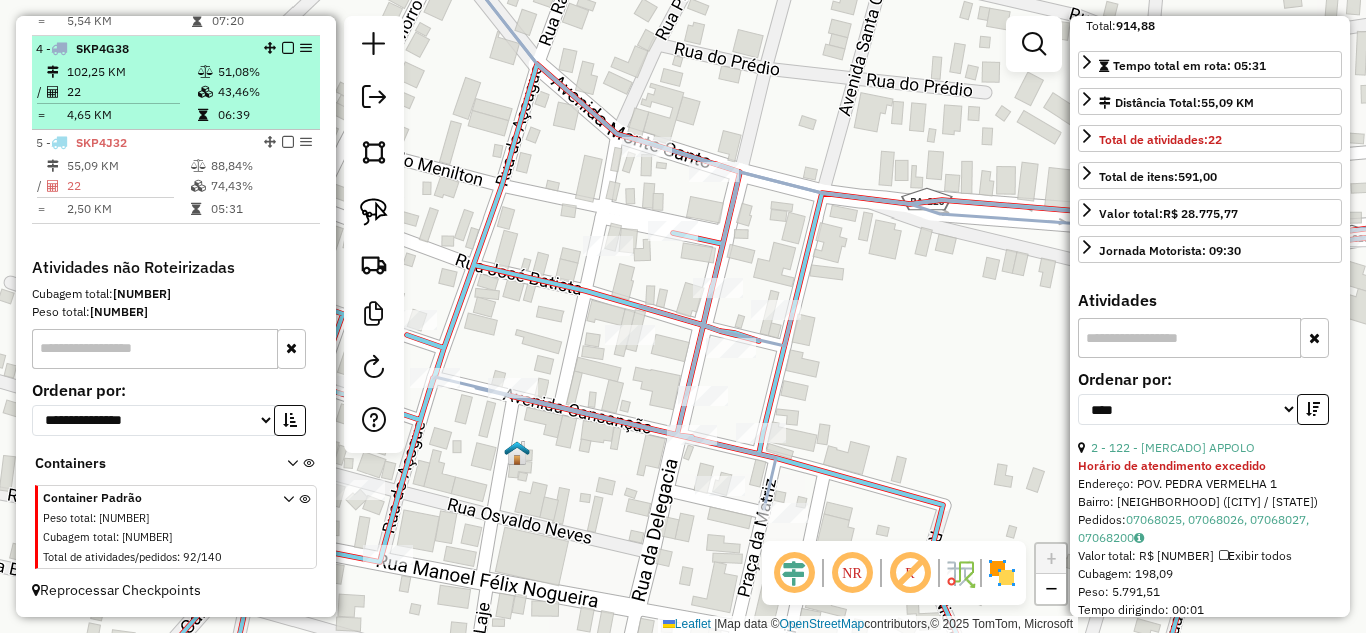 click on "102,25 KM" at bounding box center (131, 72) 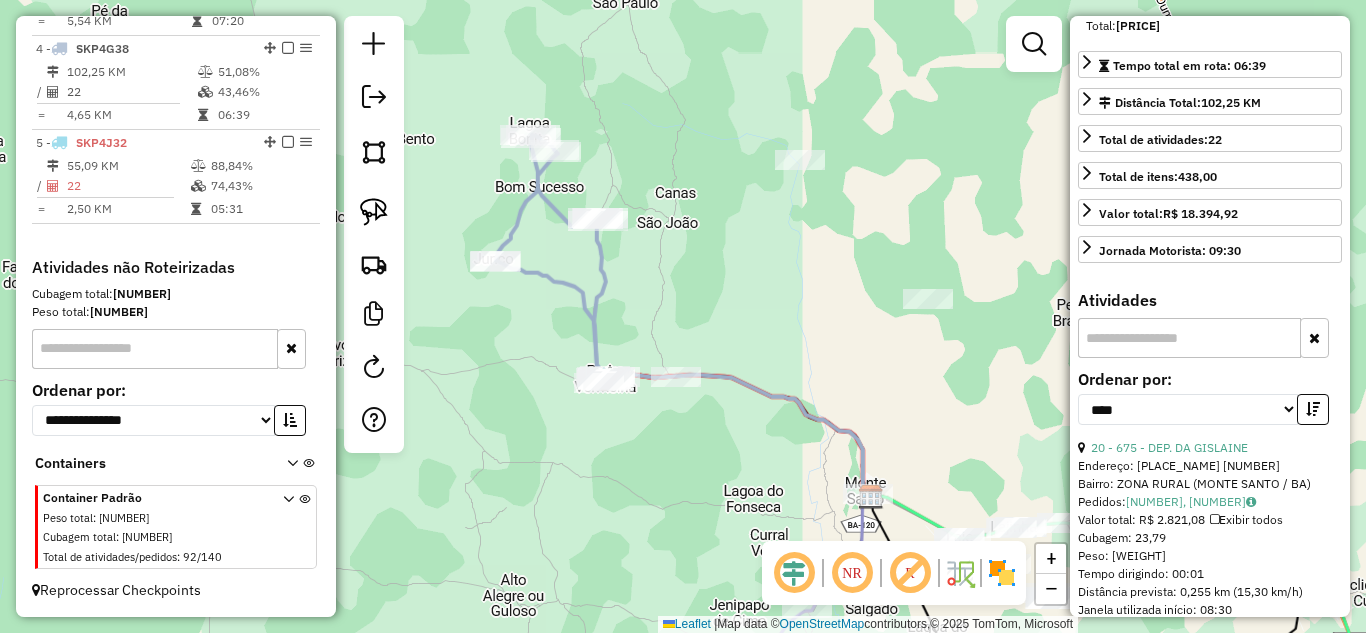 scroll, scrollTop: 136, scrollLeft: 0, axis: vertical 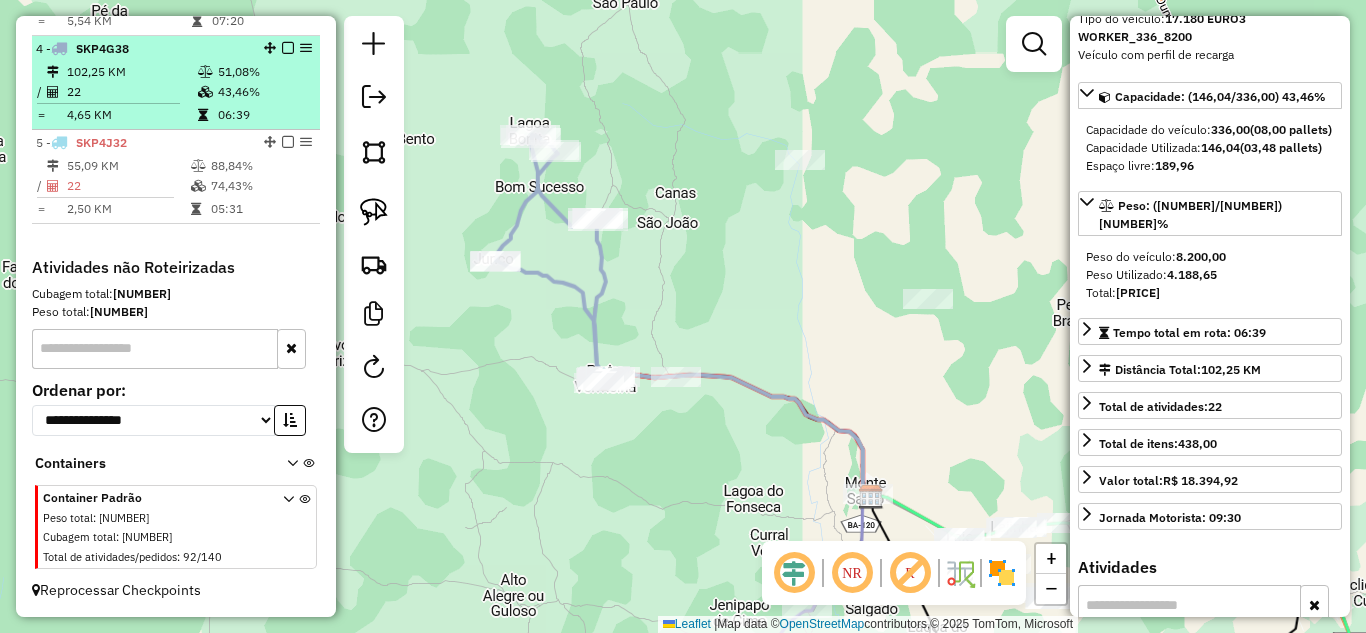 click on "102,25 KM" at bounding box center [131, 72] 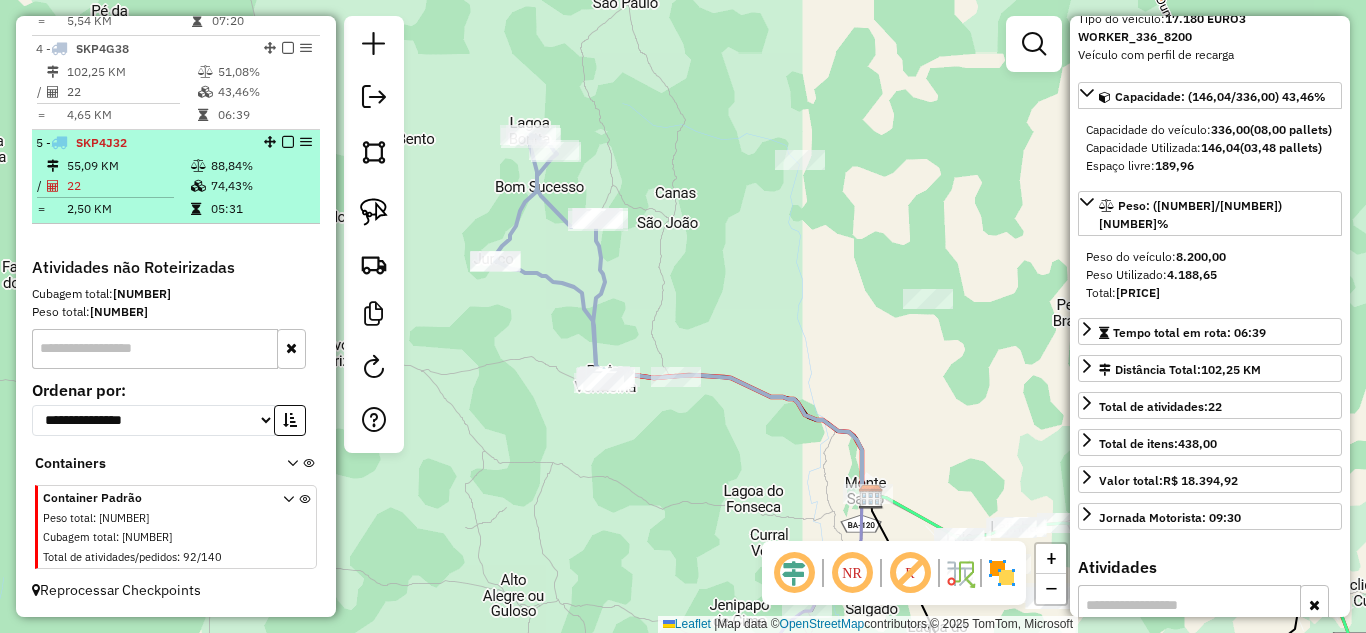 click on "SKP4J32" at bounding box center (101, 142) 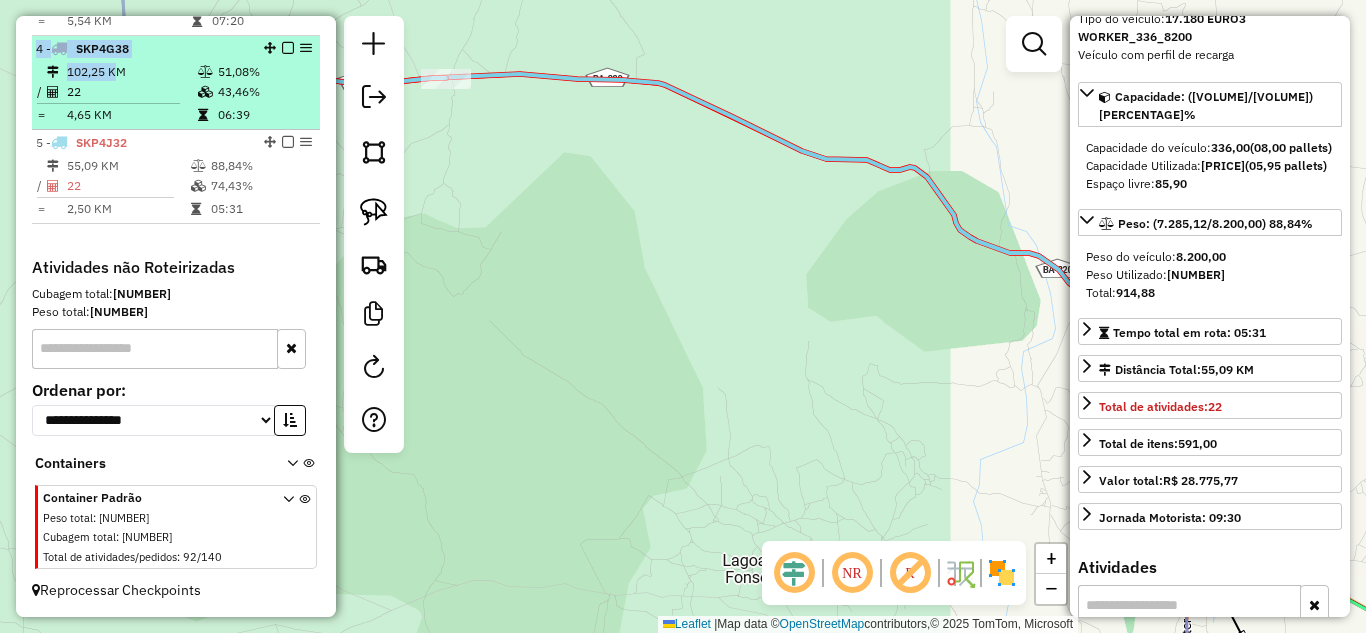 click on "4 -       SKP4G38   102,25 KM   51,08%  /  22   43,46%     =  4,65 KM   06:39" at bounding box center [176, 83] 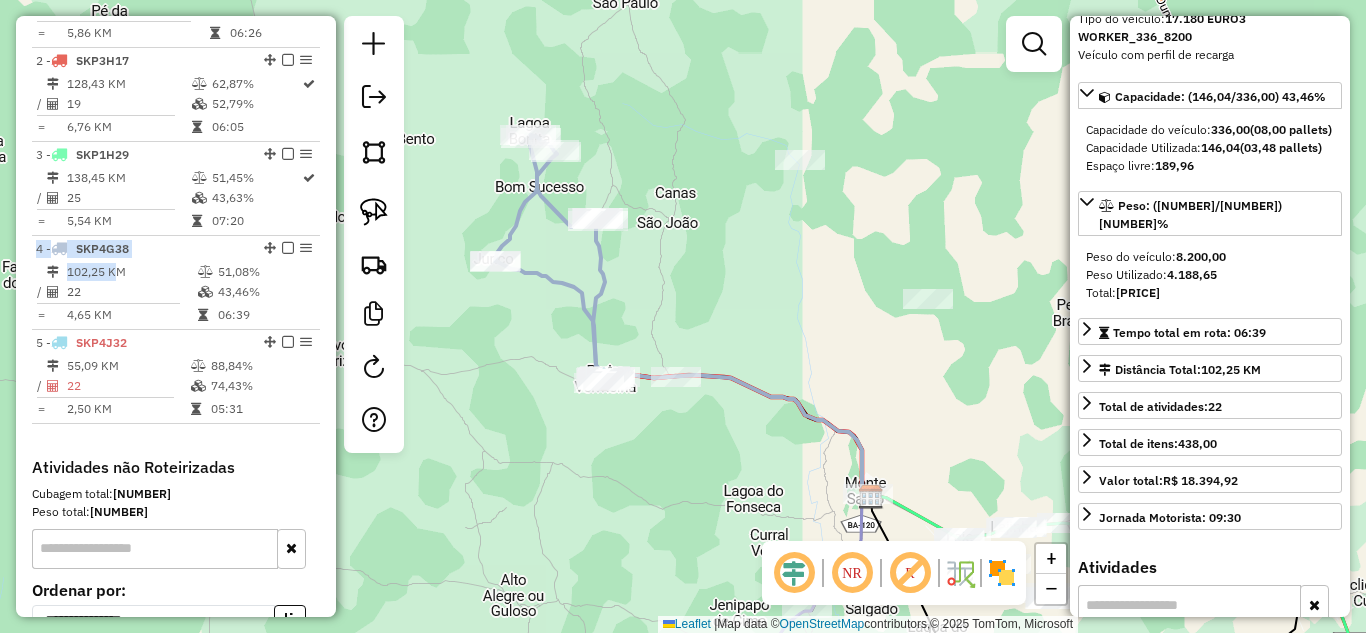 scroll, scrollTop: 879, scrollLeft: 0, axis: vertical 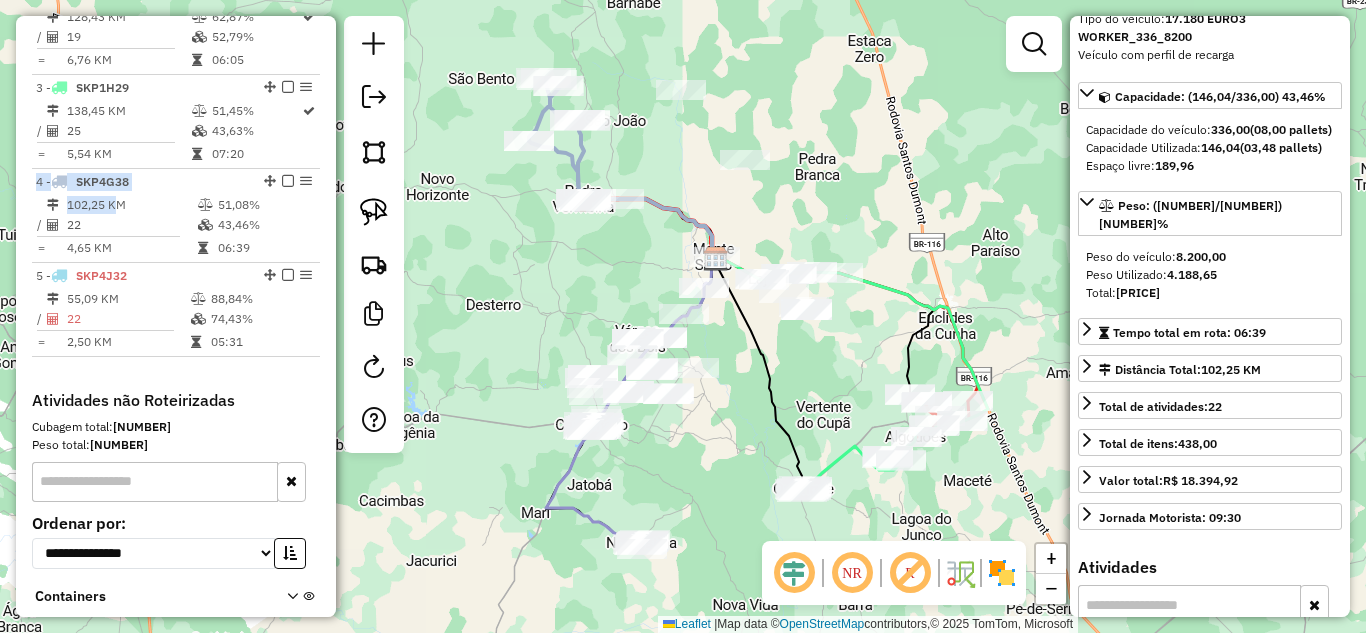 drag, startPoint x: 698, startPoint y: 534, endPoint x: 801, endPoint y: 391, distance: 176.2328 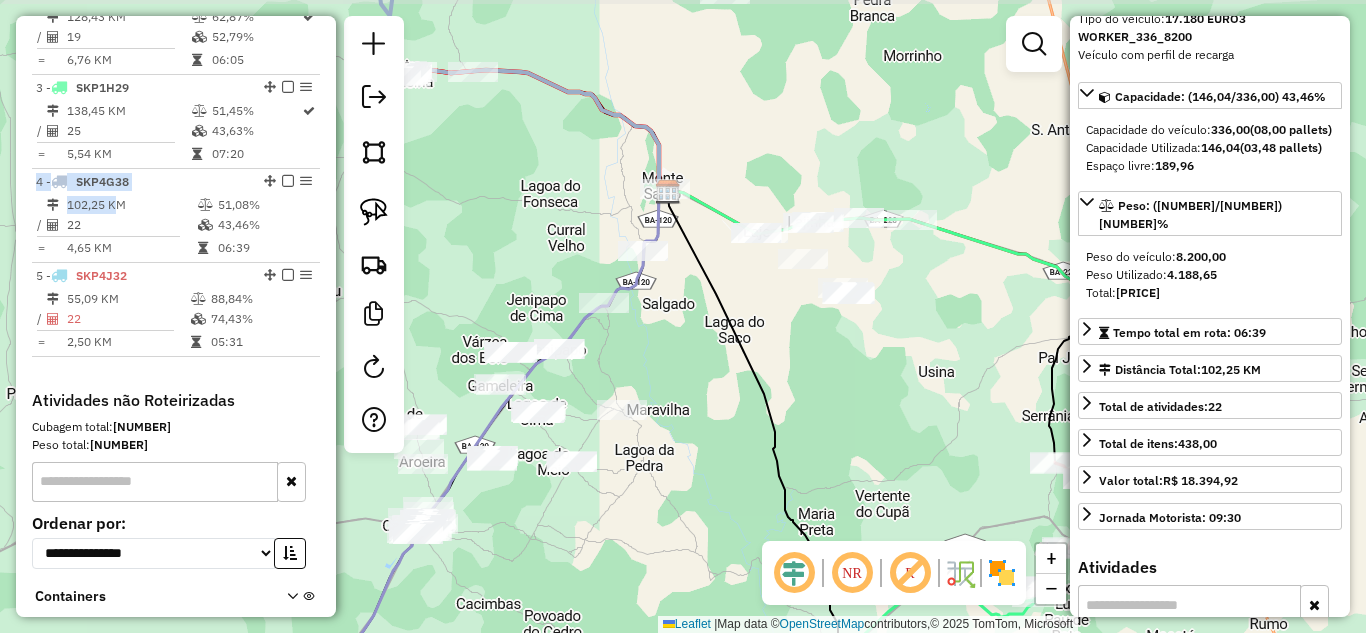 drag, startPoint x: 885, startPoint y: 244, endPoint x: 958, endPoint y: 285, distance: 83.725746 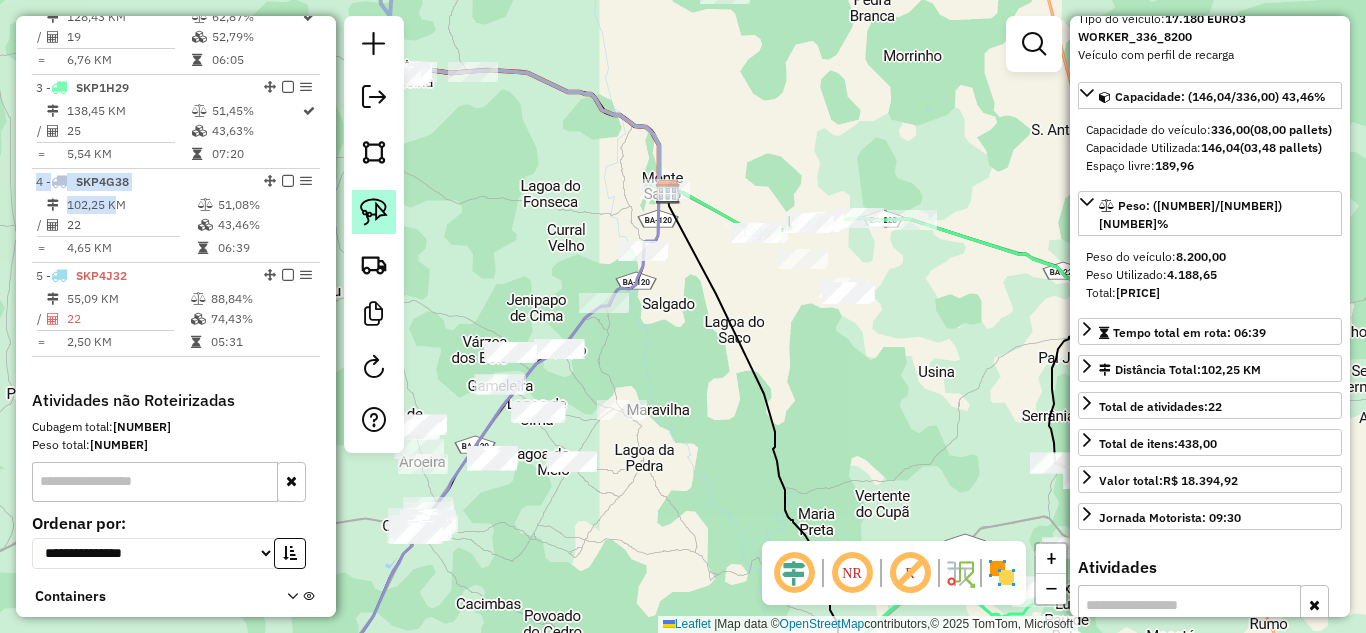 click 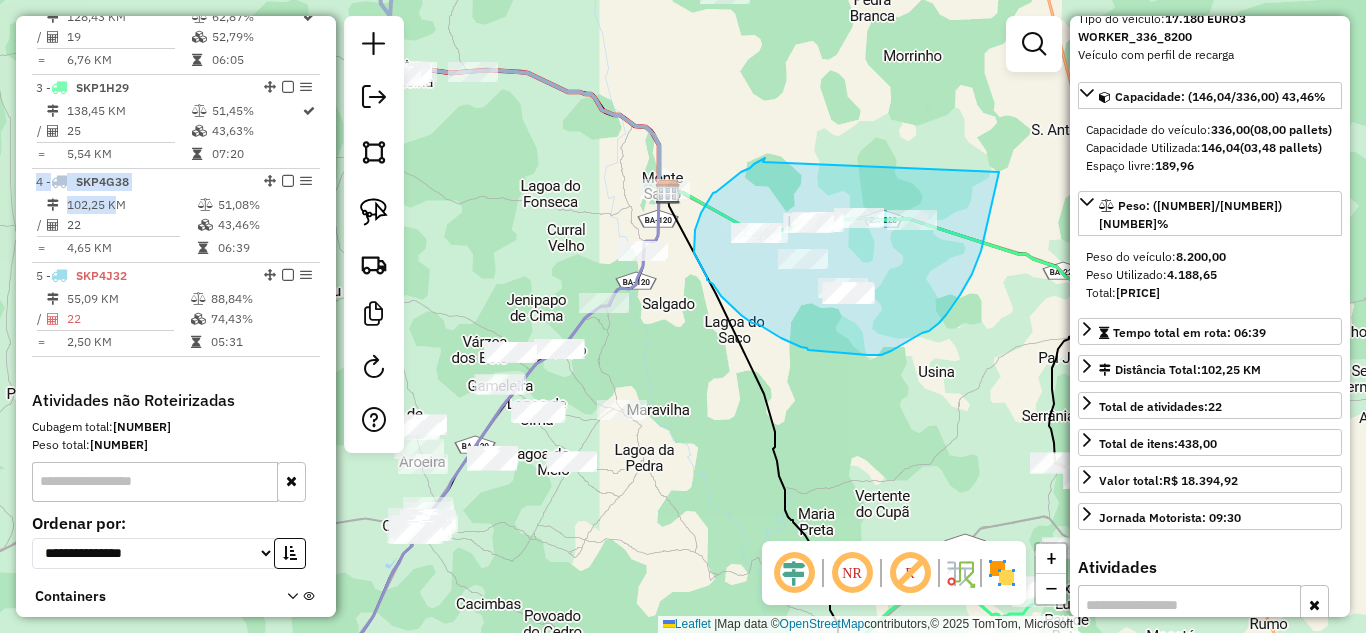 drag, startPoint x: 763, startPoint y: 162, endPoint x: 999, endPoint y: 172, distance: 236.21178 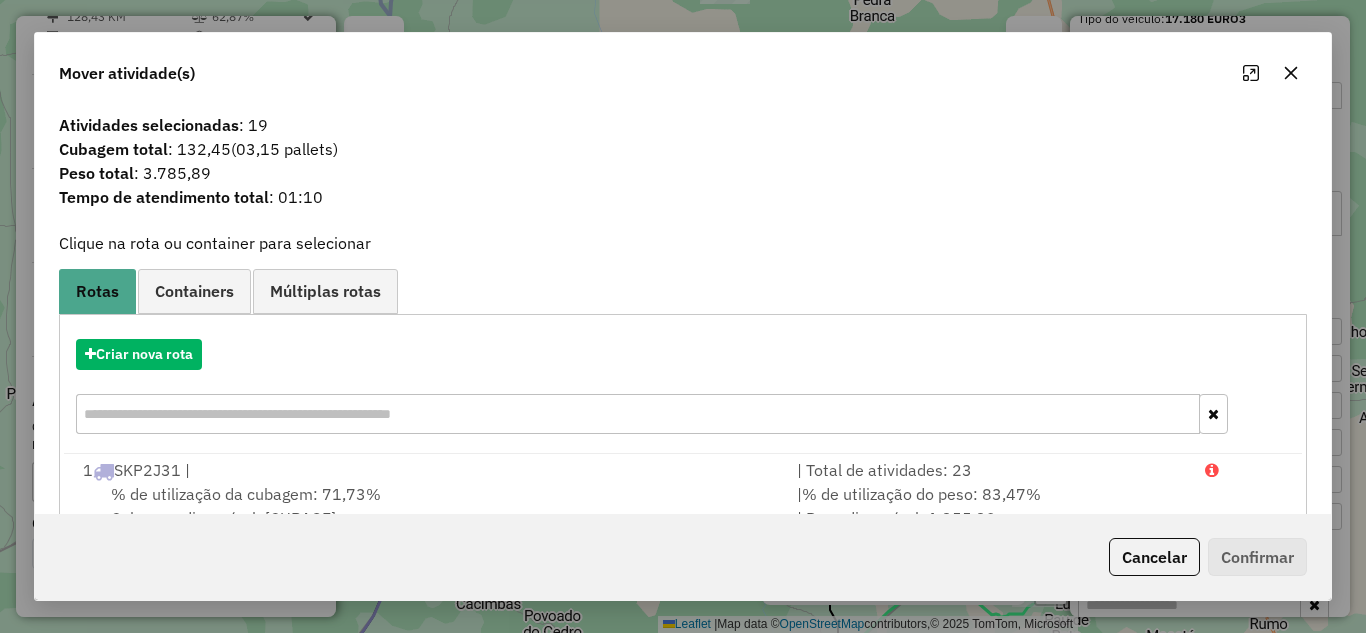 click 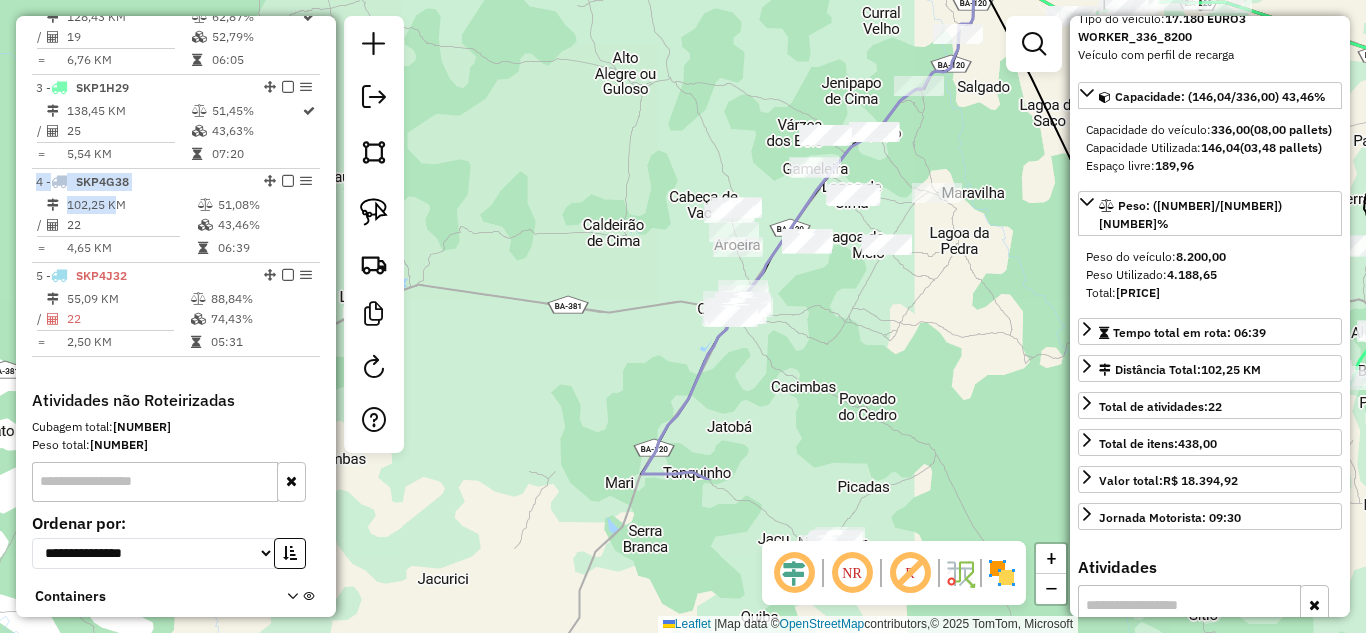 drag, startPoint x: 640, startPoint y: 369, endPoint x: 955, endPoint y: 152, distance: 382.51013 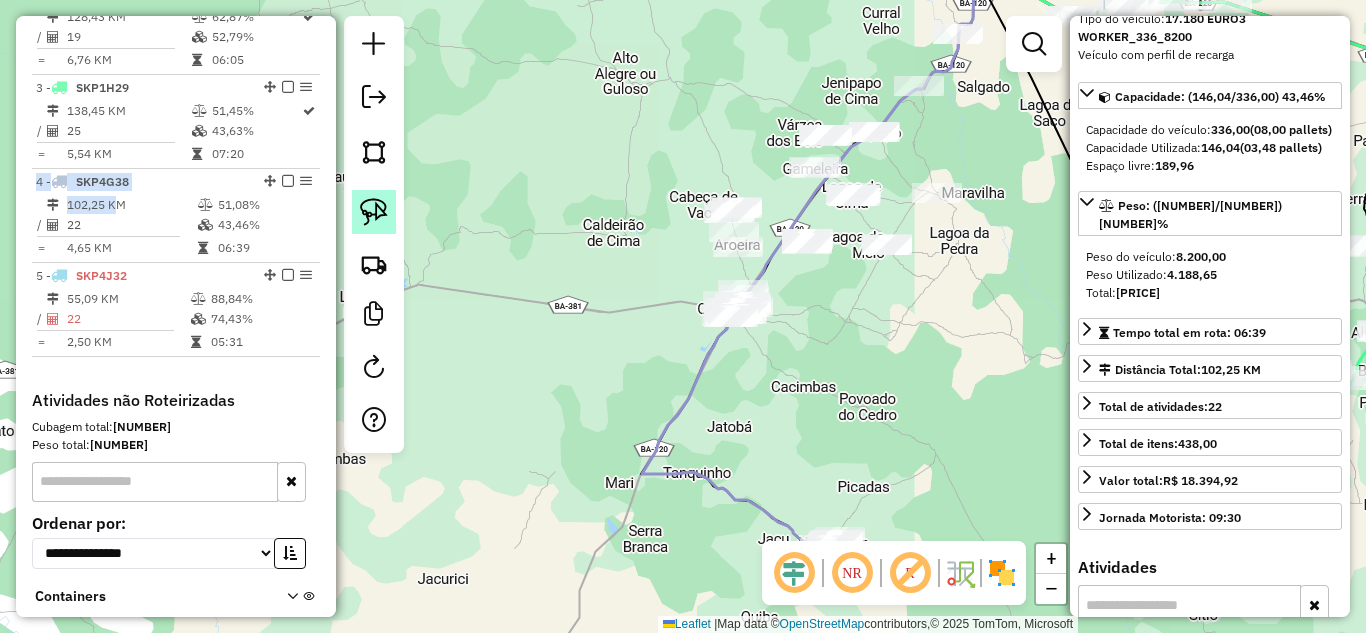 click 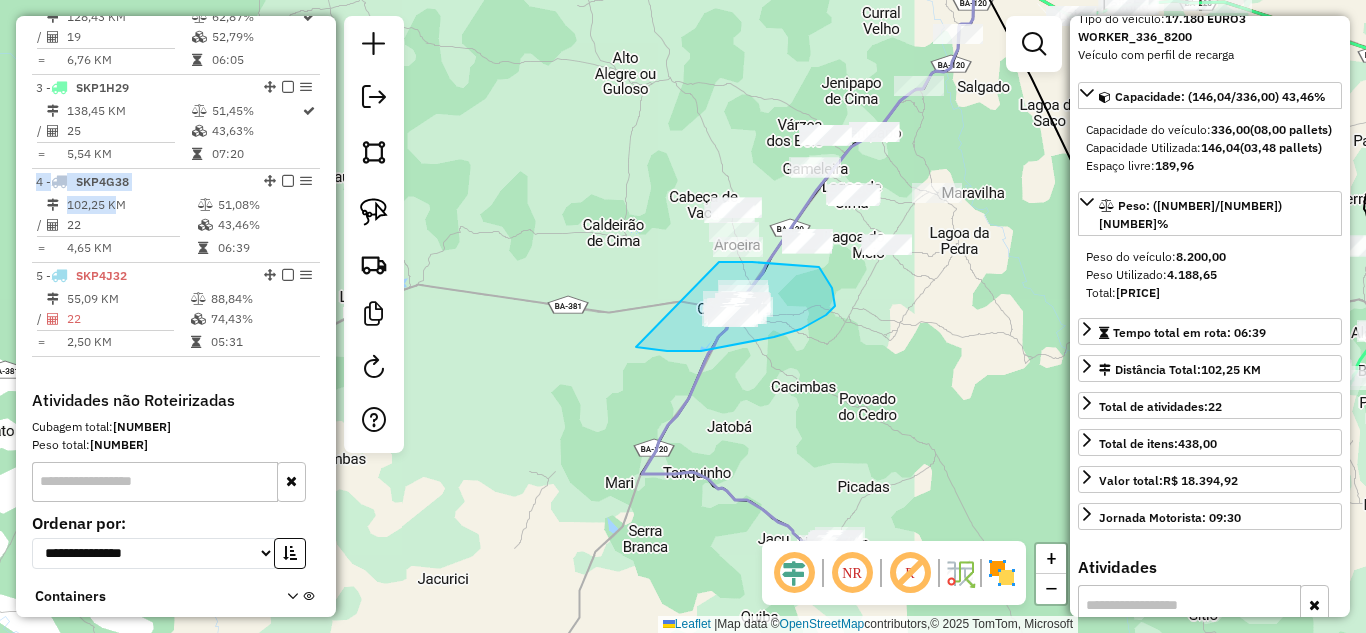 drag, startPoint x: 719, startPoint y: 262, endPoint x: 636, endPoint y: 346, distance: 118.08895 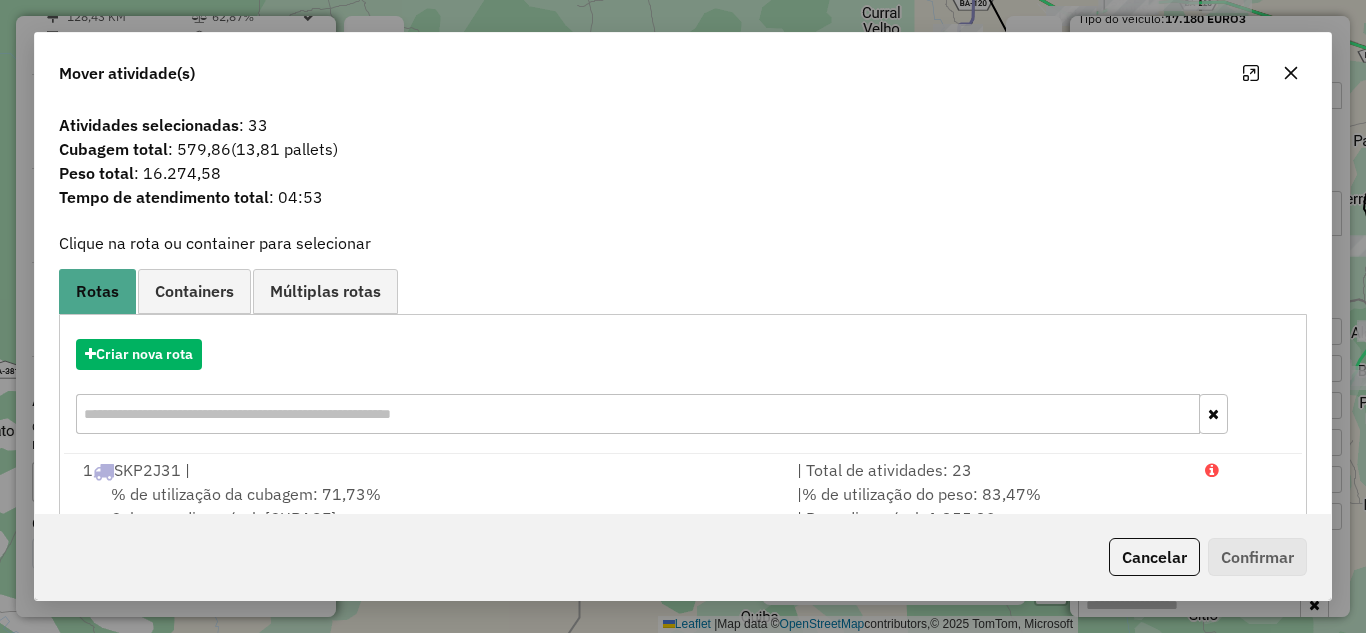 click 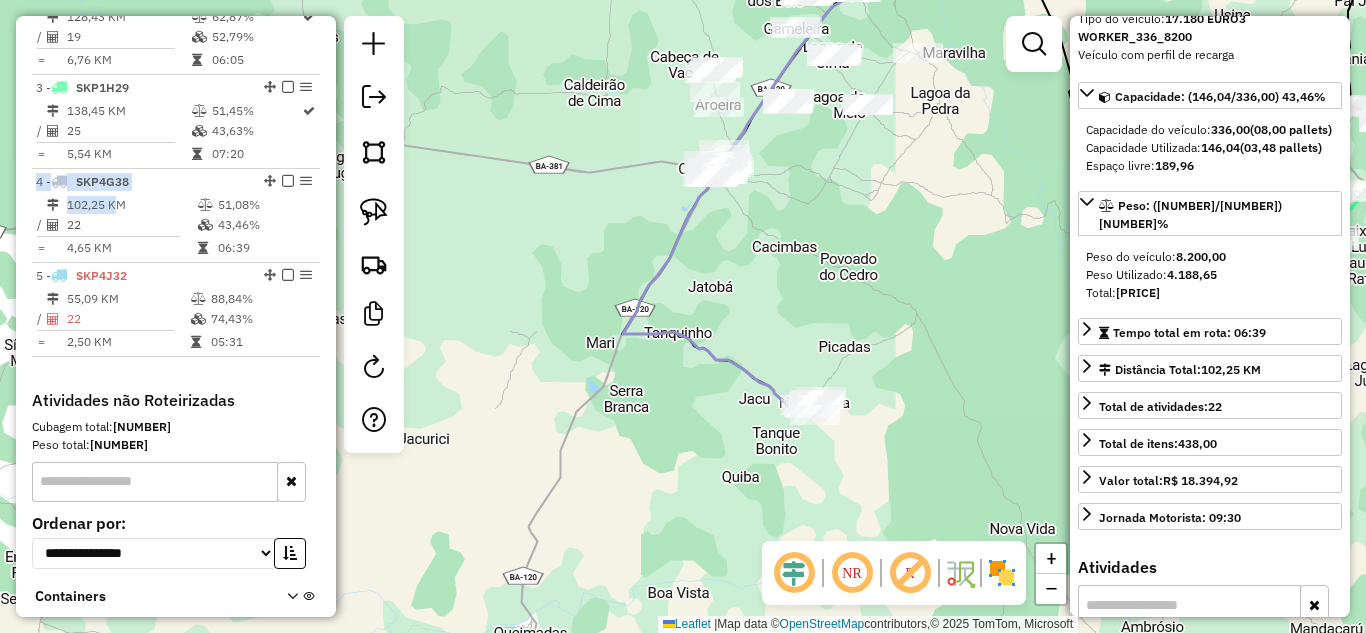 drag, startPoint x: 882, startPoint y: 405, endPoint x: 863, endPoint y: 264, distance: 142.27438 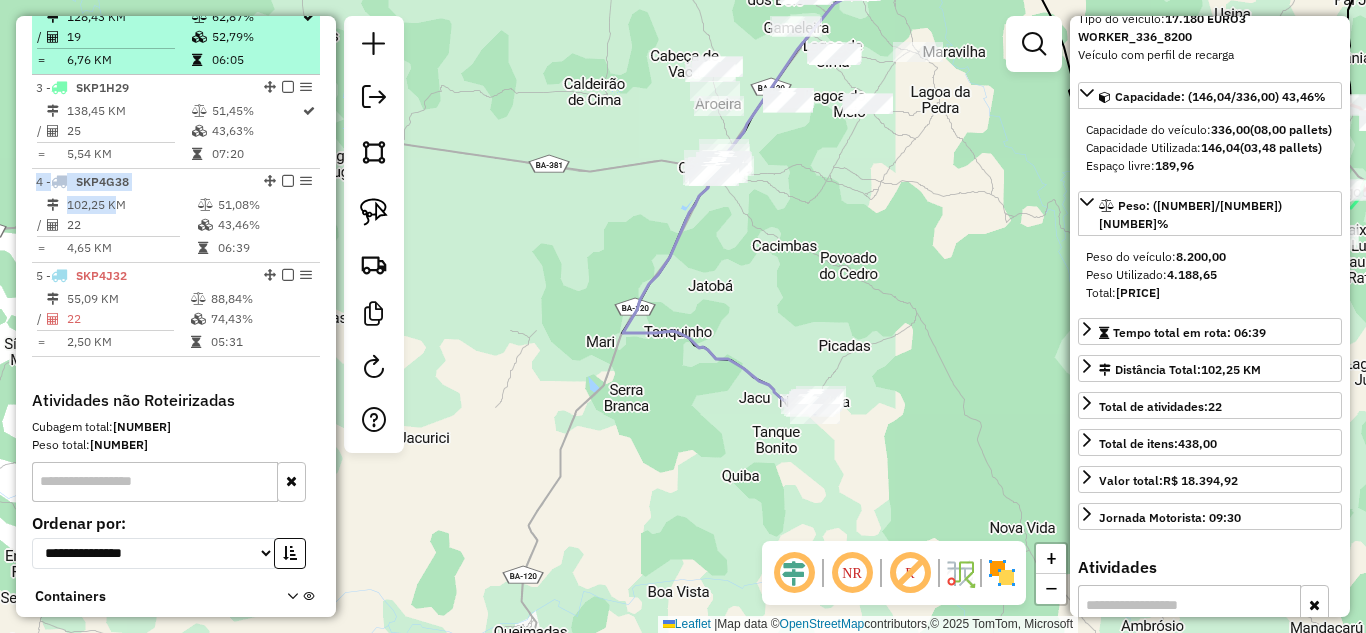 scroll, scrollTop: 612, scrollLeft: 0, axis: vertical 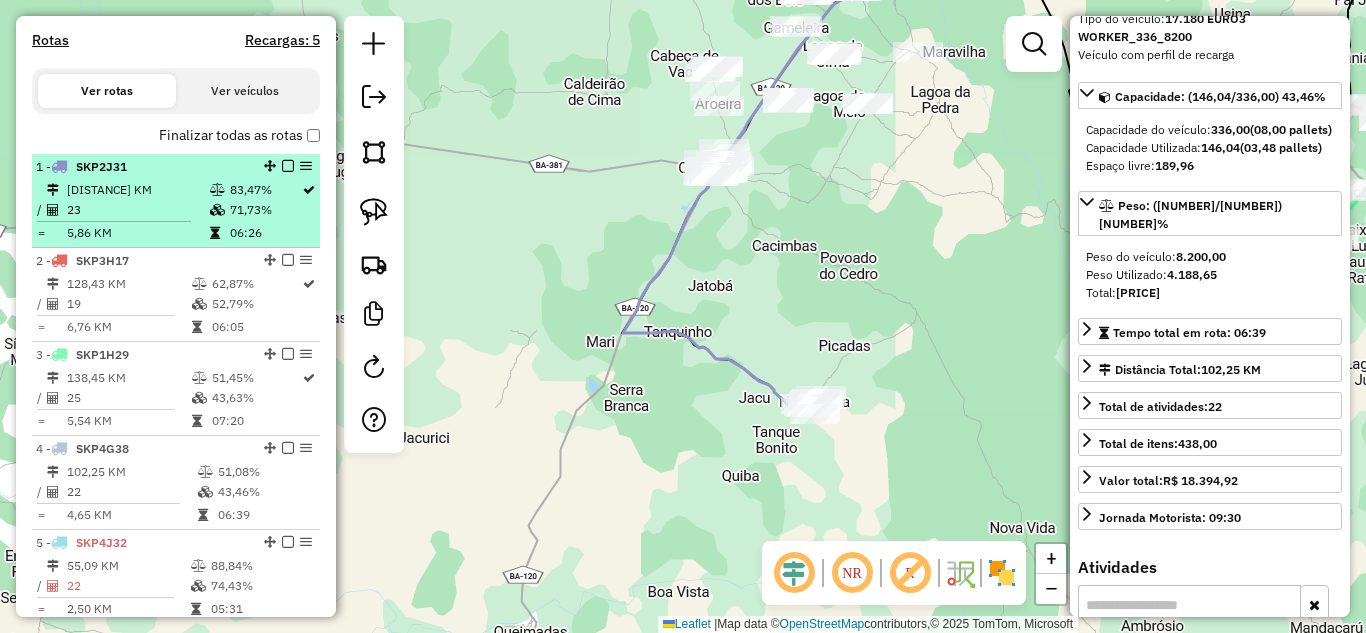 click on "[DISTANCE] KM" at bounding box center [137, 190] 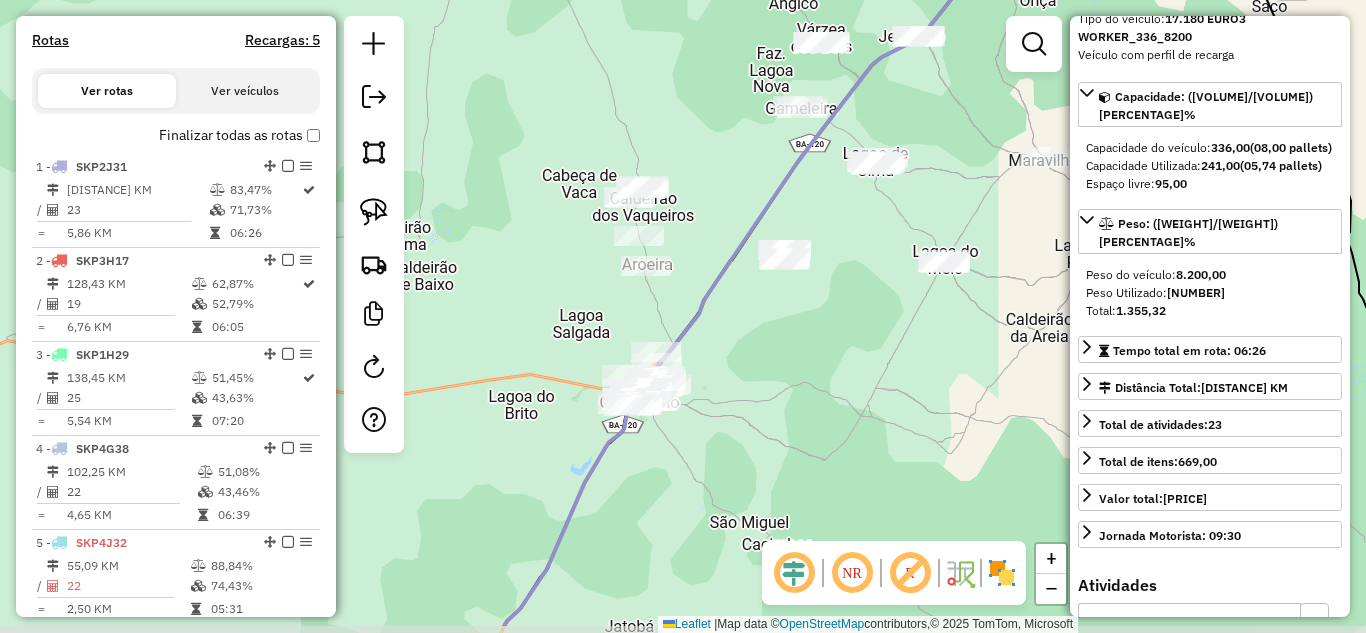 drag, startPoint x: 659, startPoint y: 287, endPoint x: 727, endPoint y: 216, distance: 98.31073 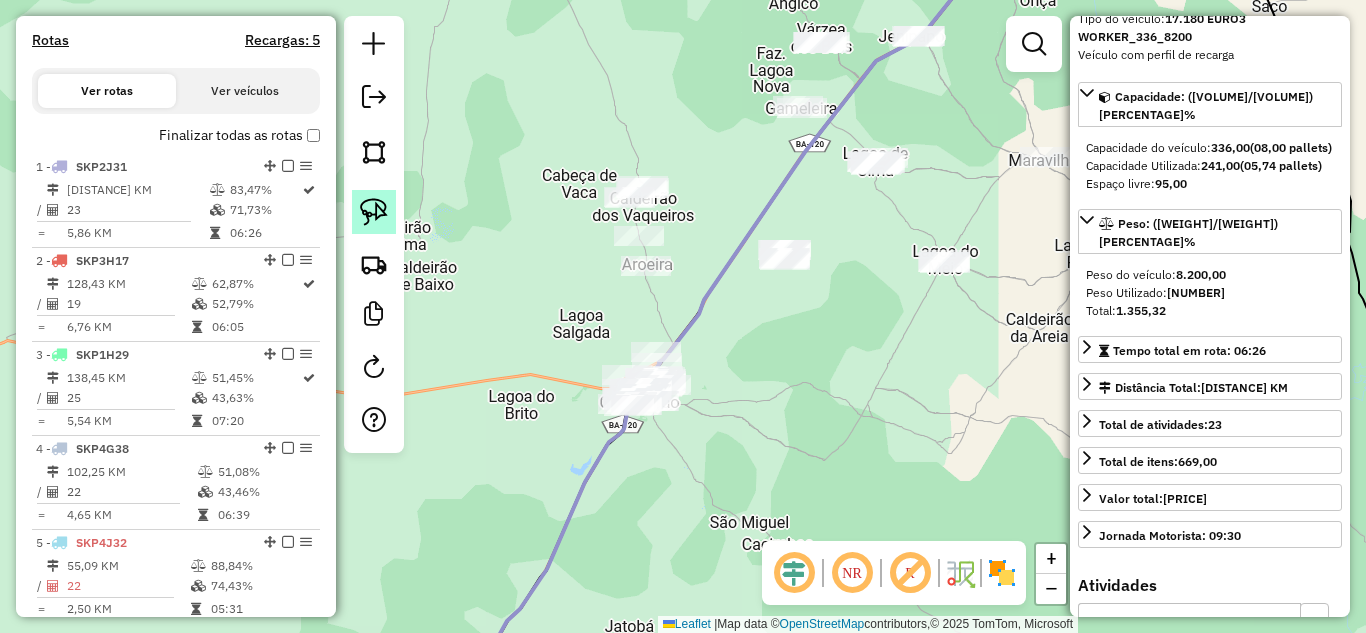 drag, startPoint x: 373, startPoint y: 204, endPoint x: 385, endPoint y: 205, distance: 12.0415945 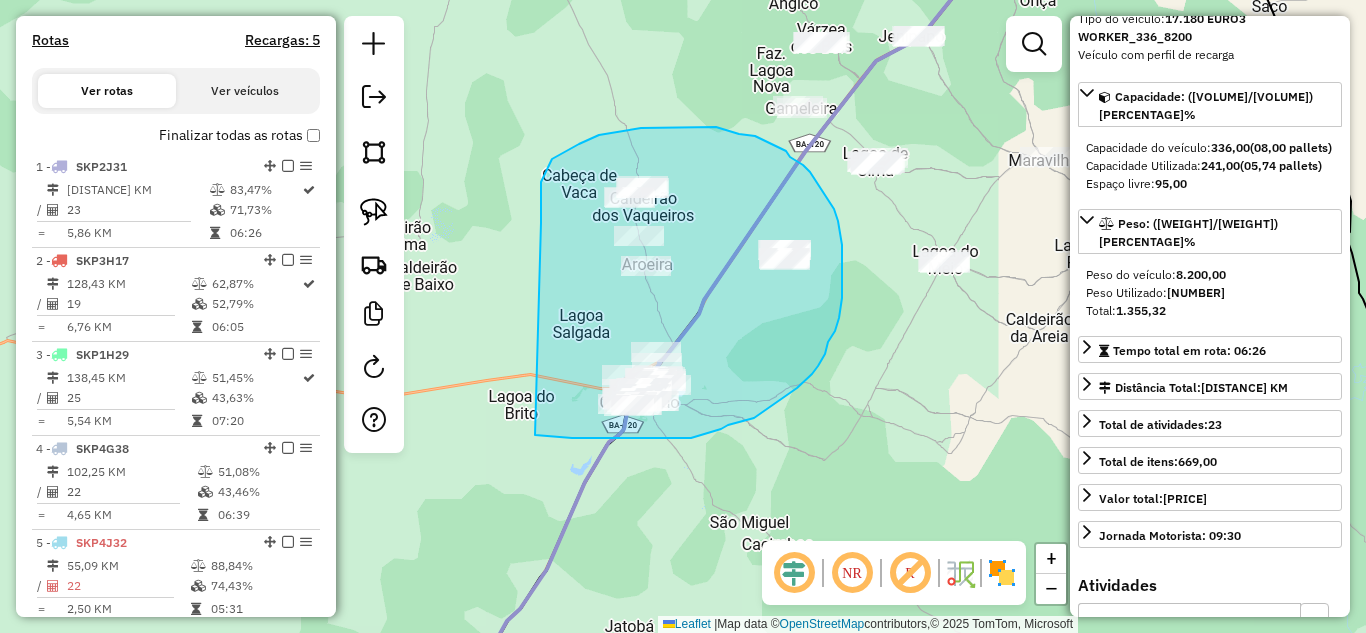 drag, startPoint x: 541, startPoint y: 223, endPoint x: 535, endPoint y: 435, distance: 212.08488 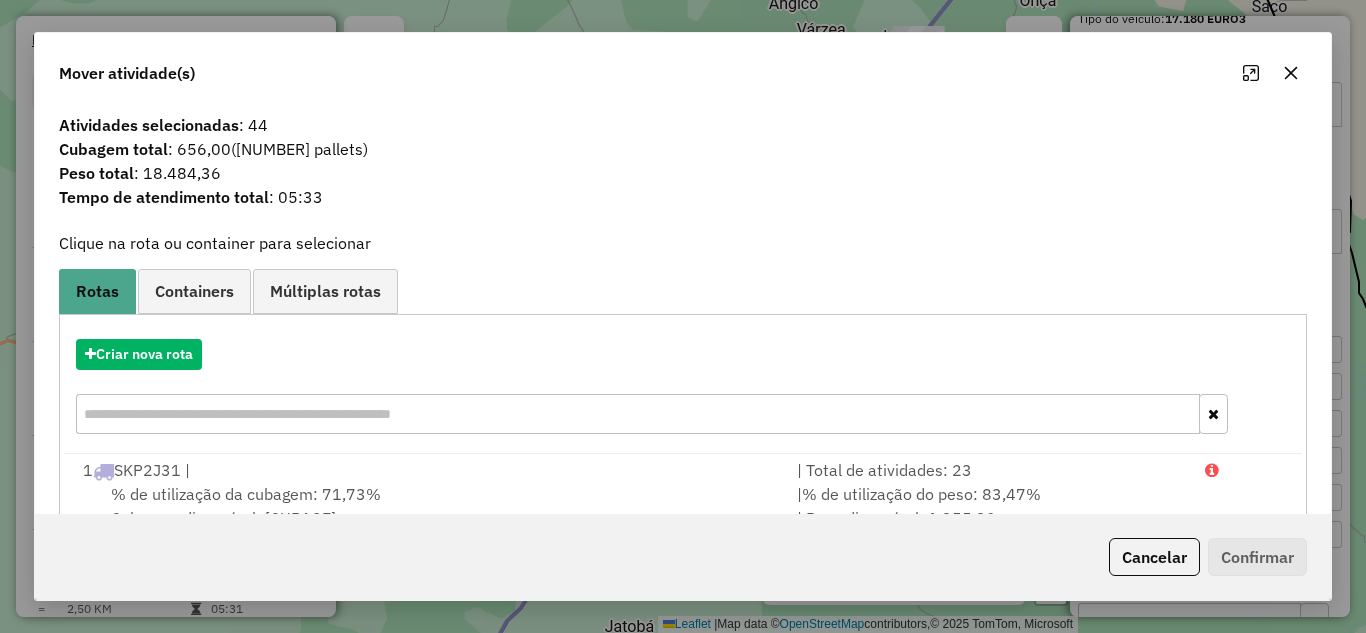 click 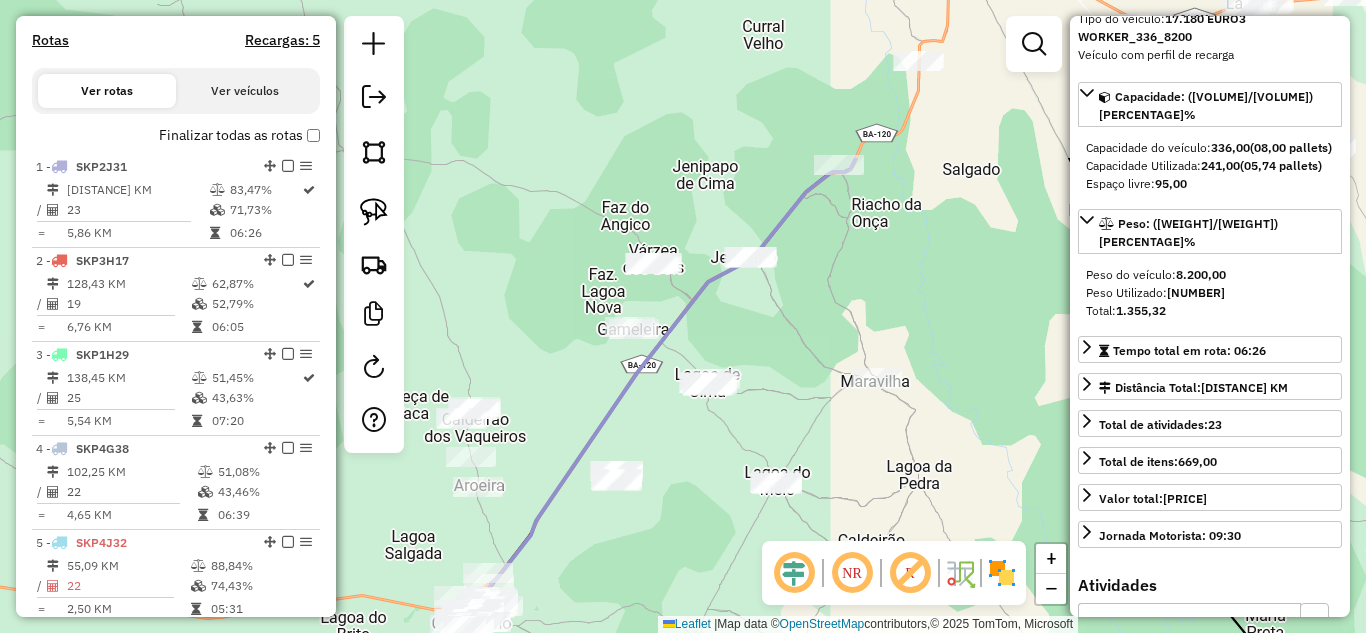 drag, startPoint x: 935, startPoint y: 208, endPoint x: 767, endPoint y: 429, distance: 277.60583 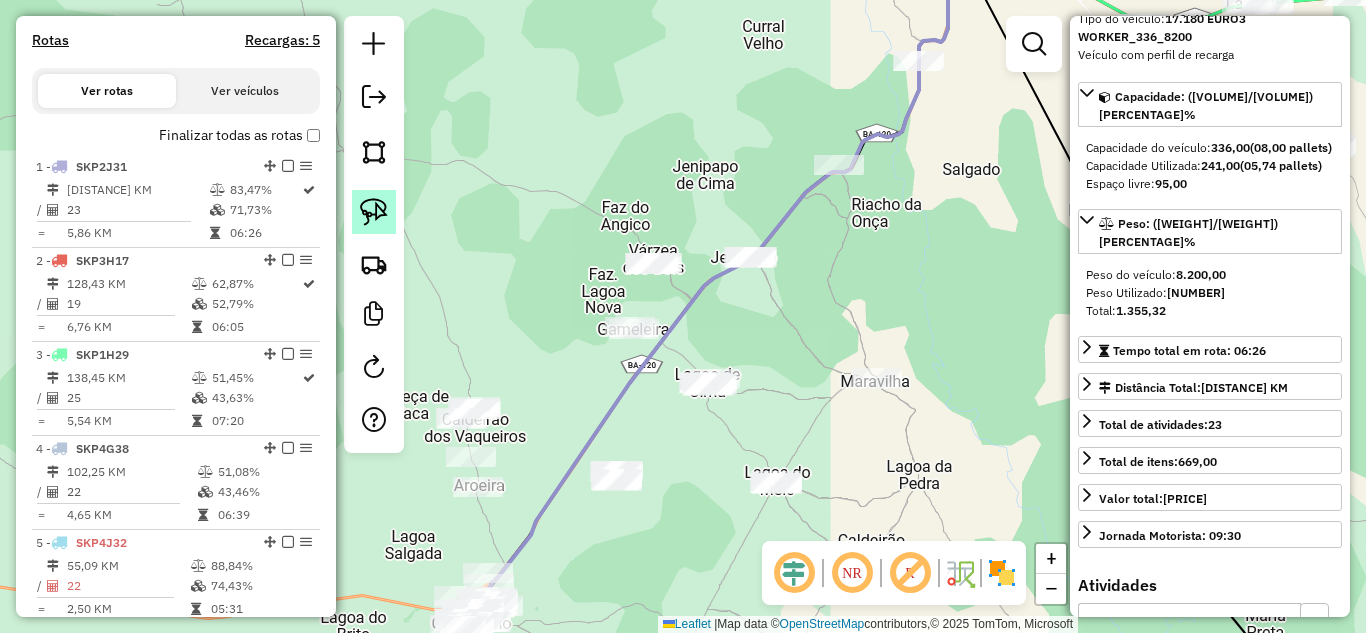 click 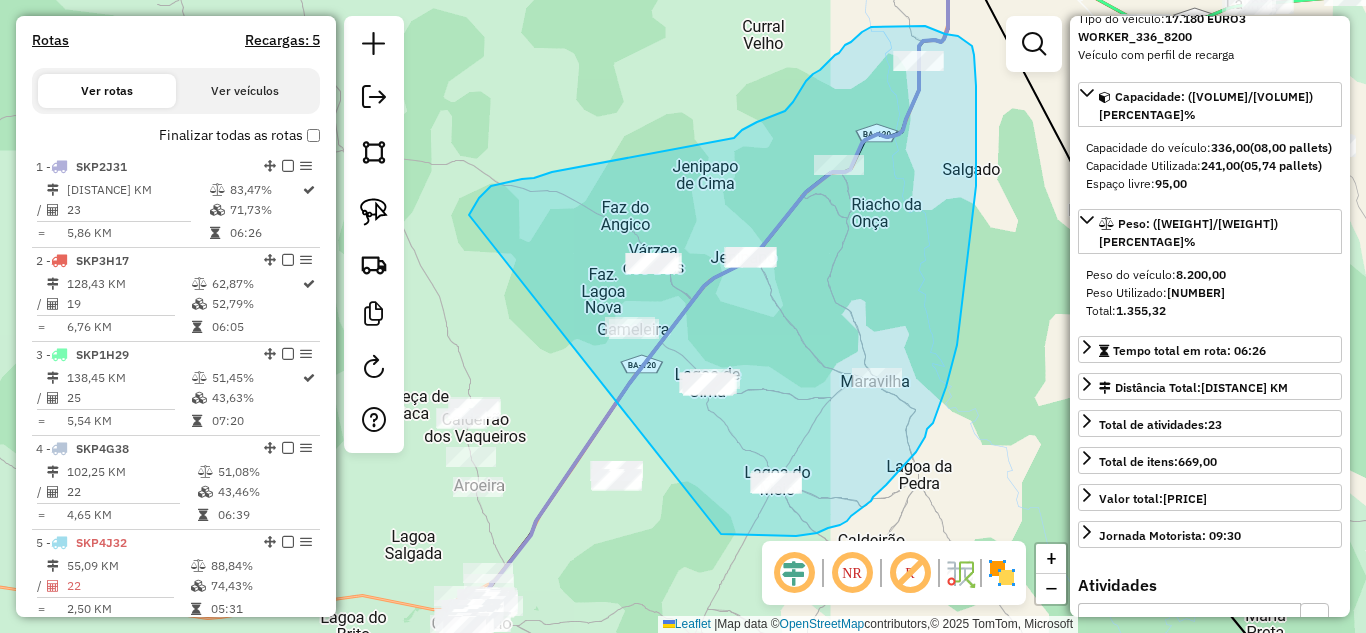 drag, startPoint x: 469, startPoint y: 215, endPoint x: 721, endPoint y: 534, distance: 406.52798 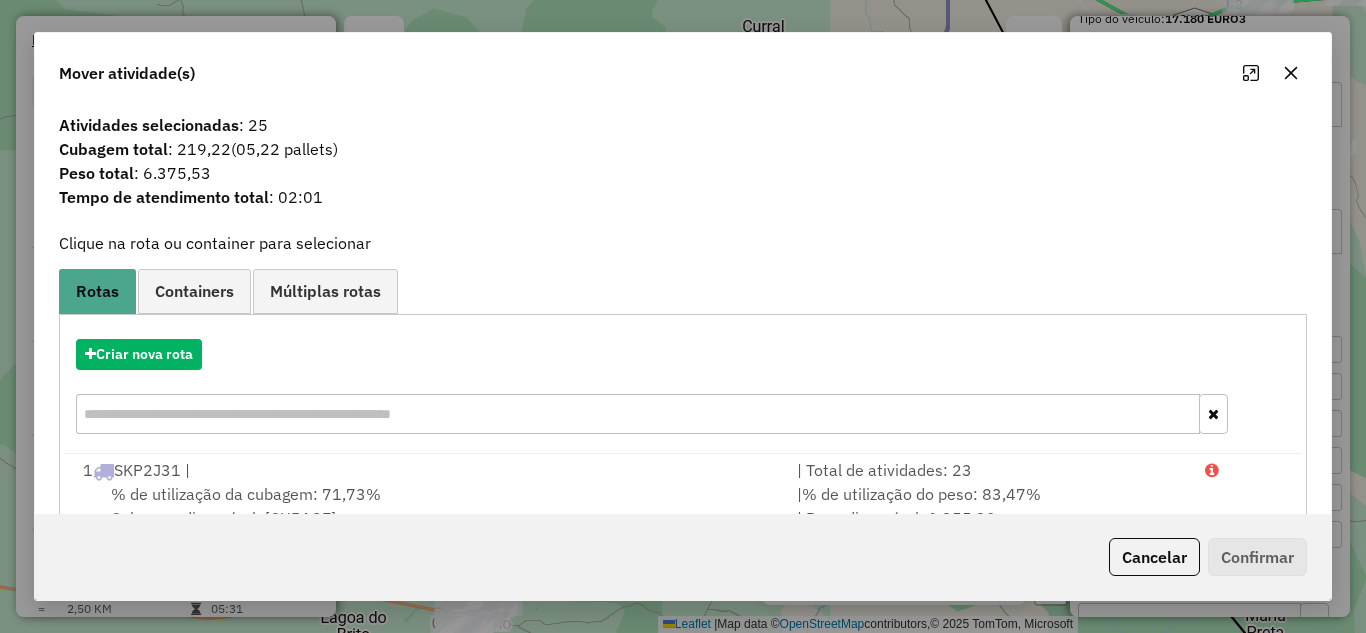 click 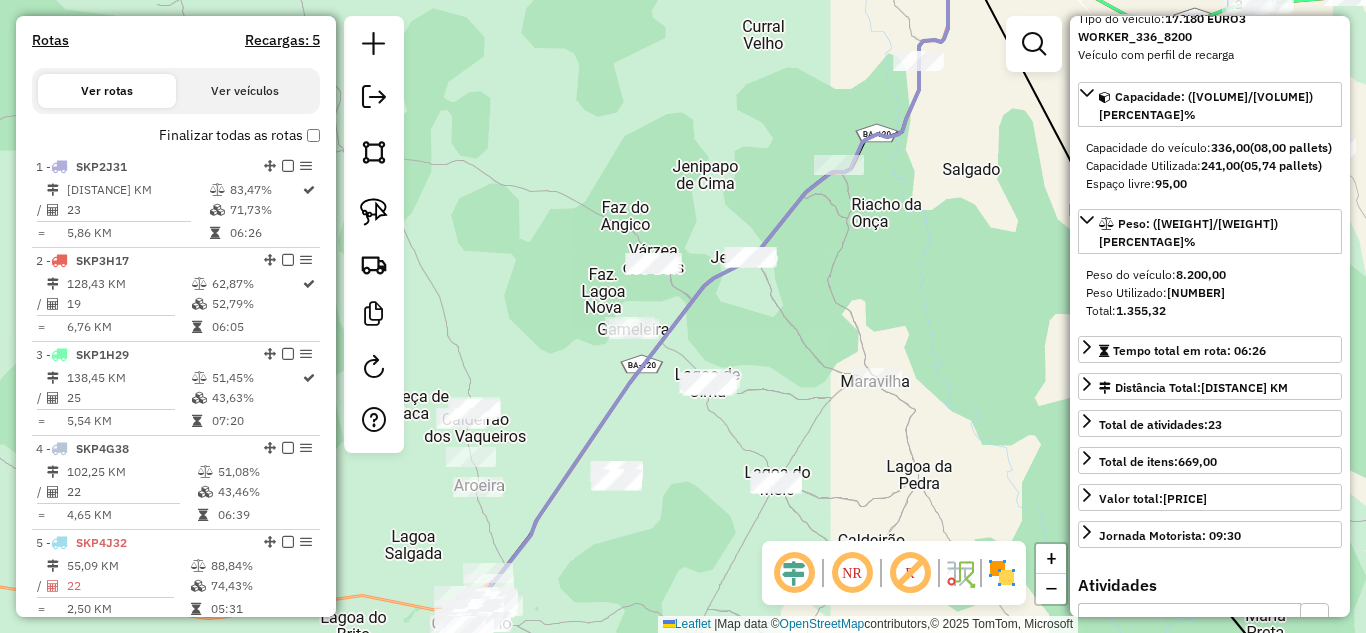 drag, startPoint x: 986, startPoint y: 249, endPoint x: 954, endPoint y: 242, distance: 32.75668 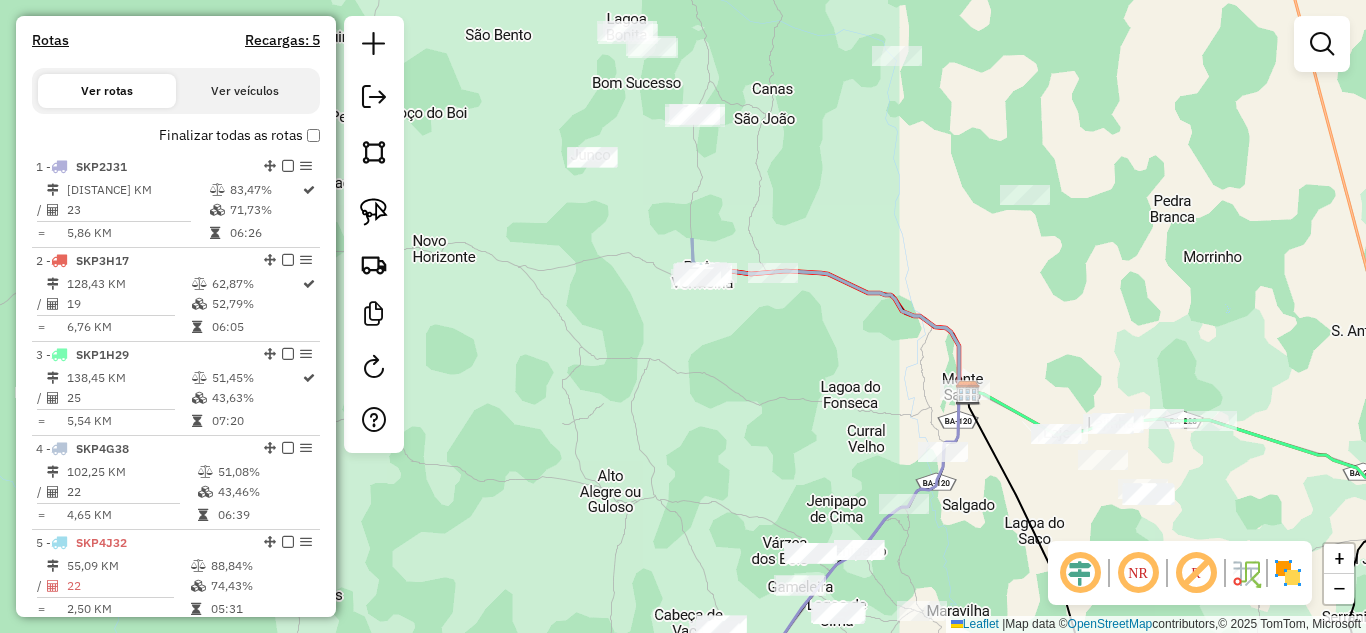 drag, startPoint x: 976, startPoint y: 287, endPoint x: 979, endPoint y: 557, distance: 270.01666 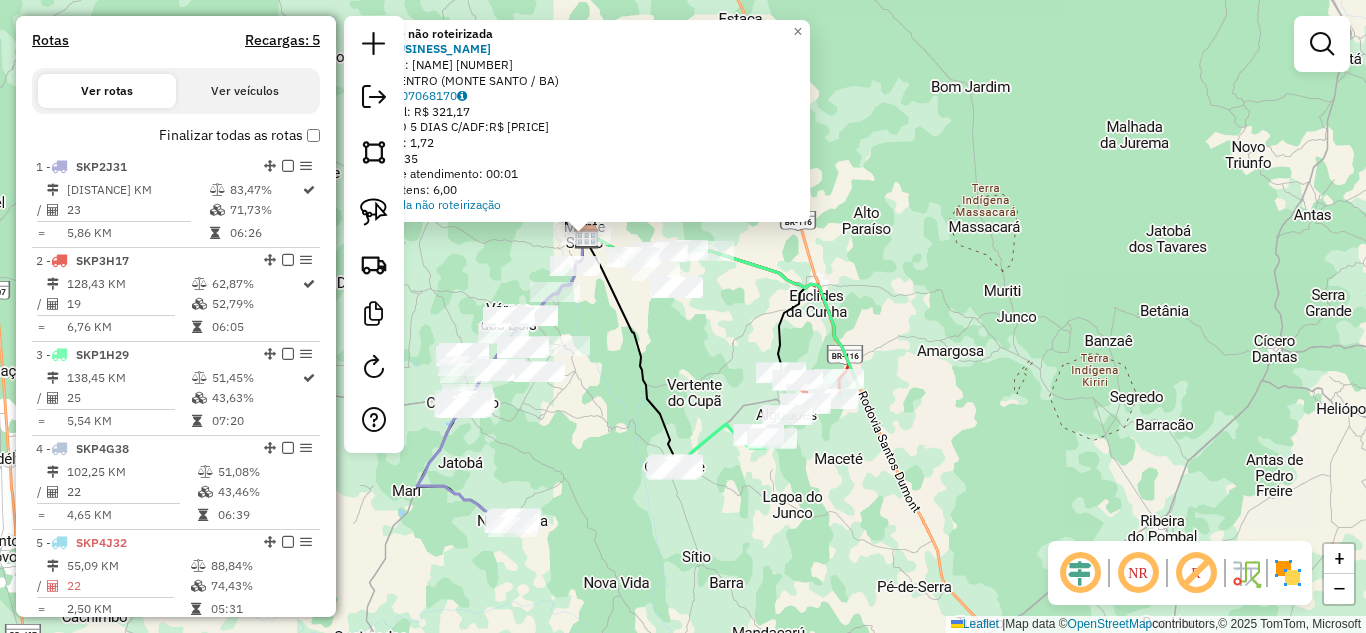 drag, startPoint x: 764, startPoint y: 532, endPoint x: 683, endPoint y: 422, distance: 136.60527 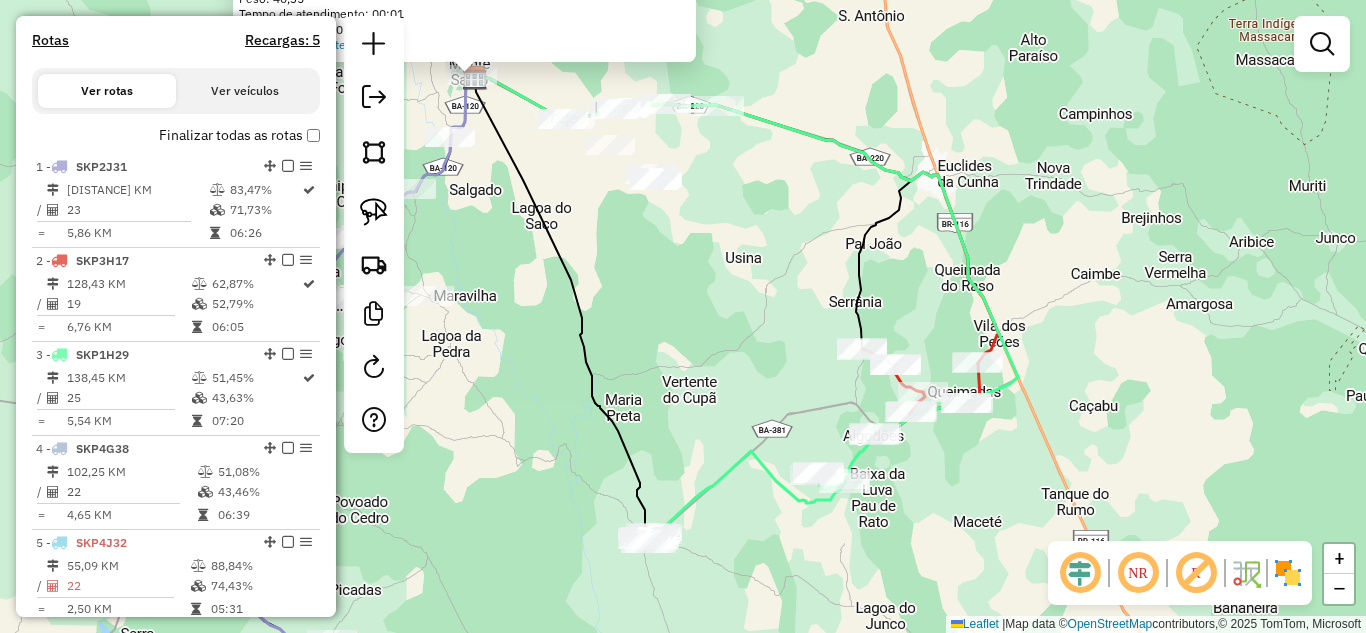 drag, startPoint x: 650, startPoint y: 358, endPoint x: 903, endPoint y: 301, distance: 259.34146 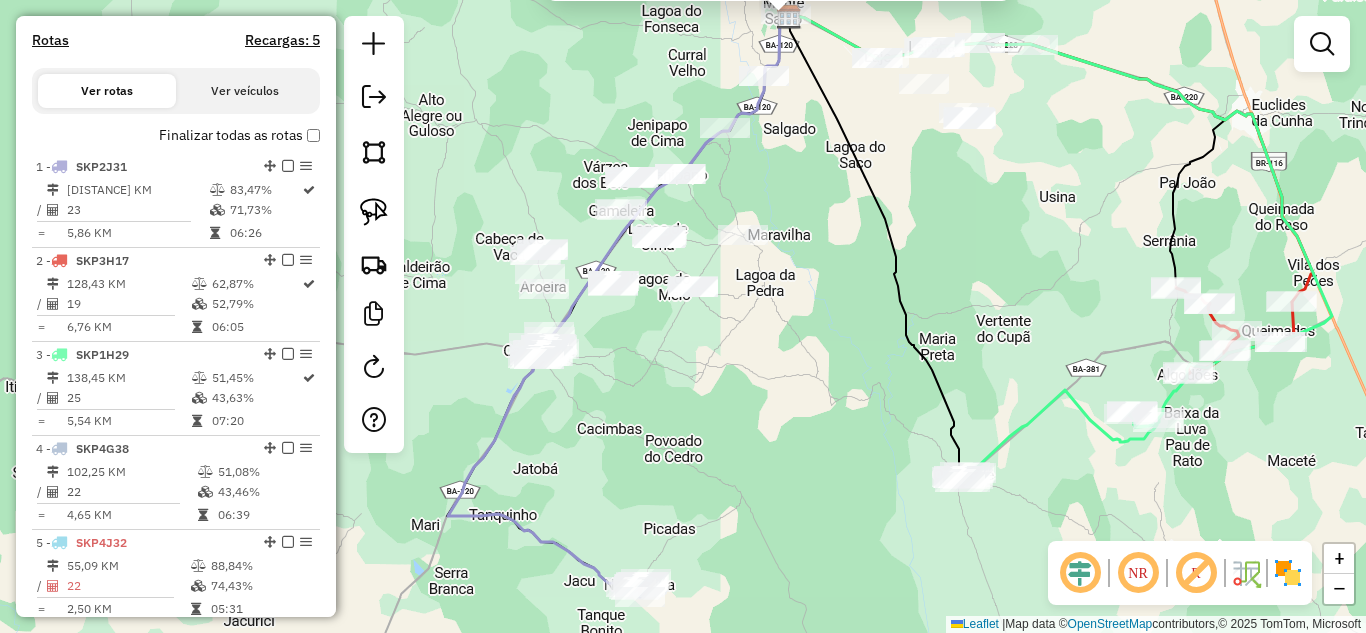 drag, startPoint x: 702, startPoint y: 338, endPoint x: 841, endPoint y: 321, distance: 140.0357 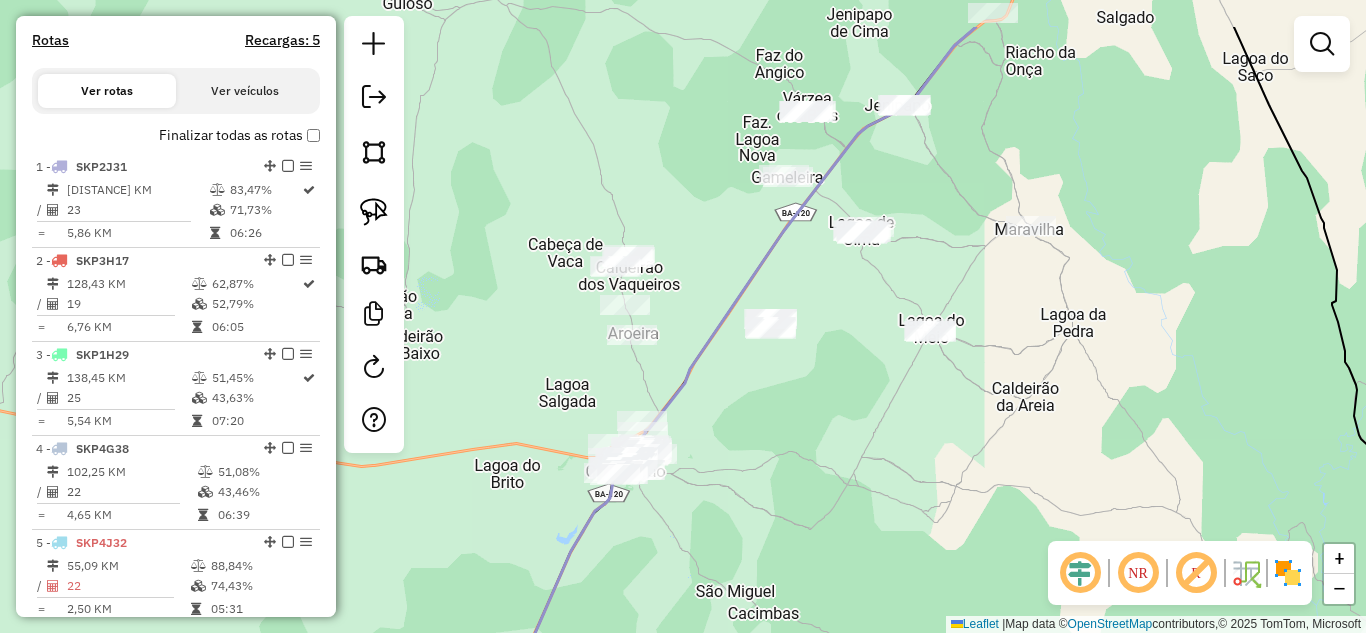 drag, startPoint x: 637, startPoint y: 319, endPoint x: 797, endPoint y: 409, distance: 183.57559 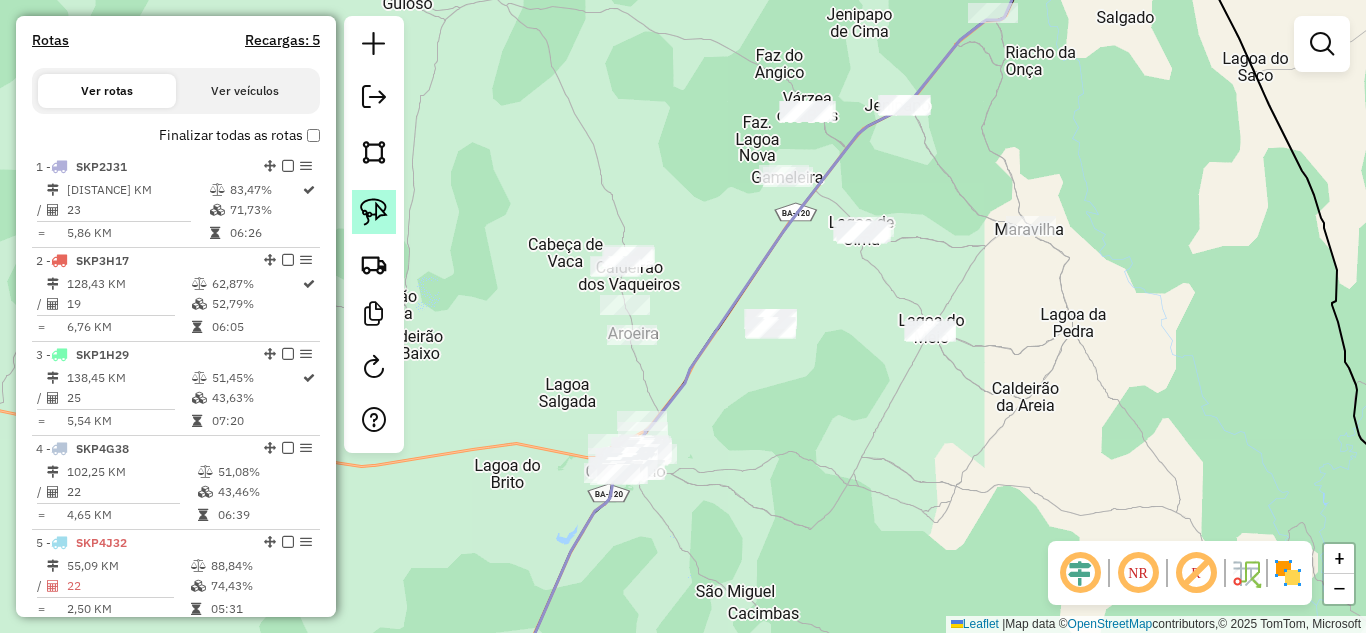 click 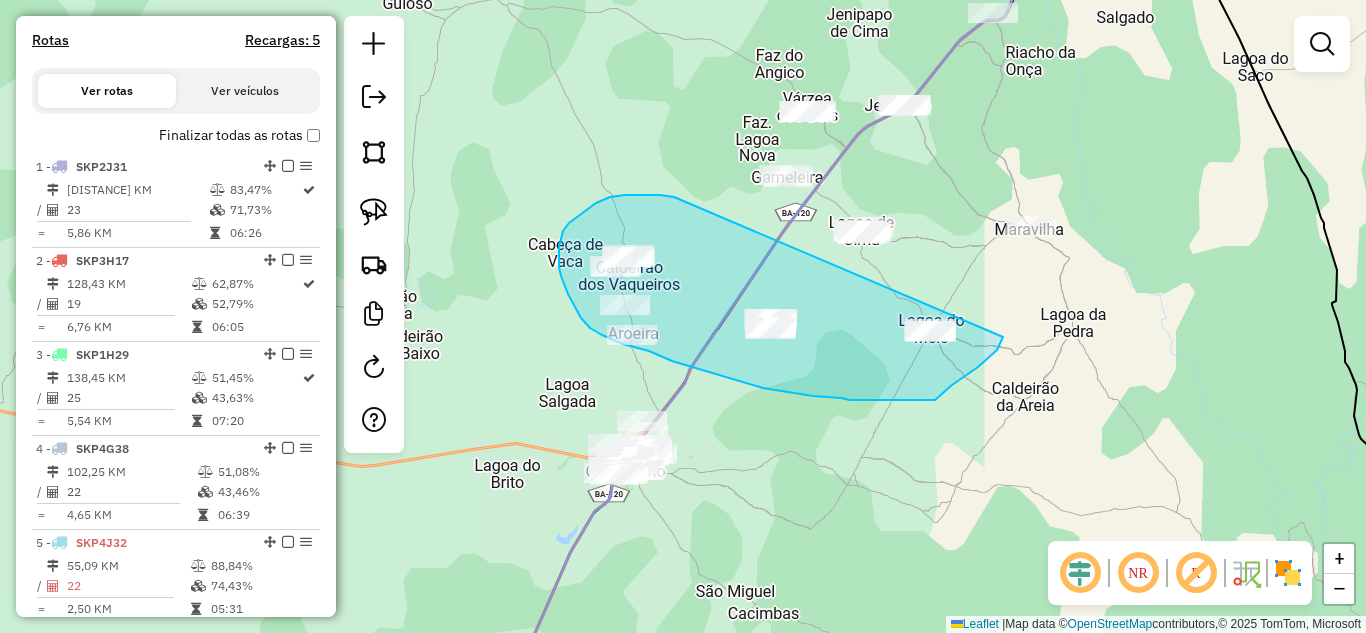 drag, startPoint x: 660, startPoint y: 195, endPoint x: 1003, endPoint y: 337, distance: 371.23172 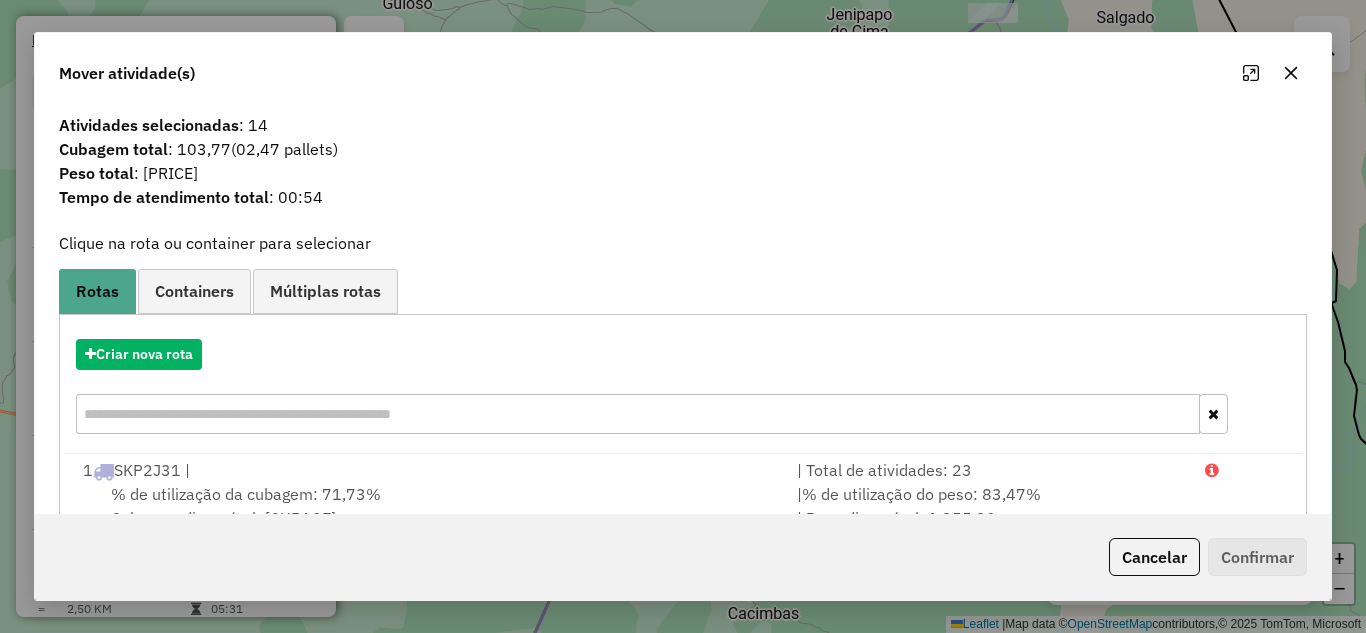 click 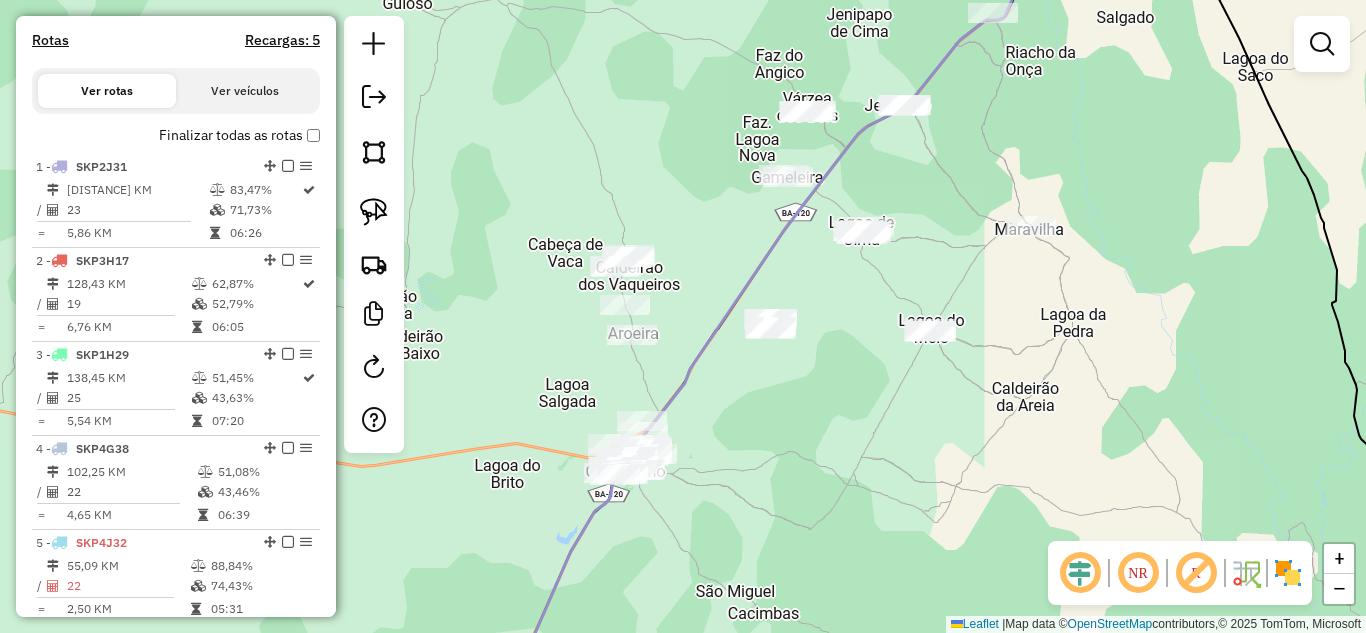 drag, startPoint x: 379, startPoint y: 218, endPoint x: 420, endPoint y: 273, distance: 68.60029 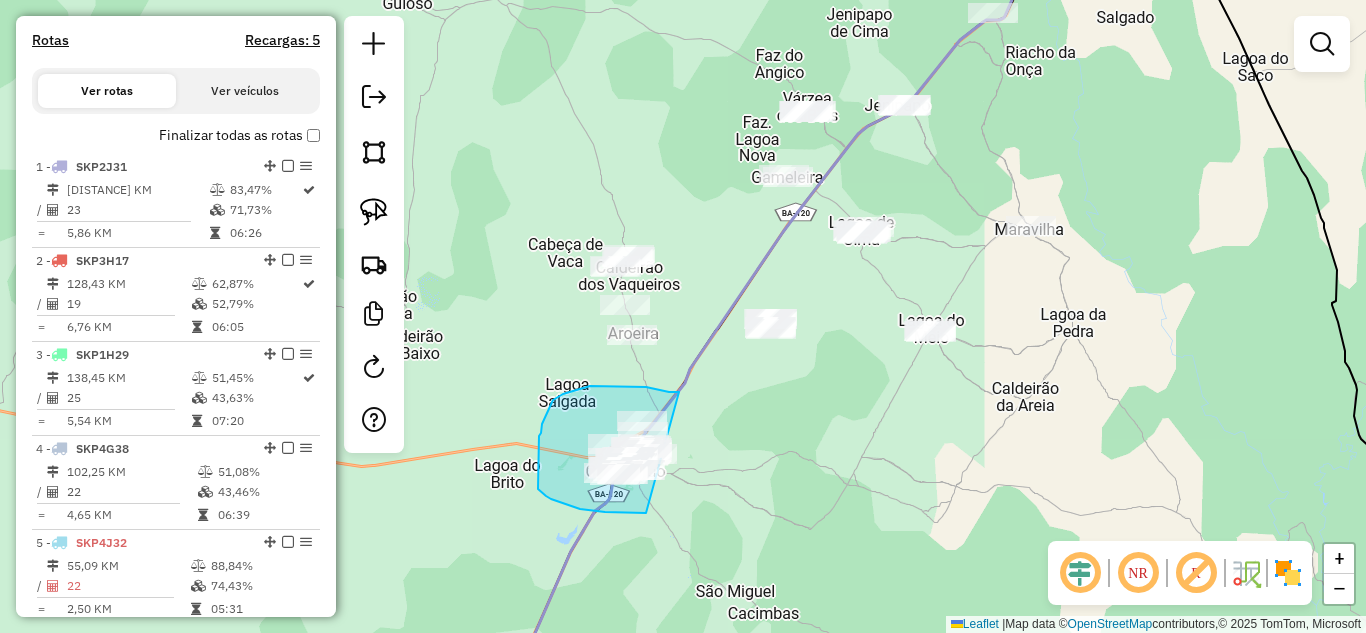 drag, startPoint x: 679, startPoint y: 392, endPoint x: 703, endPoint y: 508, distance: 118.45674 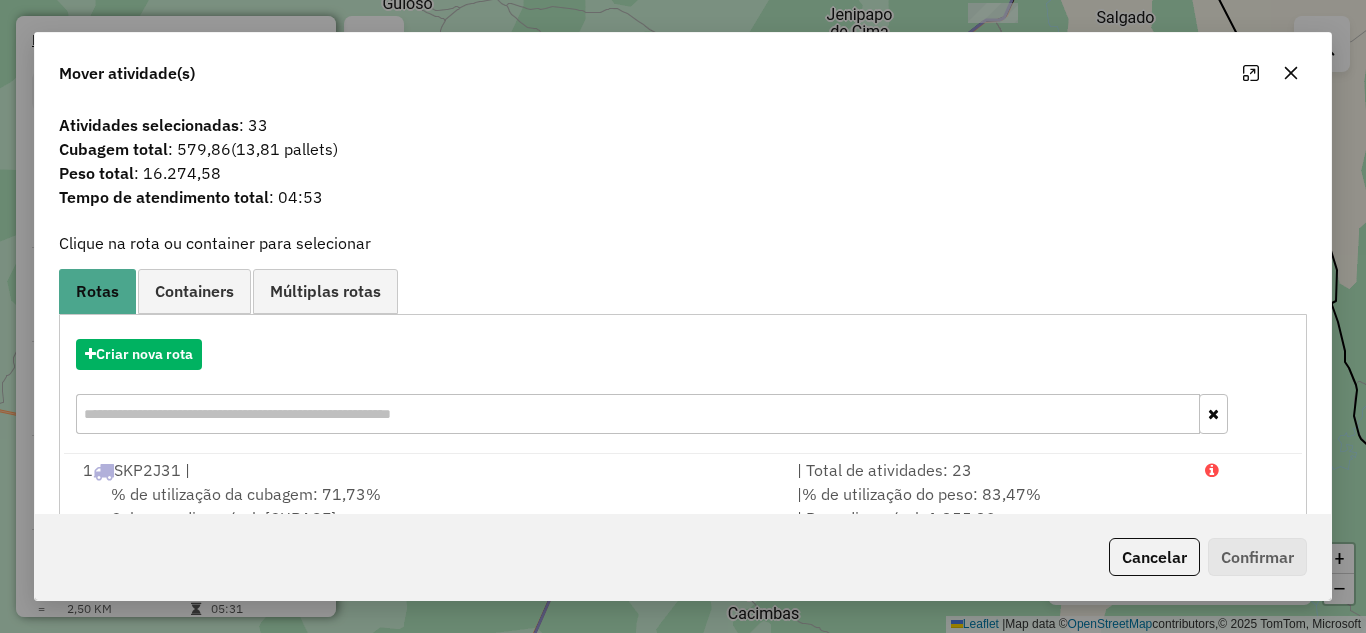 click 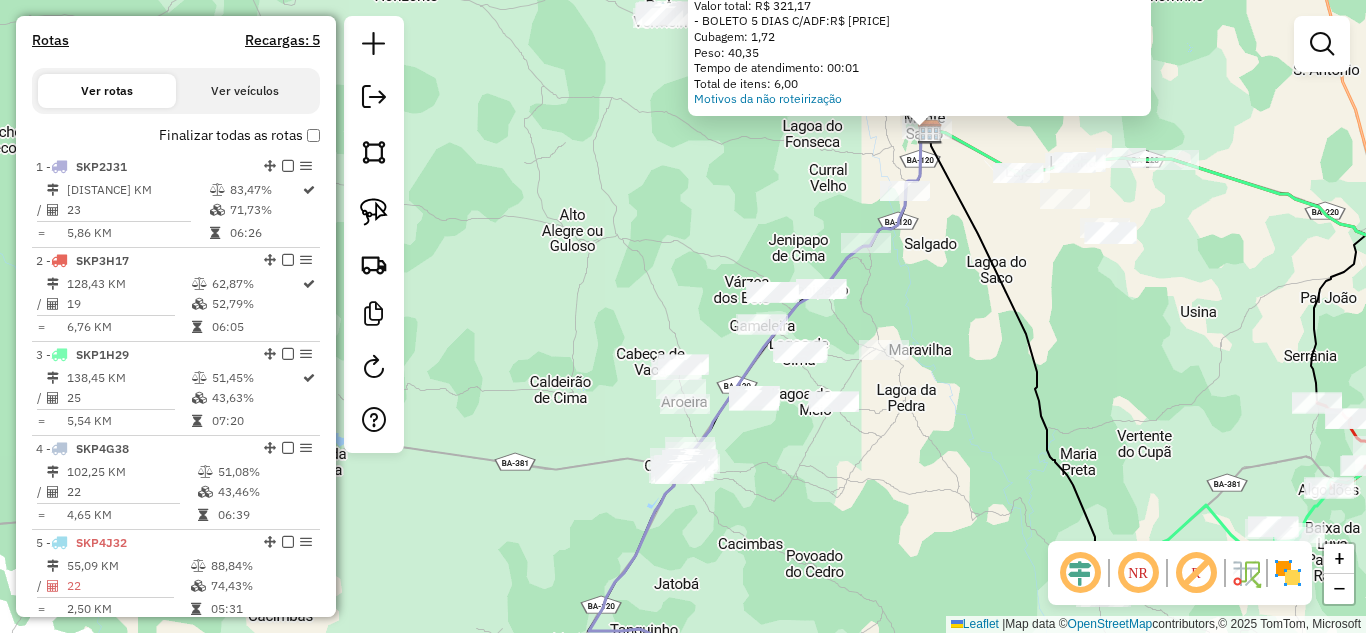 drag, startPoint x: 901, startPoint y: 172, endPoint x: 934, endPoint y: 405, distance: 235.3253 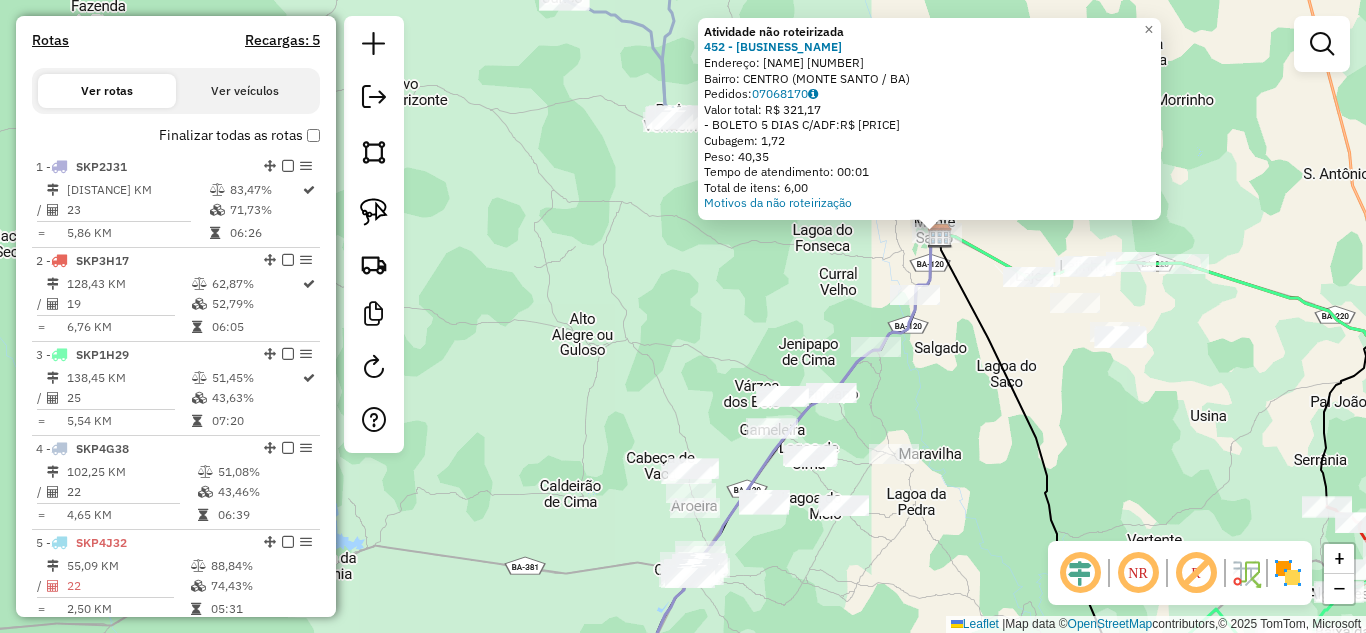 click on "Atividade não roteirizada [NUMBER] - DIVINO SABOR REST. E Endereço: ELCIO CARDOSO DE MATOS [NUMBER] Bairro: CENTRO (MONTE SANTO / BA) Pedidos: [POSTAL_CODE] Valor total: R$ [PRICE] - BOLETO [DAYS] DIAS C/ADF: R$ [PRICE] Cubagem: [PRICE] Peso: [PRICE] Tempo de atendimento: [TIME] Total de itens: [PRICE] Motivos da não roteirização × Janela de atendimento Grade de atendimento Capacidade Transportadoras Veículos Cliente Pedidos Rotas Selecione os dias de semana para filtrar as janelas de atendimento Seg Ter Qua Qui Sex Sáb Dom Informe o período da janela de atendimento: De: Até: Filtrar exatamente a janela do cliente Considerar janela de atendimento padrão Selecione os dias de semana para filtrar as grades de atendimento Seg Ter Qua Qui Sex Sáb Dom Considerar clientes sem dia de atendimento cadastrado Clientes fora do dia de atendimento selecionado Filtrar as atividades entre os valores definidos abaixo: Peso mínimo: Peso máximo: Cubagem mínima: Cubagem máxima: De:" 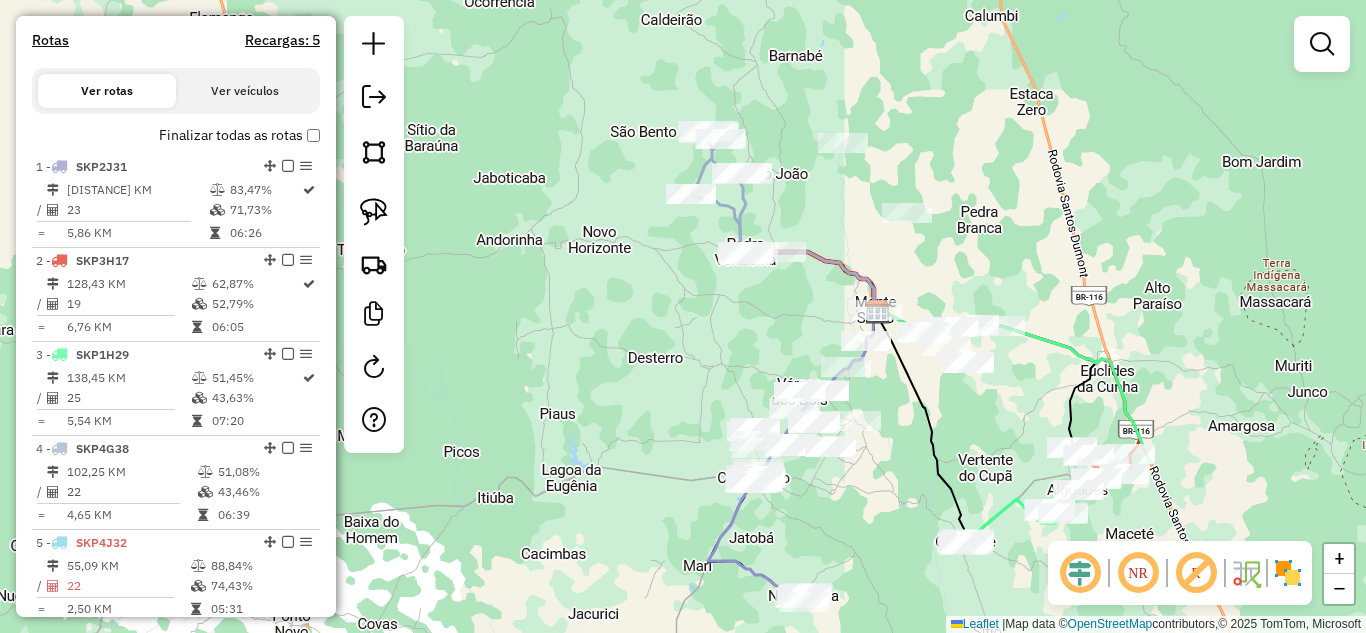 drag, startPoint x: 876, startPoint y: 379, endPoint x: 897, endPoint y: 413, distance: 39.962482 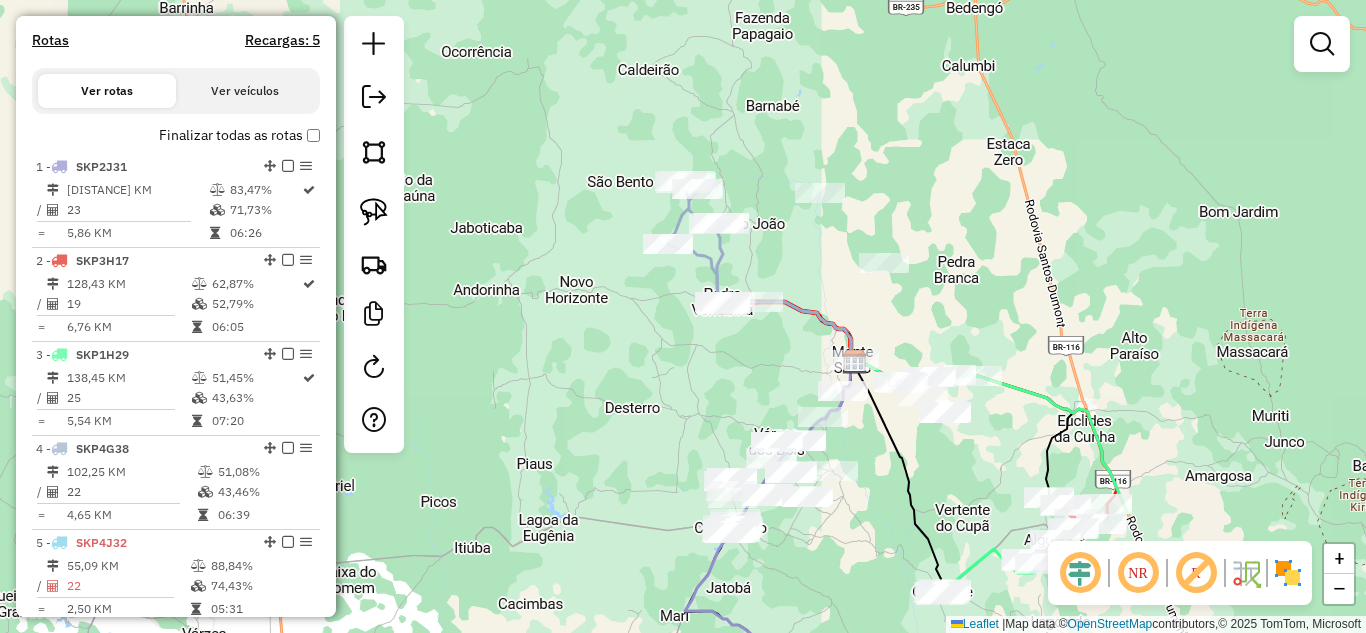 drag, startPoint x: 984, startPoint y: 220, endPoint x: 958, endPoint y: 278, distance: 63.560993 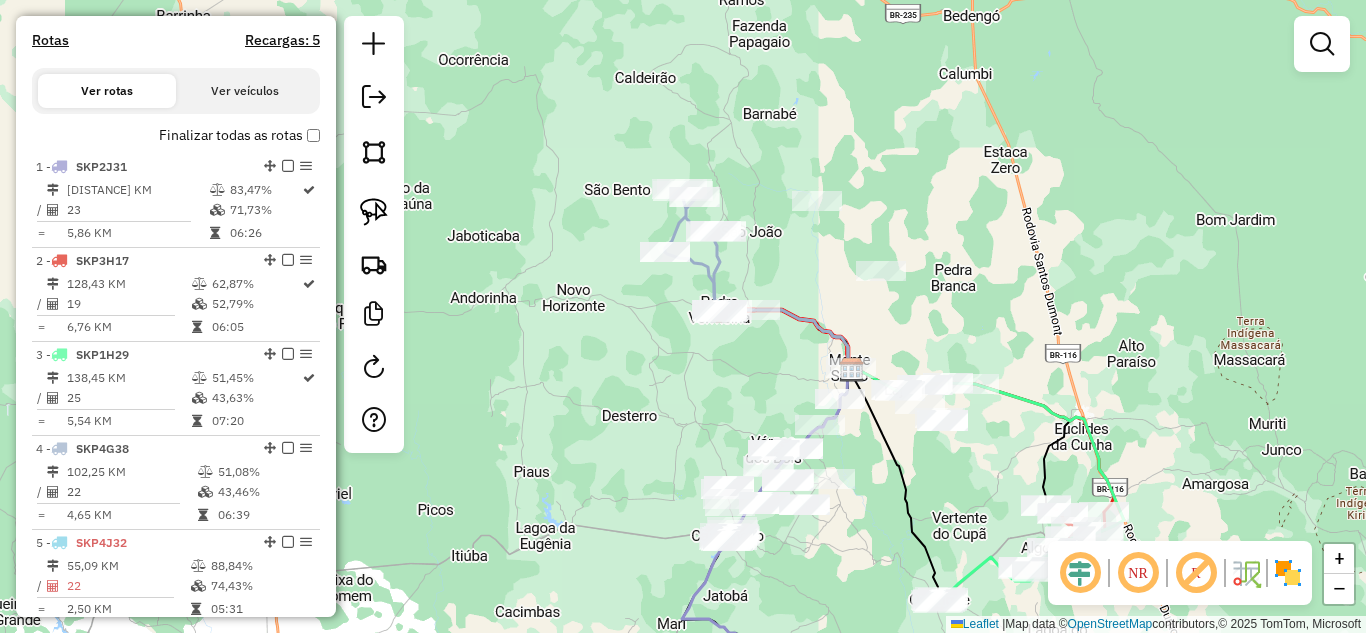 click on "Janela de atendimento Grade de atendimento Capacidade Transportadoras Veículos Cliente Pedidos  Rotas Selecione os dias de semana para filtrar as janelas de atendimento  Seg   Ter   Qua   Qui   Sex   Sáb   Dom  Informe o período da janela de atendimento: De: Até:  Filtrar exatamente a janela do cliente  Considerar janela de atendimento padrão  Selecione os dias de semana para filtrar as grades de atendimento  Seg   Ter   Qua   Qui   Sex   Sáb   Dom   Considerar clientes sem dia de atendimento cadastrado  Clientes fora do dia de atendimento selecionado Filtrar as atividades entre os valores definidos abaixo:  Peso mínimo:   Peso máximo:   Cubagem mínima:   Cubagem máxima:   De:   Até:  Filtrar as atividades entre o tempo de atendimento definido abaixo:  De:   Até:   Considerar capacidade total dos clientes não roteirizados Transportadora: Selecione um ou mais itens Tipo de veículo: Selecione um ou mais itens Veículo: Selecione um ou mais itens Motorista: Selecione um ou mais itens Nome: Rótulo:" 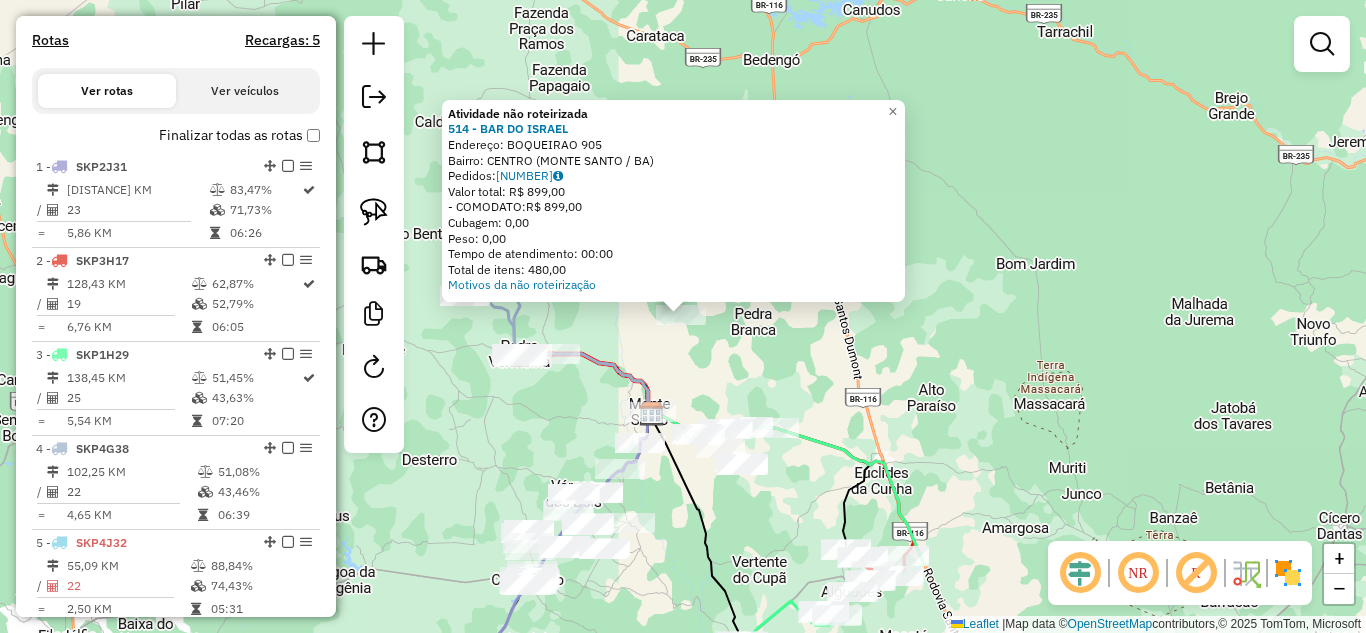 click on "Atividade não roteirizada 514 - BAR DO ISRAEL  Endereço:  BOQUEIRAO 905   Bairro: CENTRO (MONTE SANTO / BA)   Pedidos:  07067865   Valor total: R$ 899,00   - COMODATO:  R$ 899,00   Cubagem: 0,00   Peso: 0,00   Tempo de atendimento: 00:00   Total de itens: 480,00  Motivos da não roteirização × Janela de atendimento Grade de atendimento Capacidade Transportadoras Veículos Cliente Pedidos  Rotas Selecione os dias de semana para filtrar as janelas de atendimento  Seg   Ter   Qua   Qui   Sex   Sáb   Dom  Informe o período da janela de atendimento: De: Até:  Filtrar exatamente a janela do cliente  Considerar janela de atendimento padrão  Selecione os dias de semana para filtrar as grades de atendimento  Seg   Ter   Qua   Qui   Sex   Sáb   Dom   Considerar clientes sem dia de atendimento cadastrado  Clientes fora do dia de atendimento selecionado Filtrar as atividades entre os valores definidos abaixo:  Peso mínimo:   Peso máximo:   Cubagem mínima:   Cubagem máxima:   De:   Até:   De:   Até:  Nome:" 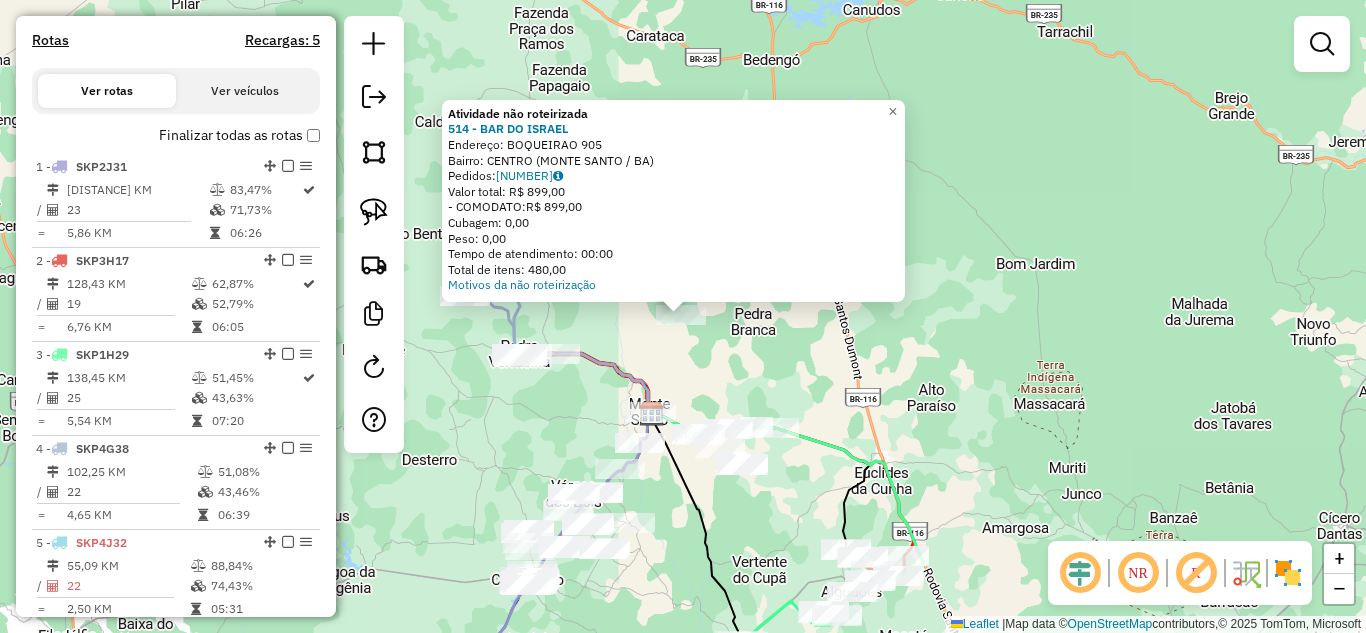 click on "Atividade não roteirizada 514 - BAR DO ISRAEL  Endereço:  BOQUEIRAO 905   Bairro: CENTRO (MONTE SANTO / BA)   Pedidos:  07067865   Valor total: R$ 899,00   - COMODATO:  R$ 899,00   Cubagem: 0,00   Peso: 0,00   Tempo de atendimento: 00:00   Total de itens: 480,00  Motivos da não roteirização × Janela de atendimento Grade de atendimento Capacidade Transportadoras Veículos Cliente Pedidos  Rotas Selecione os dias de semana para filtrar as janelas de atendimento  Seg   Ter   Qua   Qui   Sex   Sáb   Dom  Informe o período da janela de atendimento: De: Até:  Filtrar exatamente a janela do cliente  Considerar janela de atendimento padrão  Selecione os dias de semana para filtrar as grades de atendimento  Seg   Ter   Qua   Qui   Sex   Sáb   Dom   Considerar clientes sem dia de atendimento cadastrado  Clientes fora do dia de atendimento selecionado Filtrar as atividades entre os valores definidos abaixo:  Peso mínimo:   Peso máximo:   Cubagem mínima:   Cubagem máxima:   De:   Até:   De:   Até:  Nome:" 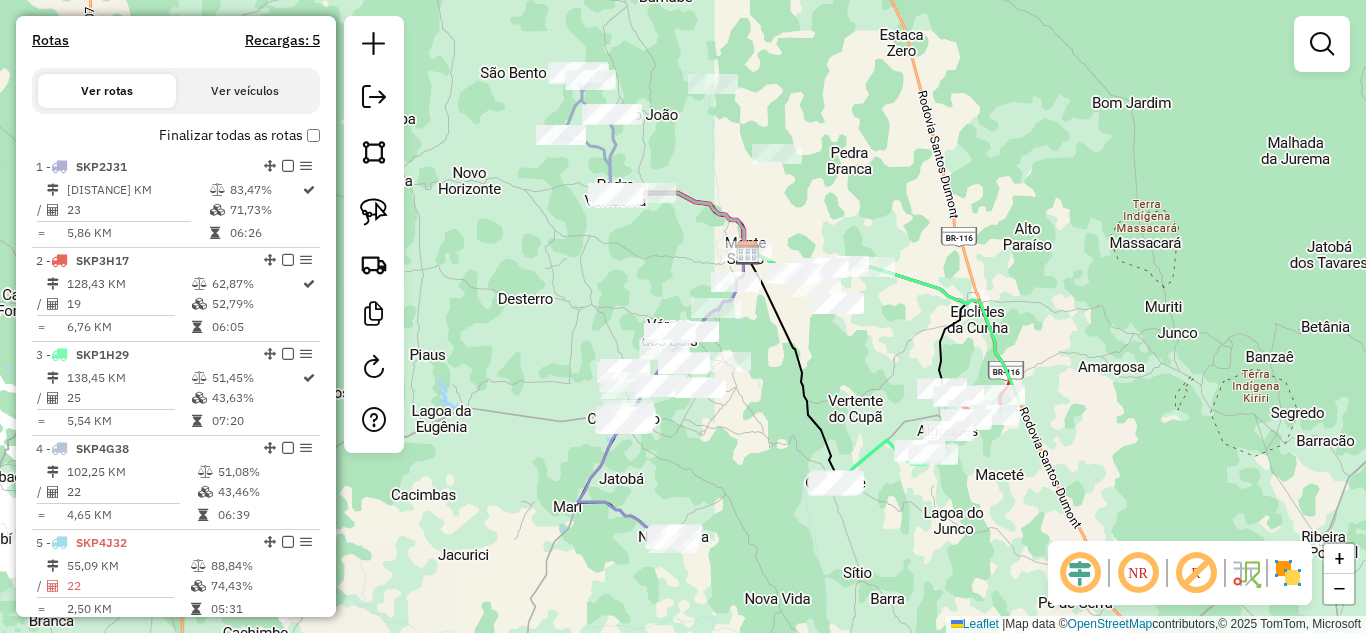 drag, startPoint x: 706, startPoint y: 519, endPoint x: 813, endPoint y: 338, distance: 210.26175 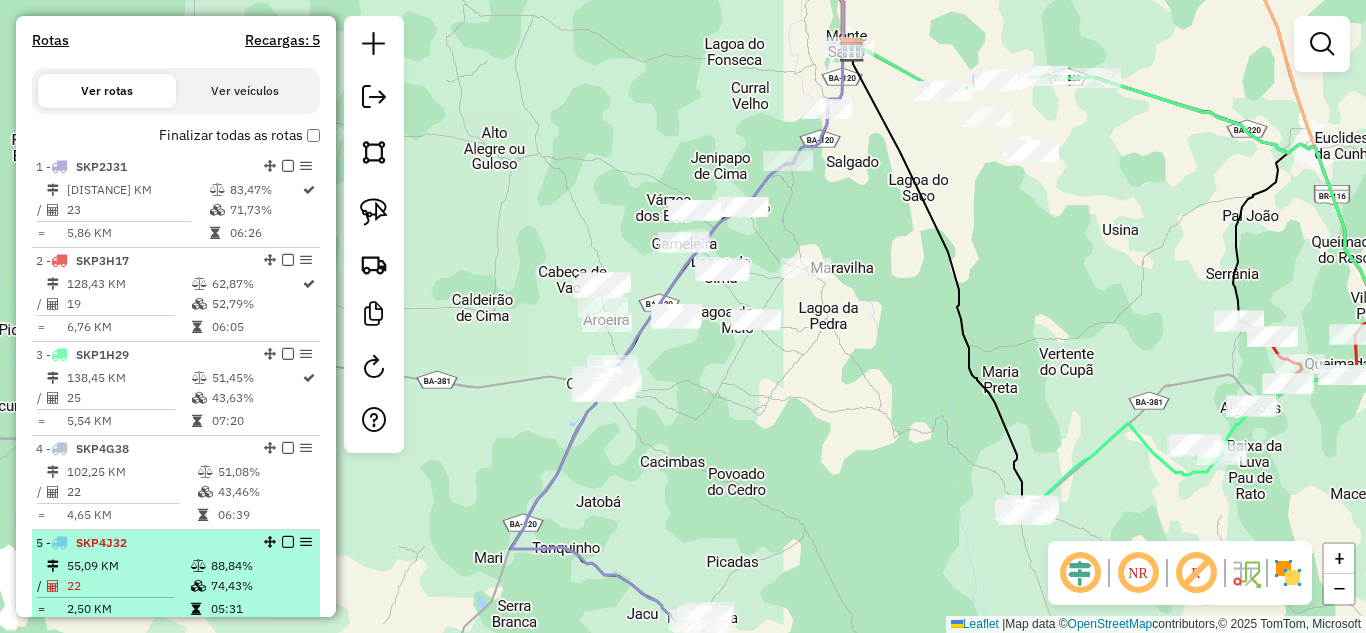 scroll, scrollTop: 745, scrollLeft: 0, axis: vertical 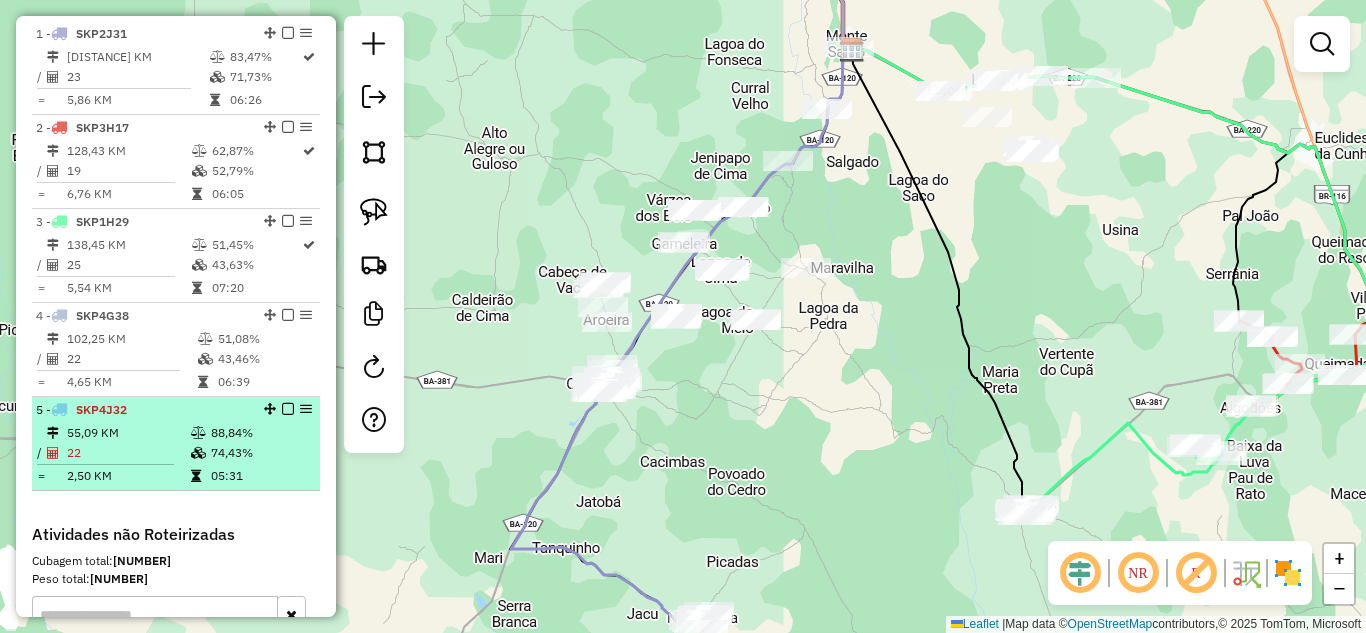 click on "5 -       SKP4J32" at bounding box center (142, 410) 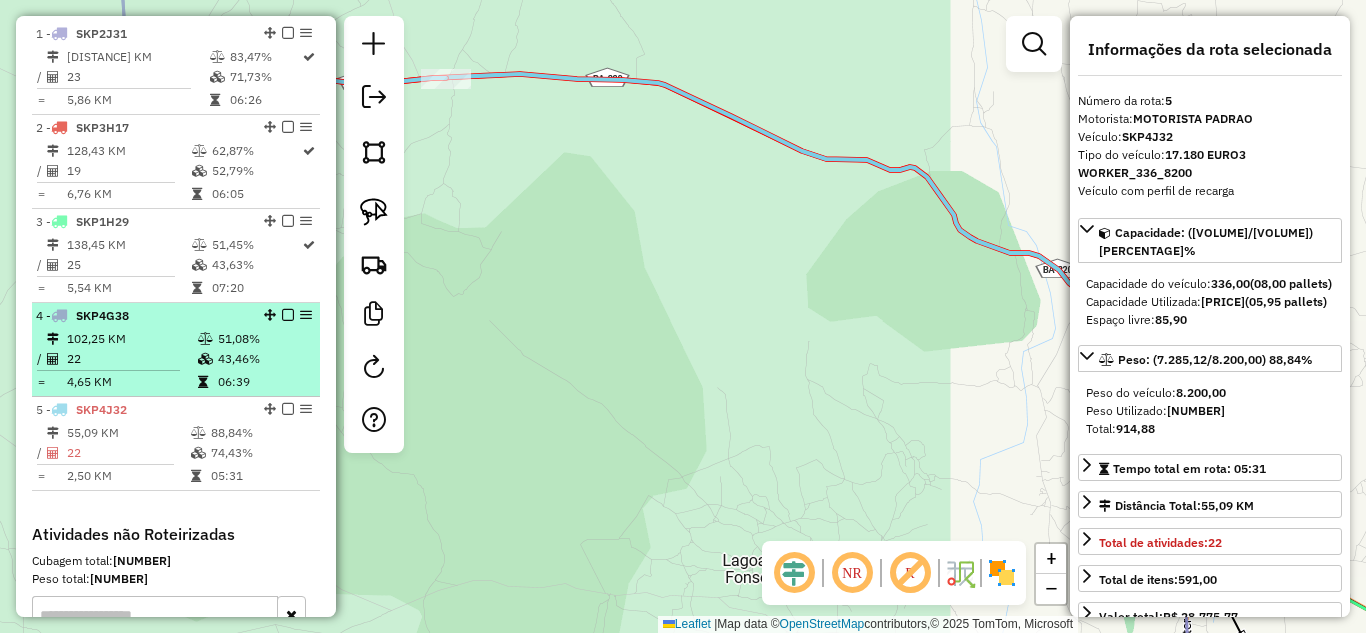 click on "22" at bounding box center (131, 359) 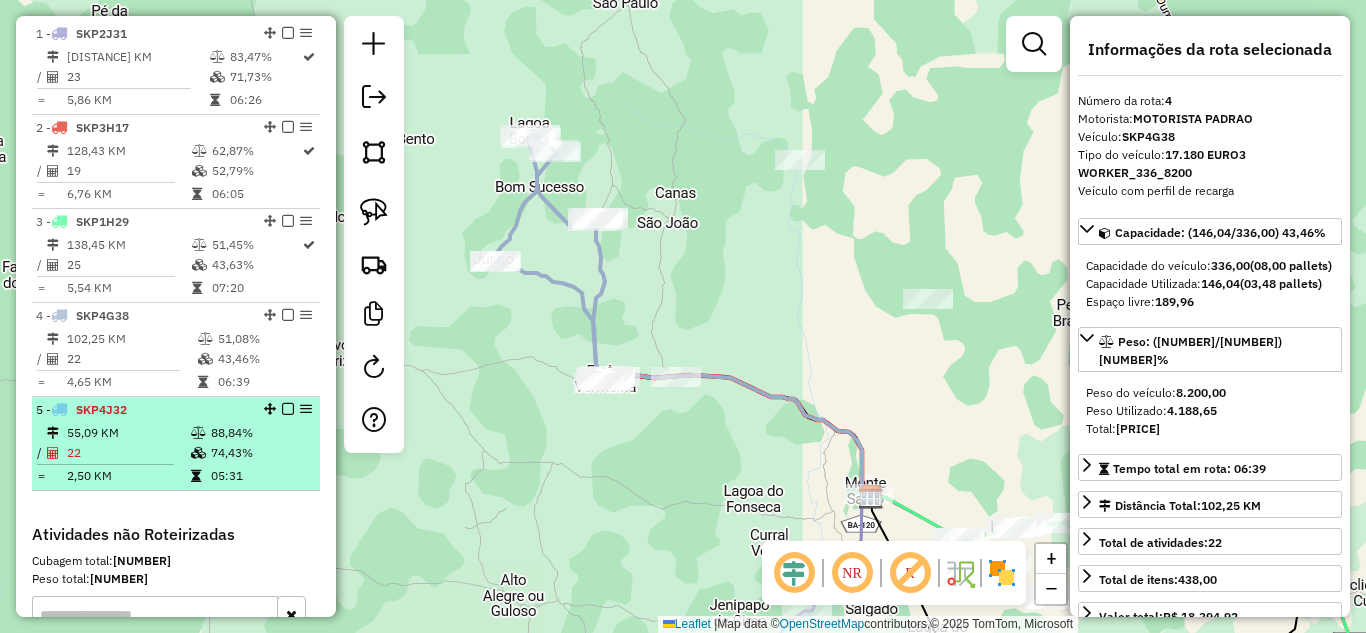 click on "55,09 KM" at bounding box center [128, 433] 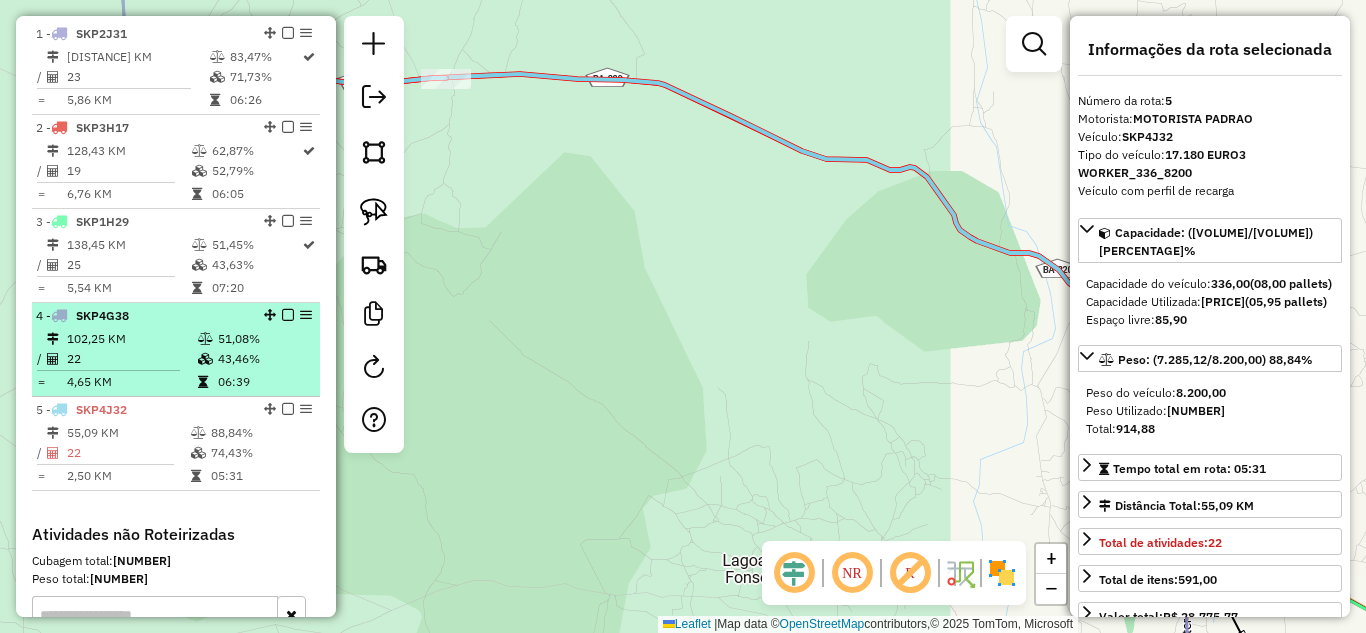 click on "102,25 KM" at bounding box center [131, 339] 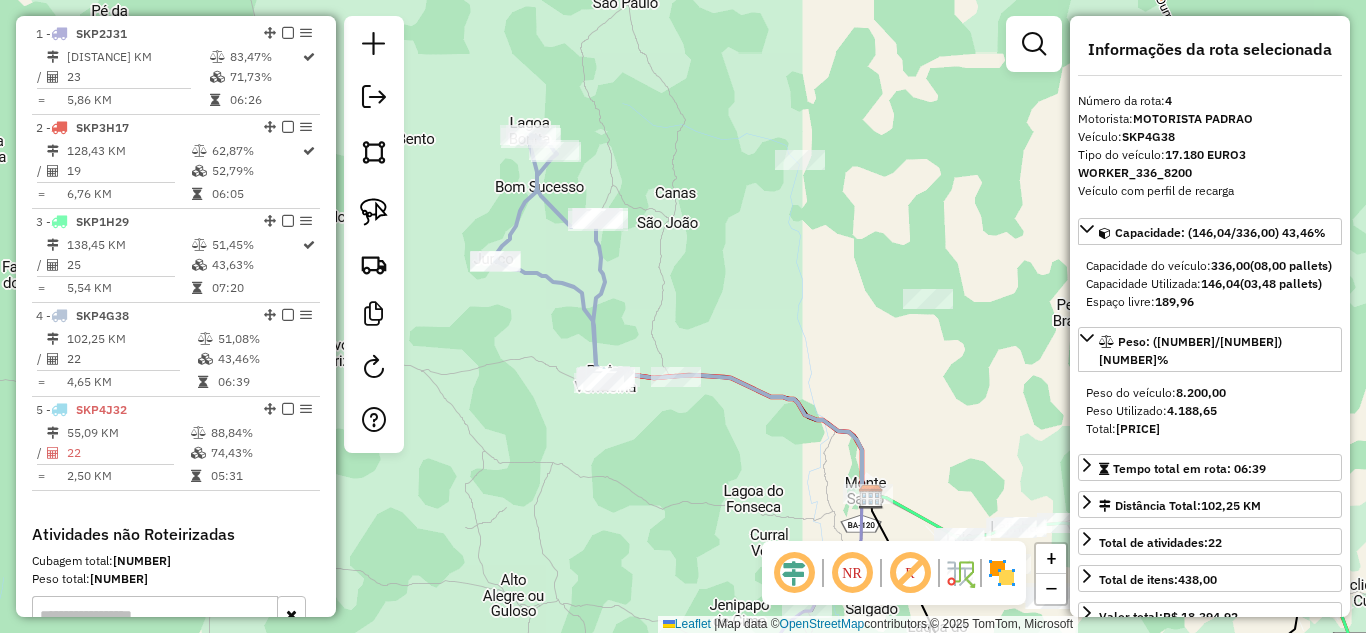 drag, startPoint x: 674, startPoint y: 541, endPoint x: 638, endPoint y: 143, distance: 399.62482 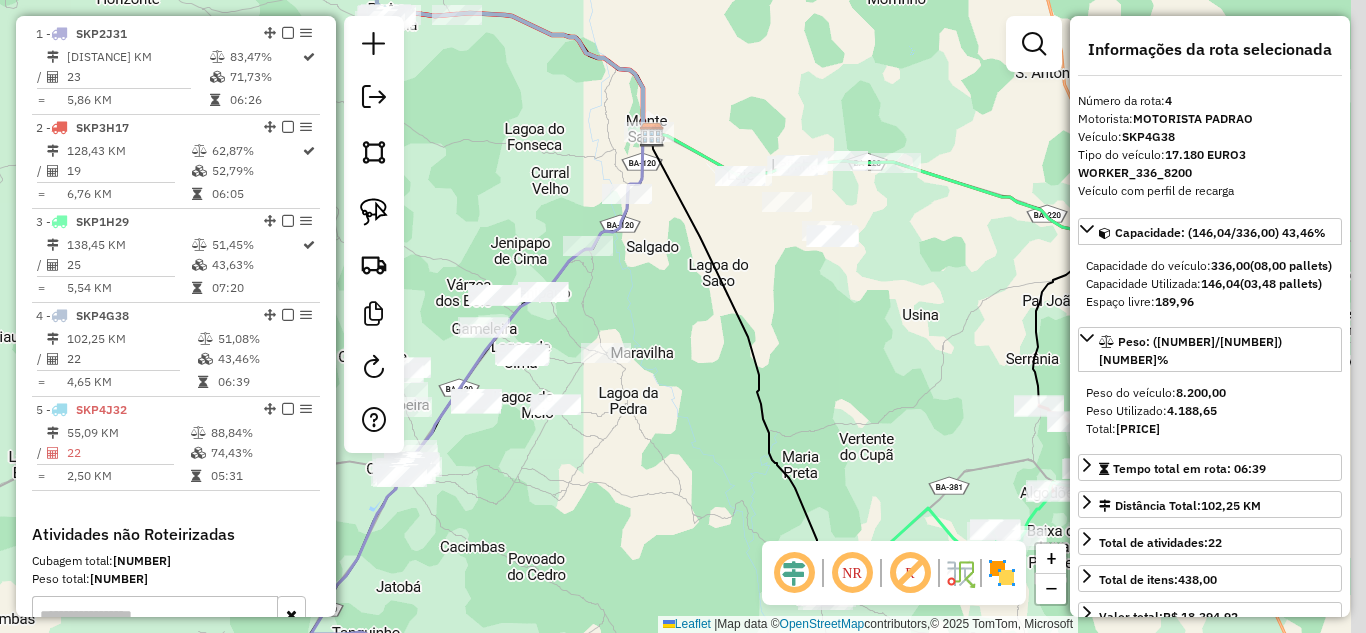 drag, startPoint x: 914, startPoint y: 215, endPoint x: 574, endPoint y: 281, distance: 346.34665 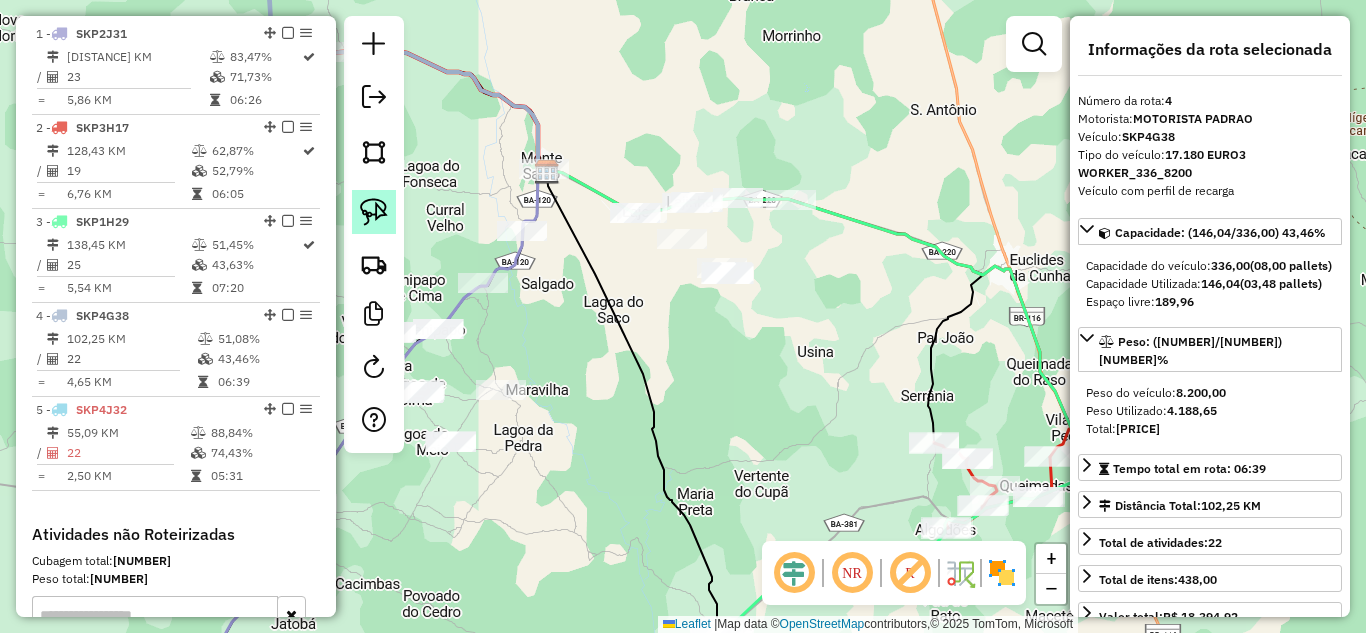 click 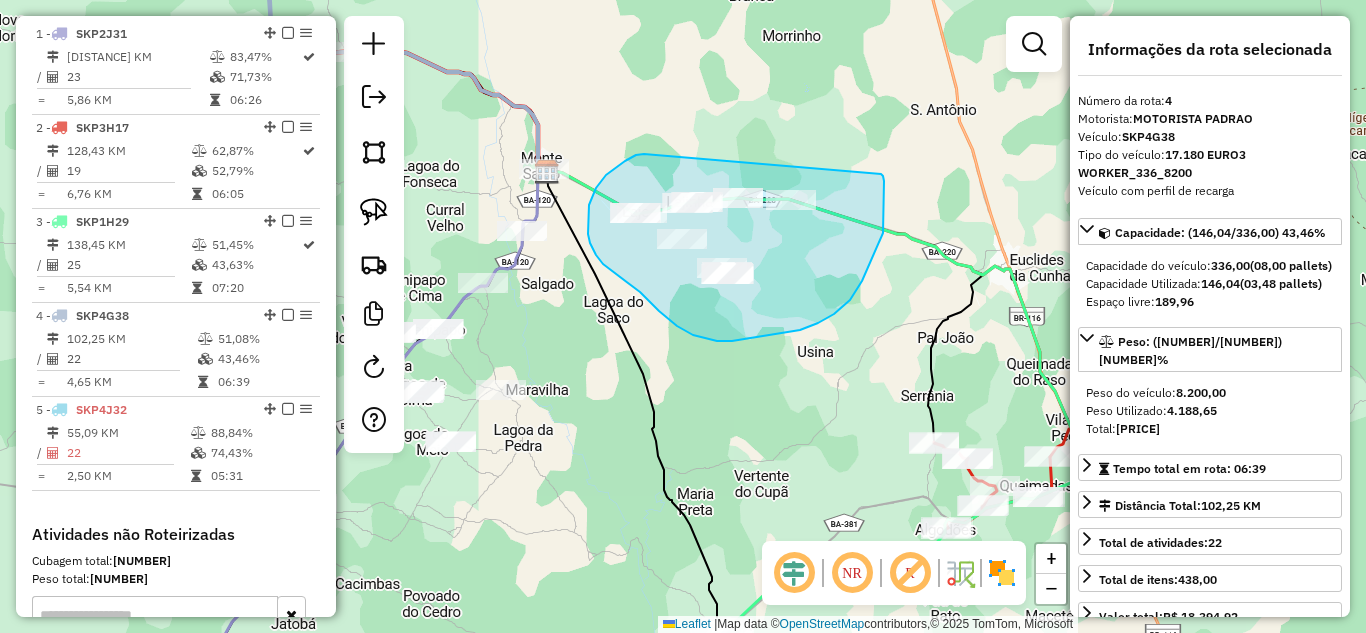 drag, startPoint x: 636, startPoint y: 155, endPoint x: 881, endPoint y: 174, distance: 245.73563 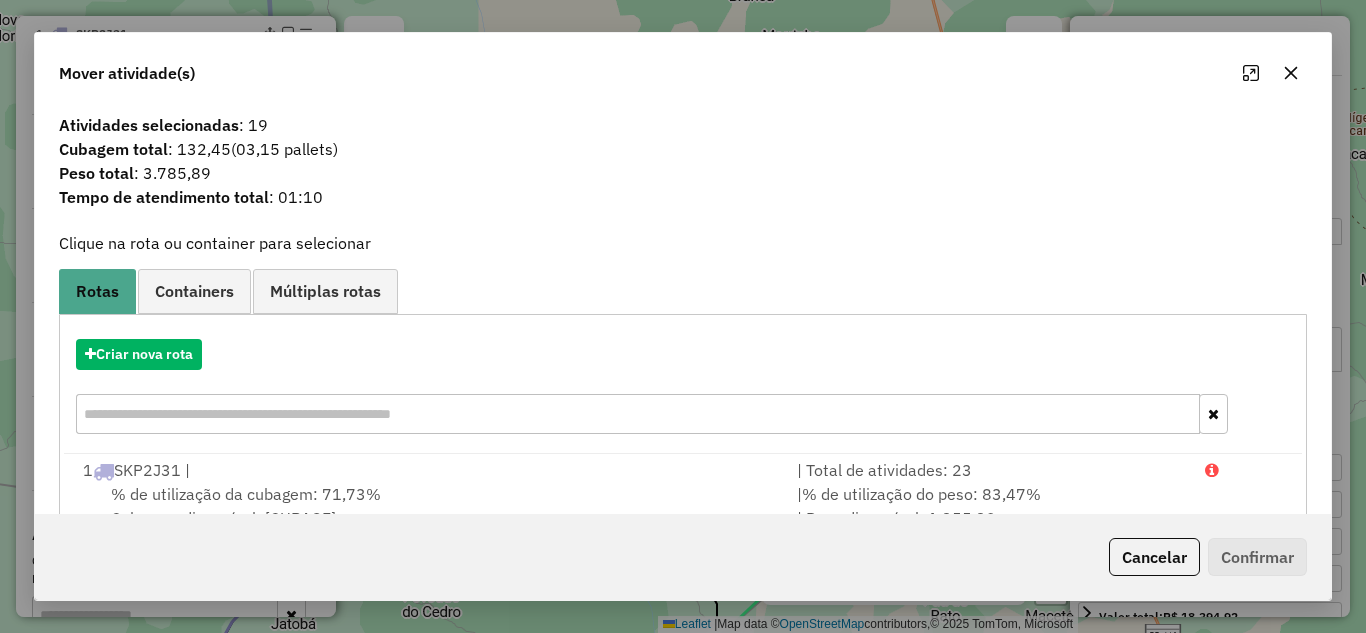 click 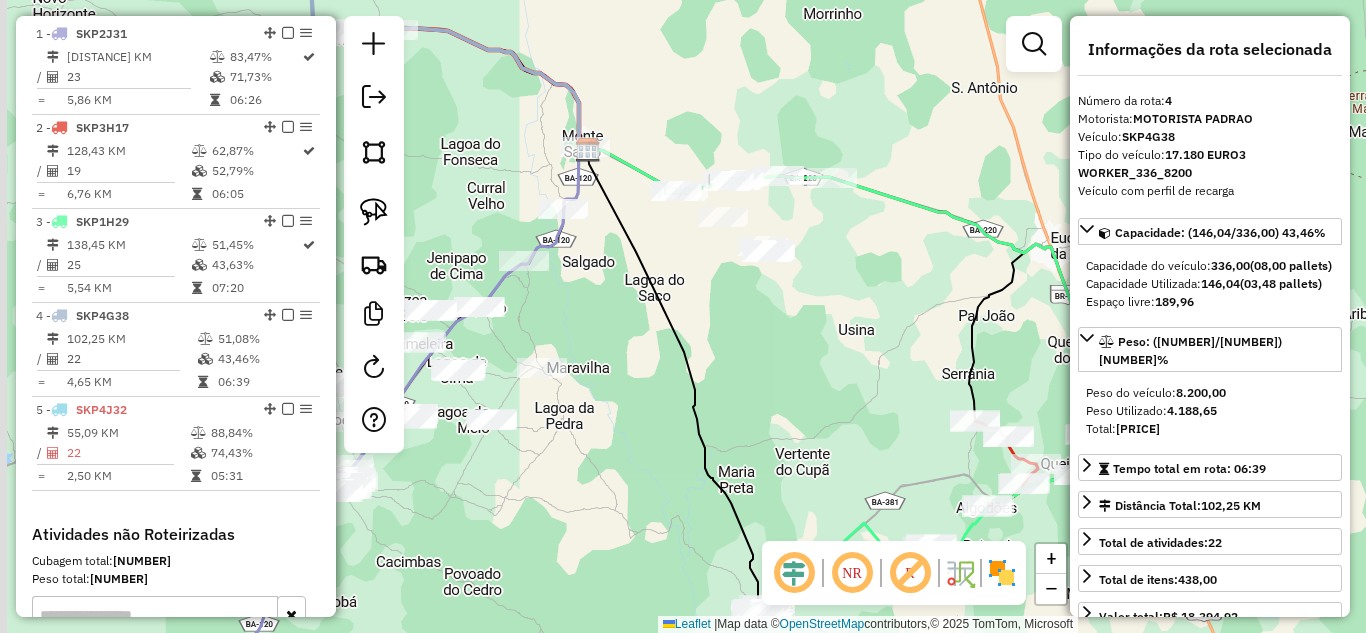 drag, startPoint x: 672, startPoint y: 294, endPoint x: 821, endPoint y: 212, distance: 170.07352 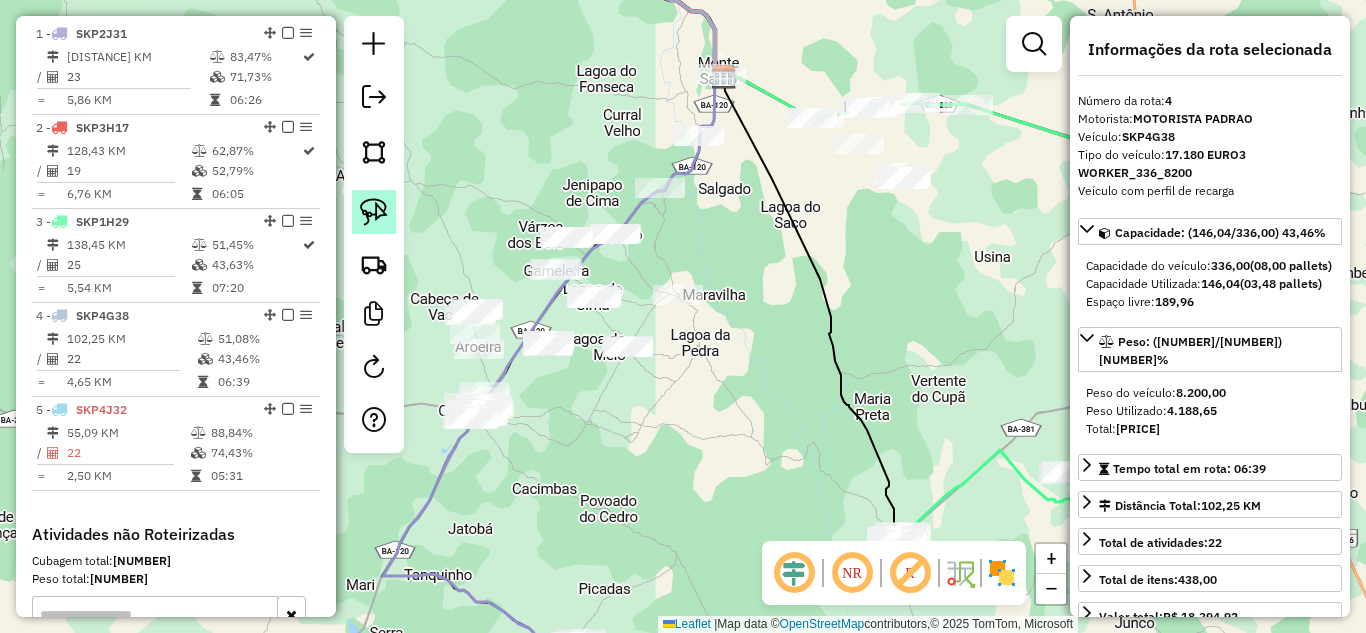 click 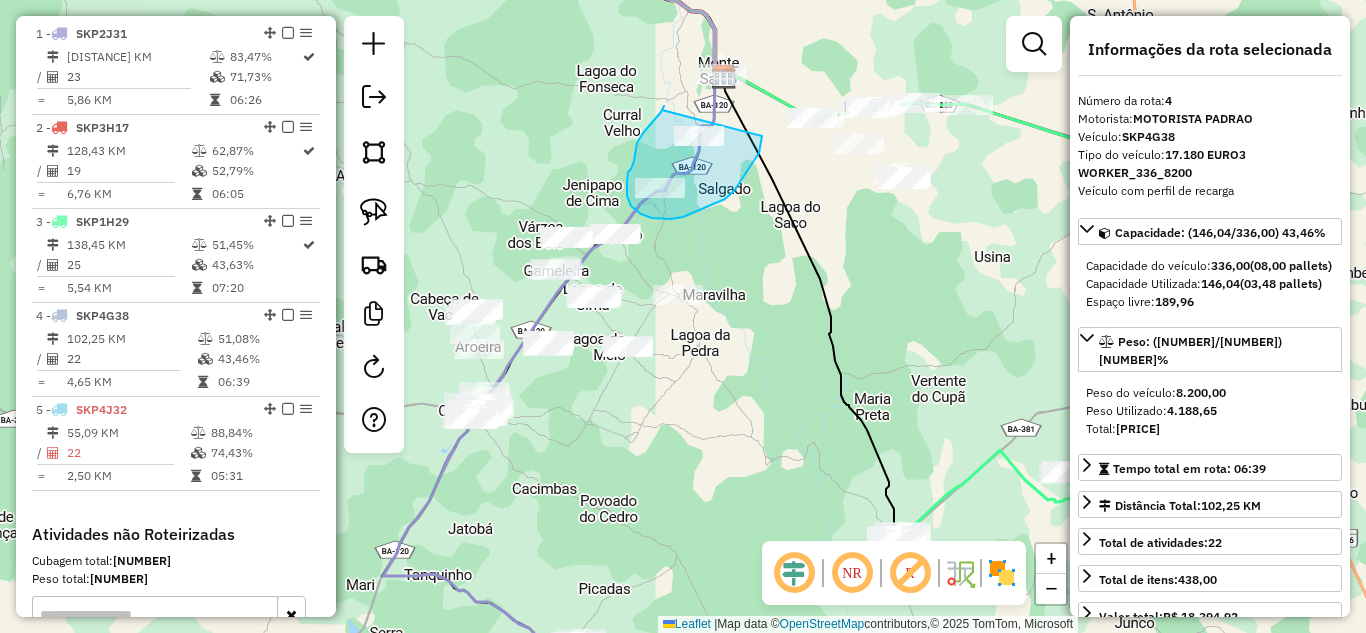 drag, startPoint x: 664, startPoint y: 106, endPoint x: 762, endPoint y: 132, distance: 101.390335 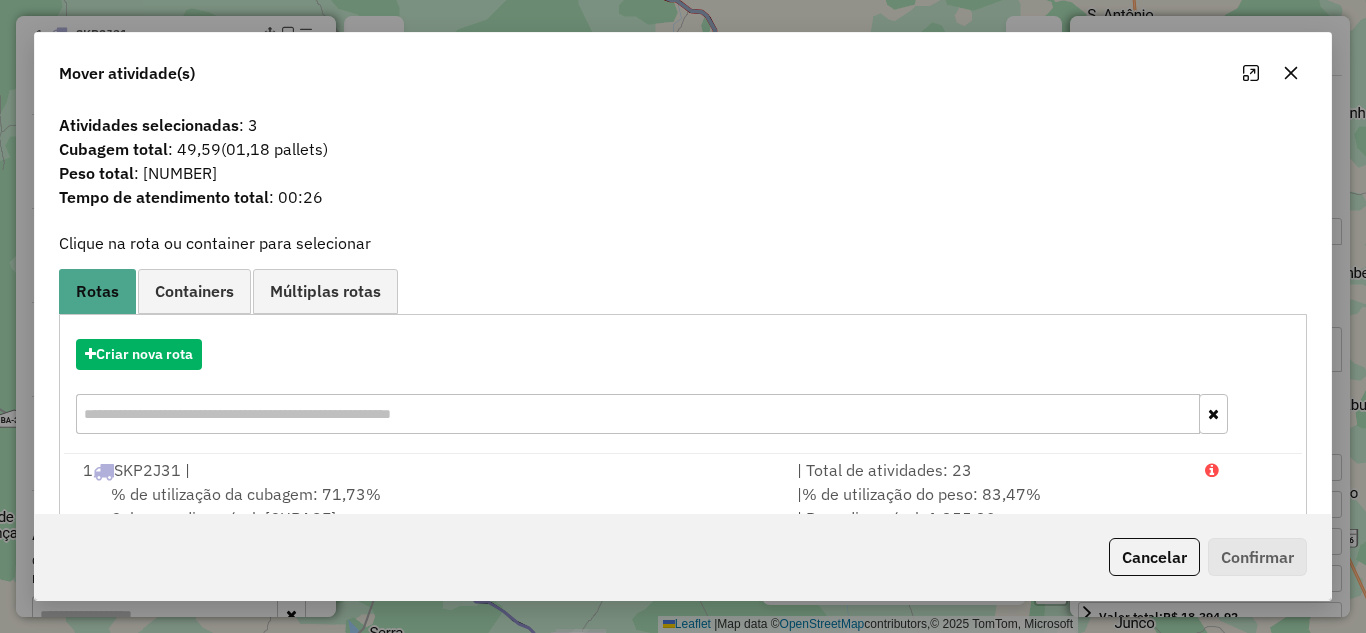 click 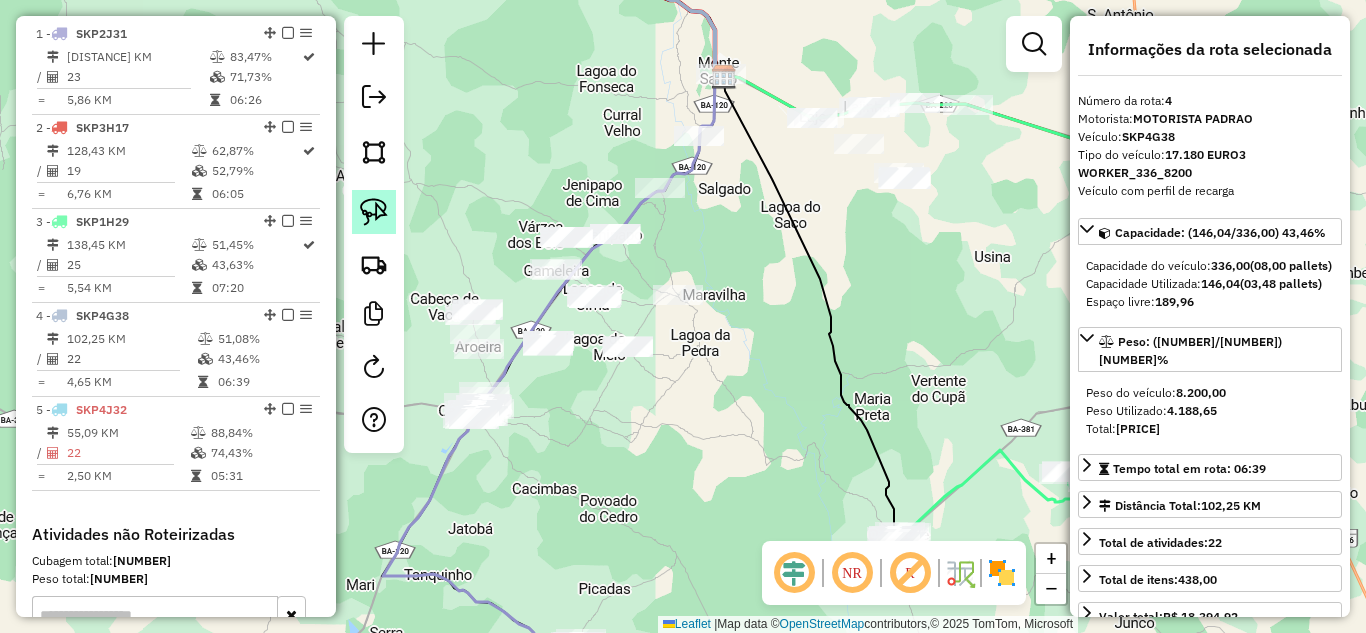 click 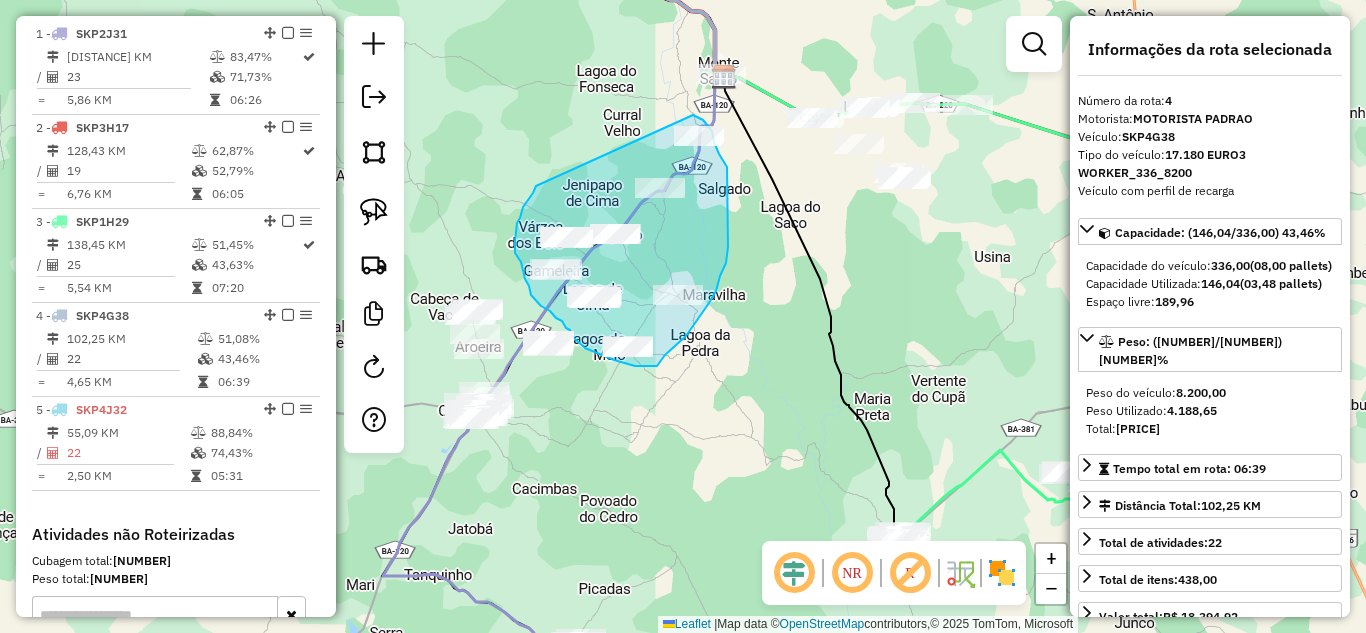 drag, startPoint x: 536, startPoint y: 186, endPoint x: 693, endPoint y: 115, distance: 172.30786 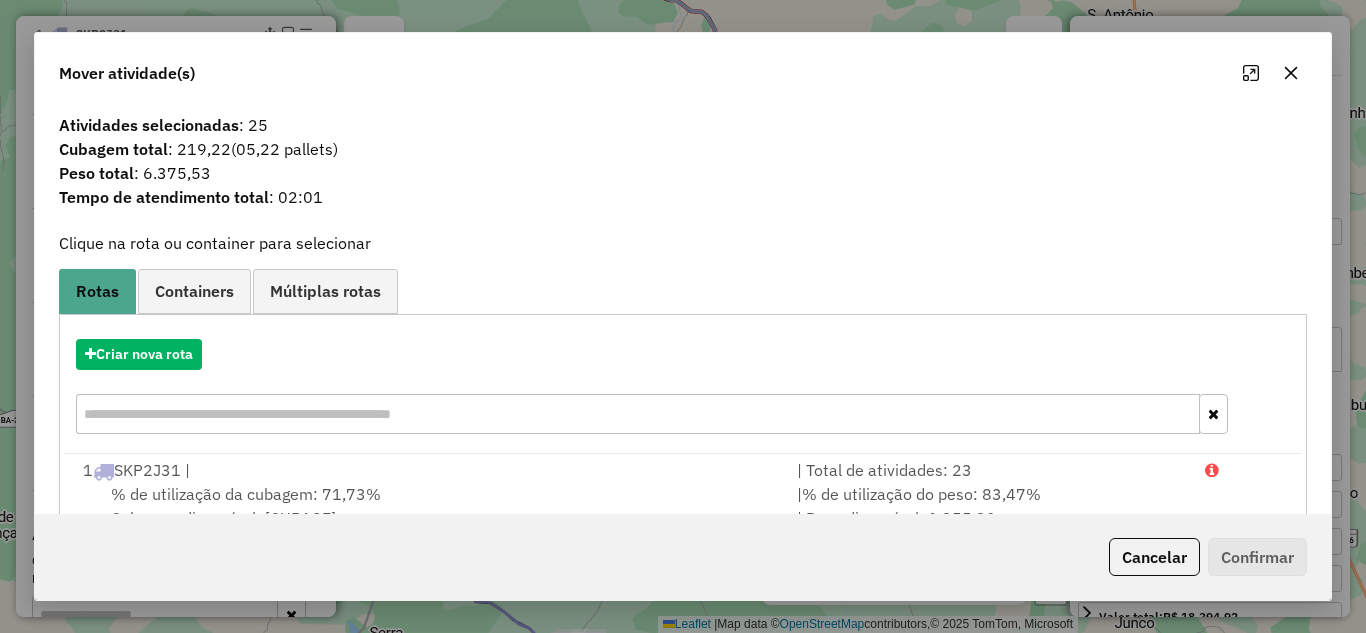 click 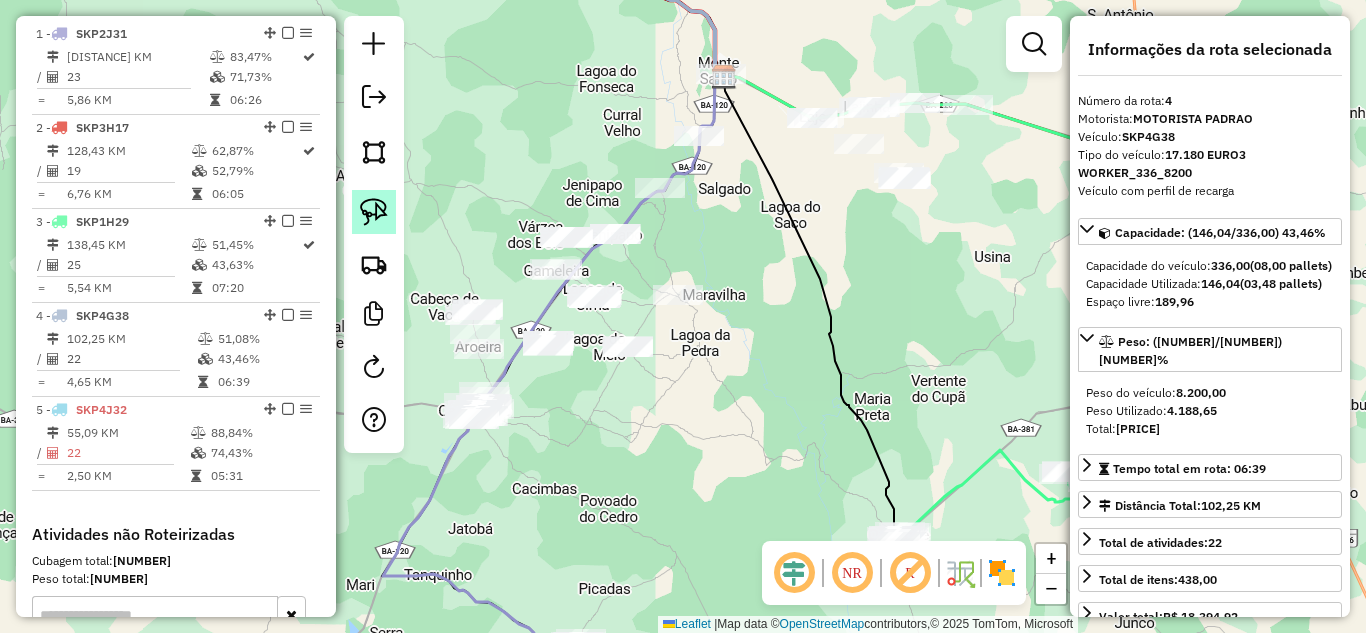 click 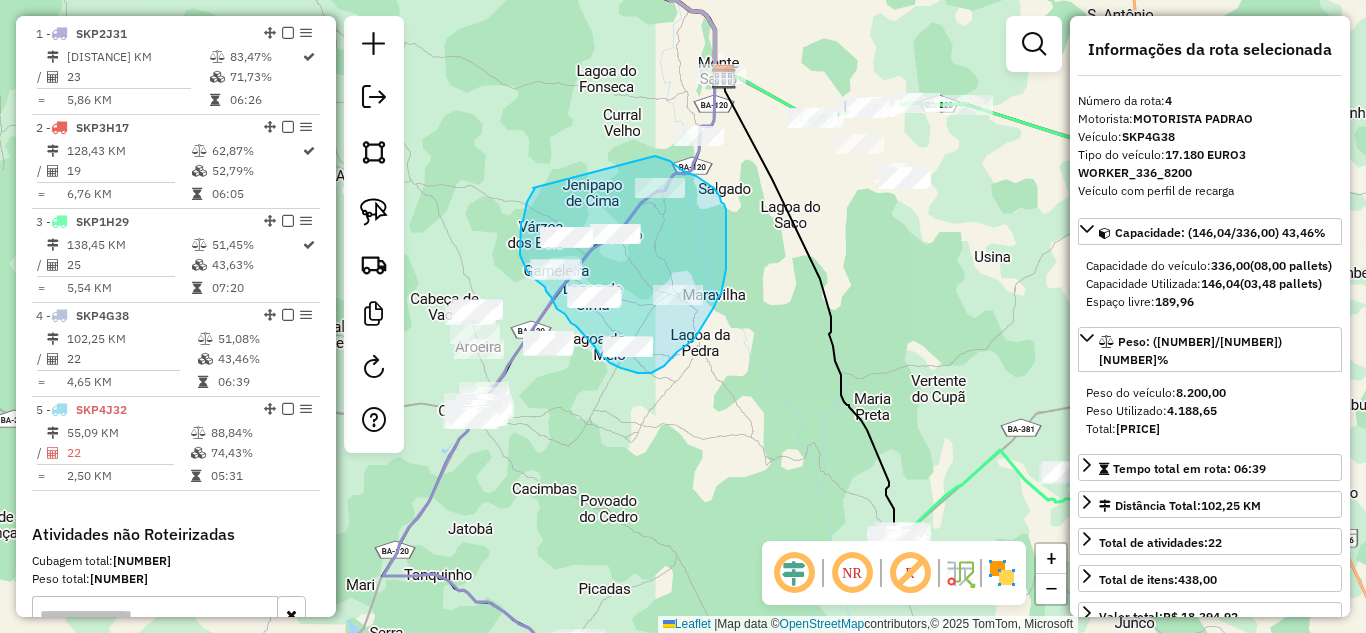 drag, startPoint x: 526, startPoint y: 205, endPoint x: 655, endPoint y: 156, distance: 137.99275 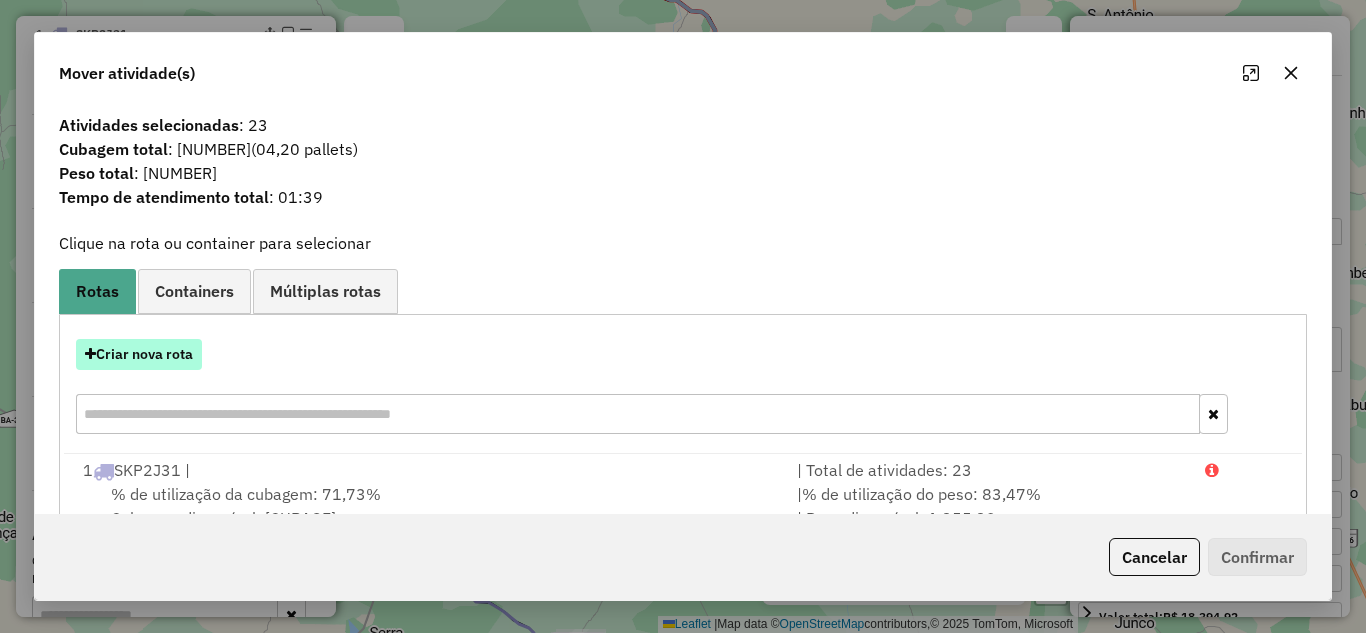 click on "Criar nova rota" at bounding box center (139, 354) 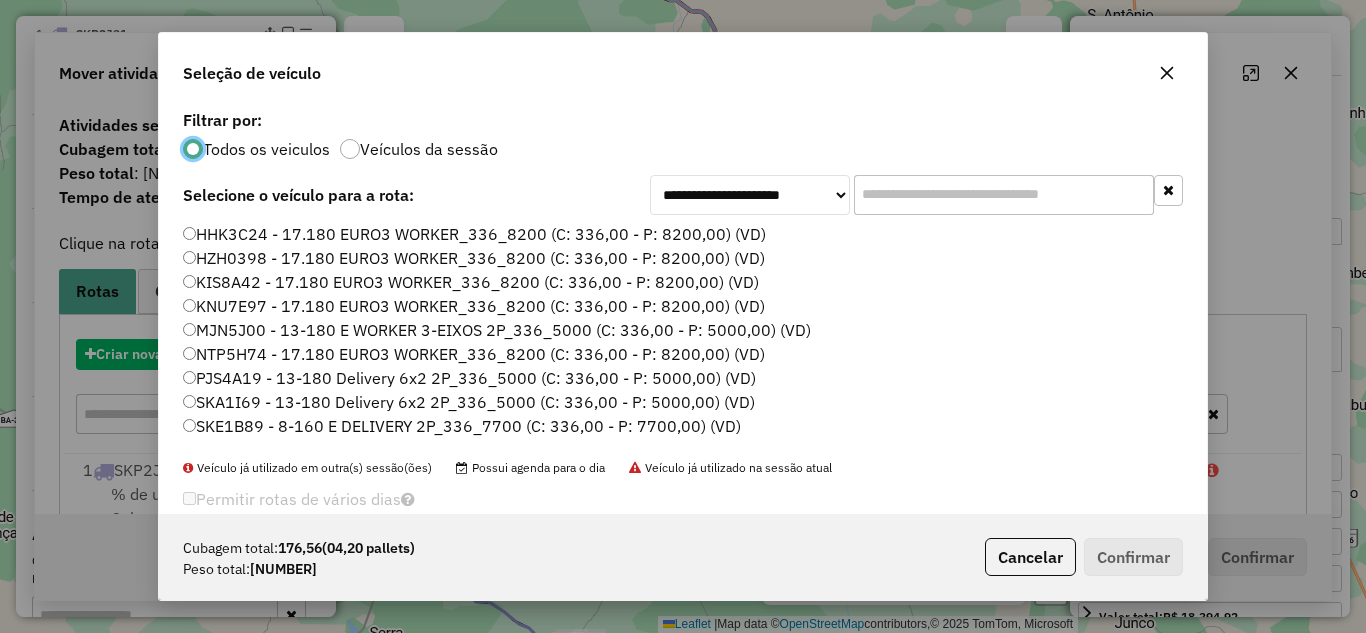 scroll, scrollTop: 11, scrollLeft: 6, axis: both 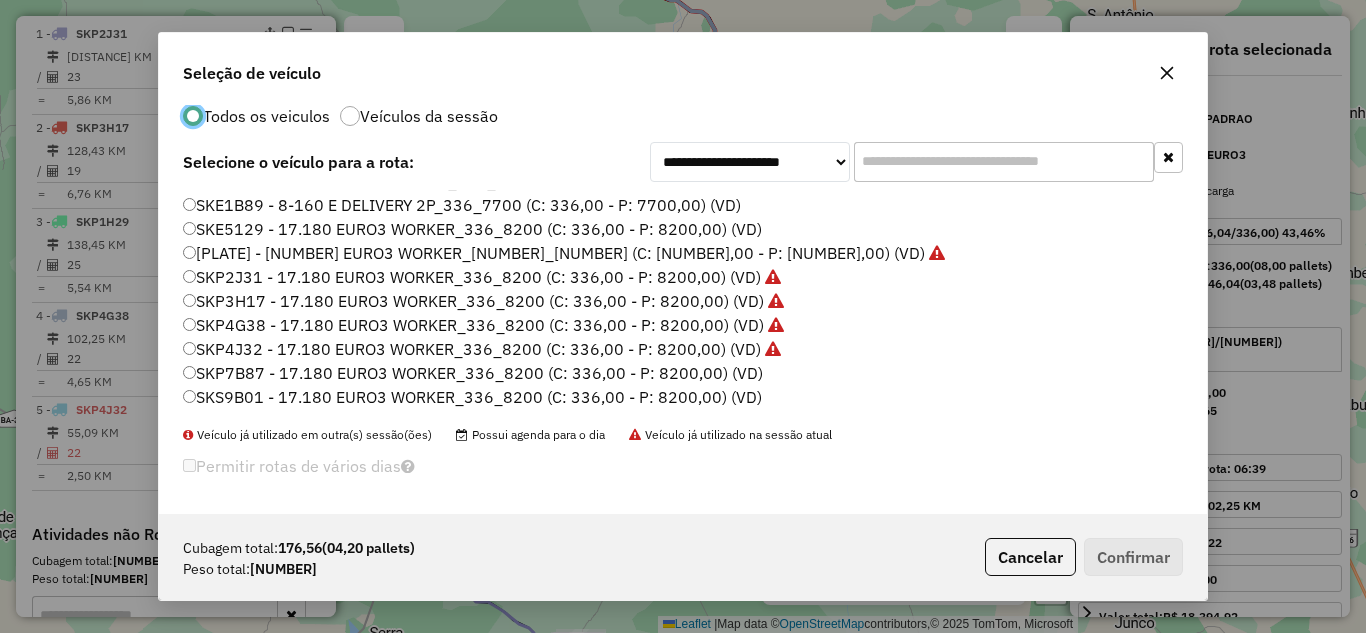 click on "SKP7B87 - 17.180 EURO3 WORKER_336_8200 (C: 336,00 - P: 8200,00) (VD)" 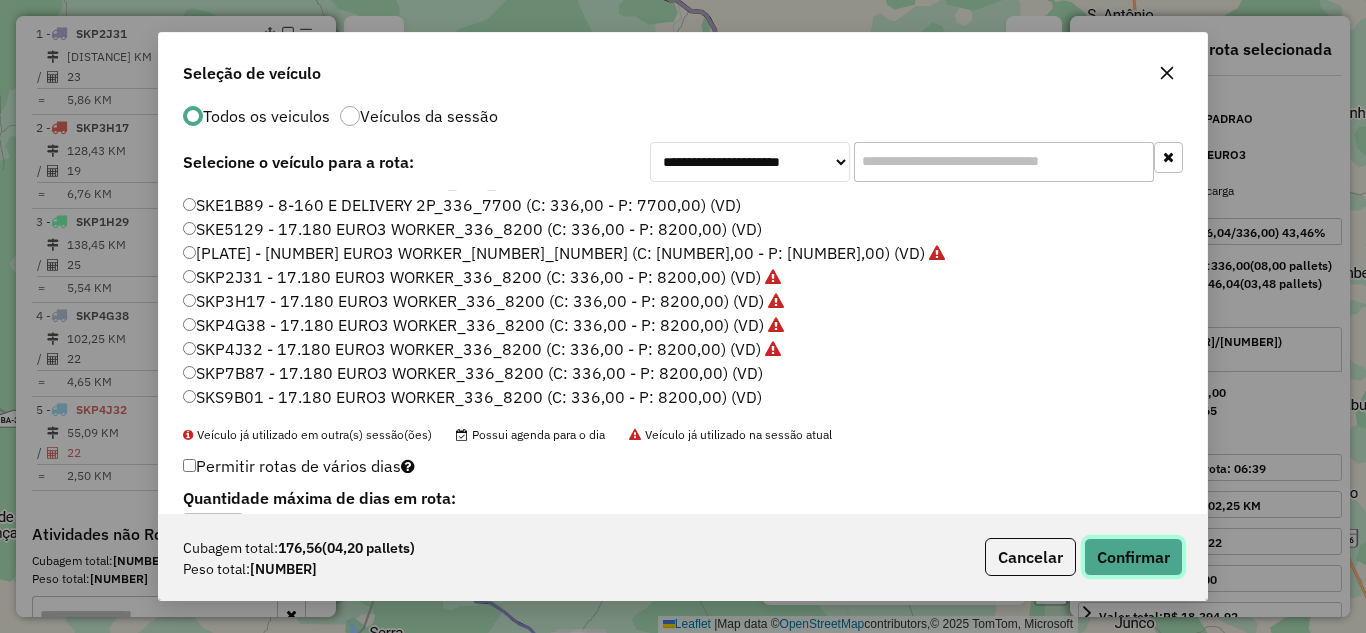 click on "Confirmar" 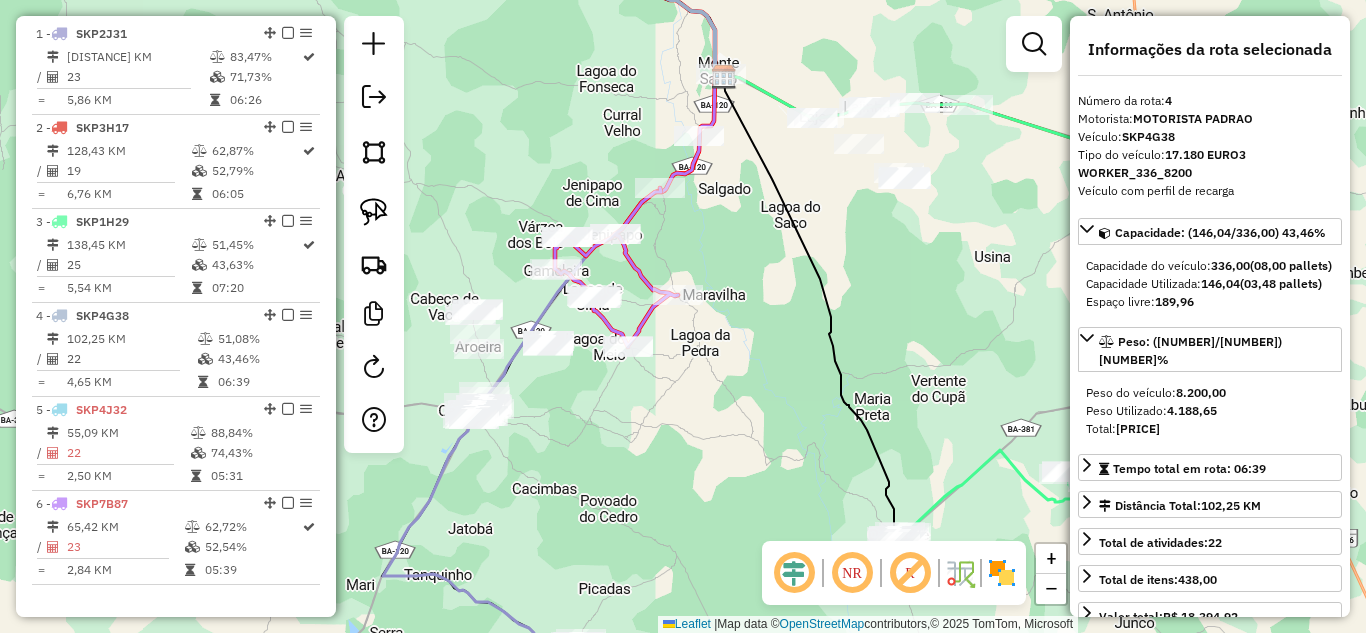scroll, scrollTop: 0, scrollLeft: 0, axis: both 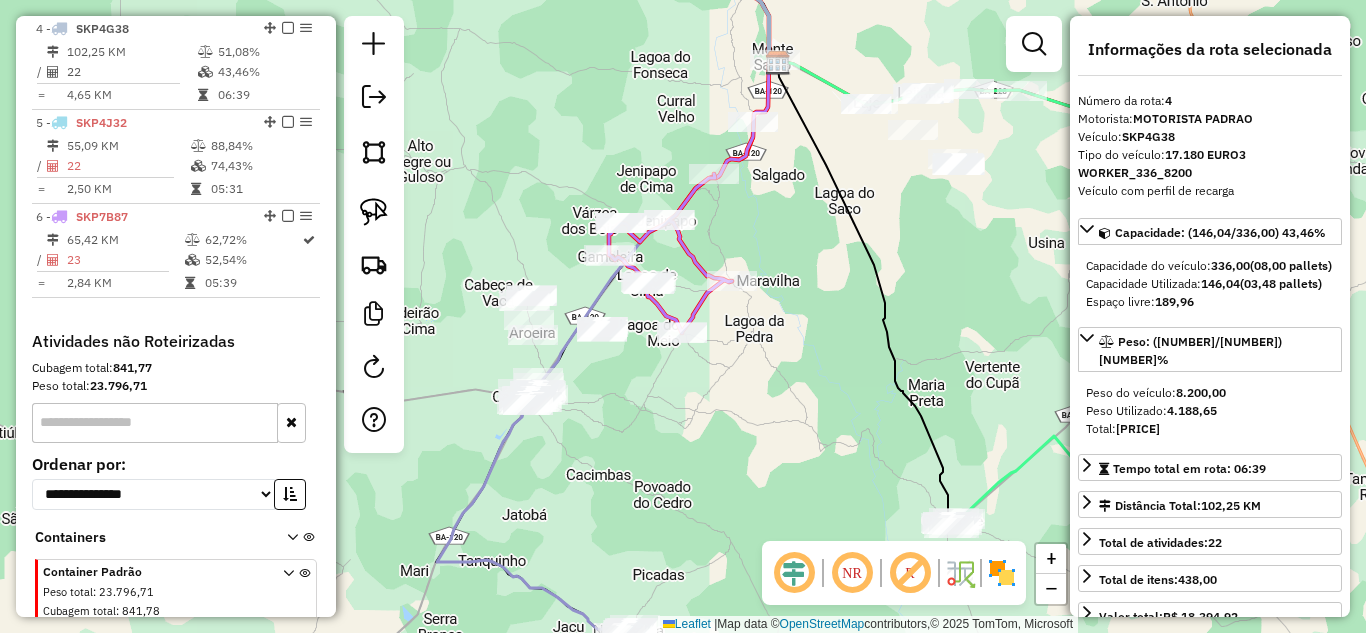 drag, startPoint x: 561, startPoint y: 404, endPoint x: 624, endPoint y: 383, distance: 66.40783 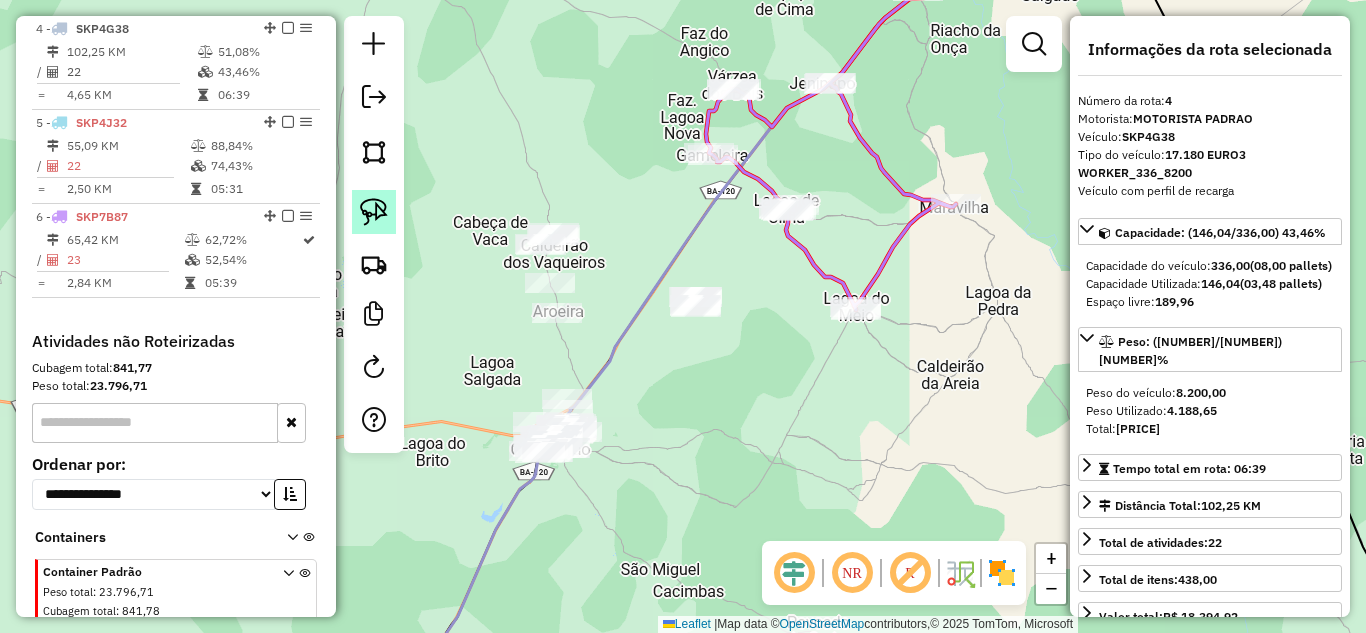 click 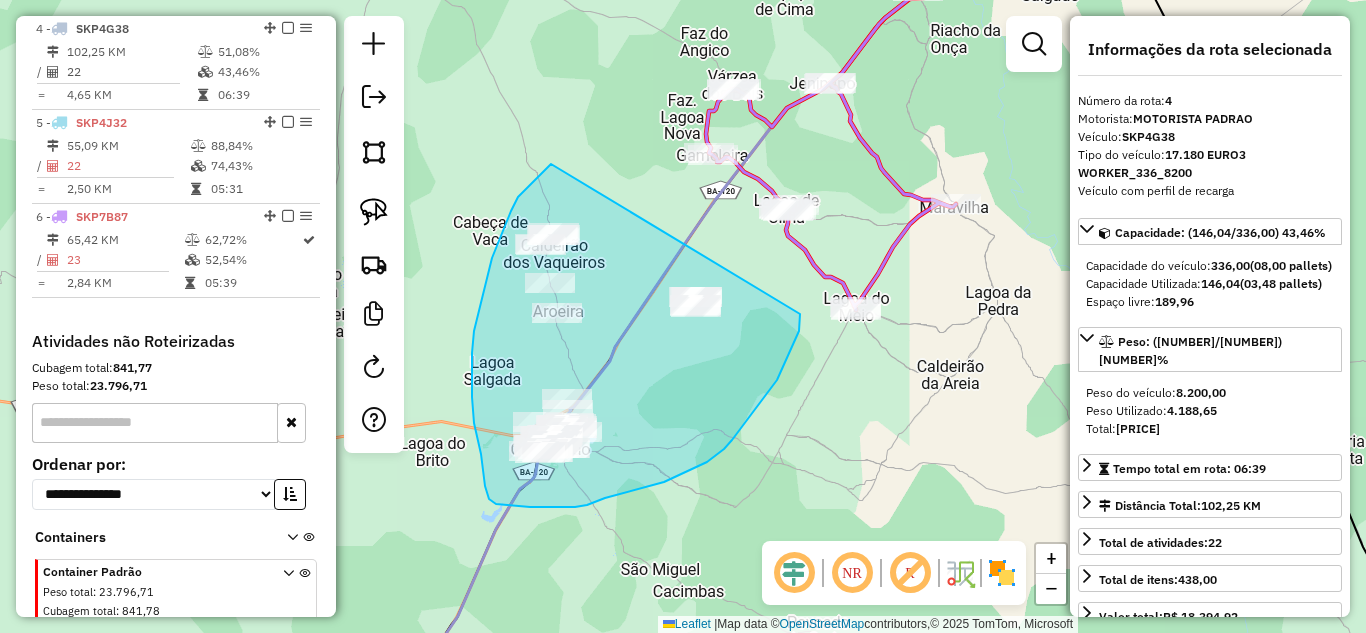 drag, startPoint x: 551, startPoint y: 164, endPoint x: 800, endPoint y: 314, distance: 290.69055 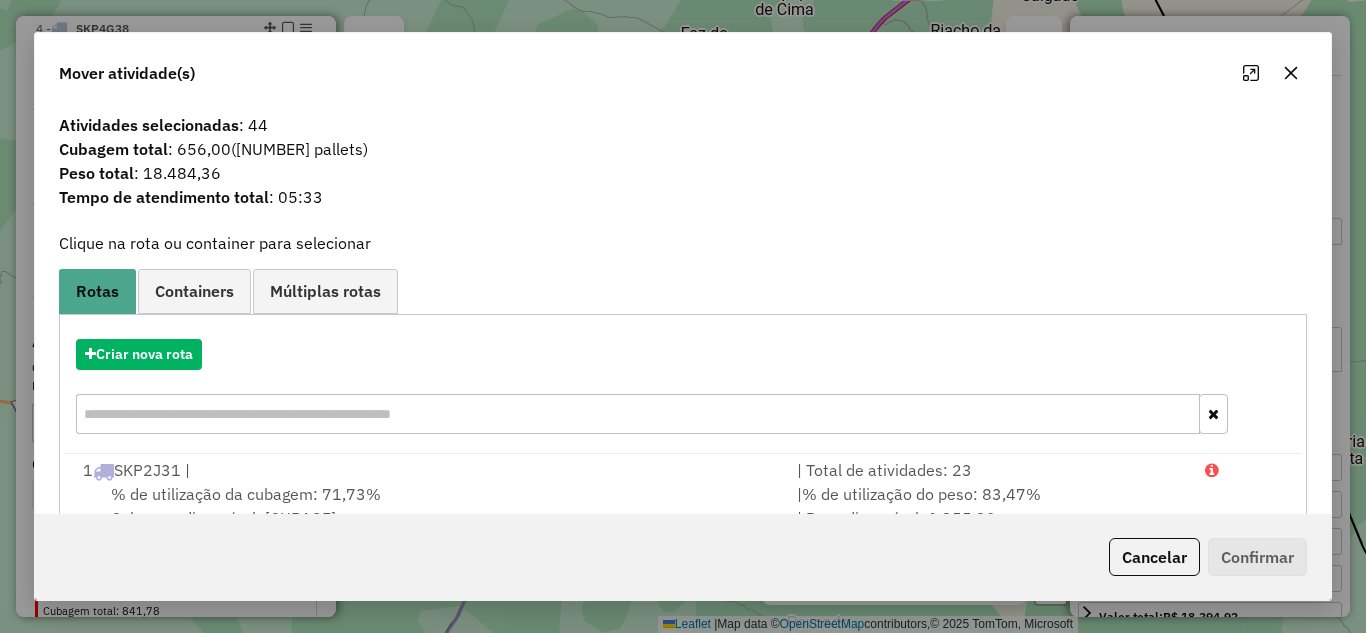 click 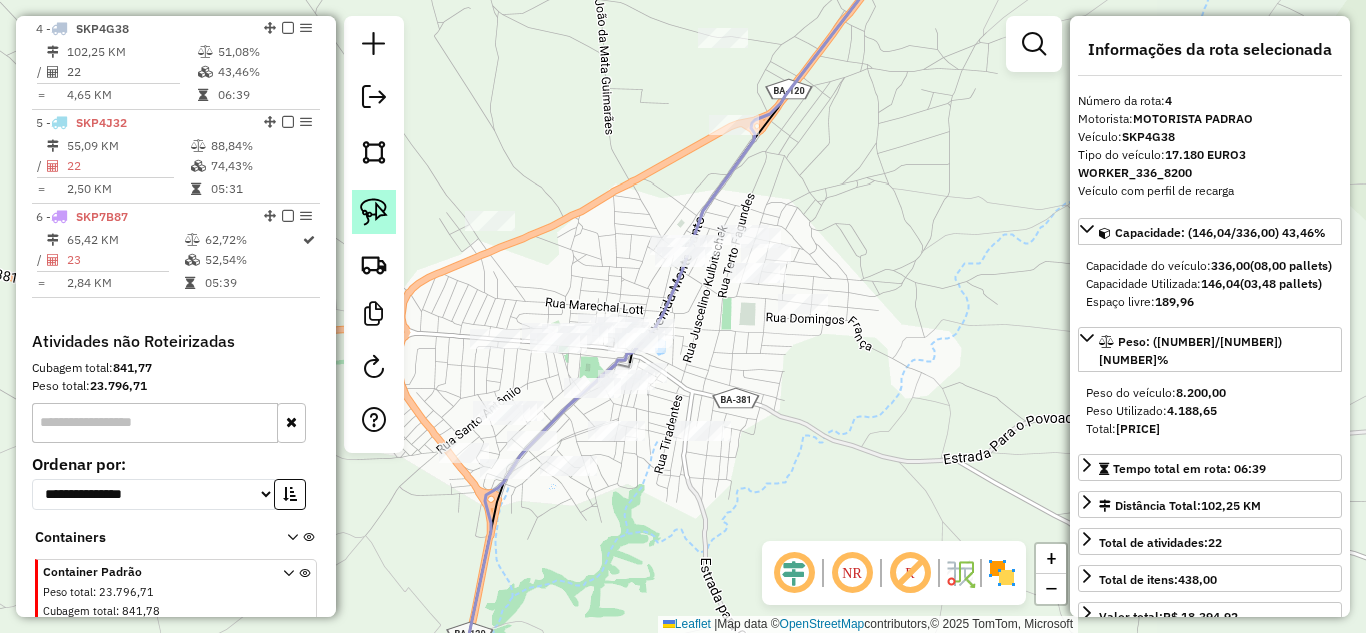 click 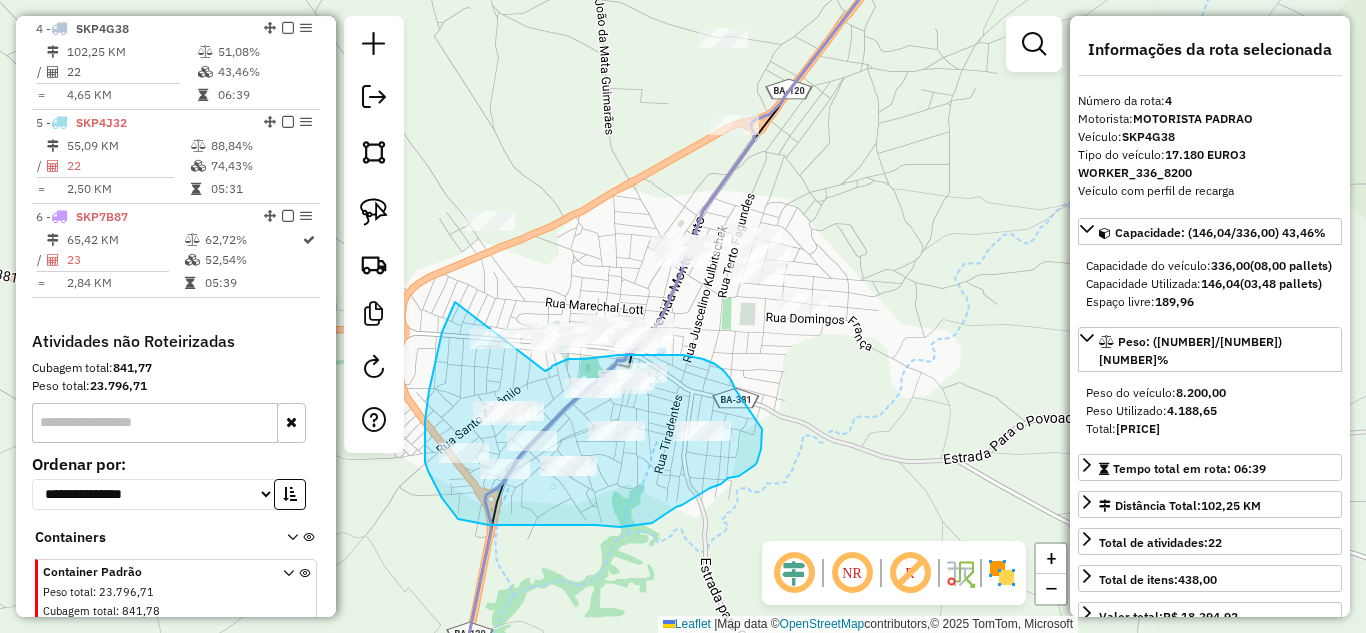 drag, startPoint x: 455, startPoint y: 302, endPoint x: 545, endPoint y: 371, distance: 113.40635 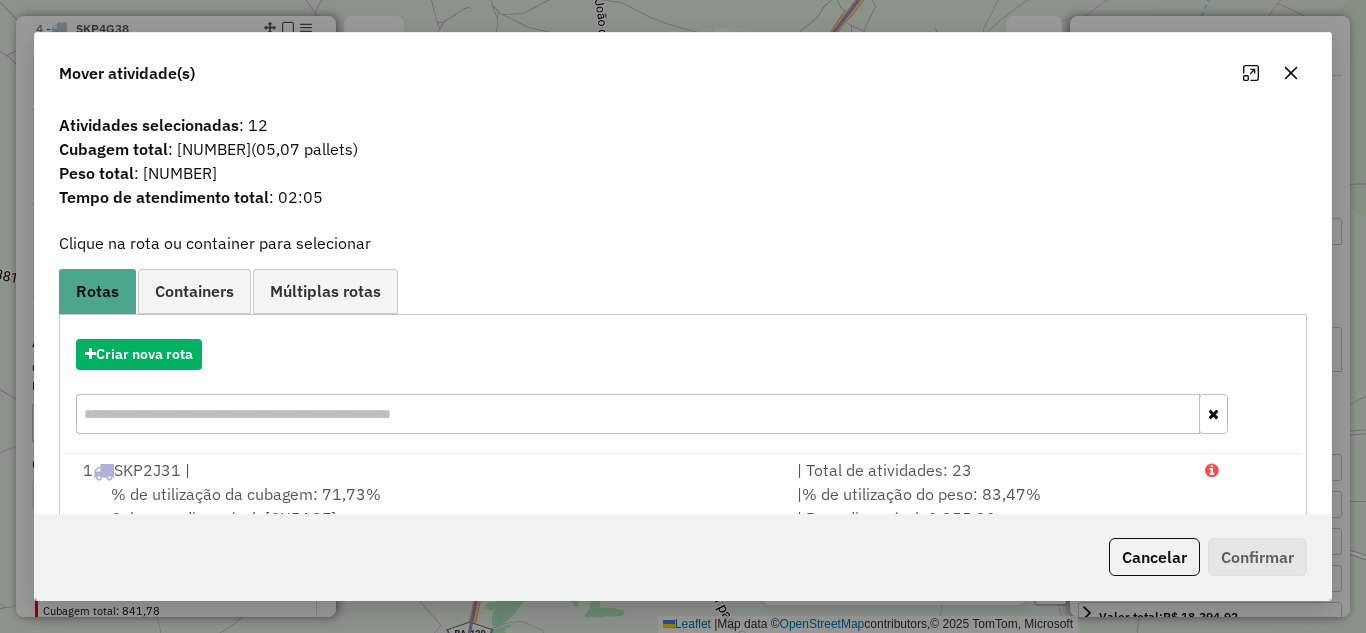 click 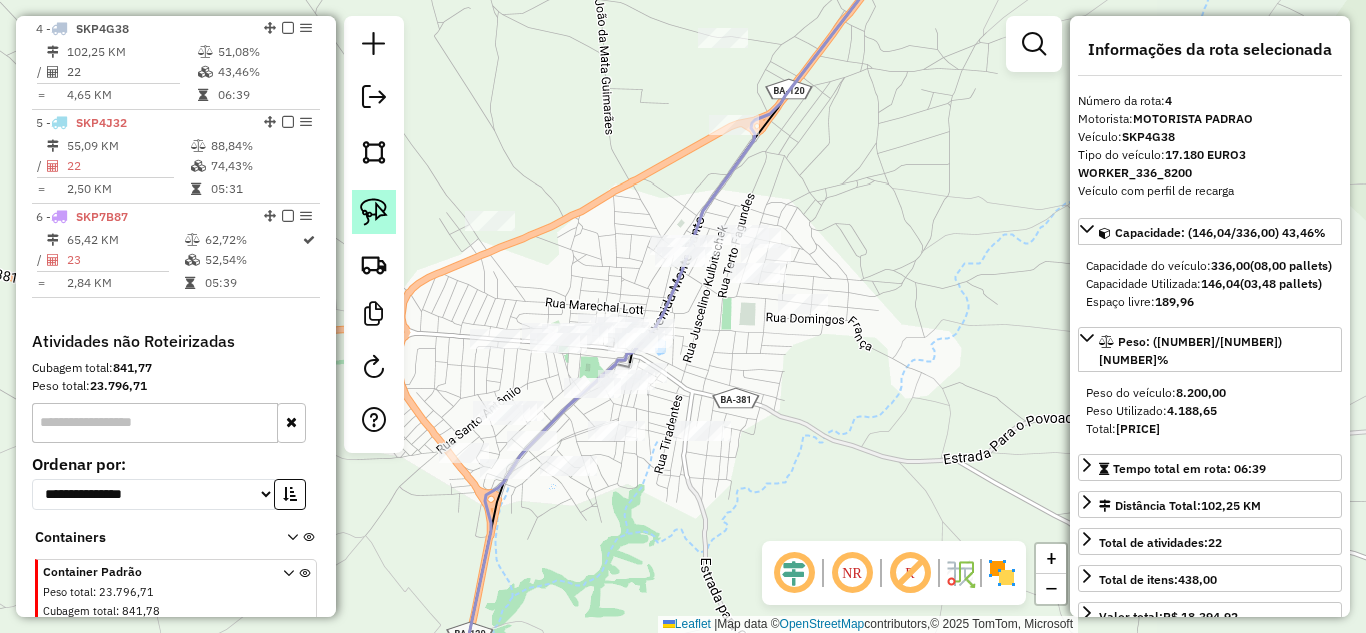 drag, startPoint x: 381, startPoint y: 209, endPoint x: 404, endPoint y: 204, distance: 23.537205 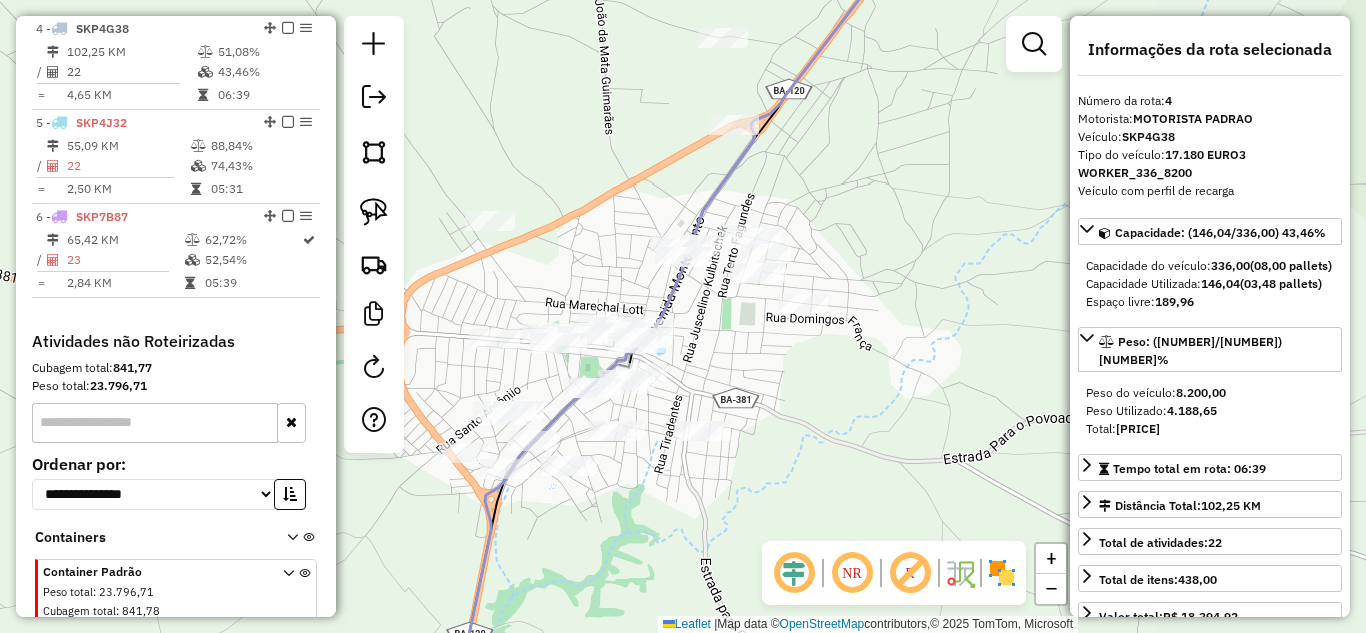 click 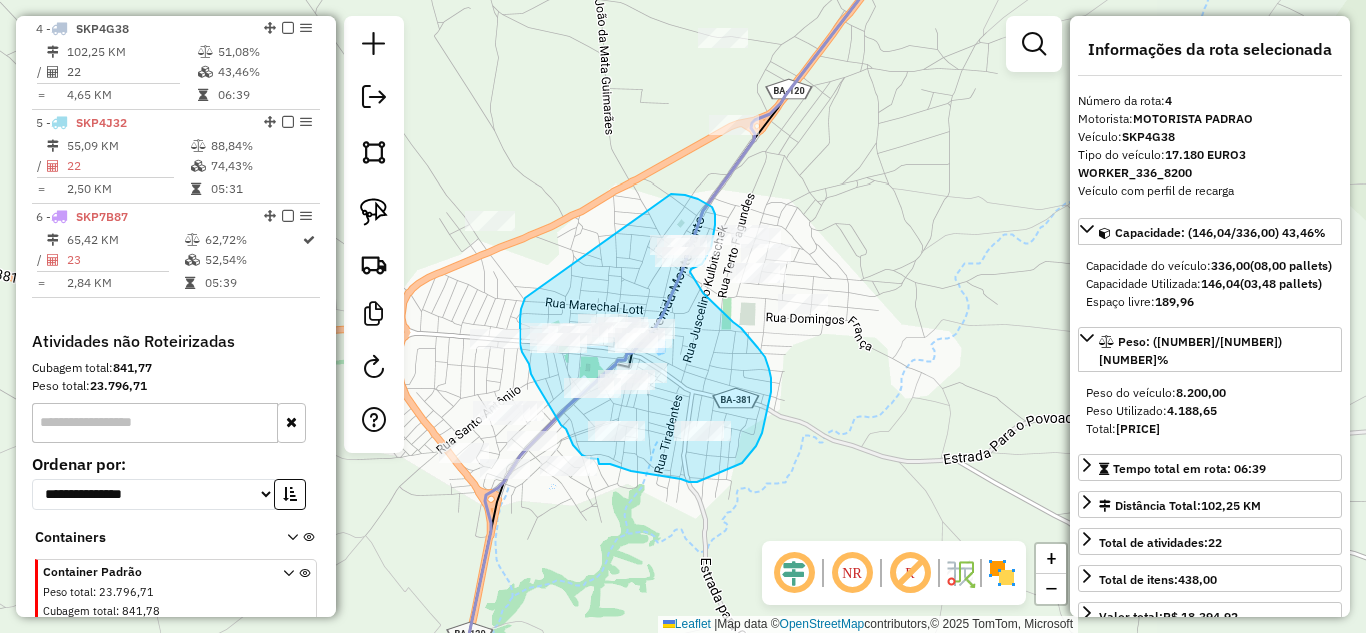 drag, startPoint x: 525, startPoint y: 298, endPoint x: 671, endPoint y: 194, distance: 179.25401 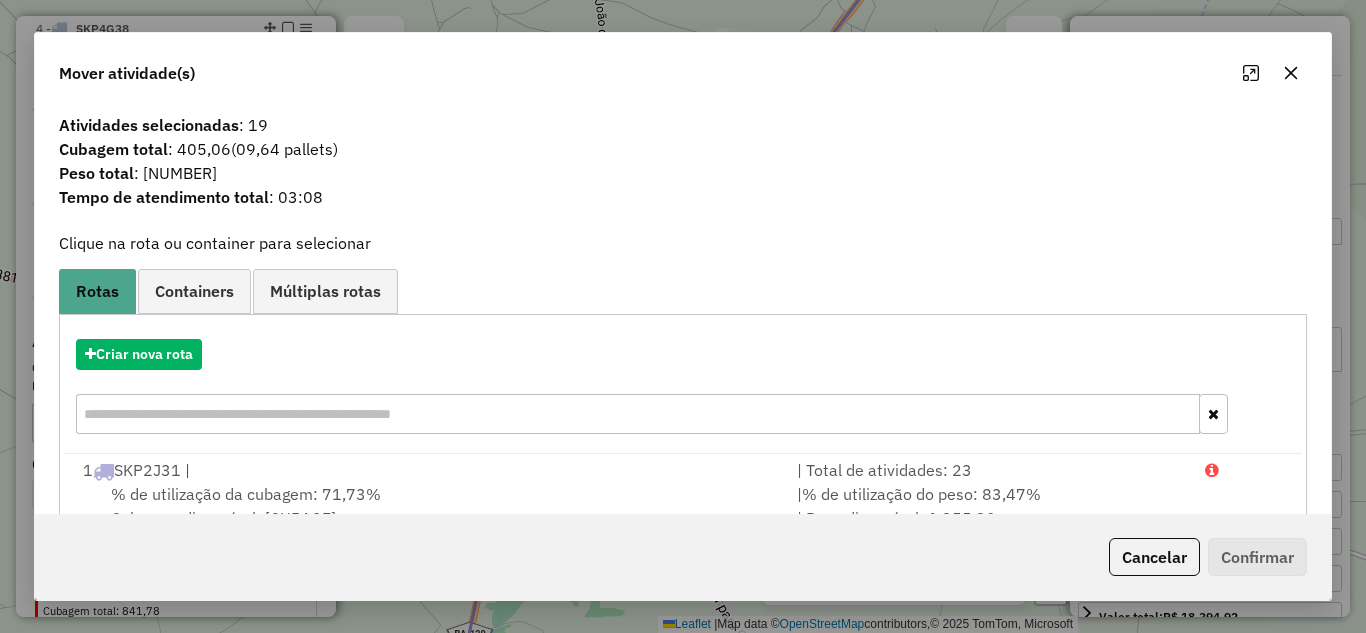 click 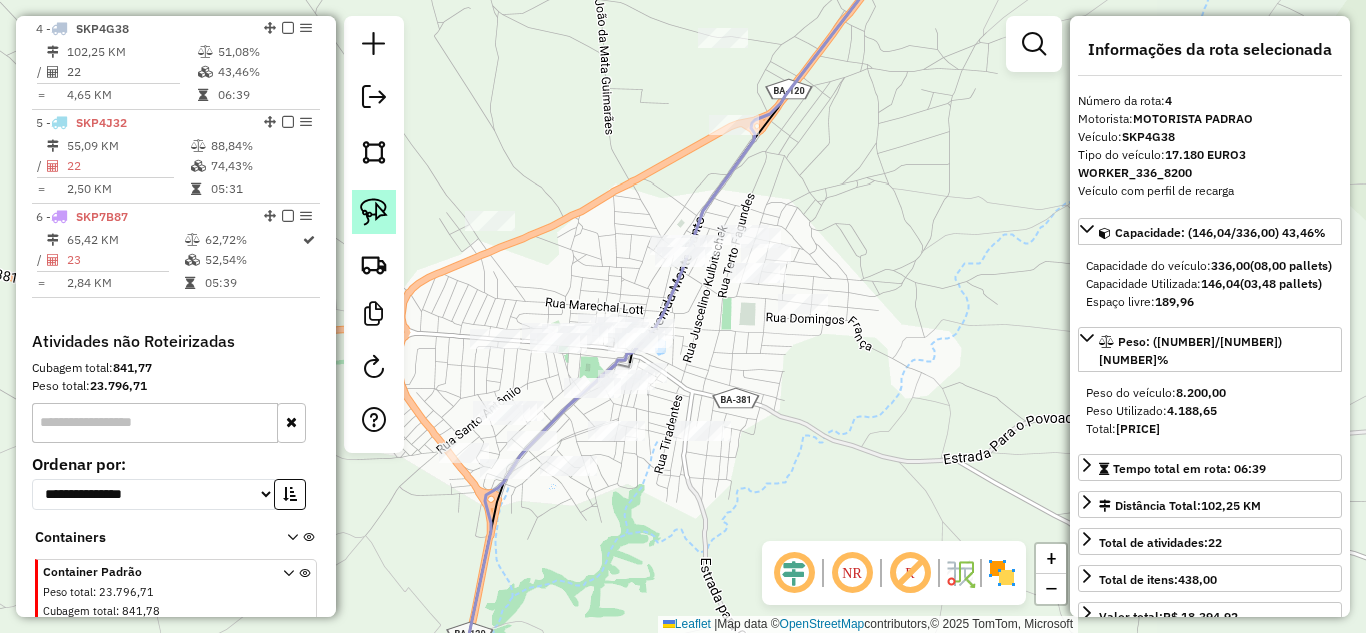 click 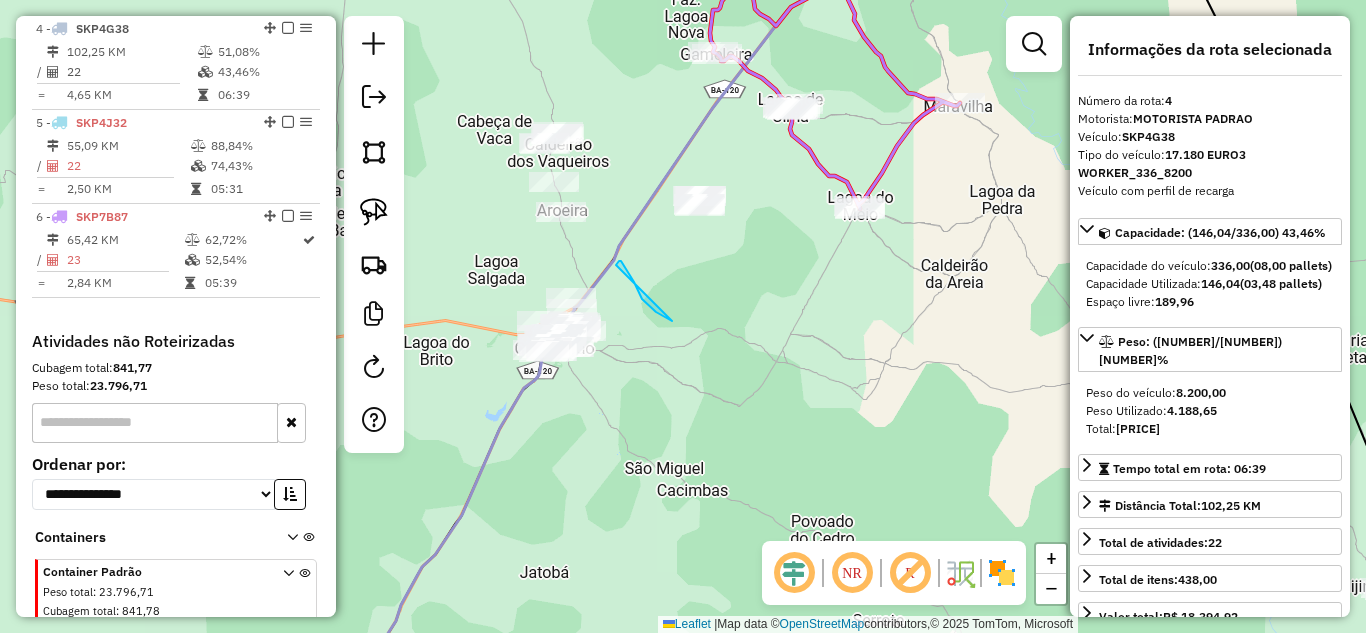 drag, startPoint x: 616, startPoint y: 265, endPoint x: 673, endPoint y: 322, distance: 80.610176 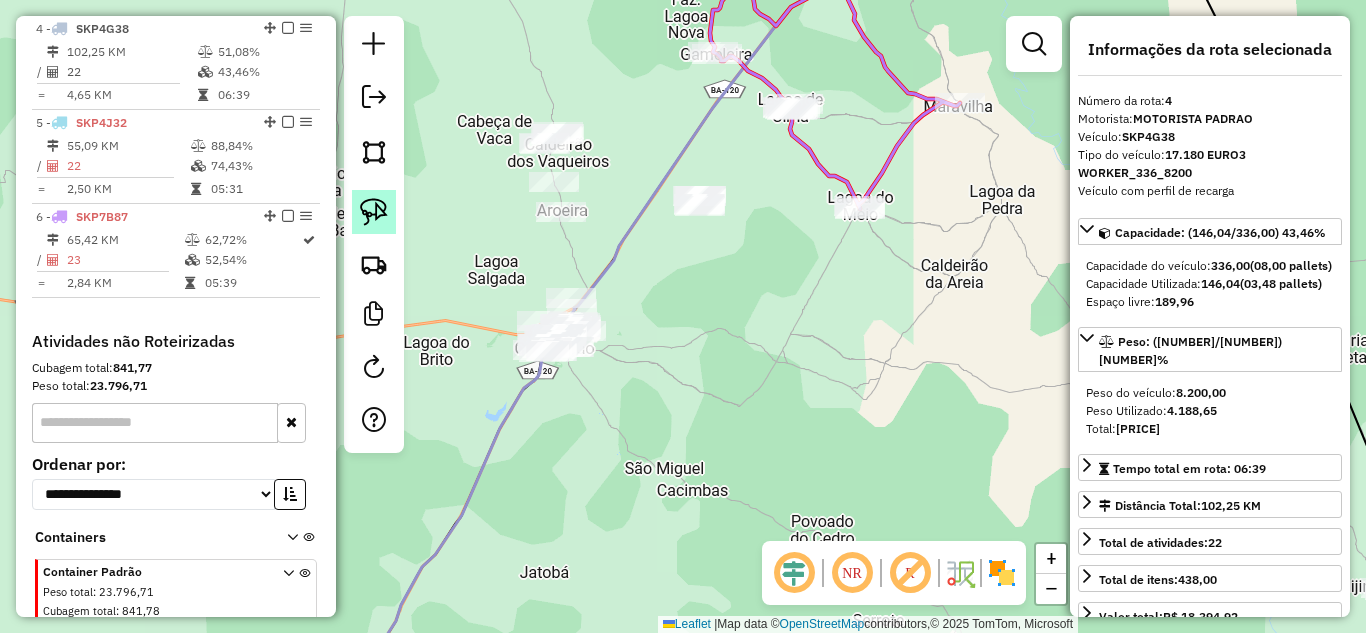 click 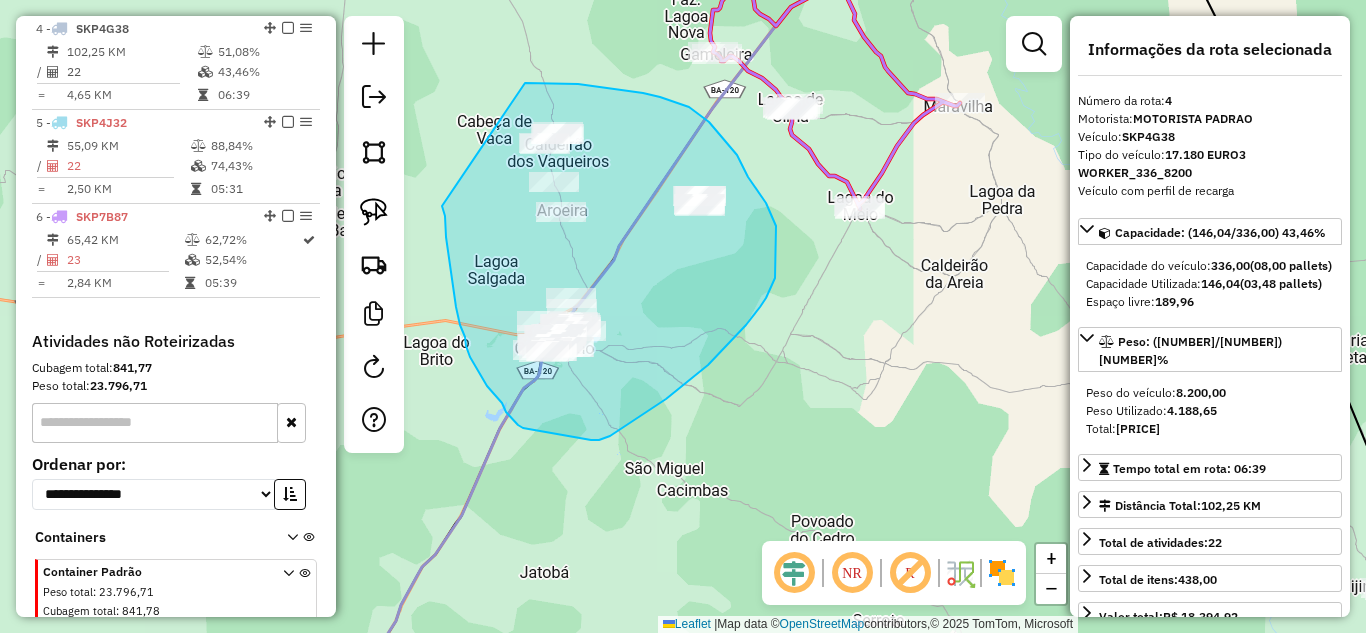 drag, startPoint x: 442, startPoint y: 206, endPoint x: 525, endPoint y: 83, distance: 148.38463 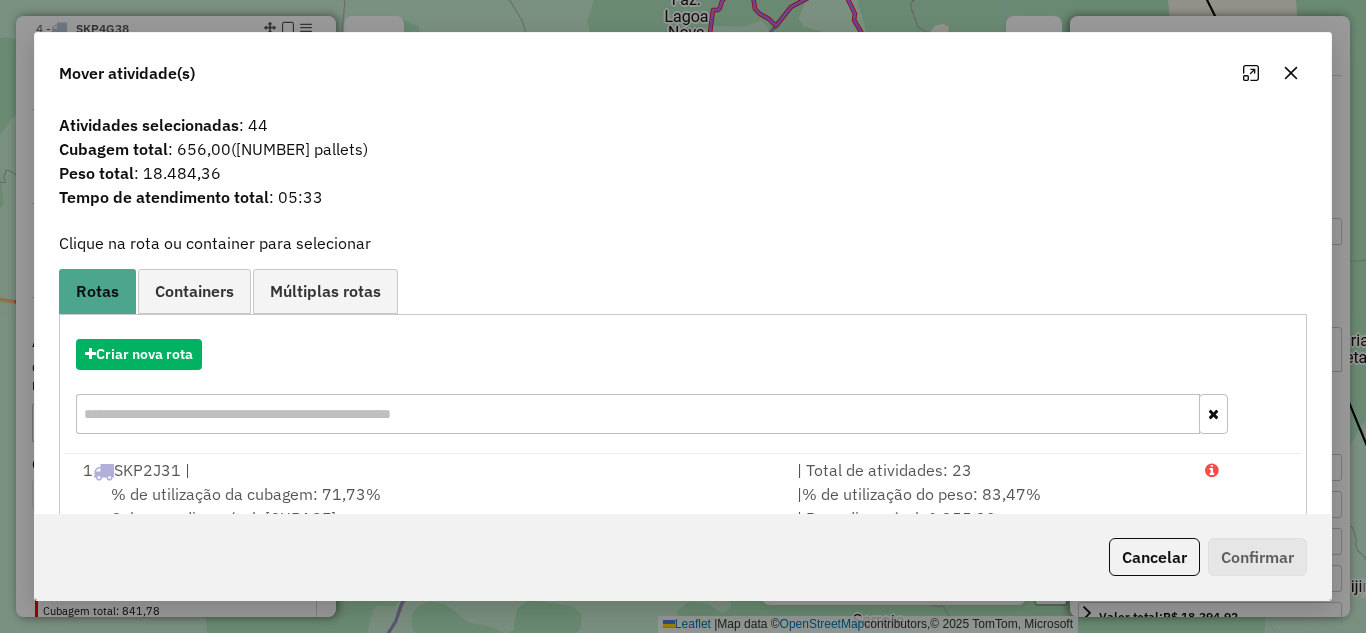 click 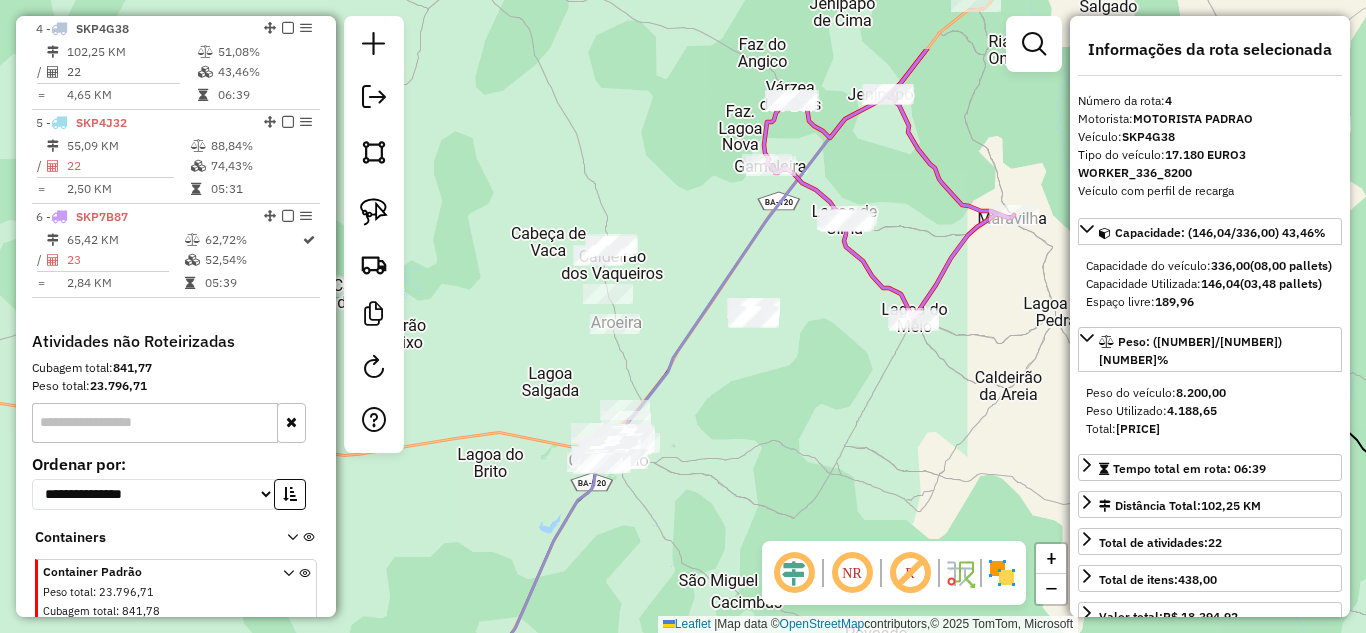 drag, startPoint x: 713, startPoint y: 315, endPoint x: 766, endPoint y: 428, distance: 124.81186 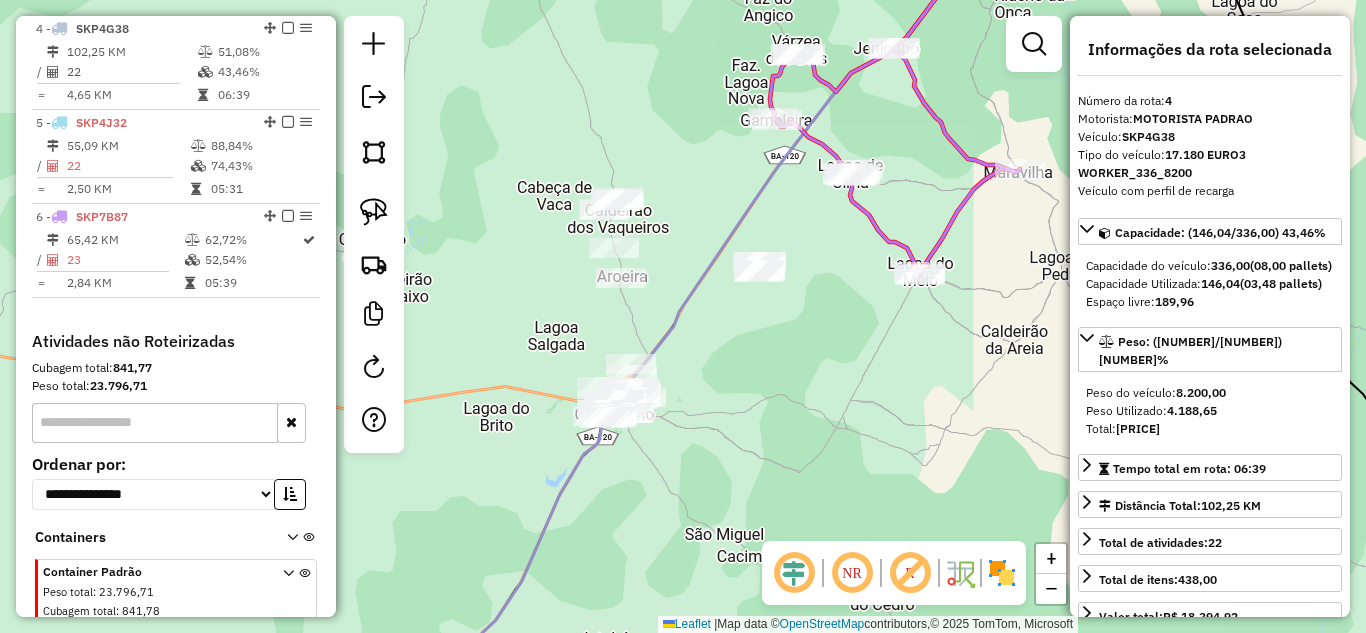 drag, startPoint x: 650, startPoint y: 361, endPoint x: 657, endPoint y: 305, distance: 56.435802 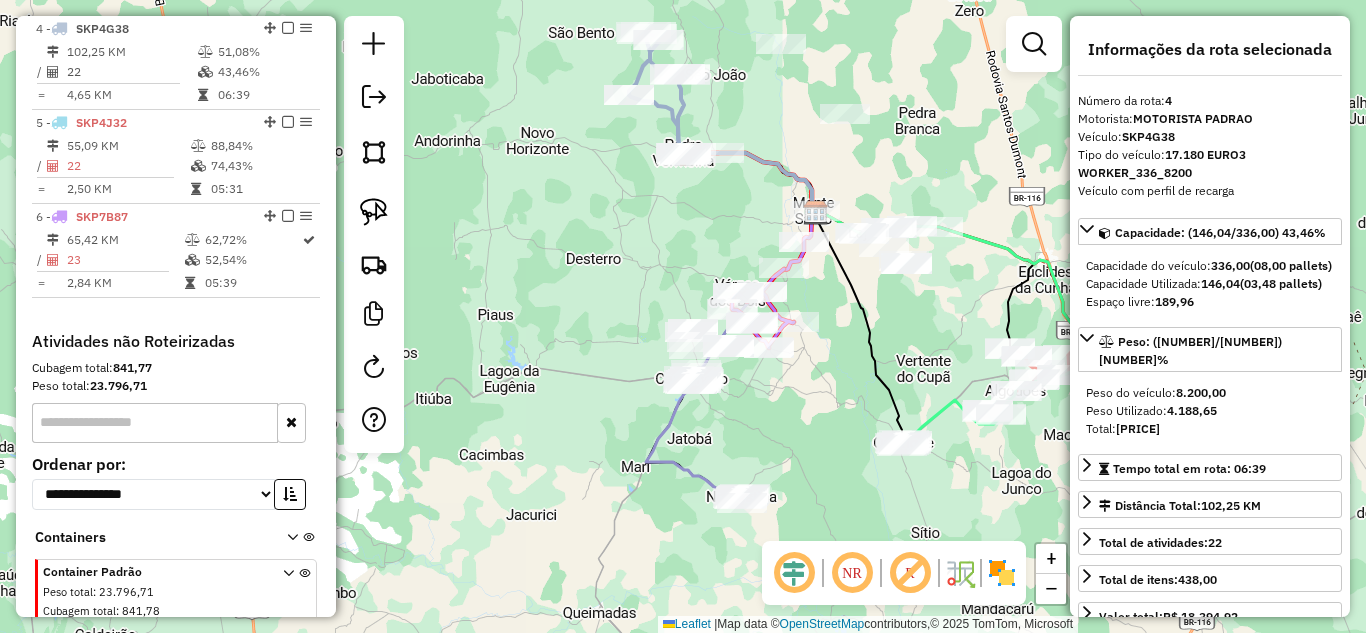 drag, startPoint x: 792, startPoint y: 433, endPoint x: 777, endPoint y: 440, distance: 16.552946 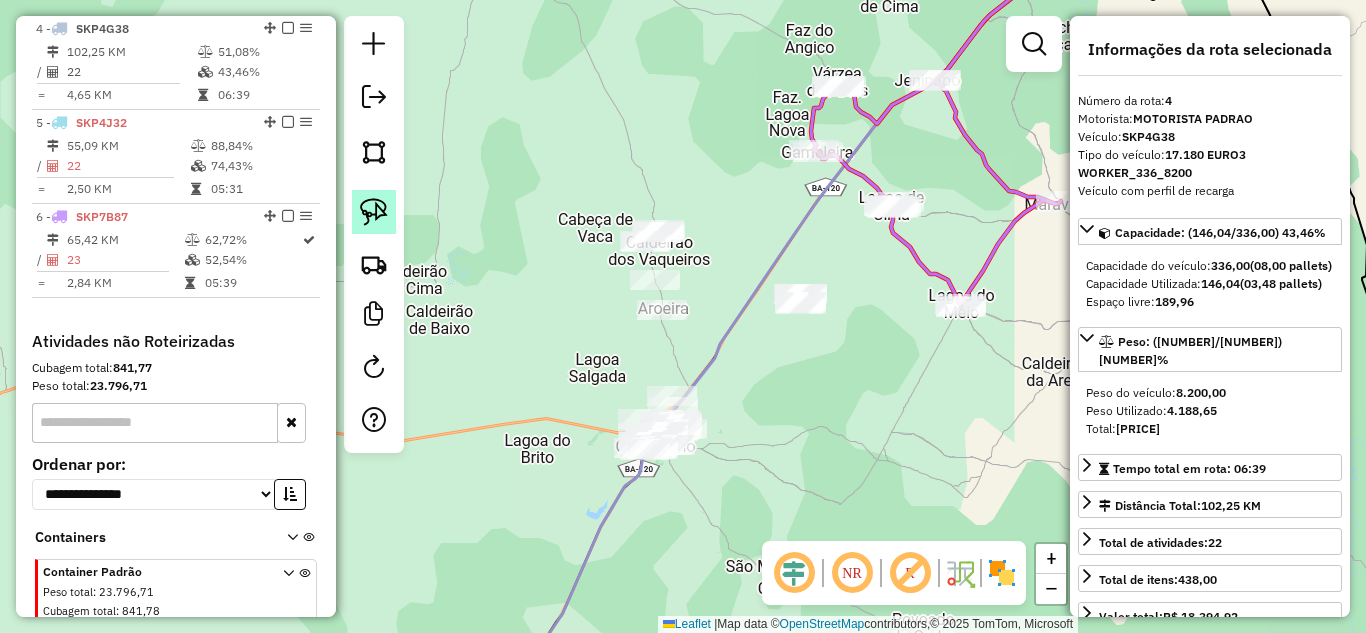 drag, startPoint x: 368, startPoint y: 215, endPoint x: 477, endPoint y: 225, distance: 109.457756 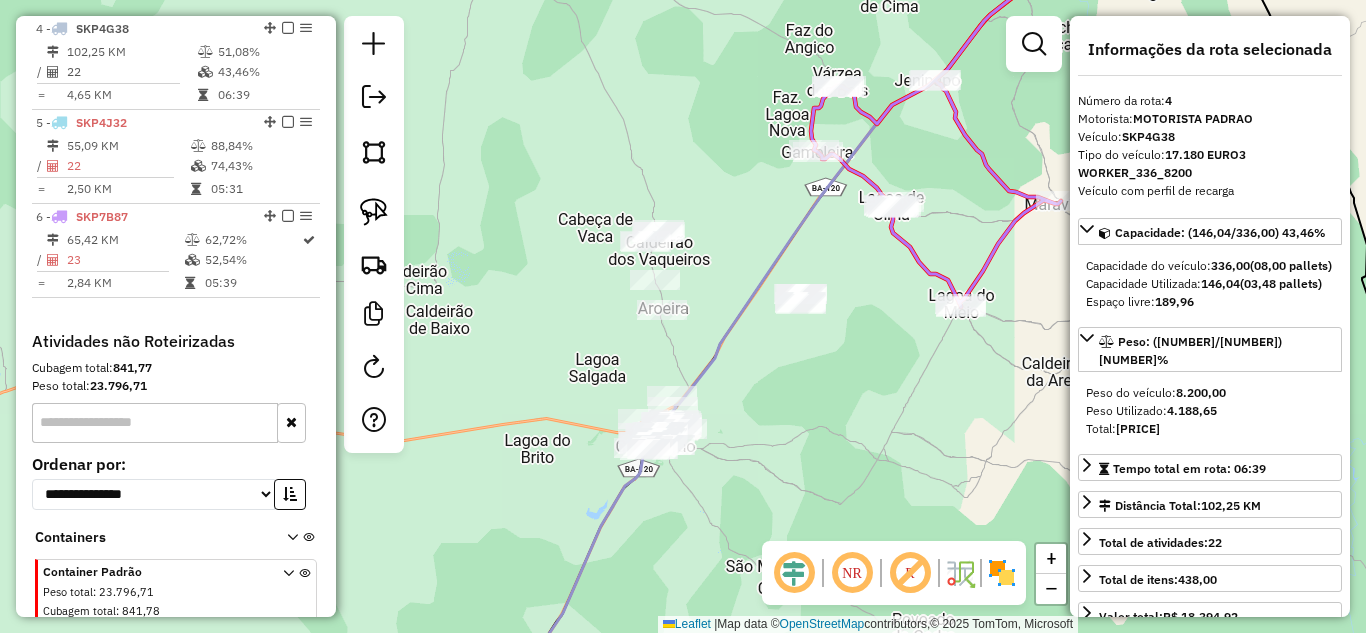 click 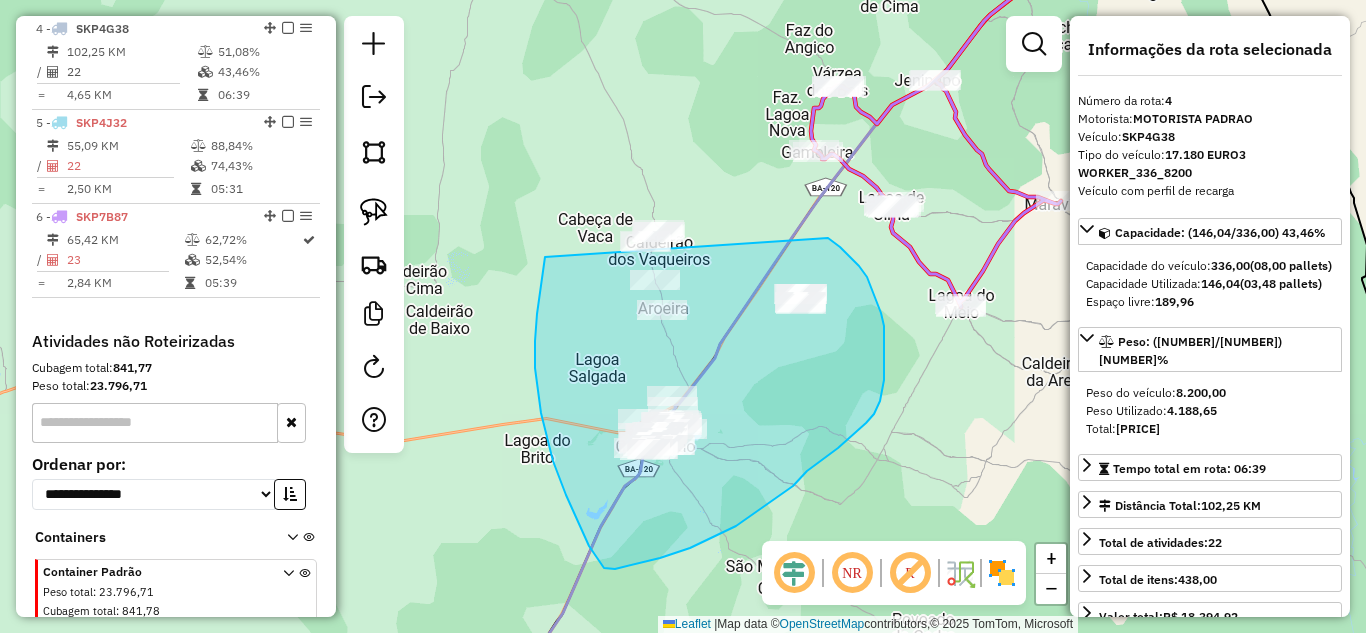drag, startPoint x: 544, startPoint y: 269, endPoint x: 674, endPoint y: 171, distance: 162.80049 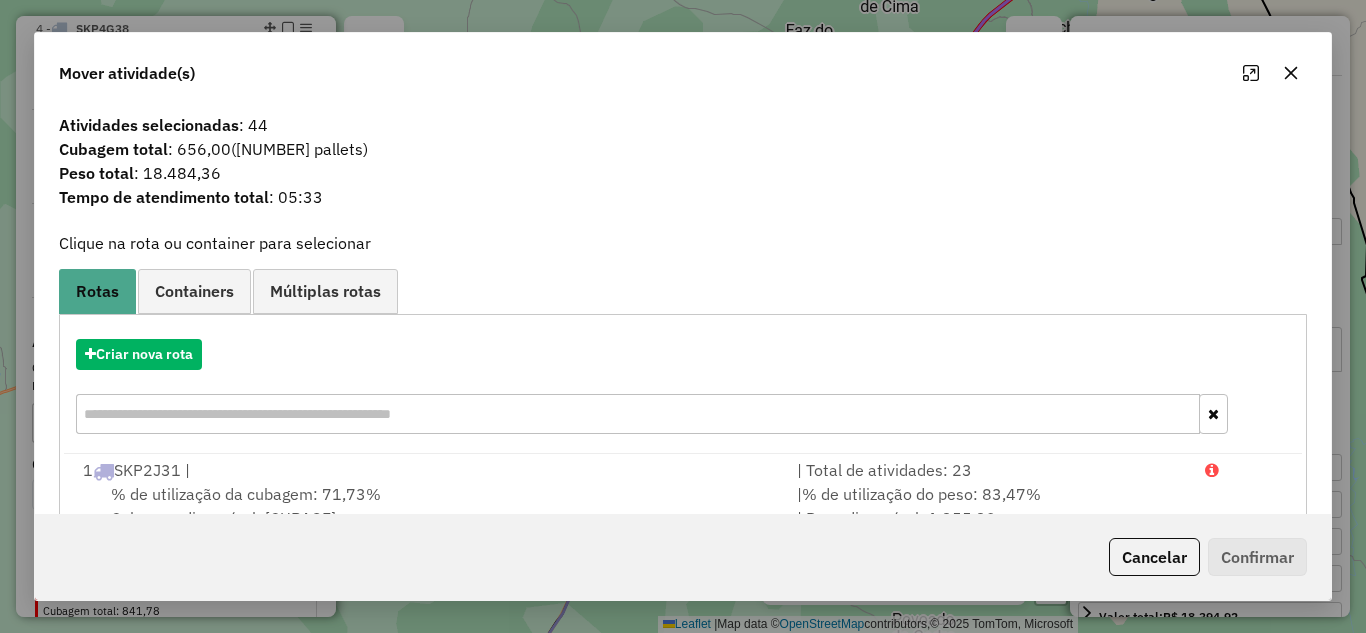 click 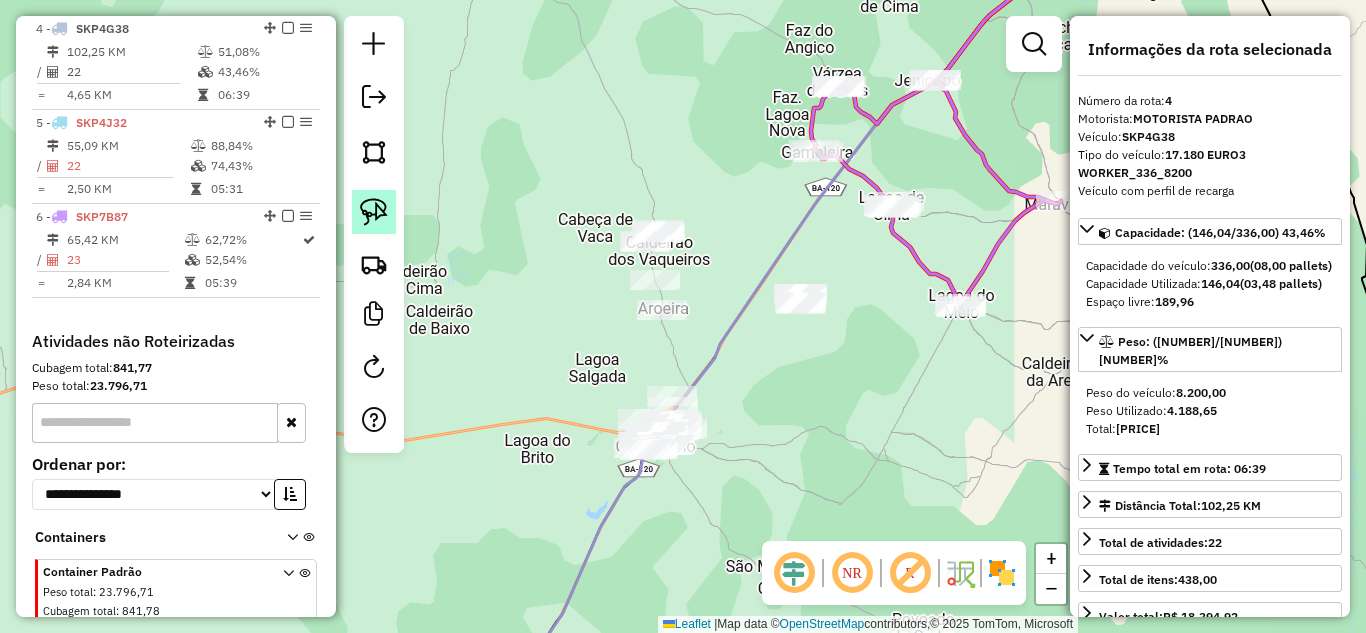 click 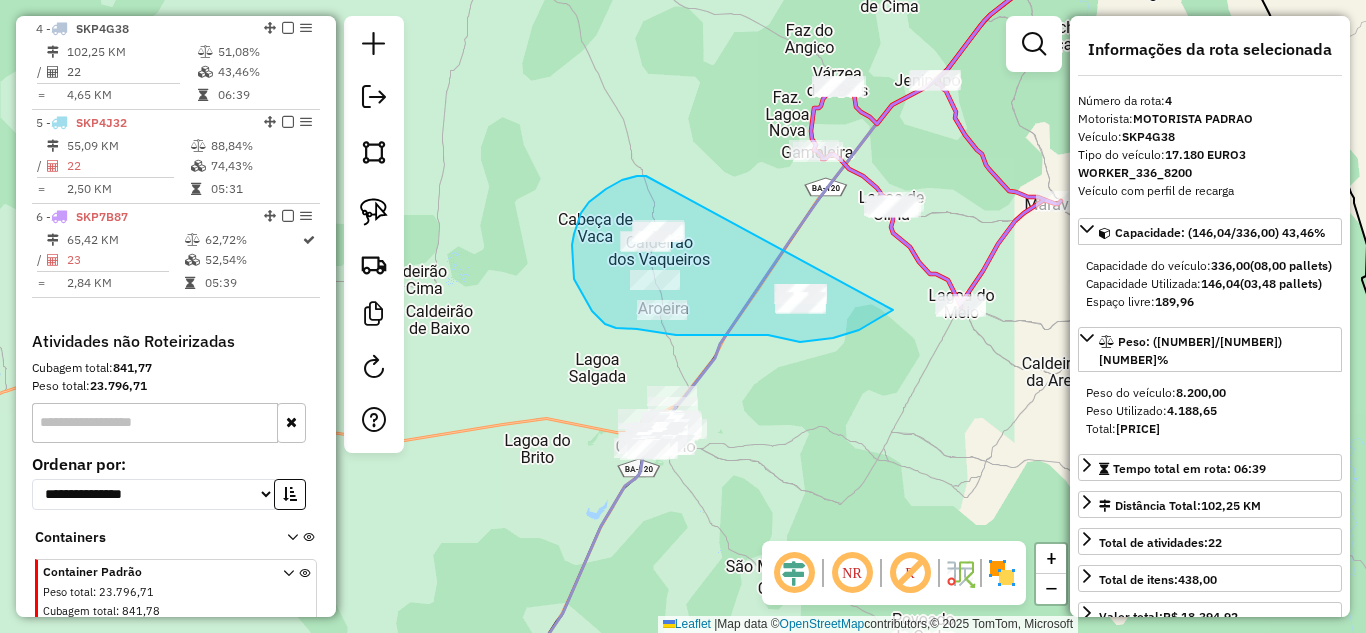 drag, startPoint x: 646, startPoint y: 176, endPoint x: 893, endPoint y: 310, distance: 281.0071 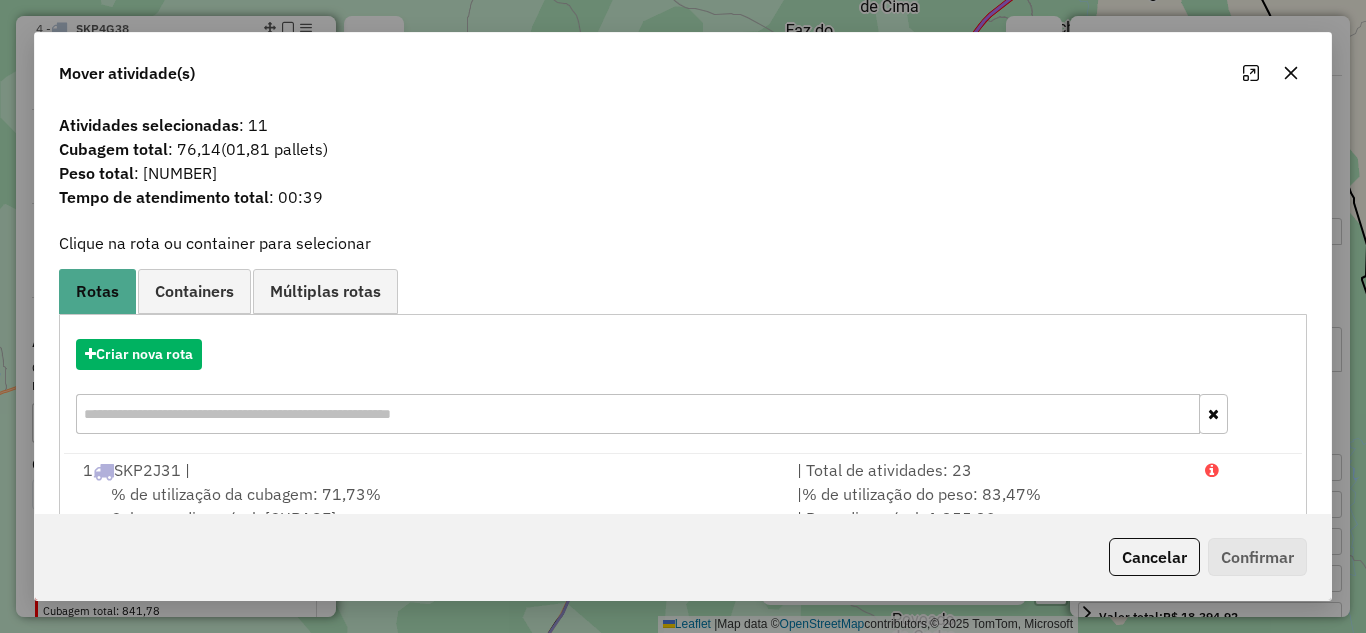 click 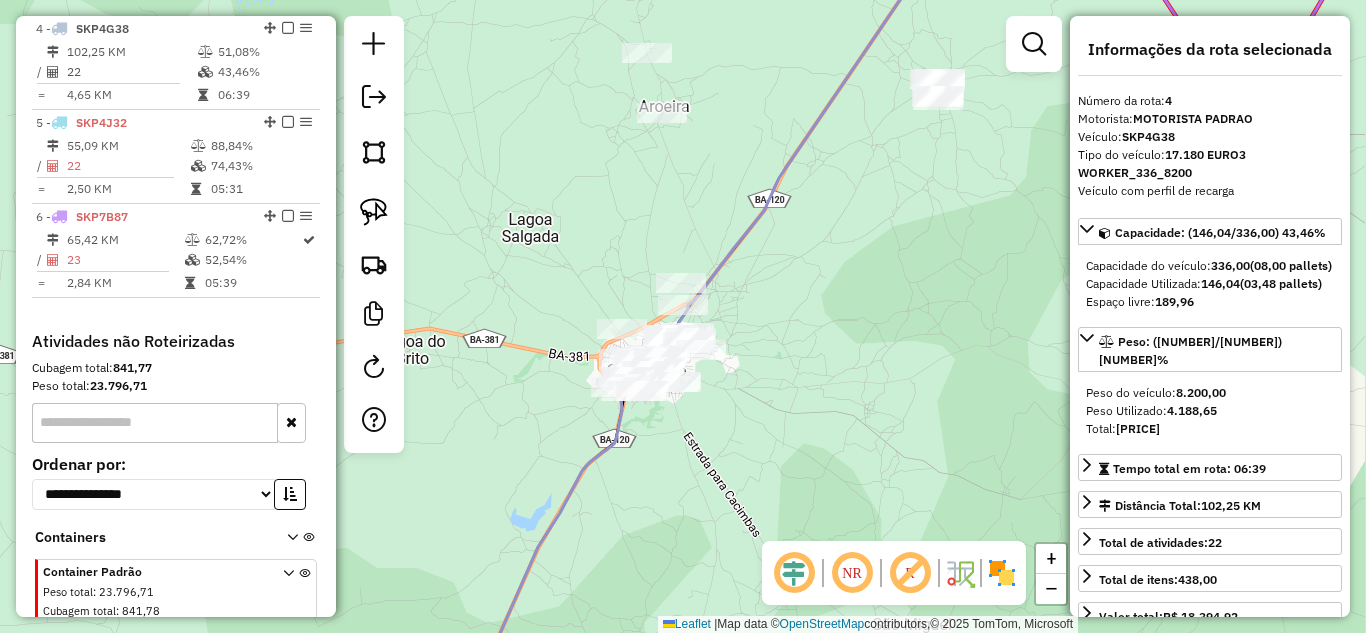 drag, startPoint x: 566, startPoint y: 420, endPoint x: 492, endPoint y: 380, distance: 84.118965 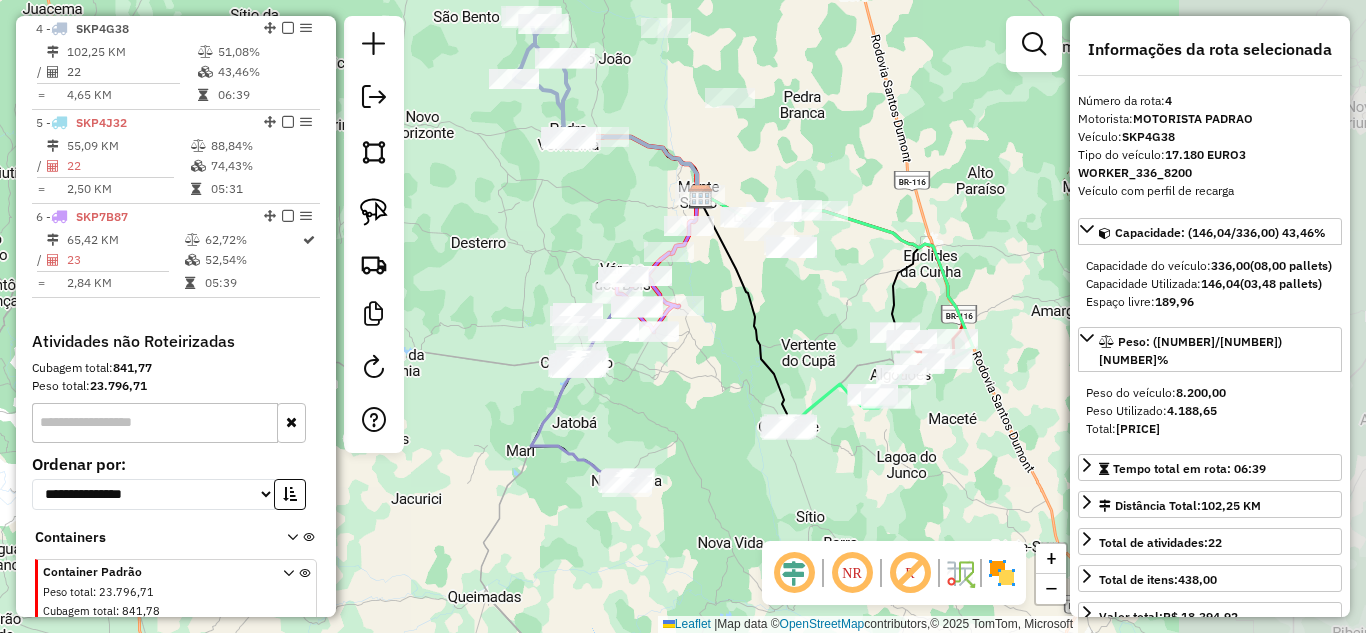 drag, startPoint x: 898, startPoint y: 405, endPoint x: 668, endPoint y: 387, distance: 230.70328 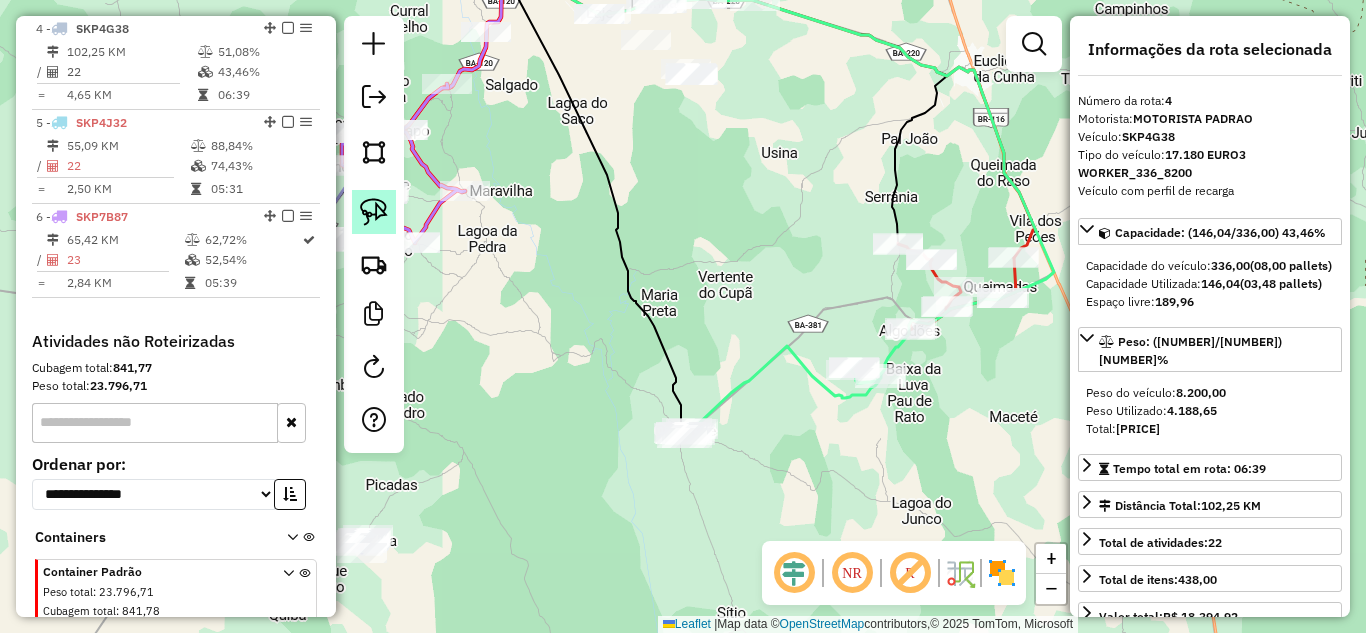 click 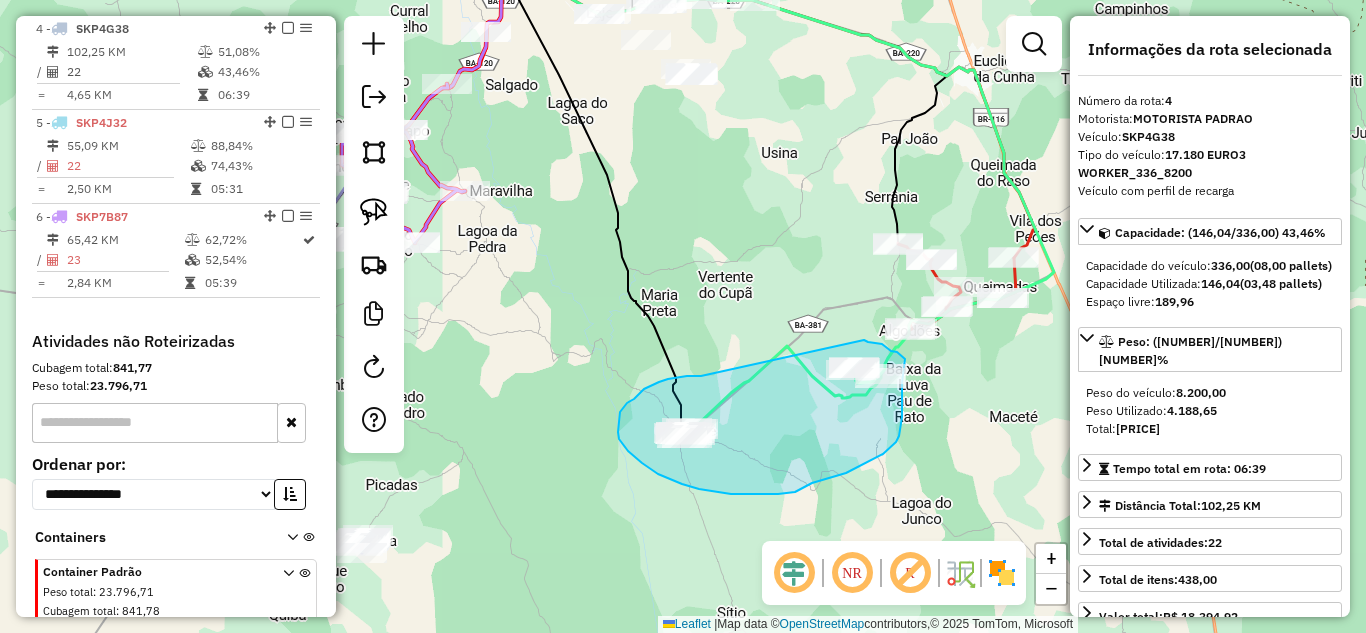 drag, startPoint x: 701, startPoint y: 376, endPoint x: 852, endPoint y: 339, distance: 155.46704 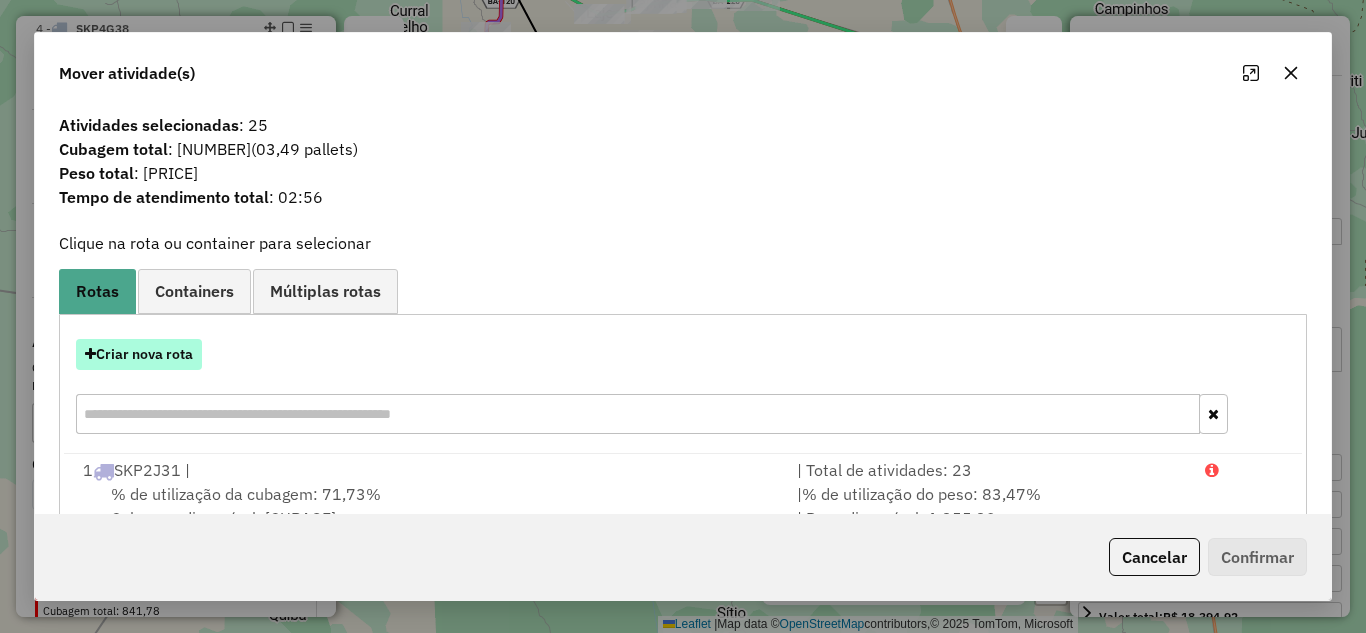 click on "Criar nova rota" at bounding box center (139, 354) 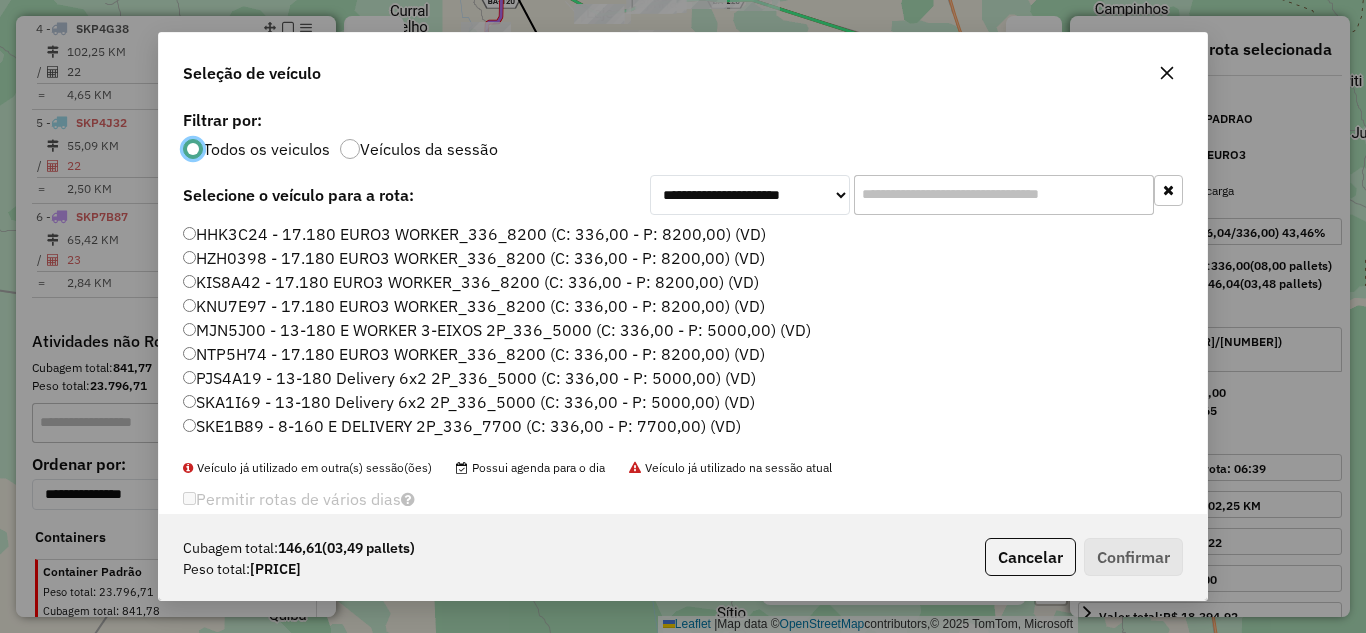 scroll, scrollTop: 11, scrollLeft: 6, axis: both 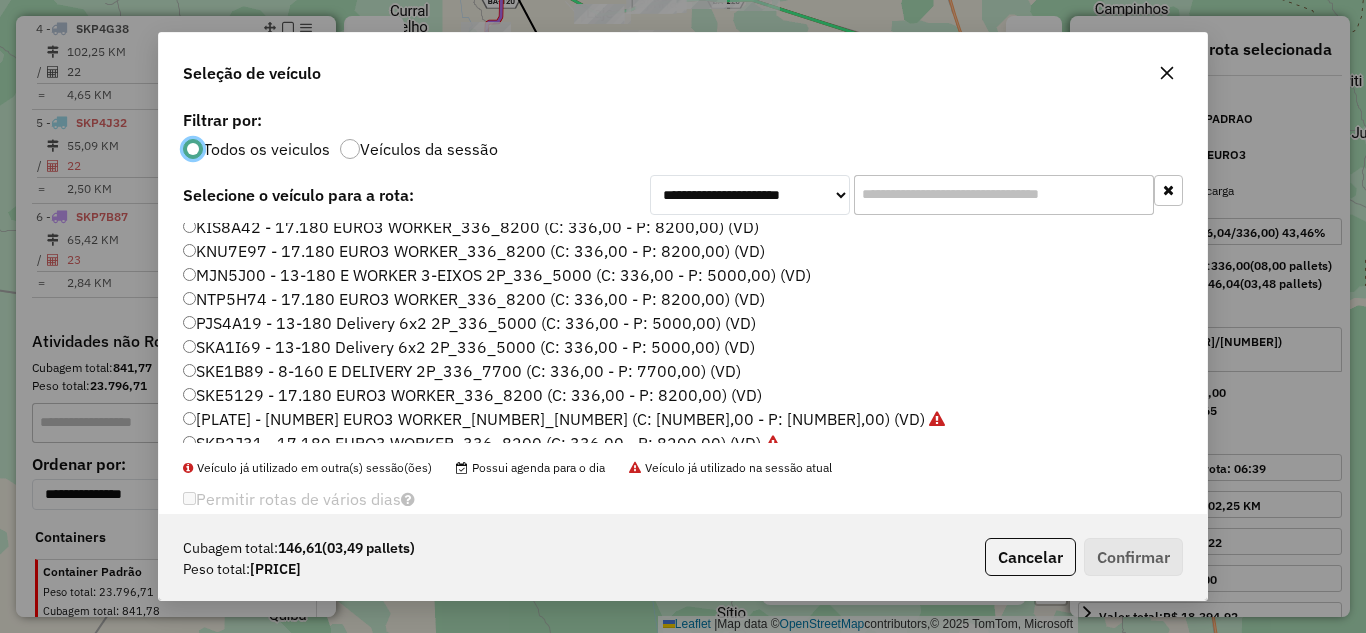 click on "SKE5129 - 17.180 EURO3 WORKER_336_8200 (C: 336,00 - P: 8200,00) (VD)" 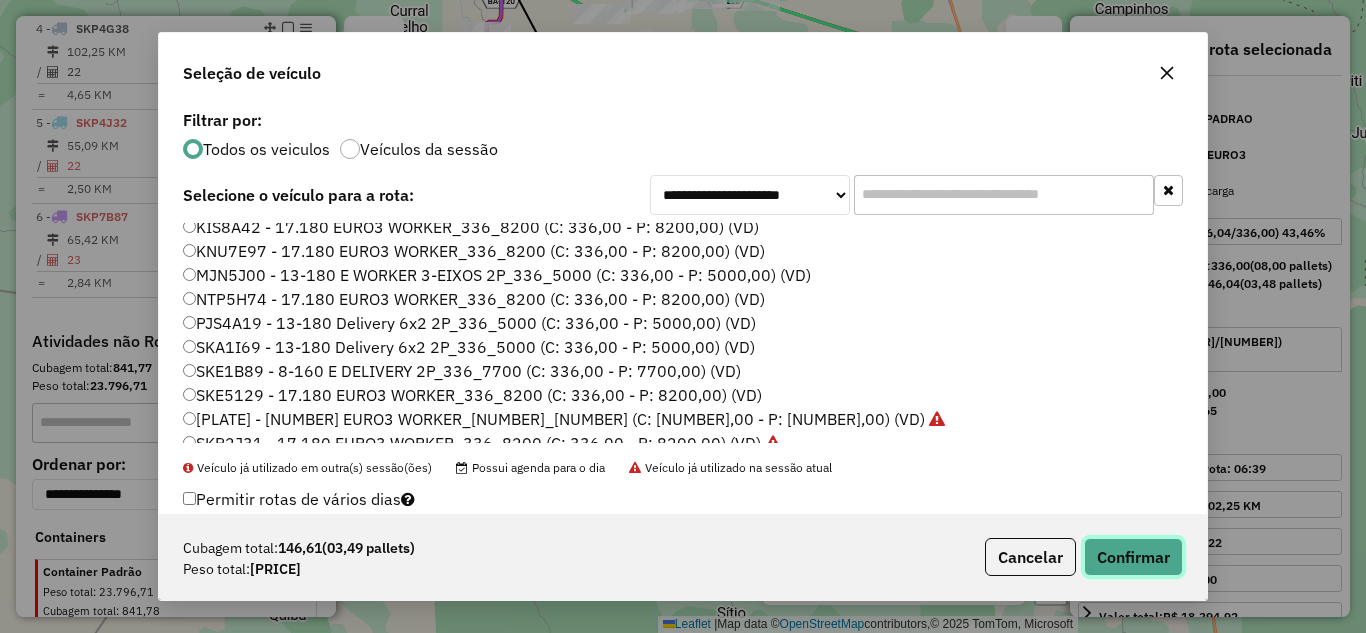 click on "Confirmar" 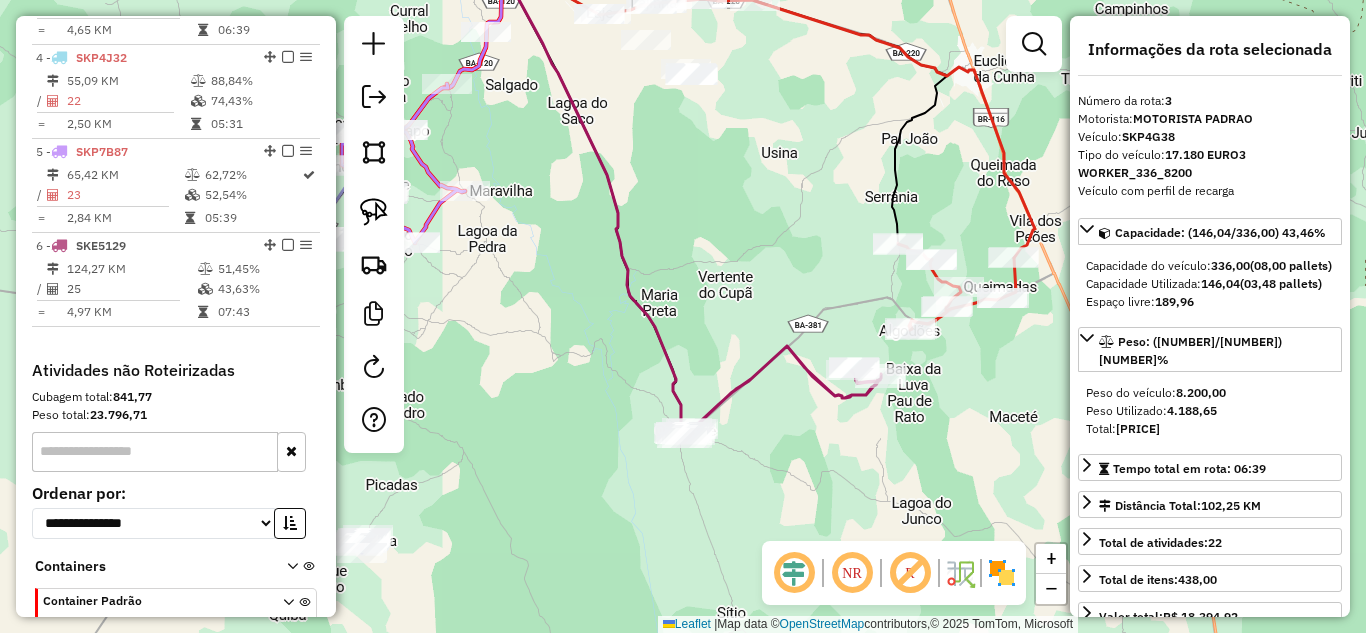 scroll, scrollTop: 1032, scrollLeft: 0, axis: vertical 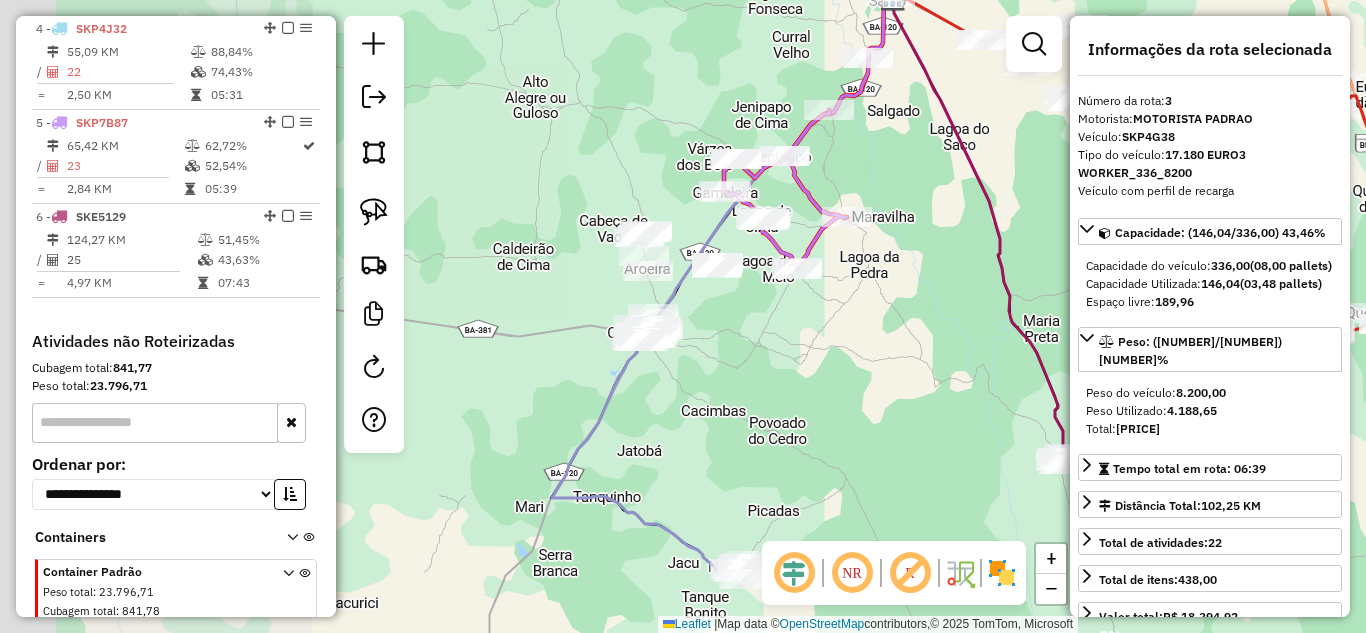 drag, startPoint x: 584, startPoint y: 423, endPoint x: 962, endPoint y: 439, distance: 378.33847 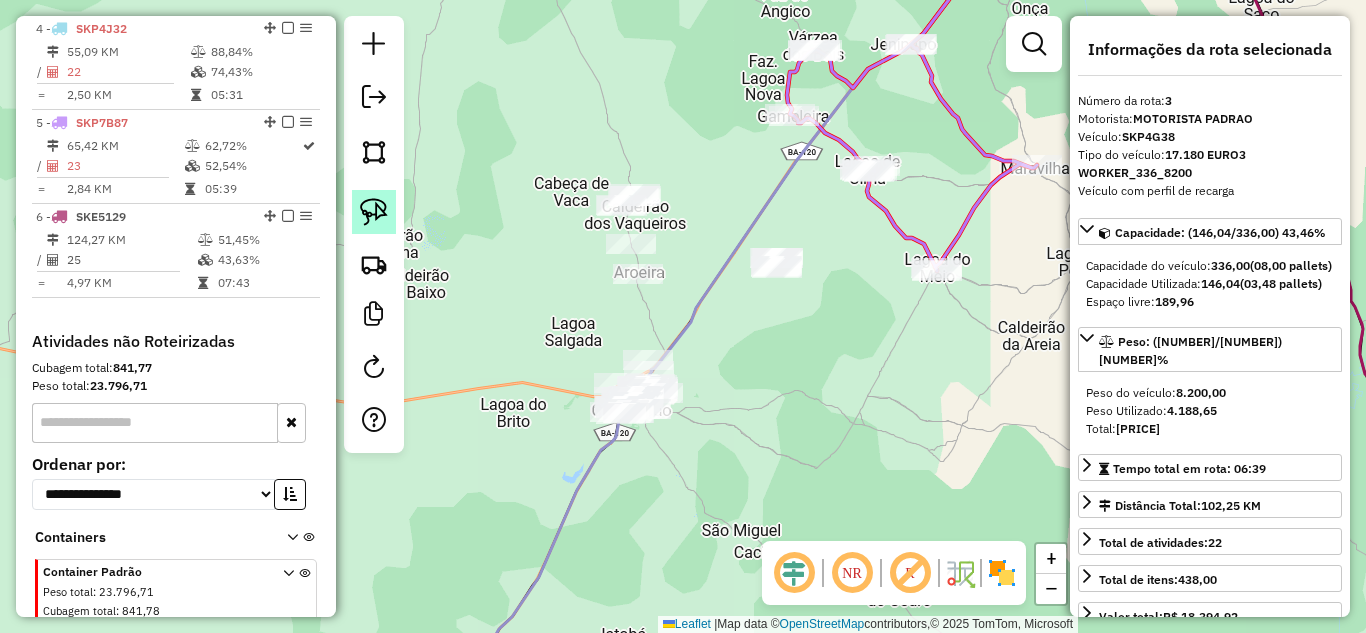click 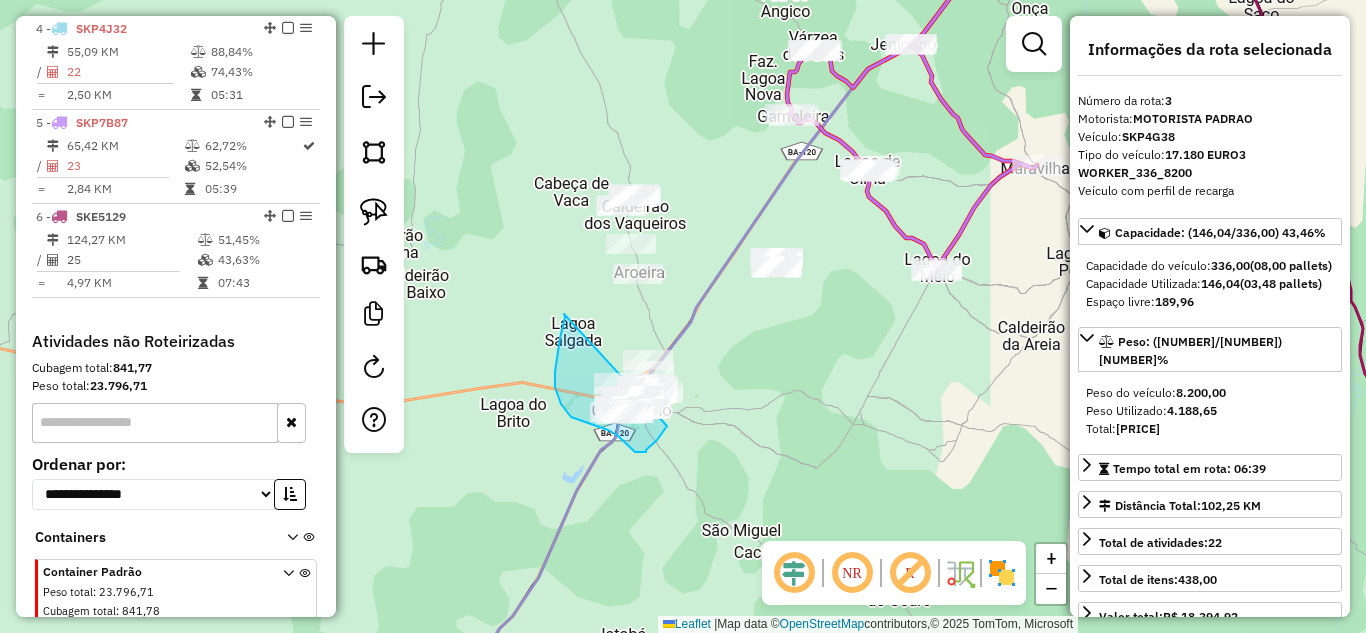 drag, startPoint x: 564, startPoint y: 314, endPoint x: 667, endPoint y: 426, distance: 152.1611 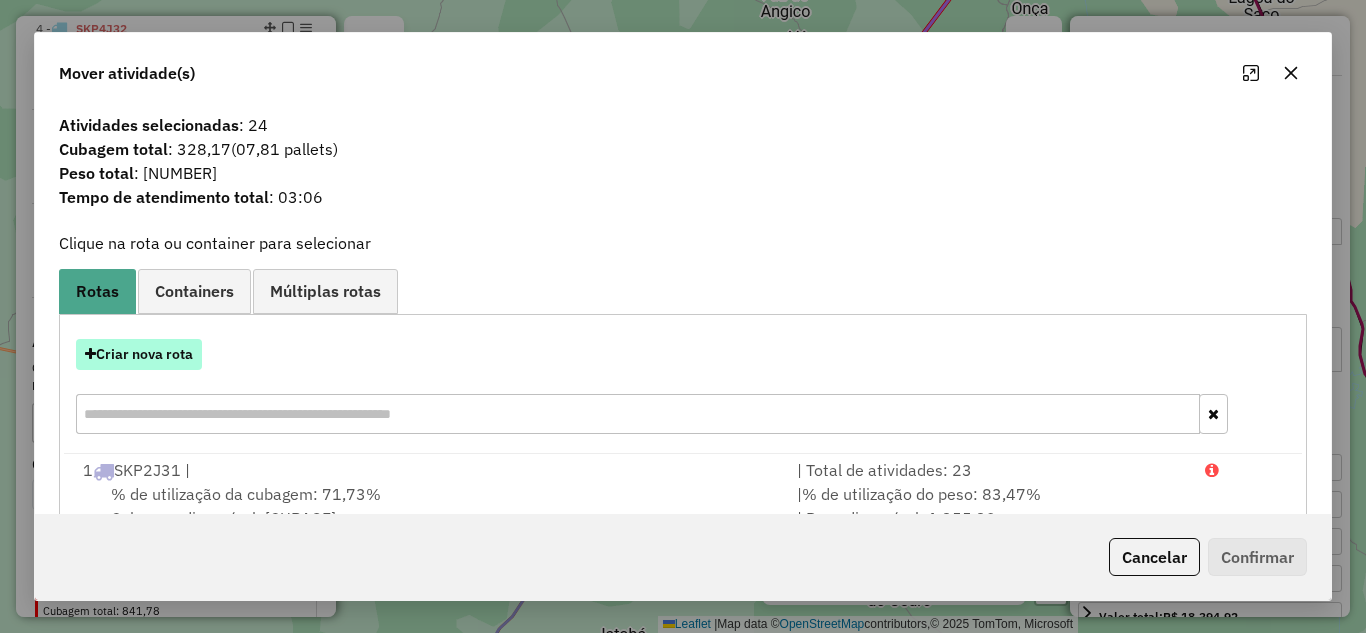 click on "Criar nova rota" at bounding box center [139, 354] 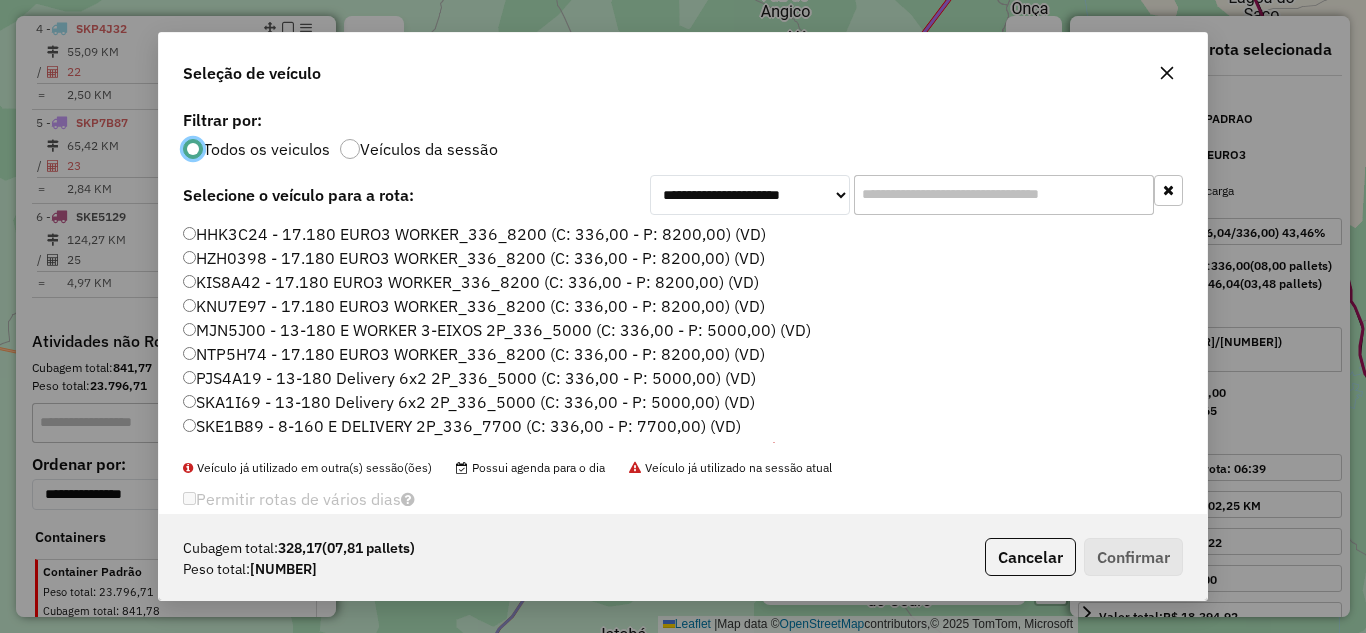 scroll, scrollTop: 11, scrollLeft: 6, axis: both 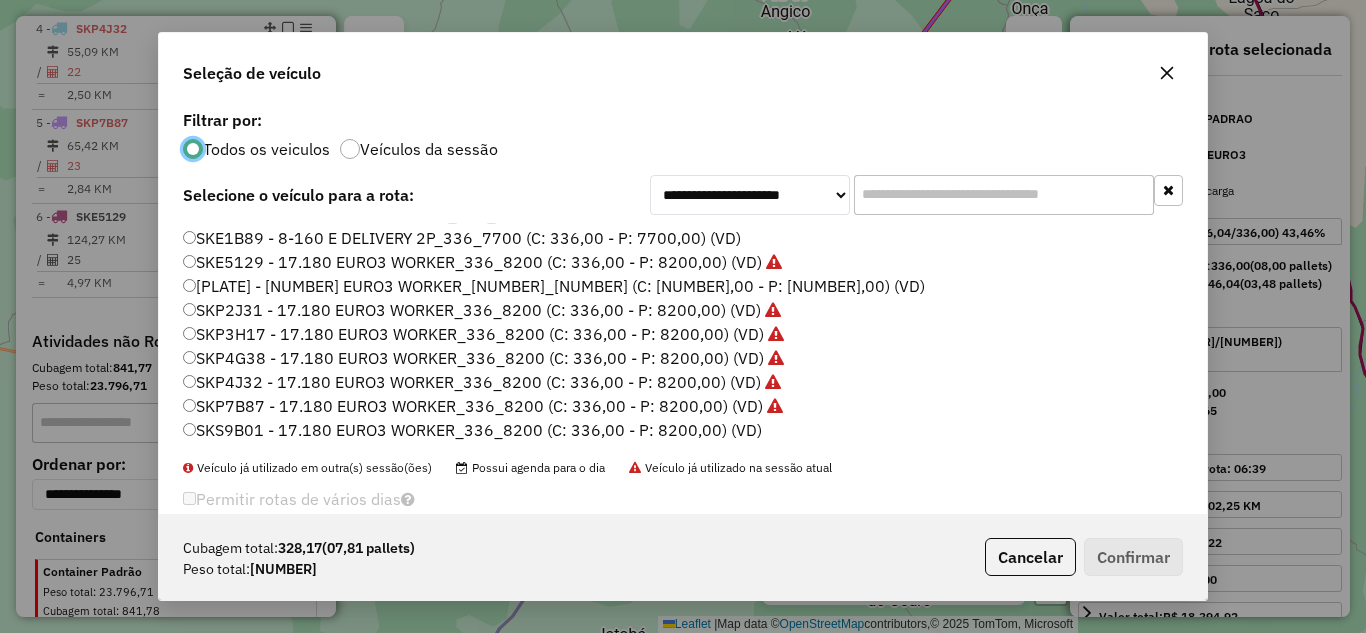 click 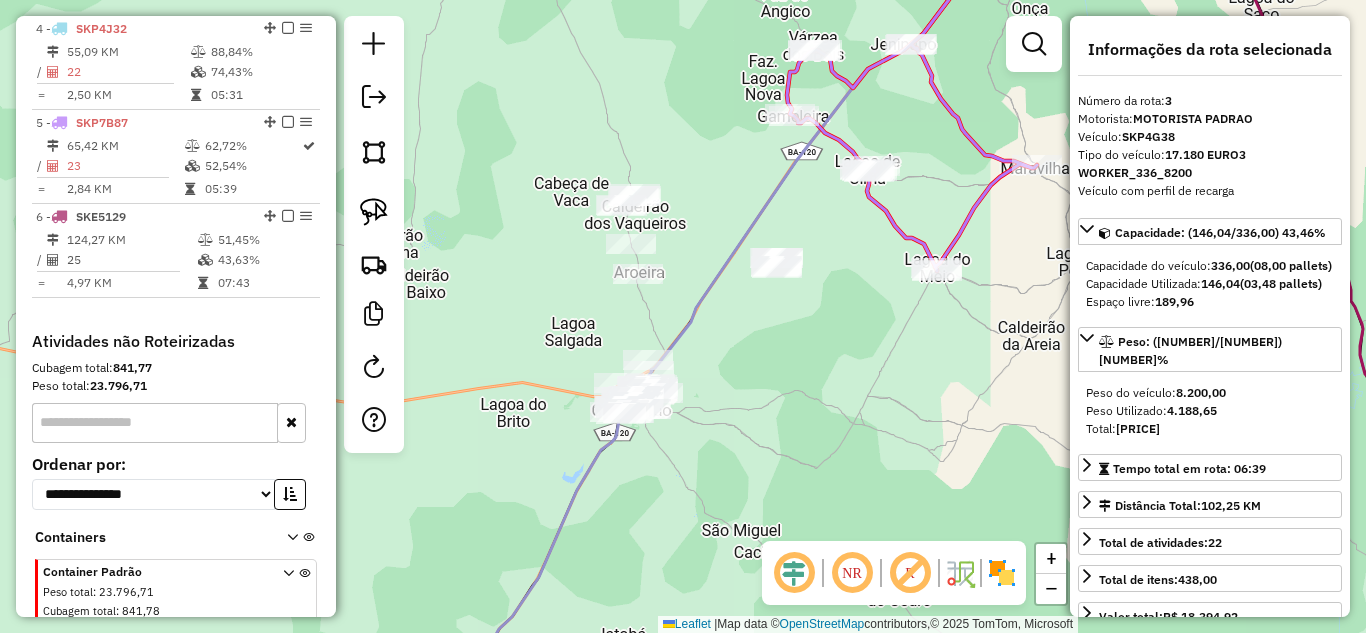 drag, startPoint x: 831, startPoint y: 358, endPoint x: 663, endPoint y: 276, distance: 186.94385 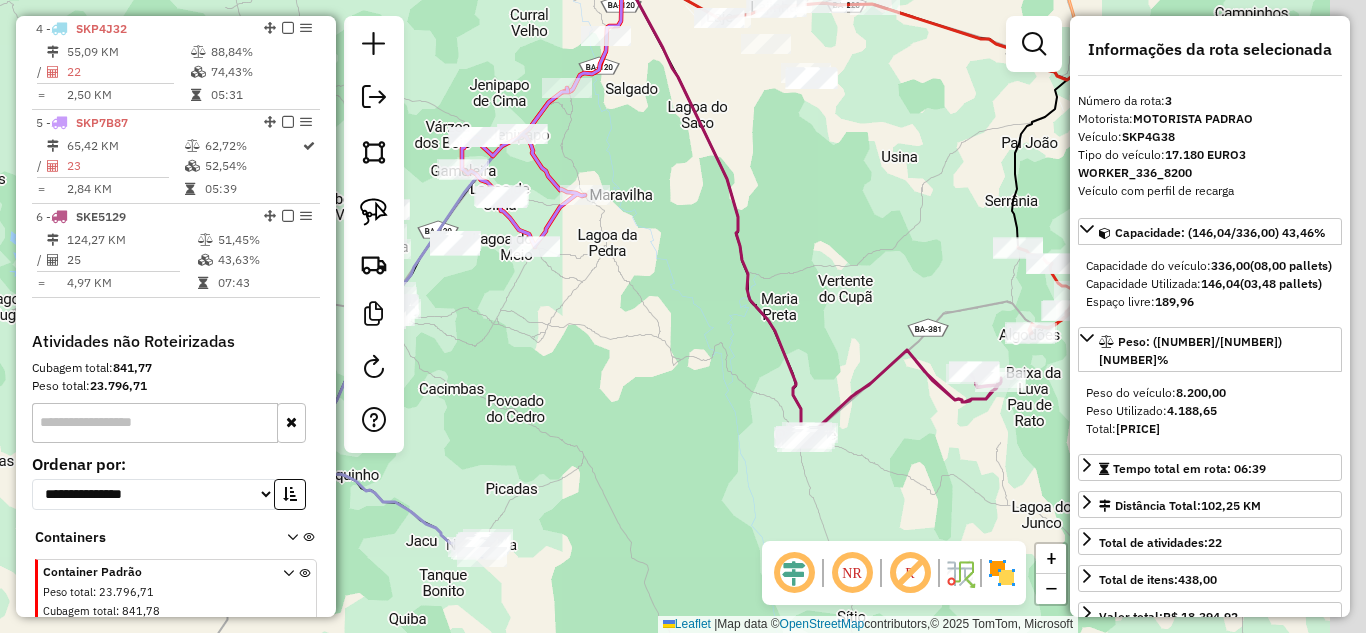 drag, startPoint x: 735, startPoint y: 370, endPoint x: 581, endPoint y: 318, distance: 162.5423 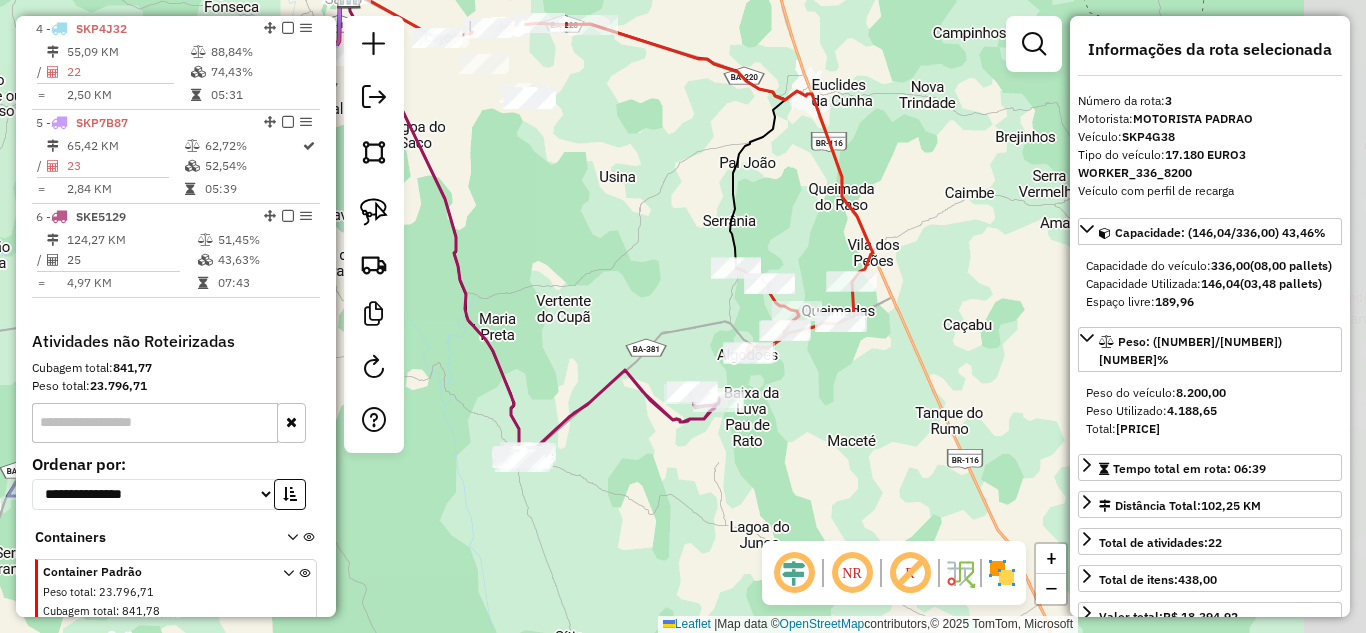 drag, startPoint x: 913, startPoint y: 329, endPoint x: 781, endPoint y: 373, distance: 139.14021 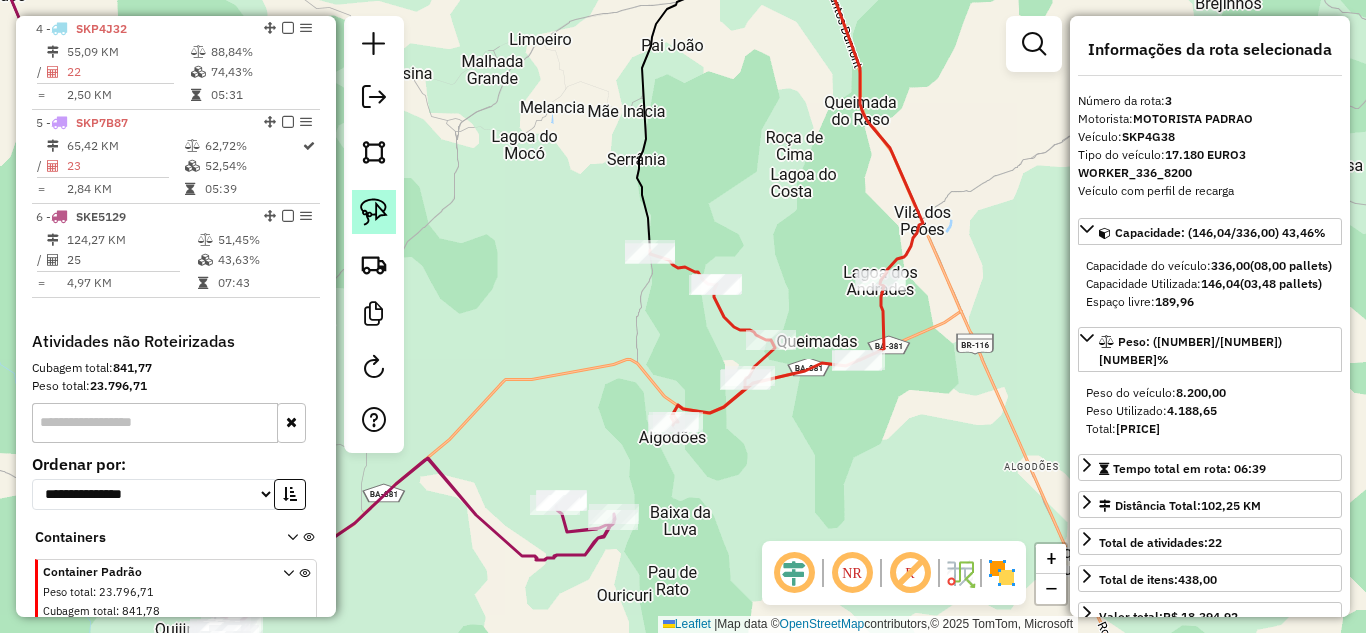 click 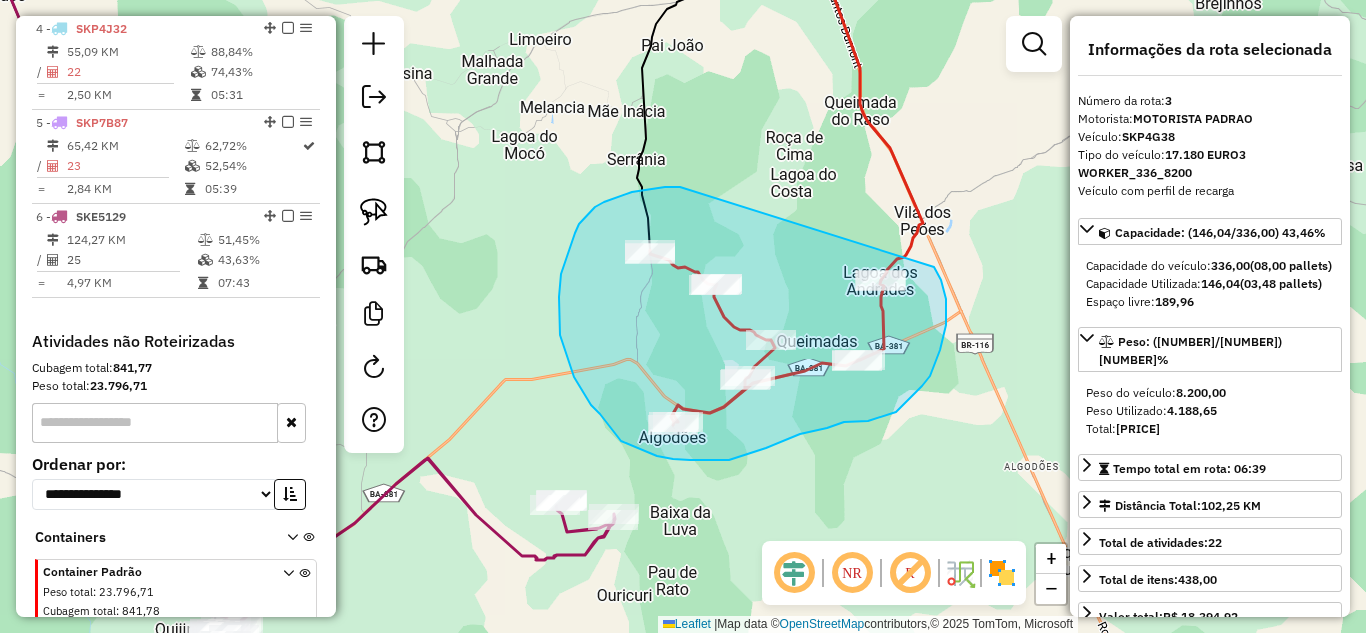 drag, startPoint x: 665, startPoint y: 187, endPoint x: 921, endPoint y: 245, distance: 262.4881 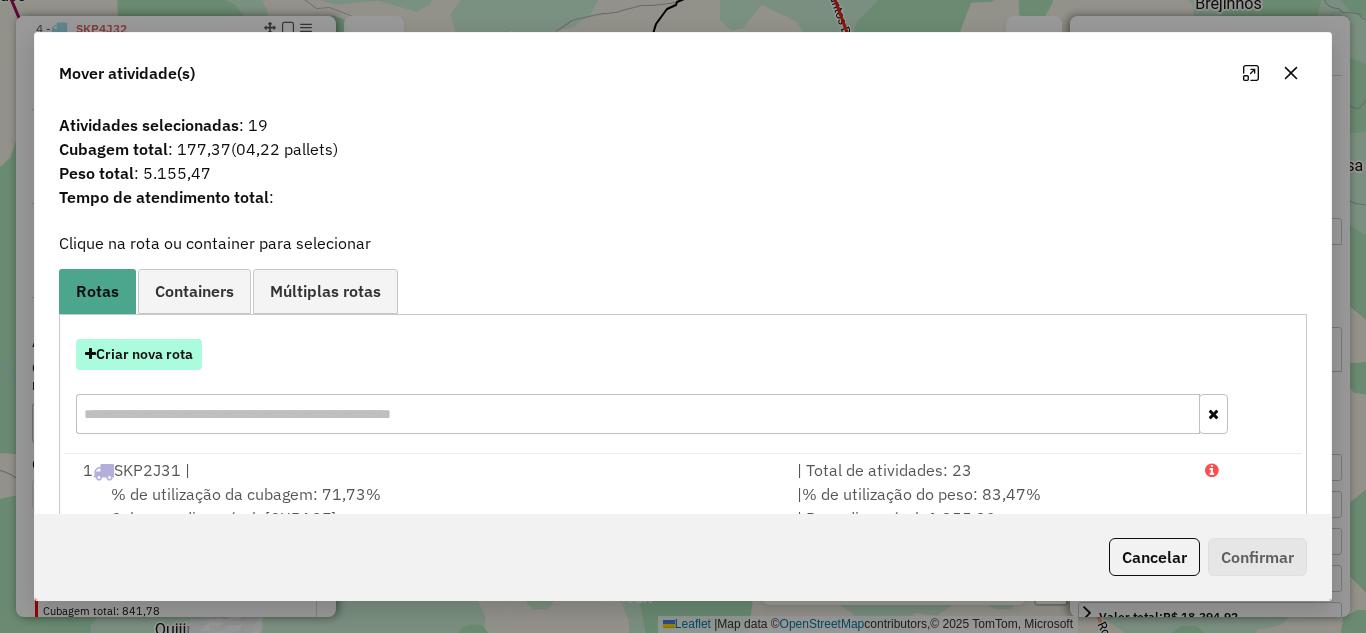 click on "Criar nova rota" at bounding box center [139, 354] 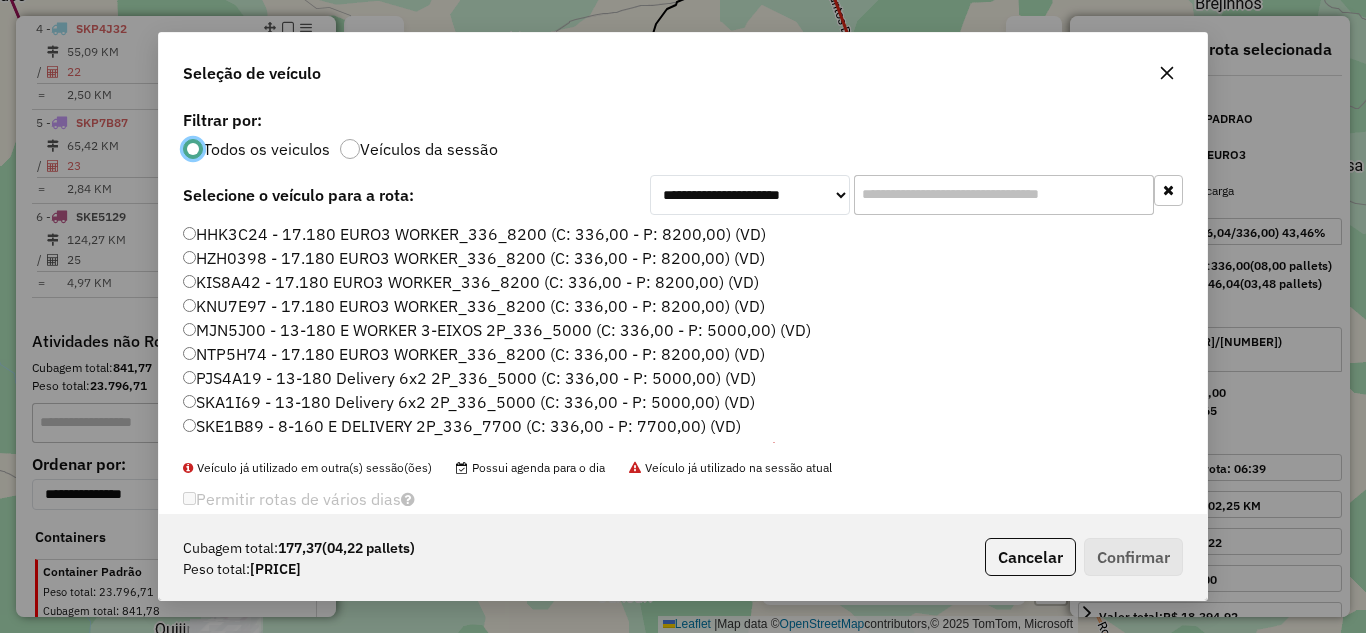 scroll, scrollTop: 11, scrollLeft: 6, axis: both 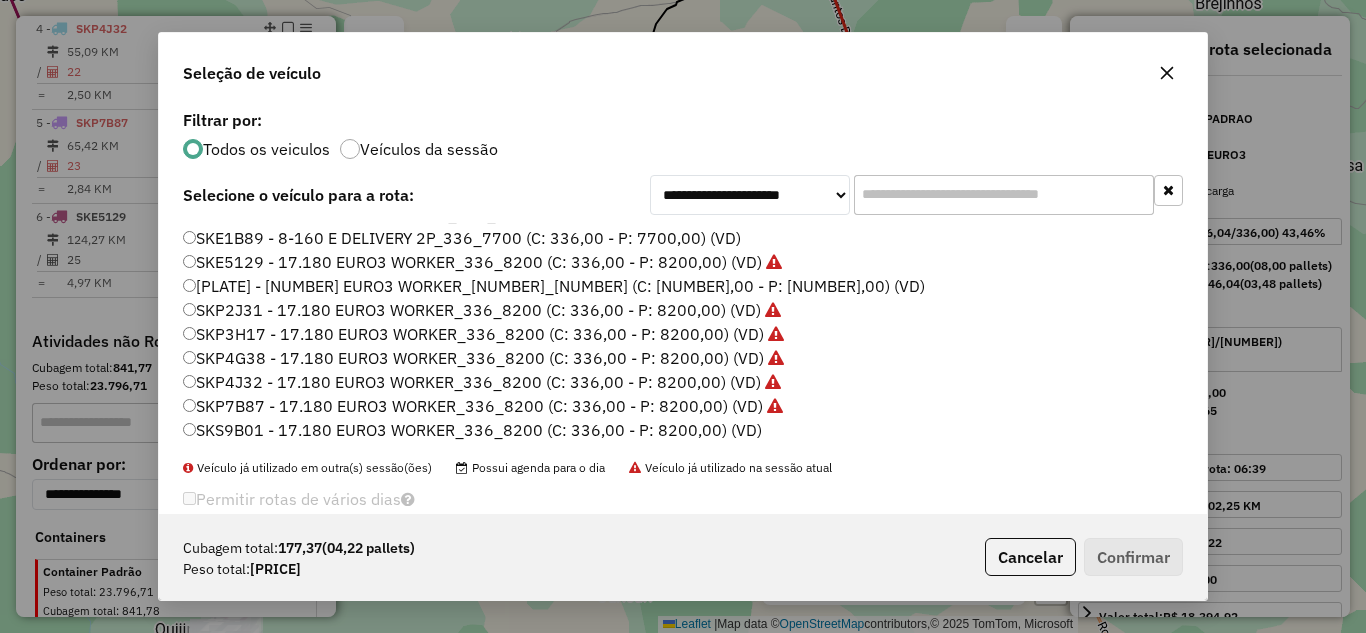 click on "SKP1H29 - 17.180 EURO3 WORKER_336_8200 (C: 336,00 - P: 8200,00) (VD)" 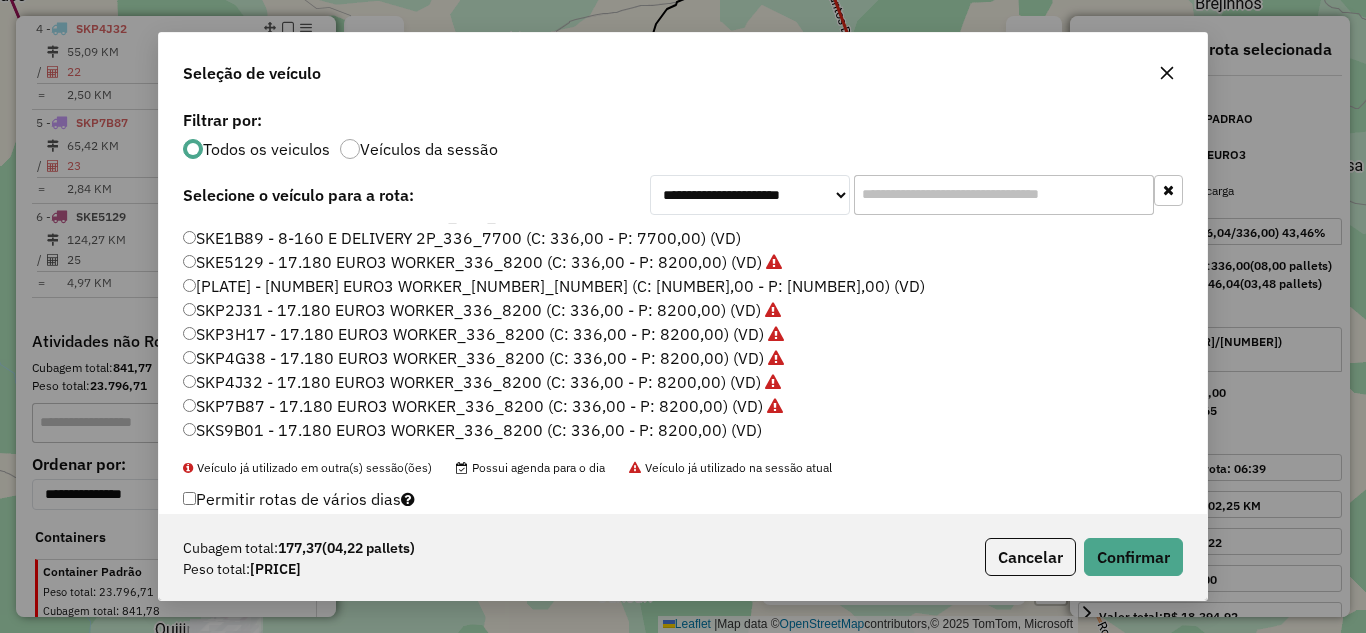click on "Cubagem total:  177,37   (04,22 pallets)  Peso total: 5.155,47  Cancelar   Confirmar" 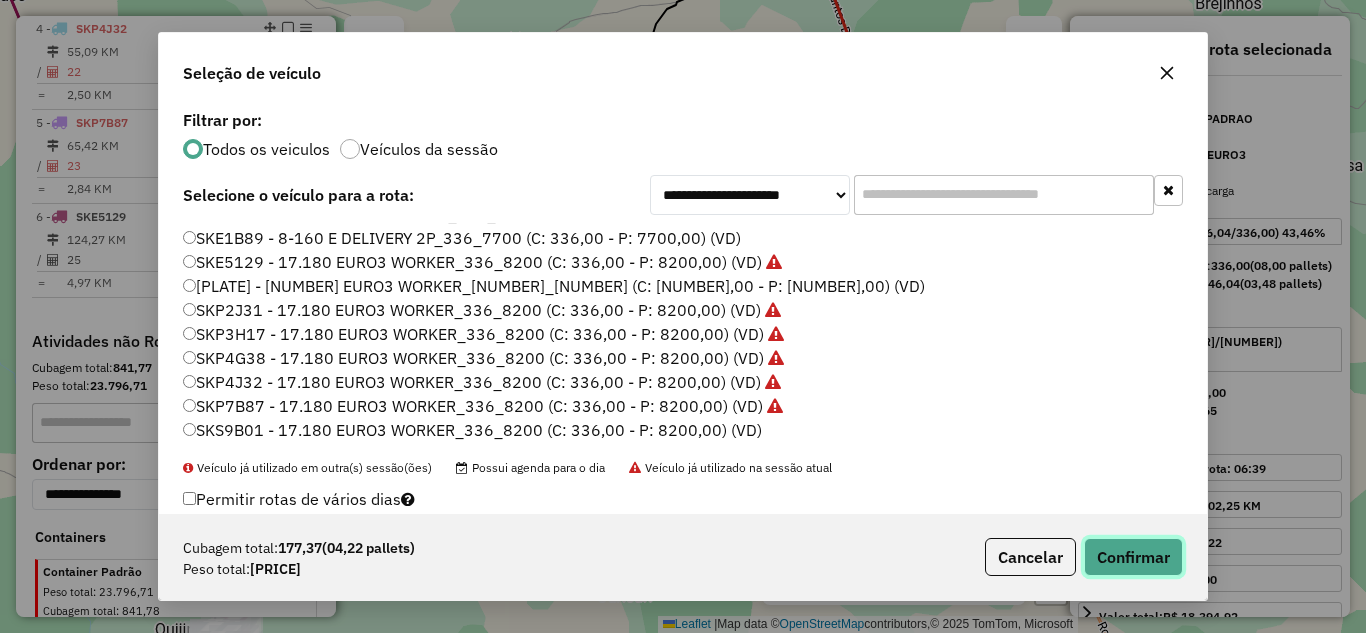 click on "Confirmar" 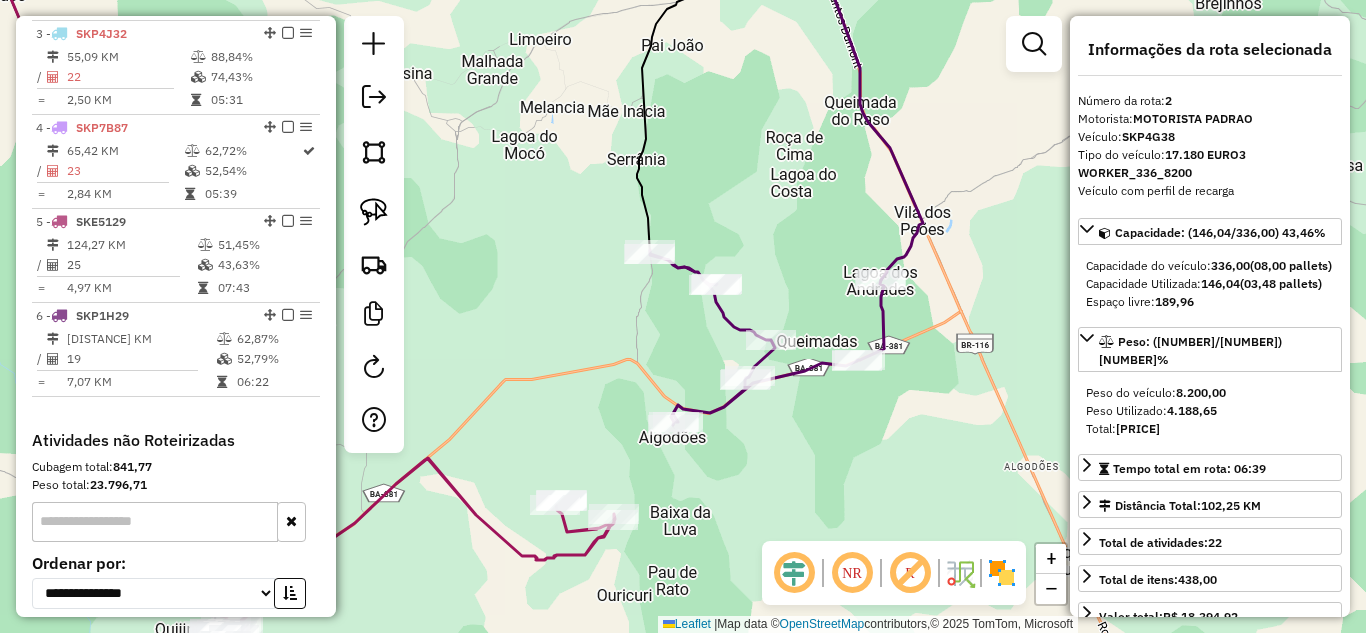 scroll, scrollTop: 938, scrollLeft: 0, axis: vertical 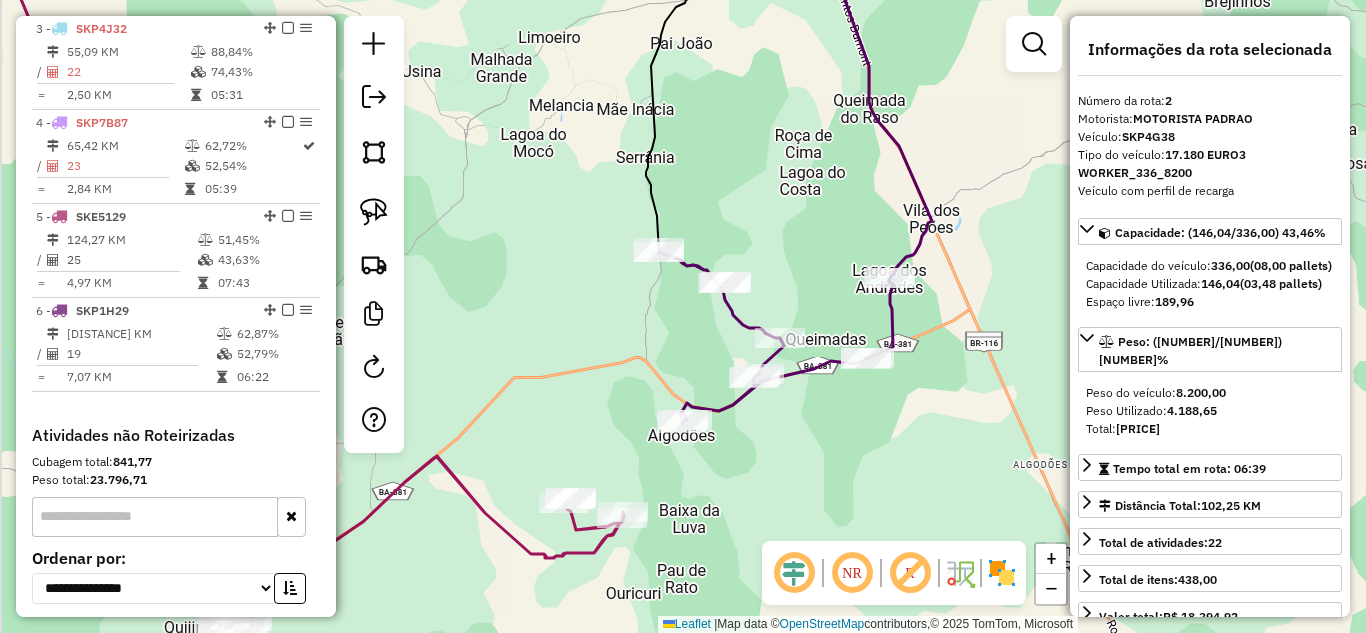 drag, startPoint x: 527, startPoint y: 400, endPoint x: 800, endPoint y: 273, distance: 301.09467 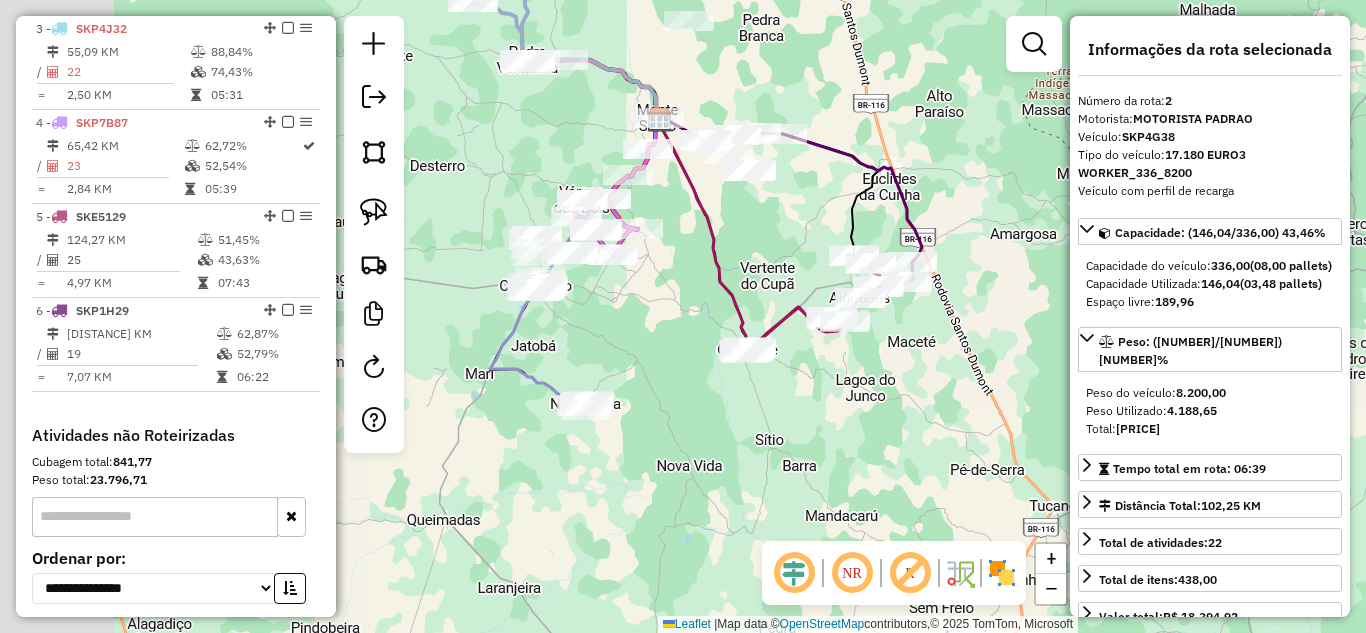 drag, startPoint x: 616, startPoint y: 276, endPoint x: 791, endPoint y: 245, distance: 177.7245 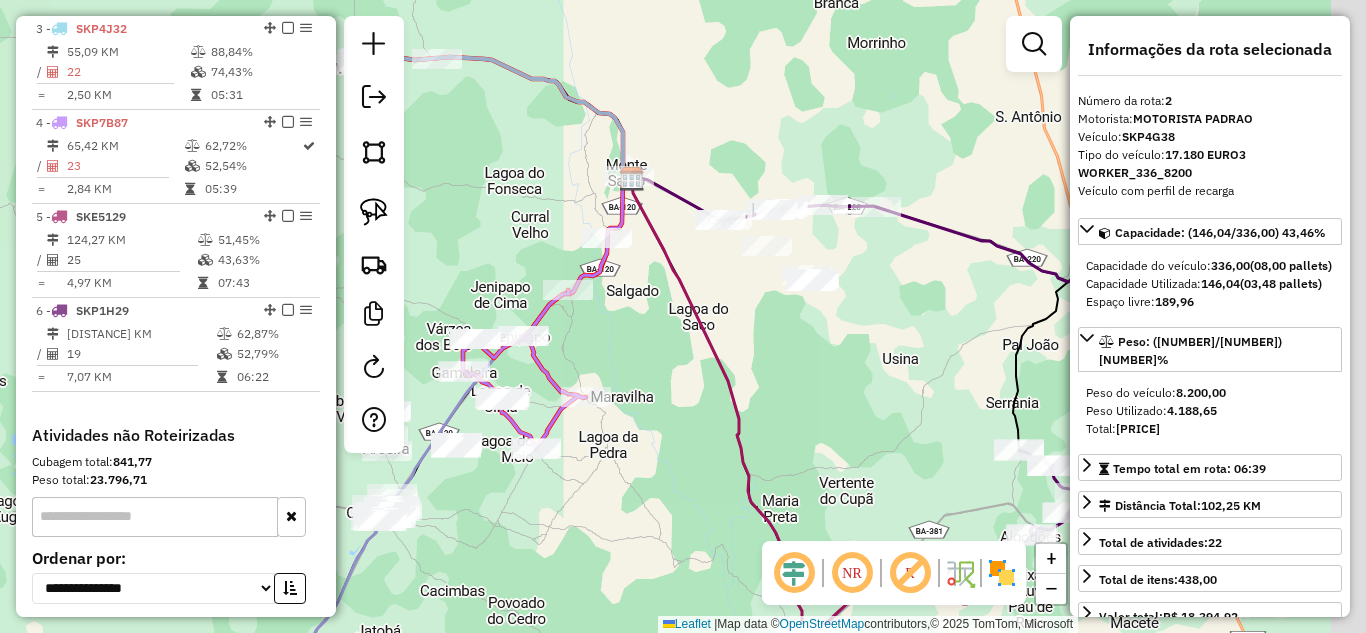drag, startPoint x: 722, startPoint y: 121, endPoint x: 663, endPoint y: 228, distance: 122.18838 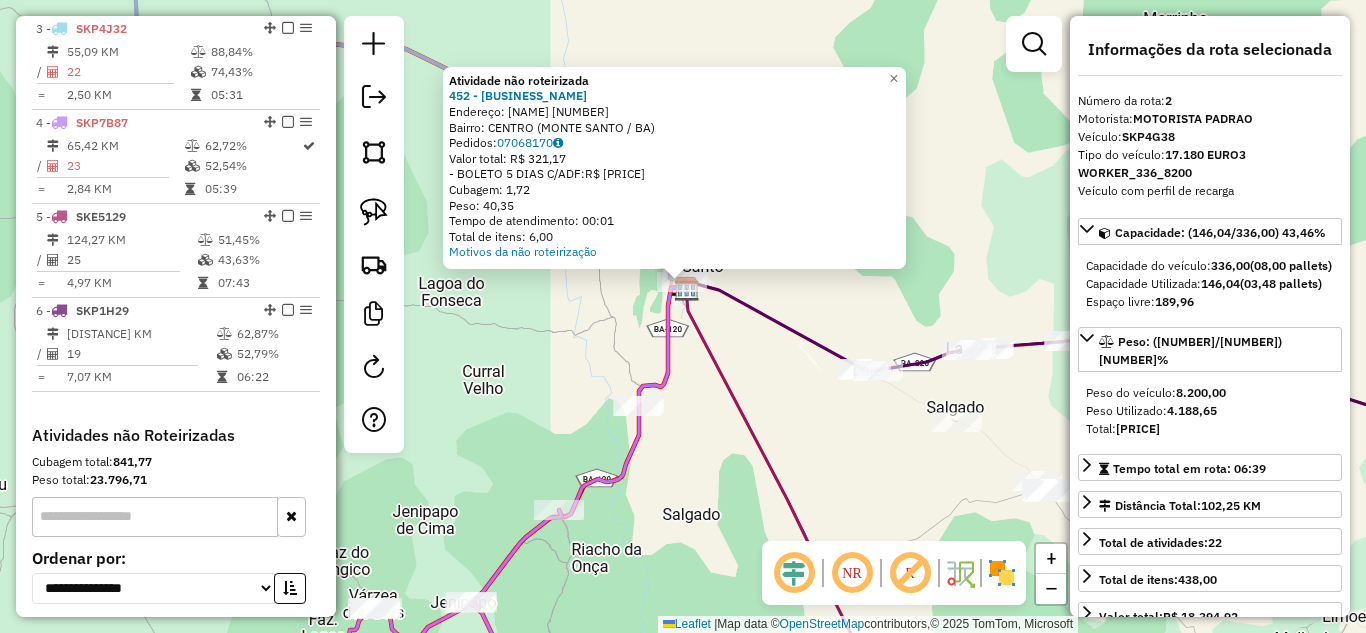 drag, startPoint x: 699, startPoint y: 516, endPoint x: 840, endPoint y: 269, distance: 284.41168 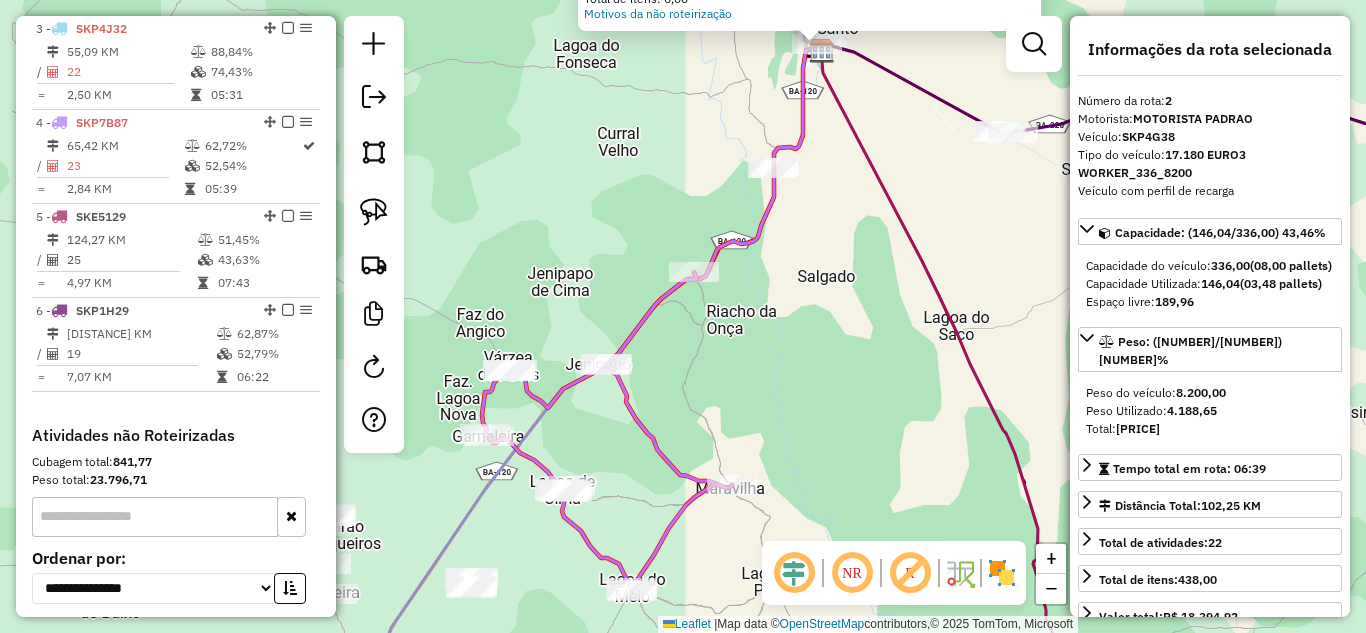 click 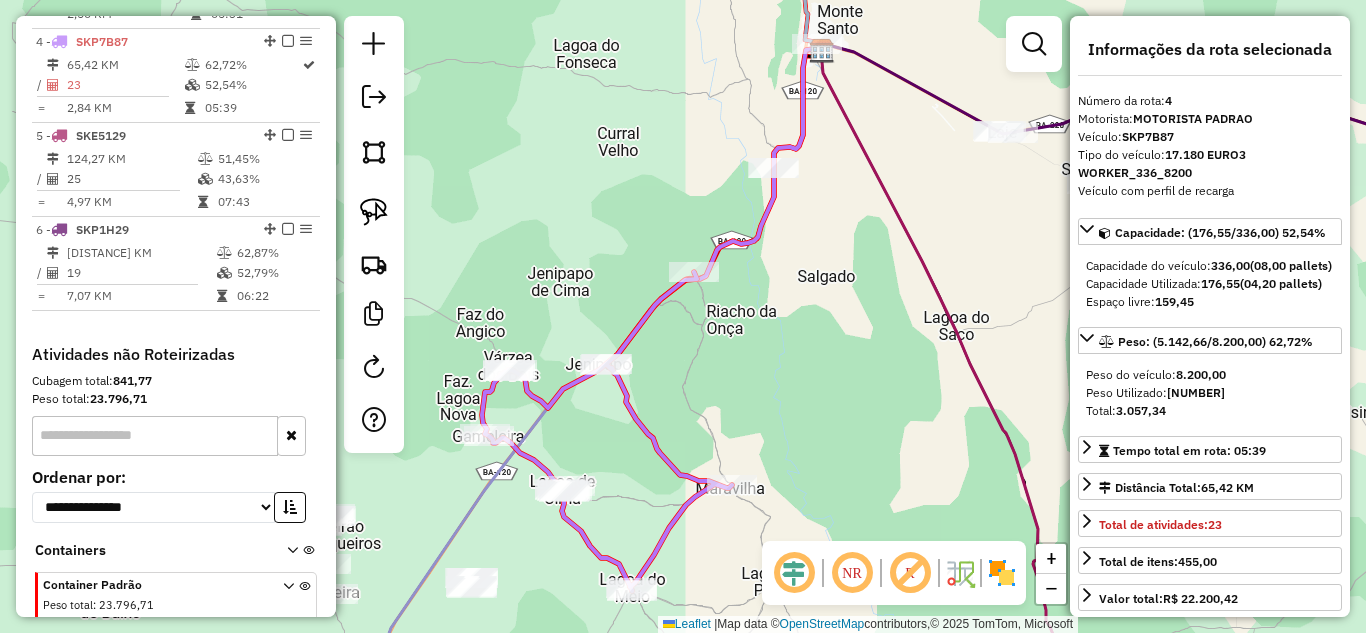 scroll, scrollTop: 1032, scrollLeft: 0, axis: vertical 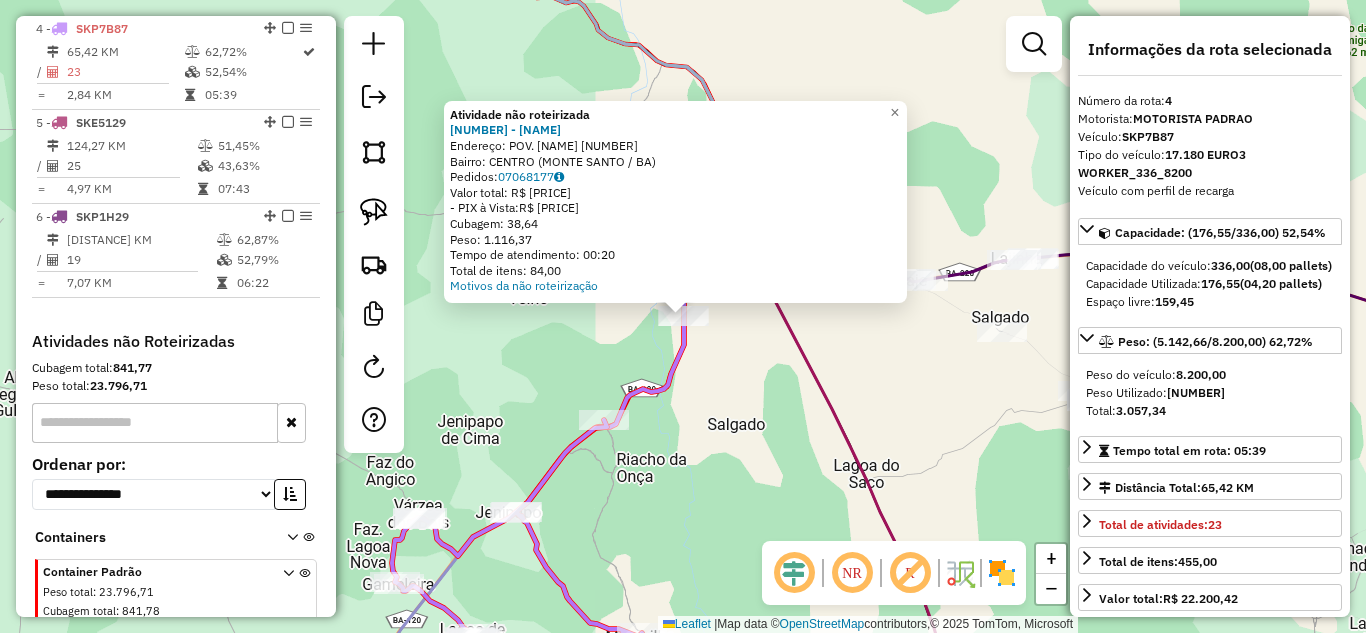 click on "Atividade não roteirizada 265 - MERC ANDRADE  Endereço:  POV. TAPERA 1   Bairro: CENTRO (MONTE SANTO / BA)   Pedidos:  07068177   Valor total: R$ 4.672,95   - PIX à Vista:  R$ 4.672,95   Cubagem: 38,64   Peso: 1.116,37   Tempo de atendimento: 00:20   Total de itens: 84,00  Motivos da não roteirização × Janela de atendimento Grade de atendimento Capacidade Transportadoras Veículos Cliente Pedidos  Rotas Selecione os dias de semana para filtrar as janelas de atendimento  Seg   Ter   Qua   Qui   Sex   Sáb   Dom  Informe o período da janela de atendimento: De: Até:  Filtrar exatamente a janela do cliente  Considerar janela de atendimento padrão  Selecione os dias de semana para filtrar as grades de atendimento  Seg   Ter   Qua   Qui   Sex   Sáb   Dom   Considerar clientes sem dia de atendimento cadastrado  Clientes fora do dia de atendimento selecionado Filtrar as atividades entre os valores definidos abaixo:  Peso mínimo:   Peso máximo:   Cubagem mínima:   Cubagem máxima:   De:   Até:   De:  +" 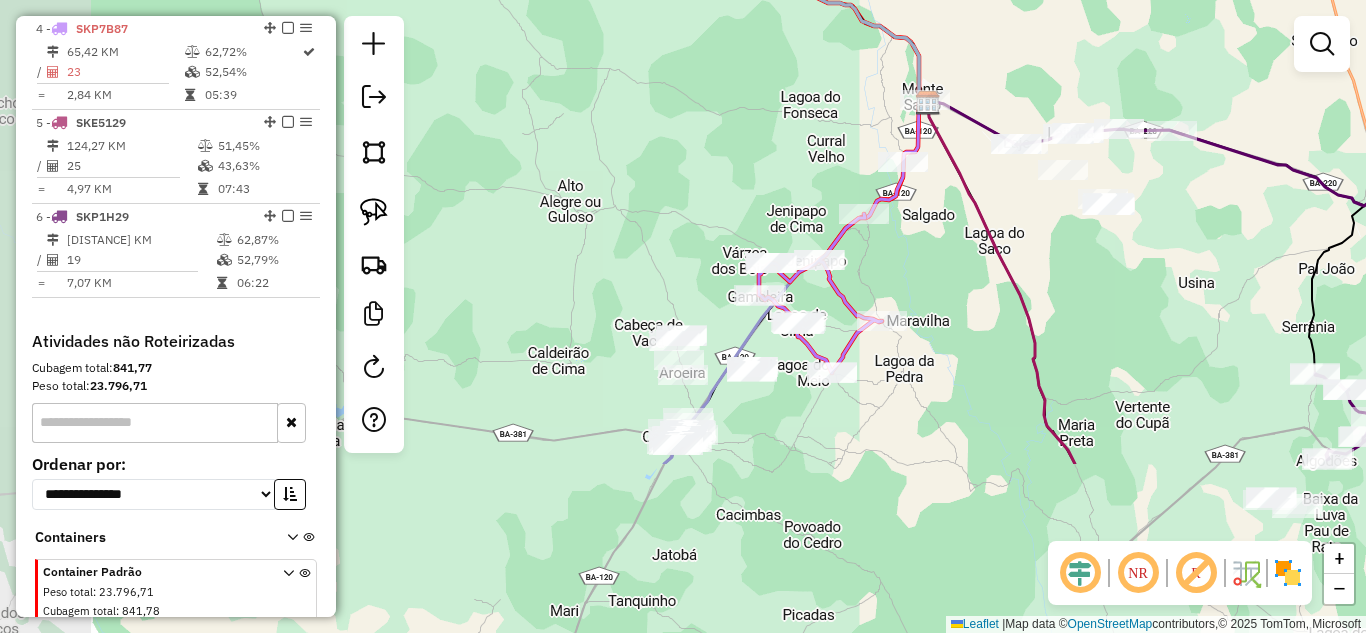 drag, startPoint x: 644, startPoint y: 487, endPoint x: 892, endPoint y: 254, distance: 340.2837 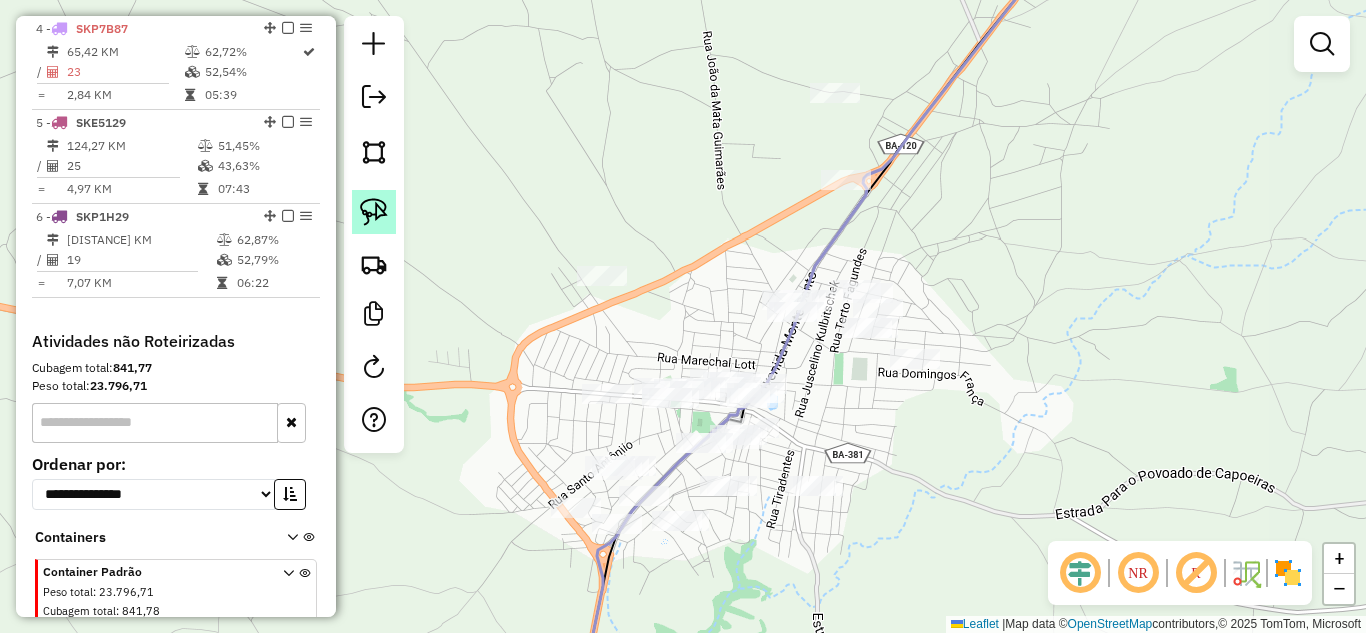 drag, startPoint x: 379, startPoint y: 215, endPoint x: 451, endPoint y: 247, distance: 78.79086 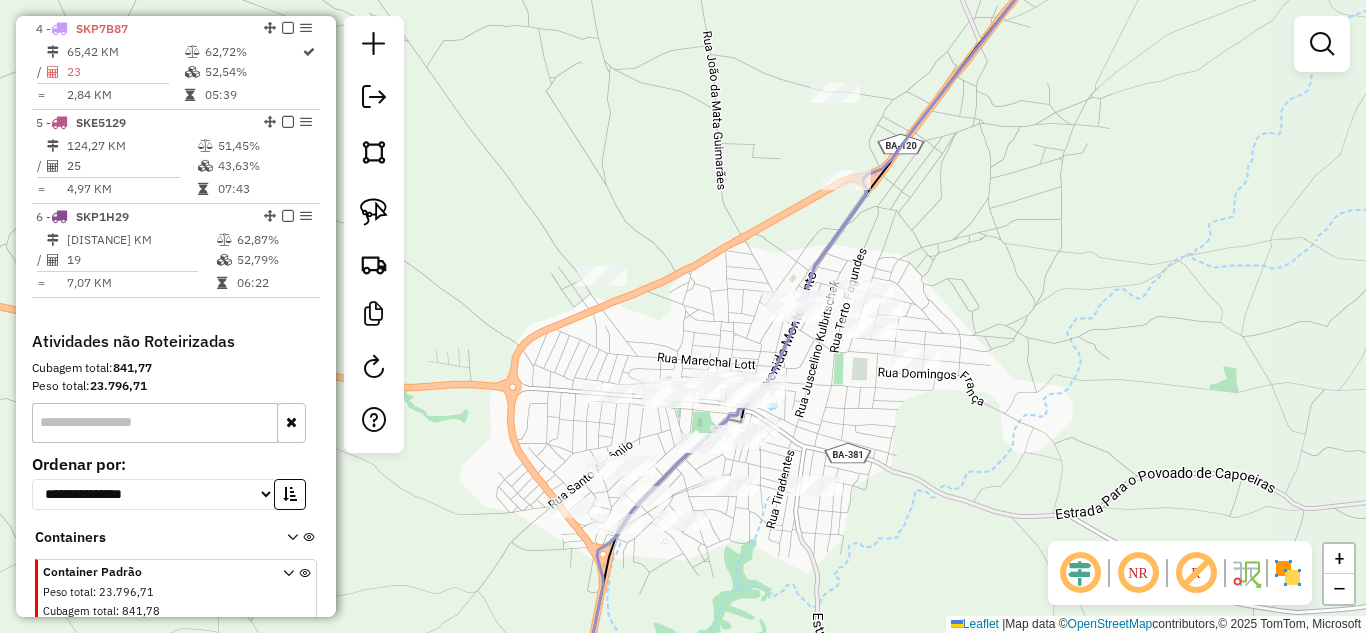 click 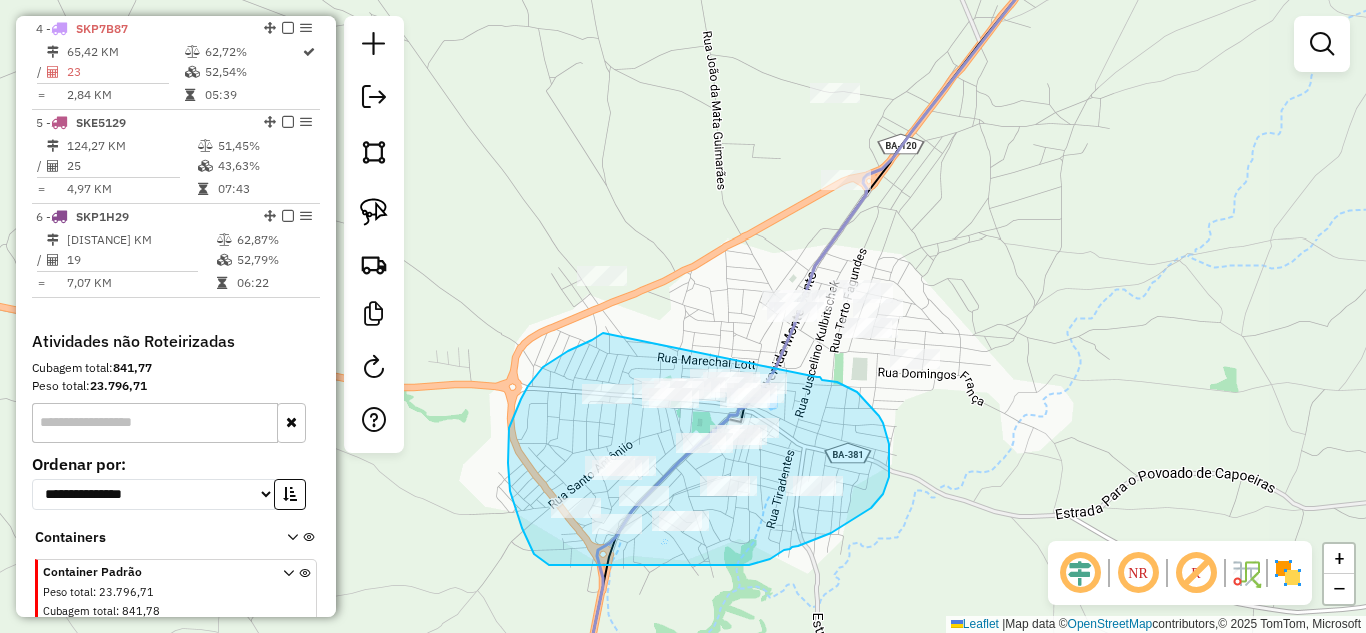 drag, startPoint x: 603, startPoint y: 333, endPoint x: 817, endPoint y: 377, distance: 218.47655 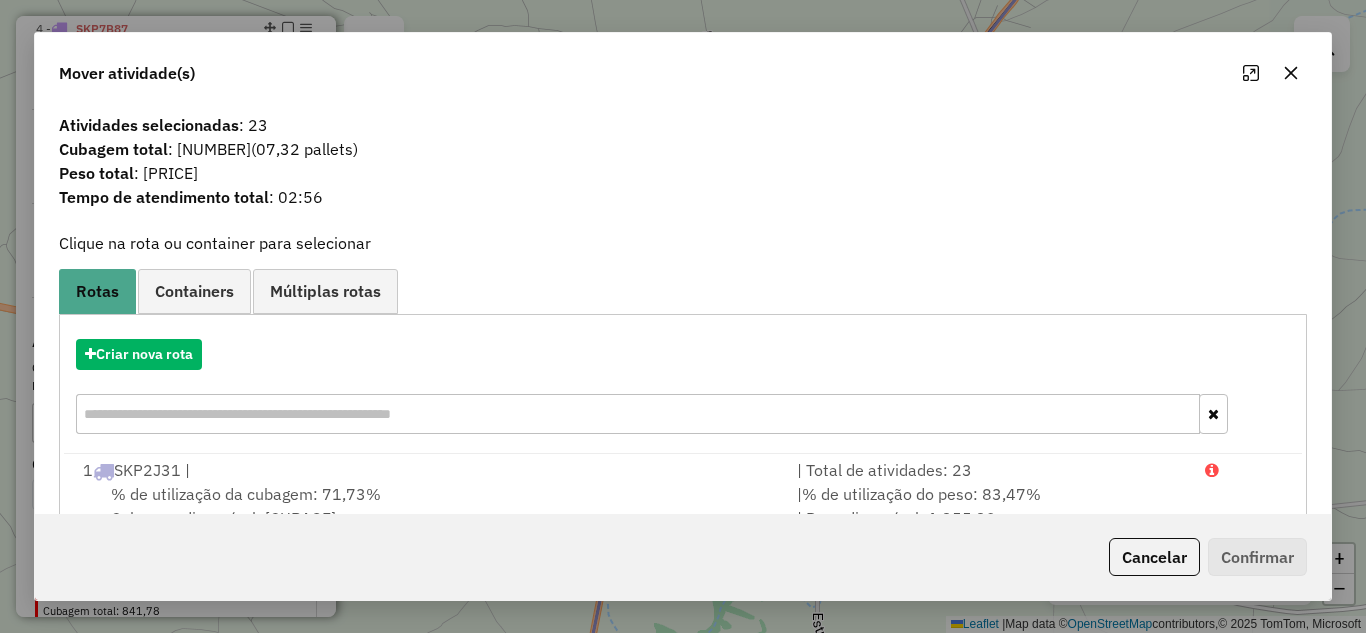 click 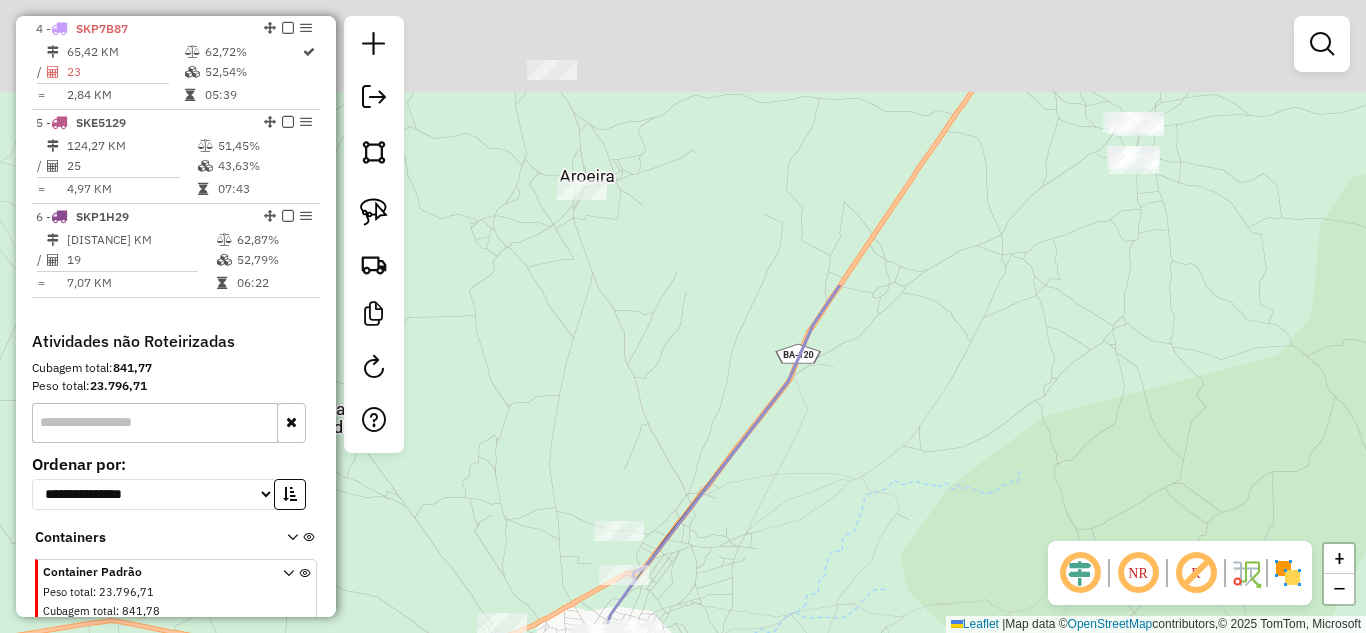 drag, startPoint x: 649, startPoint y: 137, endPoint x: 569, endPoint y: 458, distance: 330.8187 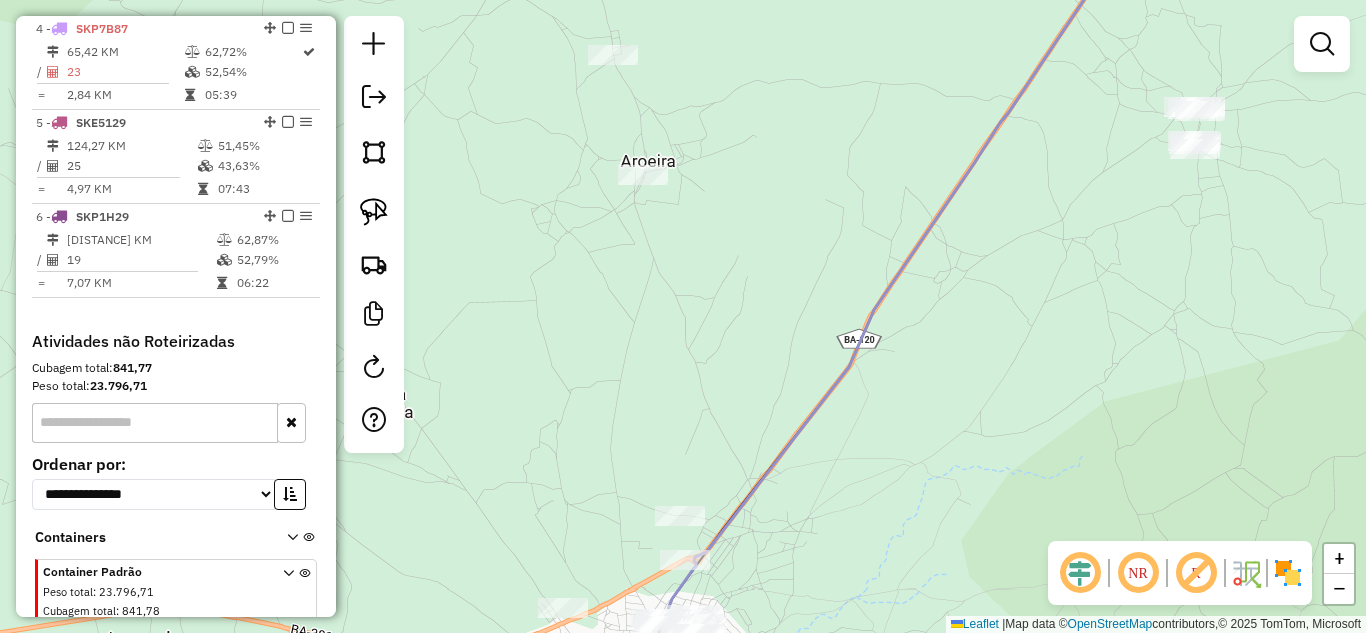 drag, startPoint x: 568, startPoint y: 323, endPoint x: 571, endPoint y: 224, distance: 99.04544 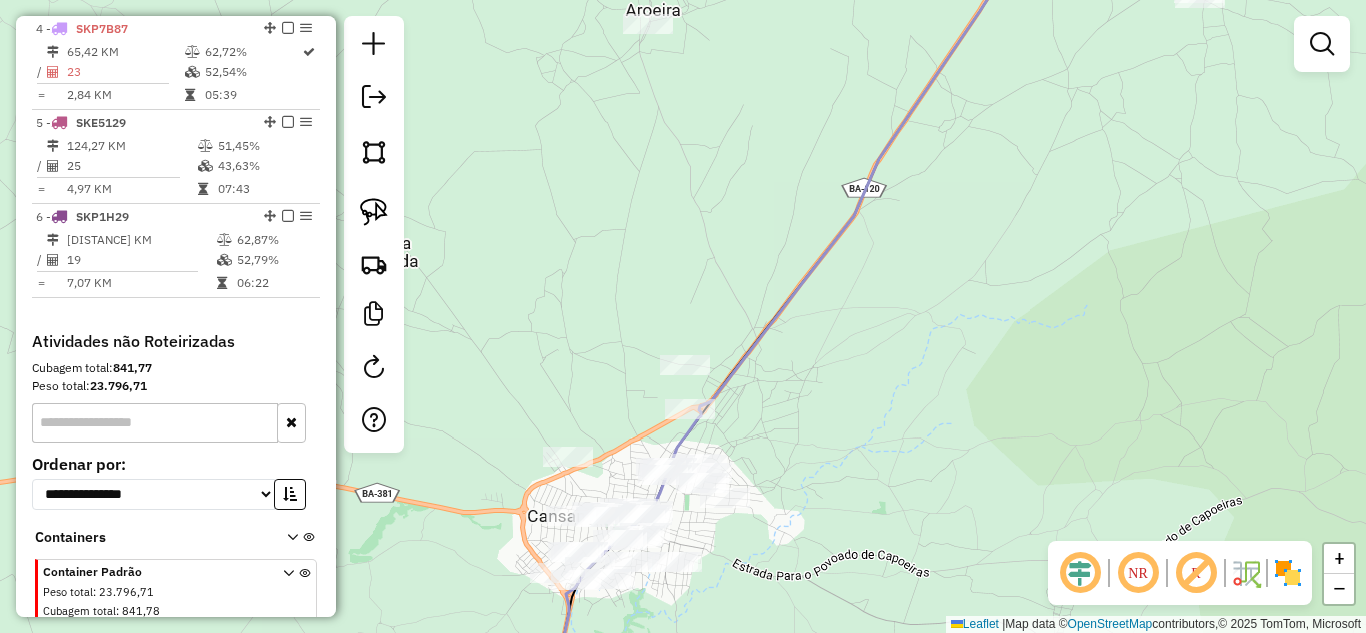 click 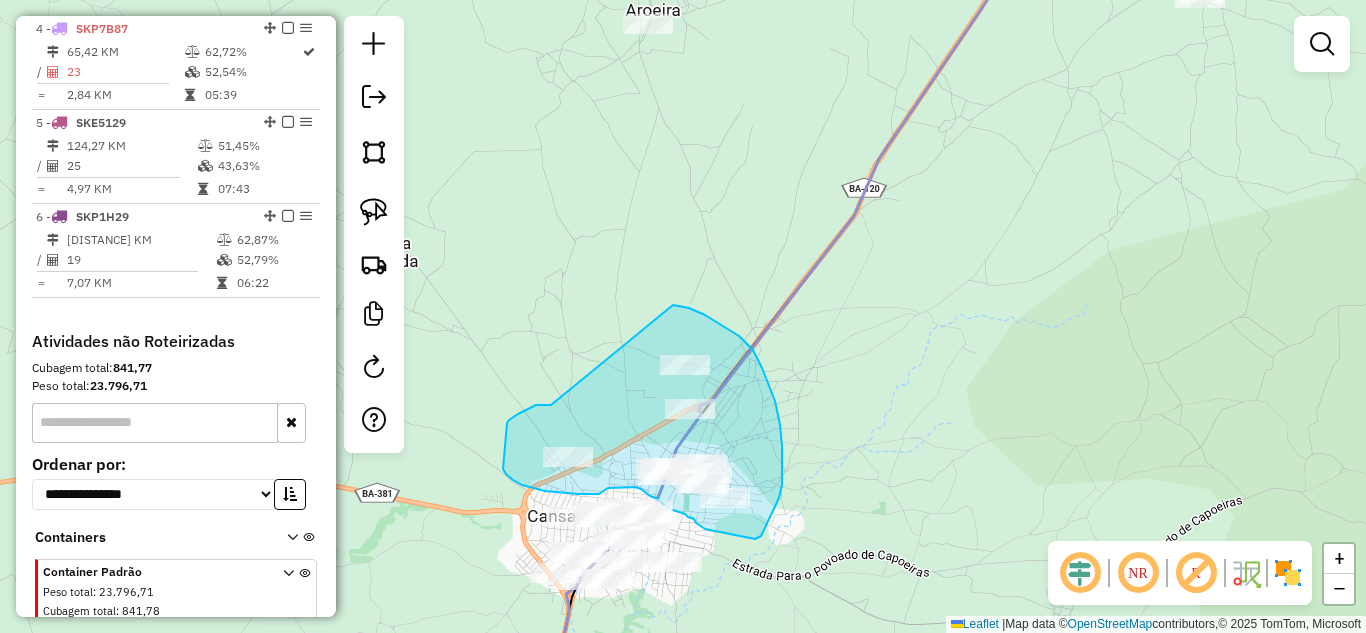 drag, startPoint x: 545, startPoint y: 405, endPoint x: 656, endPoint y: 305, distance: 149.40215 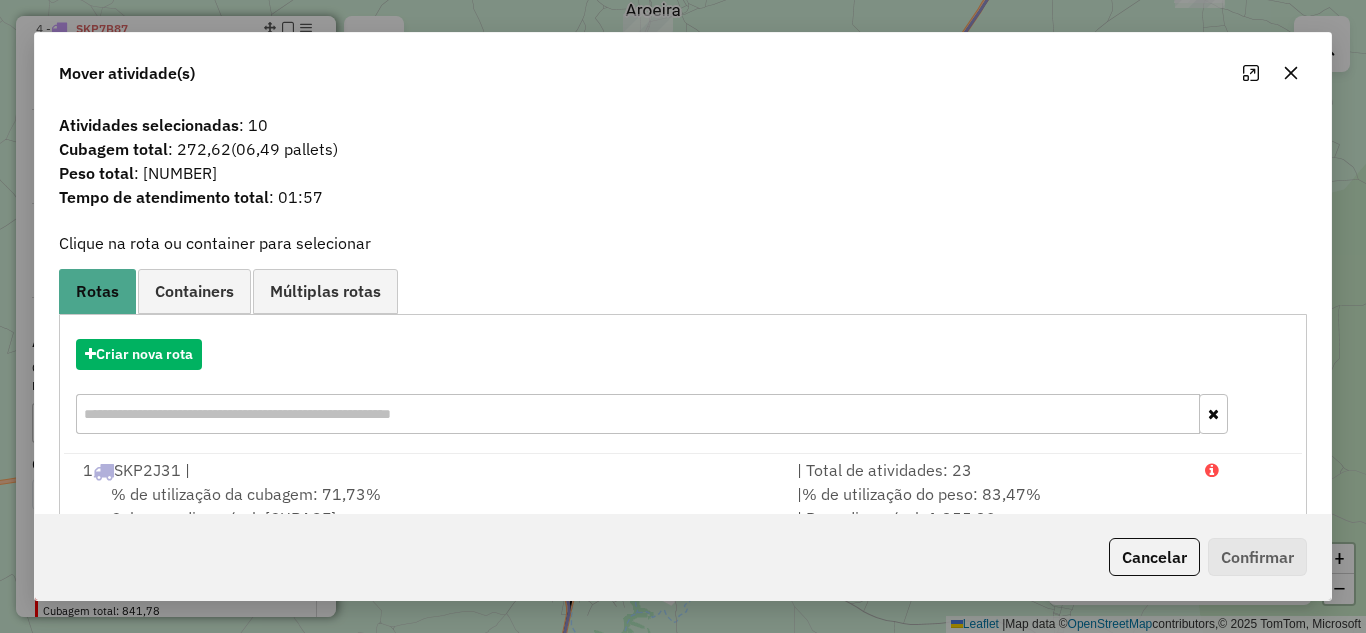 click 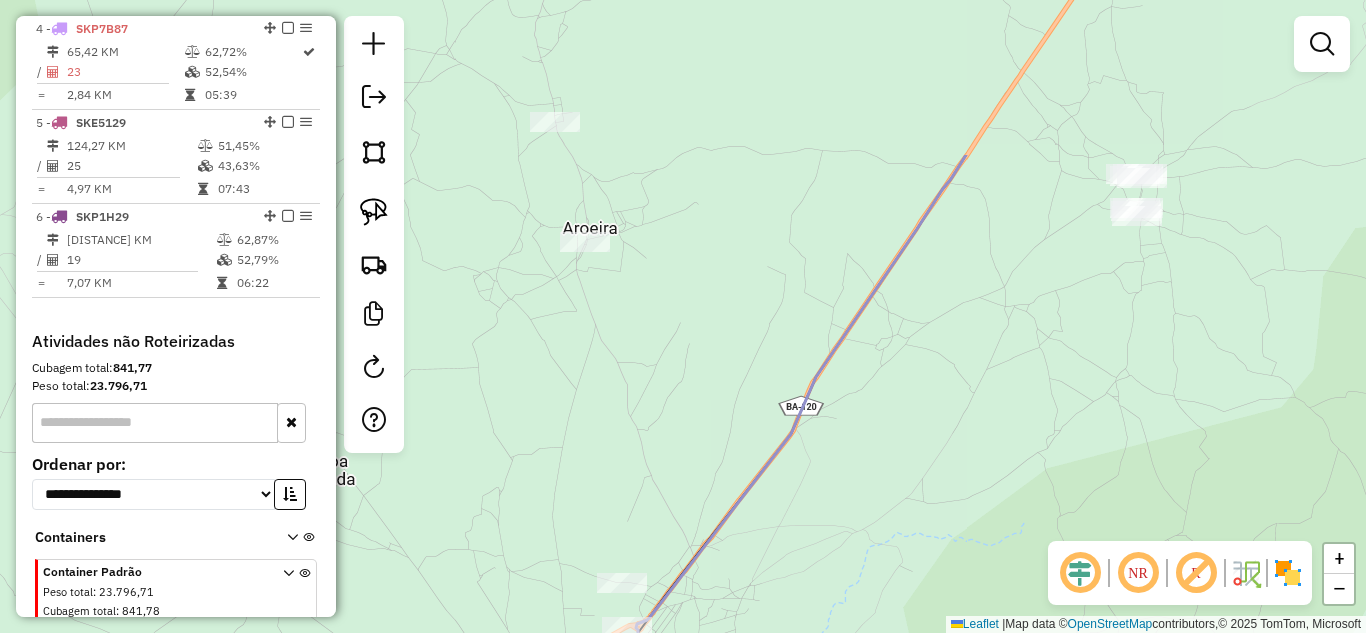 drag, startPoint x: 857, startPoint y: 260, endPoint x: 794, endPoint y: 478, distance: 226.92068 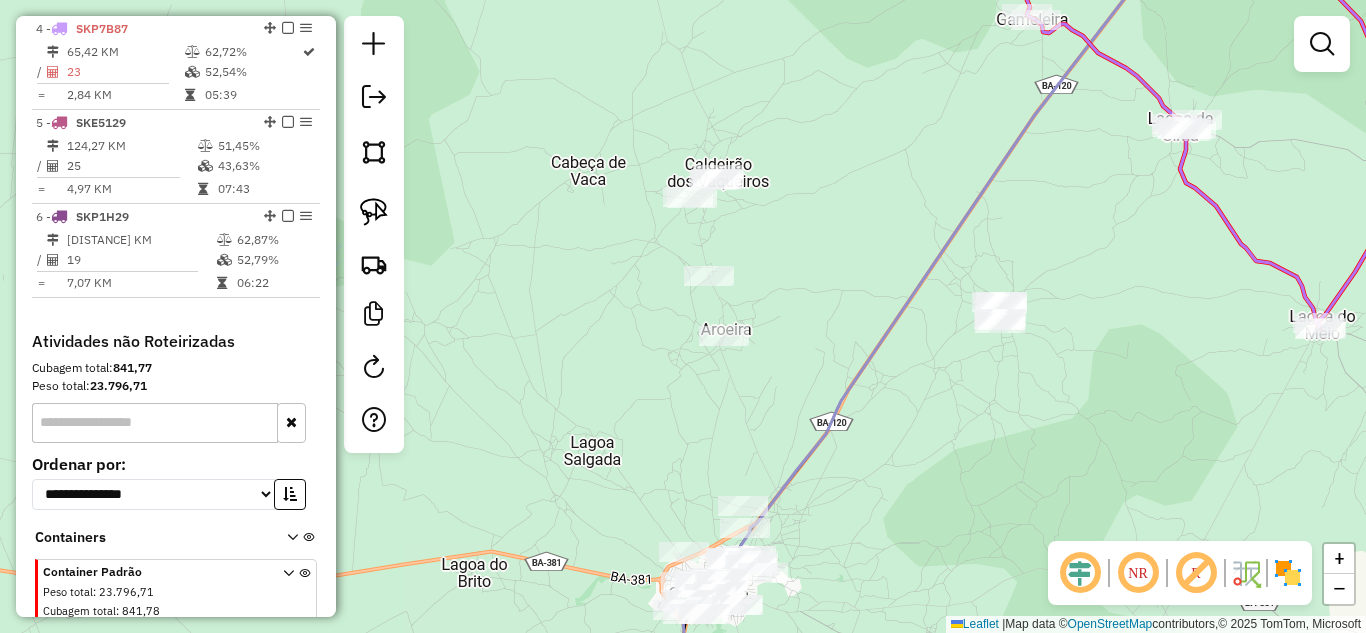 drag, startPoint x: 371, startPoint y: 213, endPoint x: 486, endPoint y: 238, distance: 117.68602 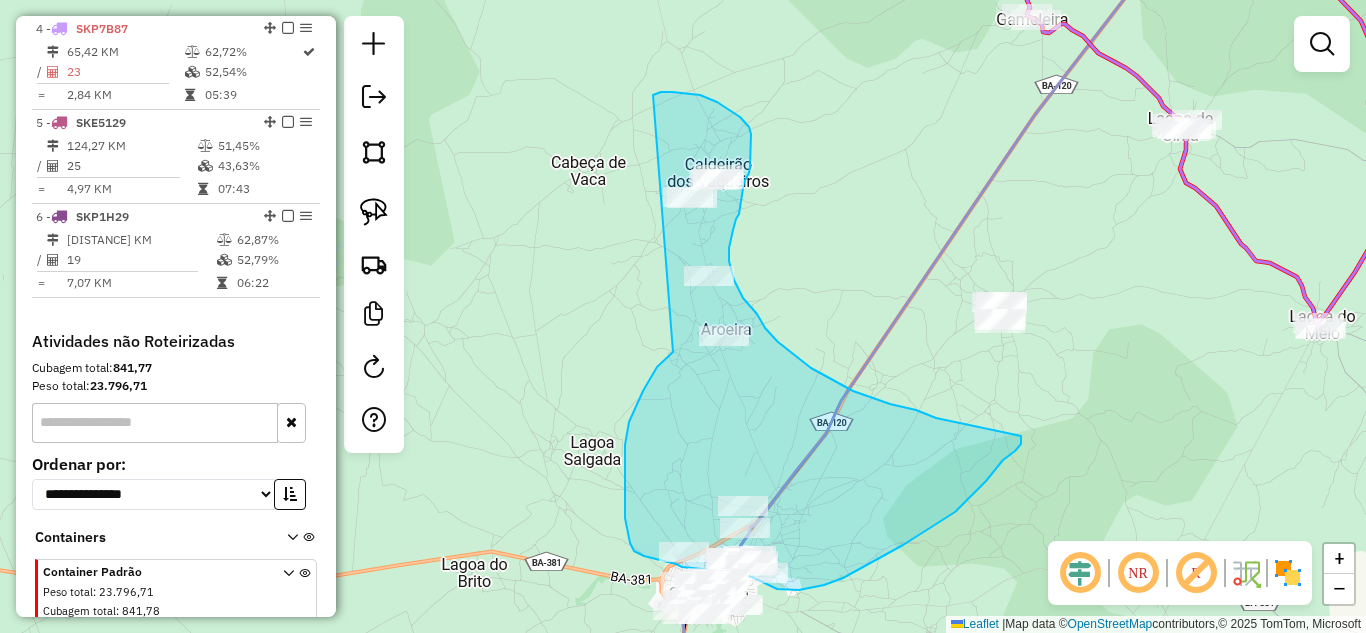drag, startPoint x: 673, startPoint y: 352, endPoint x: 652, endPoint y: 96, distance: 256.8599 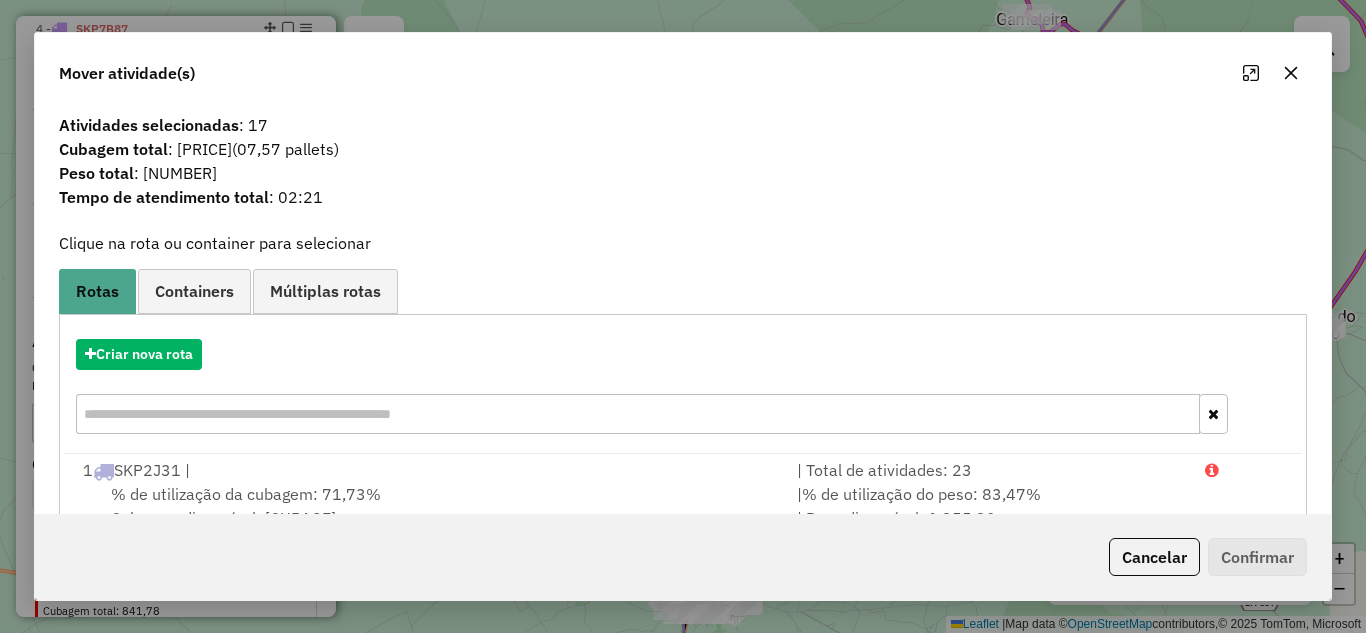 click 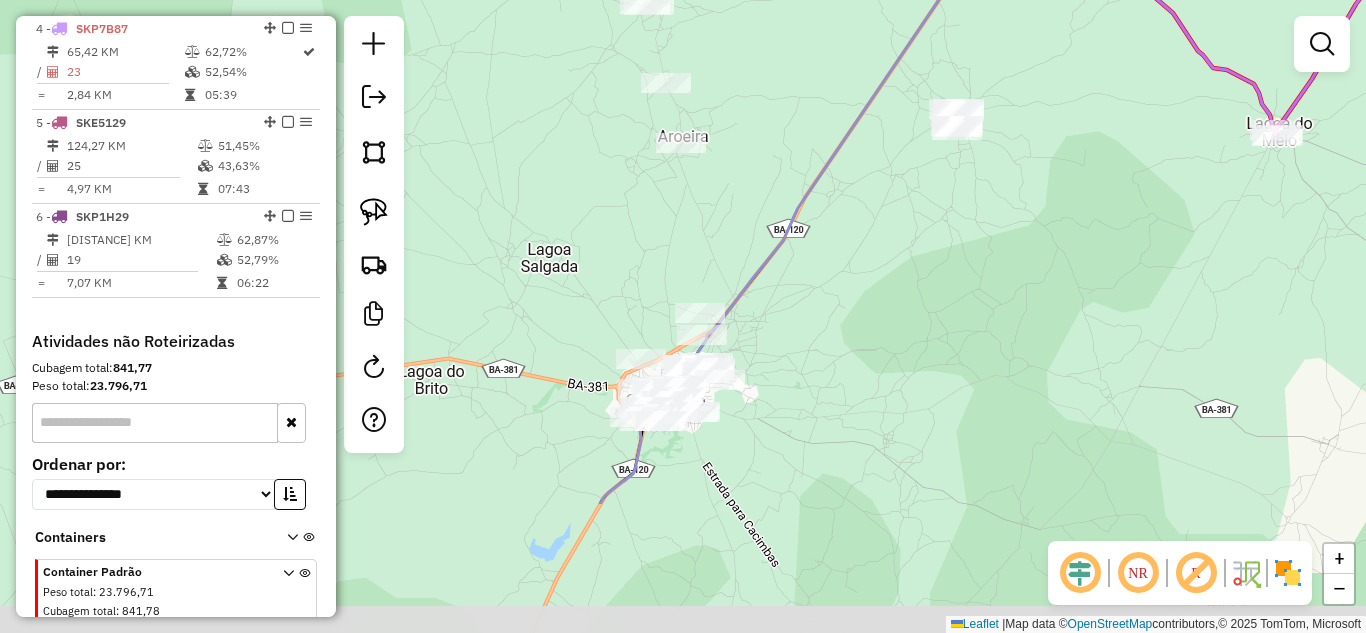 drag, startPoint x: 890, startPoint y: 445, endPoint x: 843, endPoint y: 240, distance: 210.3188 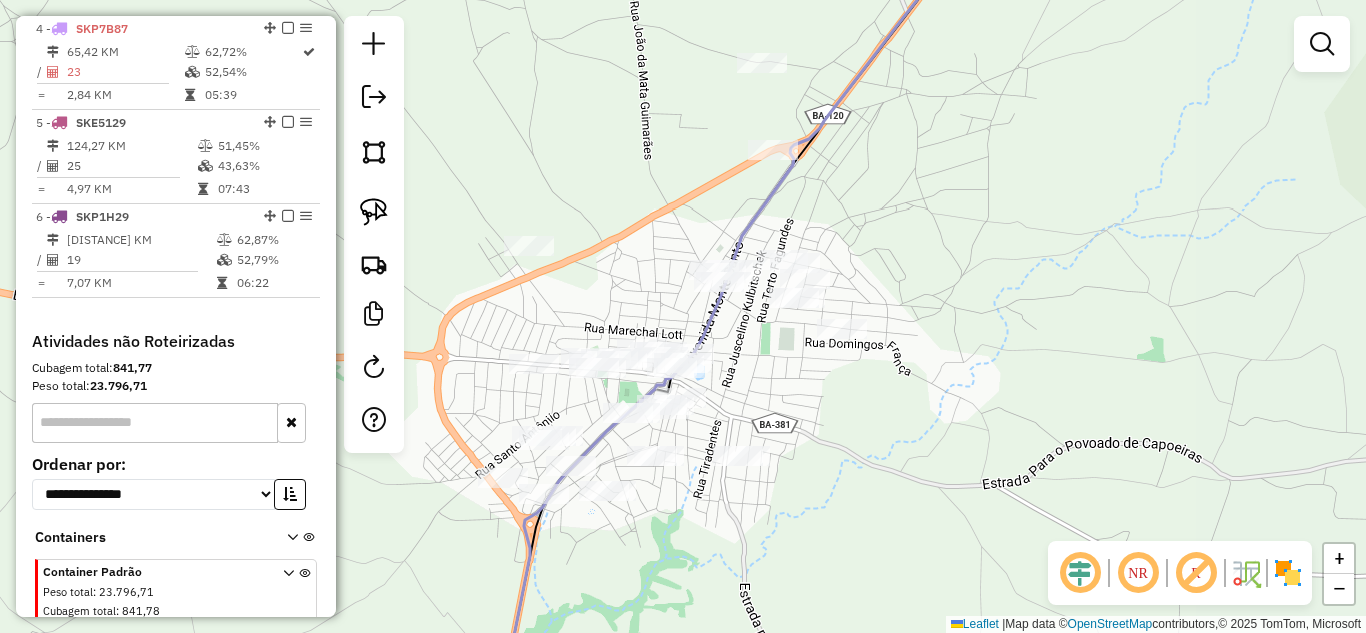 drag, startPoint x: 369, startPoint y: 207, endPoint x: 439, endPoint y: 246, distance: 80.13114 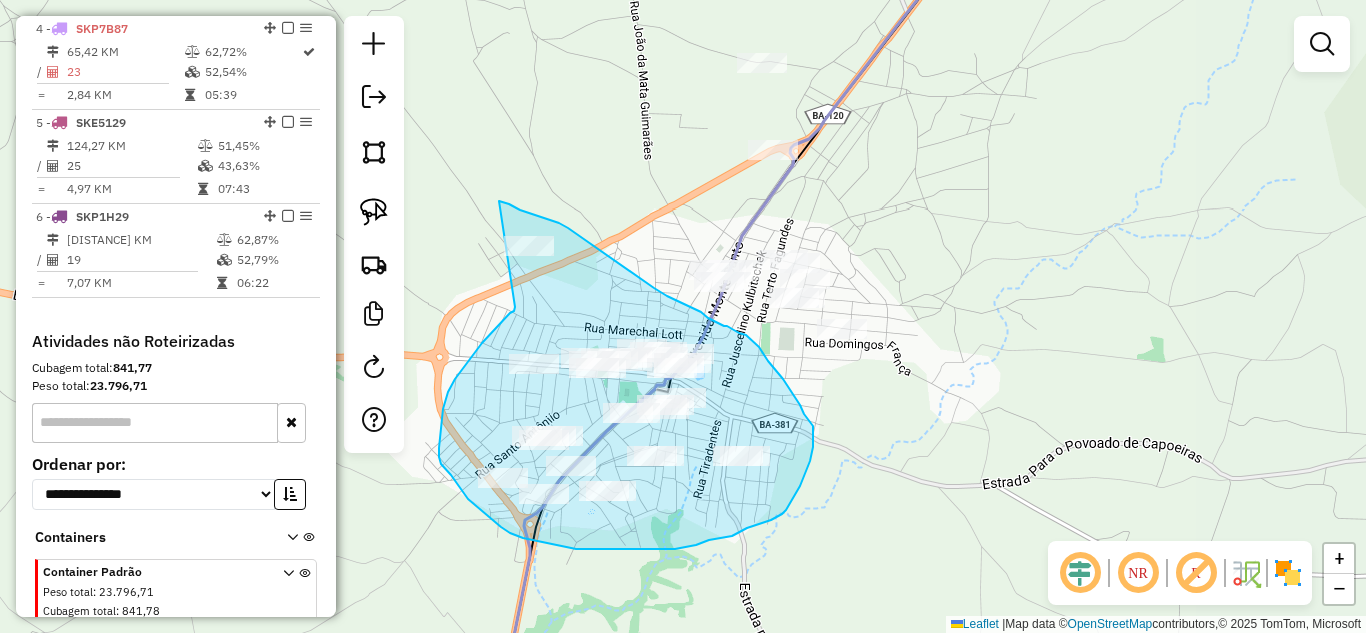 drag, startPoint x: 504, startPoint y: 319, endPoint x: 485, endPoint y: 200, distance: 120.50726 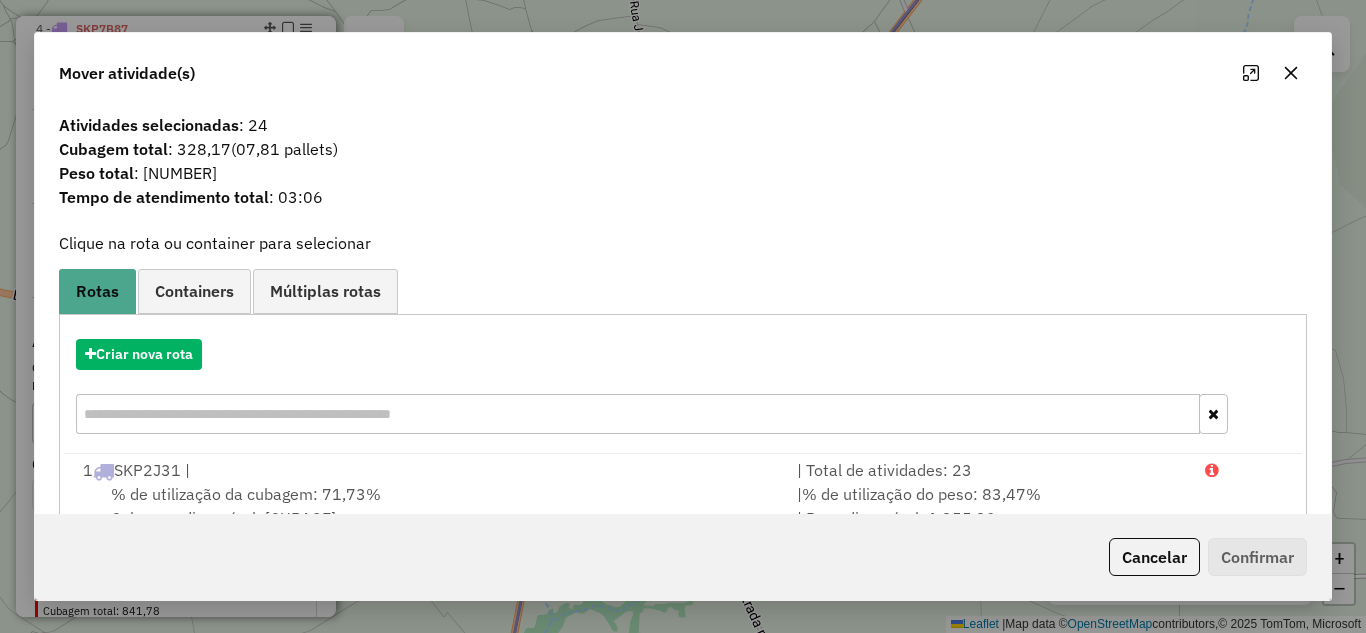 click 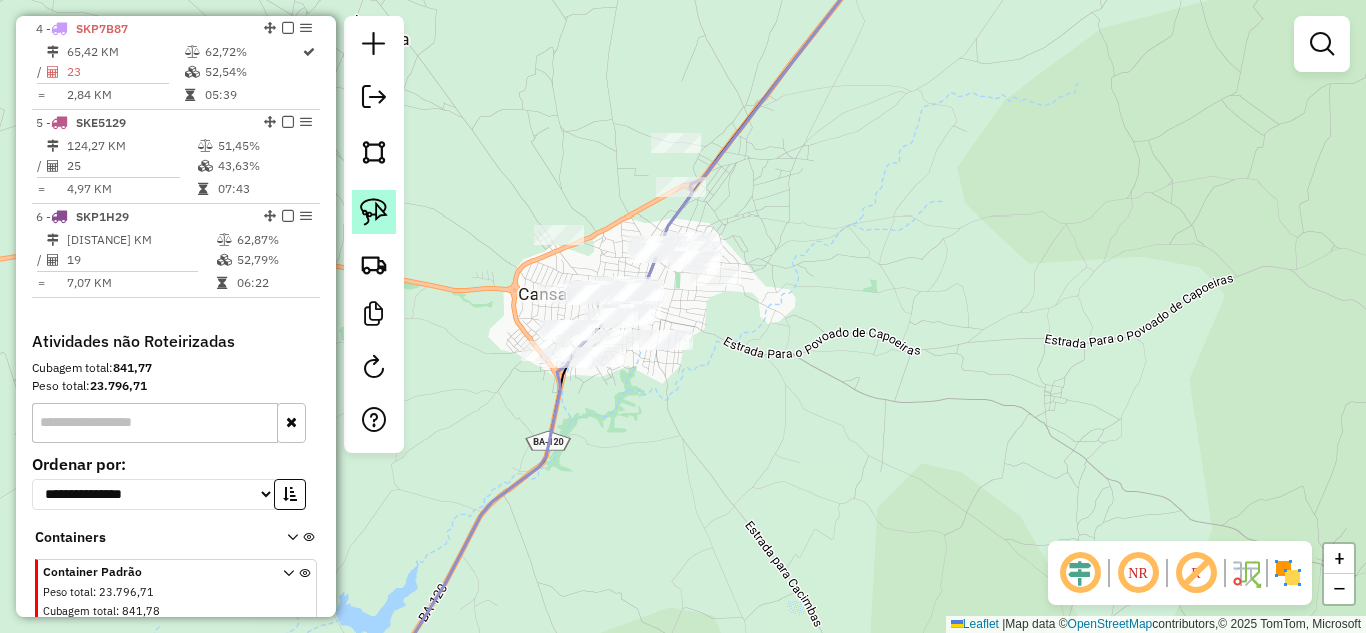 click 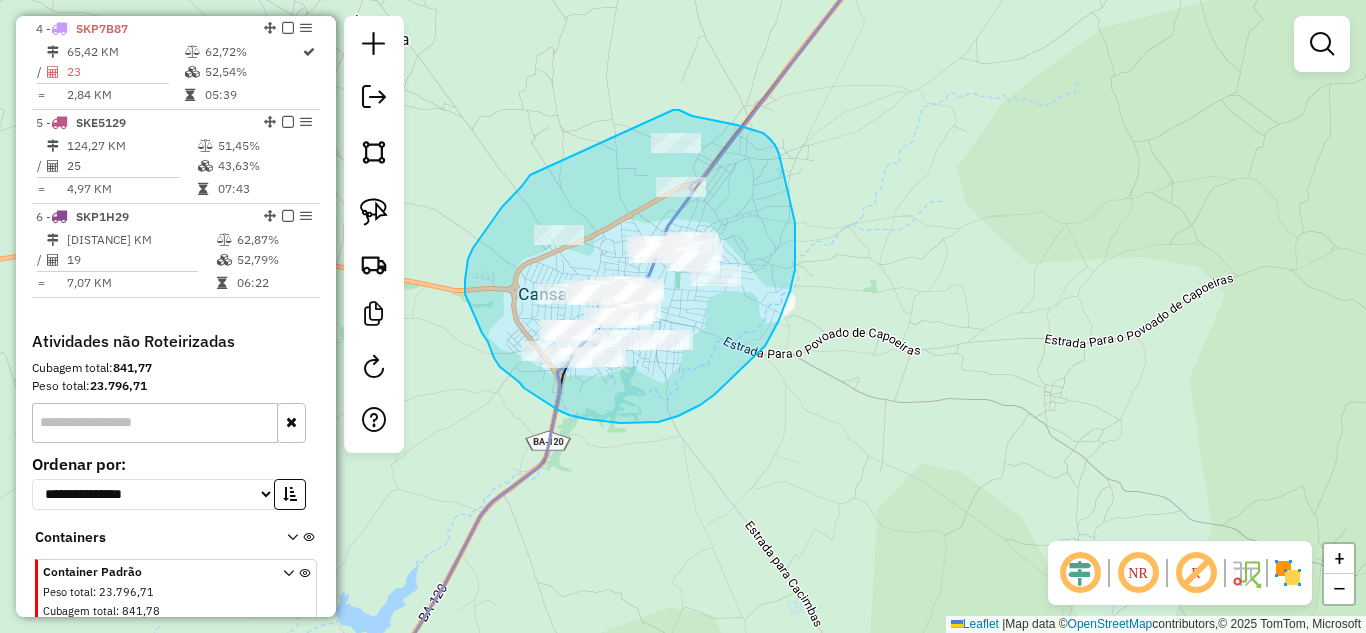 drag, startPoint x: 522, startPoint y: 186, endPoint x: 673, endPoint y: 110, distance: 169.04733 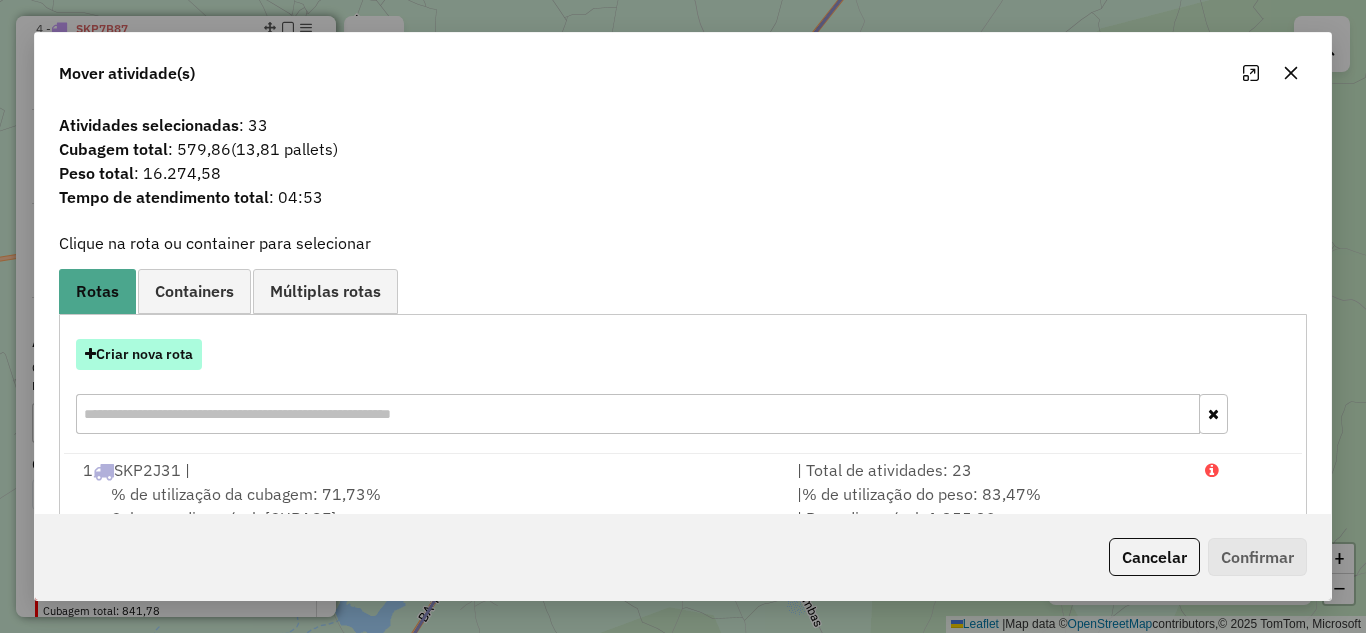click on "Criar nova rota" at bounding box center (139, 354) 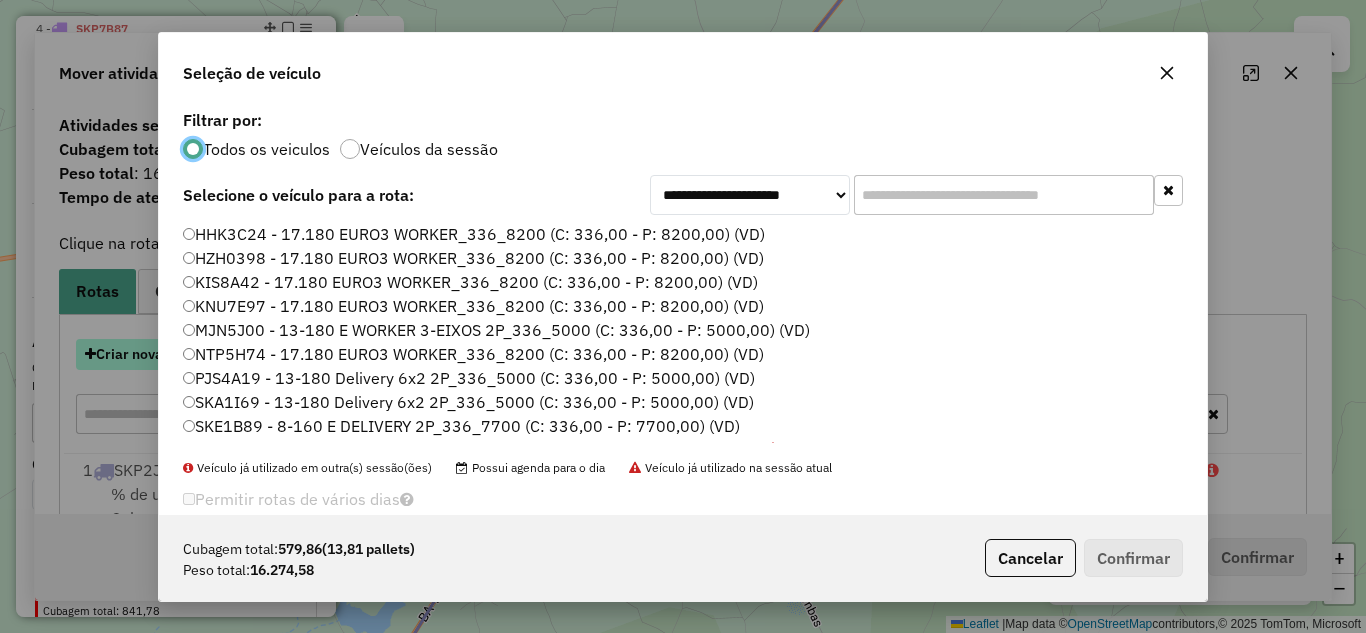 scroll, scrollTop: 11, scrollLeft: 6, axis: both 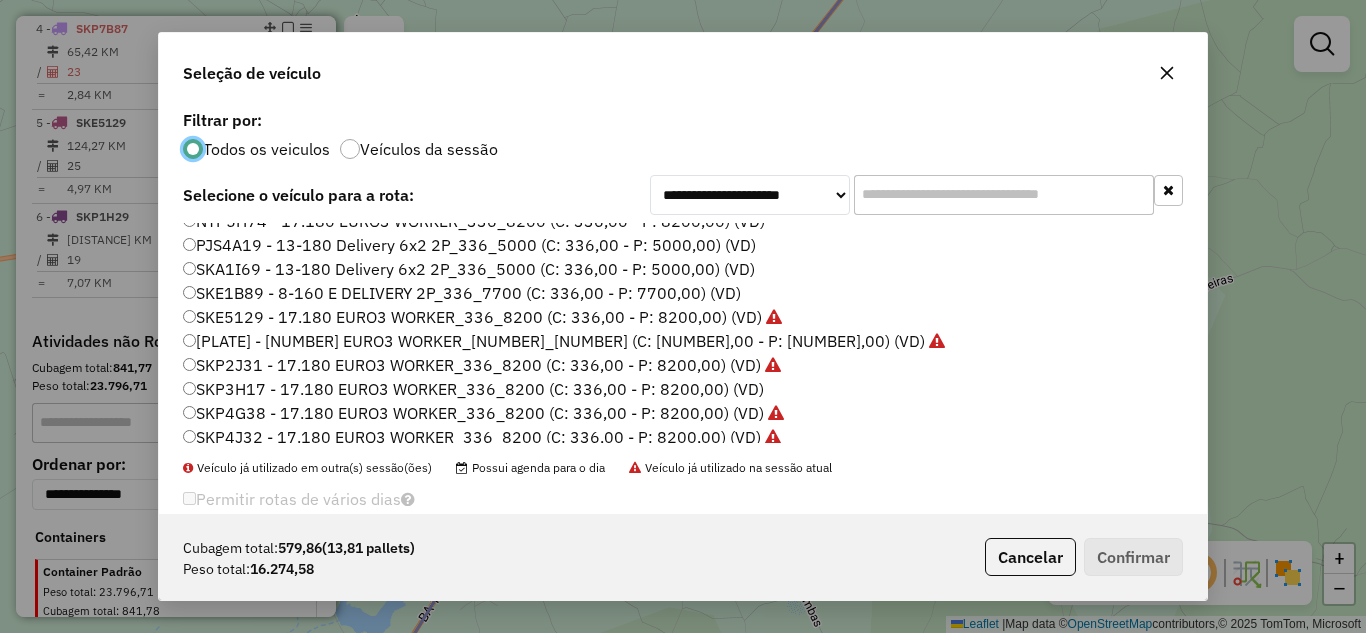 click on "SKP3H17 - 17.180 EURO3 WORKER_336_8200 (C: 336,00 - P: 8200,00) (VD)" 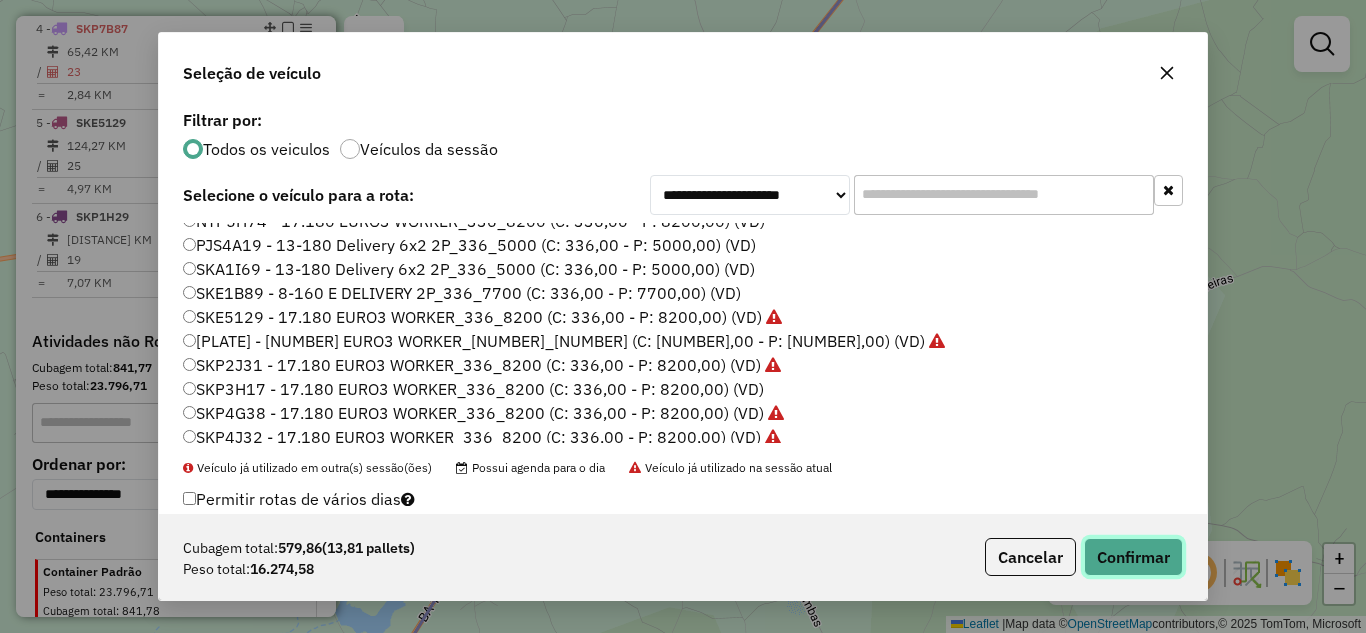 click on "Confirmar" 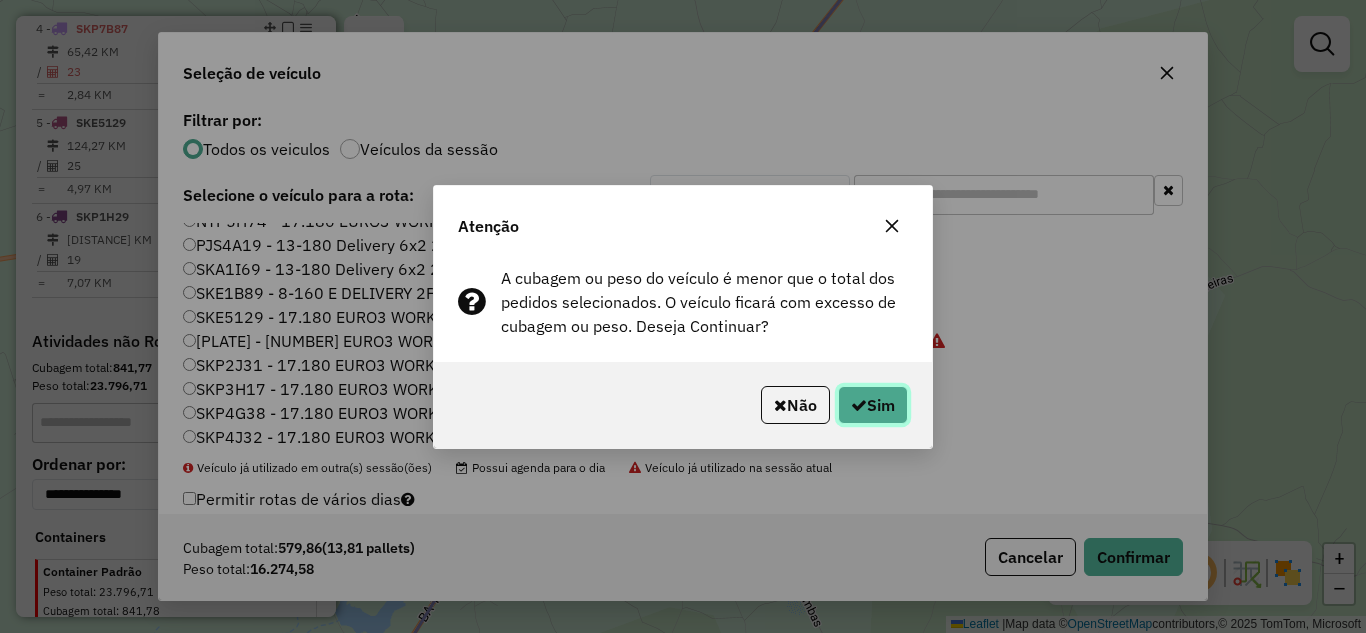 click 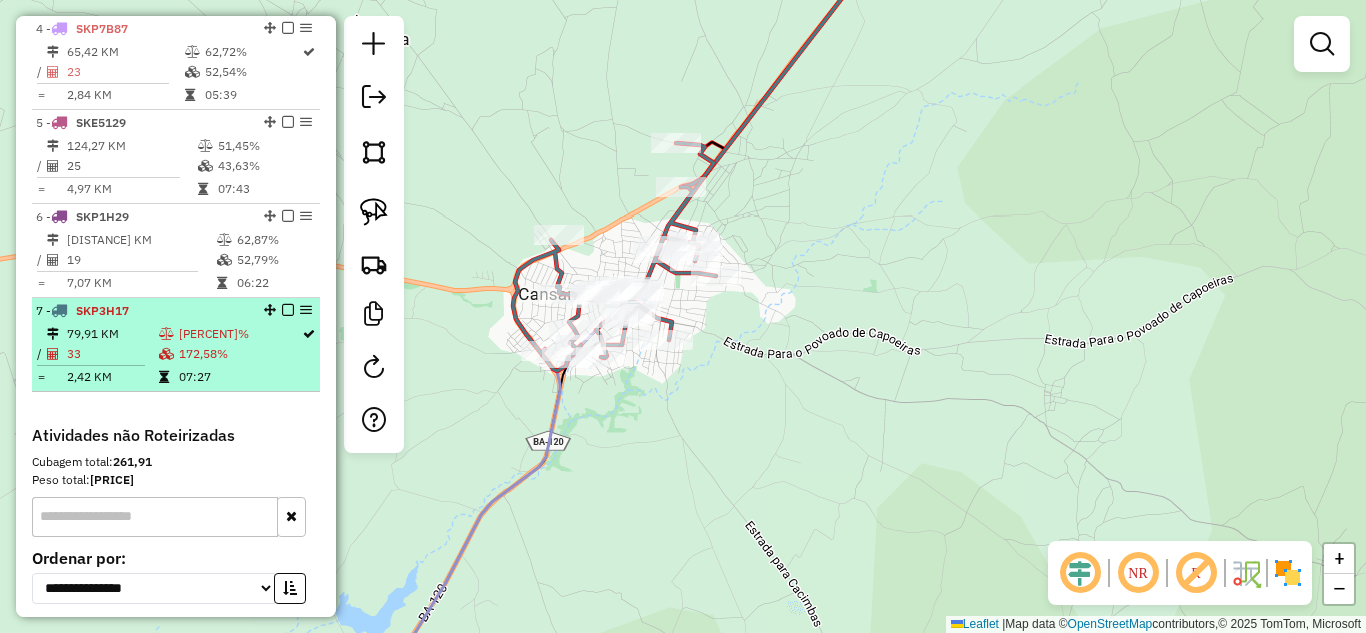 click on "79,91 KM" at bounding box center [112, 334] 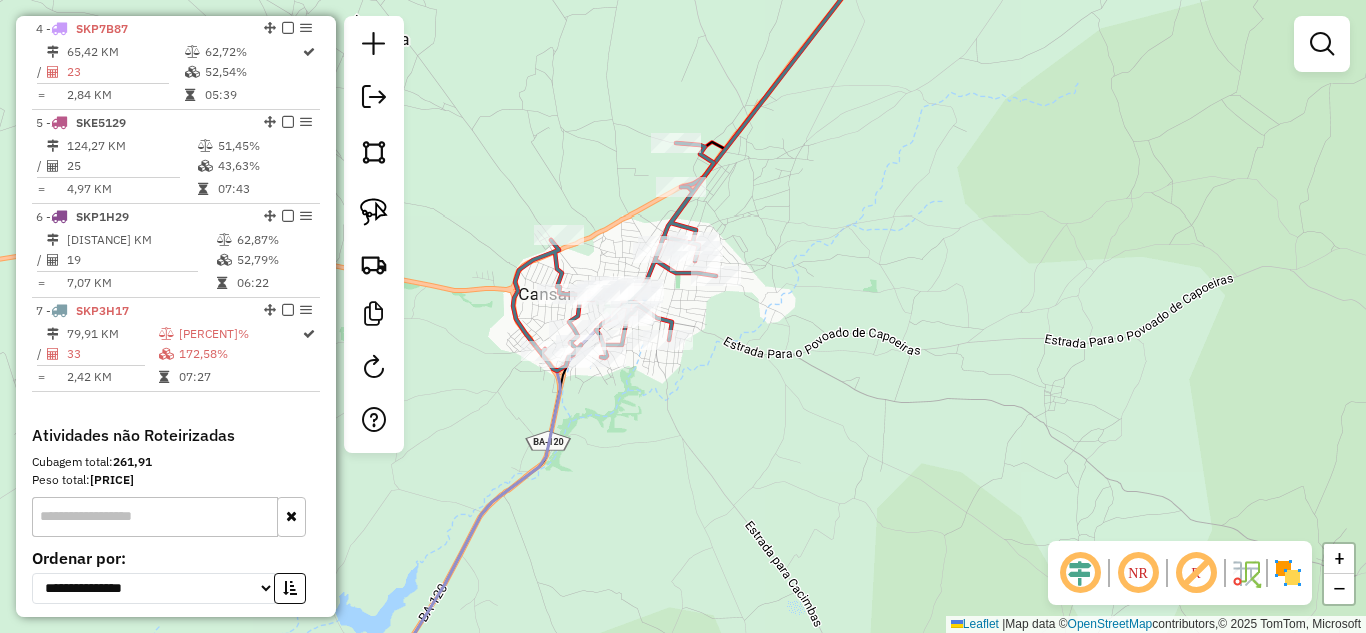 select on "*********" 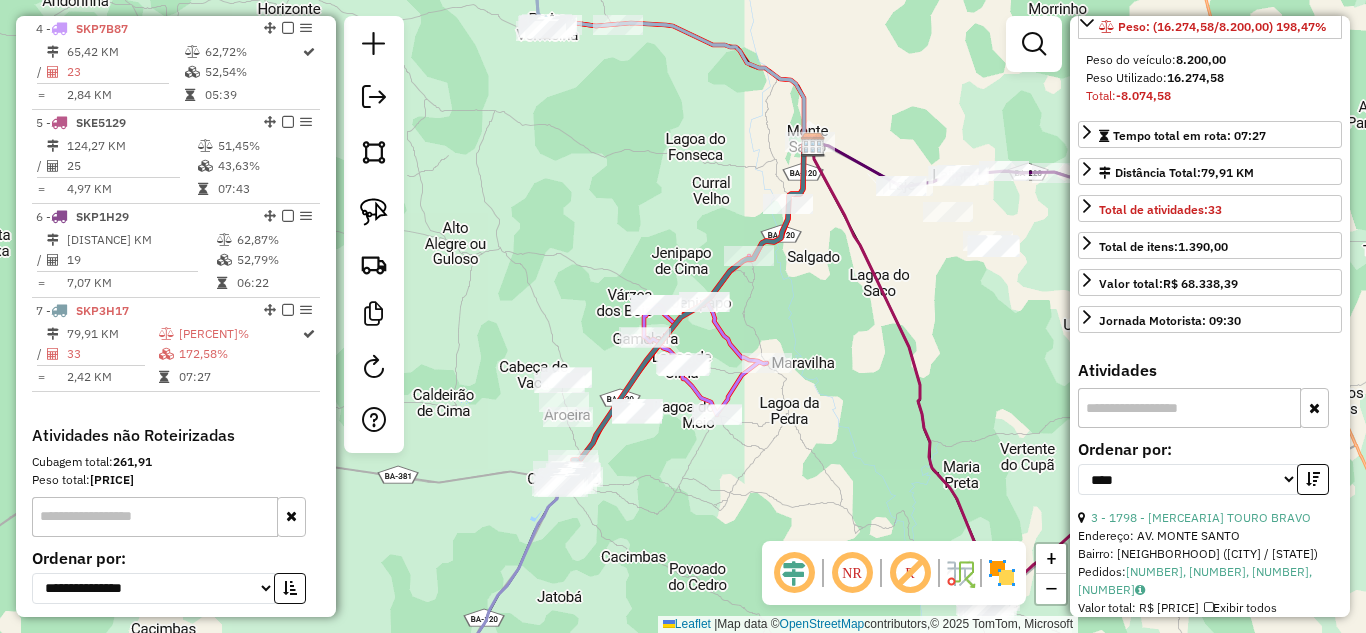 scroll, scrollTop: 533, scrollLeft: 0, axis: vertical 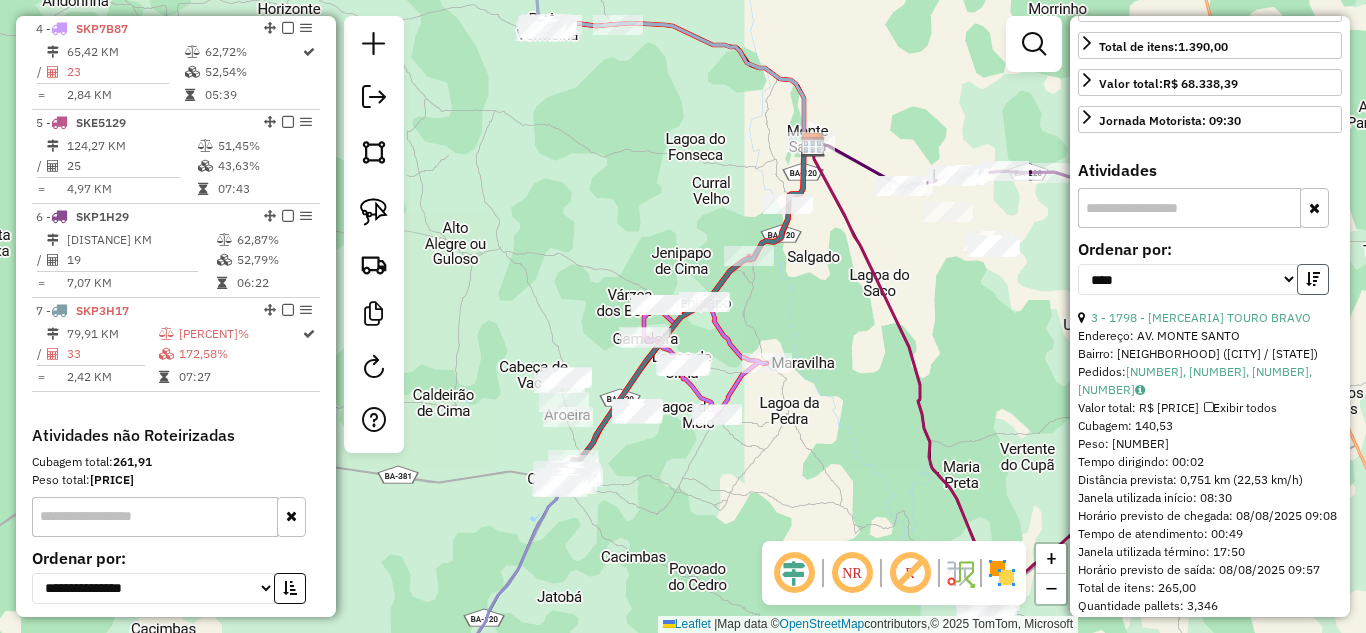 click at bounding box center (1313, 279) 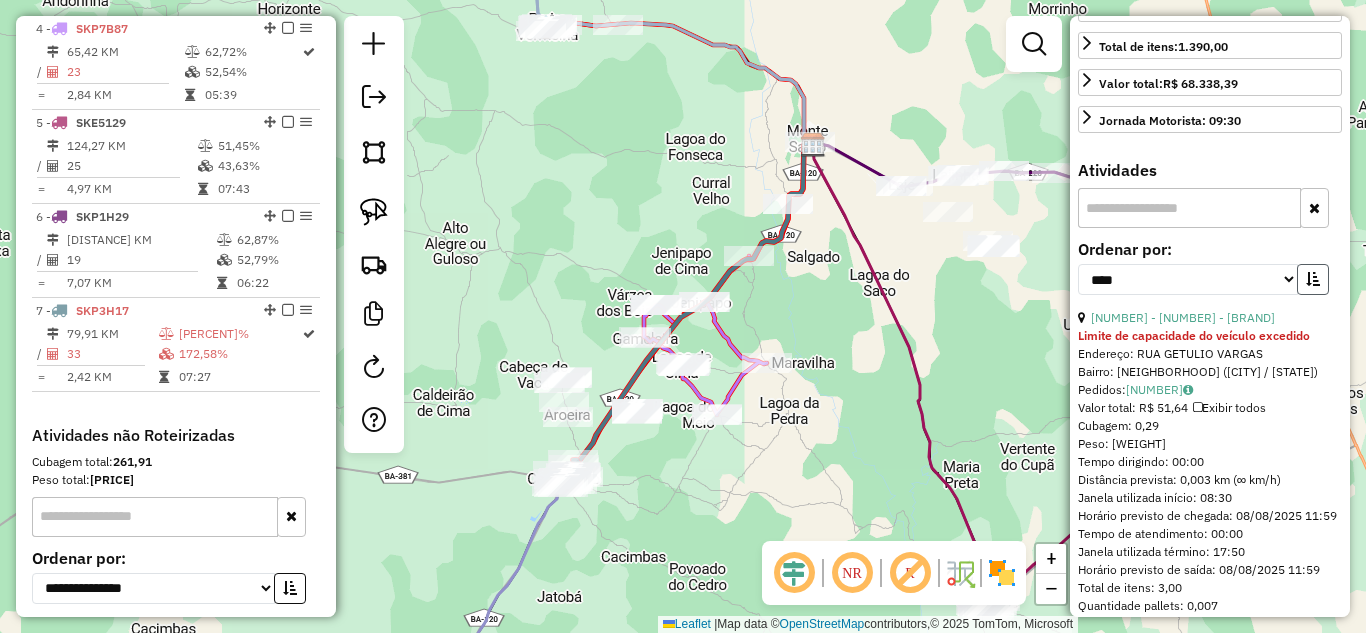 click at bounding box center (1313, 279) 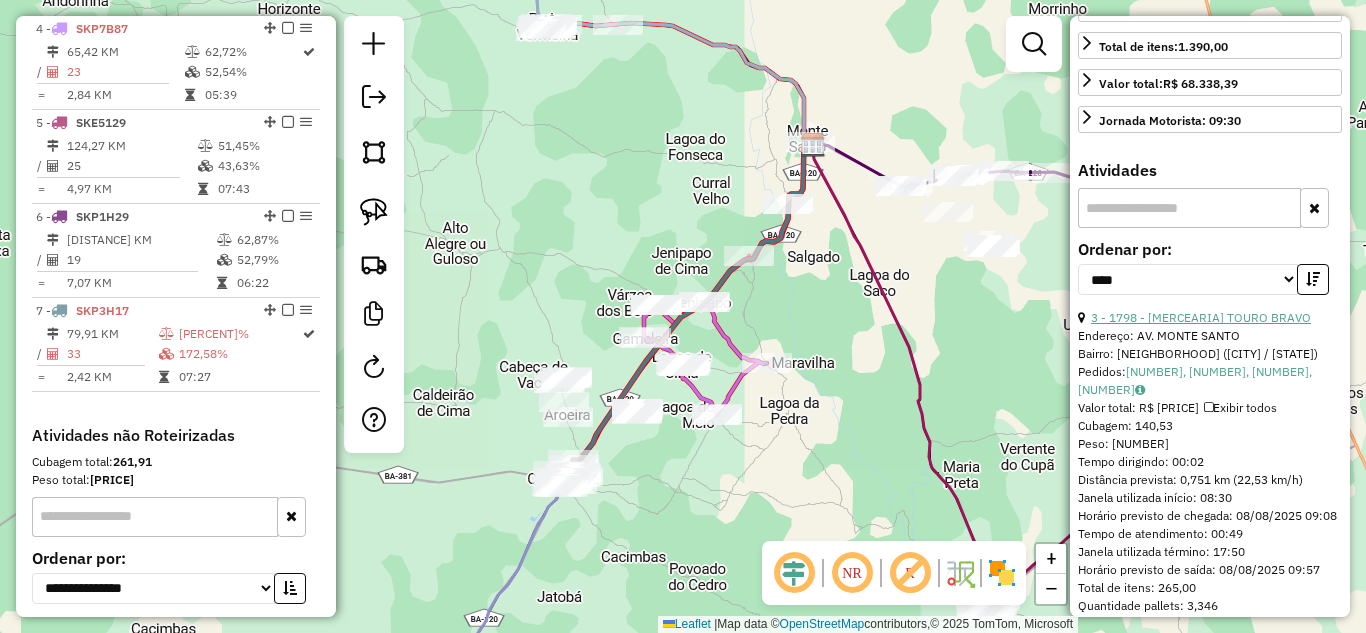 click on "3 - 1798 - MERC. TOURO BRAVO" at bounding box center [1201, 317] 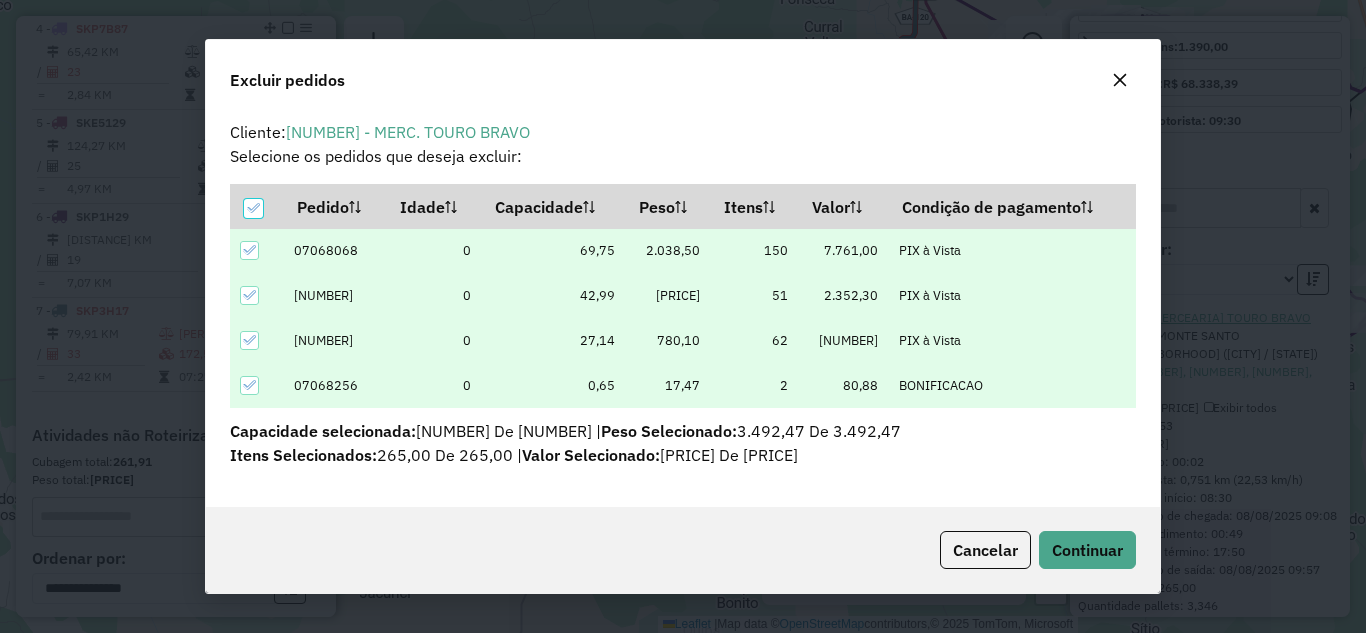 scroll, scrollTop: 0, scrollLeft: 0, axis: both 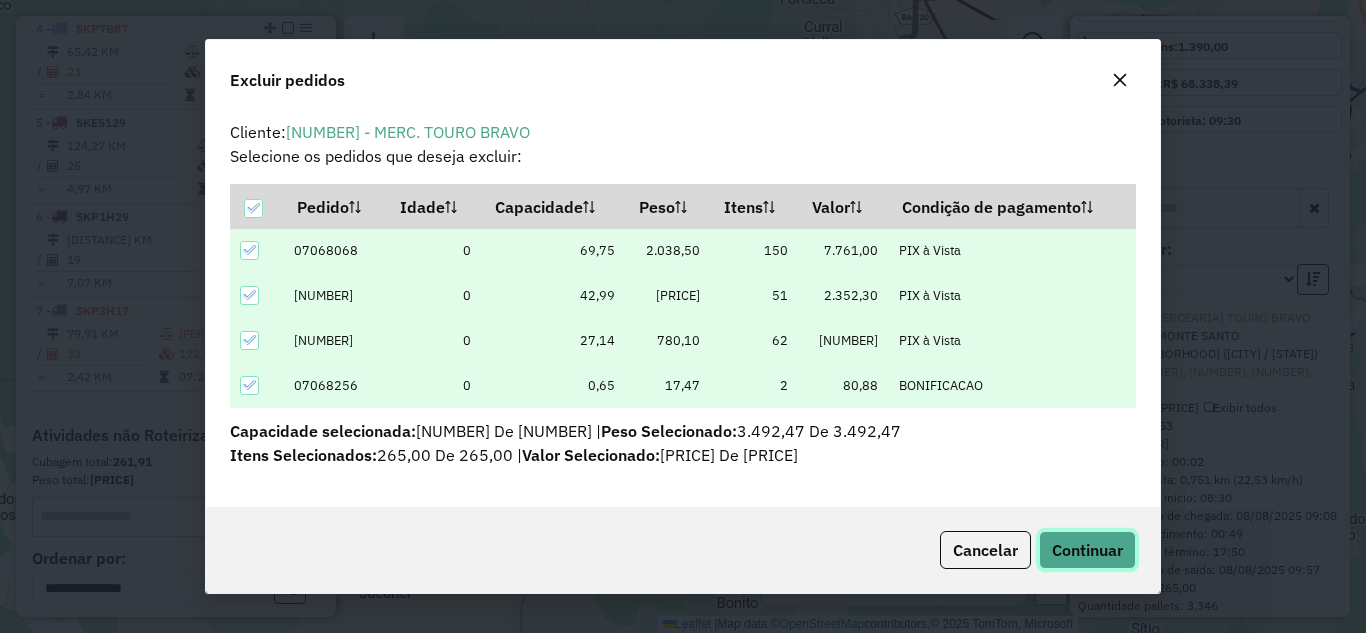 click on "Continuar" 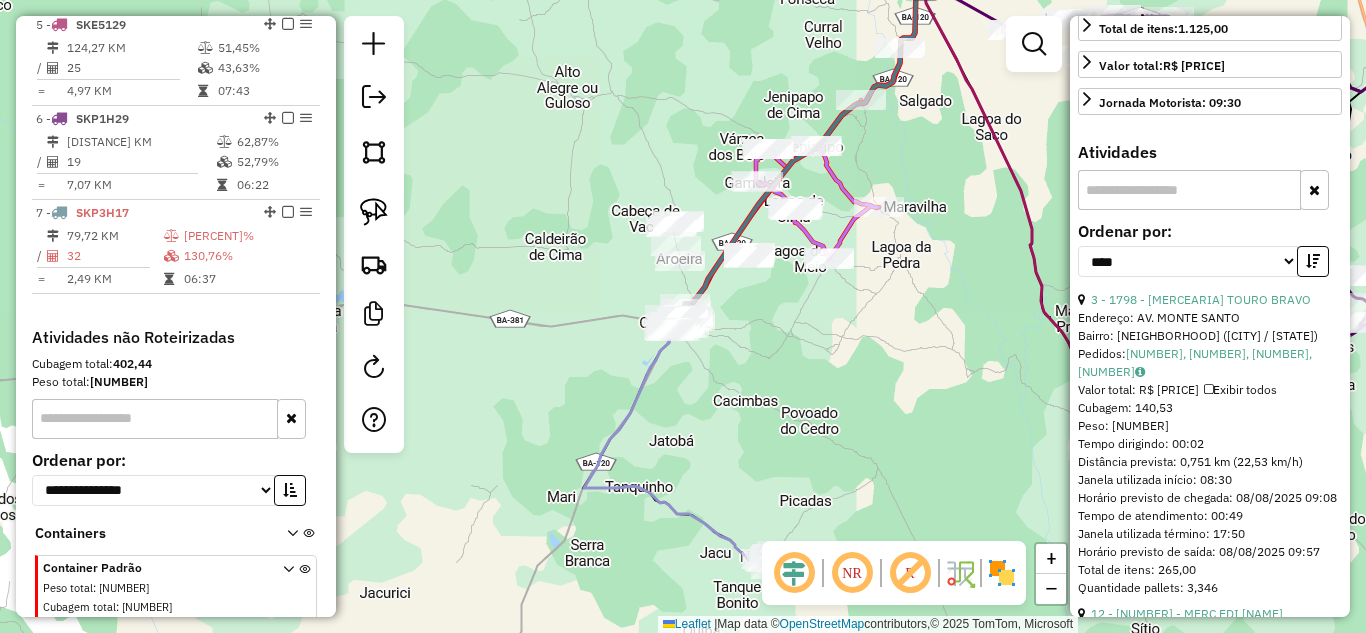 scroll, scrollTop: 1200, scrollLeft: 0, axis: vertical 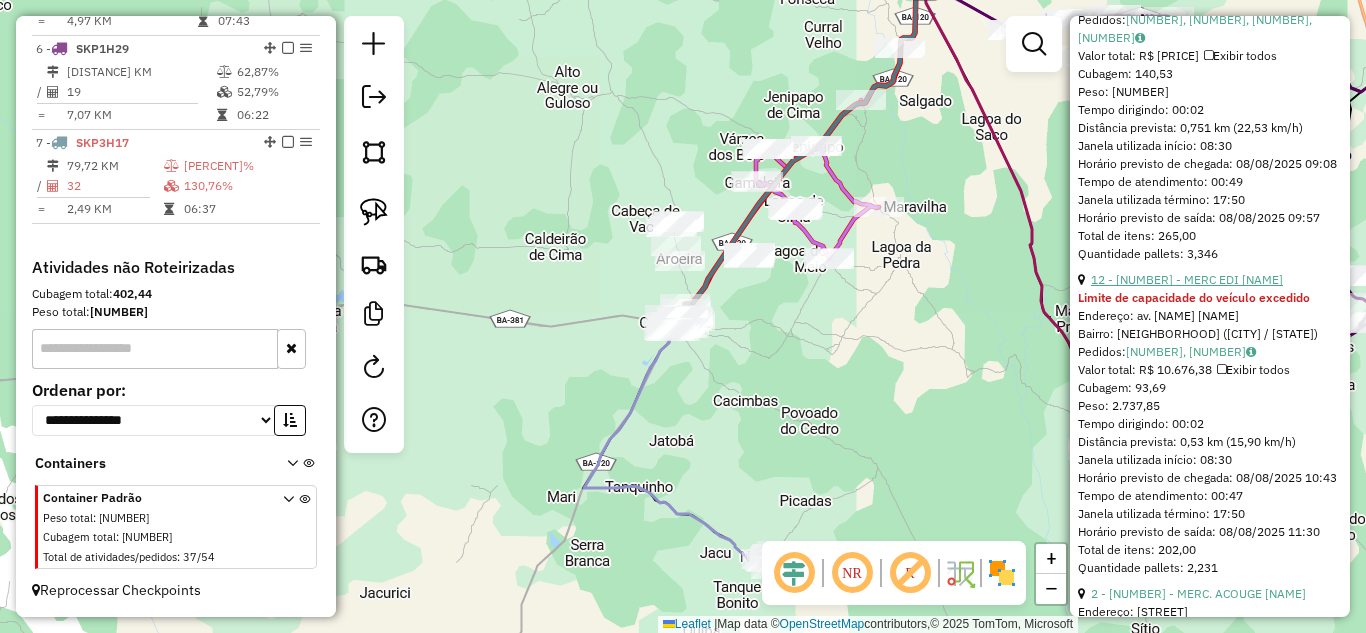 click on "12 - 2120 - MERC EDI BRANQUINHO" at bounding box center [1187, 279] 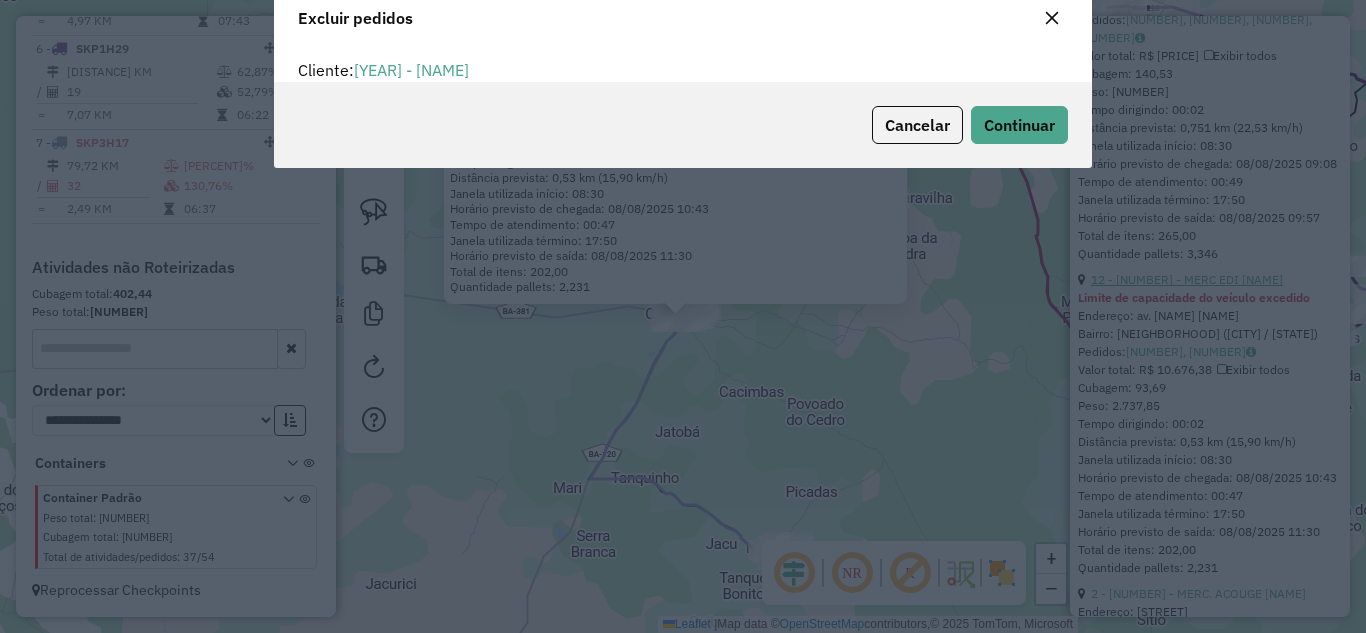 scroll, scrollTop: 0, scrollLeft: 0, axis: both 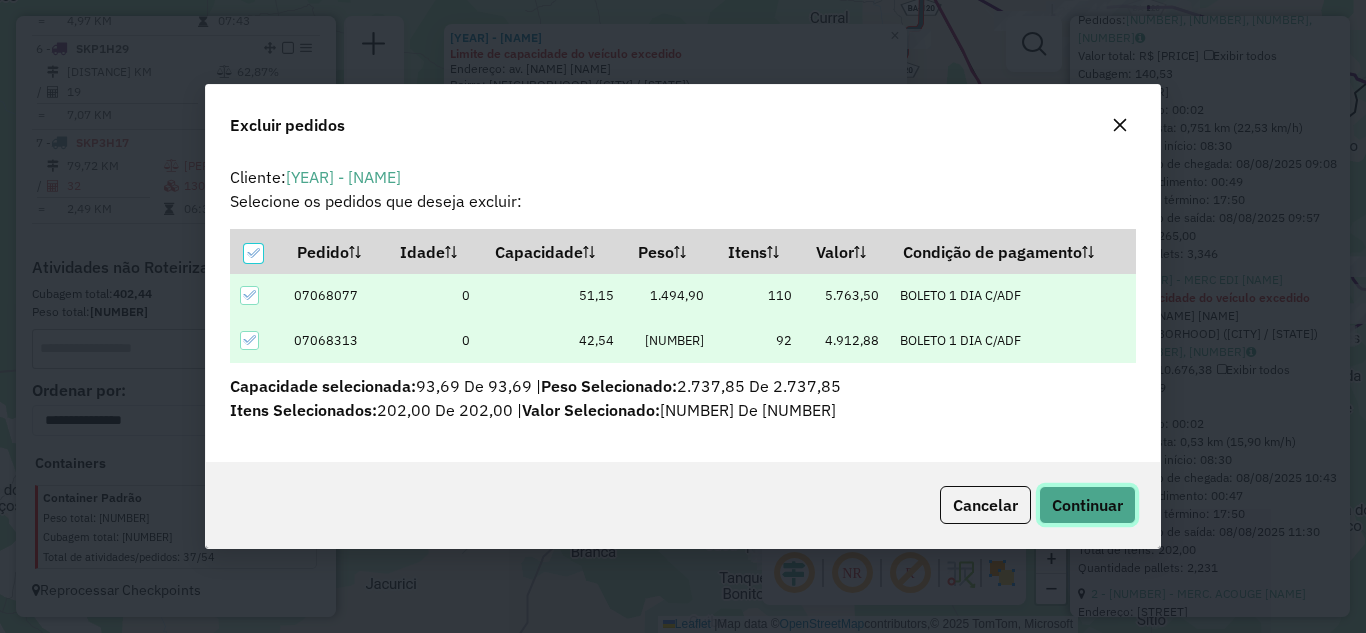 click on "Continuar" 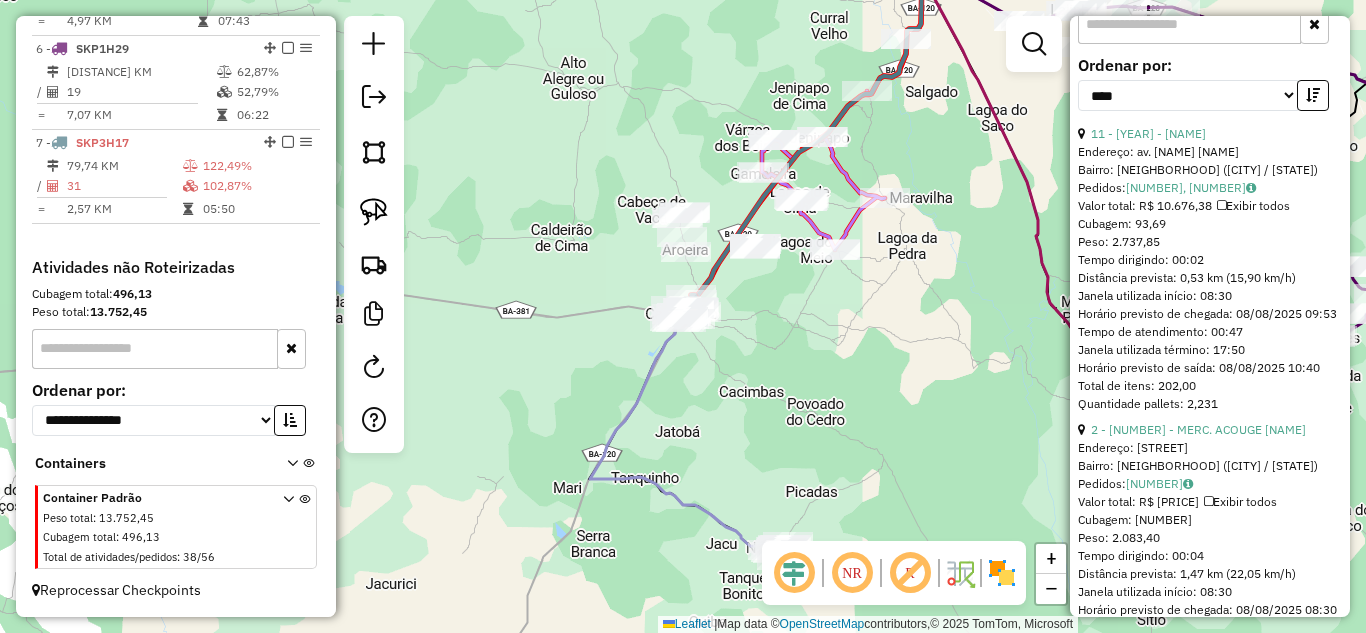 scroll, scrollTop: 868, scrollLeft: 0, axis: vertical 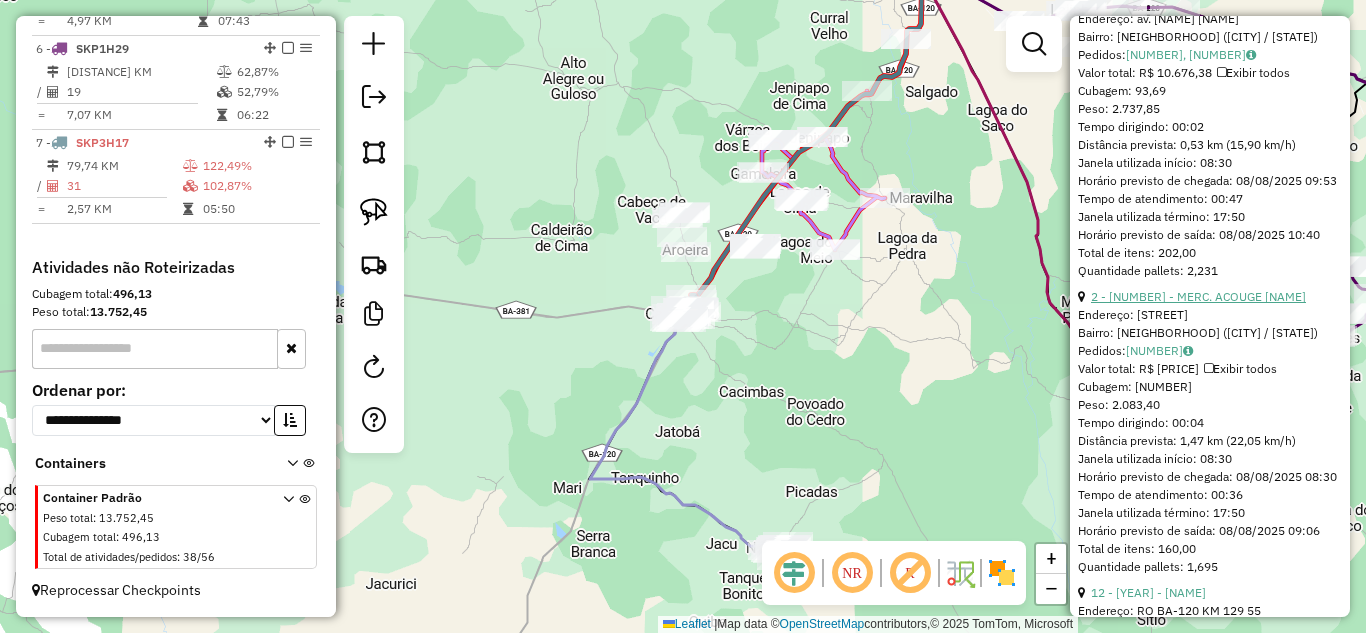 click on "2 - 1967 - MERC. ACOUGUE CECEU" at bounding box center [1198, 296] 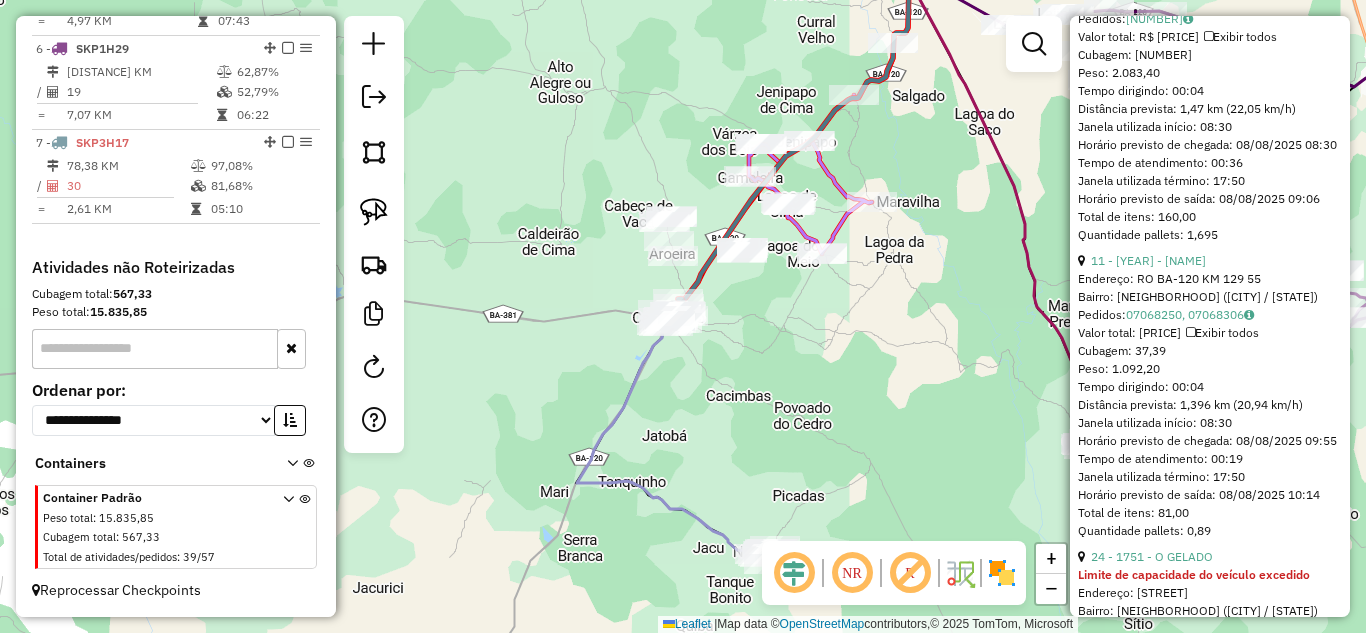 scroll, scrollTop: 536, scrollLeft: 0, axis: vertical 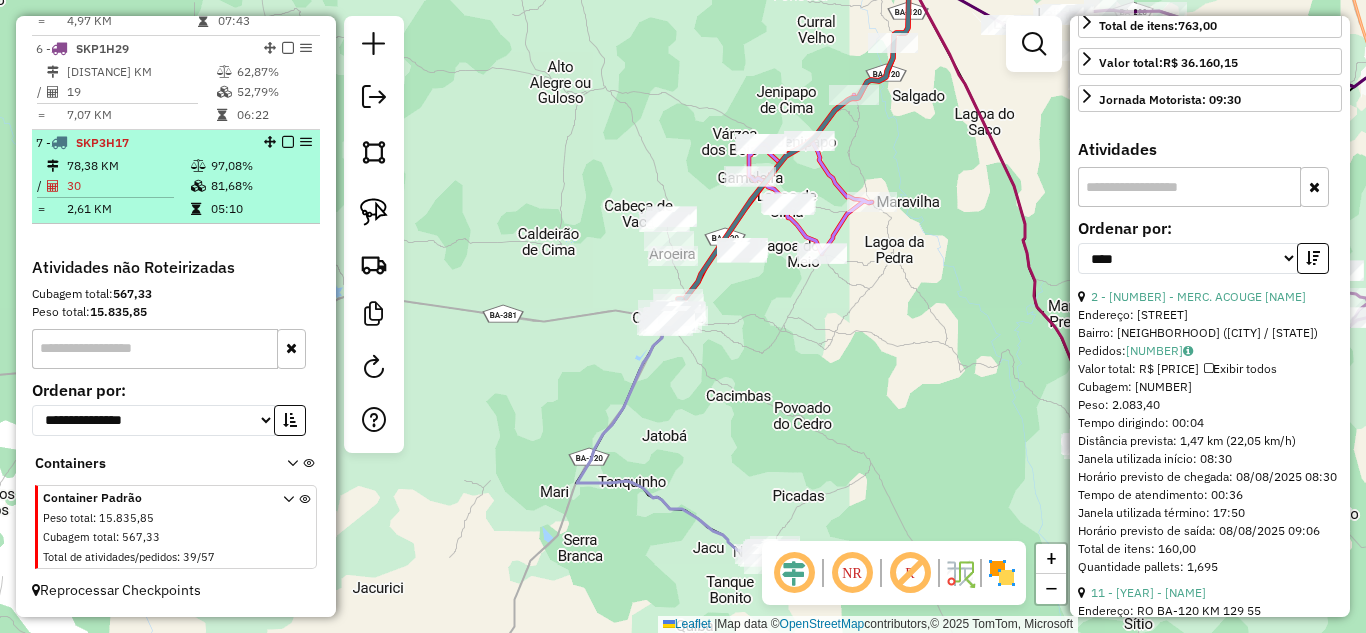 click on "78,38 KM" at bounding box center (128, 166) 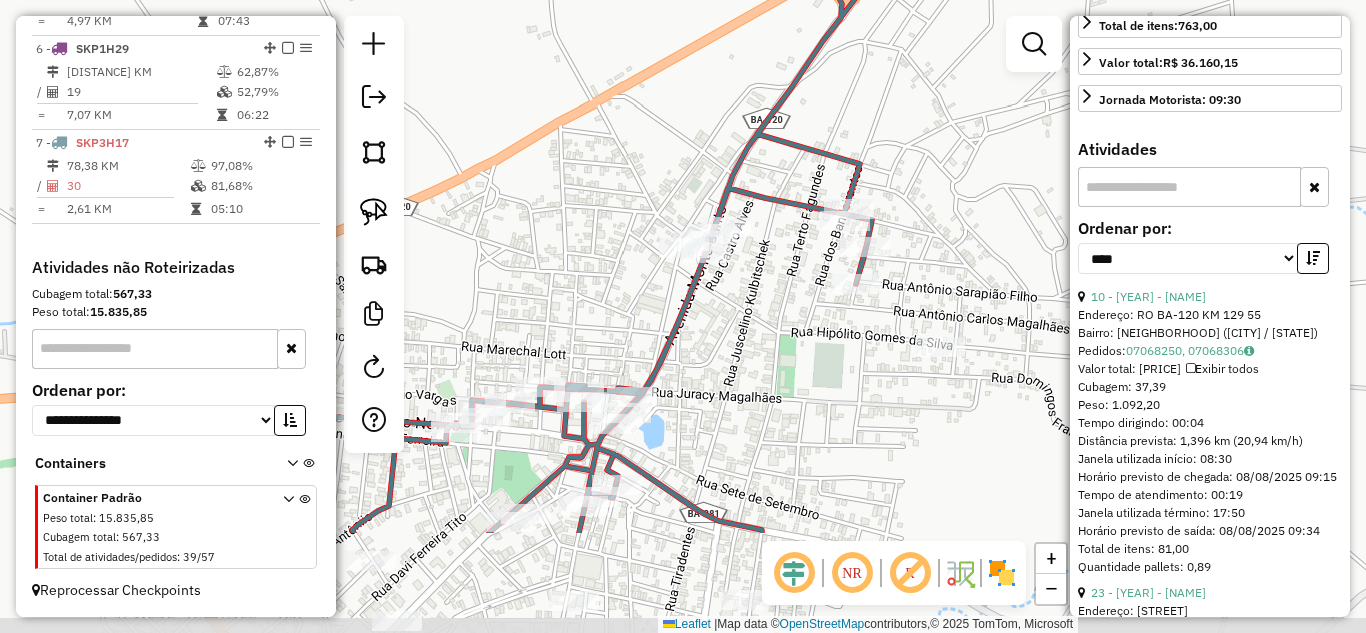 drag, startPoint x: 602, startPoint y: 493, endPoint x: 692, endPoint y: 328, distance: 187.94946 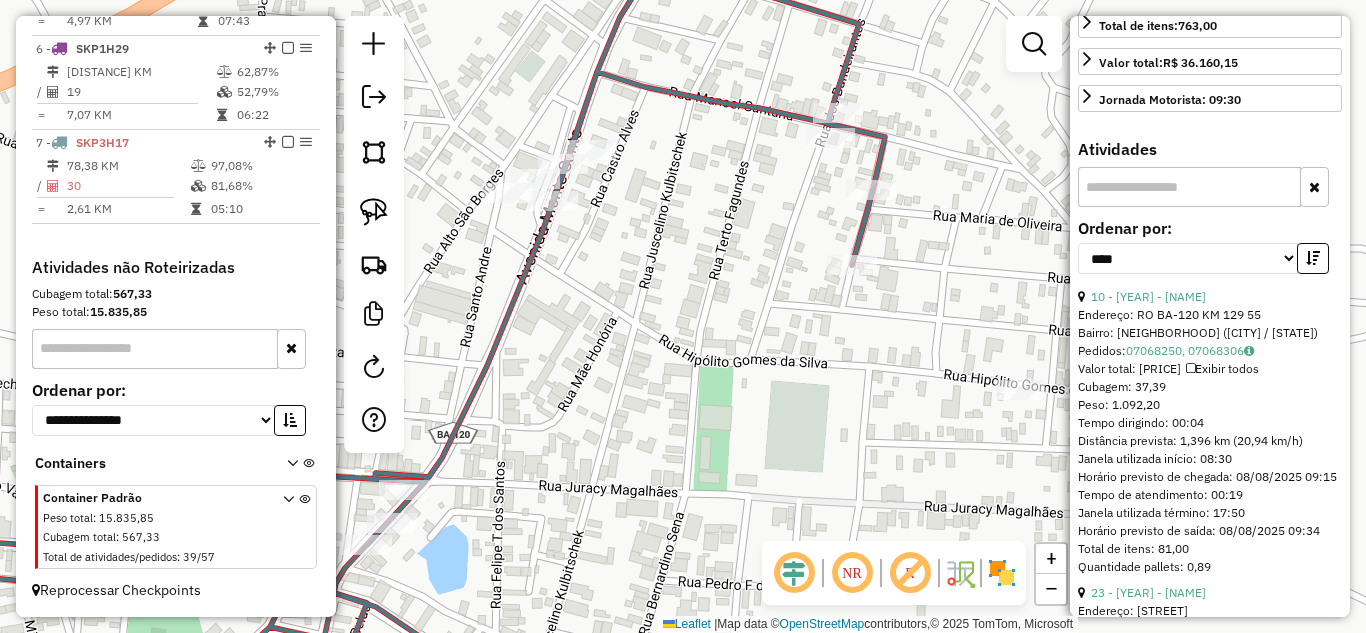 drag, startPoint x: 805, startPoint y: 287, endPoint x: 679, endPoint y: 302, distance: 126.88972 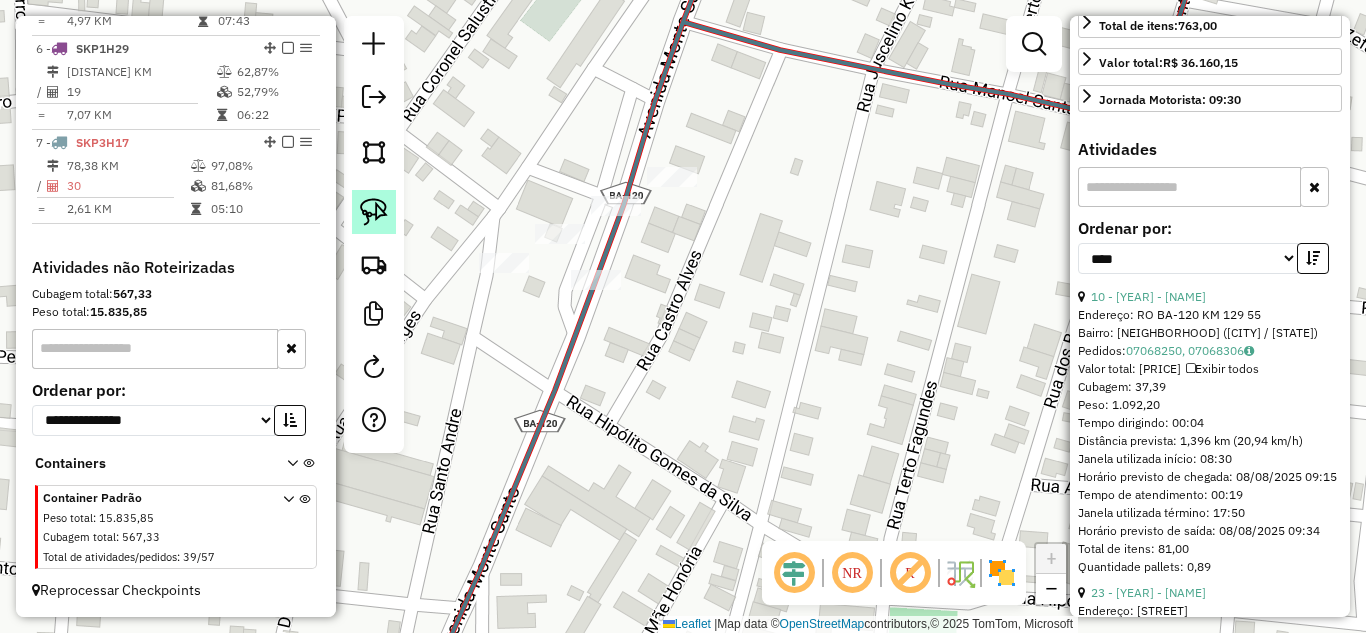 click 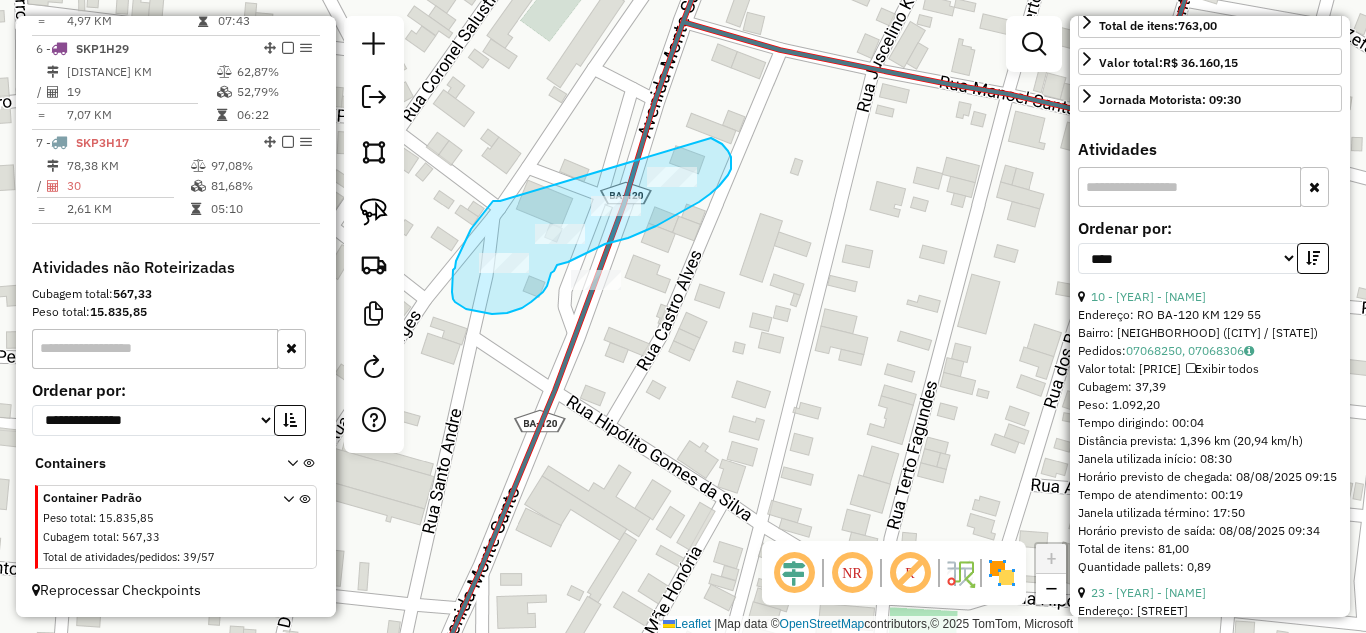drag, startPoint x: 500, startPoint y: 201, endPoint x: 660, endPoint y: 126, distance: 176.70596 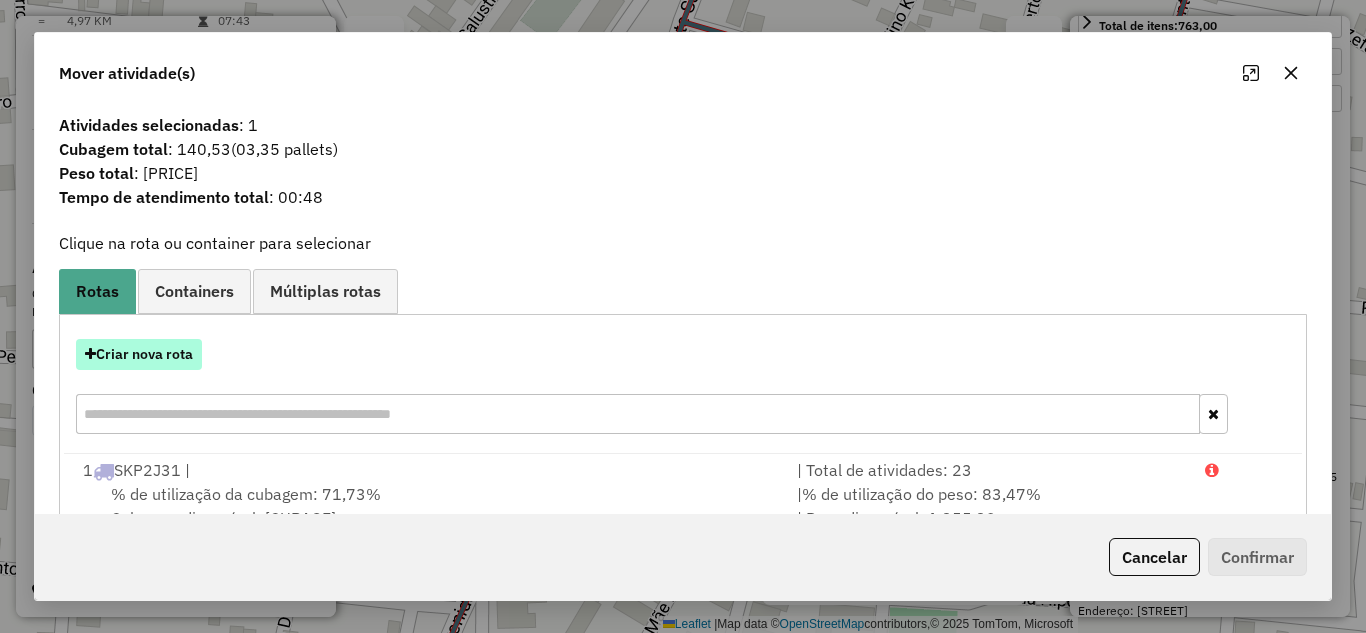 click on "Criar nova rota" at bounding box center [139, 354] 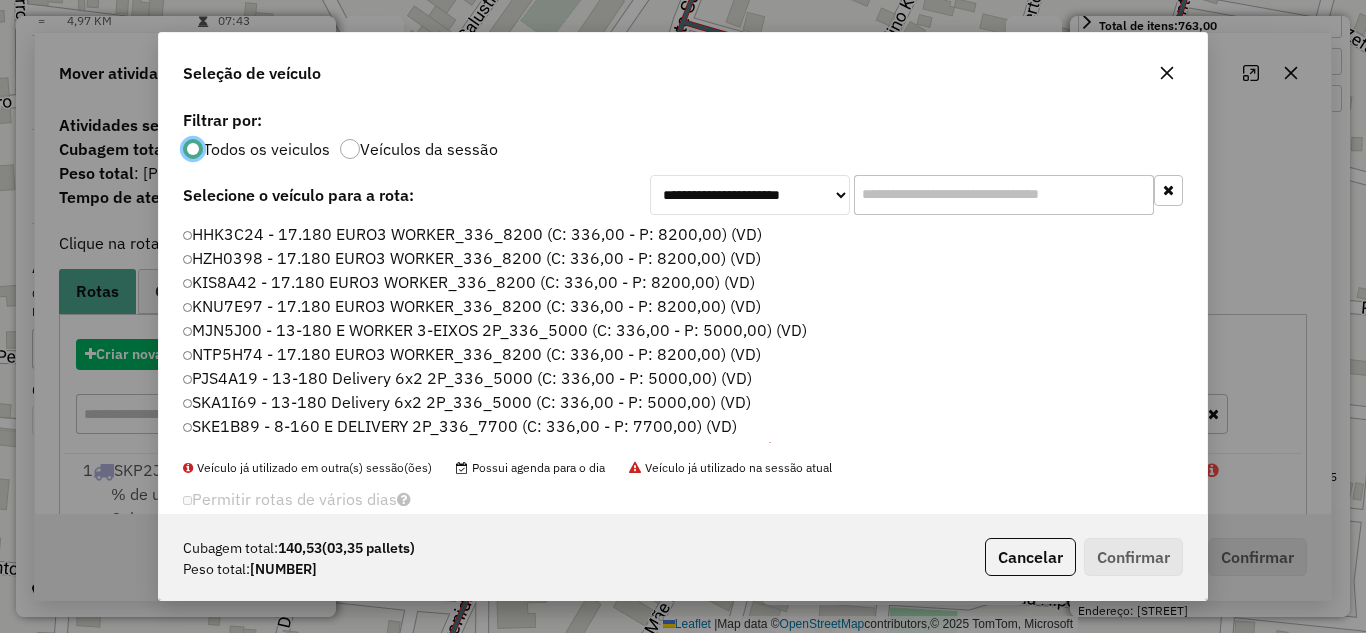 scroll, scrollTop: 11, scrollLeft: 6, axis: both 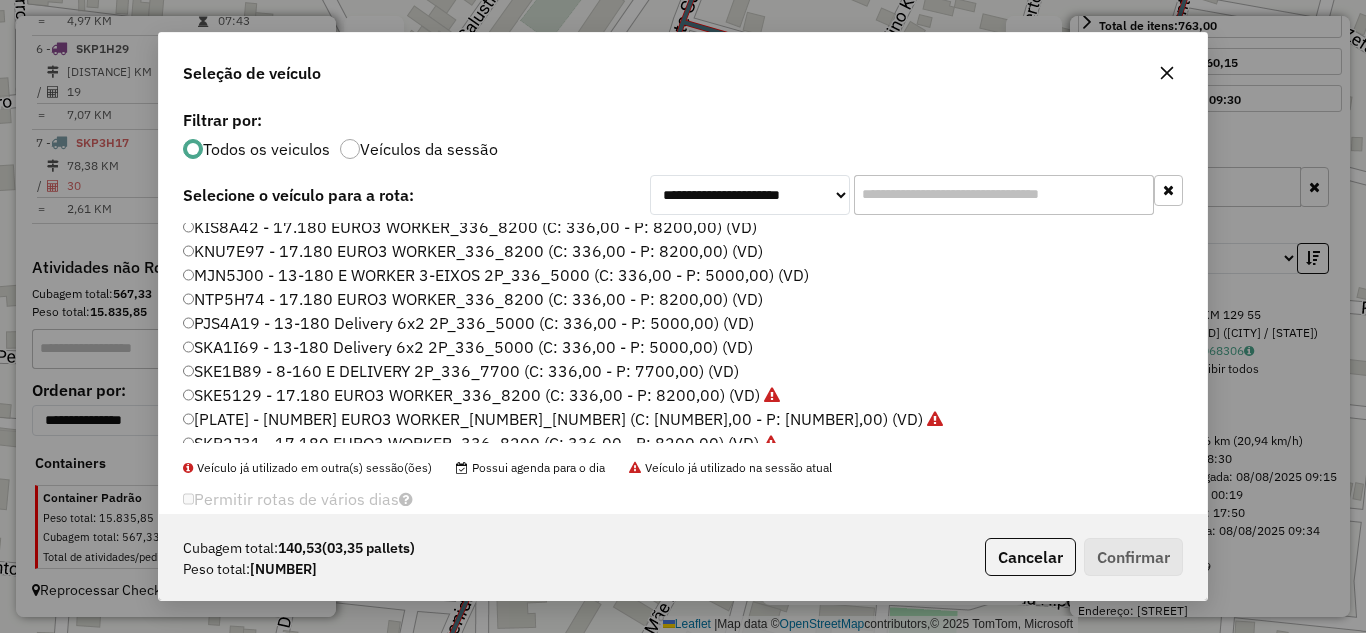 click on "SKA1I69 - 13-180 Delivery 6x2 2P_336_5000 (C: 336,00 - P: 5000,00) (VD)" 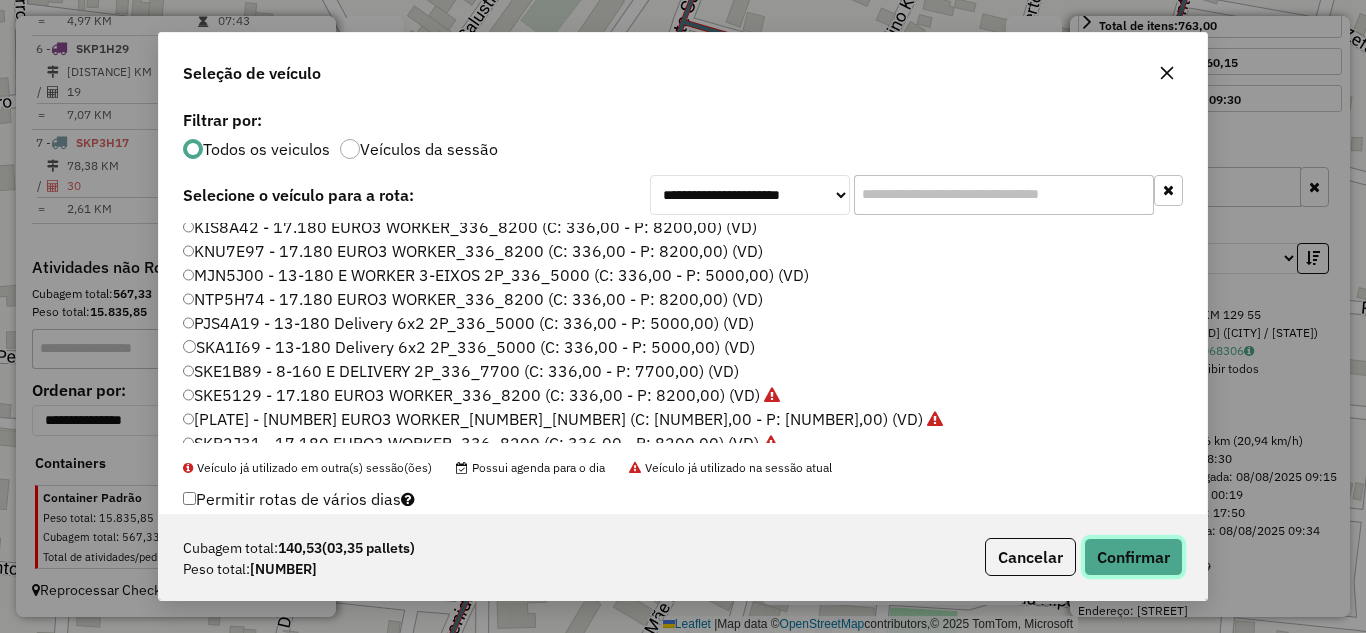 click on "Confirmar" 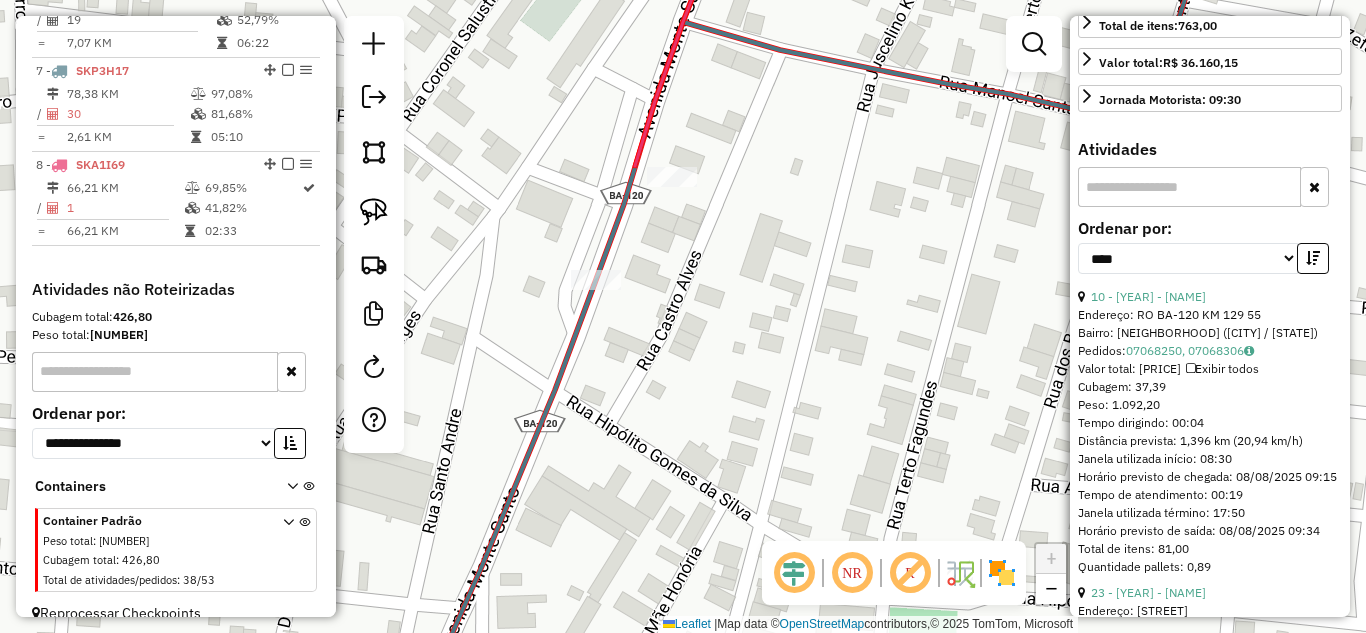 scroll, scrollTop: 1314, scrollLeft: 0, axis: vertical 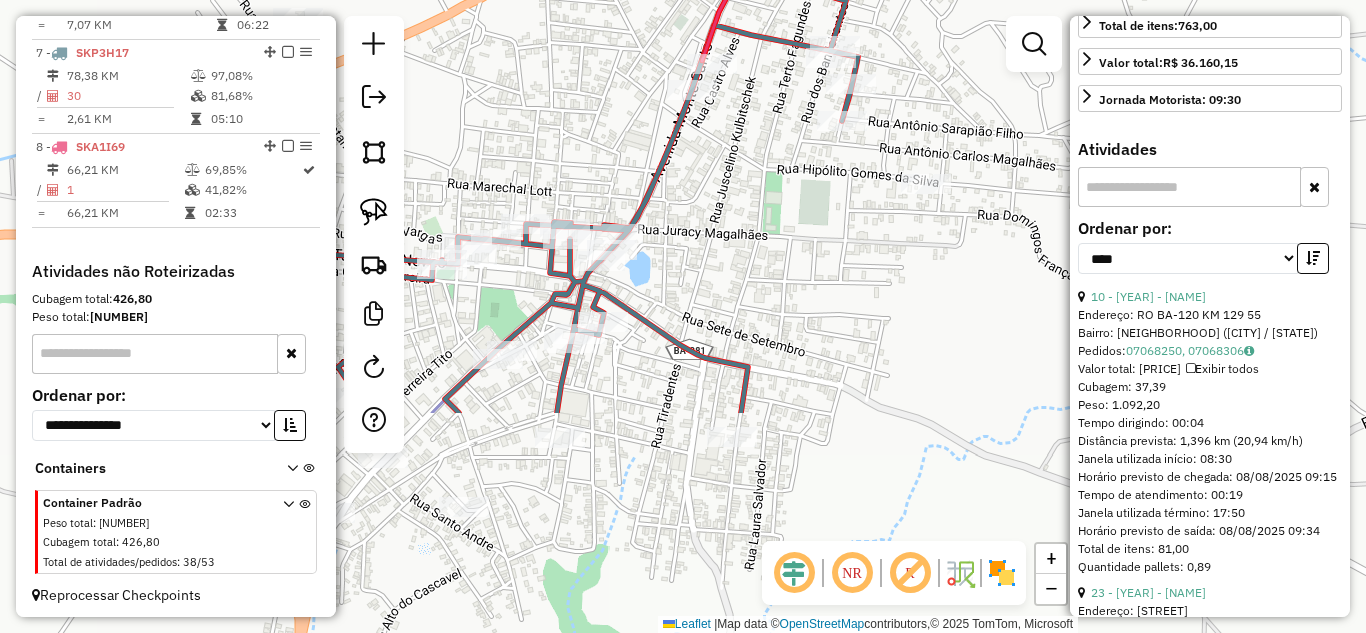 drag, startPoint x: 681, startPoint y: 430, endPoint x: 726, endPoint y: 143, distance: 290.50644 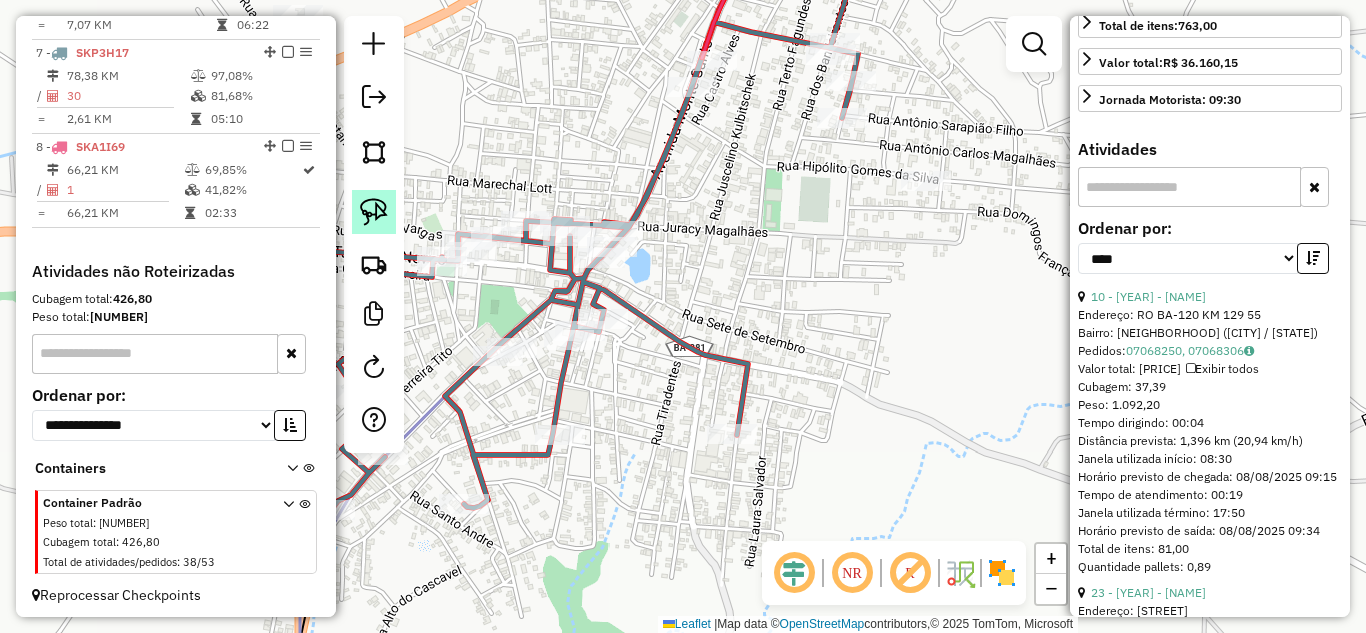 click 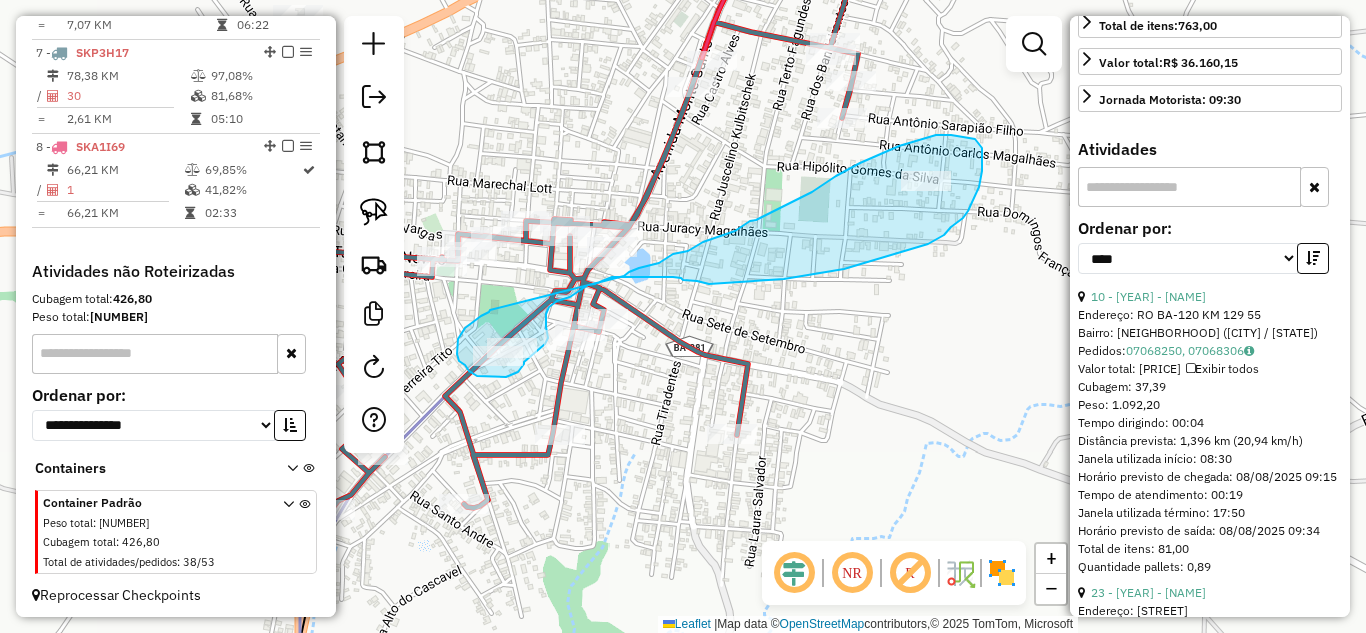 drag, startPoint x: 490, startPoint y: 310, endPoint x: 624, endPoint y: 276, distance: 138.24615 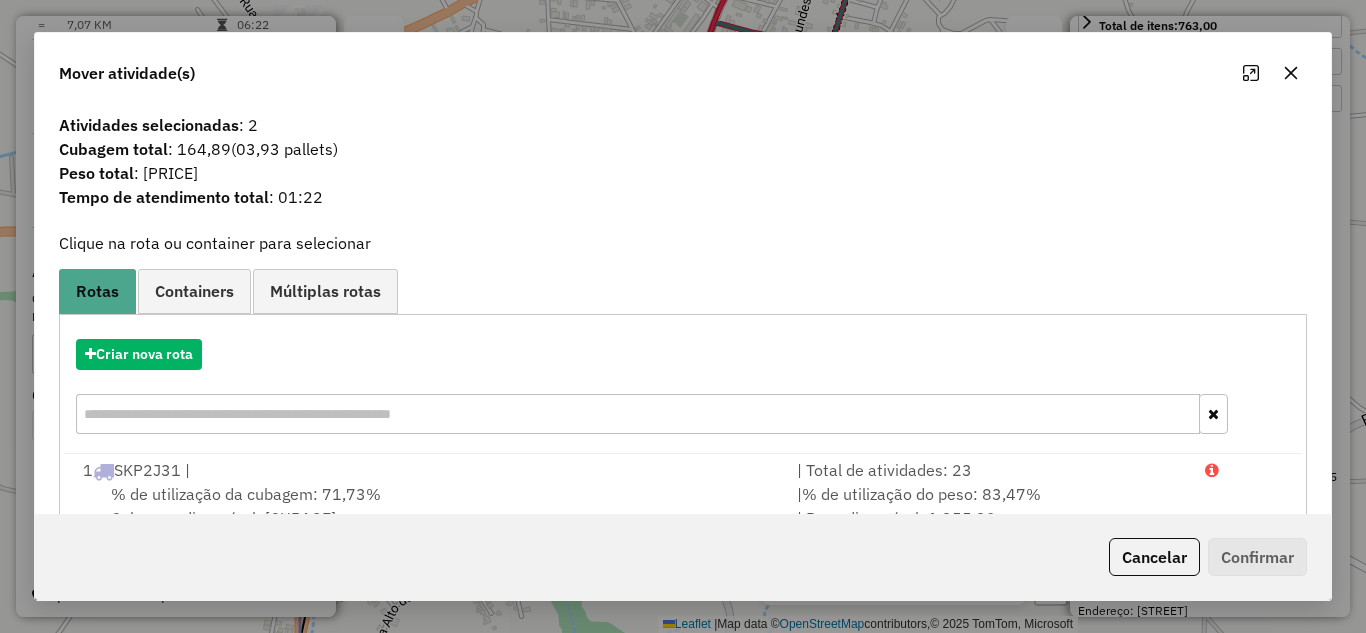 scroll, scrollTop: 248, scrollLeft: 0, axis: vertical 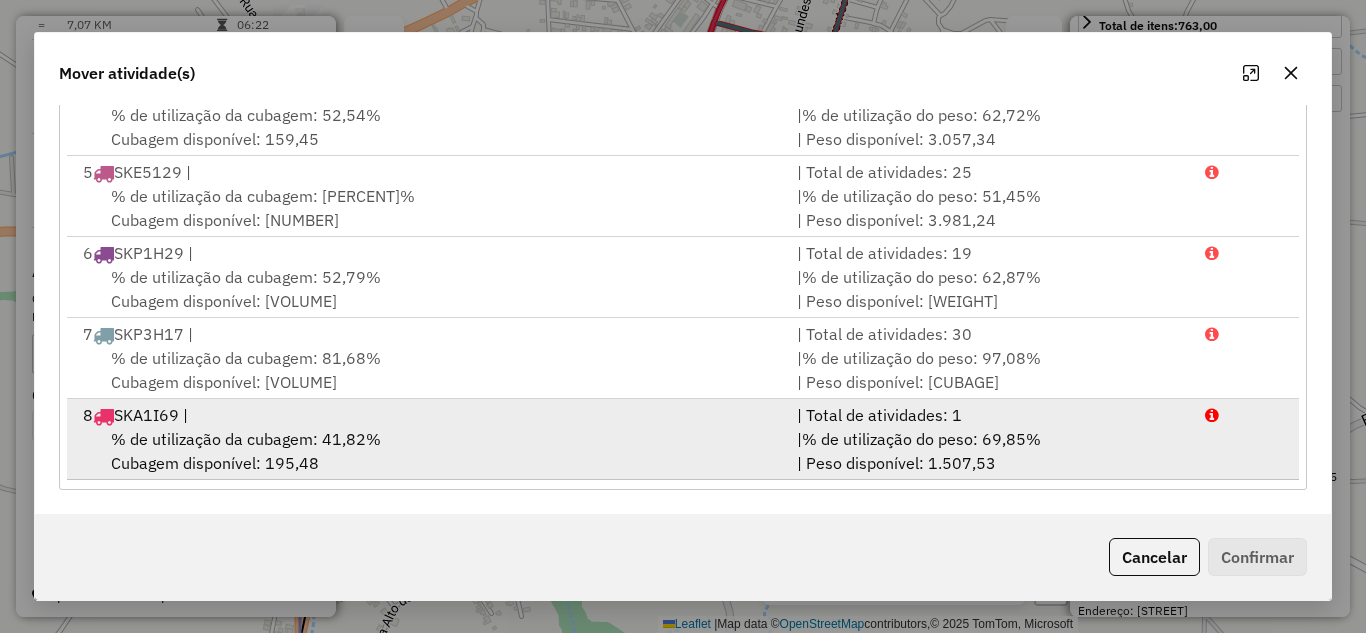 click on "% de utilização da cubagem: 41,82%  Cubagem disponível: 195,48" at bounding box center [428, 451] 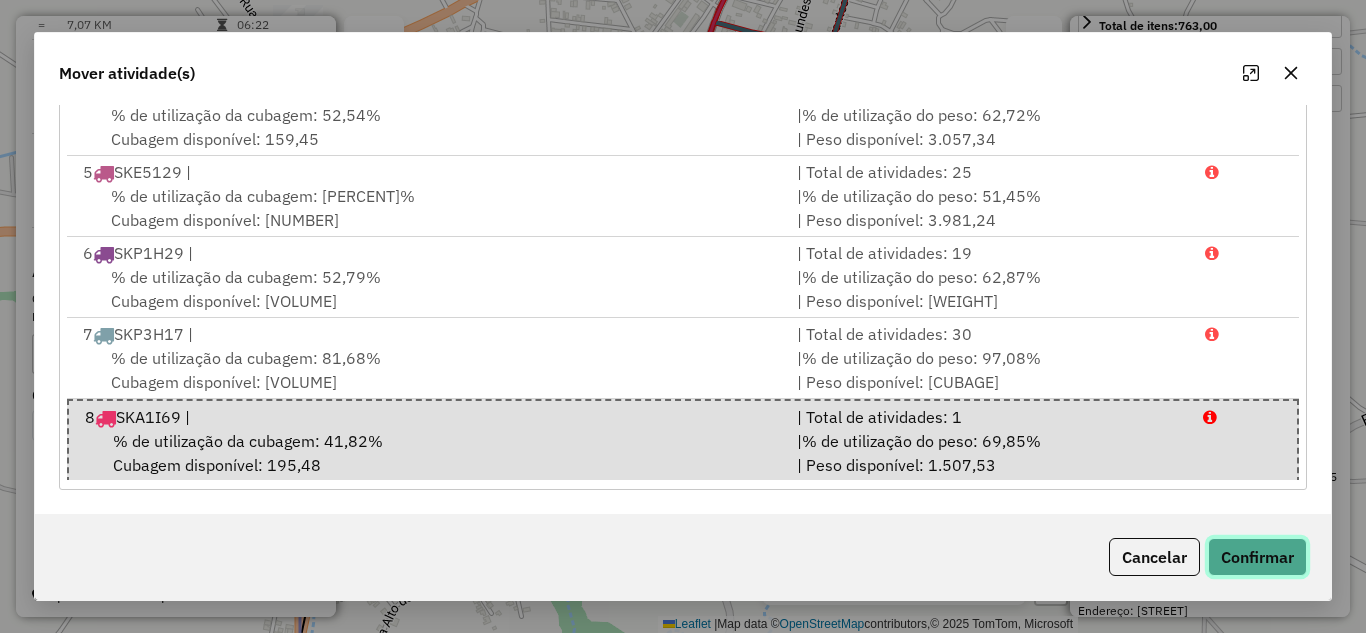 click on "Confirmar" 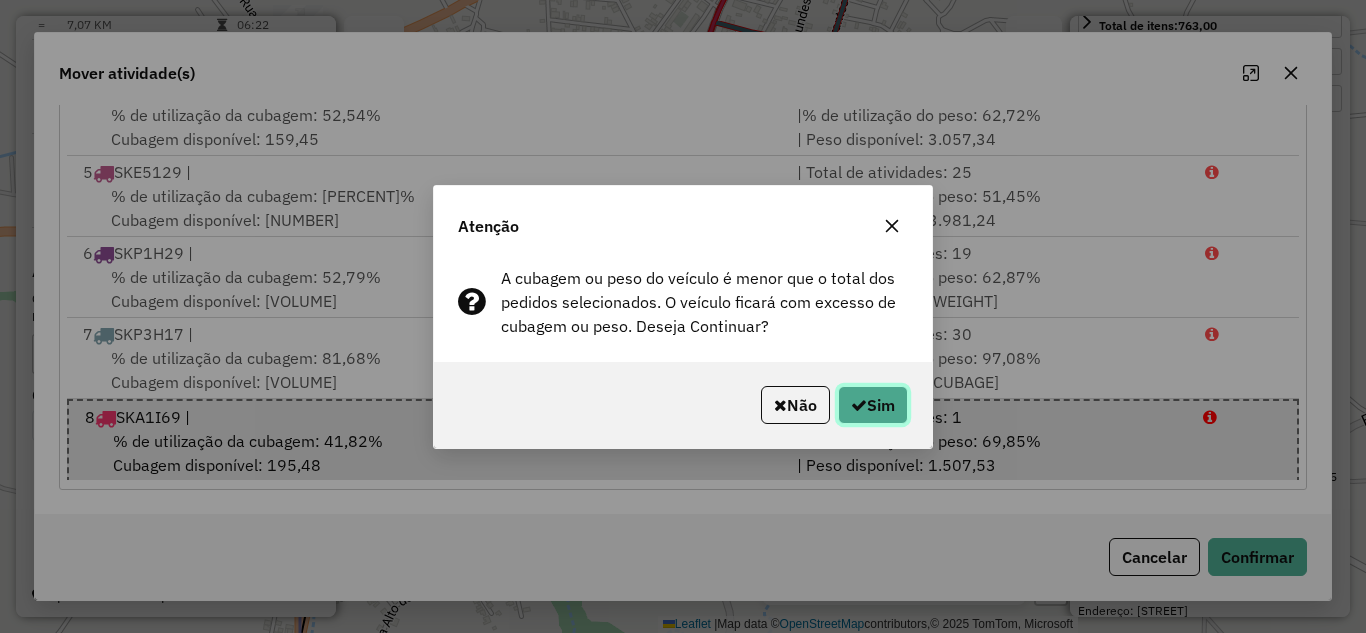 click on "Sim" 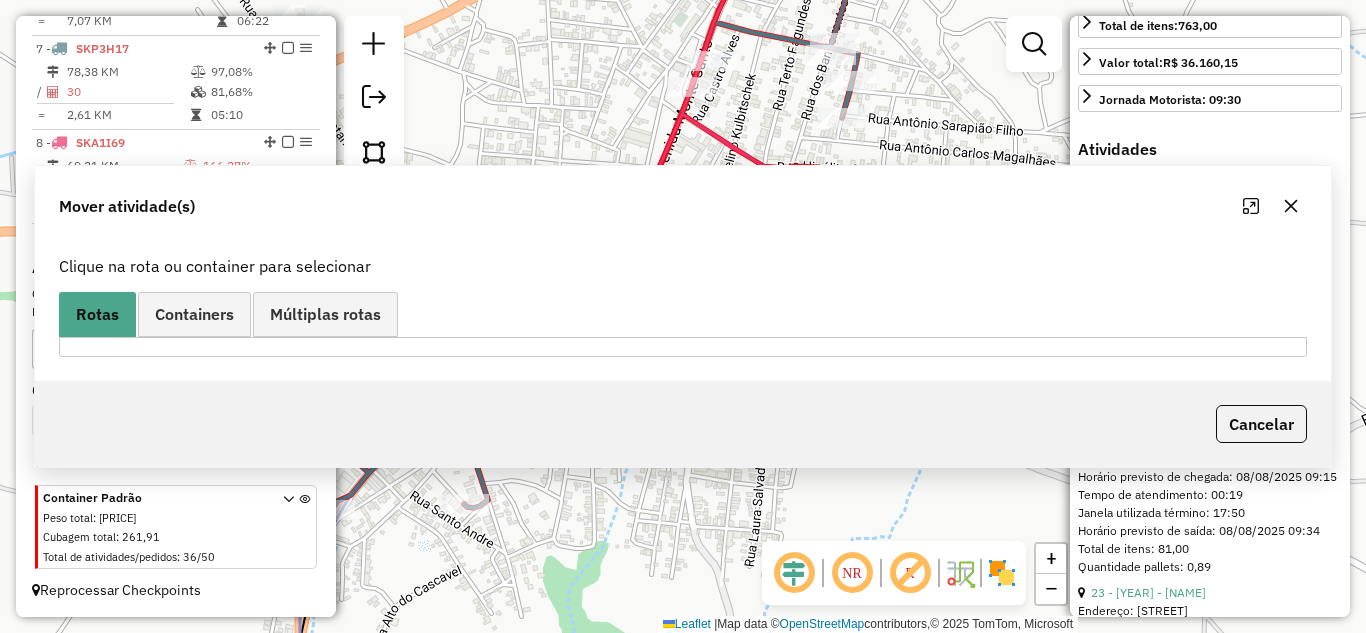 scroll, scrollTop: 1294, scrollLeft: 0, axis: vertical 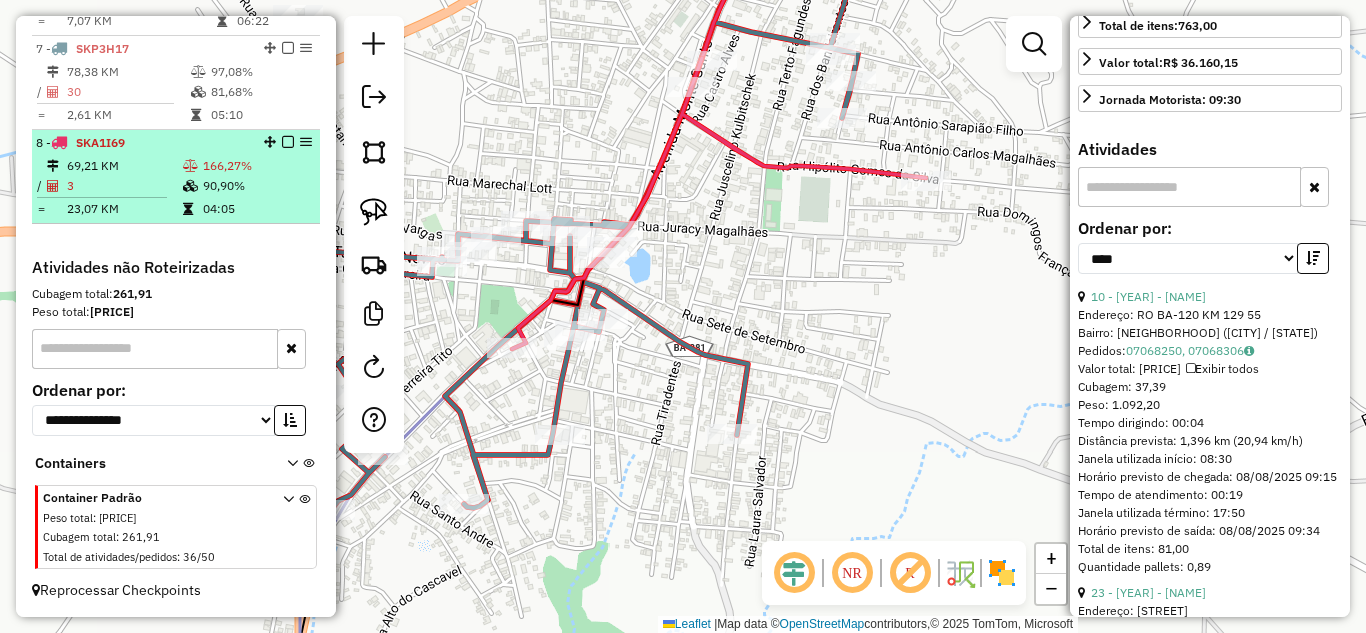 click on "8 -       SKA1I69   69,21 KM   166,27%  /  3   90,90%     =  23,07 KM   04:05" at bounding box center (176, 177) 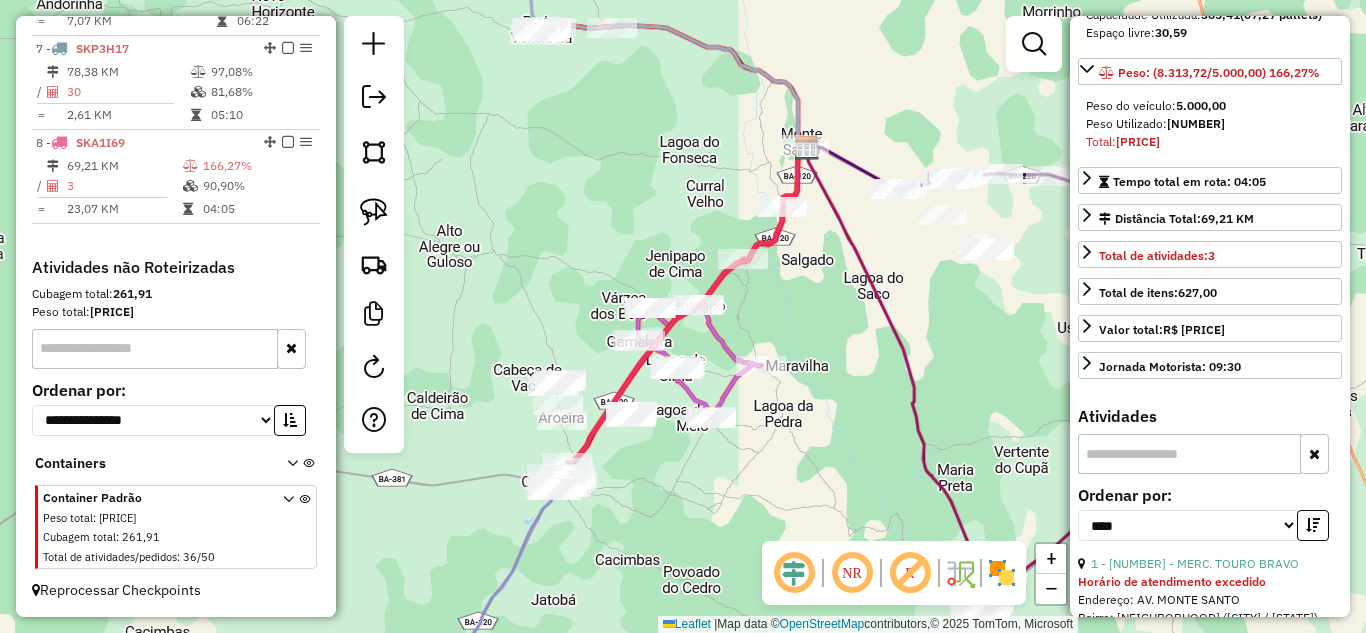scroll, scrollTop: 51, scrollLeft: 0, axis: vertical 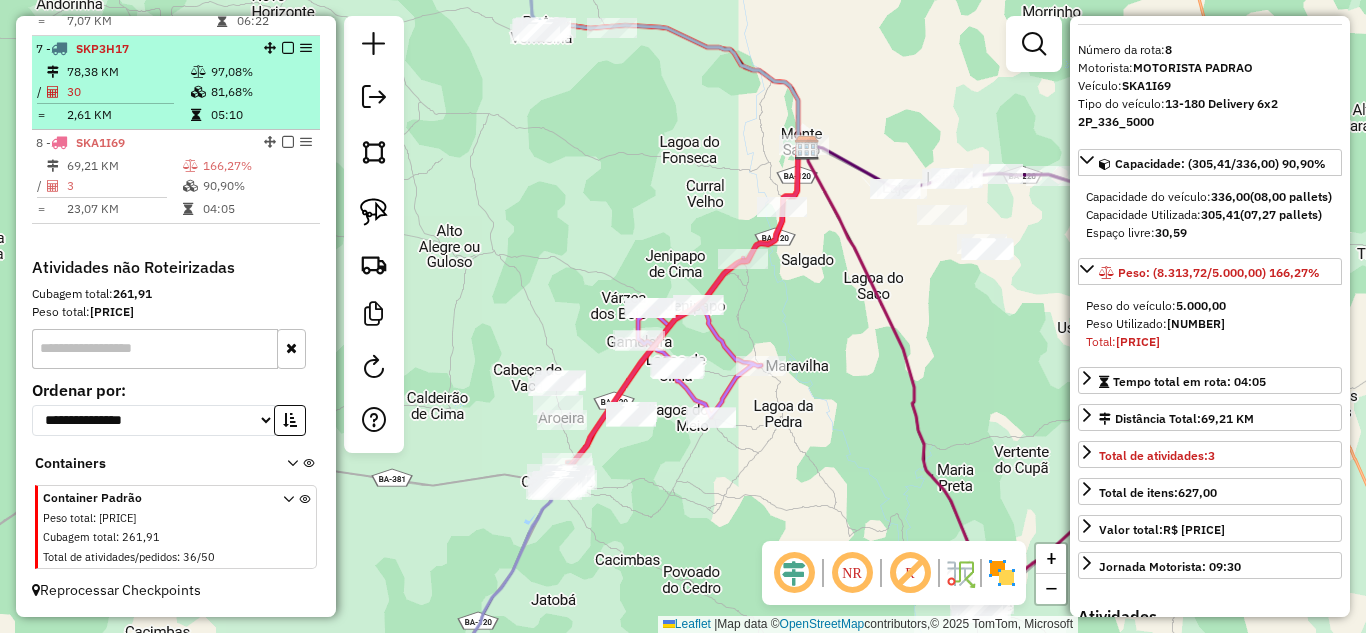 click on "30" at bounding box center [128, 92] 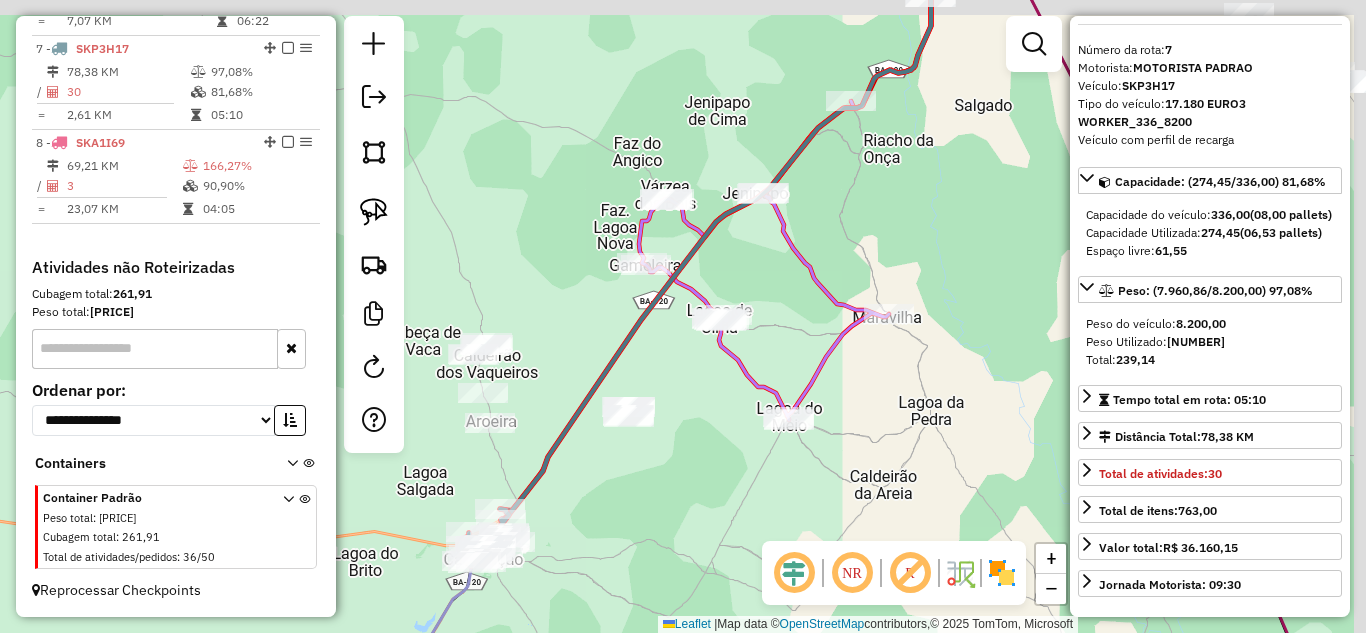 drag, startPoint x: 779, startPoint y: 289, endPoint x: 652, endPoint y: 358, distance: 144.53374 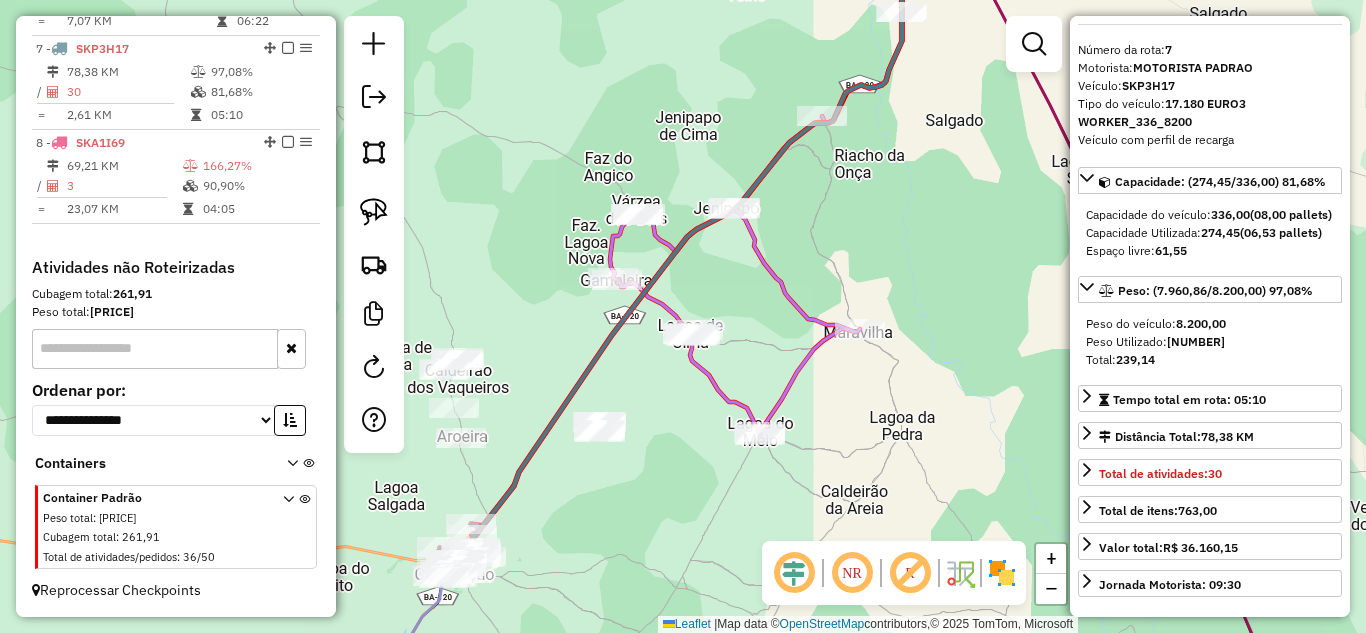 drag, startPoint x: 379, startPoint y: 206, endPoint x: 489, endPoint y: 308, distance: 150.01334 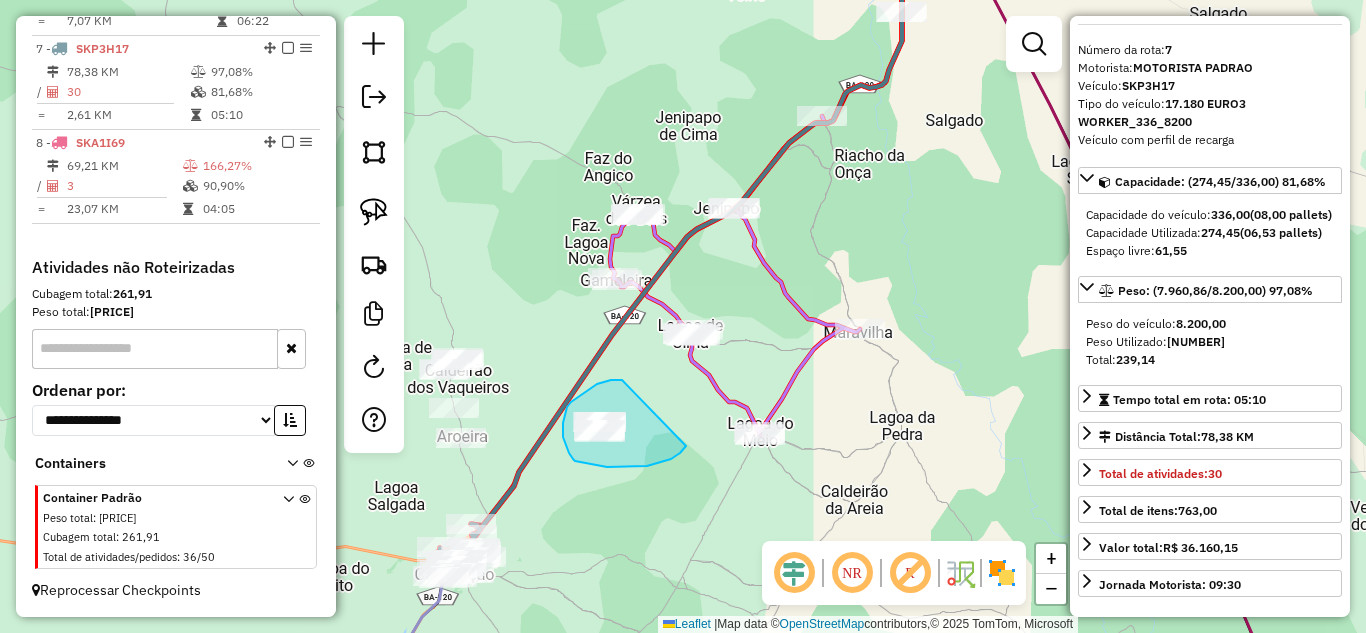 drag, startPoint x: 606, startPoint y: 382, endPoint x: 686, endPoint y: 446, distance: 102.44999 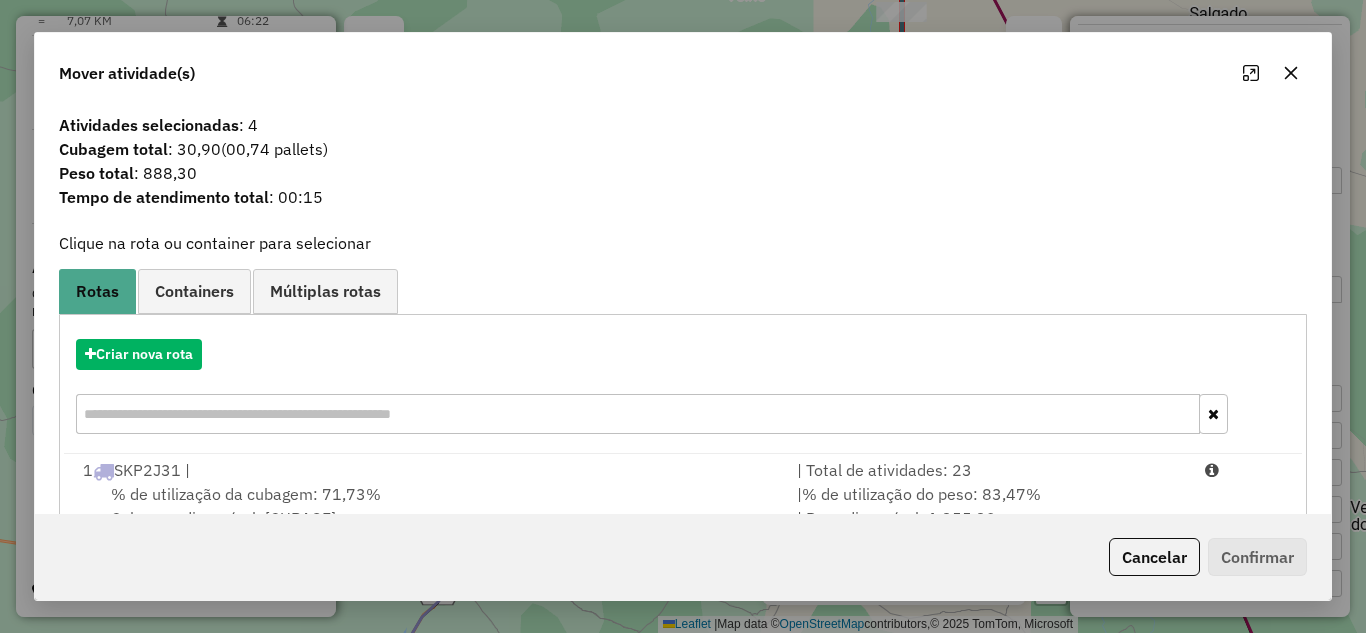 scroll, scrollTop: 133, scrollLeft: 0, axis: vertical 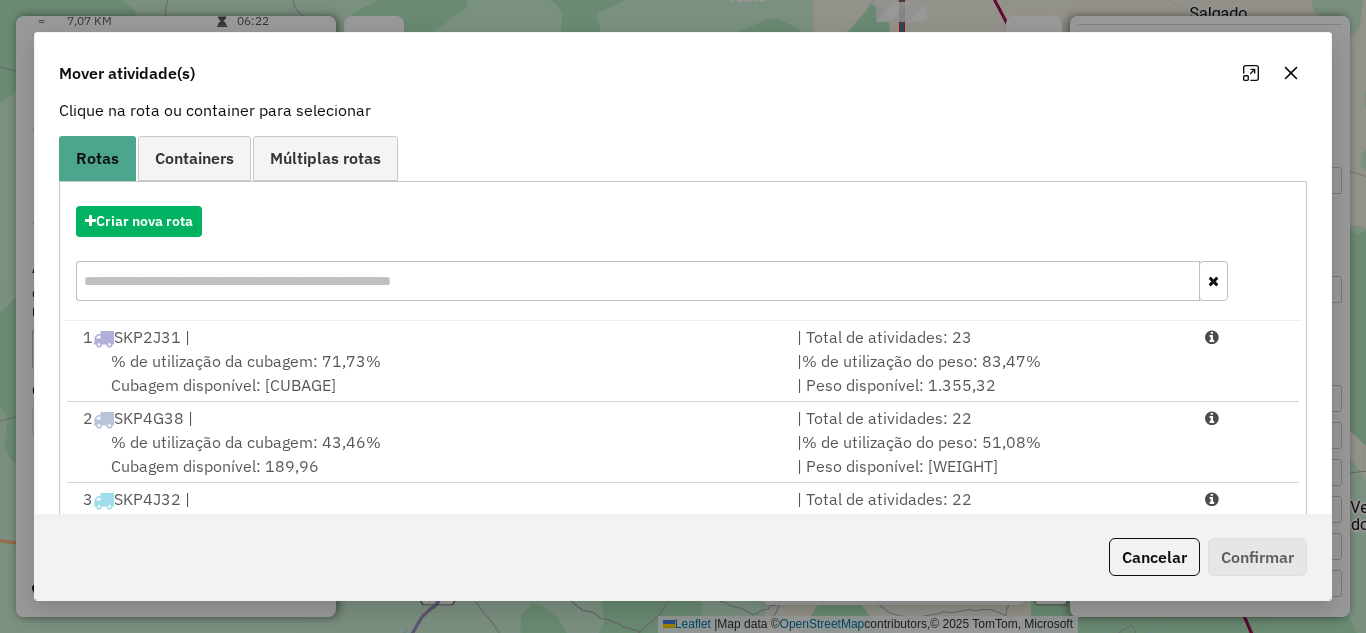 click 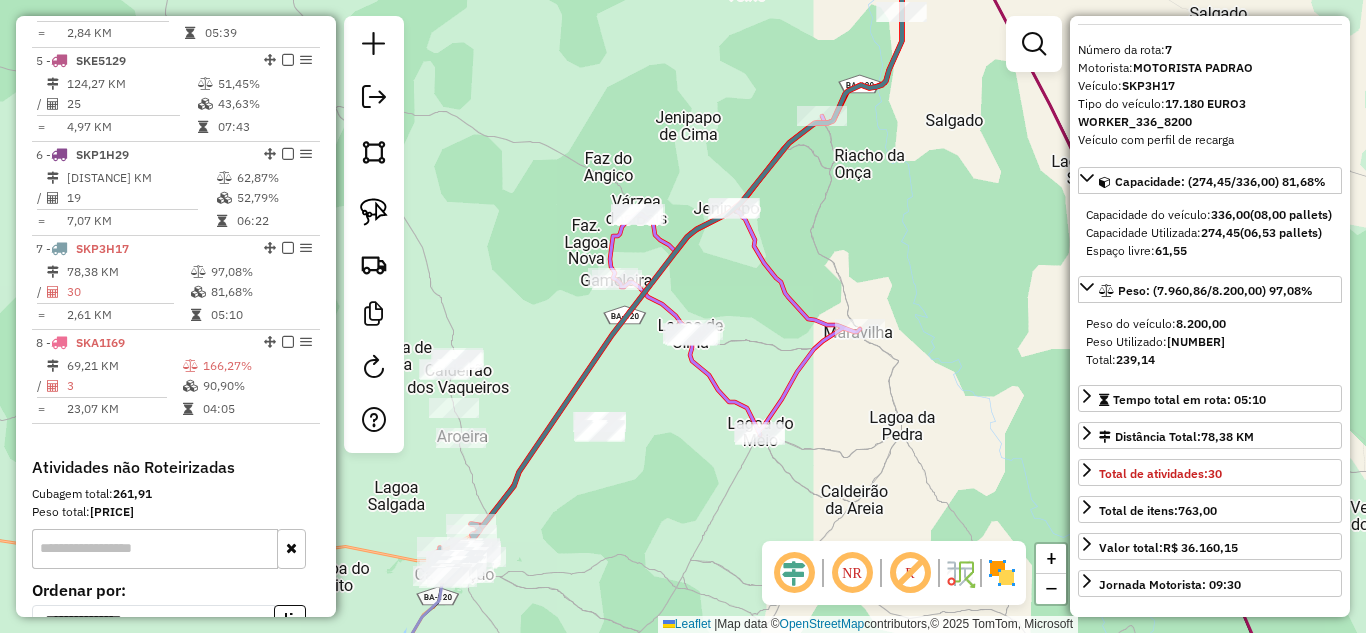scroll, scrollTop: 961, scrollLeft: 0, axis: vertical 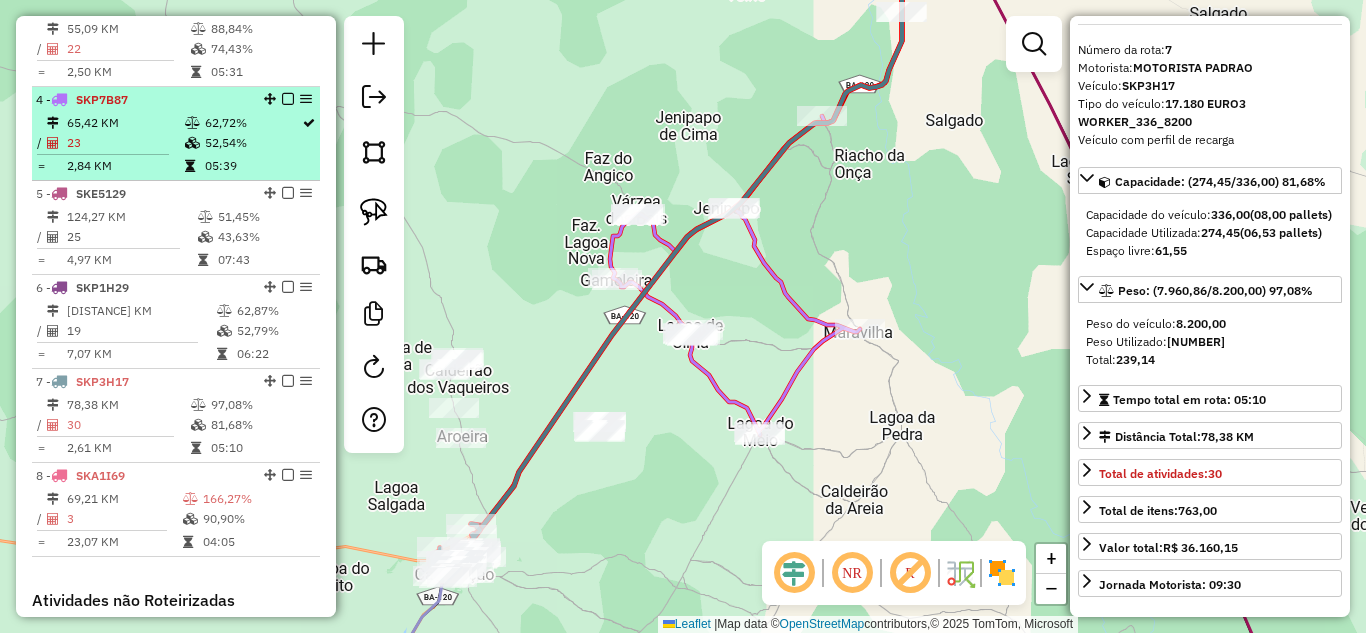 click on "23" at bounding box center [125, 143] 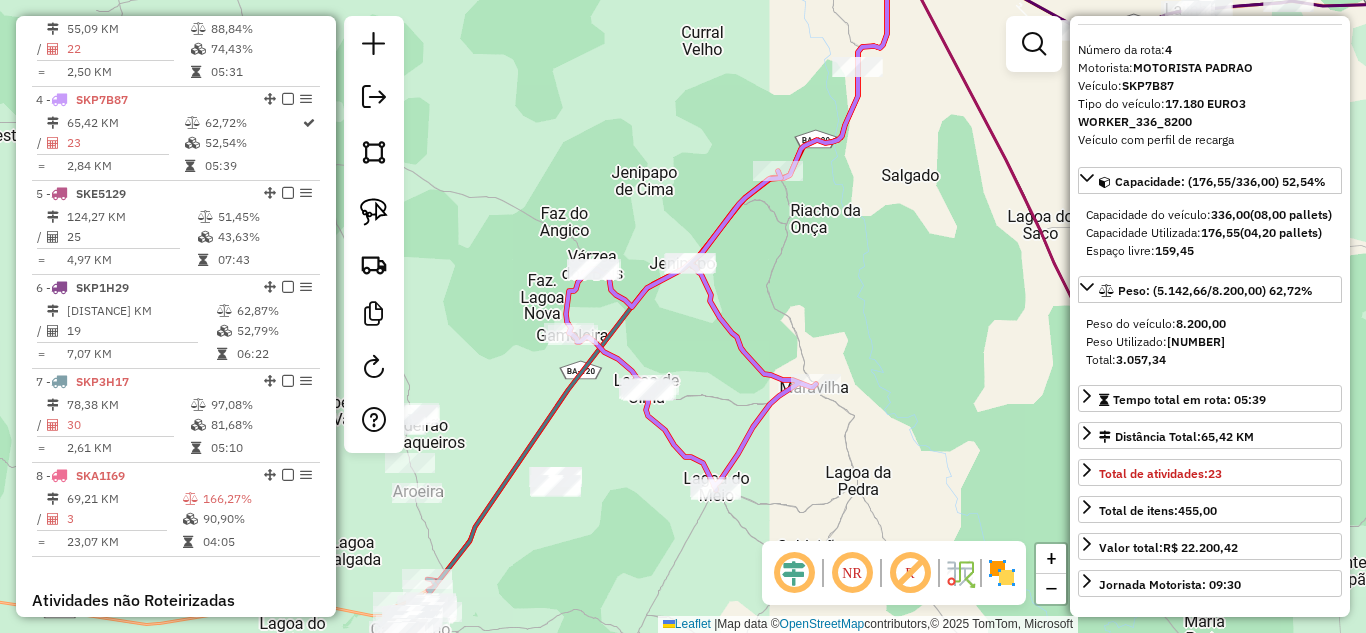 drag, startPoint x: 871, startPoint y: 416, endPoint x: 924, endPoint y: 319, distance: 110.535065 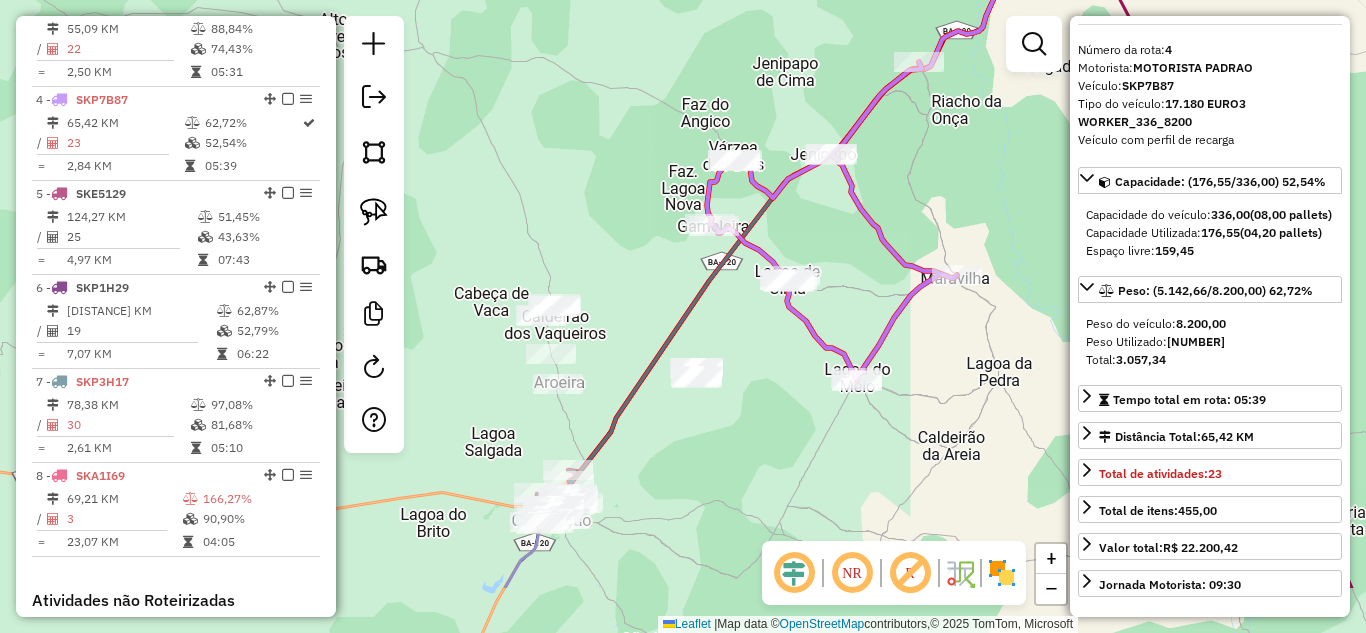 drag, startPoint x: 626, startPoint y: 440, endPoint x: 819, endPoint y: 279, distance: 251.33643 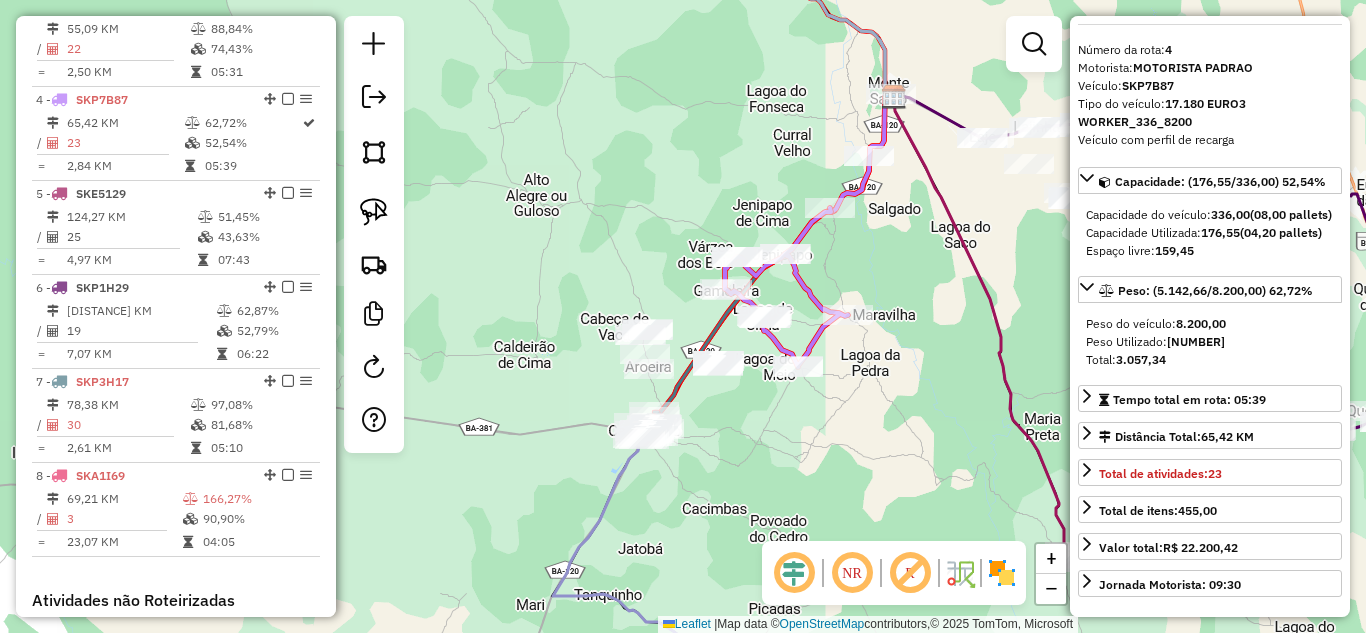 drag, startPoint x: 907, startPoint y: 292, endPoint x: 758, endPoint y: 352, distance: 160.62689 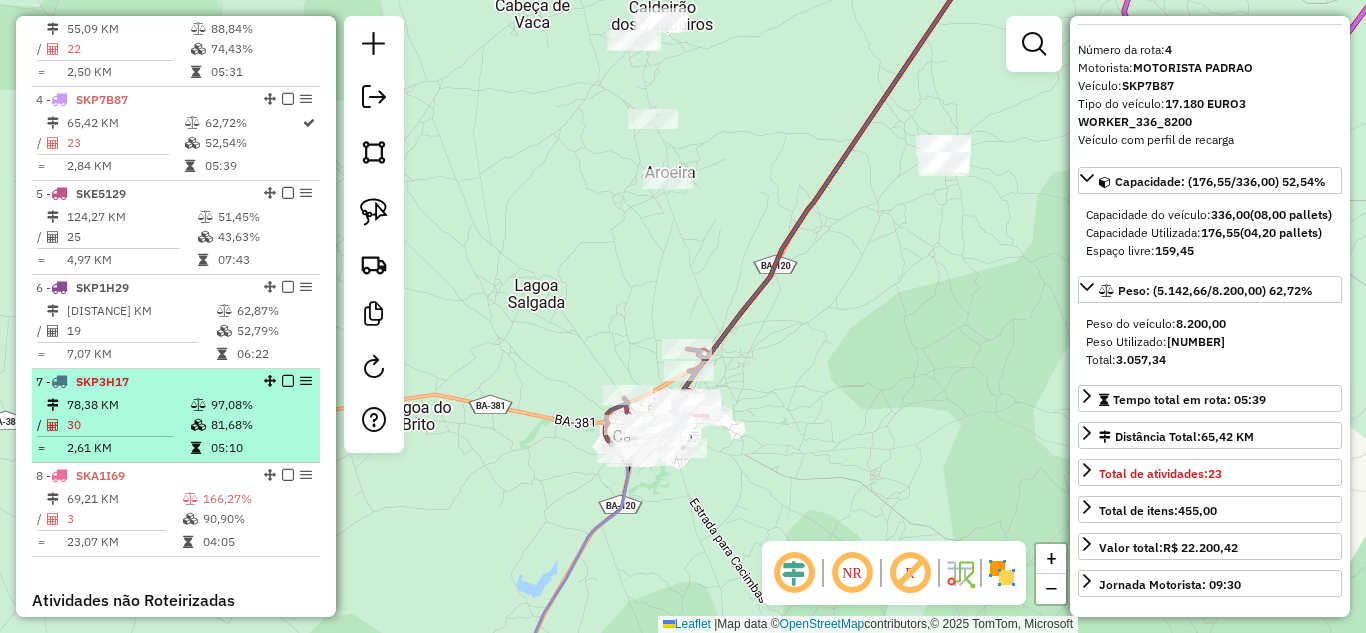 click on "78,38 KM" at bounding box center [128, 405] 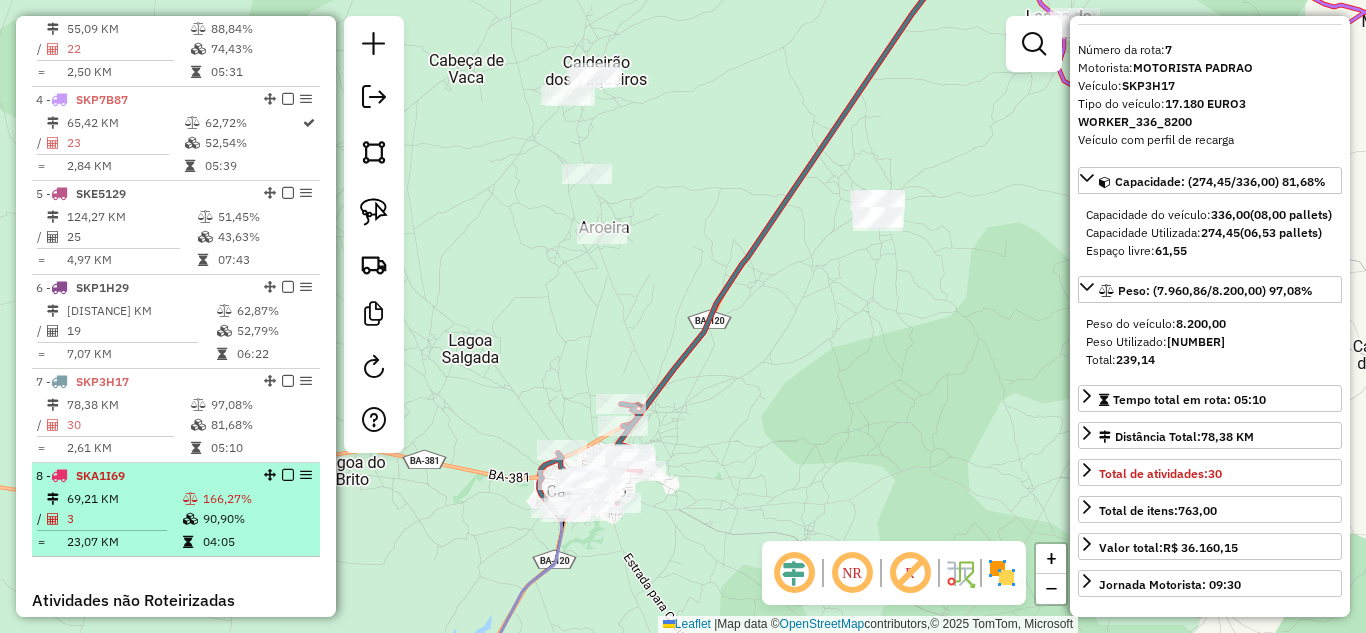 click on "23,07 KM" at bounding box center (124, 542) 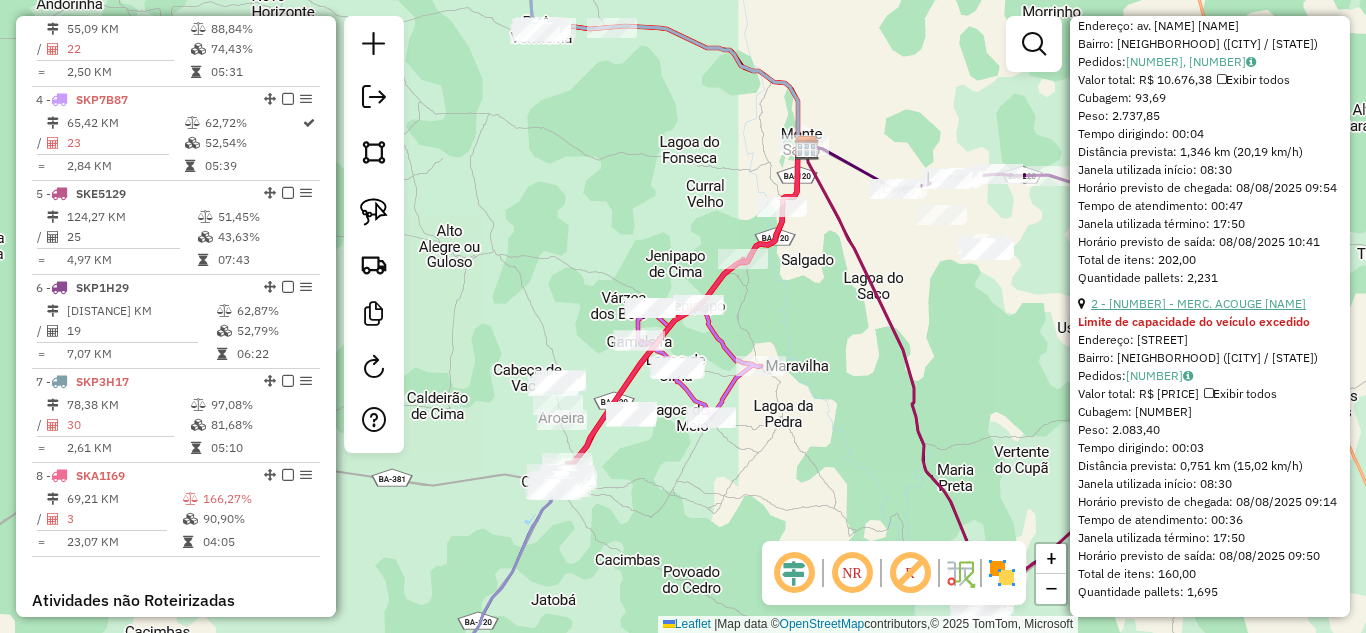 scroll, scrollTop: 918, scrollLeft: 0, axis: vertical 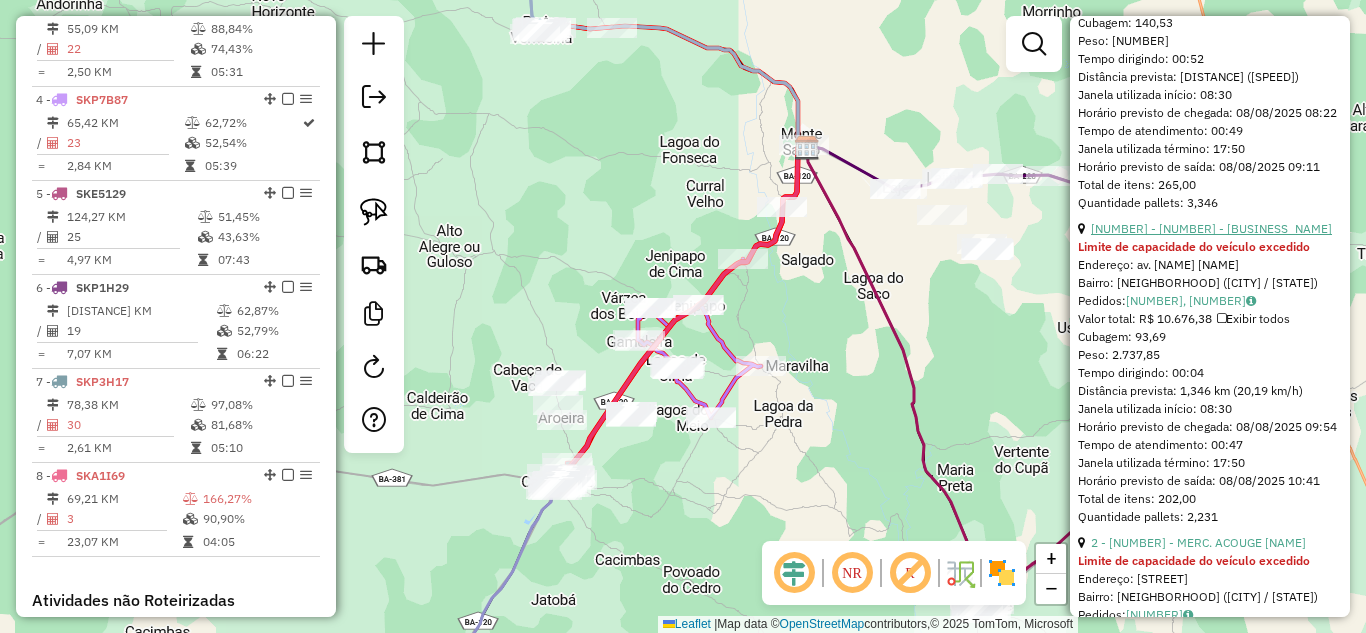 click on "3 - 2120 - MERC EDI BRANQUINHO" at bounding box center (1211, 228) 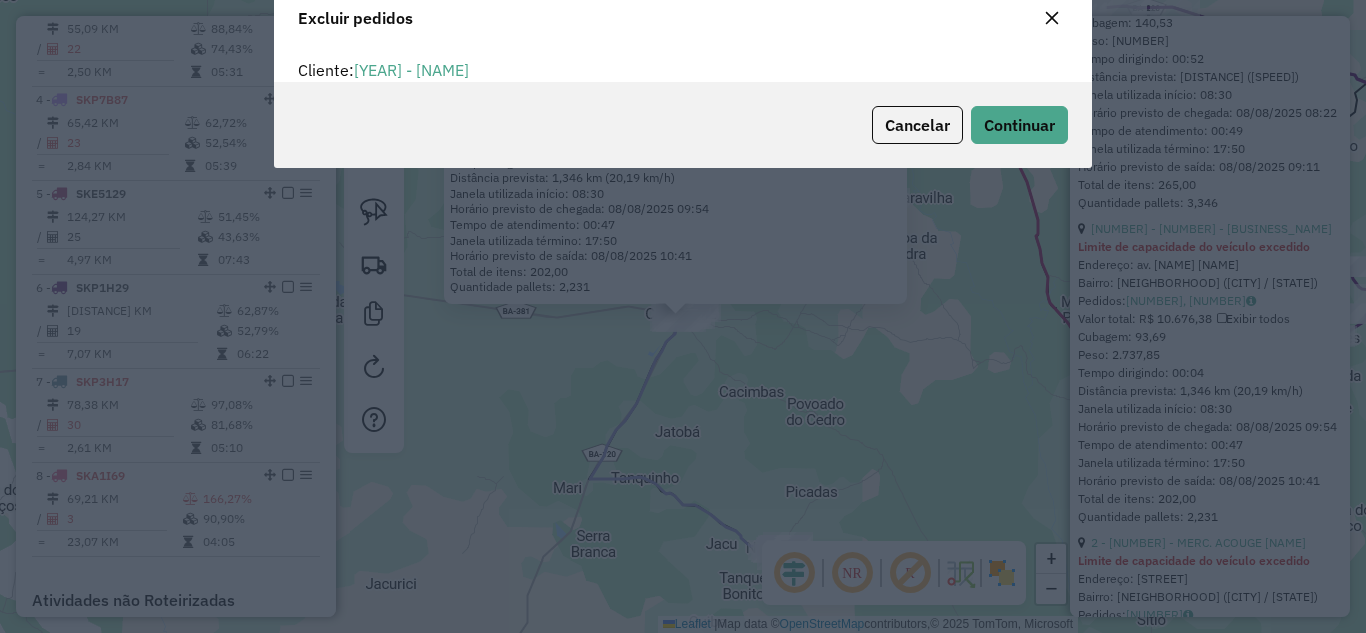 scroll, scrollTop: 12, scrollLeft: 6, axis: both 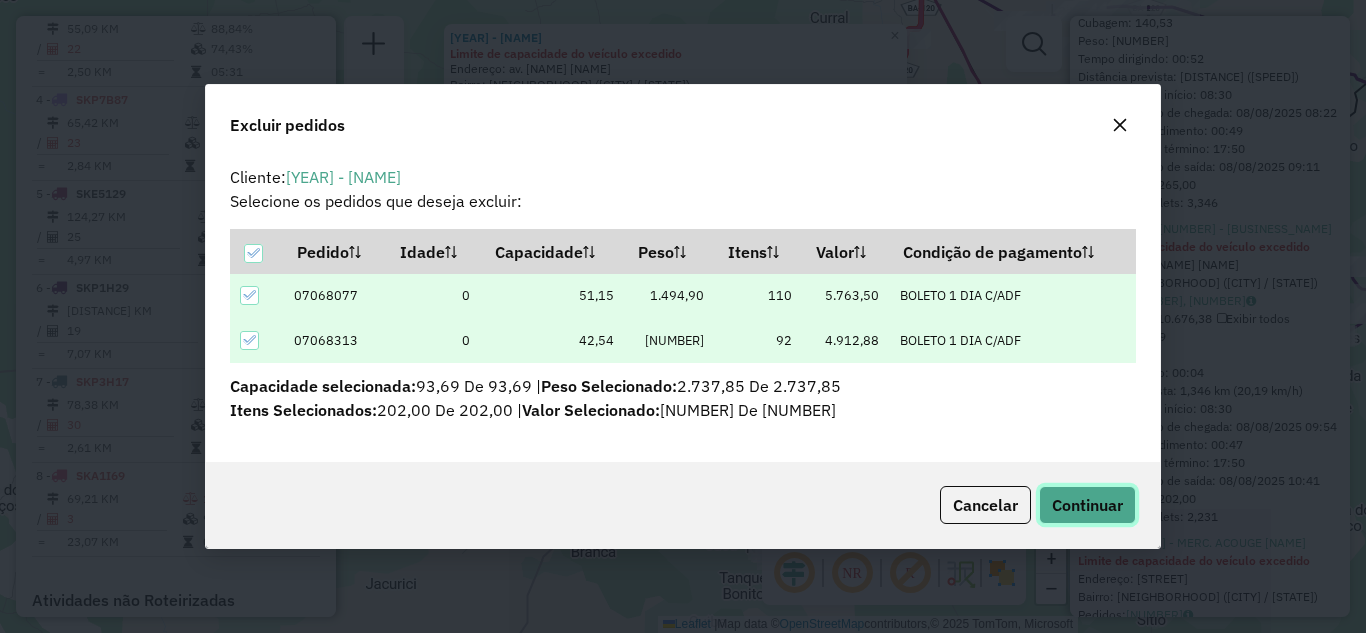 click on "Continuar" 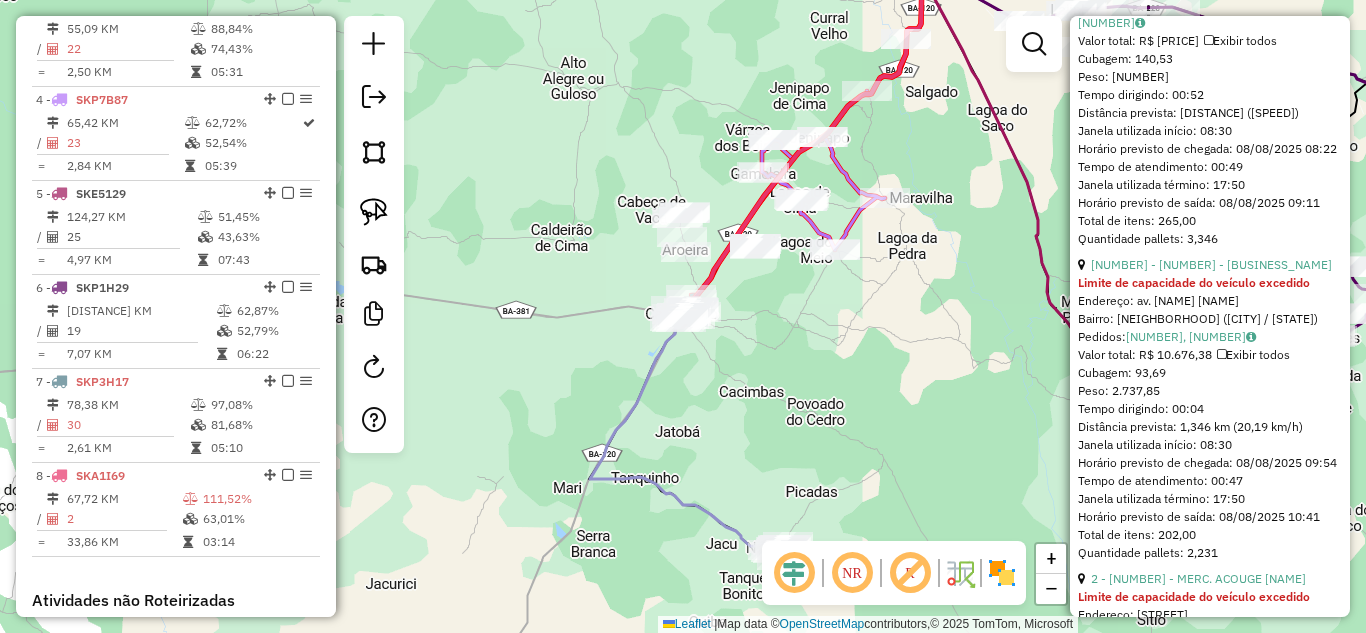 scroll, scrollTop: 568, scrollLeft: 0, axis: vertical 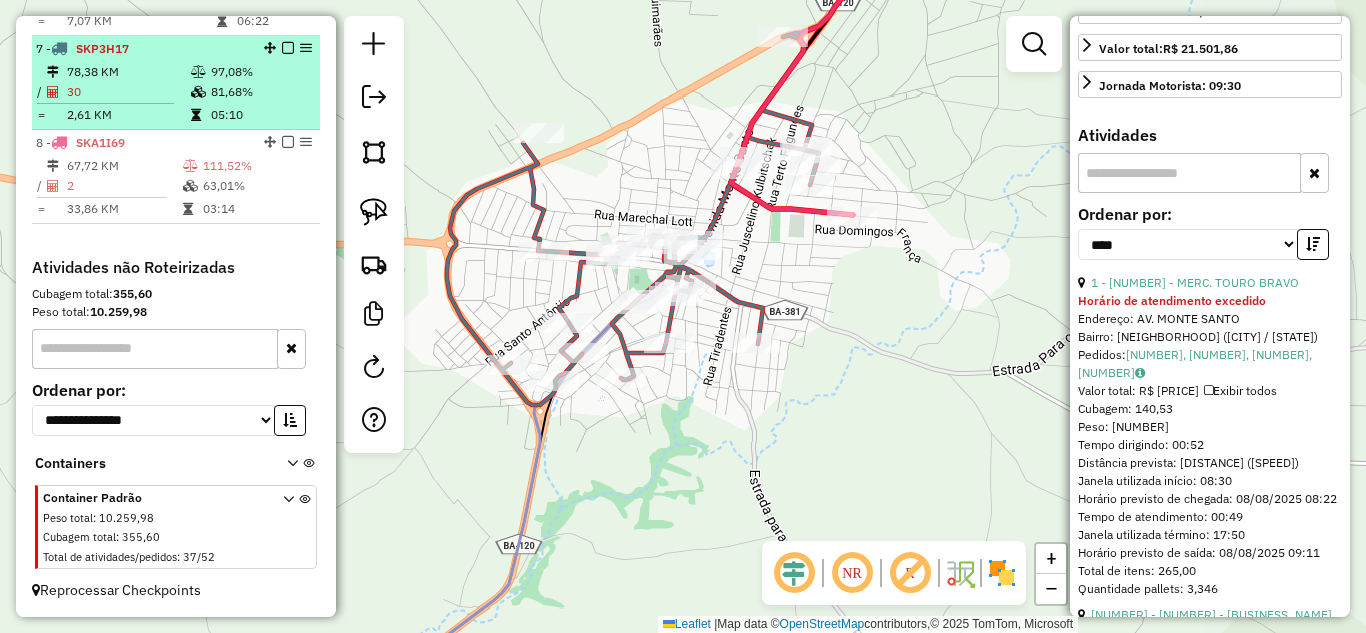 click on "30" at bounding box center (128, 92) 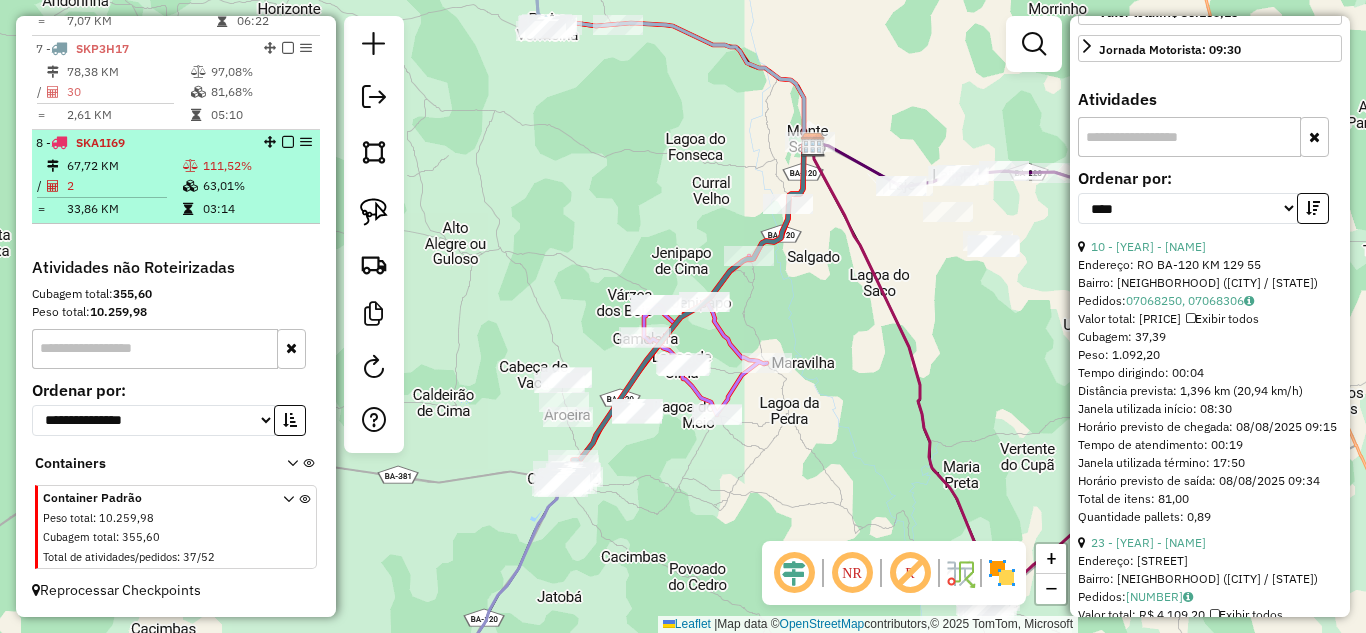 click on "67,72 KM" at bounding box center [124, 166] 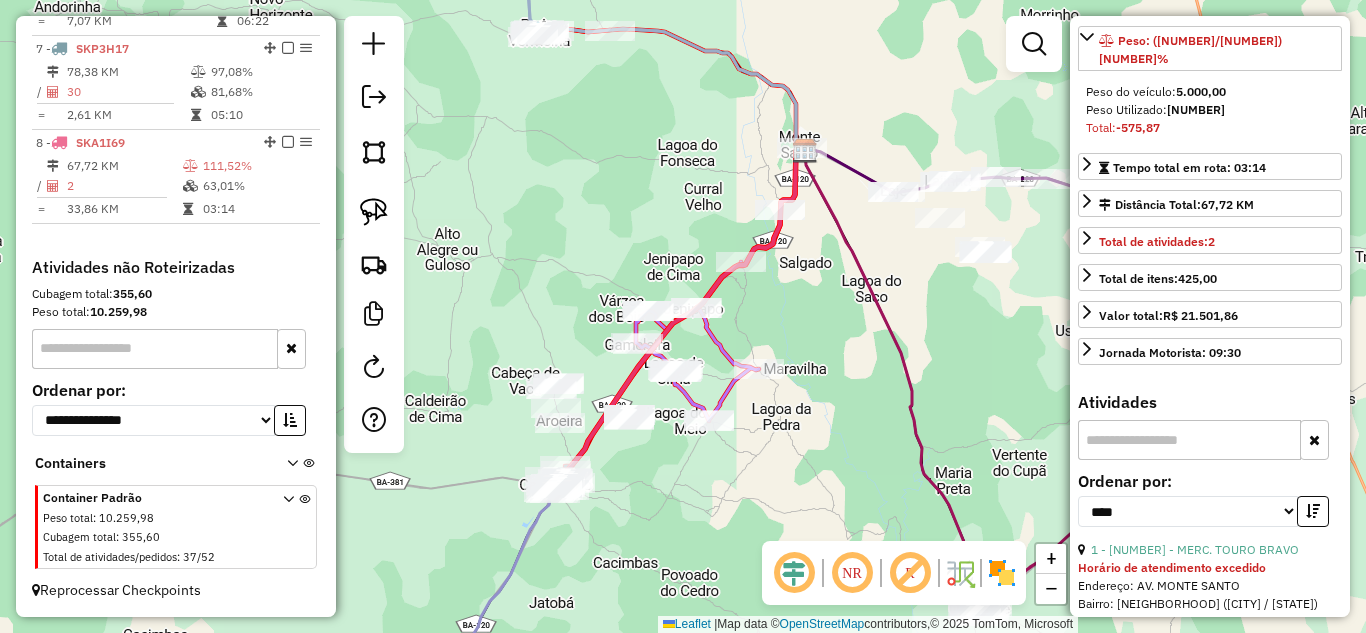 scroll, scrollTop: 101, scrollLeft: 0, axis: vertical 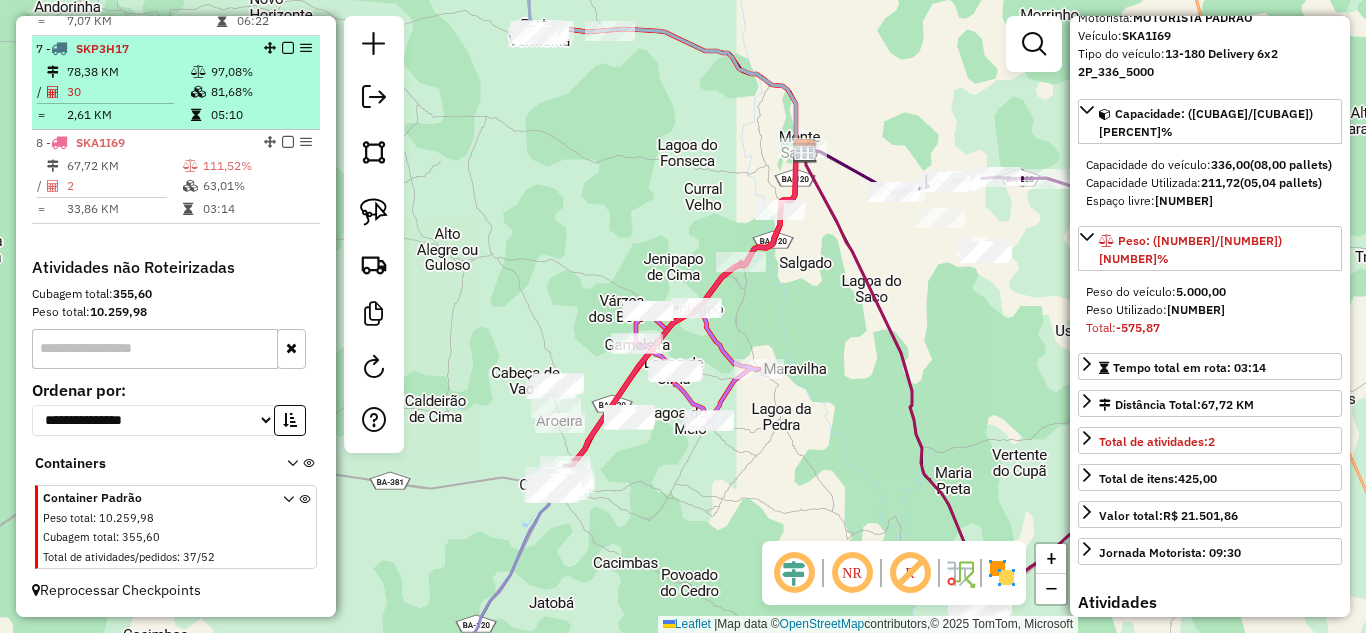 click on "30" at bounding box center [128, 92] 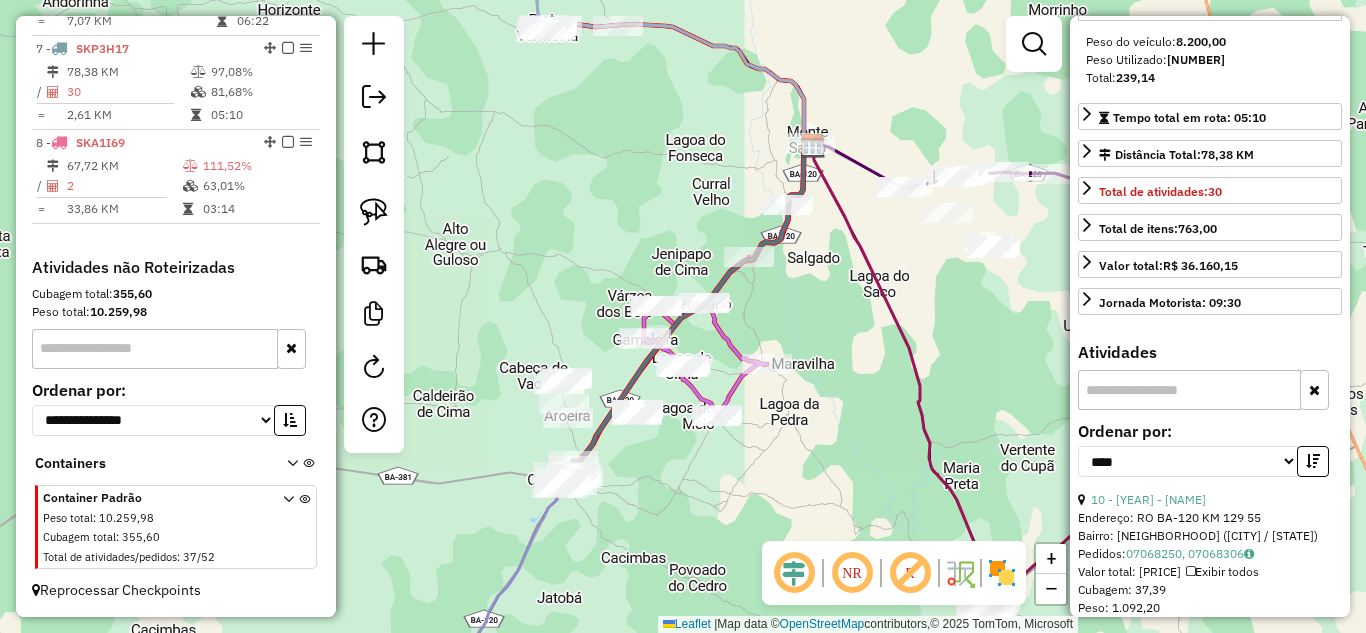 scroll, scrollTop: 667, scrollLeft: 0, axis: vertical 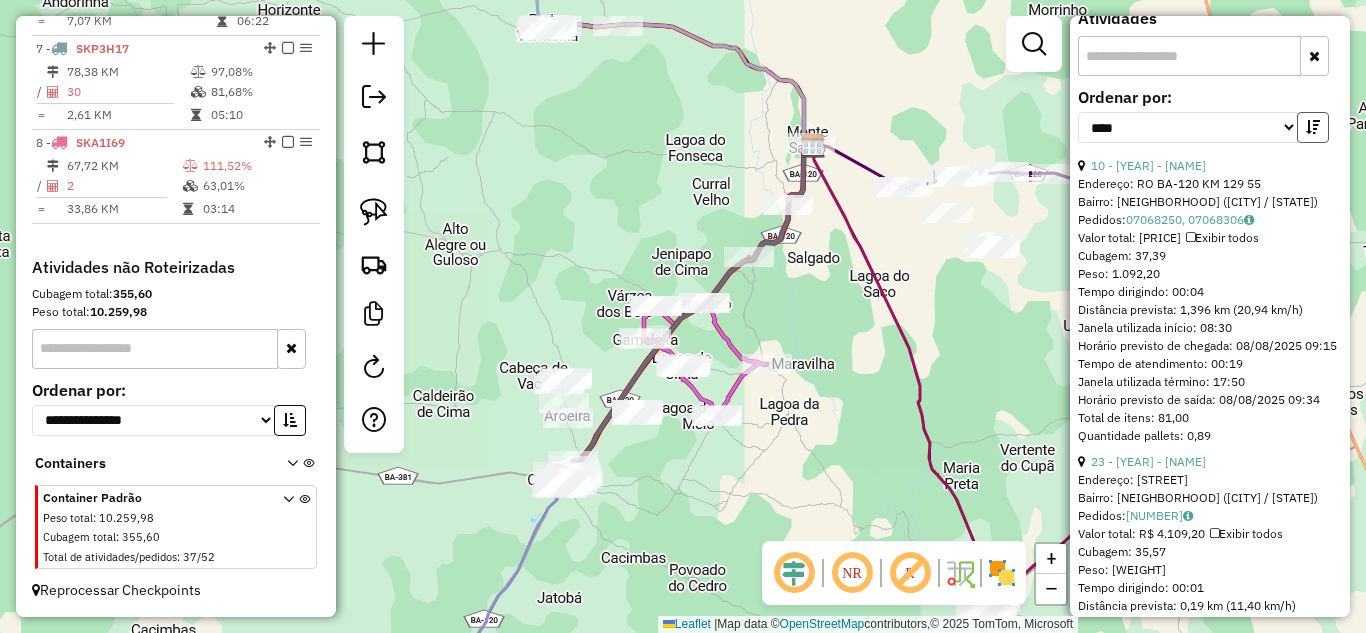 click at bounding box center (1313, 127) 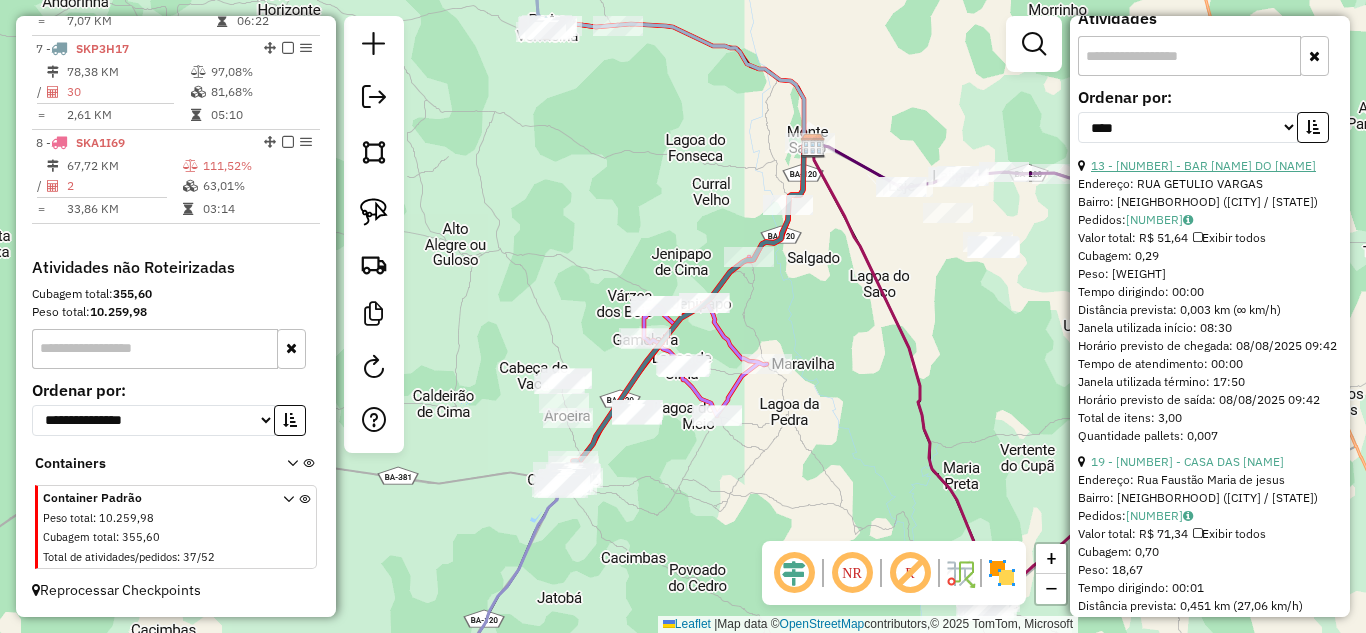 click on "13 - 1773 - BAR ZE DO ANACLETO" at bounding box center (1203, 165) 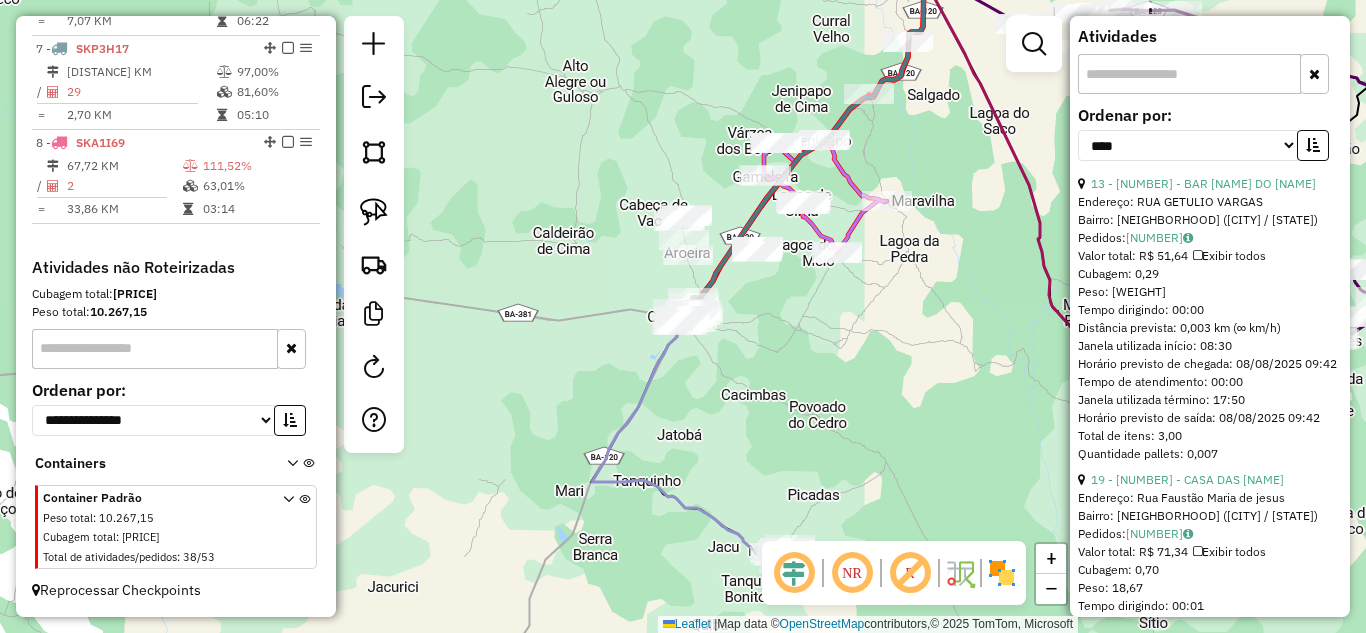 scroll, scrollTop: 933, scrollLeft: 0, axis: vertical 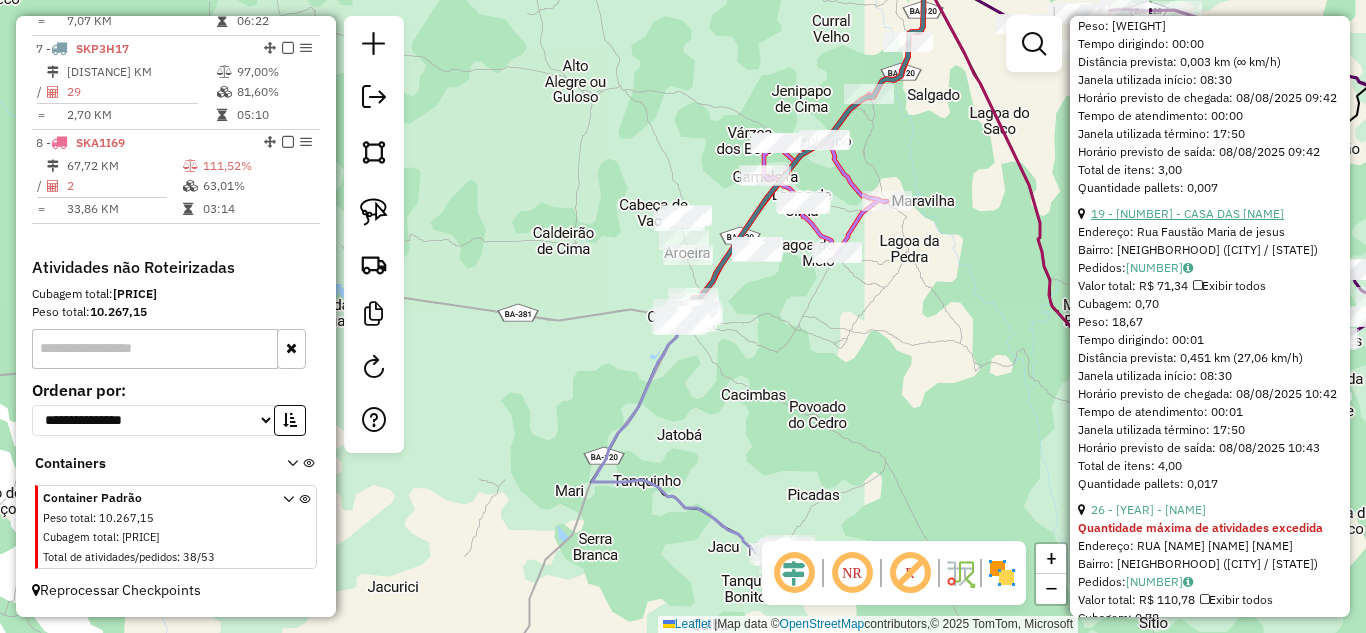 click on "19 - 2188 - CASA DAS BEBIDAS" at bounding box center [1187, 213] 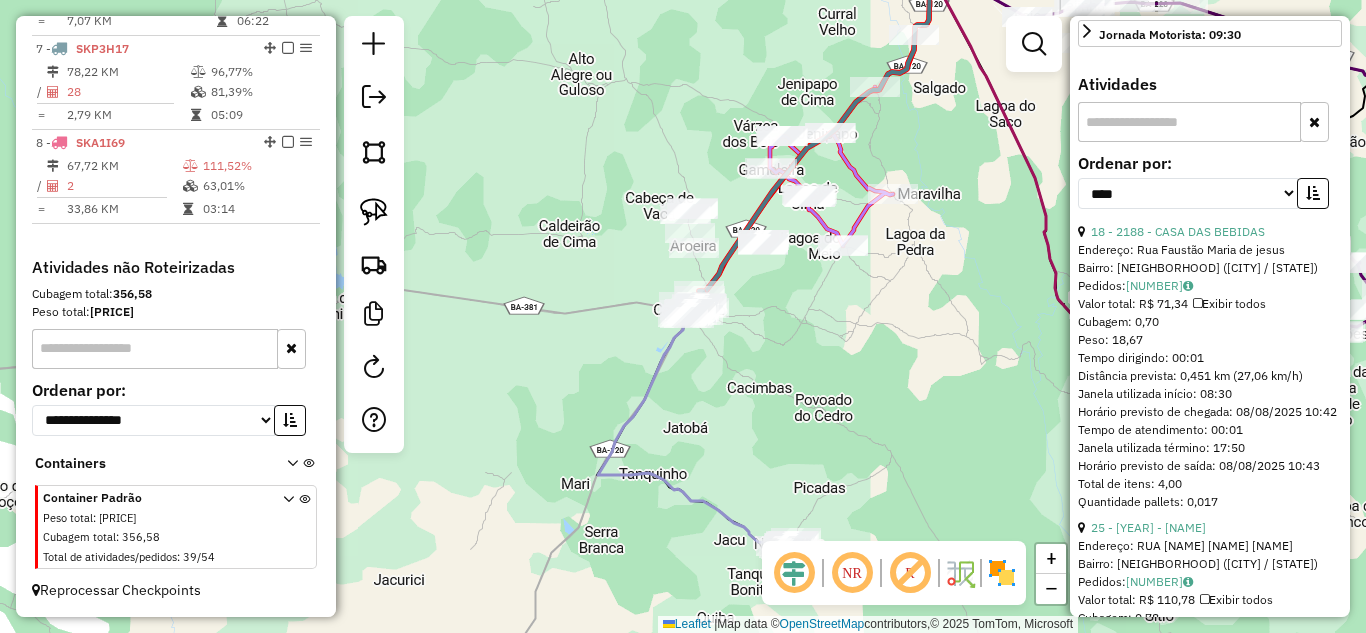 scroll, scrollTop: 1019, scrollLeft: 0, axis: vertical 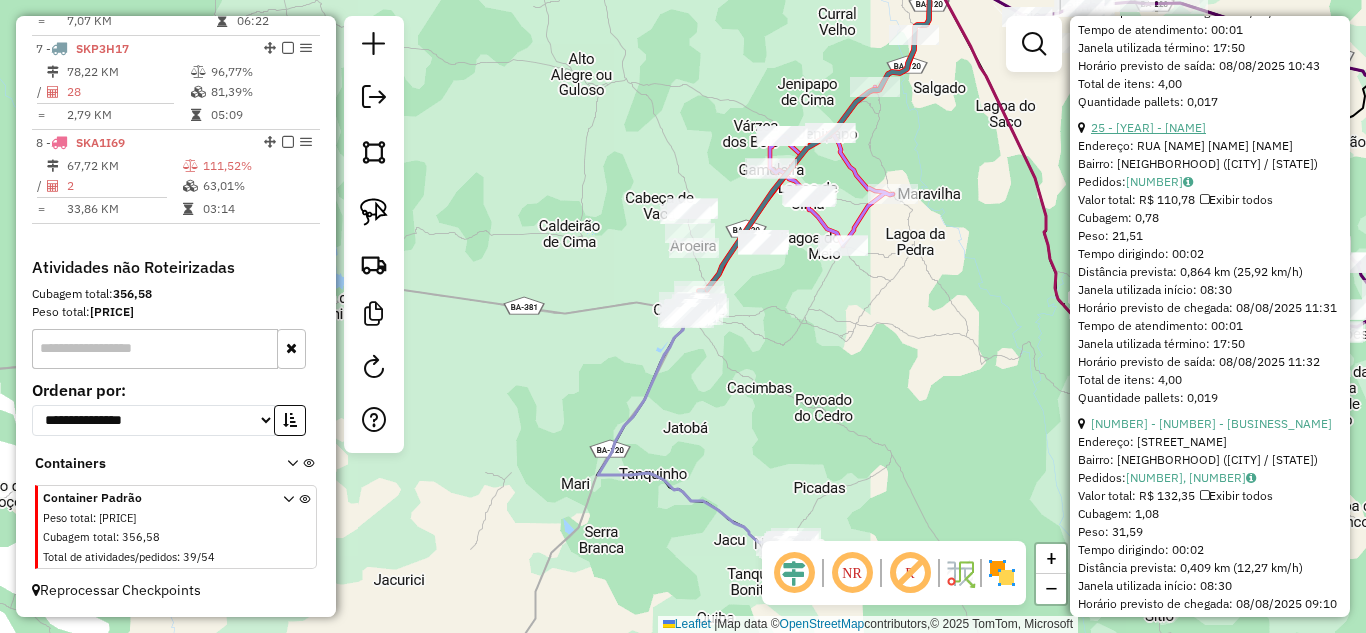 click on "25 - 1713 - BAR DA NEIDE" at bounding box center (1148, 127) 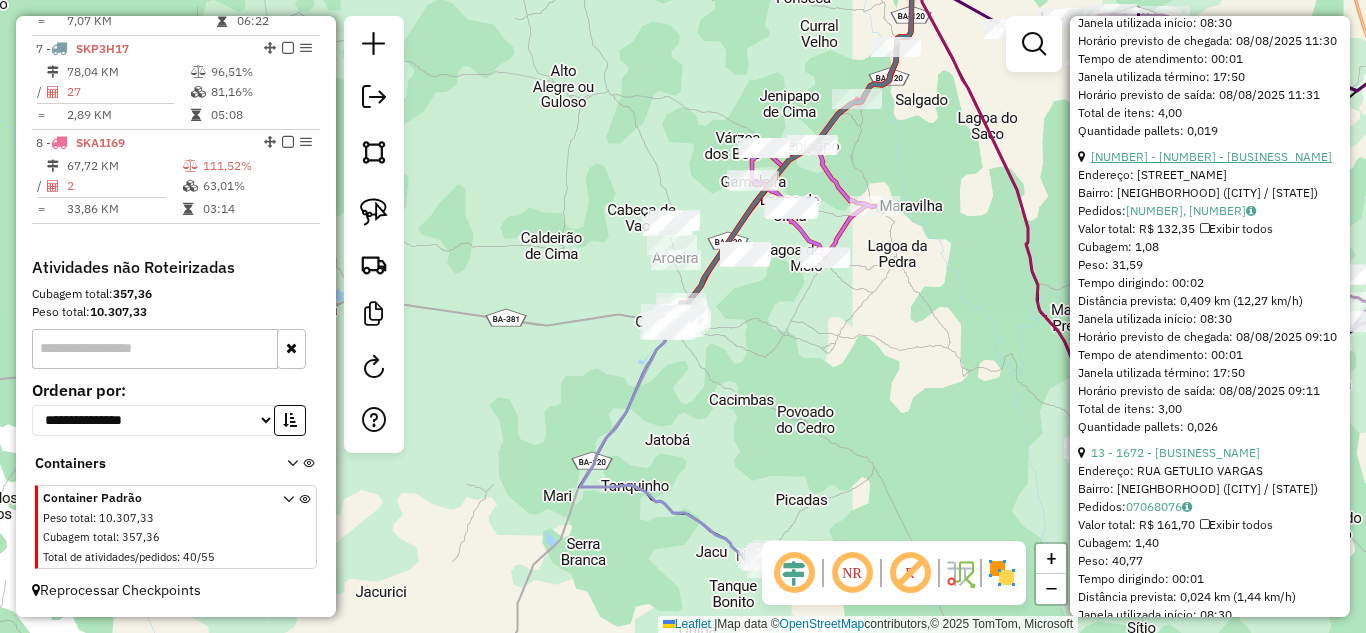 scroll, scrollTop: 1305, scrollLeft: 0, axis: vertical 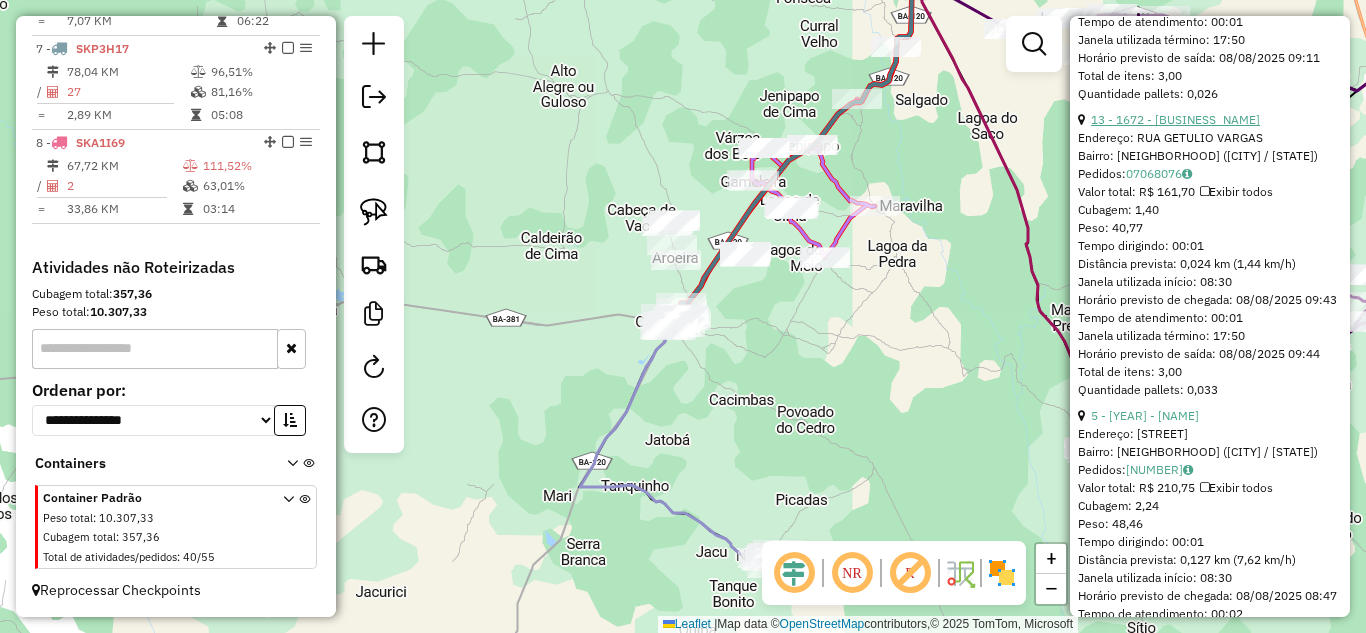 click on "13 - 1672 - BAR DO NAGILDO" at bounding box center (1175, 119) 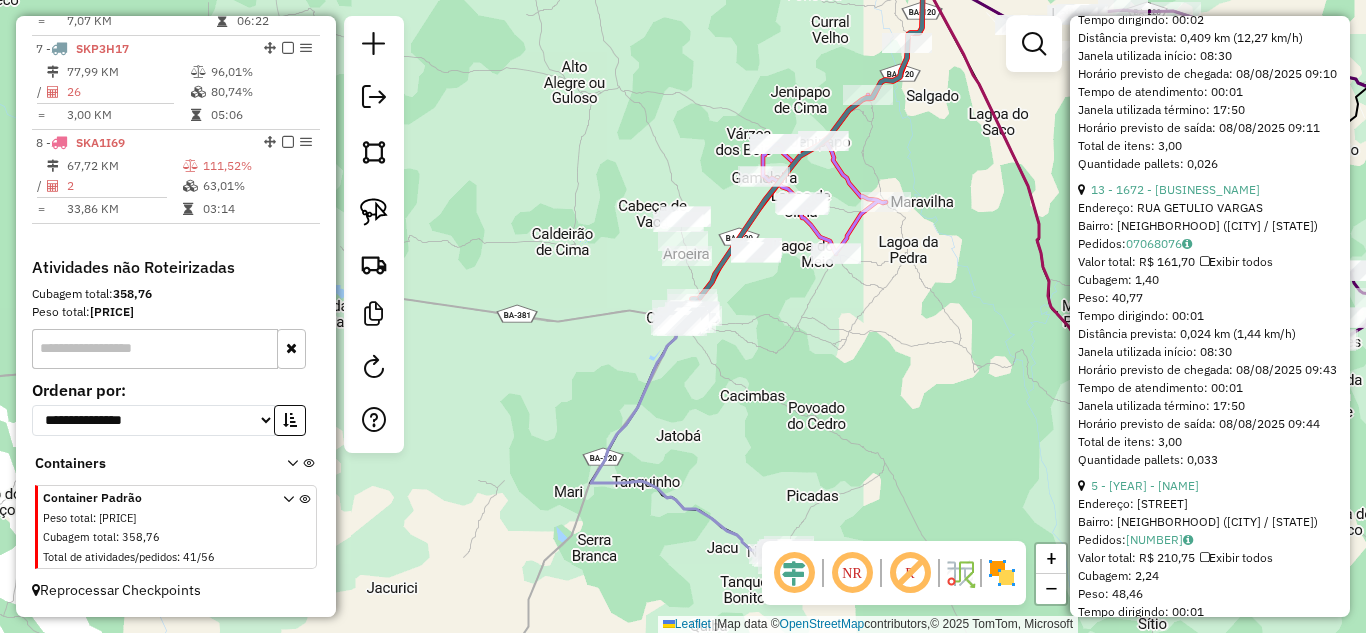 scroll, scrollTop: 1193, scrollLeft: 0, axis: vertical 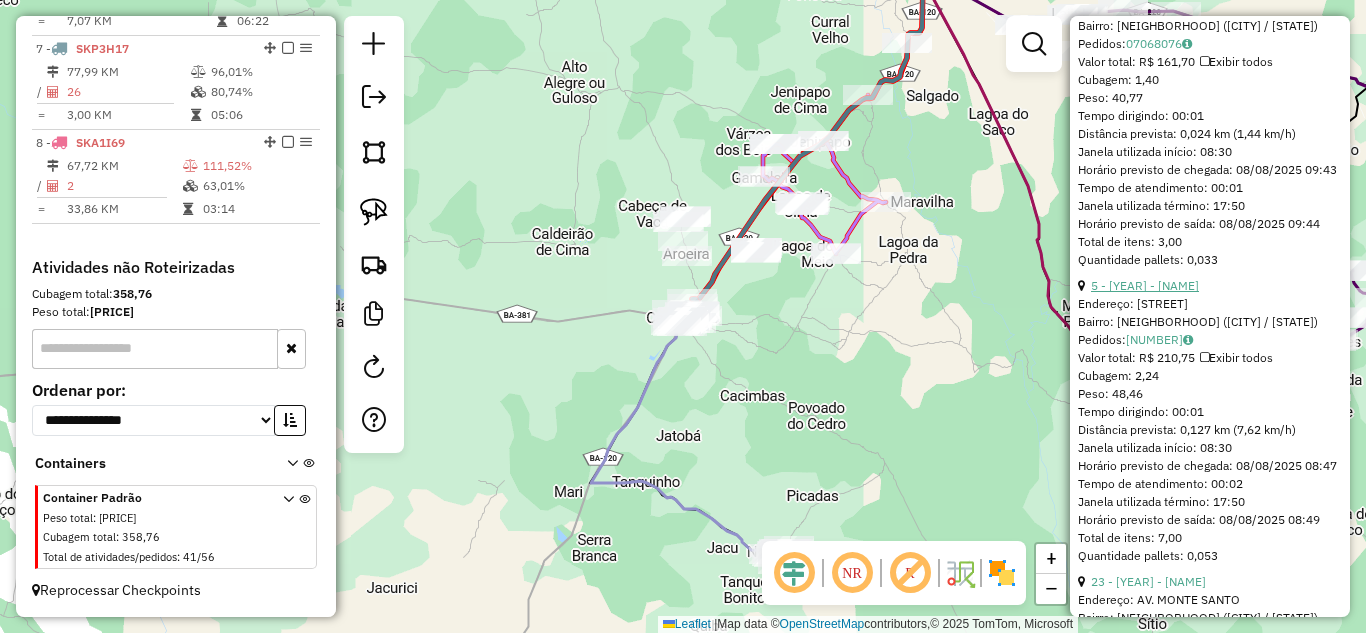 click on "5 - 1653 - BAR MARIA" at bounding box center [1145, 285] 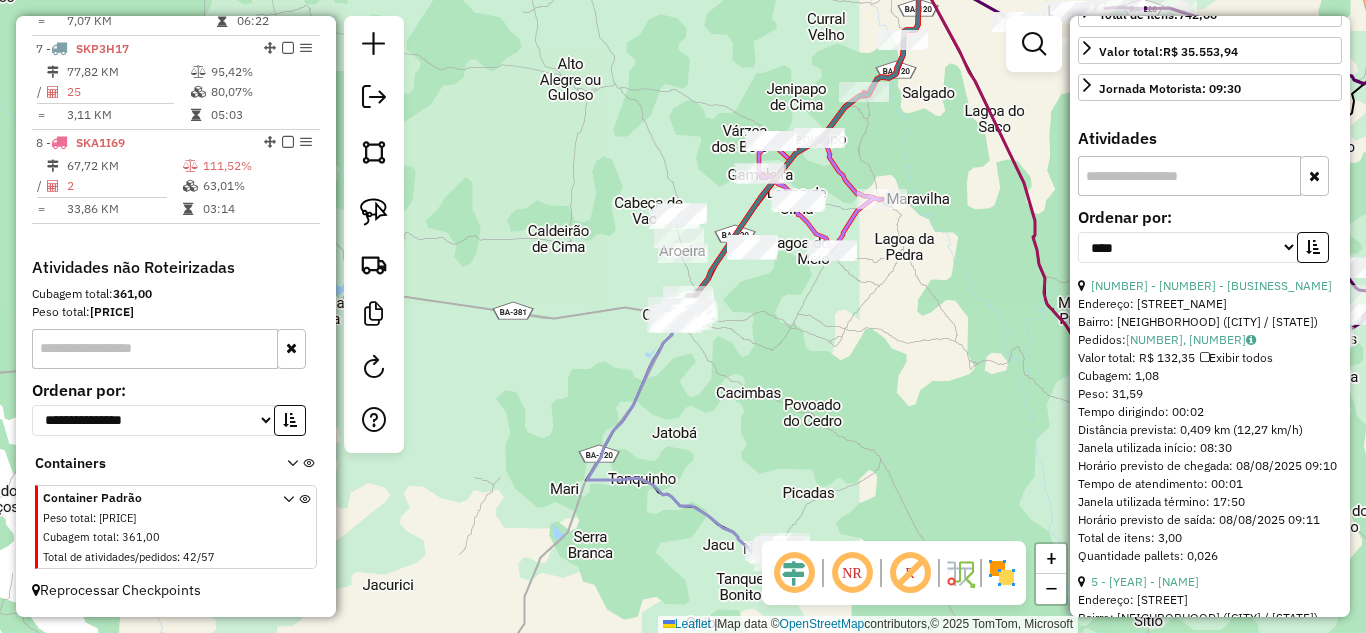 scroll, scrollTop: 880, scrollLeft: 0, axis: vertical 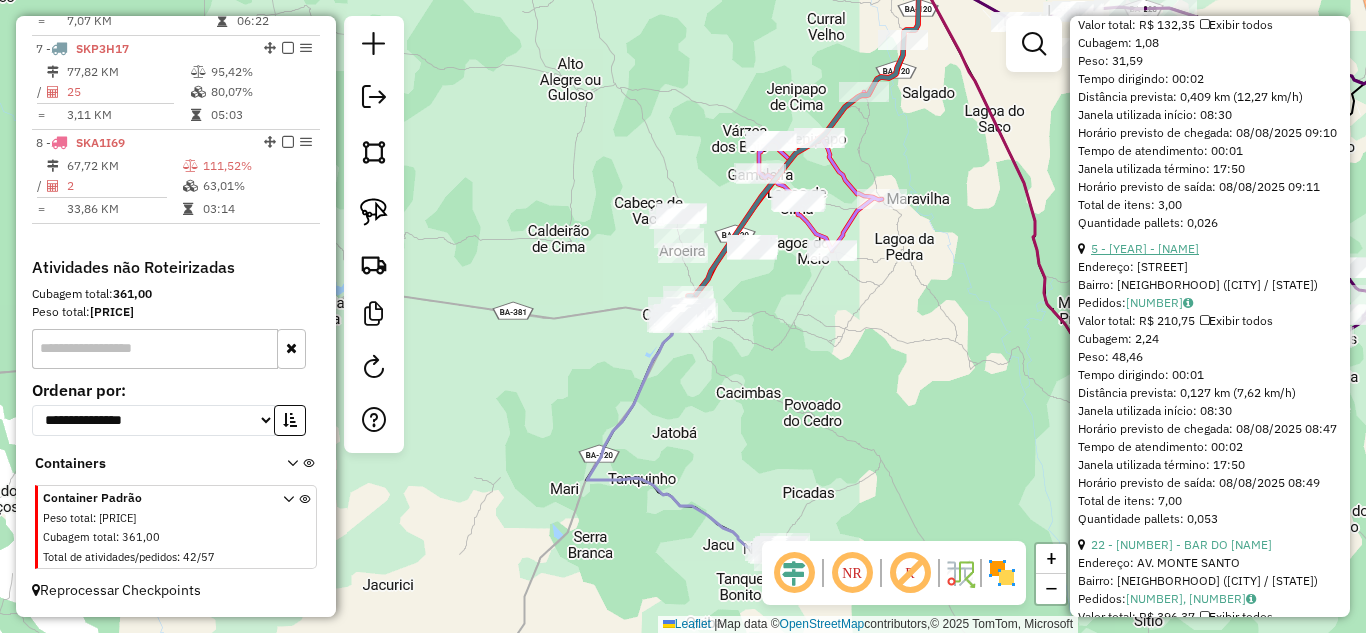 click on "5 - 1653 - BAR MARIA" at bounding box center [1145, 248] 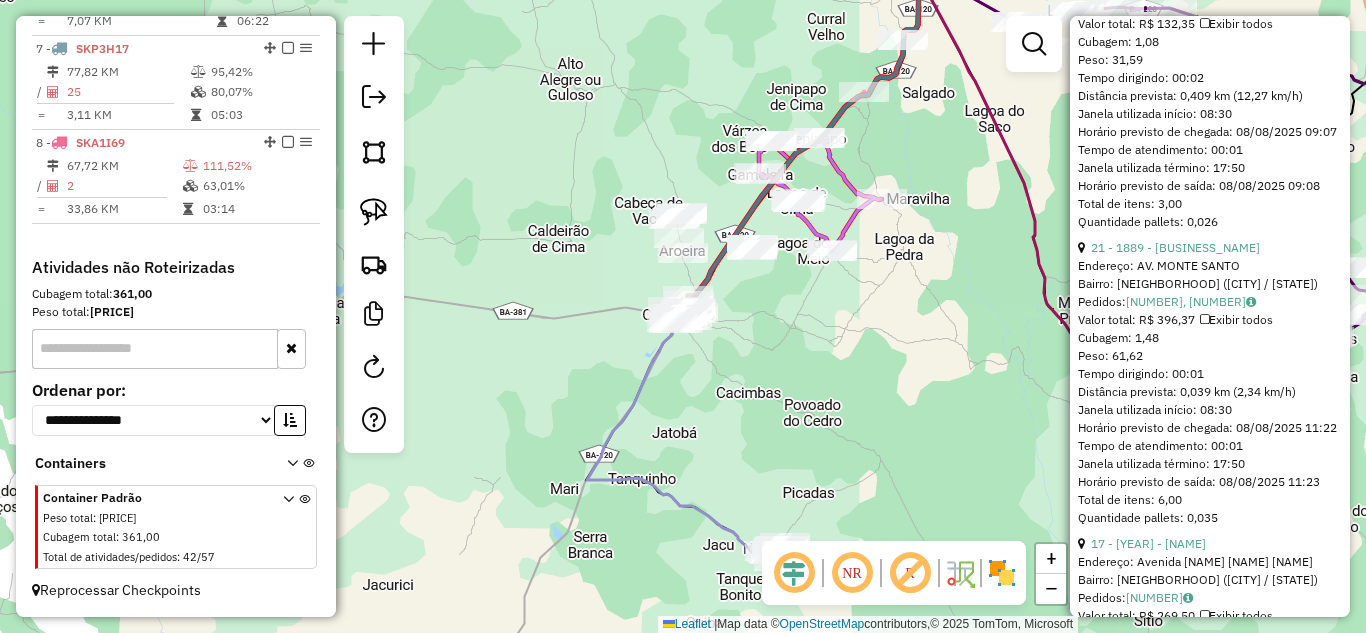 scroll, scrollTop: 1215, scrollLeft: 0, axis: vertical 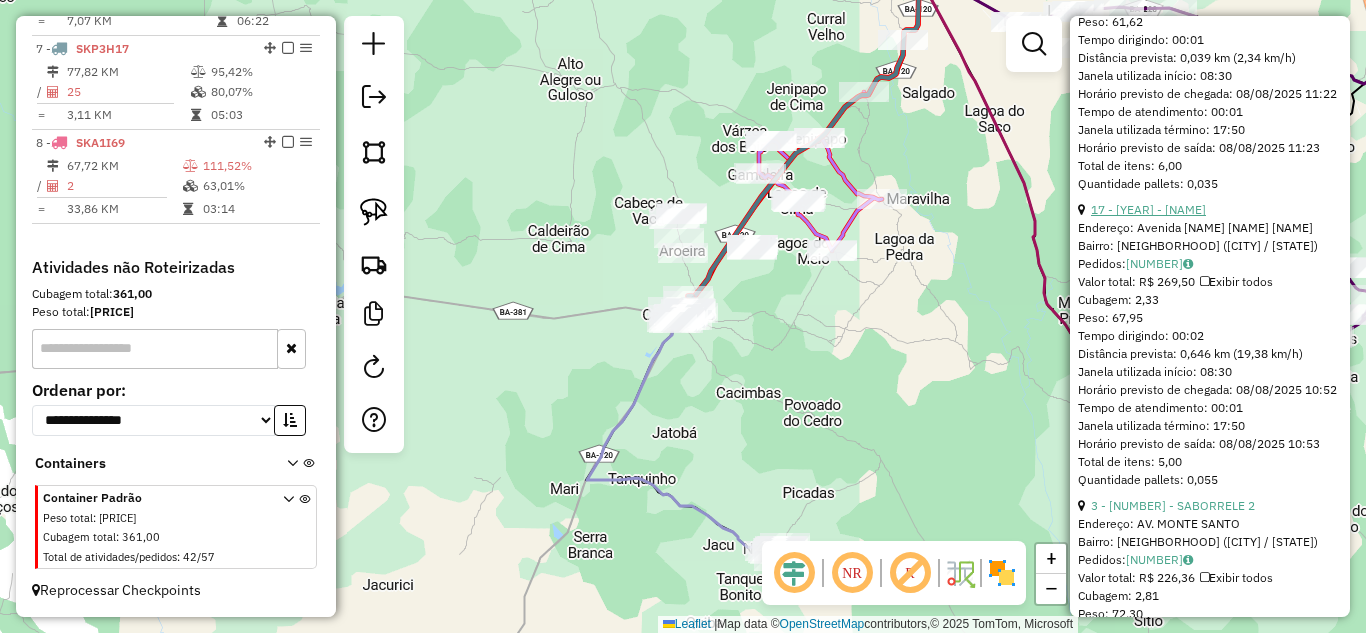 click on "17 - 2244 - JR IMPÉRIO" at bounding box center (1148, 209) 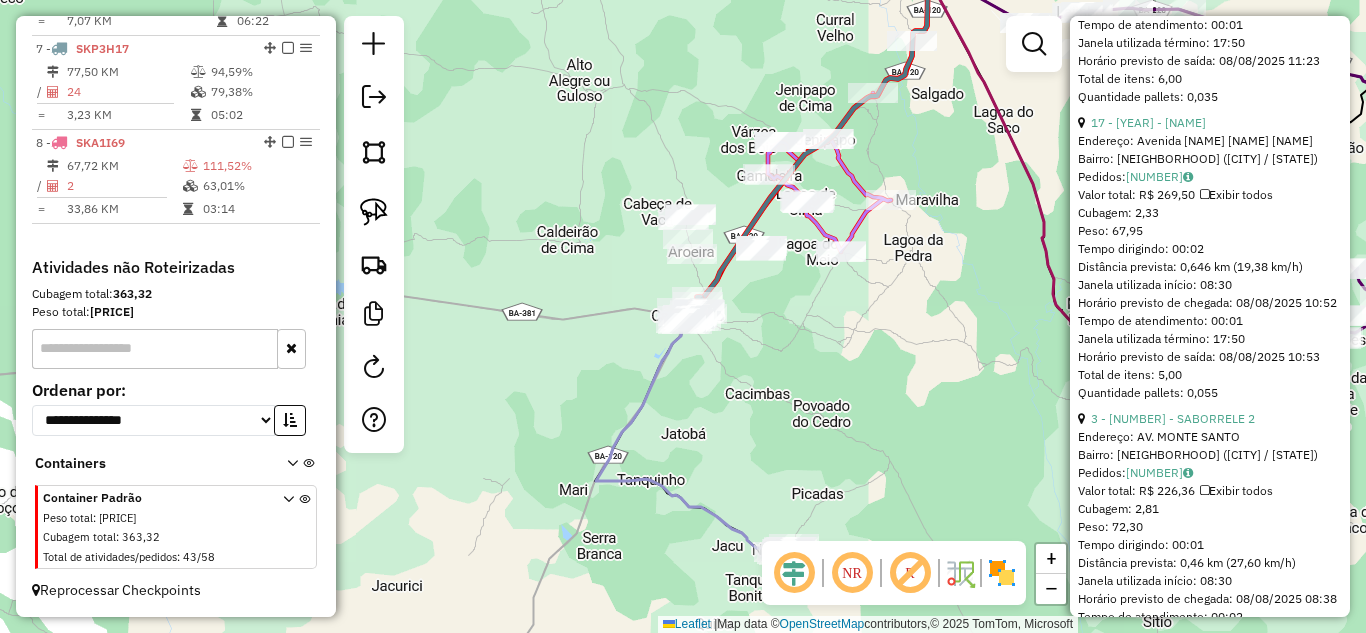 scroll, scrollTop: 1502, scrollLeft: 0, axis: vertical 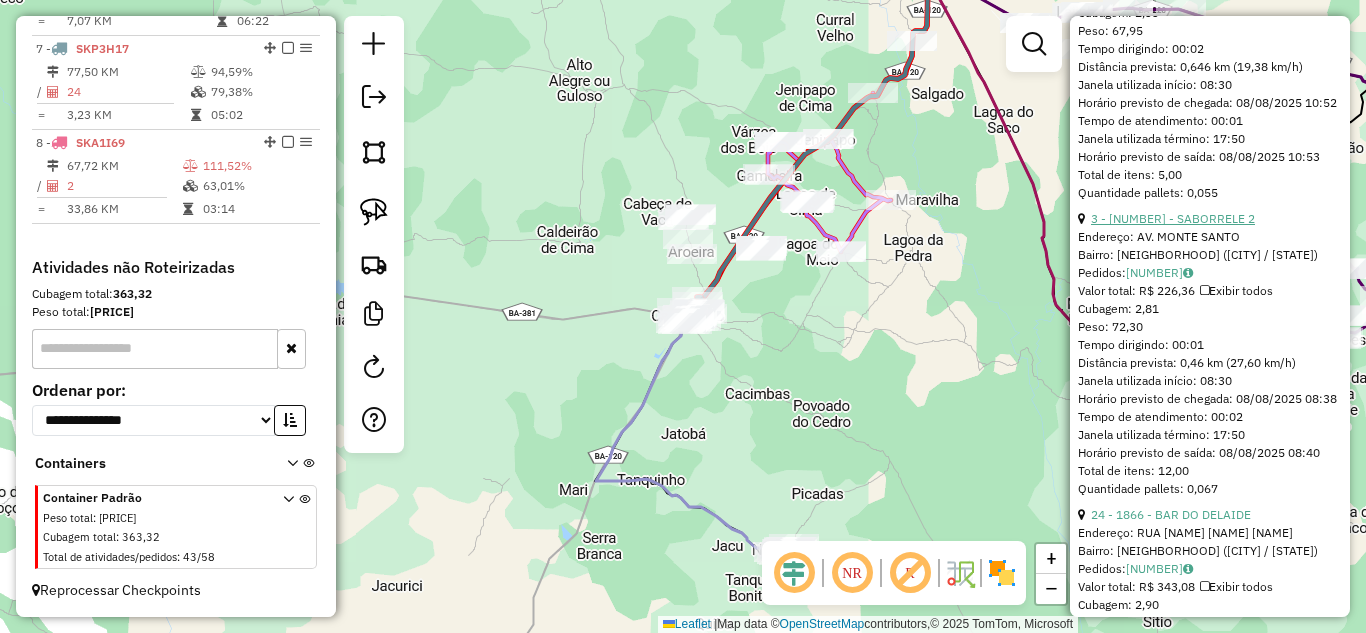 click on "3 - 1817 - SABORRELE 2" at bounding box center [1173, 218] 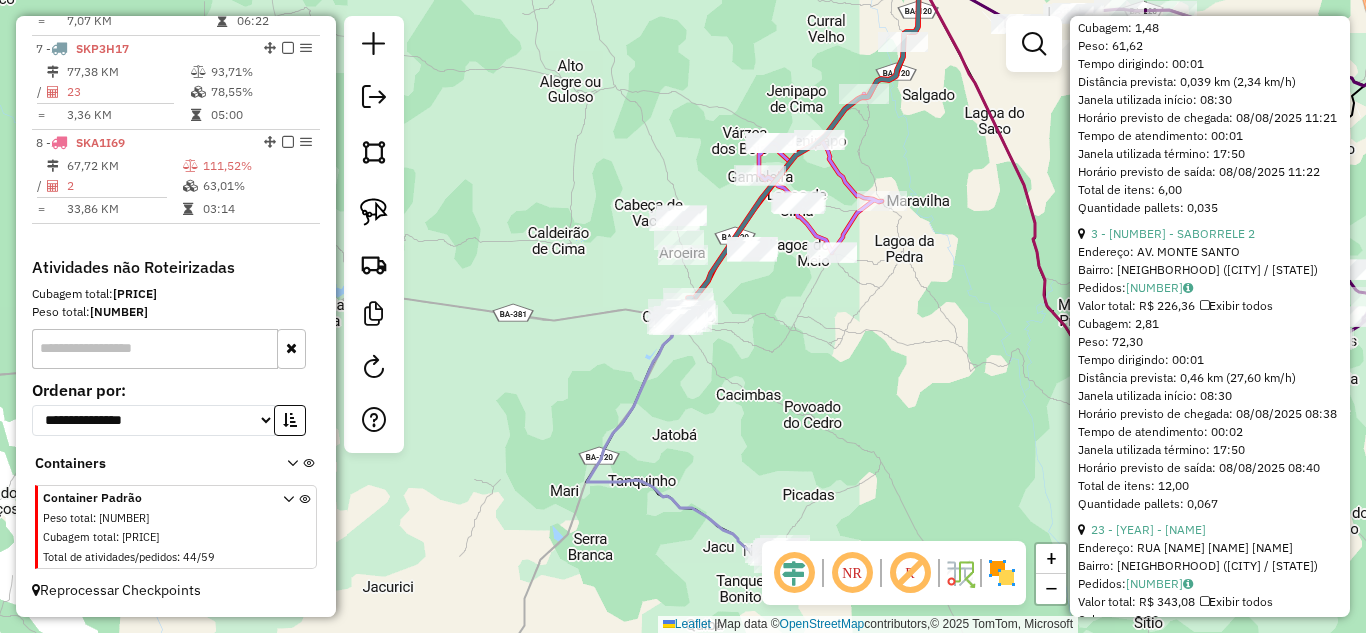 scroll, scrollTop: 1409, scrollLeft: 0, axis: vertical 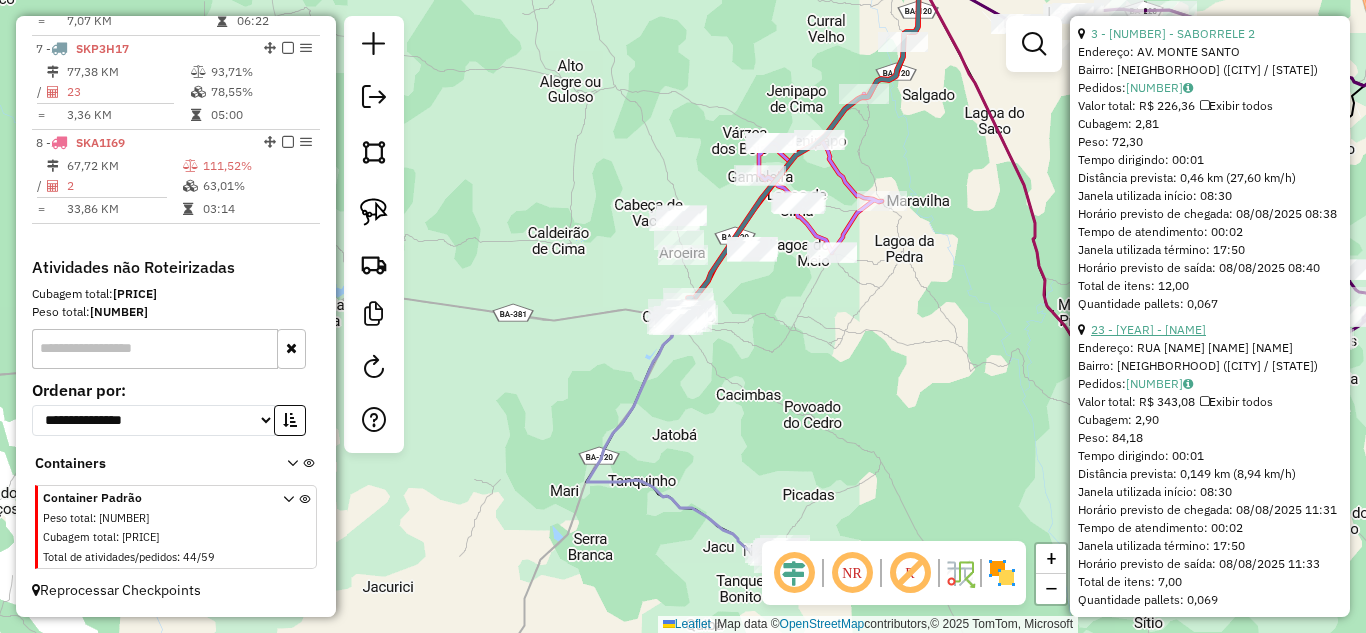 click on "23 - 1866 - BAR DO DELAIDE" at bounding box center [1148, 329] 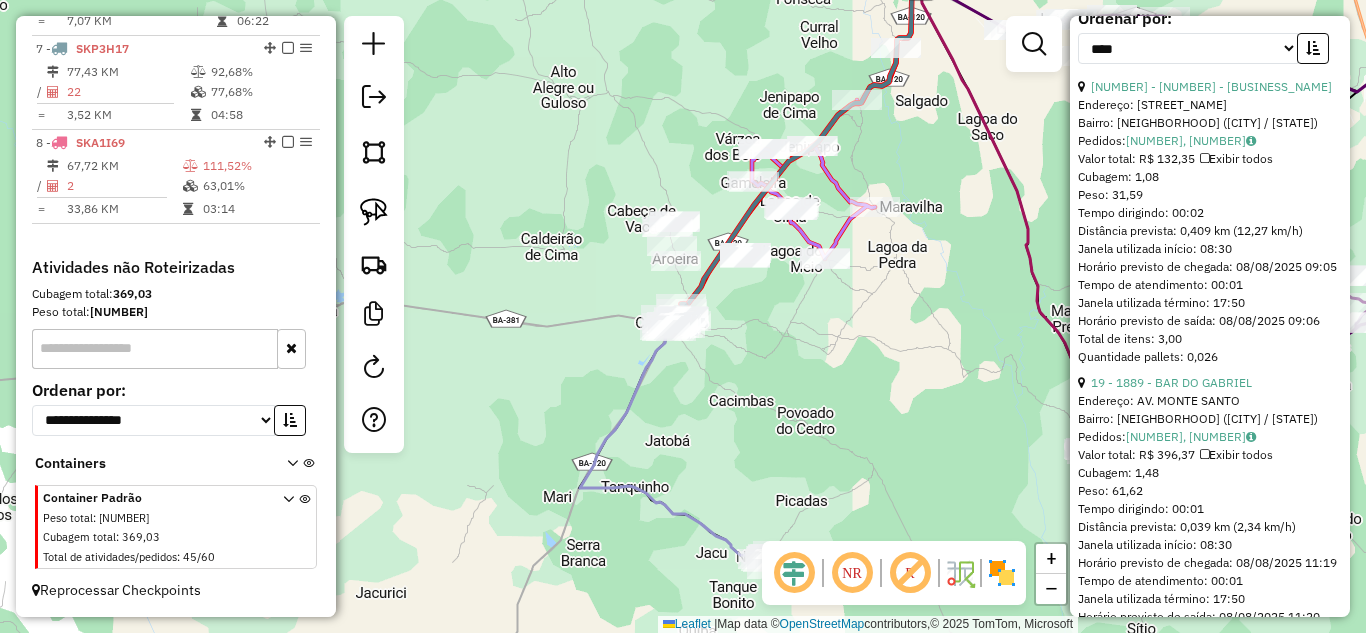 scroll, scrollTop: 982, scrollLeft: 0, axis: vertical 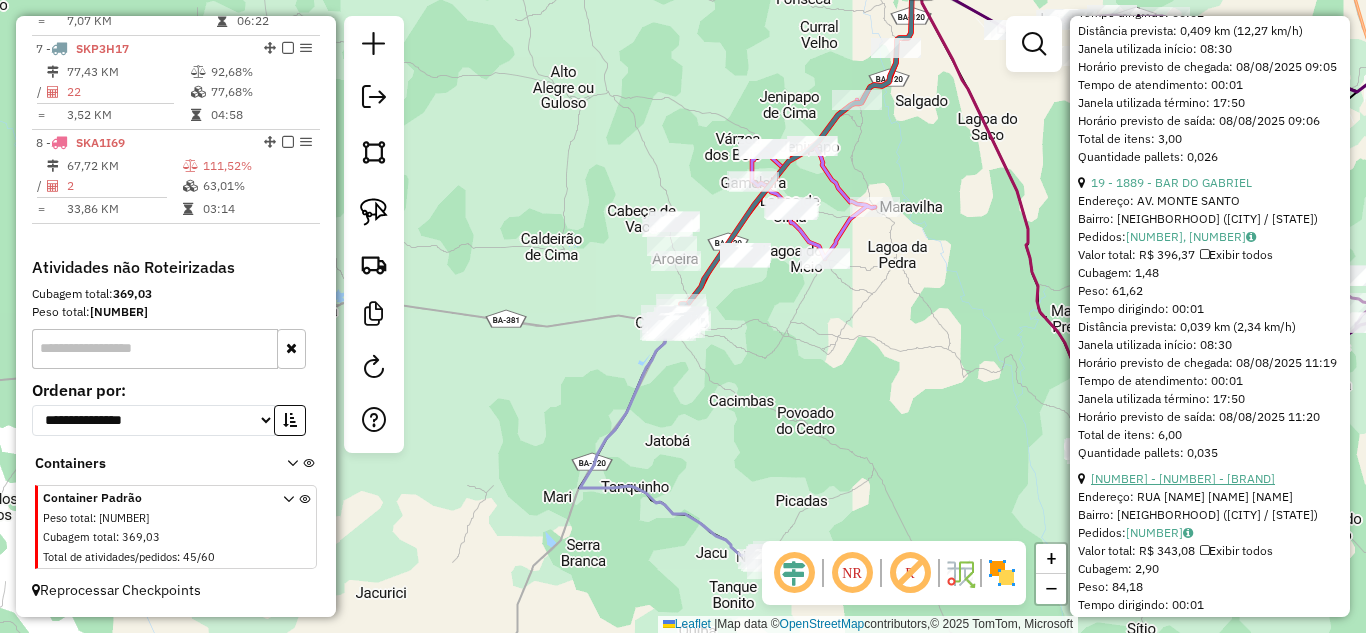 click on "22 - 1866 - BAR DO DELAIDE" at bounding box center (1183, 478) 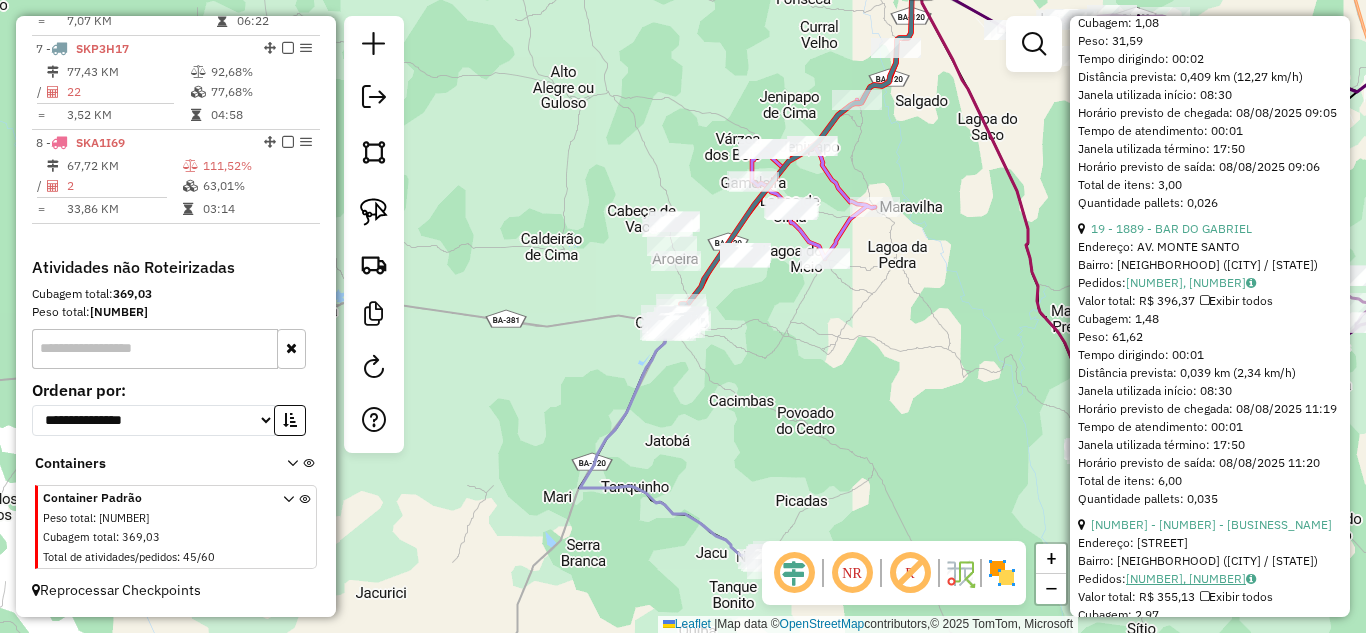 scroll, scrollTop: 1269, scrollLeft: 0, axis: vertical 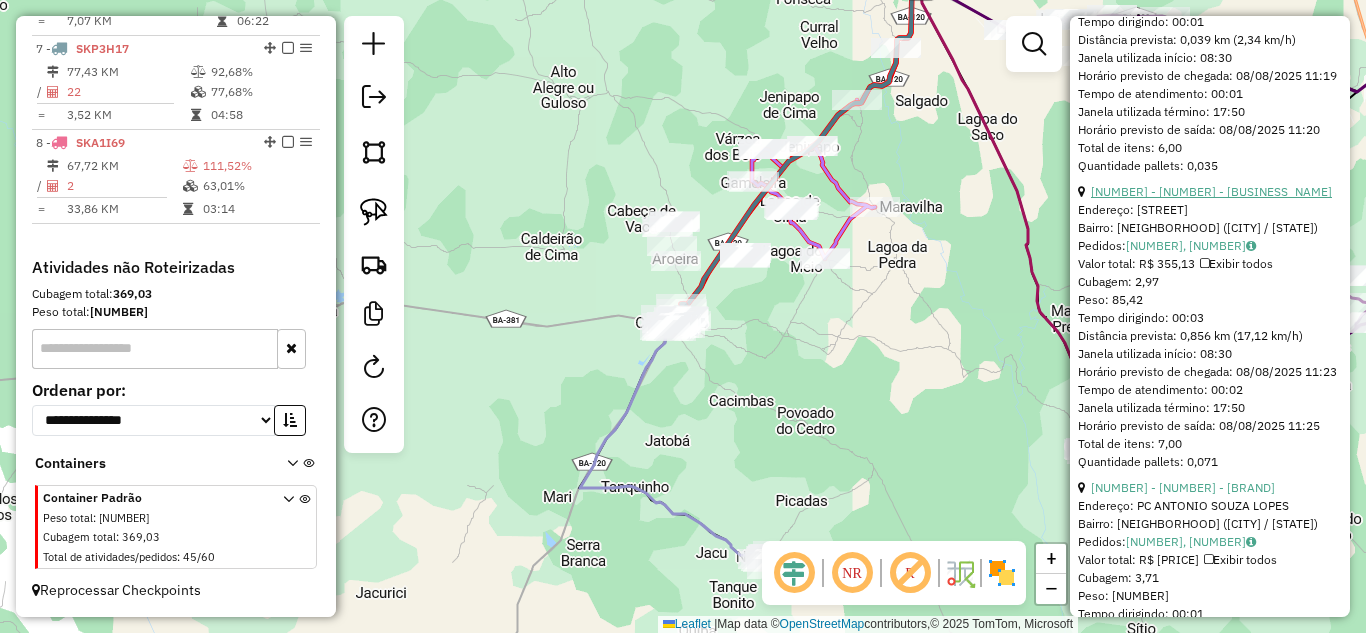 click on "20 - 1801 - CANTINHO DA GALEGA" at bounding box center (1211, 191) 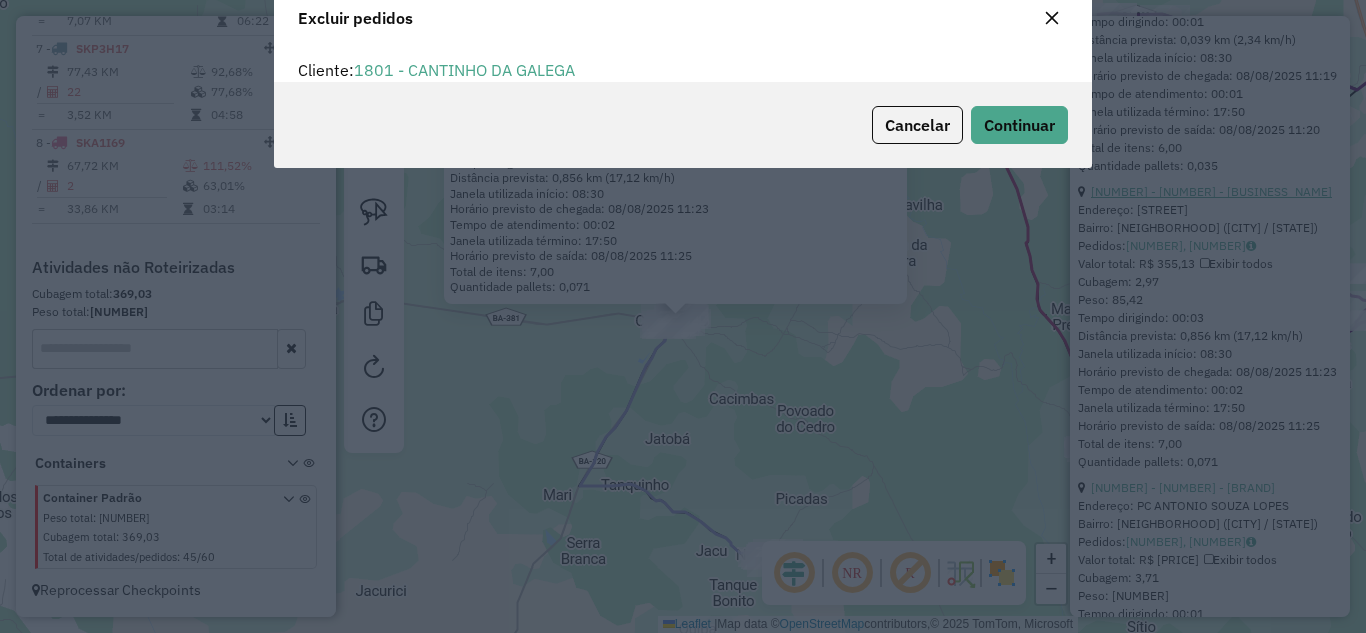 scroll, scrollTop: 12, scrollLeft: 6, axis: both 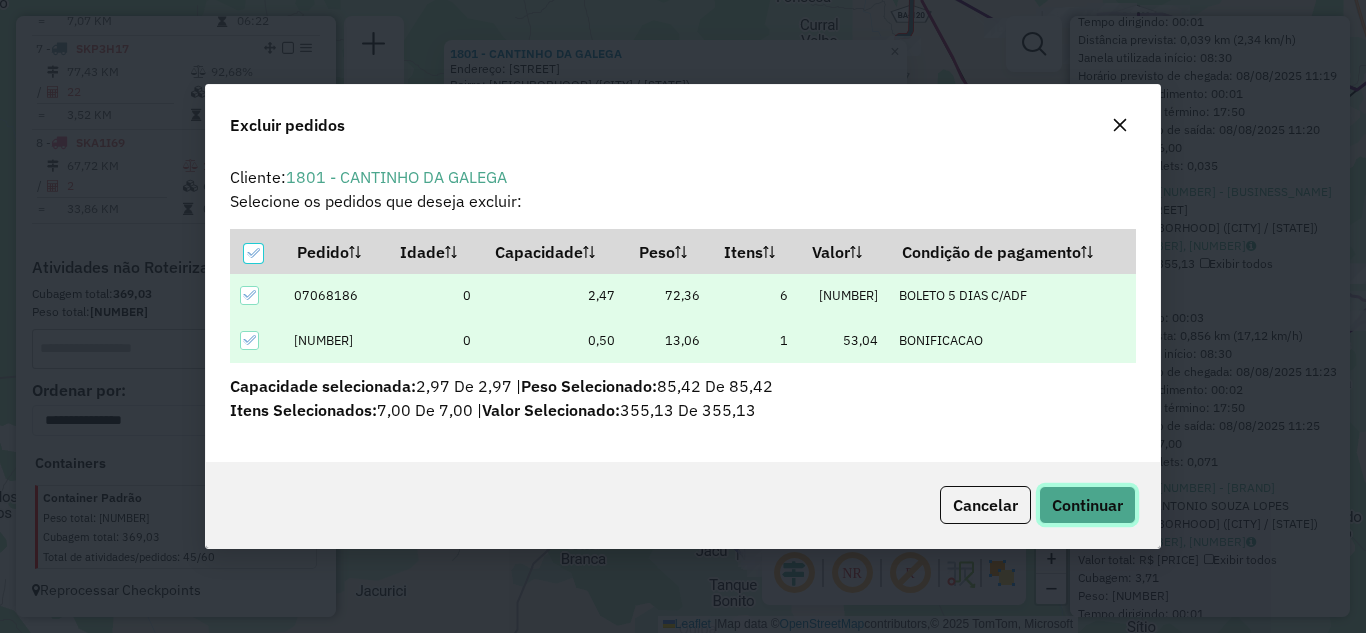 click on "Continuar" 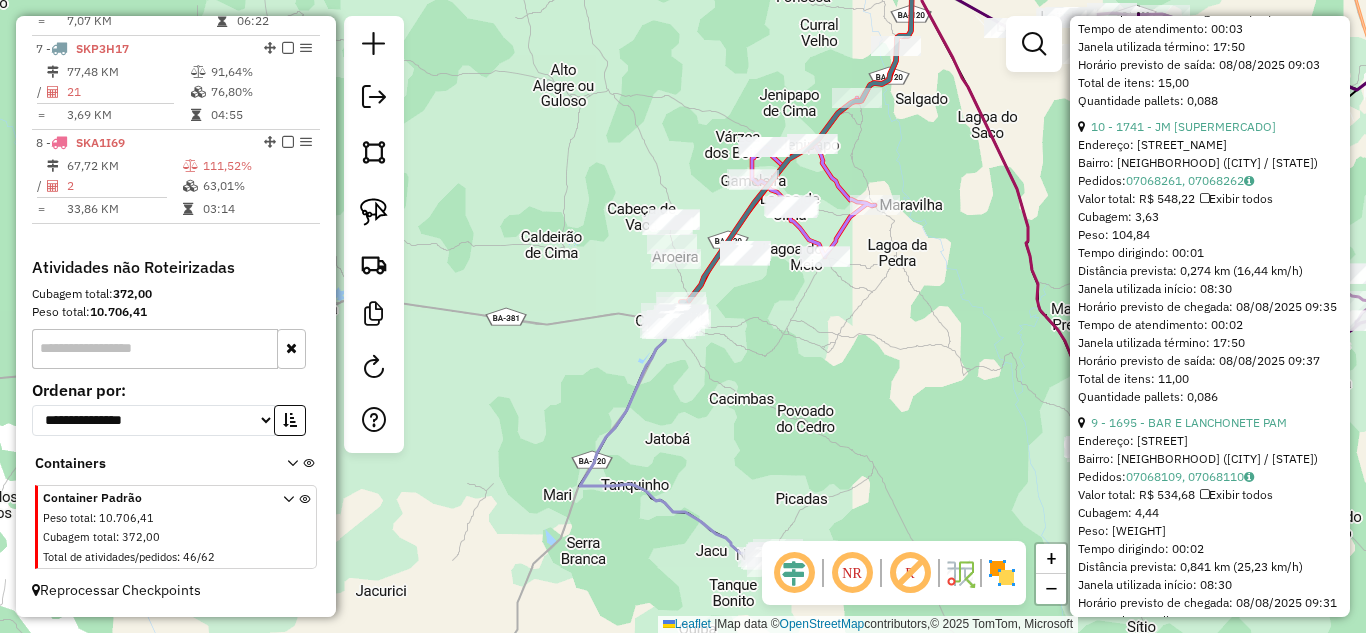 scroll, scrollTop: 2157, scrollLeft: 0, axis: vertical 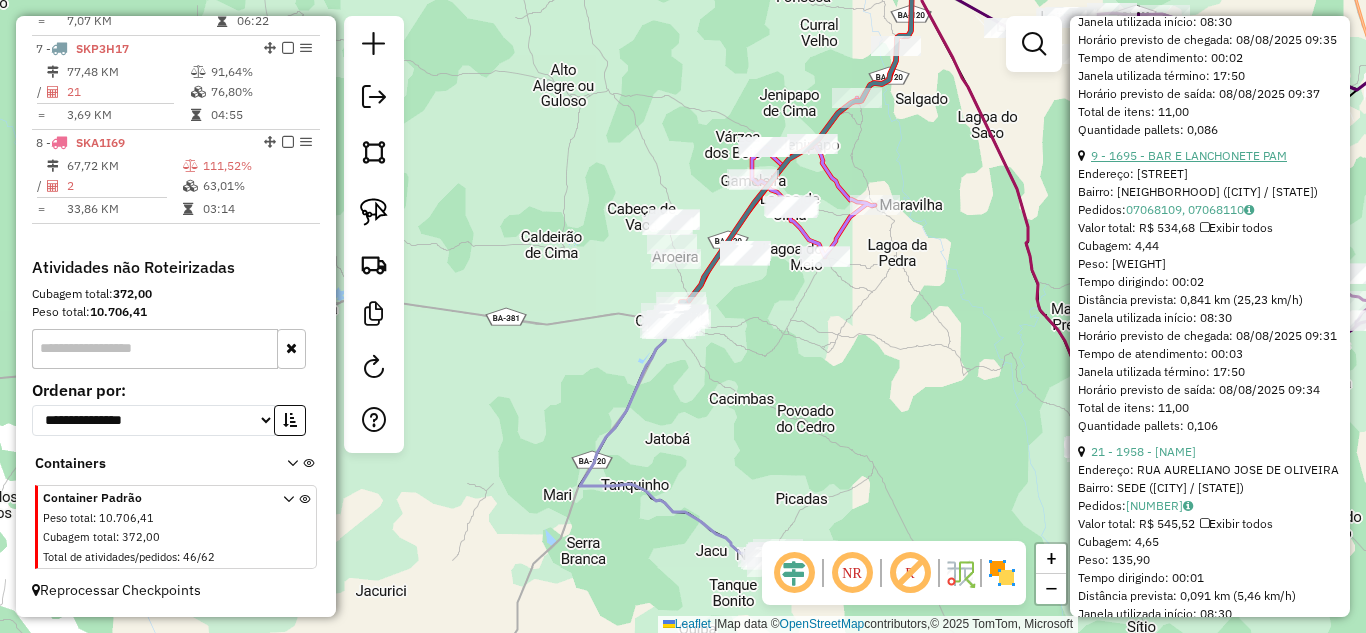 click on "9 - 1695 - BAR E LANCHONETE PAM" at bounding box center (1189, 155) 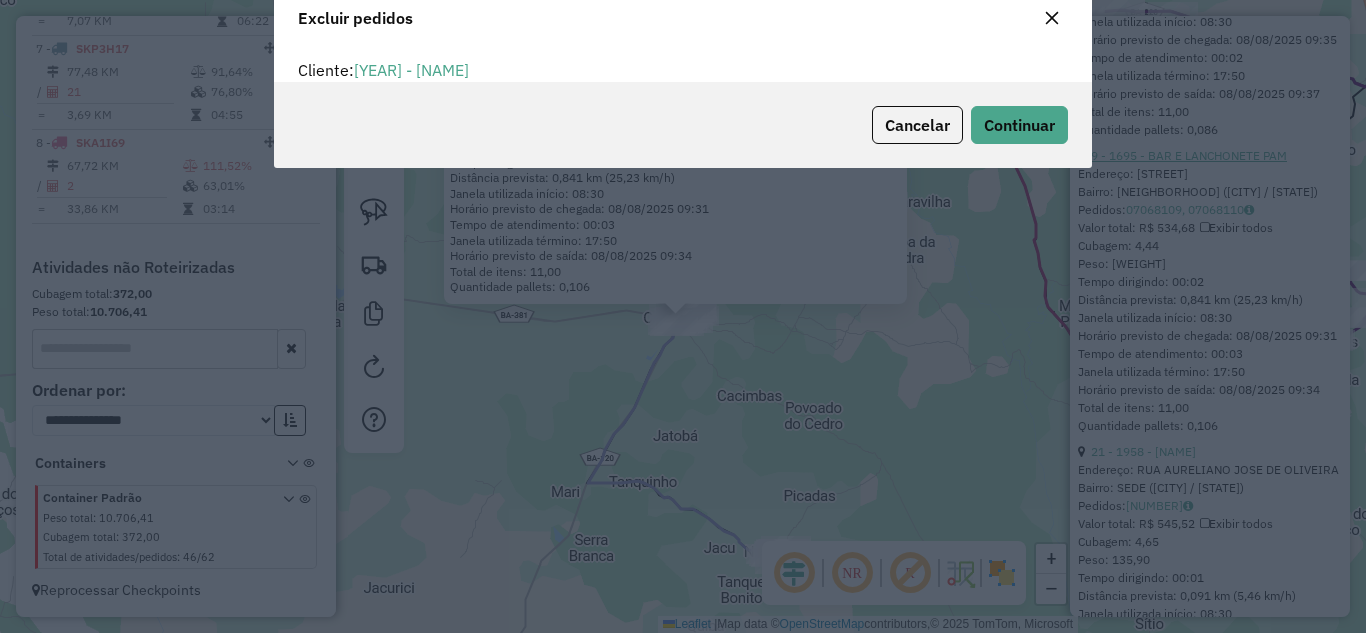 scroll, scrollTop: 0, scrollLeft: 0, axis: both 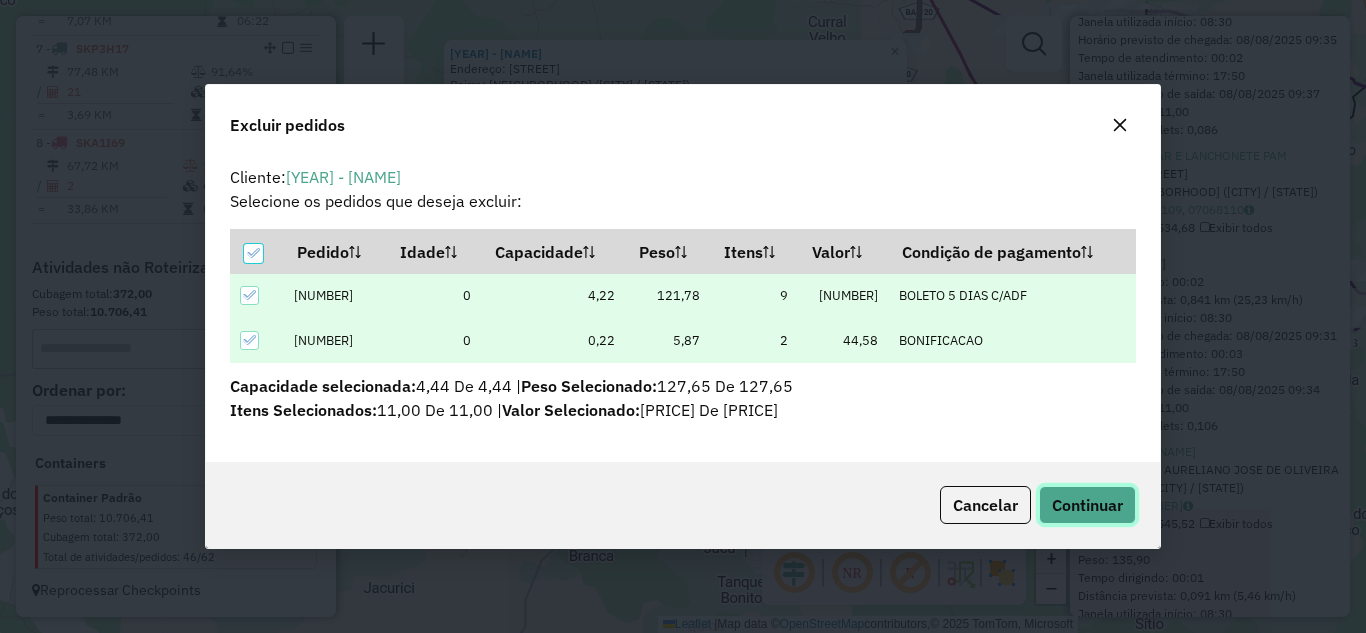 click on "Continuar" 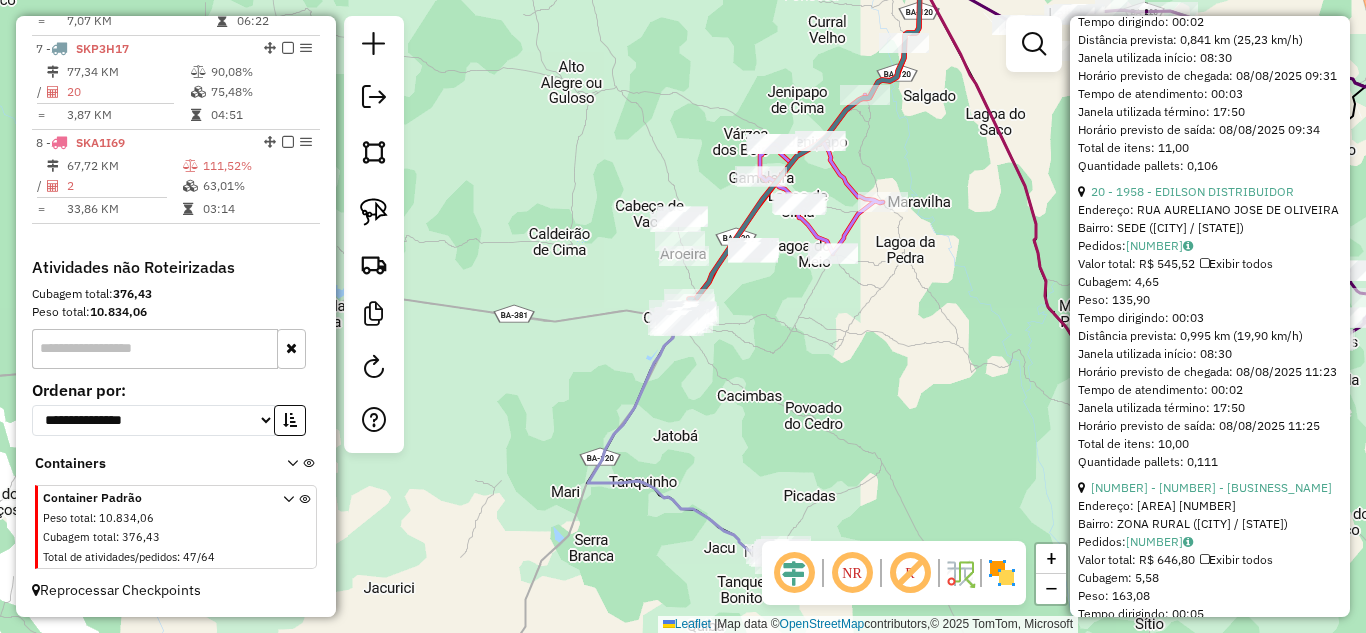 scroll, scrollTop: 569, scrollLeft: 0, axis: vertical 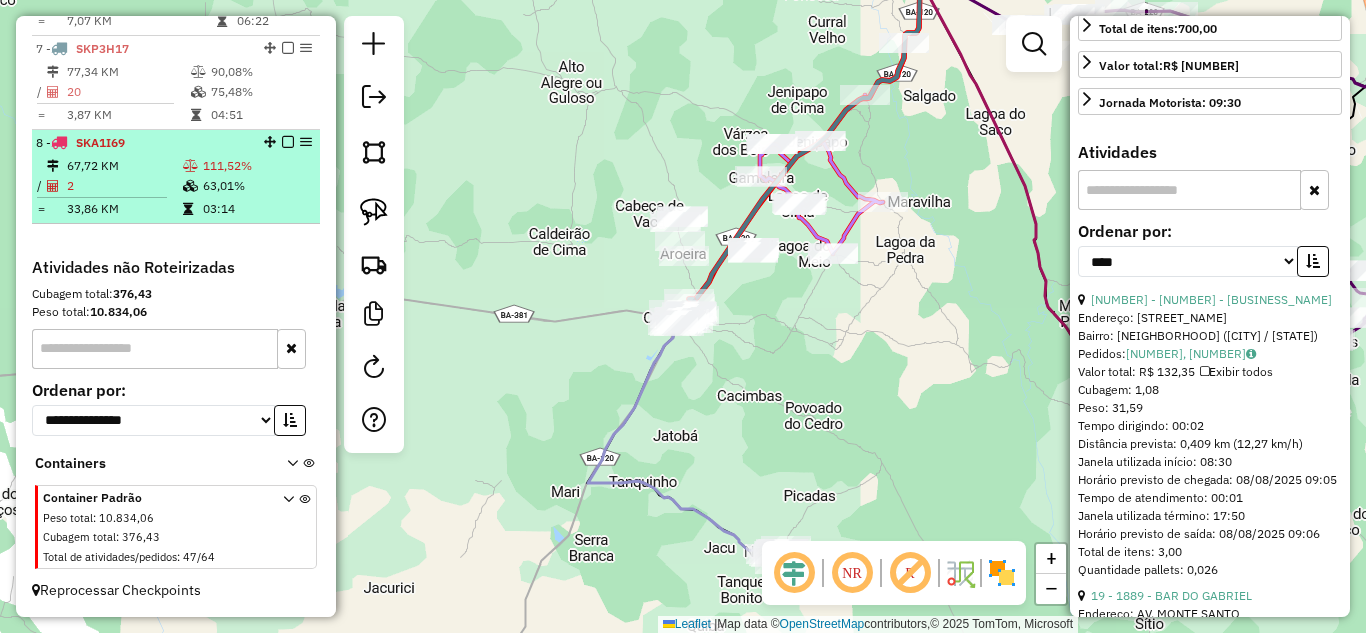 click on "67,72 KM" at bounding box center (124, 166) 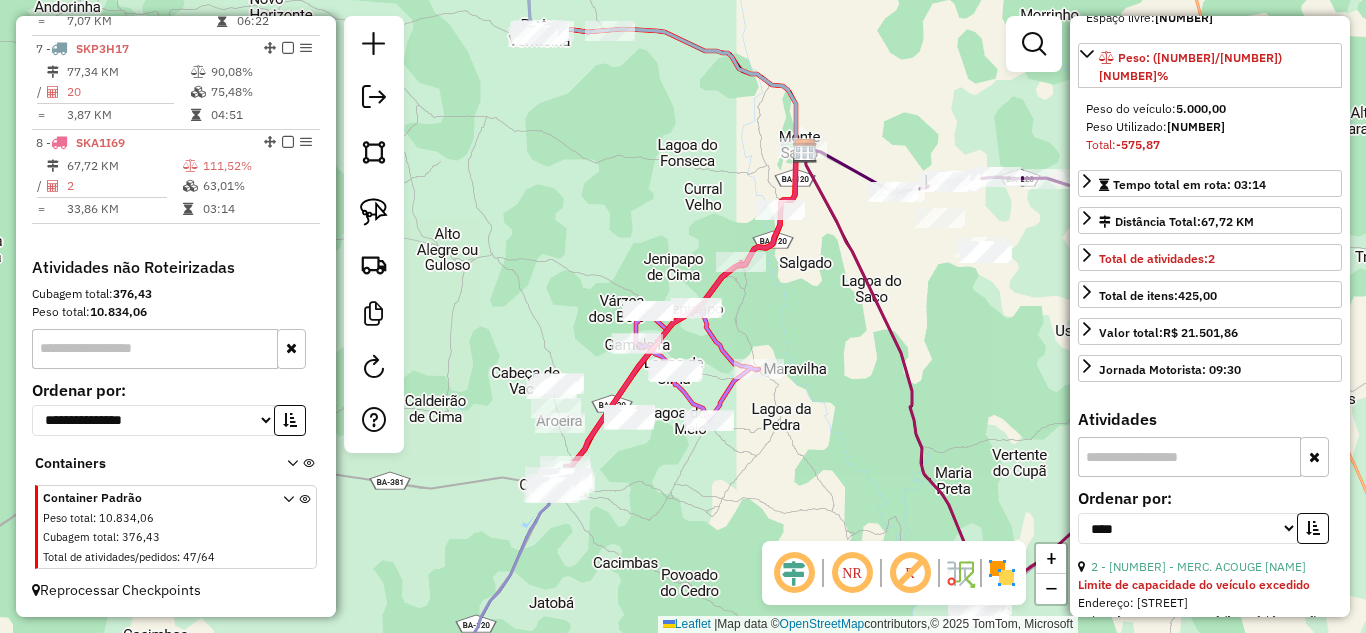 scroll, scrollTop: 84, scrollLeft: 0, axis: vertical 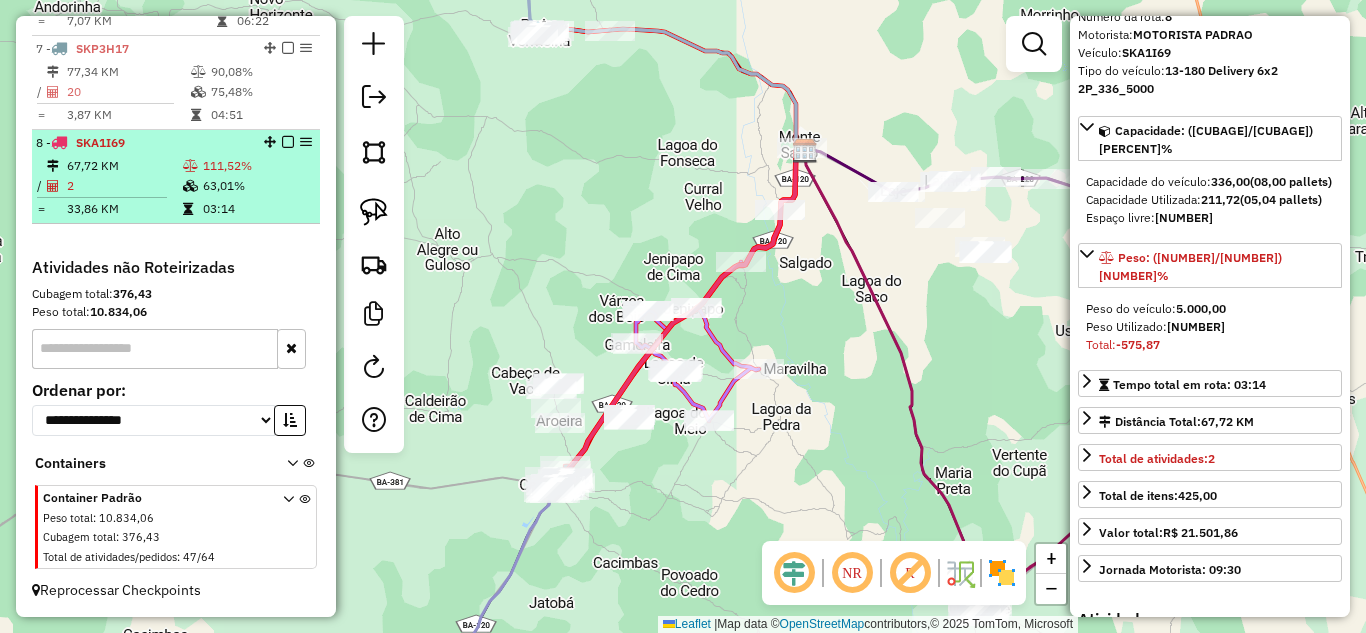 click at bounding box center [190, 166] 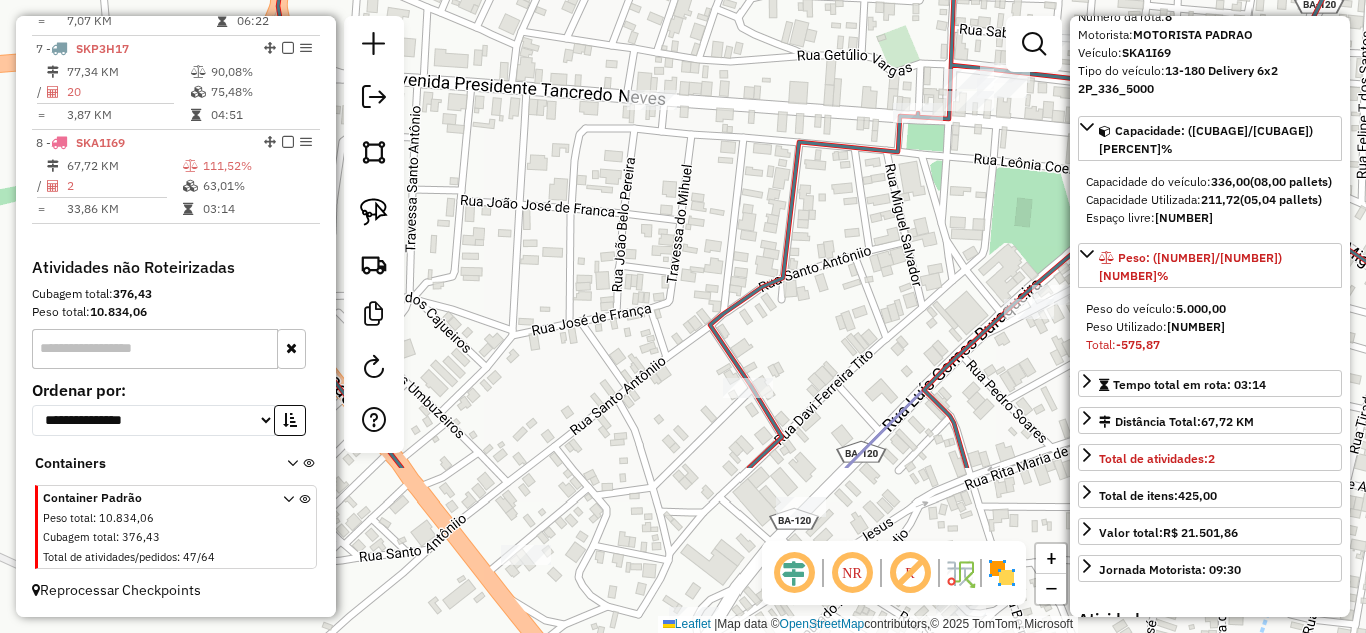 drag, startPoint x: 552, startPoint y: 470, endPoint x: 875, endPoint y: 252, distance: 389.6832 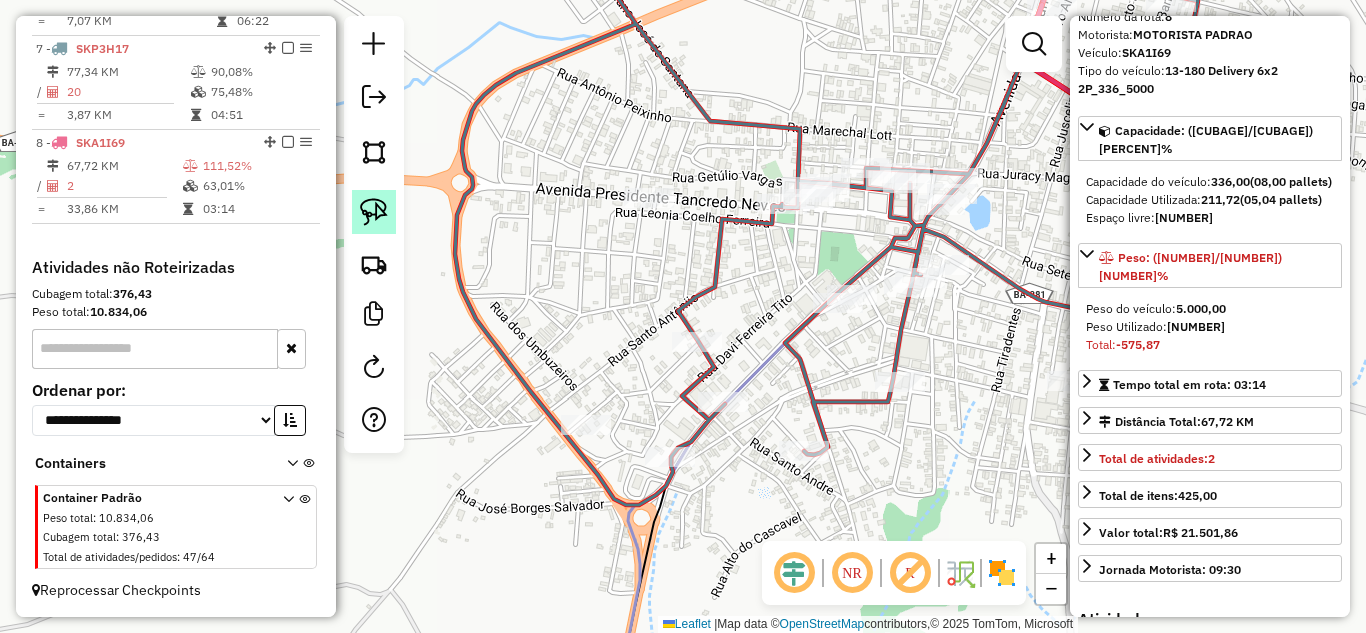 click 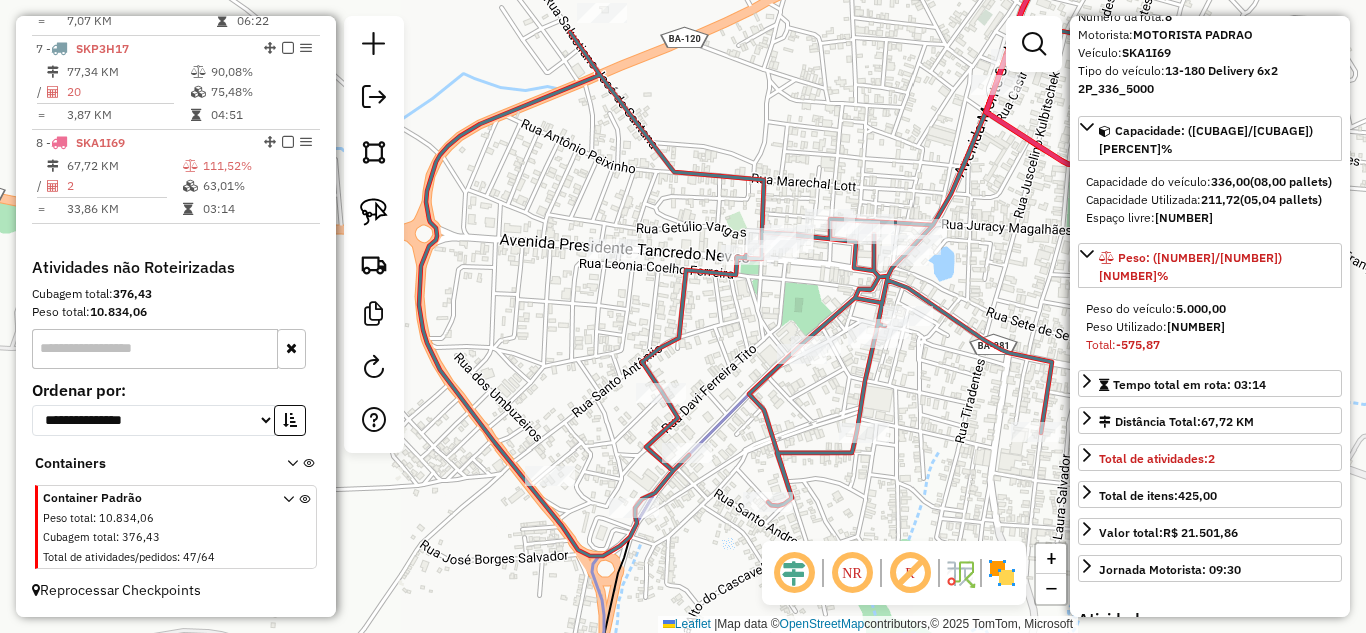 drag, startPoint x: 563, startPoint y: 302, endPoint x: 527, endPoint y: 353, distance: 62.425957 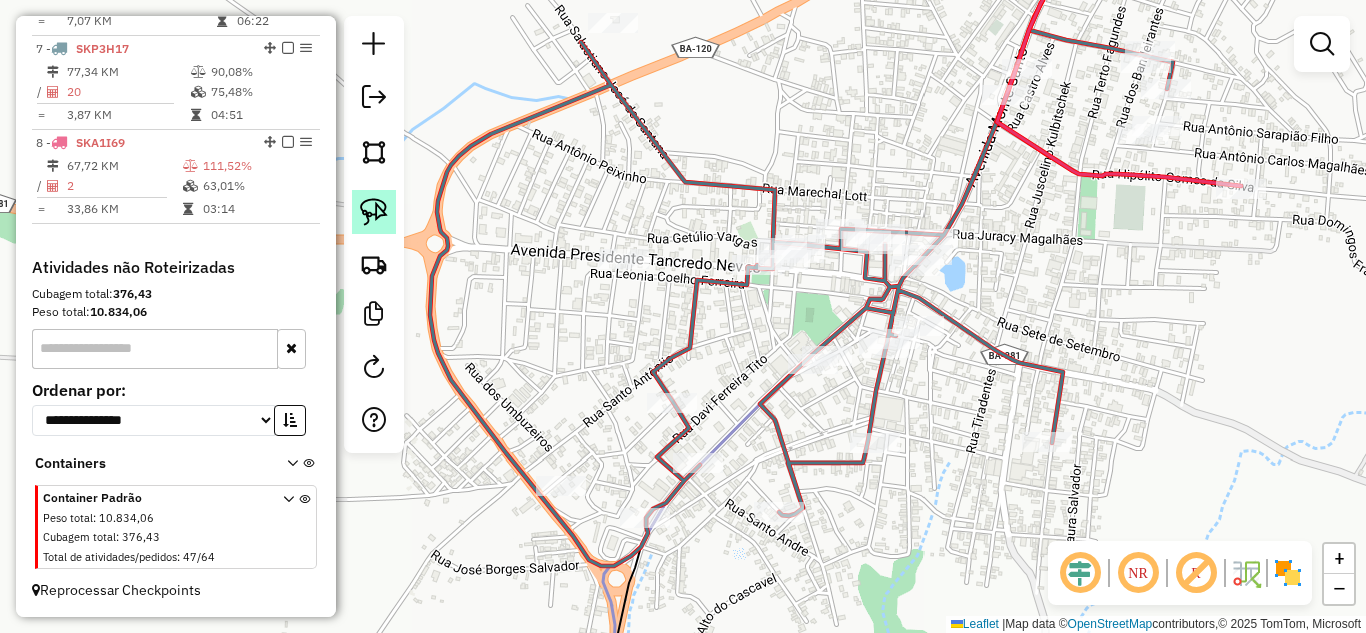 click 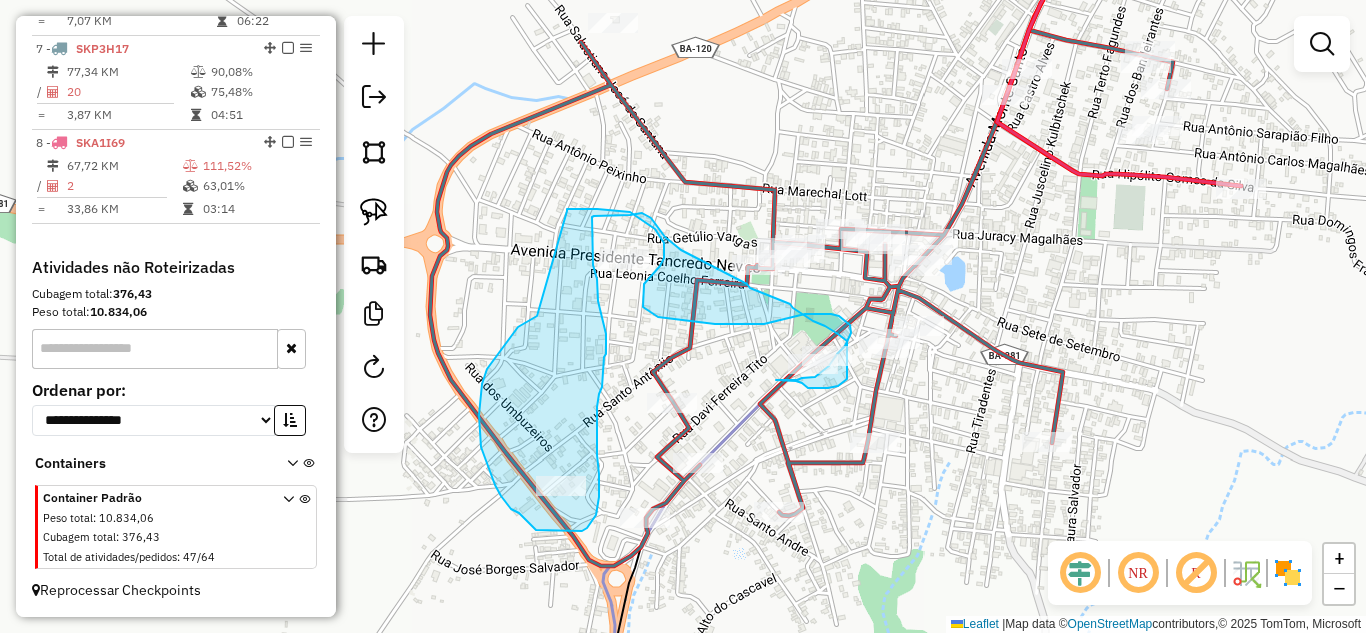 drag, startPoint x: 537, startPoint y: 316, endPoint x: 567, endPoint y: 211, distance: 109.201645 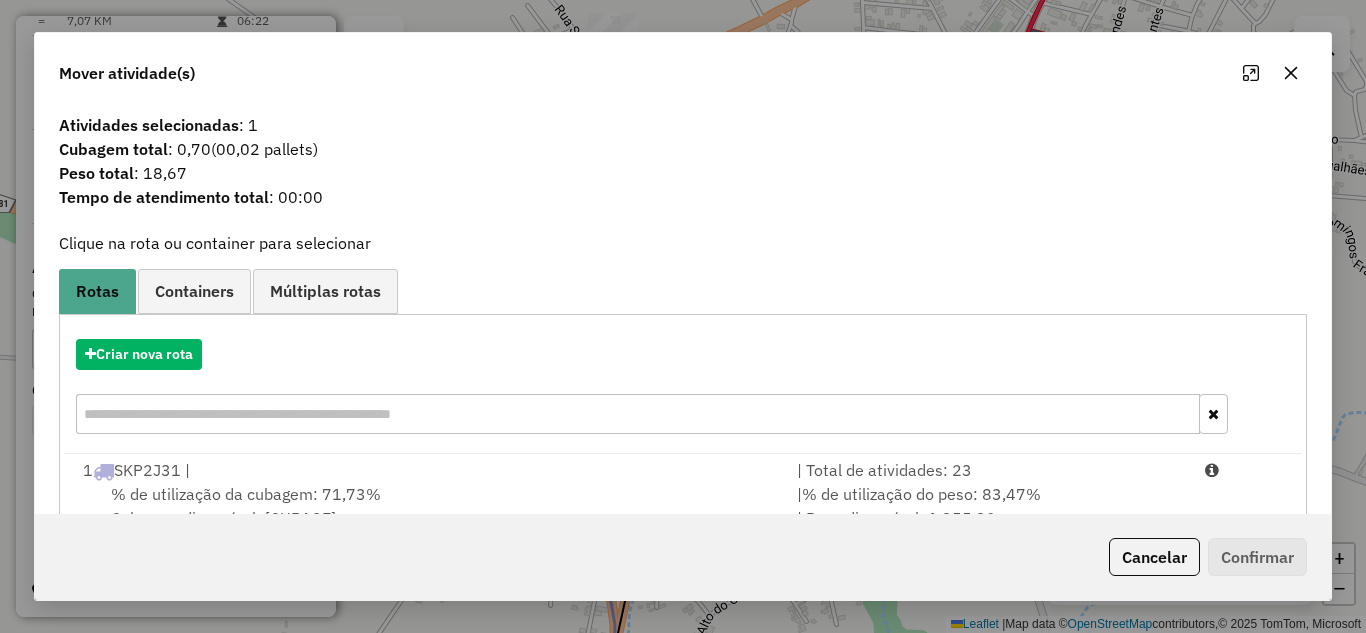 click 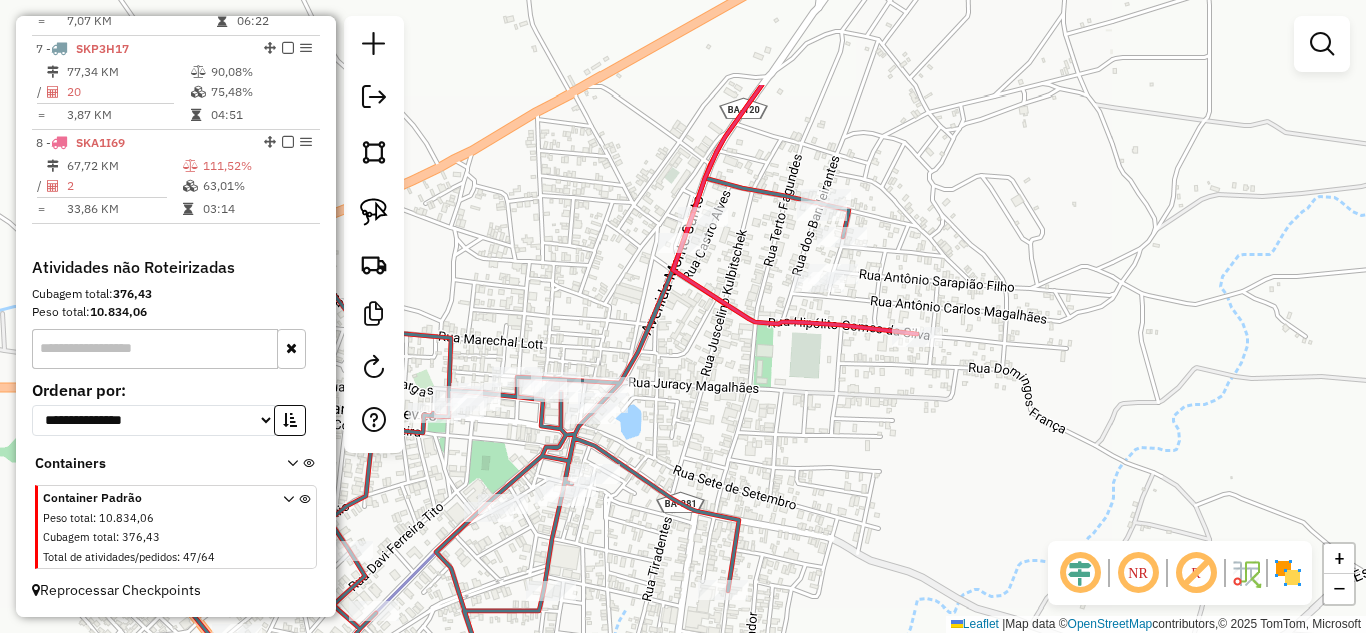drag, startPoint x: 1050, startPoint y: 276, endPoint x: 726, endPoint y: 424, distance: 356.20218 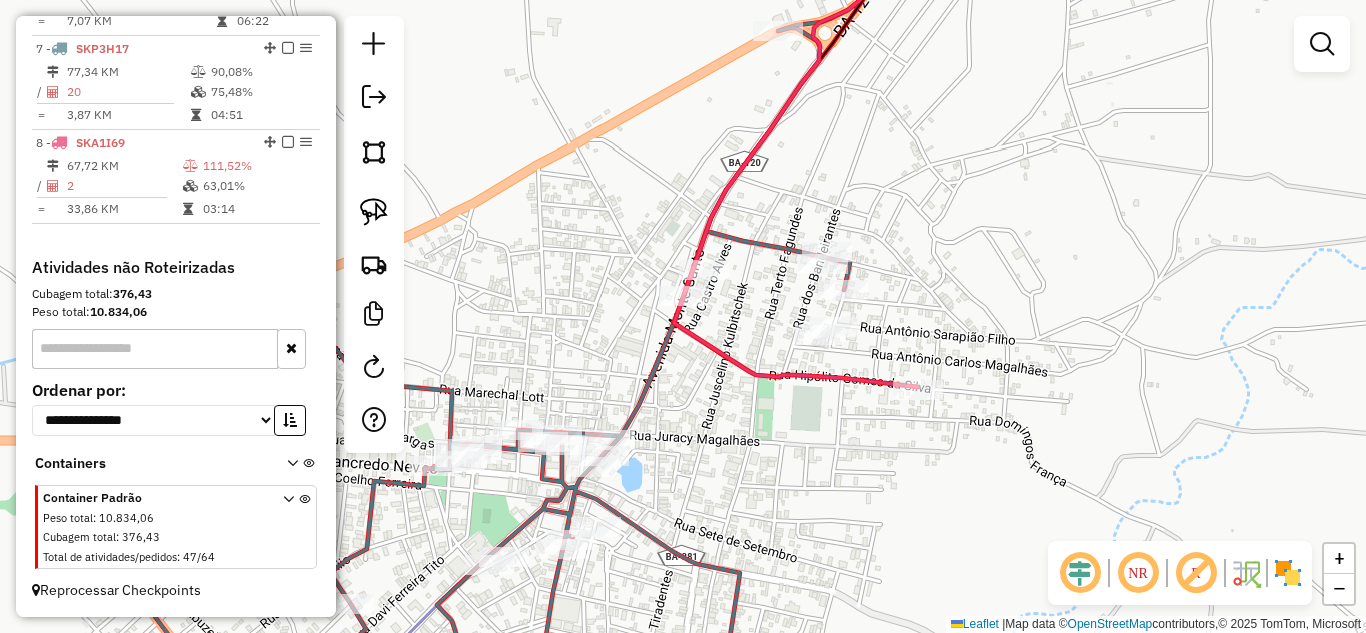 drag, startPoint x: 710, startPoint y: 396, endPoint x: 702, endPoint y: 467, distance: 71.44928 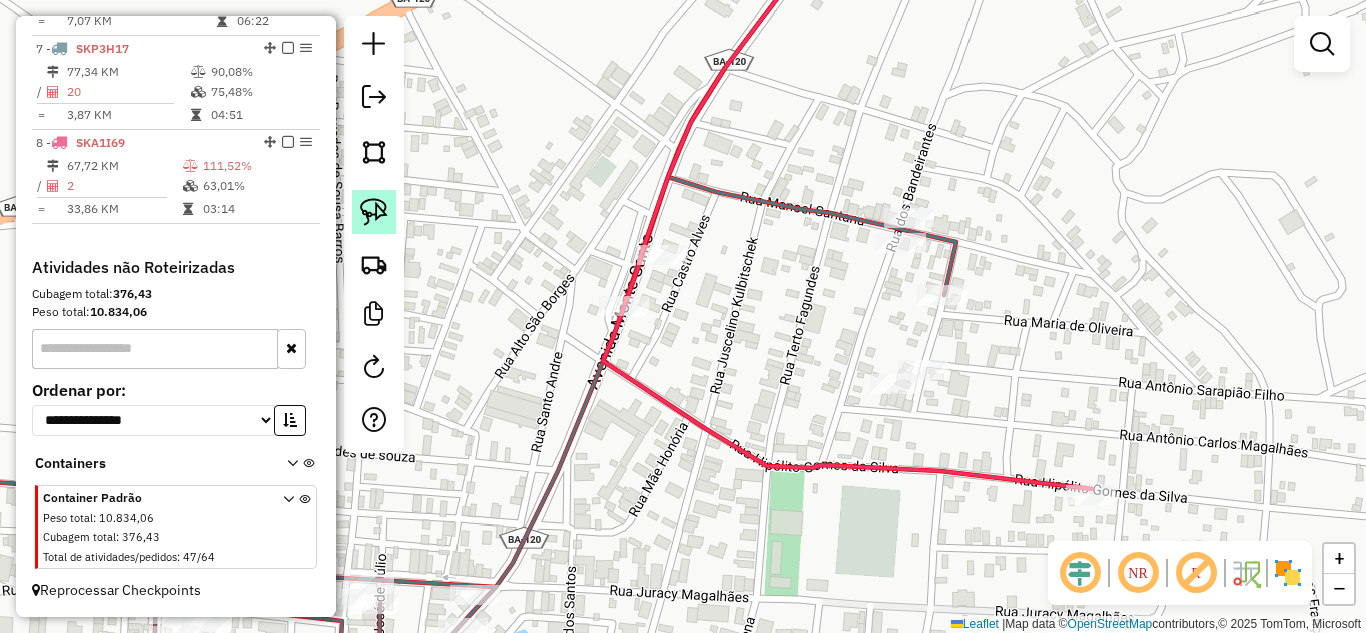 drag, startPoint x: 383, startPoint y: 211, endPoint x: 398, endPoint y: 209, distance: 15.132746 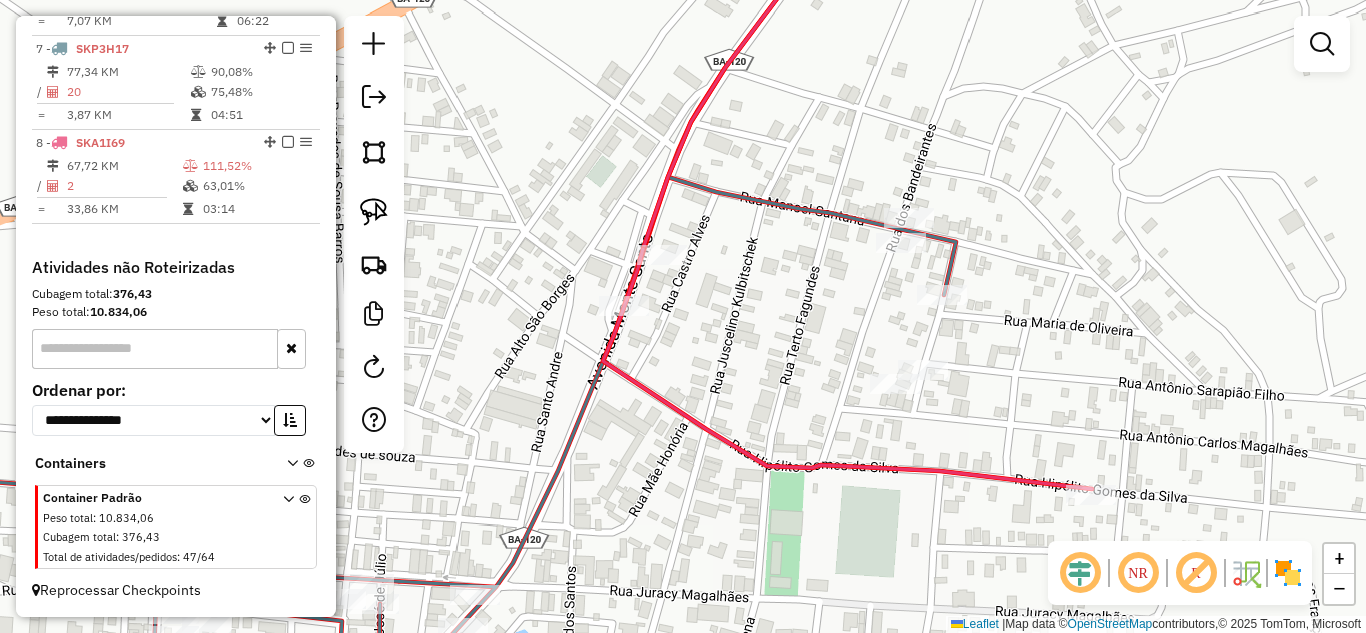 click 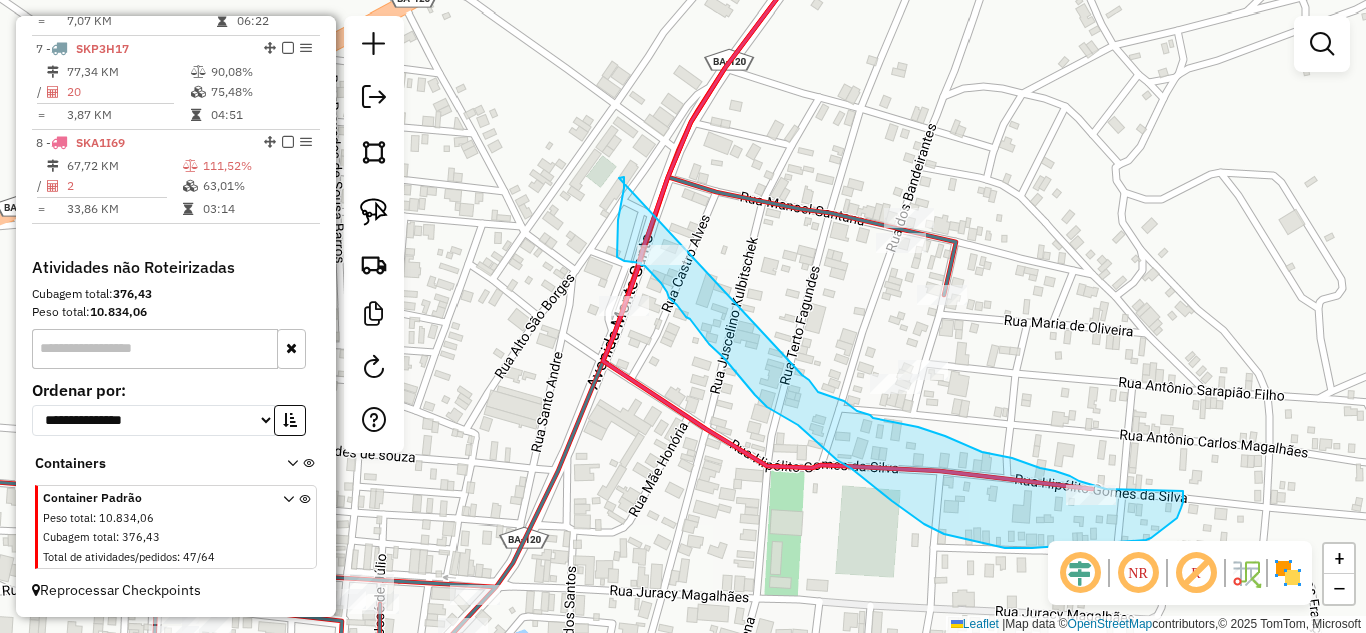drag, startPoint x: 619, startPoint y: 178, endPoint x: 790, endPoint y: 362, distance: 251.19116 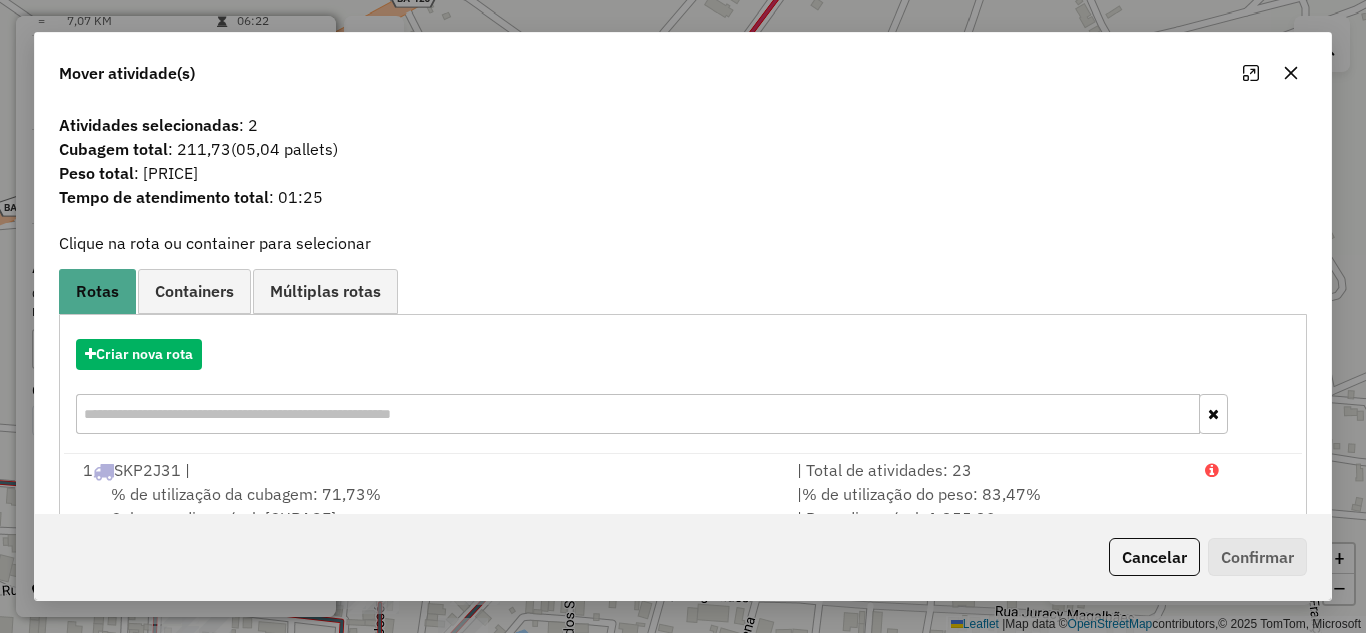 click 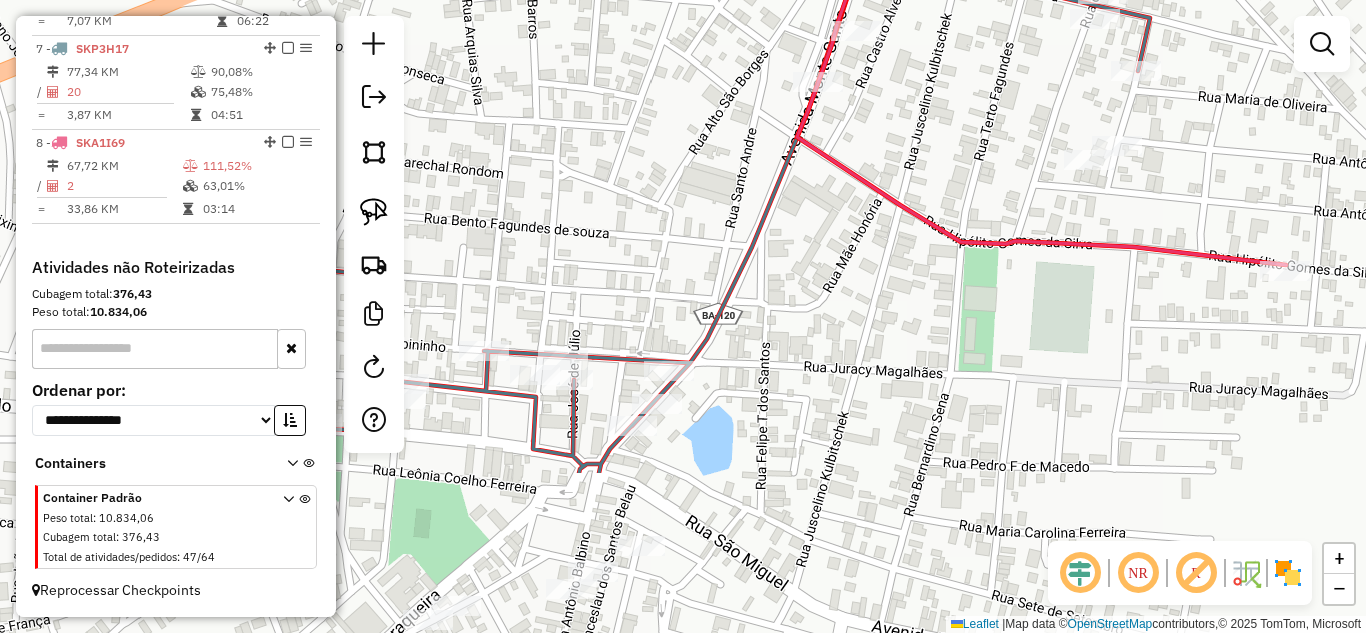 drag, startPoint x: 748, startPoint y: 385, endPoint x: 547, endPoint y: 156, distance: 304.69986 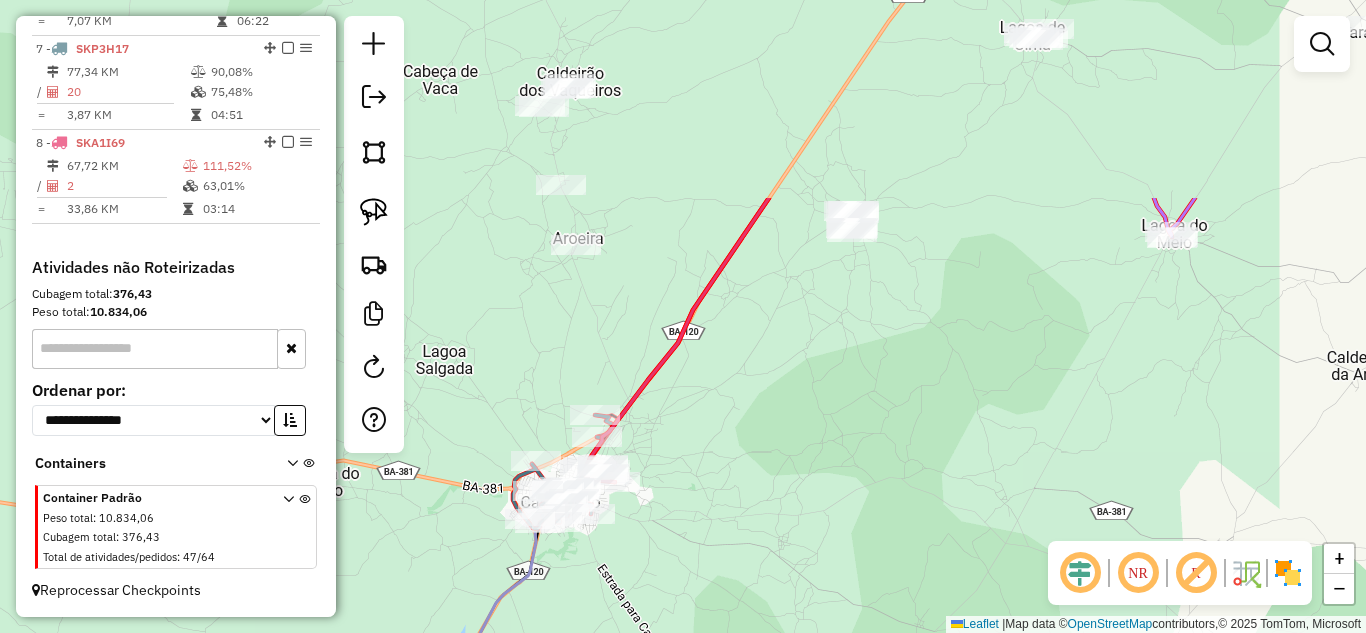drag, startPoint x: 689, startPoint y: 140, endPoint x: 677, endPoint y: 401, distance: 261.27573 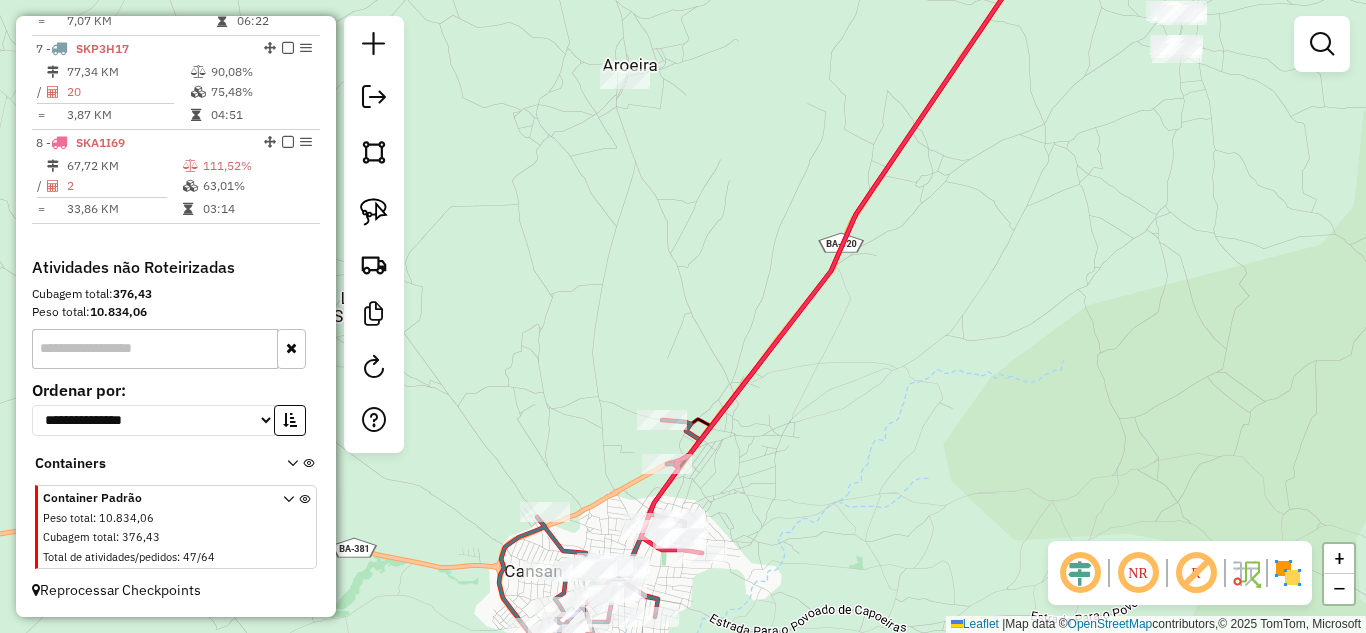 drag, startPoint x: 729, startPoint y: 343, endPoint x: 917, endPoint y: 276, distance: 199.58206 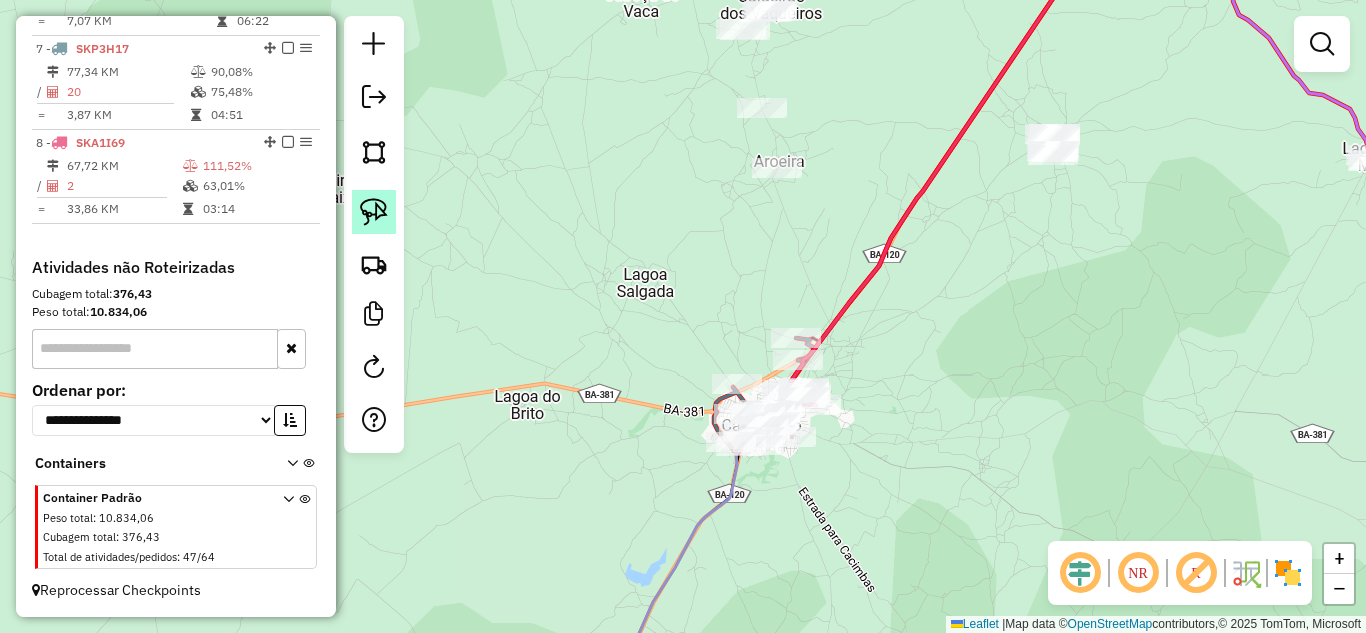 click 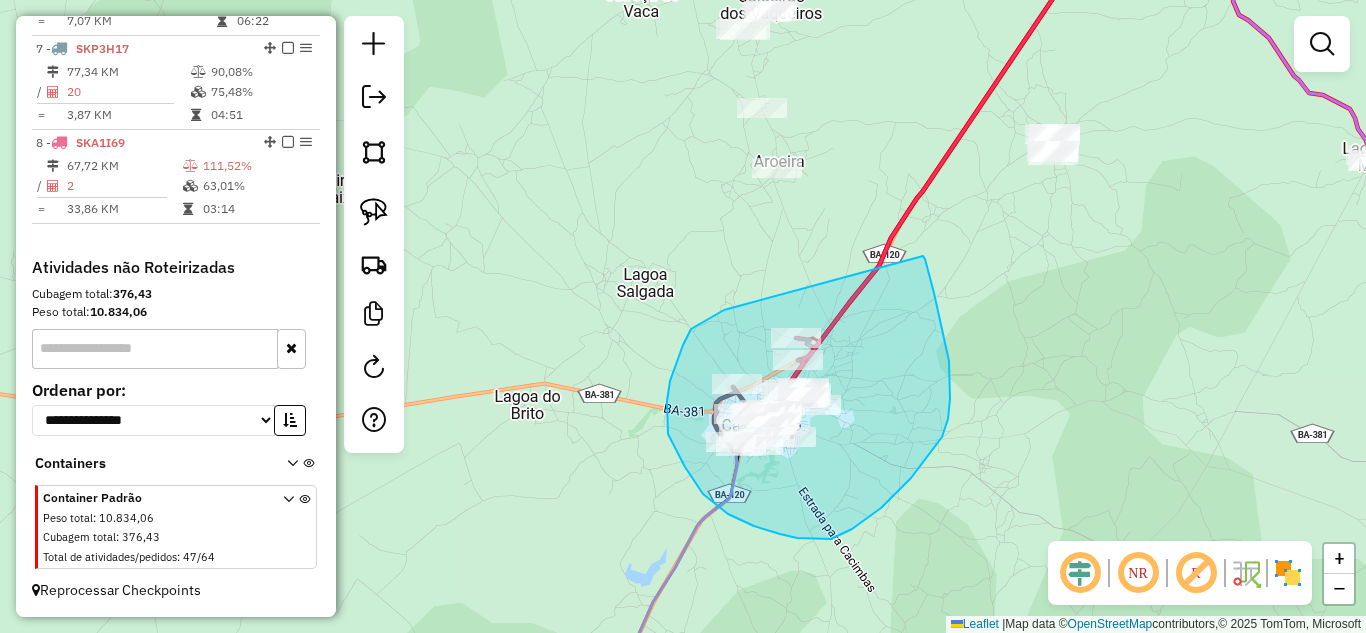 drag, startPoint x: 724, startPoint y: 310, endPoint x: 913, endPoint y: 253, distance: 197.4082 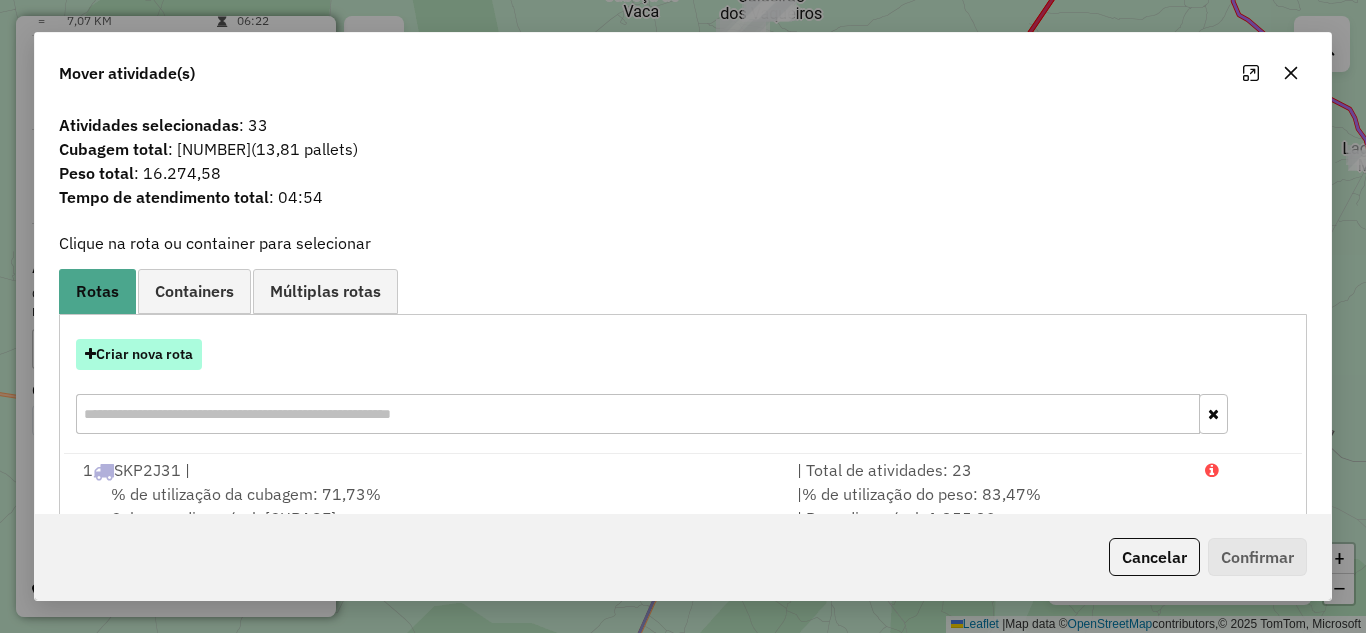 click on "Criar nova rota" at bounding box center [139, 354] 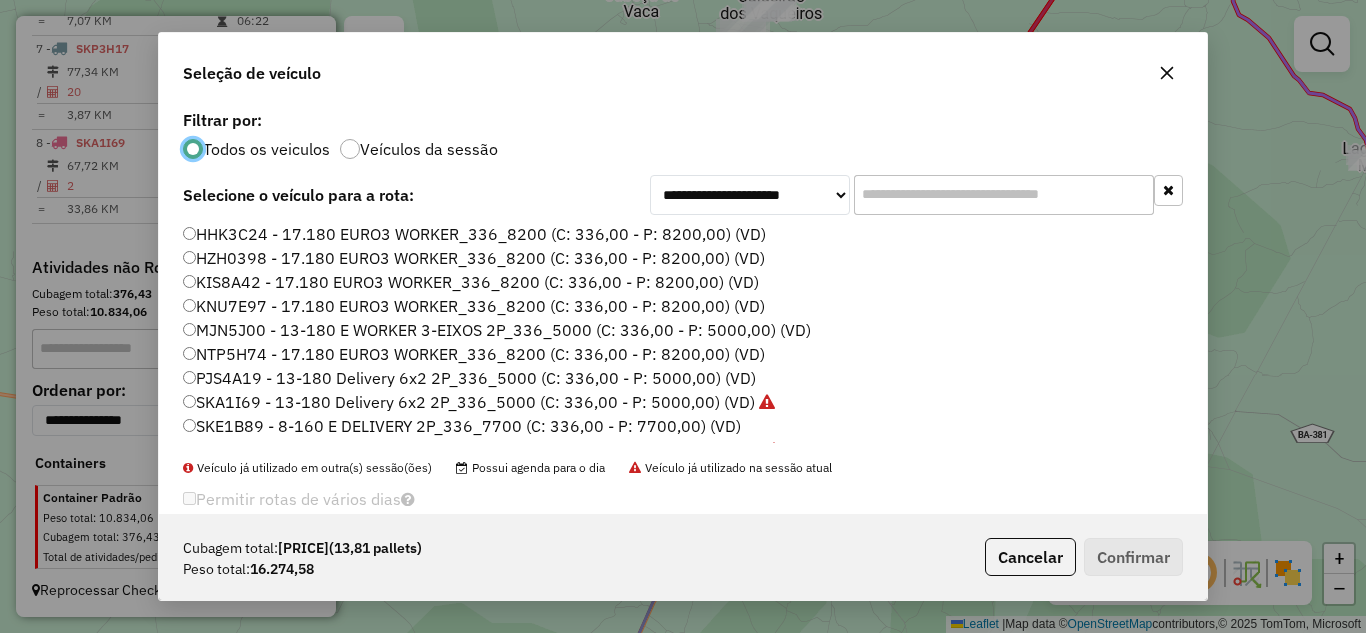 scroll, scrollTop: 11, scrollLeft: 6, axis: both 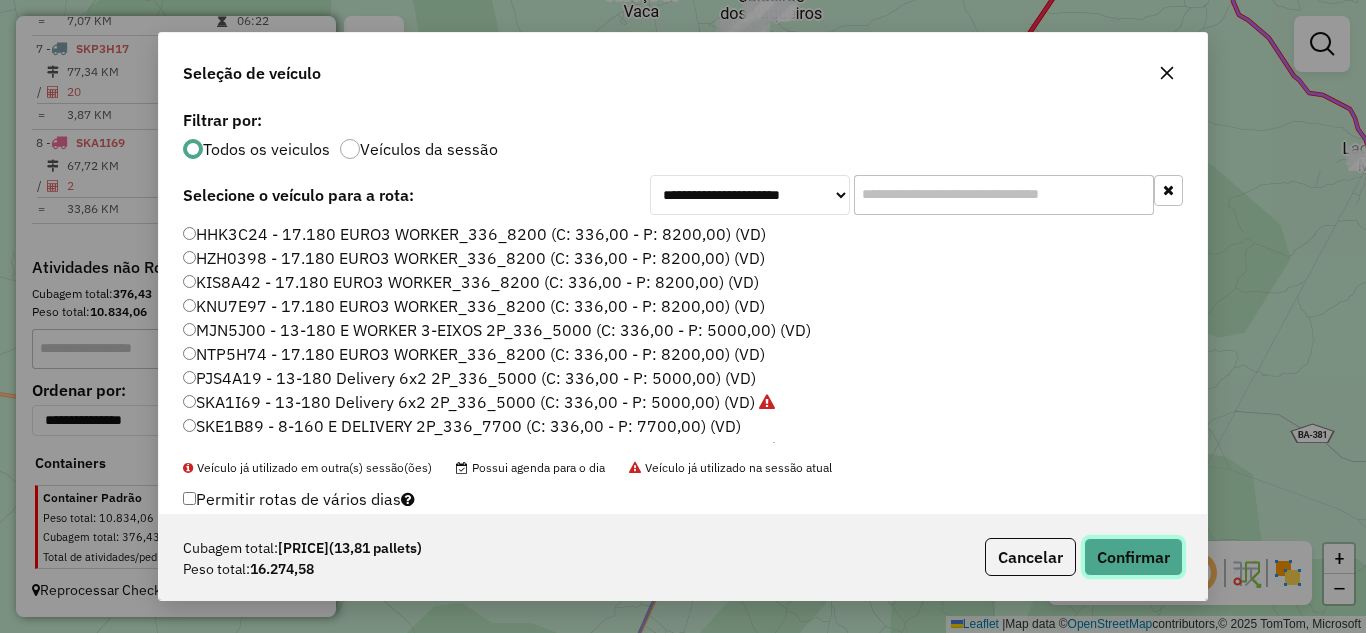 click on "Confirmar" 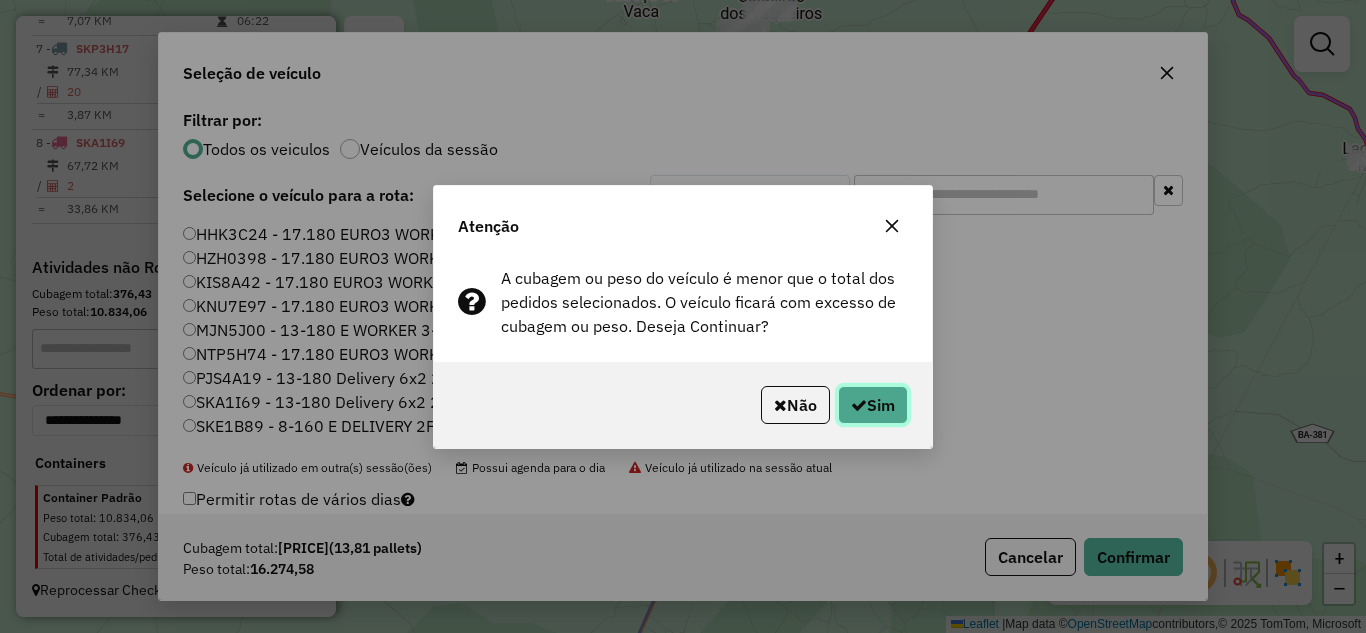 click on "Sim" 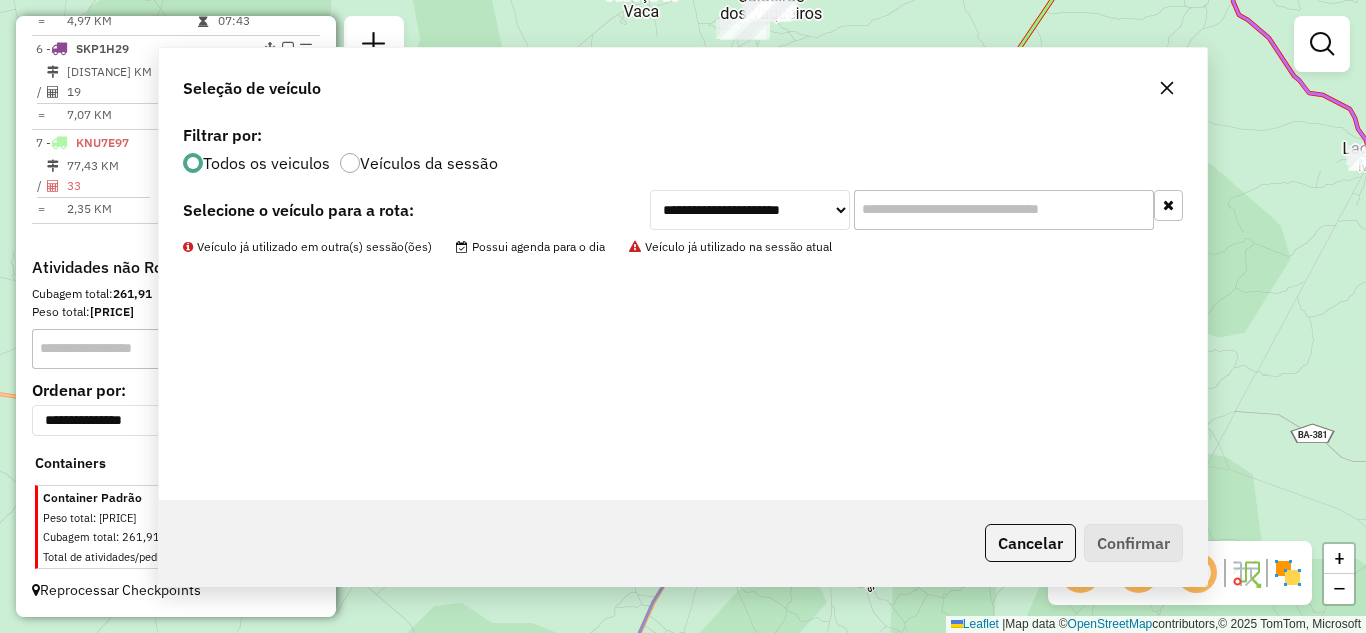 scroll, scrollTop: 1200, scrollLeft: 0, axis: vertical 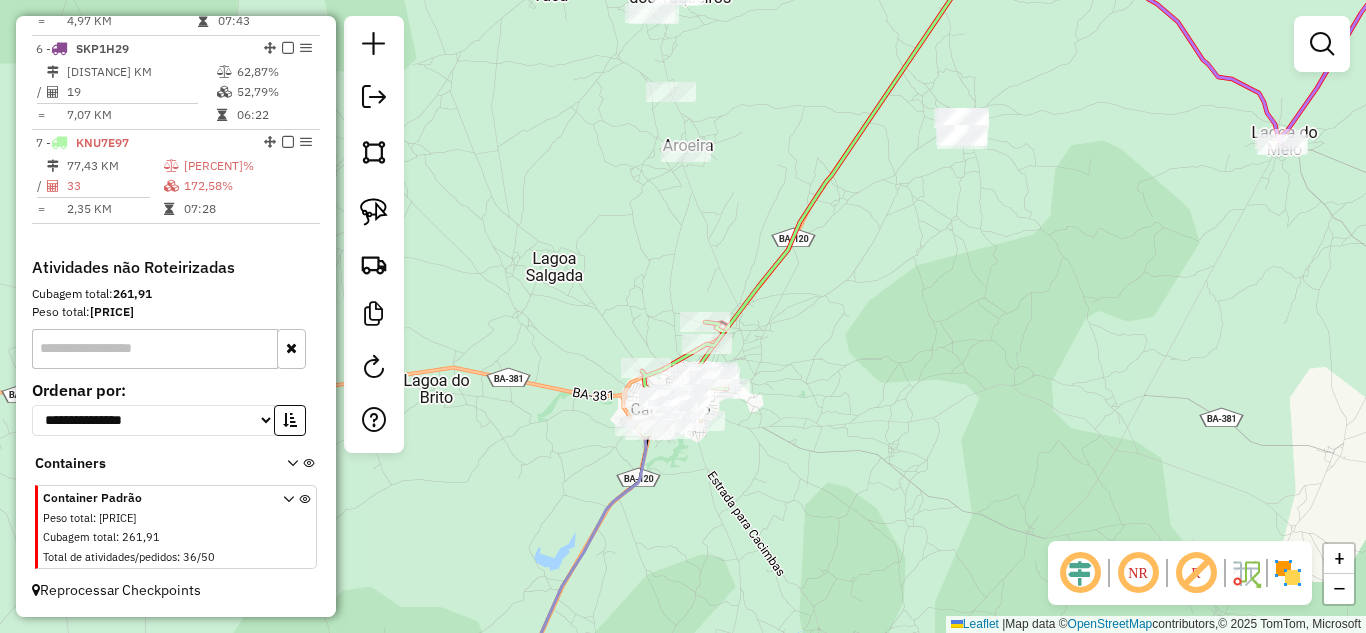 drag, startPoint x: 890, startPoint y: 162, endPoint x: 799, endPoint y: 146, distance: 92.39589 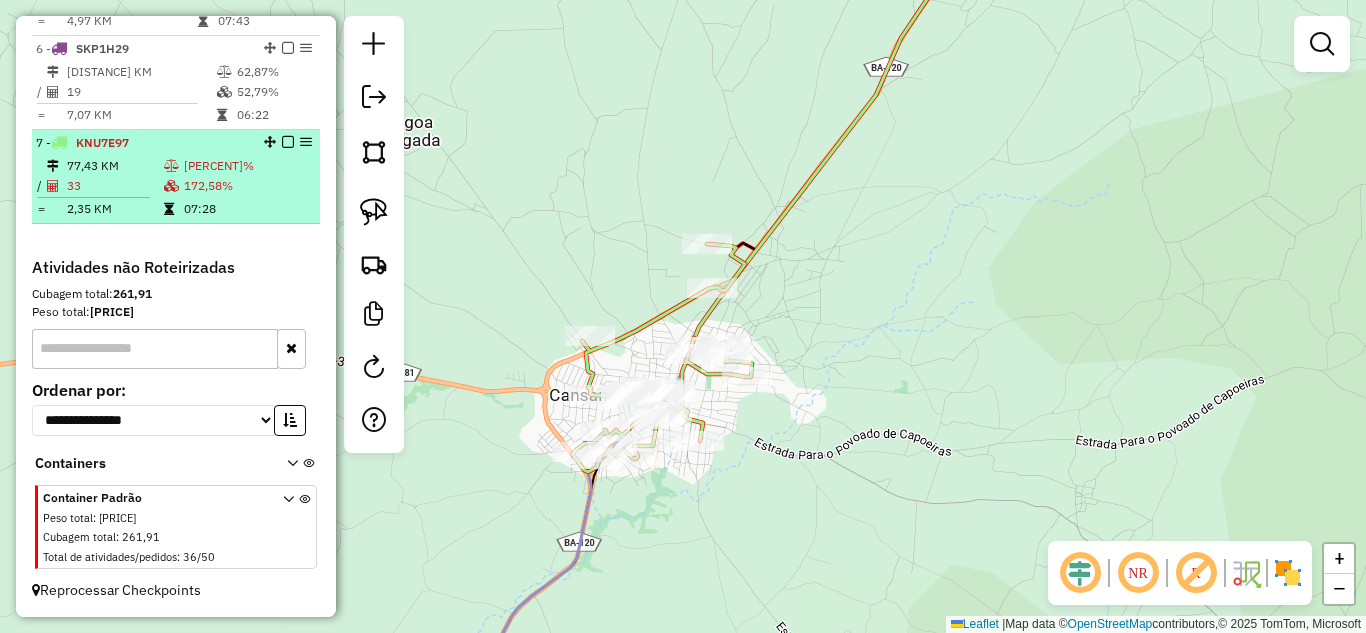 click on "77,43 KM" at bounding box center [114, 166] 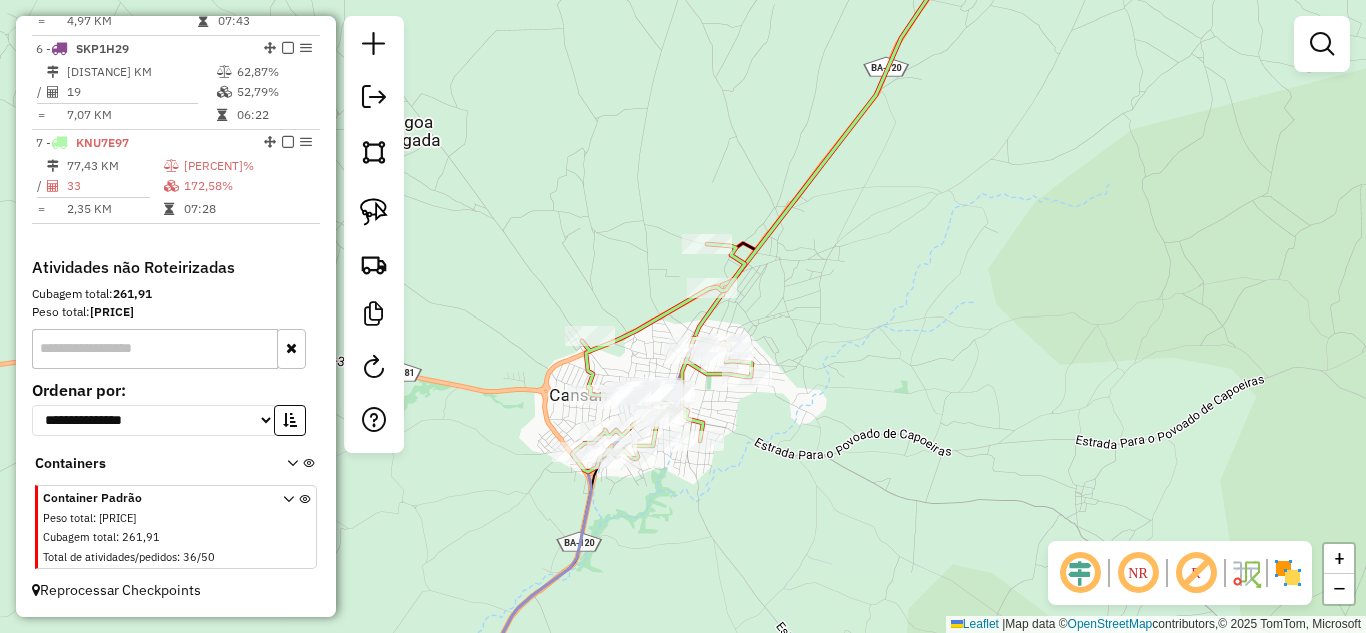 select on "*********" 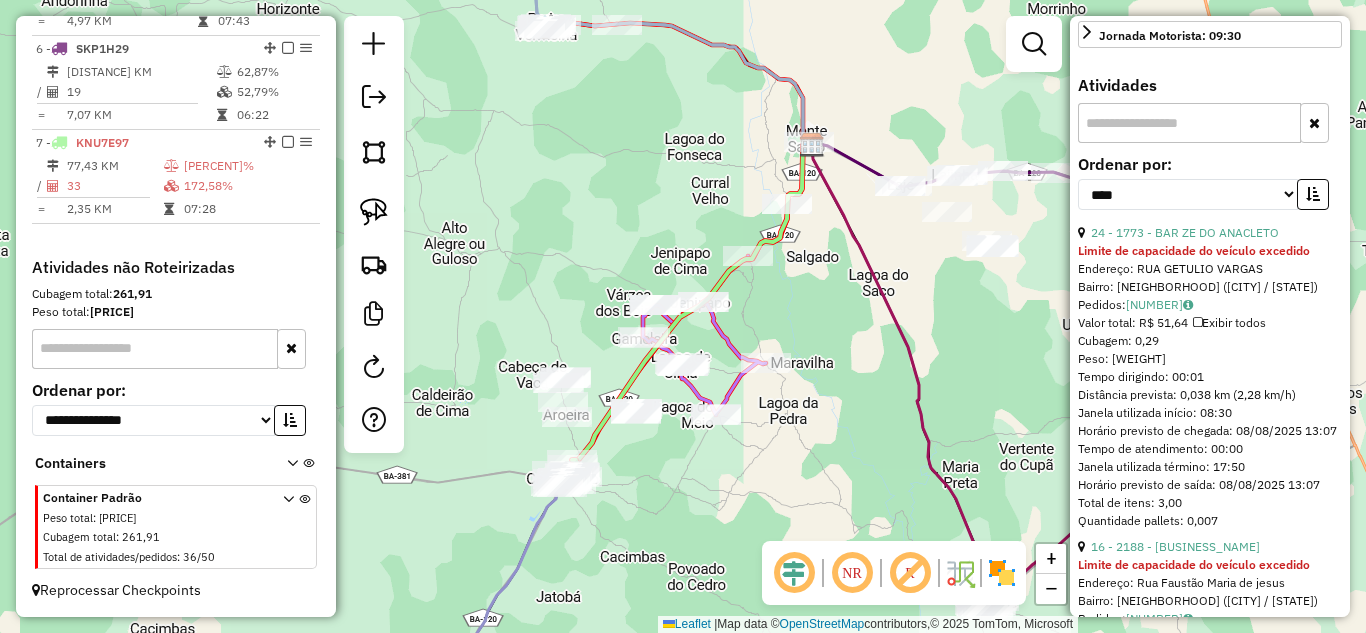 scroll, scrollTop: 667, scrollLeft: 0, axis: vertical 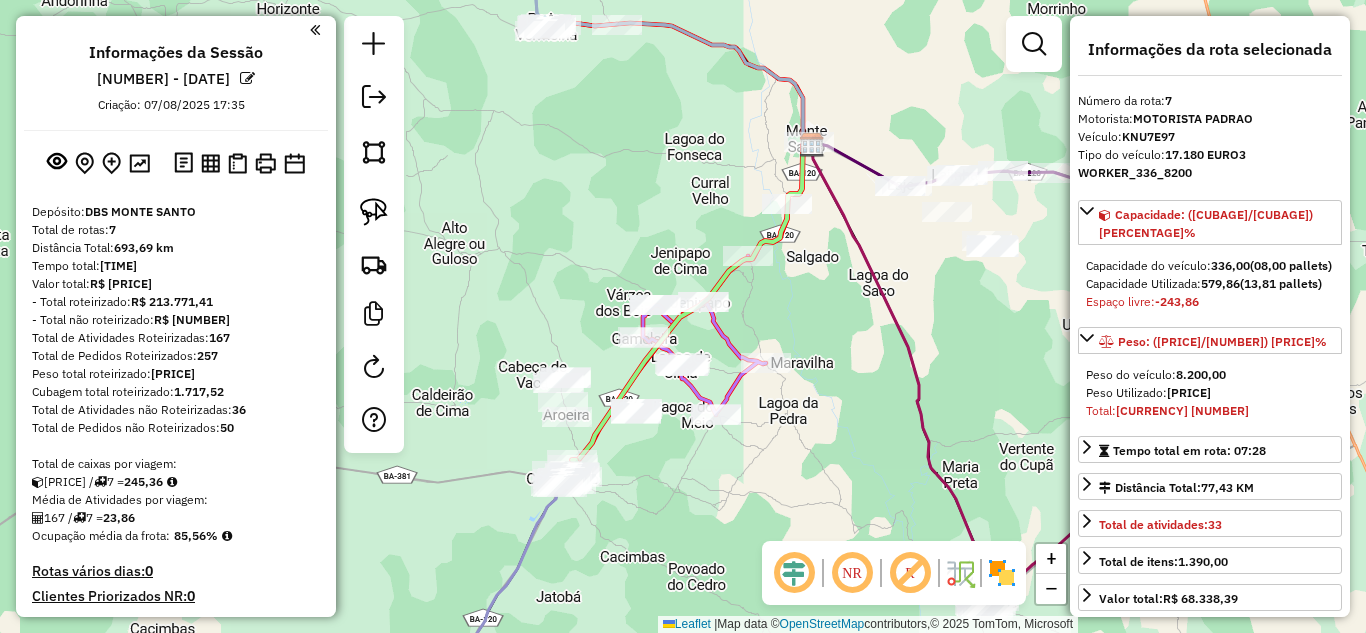 select on "*********" 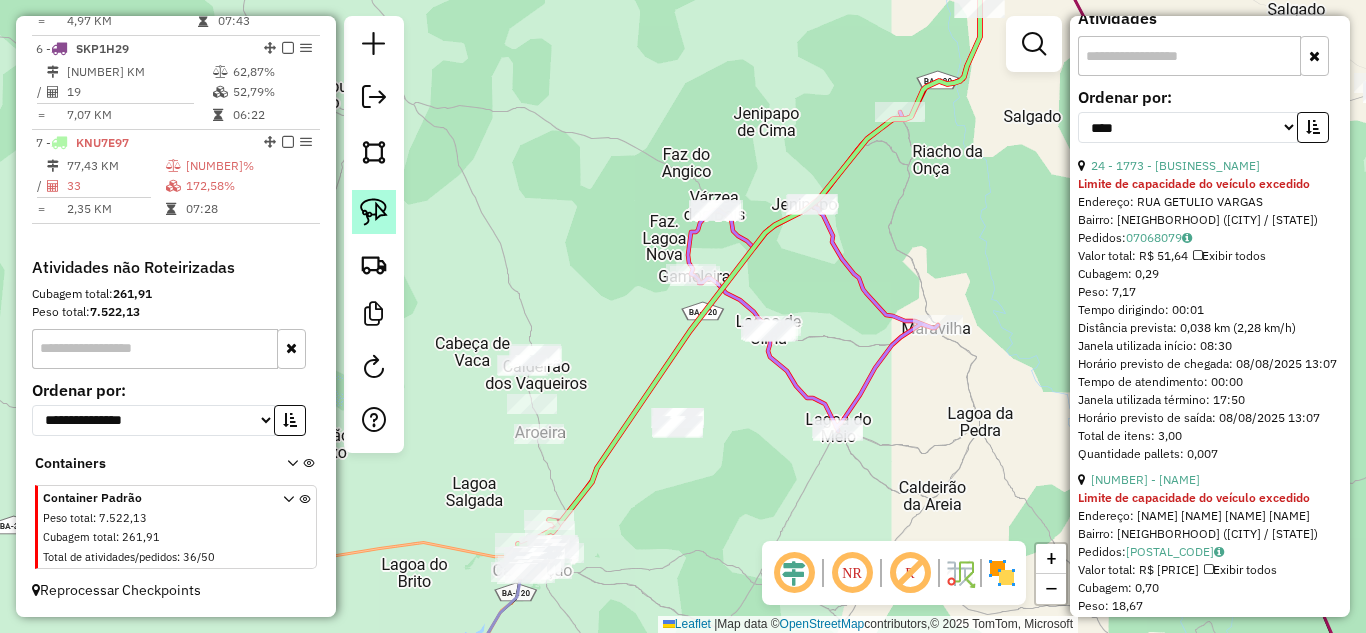 click 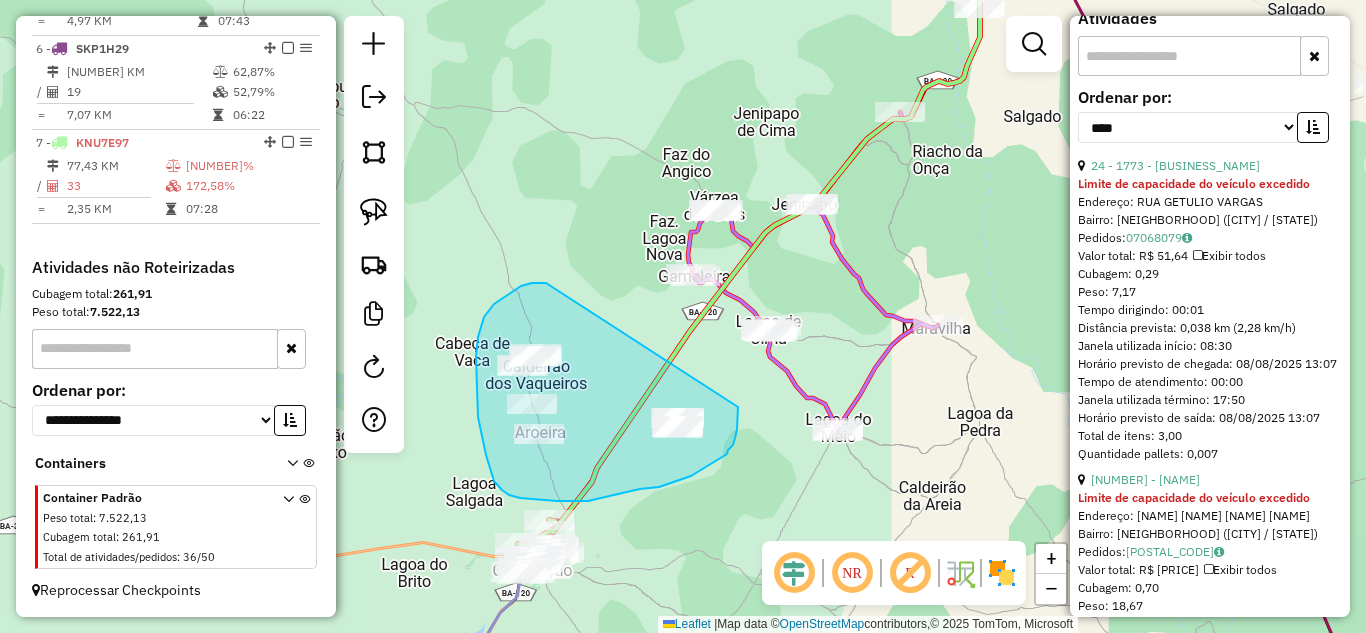 drag, startPoint x: 544, startPoint y: 283, endPoint x: 738, endPoint y: 407, distance: 230.24335 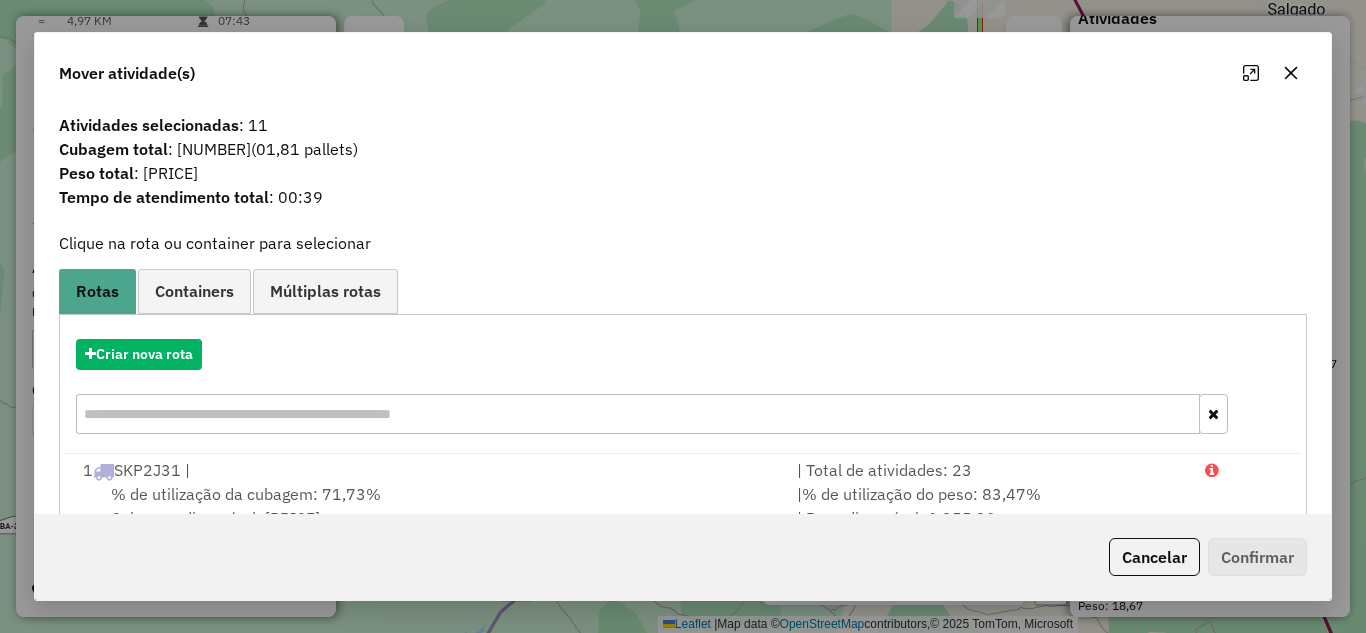 scroll, scrollTop: 167, scrollLeft: 0, axis: vertical 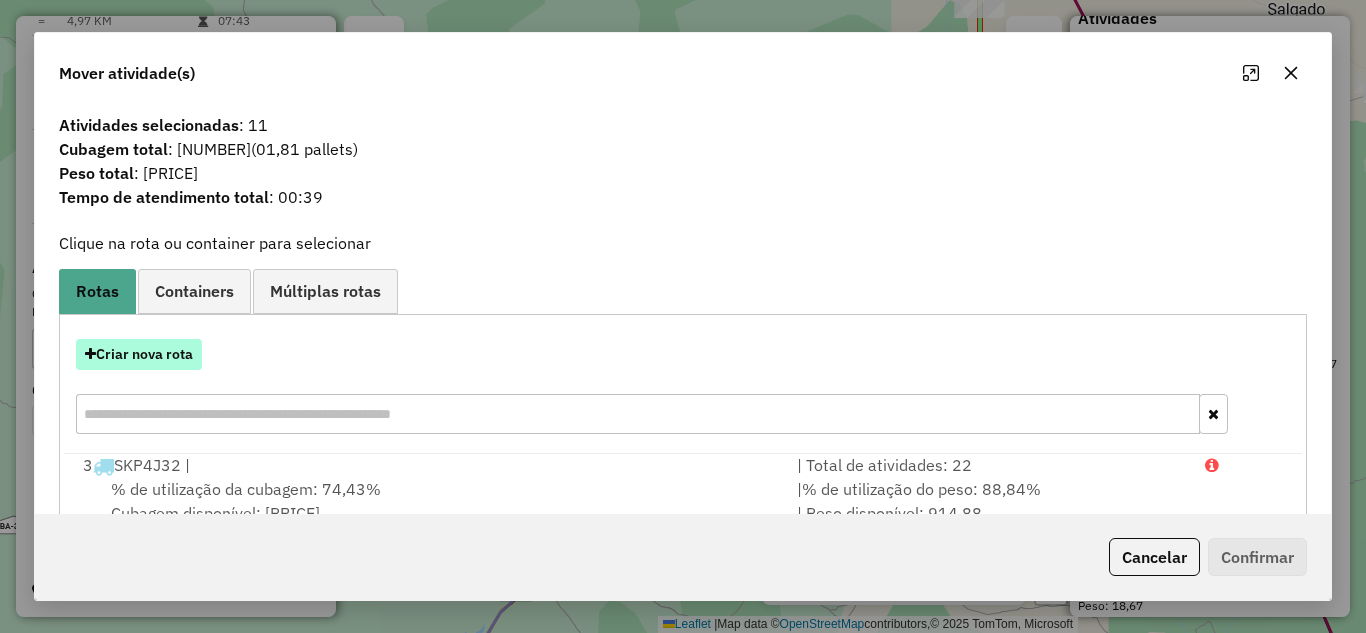 click on "Criar nova rota" at bounding box center [139, 354] 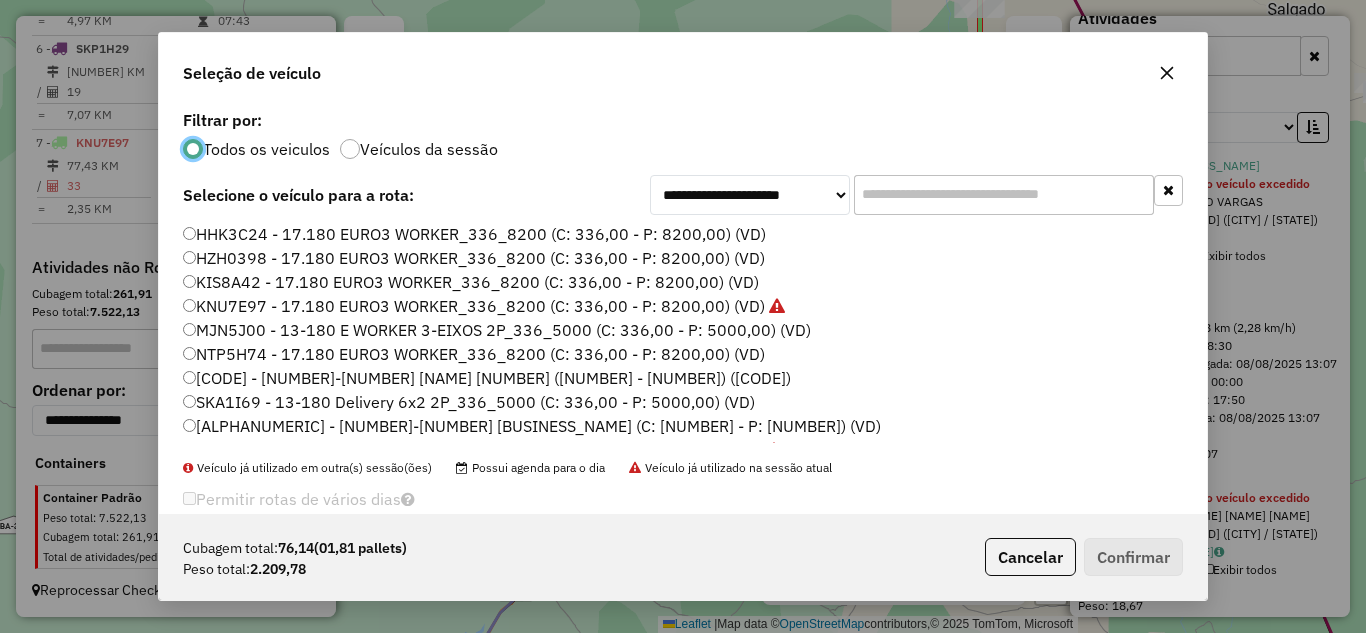 scroll, scrollTop: 11, scrollLeft: 6, axis: both 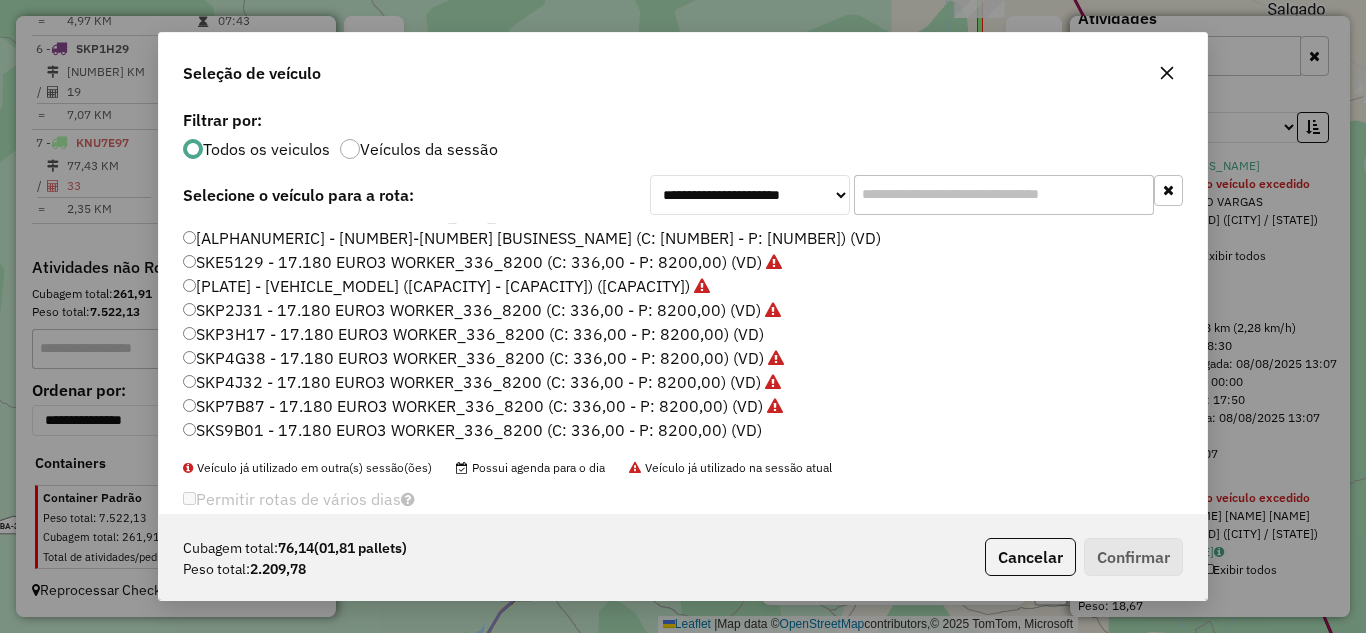click on "SKP3H17 - 17.180 EURO3 WORKER_336_8200 (C: 336,00 - P: 8200,00) (VD)" 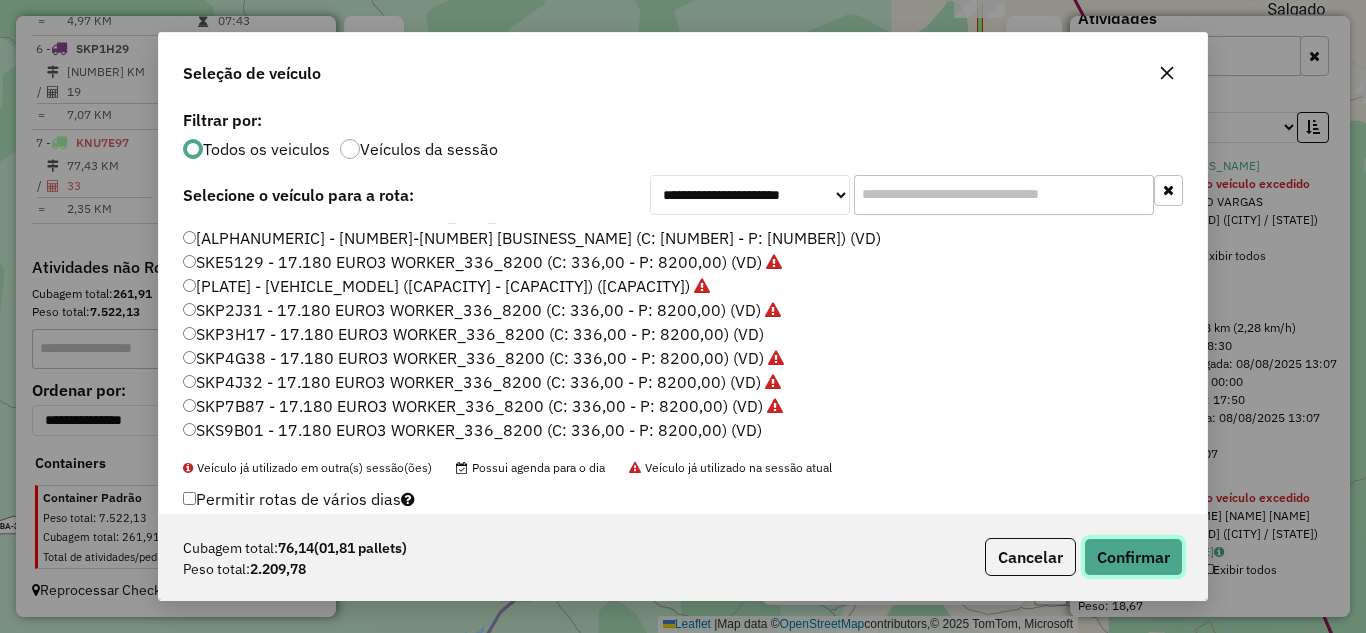 click on "Confirmar" 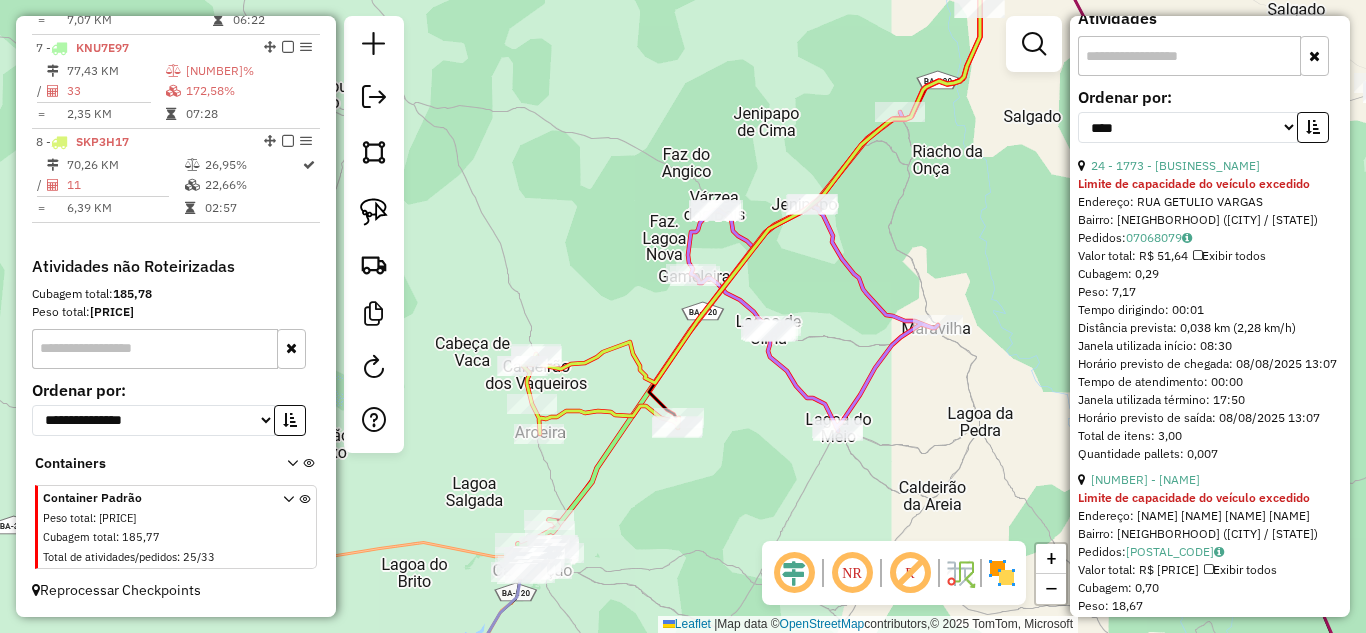 scroll, scrollTop: 1314, scrollLeft: 0, axis: vertical 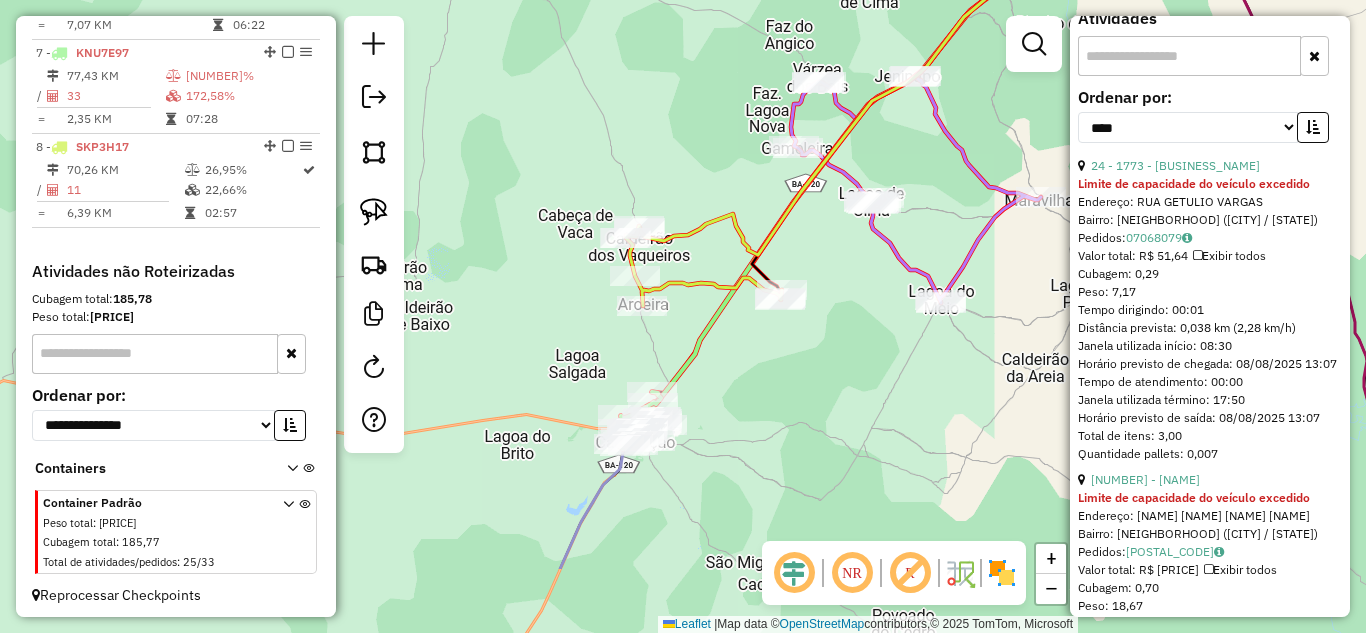 drag, startPoint x: 729, startPoint y: 518, endPoint x: 828, endPoint y: 379, distance: 170.65169 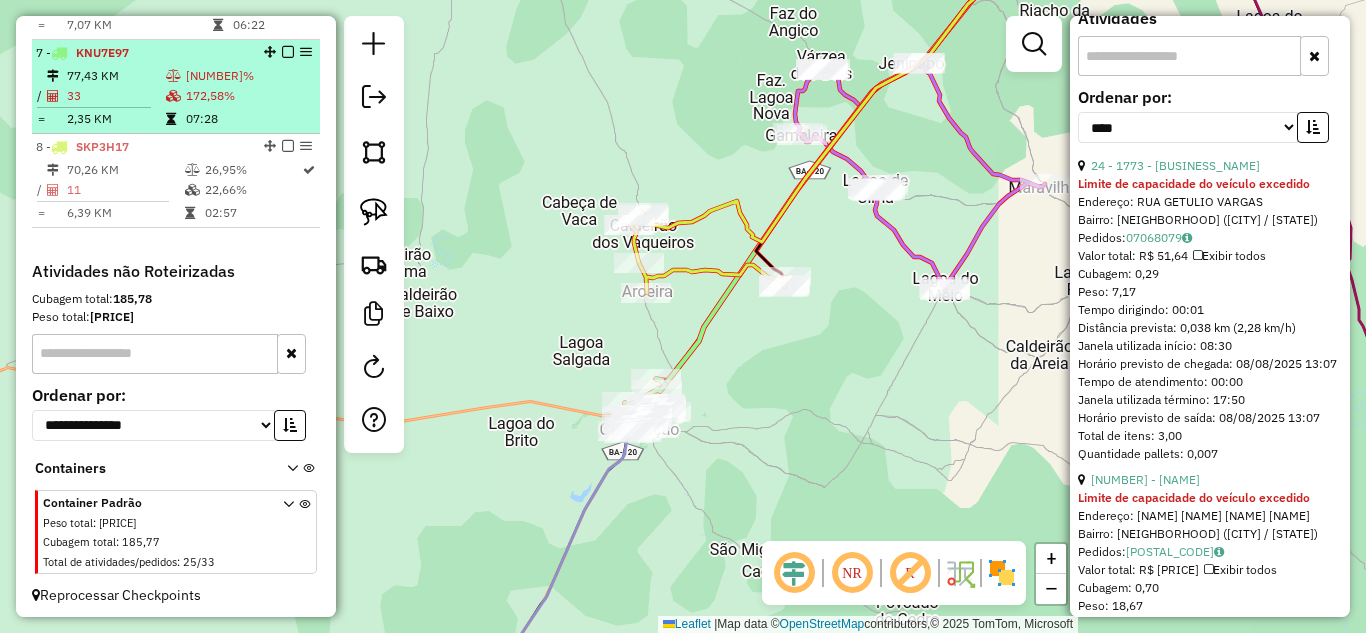 click on "2,35 KM" at bounding box center (115, 119) 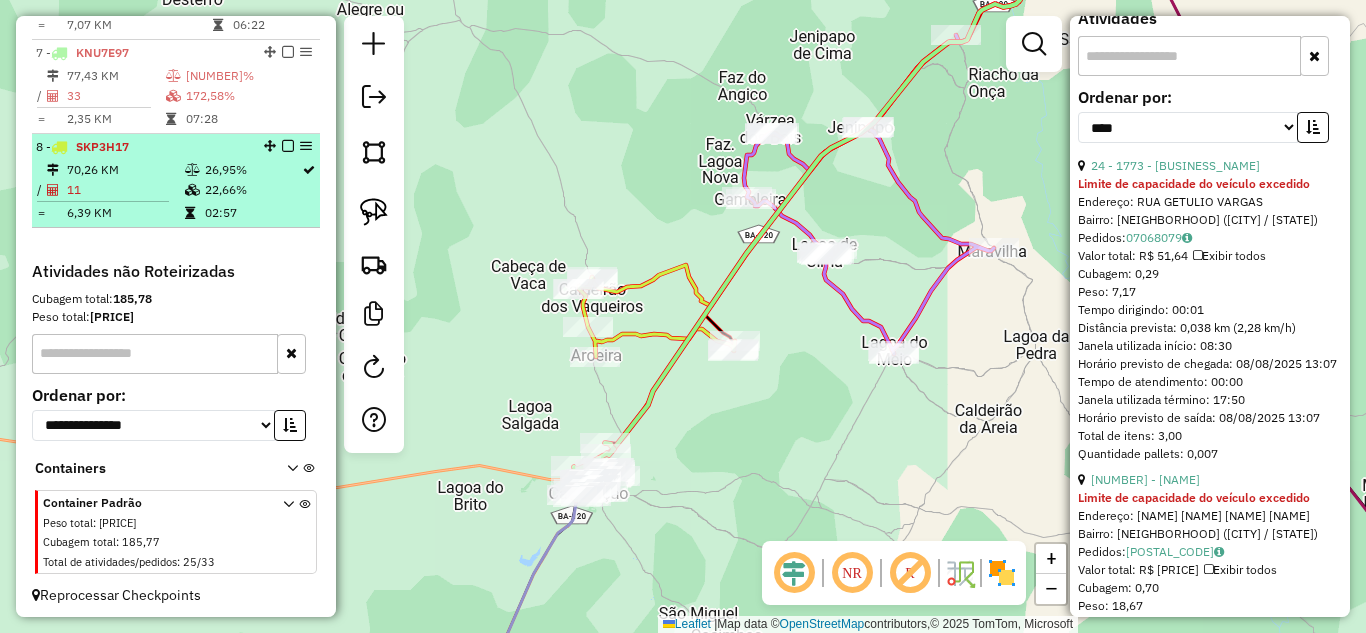 click on "70,26 KM" at bounding box center [125, 170] 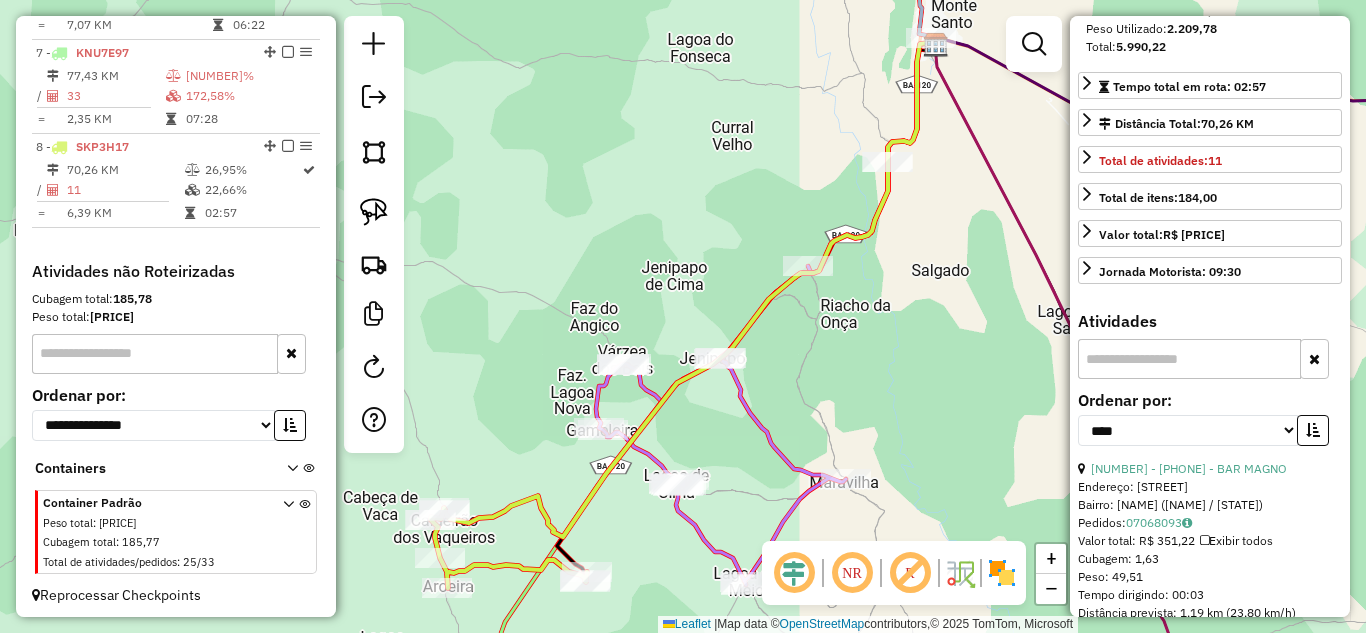 scroll, scrollTop: 182, scrollLeft: 0, axis: vertical 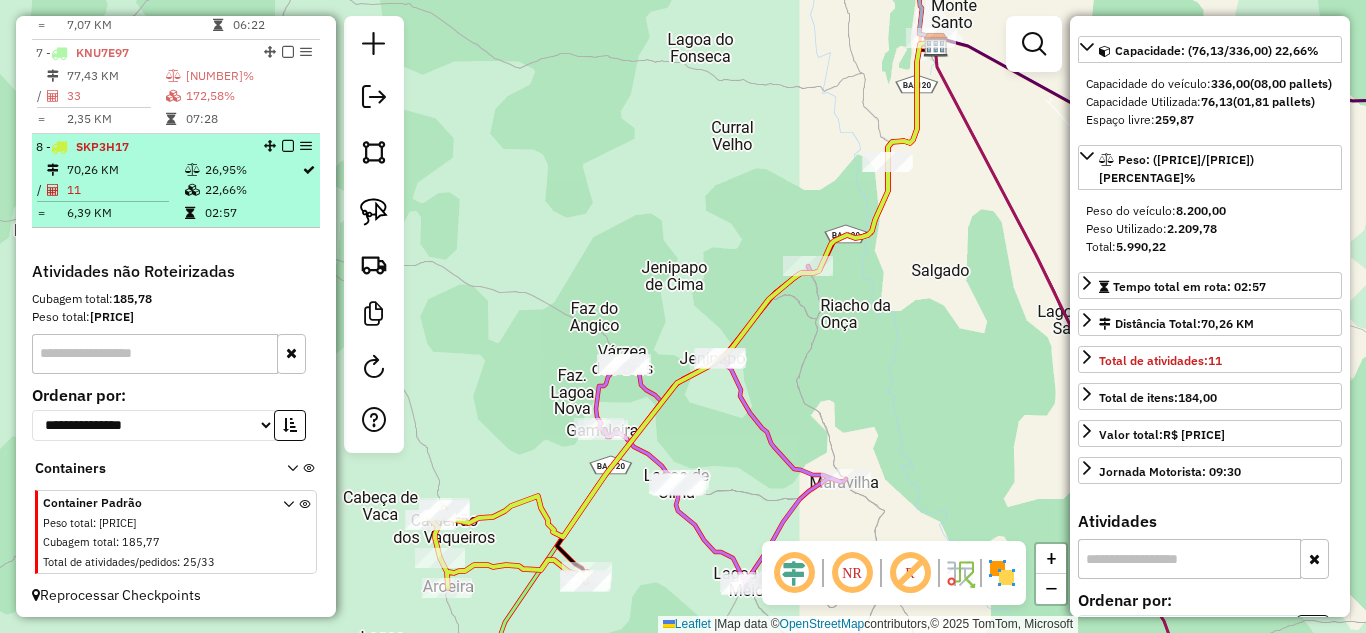 click at bounding box center [110, 201] 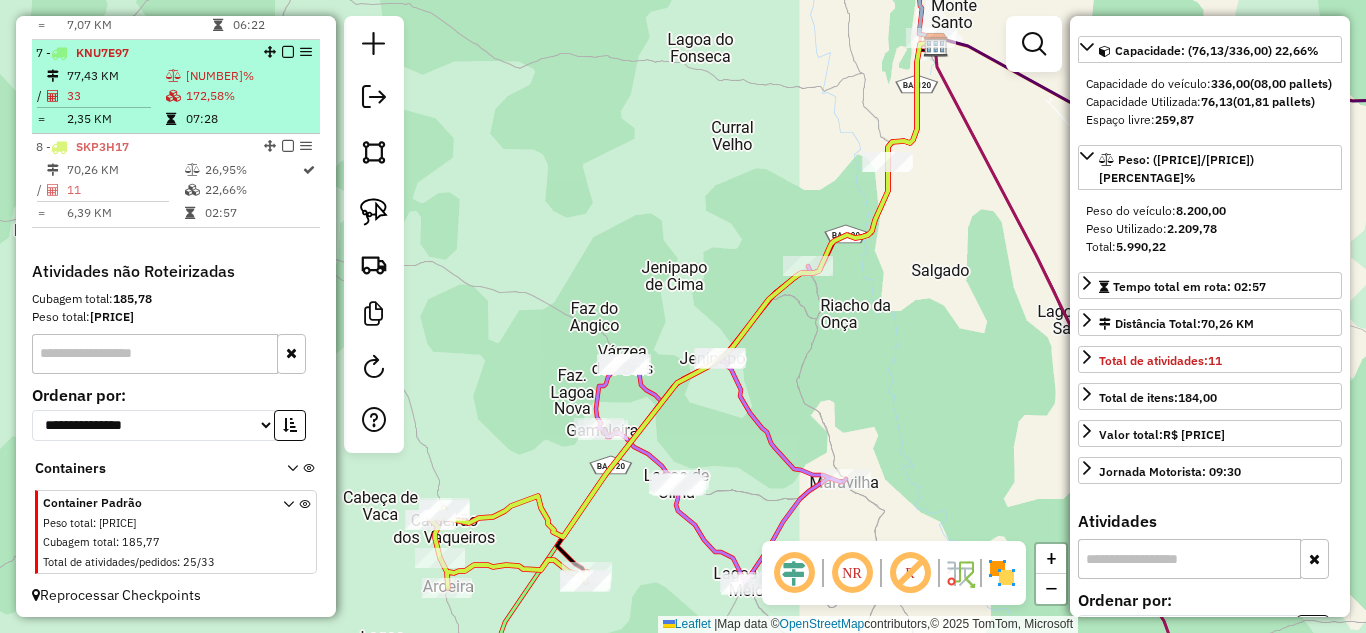 click at bounding box center (94, 107) 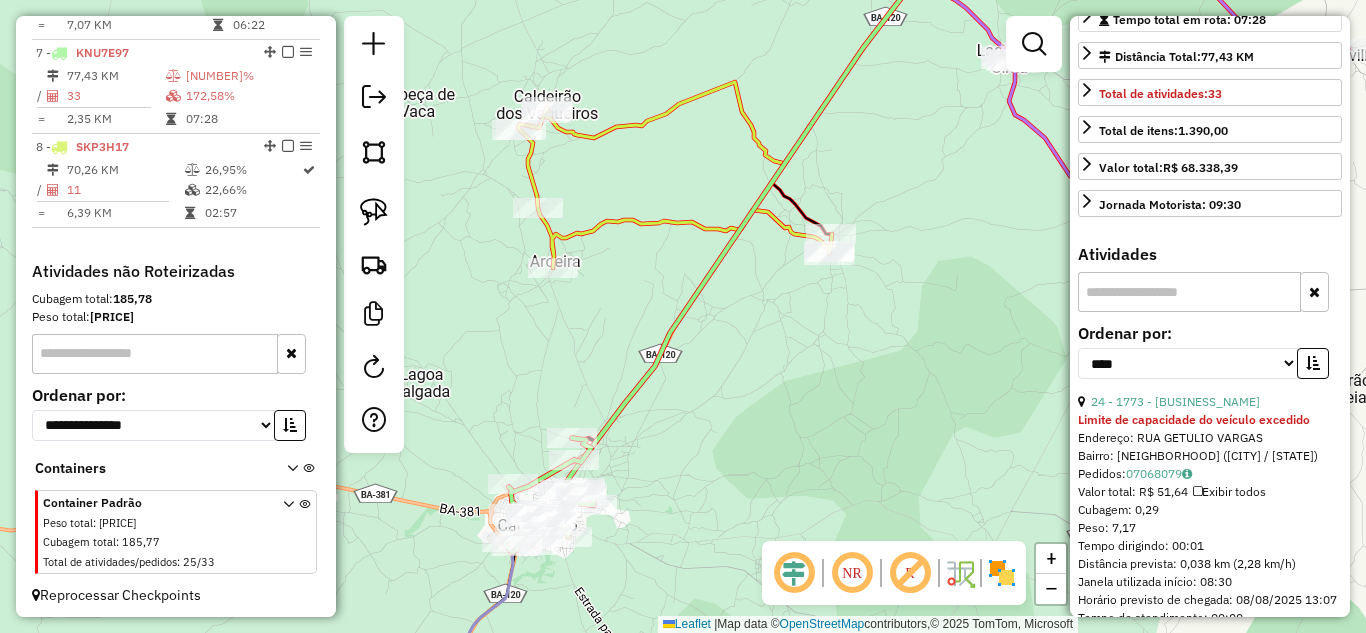 scroll, scrollTop: 564, scrollLeft: 0, axis: vertical 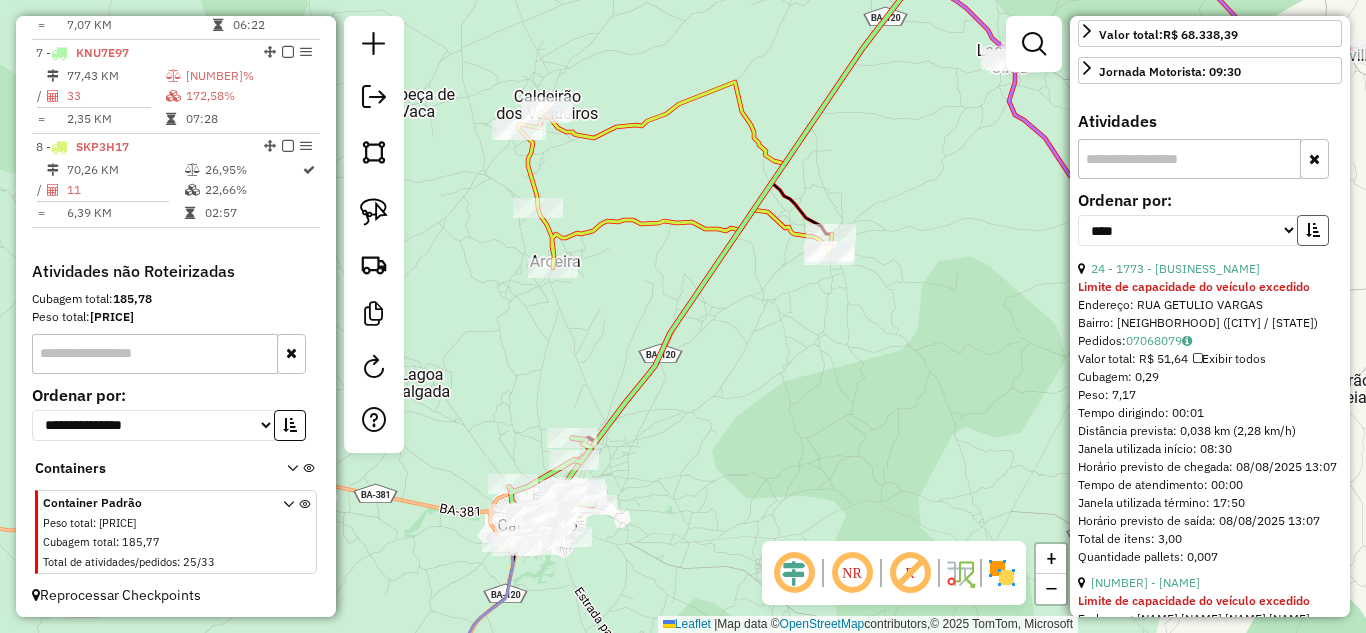 click at bounding box center [1313, 230] 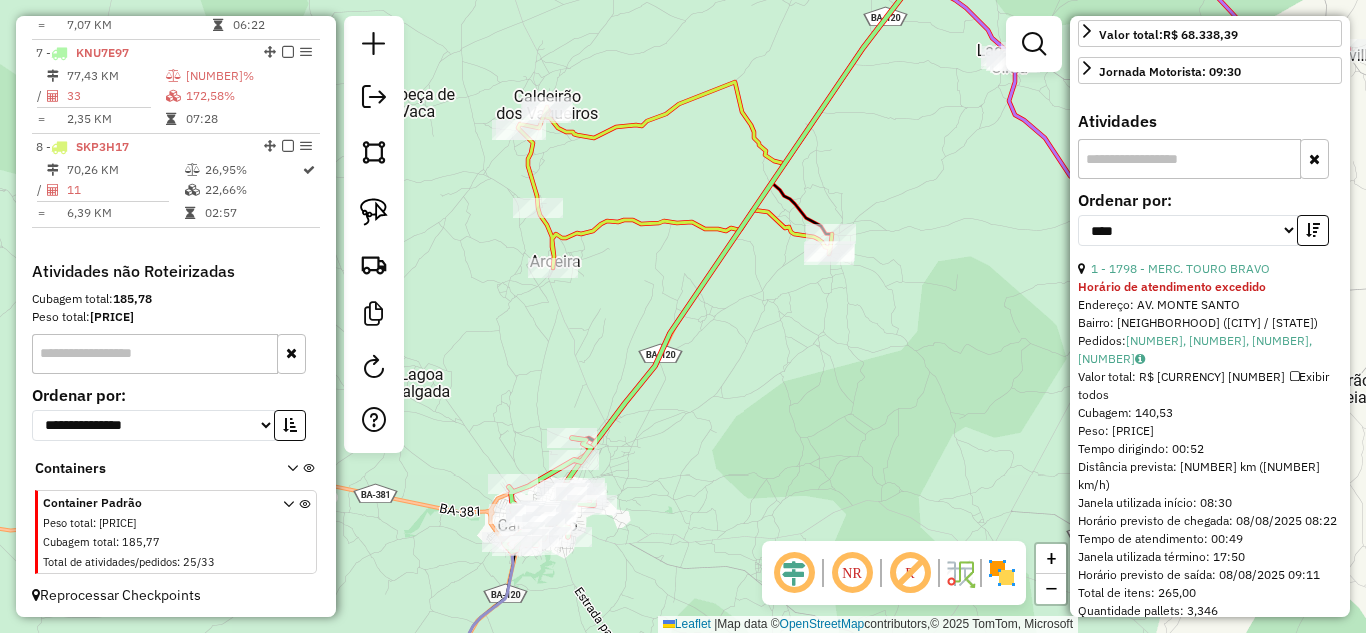 scroll, scrollTop: 831, scrollLeft: 0, axis: vertical 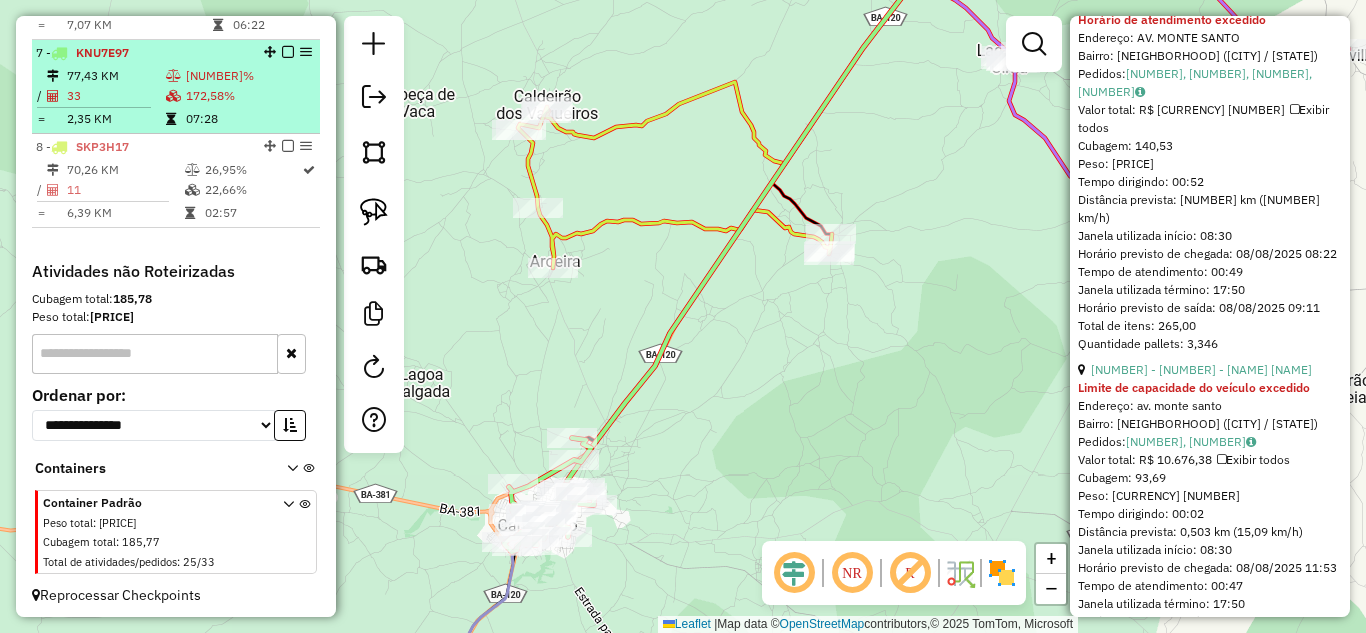 click on "33" at bounding box center (115, 96) 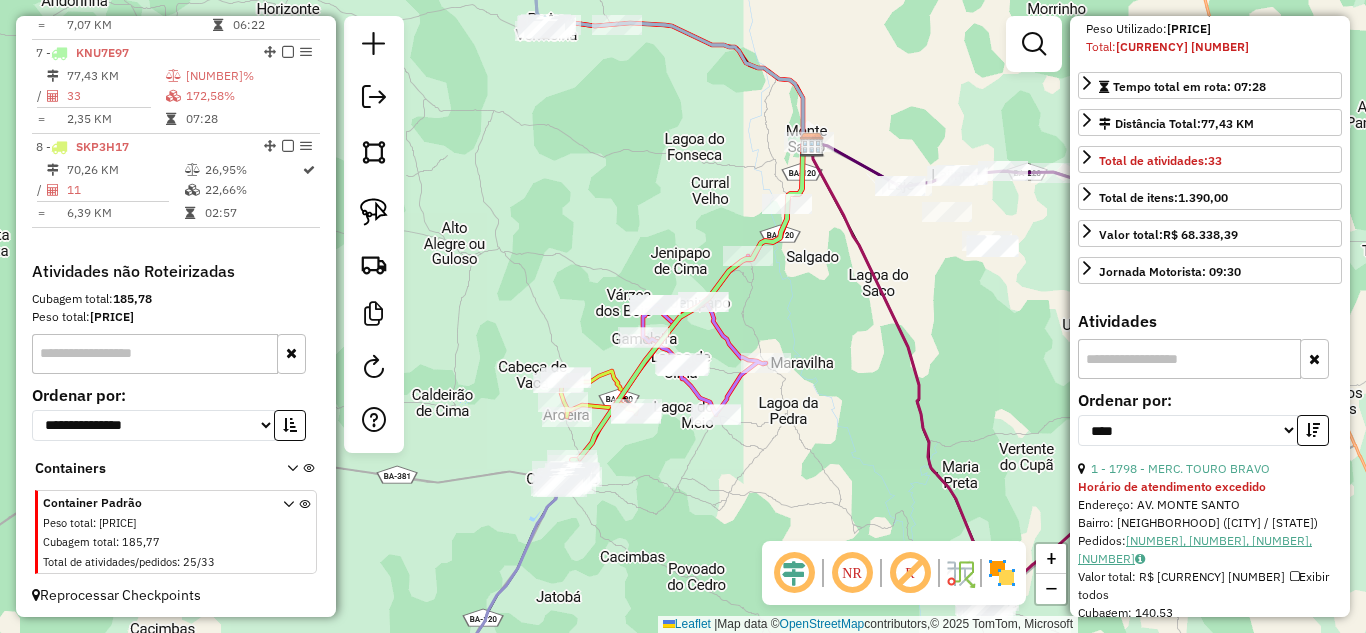 scroll, scrollTop: 164, scrollLeft: 0, axis: vertical 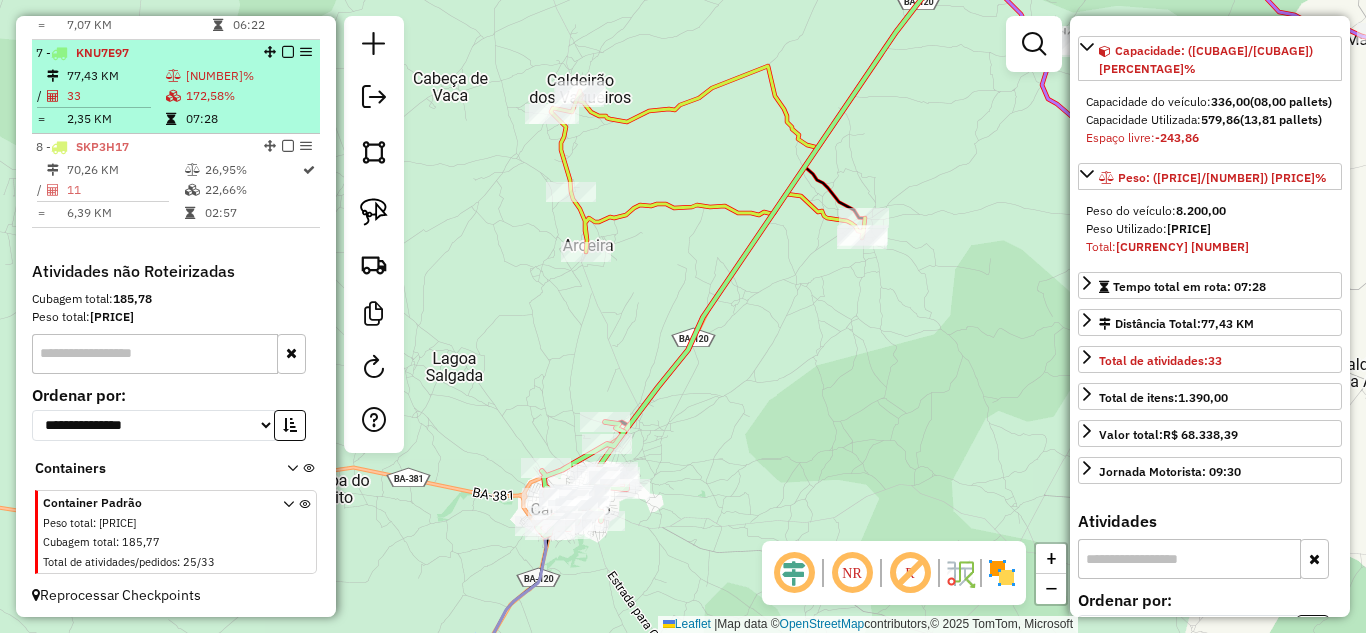 click on "33" at bounding box center (115, 96) 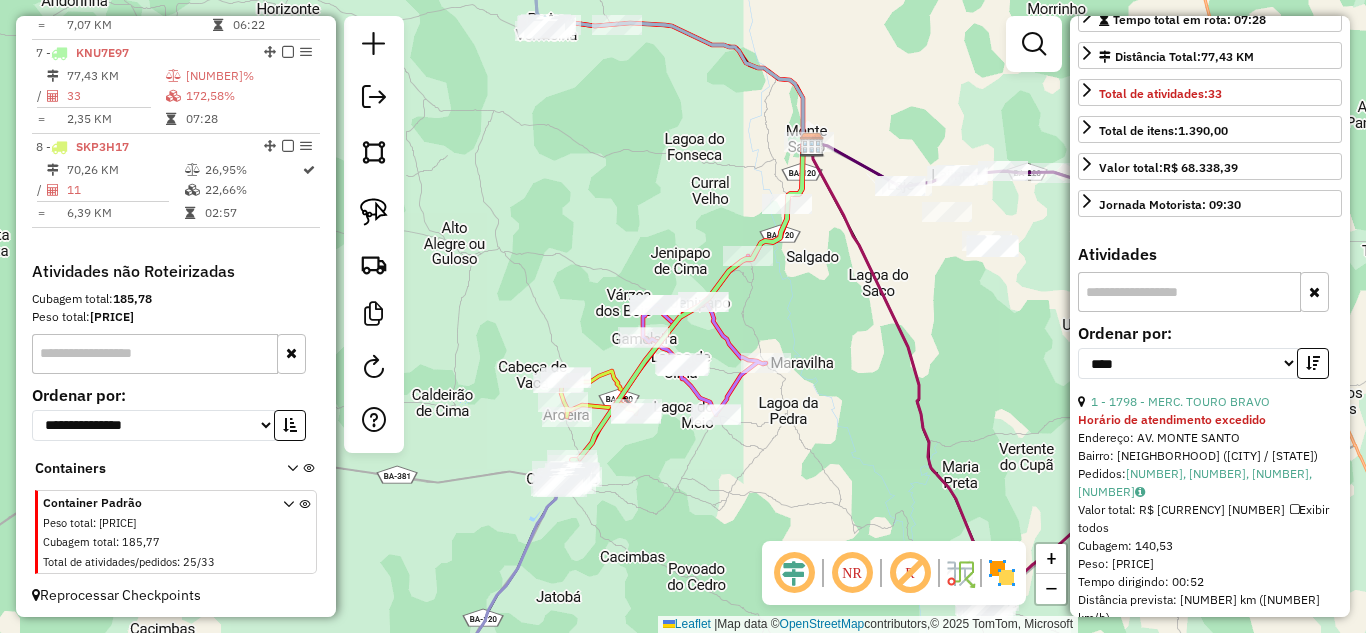 scroll, scrollTop: 697, scrollLeft: 0, axis: vertical 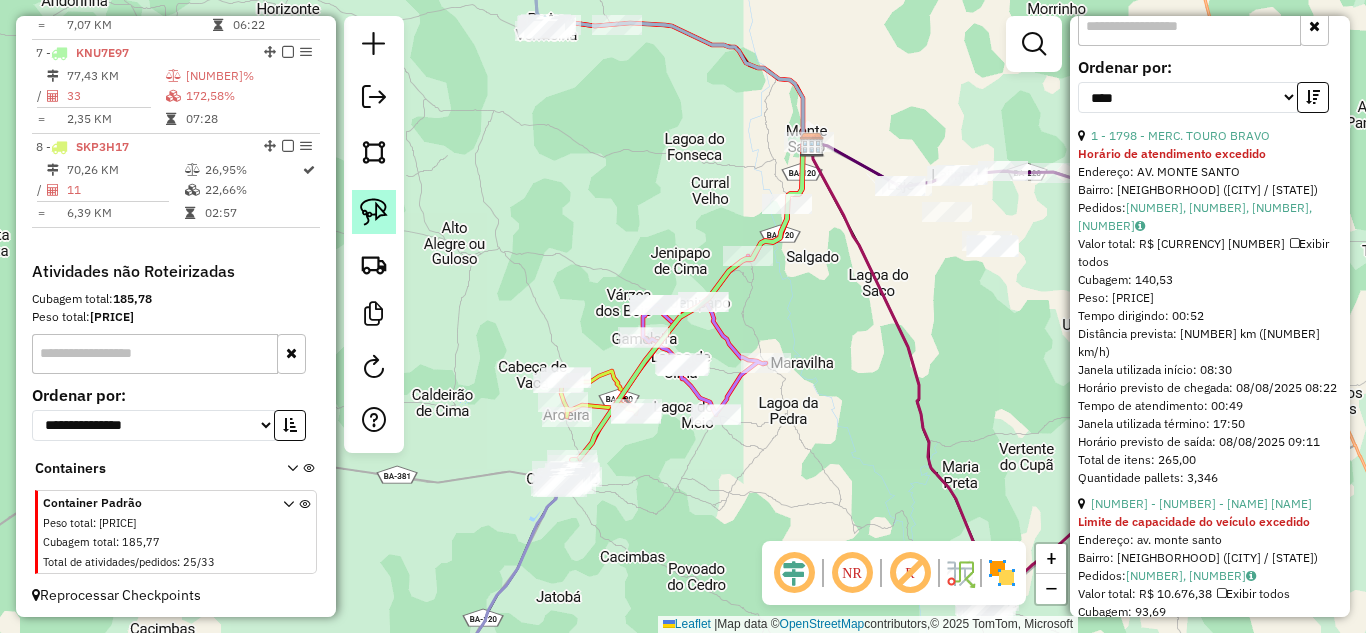 click 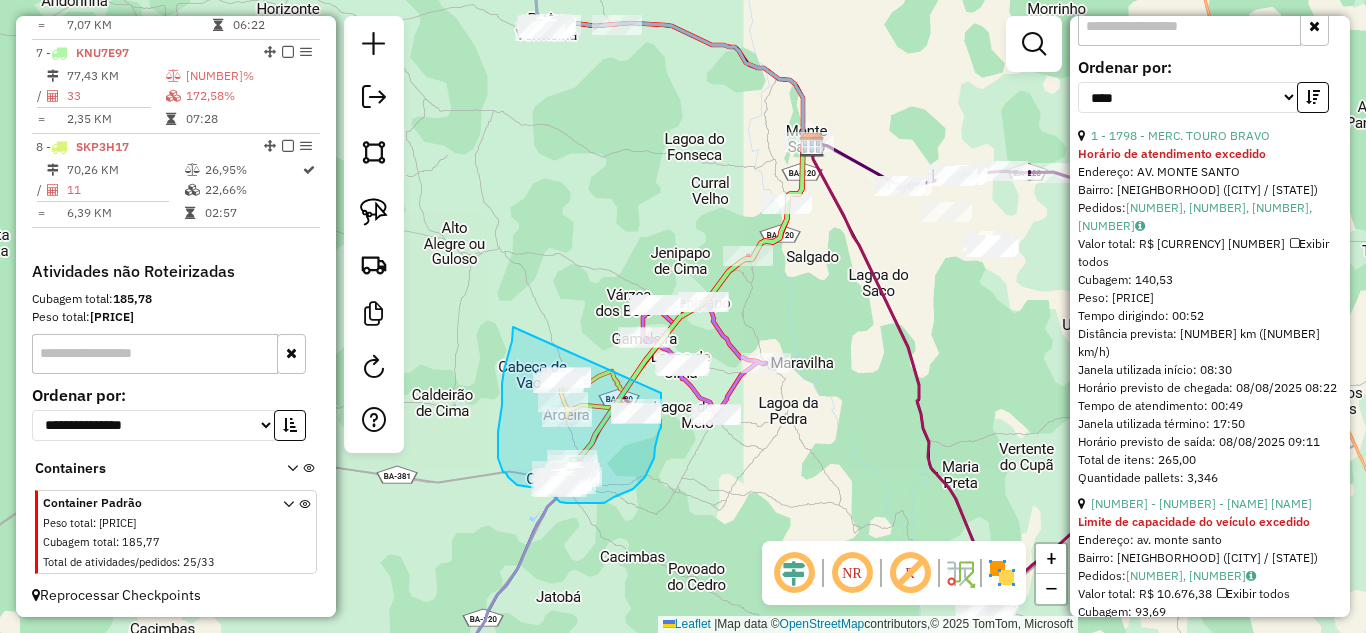 drag, startPoint x: 513, startPoint y: 327, endPoint x: 661, endPoint y: 392, distance: 161.64467 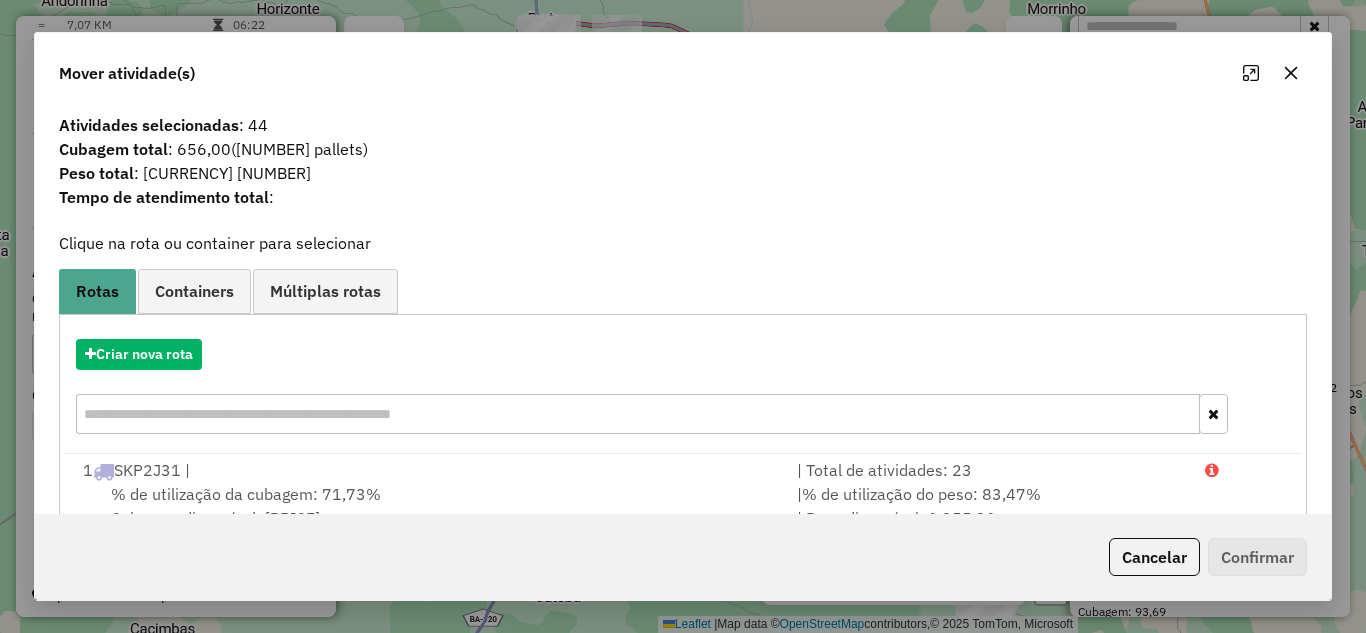 click 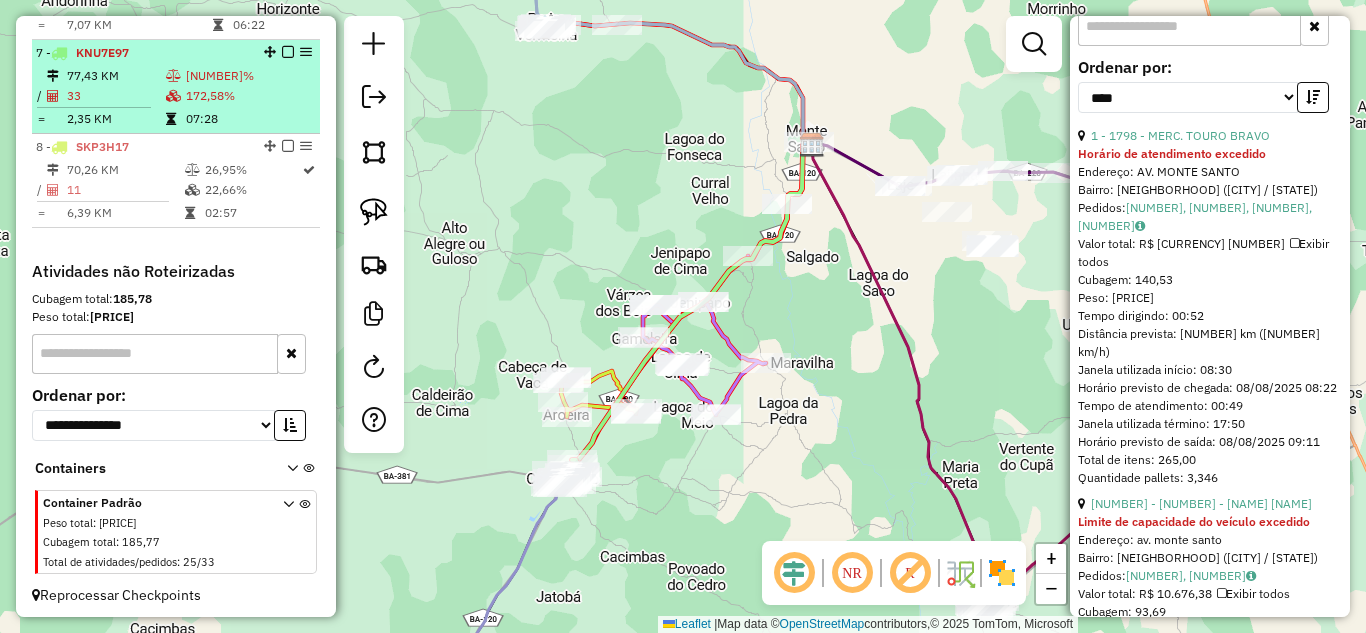 click at bounding box center (94, 107) 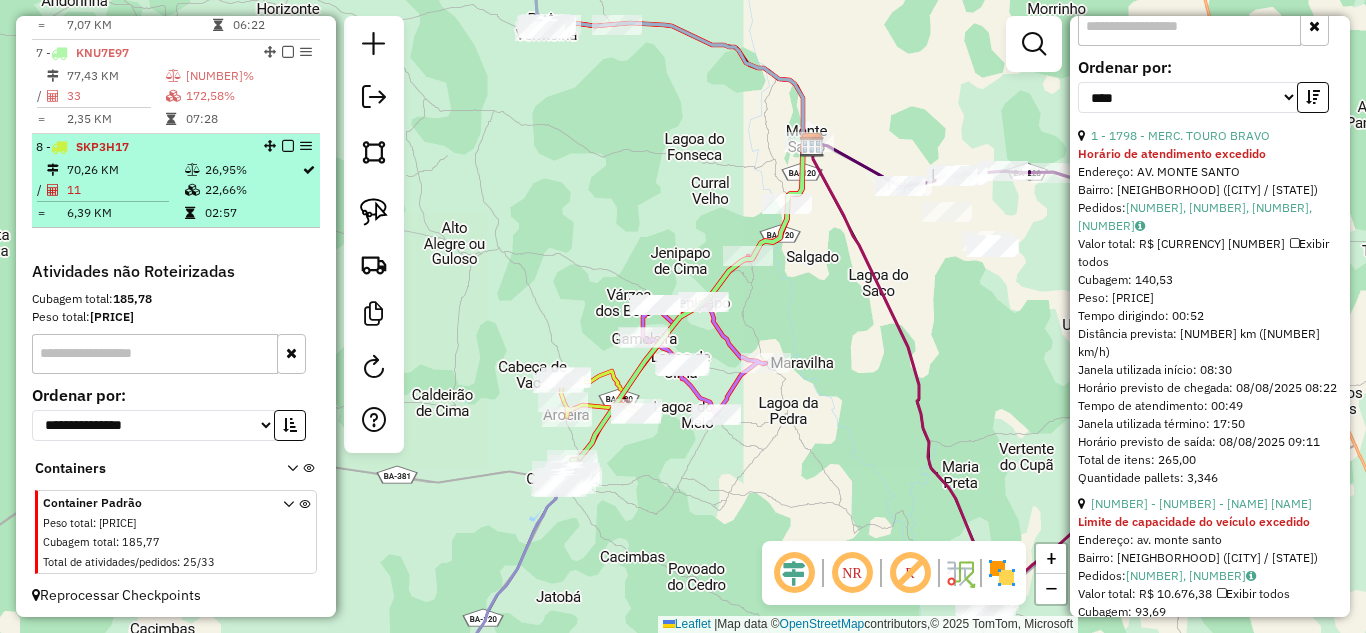 click at bounding box center [194, 190] 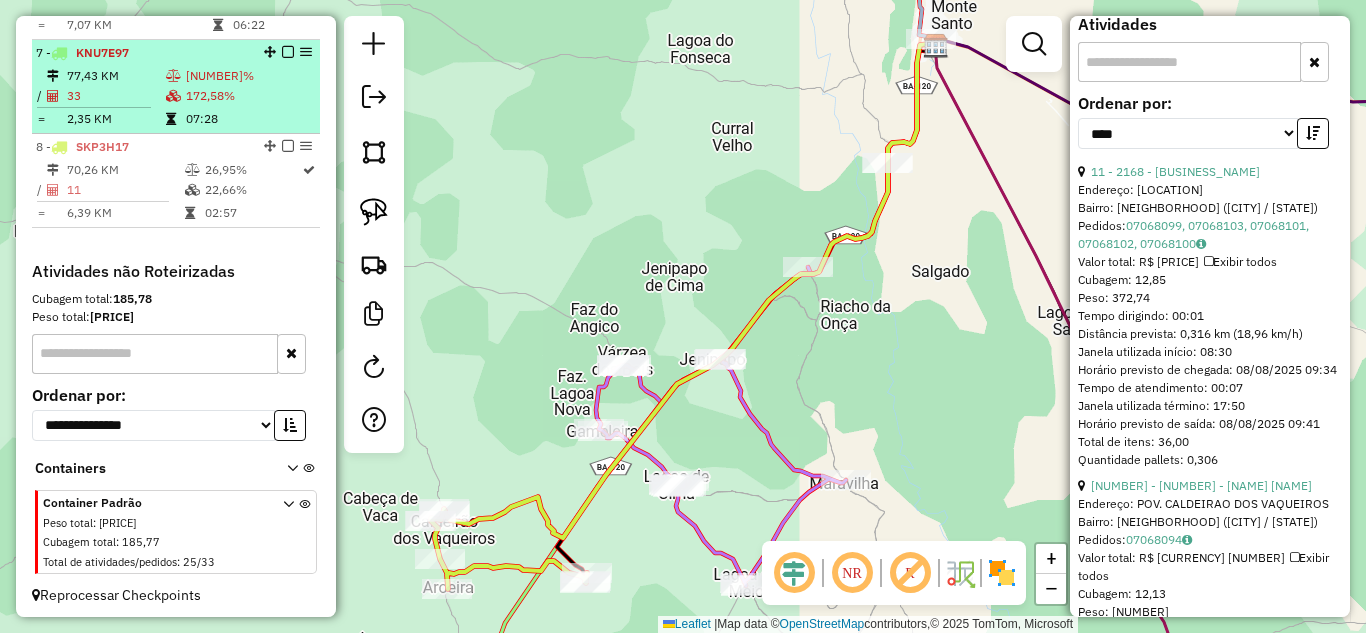 click on "33" at bounding box center (115, 96) 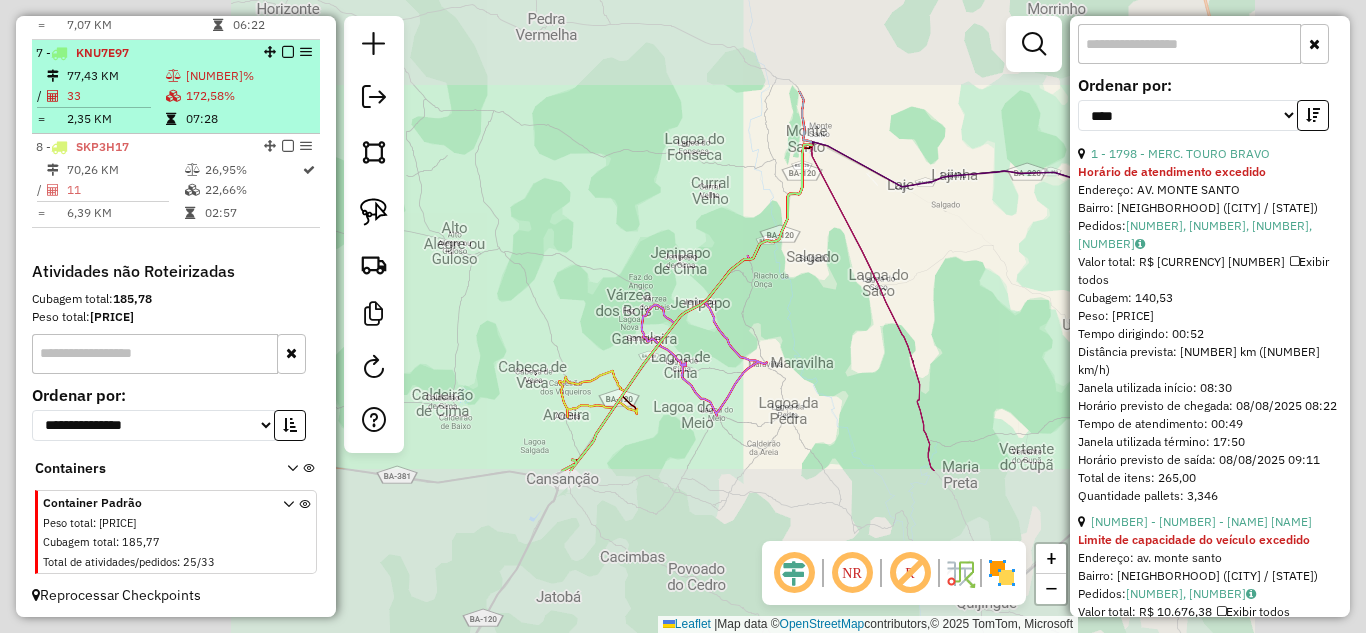 scroll, scrollTop: 697, scrollLeft: 0, axis: vertical 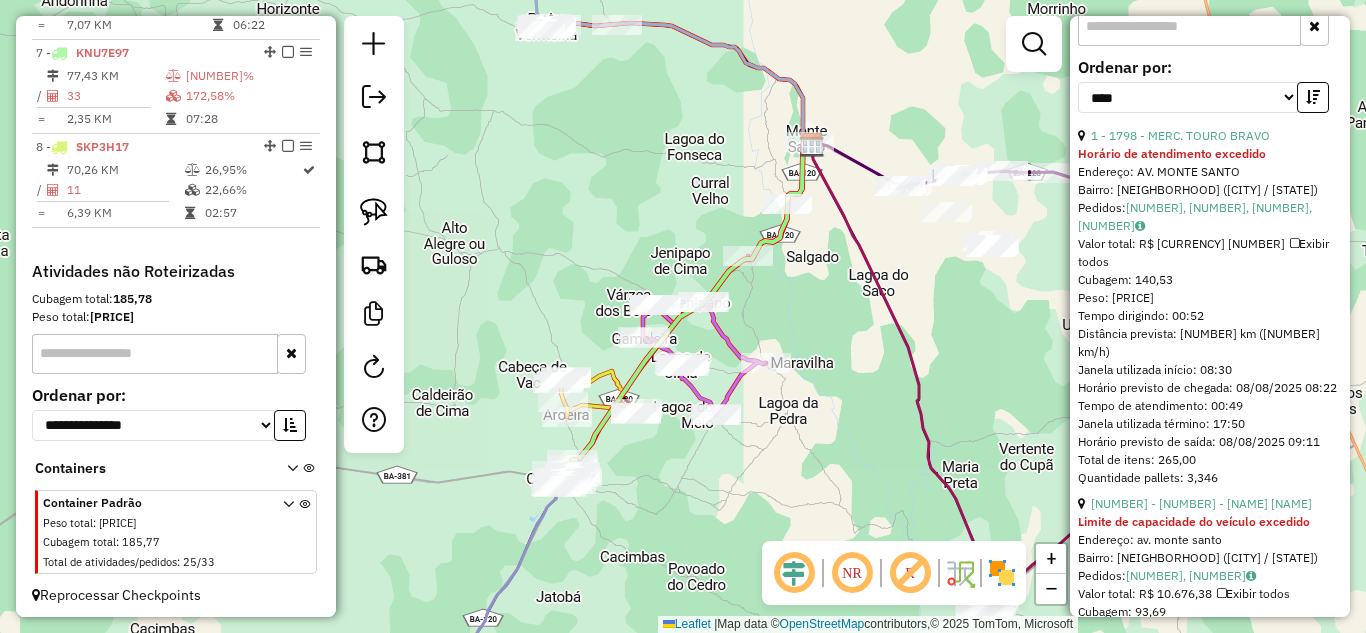 click on "Horário de atendimento excedido" at bounding box center (1172, 153) 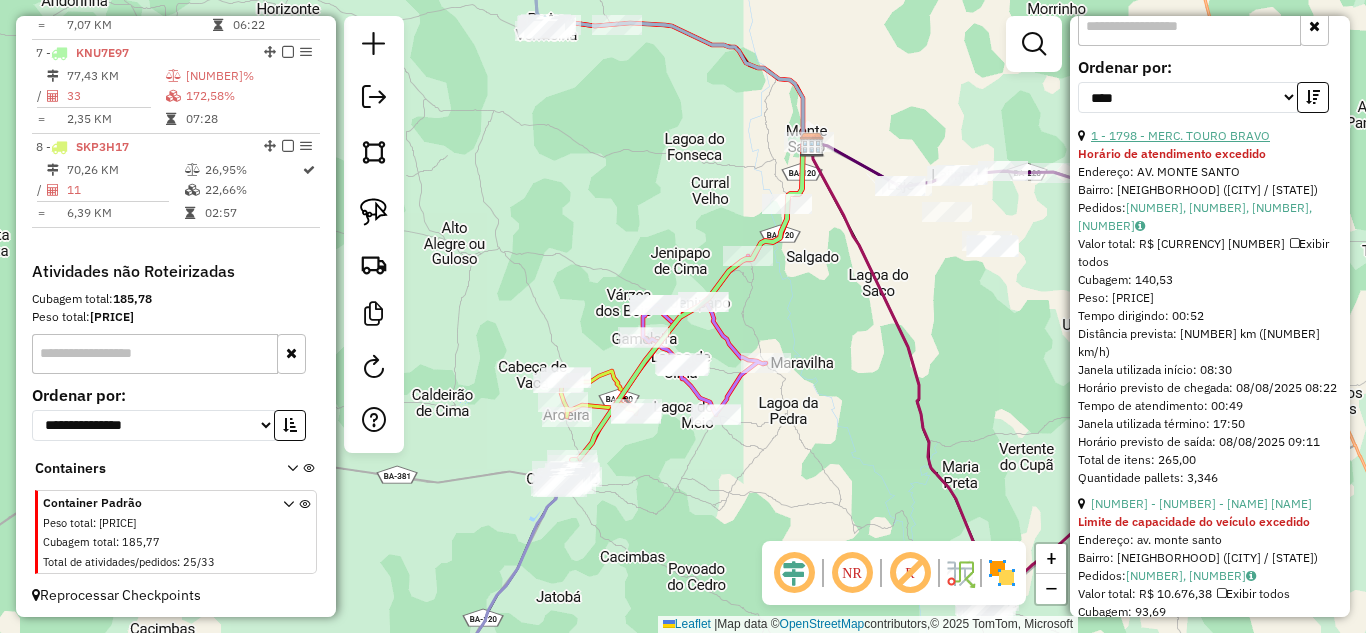 click on "1 - 1798 - MERC. TOURO BRAVO" at bounding box center (1180, 135) 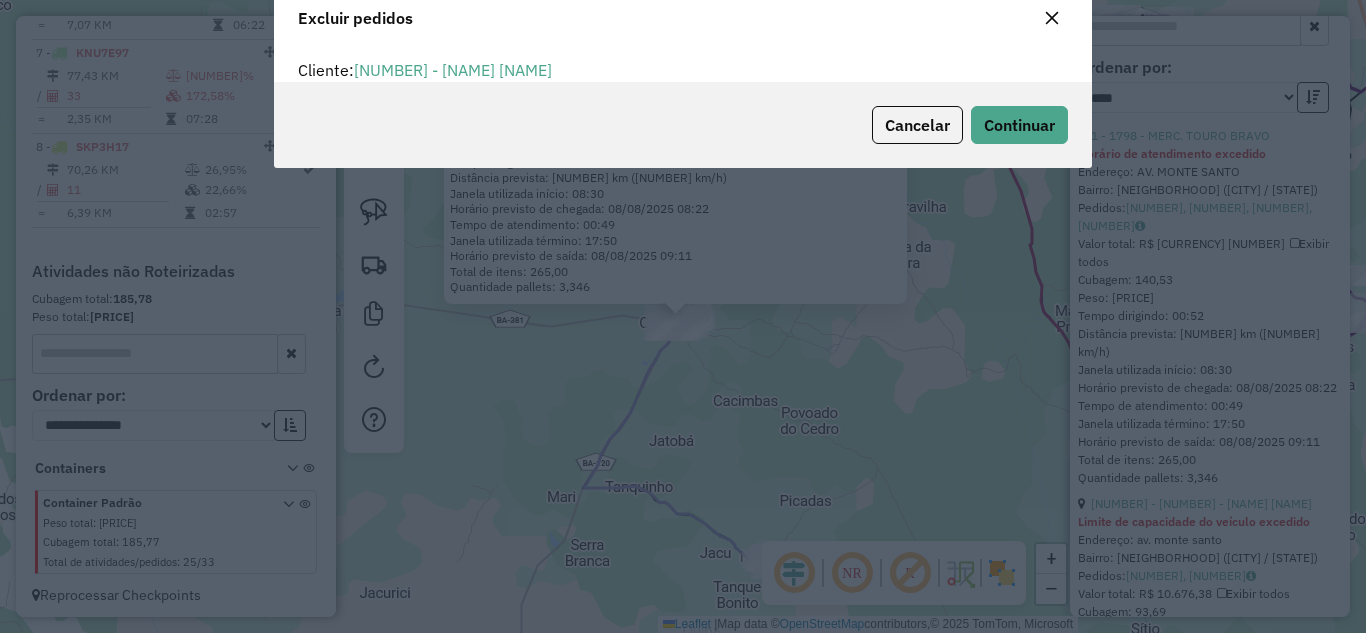 scroll, scrollTop: 12, scrollLeft: 6, axis: both 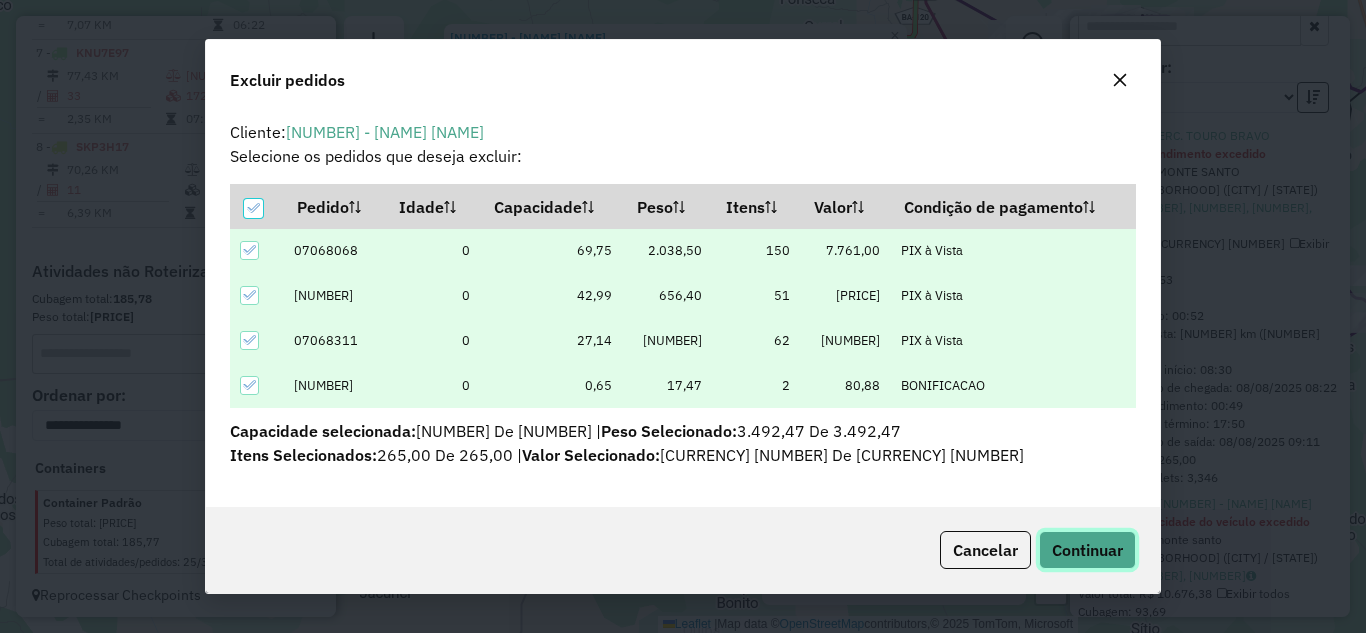 click on "Continuar" 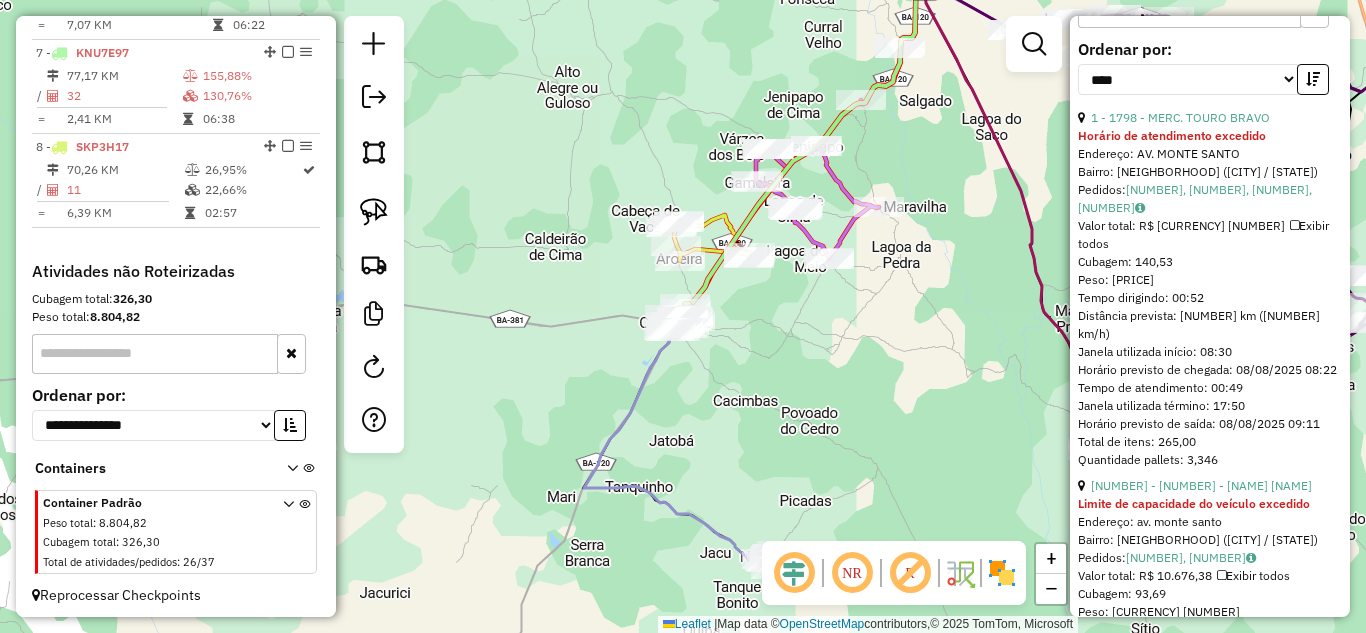 scroll, scrollTop: 1319, scrollLeft: 0, axis: vertical 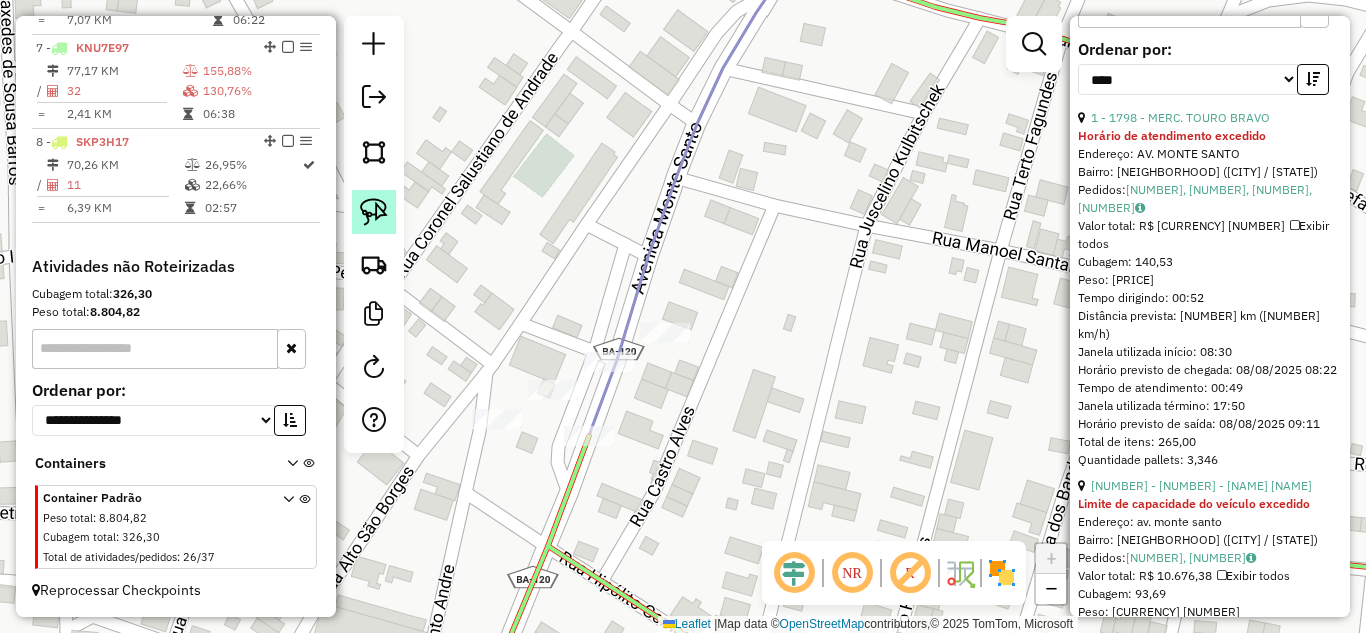 click 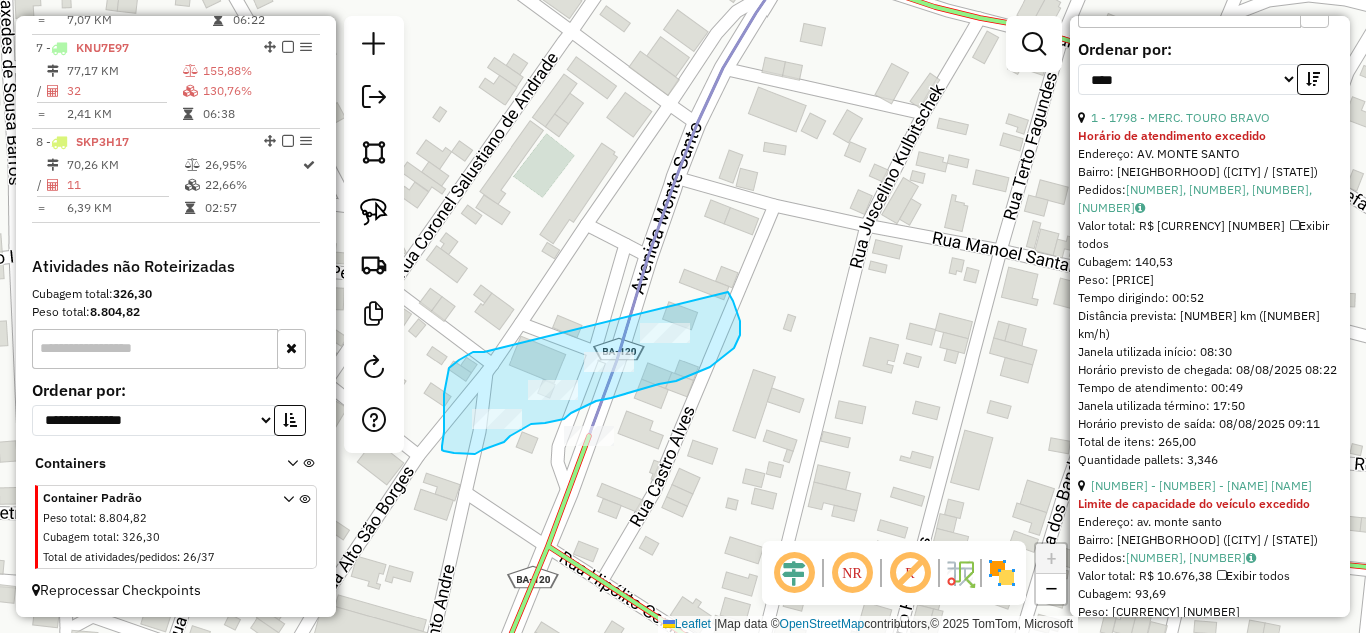 drag, startPoint x: 484, startPoint y: 352, endPoint x: 728, endPoint y: 292, distance: 251.26878 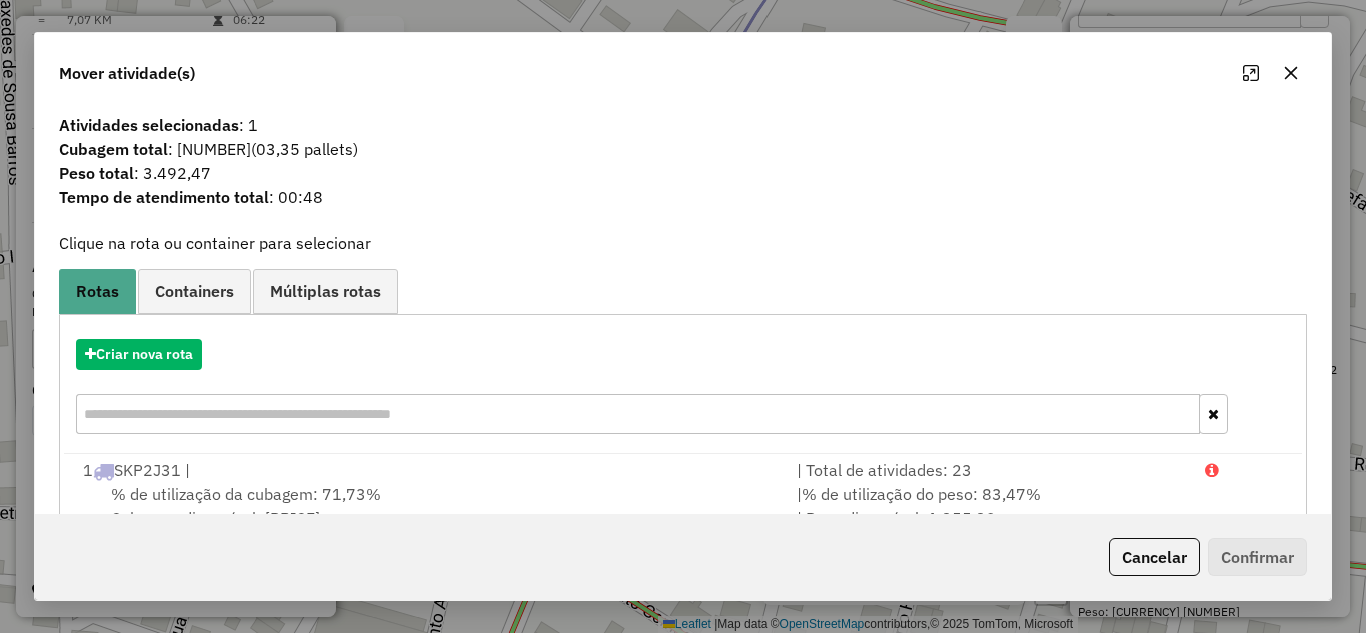 scroll, scrollTop: 248, scrollLeft: 0, axis: vertical 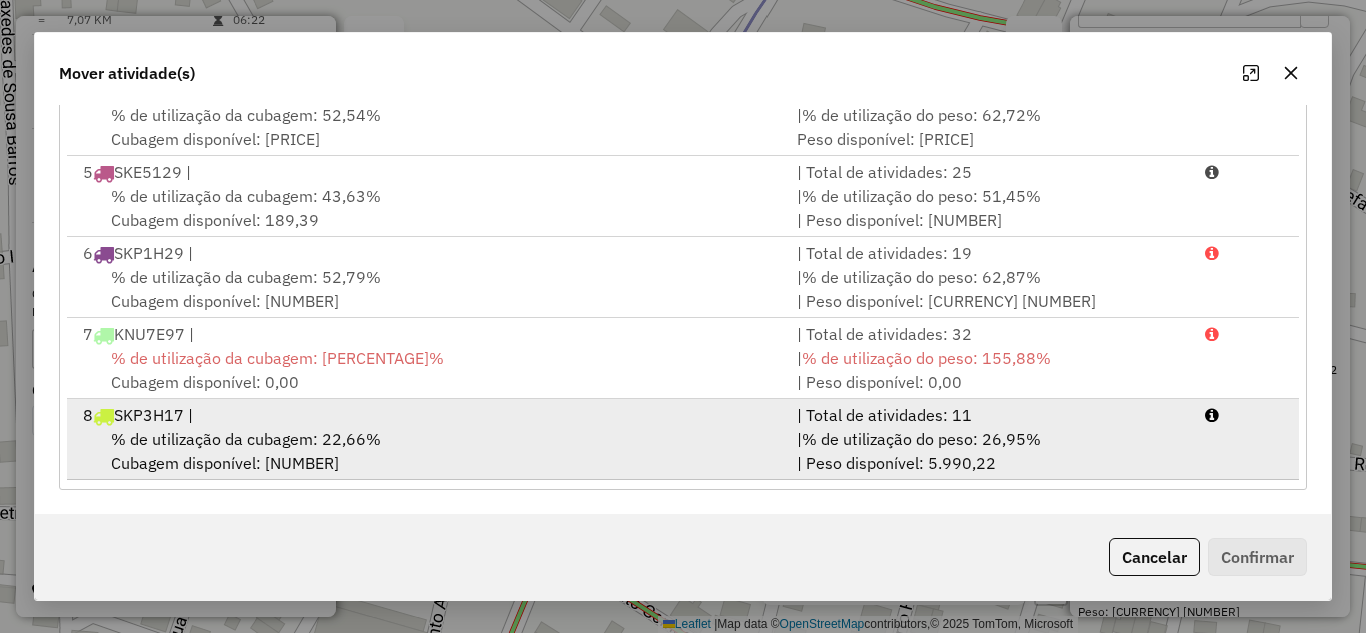 click on "[NUMBER] [PLATE] |" at bounding box center [428, 415] 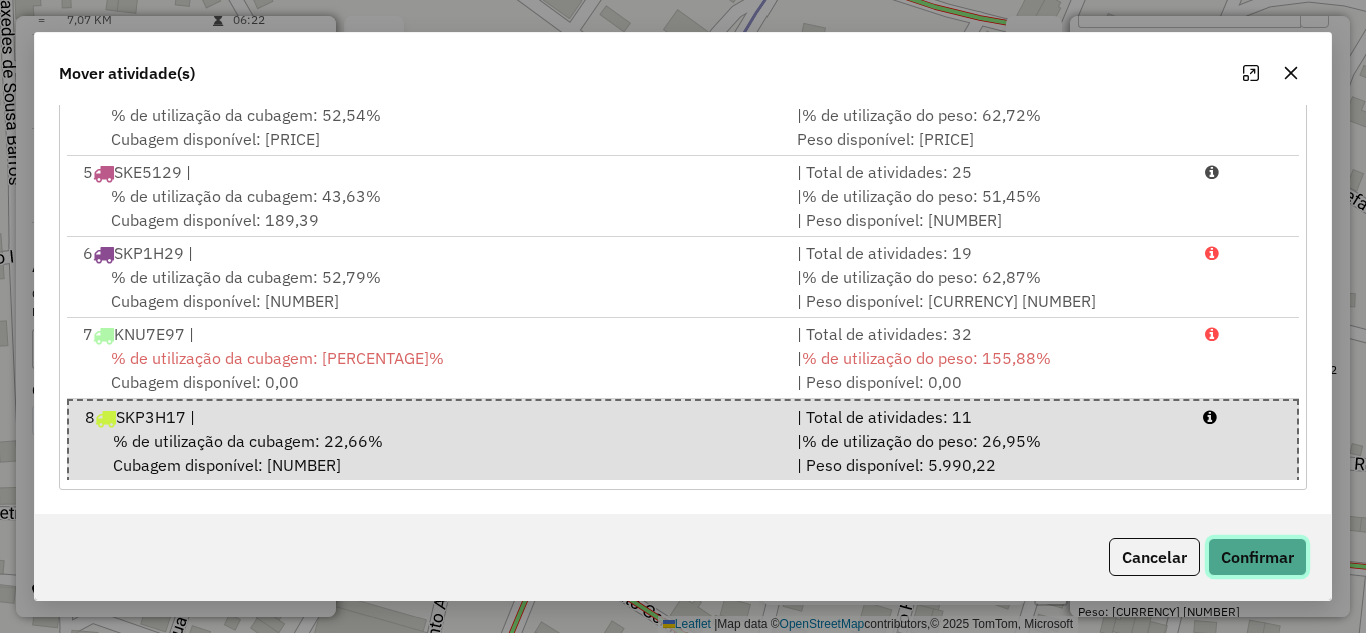 click on "Confirmar" 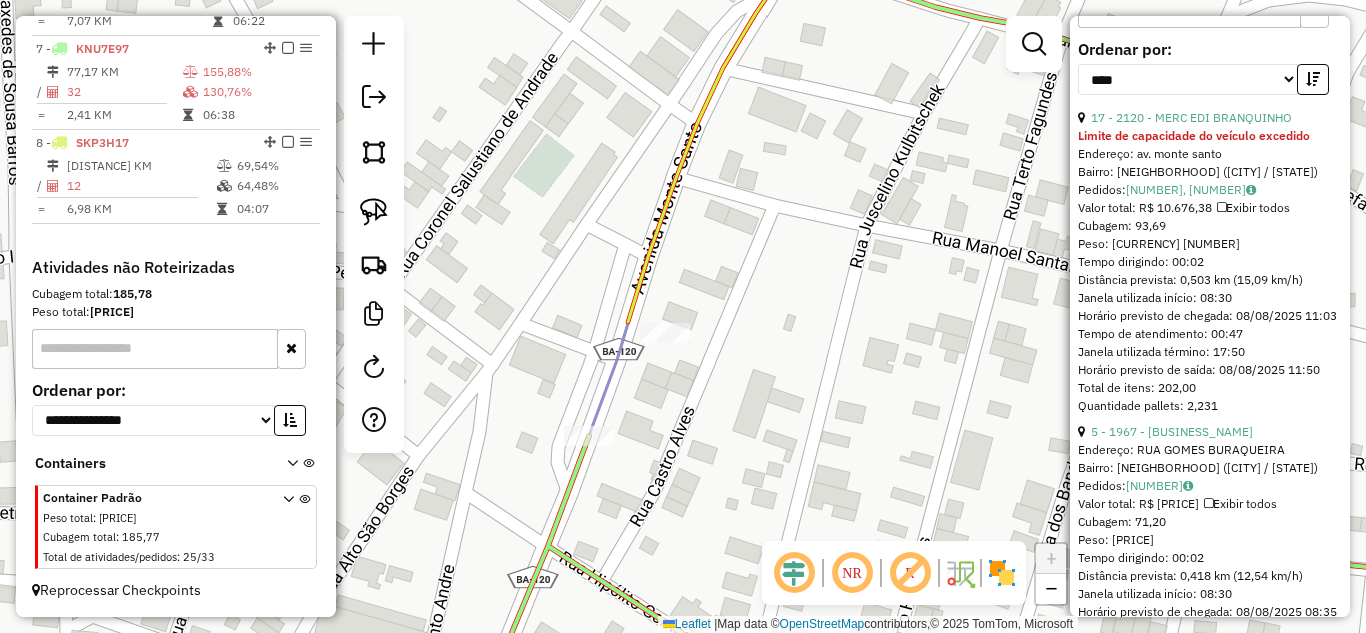 scroll, scrollTop: 1294, scrollLeft: 0, axis: vertical 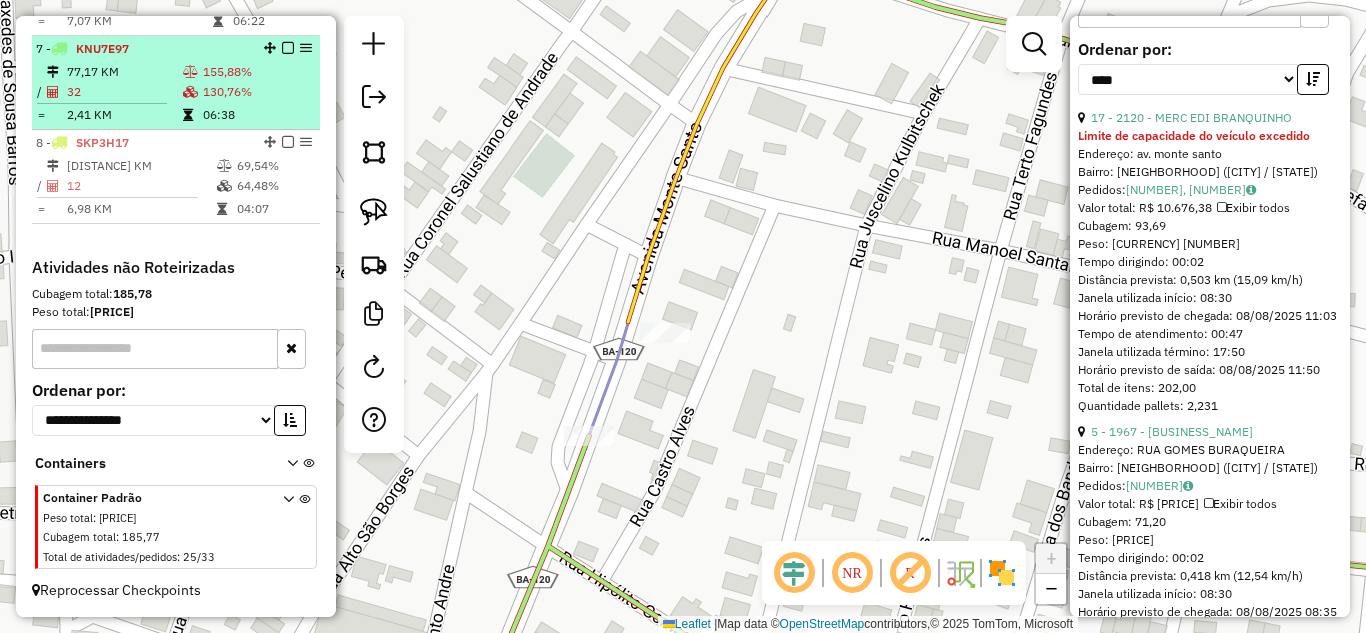 click on "77,17 KM" at bounding box center (124, 72) 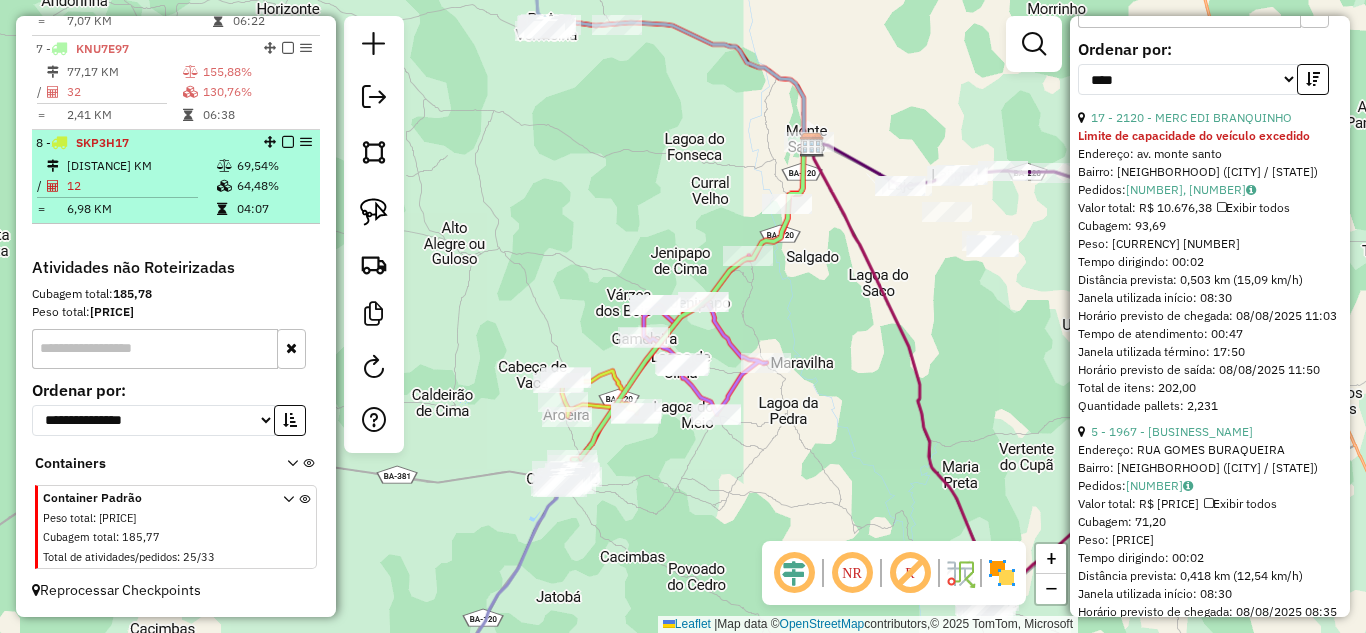 click on "8 - [ALPHANUMERIC]" at bounding box center [142, 143] 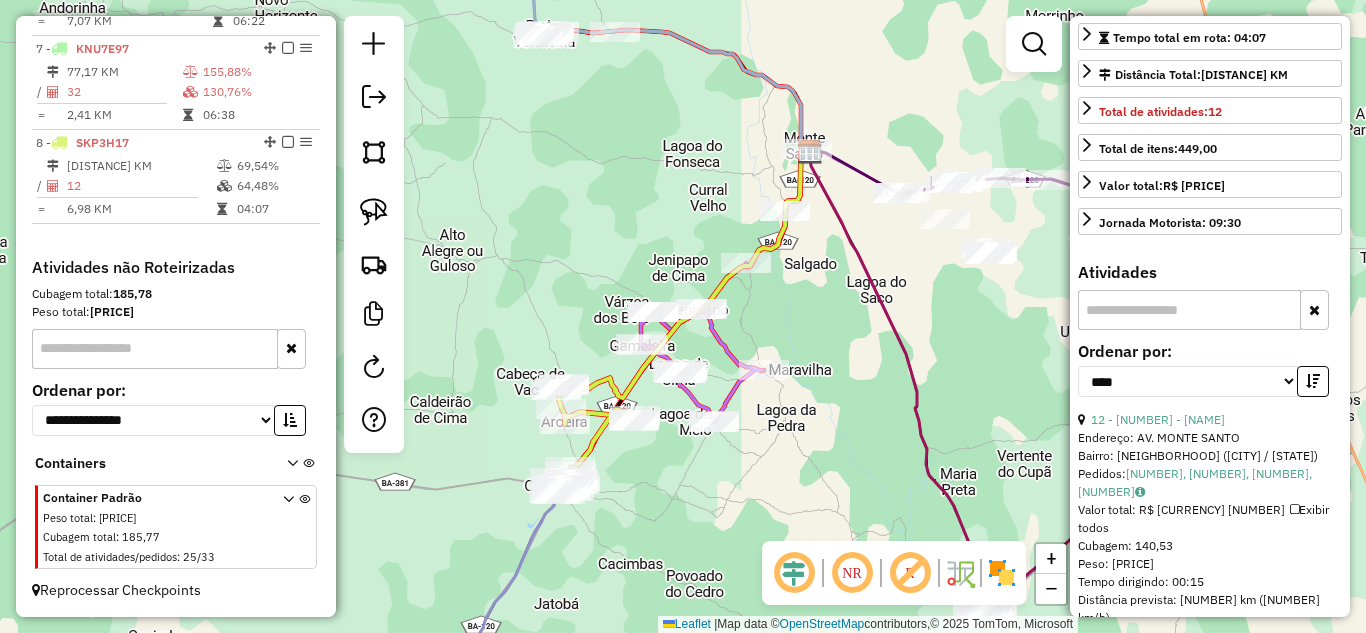 scroll, scrollTop: 231, scrollLeft: 0, axis: vertical 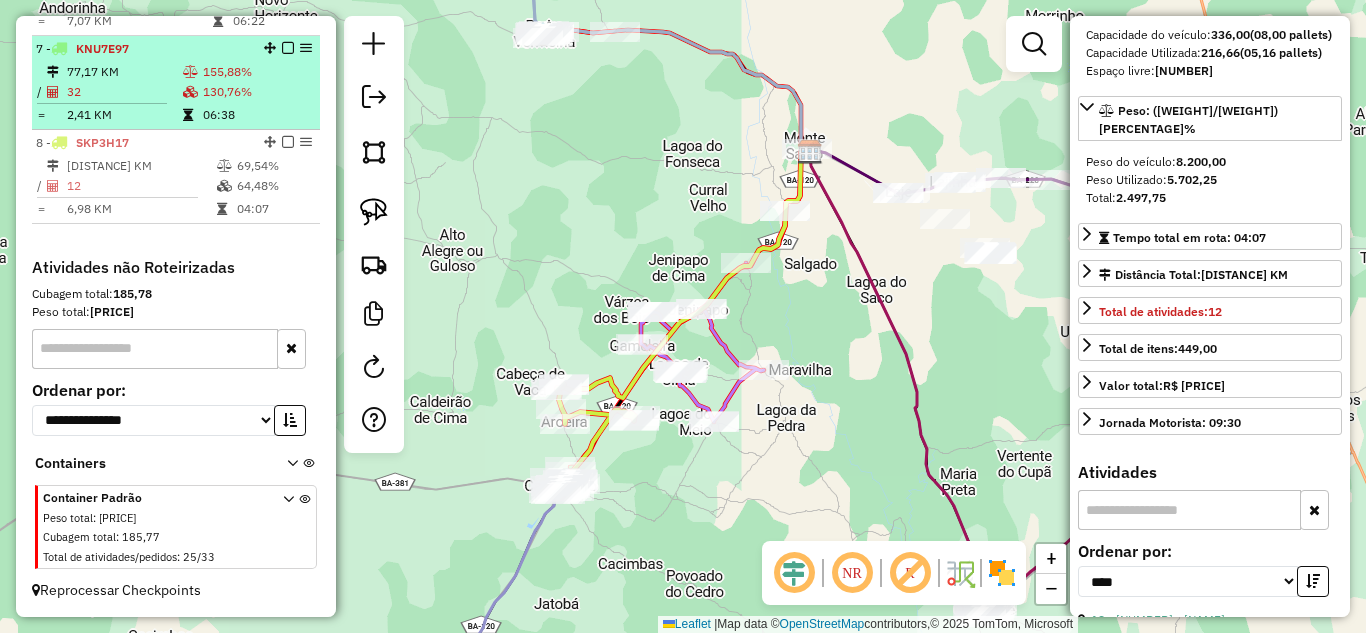 click on "77,17 KM" at bounding box center (124, 72) 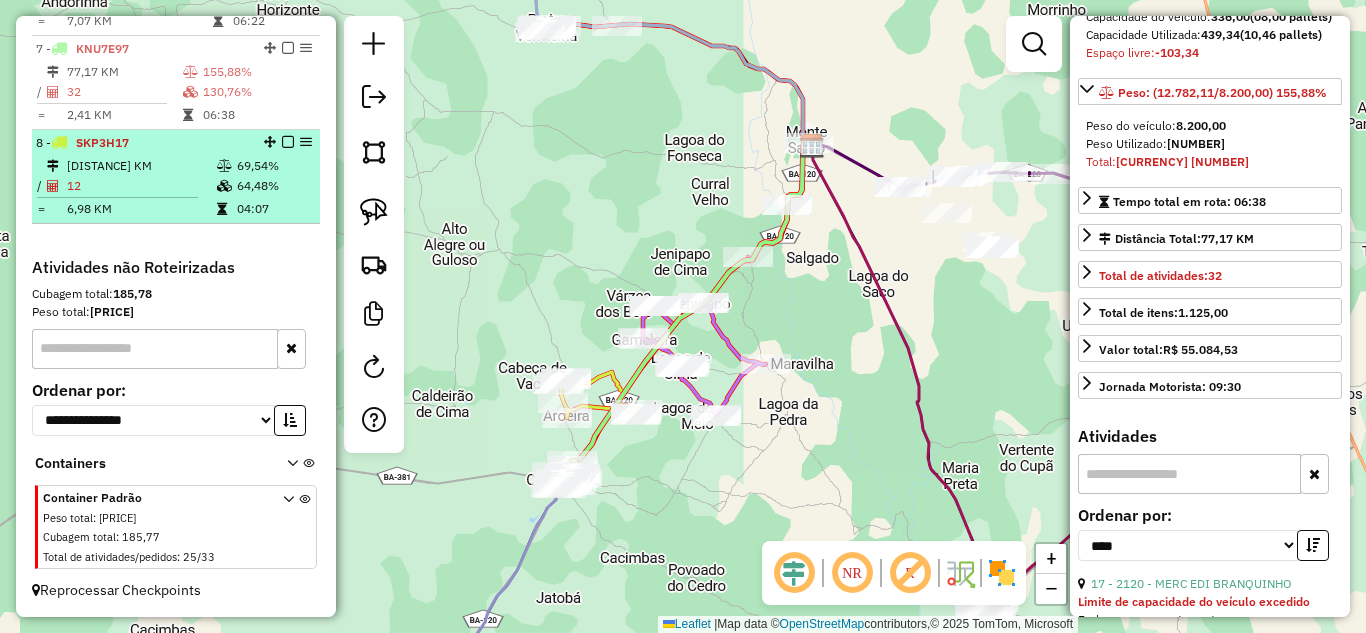 click on "8 - [ALPHANUMERIC]" at bounding box center (142, 143) 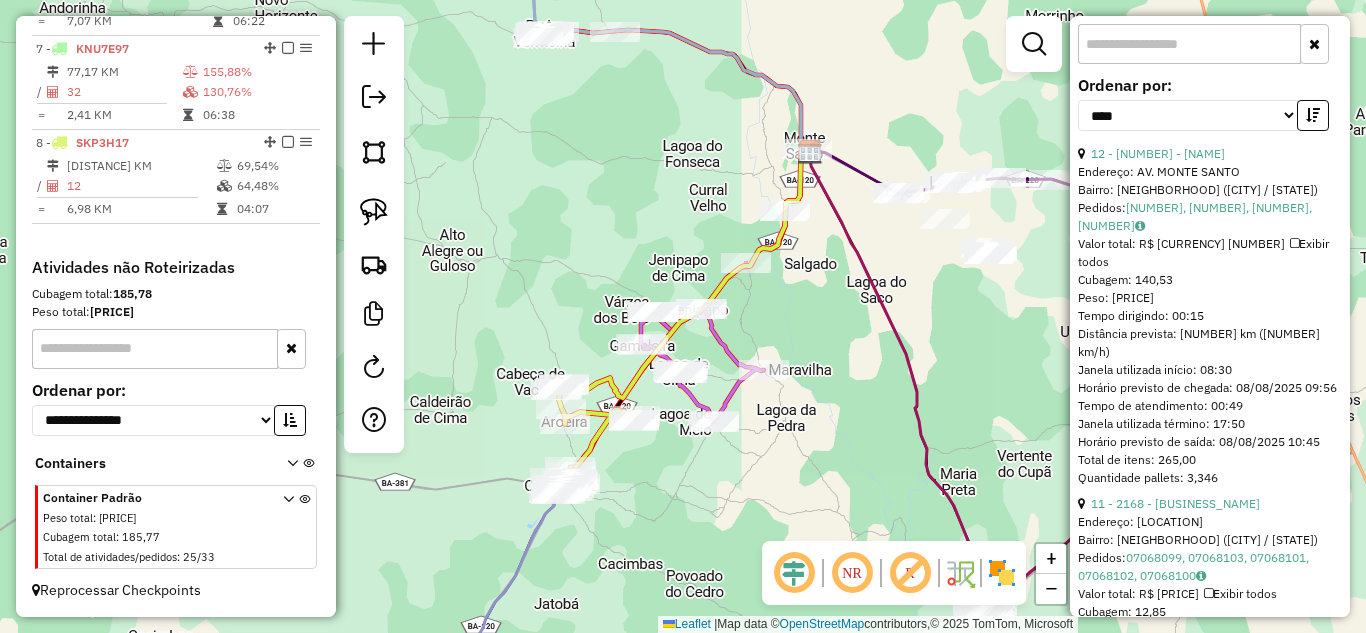 scroll, scrollTop: 497, scrollLeft: 0, axis: vertical 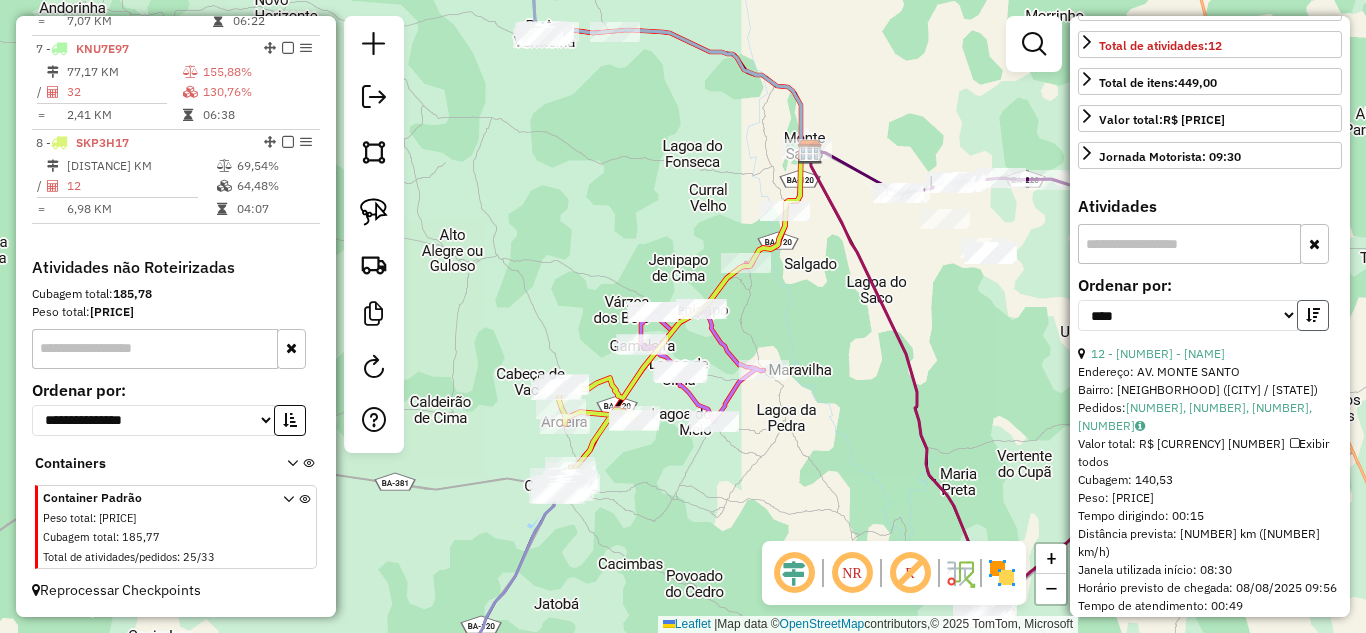 click at bounding box center [1313, 315] 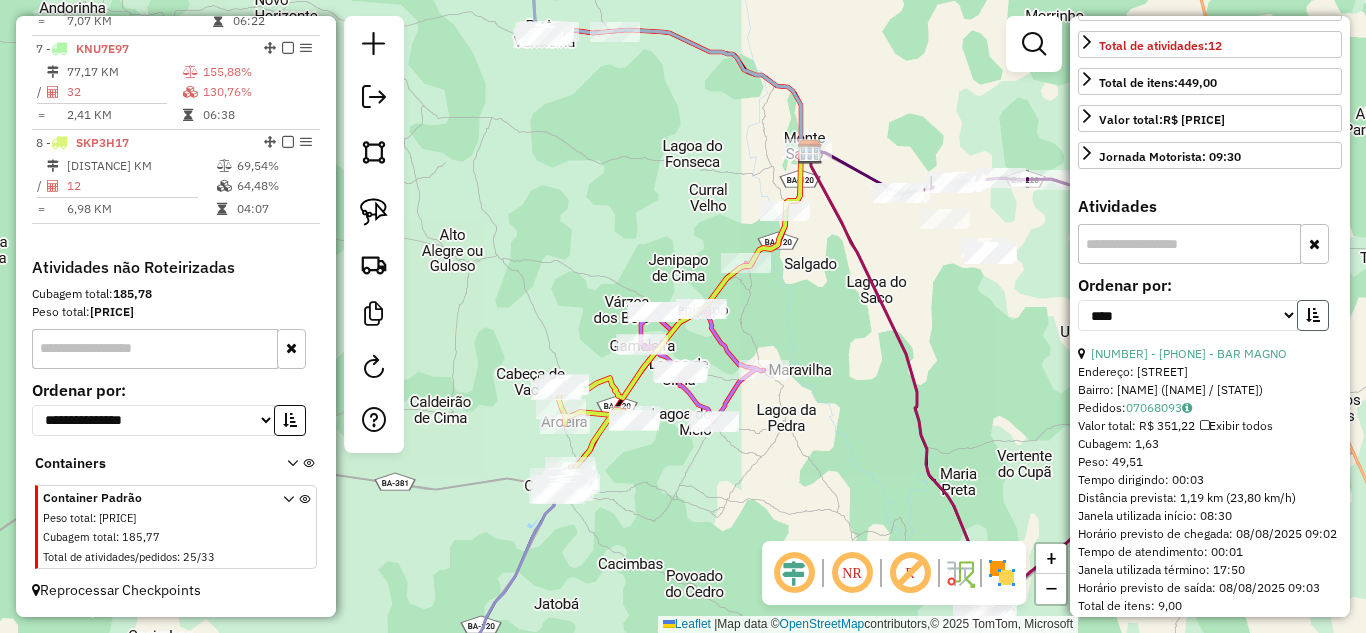 click at bounding box center [1313, 315] 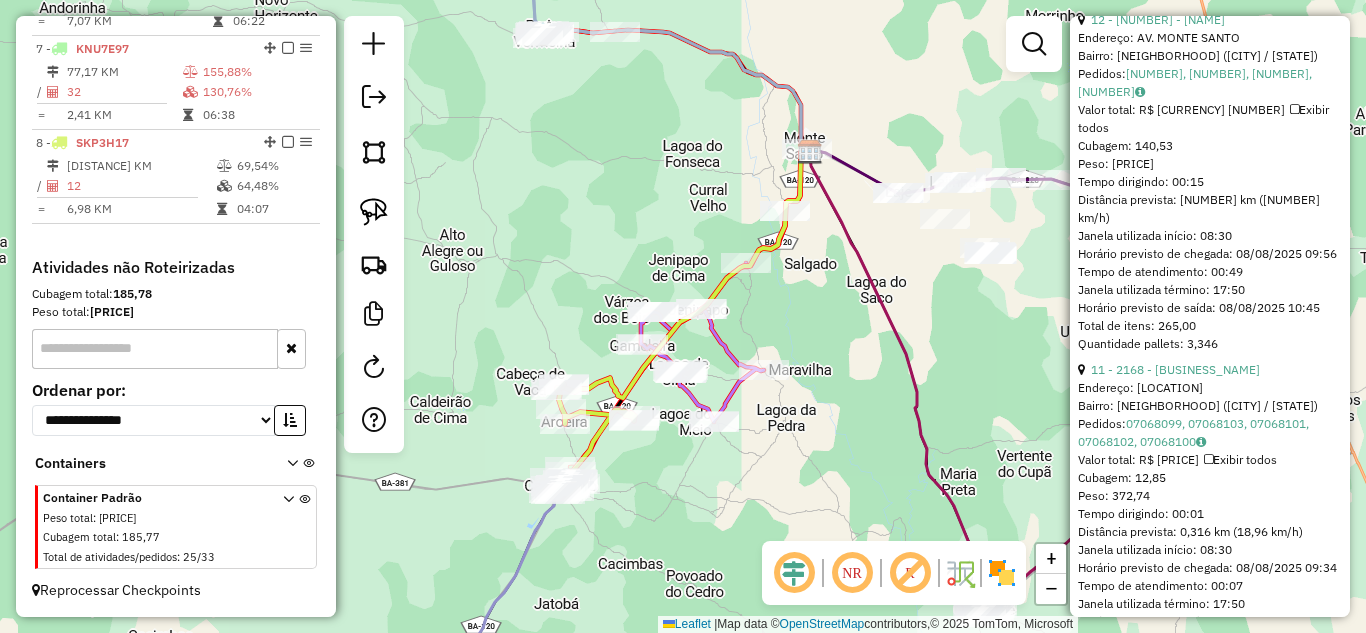 scroll, scrollTop: 897, scrollLeft: 0, axis: vertical 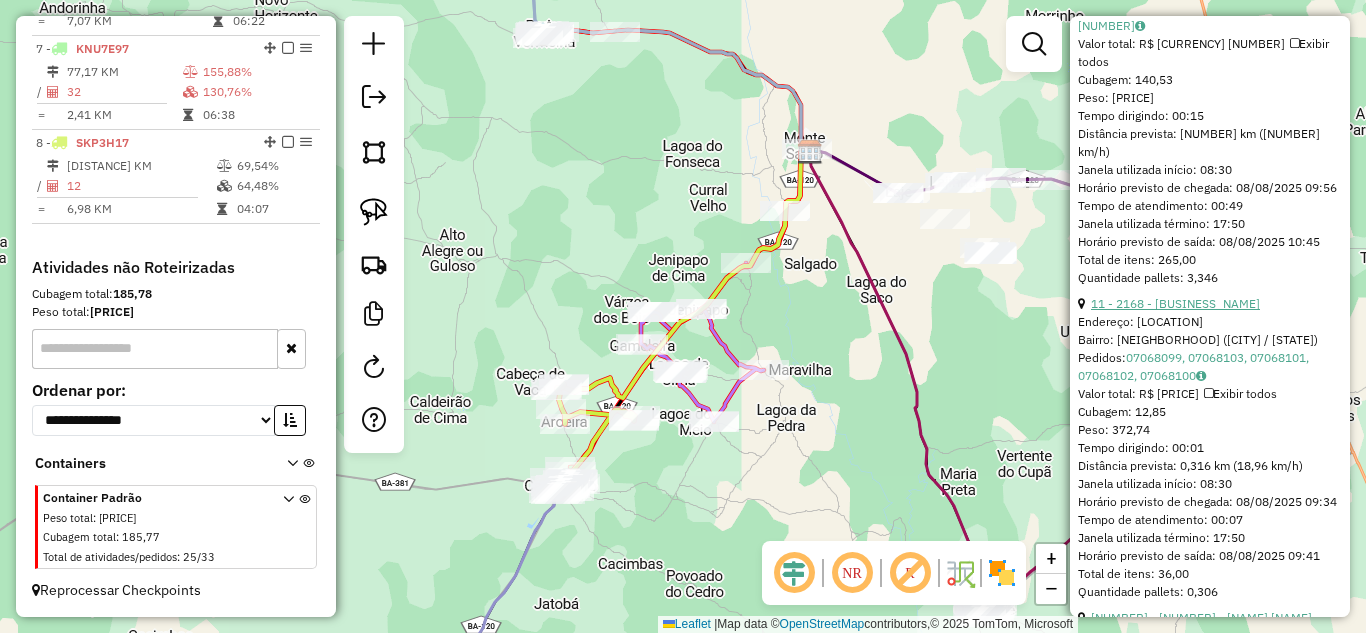click on "11 - 2168 - [BUSINESS_NAME]" at bounding box center [1175, 303] 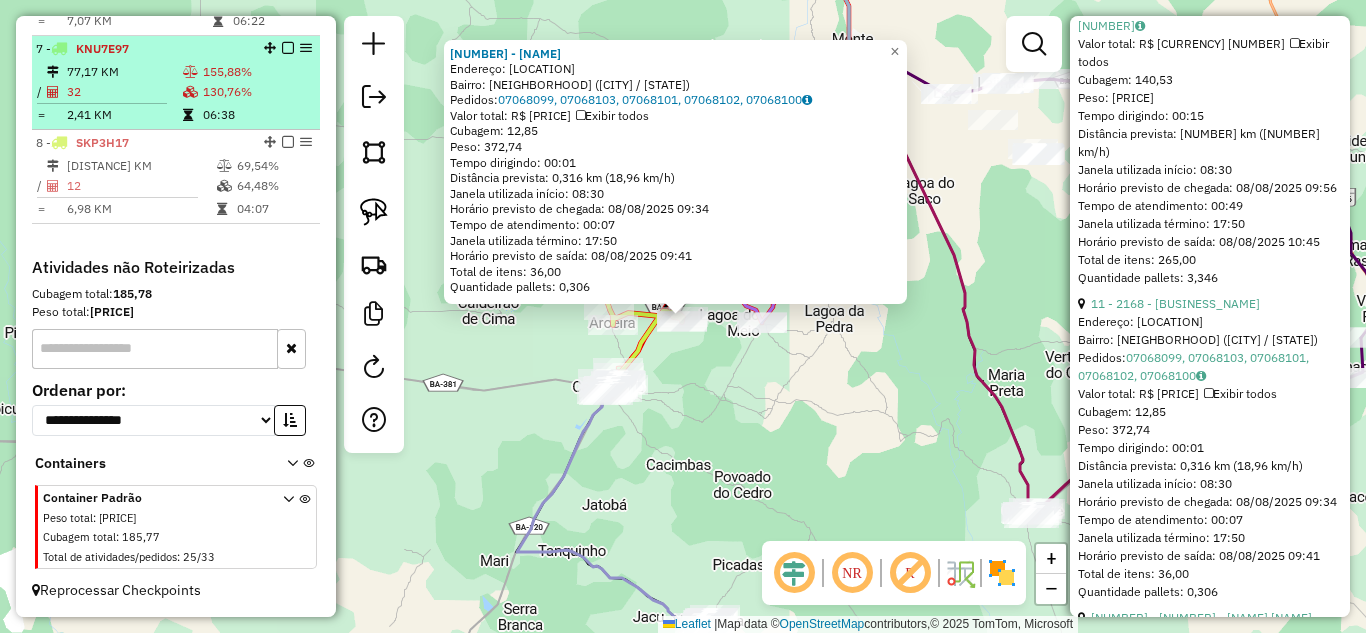 click at bounding box center [192, 92] 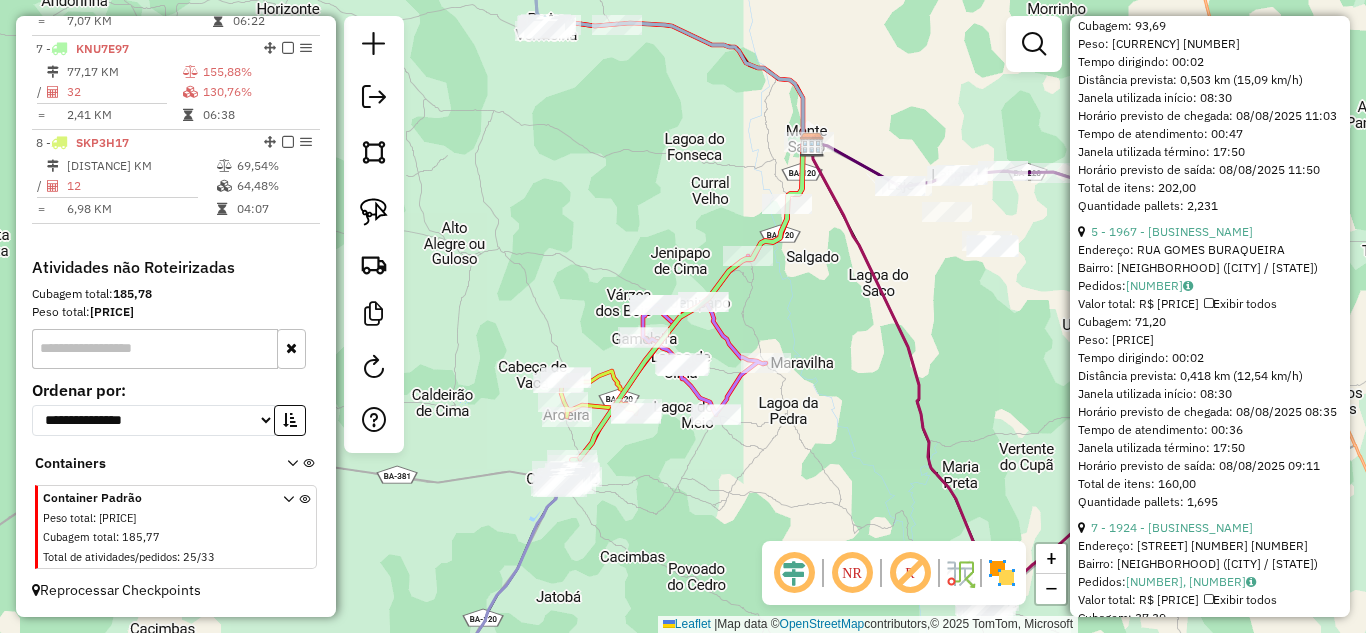 scroll, scrollTop: 631, scrollLeft: 0, axis: vertical 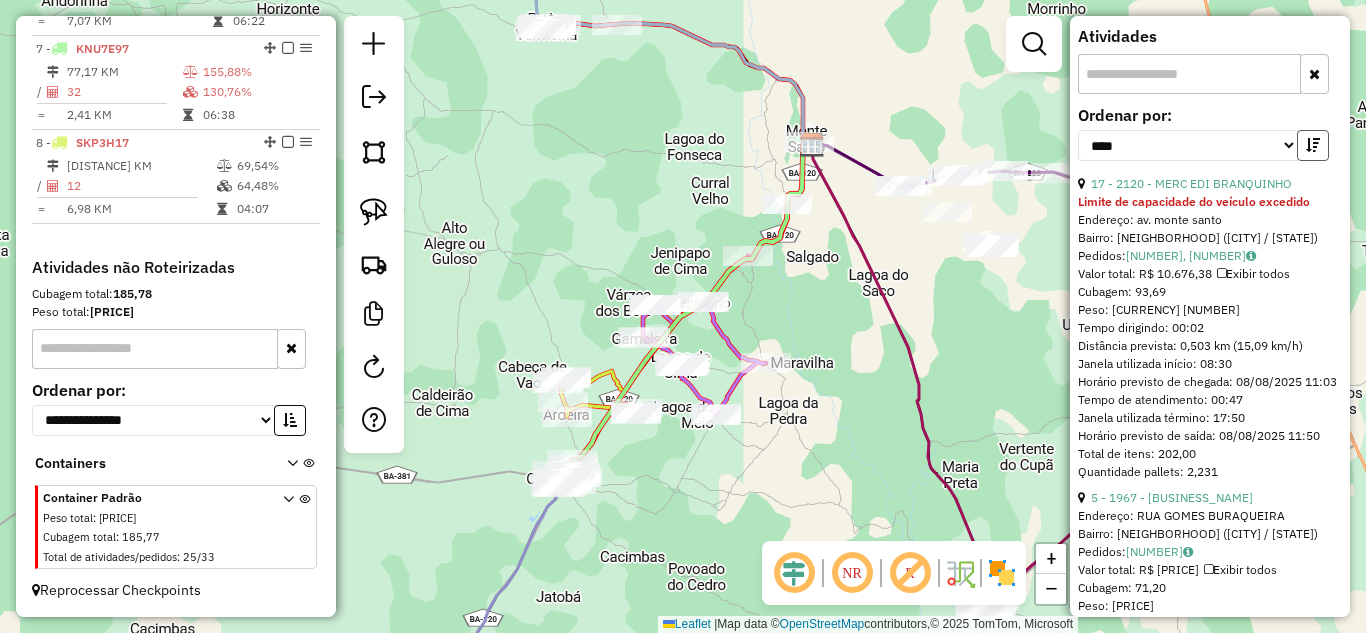 click at bounding box center (1313, 145) 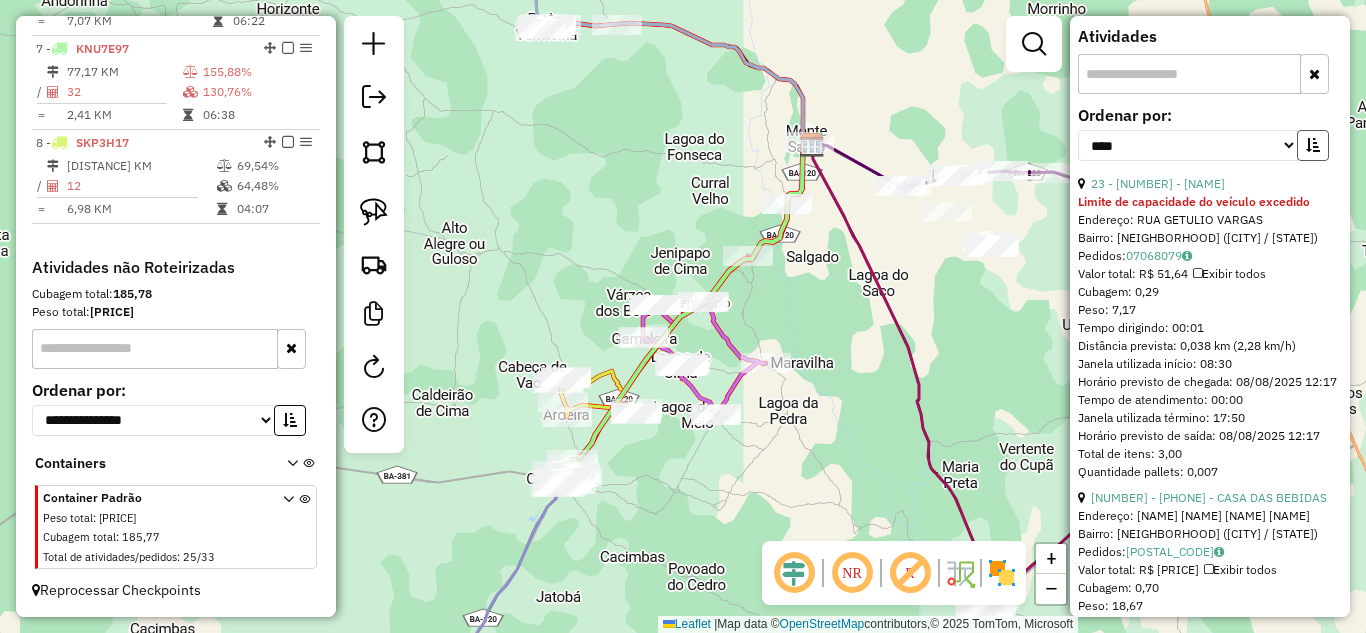 click at bounding box center (1313, 145) 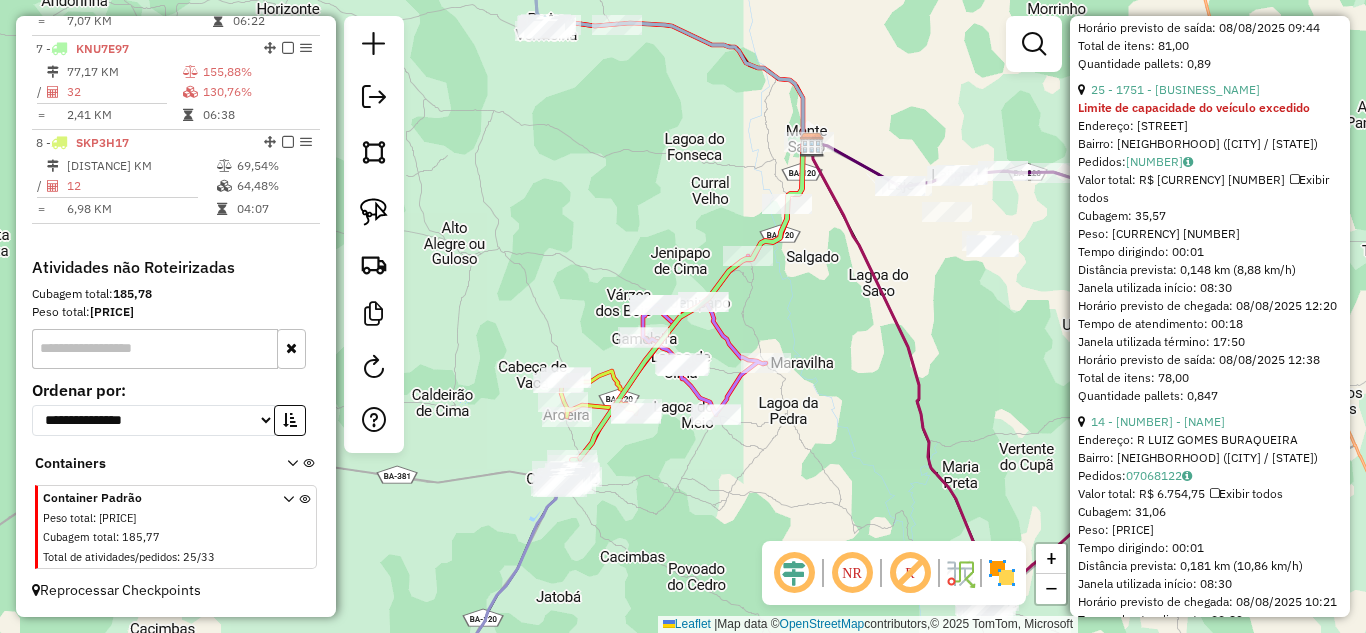 scroll, scrollTop: 1764, scrollLeft: 0, axis: vertical 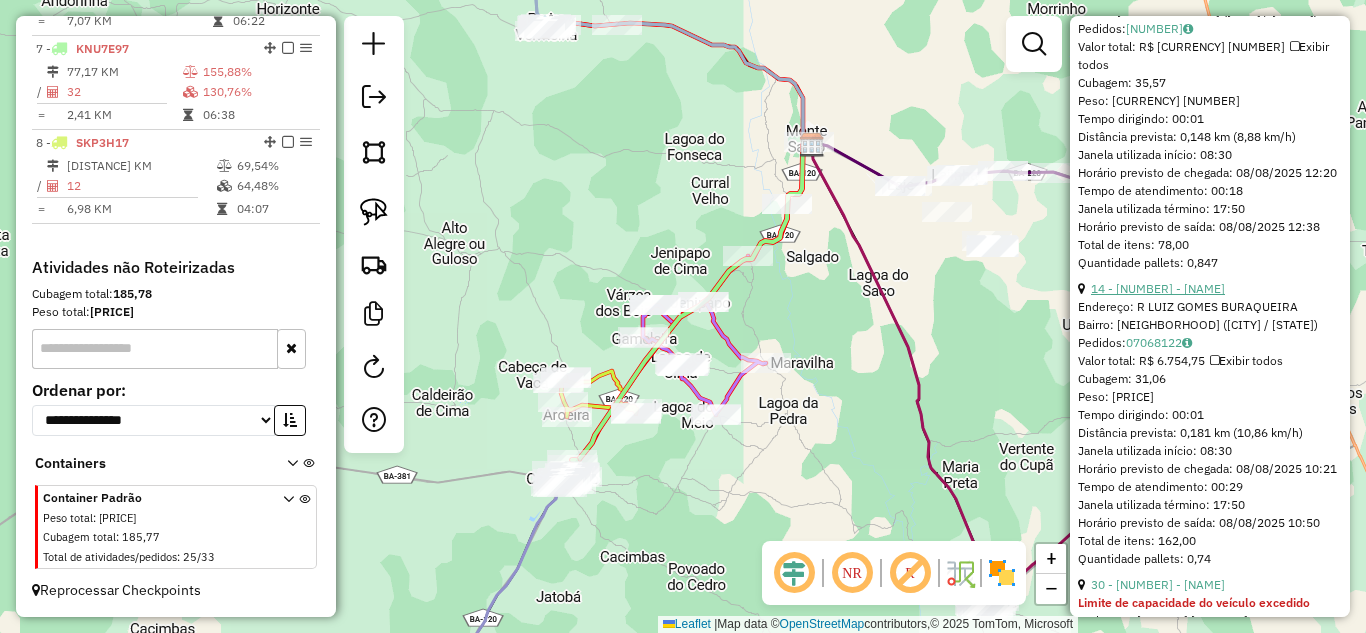 click on "14 - [NUMBER] - [NAME]" at bounding box center (1158, 288) 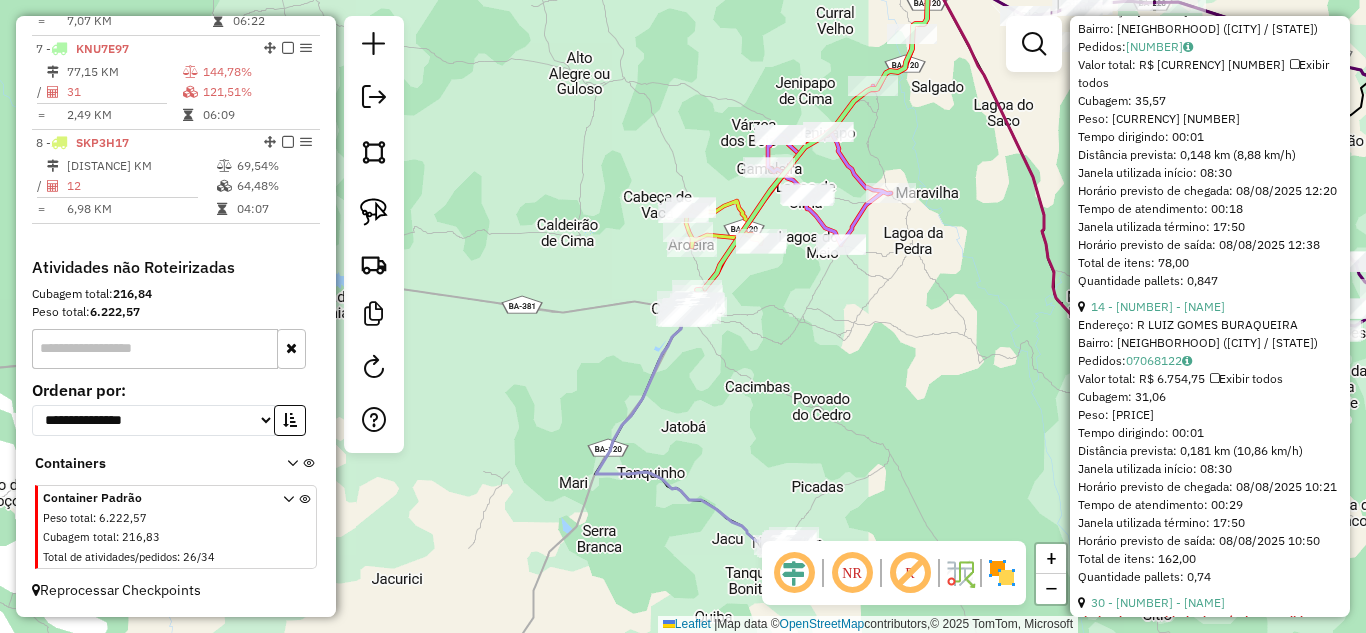 scroll, scrollTop: 472, scrollLeft: 0, axis: vertical 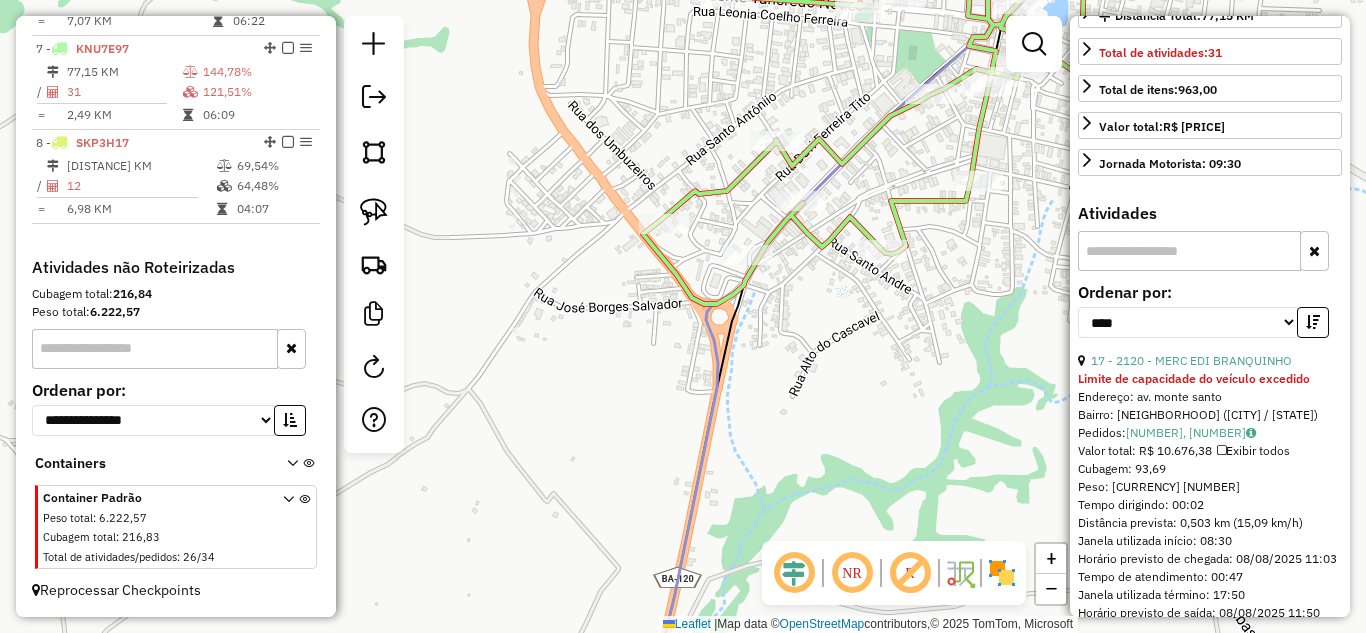 drag, startPoint x: 371, startPoint y: 202, endPoint x: 462, endPoint y: 219, distance: 92.574295 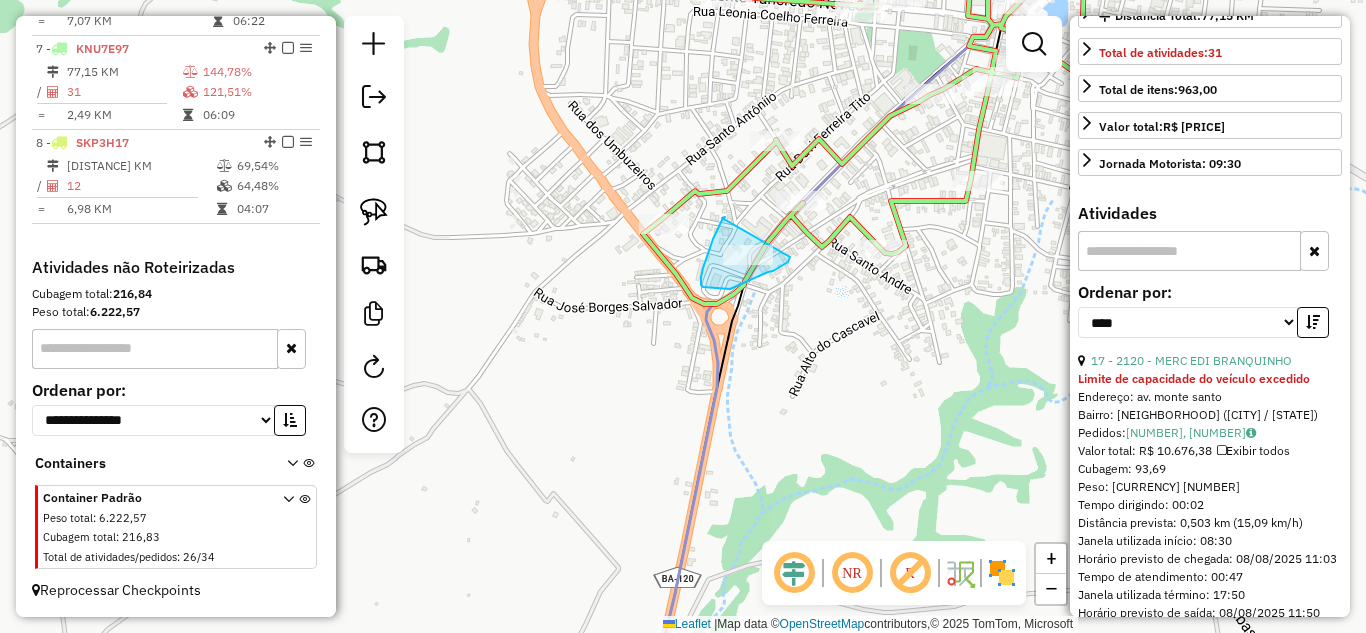 drag, startPoint x: 722, startPoint y: 218, endPoint x: 790, endPoint y: 257, distance: 78.39005 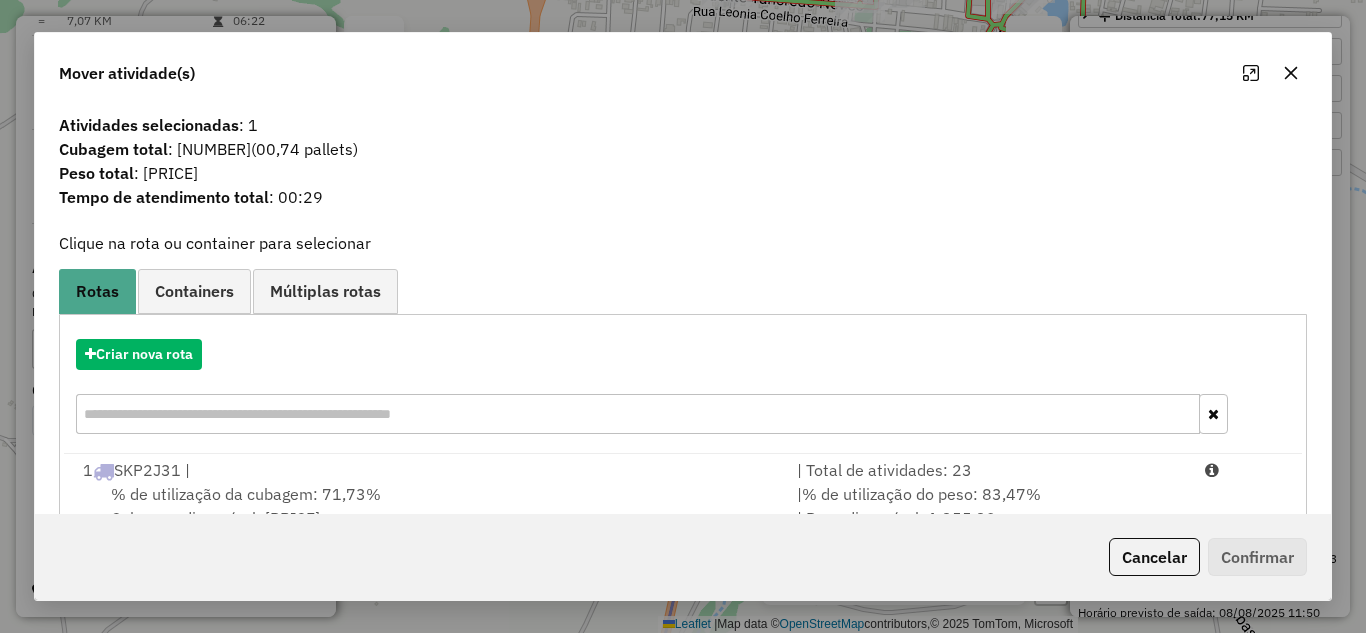 scroll, scrollTop: 267, scrollLeft: 0, axis: vertical 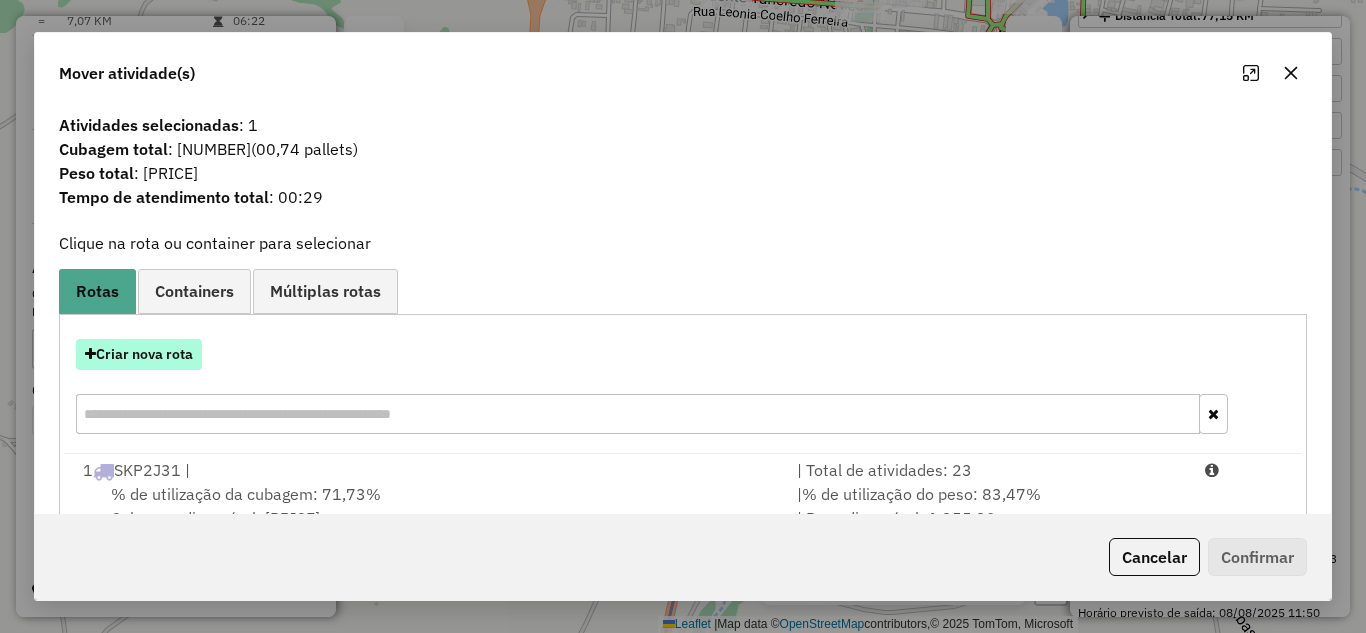 click on "Criar nova rota" at bounding box center (139, 354) 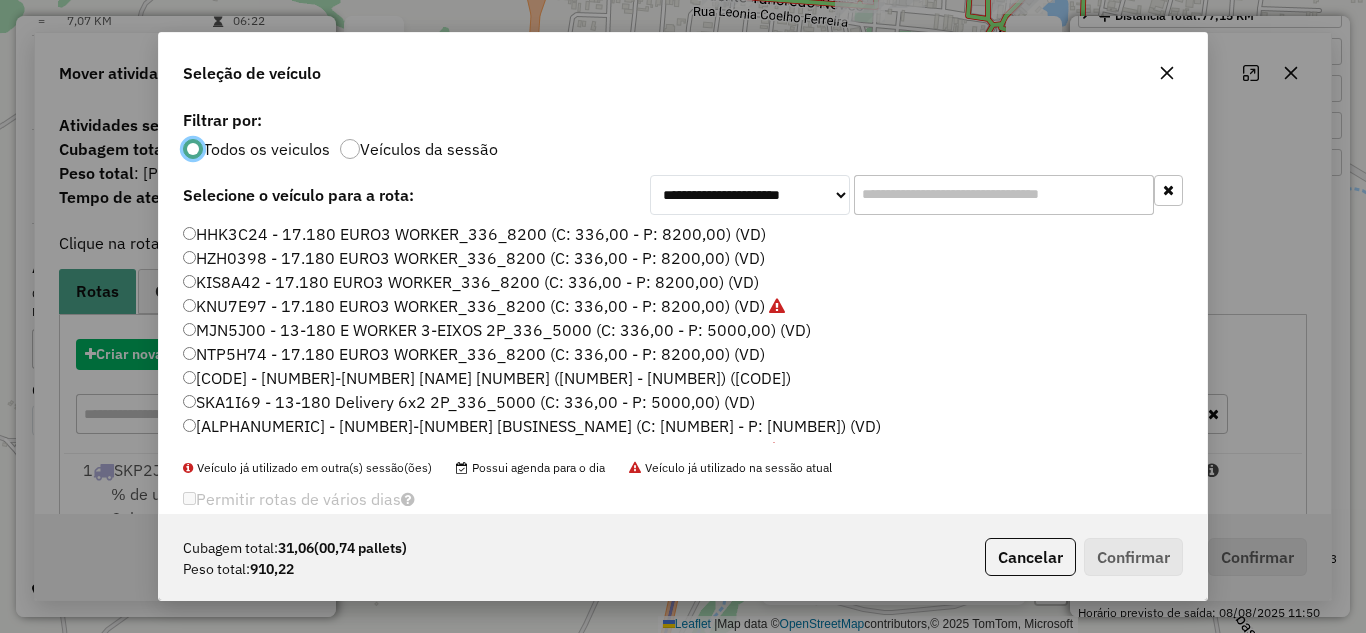 scroll, scrollTop: 11, scrollLeft: 6, axis: both 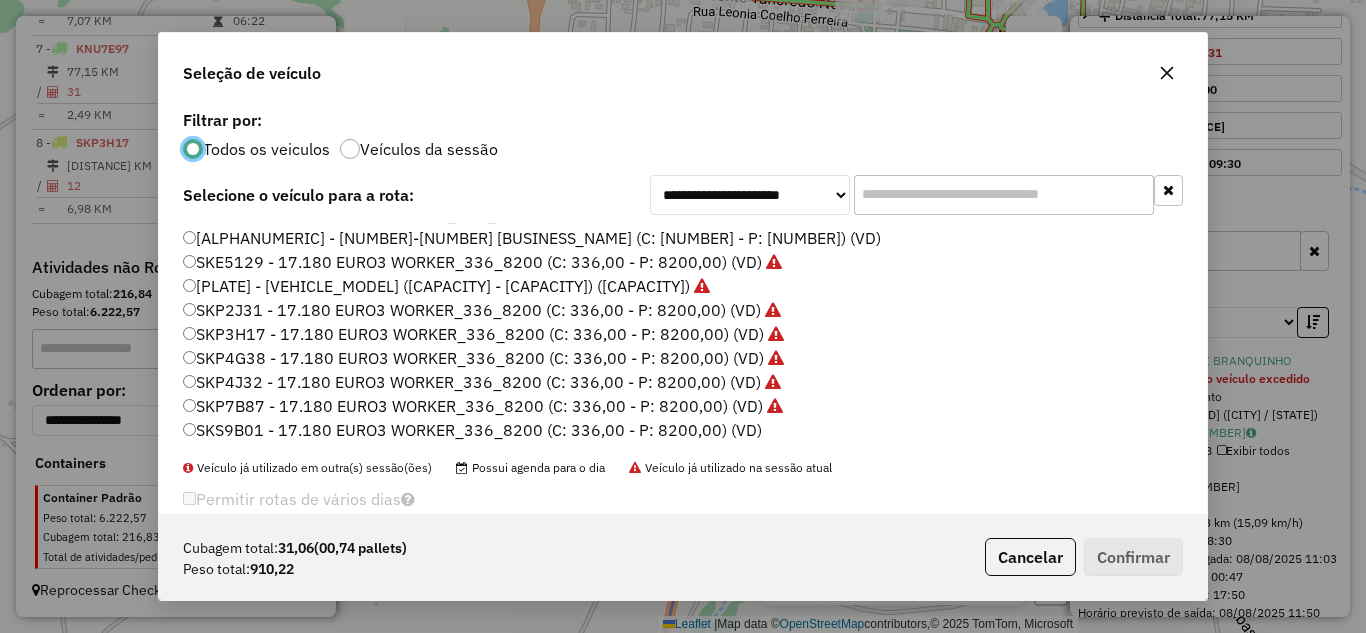 click on "SKP3H17 - 17.180 EURO3 WORKER_336_8200 (C: 336,00 - P: 8200,00) (VD)" 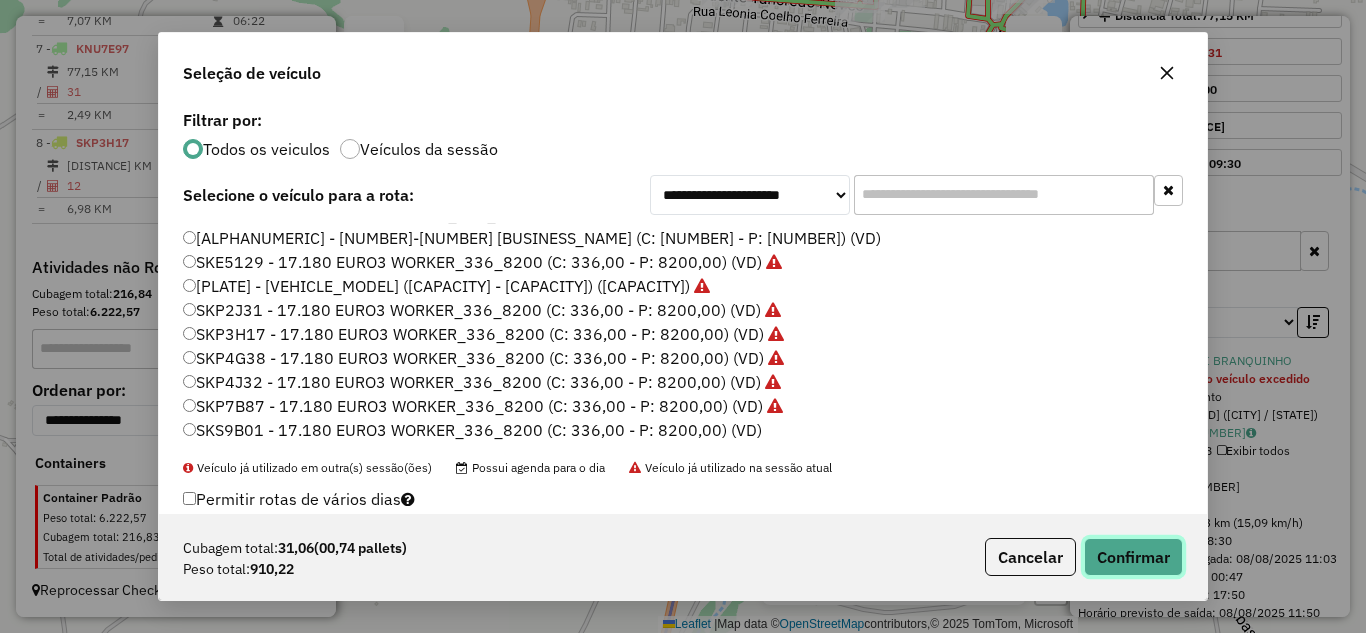 click on "Confirmar" 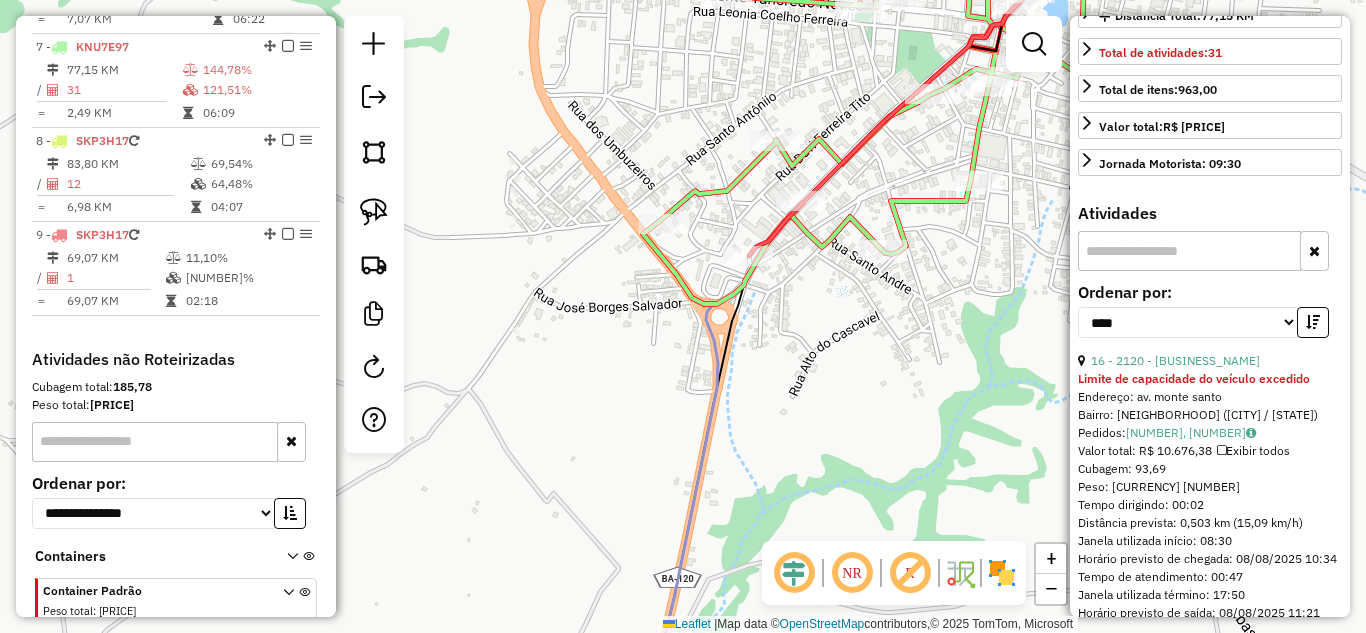 scroll, scrollTop: 1314, scrollLeft: 0, axis: vertical 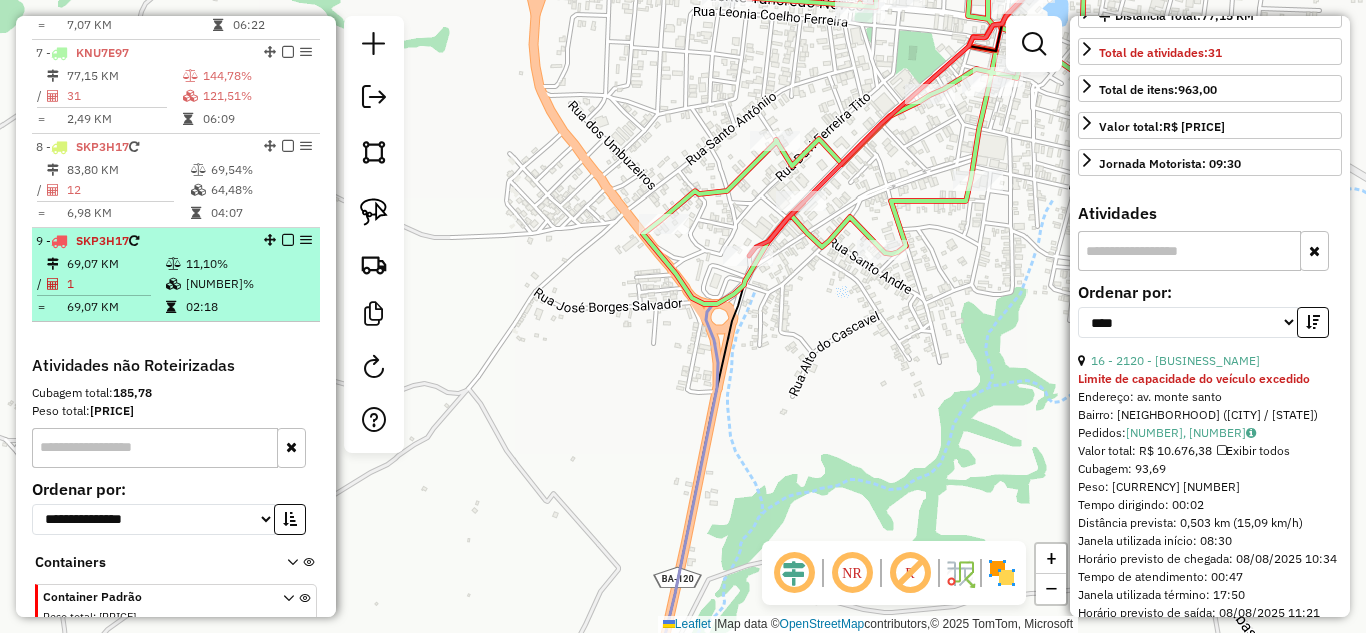 drag, startPoint x: 175, startPoint y: 252, endPoint x: 221, endPoint y: 266, distance: 48.08326 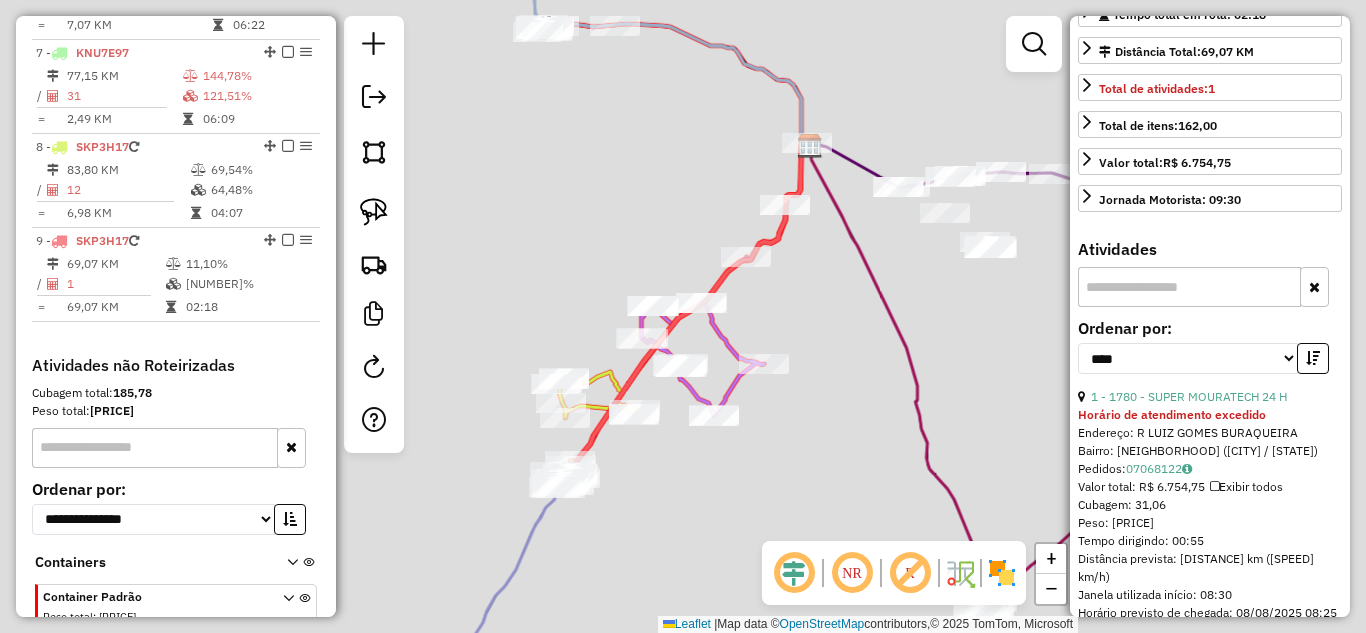 scroll, scrollTop: 454, scrollLeft: 0, axis: vertical 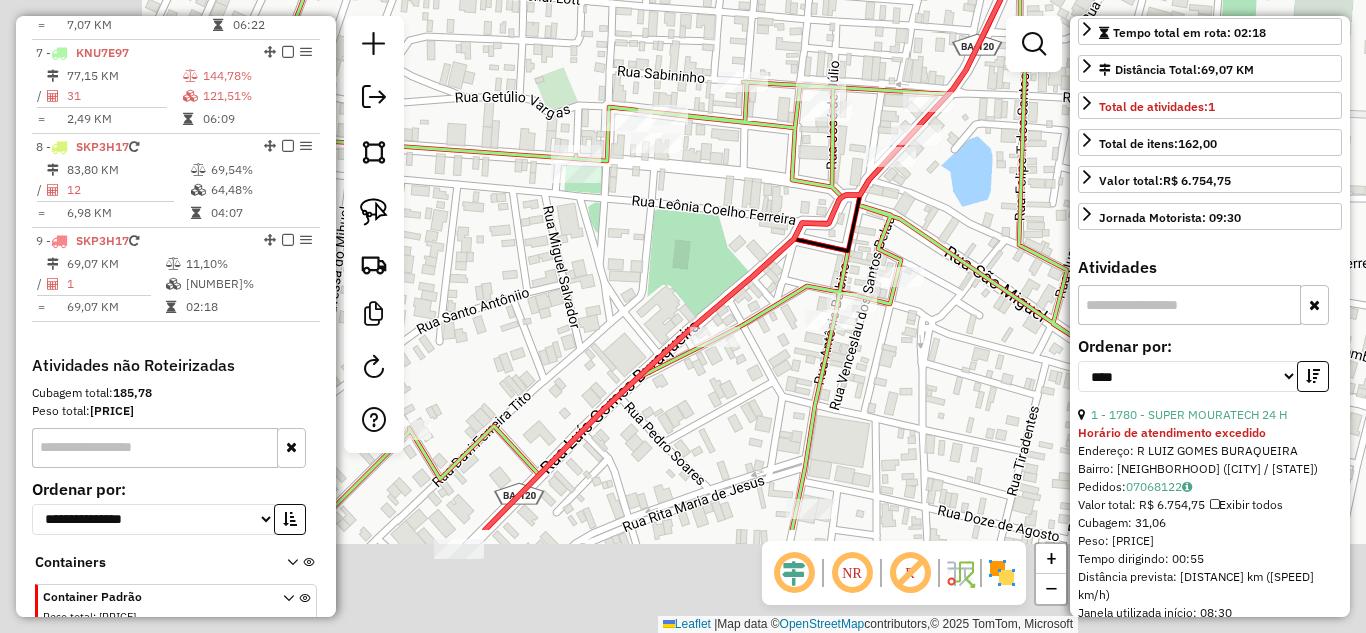 drag, startPoint x: 488, startPoint y: 441, endPoint x: 776, endPoint y: 146, distance: 412.27298 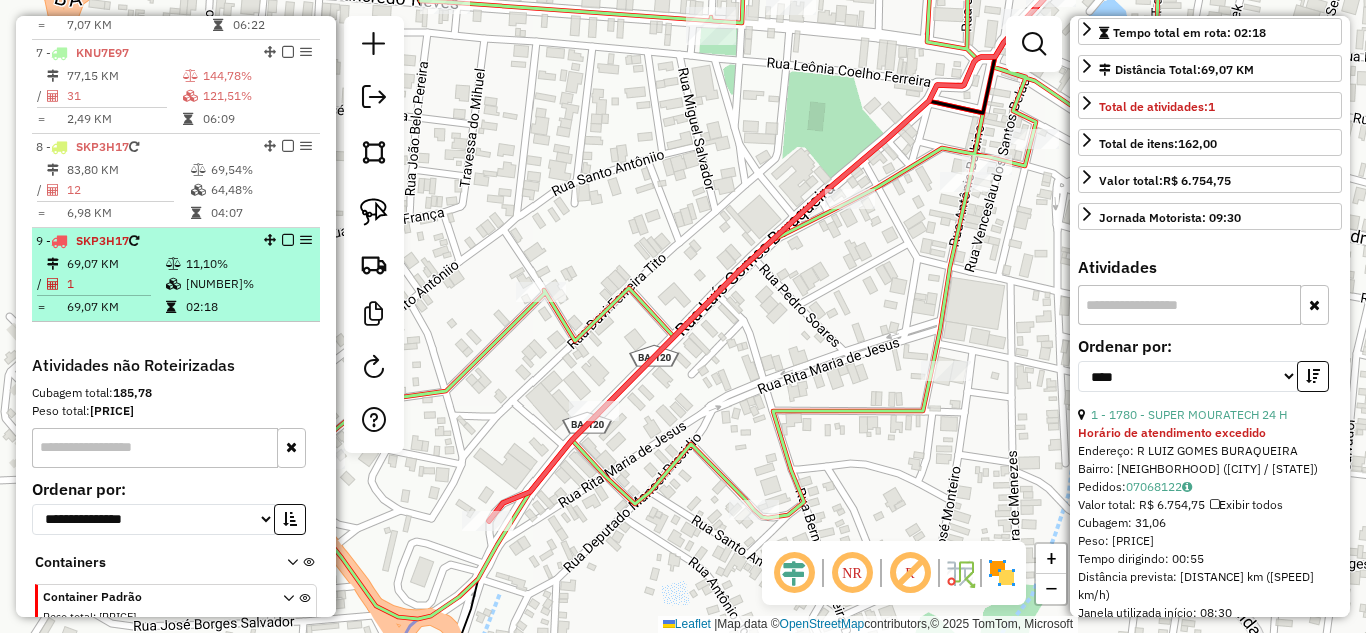 click on "1" at bounding box center (115, 284) 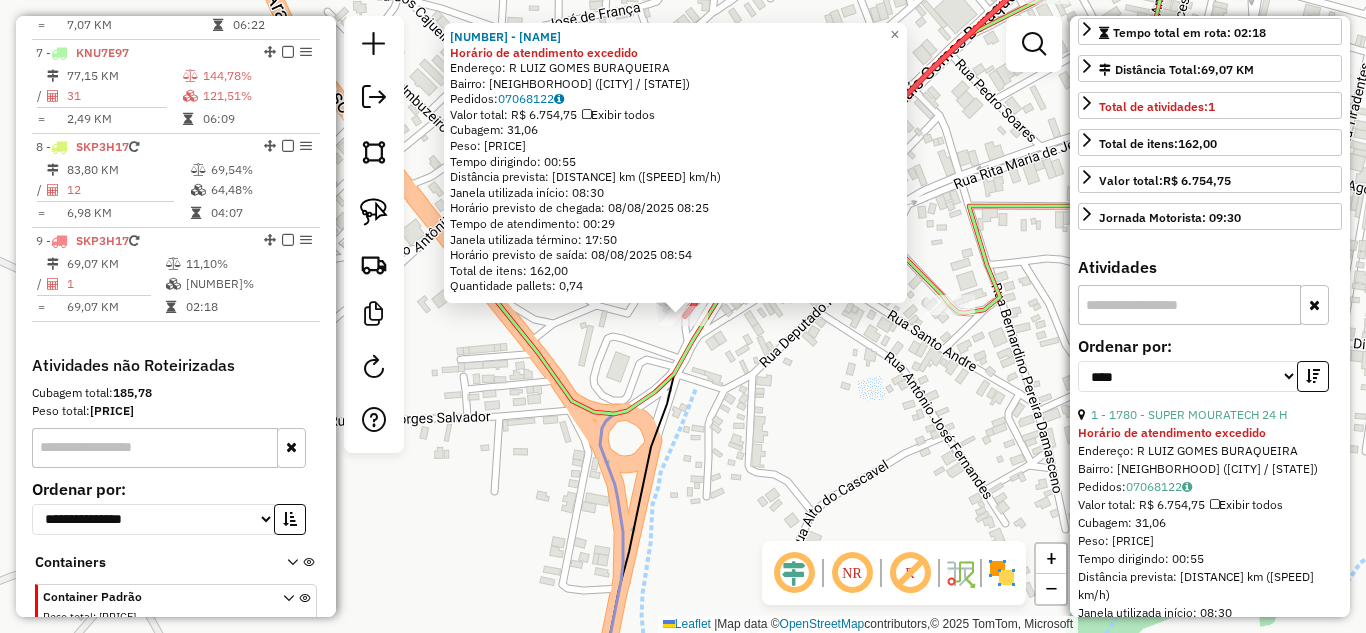 scroll, scrollTop: 1413, scrollLeft: 0, axis: vertical 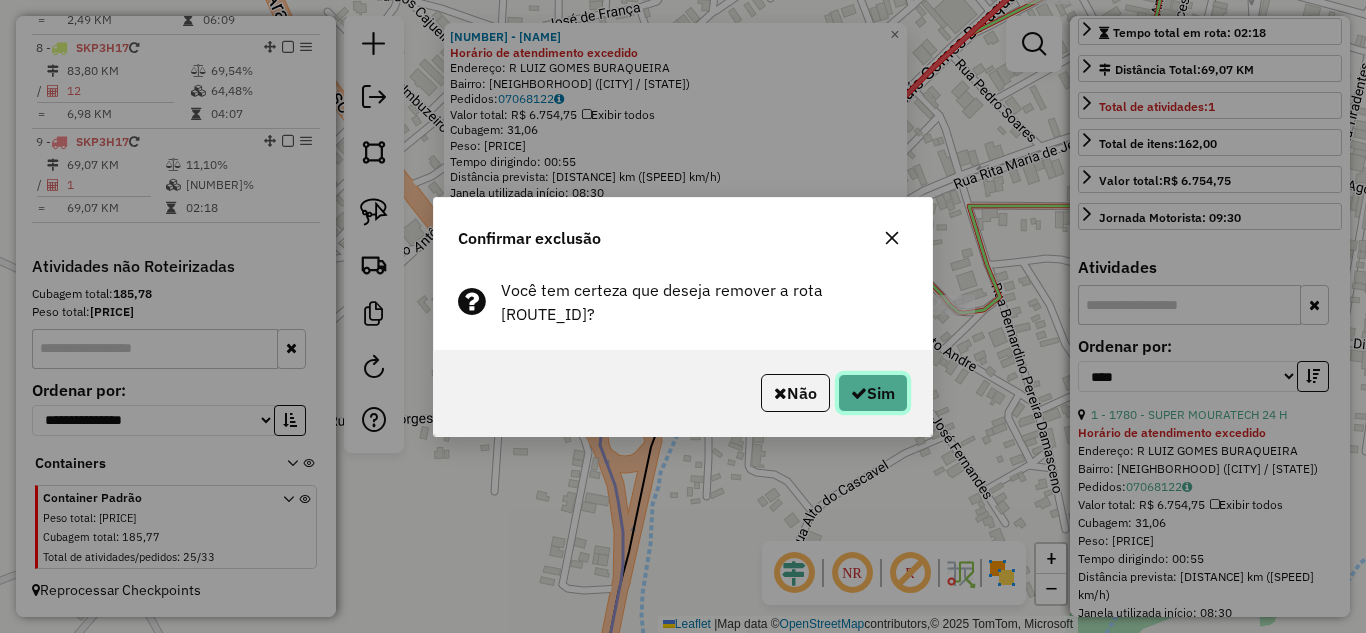 click on "Sim" 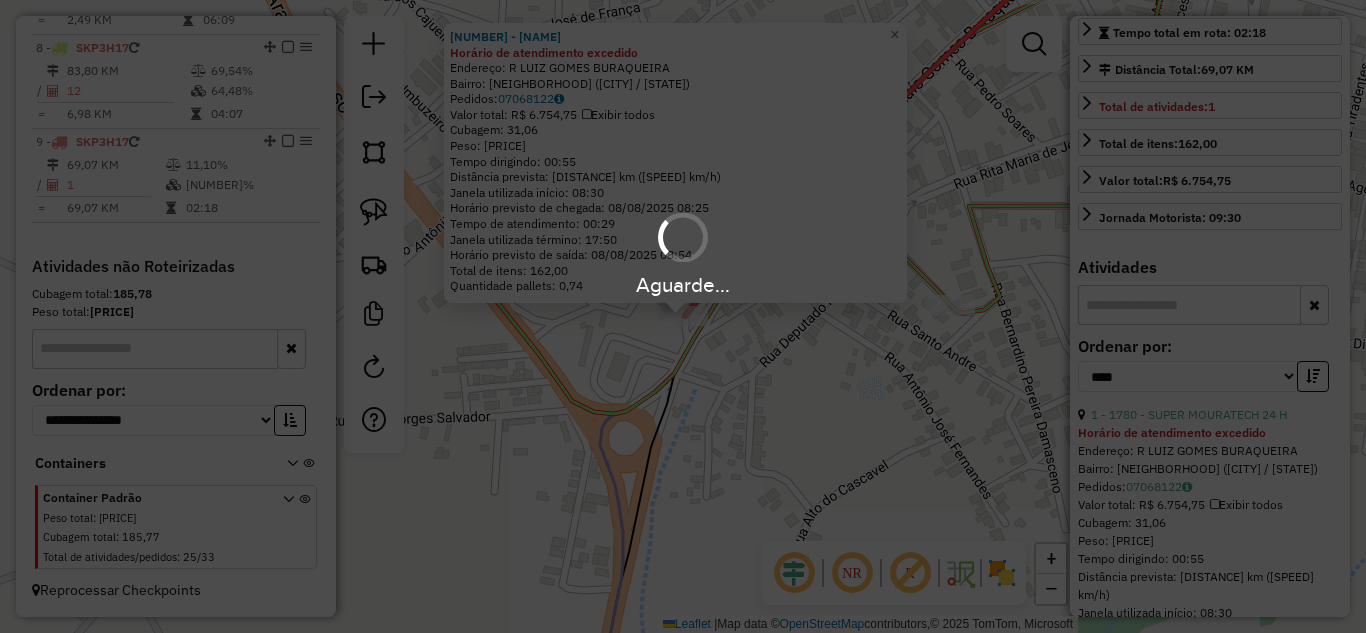 scroll, scrollTop: 1294, scrollLeft: 0, axis: vertical 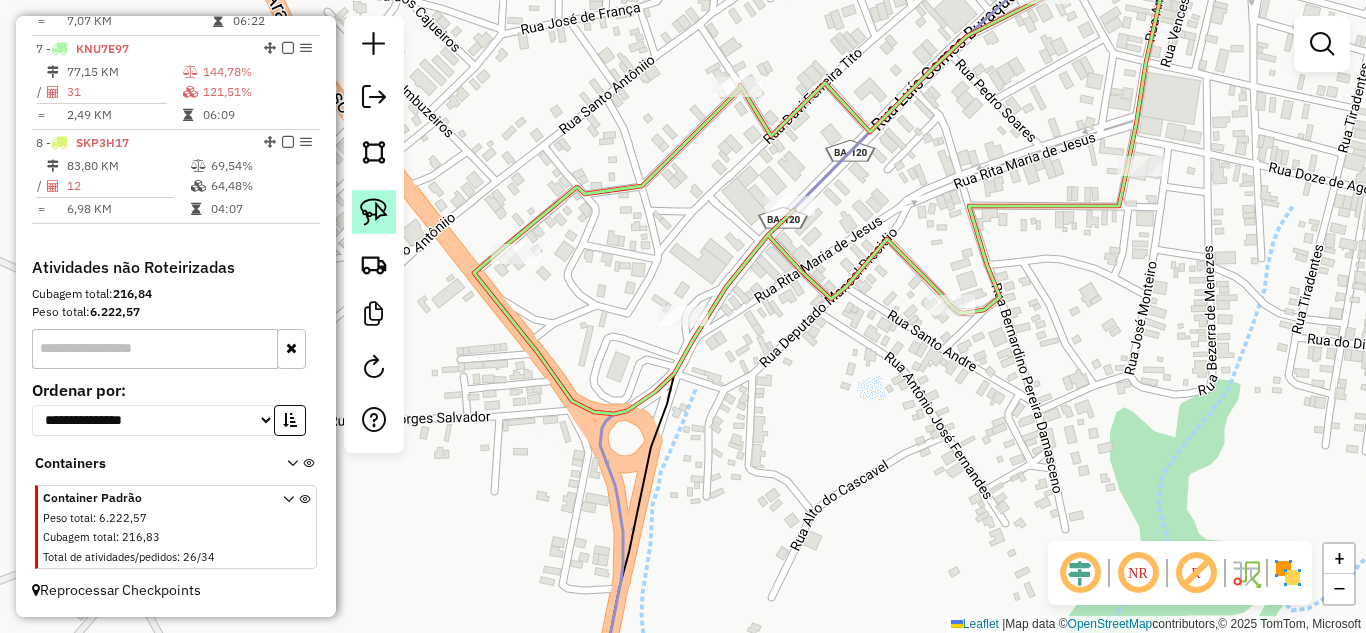 click 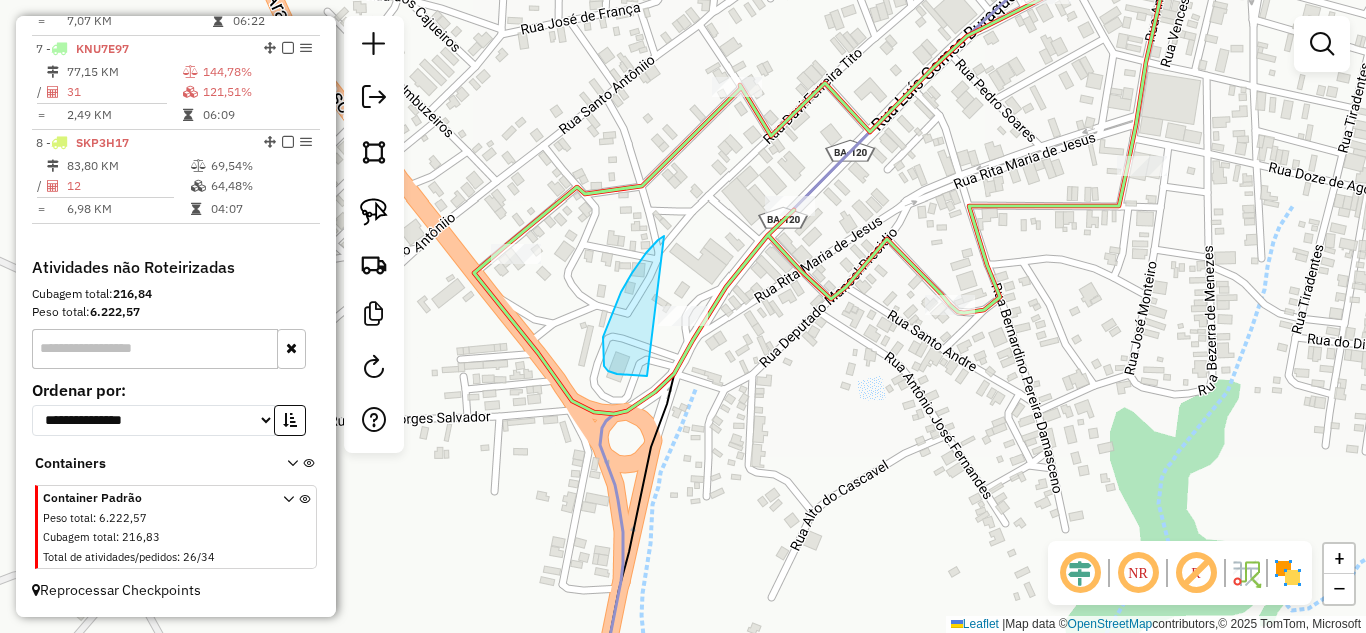 drag, startPoint x: 664, startPoint y: 236, endPoint x: 779, endPoint y: 311, distance: 137.2953 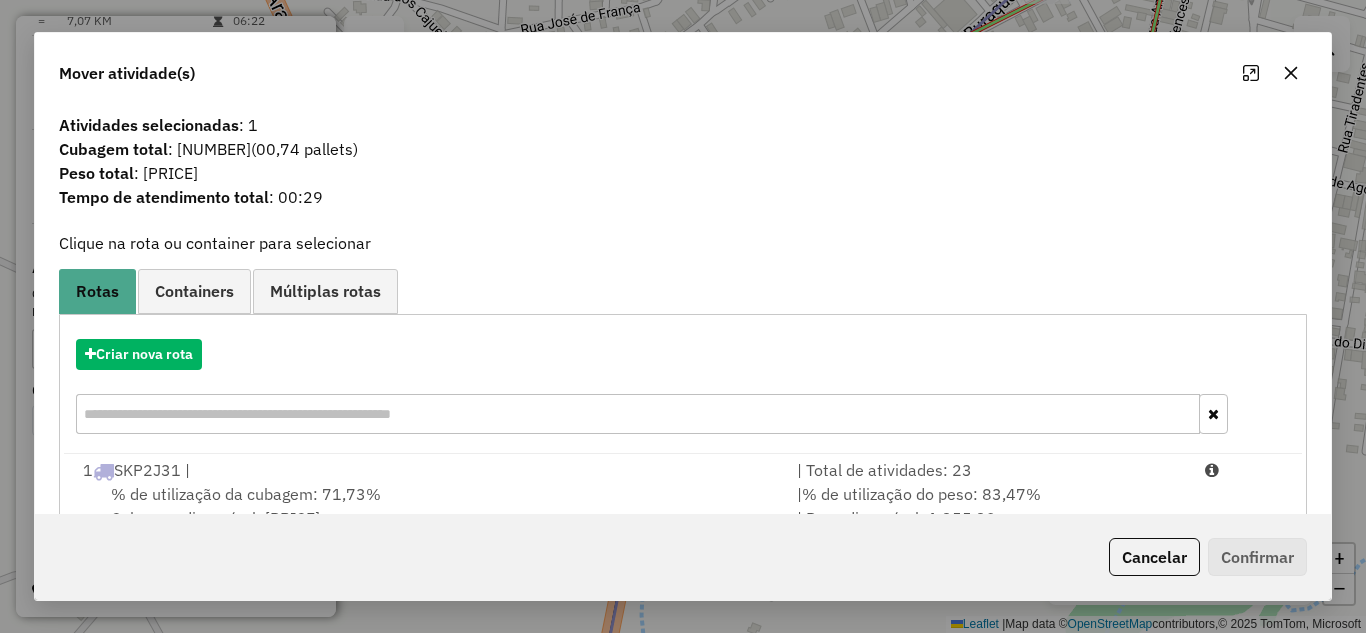 scroll, scrollTop: 67, scrollLeft: 0, axis: vertical 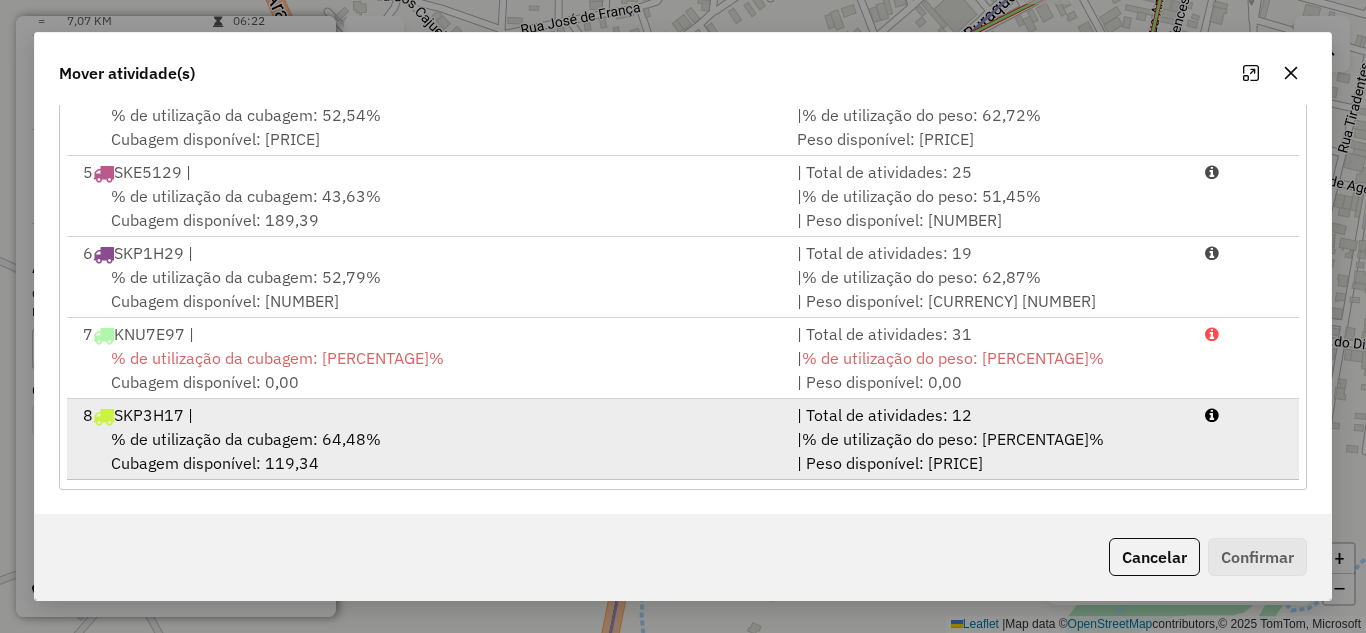 click on "|  % de utilização do peso: 69,54%  | Peso disponível: 2.497,75" at bounding box center [989, 451] 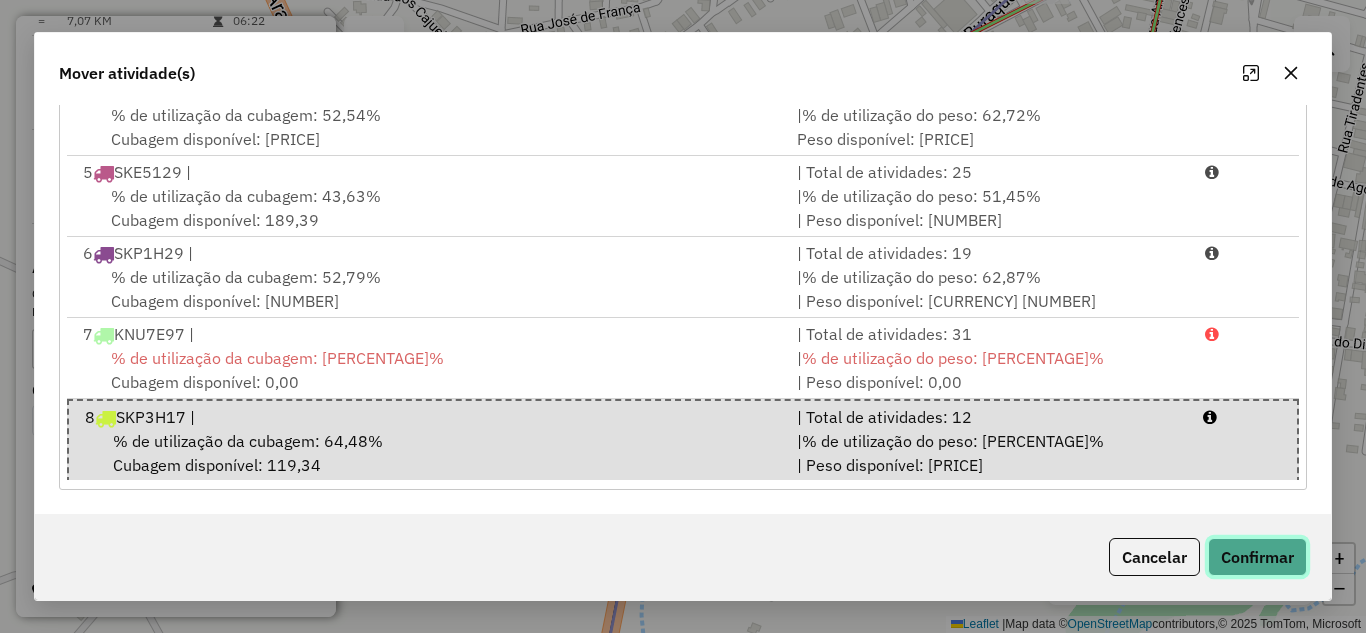 click on "Confirmar" 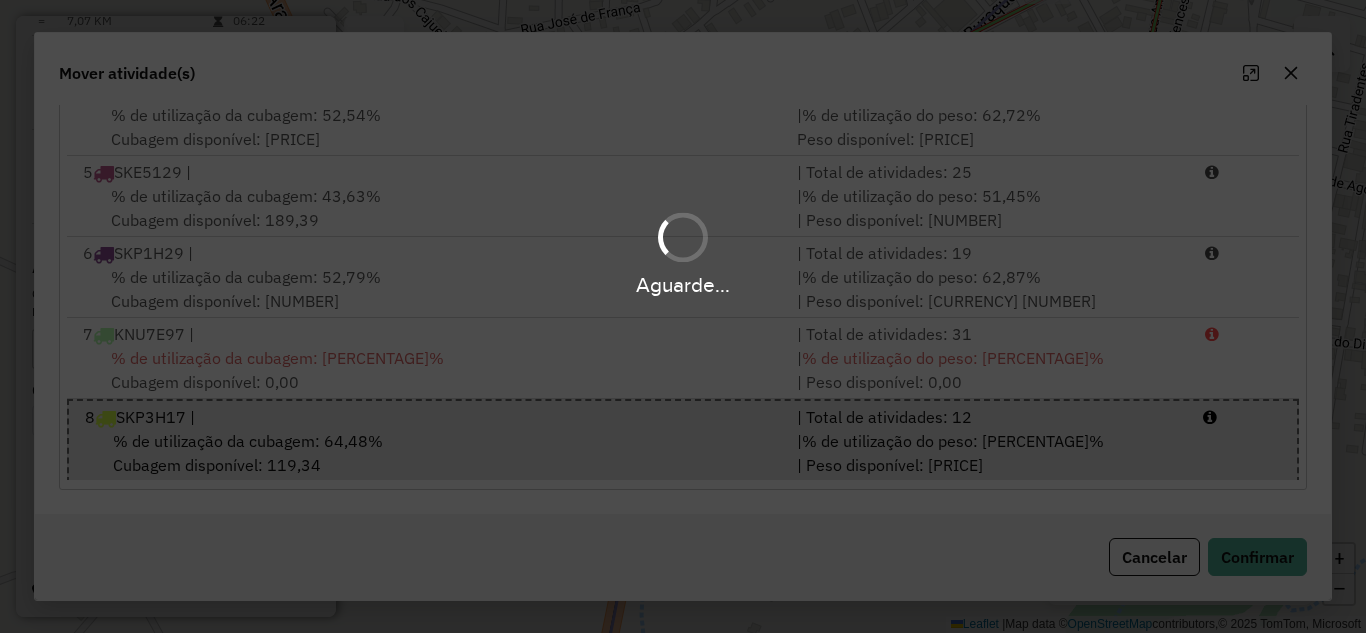 scroll, scrollTop: 0, scrollLeft: 0, axis: both 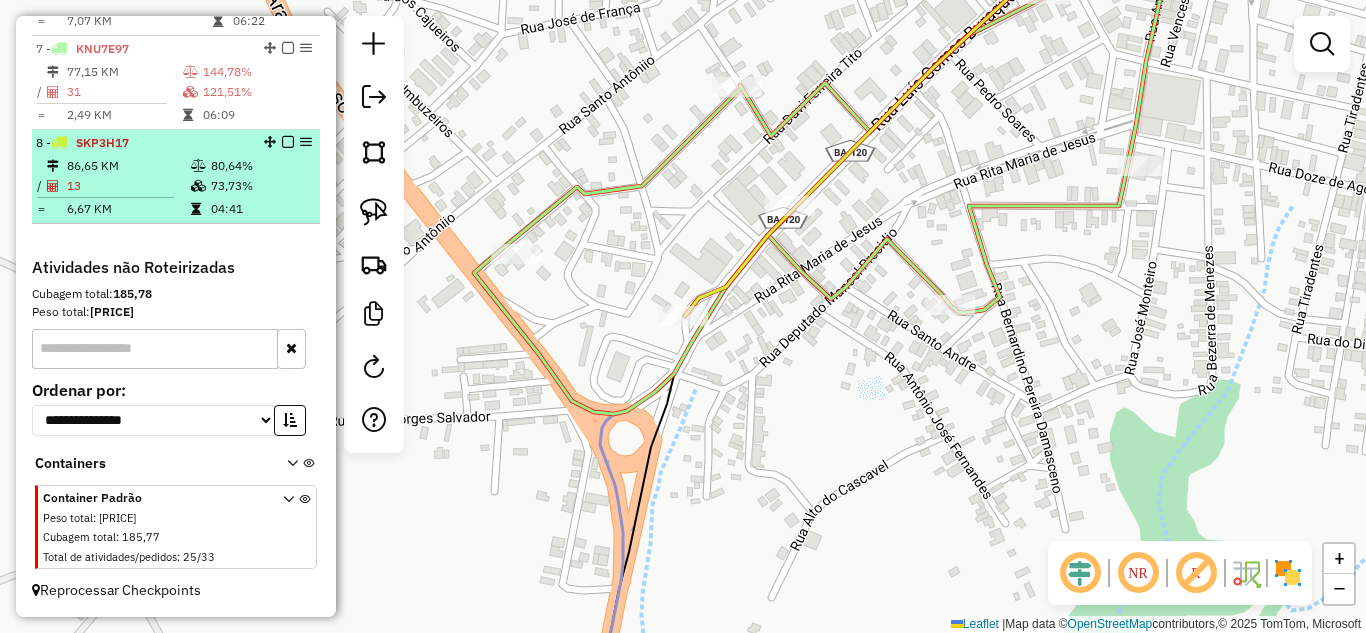 click at bounding box center [113, 197] 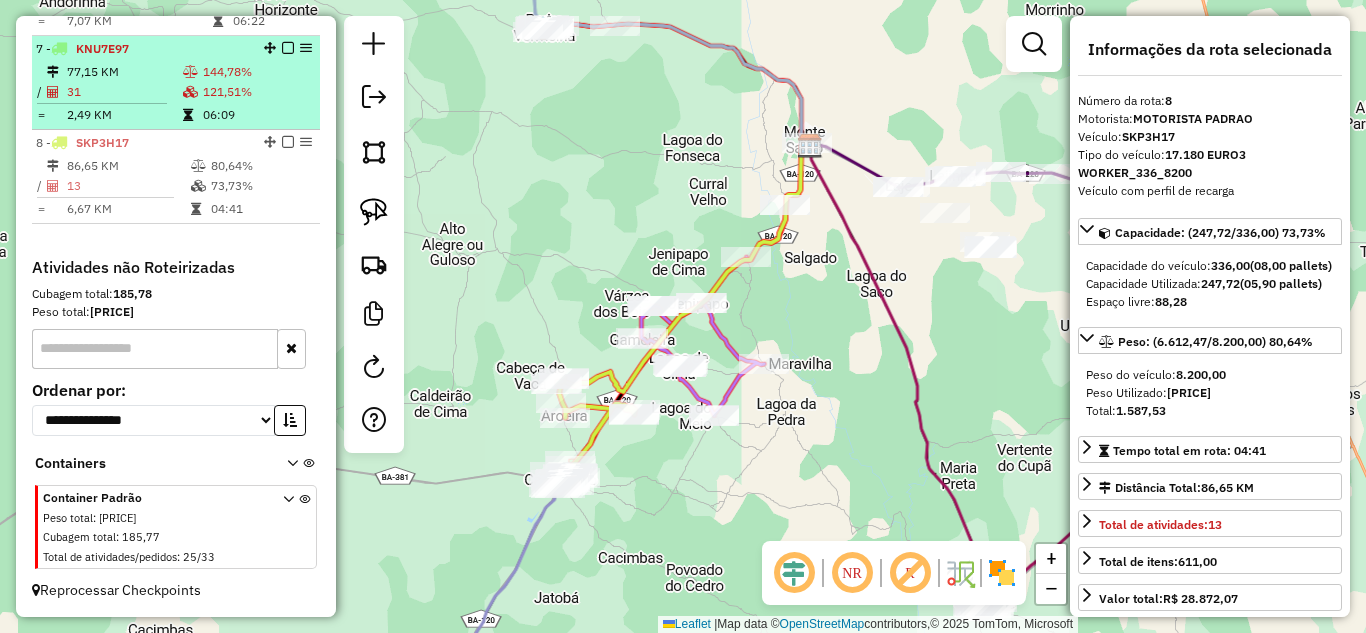 click on "31" at bounding box center [124, 92] 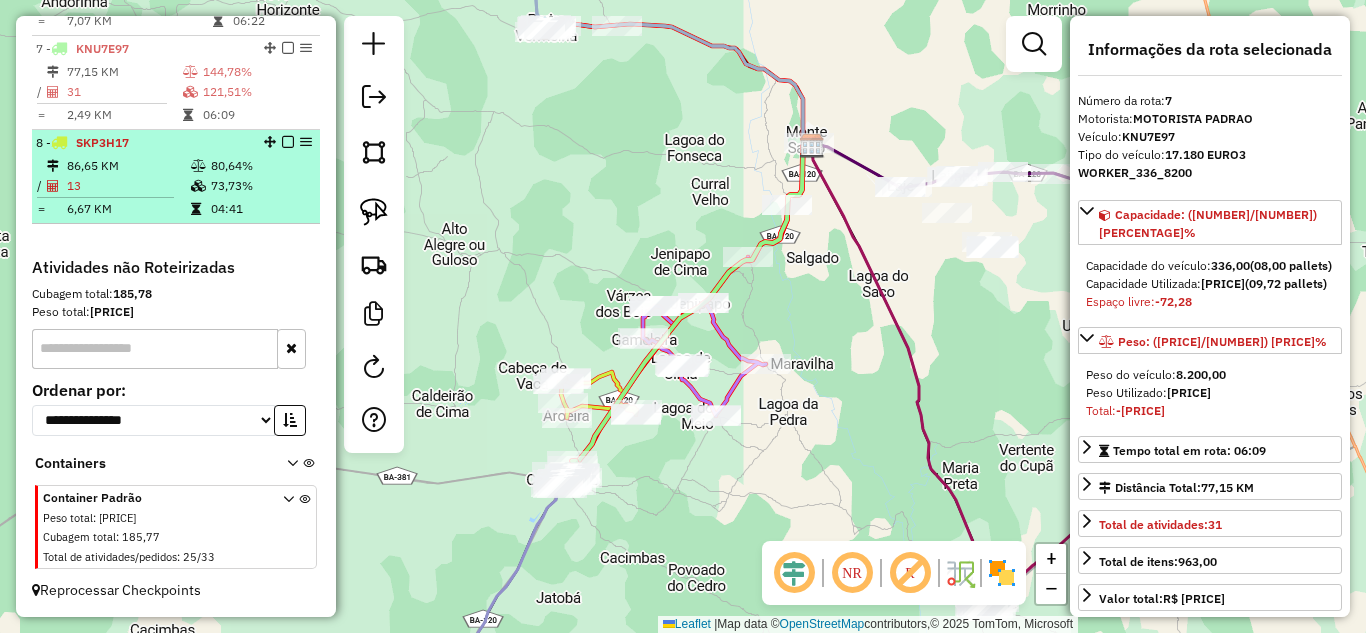 click on "86,65 KM" at bounding box center [128, 166] 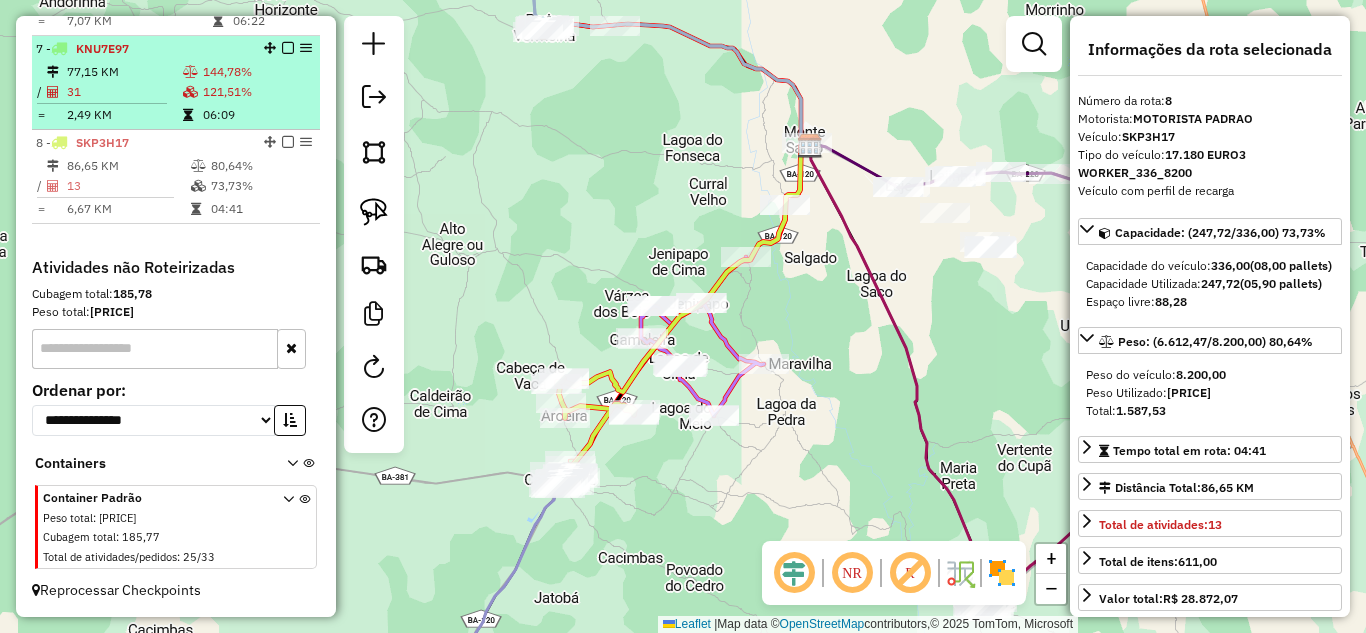 click on "2,49 KM" at bounding box center [124, 115] 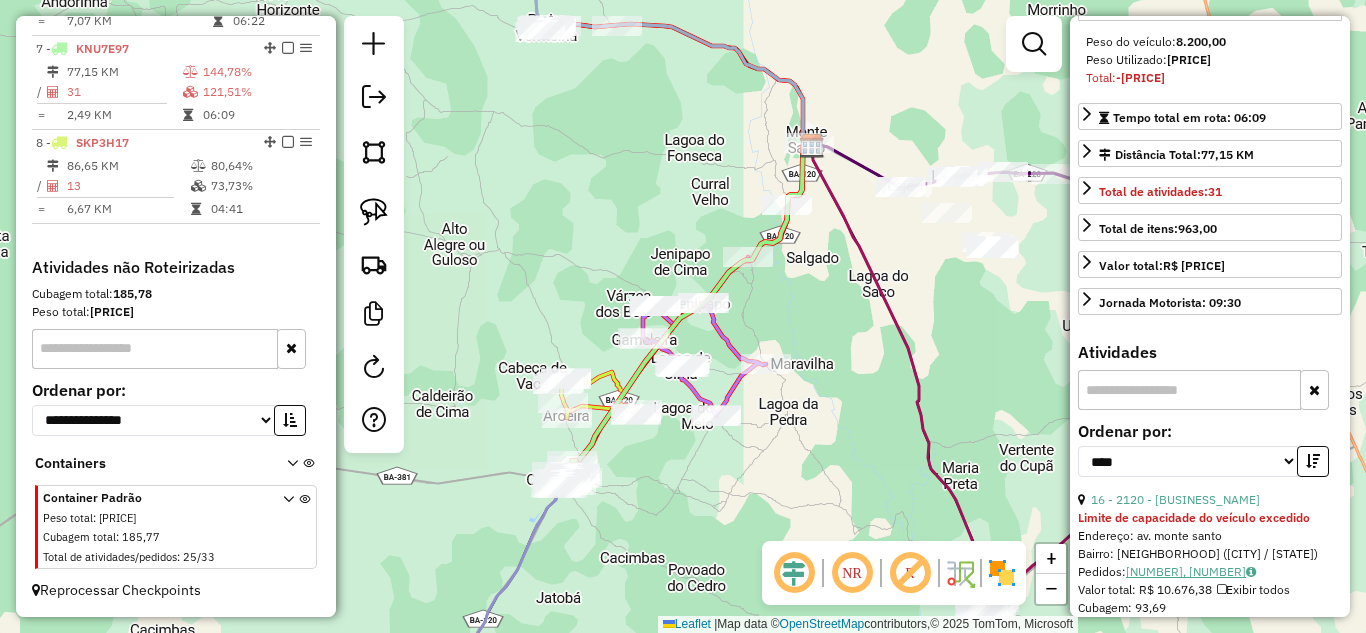 scroll, scrollTop: 600, scrollLeft: 0, axis: vertical 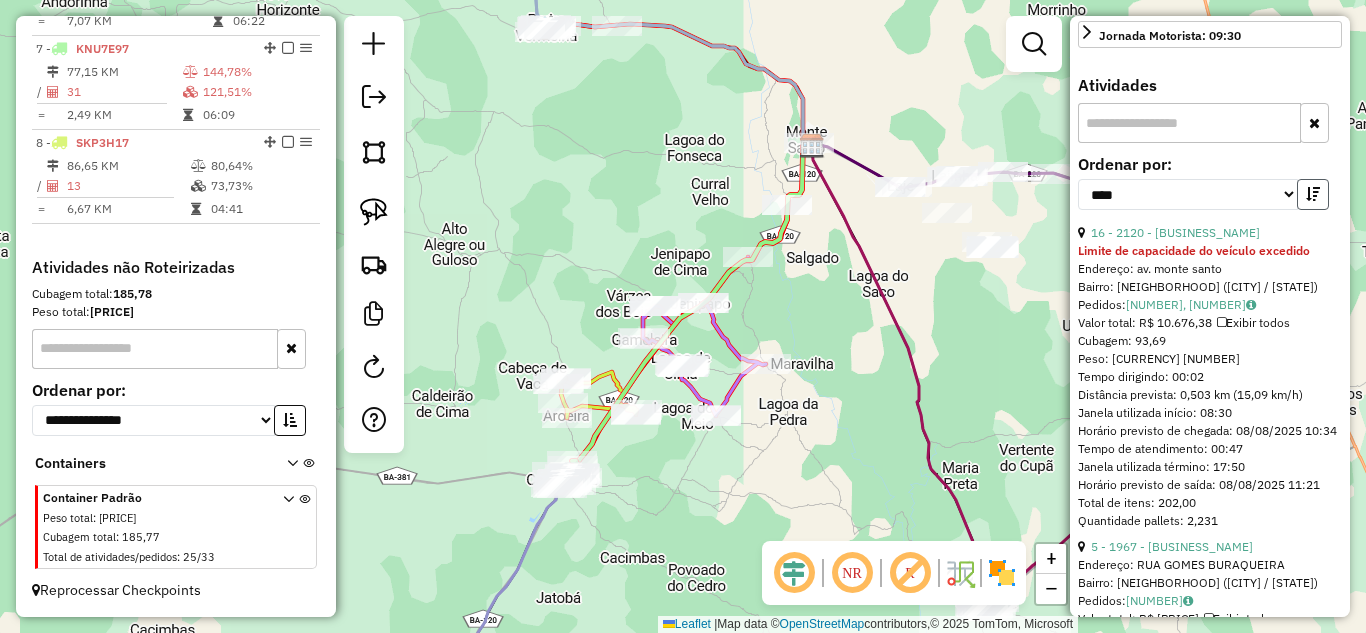 click at bounding box center (1313, 194) 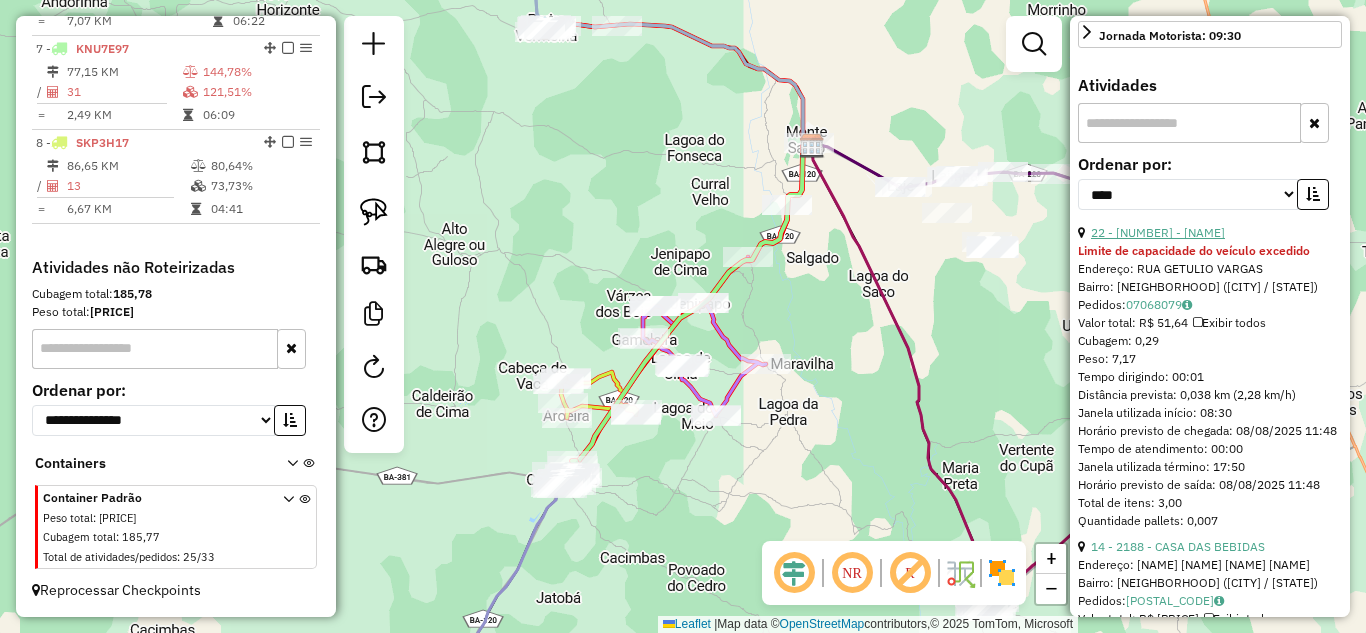 click on "22 - 1773 - BAR ZE DO ANACLETO" at bounding box center [1158, 232] 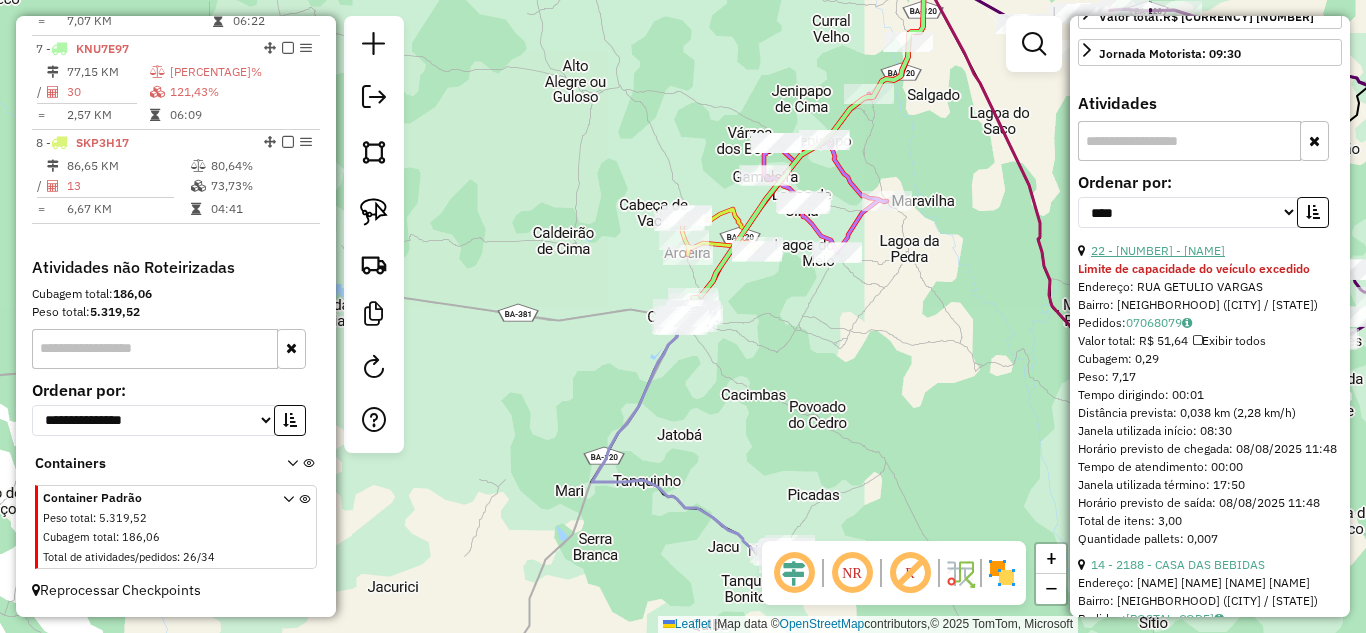 click on "22 - 1773 - BAR ZE DO ANACLETO" at bounding box center (1158, 250) 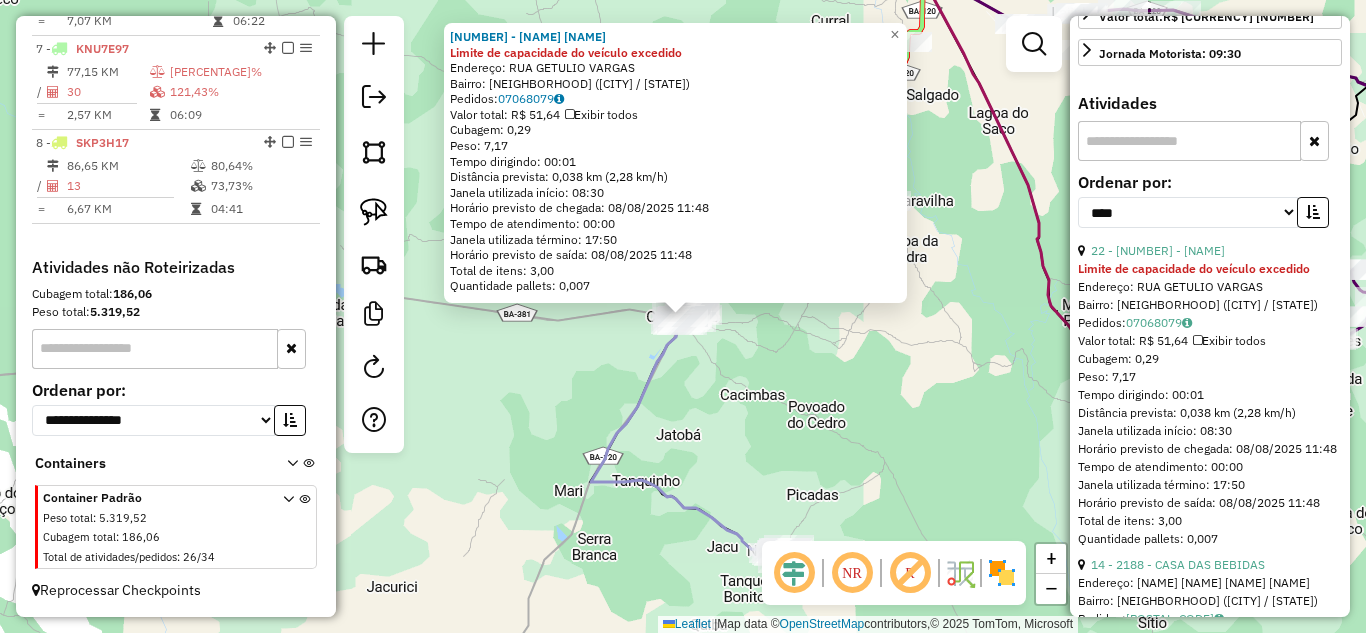 scroll, scrollTop: 867, scrollLeft: 0, axis: vertical 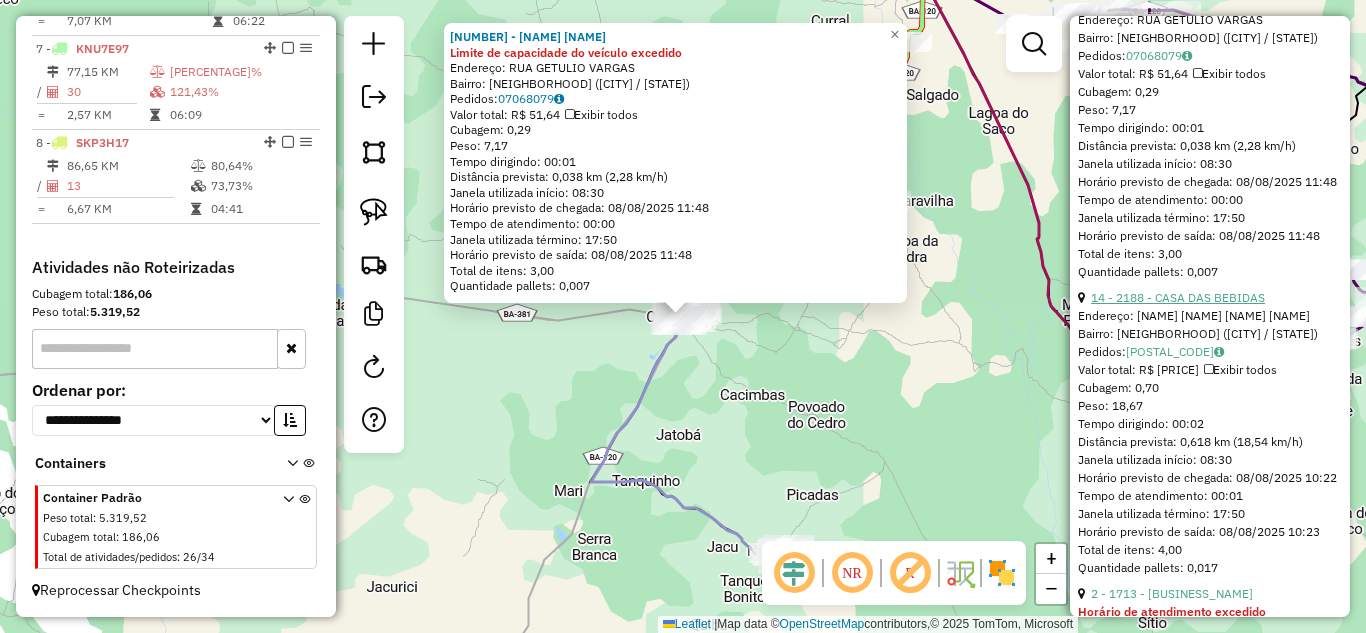 click on "14 - 2188 - CASA DAS BEBIDAS" at bounding box center (1178, 297) 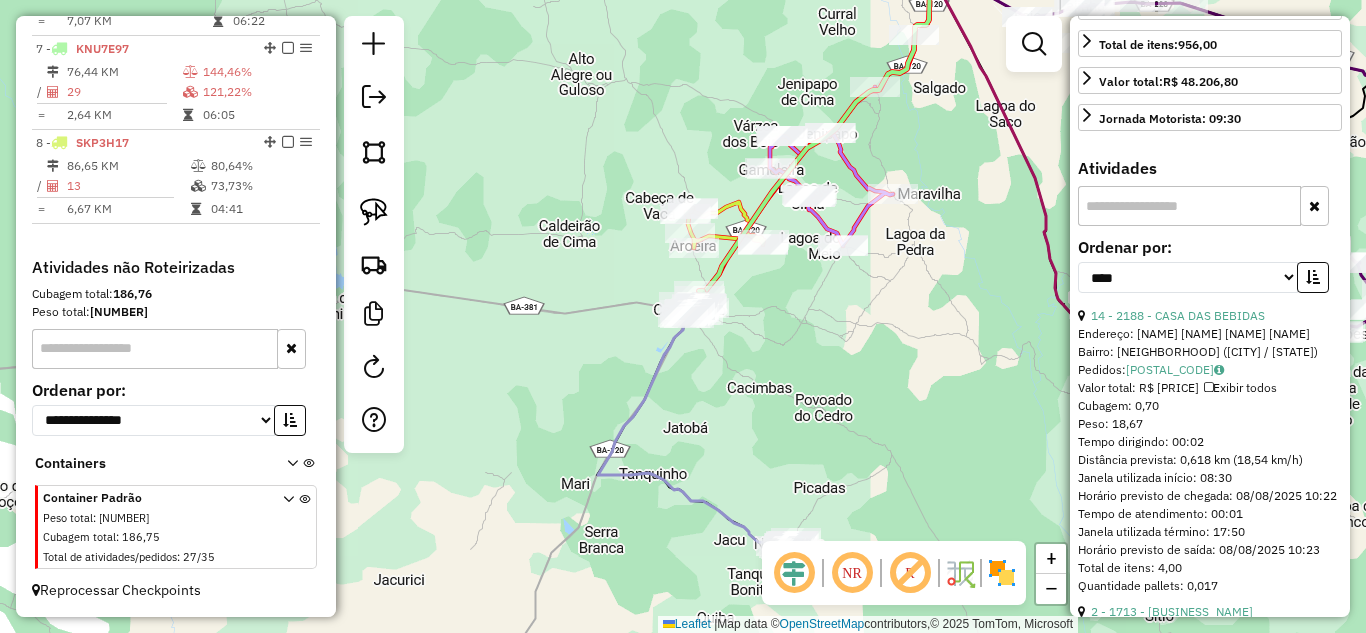 scroll, scrollTop: 801, scrollLeft: 0, axis: vertical 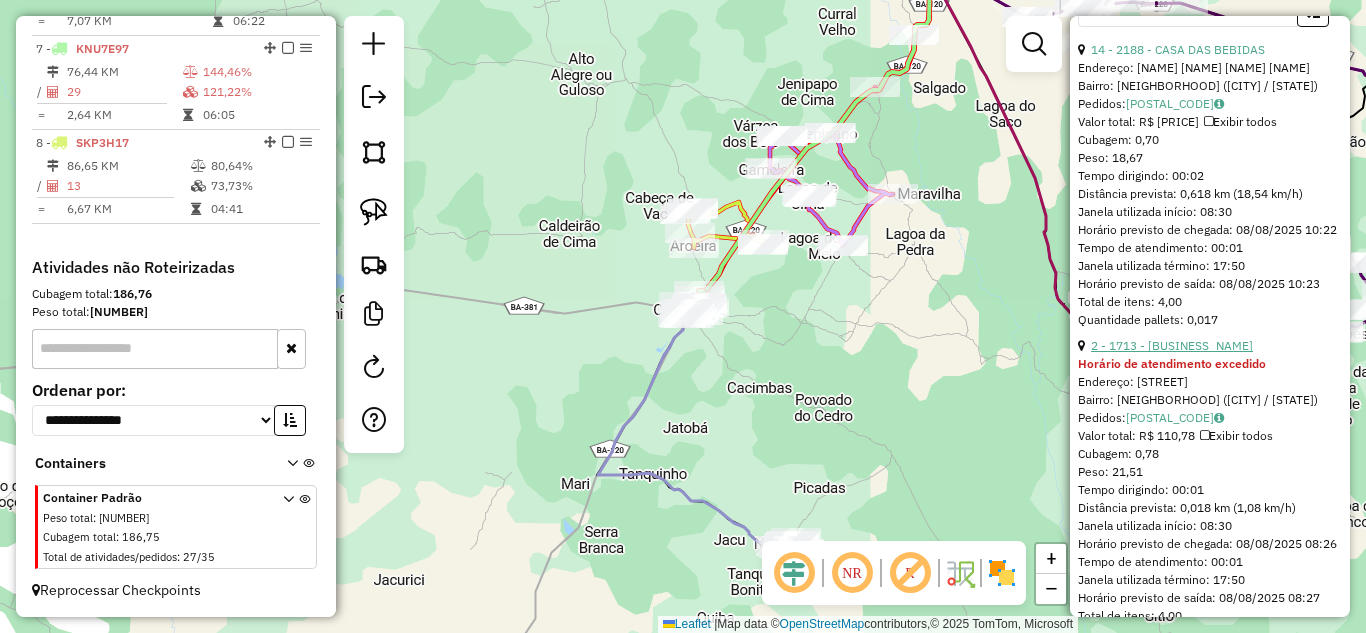 click on "2 - 1713 - BAR DA NEIDE" at bounding box center (1172, 345) 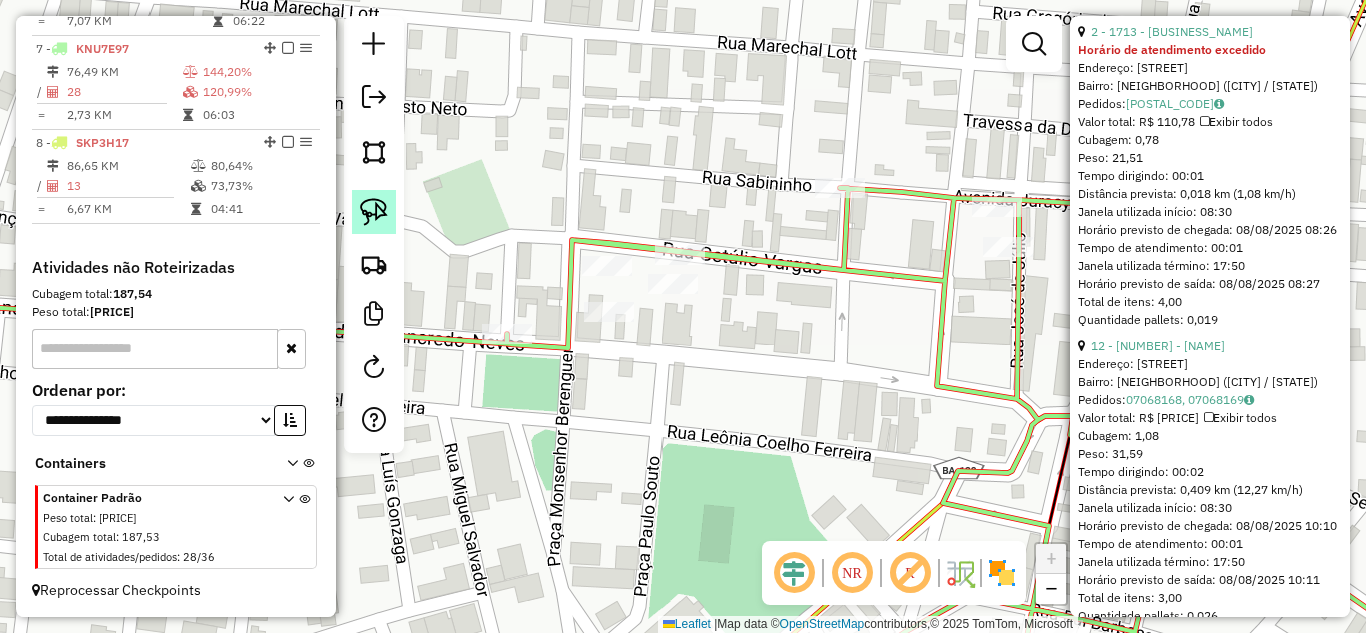 click 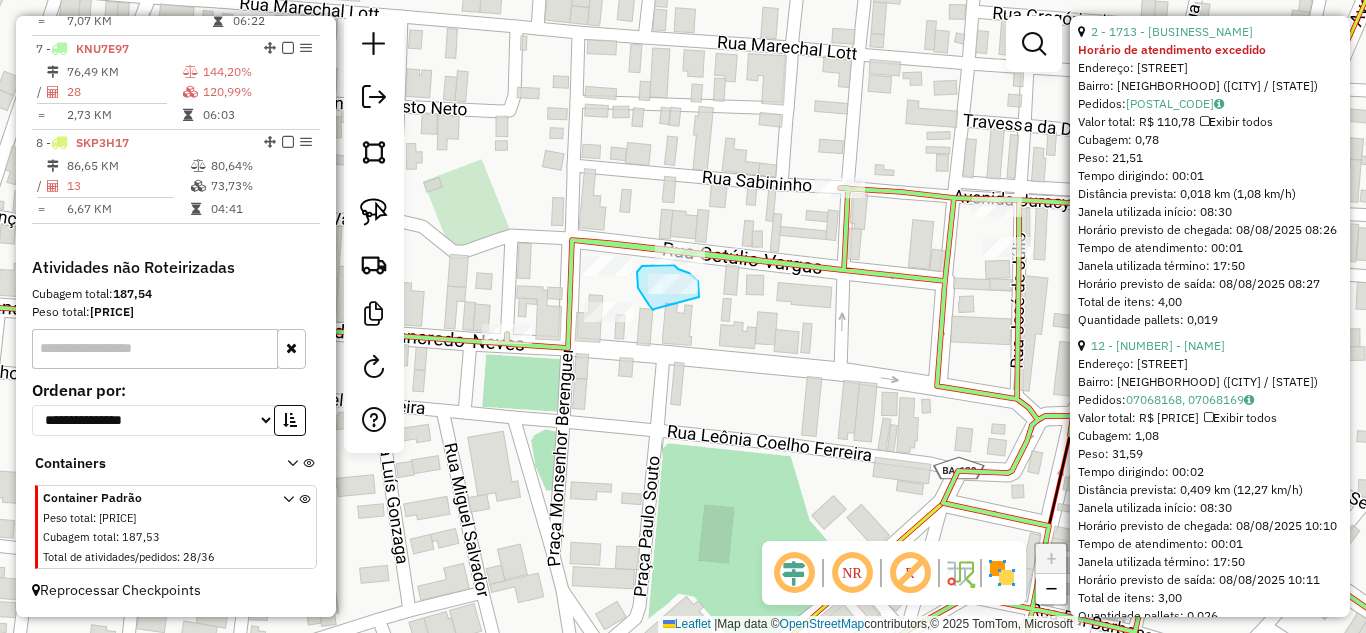 drag, startPoint x: 645, startPoint y: 299, endPoint x: 699, endPoint y: 297, distance: 54.037025 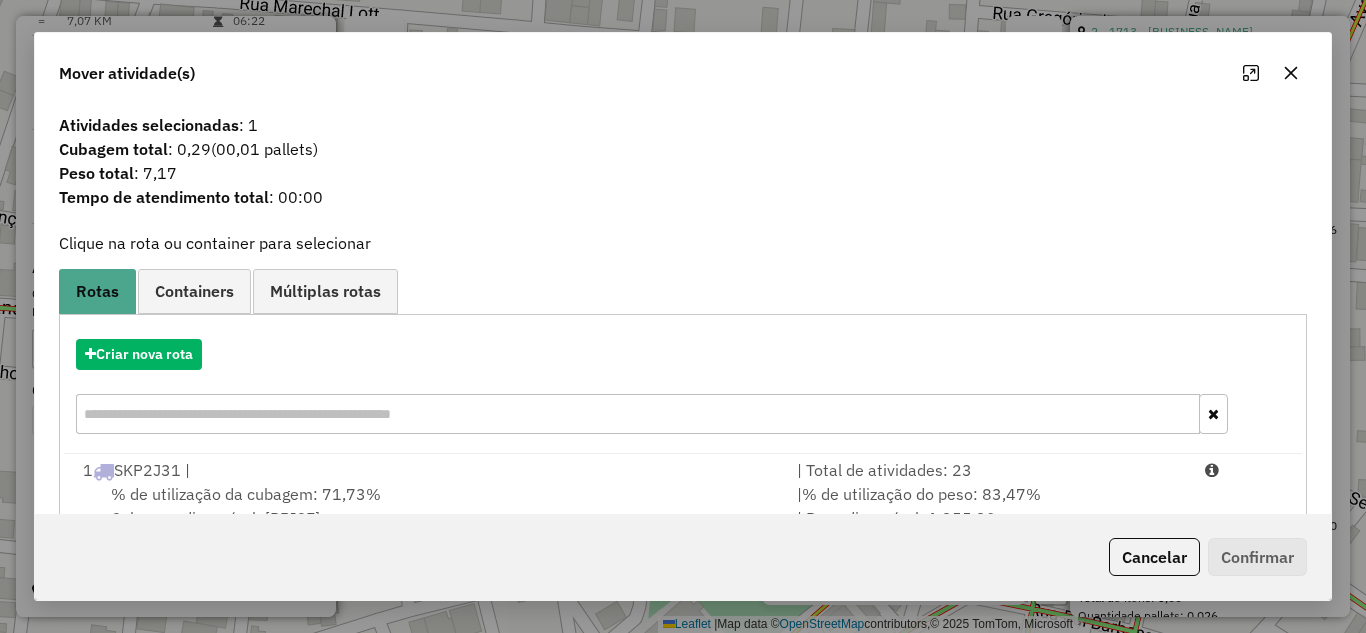 scroll, scrollTop: 374, scrollLeft: 0, axis: vertical 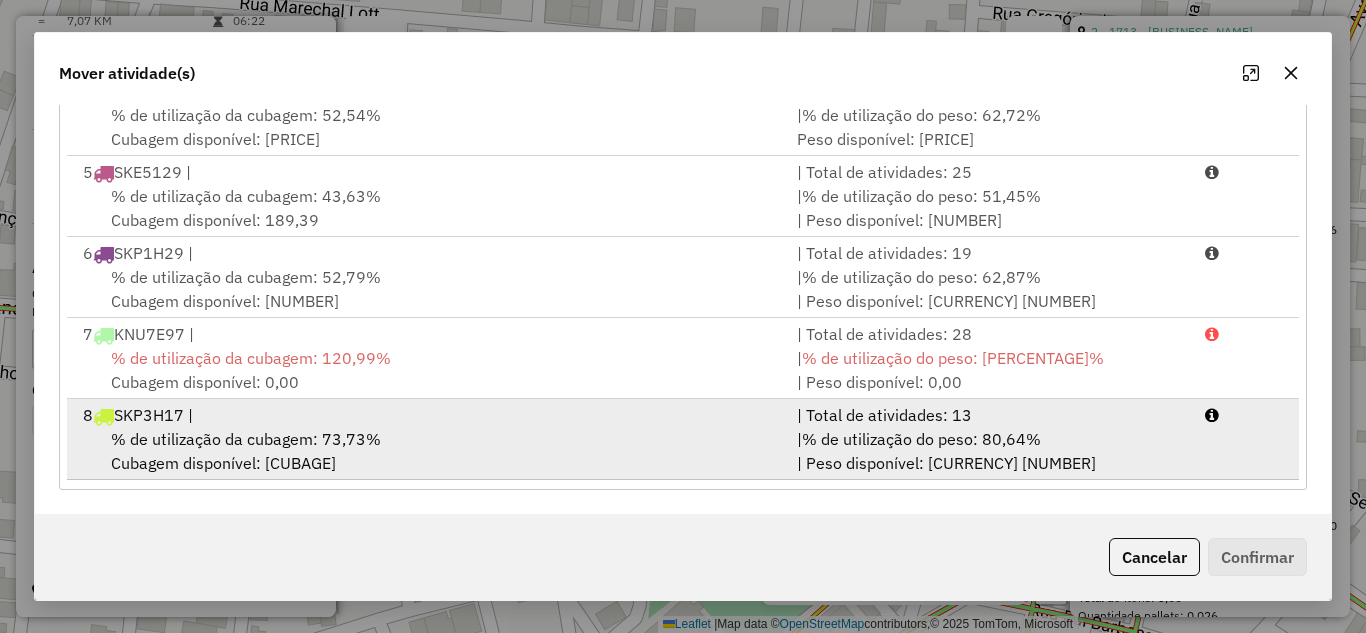 click on "% de utilização da cubagem: 73,73%  Cubagem disponível: 88,28" at bounding box center [428, 451] 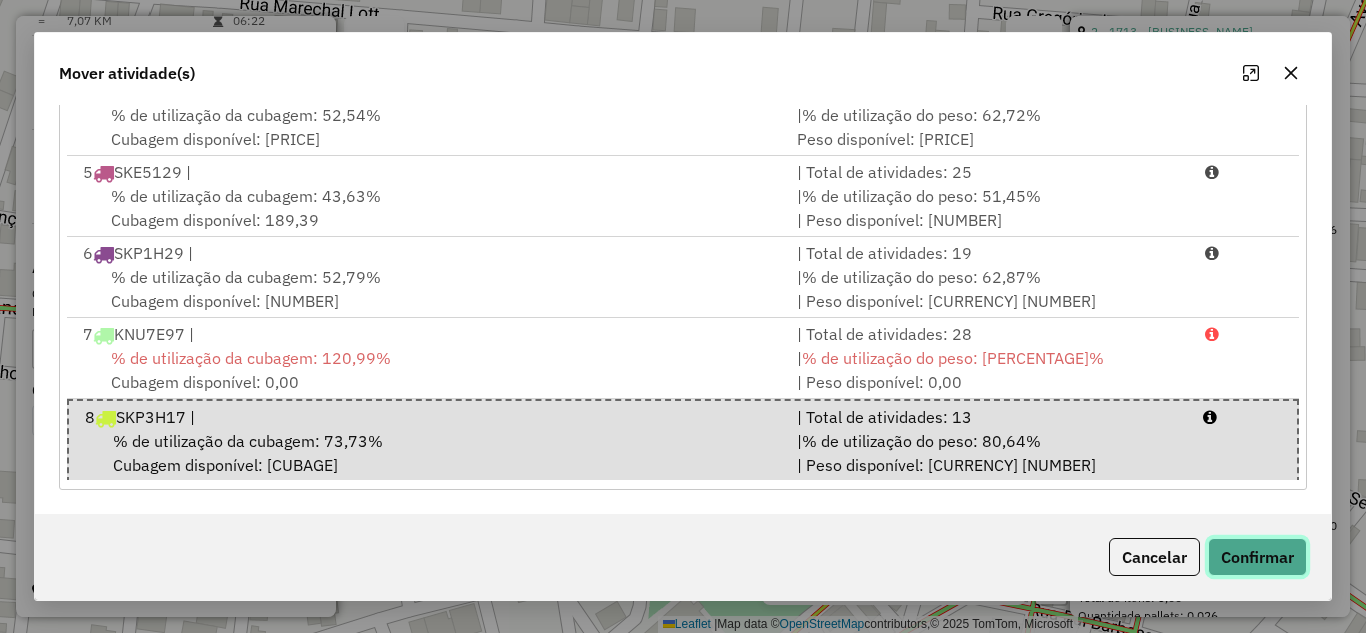 click on "Confirmar" 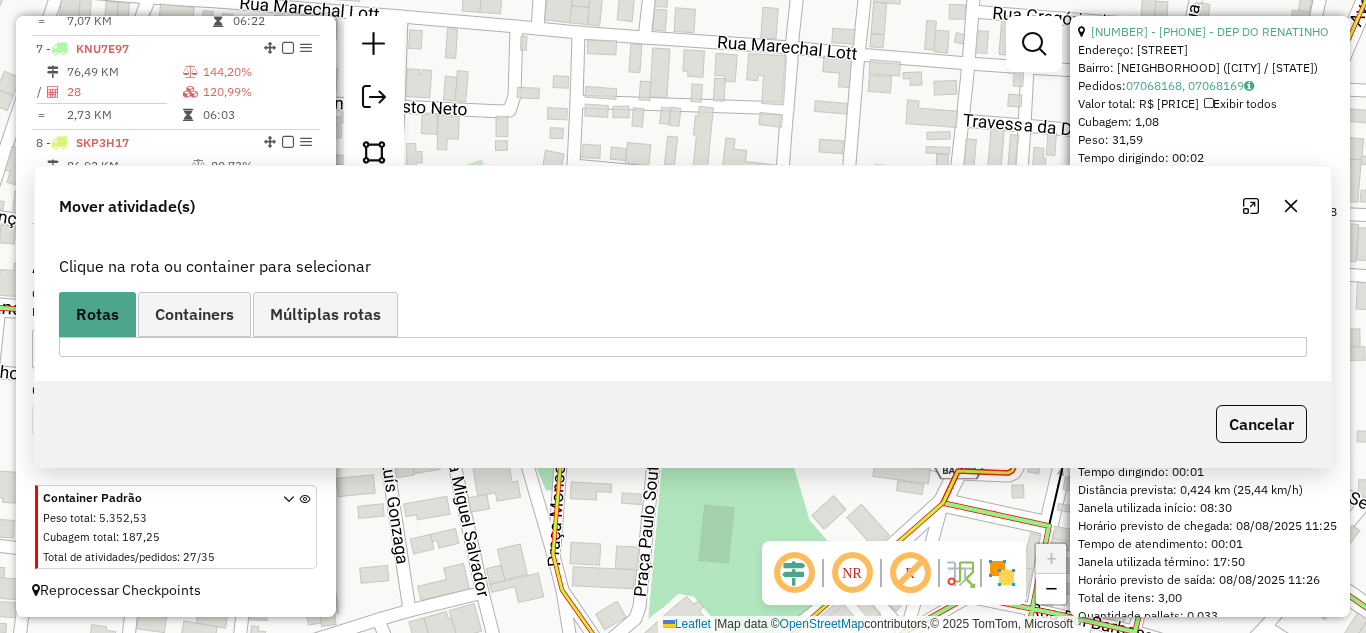 scroll, scrollTop: 0, scrollLeft: 0, axis: both 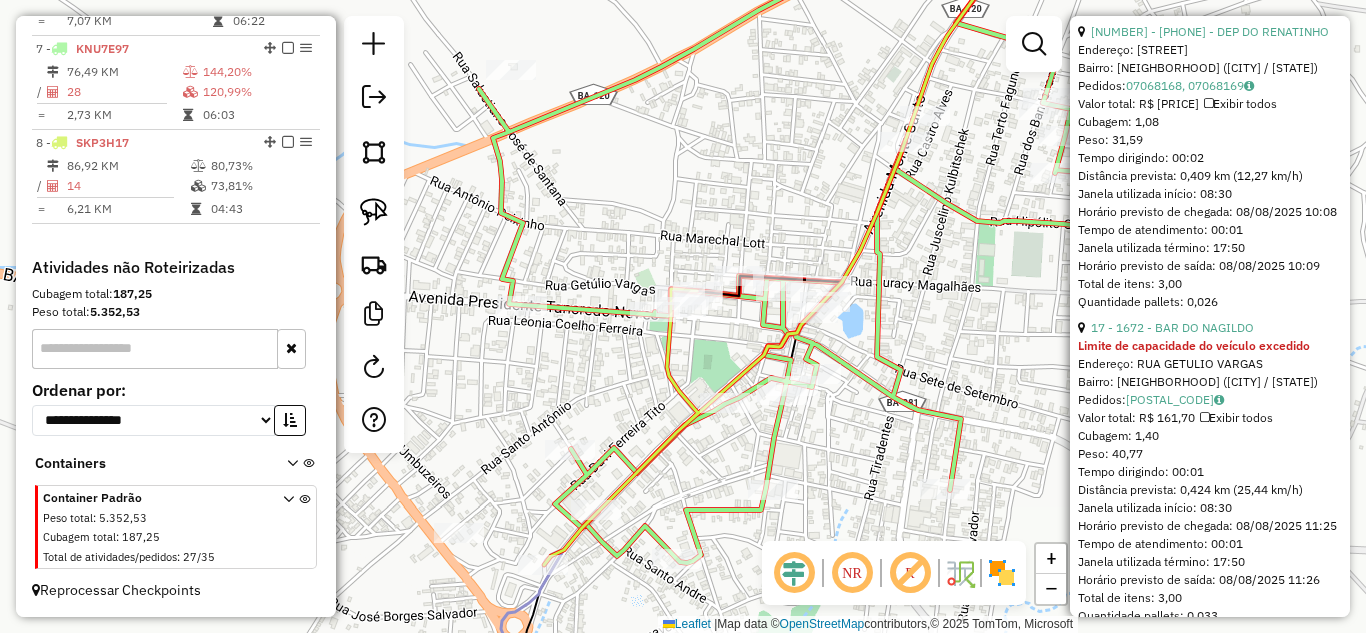 drag, startPoint x: 642, startPoint y: 390, endPoint x: 920, endPoint y: 228, distance: 321.75766 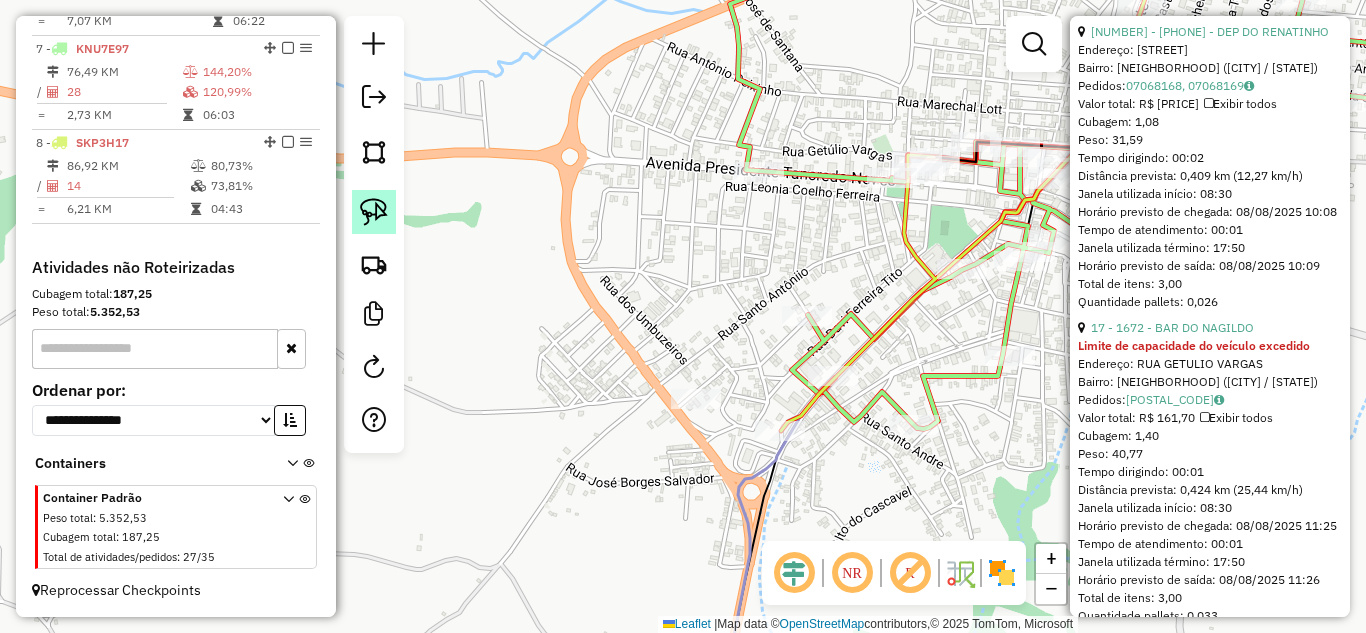 drag, startPoint x: 374, startPoint y: 208, endPoint x: 390, endPoint y: 209, distance: 16.03122 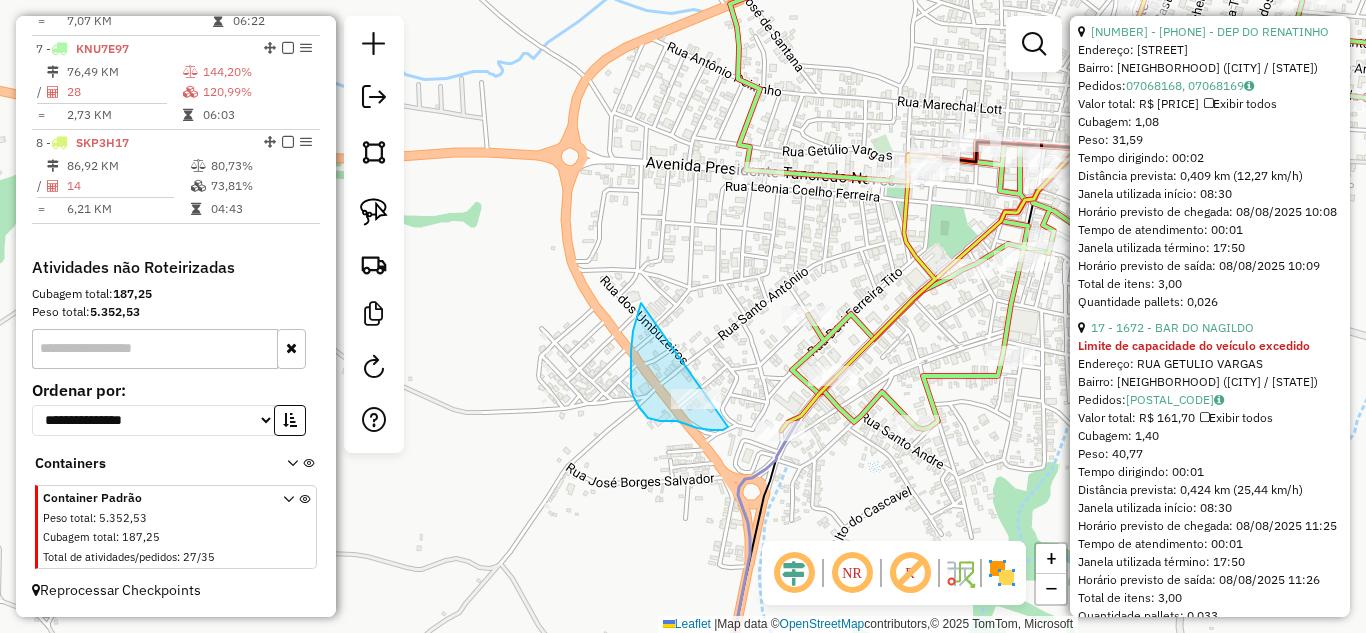 drag, startPoint x: 641, startPoint y: 303, endPoint x: 749, endPoint y: 408, distance: 150.62868 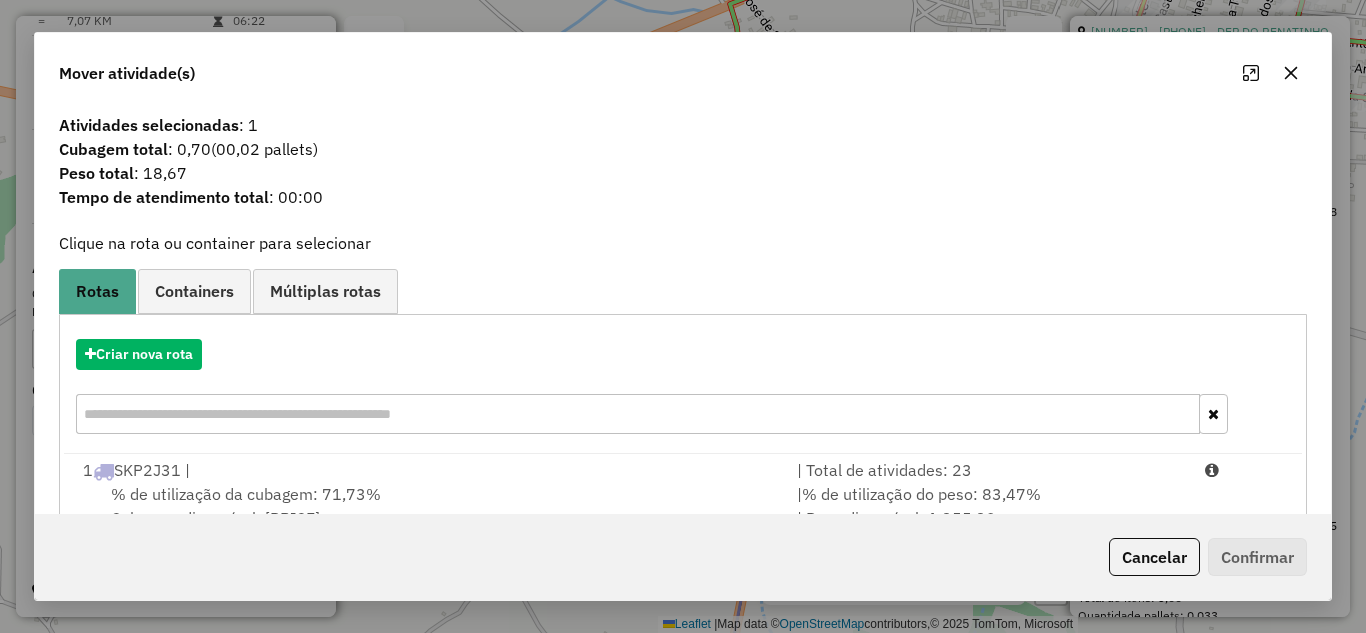 scroll, scrollTop: 248, scrollLeft: 0, axis: vertical 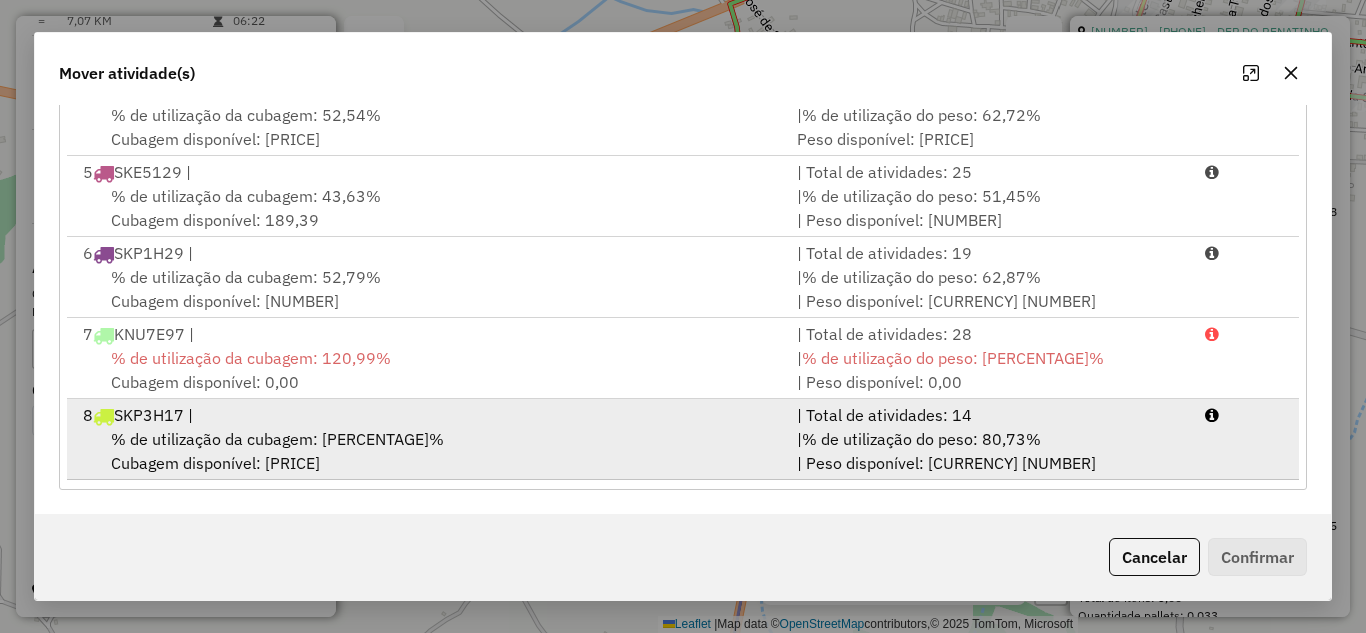 drag, startPoint x: 796, startPoint y: 439, endPoint x: 921, endPoint y: 445, distance: 125.14392 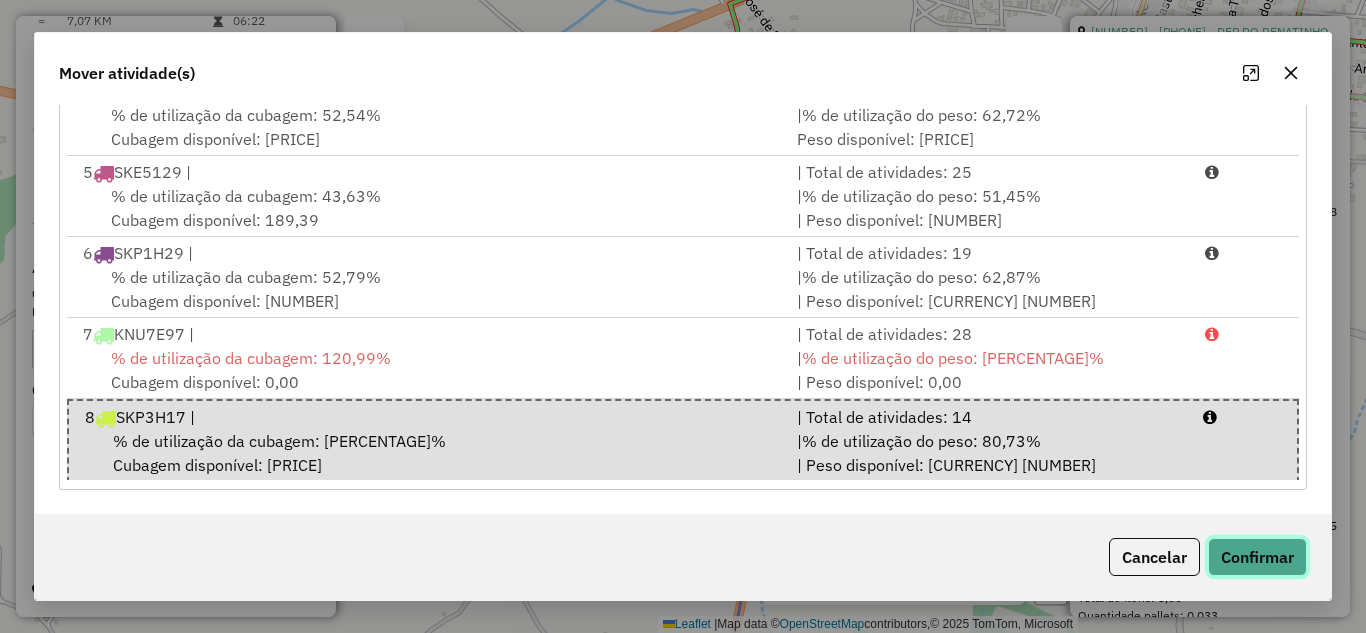 click on "Confirmar" 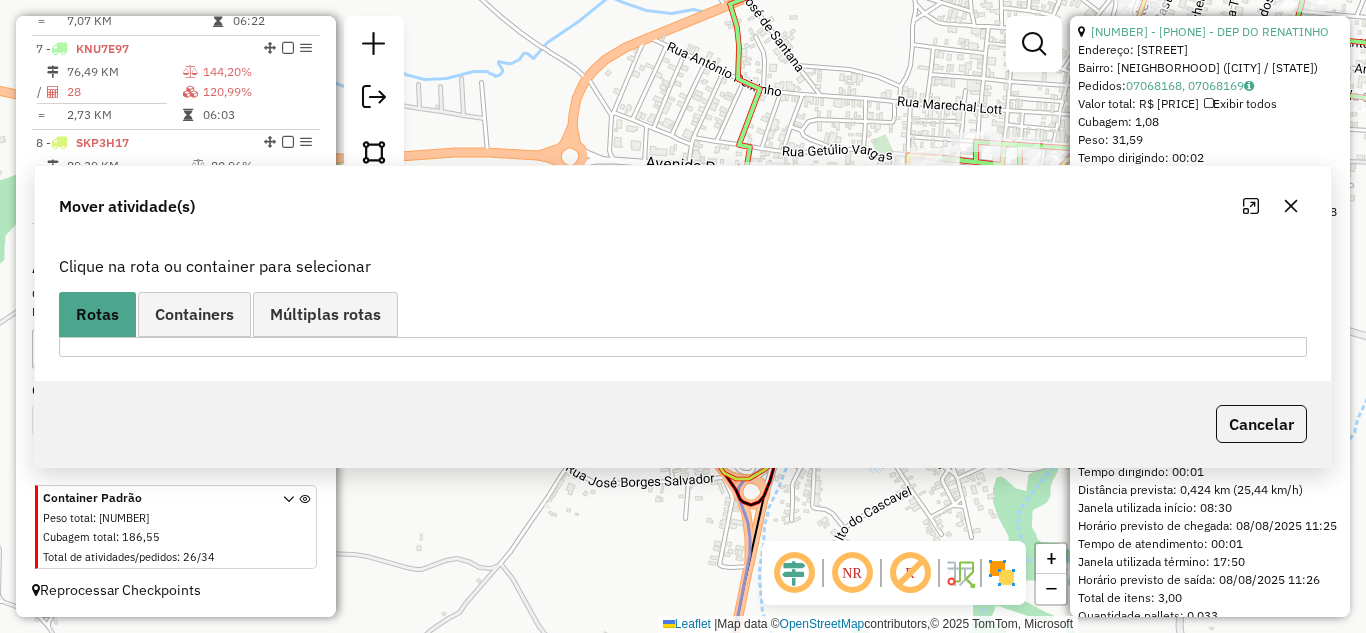 scroll, scrollTop: 0, scrollLeft: 0, axis: both 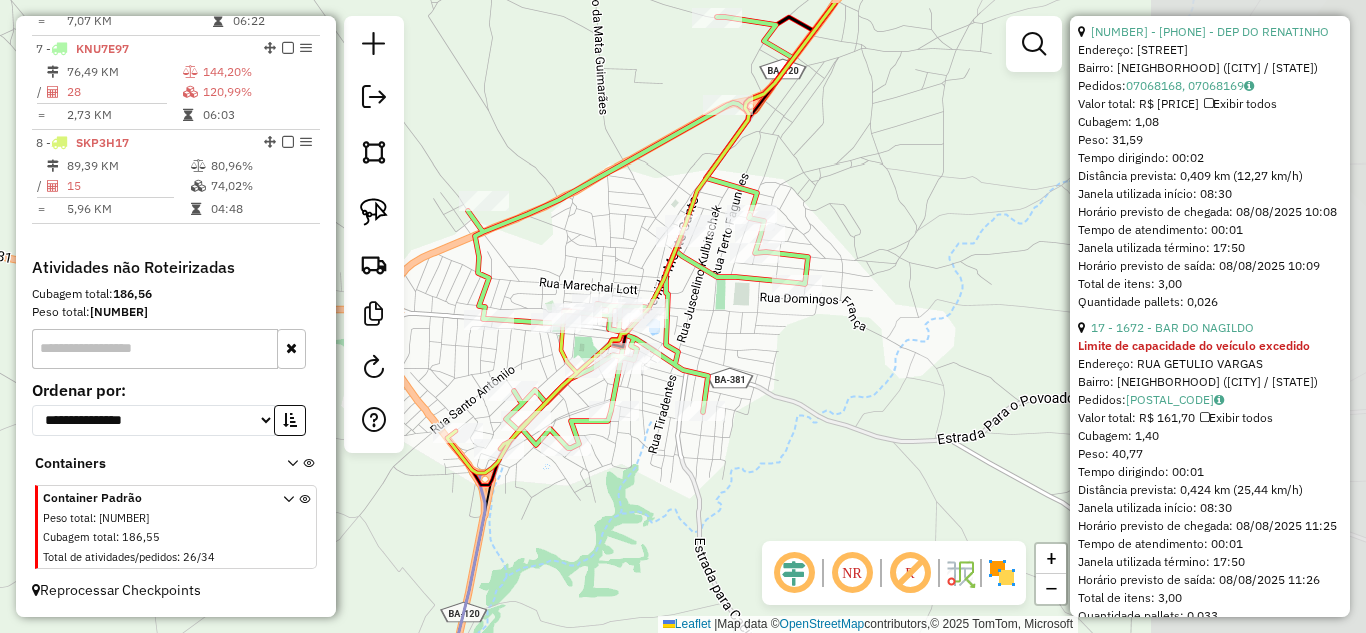drag, startPoint x: 958, startPoint y: 415, endPoint x: 627, endPoint y: 486, distance: 338.52917 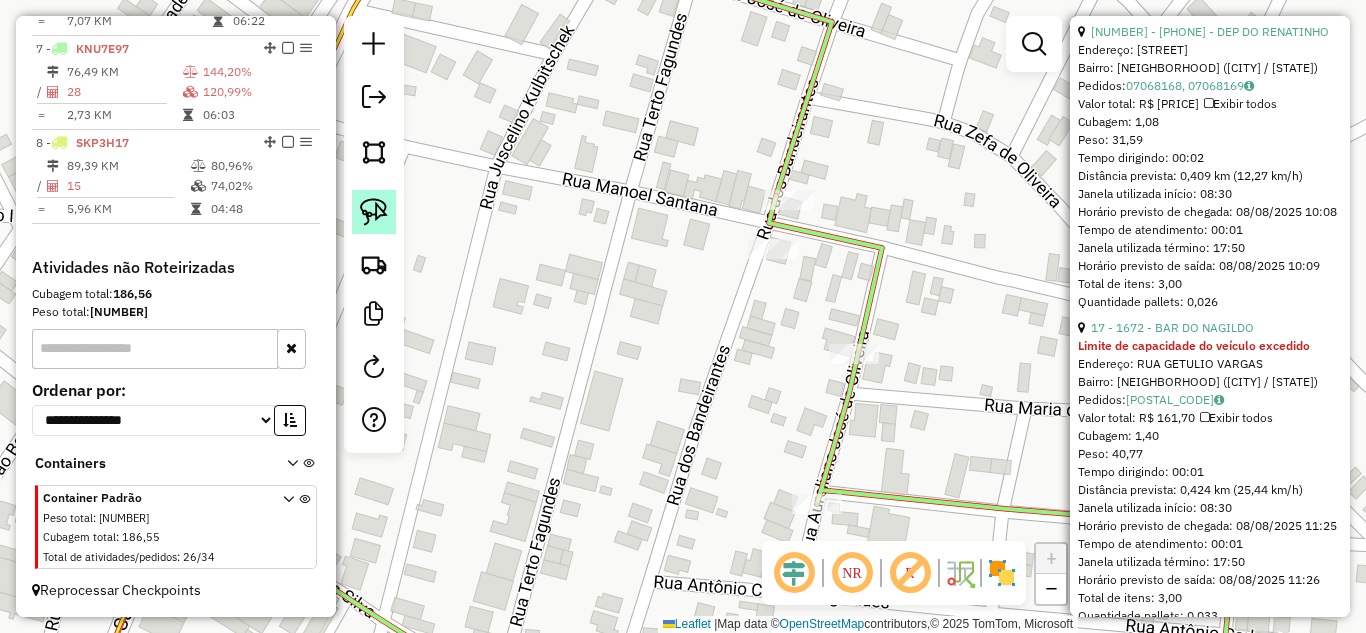 click 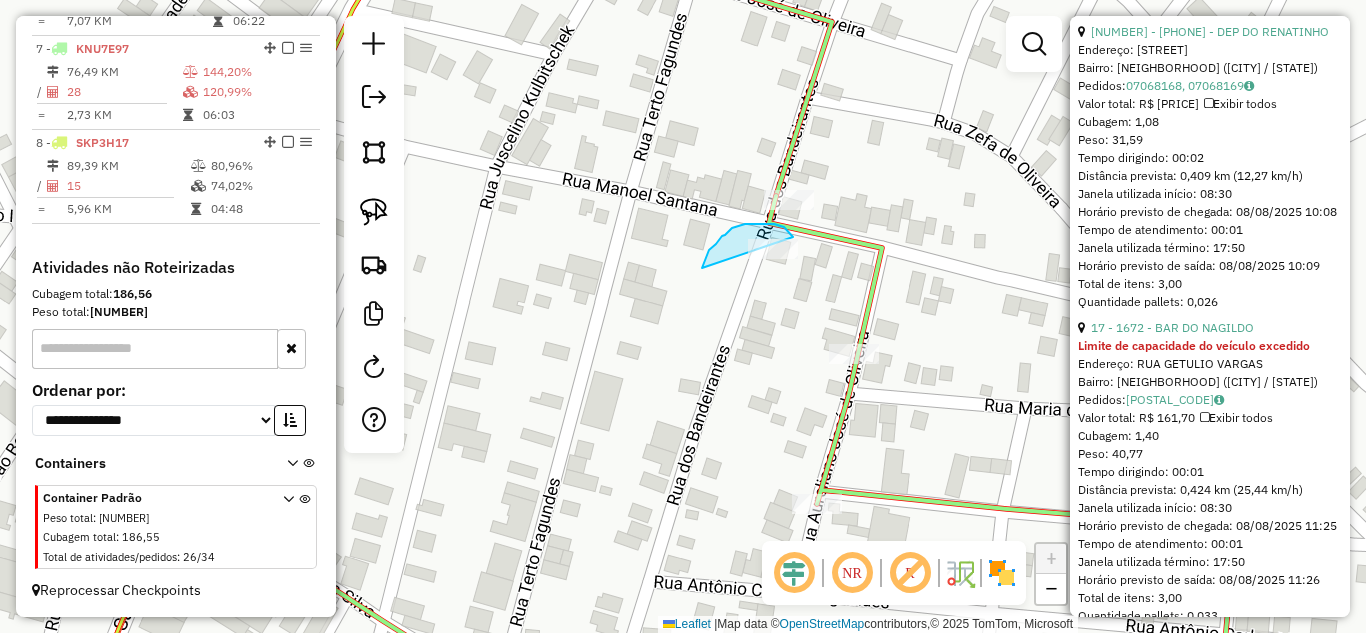 drag, startPoint x: 702, startPoint y: 268, endPoint x: 799, endPoint y: 275, distance: 97.25225 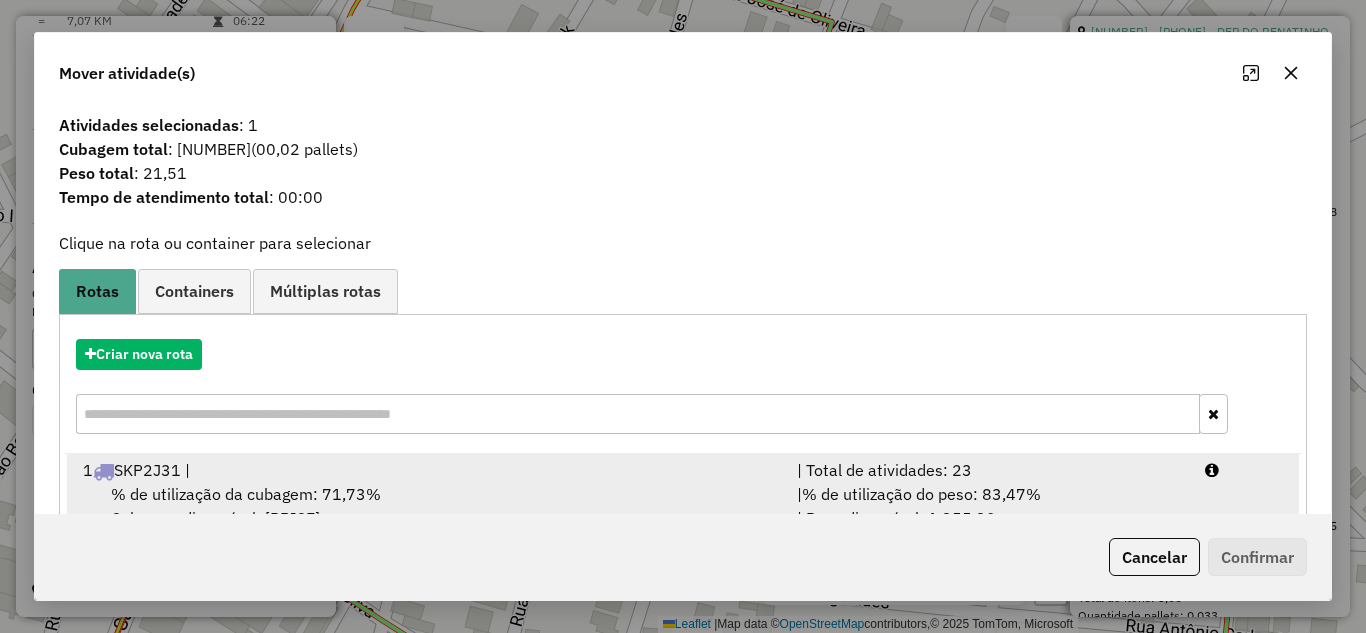 scroll, scrollTop: 67, scrollLeft: 0, axis: vertical 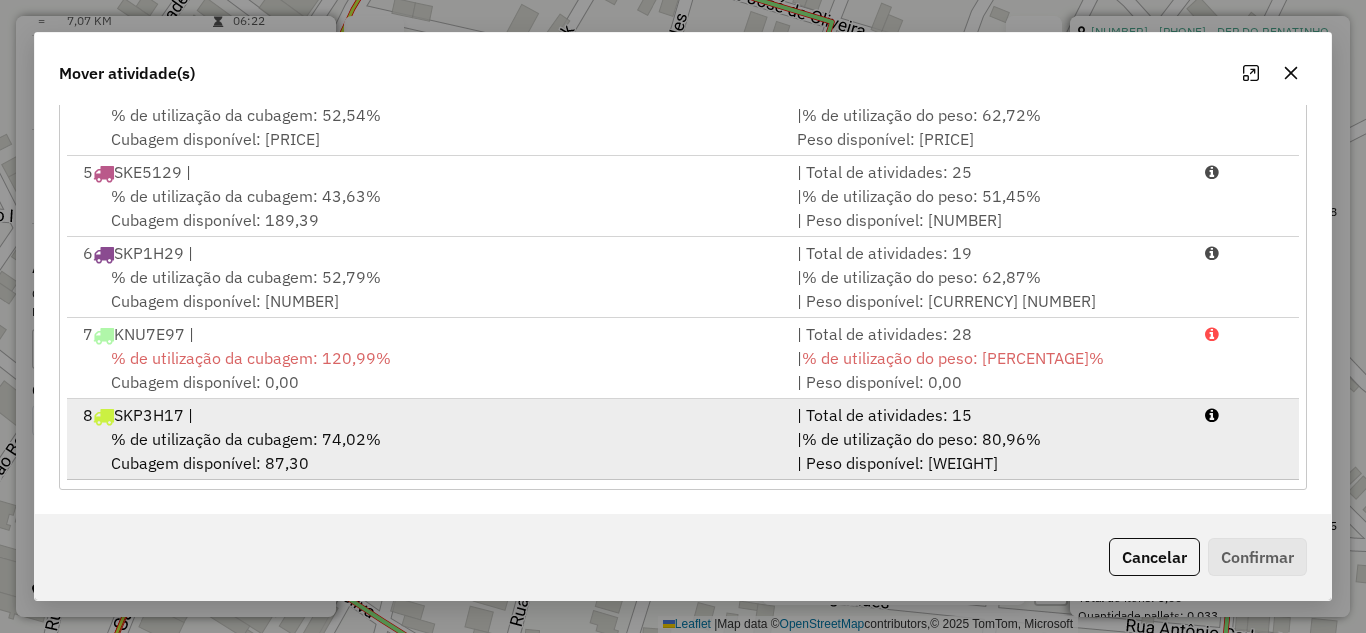 click on "% de utilização da cubagem: 74,02%  Cubagem disponível: 87,30" at bounding box center (428, 451) 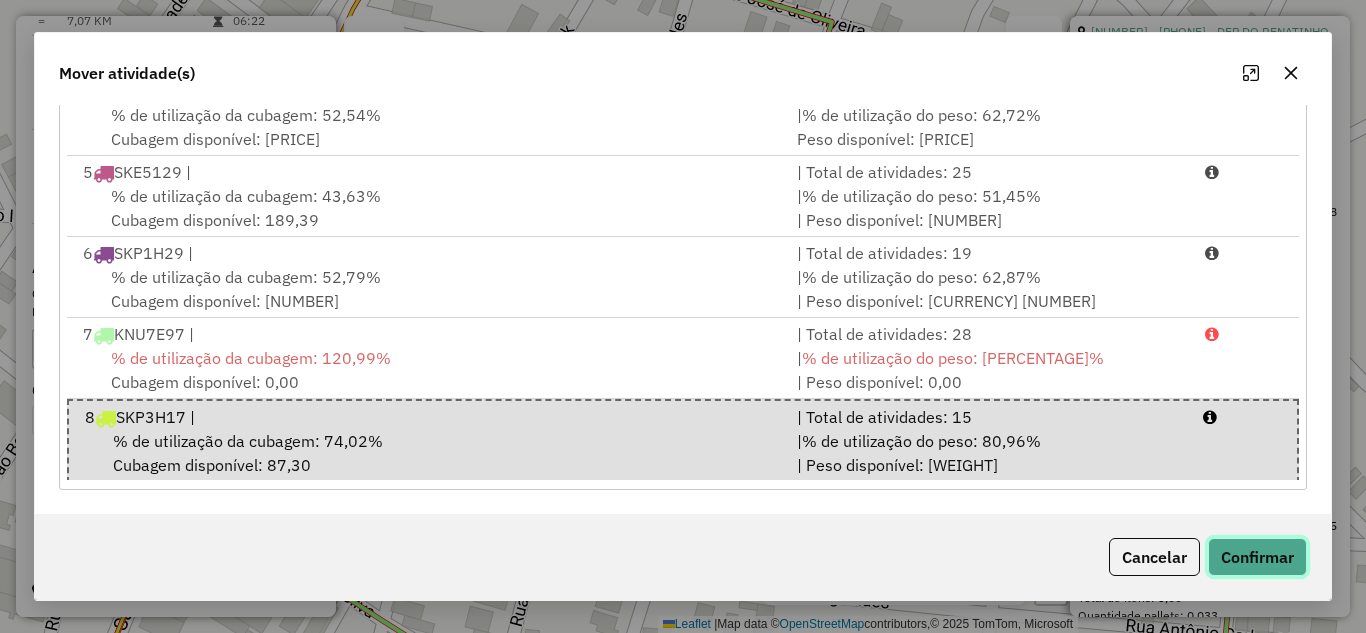 click on "Confirmar" 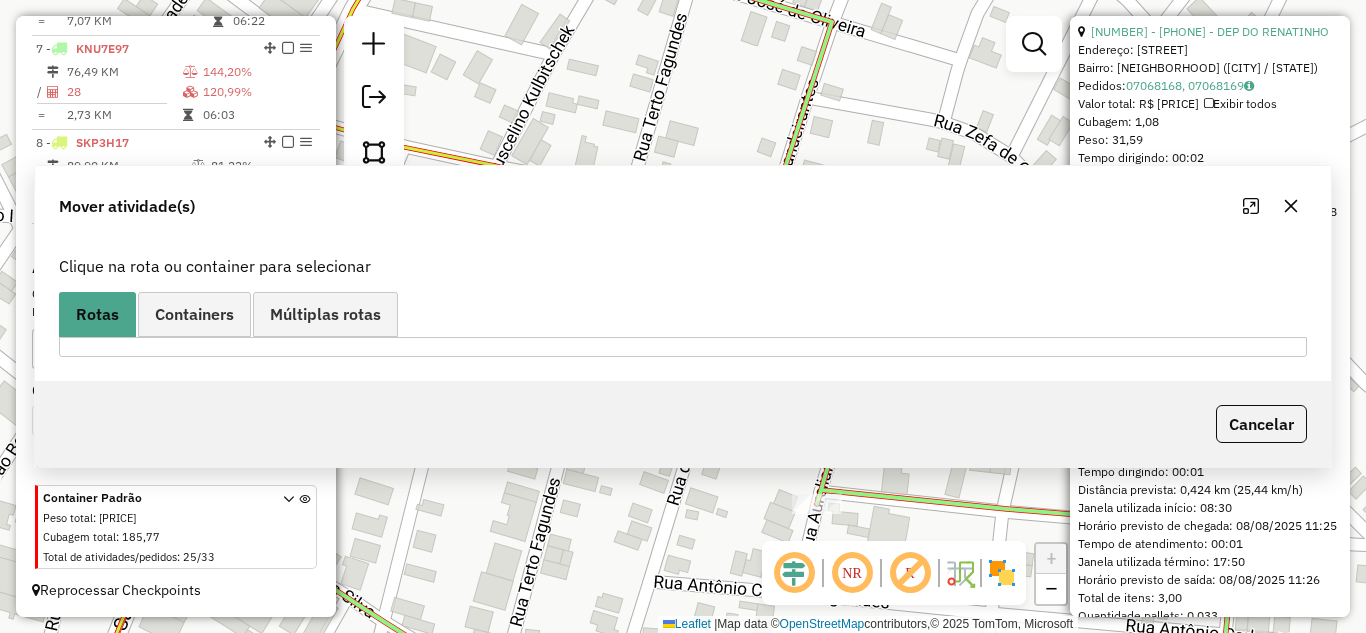 scroll, scrollTop: 0, scrollLeft: 0, axis: both 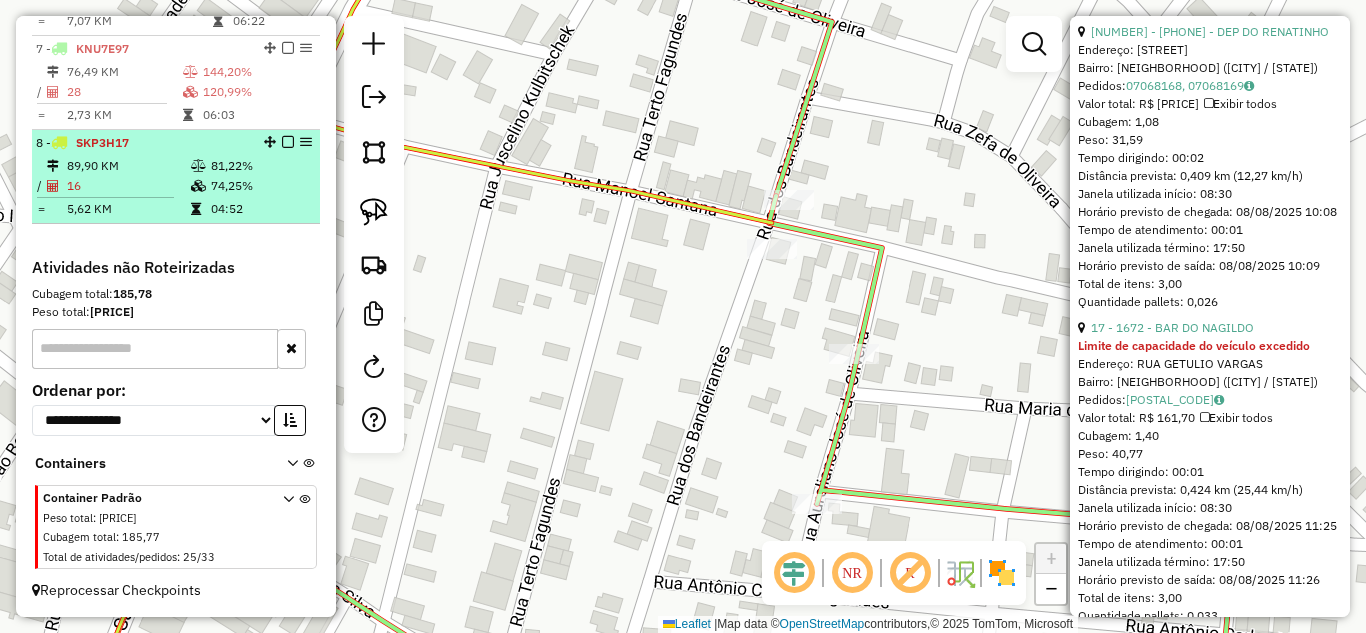 click on "16" at bounding box center (128, 186) 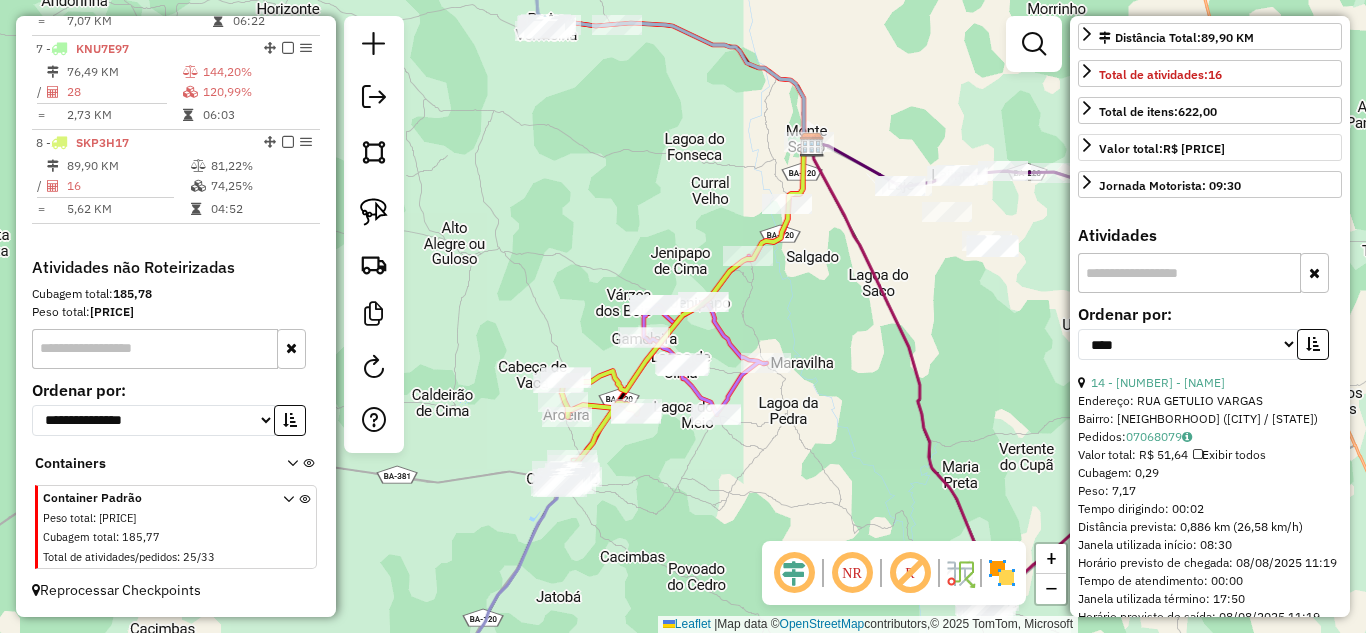 scroll, scrollTop: 268, scrollLeft: 0, axis: vertical 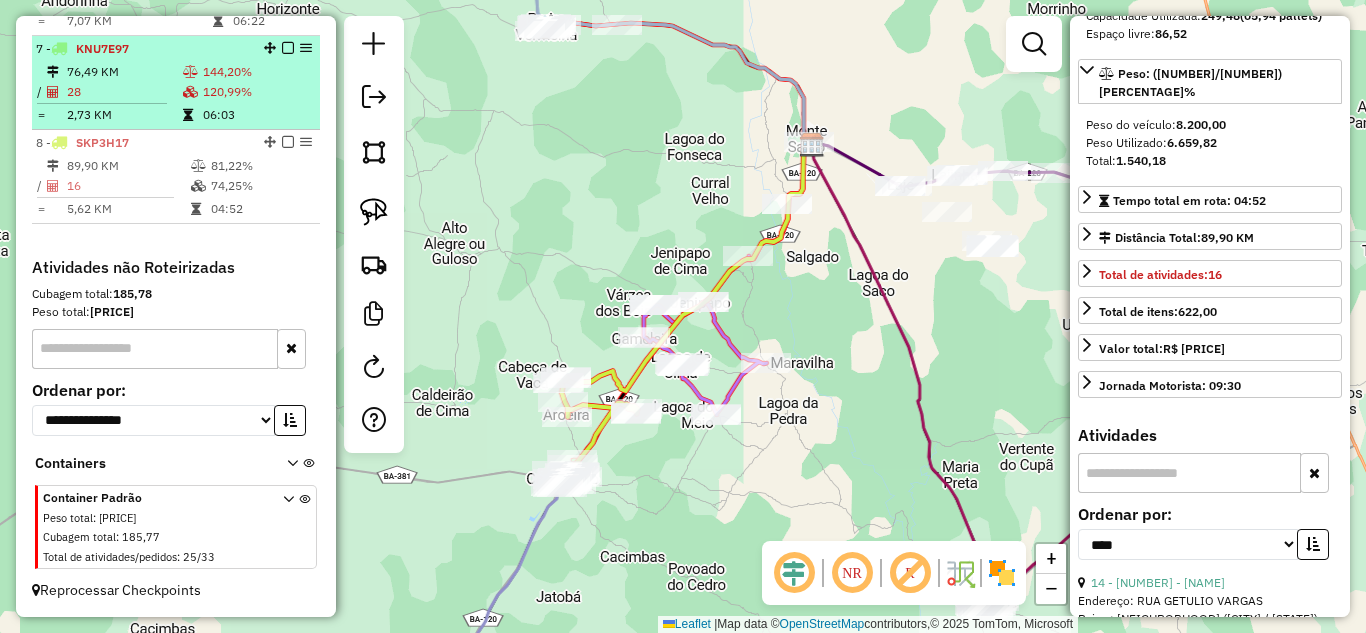 click on "28" at bounding box center (124, 92) 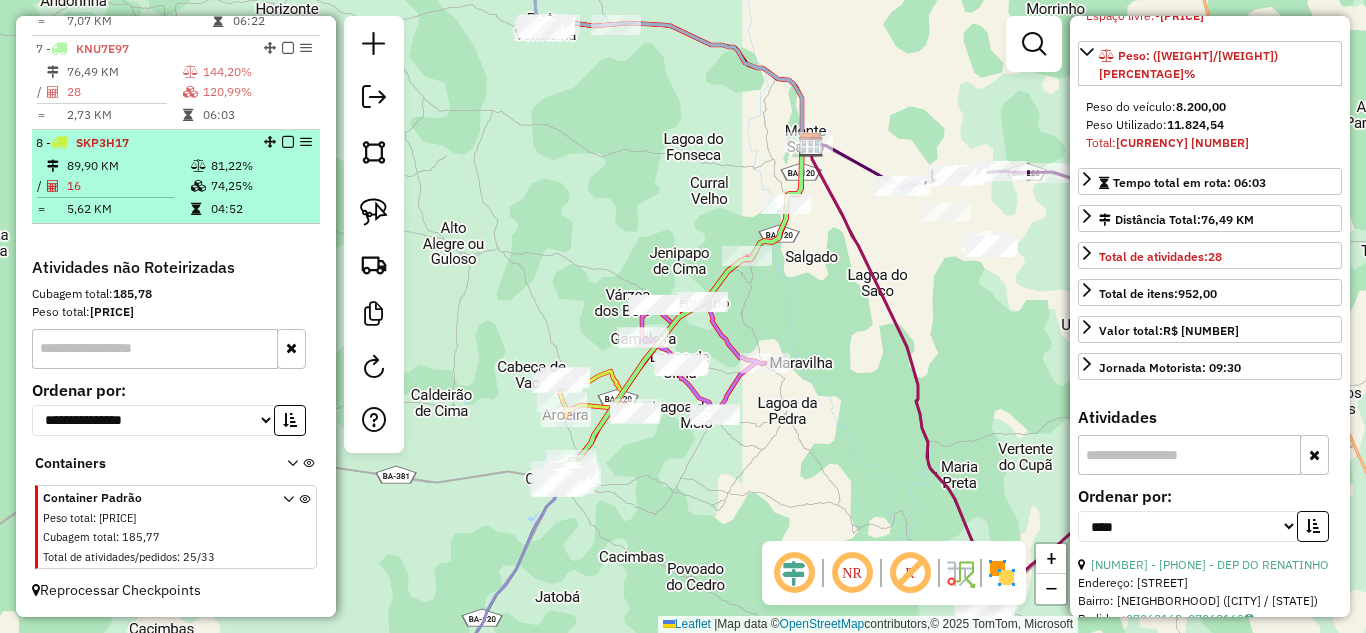 click on "89,90 KM" at bounding box center [128, 166] 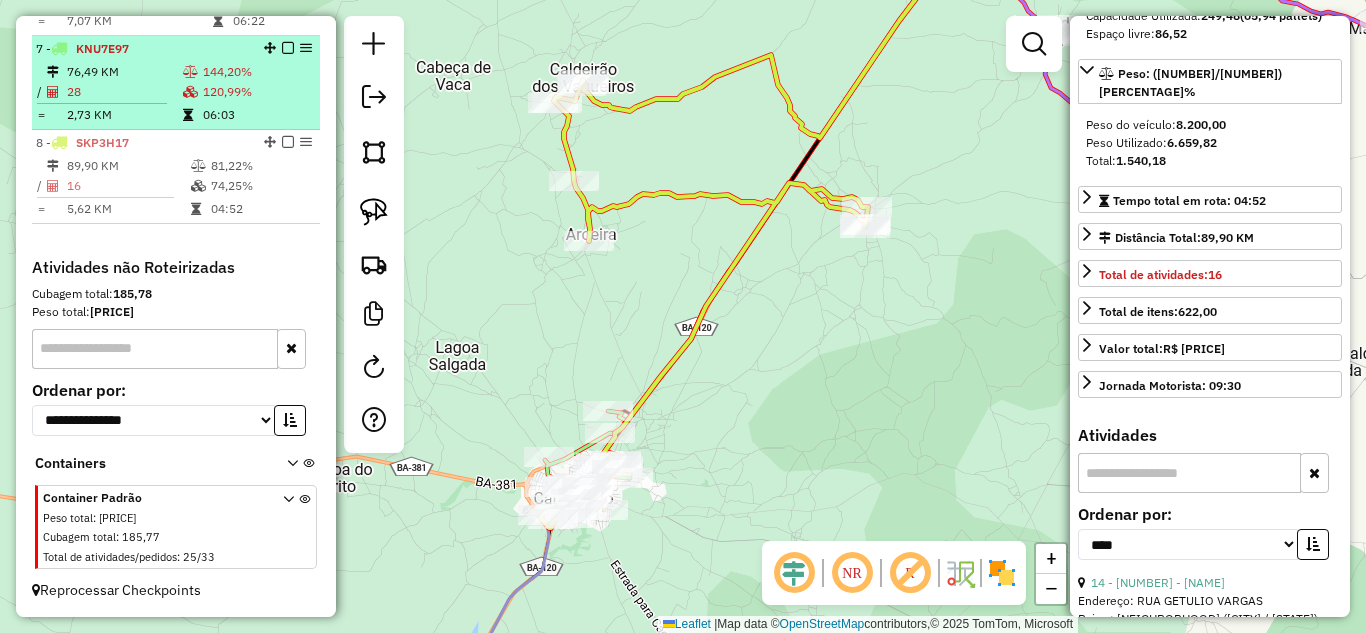 click on "7 -       KNU7E97   76,49 KM   144,20%  /  28   120,99%     =  2,73 KM   06:03" at bounding box center [176, 83] 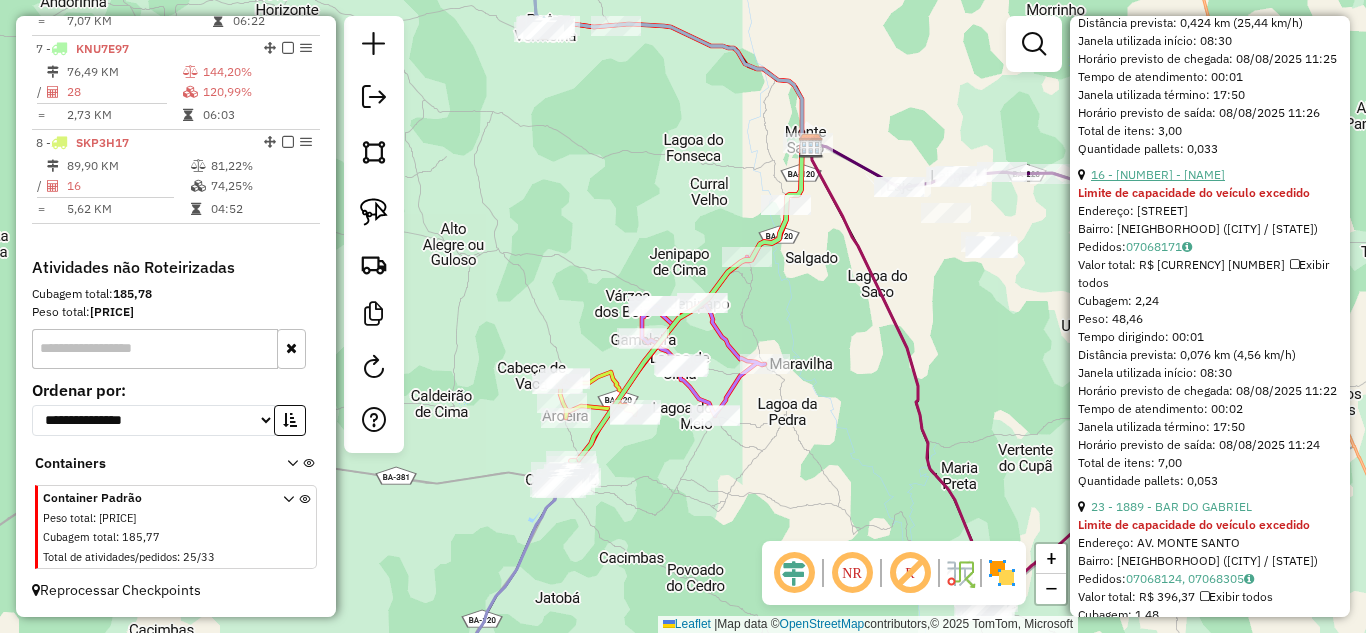 scroll, scrollTop: 1001, scrollLeft: 0, axis: vertical 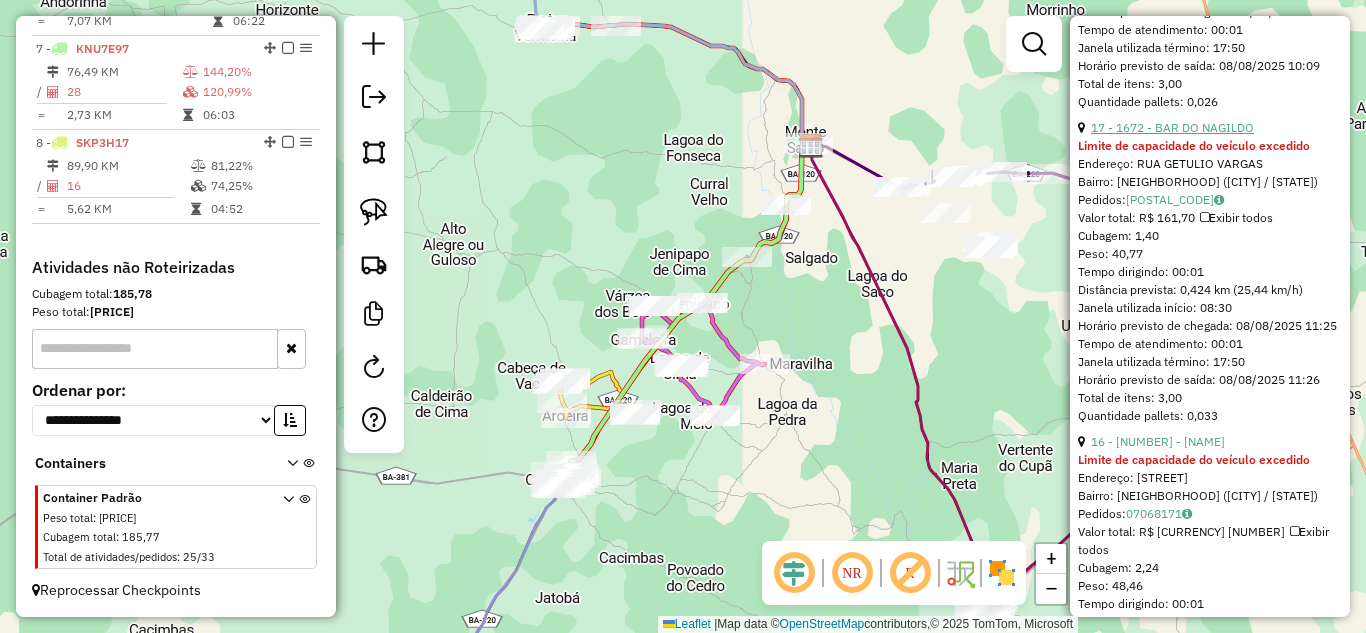 click on "17 - 1672 - BAR DO NAGILDO" at bounding box center [1172, 127] 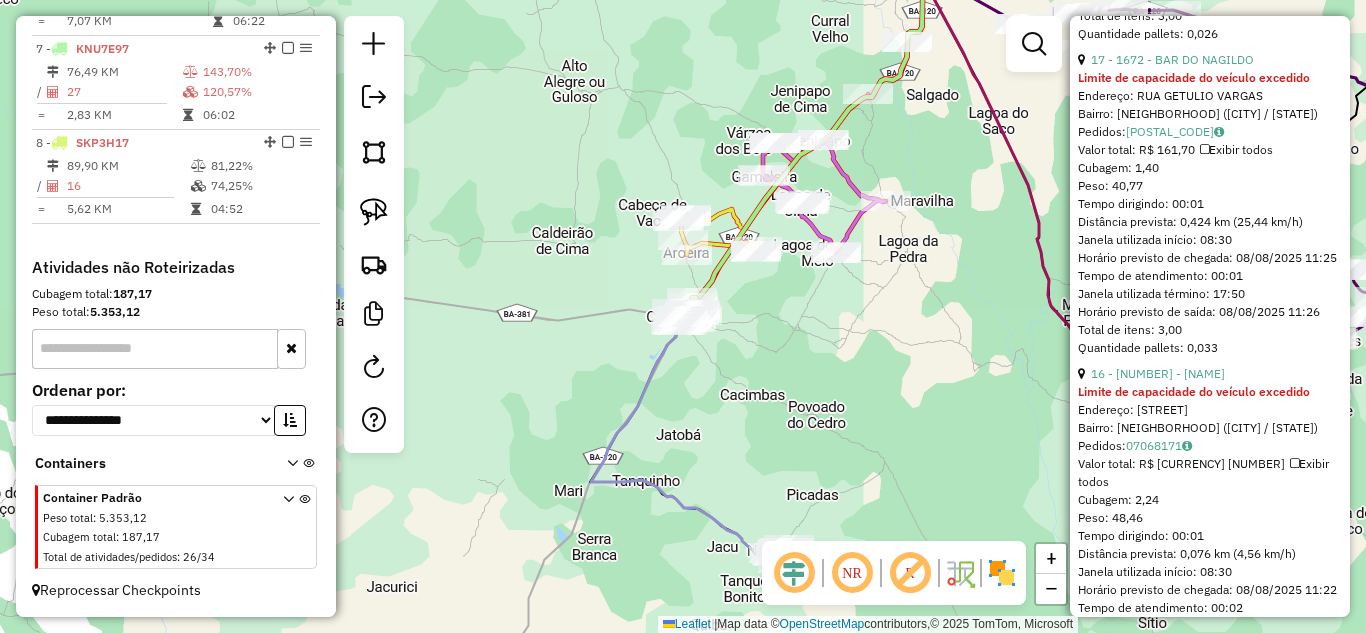 scroll, scrollTop: 1336, scrollLeft: 0, axis: vertical 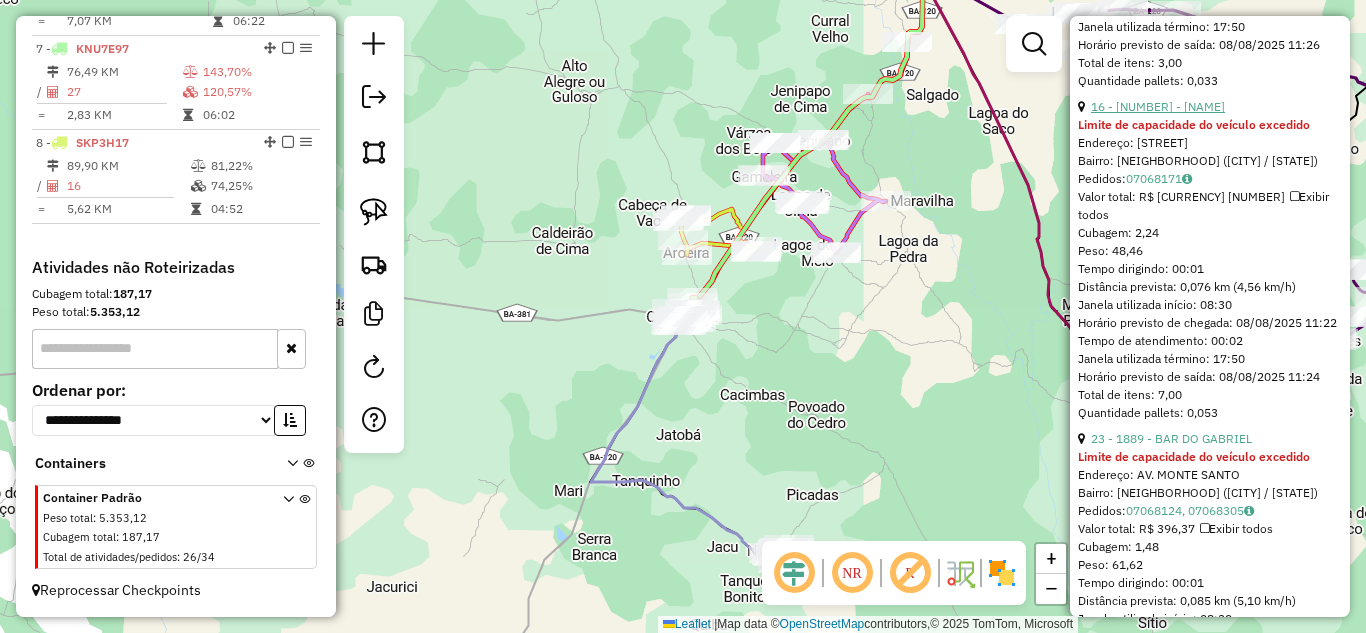 click on "16 - 1653 - BAR MARIA" at bounding box center [1158, 106] 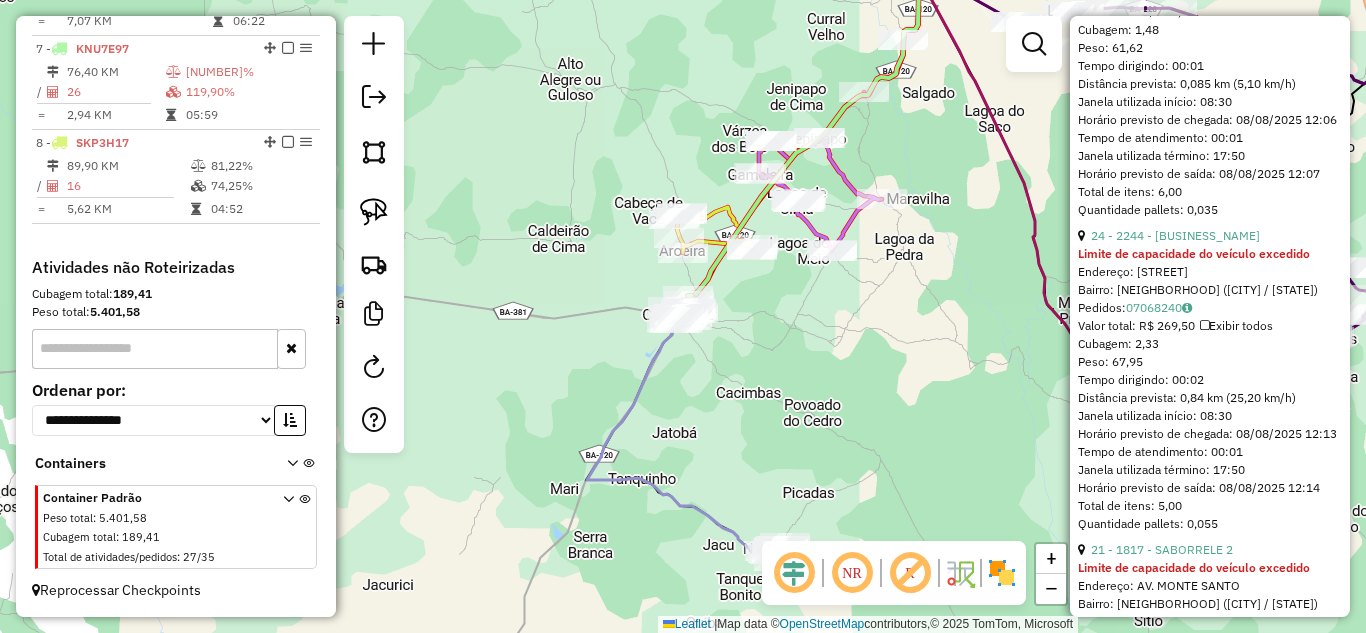 scroll, scrollTop: 1605, scrollLeft: 0, axis: vertical 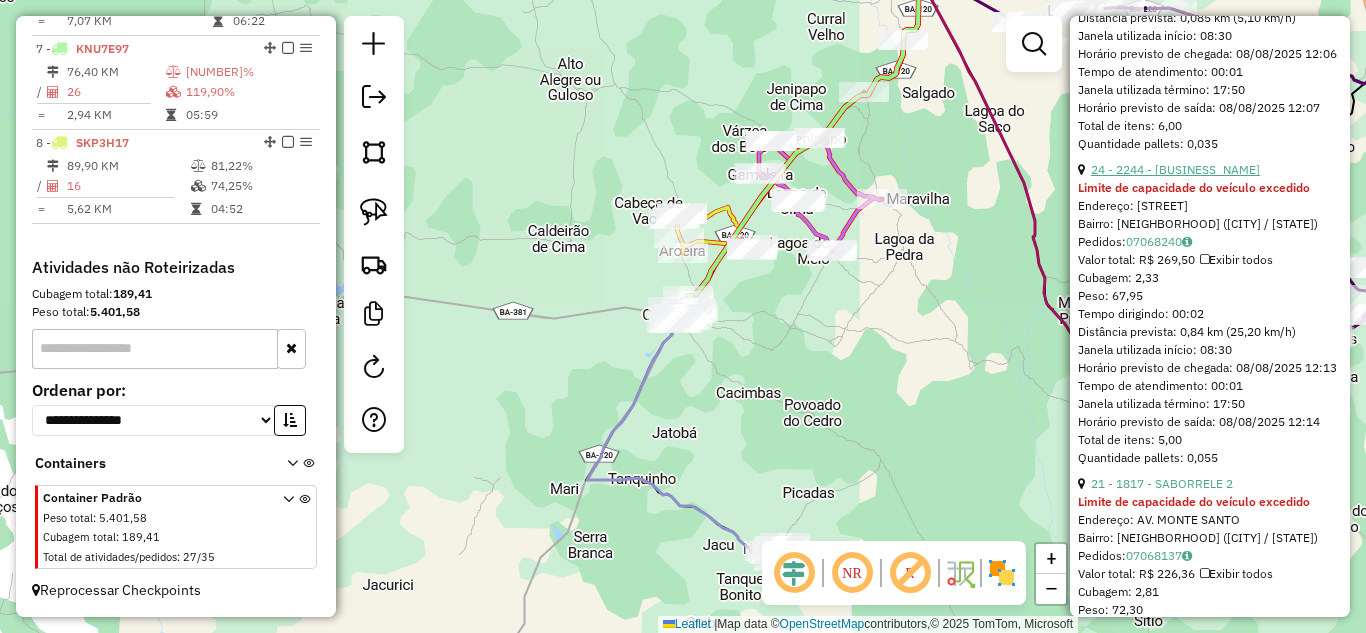 click on "24 - 2244 - JR IMPÉRIO" at bounding box center [1175, 169] 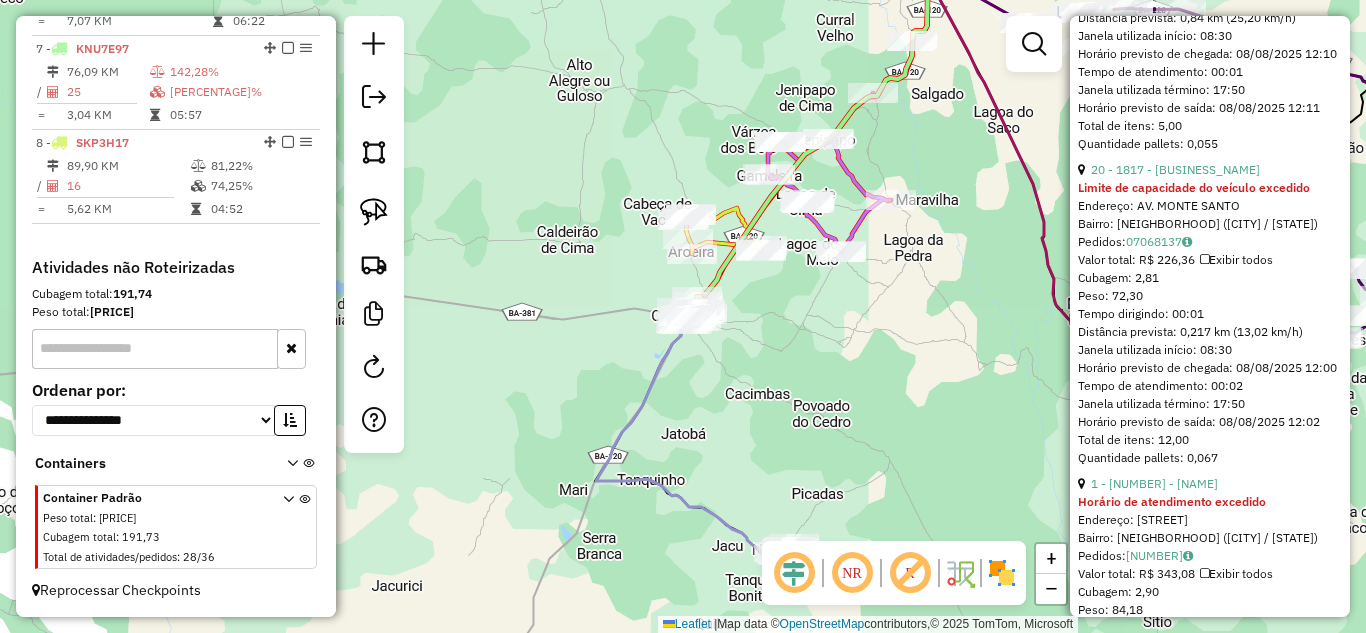 scroll, scrollTop: 609, scrollLeft: 0, axis: vertical 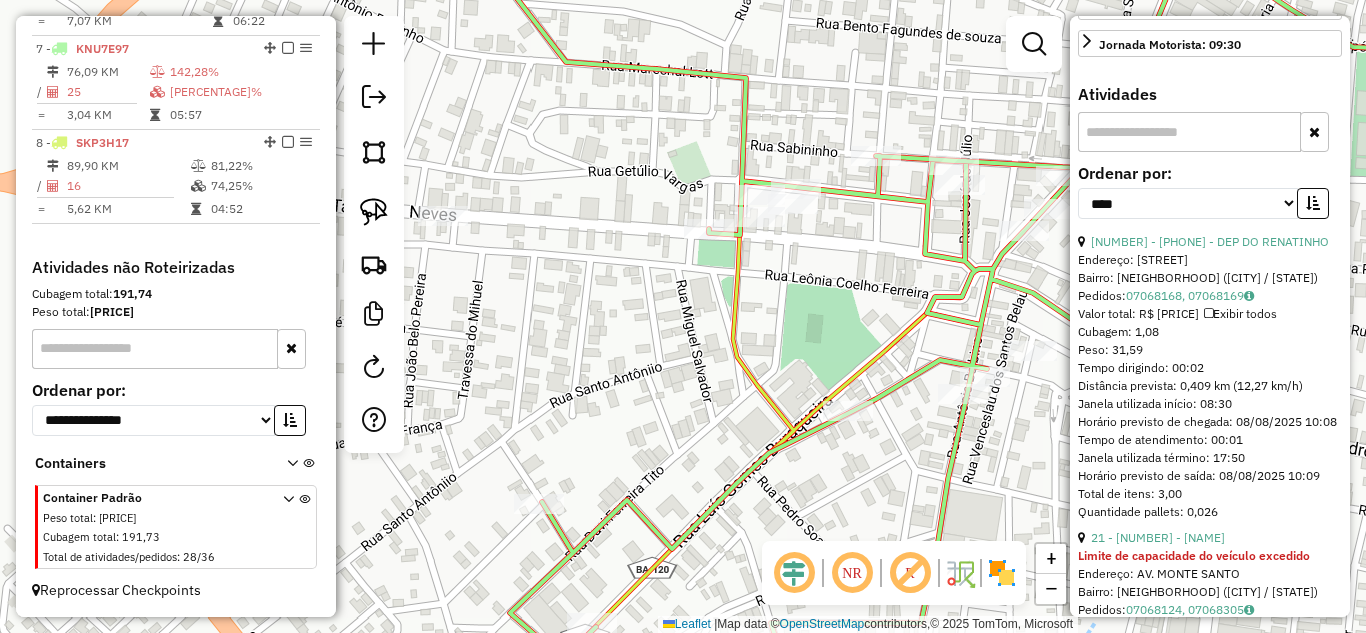 drag, startPoint x: 624, startPoint y: 294, endPoint x: 776, endPoint y: 305, distance: 152.3975 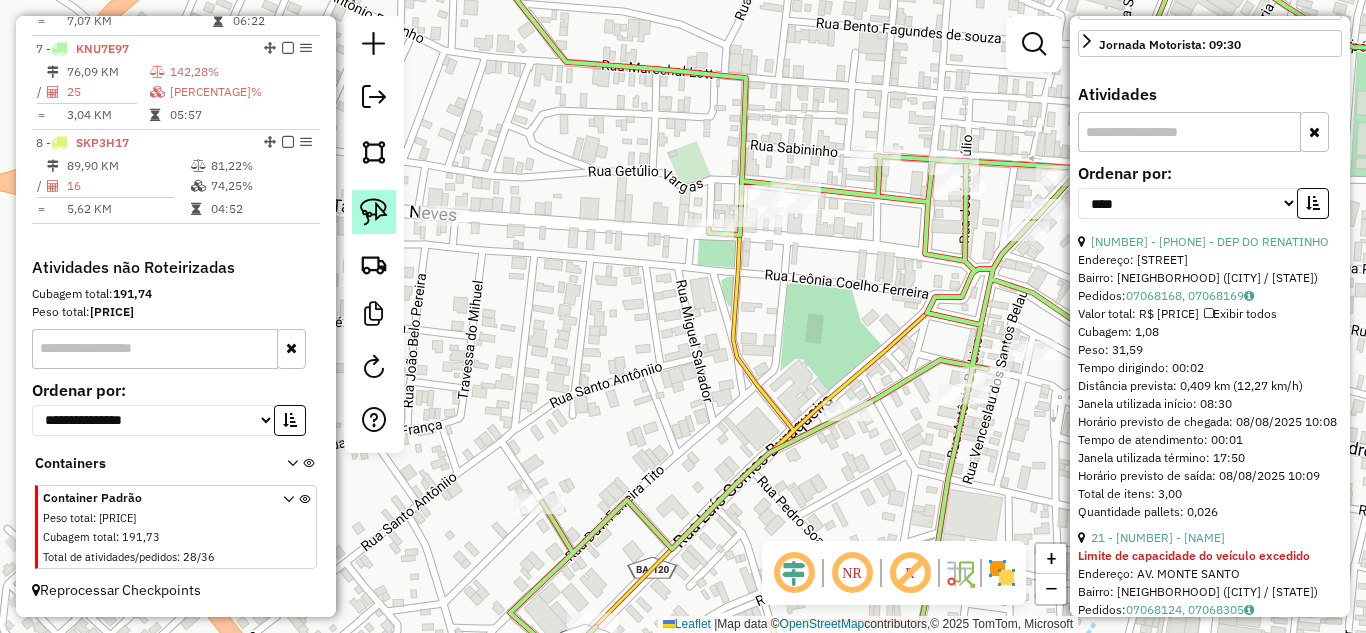 click 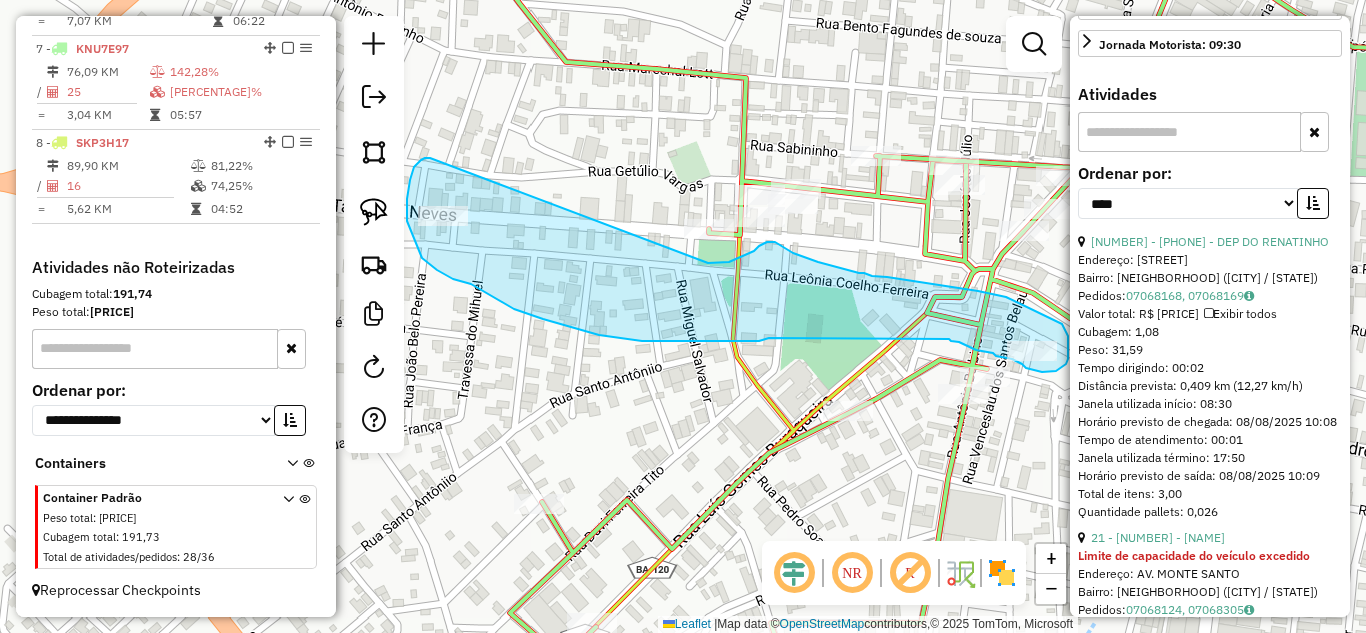 drag, startPoint x: 430, startPoint y: 158, endPoint x: 708, endPoint y: 263, distance: 297.1683 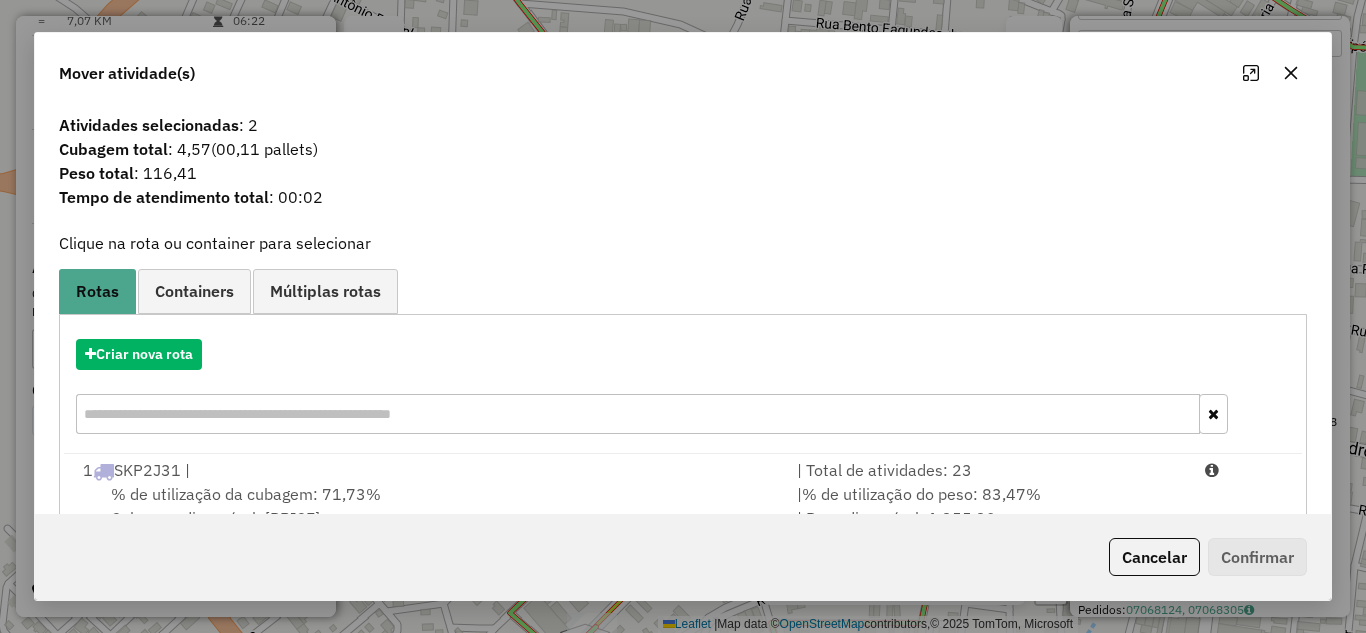 scroll, scrollTop: 374, scrollLeft: 0, axis: vertical 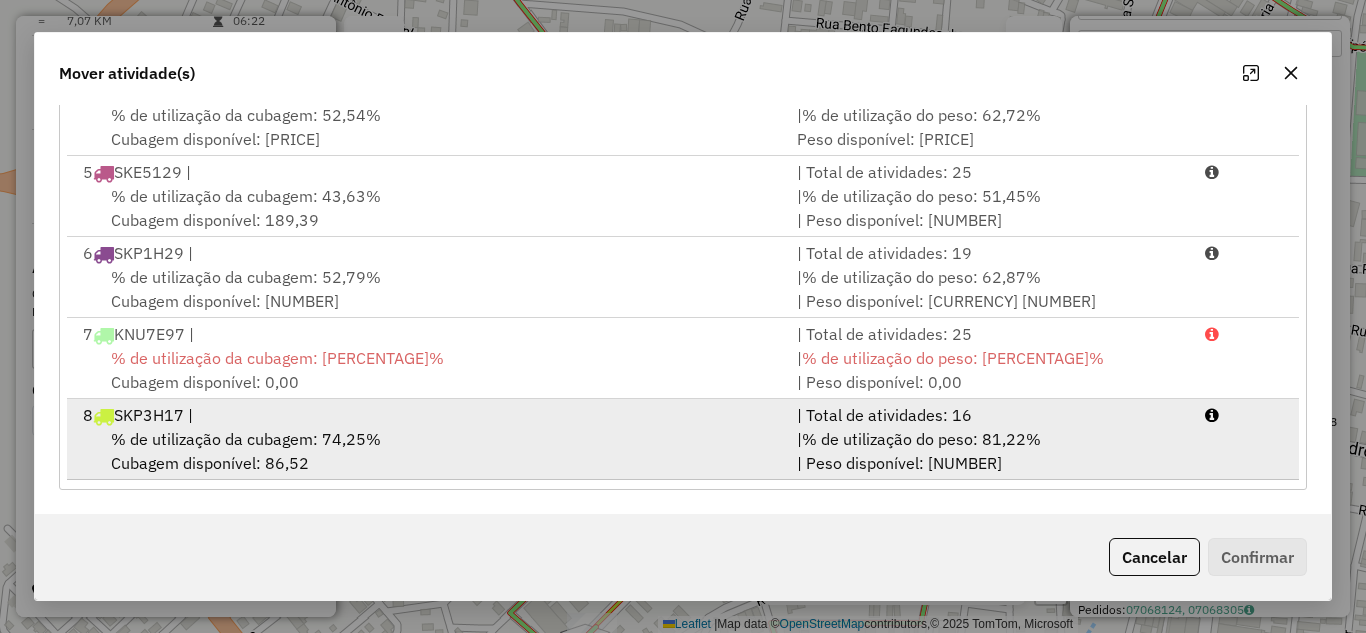 click on "8  SKP3H17 |" at bounding box center [428, 415] 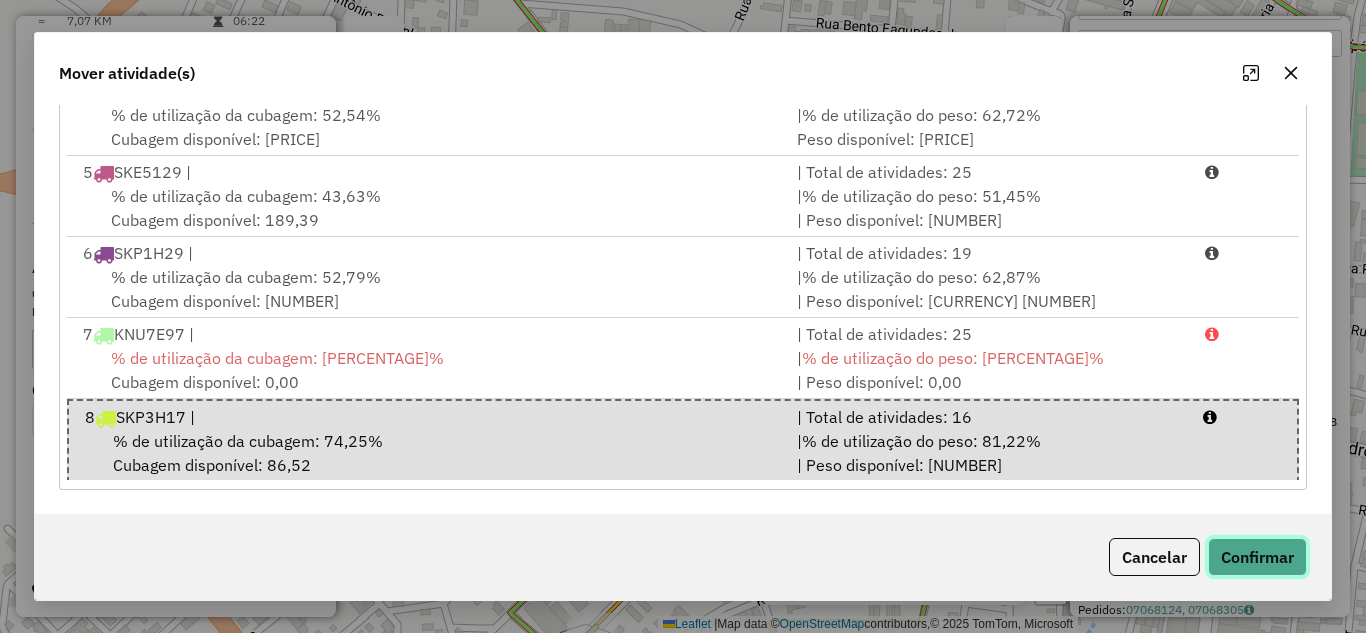 click on "Confirmar" 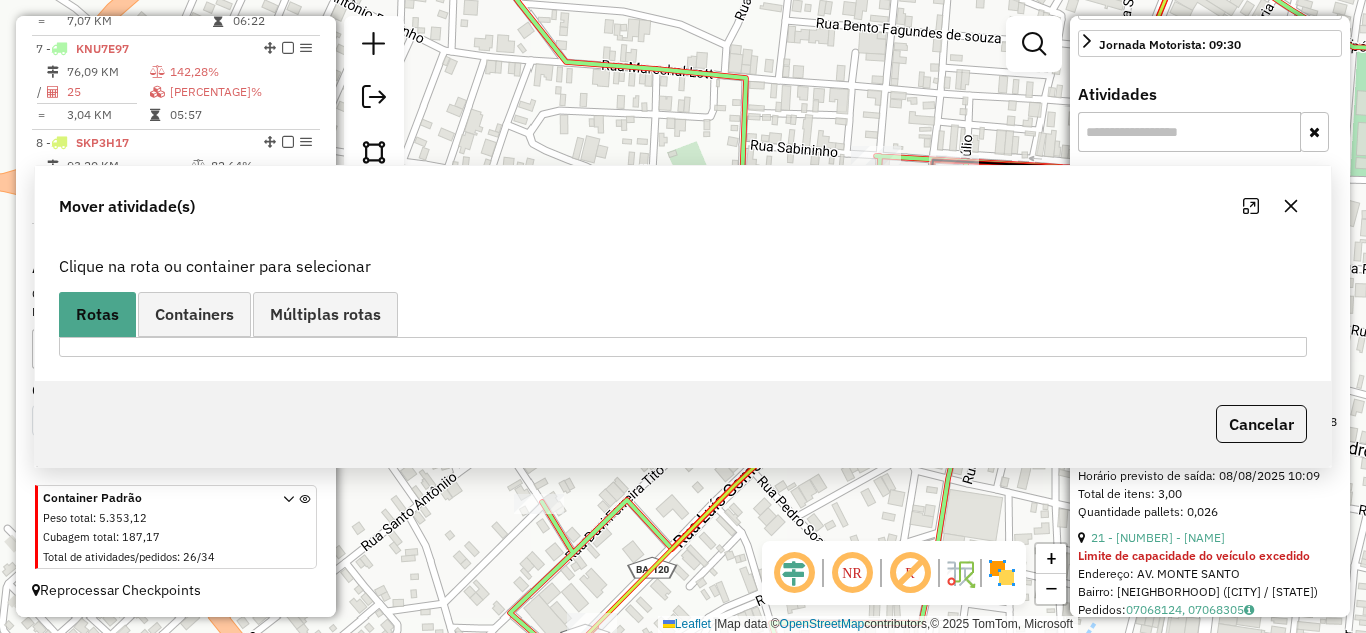 scroll, scrollTop: 0, scrollLeft: 0, axis: both 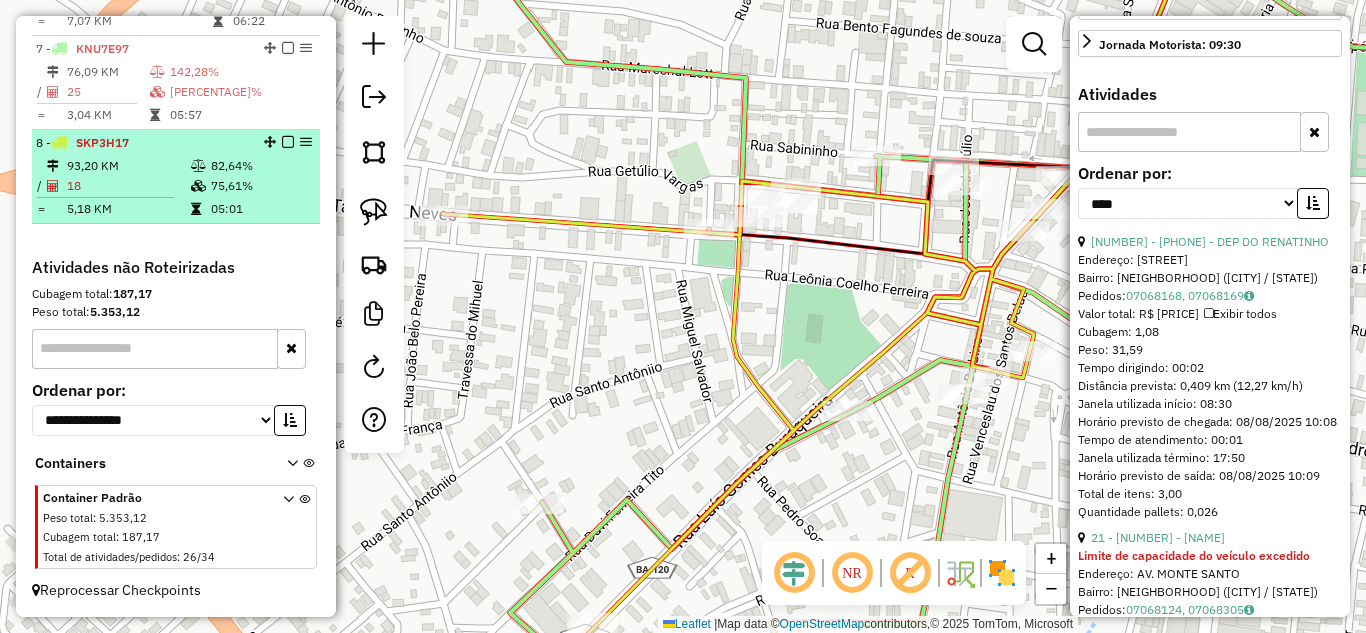 click on "93,20 KM" at bounding box center [128, 166] 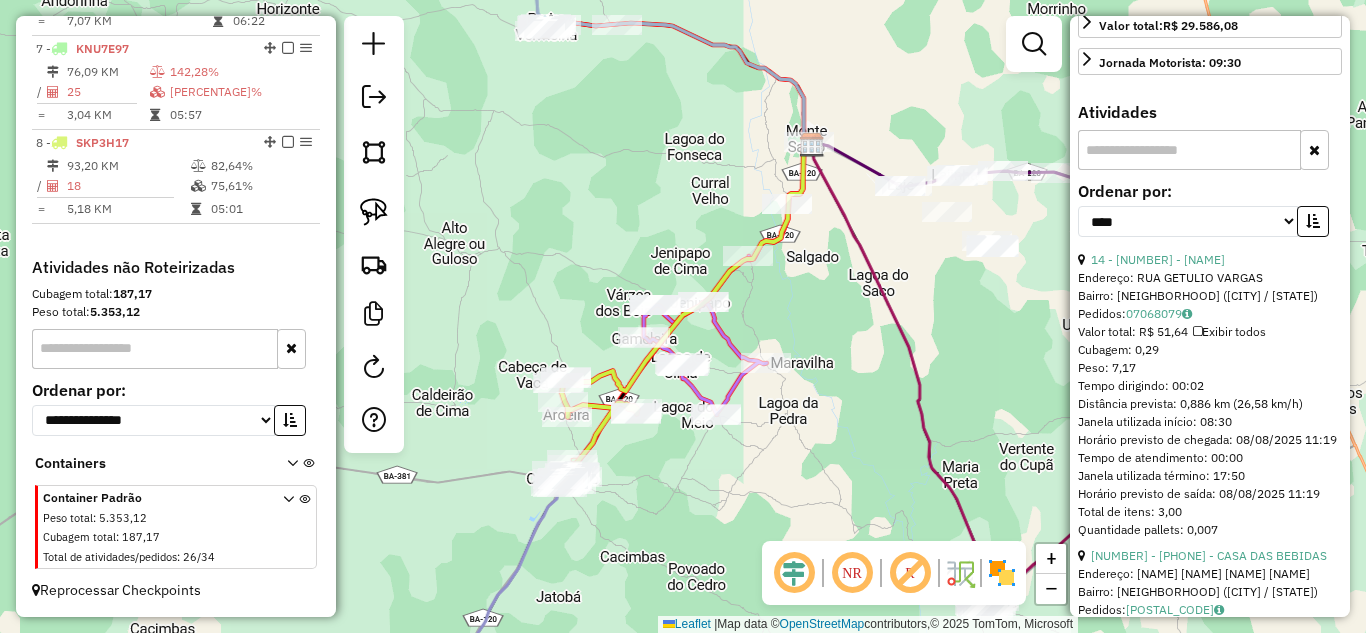 scroll, scrollTop: 276, scrollLeft: 0, axis: vertical 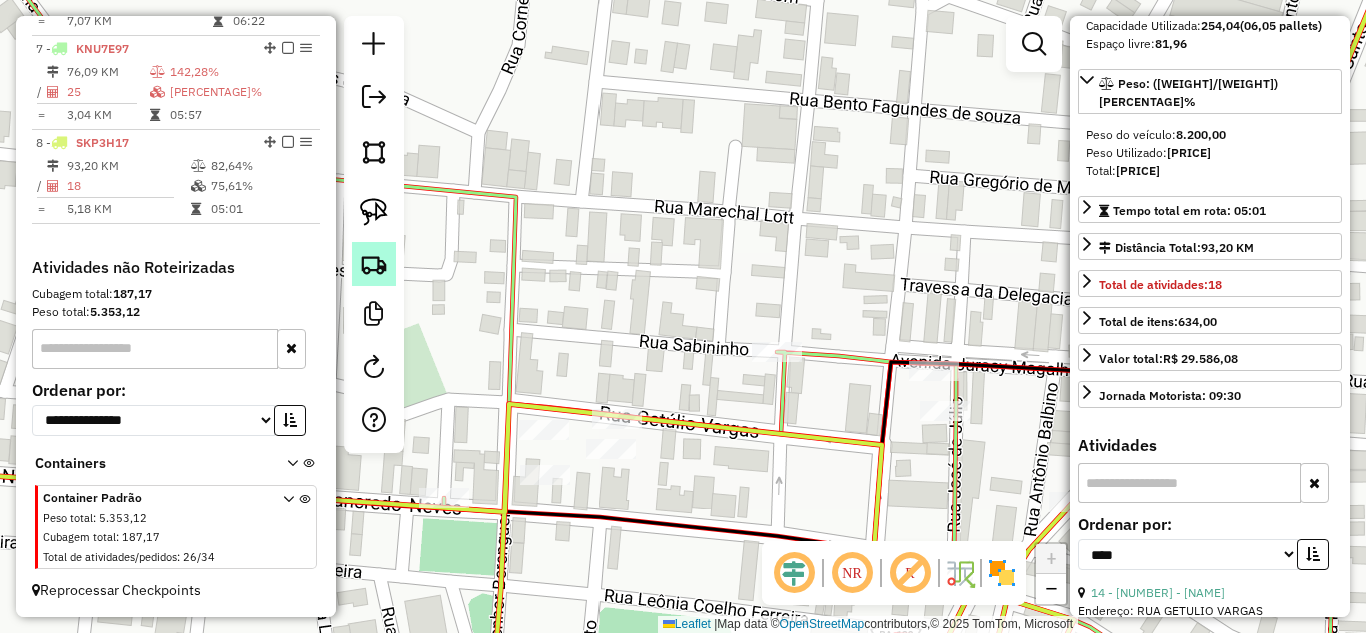 drag, startPoint x: 356, startPoint y: 209, endPoint x: 387, endPoint y: 251, distance: 52.201534 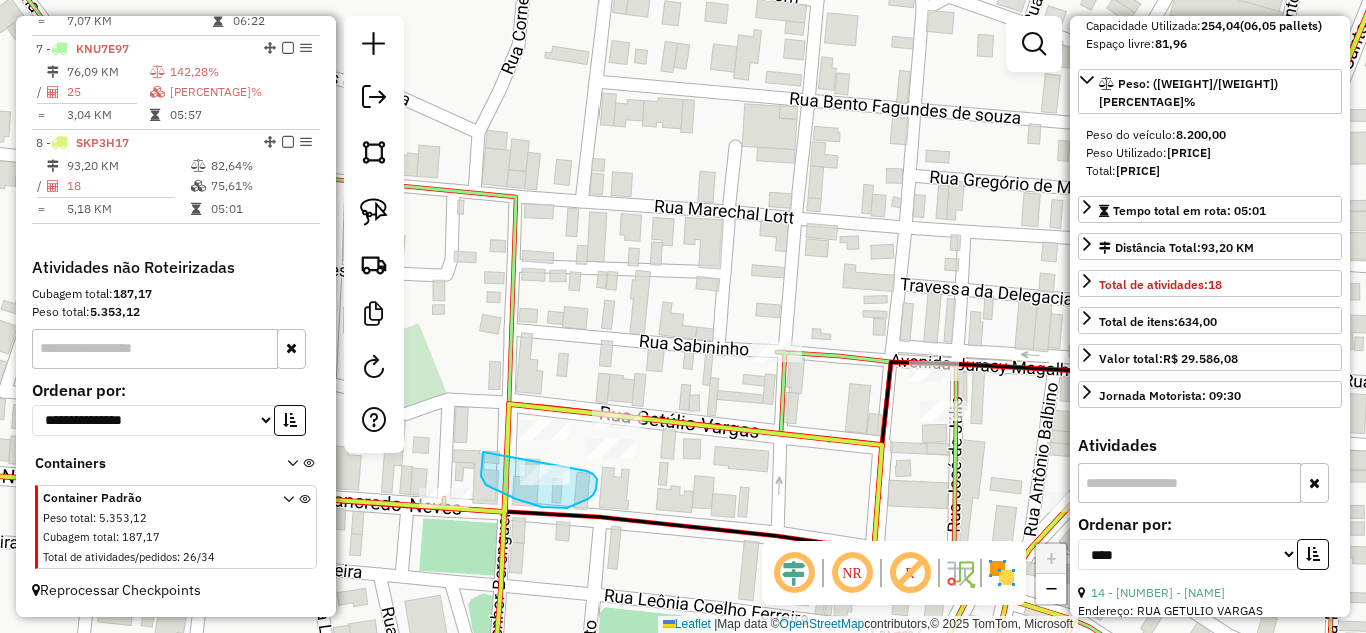 drag, startPoint x: 483, startPoint y: 452, endPoint x: 583, endPoint y: 468, distance: 101.27191 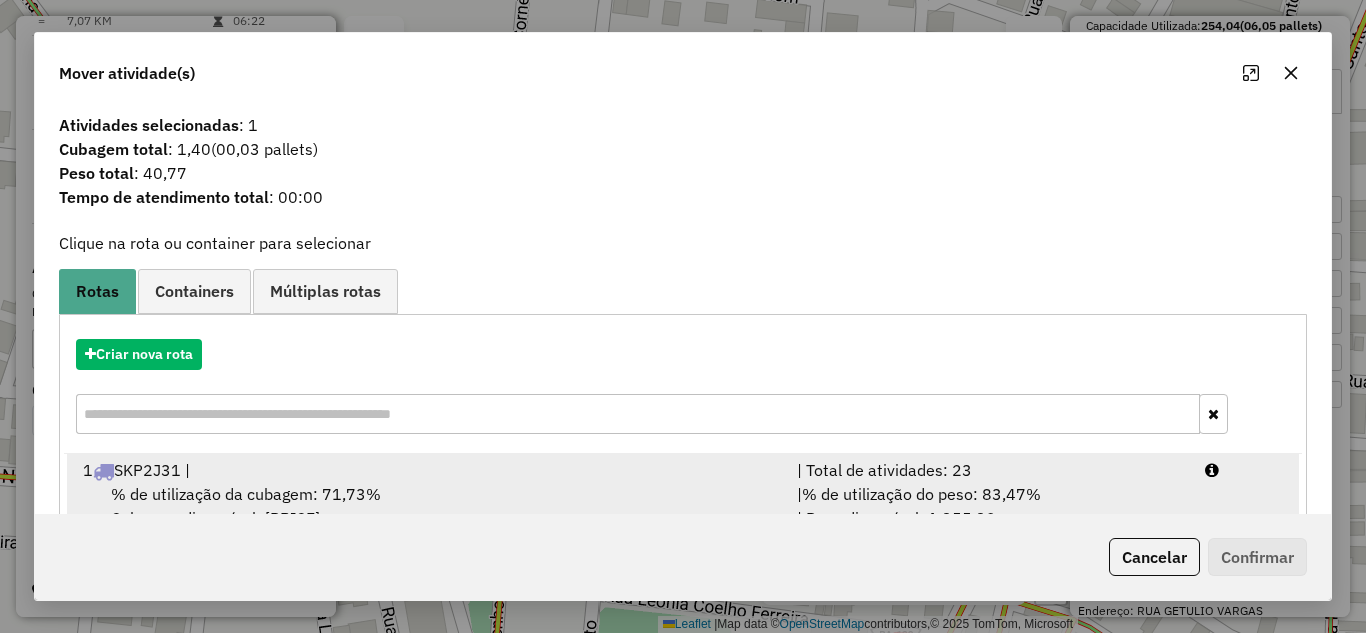 scroll, scrollTop: 67, scrollLeft: 0, axis: vertical 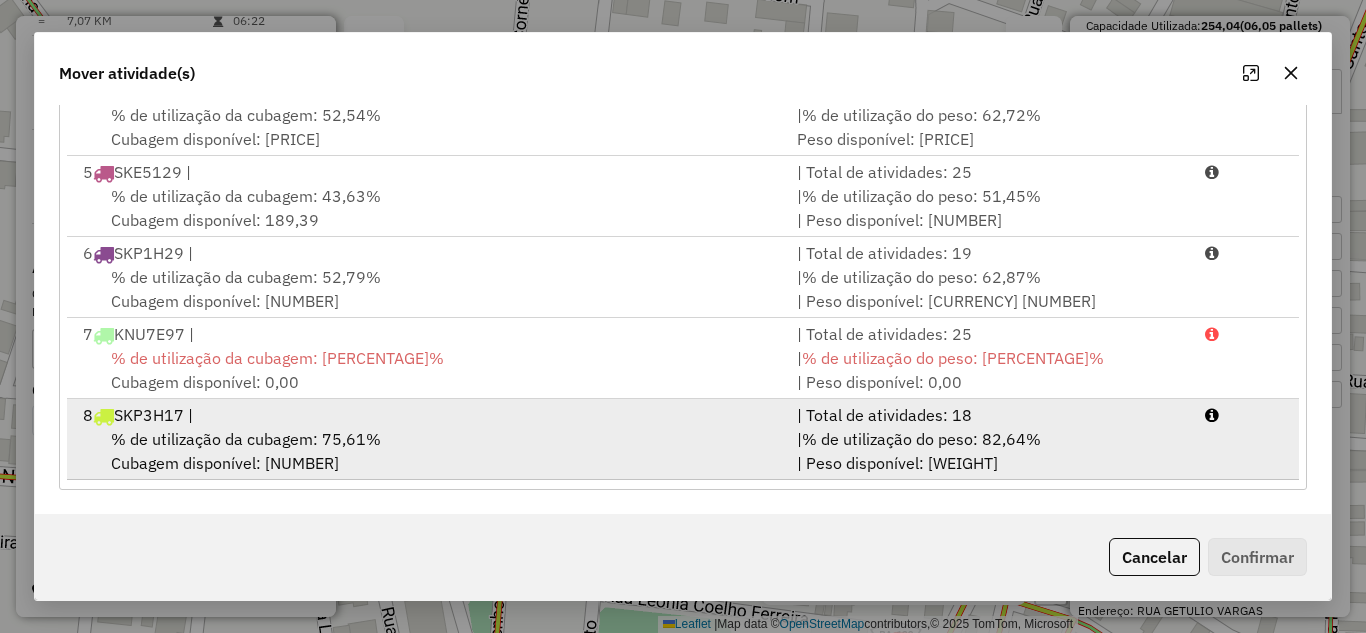click on "% de utilização da cubagem: 75,61%  Cubagem disponível: 81,96" at bounding box center (428, 451) 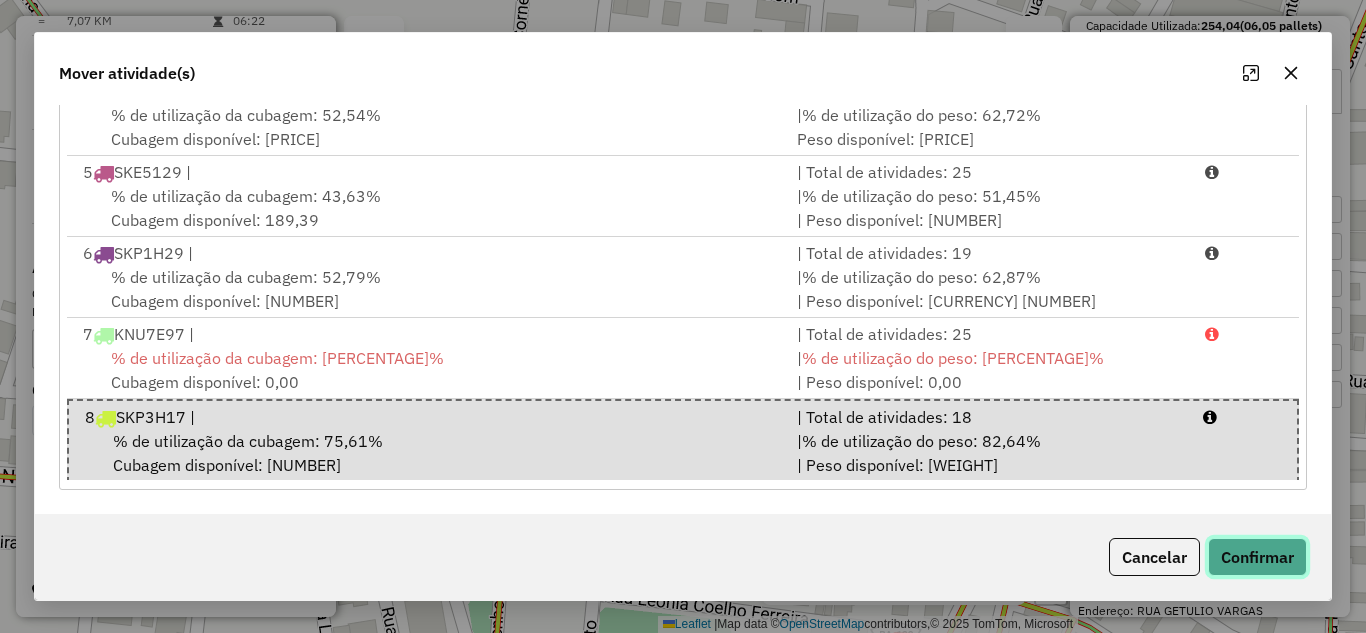 click on "Confirmar" 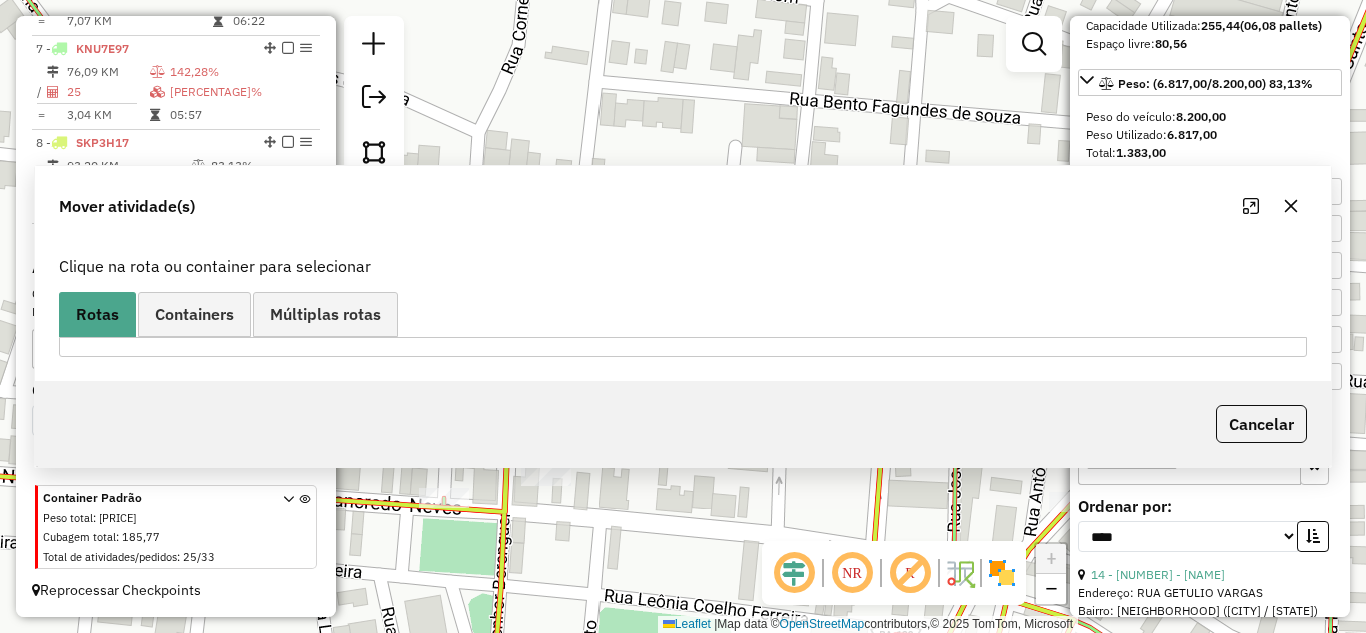 scroll, scrollTop: 0, scrollLeft: 0, axis: both 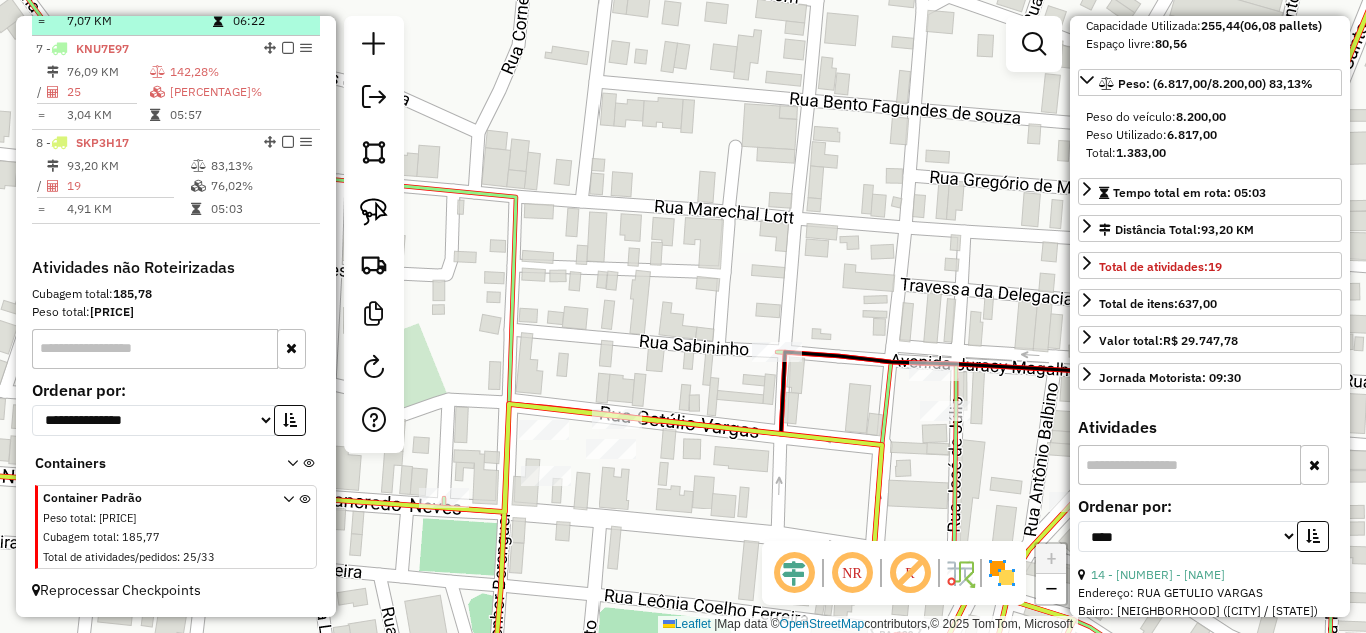 click on "1 -       SKP2J31   134,88 KM   83,47%  /  23   71,73%     =  5,86 KM   06:26   2 -       SKP4G38   102,25 KM   51,08%  /  22   43,46%     =  4,65 KM   06:39   3 -       SKP4J32   55,09 KM   88,84%  /  22   74,43%     =  2,50 KM   05:31   4 -       SKP7B87   65,42 KM   62,72%  /  23   52,54%     =  2,84 KM   05:39   5 -       SKE5129   124,27 KM   51,45%  /  25   43,63%     =  4,97 KM   07:43   6 -       SKP1H29   134,35 KM   62,87%  /  19   52,79%     =  7,07 KM   06:22   7 -       KNU7E97   76,09 KM   142,28%  /  25   119,21%     =  3,04 KM   05:57   8 -       SKP3H17   93,20 KM   83,13%  /  19   76,02%     =  4,91 KM   05:03" at bounding box center [176, -152] 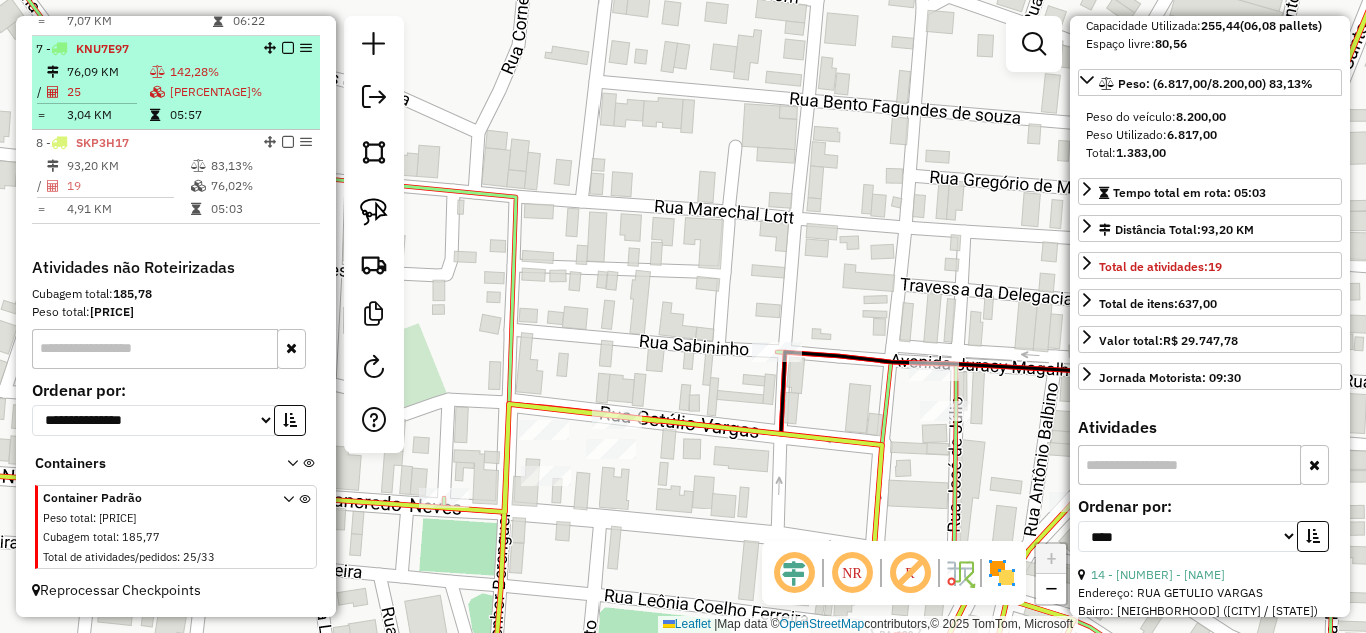 click on "25" at bounding box center (107, 92) 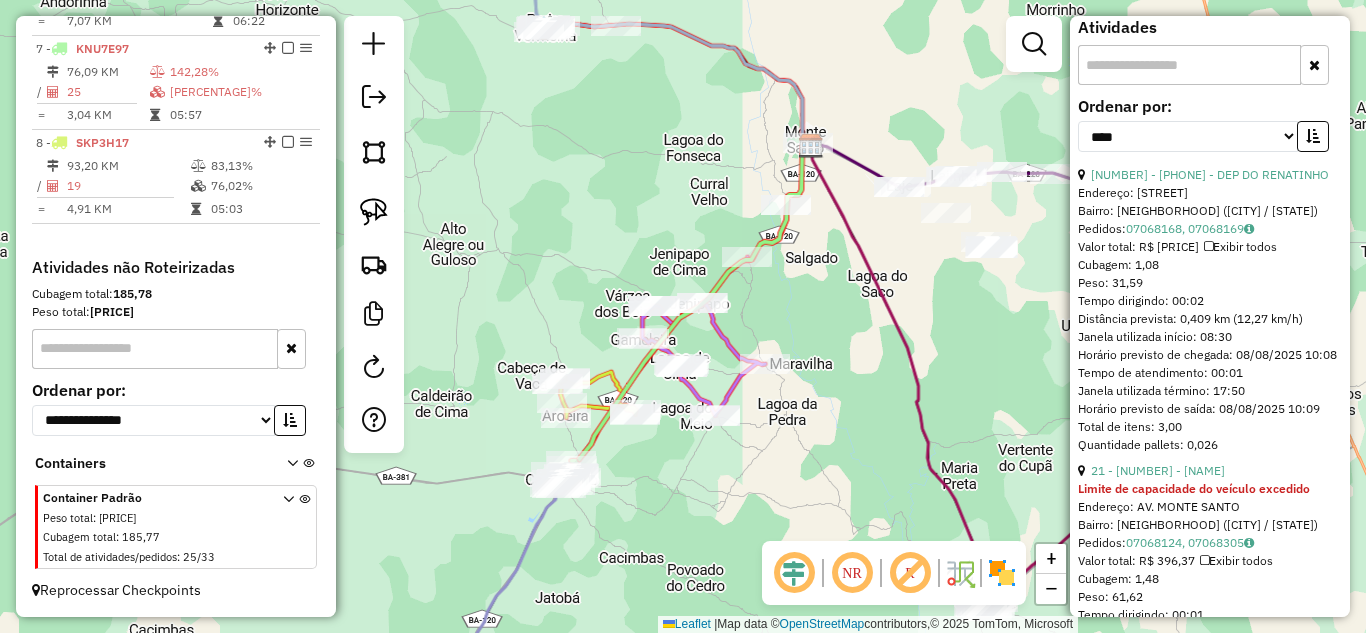 scroll, scrollTop: 943, scrollLeft: 0, axis: vertical 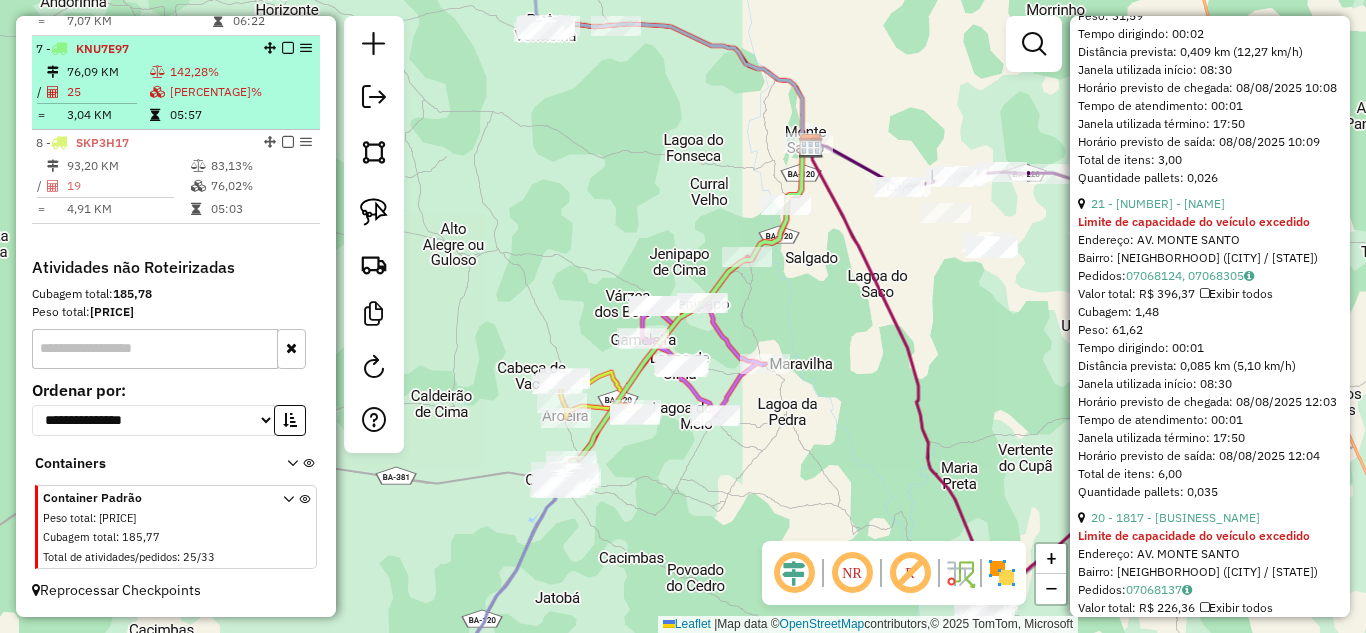 click on "25" at bounding box center [107, 92] 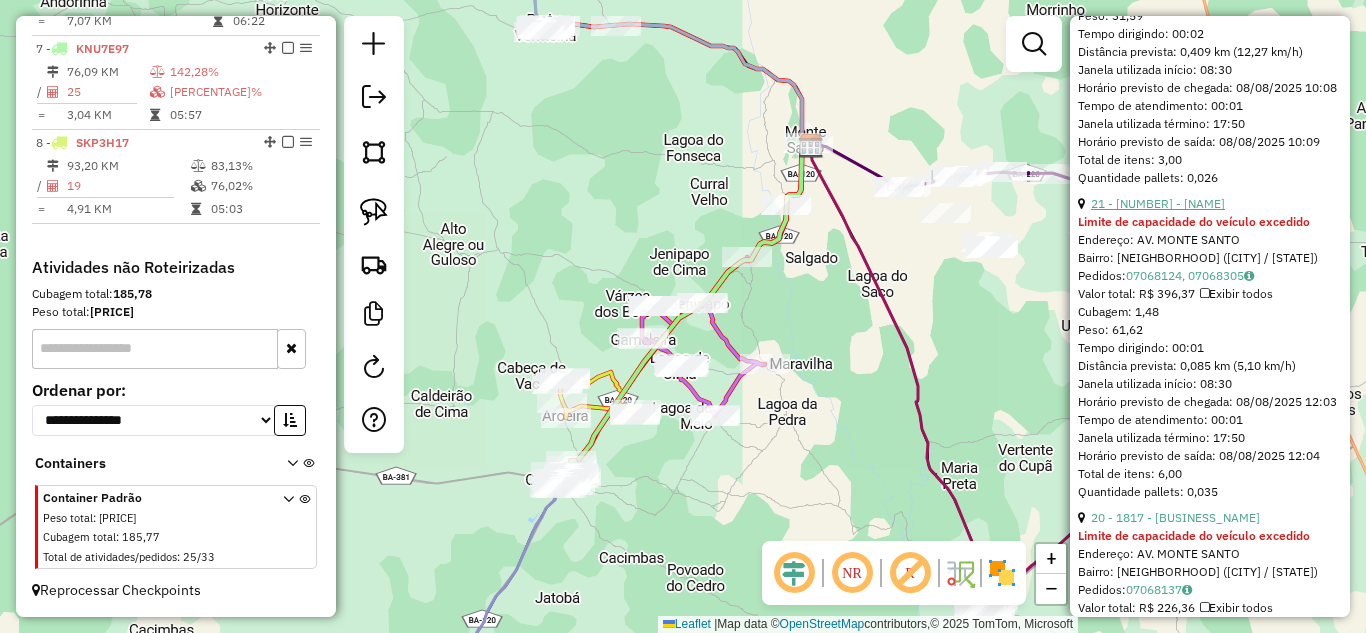 click on "21 - 1889 - BAR DO GABRIEL" at bounding box center [1158, 203] 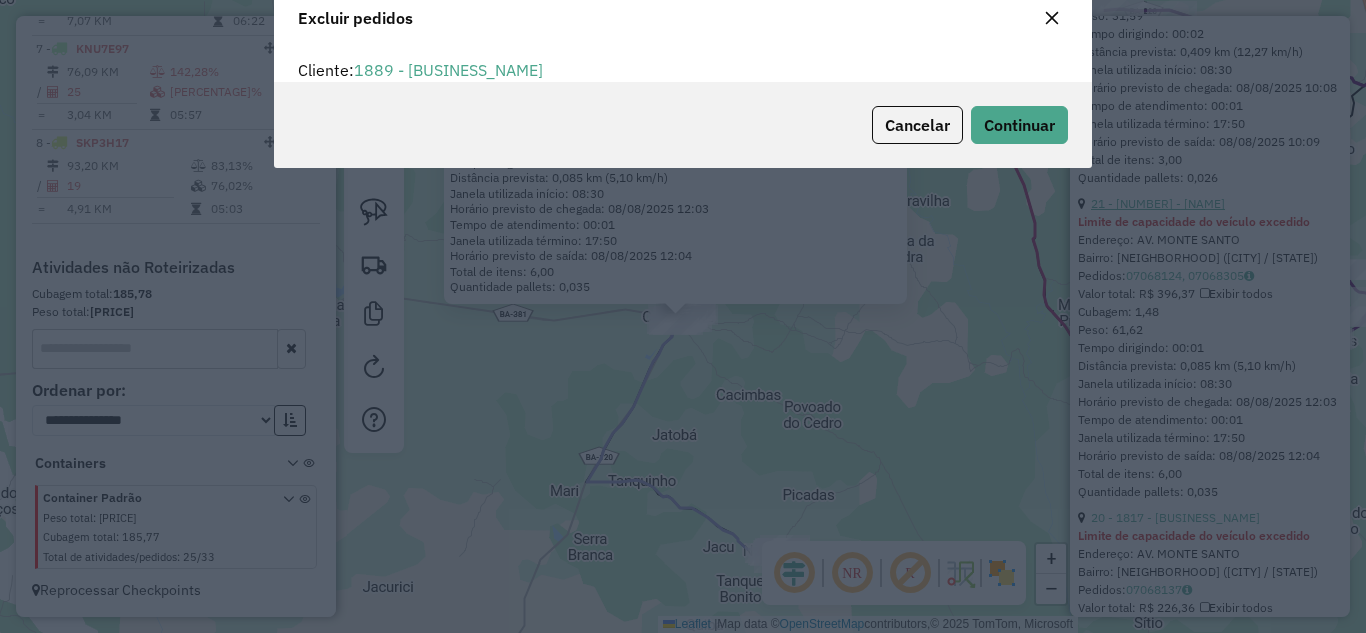 scroll, scrollTop: 12, scrollLeft: 6, axis: both 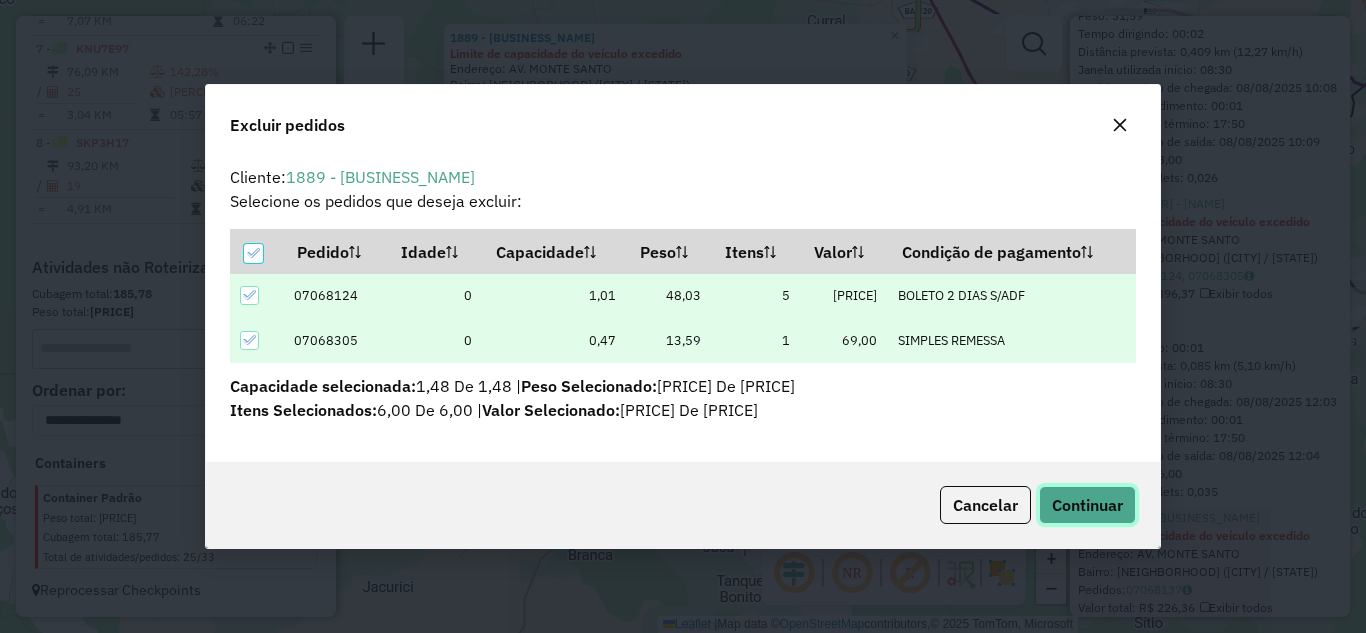 click on "Continuar" 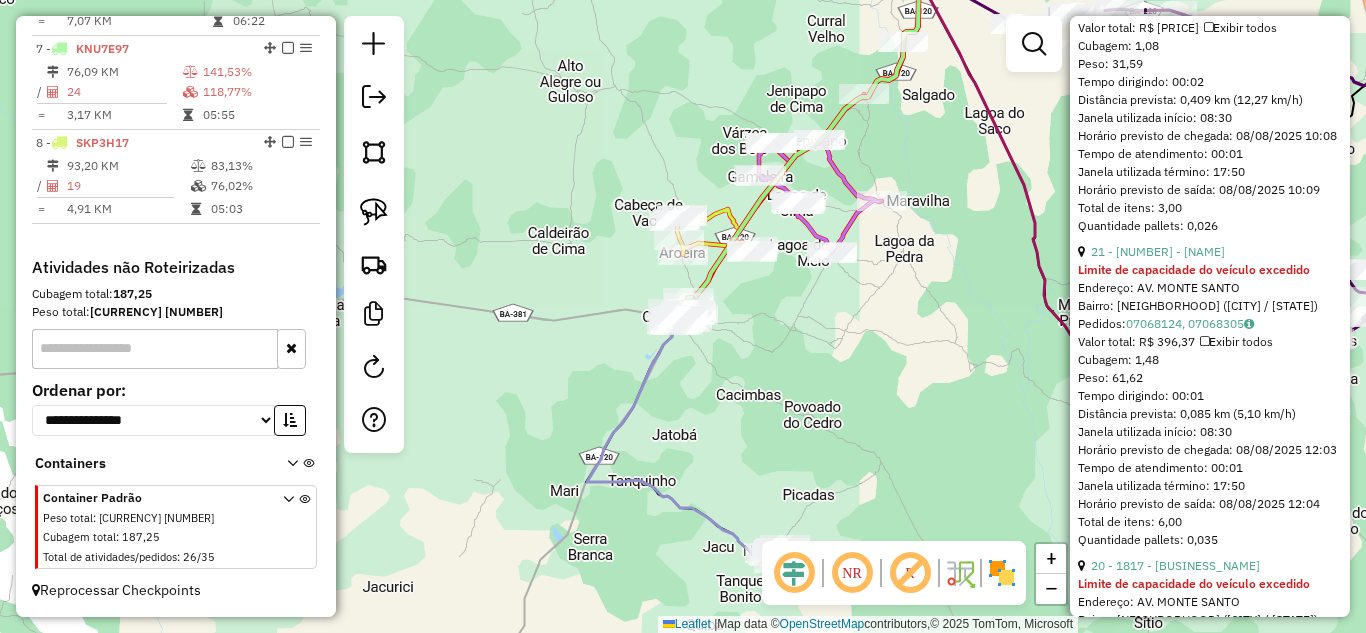 scroll, scrollTop: 1144, scrollLeft: 0, axis: vertical 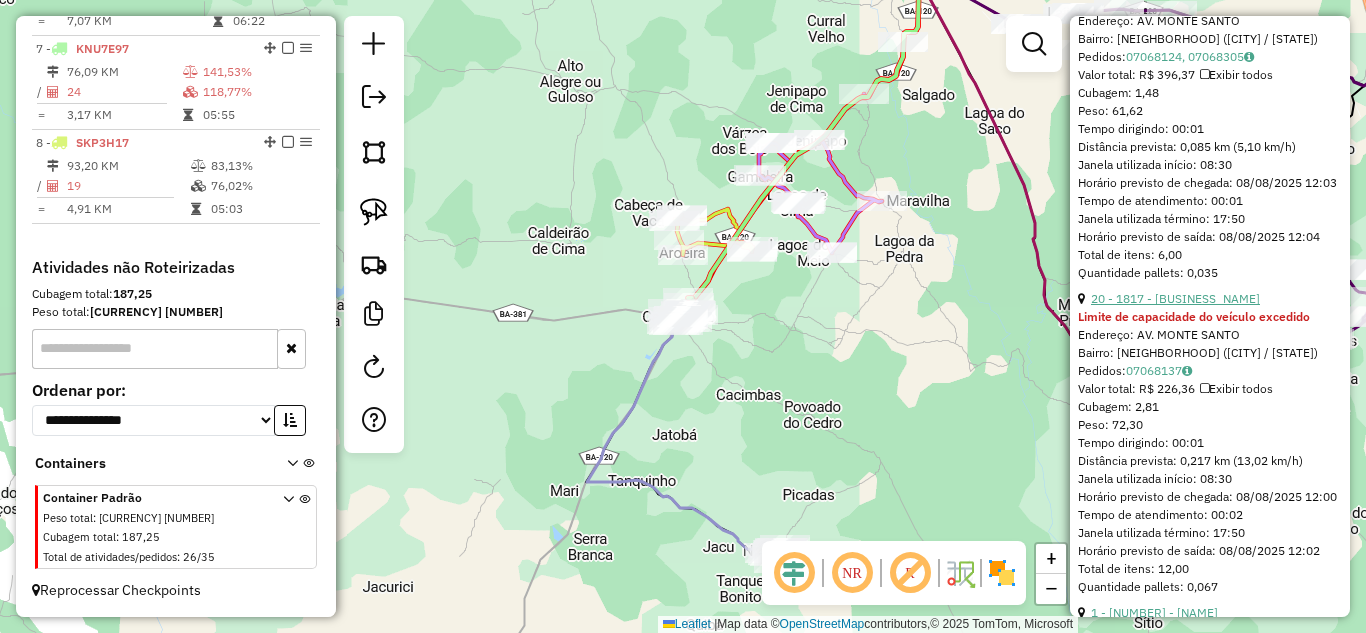 click on "20 - 1817 - SABORRELE 2" at bounding box center [1175, 298] 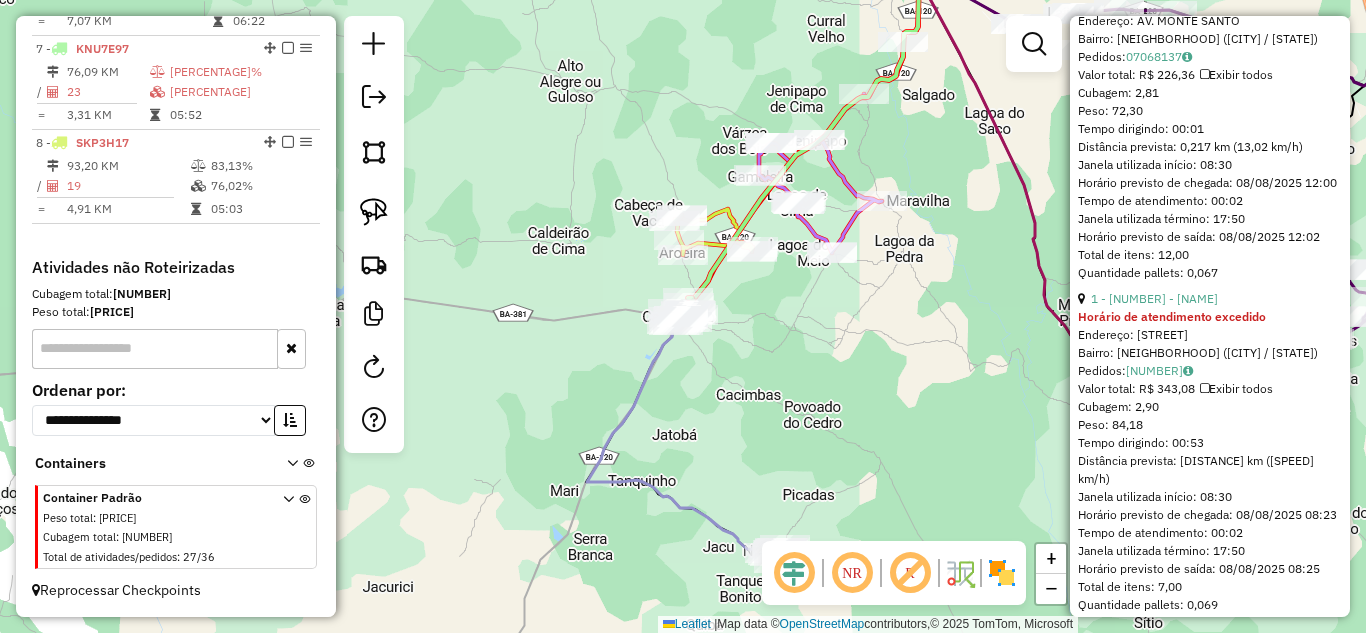 scroll, scrollTop: 480, scrollLeft: 0, axis: vertical 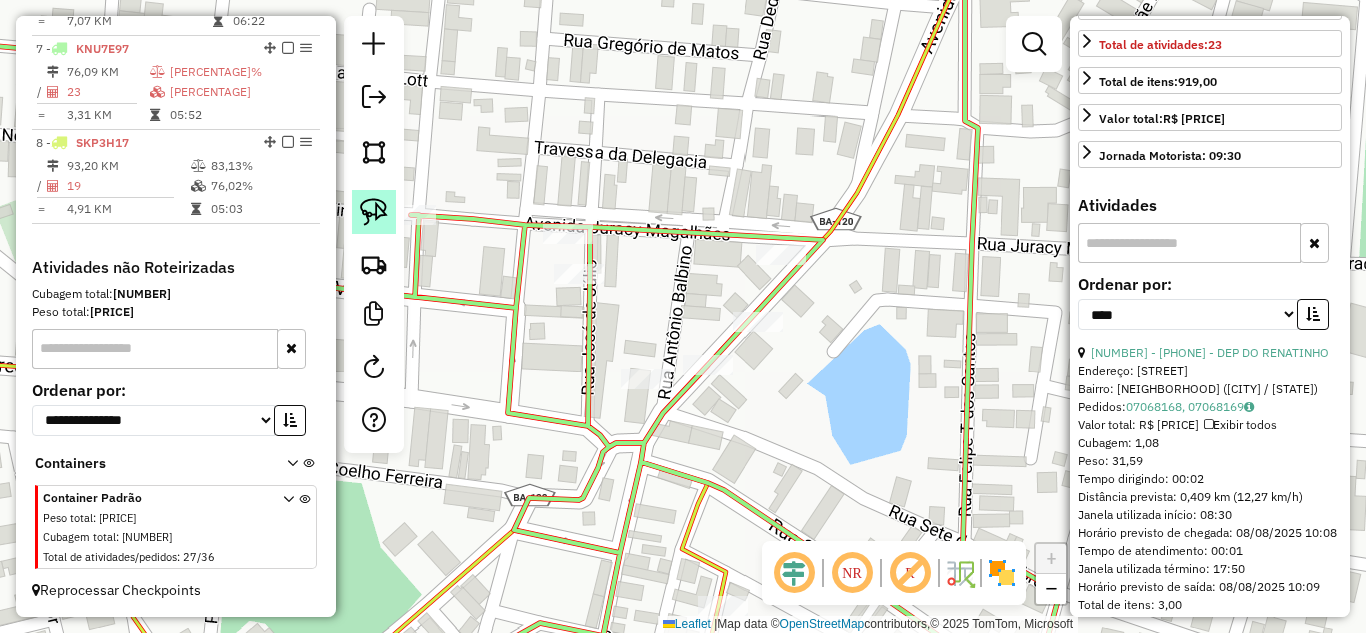 click 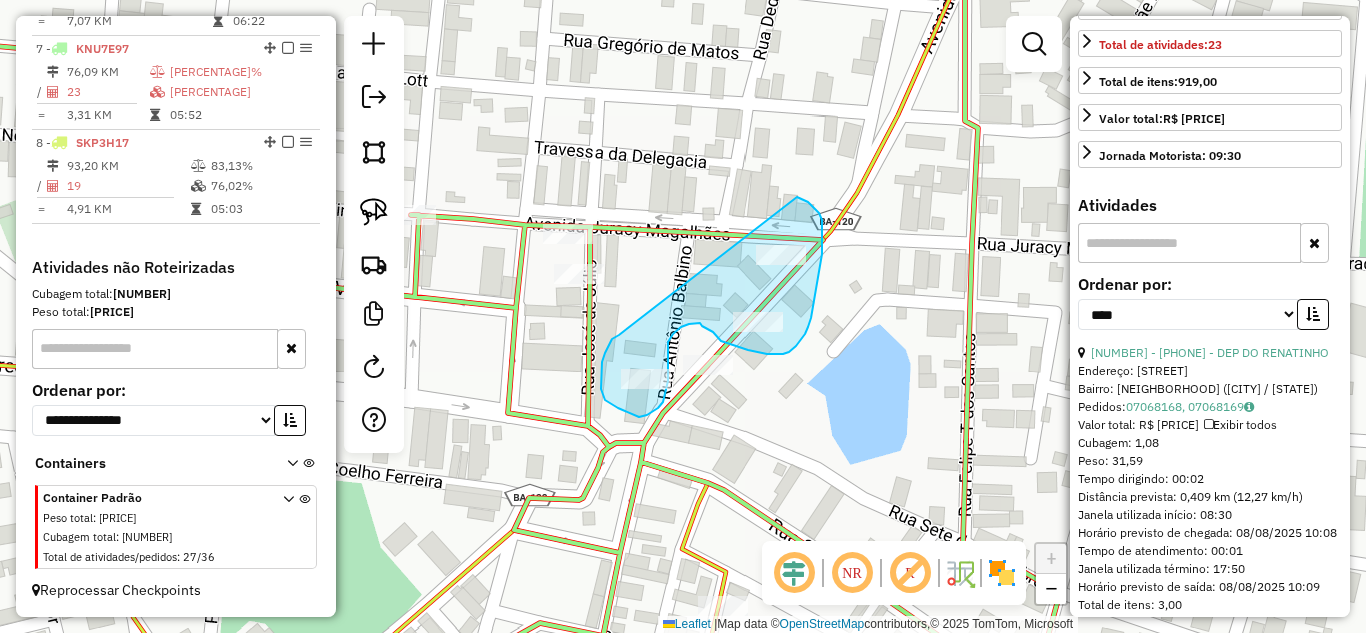 drag, startPoint x: 619, startPoint y: 335, endPoint x: 763, endPoint y: 184, distance: 208.65521 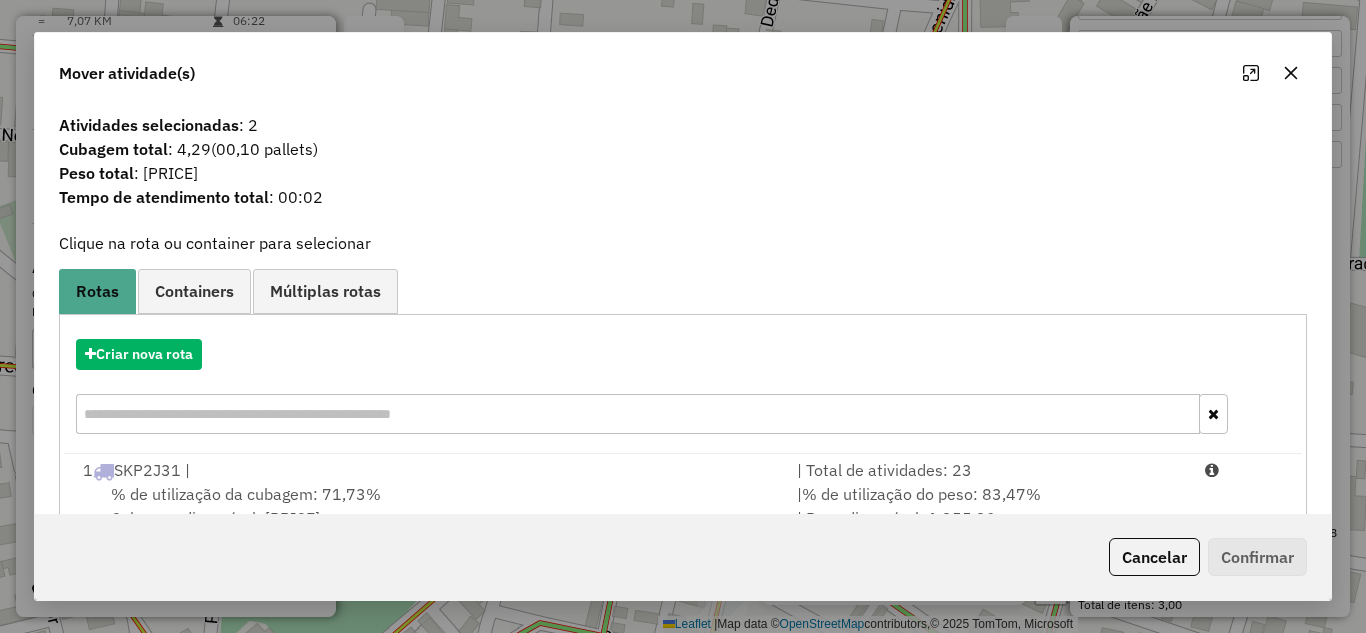 scroll, scrollTop: 267, scrollLeft: 0, axis: vertical 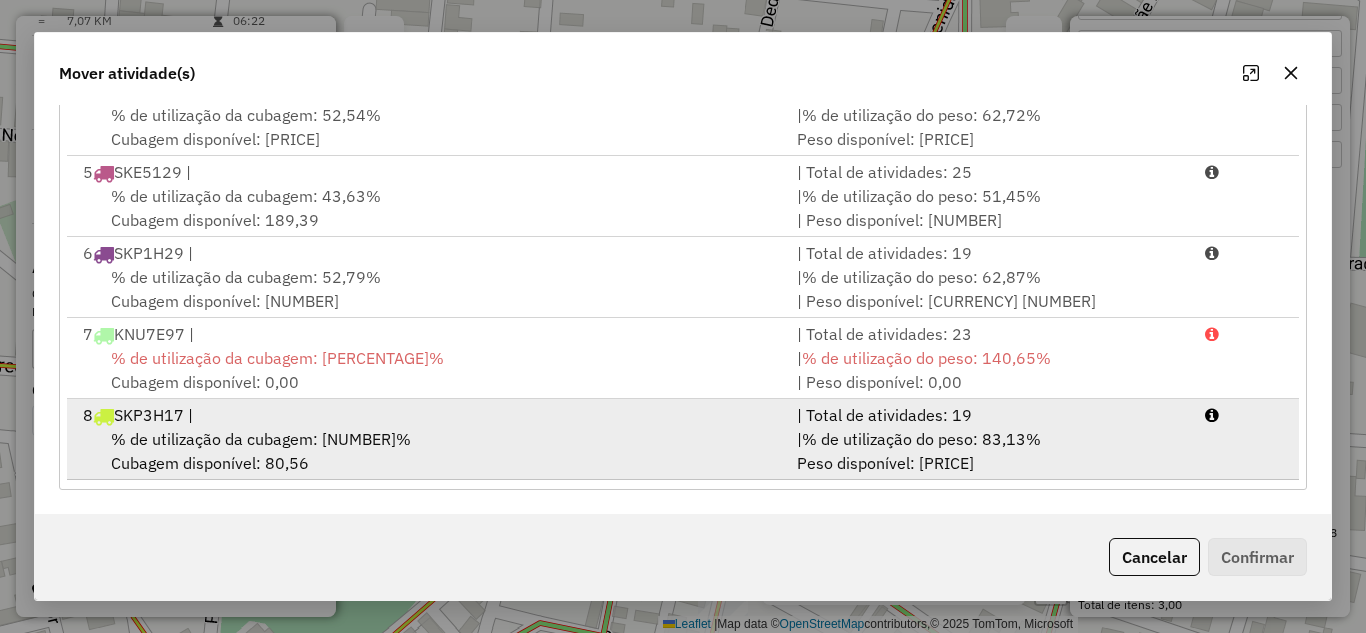 drag, startPoint x: 840, startPoint y: 412, endPoint x: 907, endPoint y: 439, distance: 72.235725 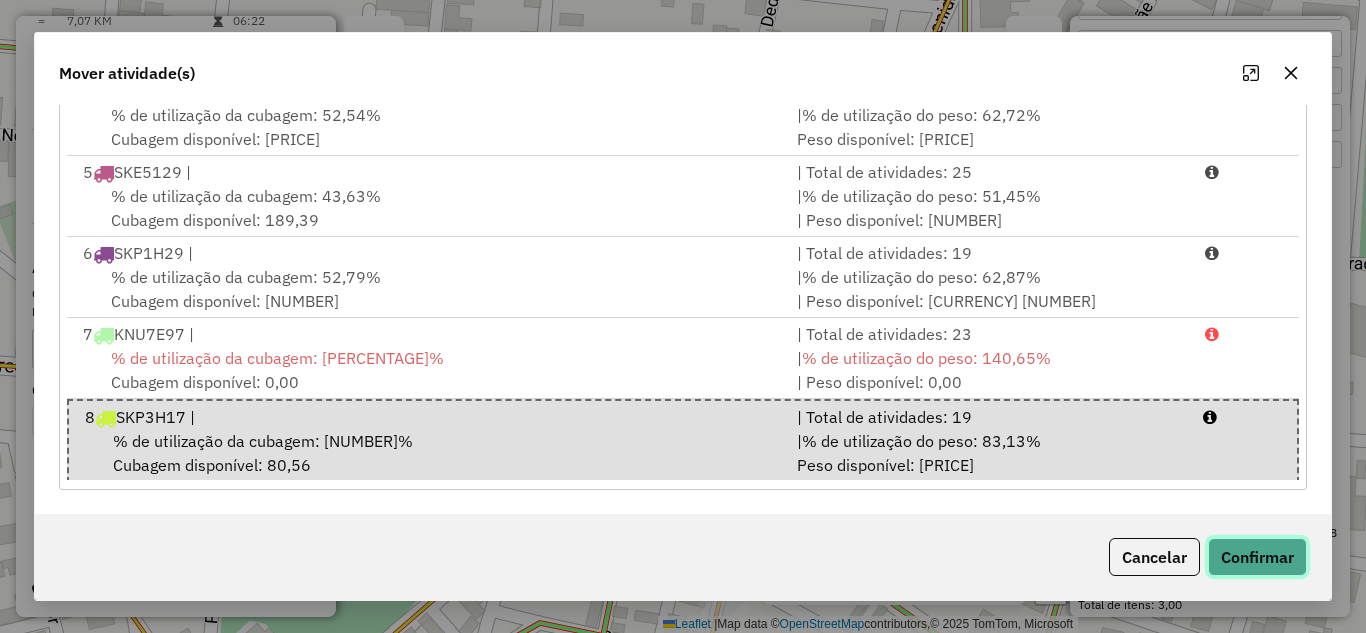click on "Confirmar" 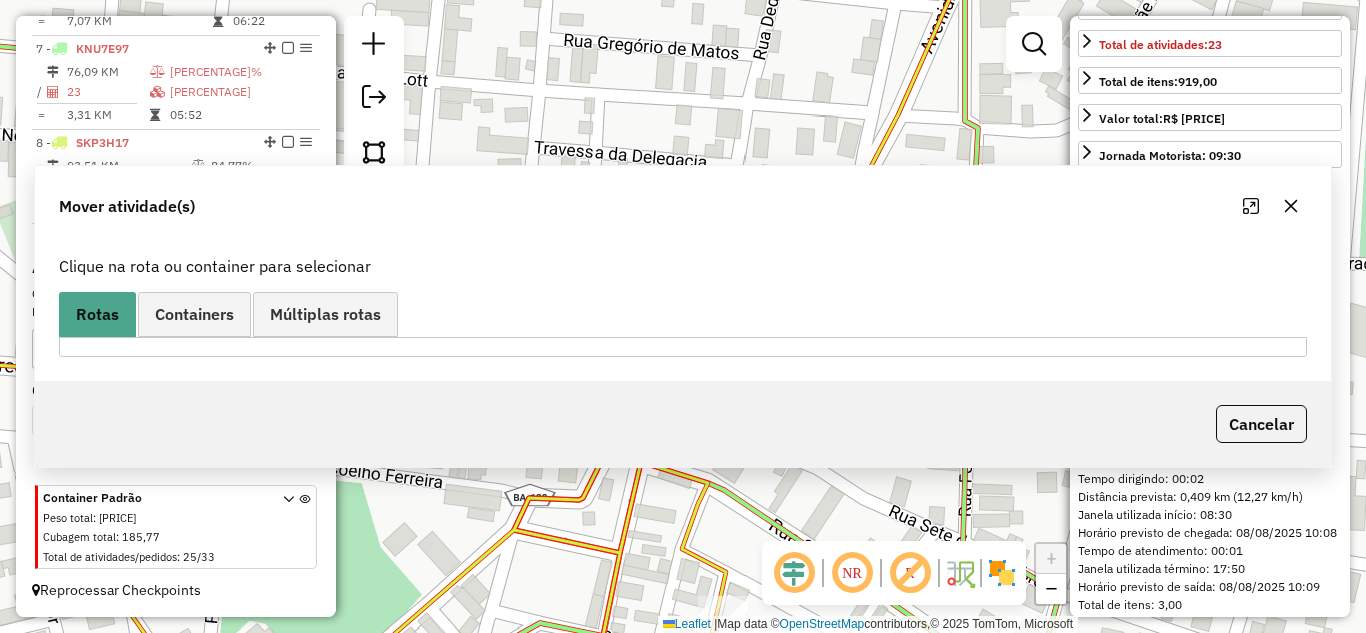 scroll, scrollTop: 0, scrollLeft: 0, axis: both 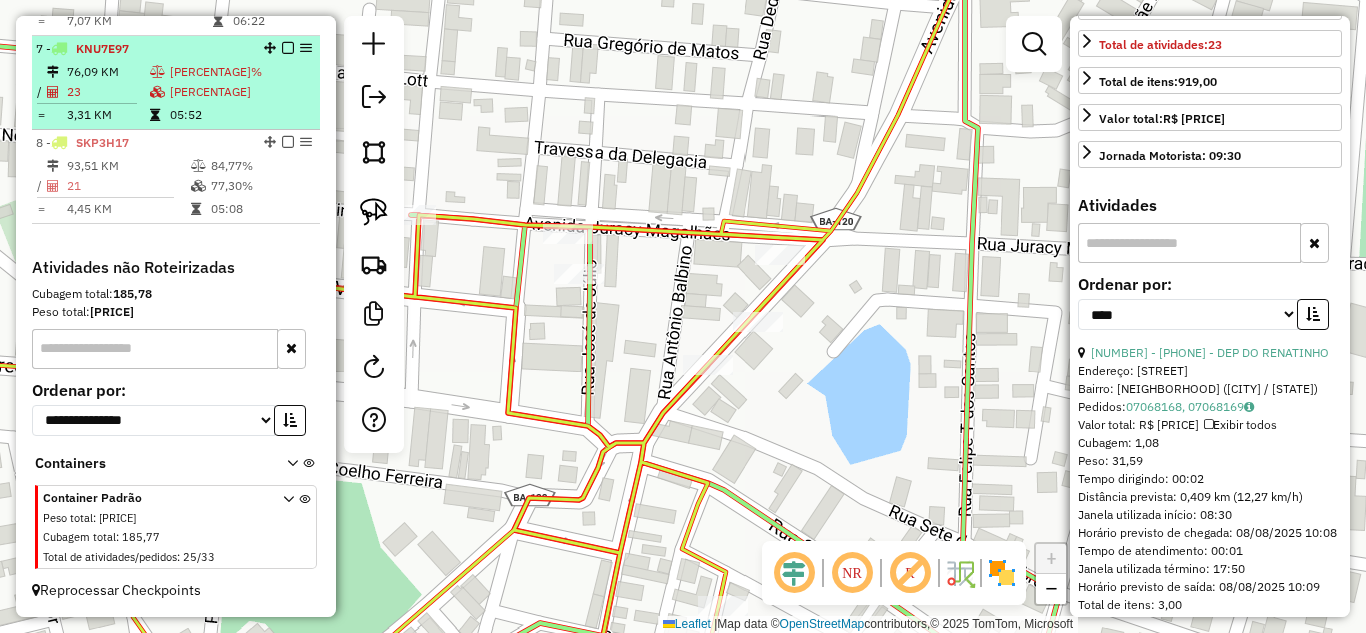 click on "76,09 KM" at bounding box center [107, 72] 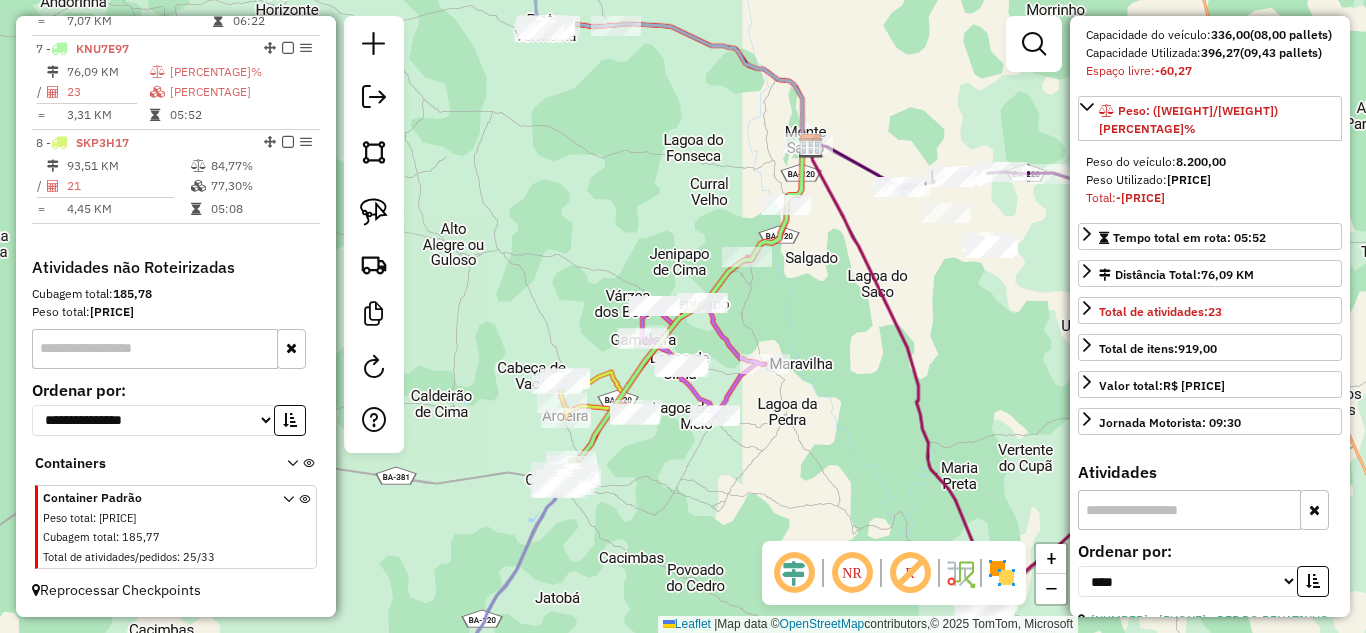 scroll, scrollTop: 80, scrollLeft: 0, axis: vertical 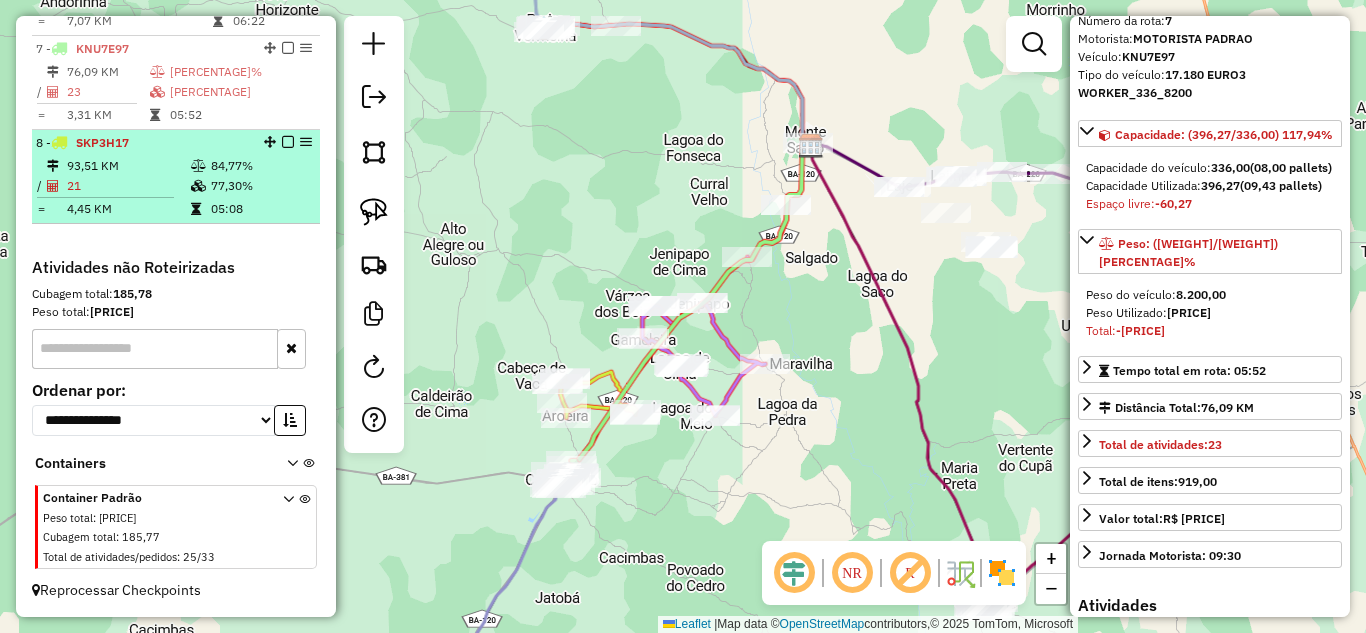 click on "21" at bounding box center [128, 186] 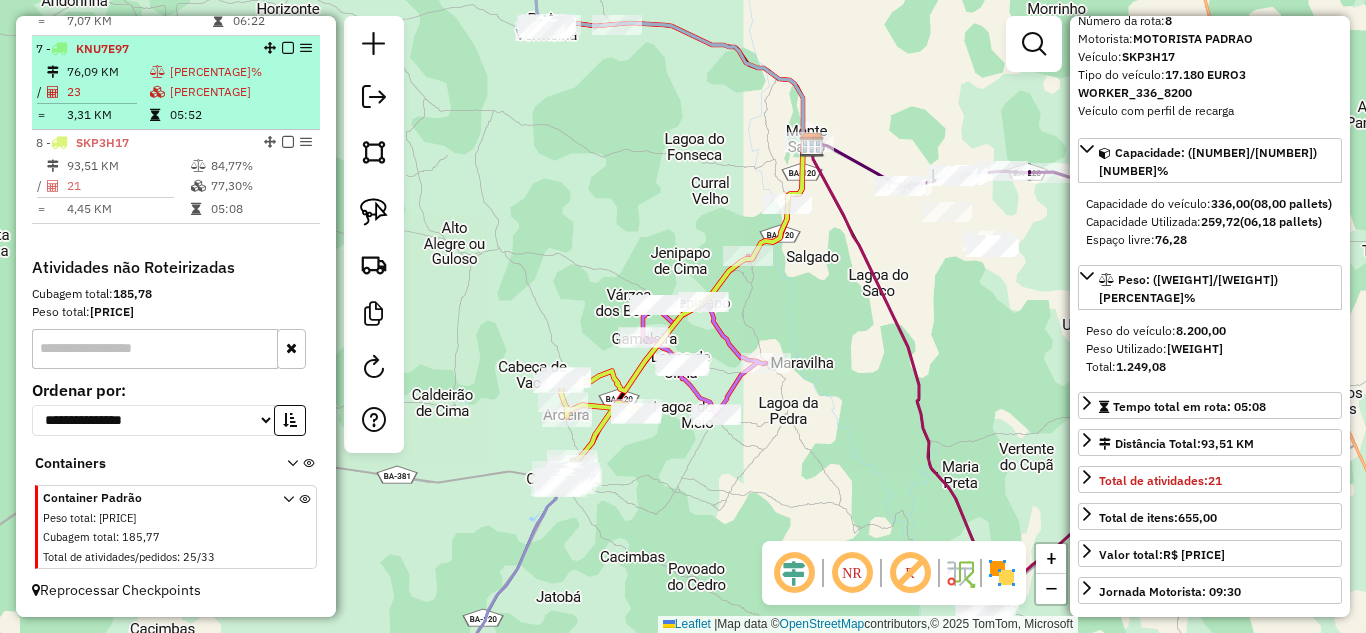 click at bounding box center [92, 103] 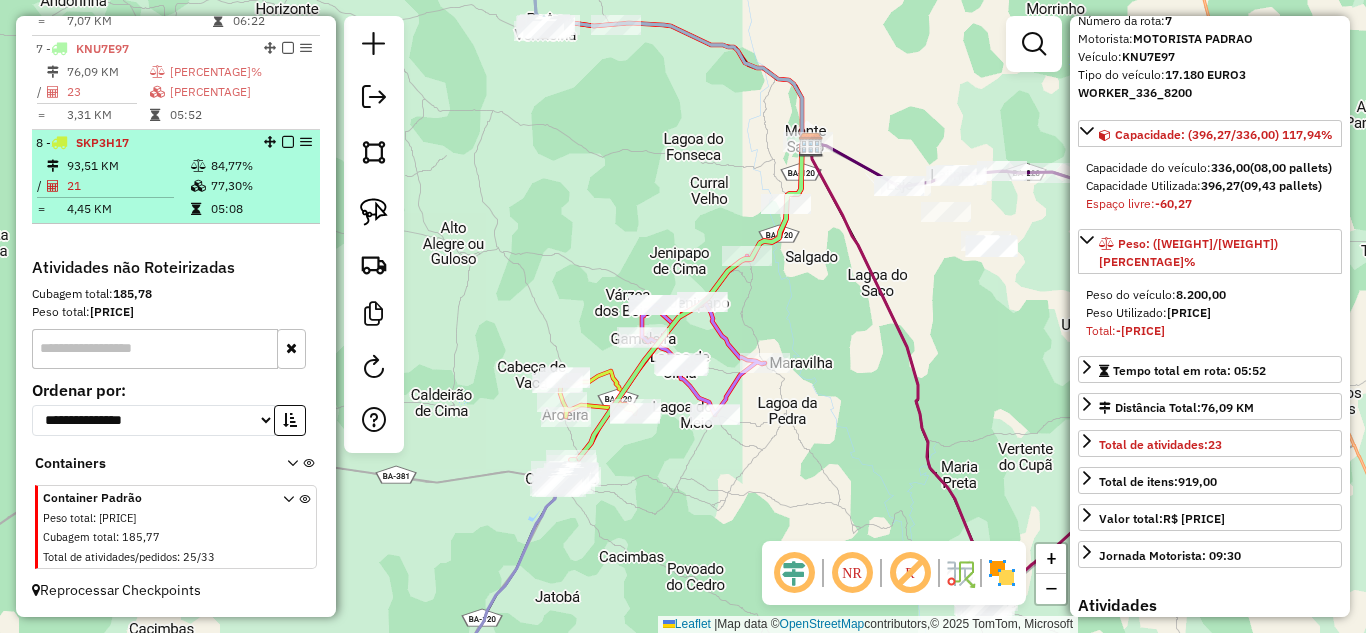 click on "SKP3H17" at bounding box center [102, 142] 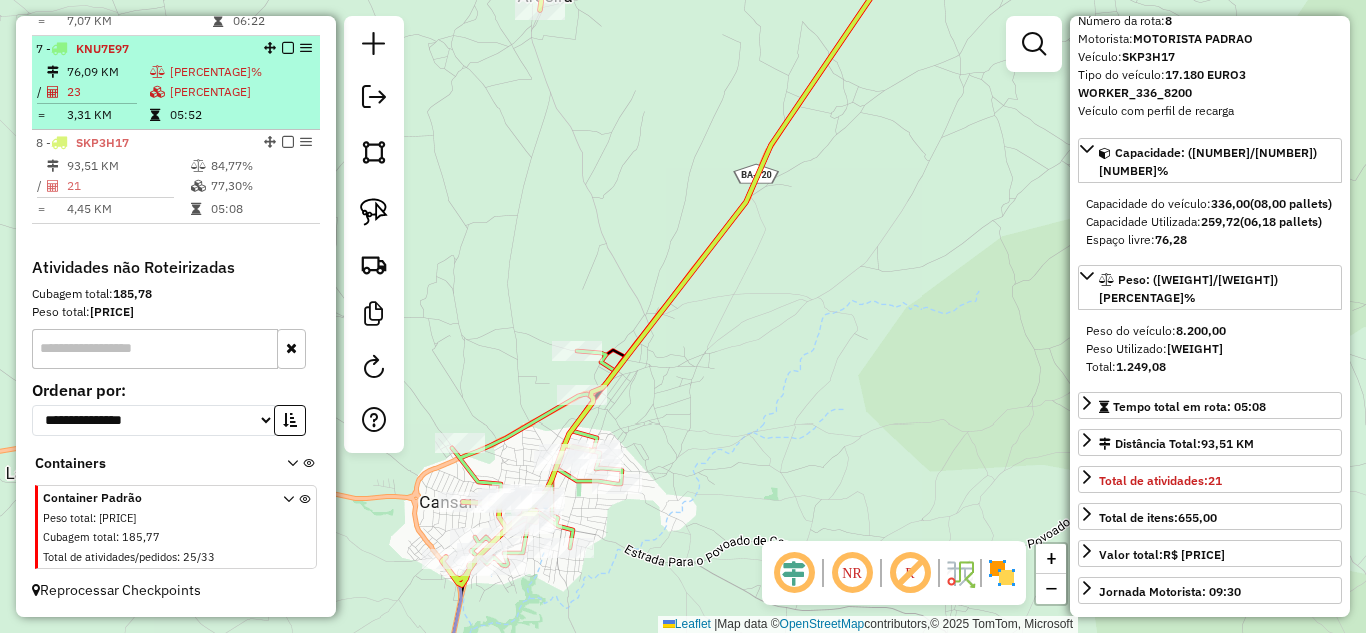 click at bounding box center [157, 92] 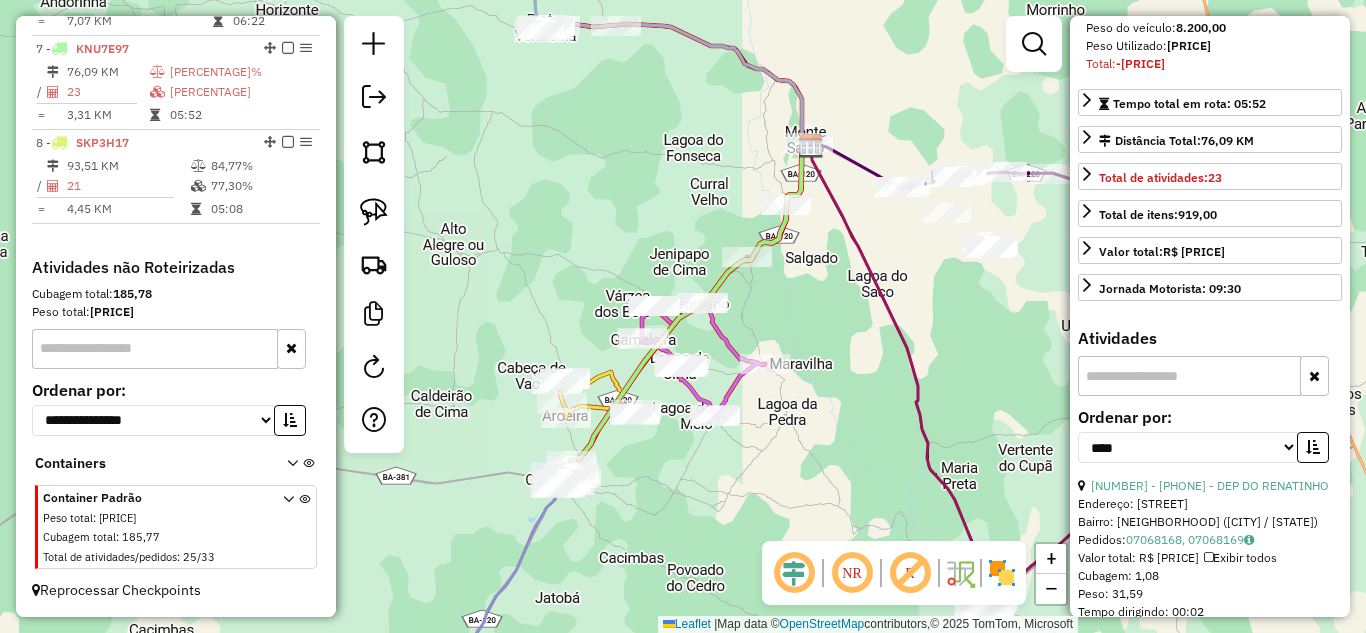 scroll, scrollTop: 547, scrollLeft: 0, axis: vertical 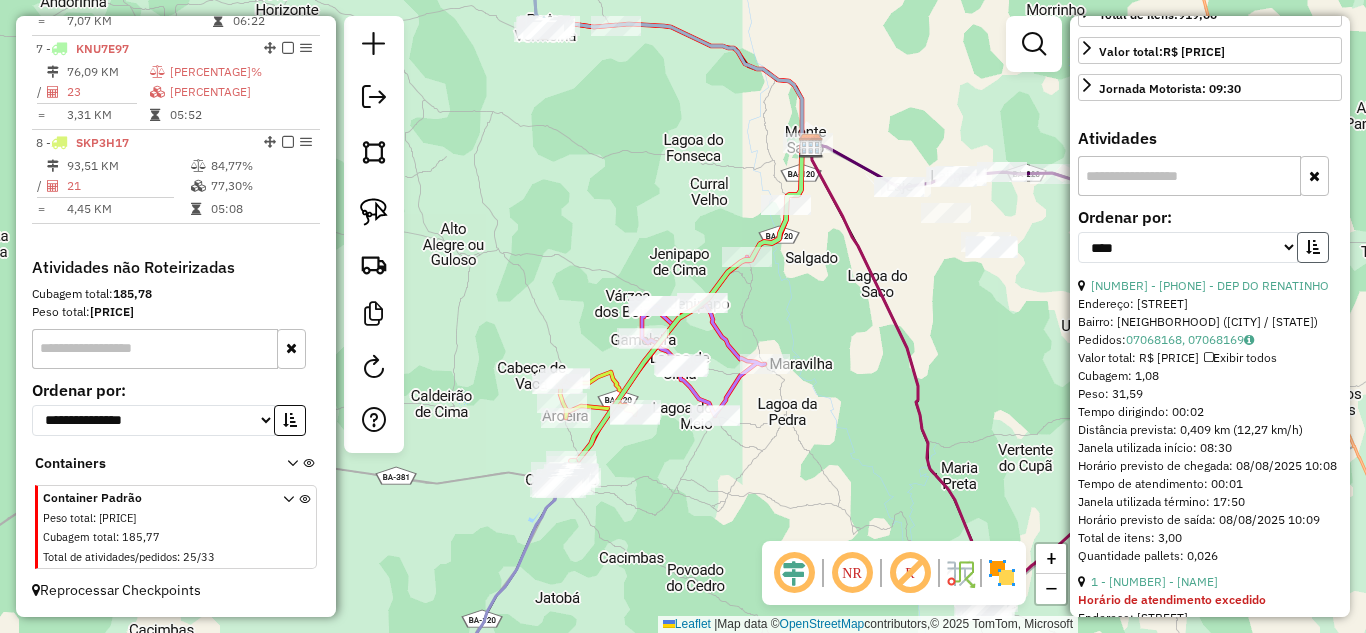 click at bounding box center (1313, 247) 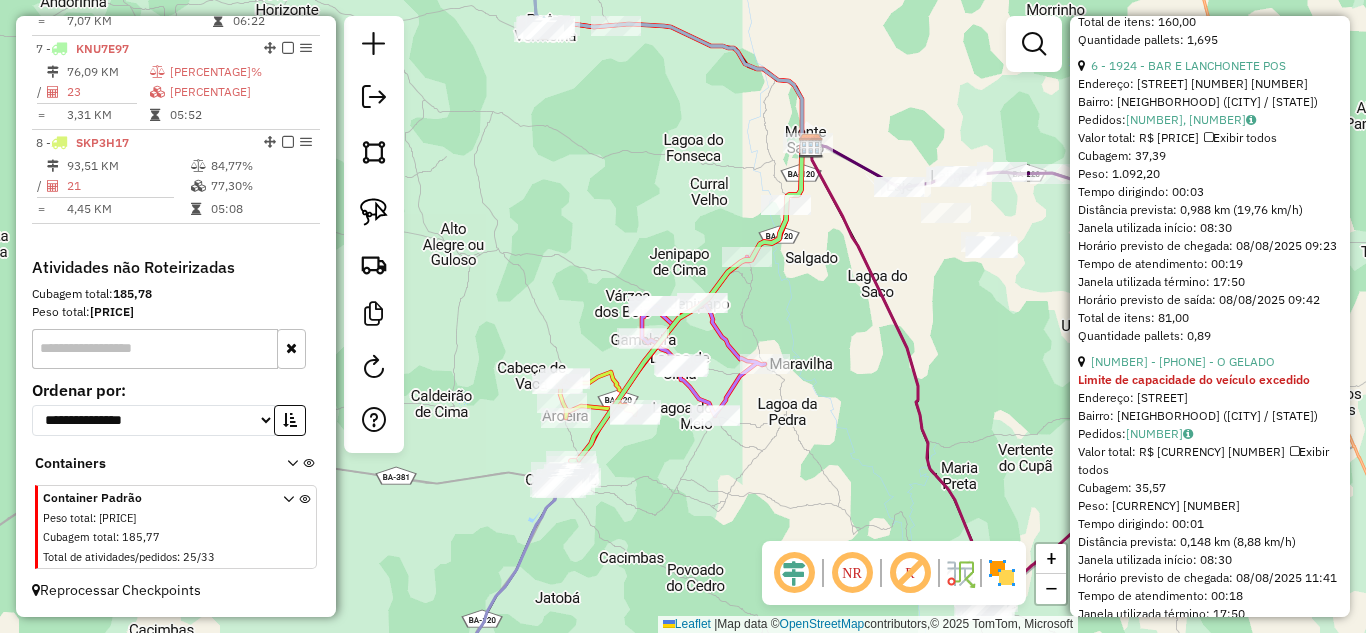 scroll, scrollTop: 1480, scrollLeft: 0, axis: vertical 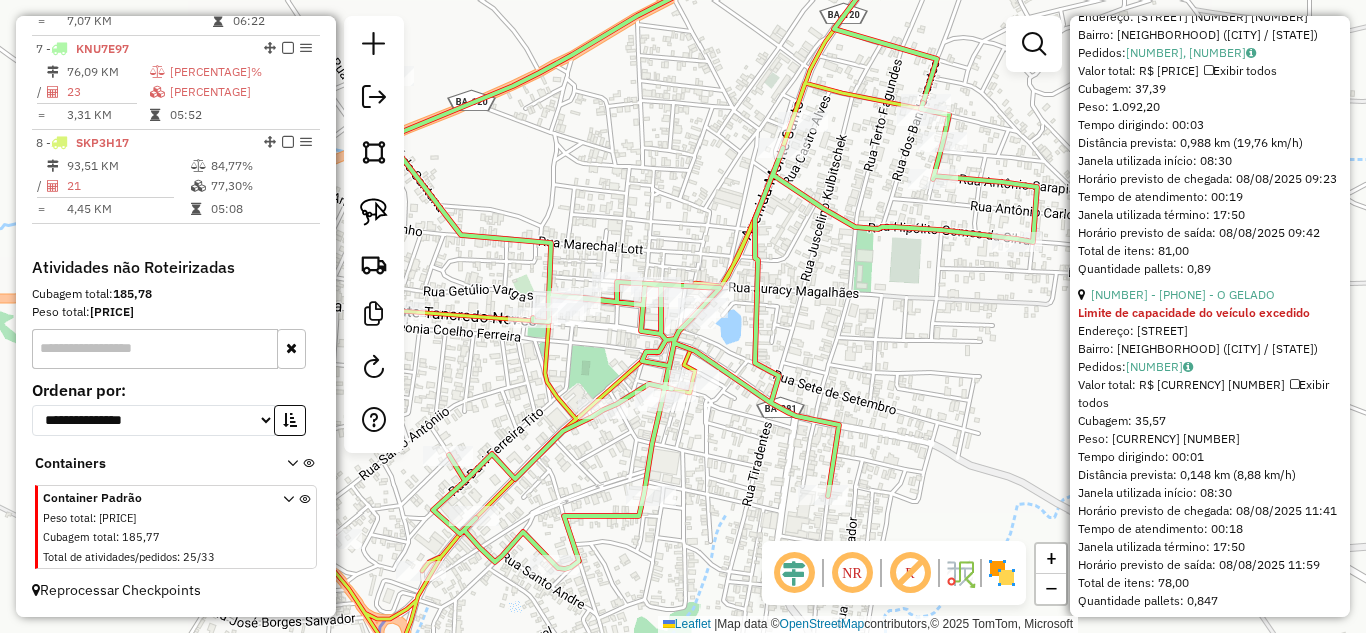 drag, startPoint x: 581, startPoint y: 458, endPoint x: 516, endPoint y: 413, distance: 79.05694 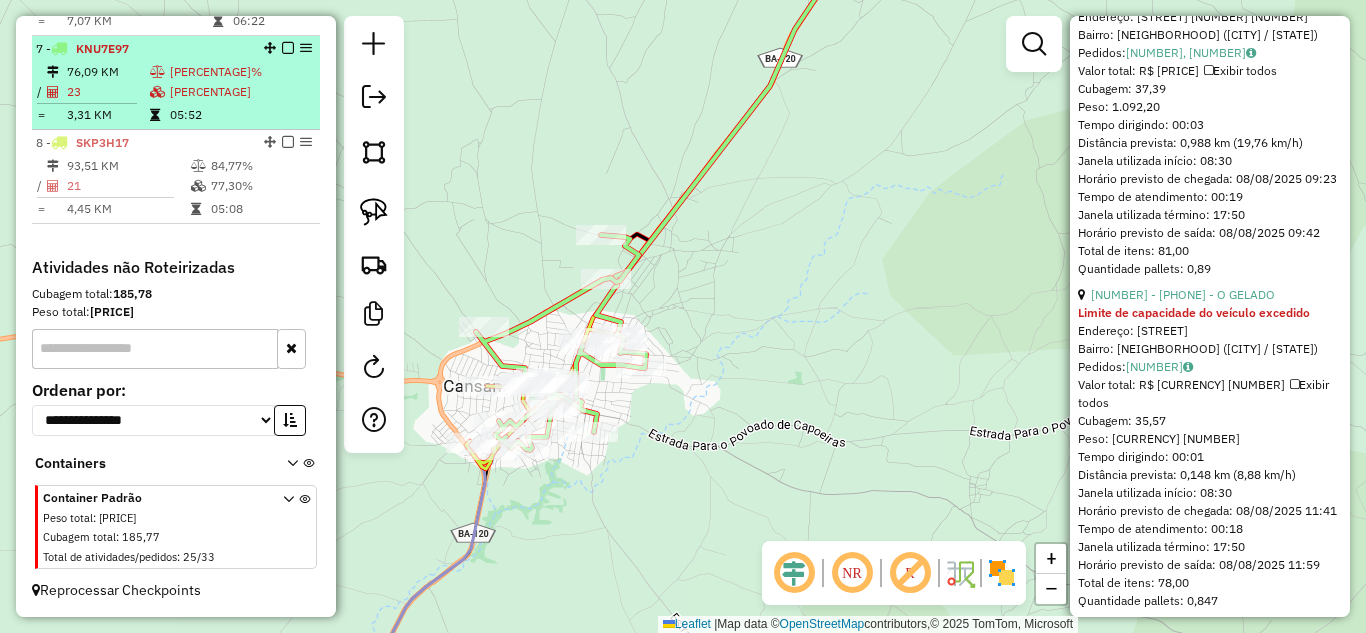 click on "23" at bounding box center [107, 92] 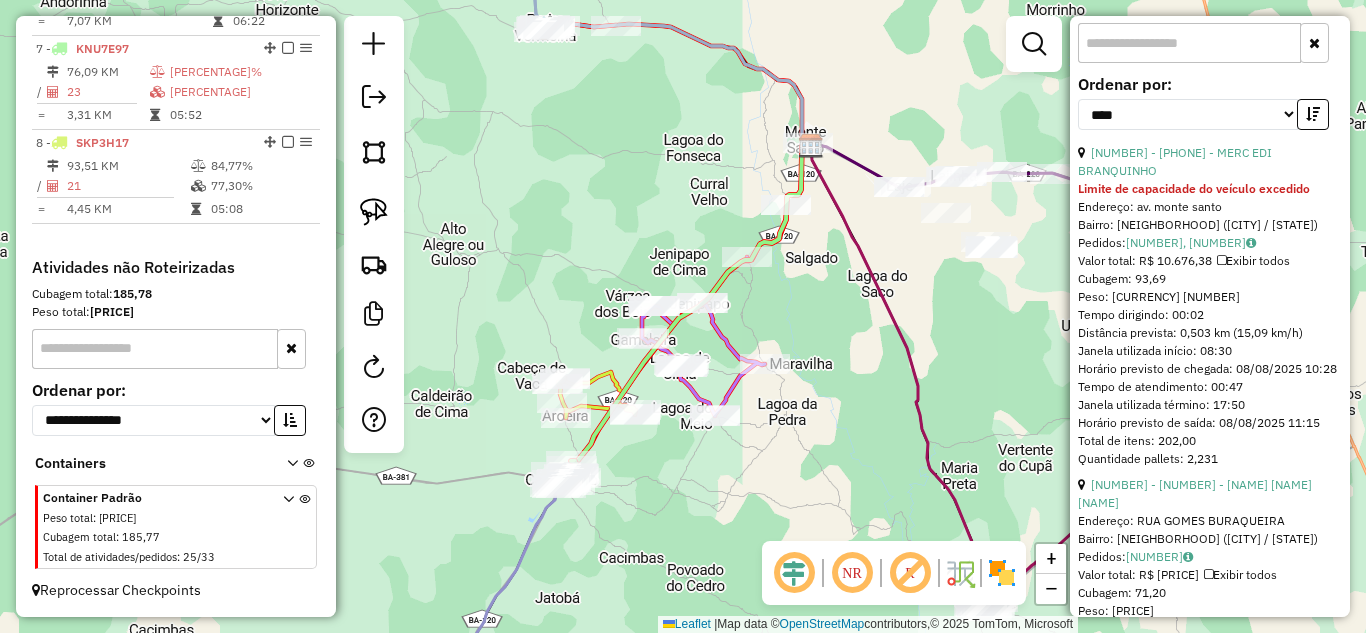 scroll, scrollTop: 347, scrollLeft: 0, axis: vertical 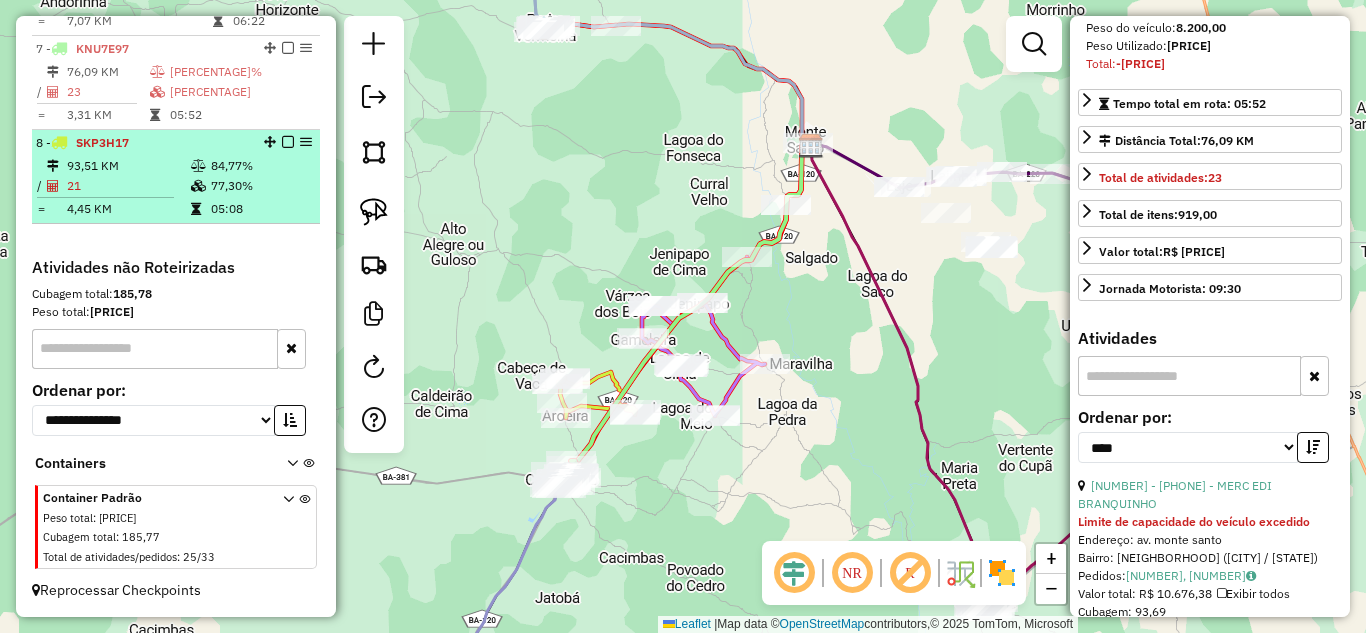 click on "93,51 KM" at bounding box center (128, 166) 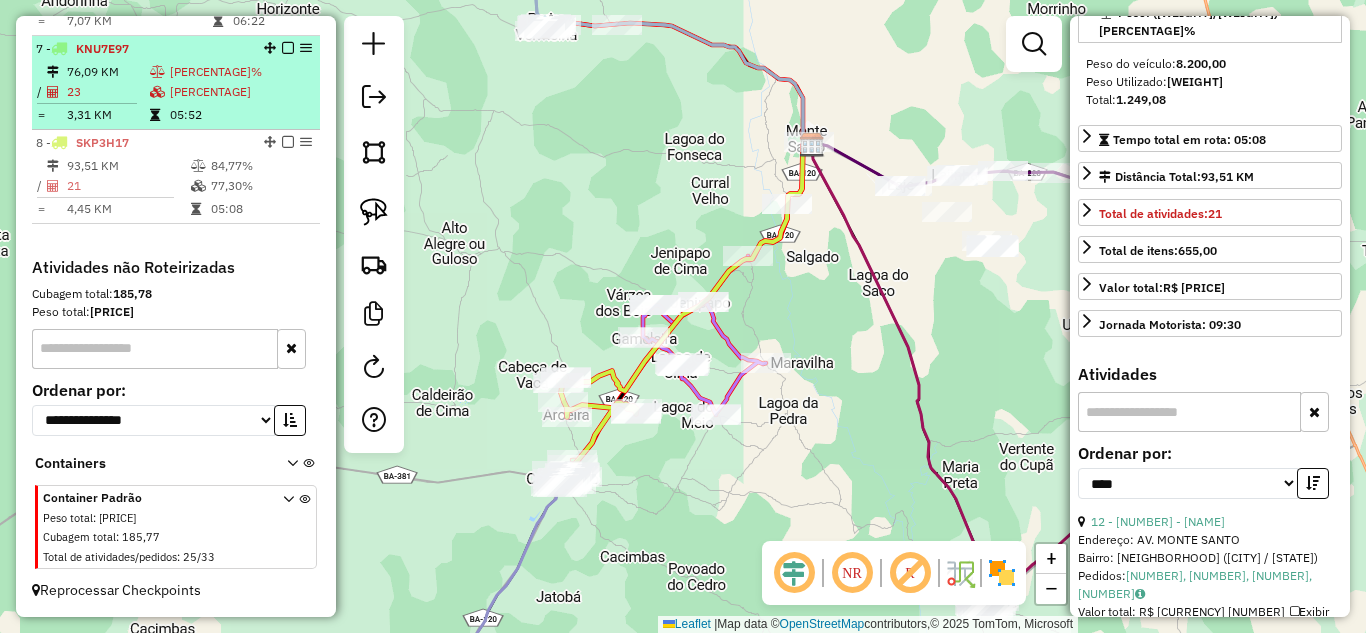 click at bounding box center [92, 103] 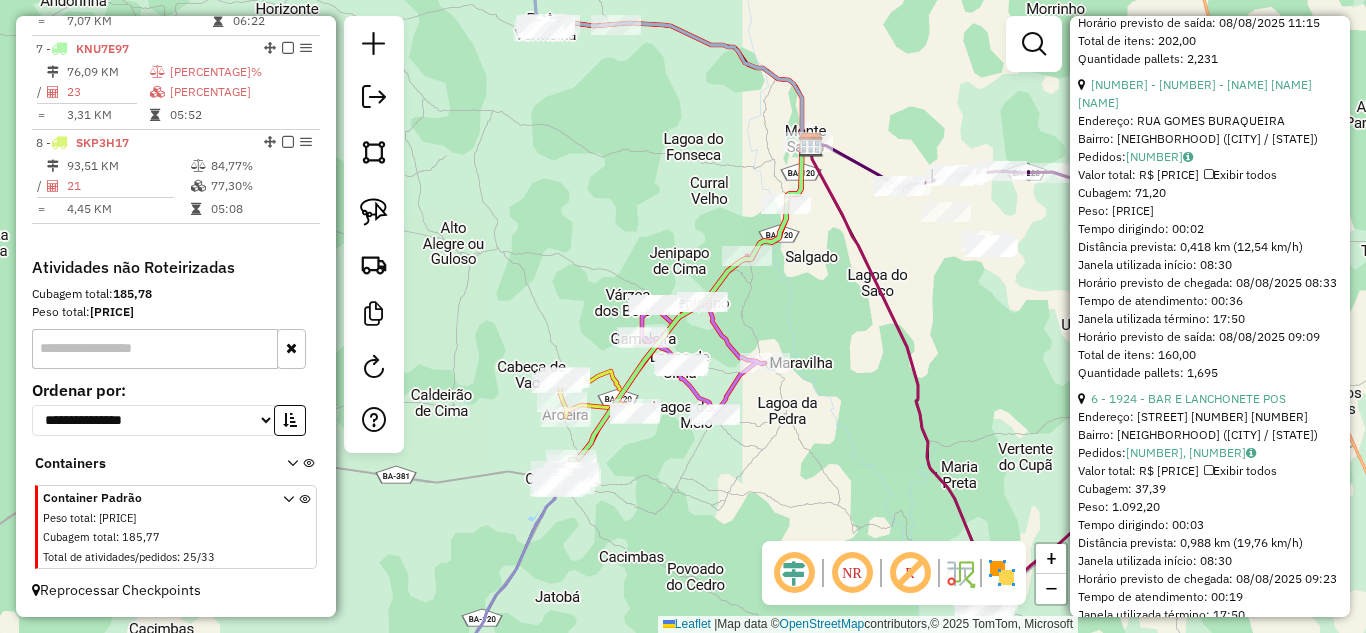 scroll, scrollTop: 1280, scrollLeft: 0, axis: vertical 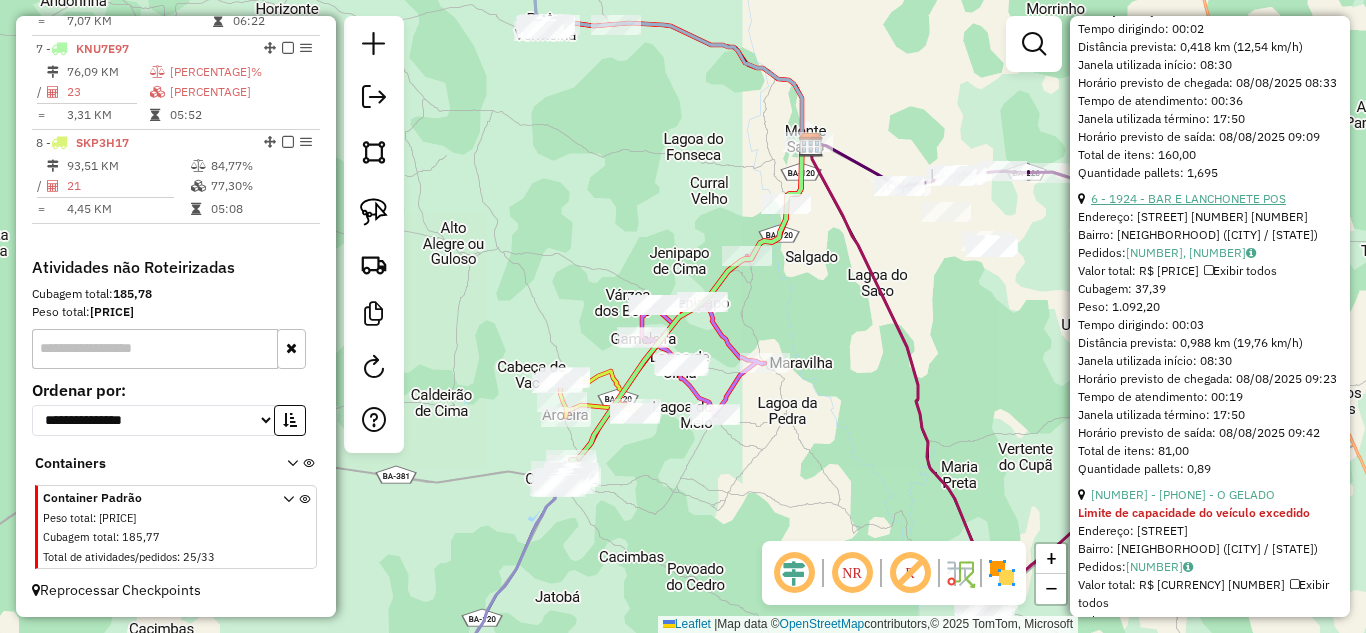 click on "6 - 1924 - BAR E LANCHONETE POS" at bounding box center (1188, 198) 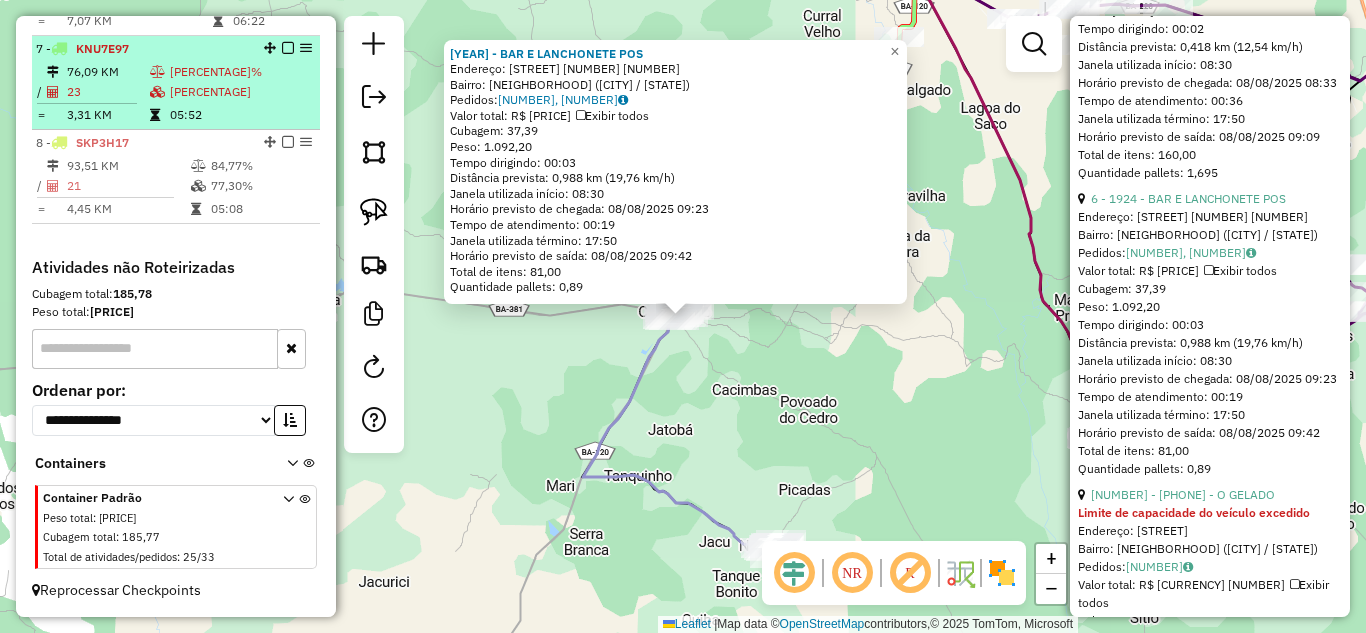 click on "3,31 KM" at bounding box center (107, 115) 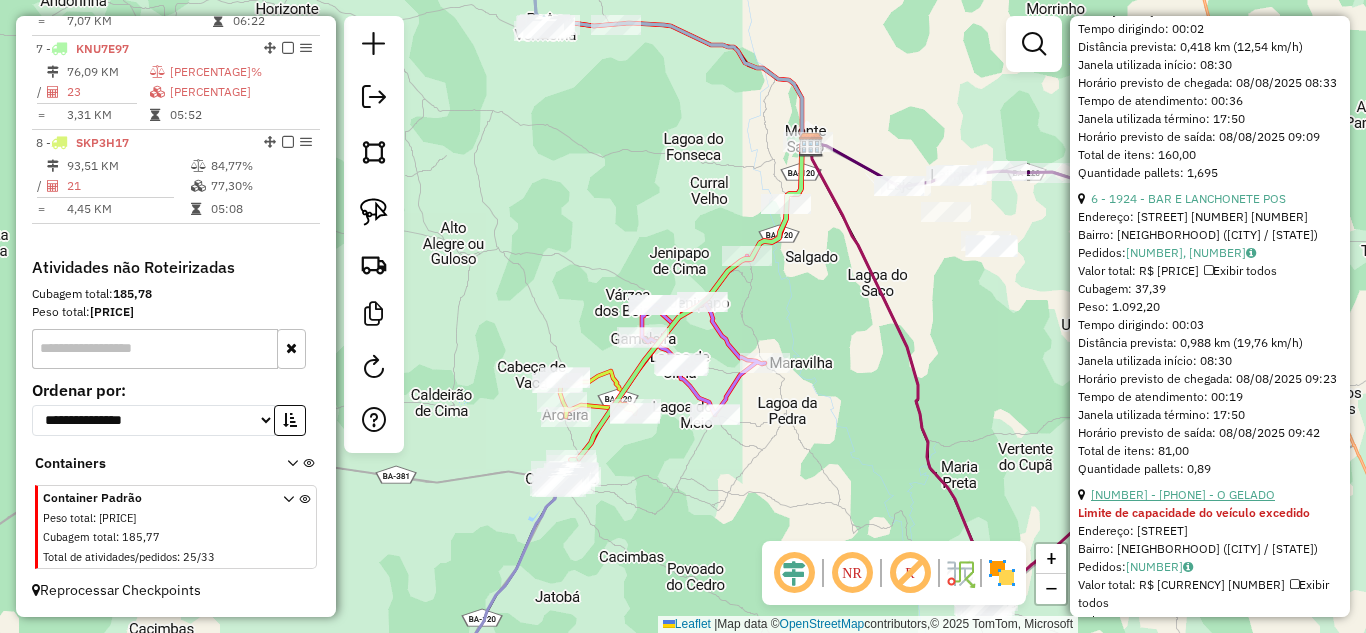 scroll, scrollTop: 1547, scrollLeft: 0, axis: vertical 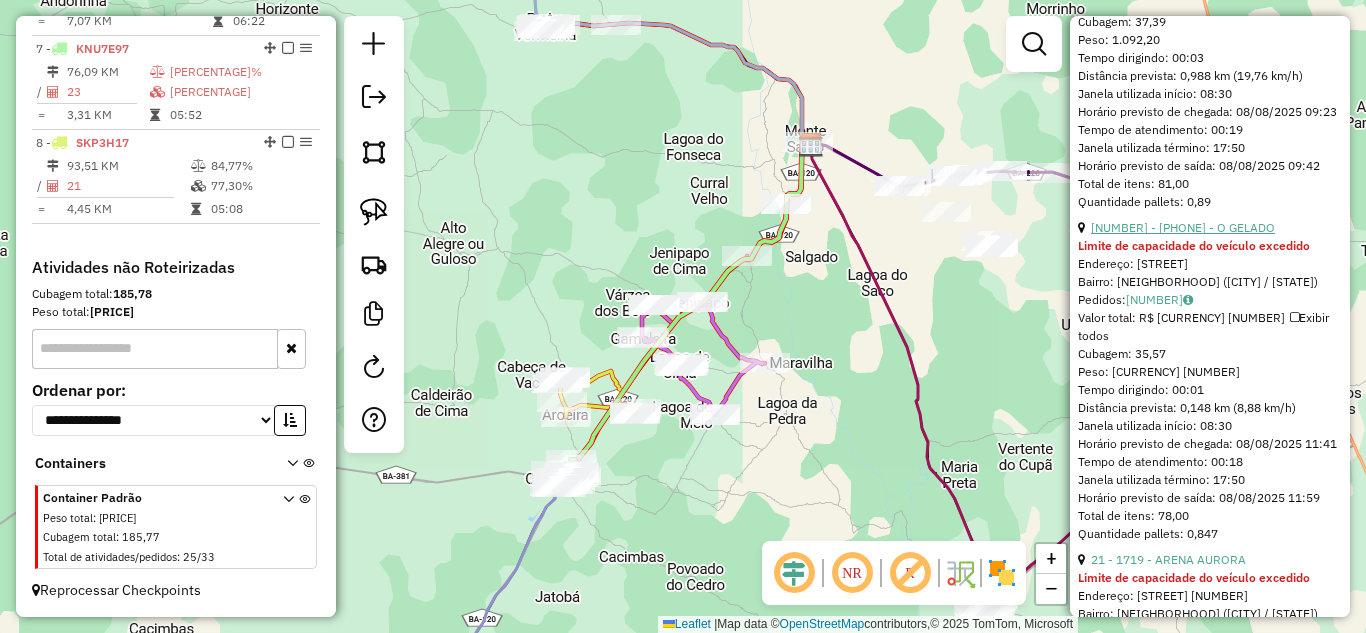 click on "19 - 1751 - O GELADO" at bounding box center [1183, 227] 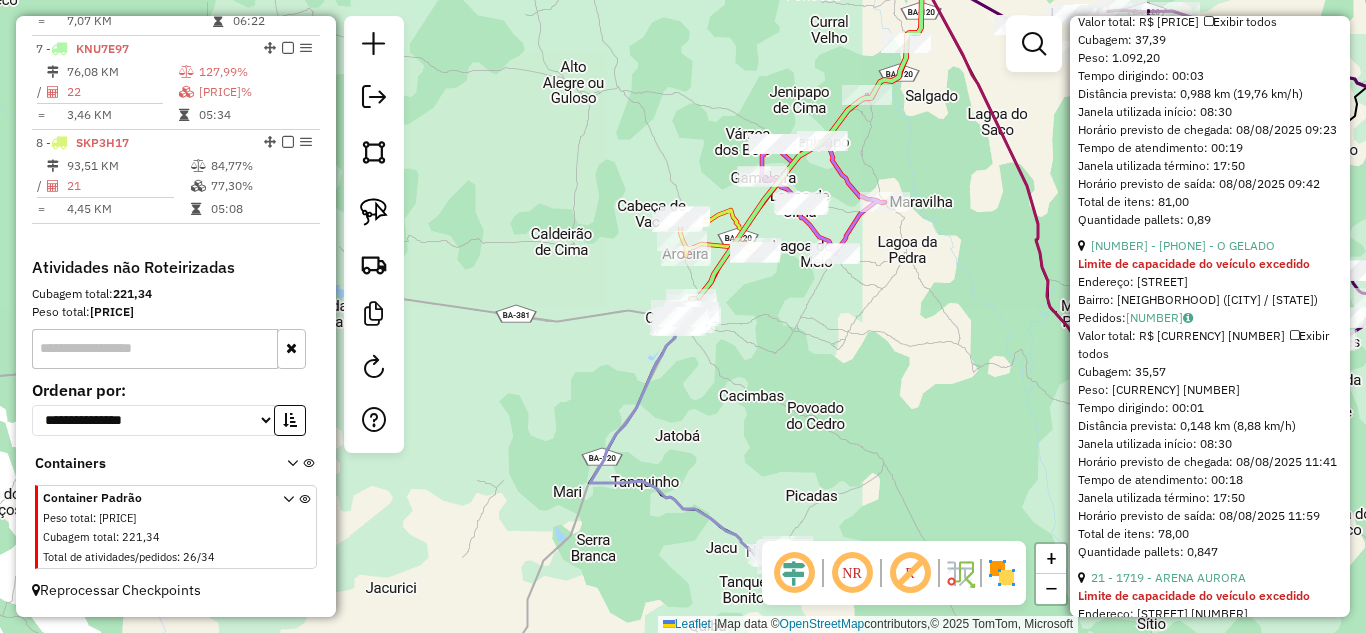 scroll, scrollTop: 587, scrollLeft: 0, axis: vertical 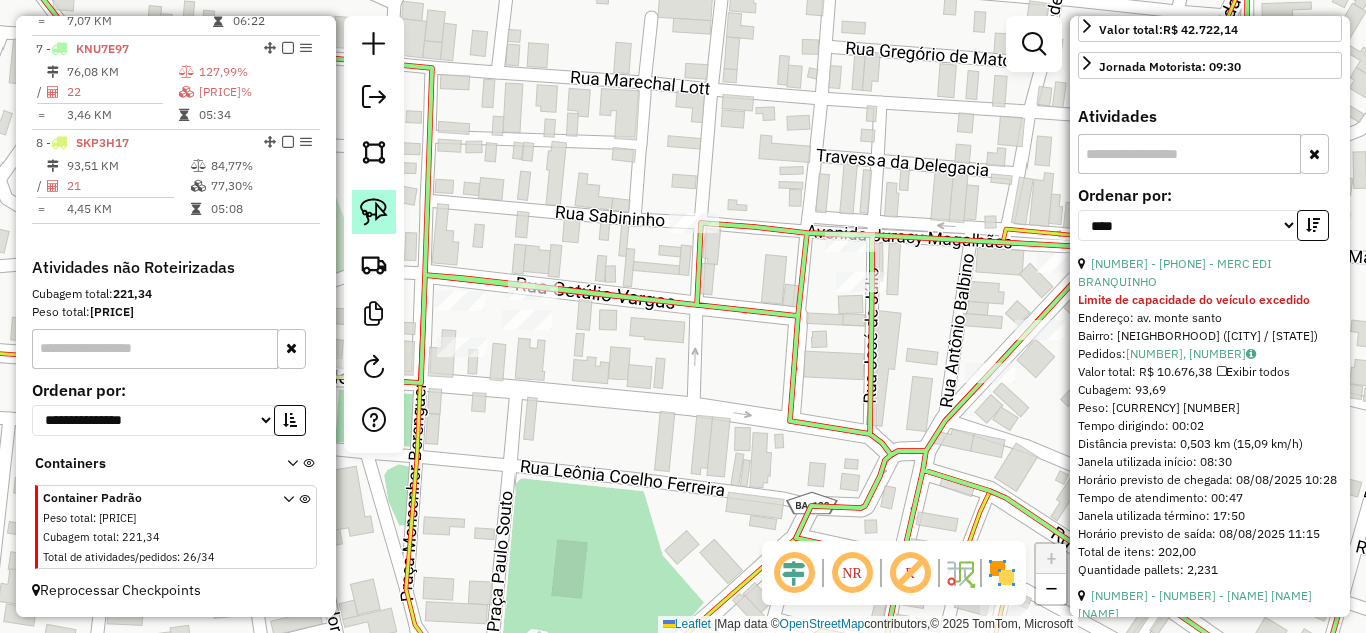 click 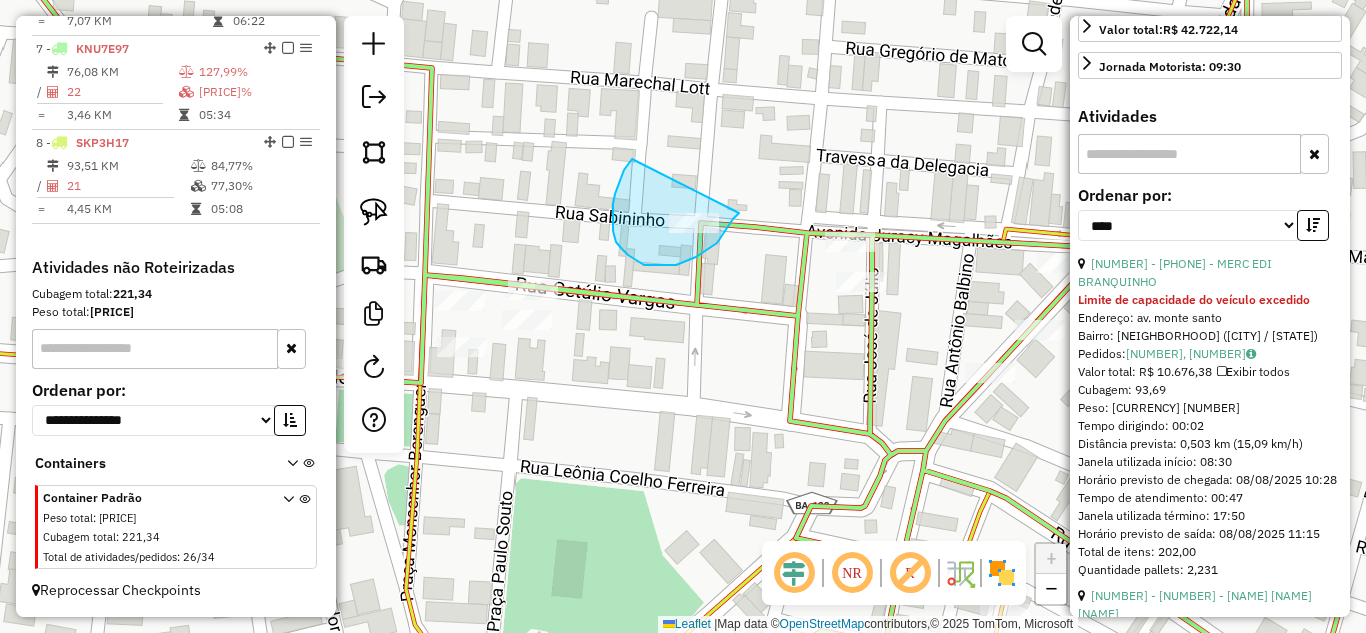 drag, startPoint x: 632, startPoint y: 159, endPoint x: 742, endPoint y: 196, distance: 116.05602 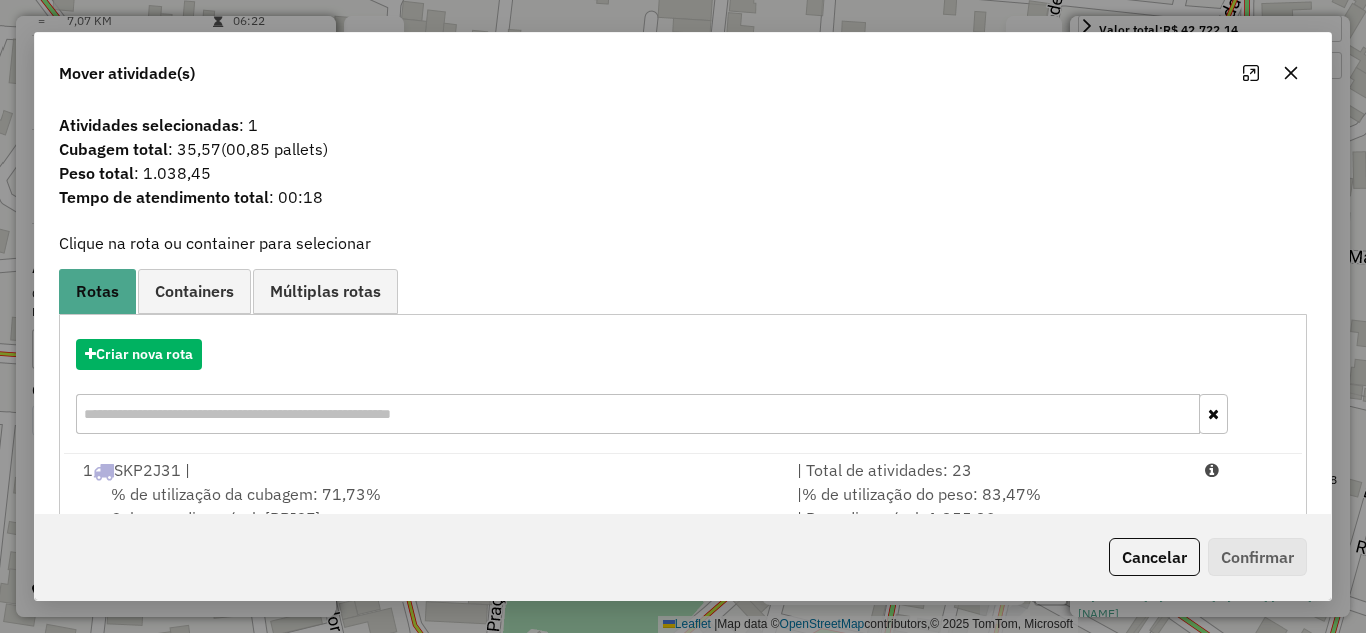 scroll, scrollTop: 374, scrollLeft: 0, axis: vertical 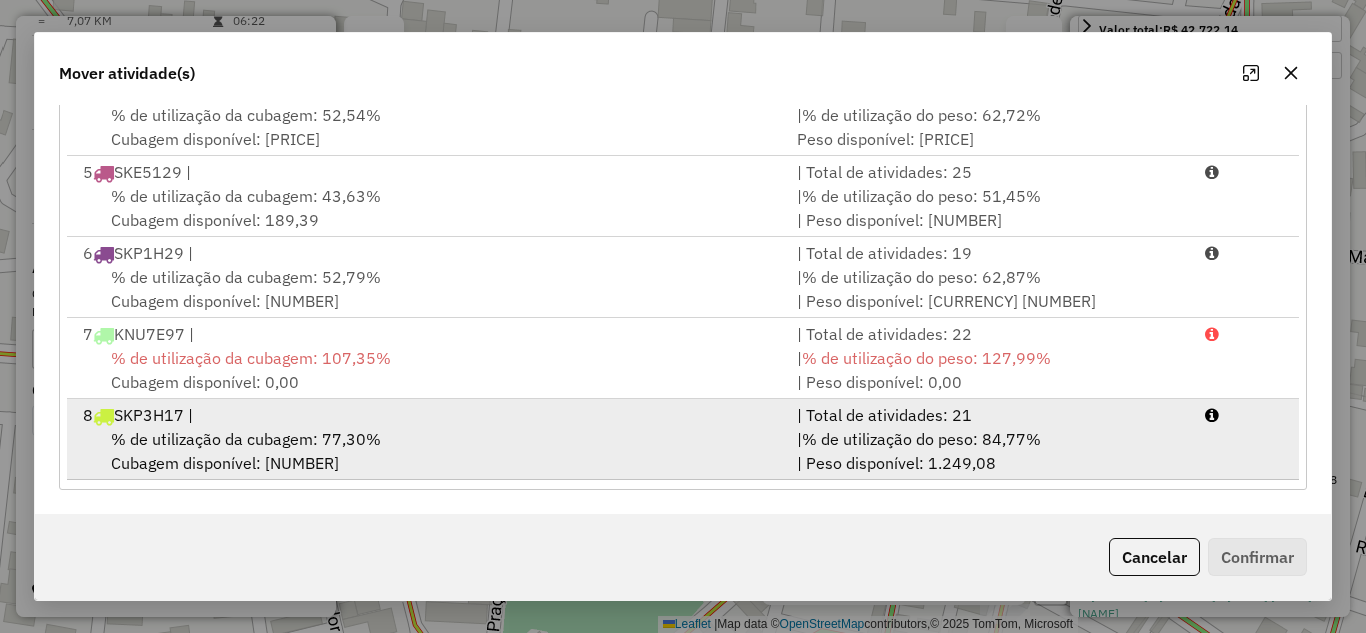 click on "% de utilização da cubagem: 77,30%  Cubagem disponível: 76,28" at bounding box center (428, 451) 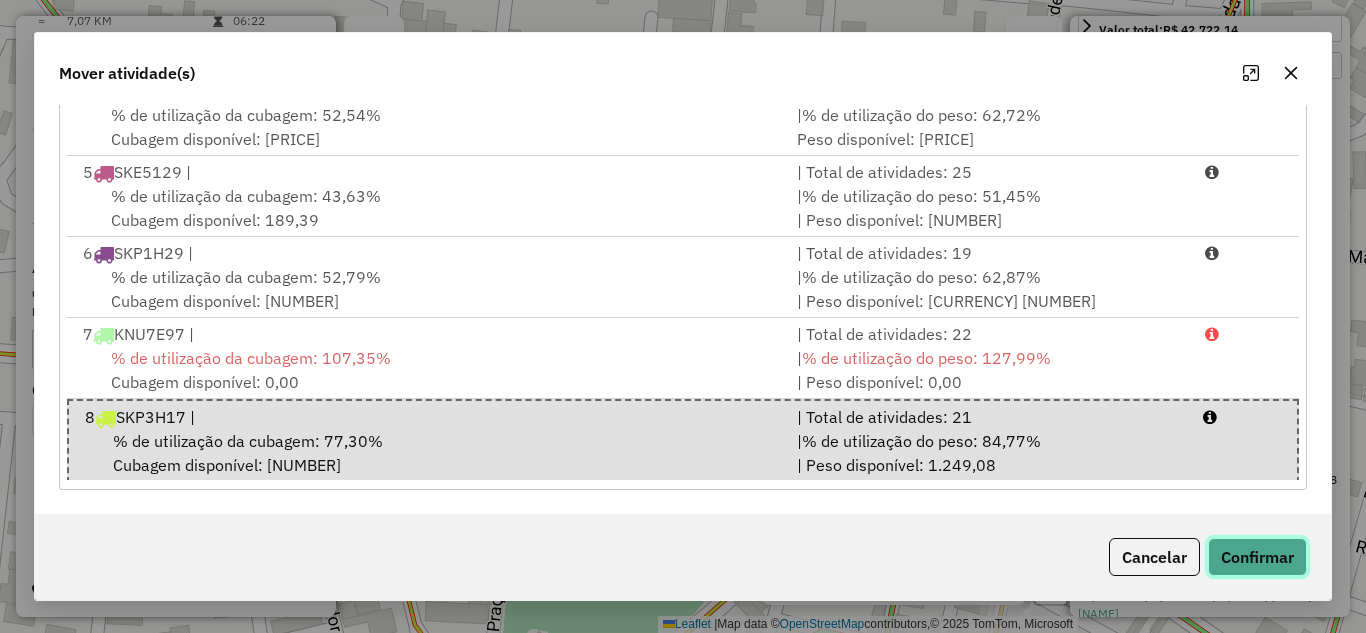 click on "Confirmar" 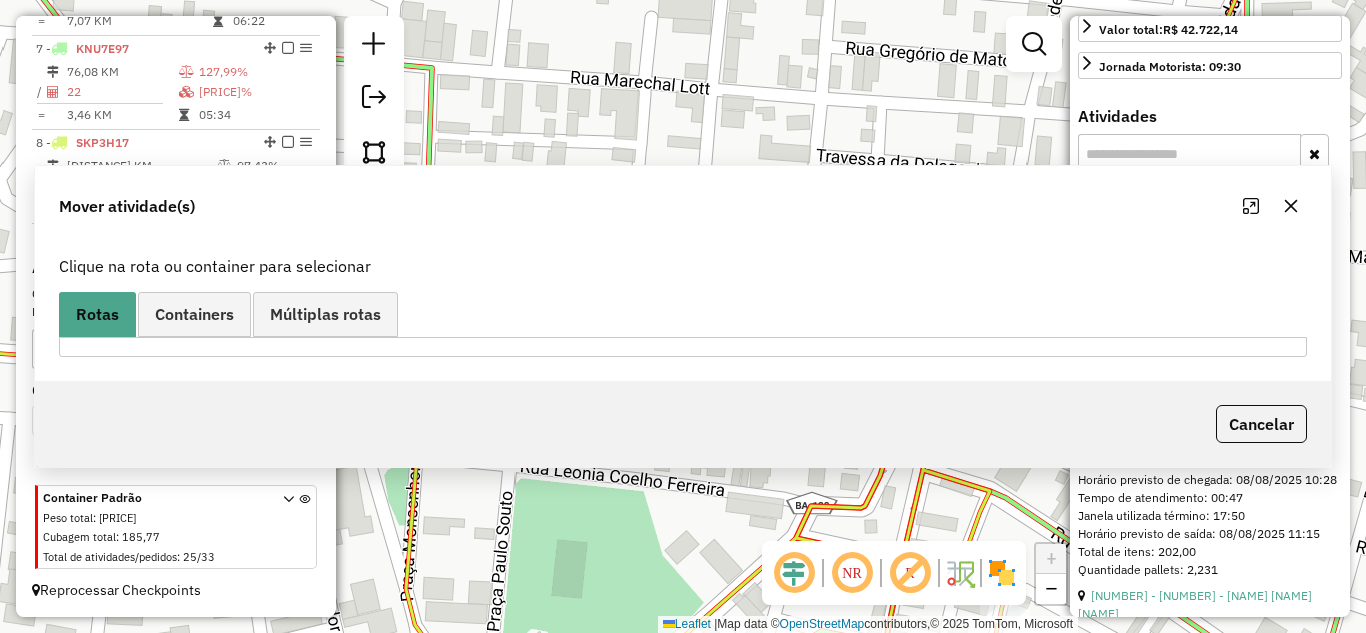 scroll, scrollTop: 0, scrollLeft: 0, axis: both 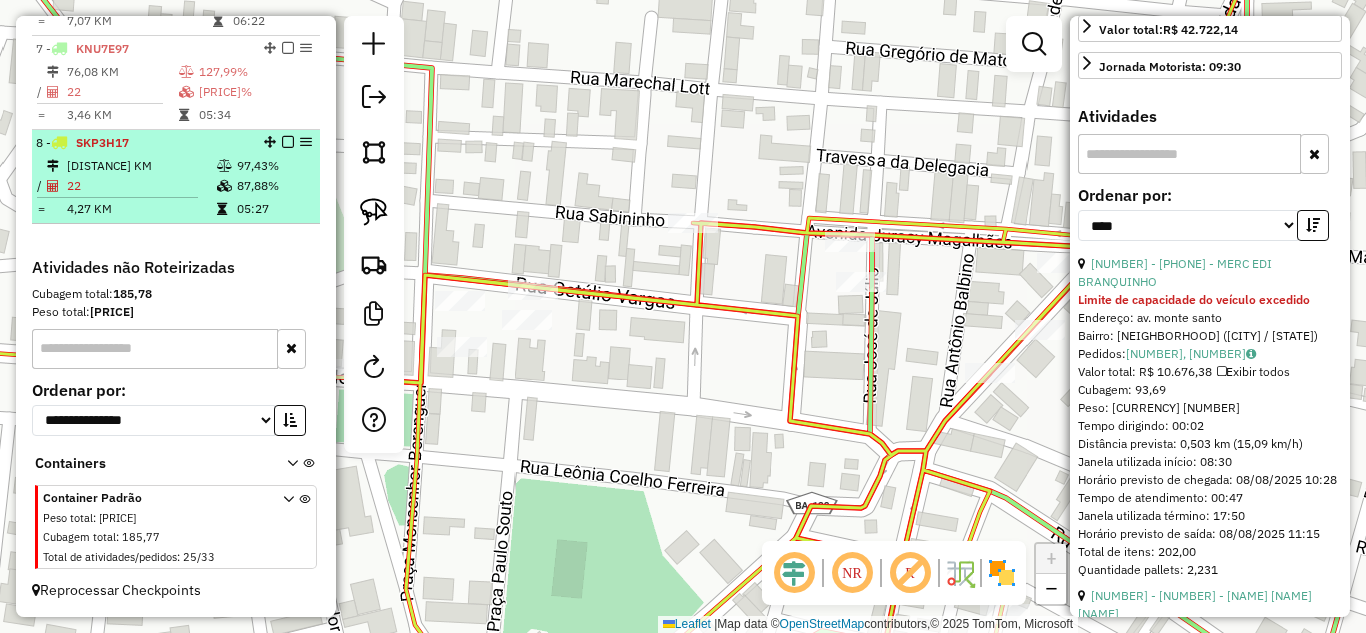 click on "94,01 KM" at bounding box center [141, 166] 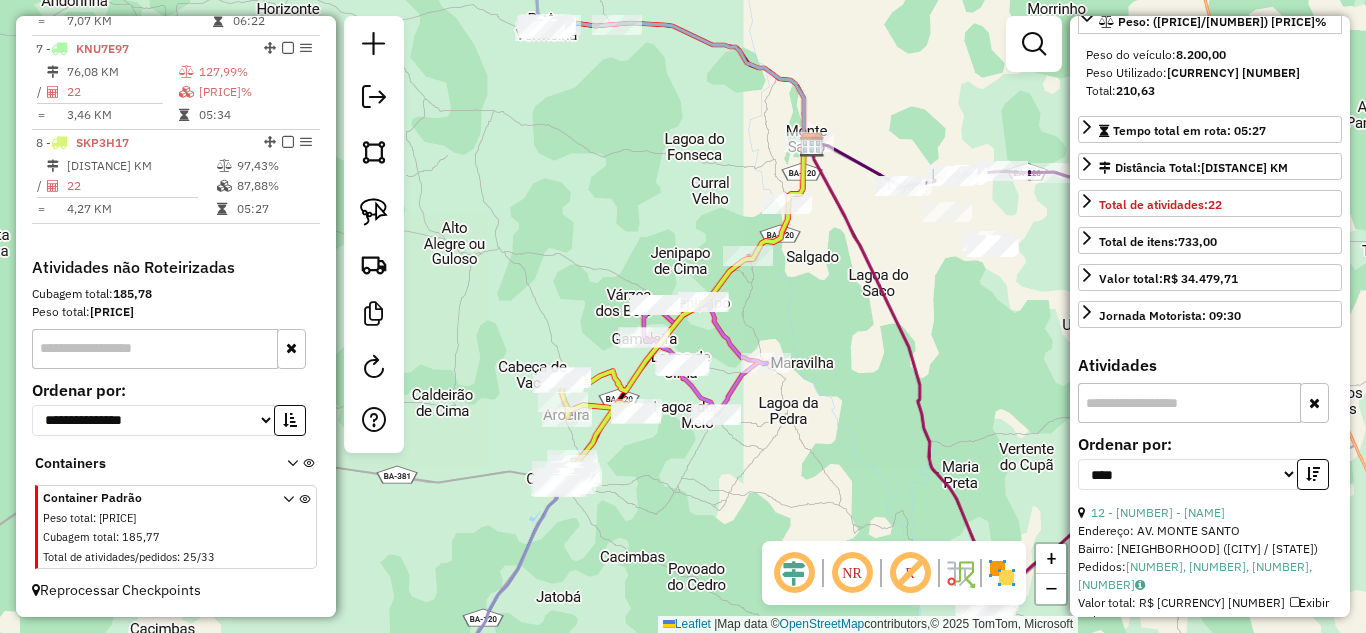 scroll, scrollTop: 120, scrollLeft: 0, axis: vertical 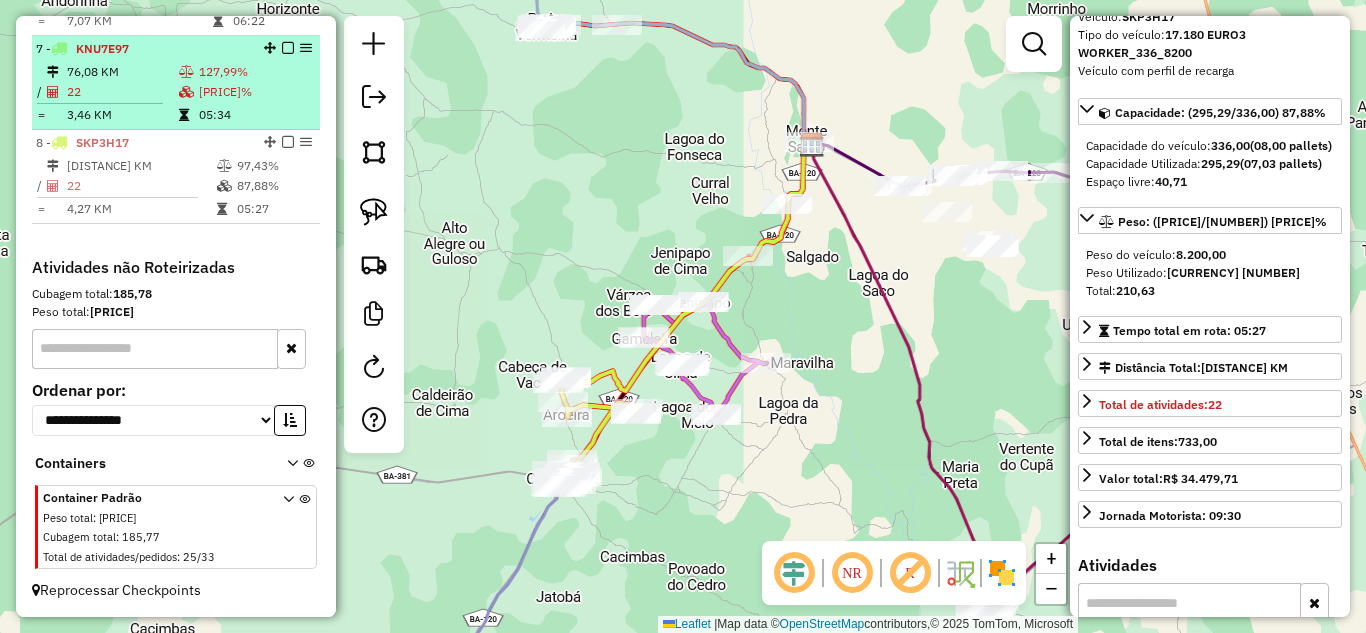 click on "3,46 KM" at bounding box center (122, 115) 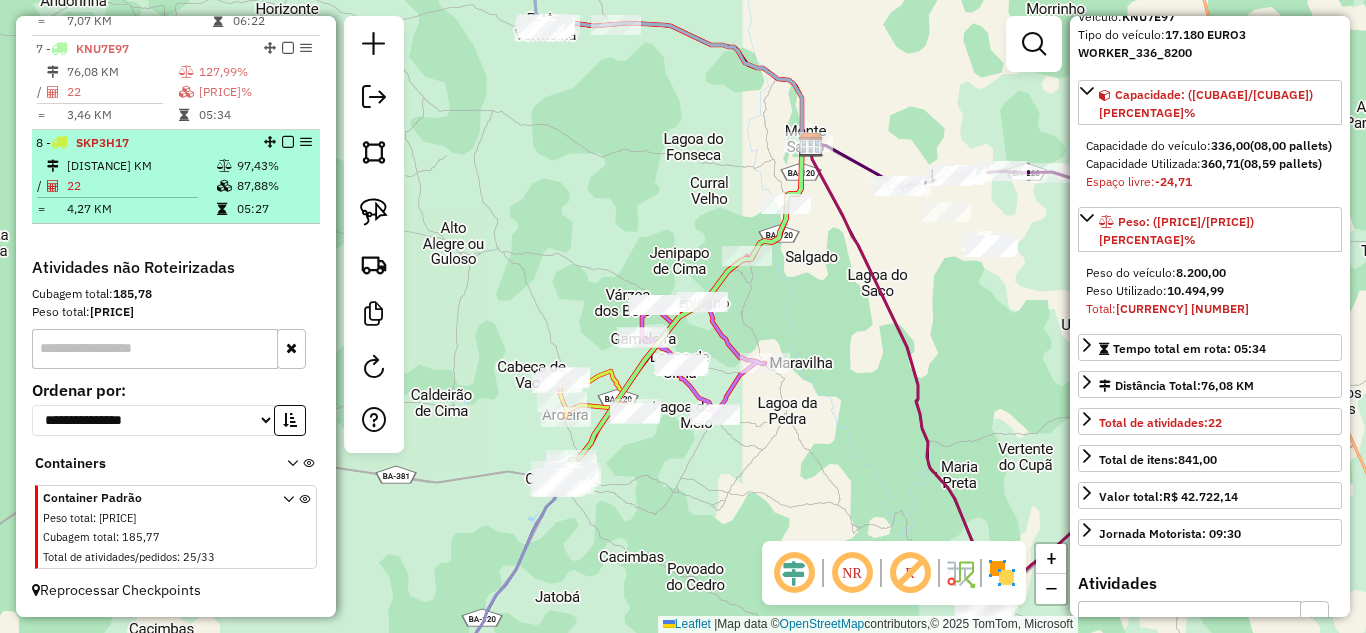 click on "94,01 KM" at bounding box center (141, 166) 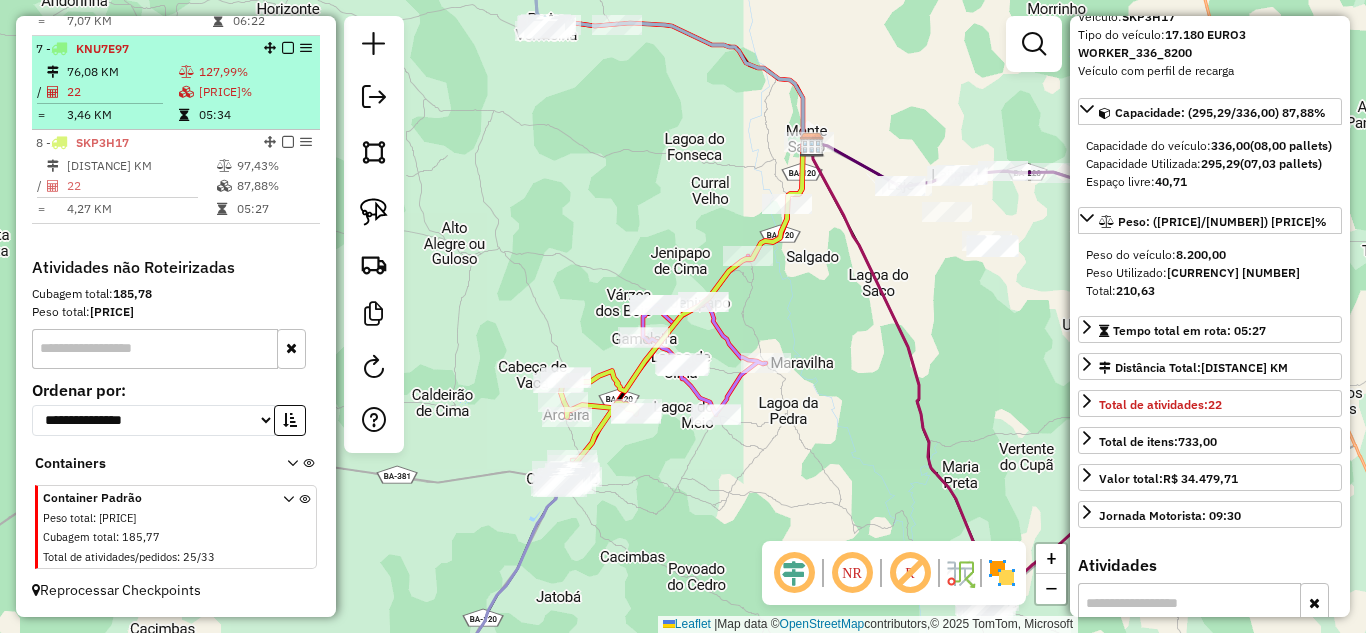 click at bounding box center (188, 92) 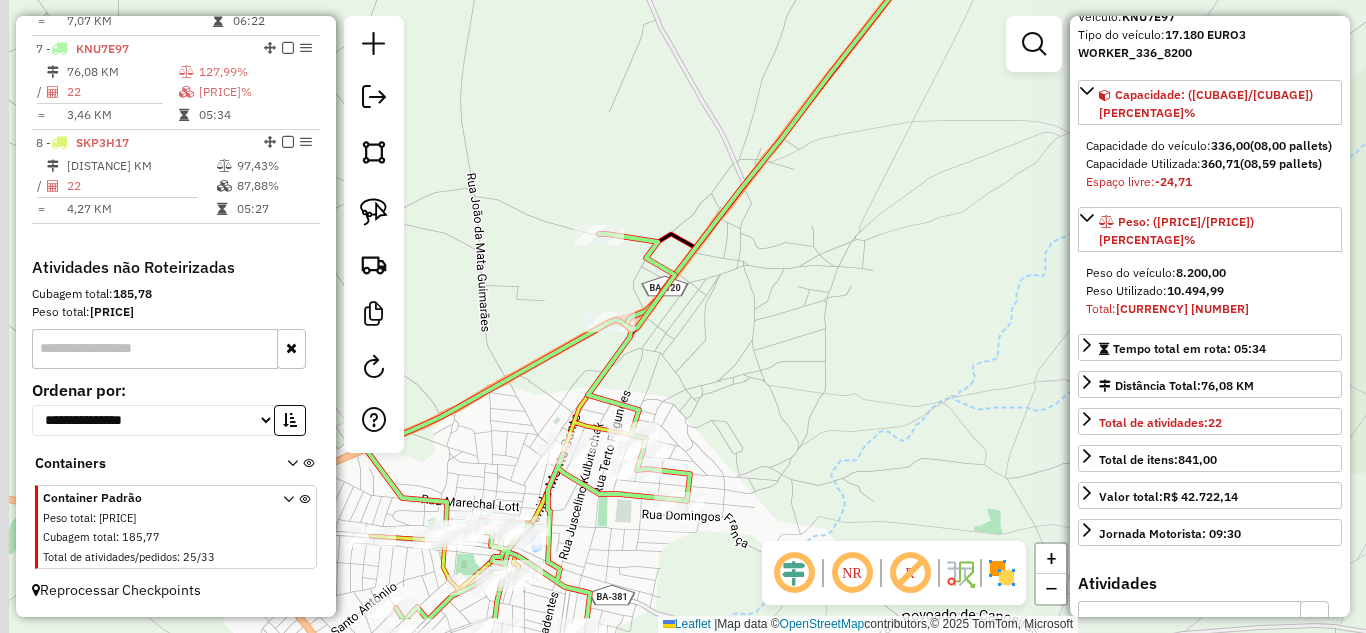 drag, startPoint x: 497, startPoint y: 471, endPoint x: 509, endPoint y: 384, distance: 87.823685 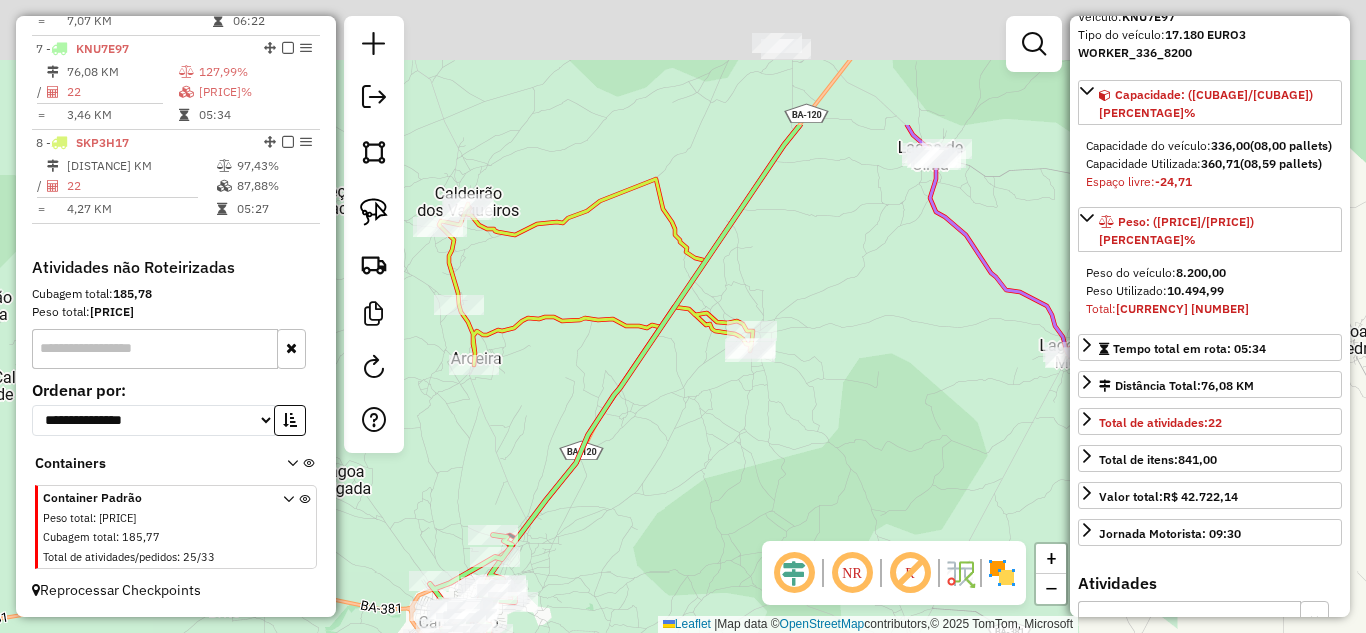 drag, startPoint x: 688, startPoint y: 401, endPoint x: 690, endPoint y: 420, distance: 19.104973 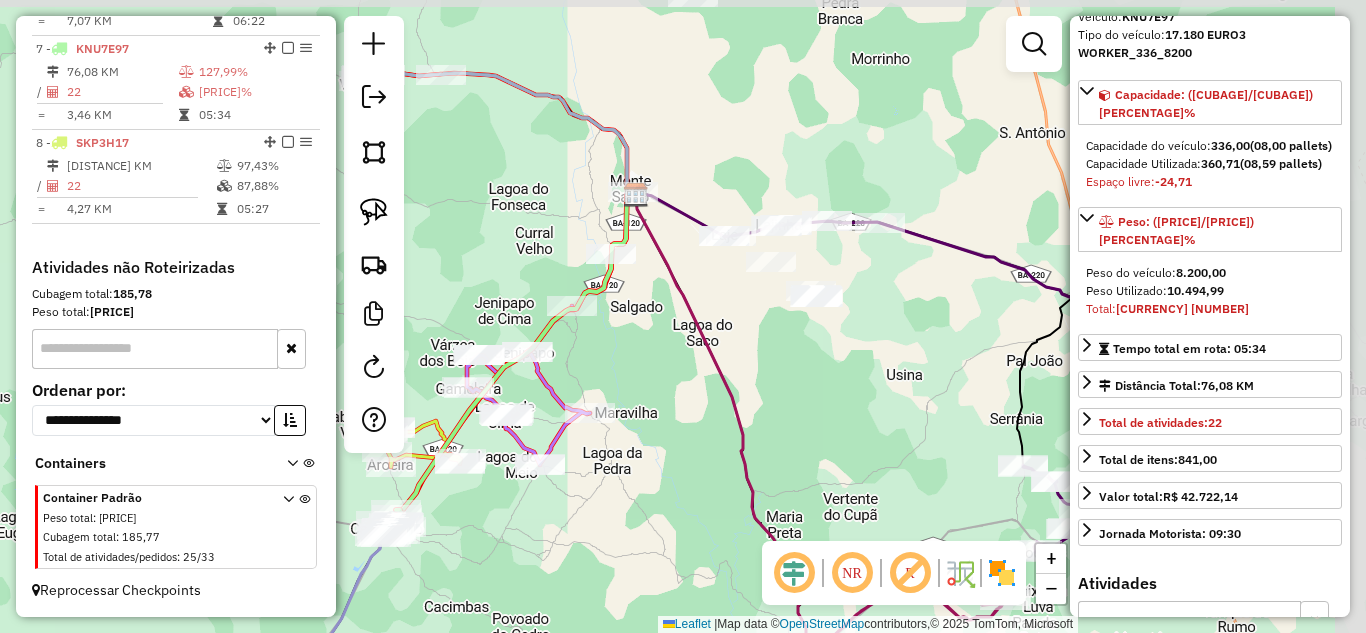 drag, startPoint x: 721, startPoint y: 427, endPoint x: 603, endPoint y: 514, distance: 146.6049 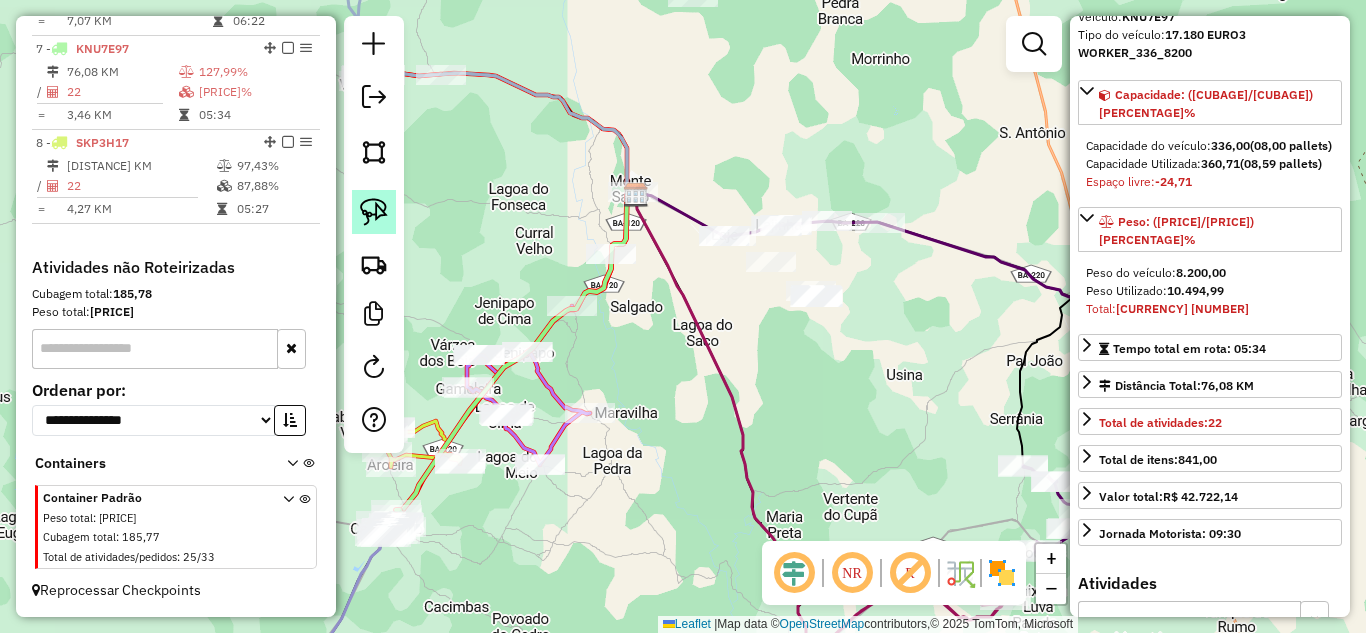 click 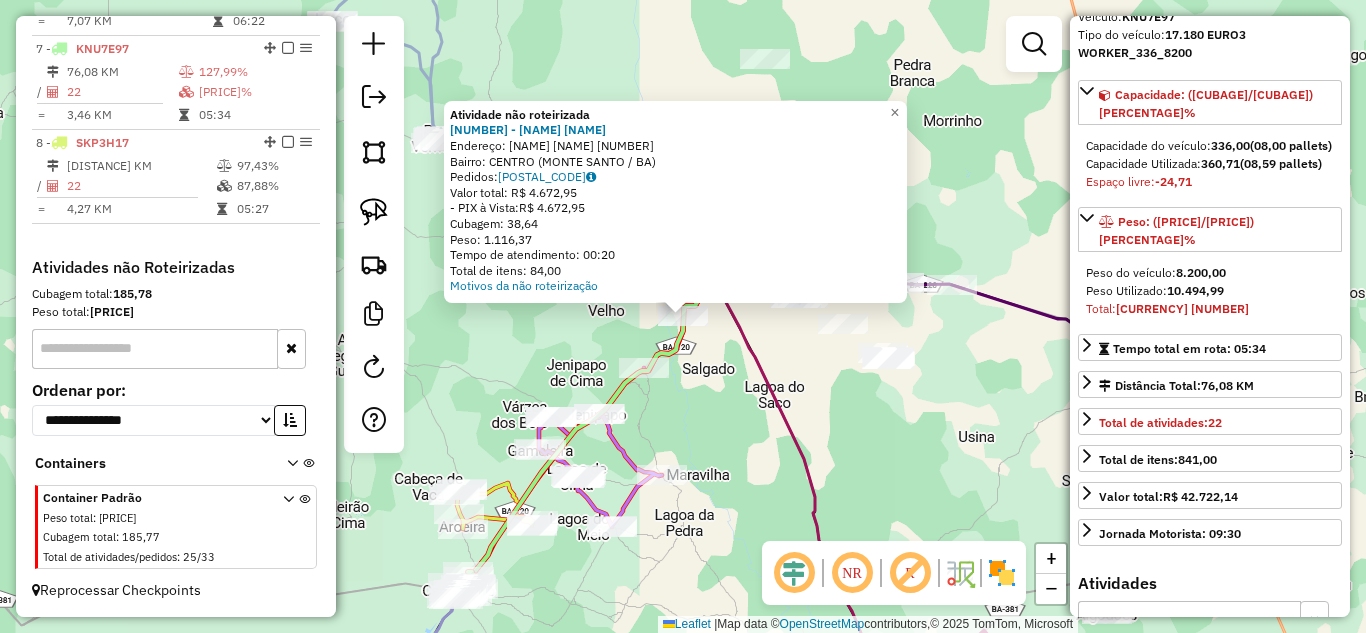 click on "Atividade não roteirizada 265 - MERC ANDRADE  Endereço:  POV. TAPERA 1   Bairro: CENTRO (MONTE SANTO / BA)   Pedidos:  07068177   Valor total: R$ 4.672,95   - PIX à Vista:  R$ 4.672,95   Cubagem: 38,64   Peso: 1.116,37   Tempo de atendimento: 00:20   Total de itens: 84,00  Motivos da não roteirização × Janela de atendimento Grade de atendimento Capacidade Transportadoras Veículos Cliente Pedidos  Rotas Selecione os dias de semana para filtrar as janelas de atendimento  Seg   Ter   Qua   Qui   Sex   Sáb   Dom  Informe o período da janela de atendimento: De: Até:  Filtrar exatamente a janela do cliente  Considerar janela de atendimento padrão  Selecione os dias de semana para filtrar as grades de atendimento  Seg   Ter   Qua   Qui   Sex   Sáb   Dom   Considerar clientes sem dia de atendimento cadastrado  Clientes fora do dia de atendimento selecionado Filtrar as atividades entre os valores definidos abaixo:  Peso mínimo:   Peso máximo:   Cubagem mínima:   Cubagem máxima:   De:   Até:   De:  +" 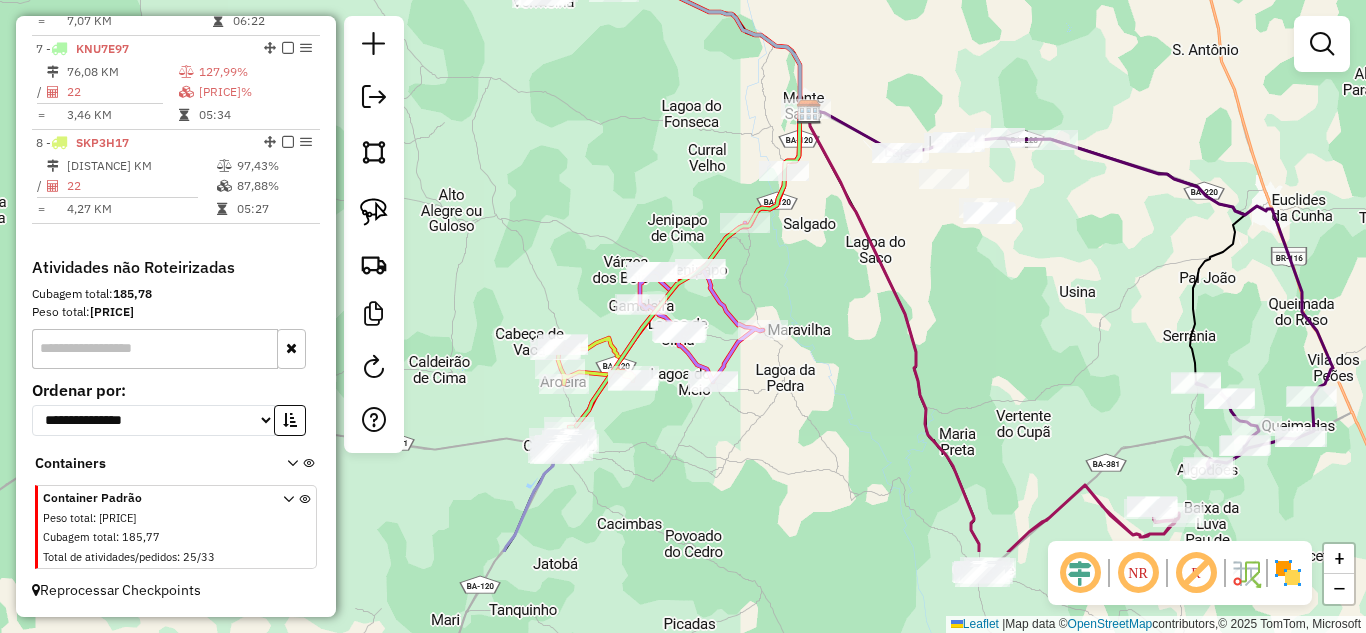 drag, startPoint x: 691, startPoint y: 438, endPoint x: 792, endPoint y: 293, distance: 176.7088 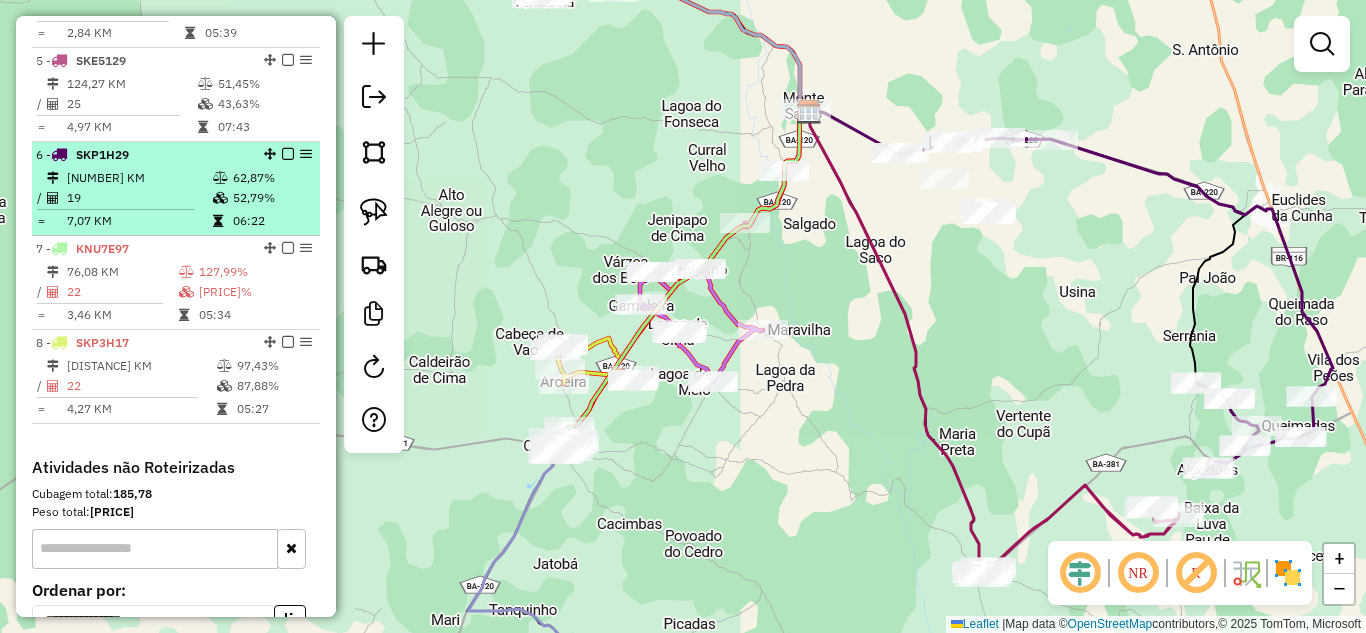 scroll, scrollTop: 827, scrollLeft: 0, axis: vertical 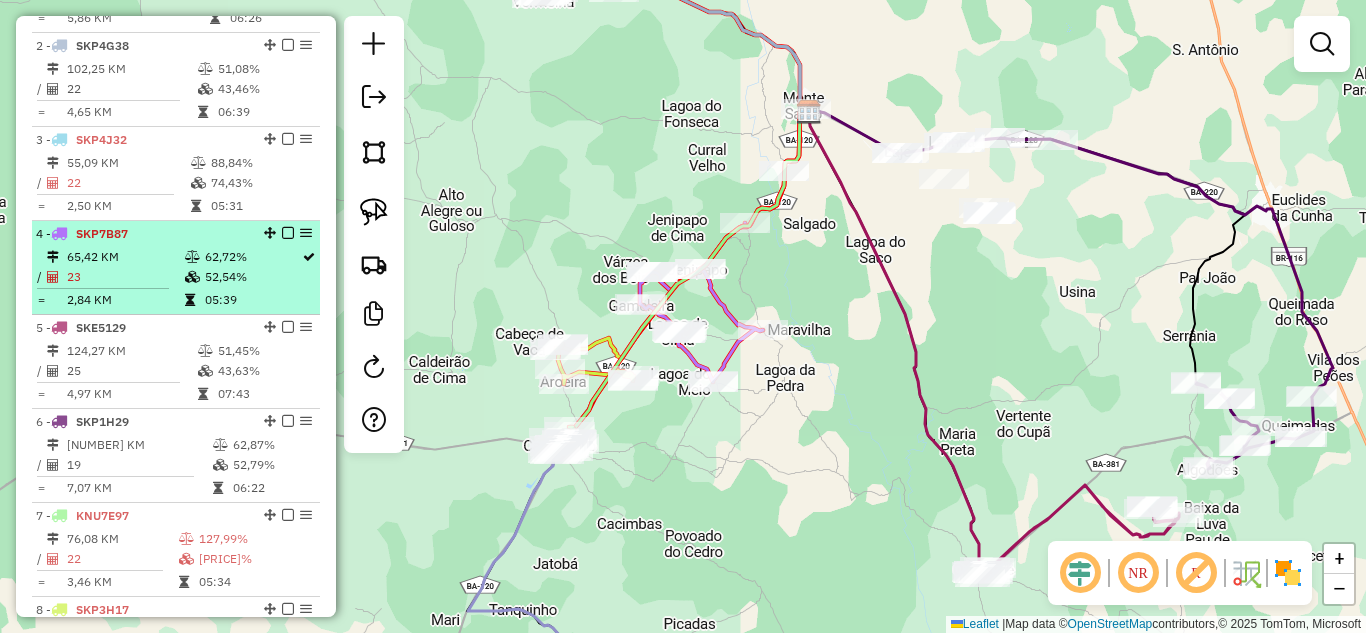 click on "23" at bounding box center (125, 277) 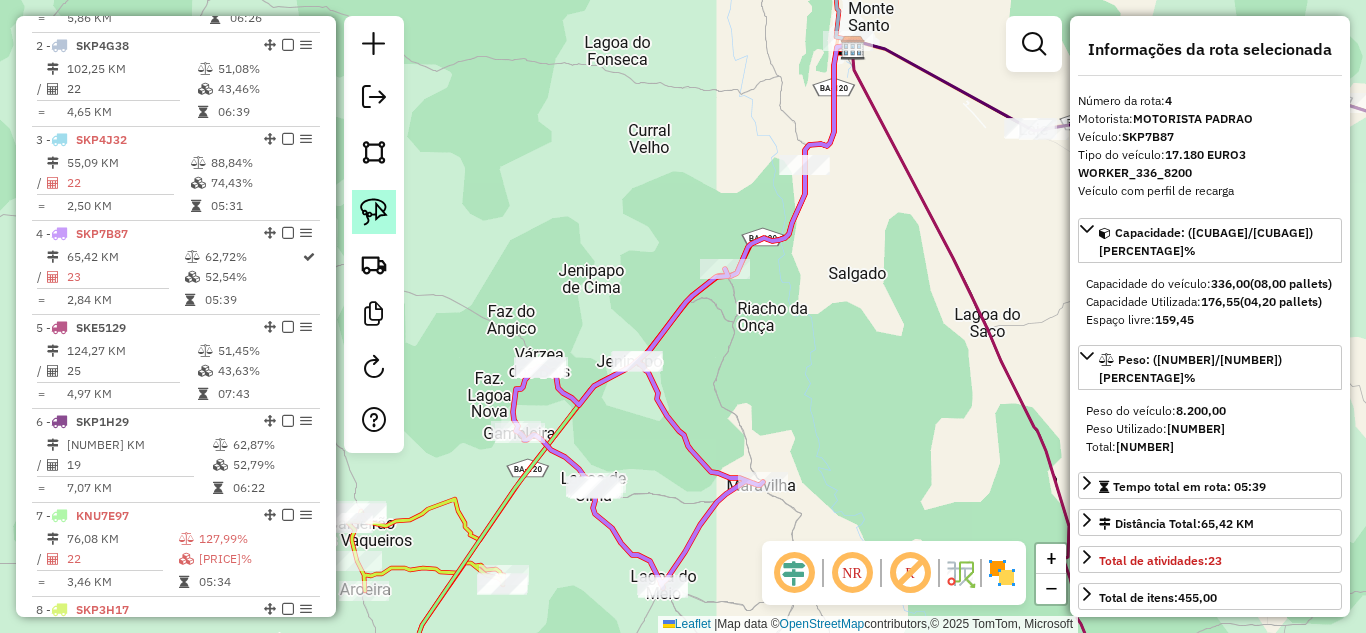 click 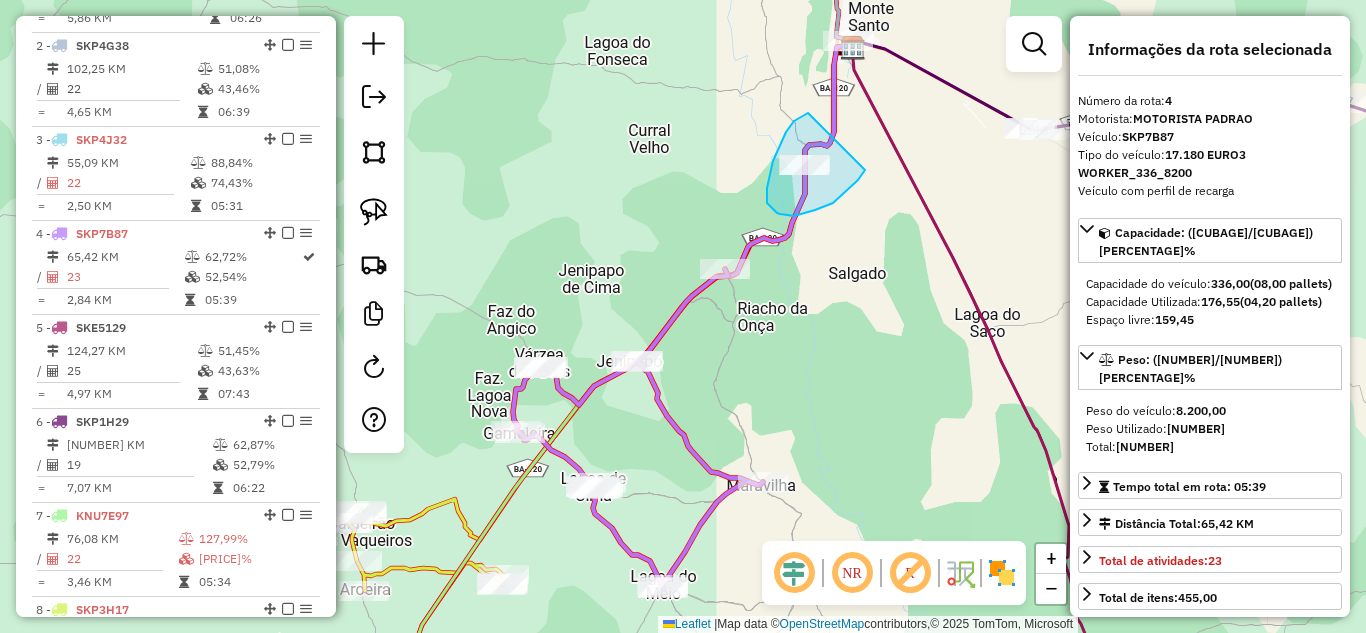drag, startPoint x: 808, startPoint y: 113, endPoint x: 865, endPoint y: 170, distance: 80.610176 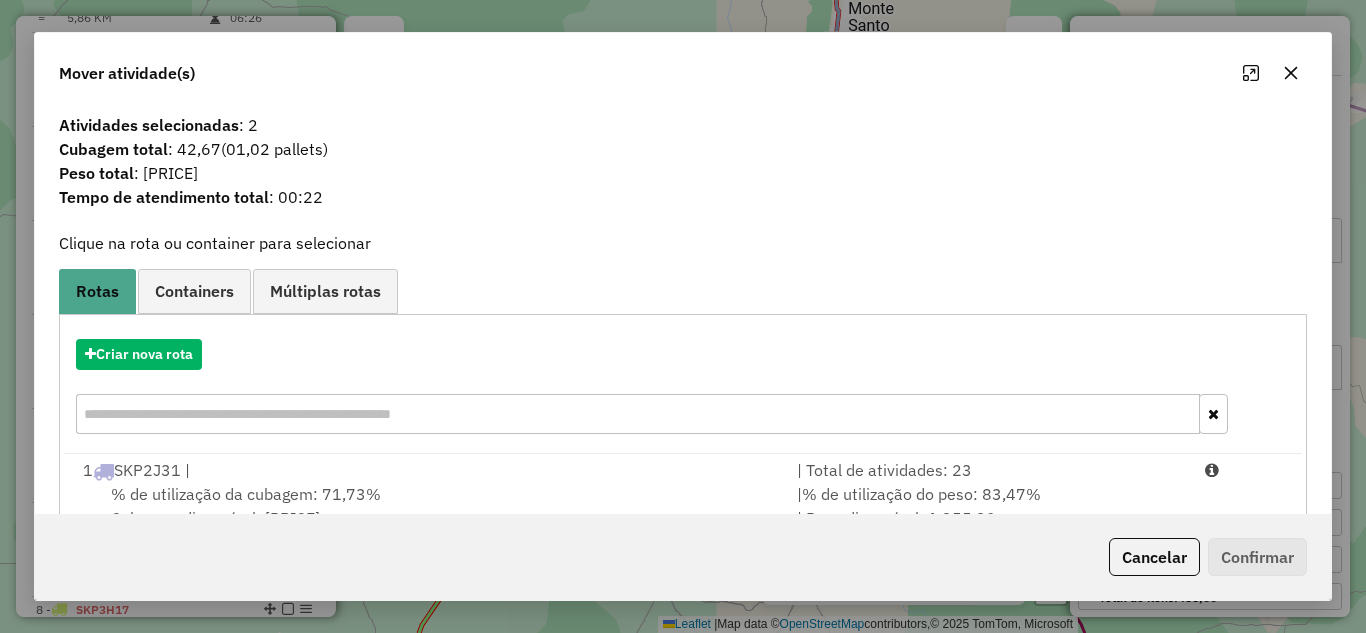 scroll, scrollTop: 248, scrollLeft: 0, axis: vertical 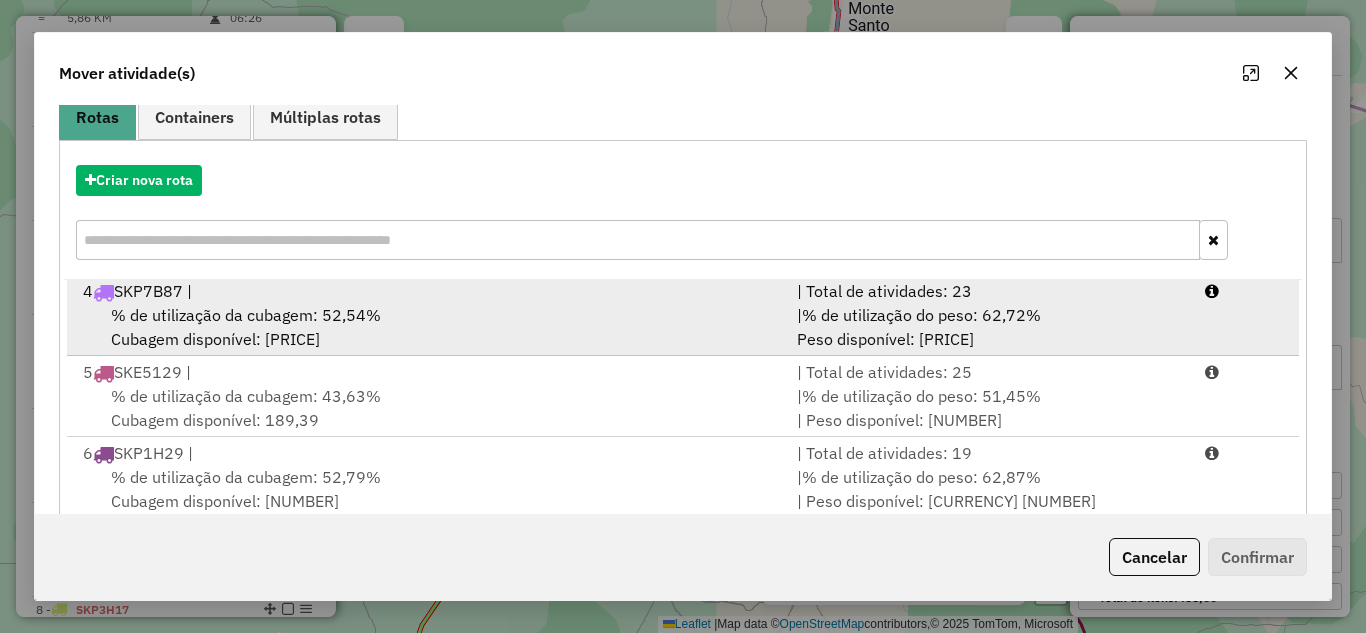 click on "% de utilização da cubagem: 52,54%  Cubagem disponível: 159,45" at bounding box center [428, 327] 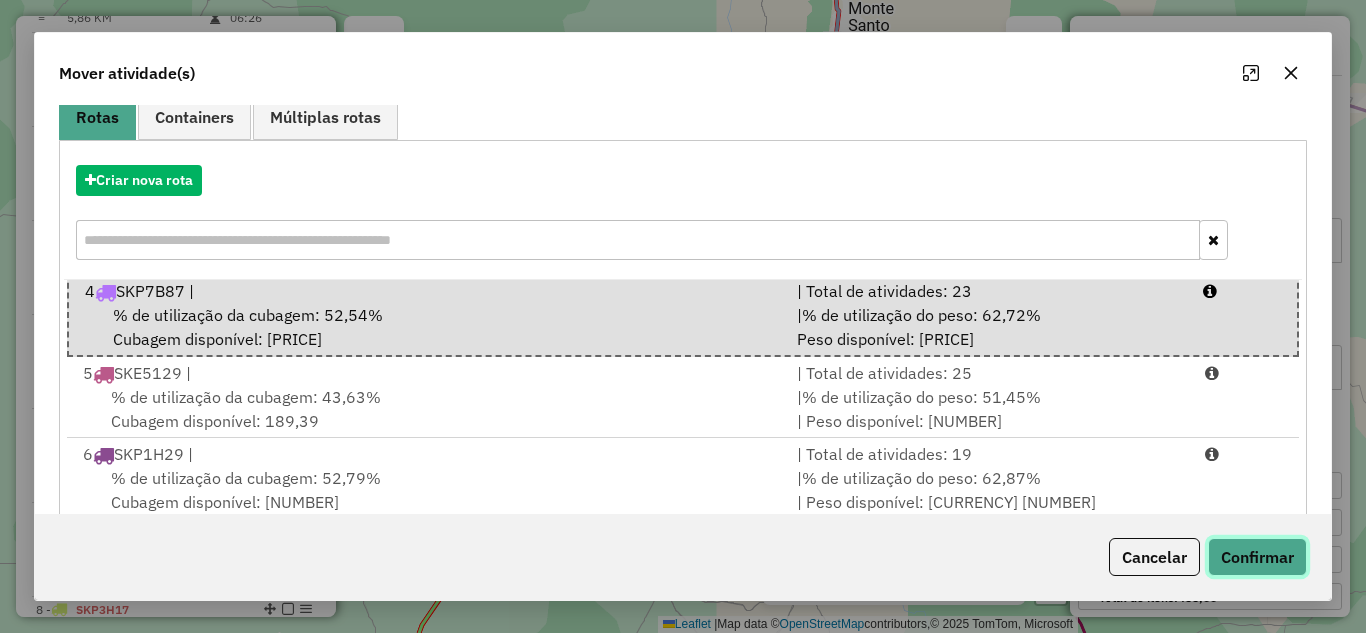 click on "Confirmar" 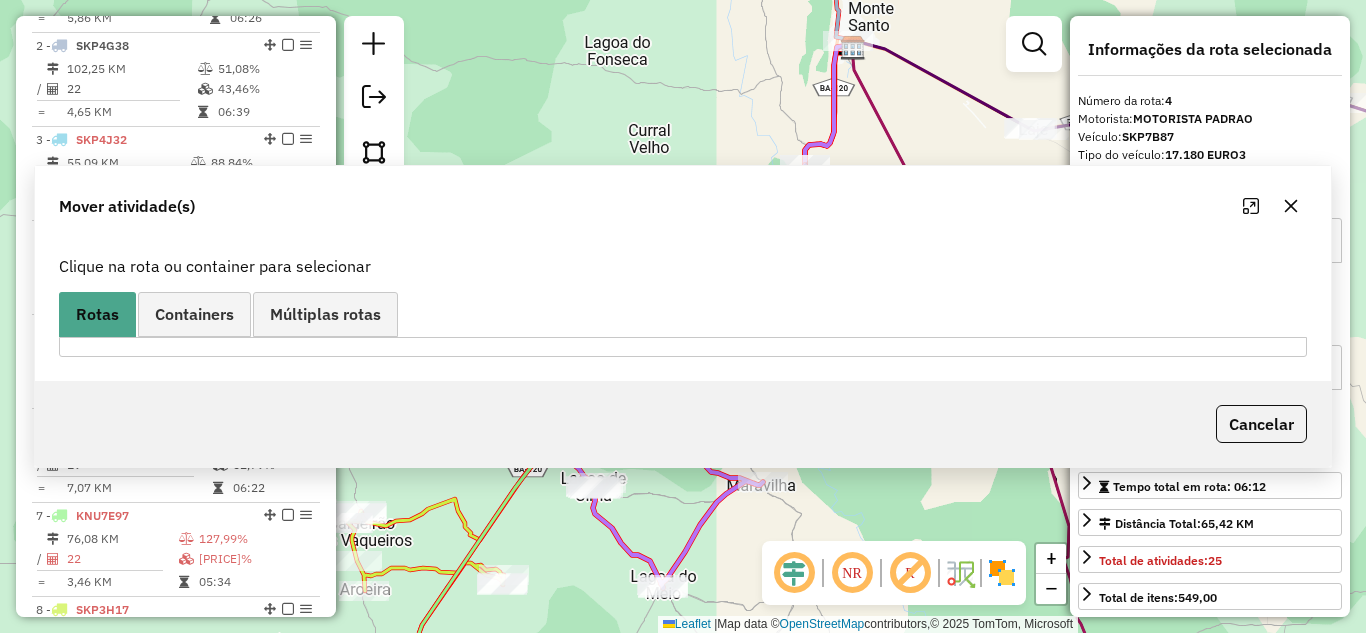 scroll, scrollTop: 0, scrollLeft: 0, axis: both 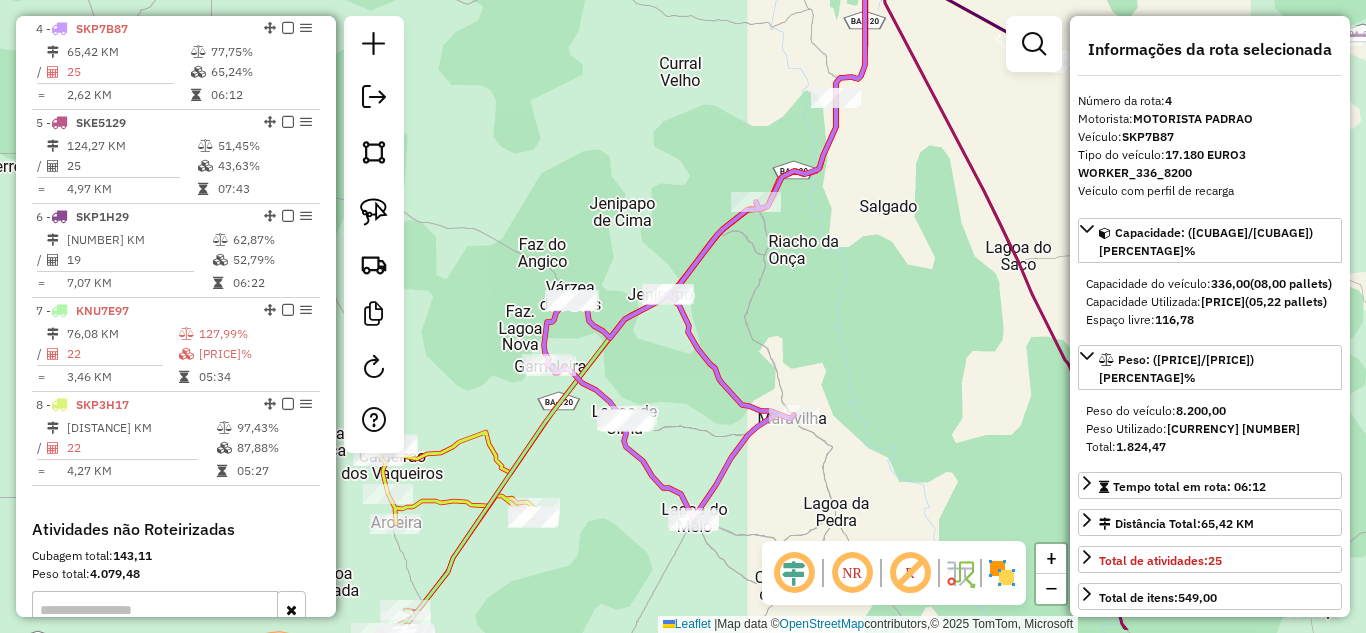drag, startPoint x: 809, startPoint y: 398, endPoint x: 840, endPoint y: 331, distance: 73.82411 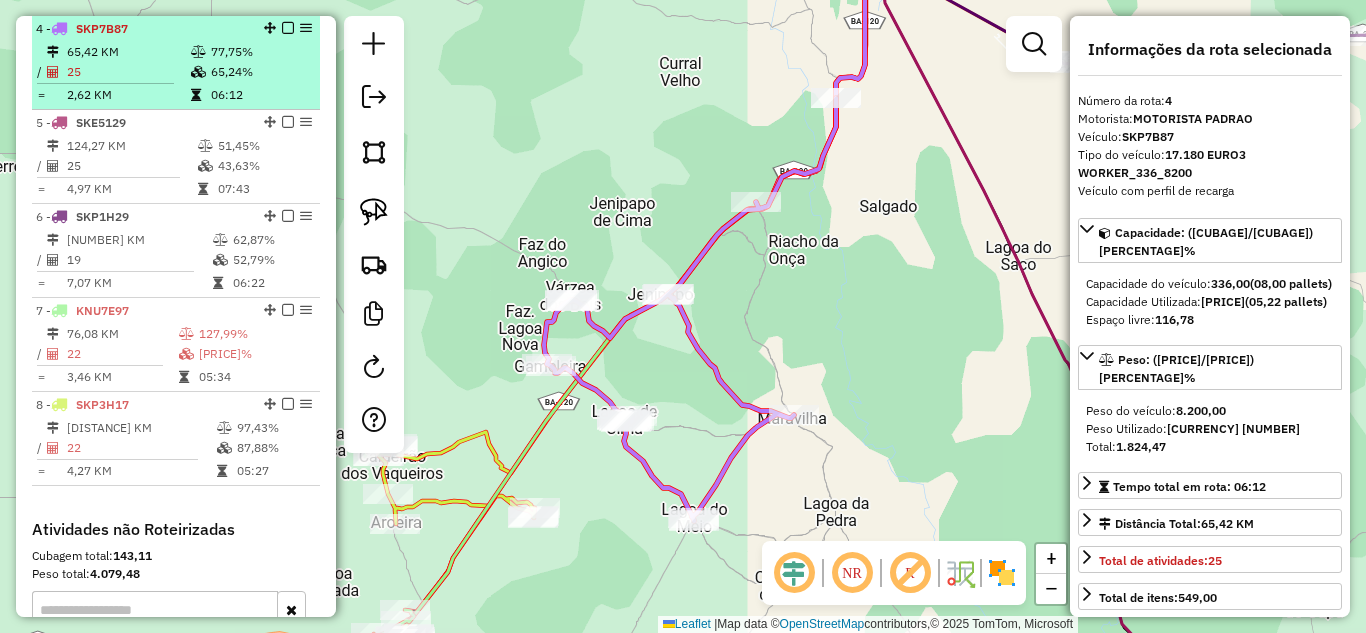click on "25" at bounding box center (128, 72) 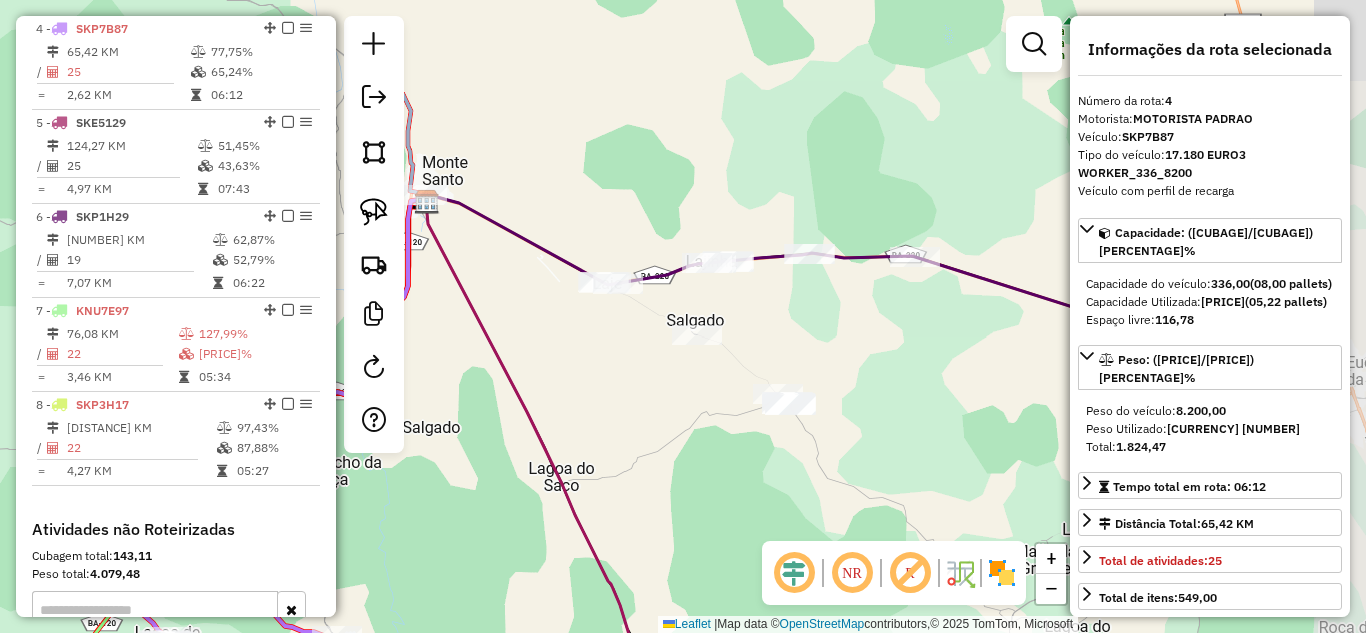 drag, startPoint x: 942, startPoint y: 274, endPoint x: 496, endPoint y: 321, distance: 448.46964 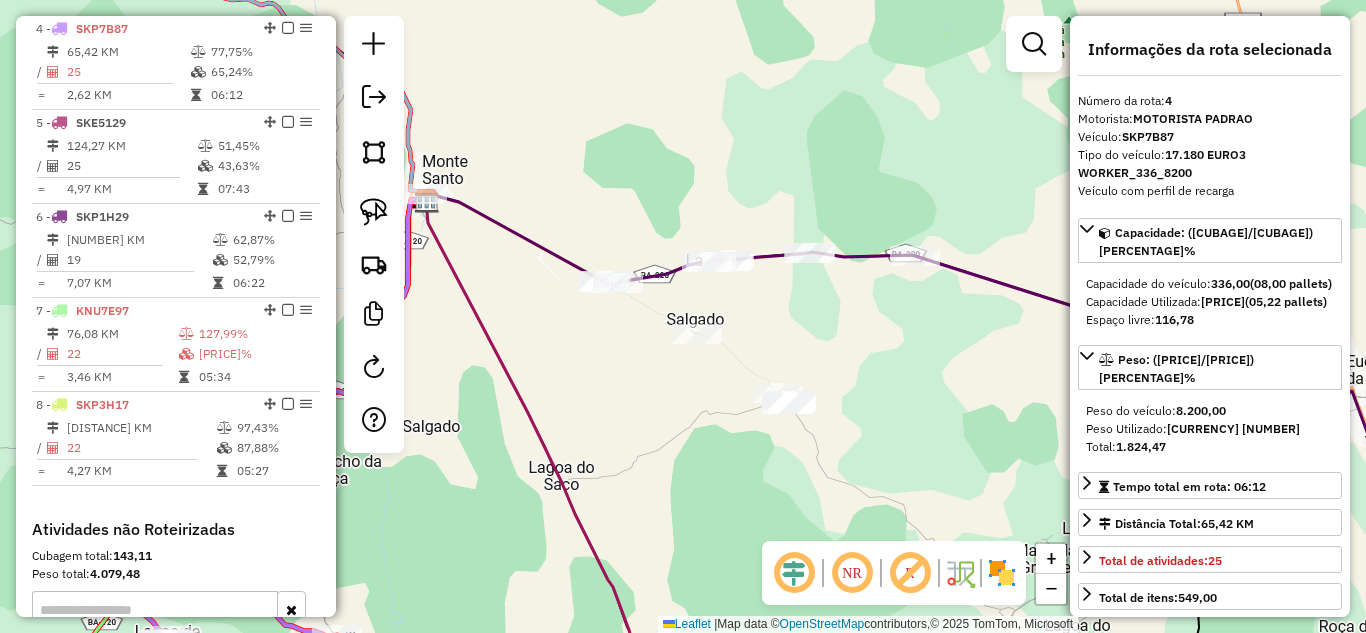 click 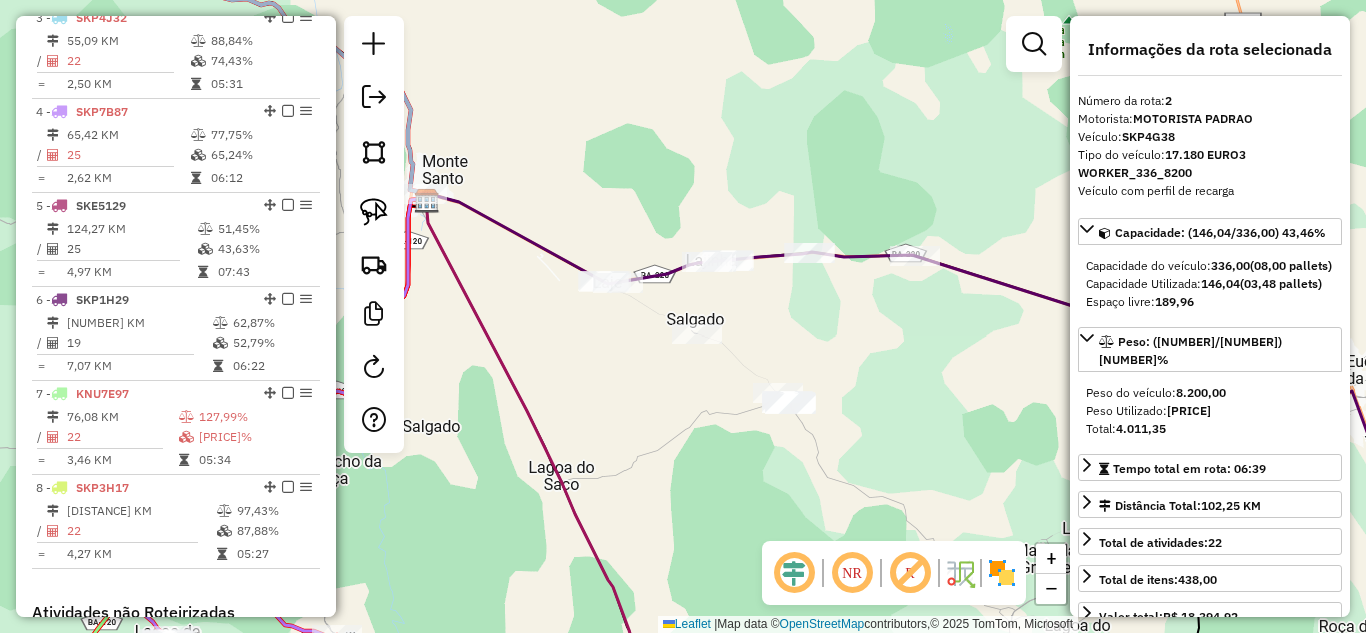 scroll, scrollTop: 844, scrollLeft: 0, axis: vertical 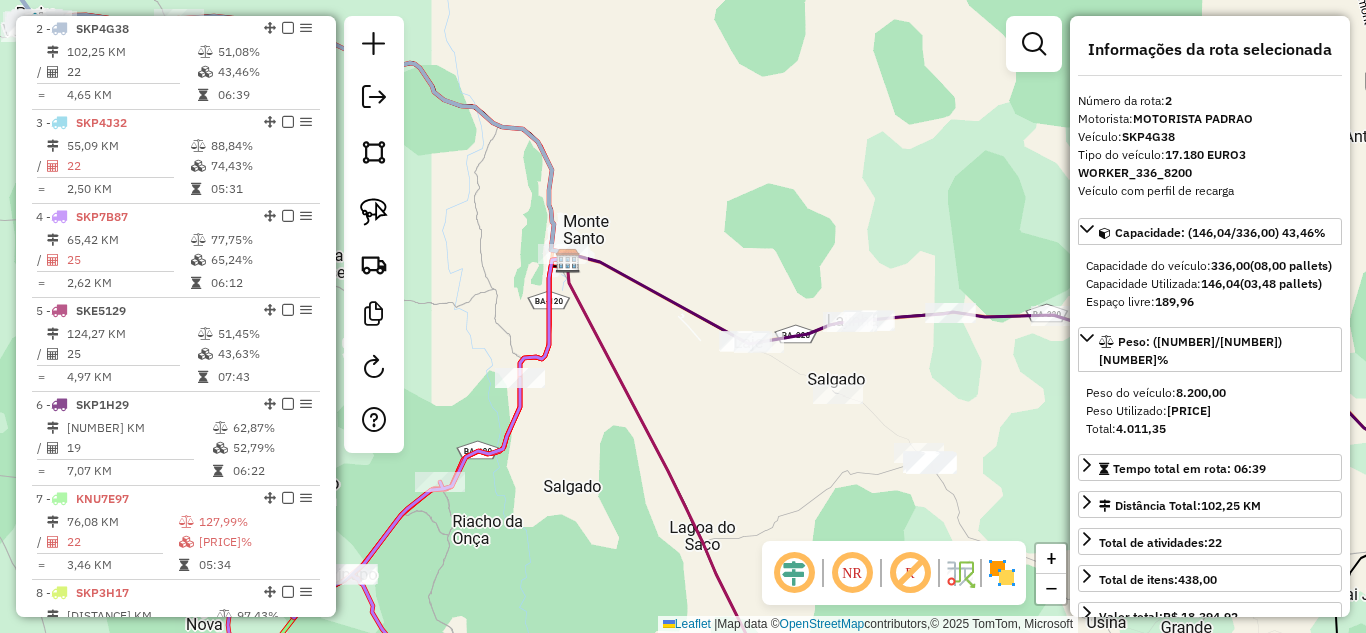 drag, startPoint x: 594, startPoint y: 189, endPoint x: 848, endPoint y: 289, distance: 272.9762 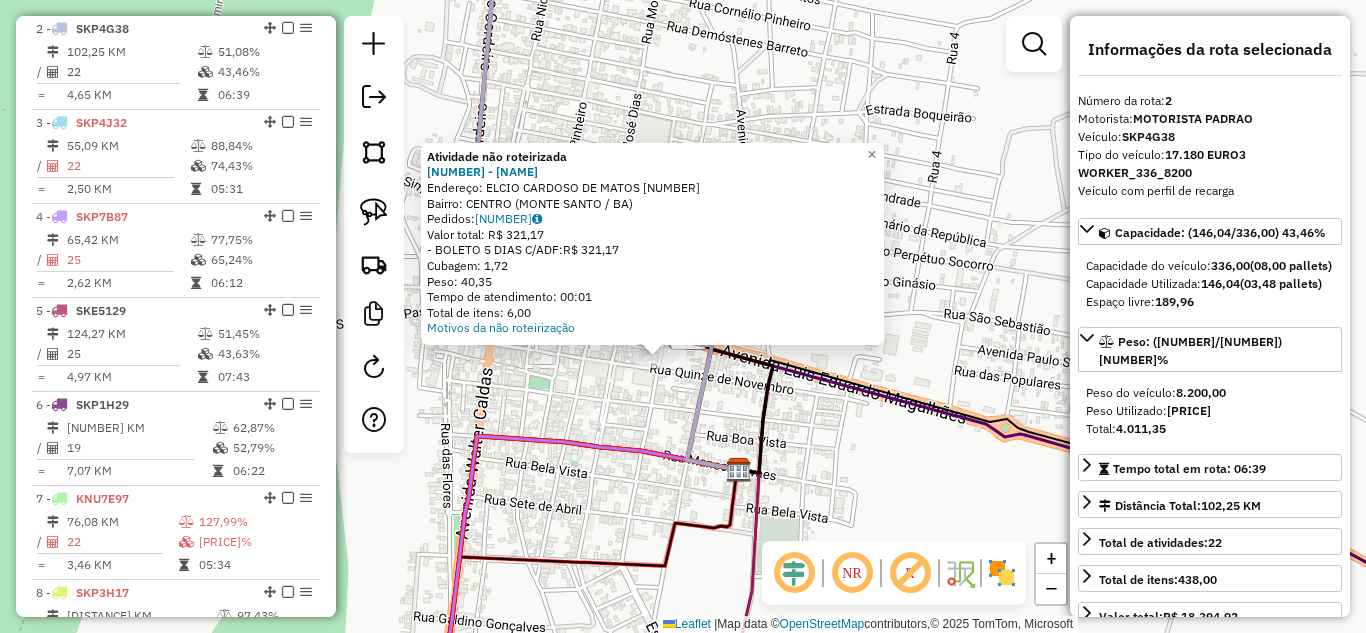 drag, startPoint x: 796, startPoint y: 386, endPoint x: 752, endPoint y: 387, distance: 44.011364 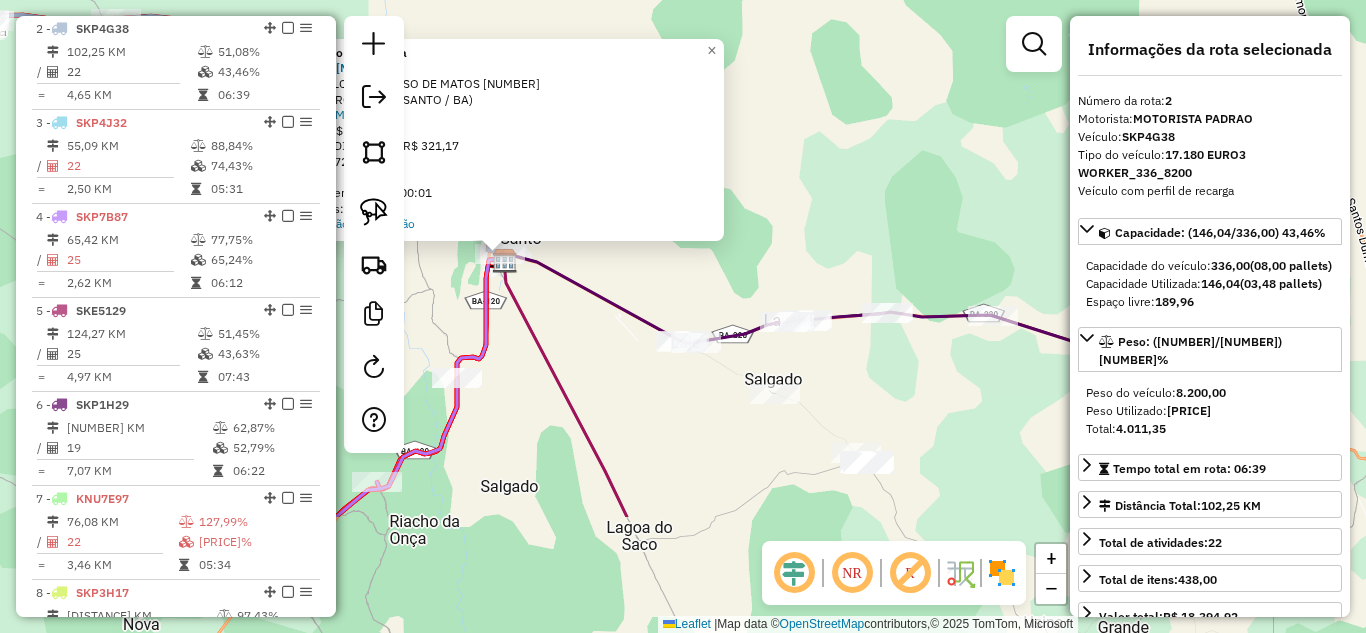 drag, startPoint x: 901, startPoint y: 489, endPoint x: 589, endPoint y: 308, distance: 360.7007 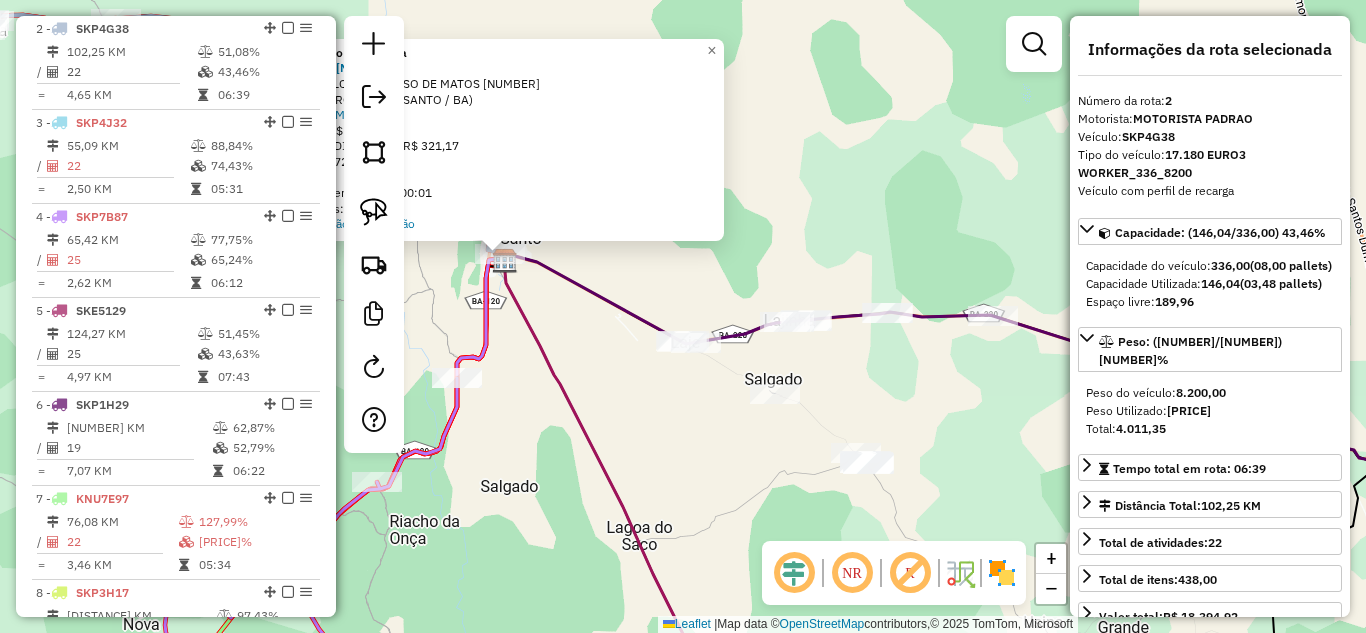 click on "Atividade não roteirizada 452 - DIVINO SABOR REST. E  Endereço:  ELCIO CARDOSO DE MATOS 1   Bairro: CENTRO (MONTE SANTO / BA)   Pedidos:  07068170   Valor total: R$ 321,17   - BOLETO 5 DIAS C/ADF:  R$ 321,17   Cubagem: 1,72   Peso: 40,35   Tempo de atendimento: 00:01   Total de itens: 6,00  Motivos da não roteirização × Janela de atendimento Grade de atendimento Capacidade Transportadoras Veículos Cliente Pedidos  Rotas Selecione os dias de semana para filtrar as janelas de atendimento  Seg   Ter   Qua   Qui   Sex   Sáb   Dom  Informe o período da janela de atendimento: De: Até:  Filtrar exatamente a janela do cliente  Considerar janela de atendimento padrão  Selecione os dias de semana para filtrar as grades de atendimento  Seg   Ter   Qua   Qui   Sex   Sáb   Dom   Considerar clientes sem dia de atendimento cadastrado  Clientes fora do dia de atendimento selecionado Filtrar as atividades entre os valores definidos abaixo:  Peso mínimo:   Peso máximo:   Cubagem mínima:   Cubagem máxima:   De:" 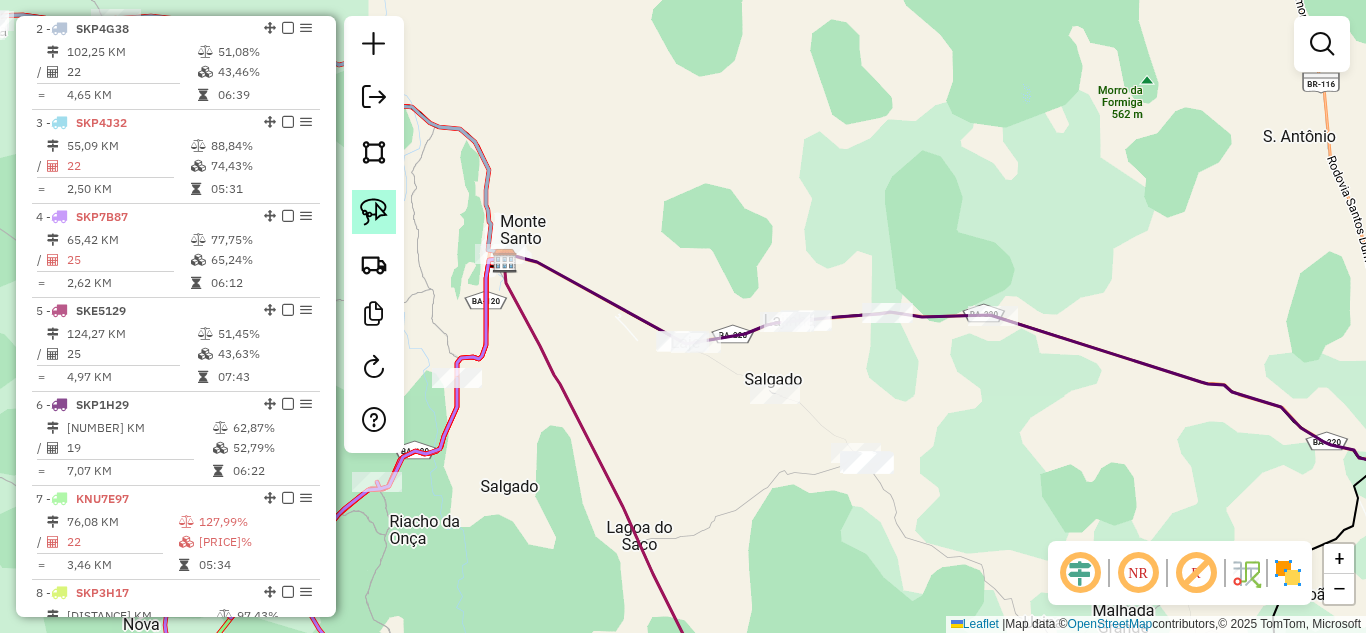 click 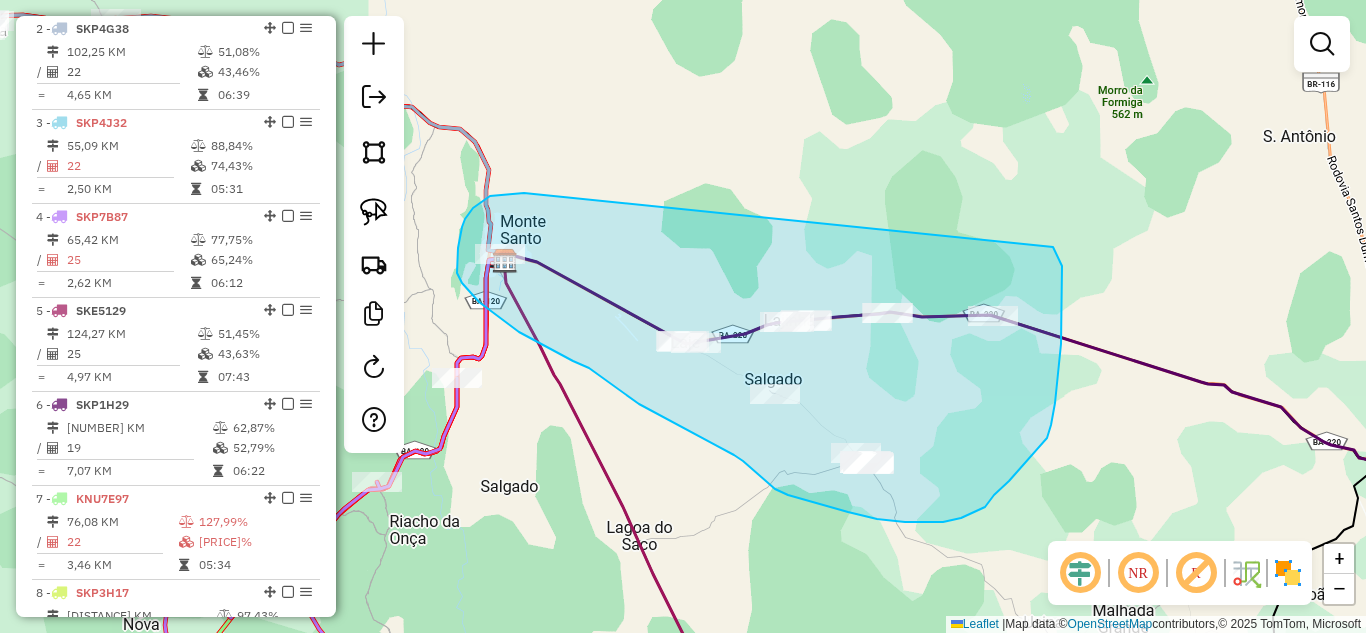 drag, startPoint x: 524, startPoint y: 193, endPoint x: 1051, endPoint y: 241, distance: 529.18146 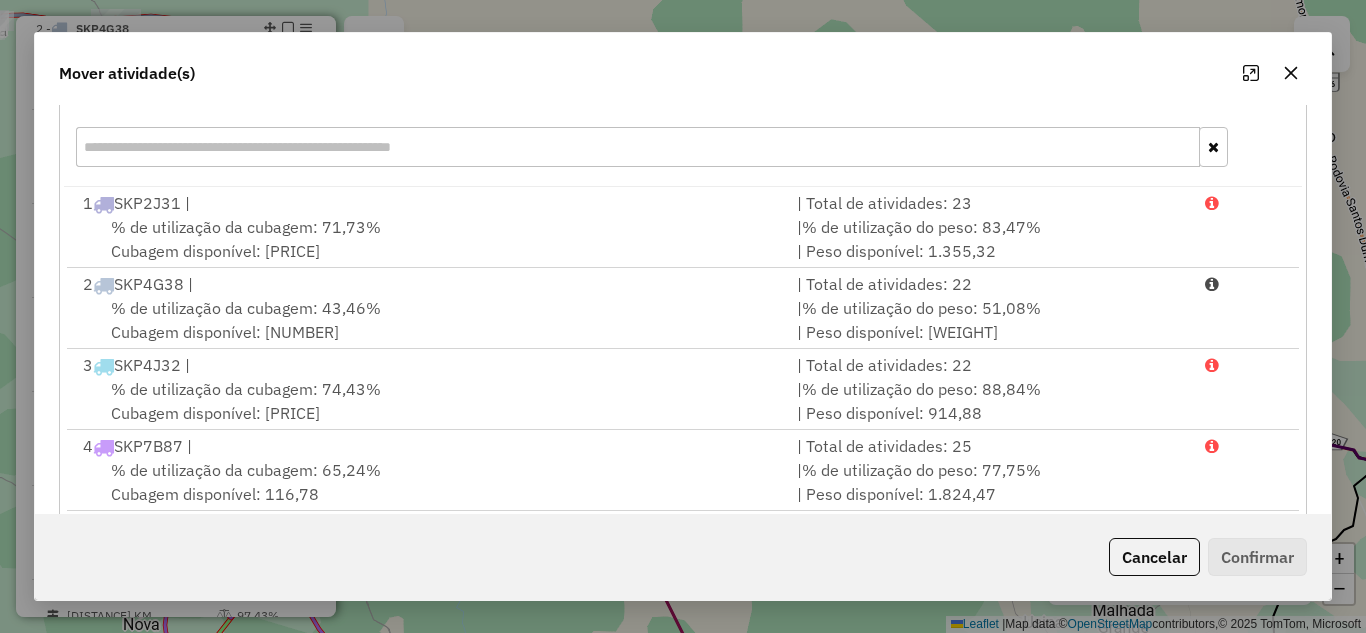 scroll, scrollTop: 67, scrollLeft: 0, axis: vertical 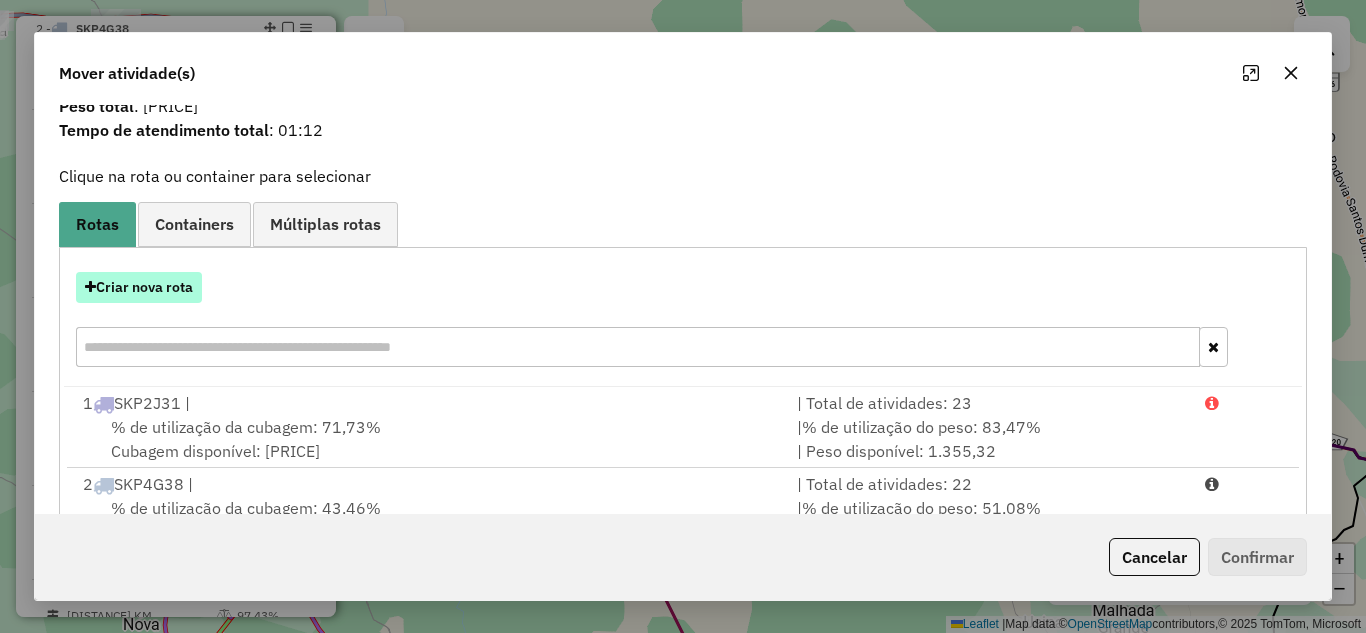 click on "Criar nova rota" at bounding box center (139, 287) 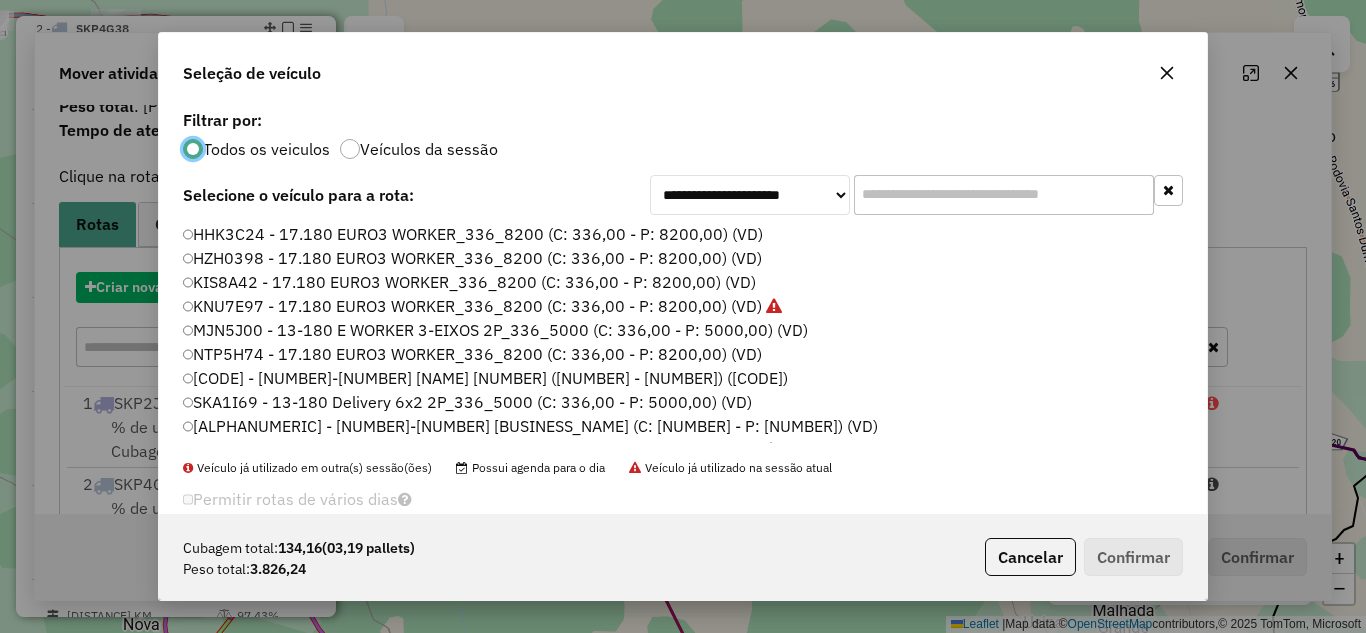 scroll, scrollTop: 11, scrollLeft: 6, axis: both 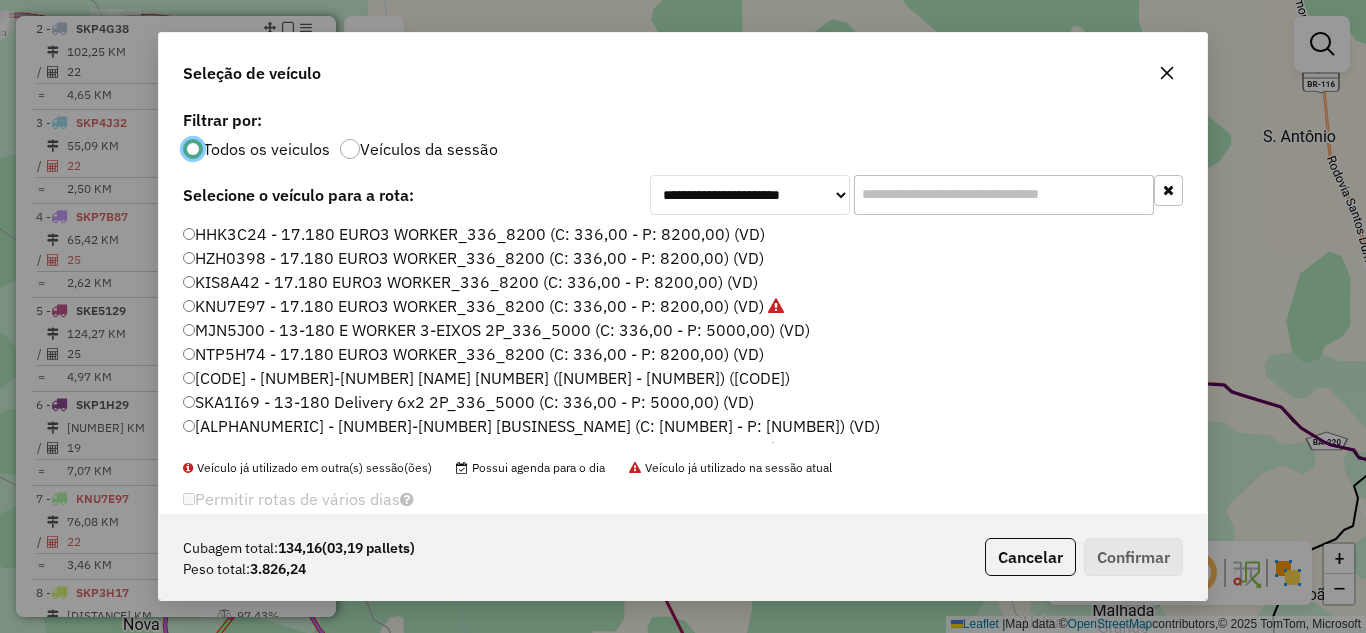 click on "SKA1I69 - 13-180 Delivery 6x2 2P_336_5000 (C: 336,00 - P: 5000,00) (VD)" 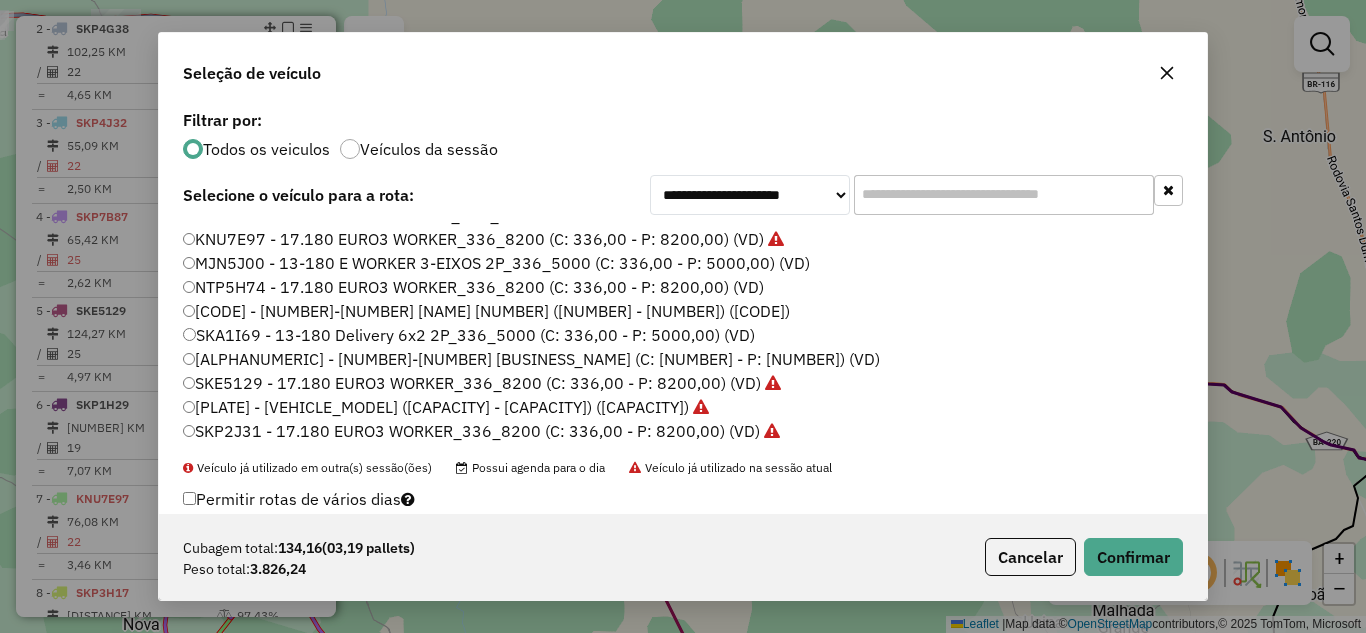 scroll, scrollTop: 133, scrollLeft: 0, axis: vertical 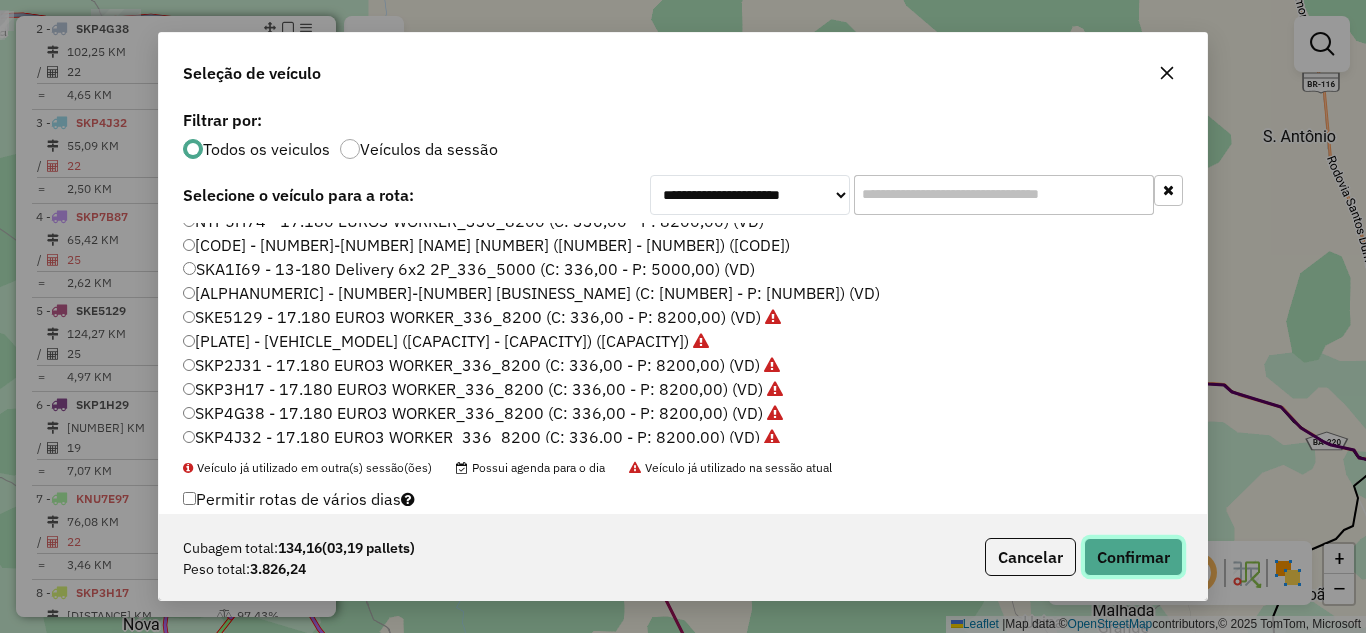 click on "Confirmar" 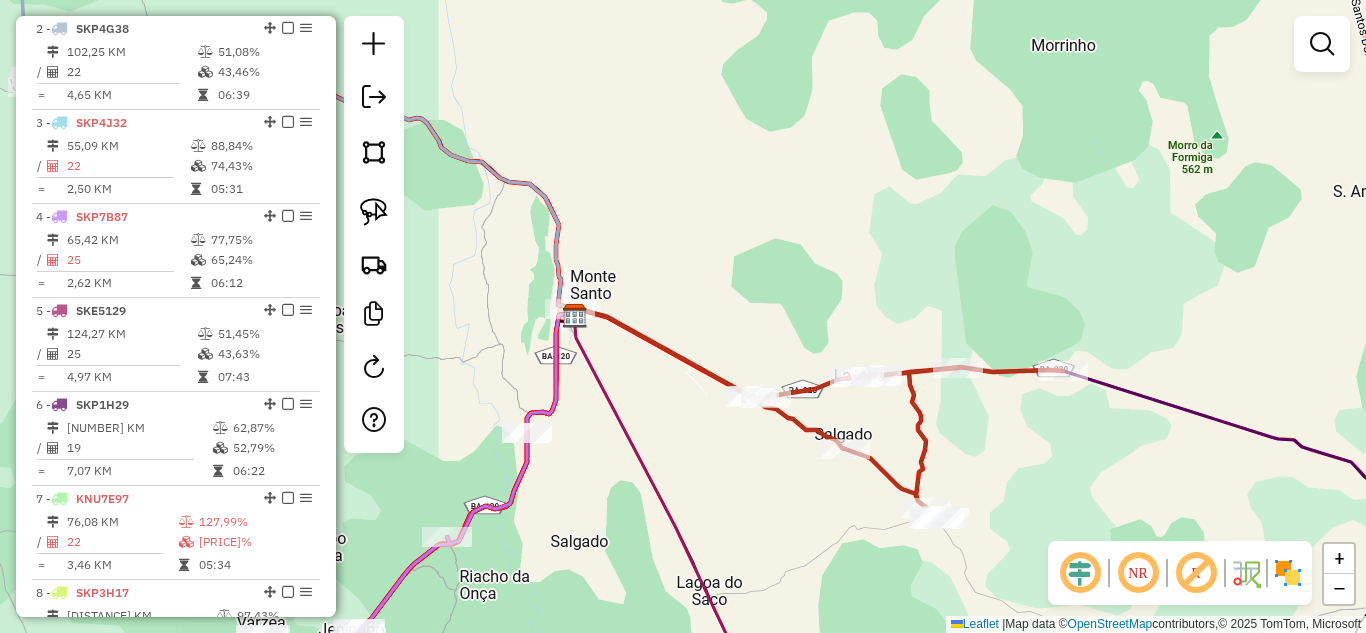 drag, startPoint x: 757, startPoint y: 464, endPoint x: 908, endPoint y: 340, distance: 195.38936 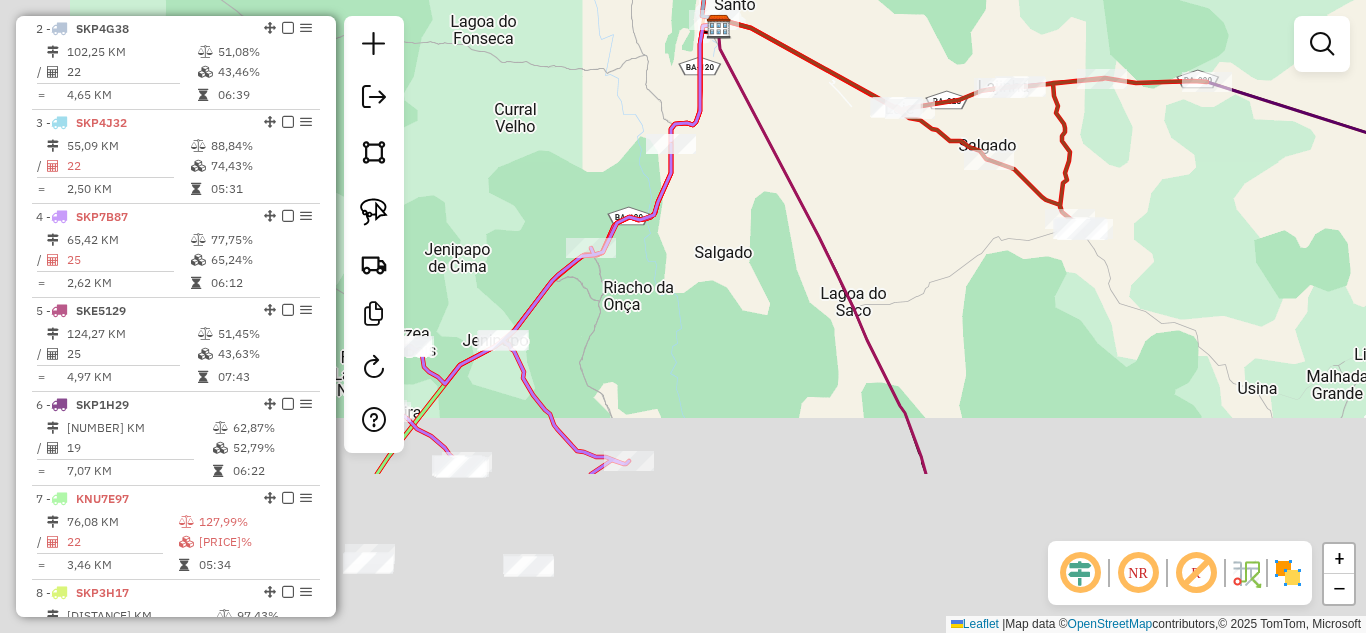drag, startPoint x: 702, startPoint y: 456, endPoint x: 794, endPoint y: 217, distance: 256.09567 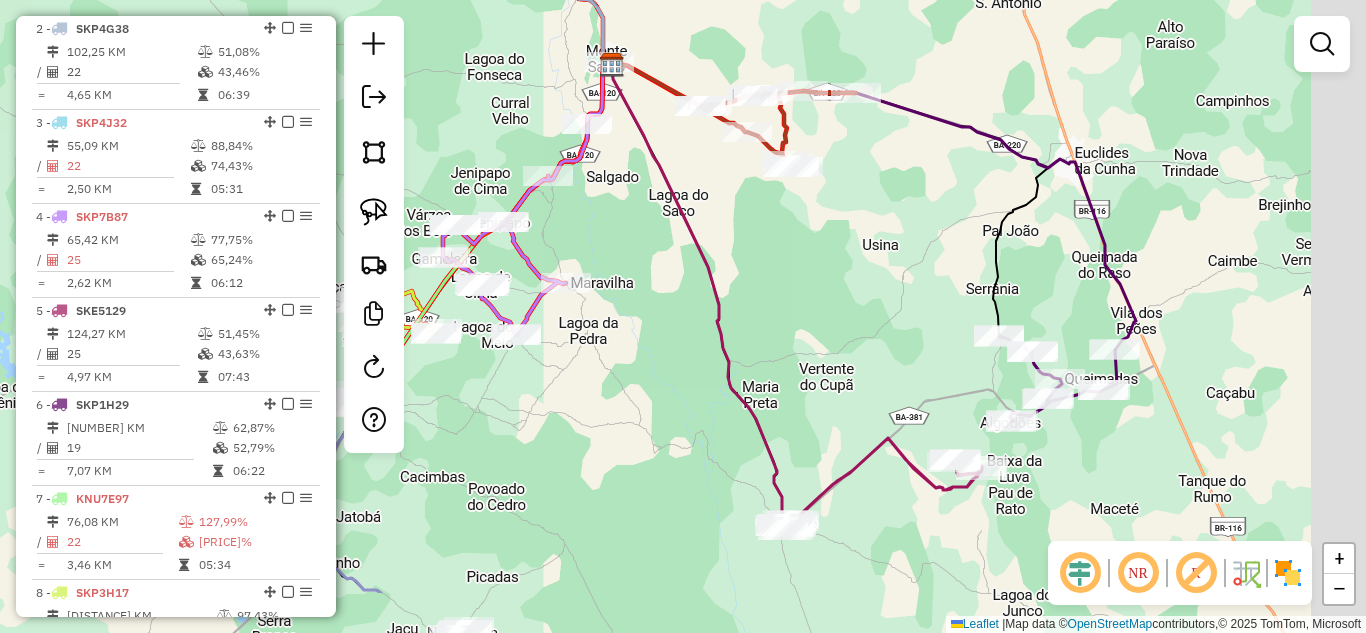 drag, startPoint x: 920, startPoint y: 293, endPoint x: 794, endPoint y: 164, distance: 180.3247 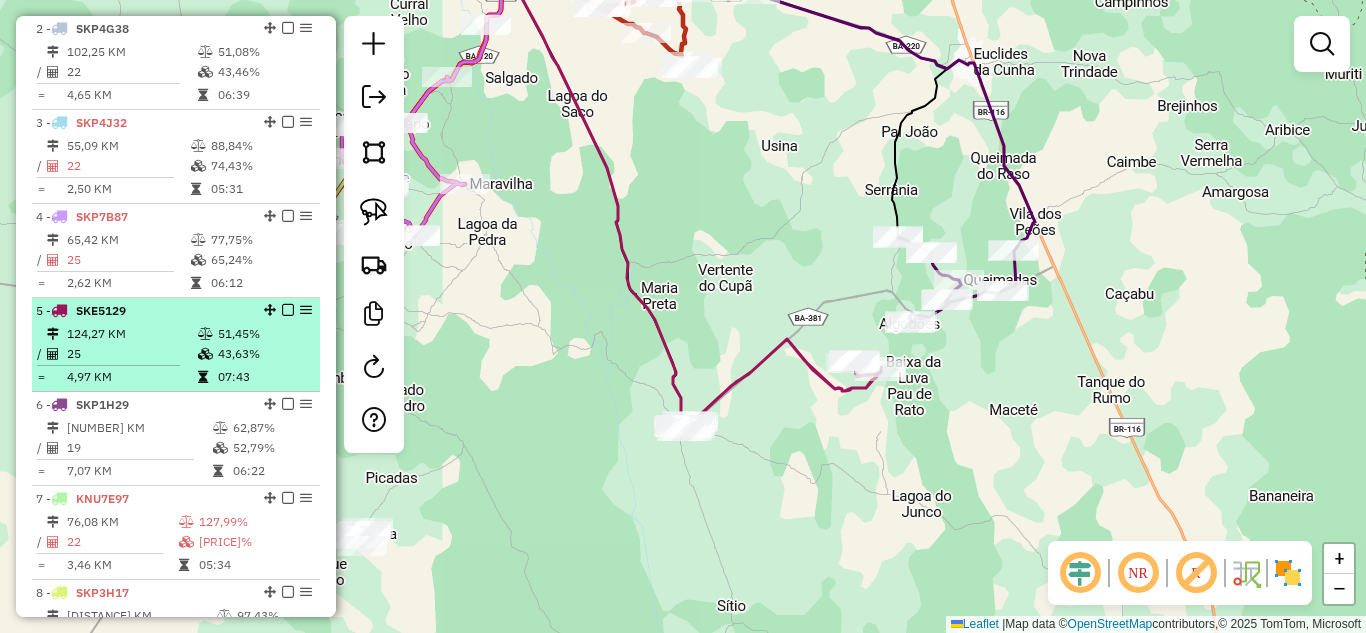 click on "25" at bounding box center [131, 354] 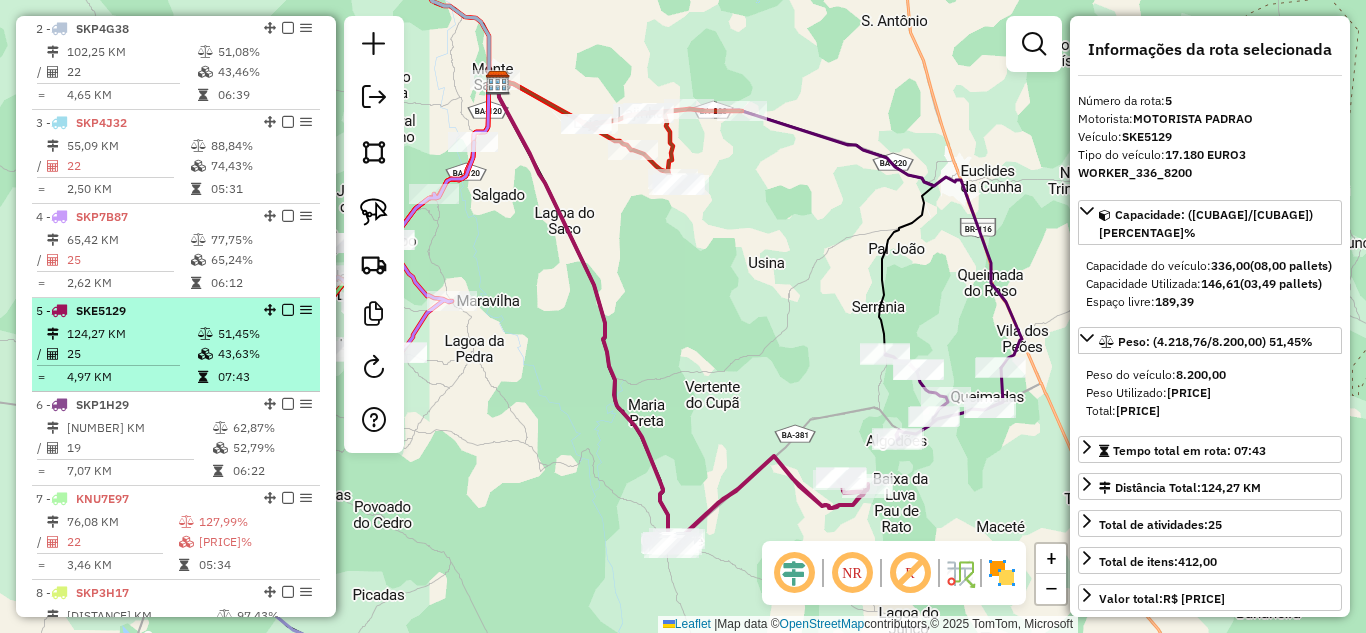 scroll, scrollTop: 978, scrollLeft: 0, axis: vertical 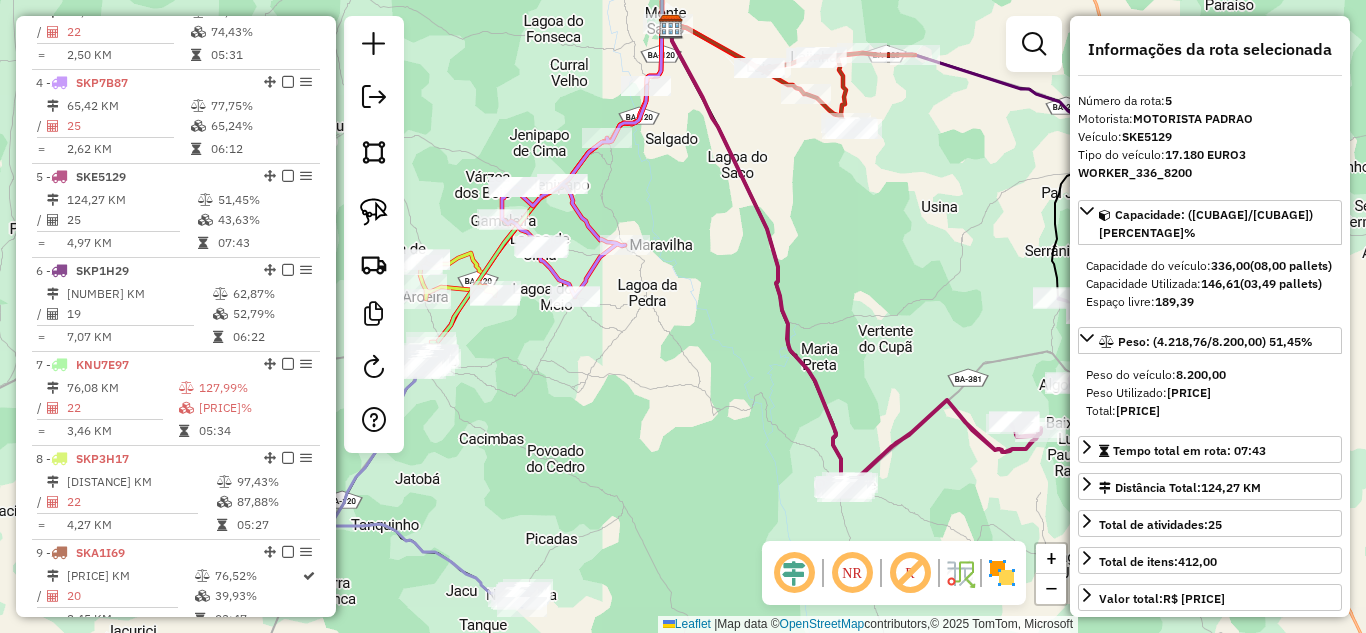drag, startPoint x: 691, startPoint y: 361, endPoint x: 848, endPoint y: 311, distance: 164.76953 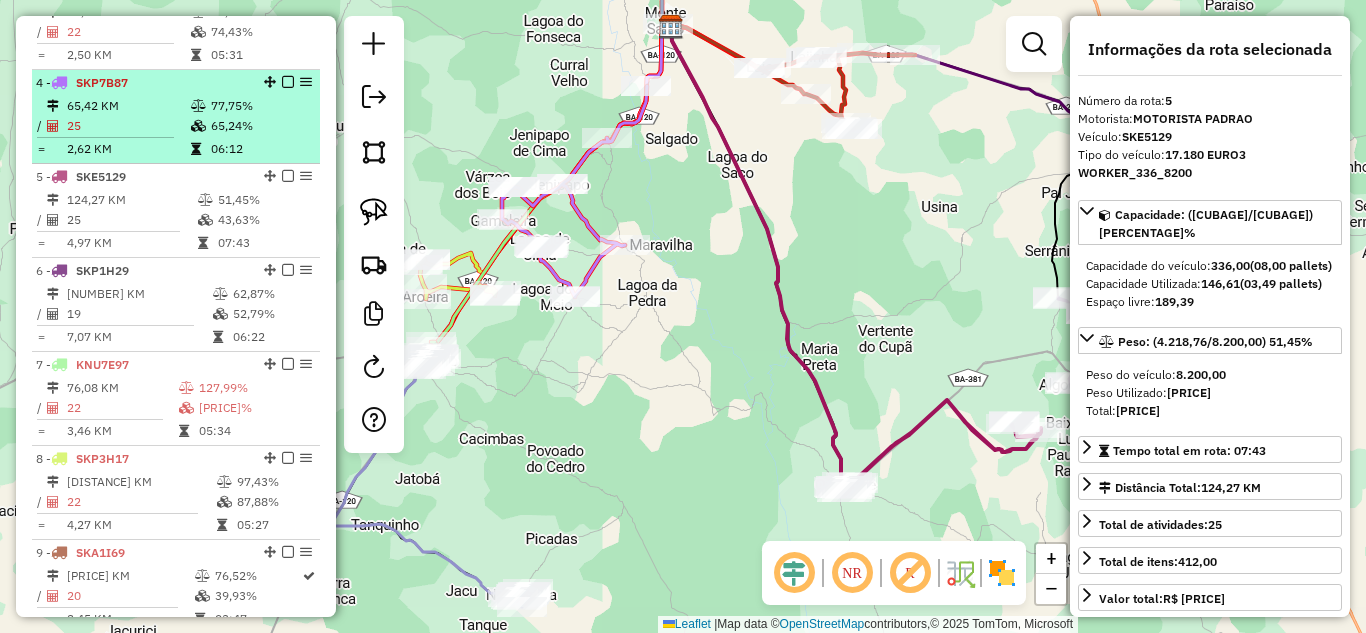 click on "25" at bounding box center (128, 126) 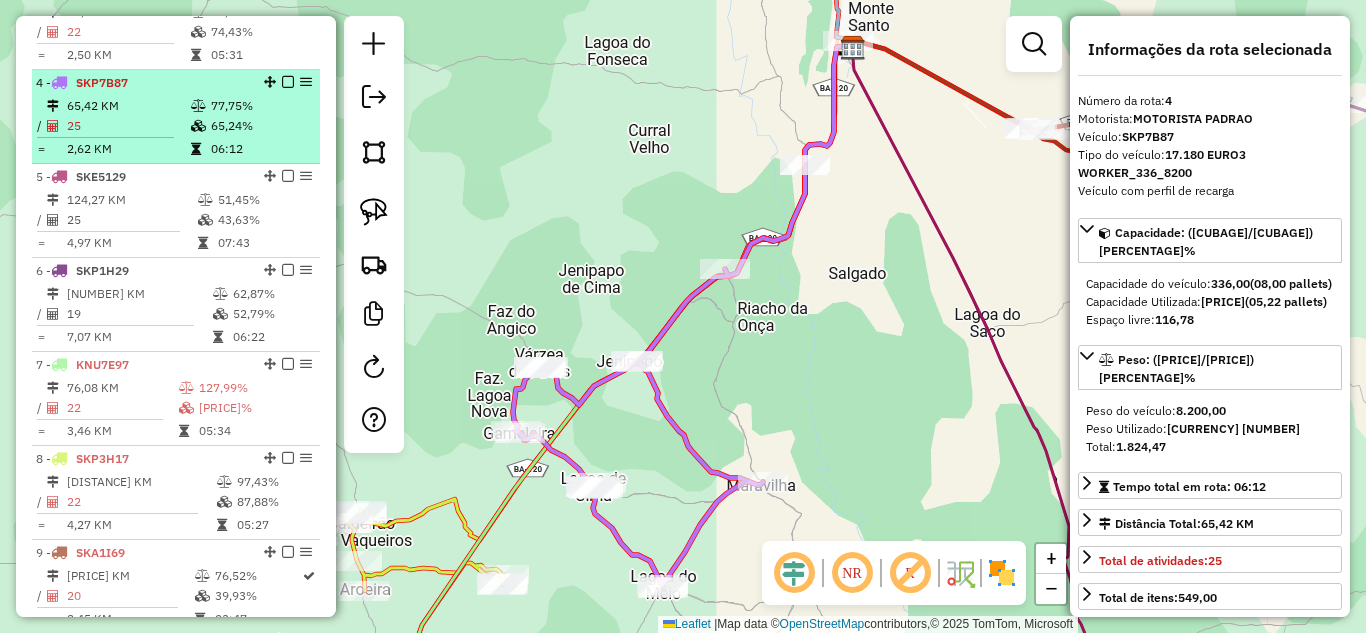 click on "65,42 KM" at bounding box center [128, 106] 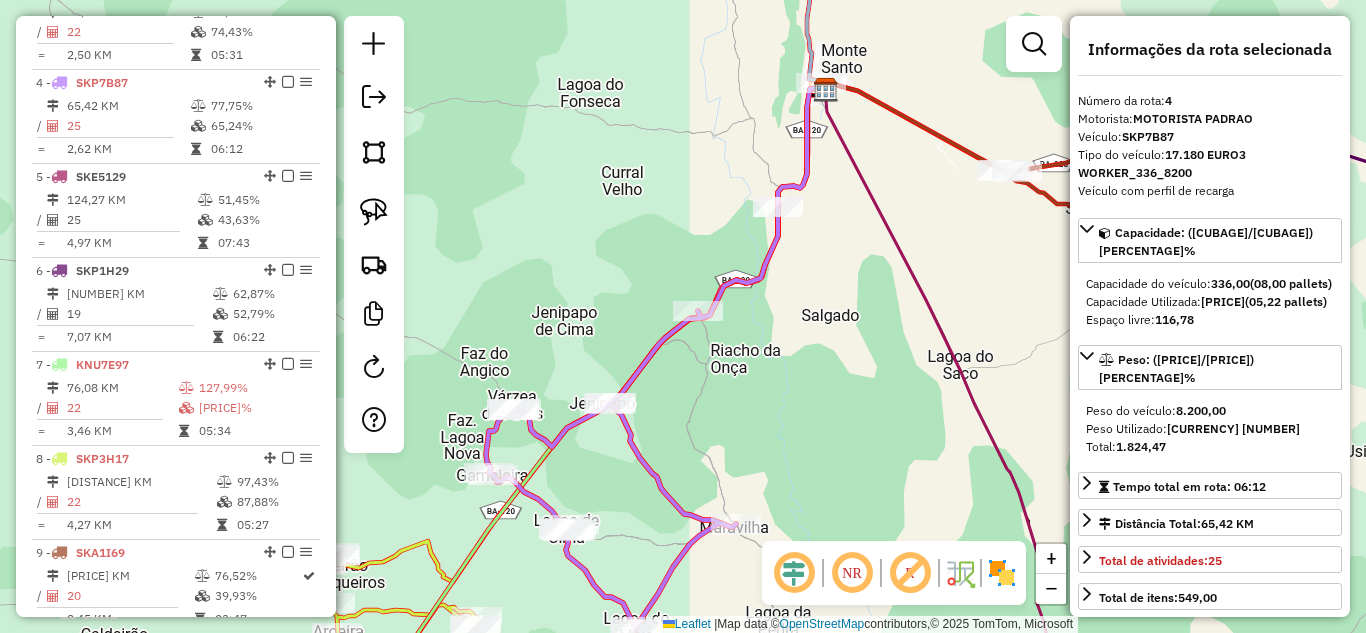 drag, startPoint x: 844, startPoint y: 338, endPoint x: 814, endPoint y: 379, distance: 50.803543 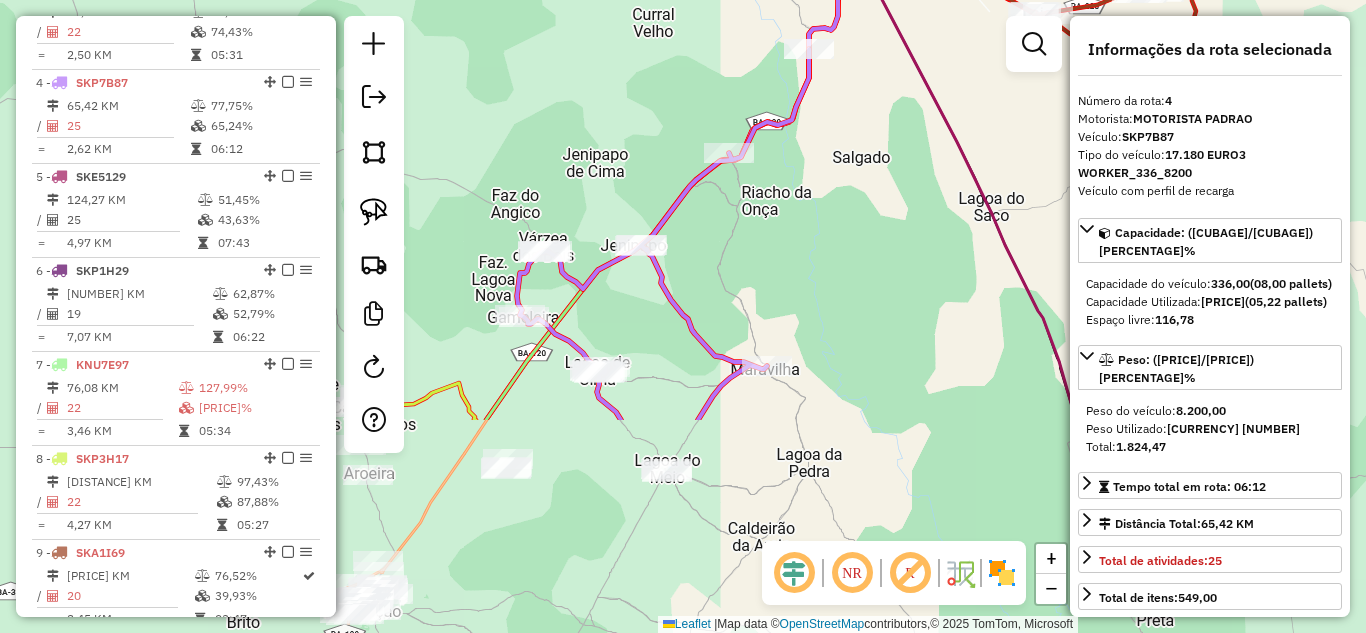 drag, startPoint x: 829, startPoint y: 361, endPoint x: 860, endPoint y: 84, distance: 278.72925 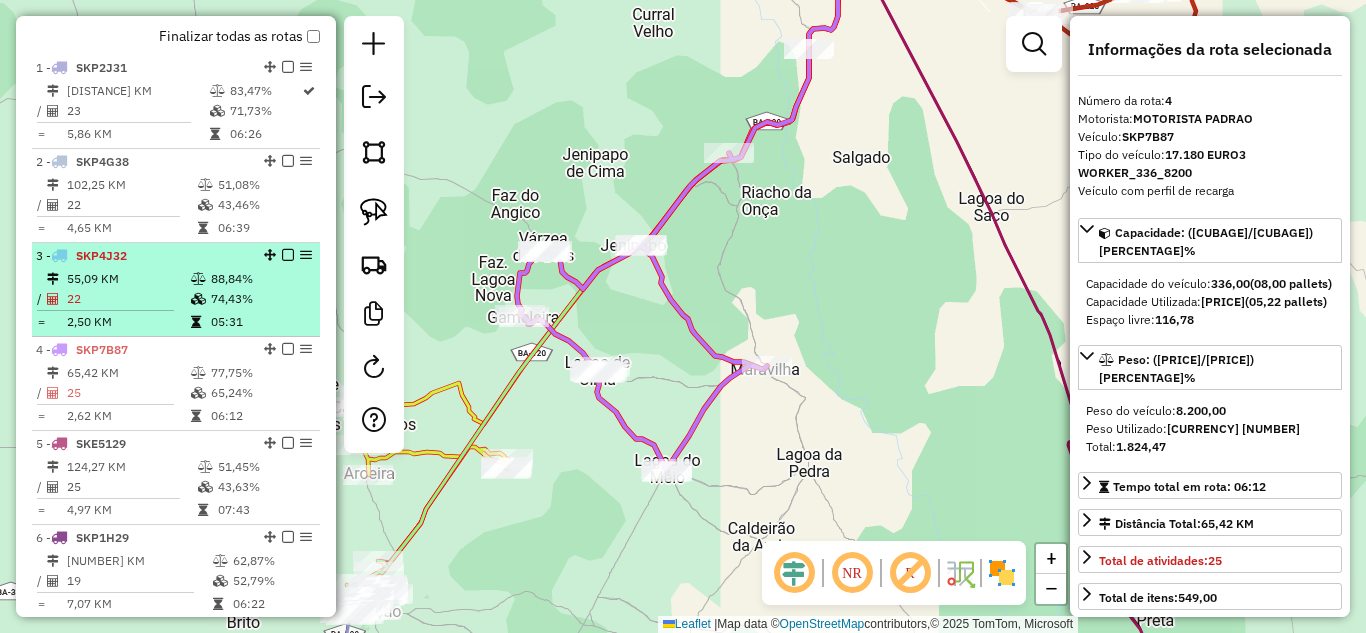 scroll, scrollTop: 644, scrollLeft: 0, axis: vertical 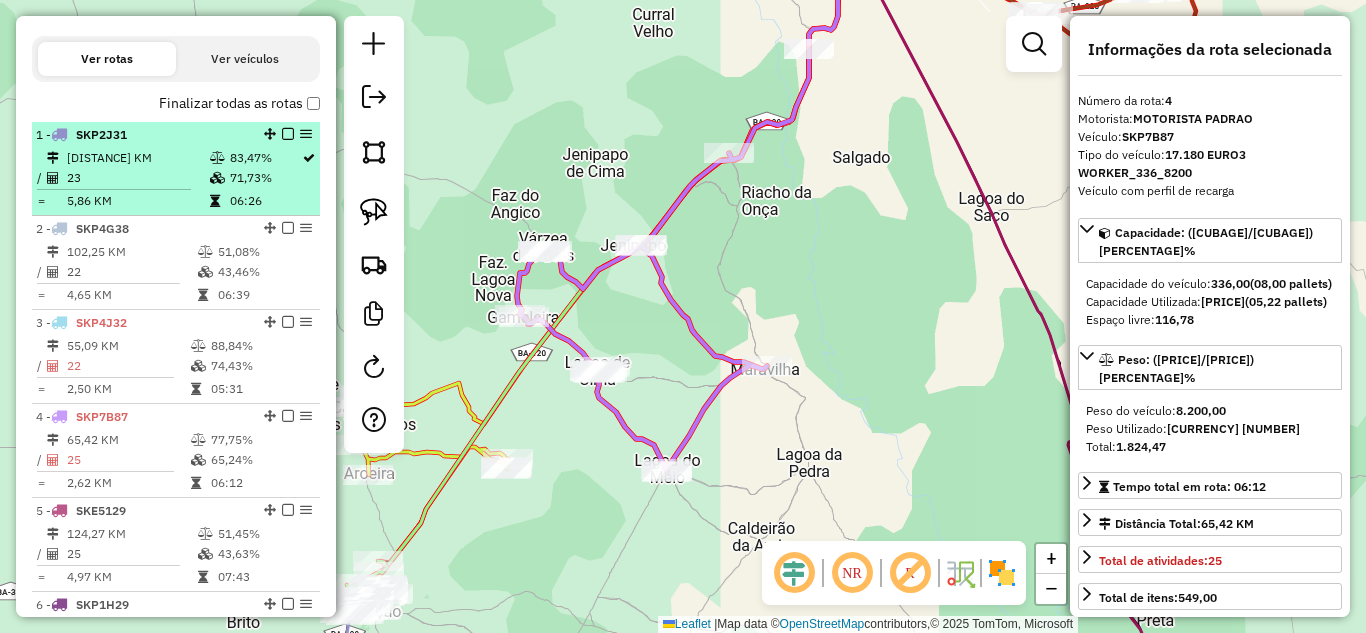 click on "23" at bounding box center (137, 178) 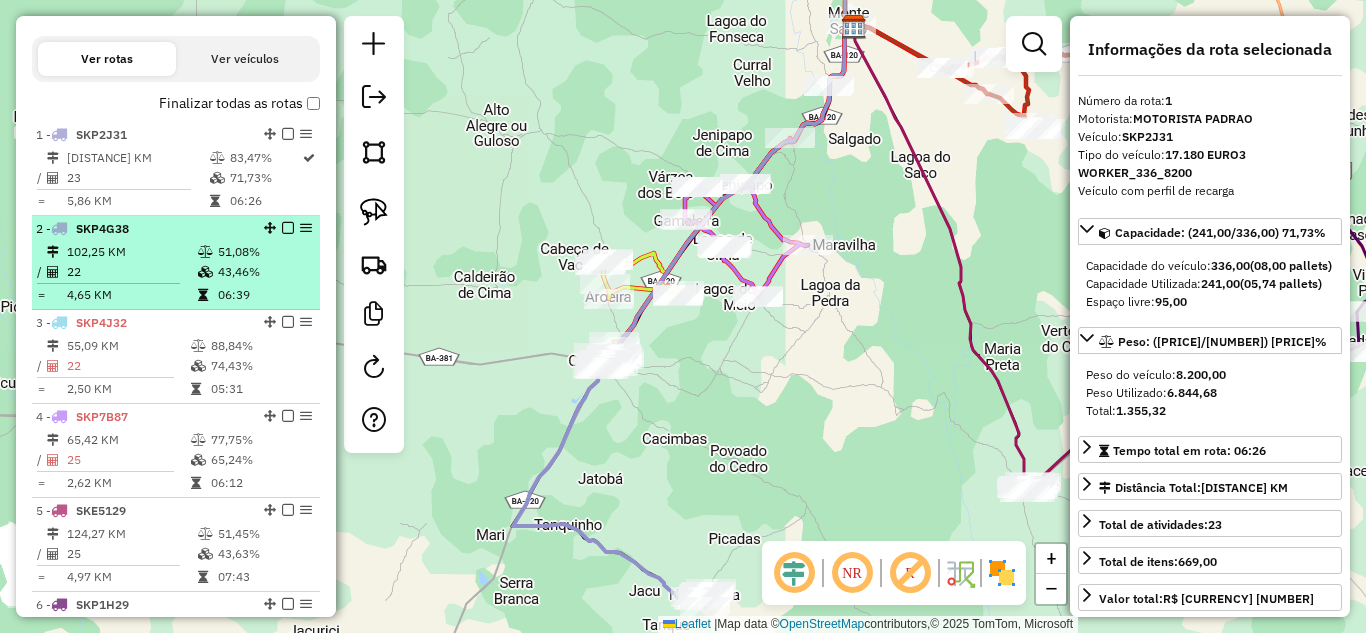 click on "4,65 KM" at bounding box center [131, 295] 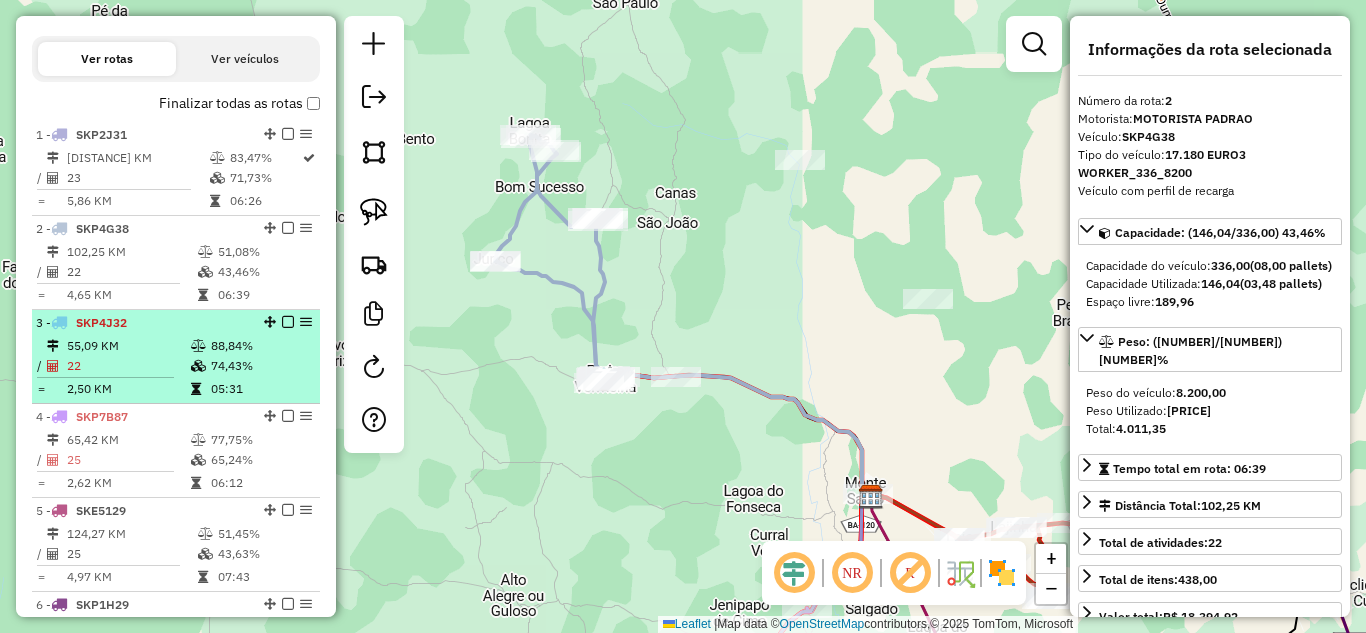click on "55,09 KM" at bounding box center [128, 346] 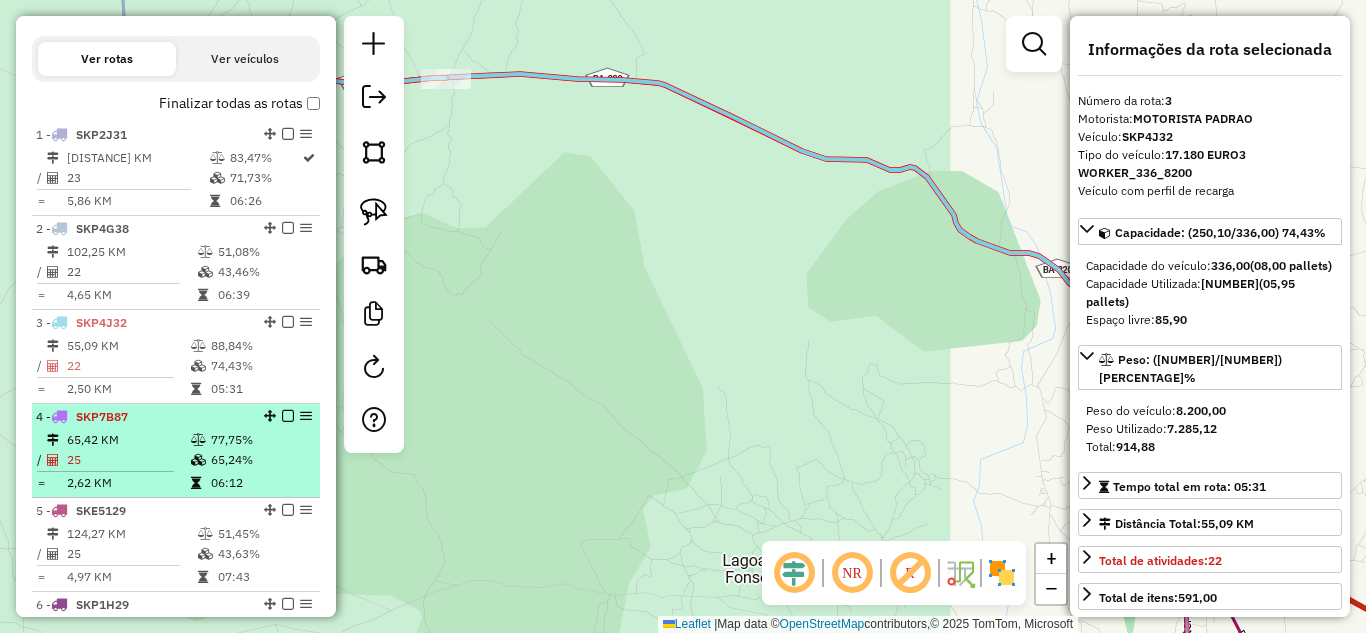 click on "2,62 KM" at bounding box center [128, 483] 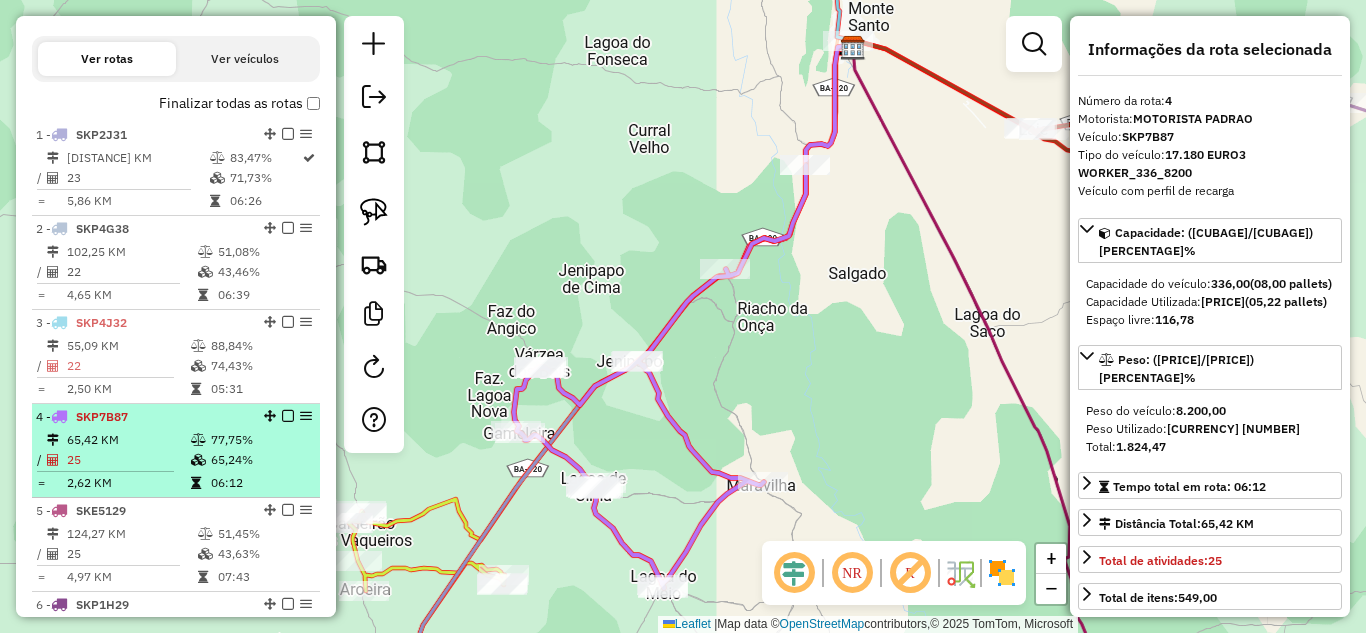 scroll, scrollTop: 844, scrollLeft: 0, axis: vertical 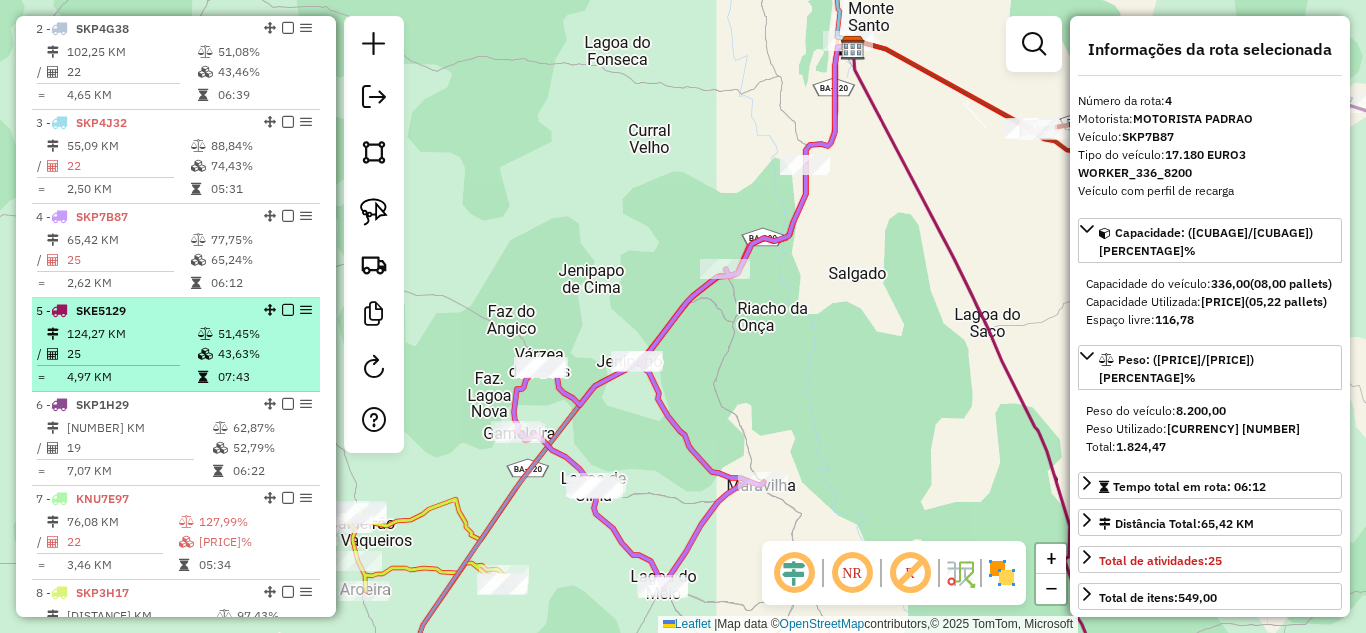 click on "4,97 KM" at bounding box center [131, 377] 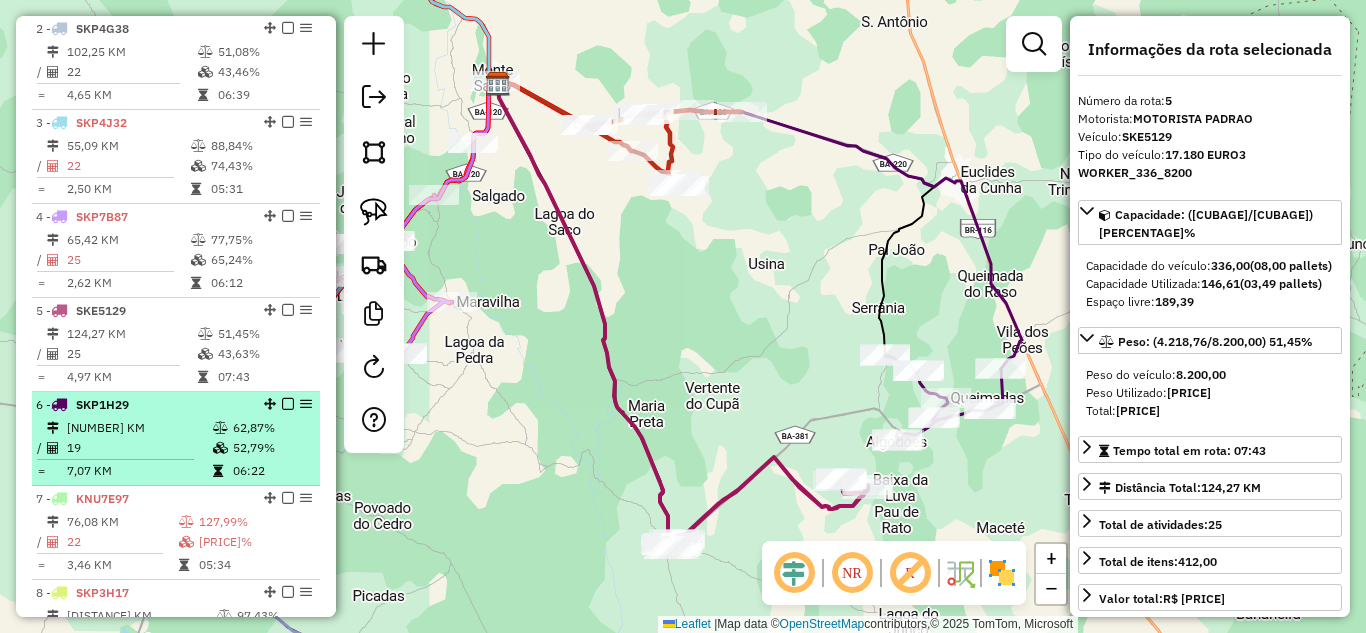 click on "134,35 KM" at bounding box center (139, 428) 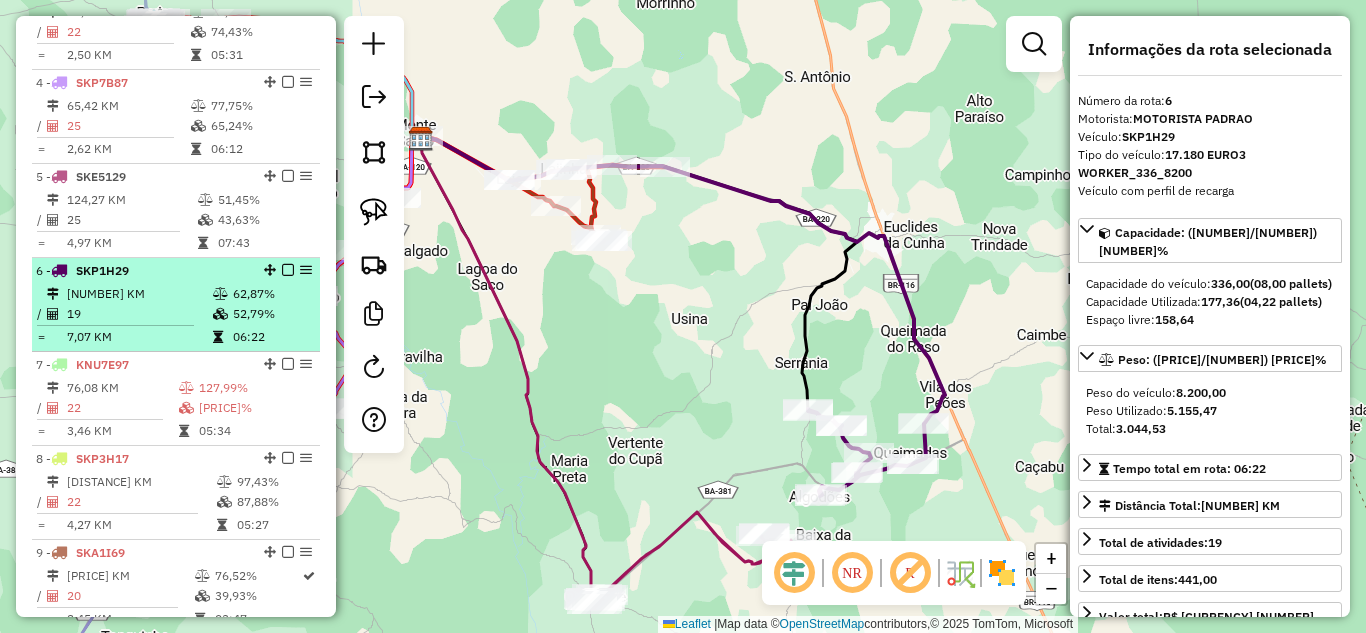 scroll, scrollTop: 1044, scrollLeft: 0, axis: vertical 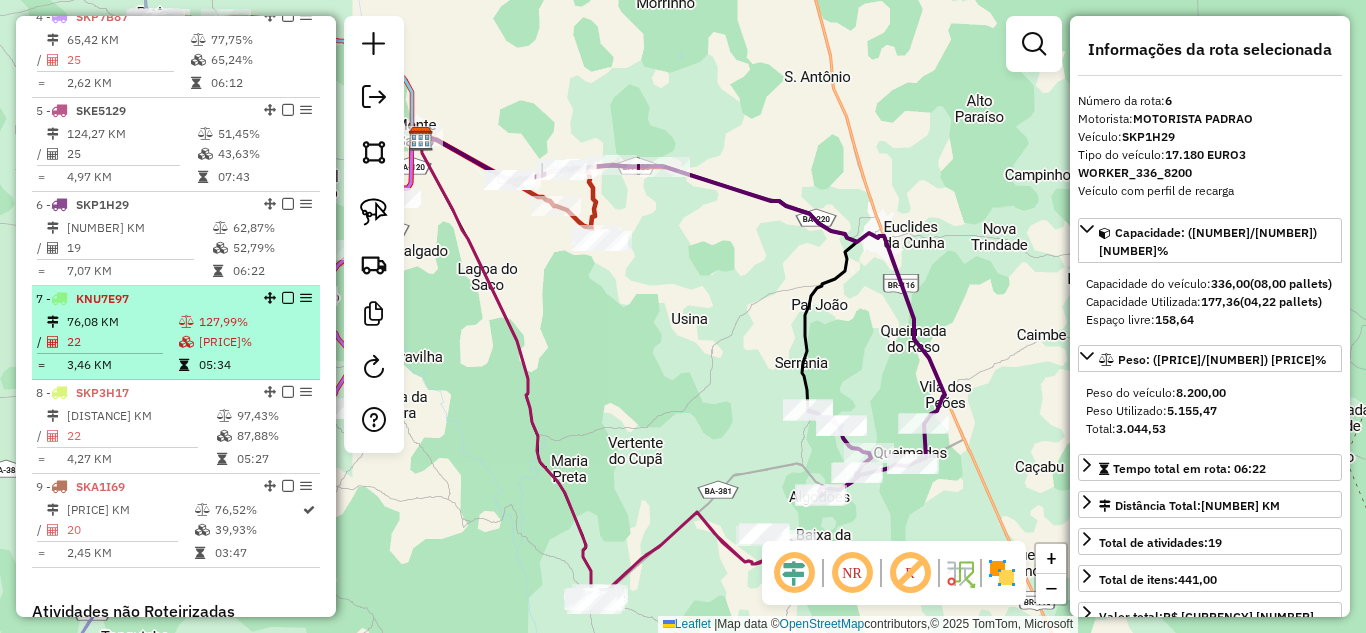 click on "22" at bounding box center [122, 342] 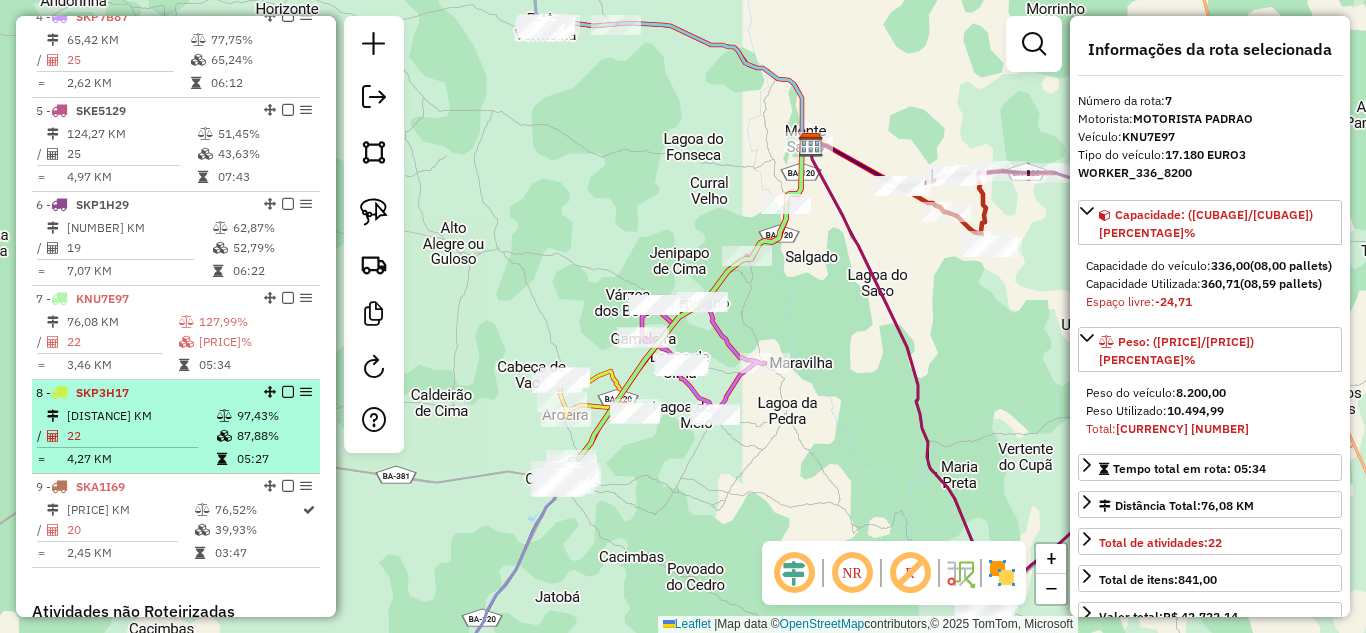 click on "94,01 KM" at bounding box center [141, 416] 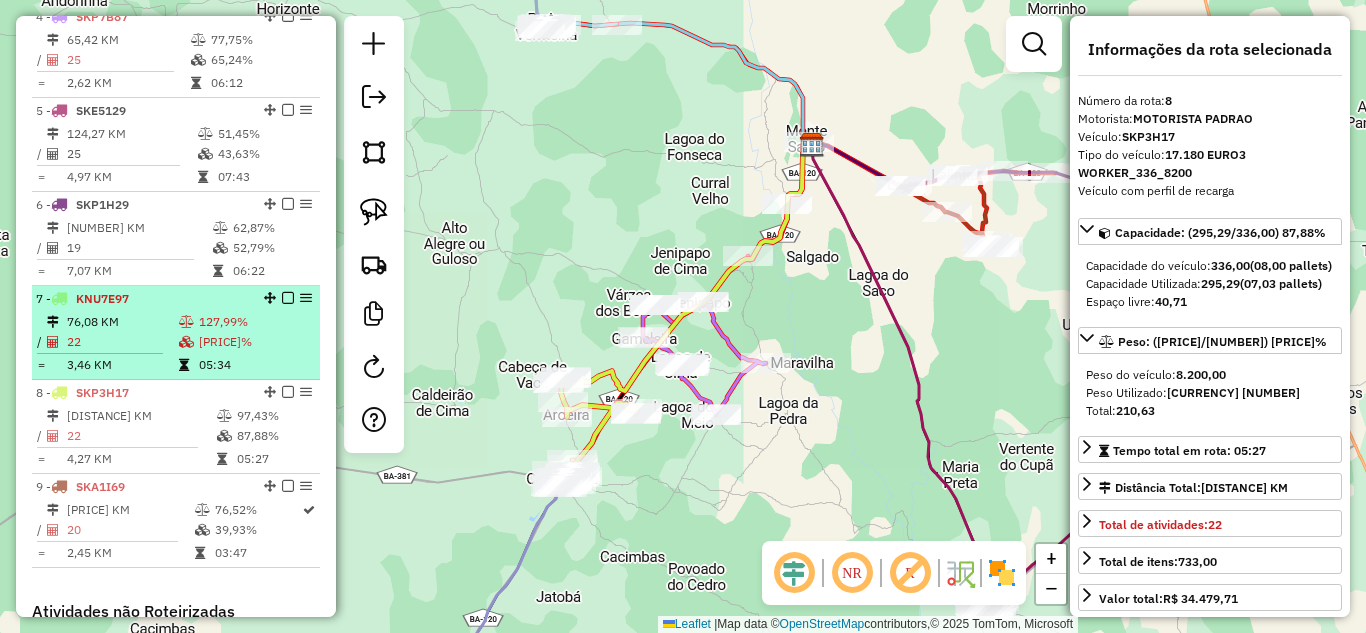 click on "22" at bounding box center (122, 342) 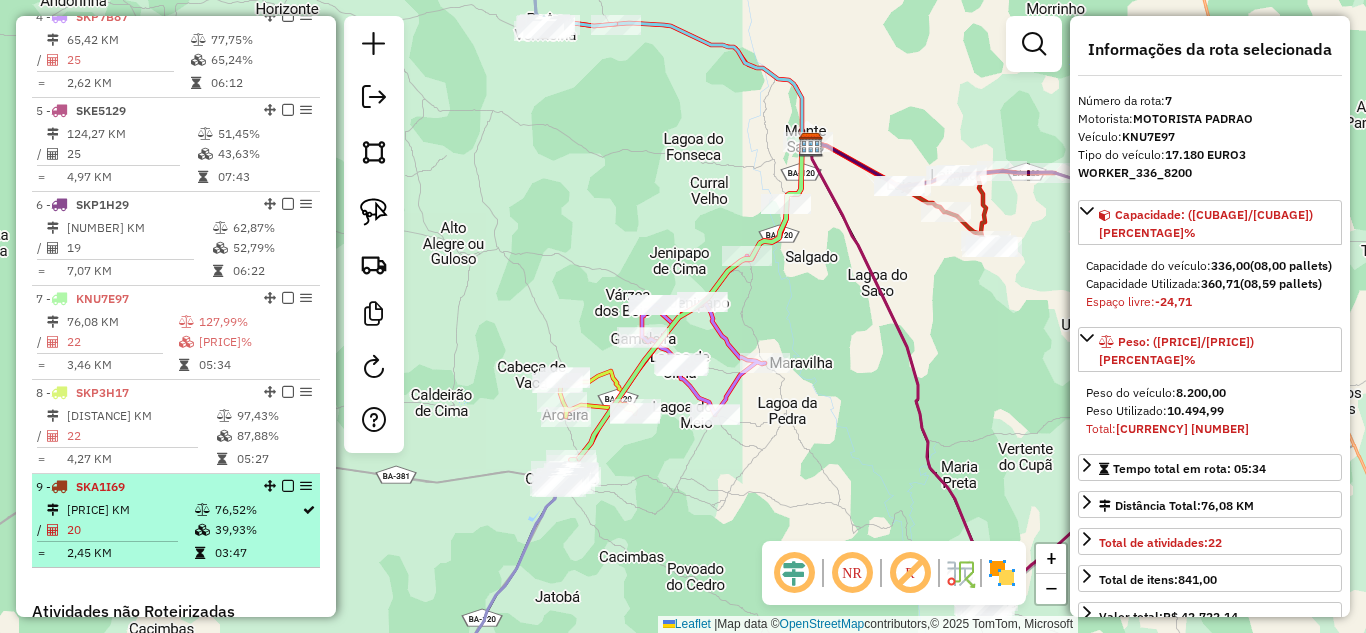 click on "9 -       SKA1I69" at bounding box center (142, 487) 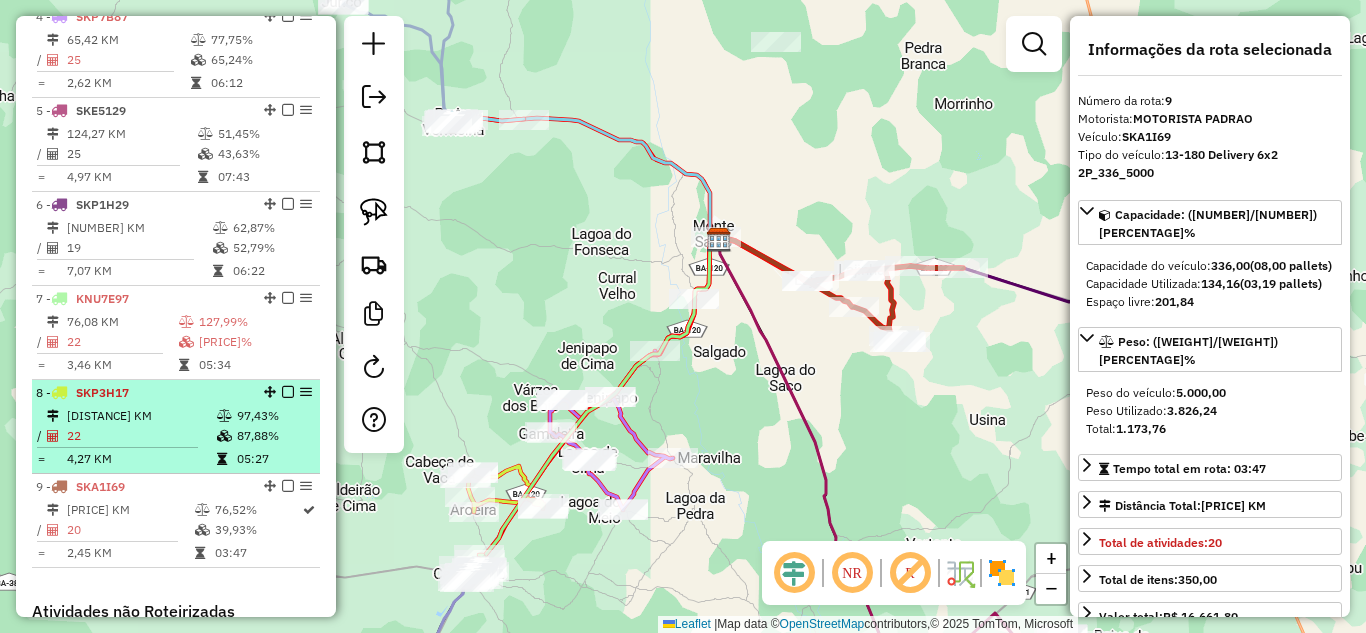 click on "8 -       SKP3H17" at bounding box center [142, 393] 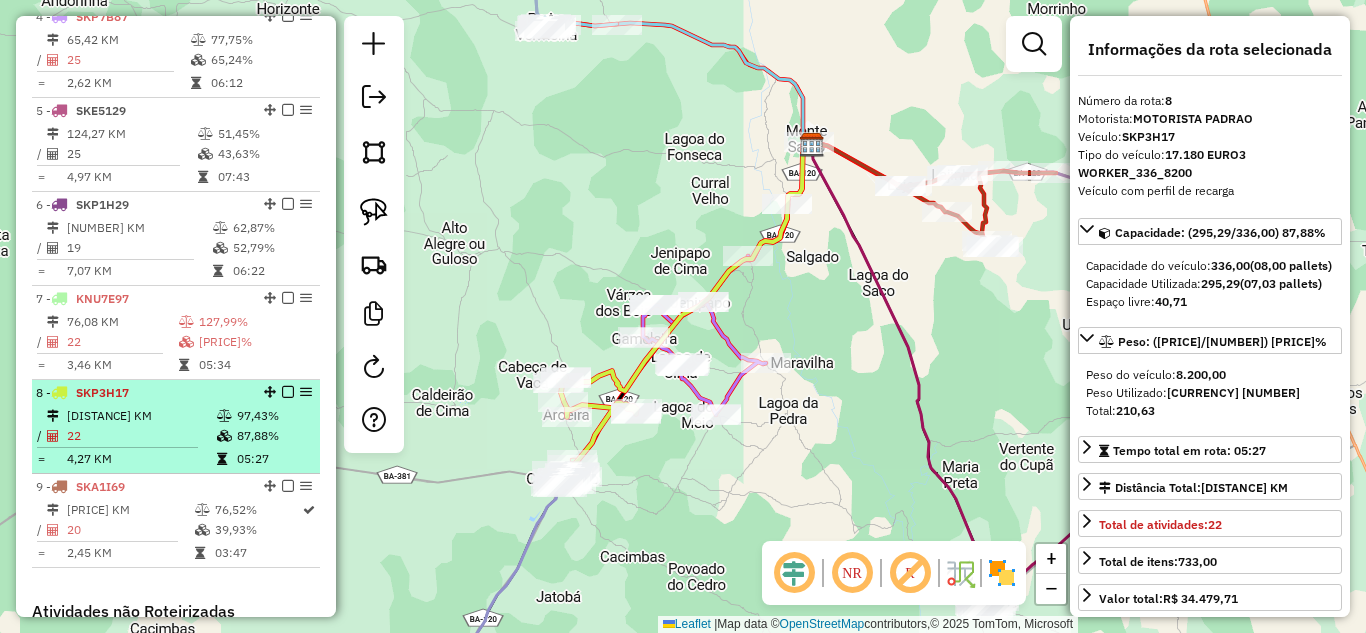 click on "8 -       SKP3H17" at bounding box center [142, 393] 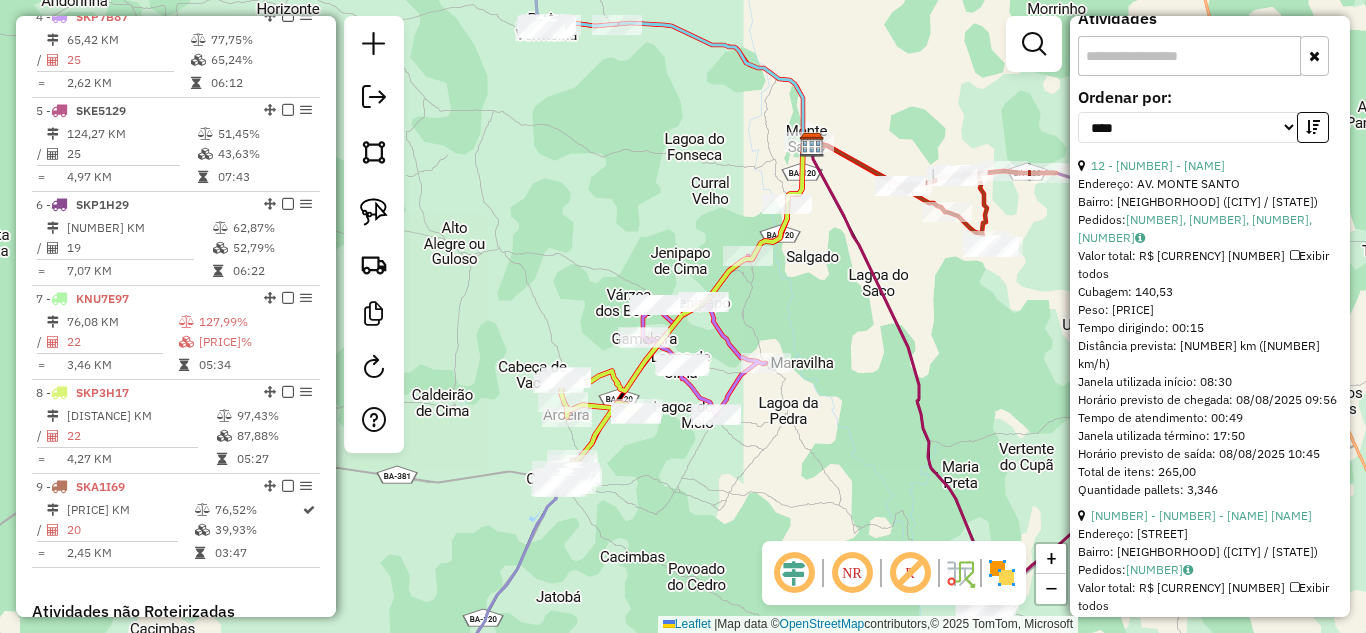 scroll, scrollTop: 467, scrollLeft: 0, axis: vertical 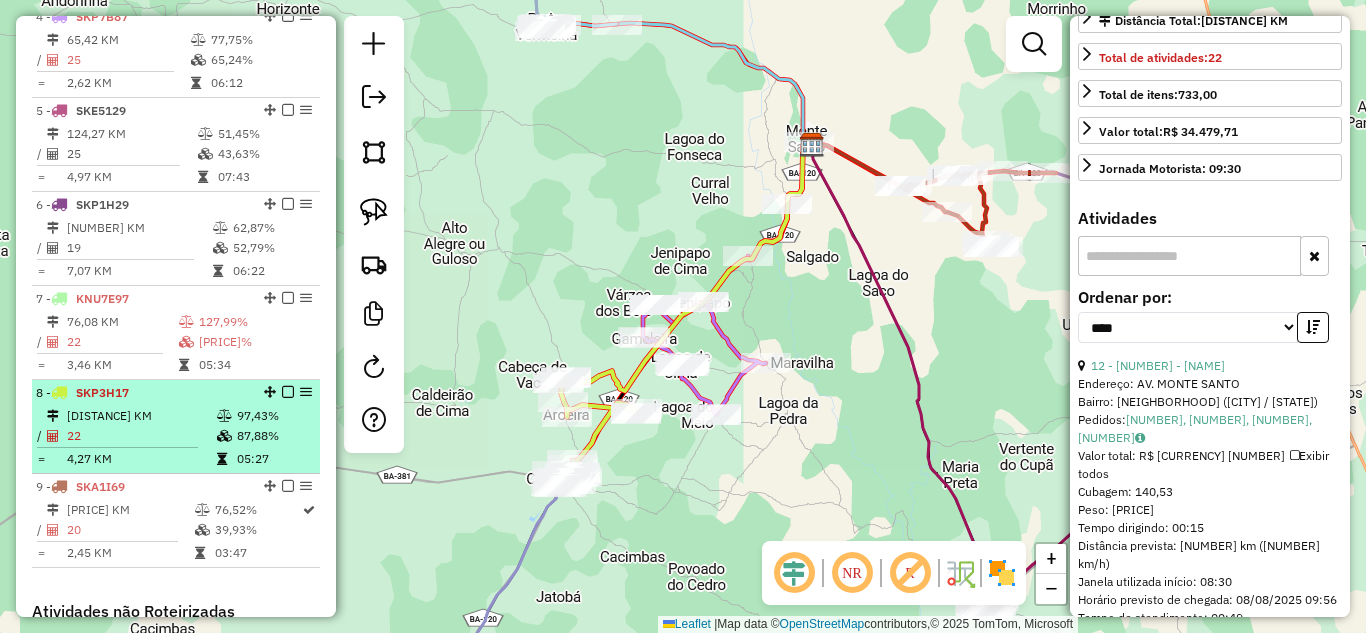 click on "22" at bounding box center (141, 436) 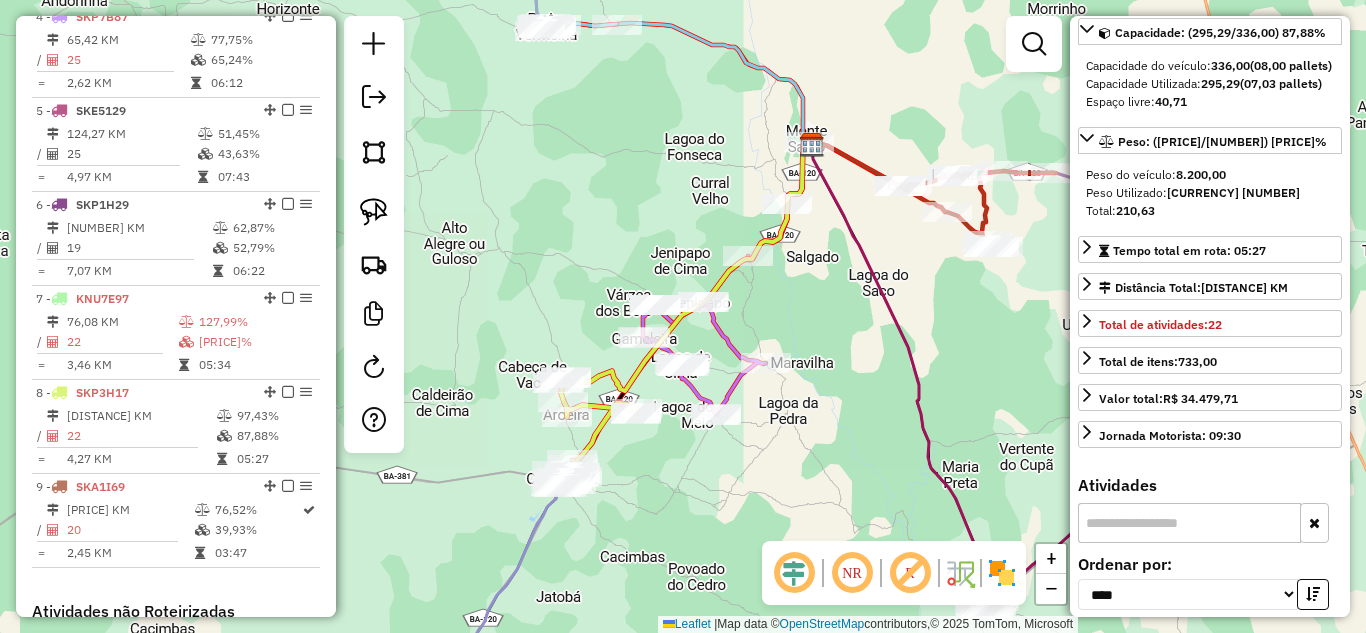 scroll, scrollTop: 0, scrollLeft: 0, axis: both 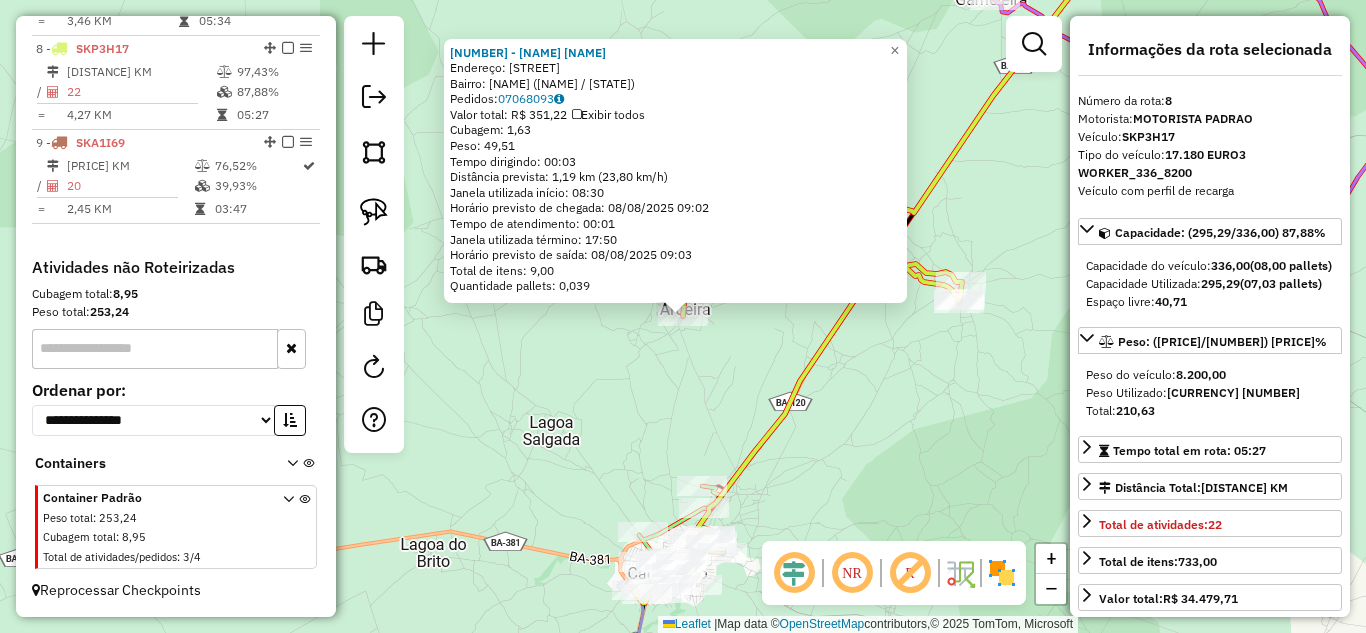click on "1652 - BAR MAGNO  Endereço:  POV. AROEIRA 1   Bairro: ZONA RURAL (CANSANCAO / BA)   Pedidos:  07068093   Valor total: R$ 351,22   Exibir todos   Cubagem: 1,63  Peso: 49,51  Tempo dirigindo: 00:03   Distância prevista: 1,19 km (23,80 km/h)   Janela utilizada início: 08:30   Horário previsto de chegada: 08/08/2025 09:02   Tempo de atendimento: 00:01   Janela utilizada término: 17:50   Horário previsto de saída: 08/08/2025 09:03   Total de itens: 9,00   Quantidade pallets: 0,039  × Janela de atendimento Grade de atendimento Capacidade Transportadoras Veículos Cliente Pedidos  Rotas Selecione os dias de semana para filtrar as janelas de atendimento  Seg   Ter   Qua   Qui   Sex   Sáb   Dom  Informe o período da janela de atendimento: De: Até:  Filtrar exatamente a janela do cliente  Considerar janela de atendimento padrão  Selecione os dias de semana para filtrar as grades de atendimento  Seg   Ter   Qua   Qui   Sex   Sáb   Dom   Considerar clientes sem dia de atendimento cadastrado  Peso mínimo:  +" 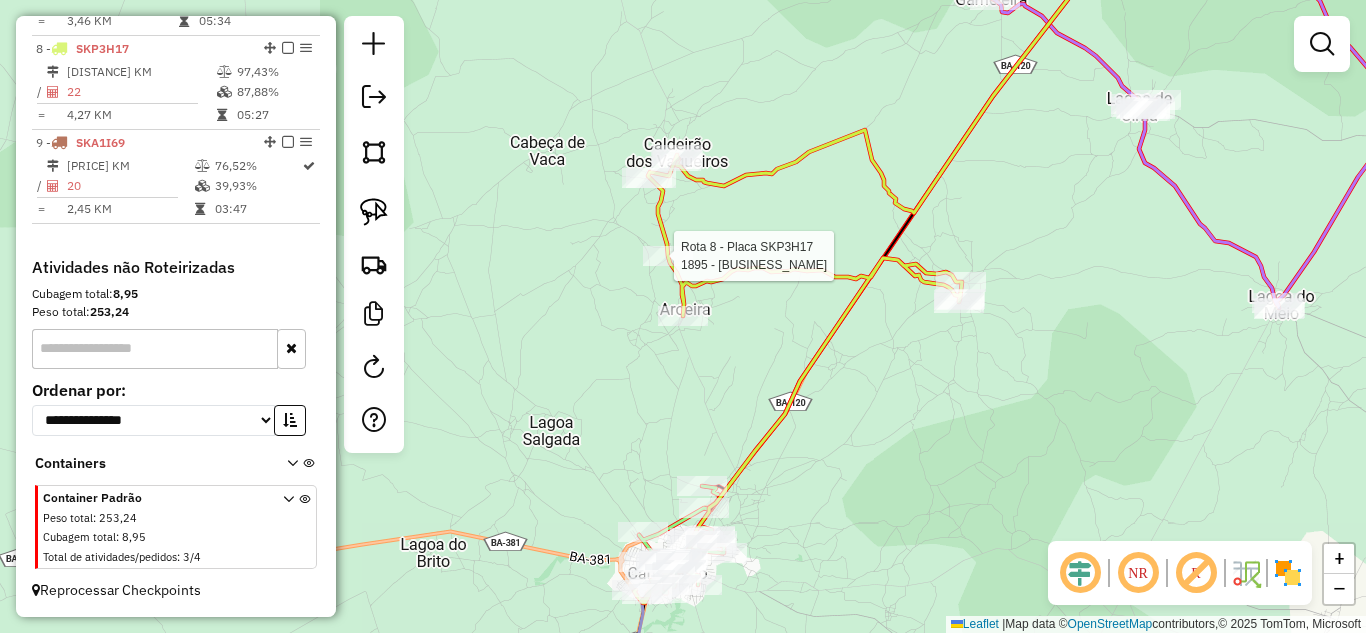 select on "*********" 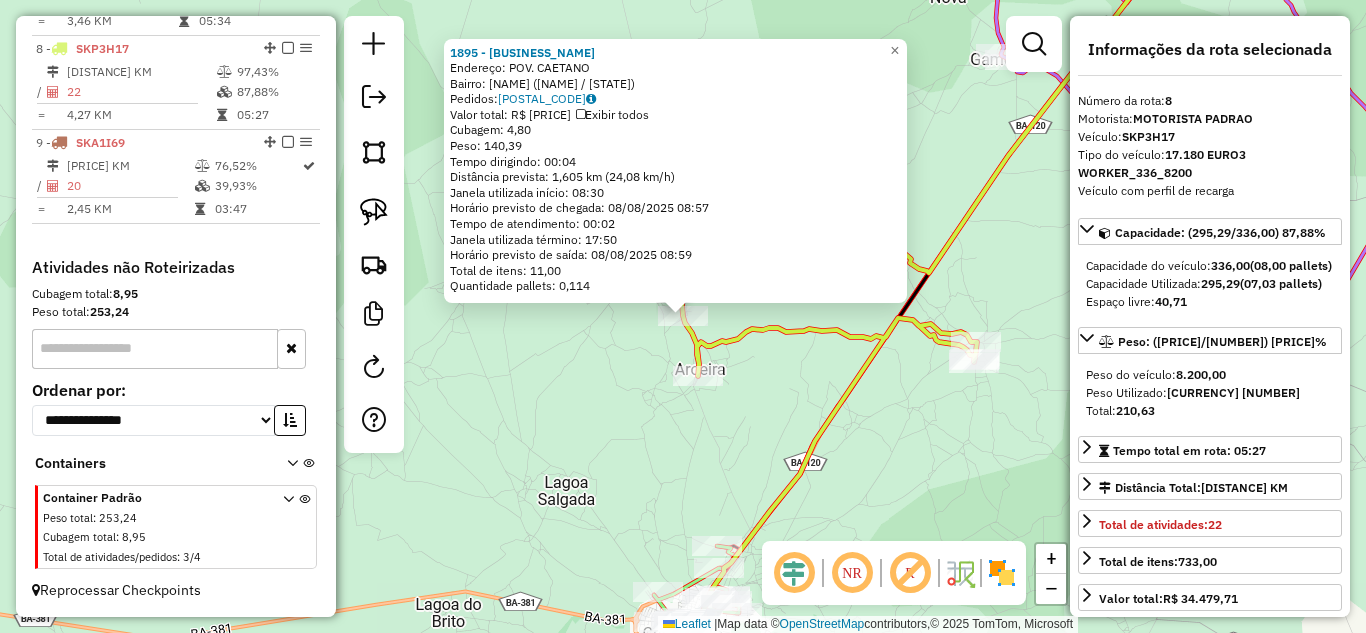 click on "1895 - BAR FREDSON  Endereço: POV. CAETANO   Bairro: ZONA RURAL (CANSANCAO / BA)   Pedidos:  07068219   Valor total: R$ 579,49   Exibir todos   Cubagem: 4,80  Peso: 140,39  Tempo dirigindo: 00:04   Distância prevista: 1,605 km (24,08 km/h)   Janela utilizada início: 08:30   Horário previsto de chegada: 08/08/2025 08:57   Tempo de atendimento: 00:02   Janela utilizada término: 17:50   Horário previsto de saída: 08/08/2025 08:59   Total de itens: 11,00   Quantidade pallets: 0,114  × Janela de atendimento Grade de atendimento Capacidade Transportadoras Veículos Cliente Pedidos  Rotas Selecione os dias de semana para filtrar as janelas de atendimento  Seg   Ter   Qua   Qui   Sex   Sáb   Dom  Informe o período da janela de atendimento: De: Até:  Filtrar exatamente a janela do cliente  Considerar janela de atendimento padrão  Selecione os dias de semana para filtrar as grades de atendimento  Seg   Ter   Qua   Qui   Sex   Sáb   Dom   Considerar clientes sem dia de atendimento cadastrado  Peso mínimo:" 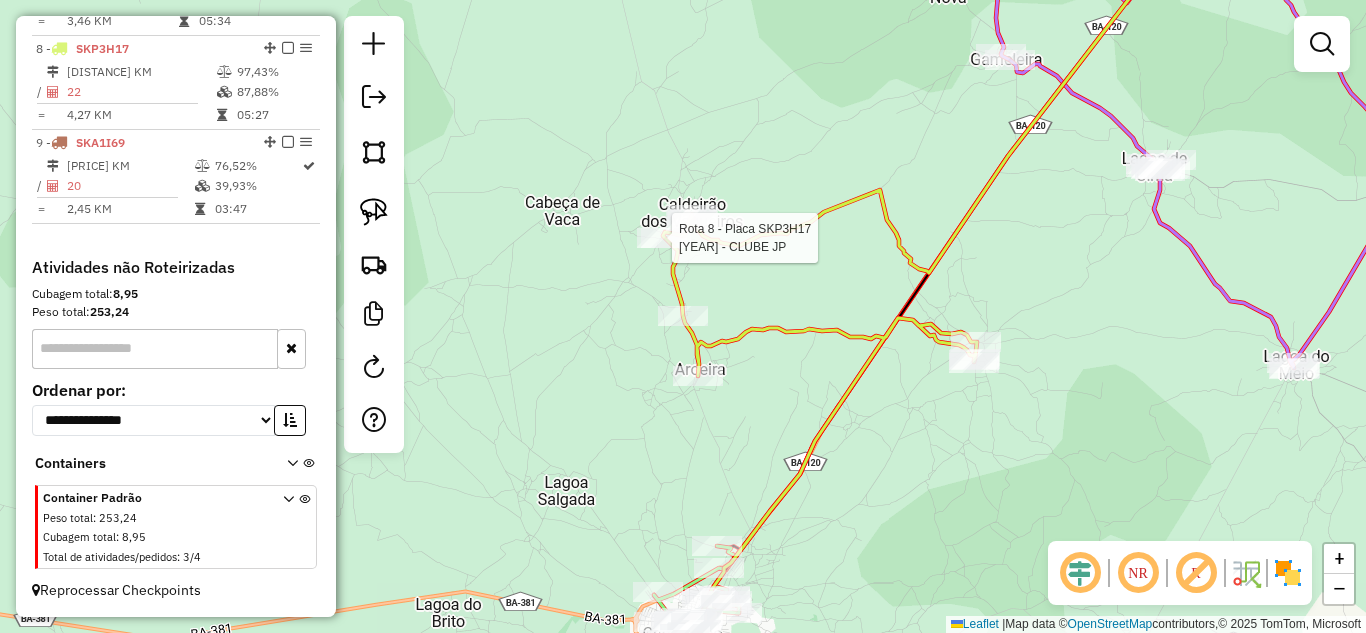 select on "*********" 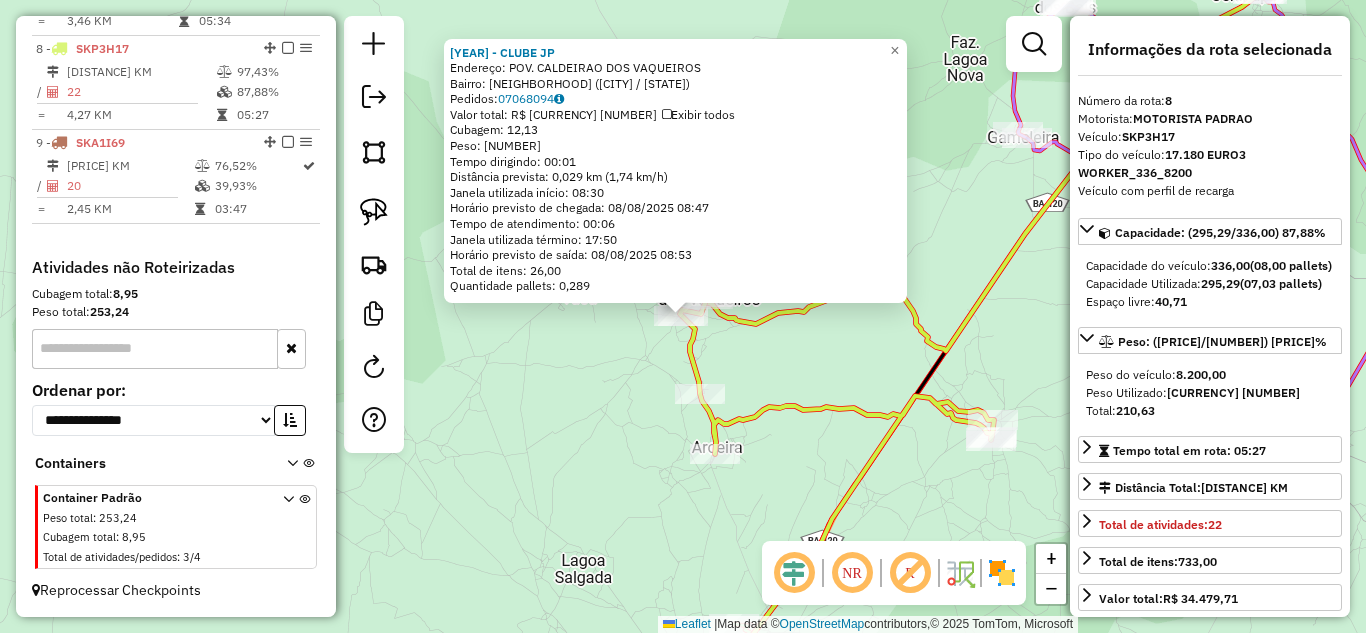 click on "1709 - CLUBE JP  Endereço: POV. CALDEIRAO DOS VAQUEIROS   Bairro: CENTRO (CANSANCAO / BA)   Pedidos:  07068094   Valor total: R$ 1.504,66   Exibir todos   Cubagem: 12,13  Peso: 352,71  Tempo dirigindo: 00:01   Distância prevista: 0,029 km (1,74 km/h)   Janela utilizada início: 08:30   Horário previsto de chegada: 08/08/2025 08:47   Tempo de atendimento: 00:06   Janela utilizada término: 17:50   Horário previsto de saída: 08/08/2025 08:53   Total de itens: 26,00   Quantidade pallets: 0,289  × Janela de atendimento Grade de atendimento Capacidade Transportadoras Veículos Cliente Pedidos  Rotas Selecione os dias de semana para filtrar as janelas de atendimento  Seg   Ter   Qua   Qui   Sex   Sáb   Dom  Informe o período da janela de atendimento: De: Até:  Filtrar exatamente a janela do cliente  Considerar janela de atendimento padrão  Selecione os dias de semana para filtrar as grades de atendimento  Seg   Ter   Qua   Qui   Sex   Sáb   Dom   Considerar clientes sem dia de atendimento cadastrado De:" 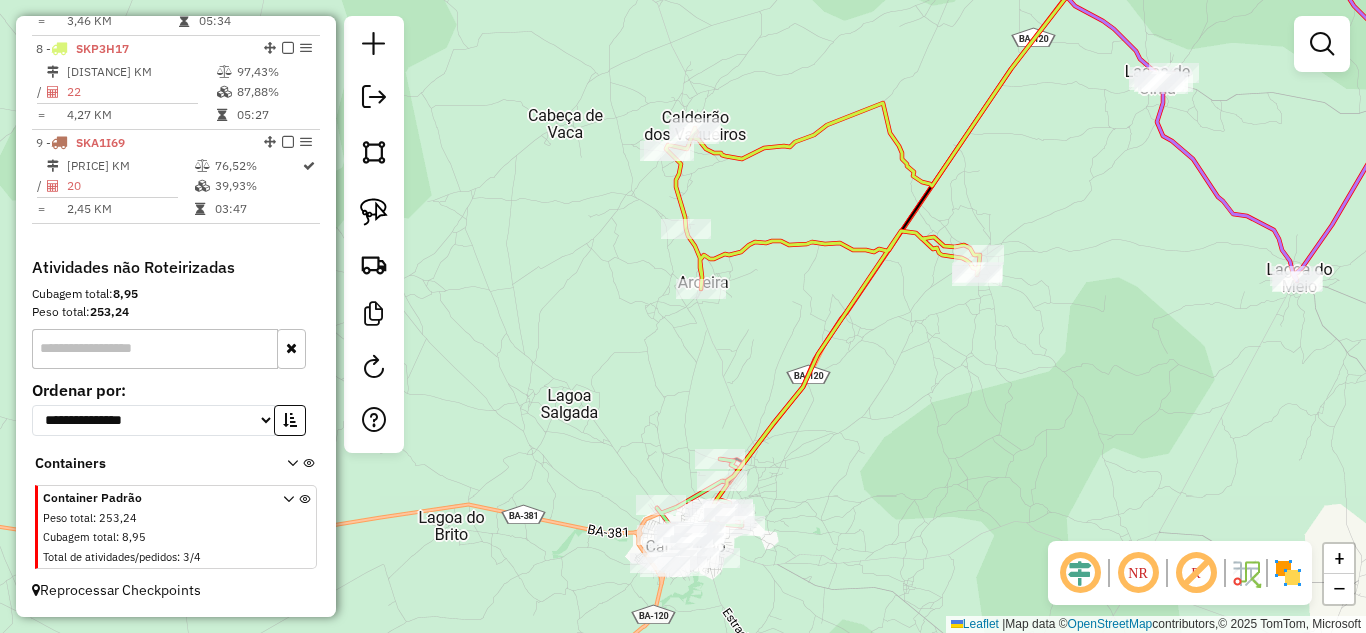 drag, startPoint x: 583, startPoint y: 390, endPoint x: 548, endPoint y: 288, distance: 107.837845 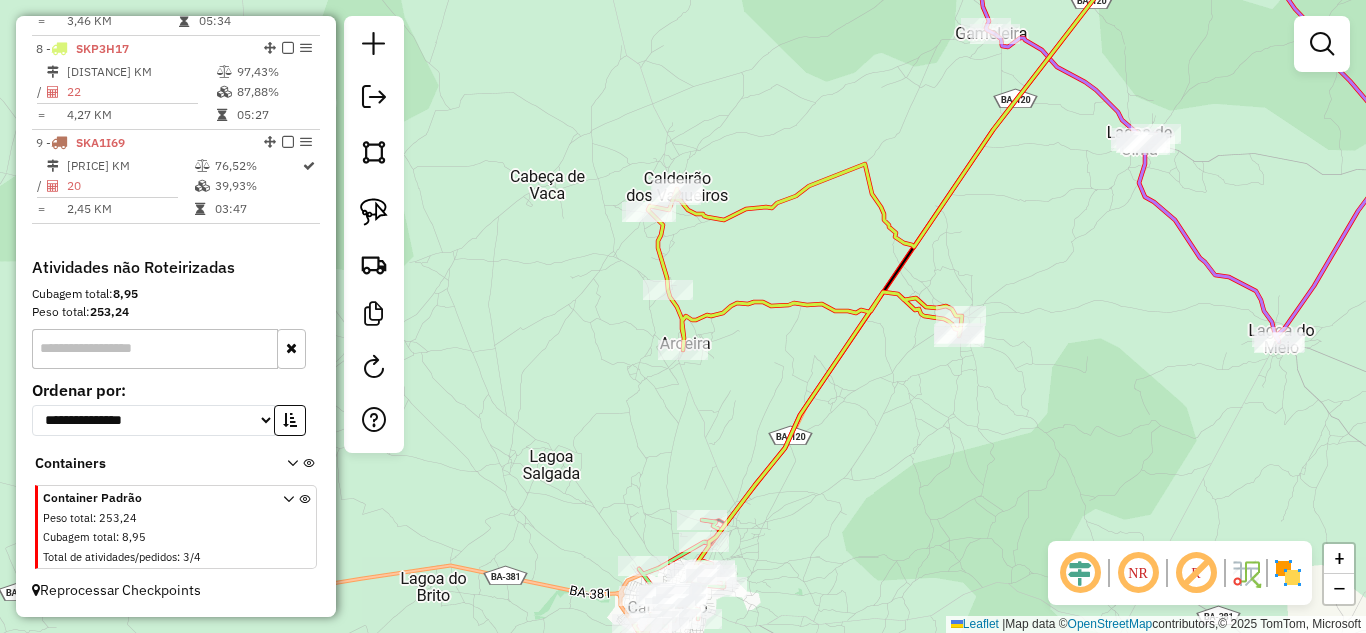 drag, startPoint x: 369, startPoint y: 216, endPoint x: 495, endPoint y: 201, distance: 126.88972 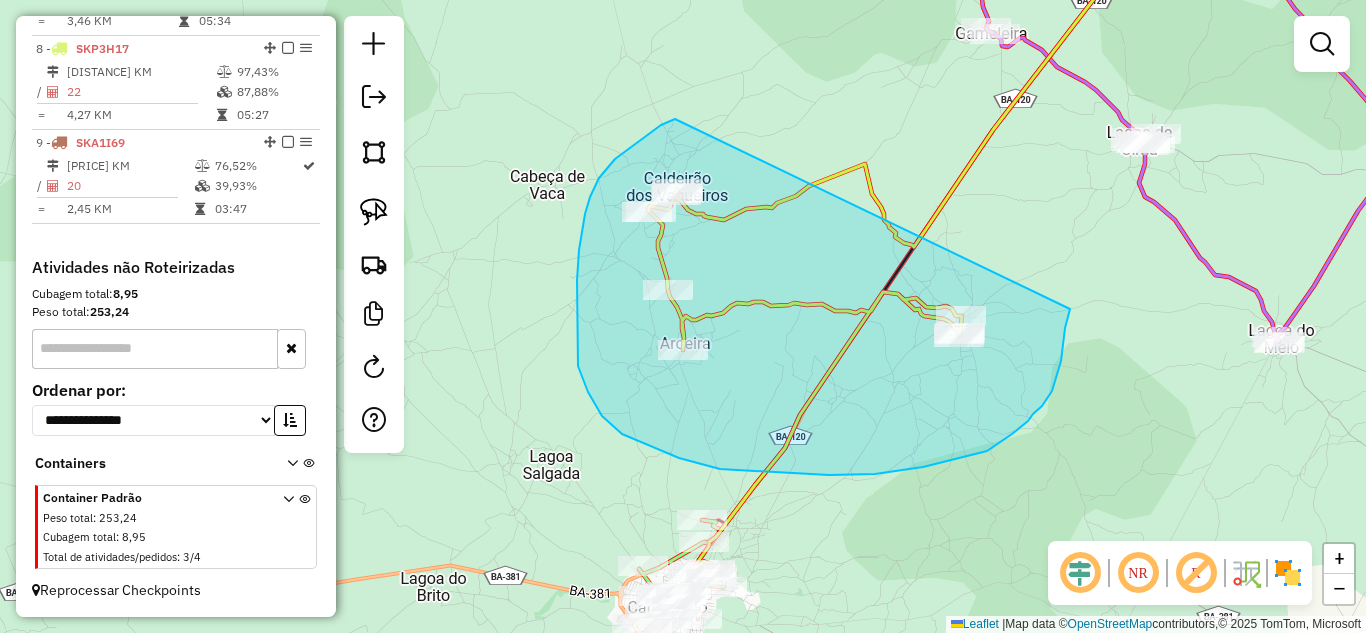drag, startPoint x: 599, startPoint y: 178, endPoint x: 1070, endPoint y: 309, distance: 488.8783 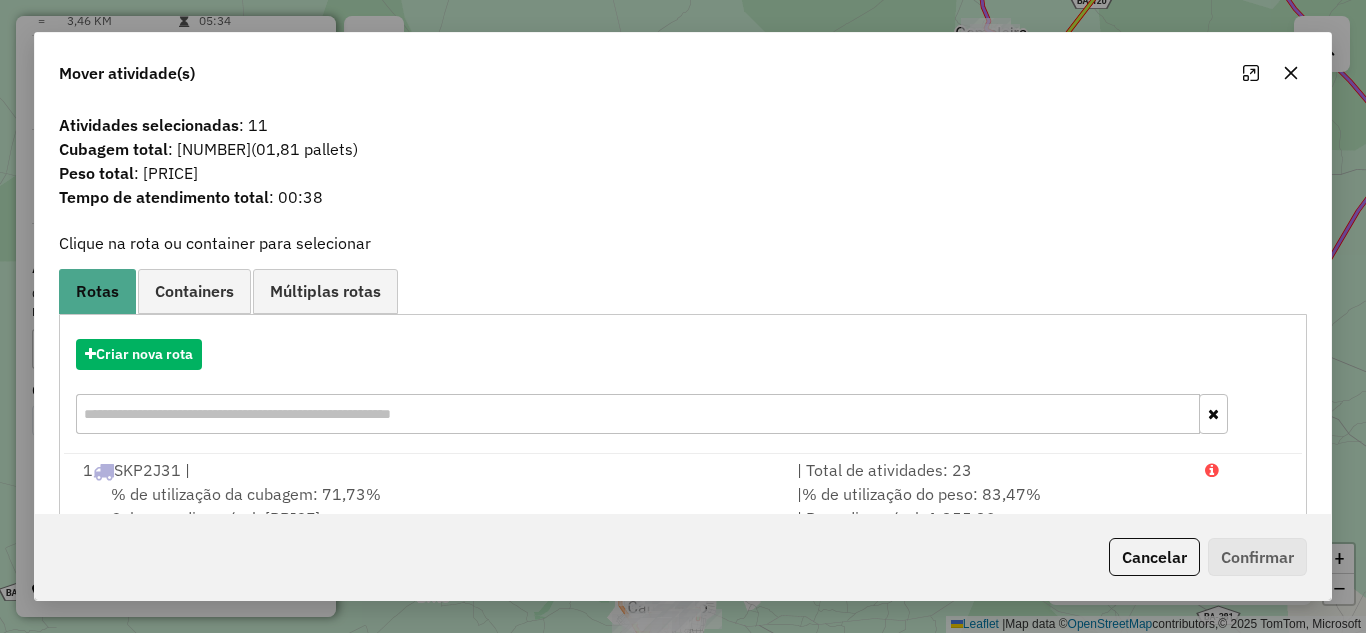 click 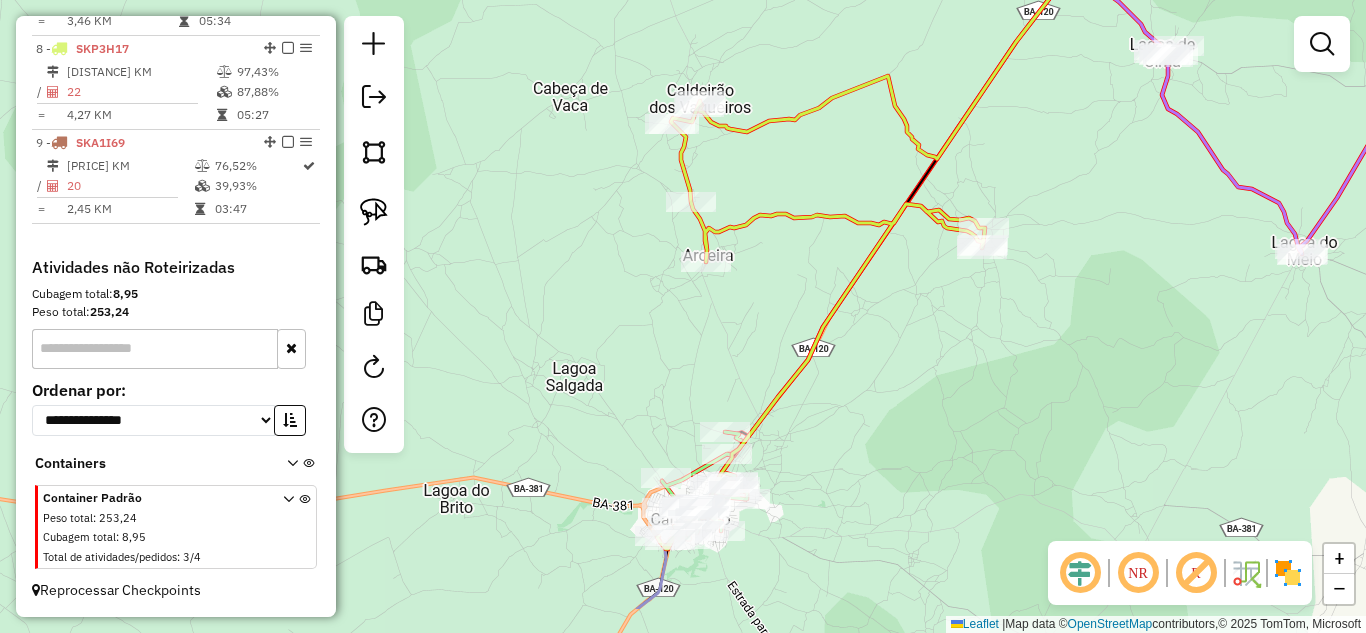 drag, startPoint x: 912, startPoint y: 468, endPoint x: 974, endPoint y: 227, distance: 248.84734 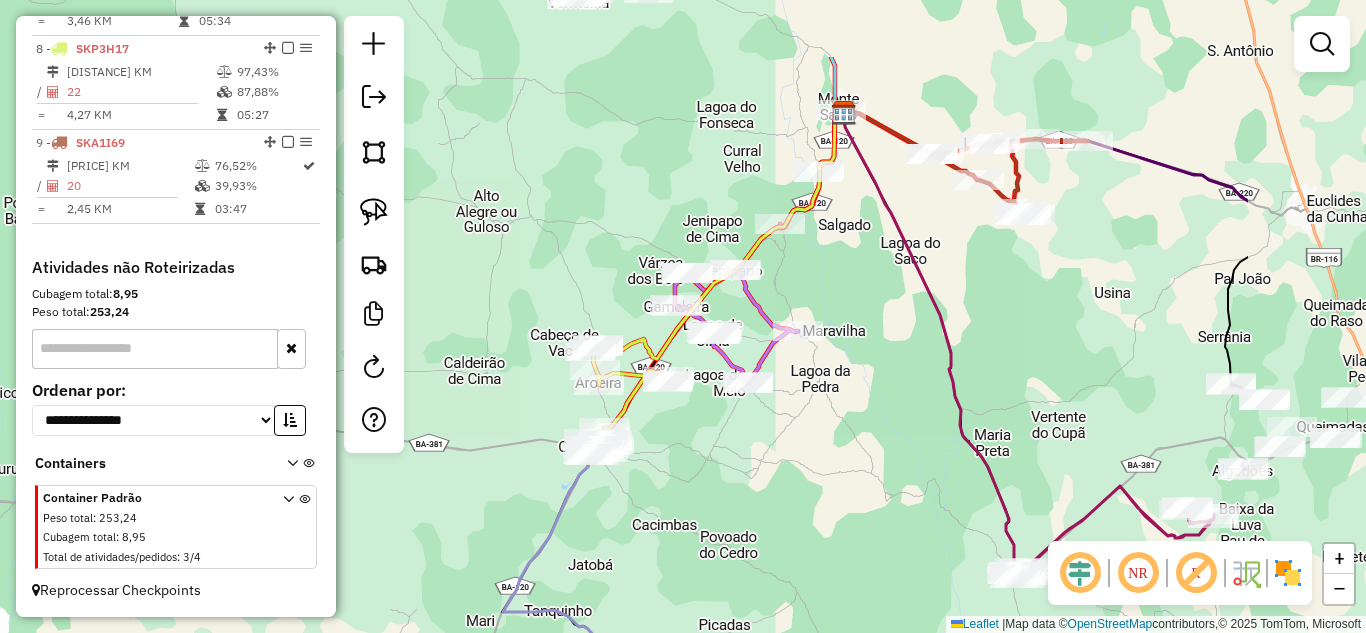 drag, startPoint x: 939, startPoint y: 315, endPoint x: 685, endPoint y: 435, distance: 280.91992 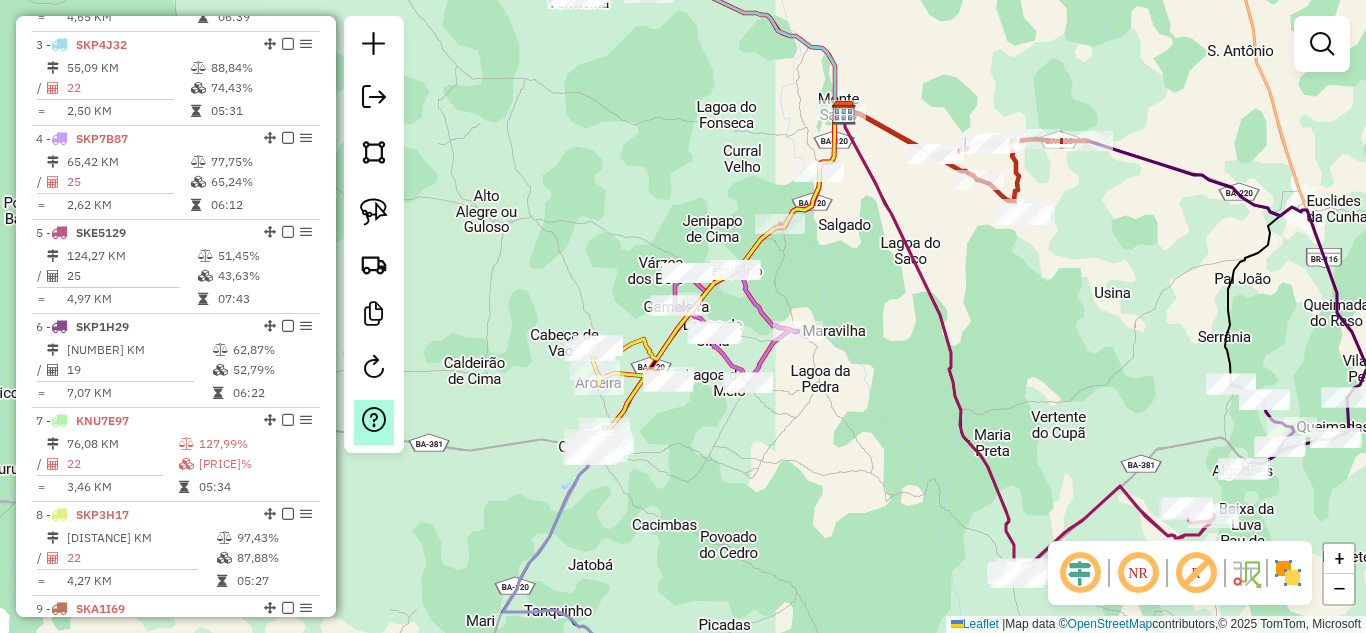 scroll, scrollTop: 1122, scrollLeft: 0, axis: vertical 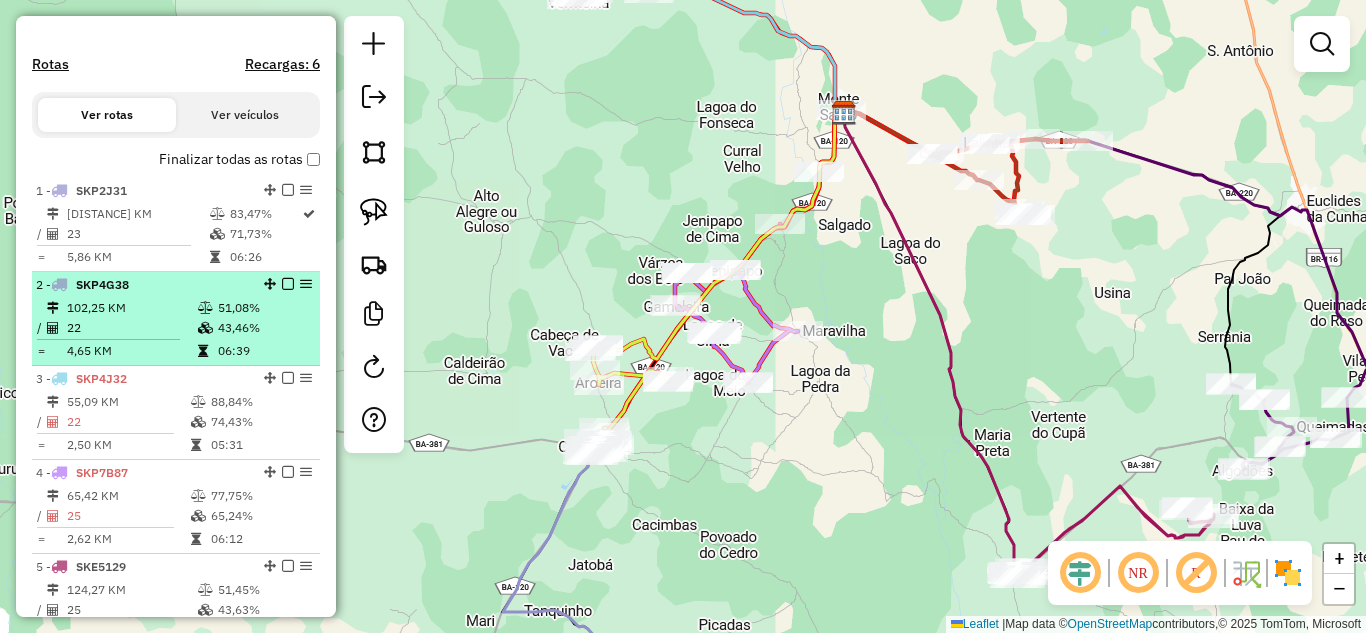 click on "102,25 KM" at bounding box center [131, 308] 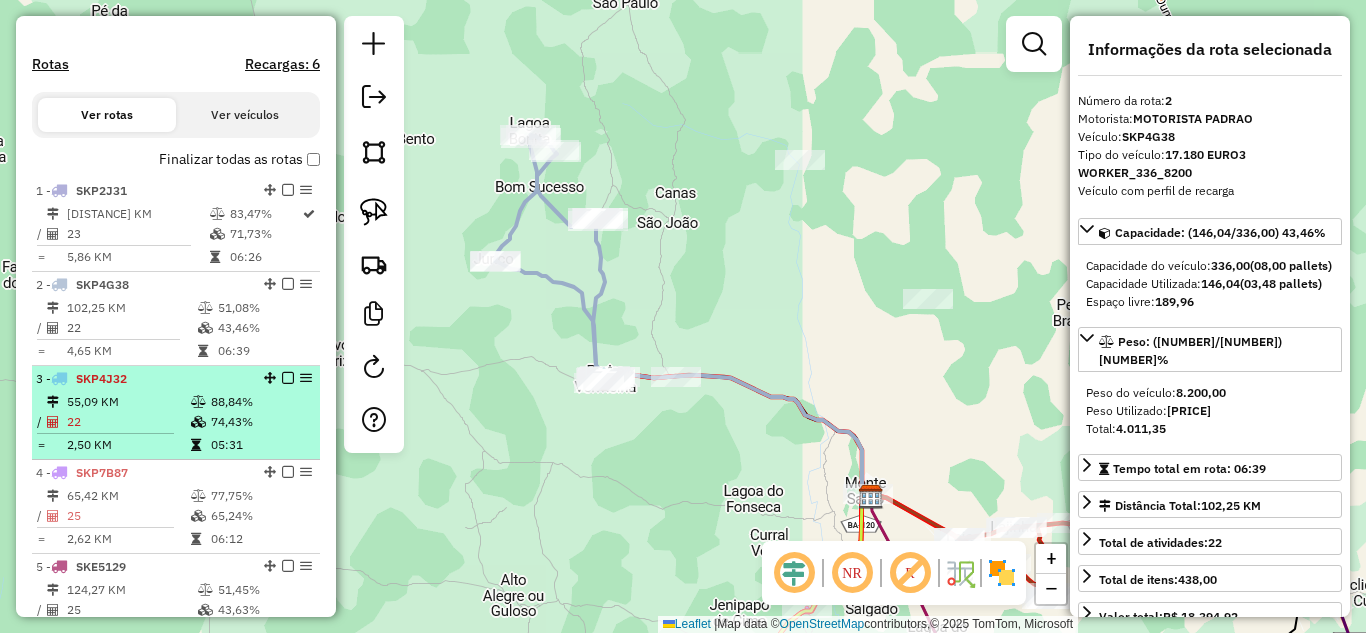 scroll, scrollTop: 722, scrollLeft: 0, axis: vertical 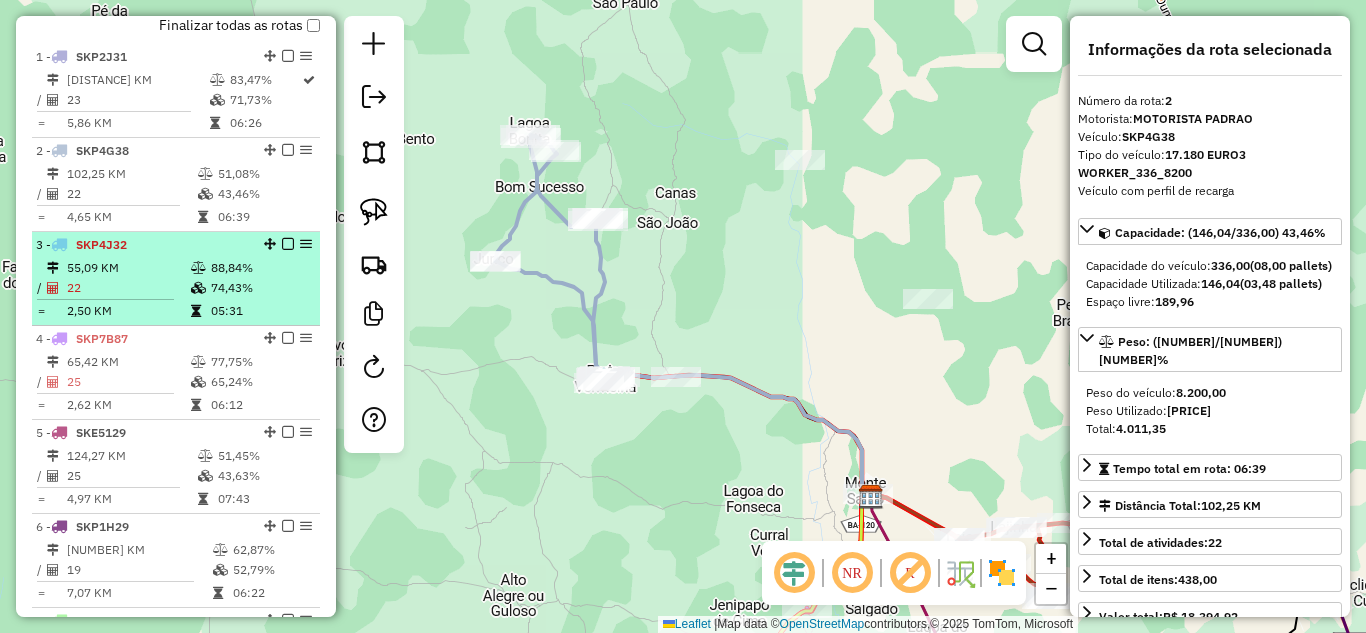 click on "22" at bounding box center (128, 288) 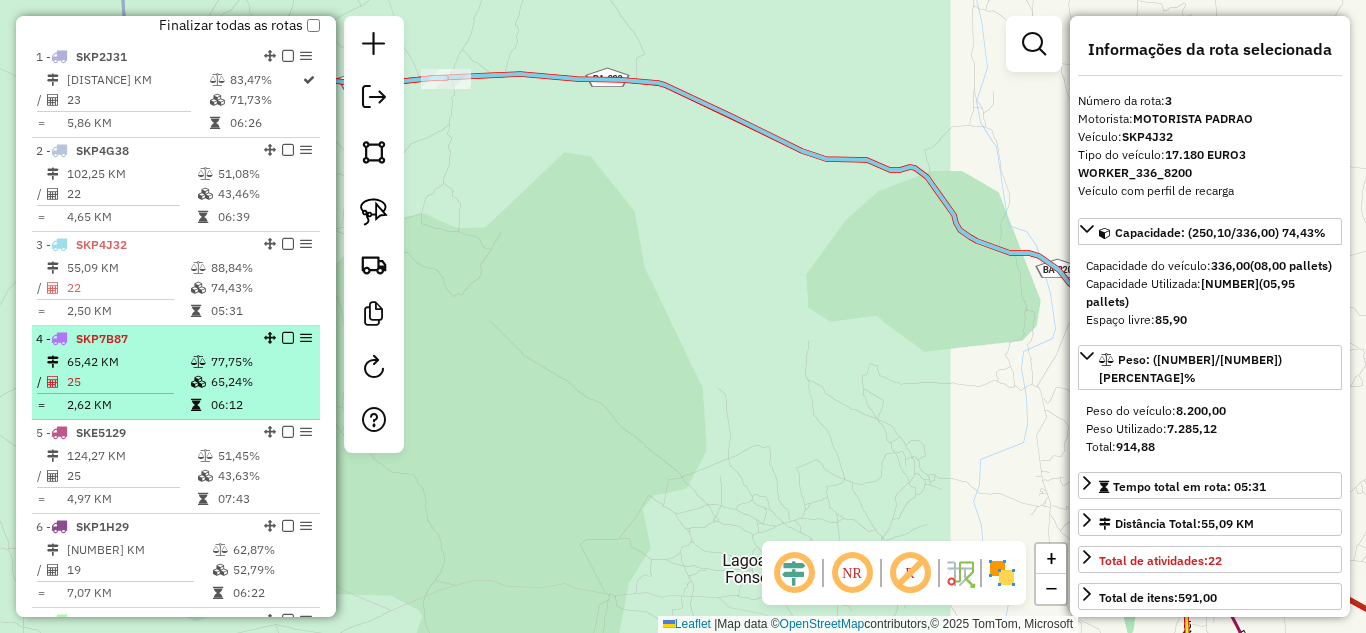 click on "4 -       SKP7B87   65,42 KM   77,75%  /  25   65,24%     =  2,62 KM   06:12" at bounding box center [176, 373] 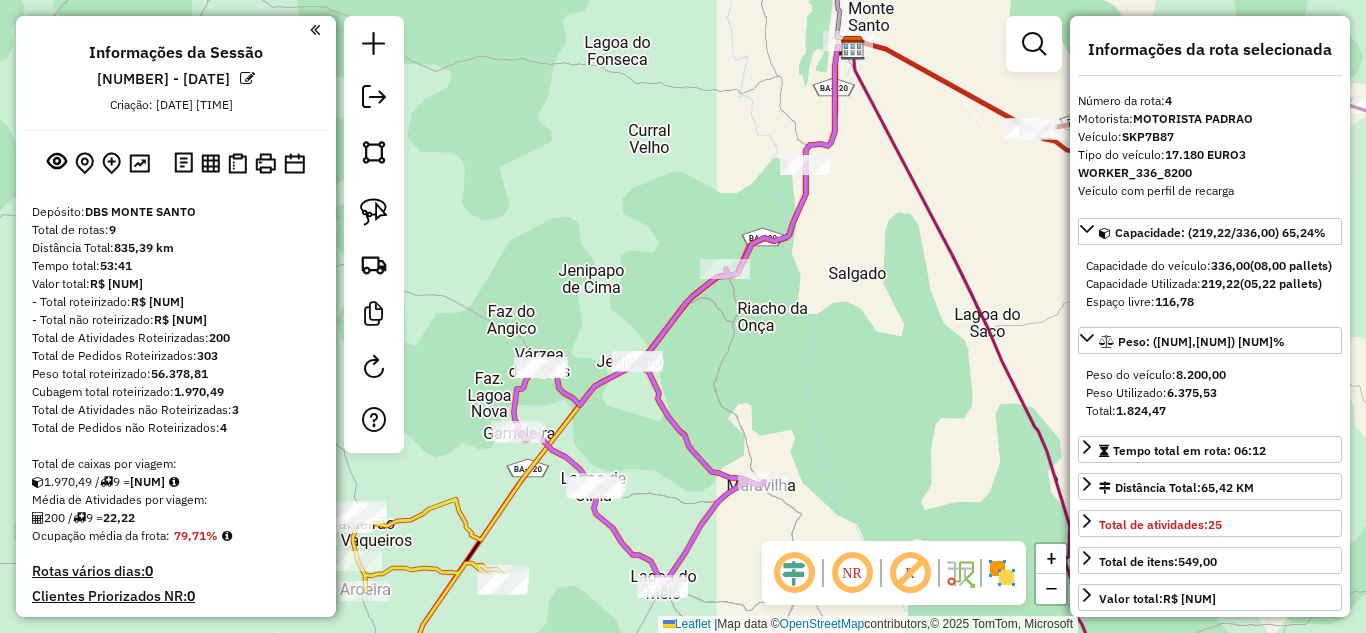 select on "*********" 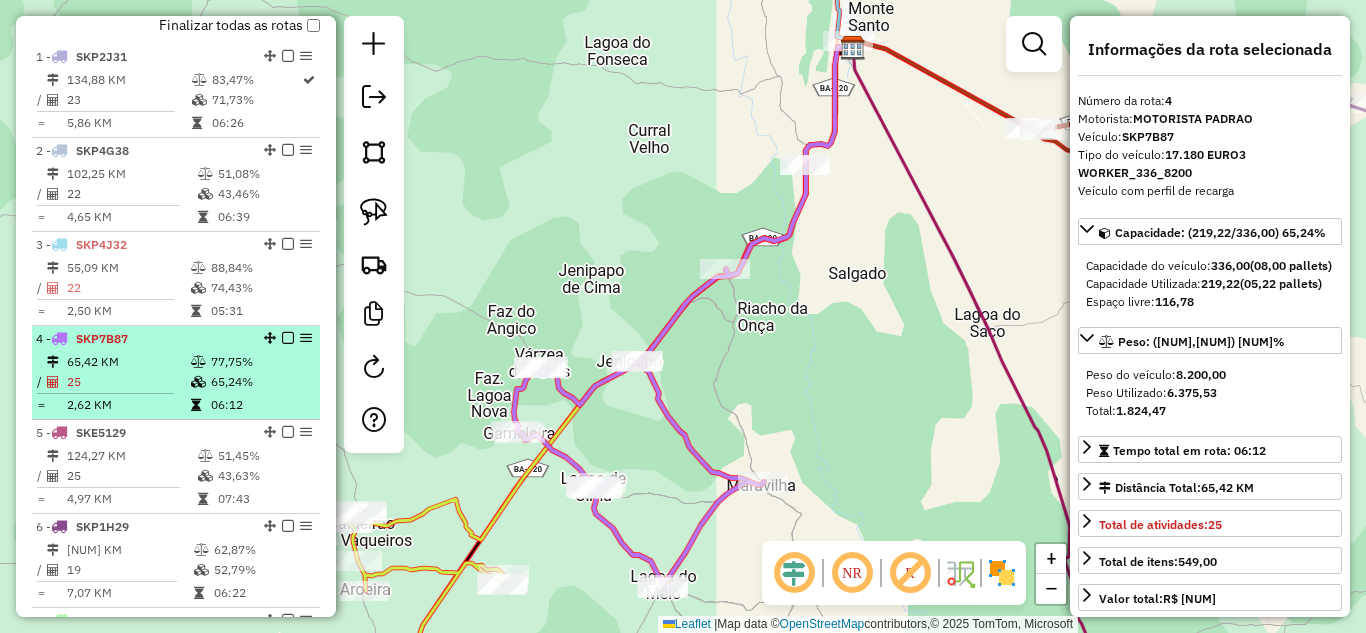scroll, scrollTop: 855, scrollLeft: 0, axis: vertical 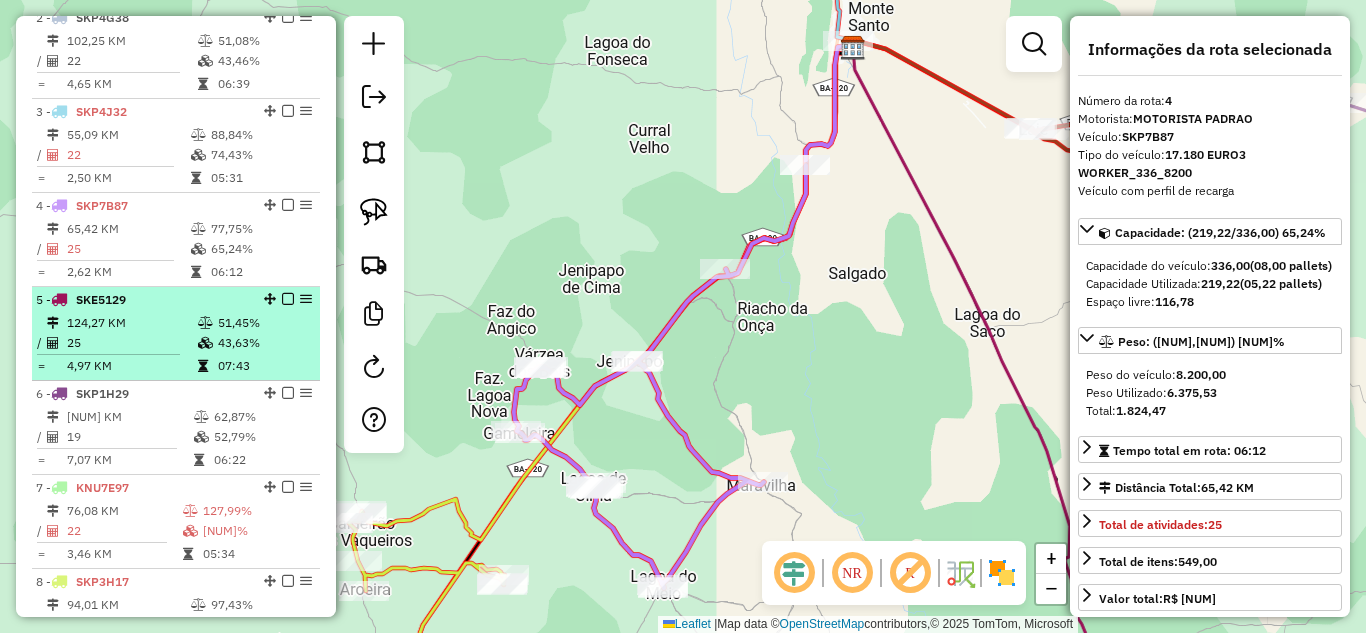click on "25" at bounding box center [131, 343] 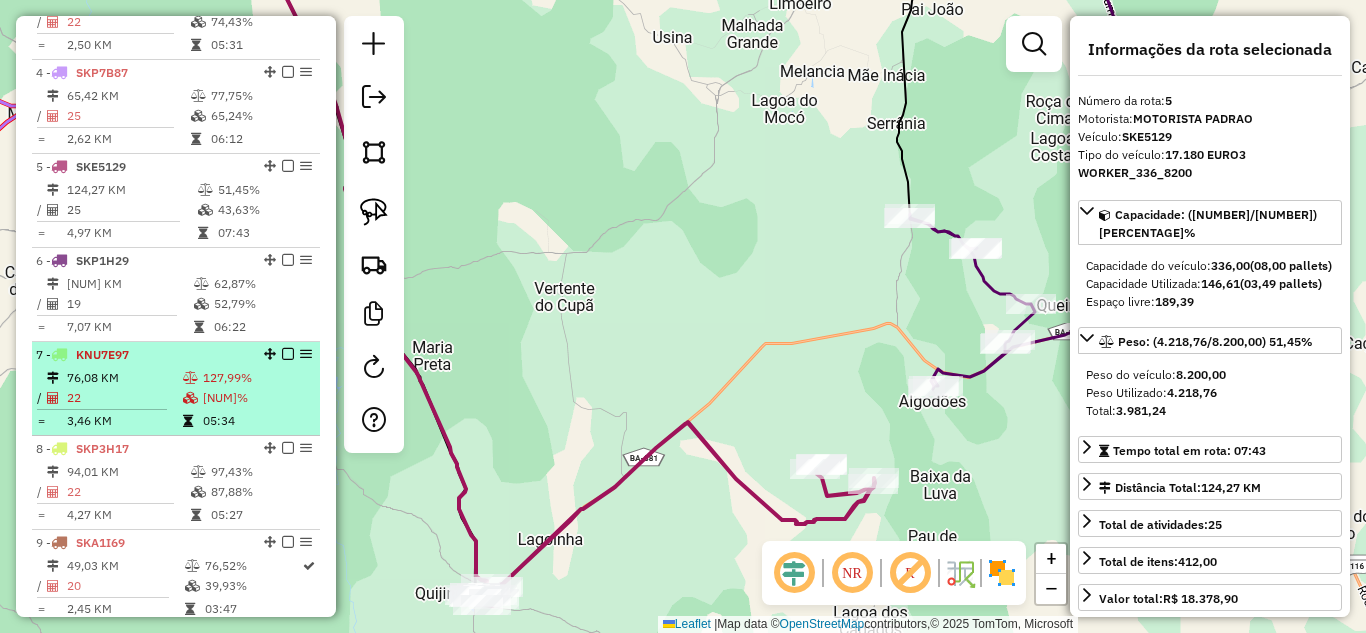 scroll, scrollTop: 1055, scrollLeft: 0, axis: vertical 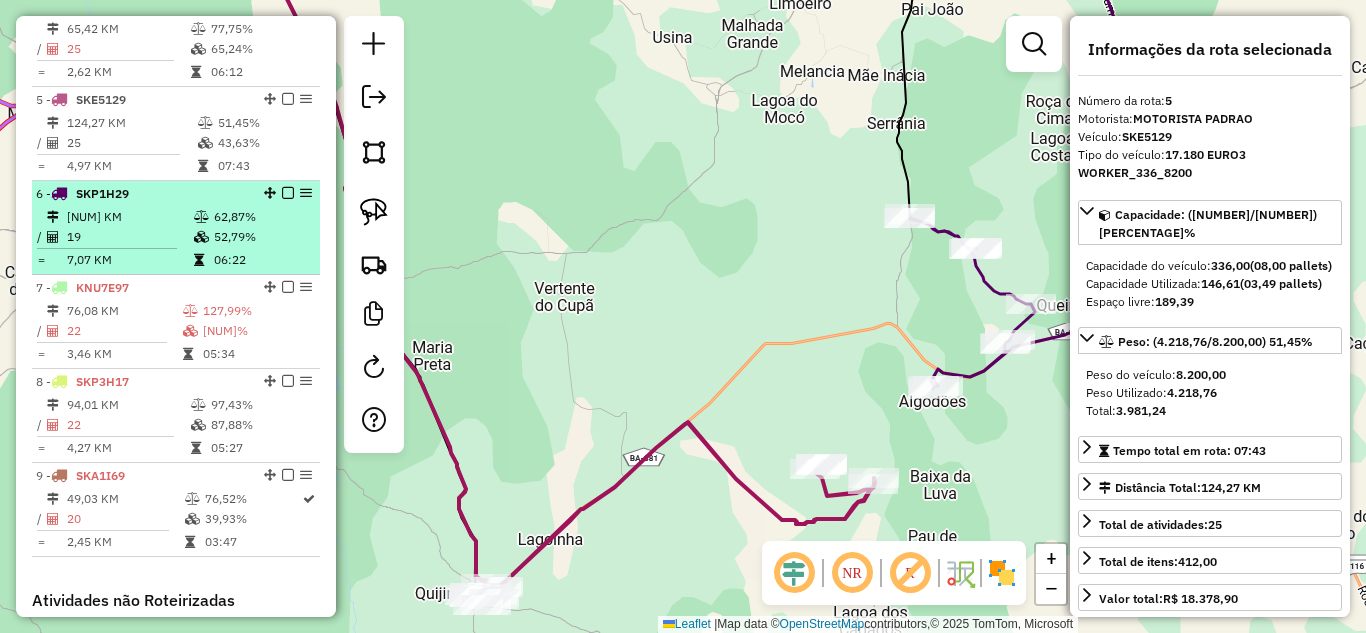 click on "[DISTANCE] KM" at bounding box center [129, 217] 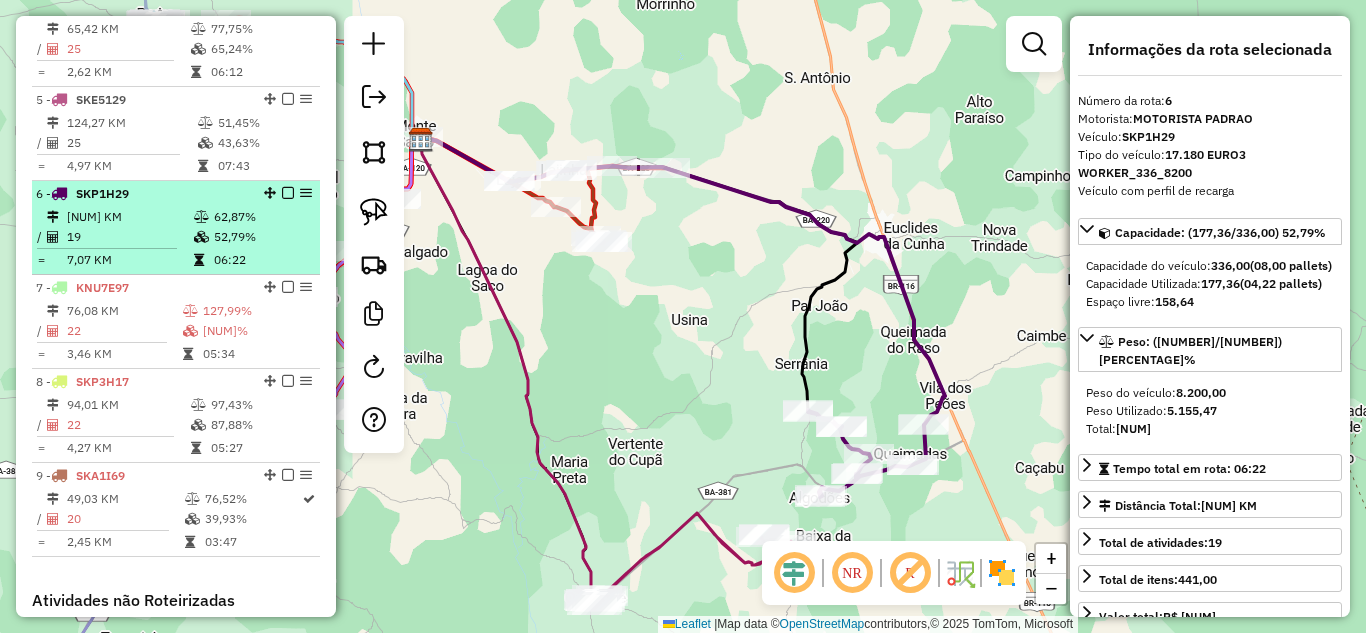 click on "19" at bounding box center (129, 237) 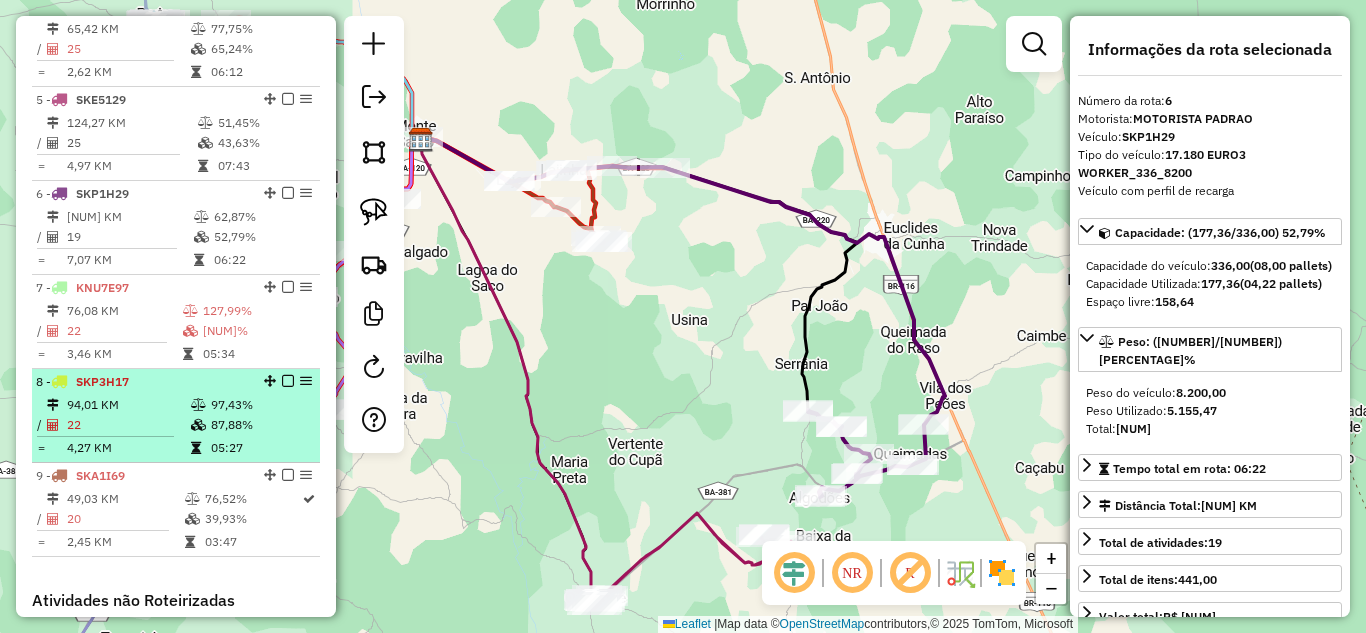 scroll, scrollTop: 1188, scrollLeft: 0, axis: vertical 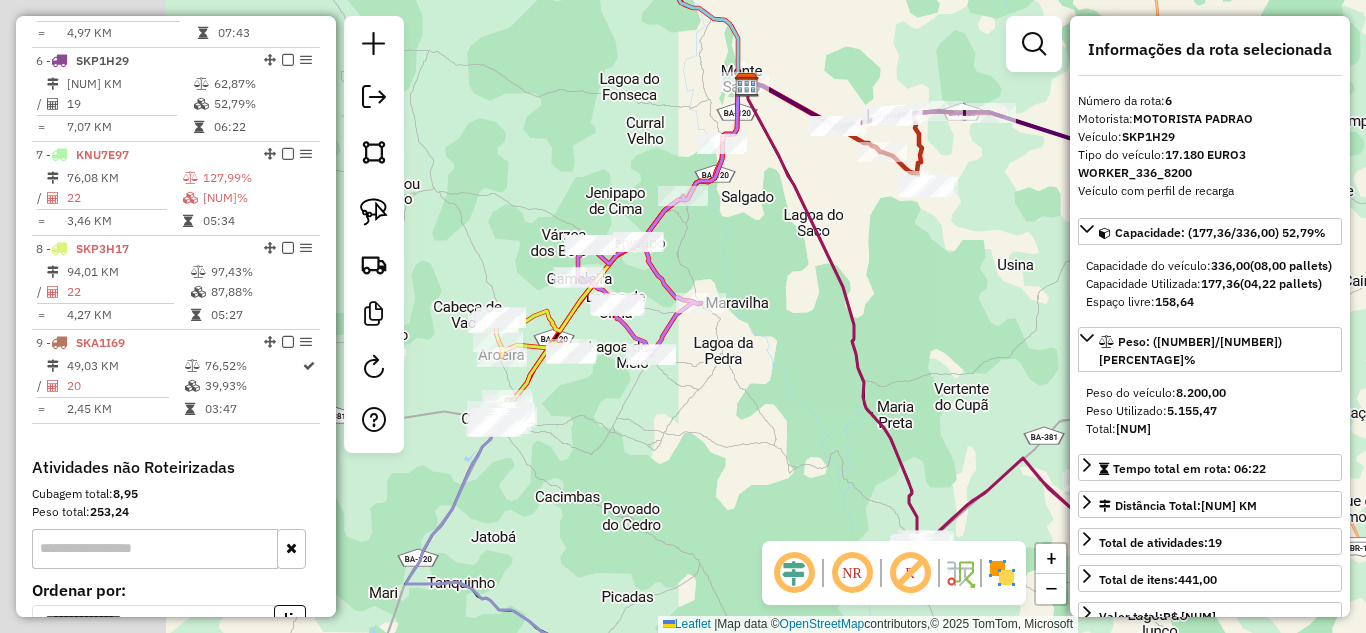drag, startPoint x: 624, startPoint y: 425, endPoint x: 905, endPoint y: 367, distance: 286.92334 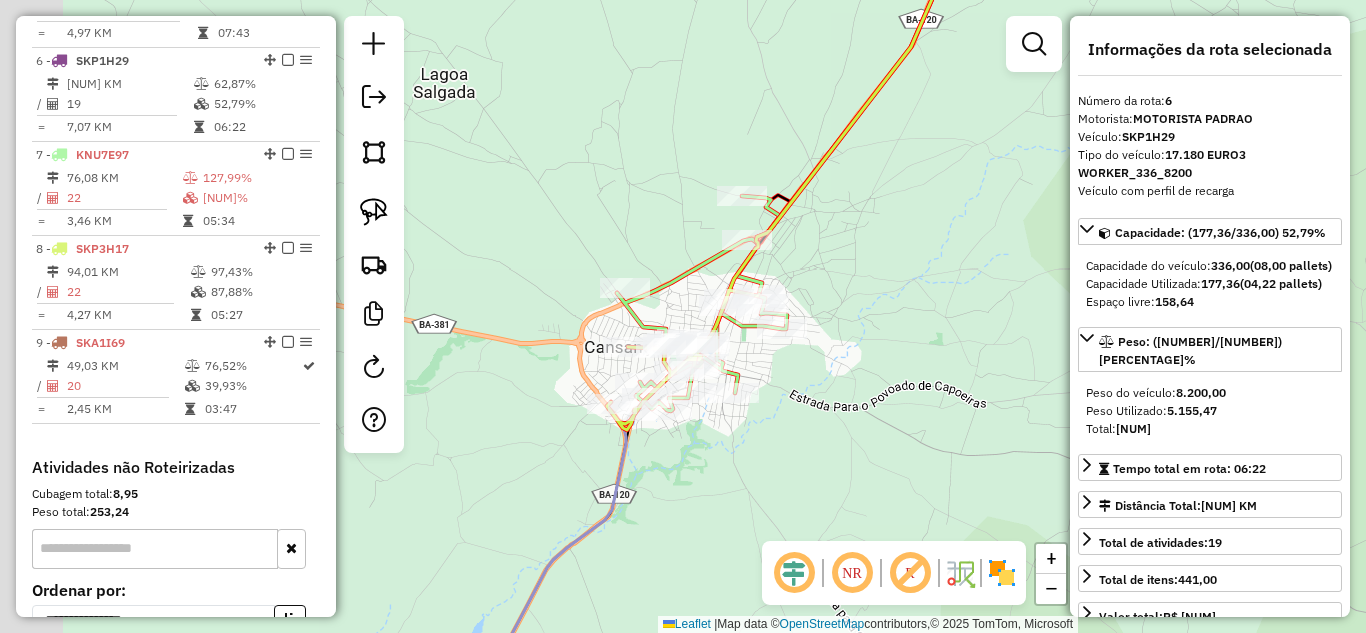 drag, startPoint x: 612, startPoint y: 485, endPoint x: 770, endPoint y: 422, distance: 170.09703 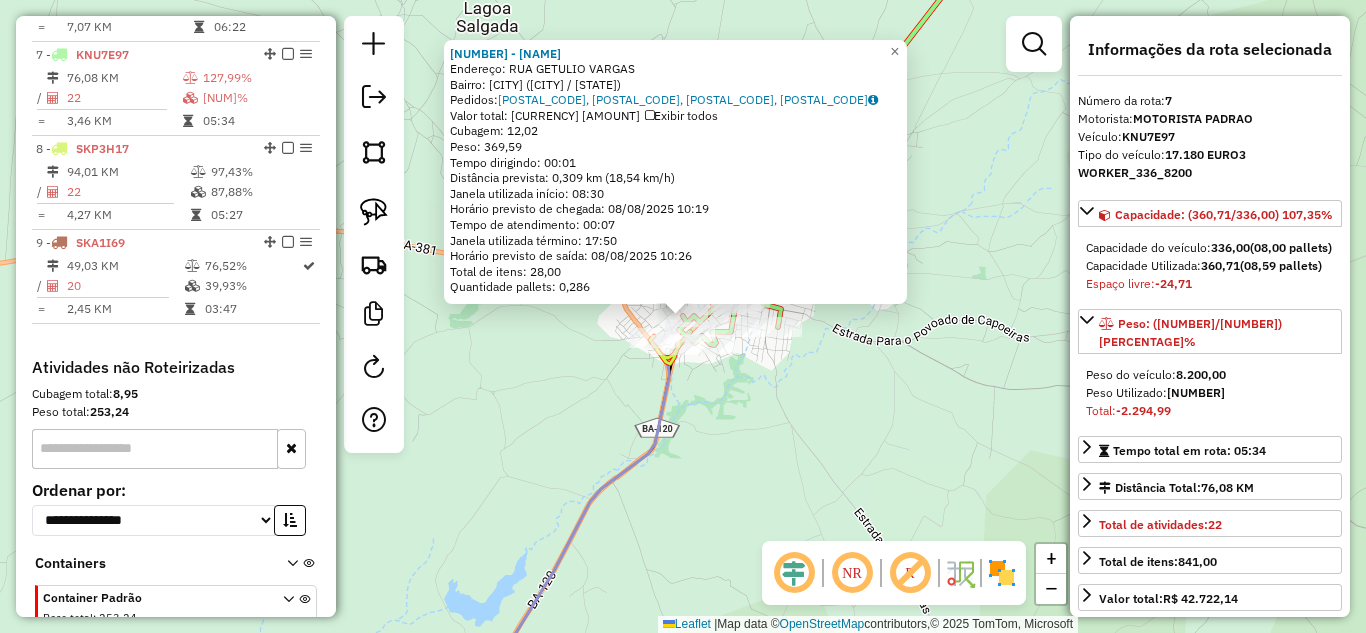 scroll, scrollTop: 1314, scrollLeft: 0, axis: vertical 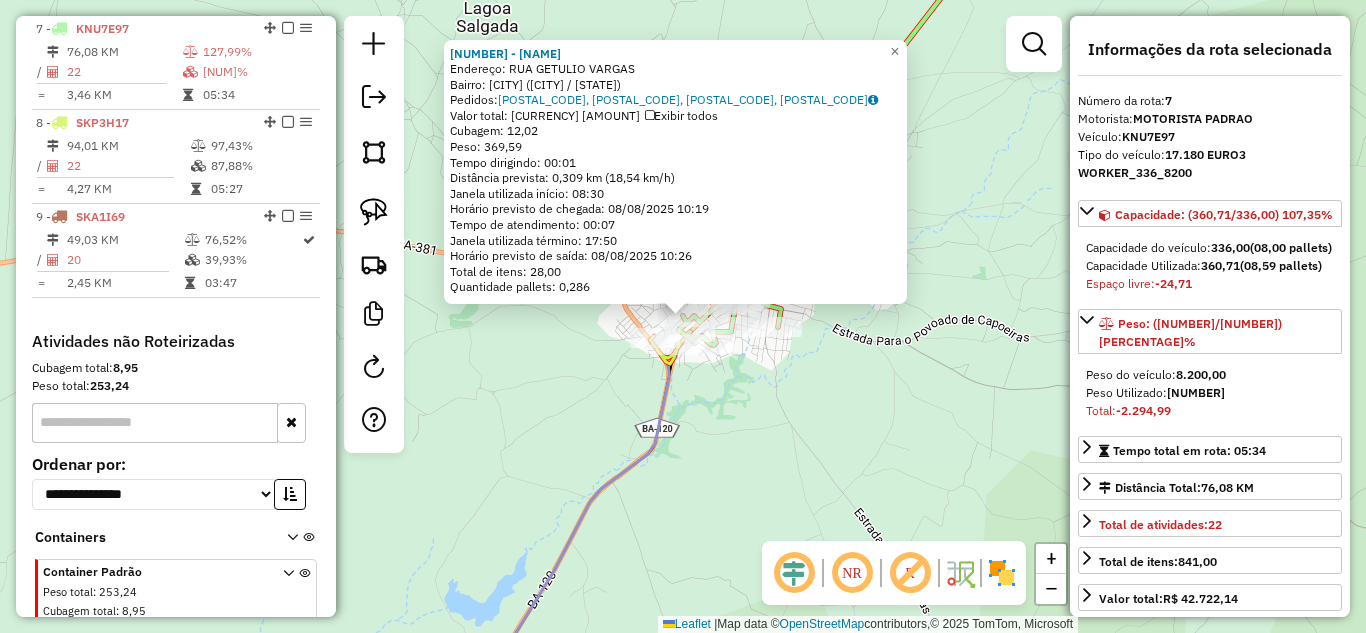 click on "1911 - BAR DO CALANGUINHO  Endereço: RUA GETULIO VARGAS   Bairro: CENTRO (CANSANCAO / BA)   Pedidos:  07068090, 07068091, 07068092, 07068315   Valor total: R$ 1.568,34   Exibir todos   Cubagem: 12,02  Peso: 369,59  Tempo dirigindo: 00:01   Distância prevista: 0,309 km (18,54 km/h)   Janela utilizada início: 08:30   Horário previsto de chegada: 08/08/2025 10:19   Tempo de atendimento: 00:07   Janela utilizada término: 17:50   Horário previsto de saída: 08/08/2025 10:26   Total de itens: 28,00   Quantidade pallets: 0,286  × Janela de atendimento Grade de atendimento Capacidade Transportadoras Veículos Cliente Pedidos  Rotas Selecione os dias de semana para filtrar as janelas de atendimento  Seg   Ter   Qua   Qui   Sex   Sáb   Dom  Informe o período da janela de atendimento: De: Até:  Filtrar exatamente a janela do cliente  Considerar janela de atendimento padrão  Selecione os dias de semana para filtrar as grades de atendimento  Seg   Ter   Qua   Qui   Sex   Sáb   Dom   Peso mínimo:   De:   De:" 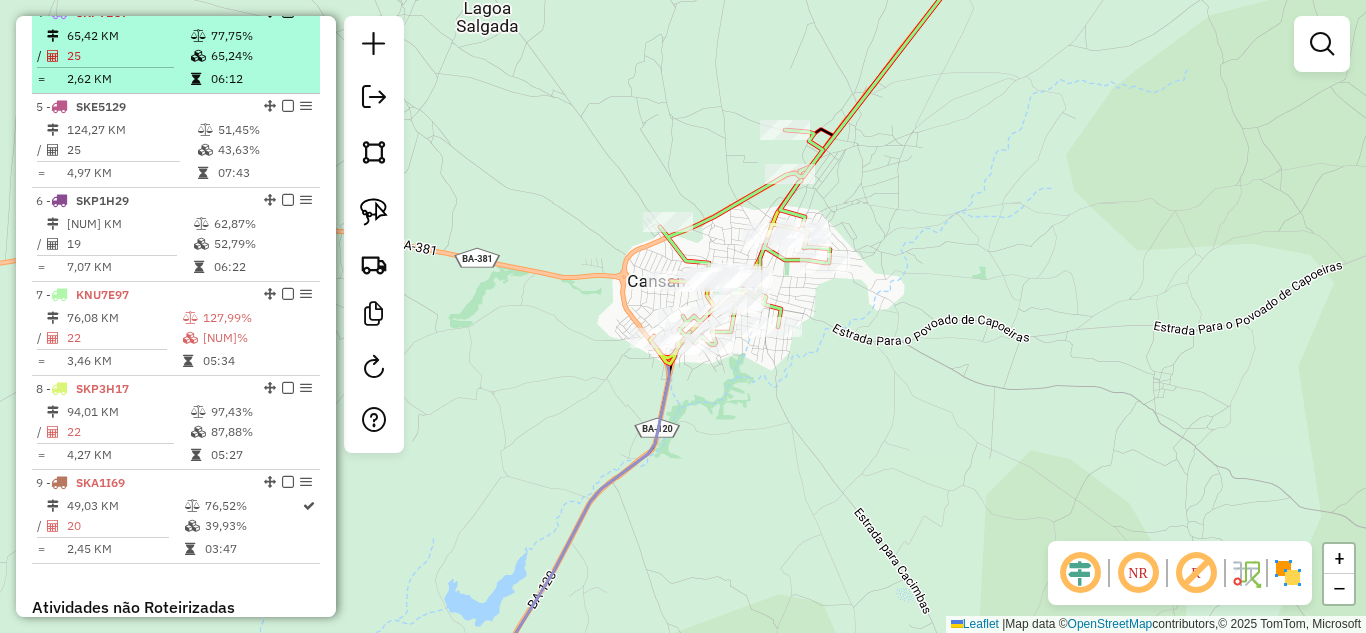 scroll, scrollTop: 1181, scrollLeft: 0, axis: vertical 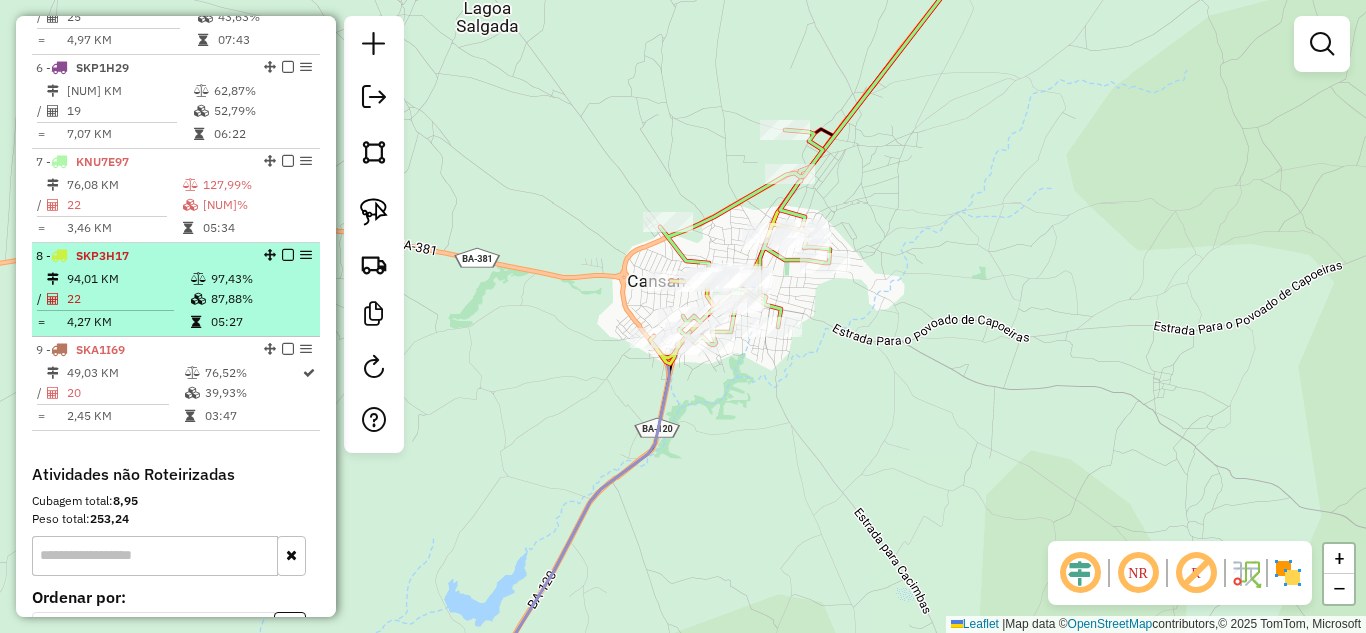 click on "22" at bounding box center (128, 299) 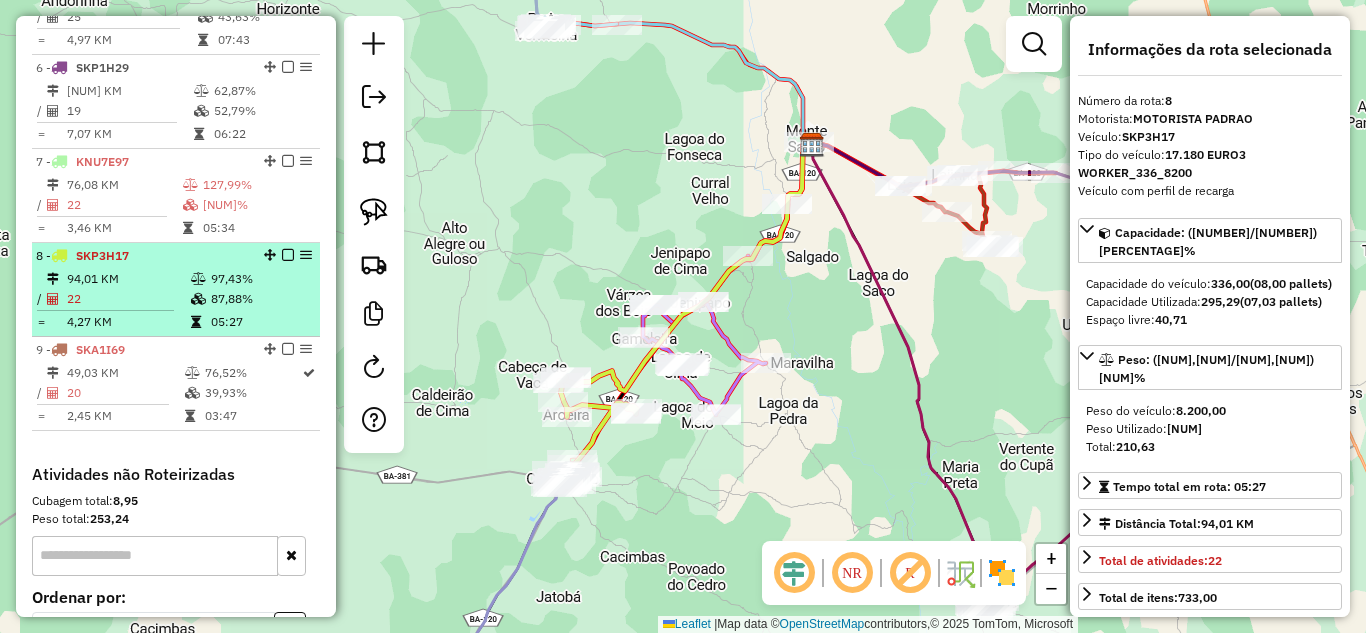 click on "SKP3H17" at bounding box center (102, 255) 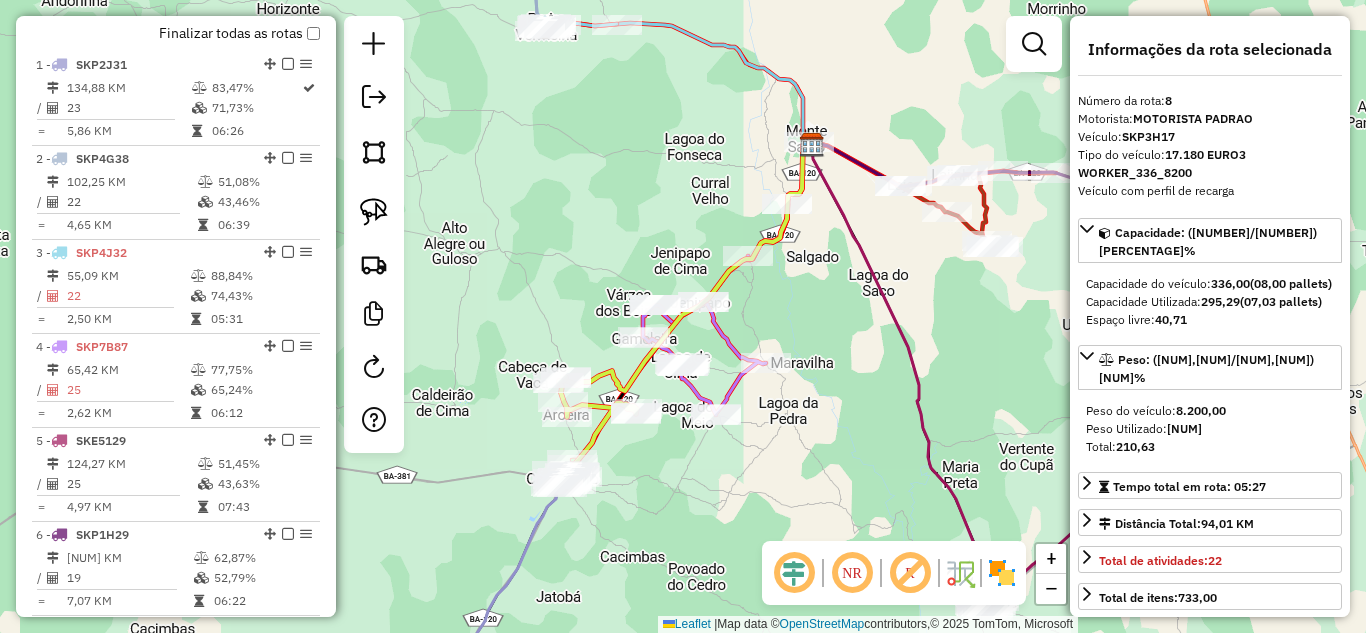 scroll, scrollTop: 648, scrollLeft: 0, axis: vertical 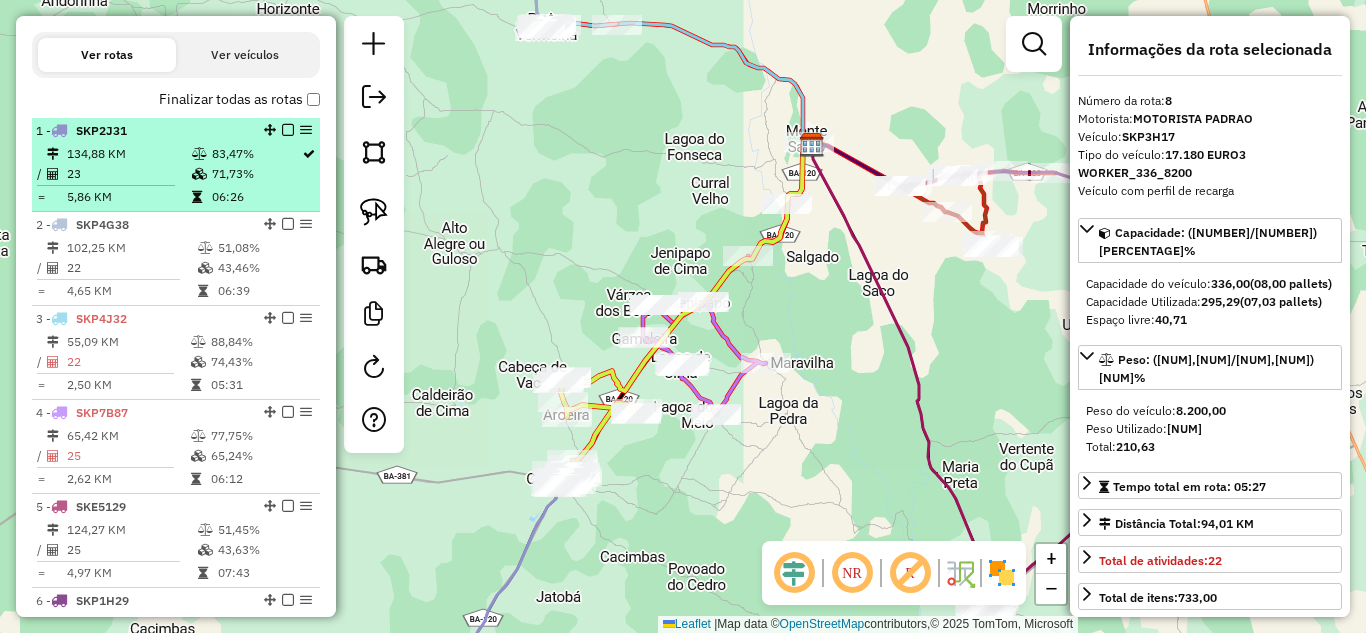 click on "[DISTANCE] KM" at bounding box center [128, 154] 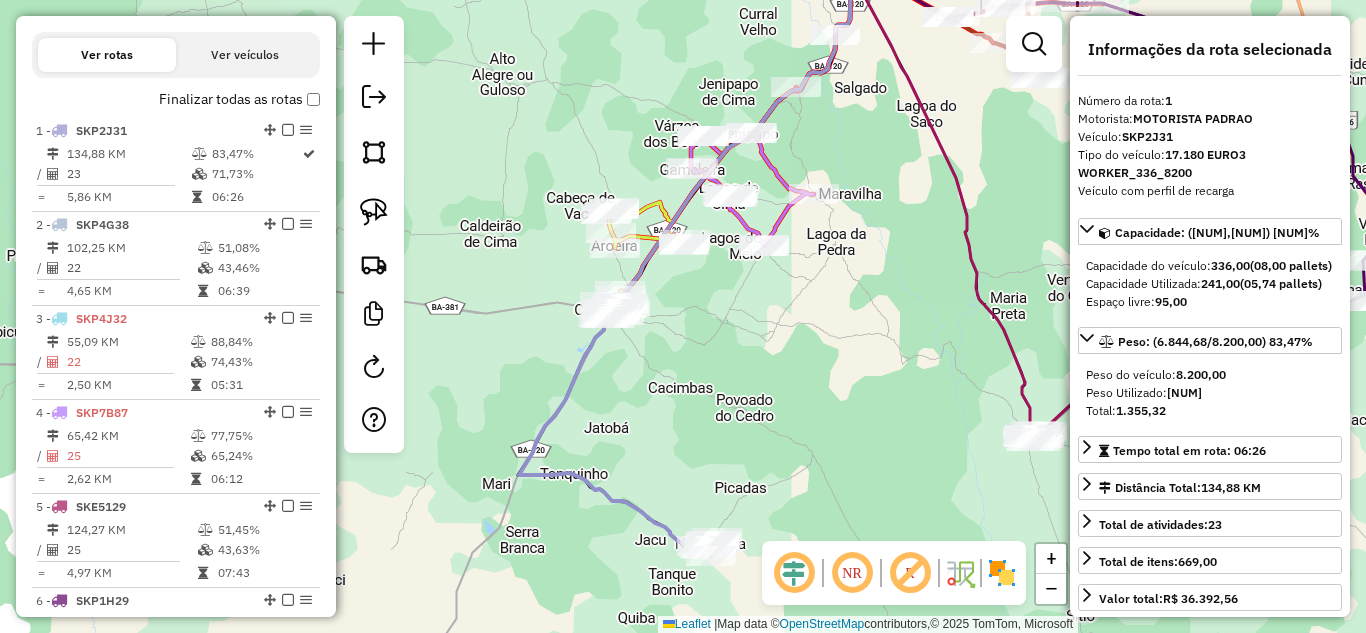 drag, startPoint x: 687, startPoint y: 456, endPoint x: 661, endPoint y: 423, distance: 42.0119 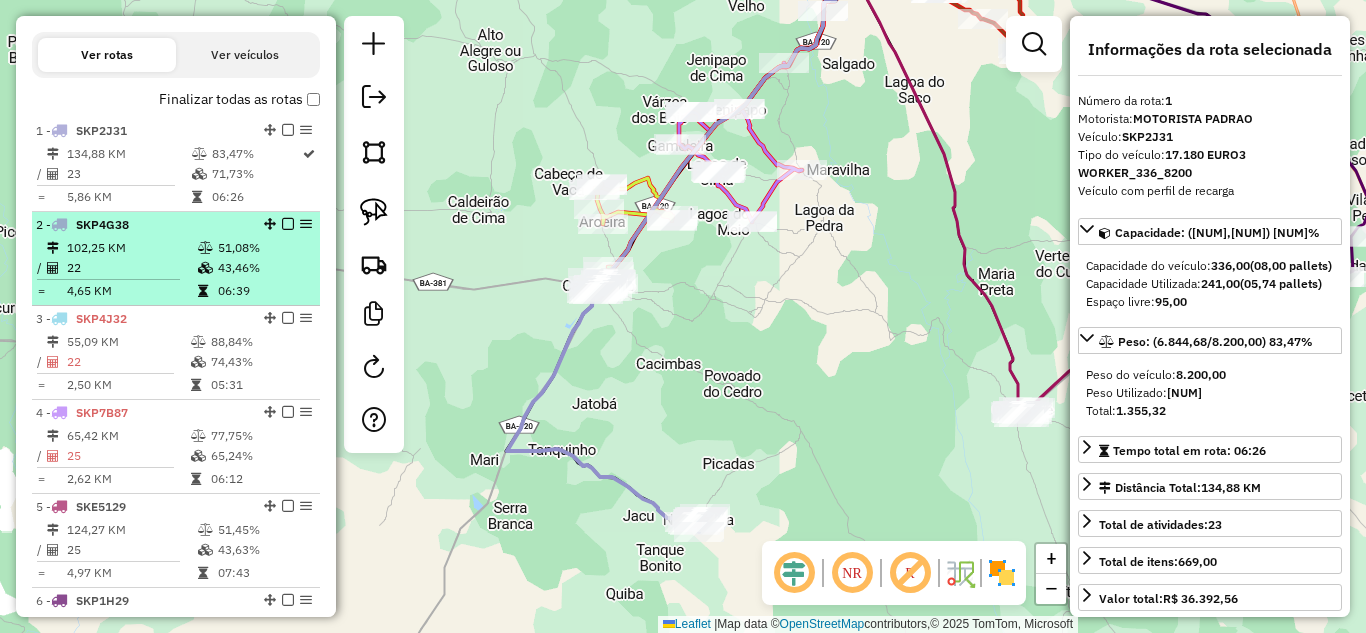 click on "102,25 KM" at bounding box center (131, 248) 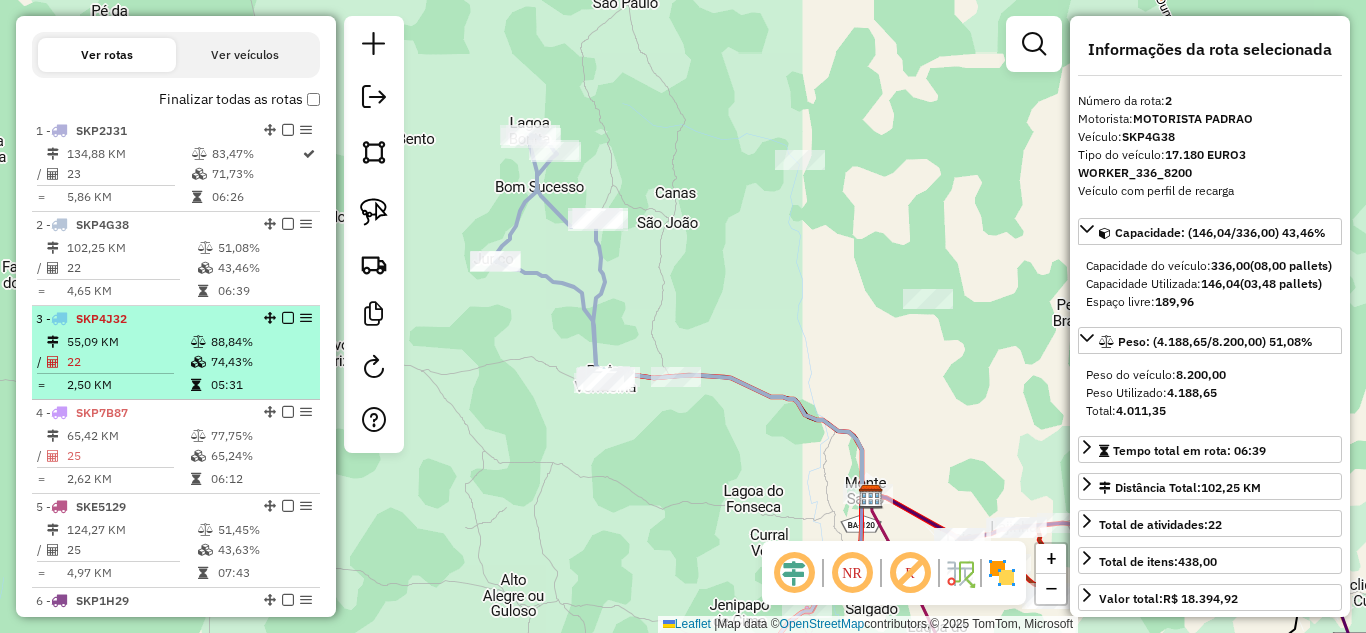 click on "3 -       SKP4J32" at bounding box center (81, 318) 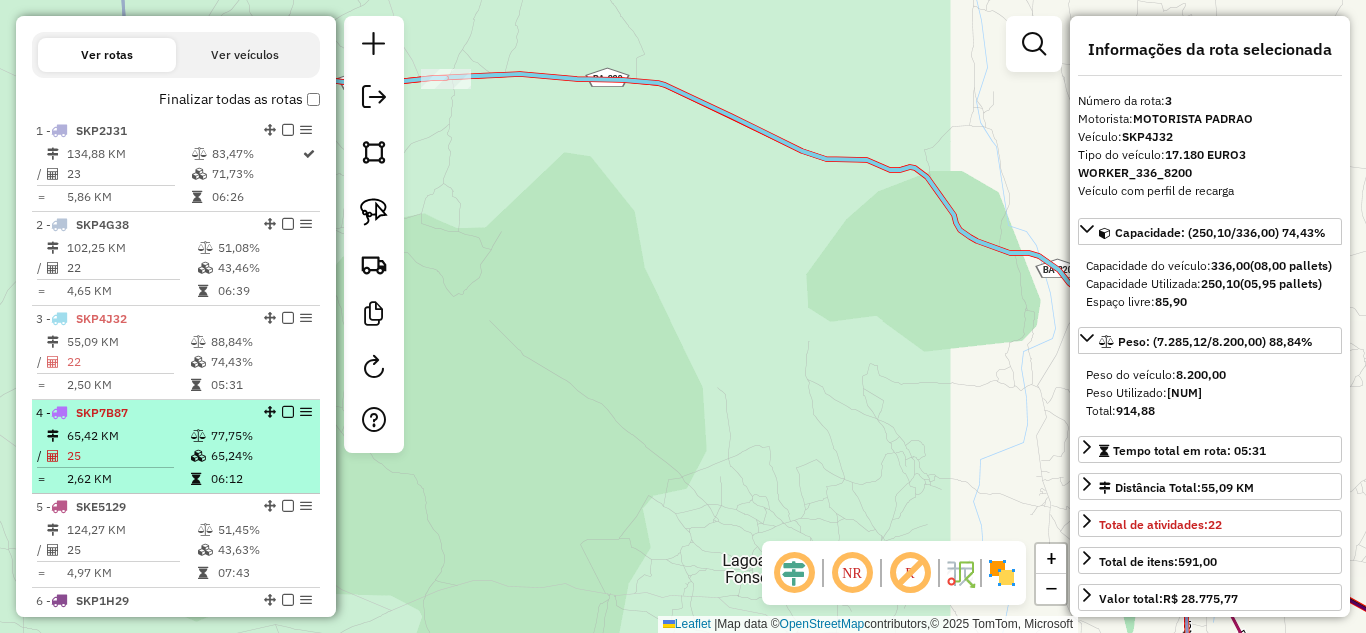 click on "65,42 KM" at bounding box center [128, 436] 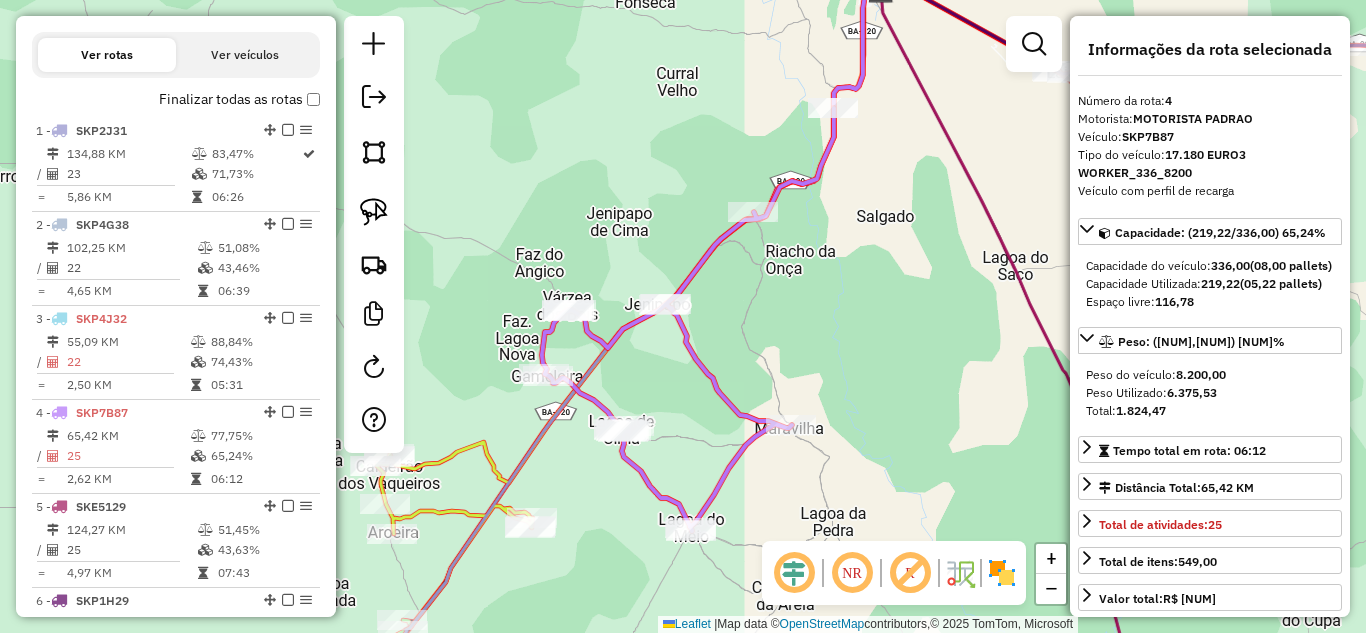 drag, startPoint x: 639, startPoint y: 438, endPoint x: 671, endPoint y: 371, distance: 74.24958 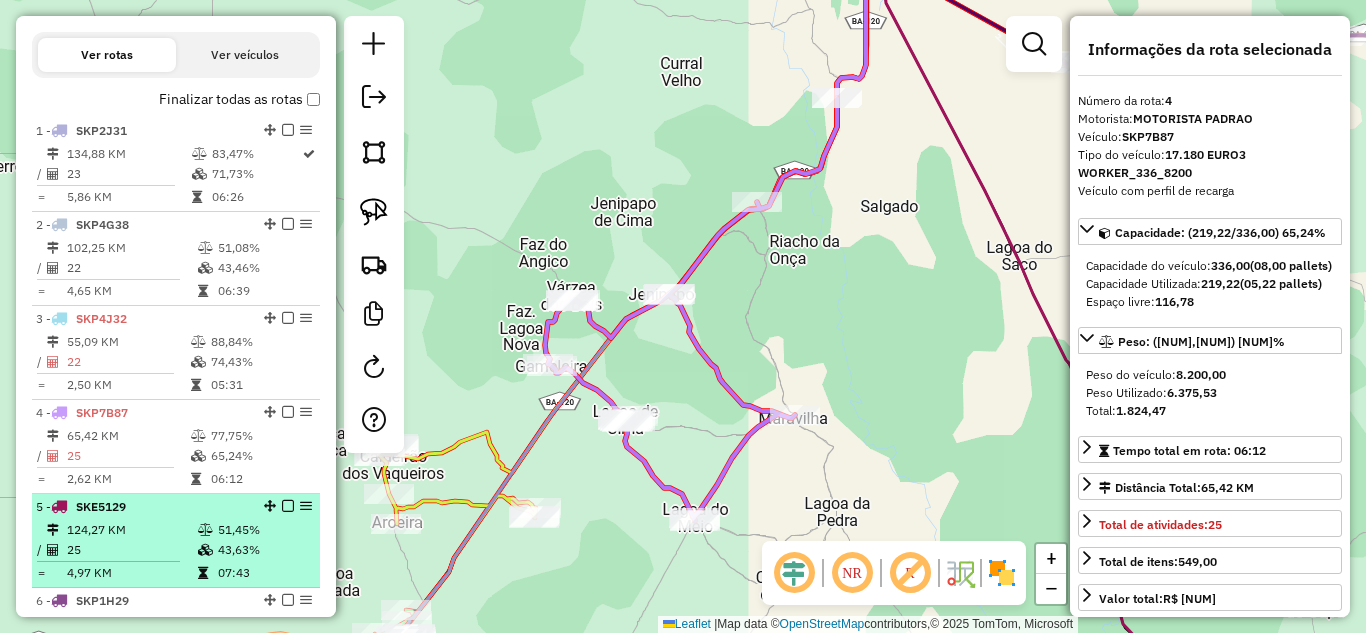 click on "25" at bounding box center [131, 550] 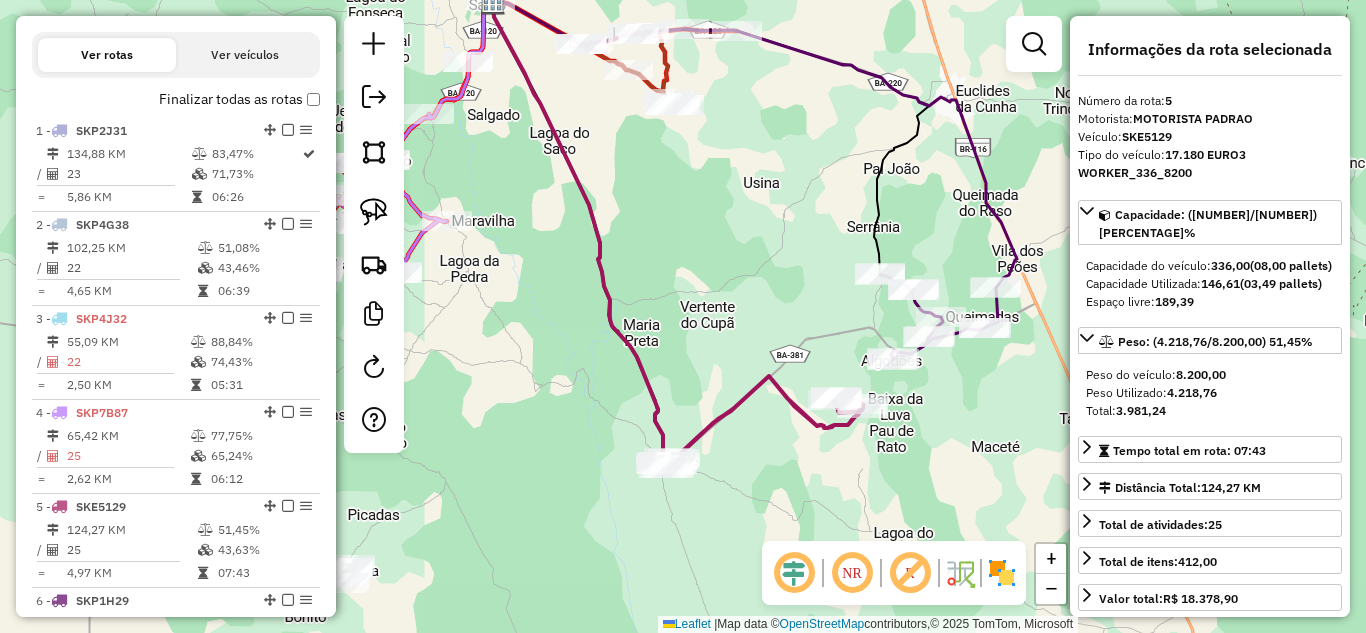 drag, startPoint x: 784, startPoint y: 517, endPoint x: 779, endPoint y: 436, distance: 81.154175 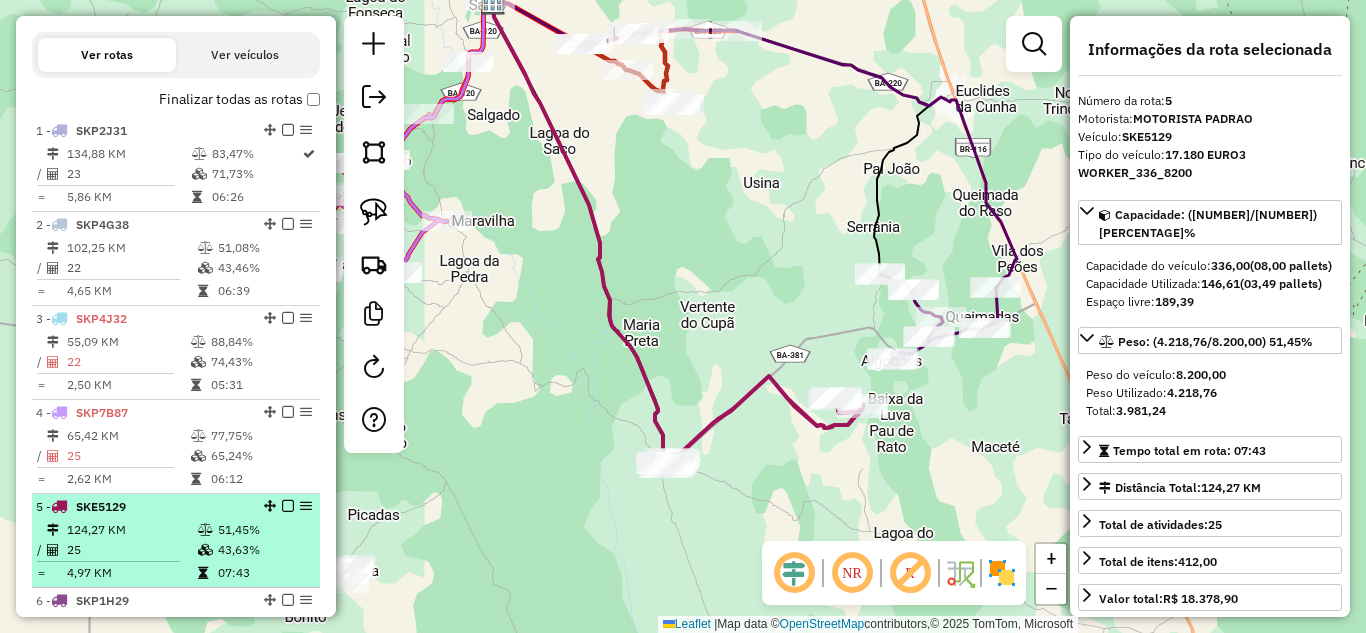 scroll, scrollTop: 714, scrollLeft: 0, axis: vertical 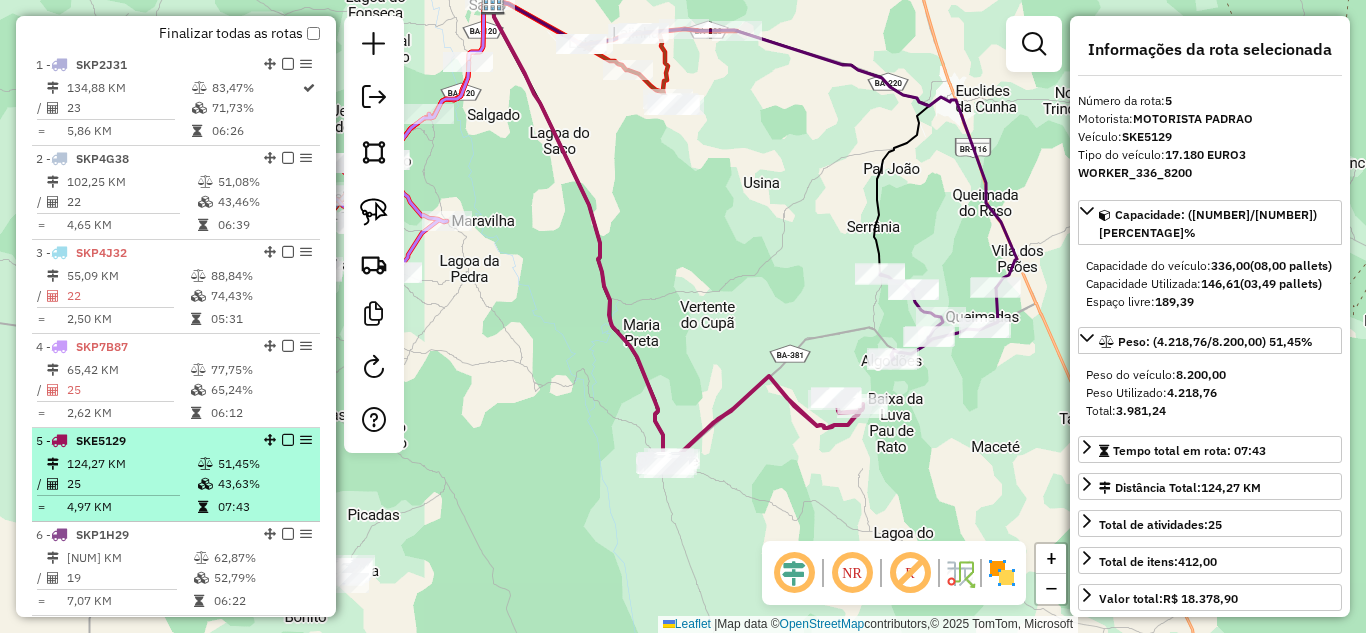 click on "[NUMBER] KM" at bounding box center [129, 558] 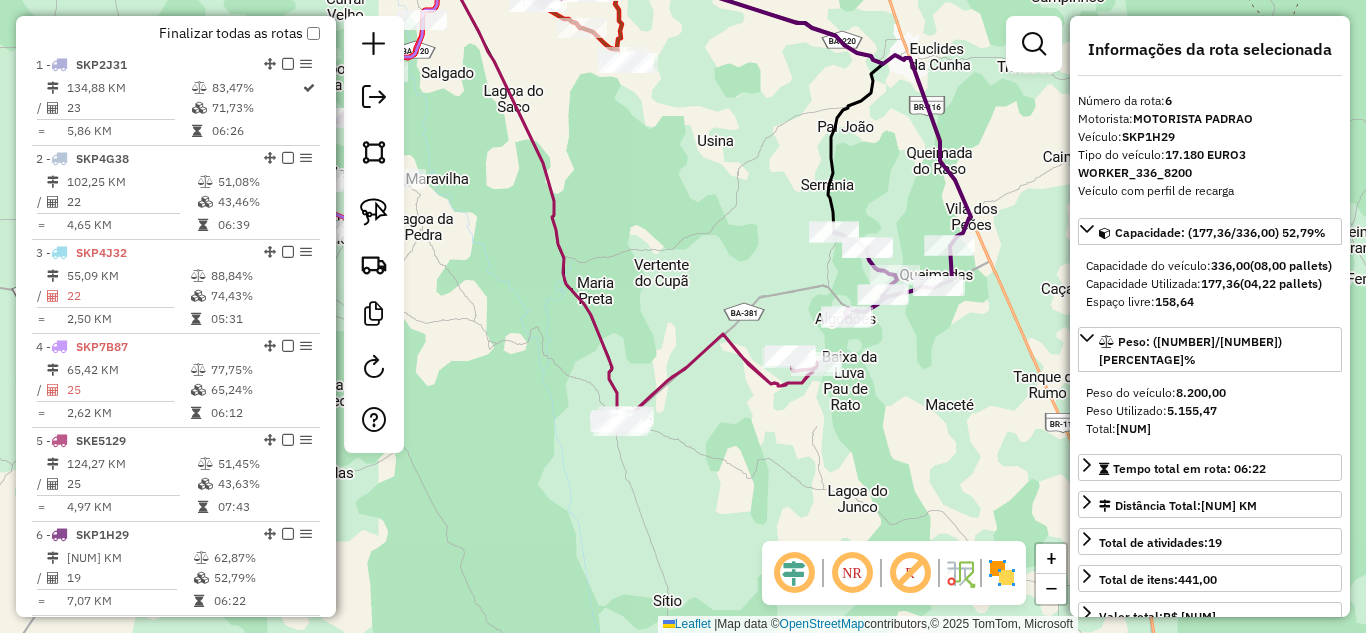 drag, startPoint x: 754, startPoint y: 506, endPoint x: 780, endPoint y: 328, distance: 179.88885 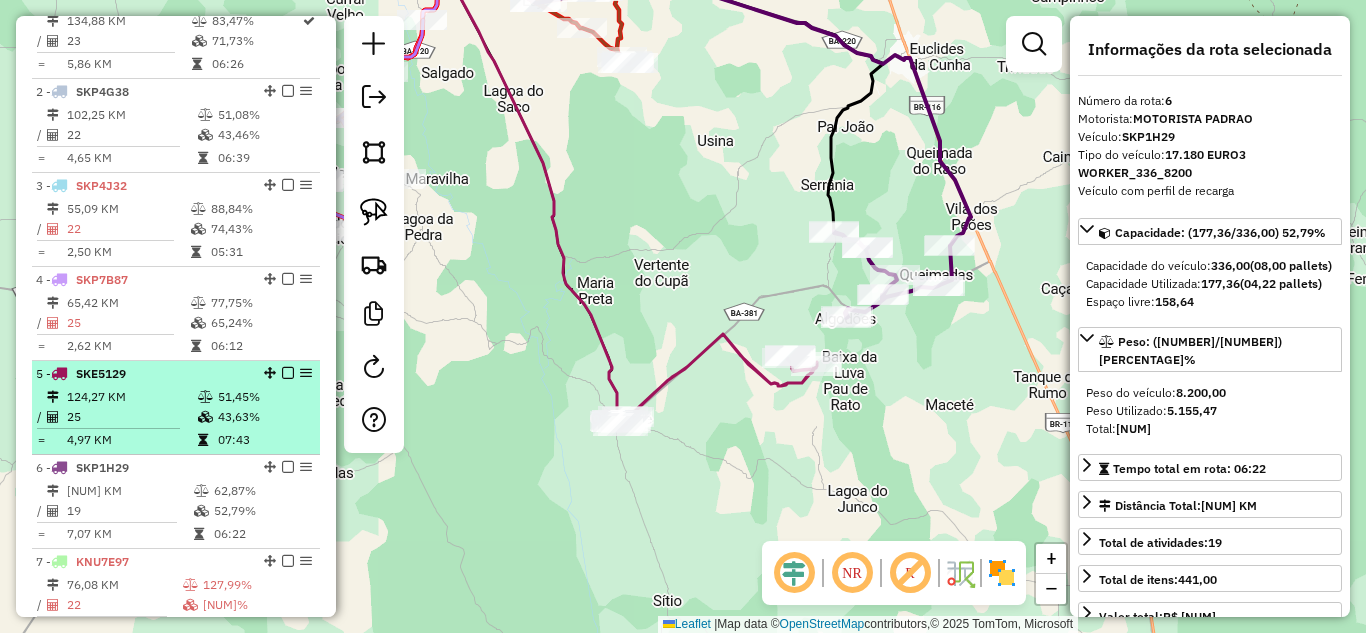 scroll, scrollTop: 848, scrollLeft: 0, axis: vertical 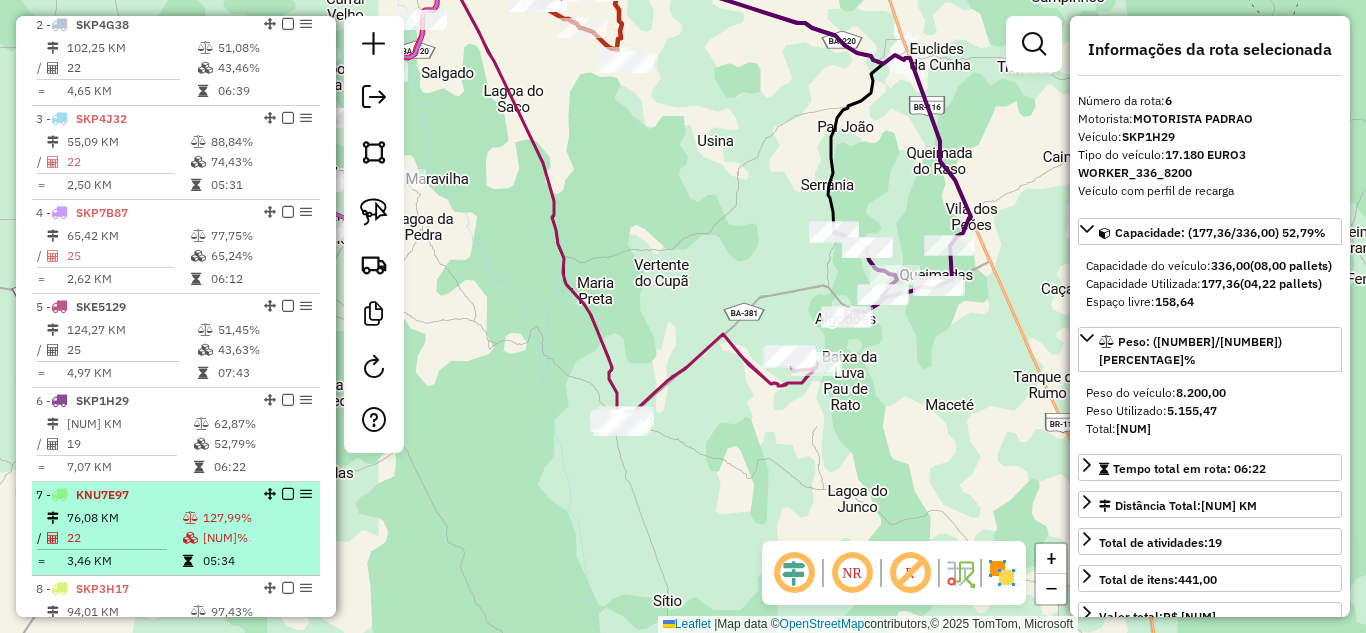 click on "7 -       KNU7E97   76,08 KM   127,99%  /  22   107,35%     =  3,46 KM   05:34" at bounding box center (176, 529) 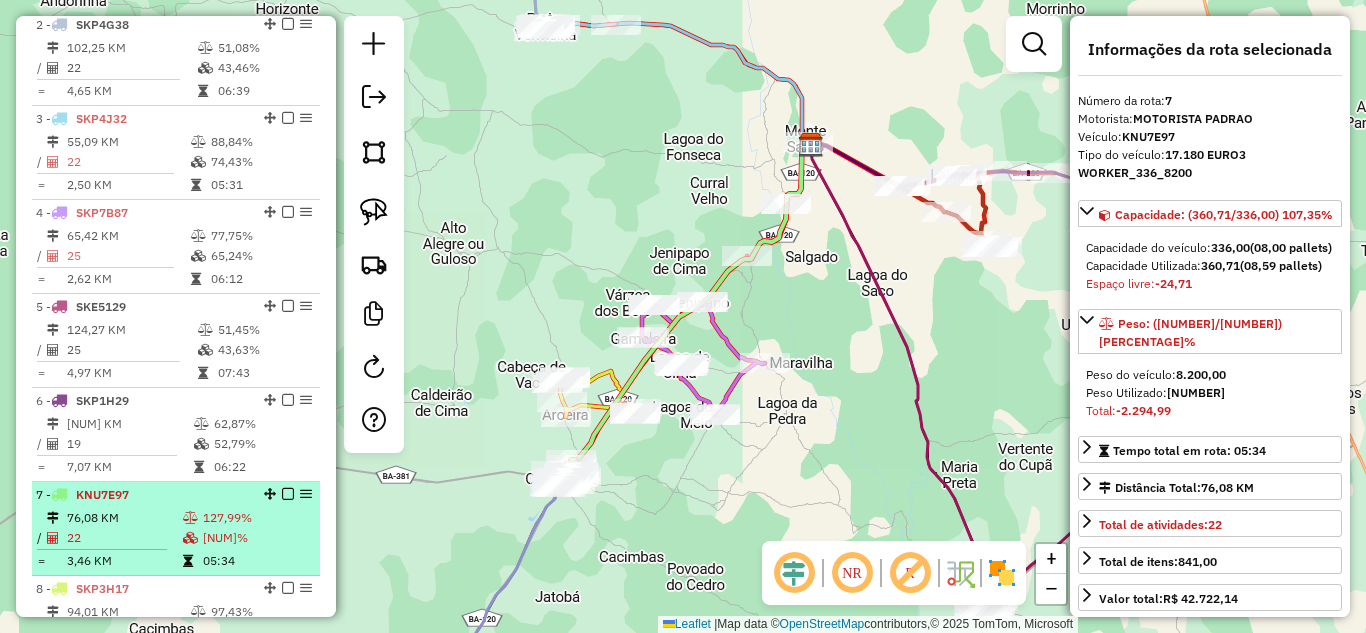 scroll, scrollTop: 914, scrollLeft: 0, axis: vertical 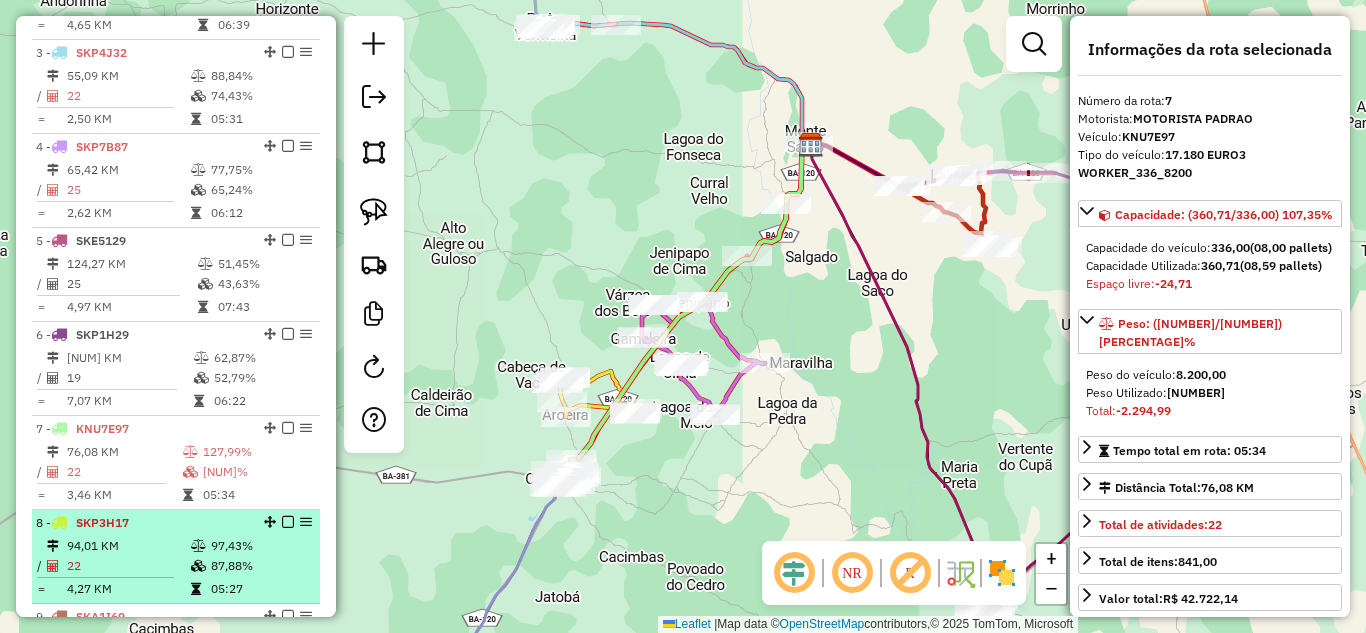 click on "[DISTANCE] KM" at bounding box center [128, 546] 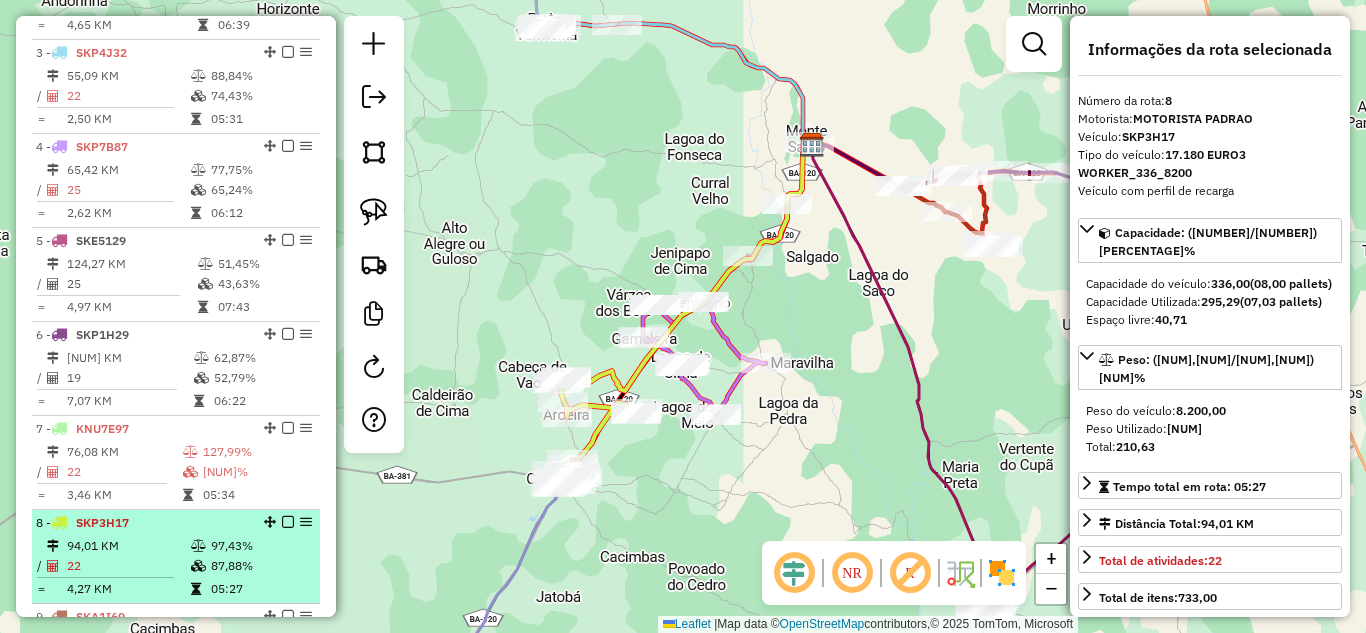 scroll, scrollTop: 981, scrollLeft: 0, axis: vertical 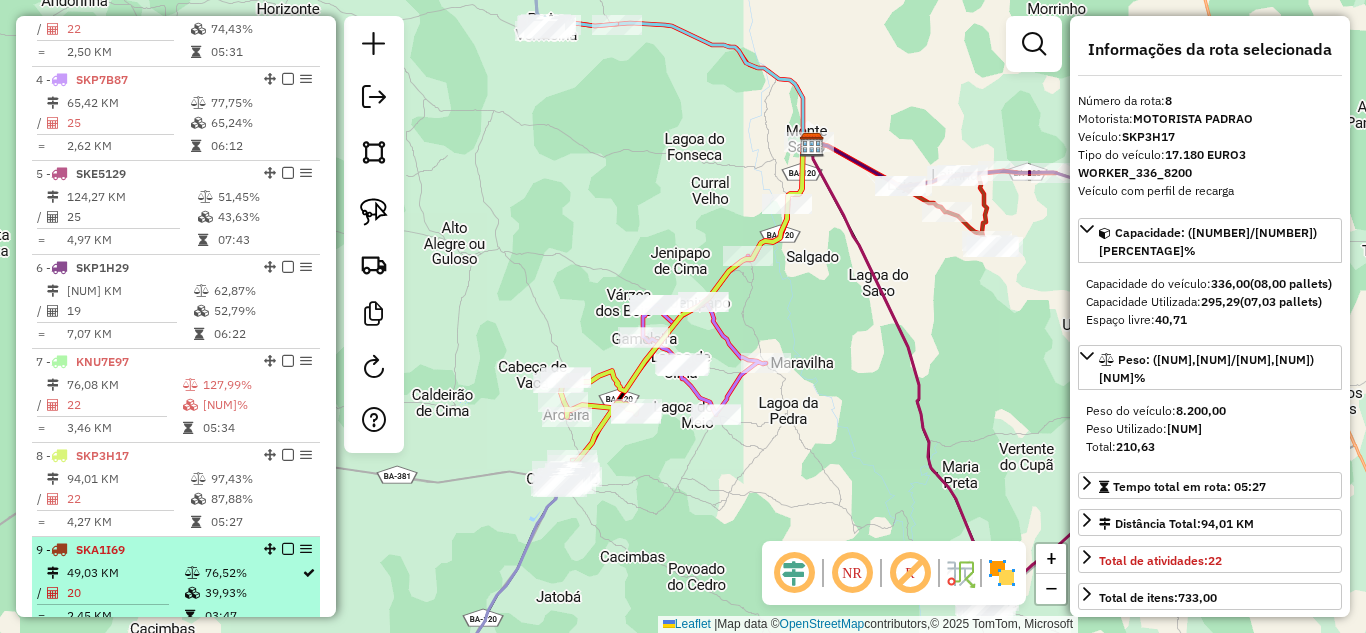 click on "[PRICE] KM" at bounding box center [125, 573] 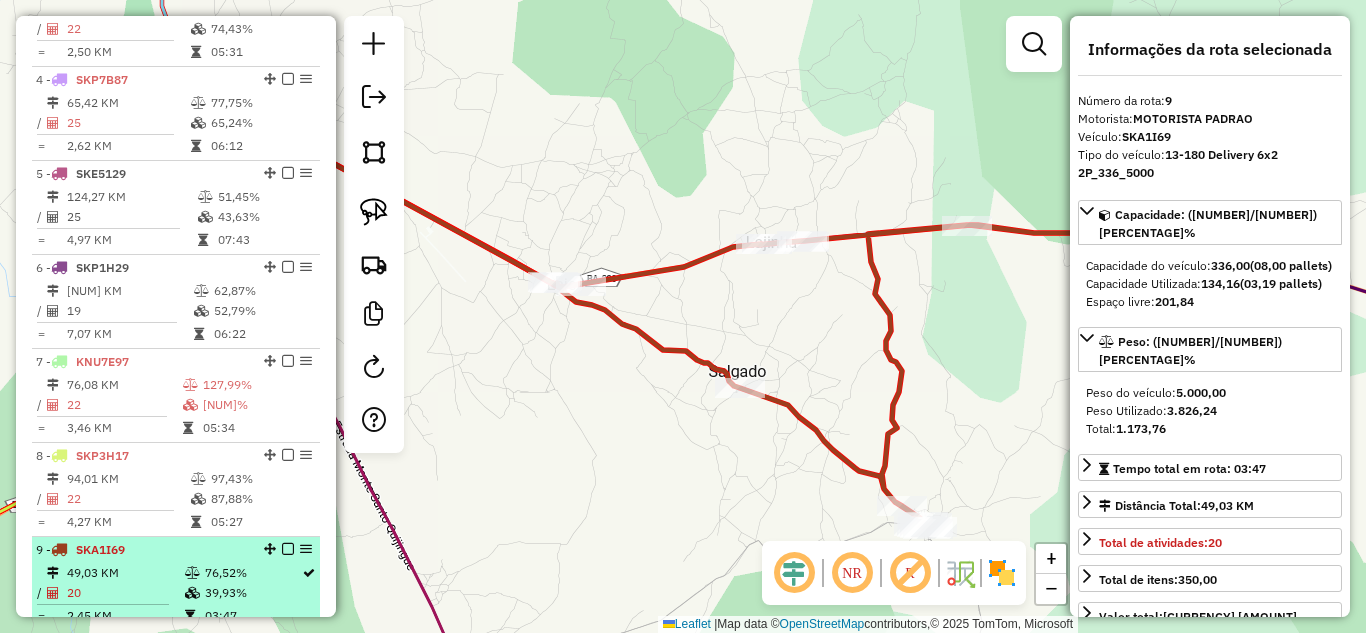 scroll, scrollTop: 1114, scrollLeft: 0, axis: vertical 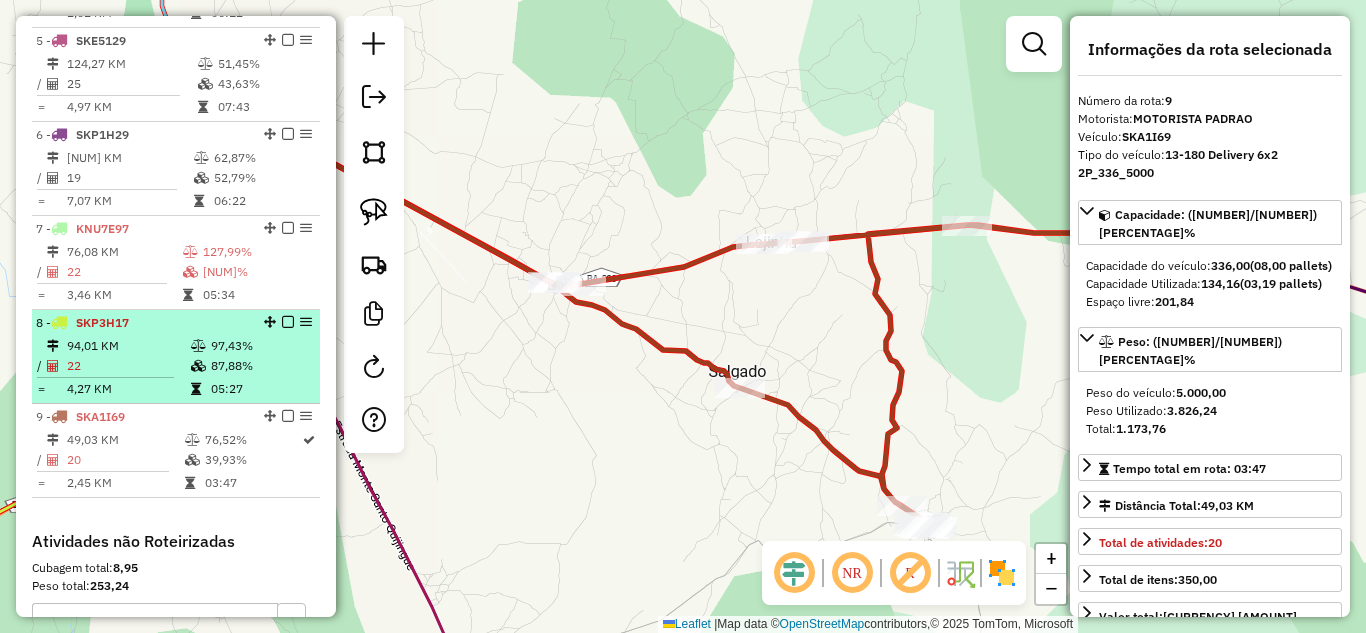 click on "[DISTANCE] KM" at bounding box center [128, 346] 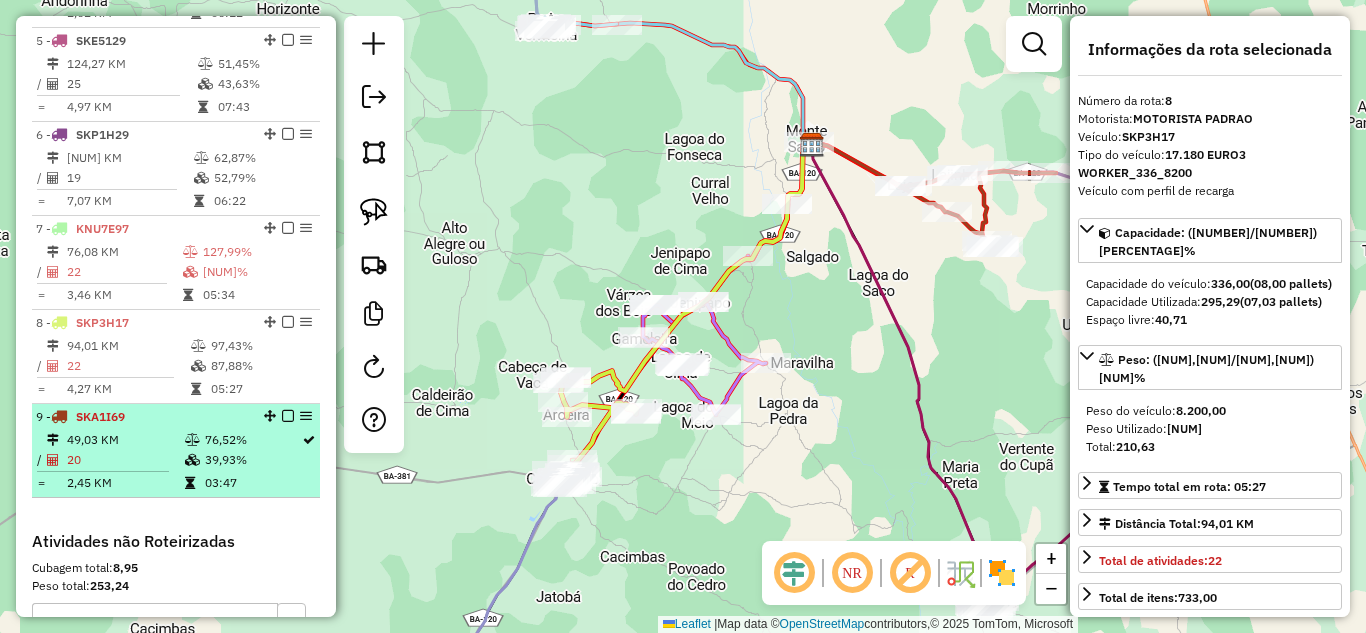 click on "20" at bounding box center (125, 460) 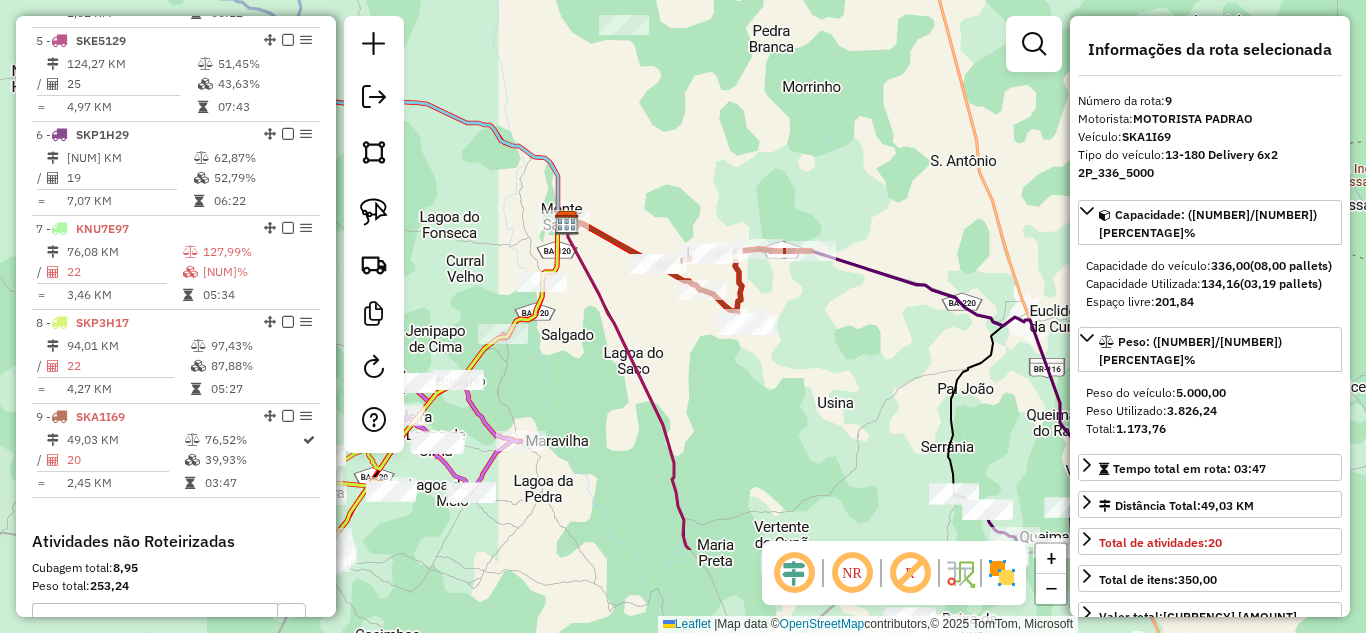 drag, startPoint x: 537, startPoint y: 485, endPoint x: 649, endPoint y: 338, distance: 184.8053 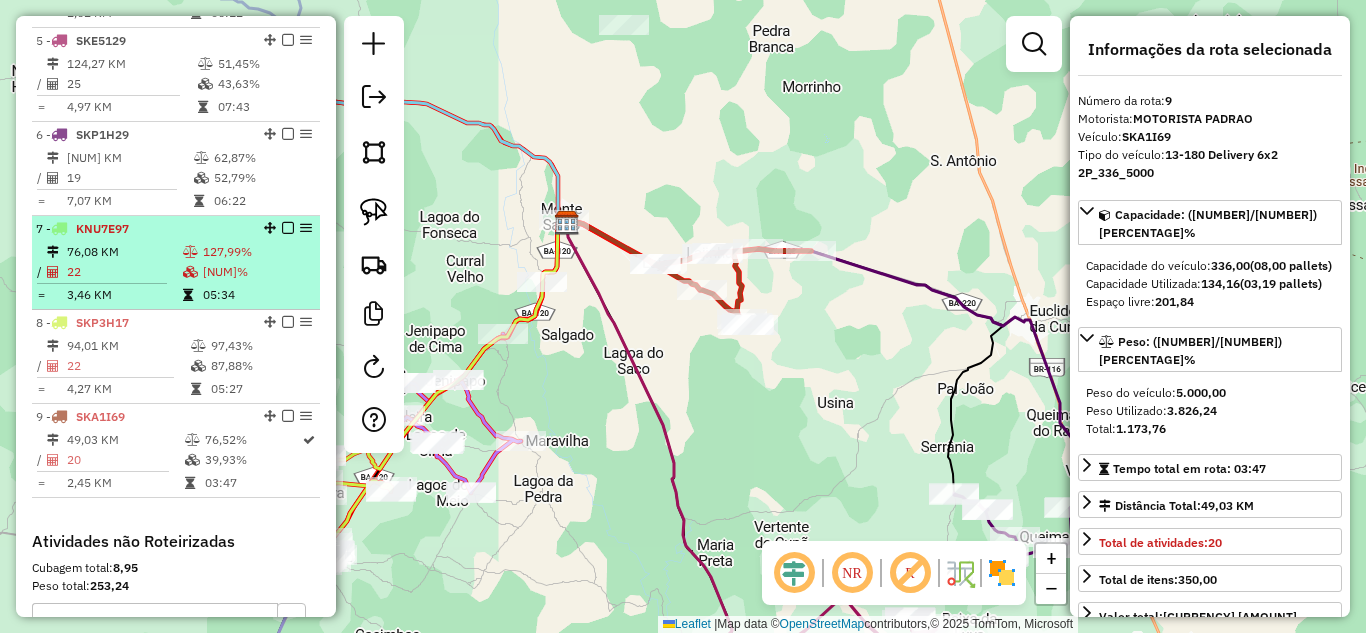 scroll, scrollTop: 1048, scrollLeft: 0, axis: vertical 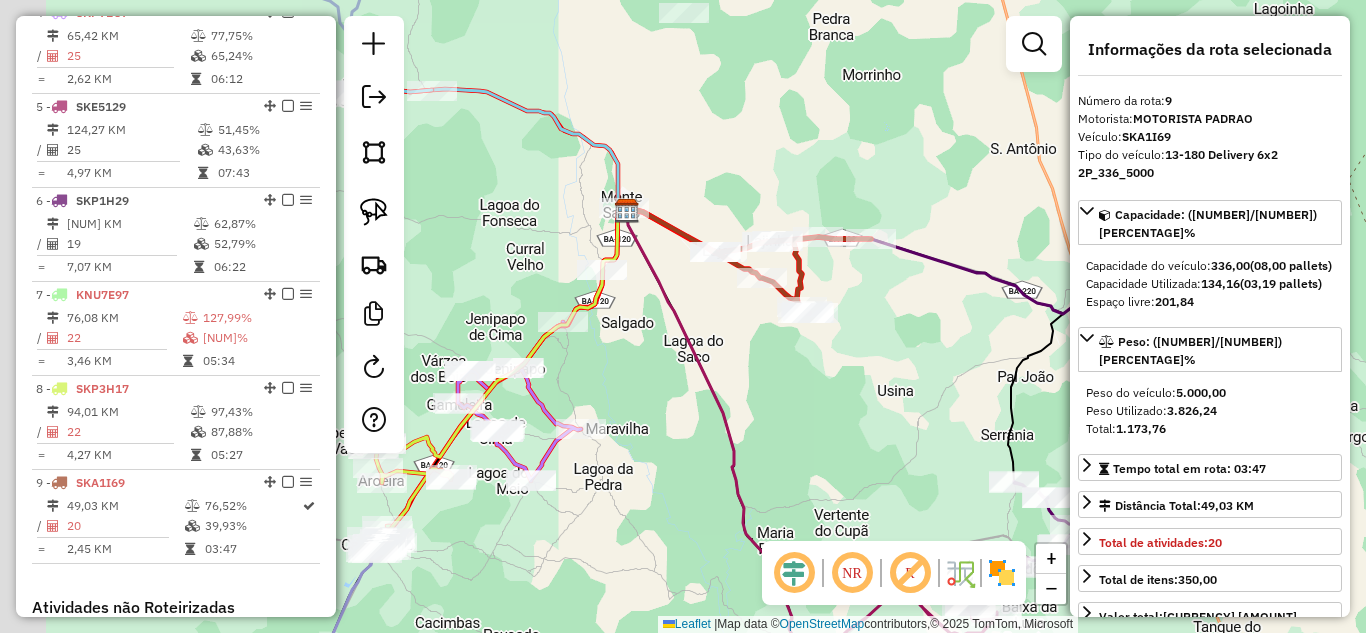 drag, startPoint x: 573, startPoint y: 364, endPoint x: 649, endPoint y: 339, distance: 80.00625 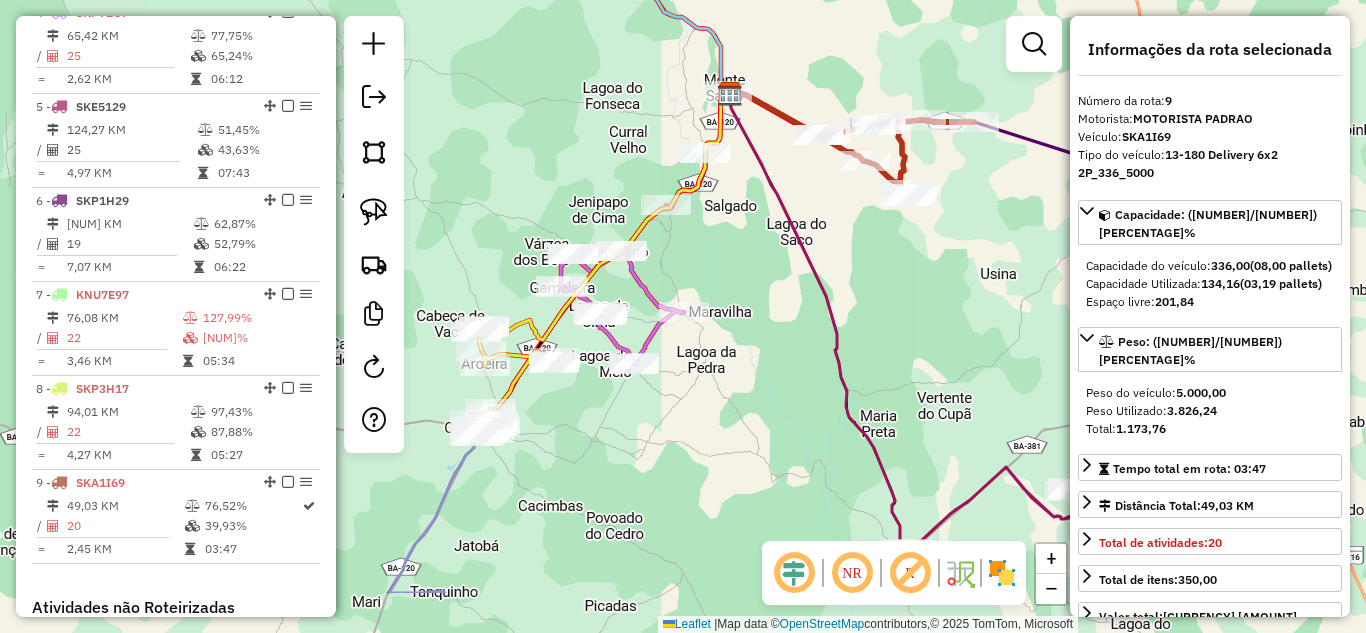 drag, startPoint x: 629, startPoint y: 532, endPoint x: 718, endPoint y: 420, distance: 143.05594 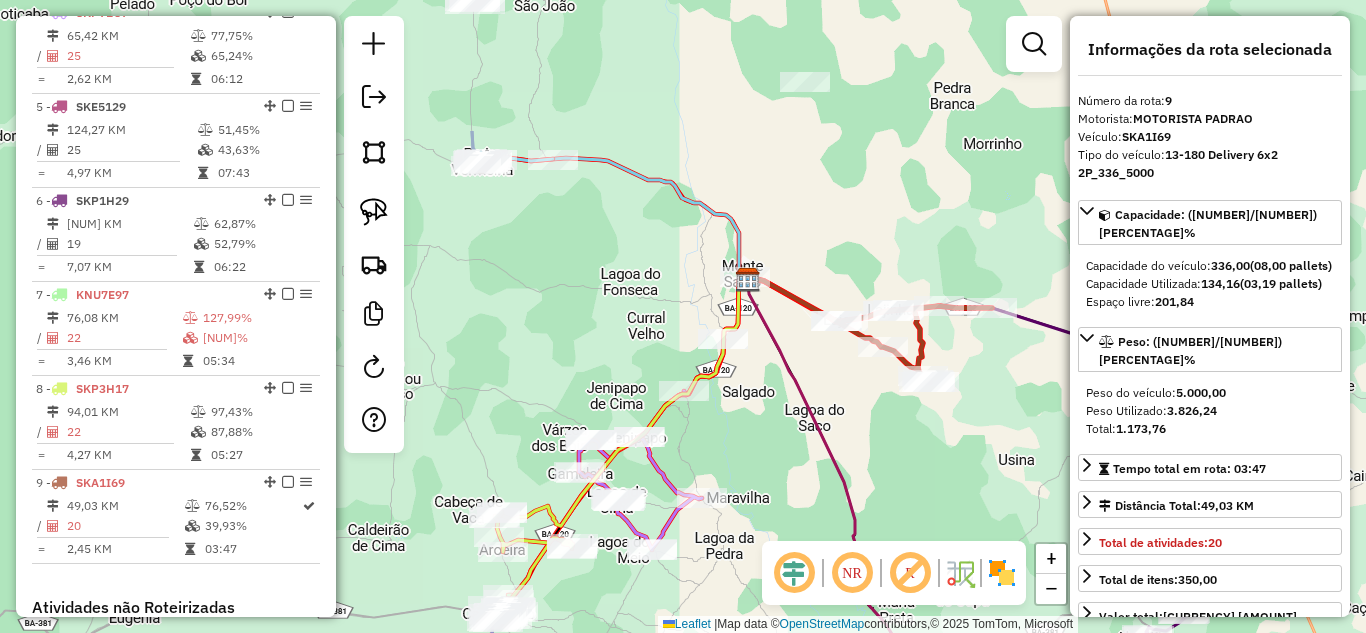 drag, startPoint x: 735, startPoint y: 246, endPoint x: 751, endPoint y: 441, distance: 195.6553 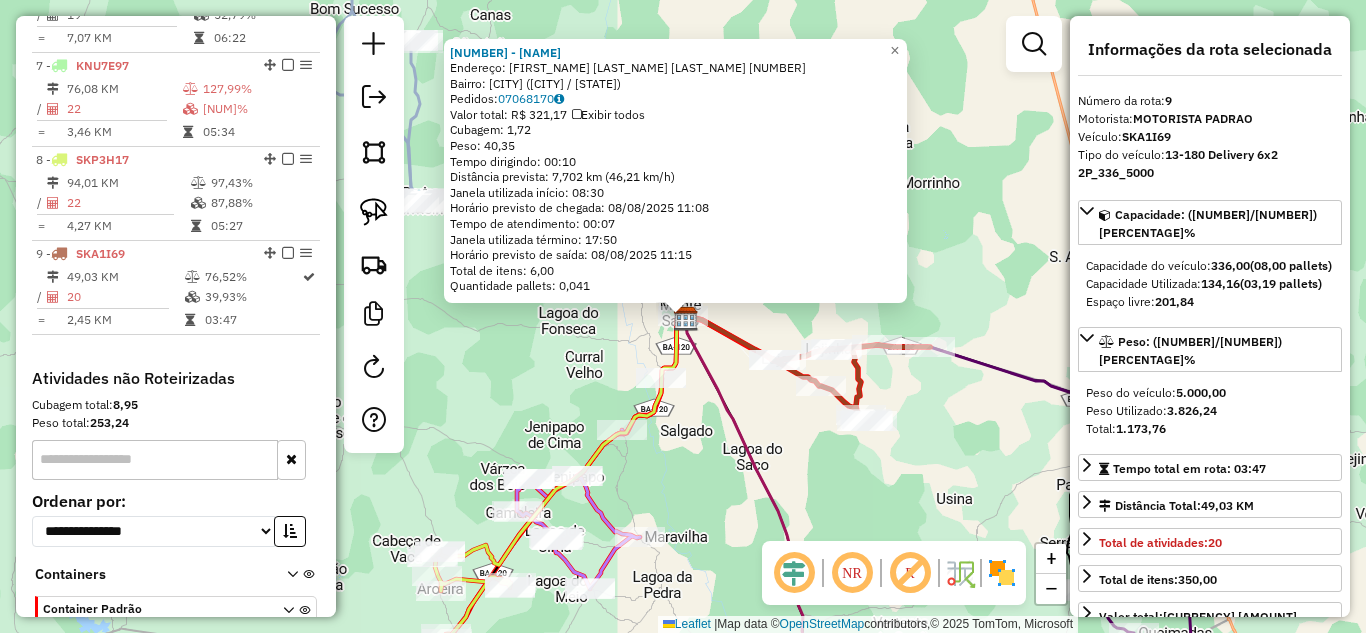 scroll, scrollTop: 1388, scrollLeft: 0, axis: vertical 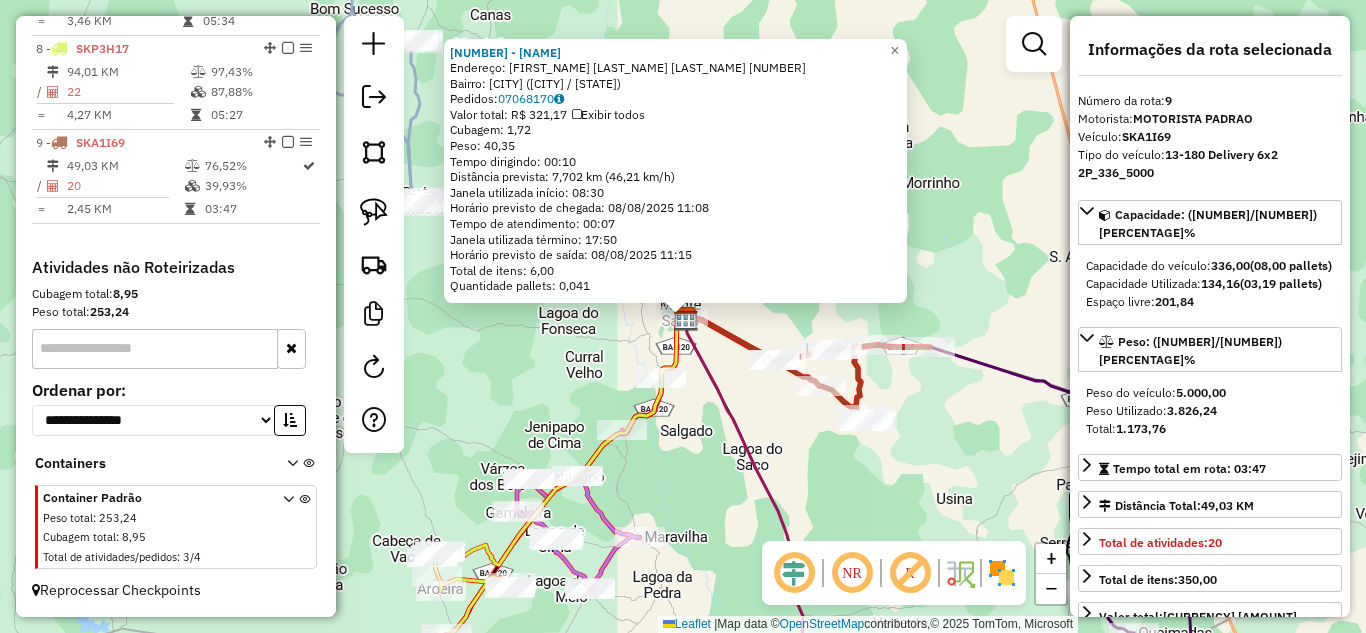 click 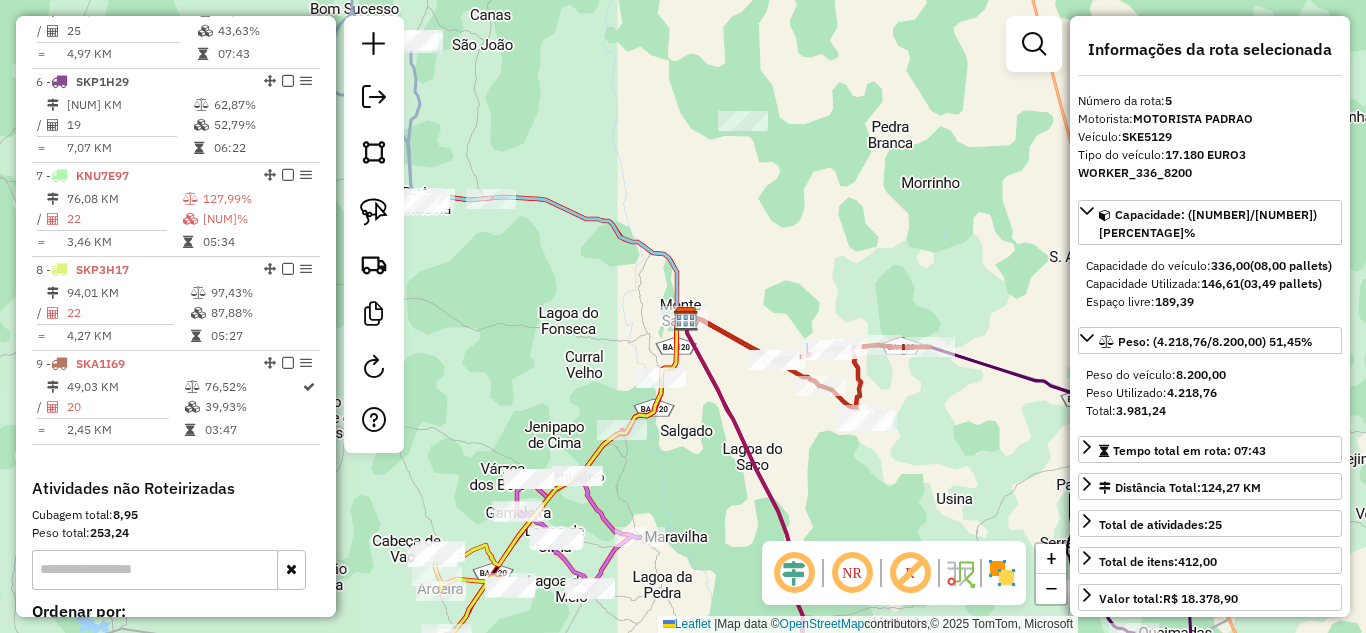 scroll, scrollTop: 1126, scrollLeft: 0, axis: vertical 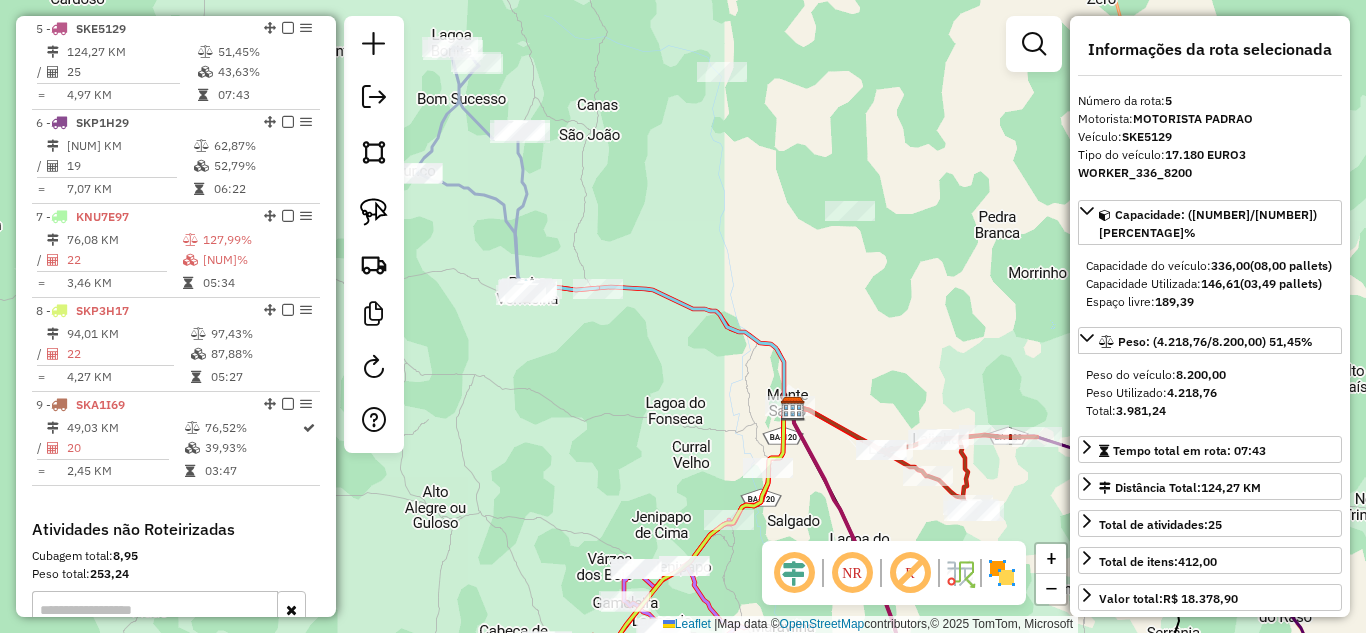 drag, startPoint x: 549, startPoint y: 303, endPoint x: 656, endPoint y: 393, distance: 139.81773 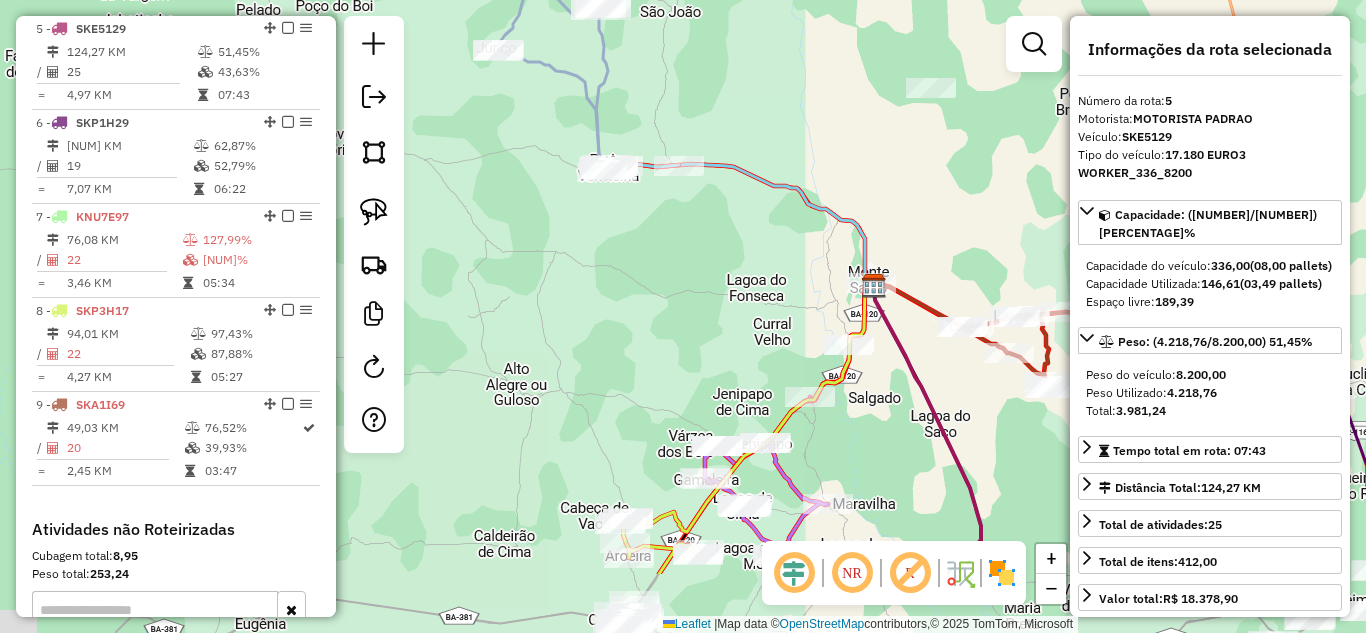 drag, startPoint x: 617, startPoint y: 385, endPoint x: 663, endPoint y: 227, distance: 164.56001 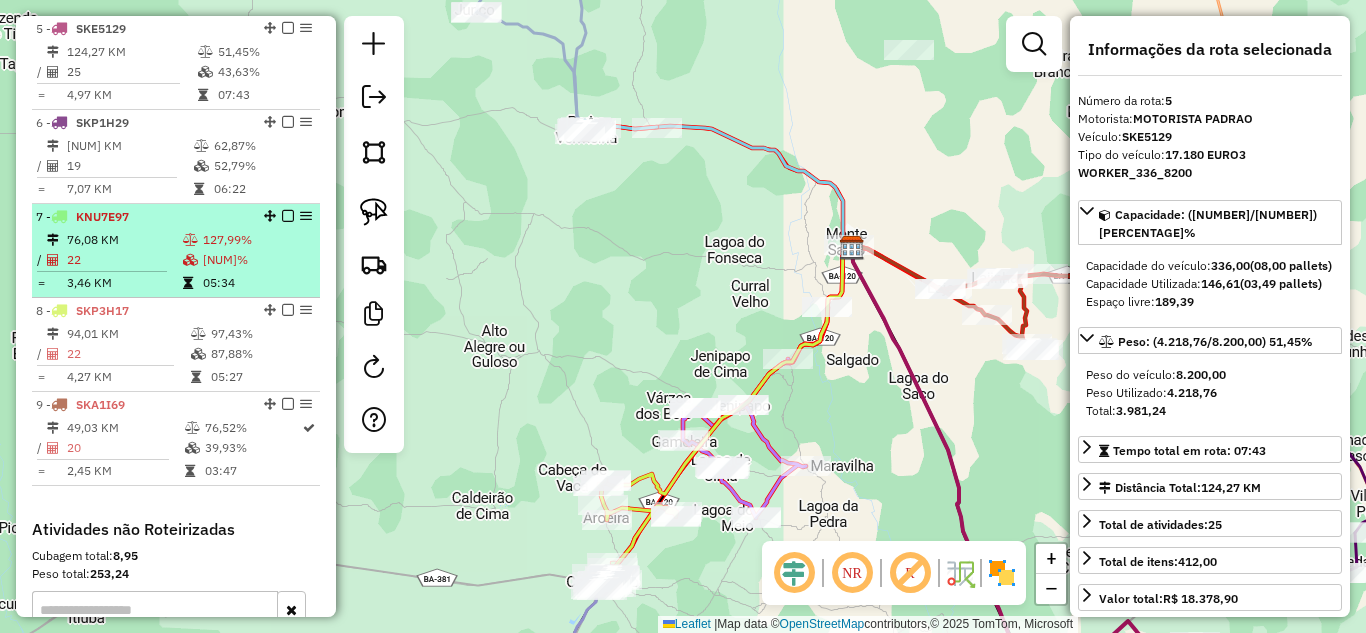 click on "22" at bounding box center [124, 260] 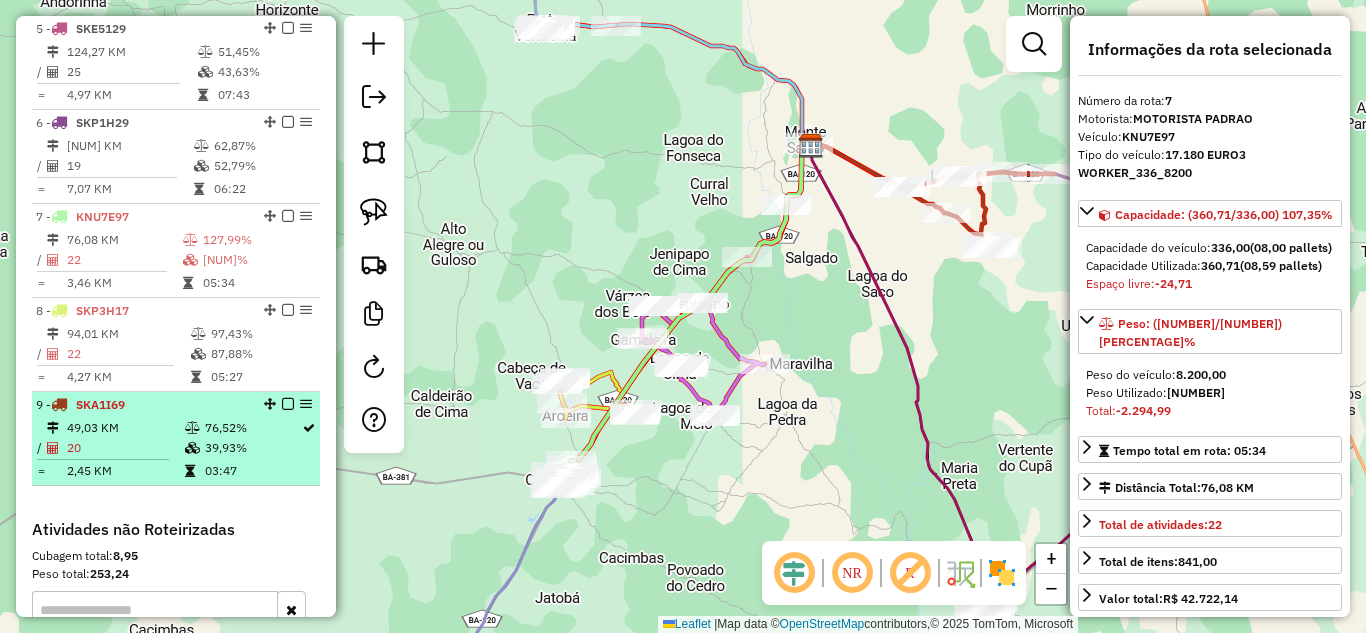 click on "[PRICE] KM" at bounding box center (125, 428) 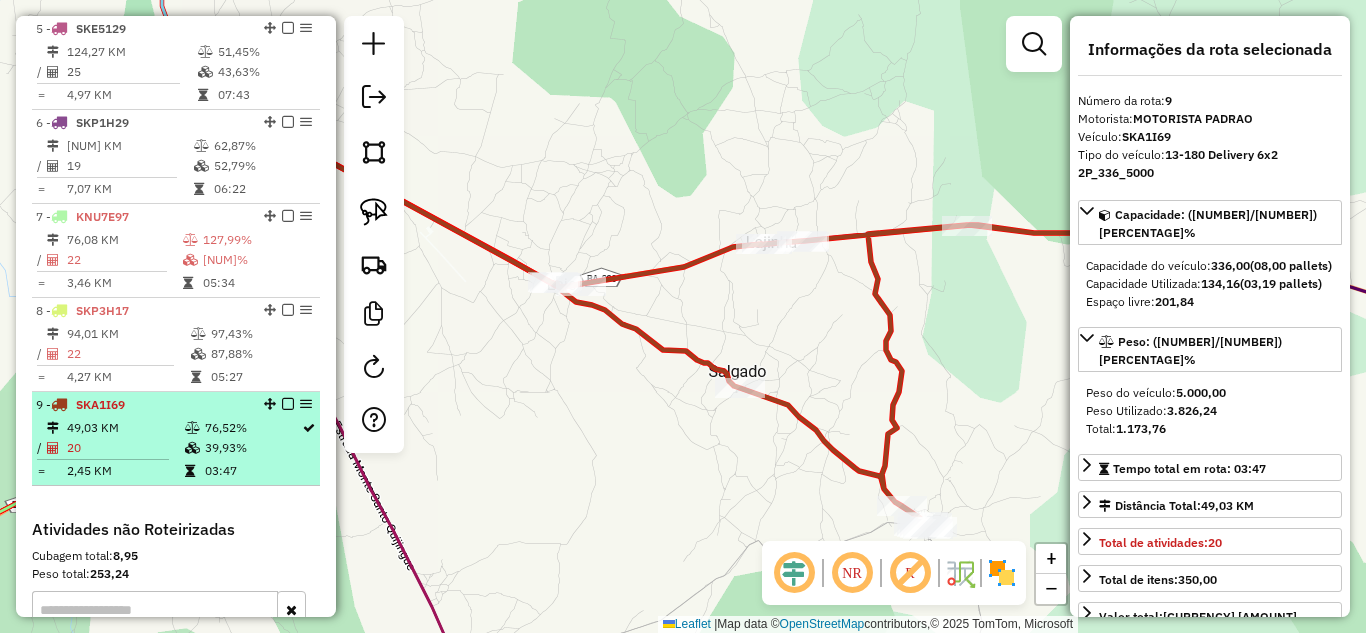 scroll, scrollTop: 1192, scrollLeft: 0, axis: vertical 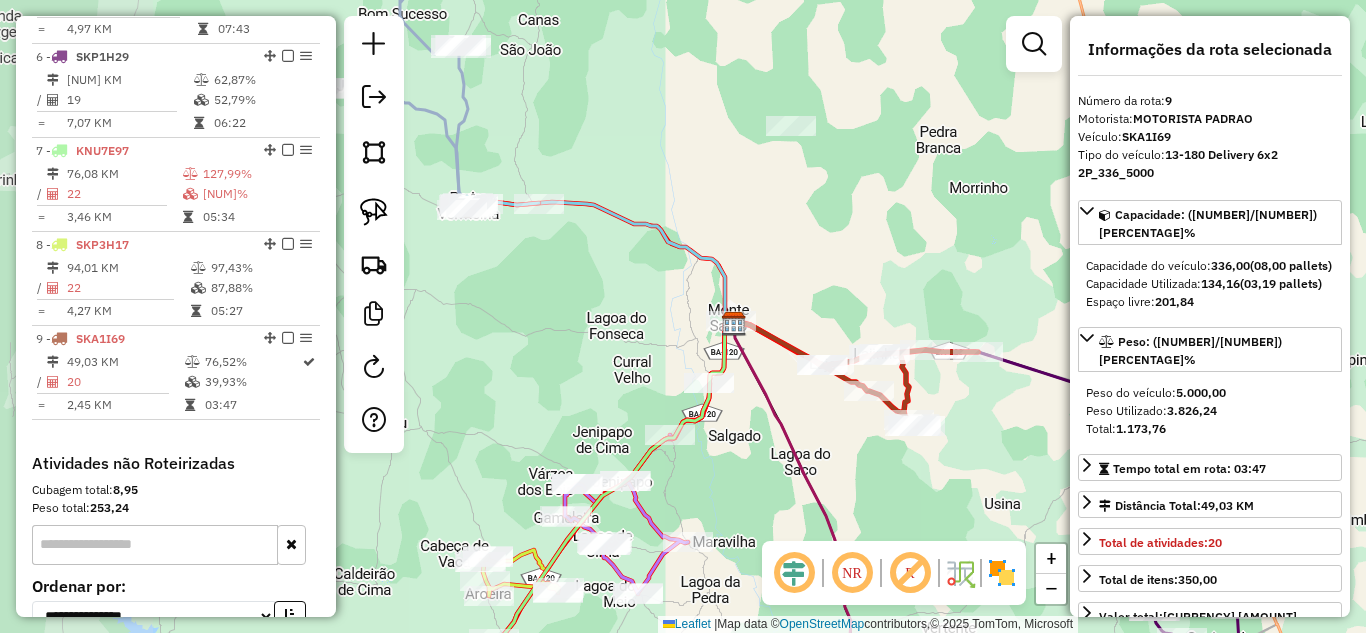 drag, startPoint x: 540, startPoint y: 421, endPoint x: 869, endPoint y: 251, distance: 370.32553 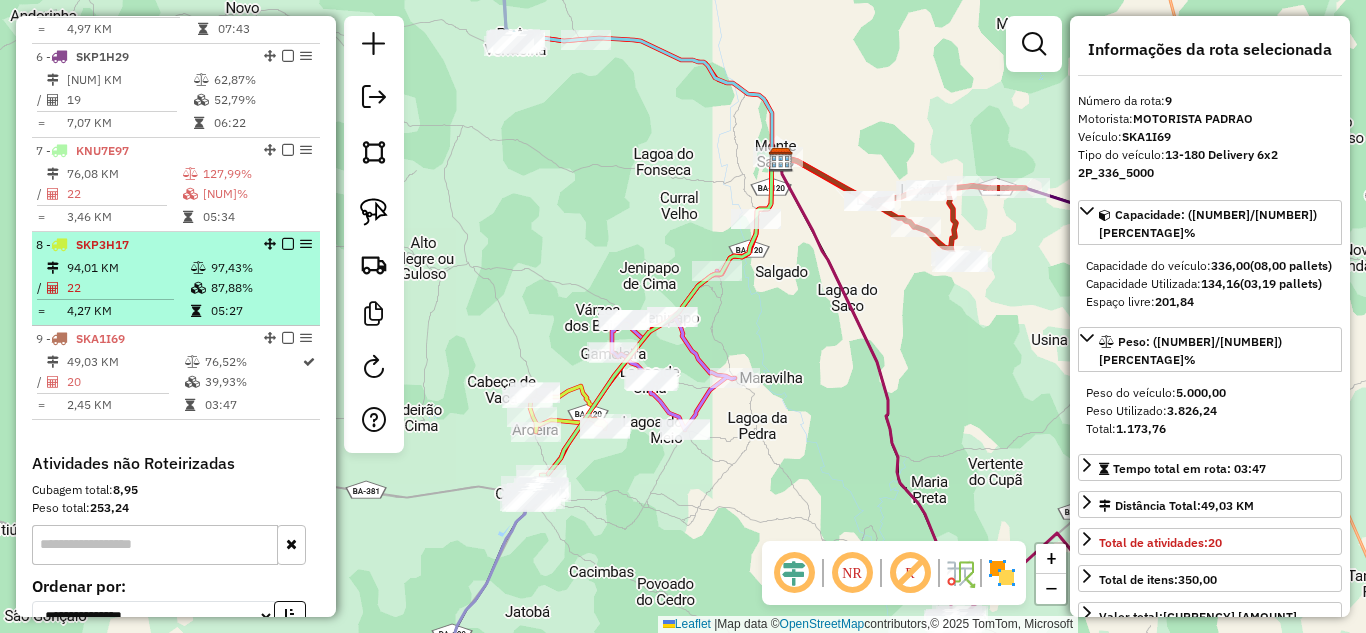 click on "22" at bounding box center [128, 288] 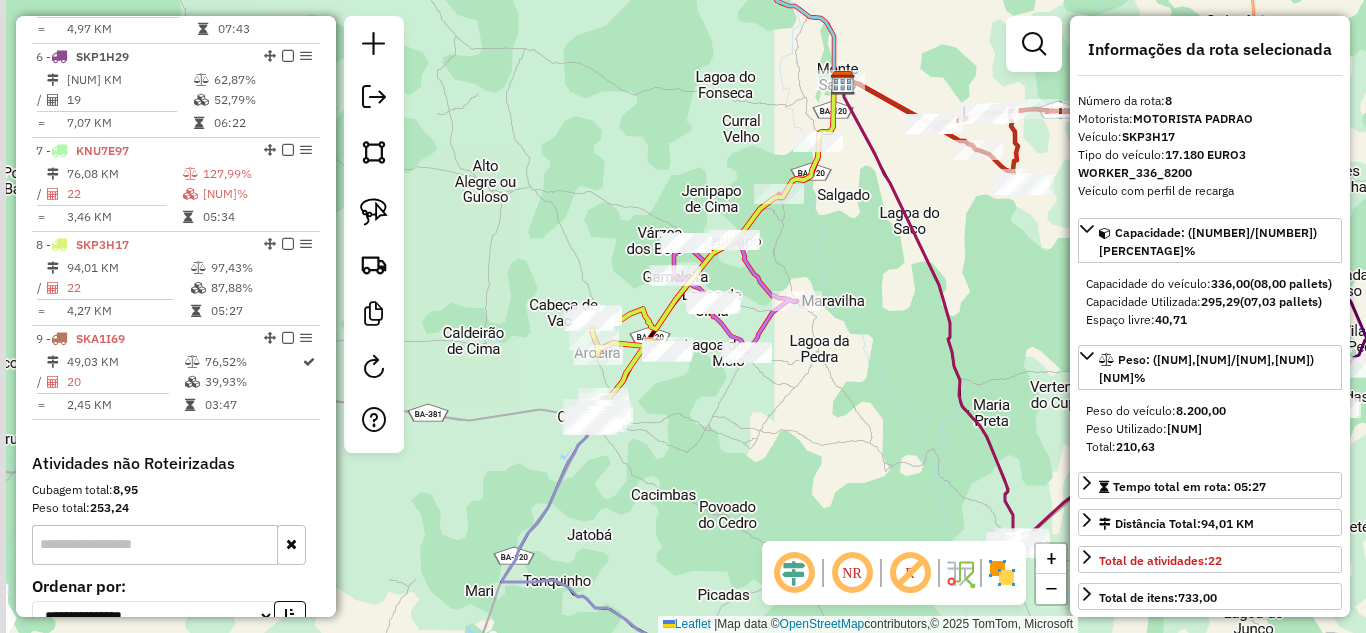 drag, startPoint x: 664, startPoint y: 459, endPoint x: 695, endPoint y: 397, distance: 69.31811 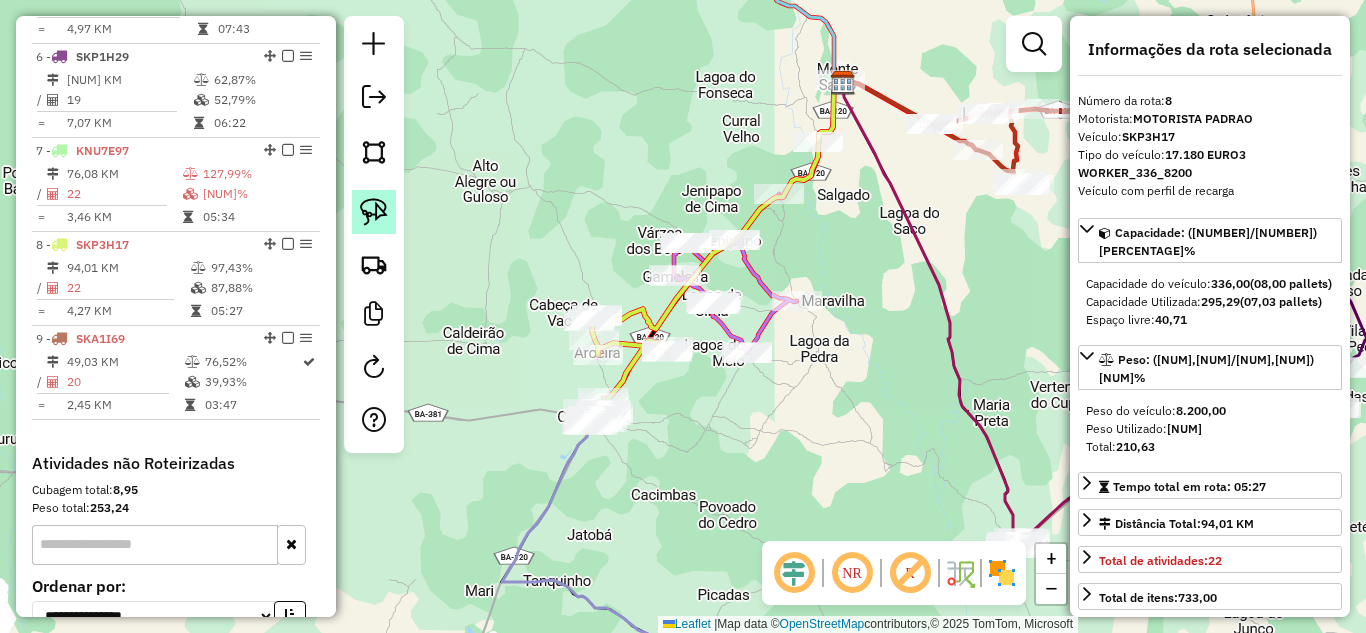 click 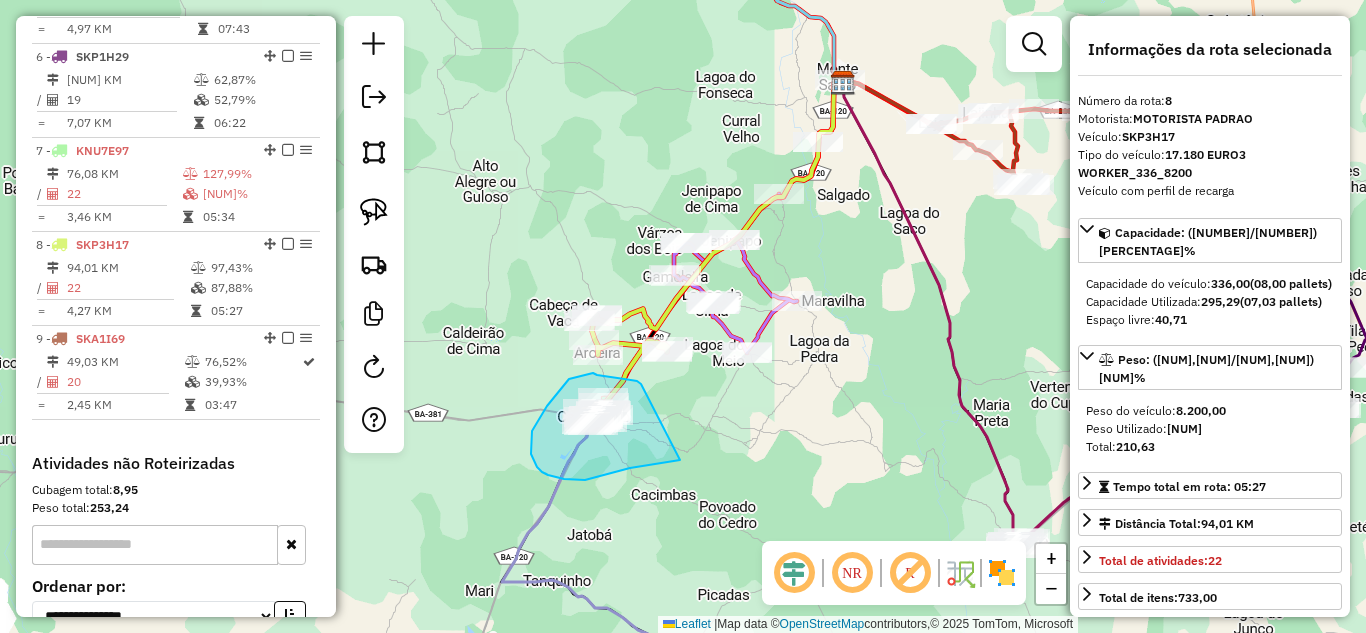drag, startPoint x: 641, startPoint y: 384, endPoint x: 680, endPoint y: 460, distance: 85.42248 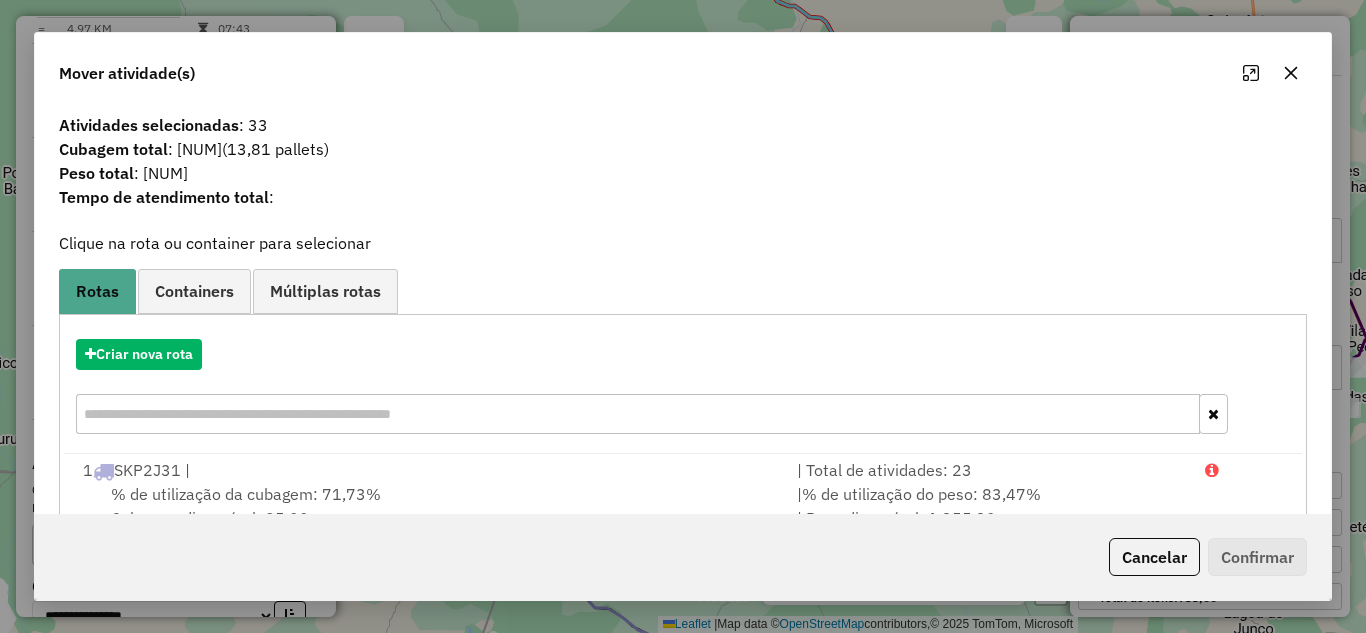 click 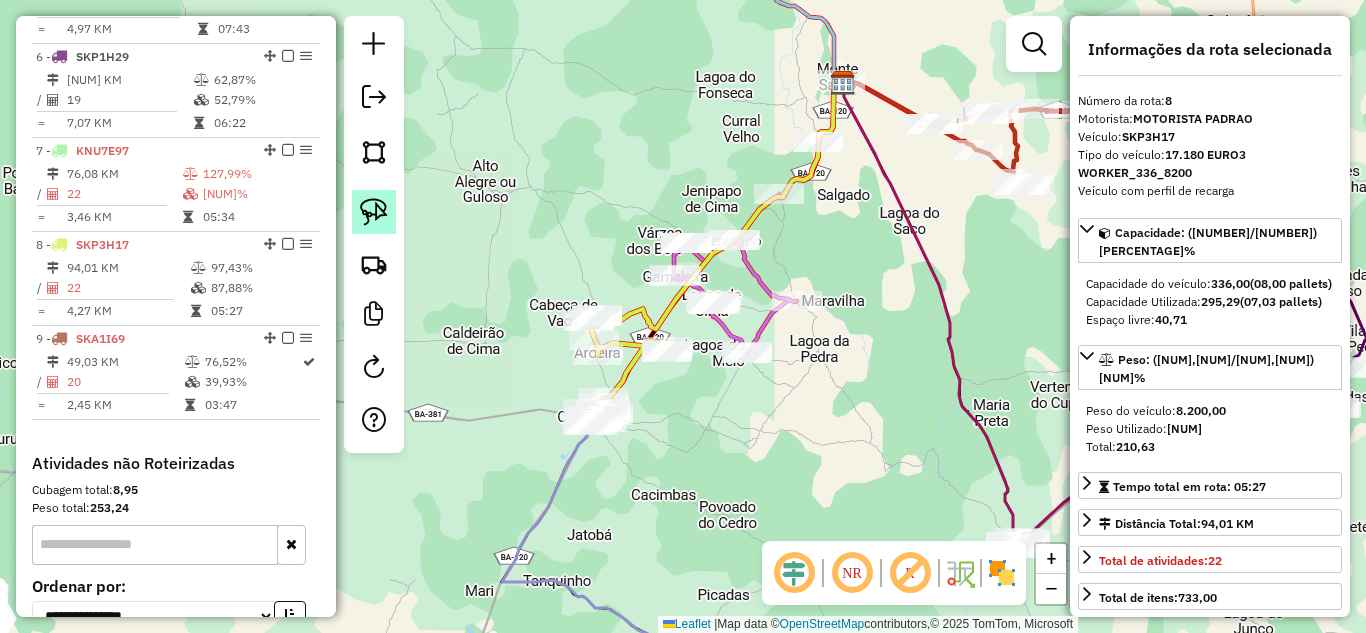 click 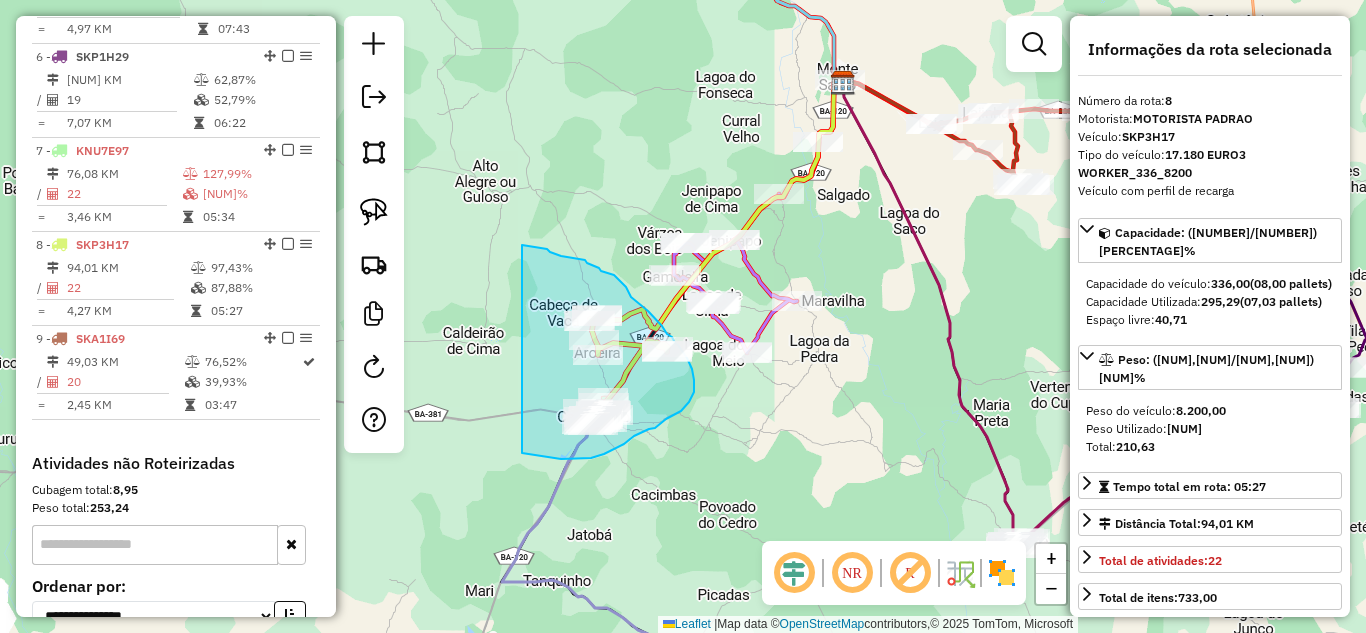 drag, startPoint x: 522, startPoint y: 245, endPoint x: 522, endPoint y: 453, distance: 208 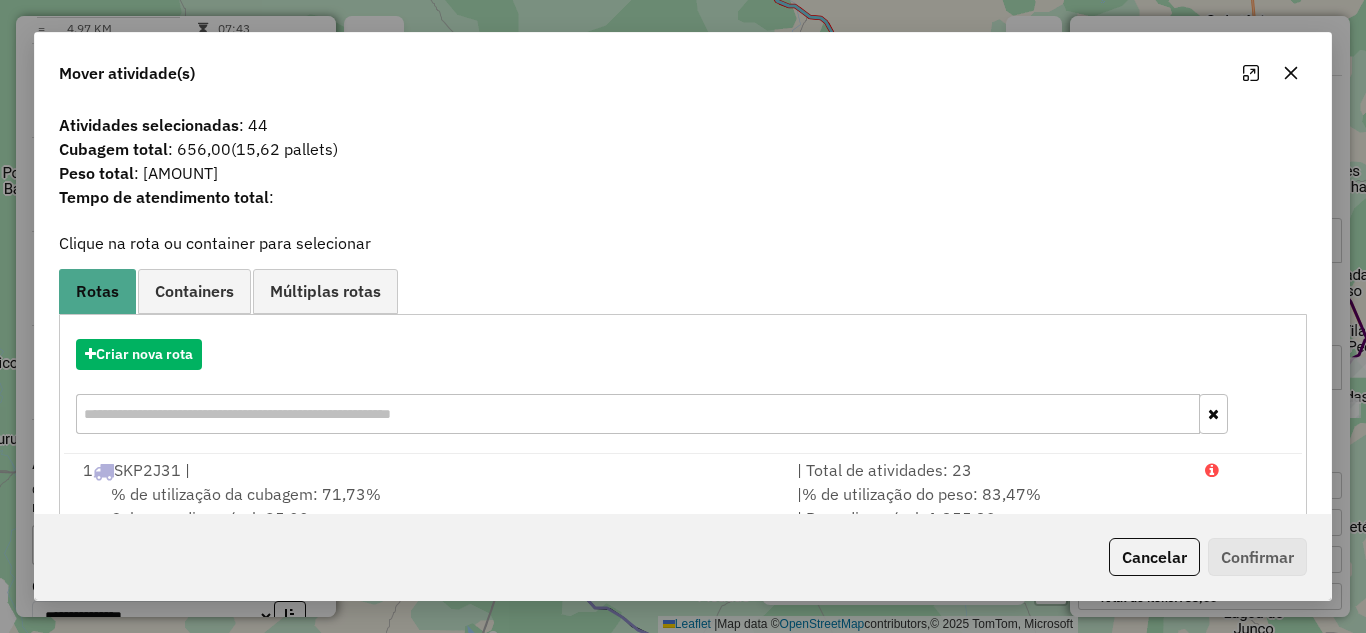 click 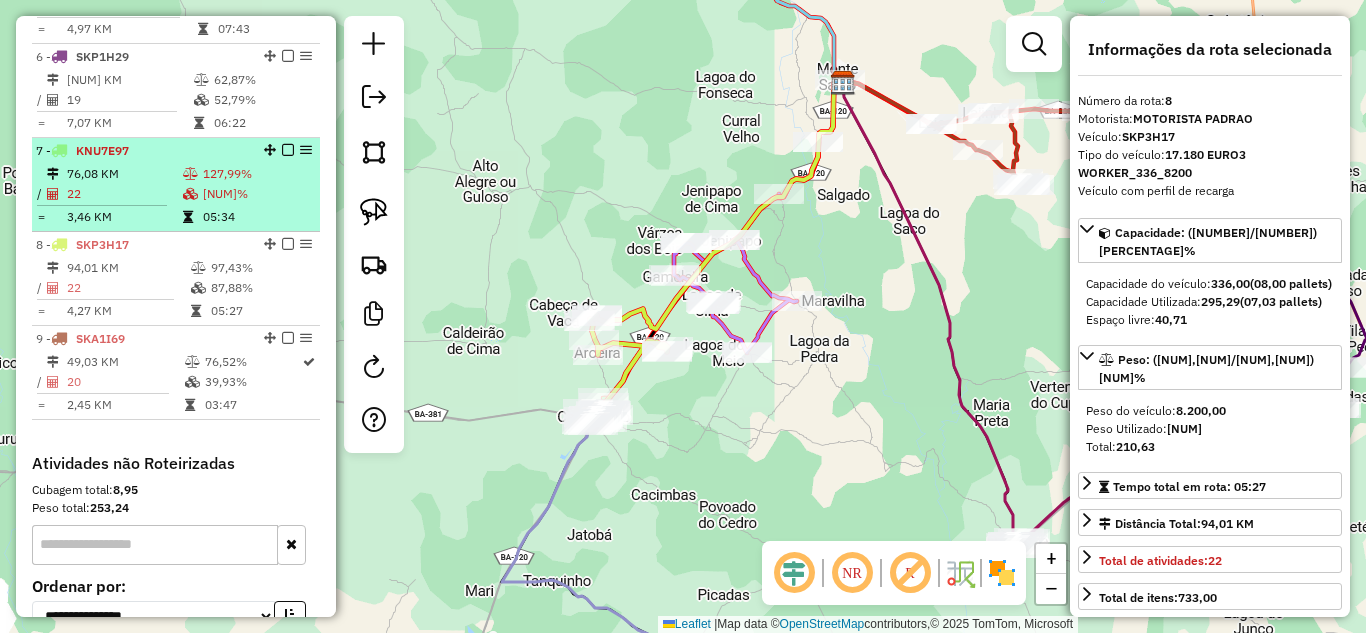 click on "KNU7E97" at bounding box center [102, 150] 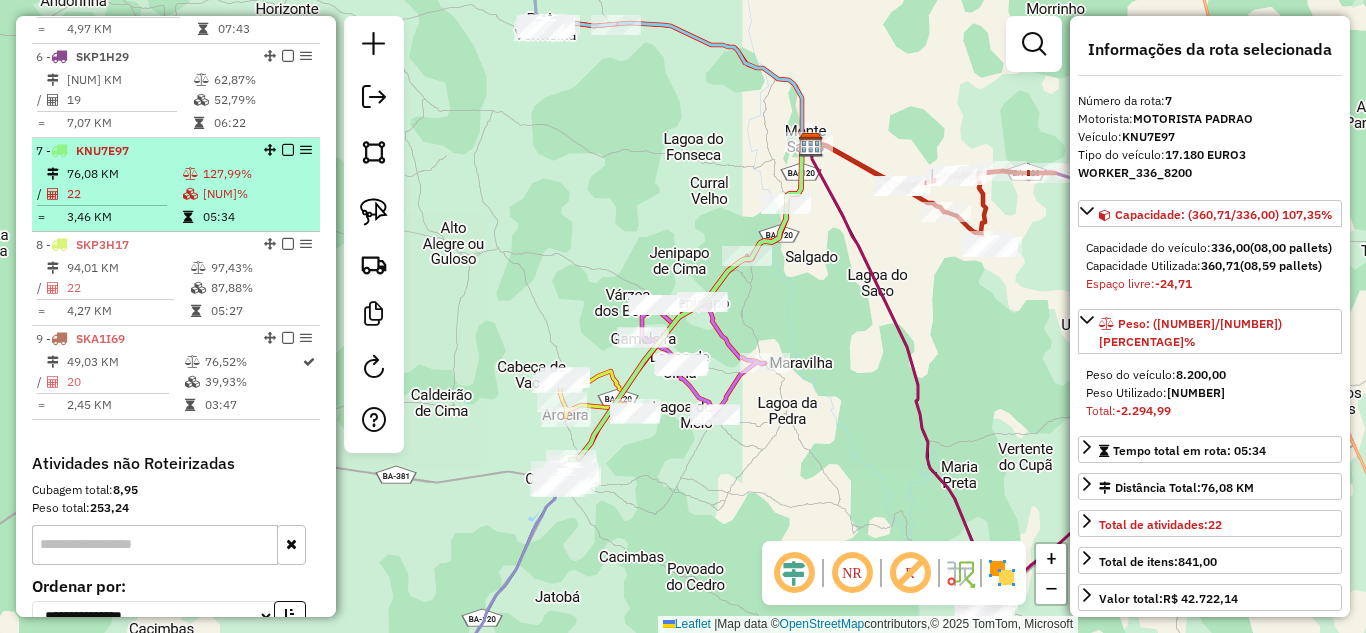 click on "76,08 KM" at bounding box center [124, 174] 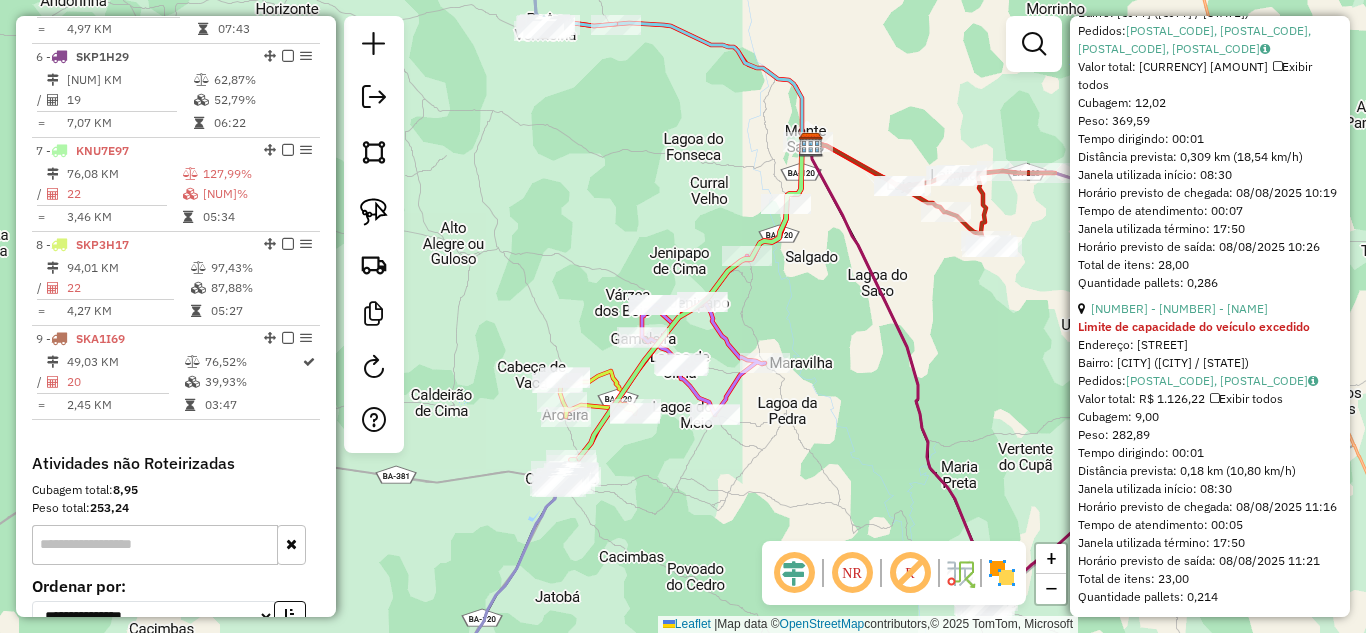 scroll, scrollTop: 3133, scrollLeft: 0, axis: vertical 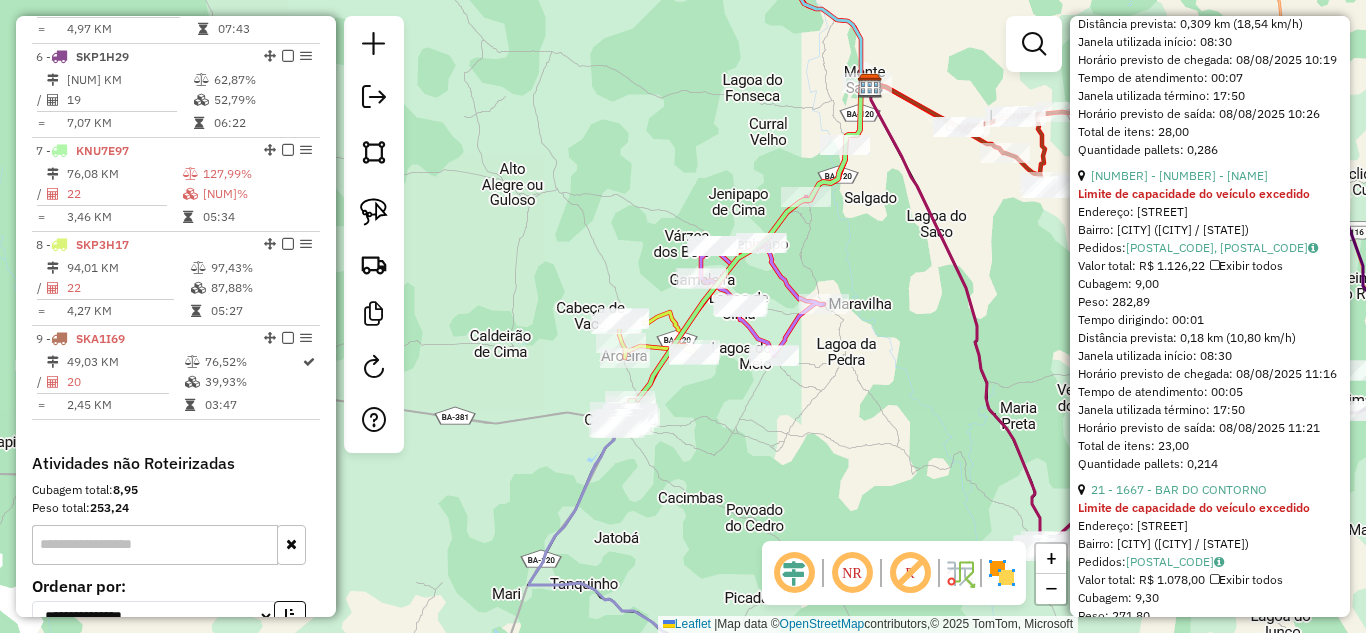 drag, startPoint x: 686, startPoint y: 477, endPoint x: 745, endPoint y: 418, distance: 83.4386 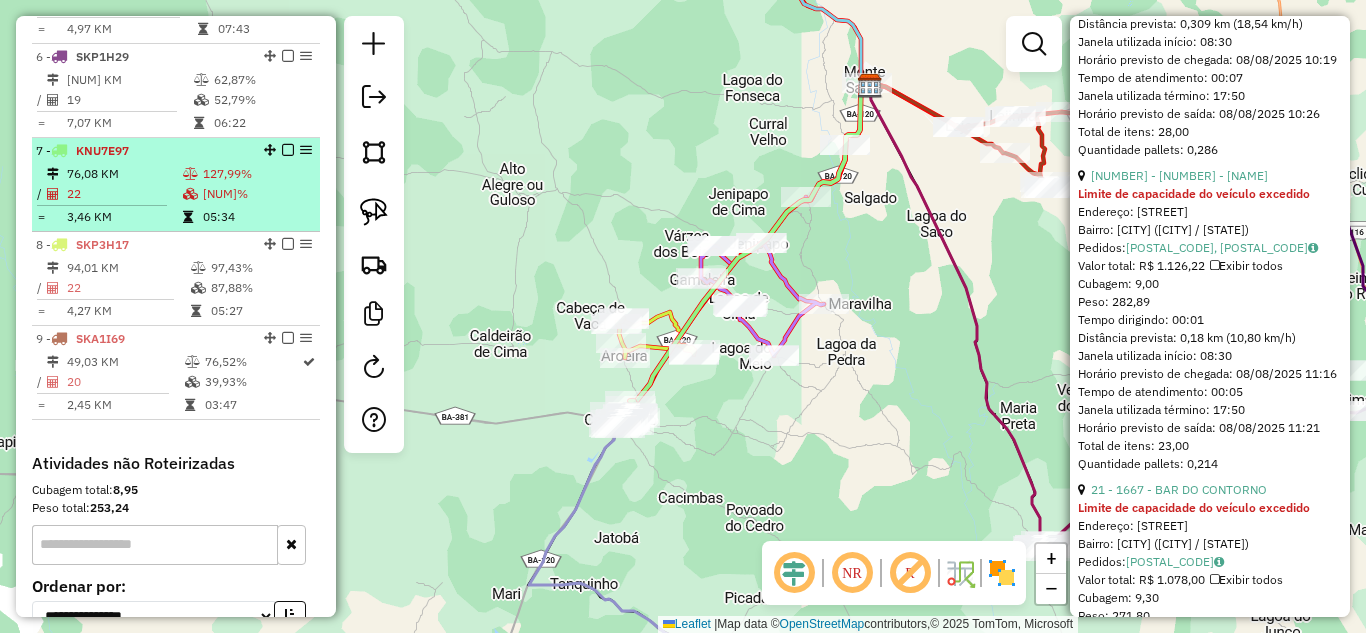 click on "KNU7E97" at bounding box center [102, 150] 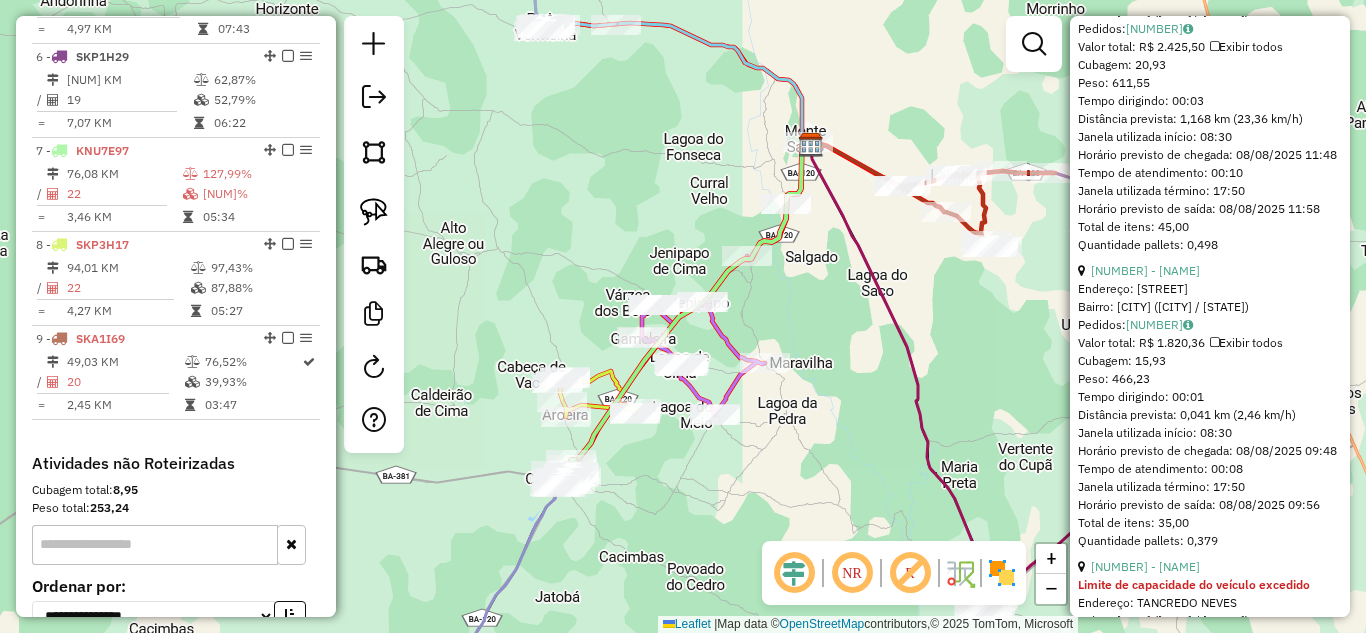 scroll, scrollTop: 1600, scrollLeft: 0, axis: vertical 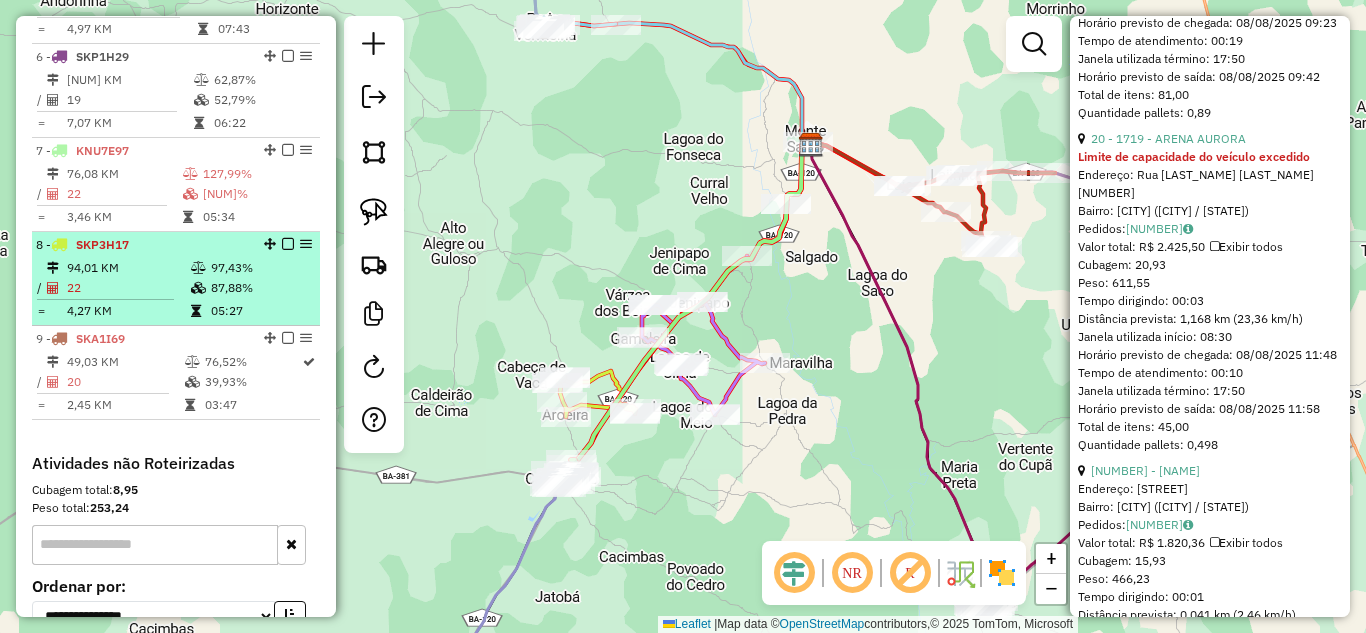click on "[DISTANCE] KM" at bounding box center (128, 268) 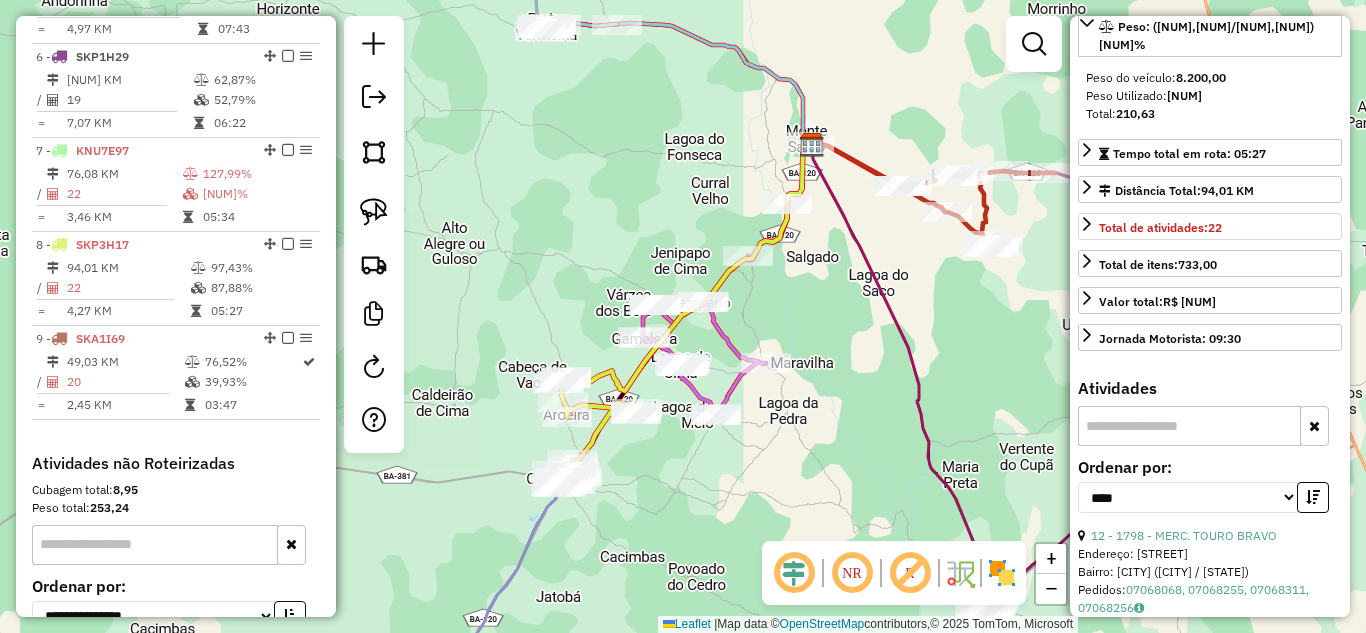 scroll, scrollTop: 267, scrollLeft: 0, axis: vertical 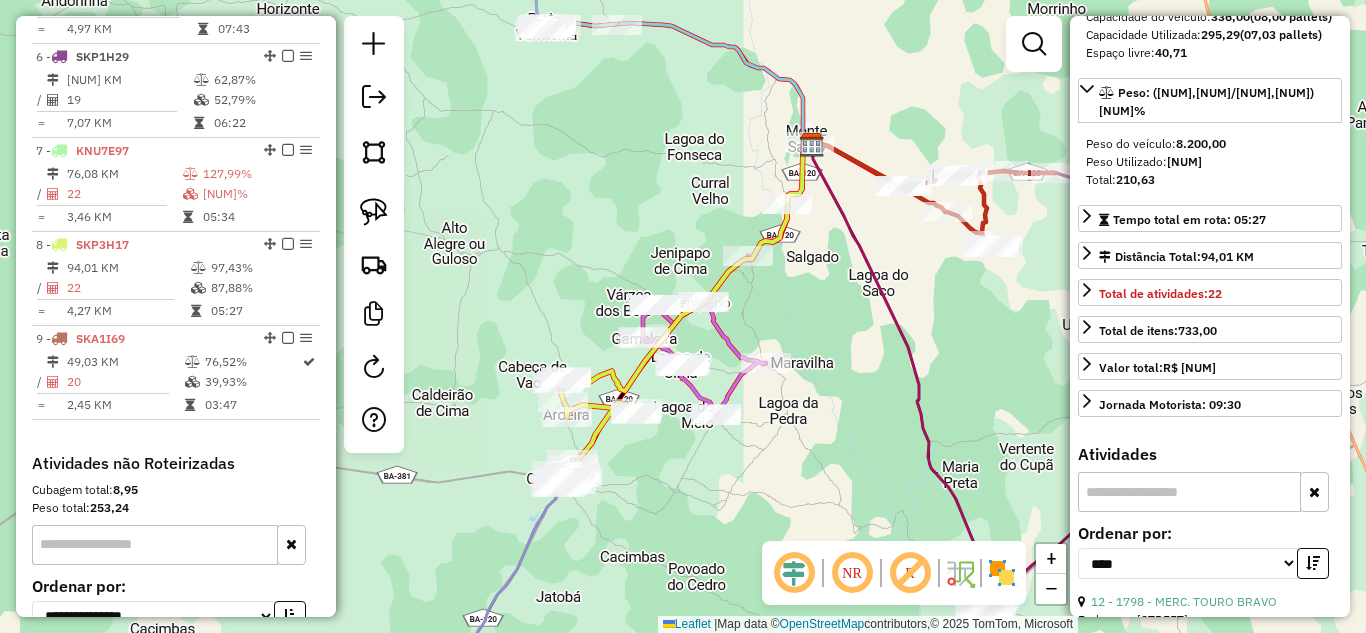 drag, startPoint x: 1171, startPoint y: 161, endPoint x: 1232, endPoint y: 174, distance: 62.369865 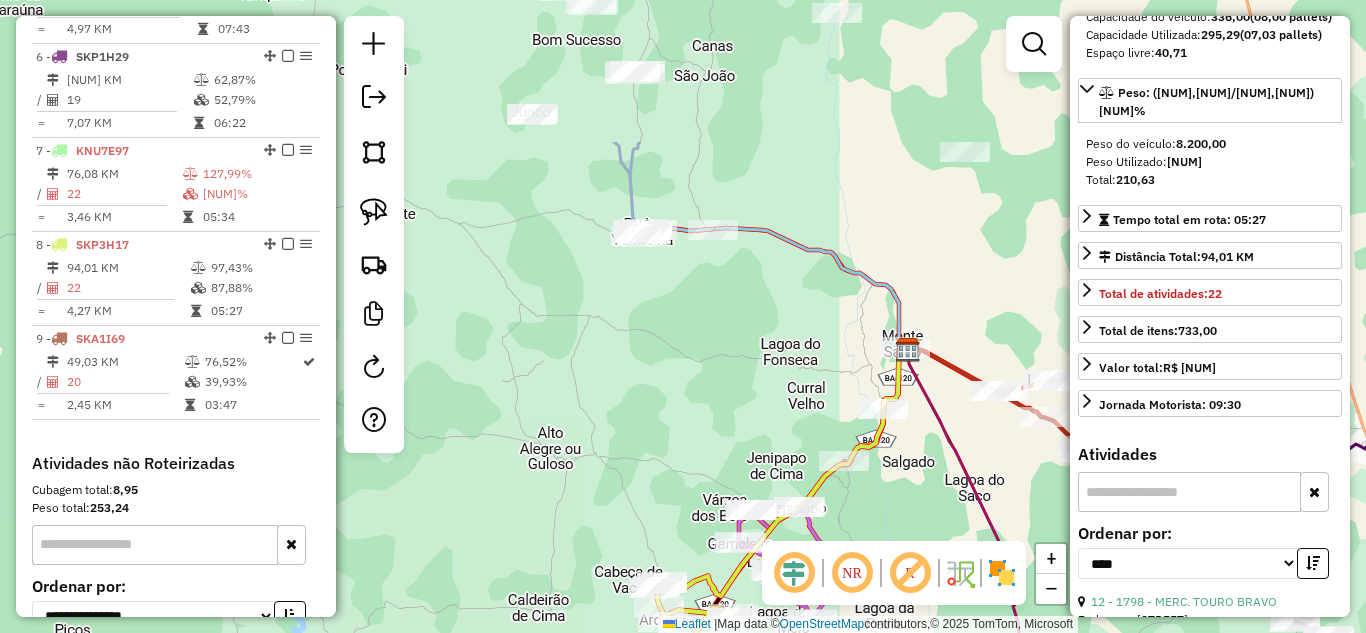 drag, startPoint x: 644, startPoint y: 137, endPoint x: 748, endPoint y: 273, distance: 171.20747 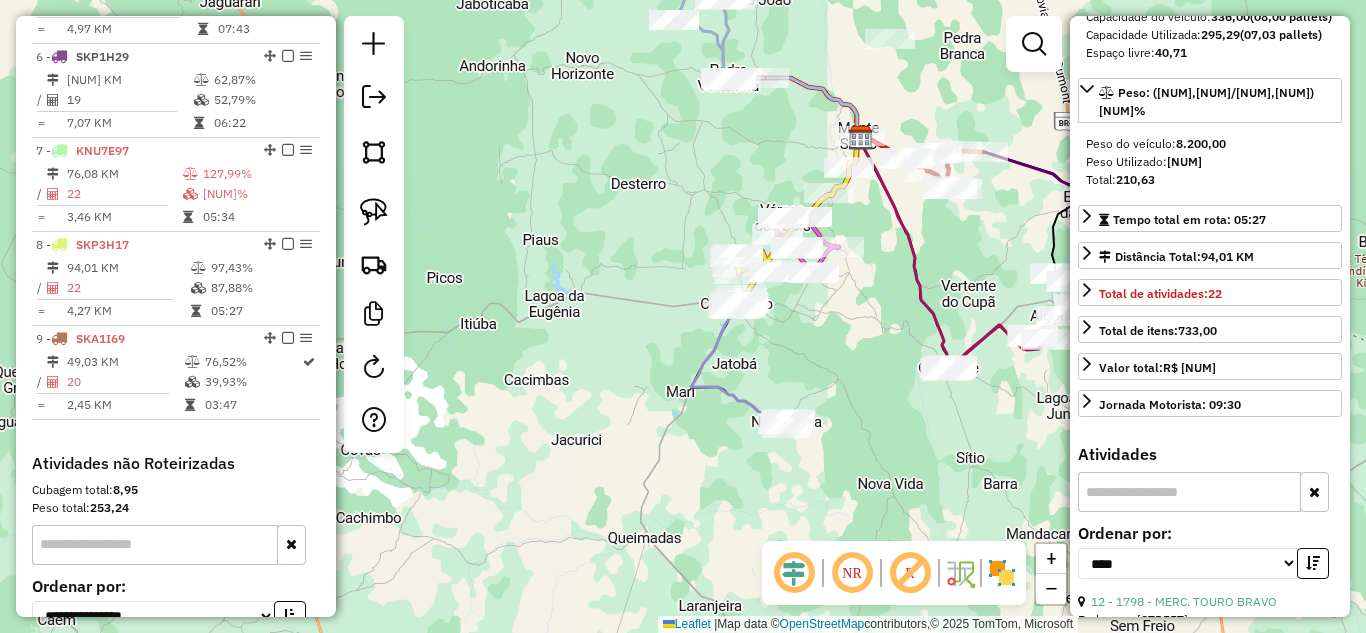 drag, startPoint x: 852, startPoint y: 387, endPoint x: 873, endPoint y: 230, distance: 158.39824 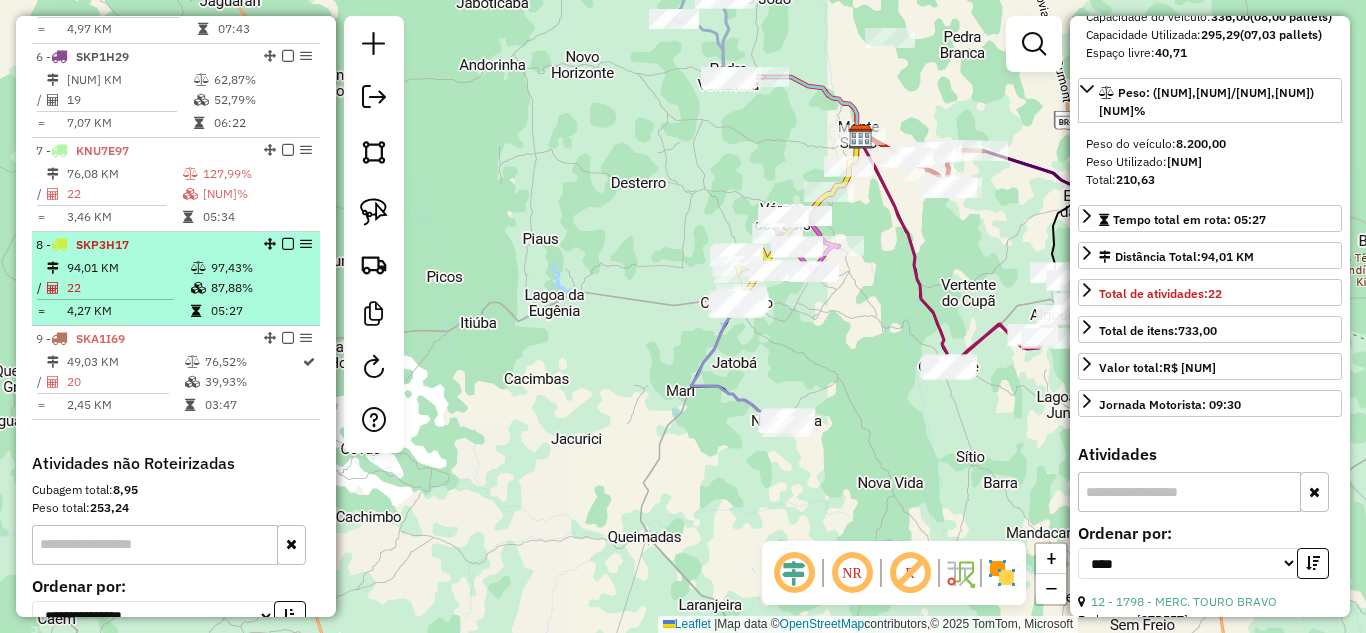 click on "4,27 KM" at bounding box center (128, 311) 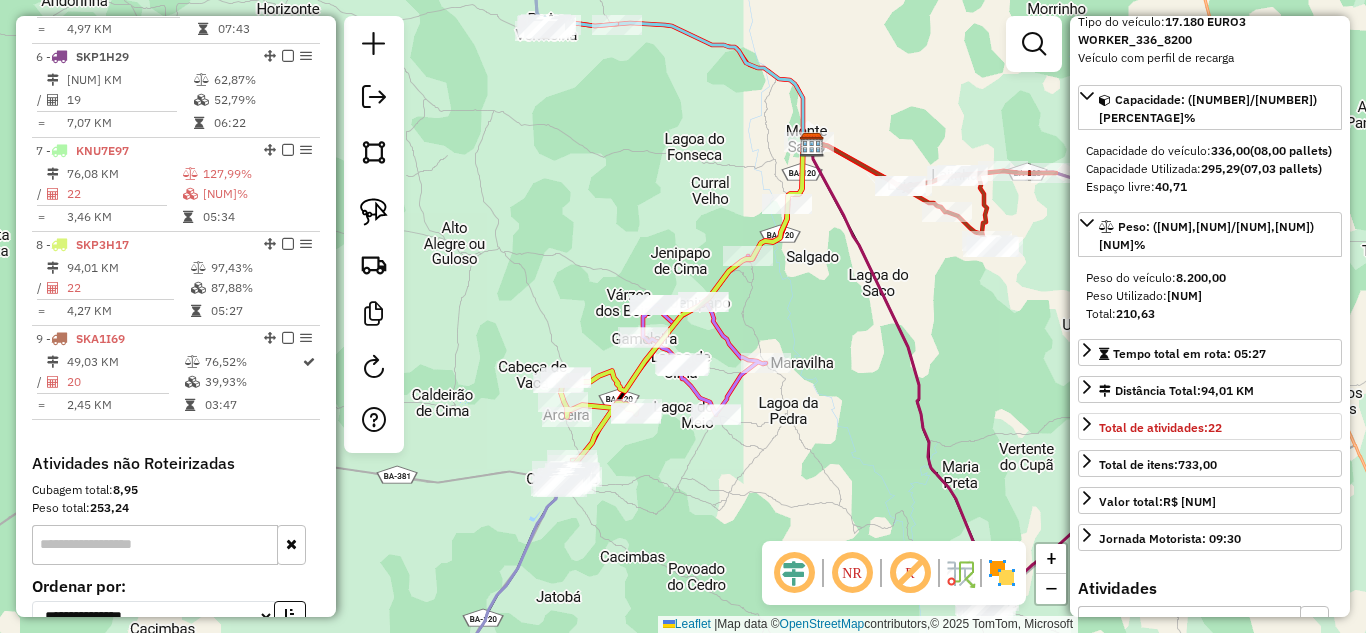 scroll, scrollTop: 0, scrollLeft: 0, axis: both 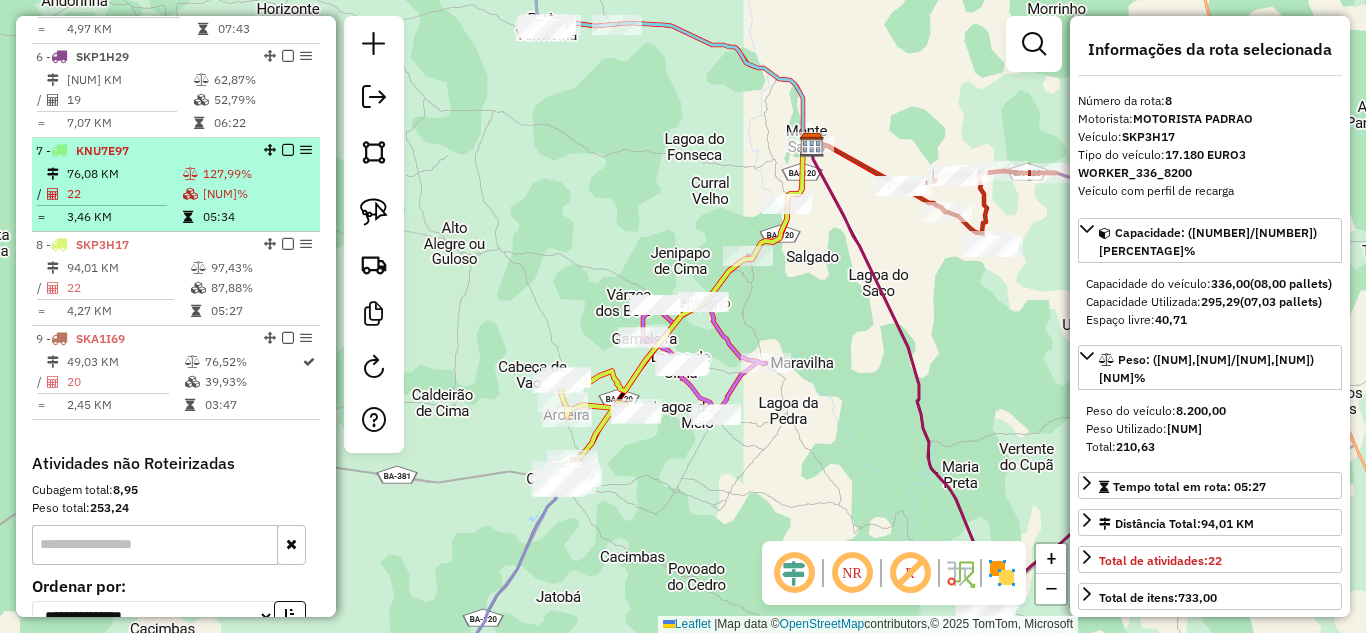 click at bounding box center [109, 205] 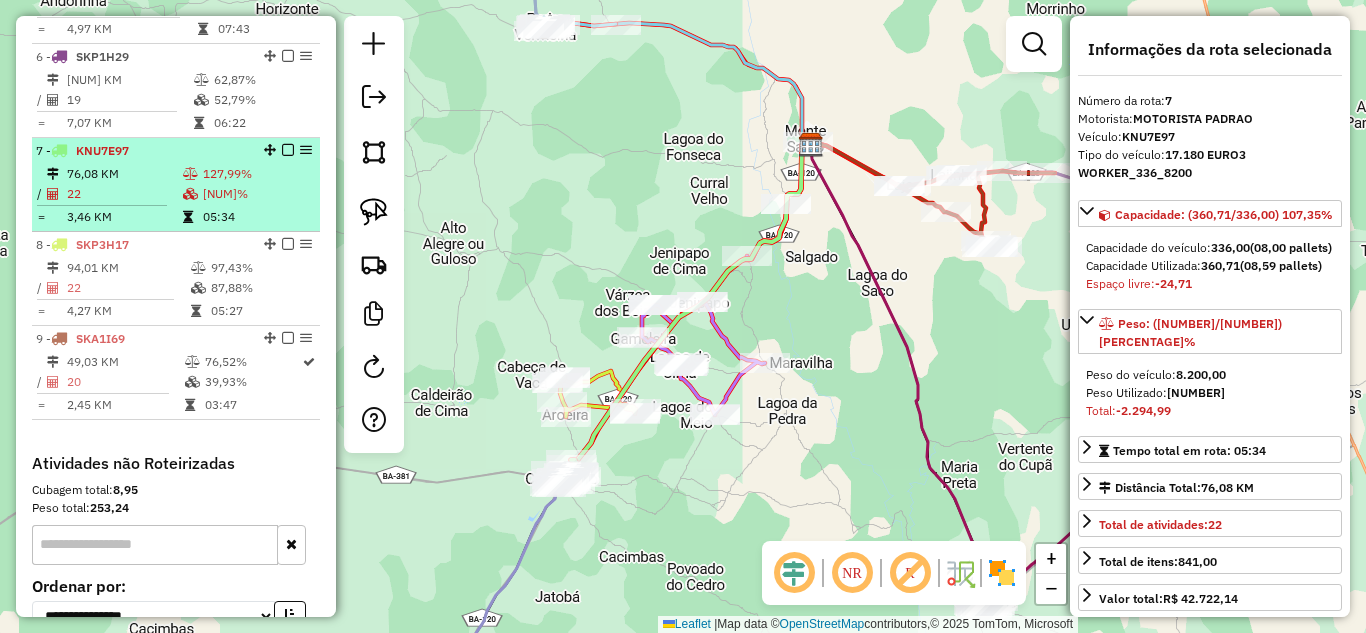 click on "76,08 KM" at bounding box center (124, 174) 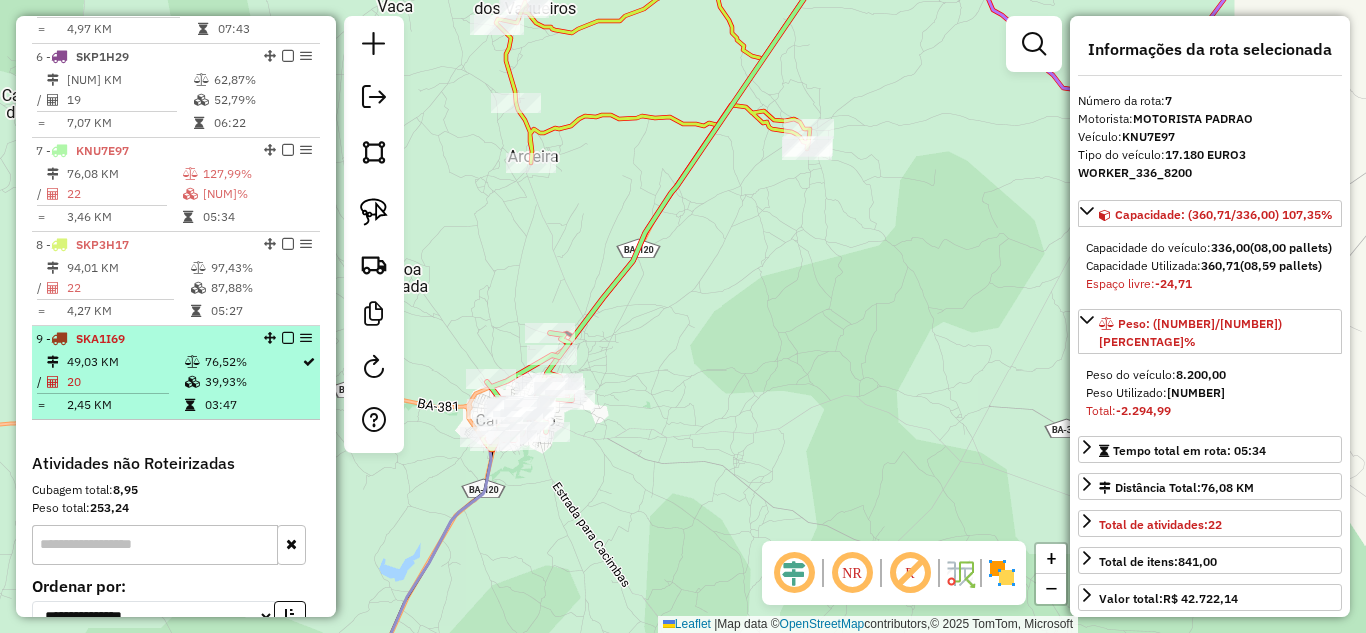 click on "[PRICE] KM" at bounding box center [125, 362] 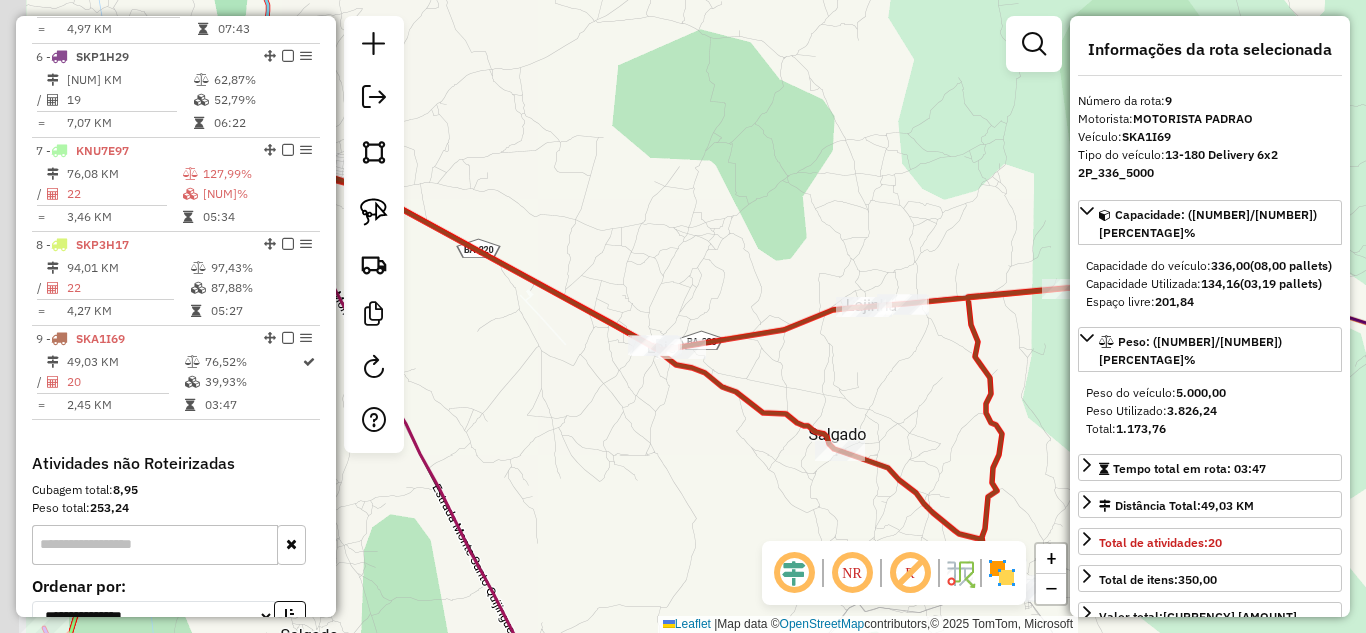 drag, startPoint x: 610, startPoint y: 189, endPoint x: 929, endPoint y: 392, distance: 378.11374 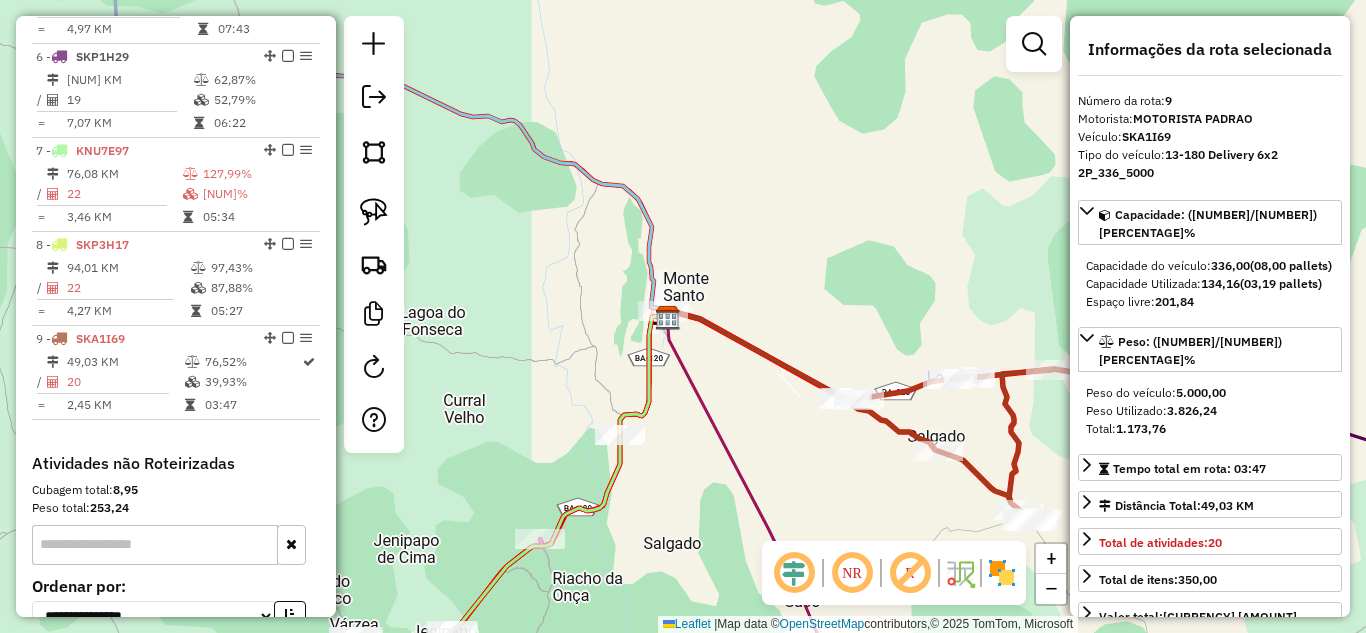drag, startPoint x: 529, startPoint y: 477, endPoint x: 607, endPoint y: 321, distance: 174.4133 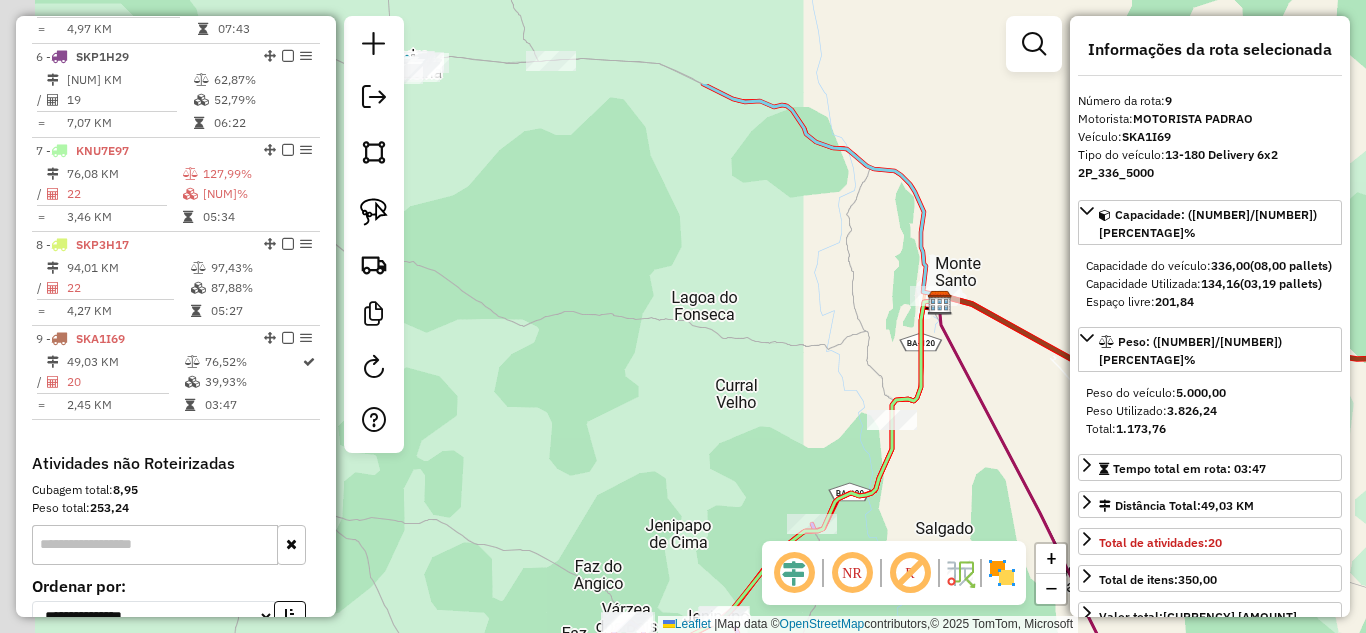 drag, startPoint x: 482, startPoint y: 387, endPoint x: 753, endPoint y: 631, distance: 364.66013 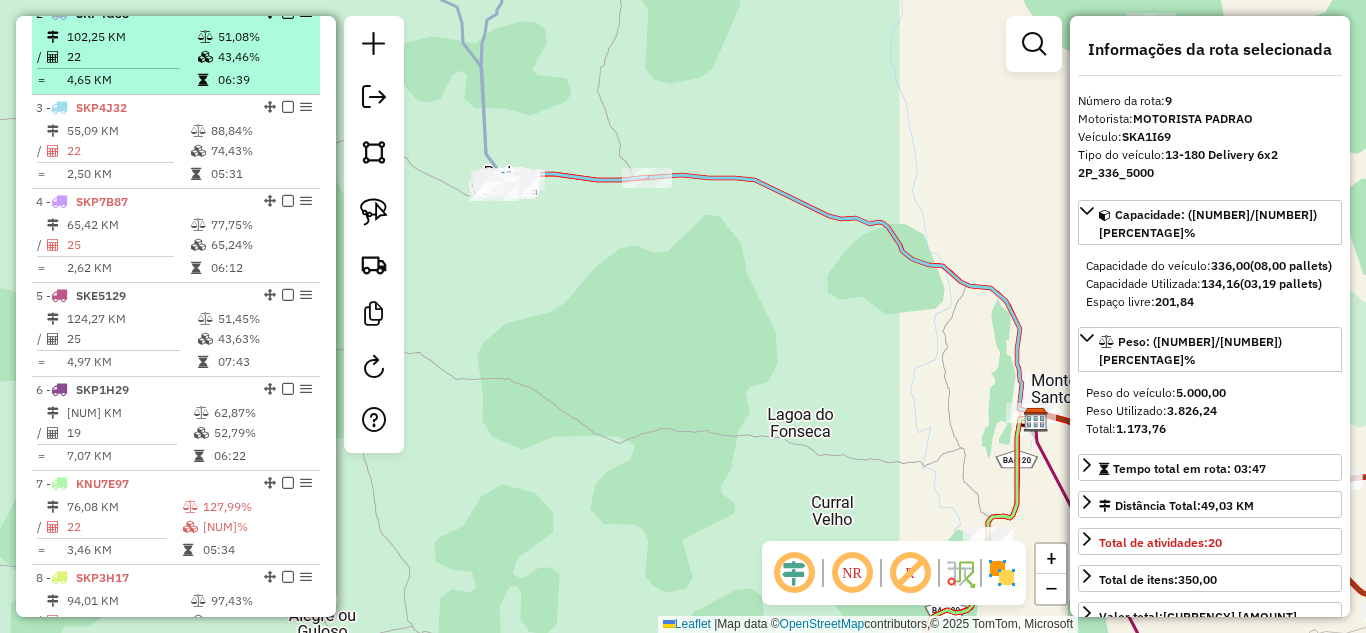 scroll, scrollTop: 592, scrollLeft: 0, axis: vertical 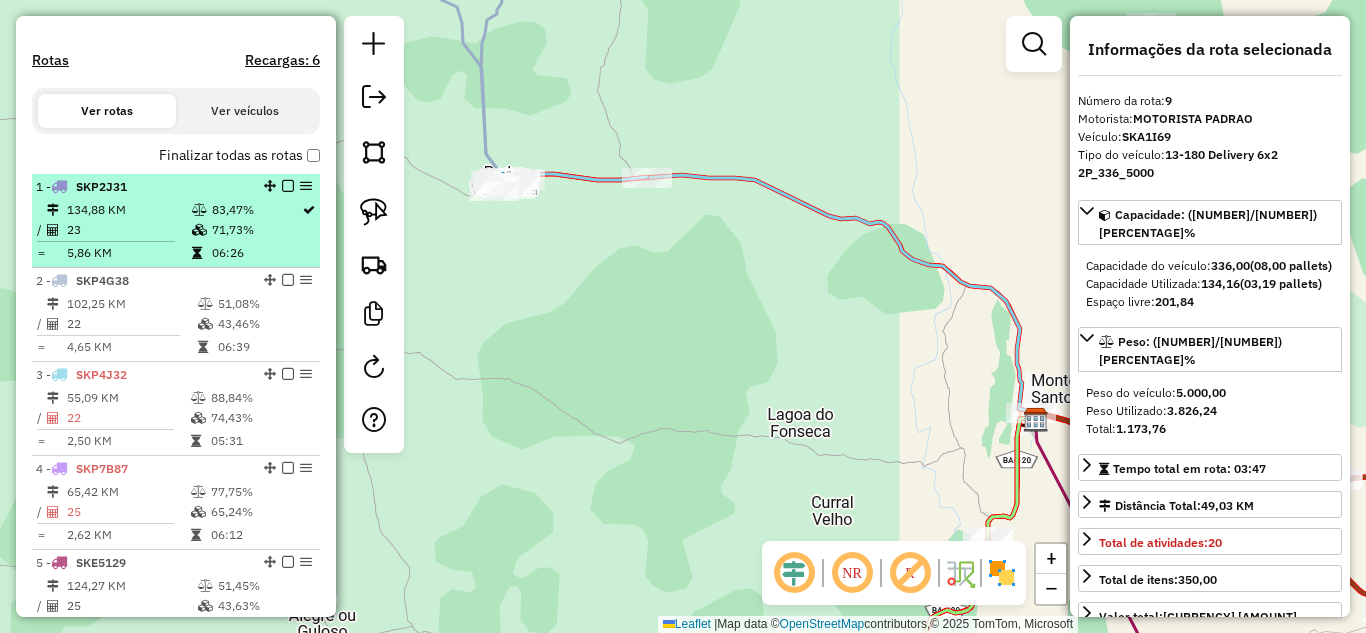 click on "[DISTANCE] KM" at bounding box center (128, 210) 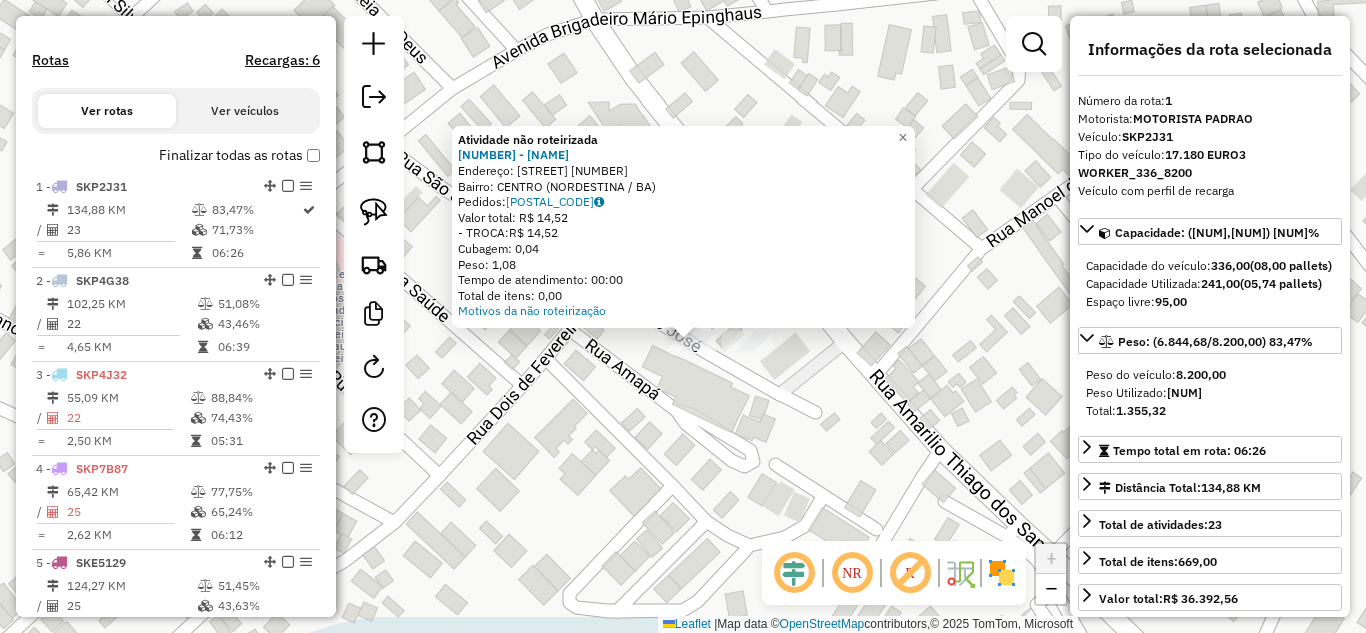 drag, startPoint x: 774, startPoint y: 230, endPoint x: 749, endPoint y: 392, distance: 163.91766 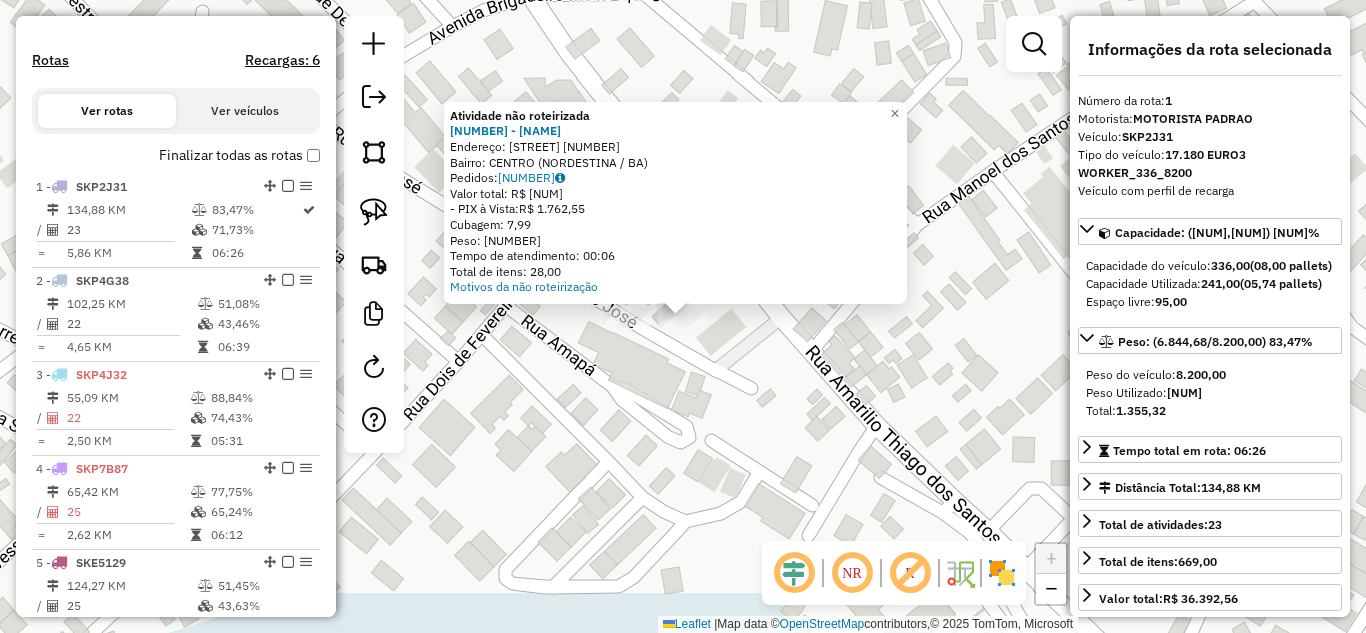 click on "Atividade não roteirizada 1076 - BAR SAO JORGE  Endereço:  Rua Sao jose 139   Bairro: CENTRO (NORDESTINA / BA)   Pedidos:  07068119   Valor total: R$ 1.762,55   - PIX à Vista:  R$ 1.762,55   Cubagem: 7,99   Peso: 226,30   Tempo de atendimento: 00:06   Total de itens: 28,00  Motivos da não roteirização × Janela de atendimento Grade de atendimento Capacidade Transportadoras Veículos Cliente Pedidos  Rotas Selecione os dias de semana para filtrar as janelas de atendimento  Seg   Ter   Qua   Qui   Sex   Sáb   Dom  Informe o período da janela de atendimento: De: Até:  Filtrar exatamente a janela do cliente  Considerar janela de atendimento padrão  Selecione os dias de semana para filtrar as grades de atendimento  Seg   Ter   Qua   Qui   Sex   Sáb   Dom   Considerar clientes sem dia de atendimento cadastrado  Clientes fora do dia de atendimento selecionado Filtrar as atividades entre os valores definidos abaixo:  Peso mínimo:   Peso máximo:   Cubagem mínima:   Cubagem máxima:   De:   Até:   De:  +" 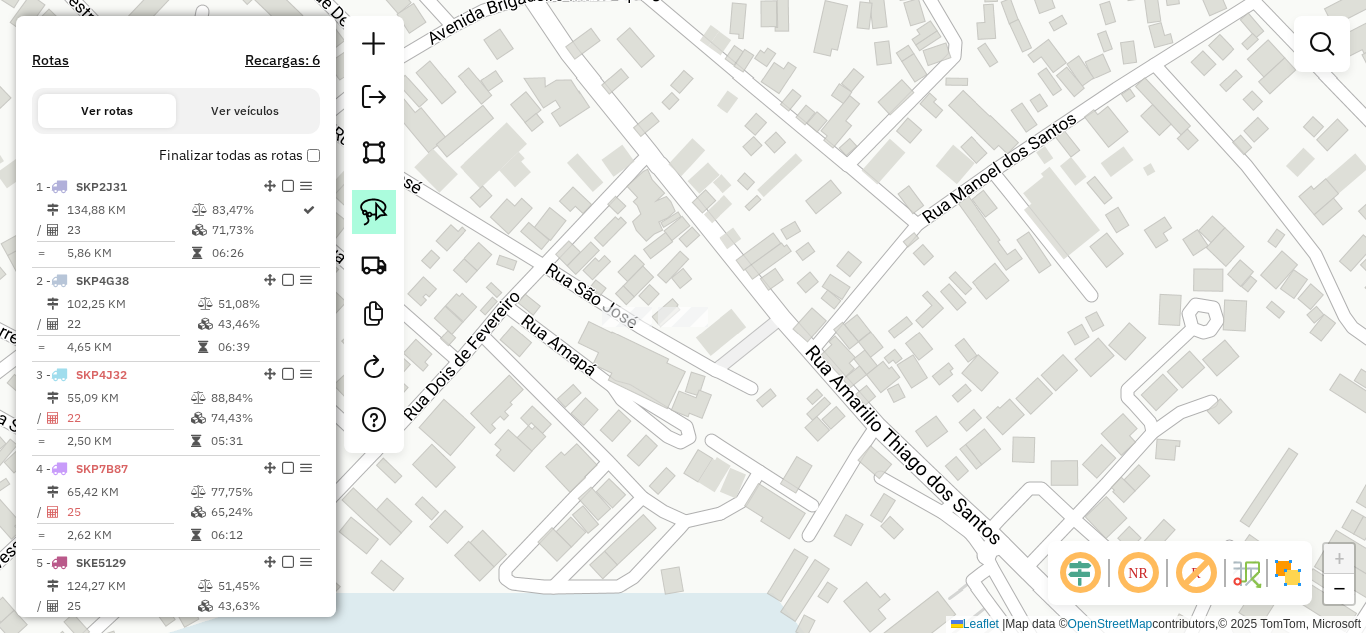 click 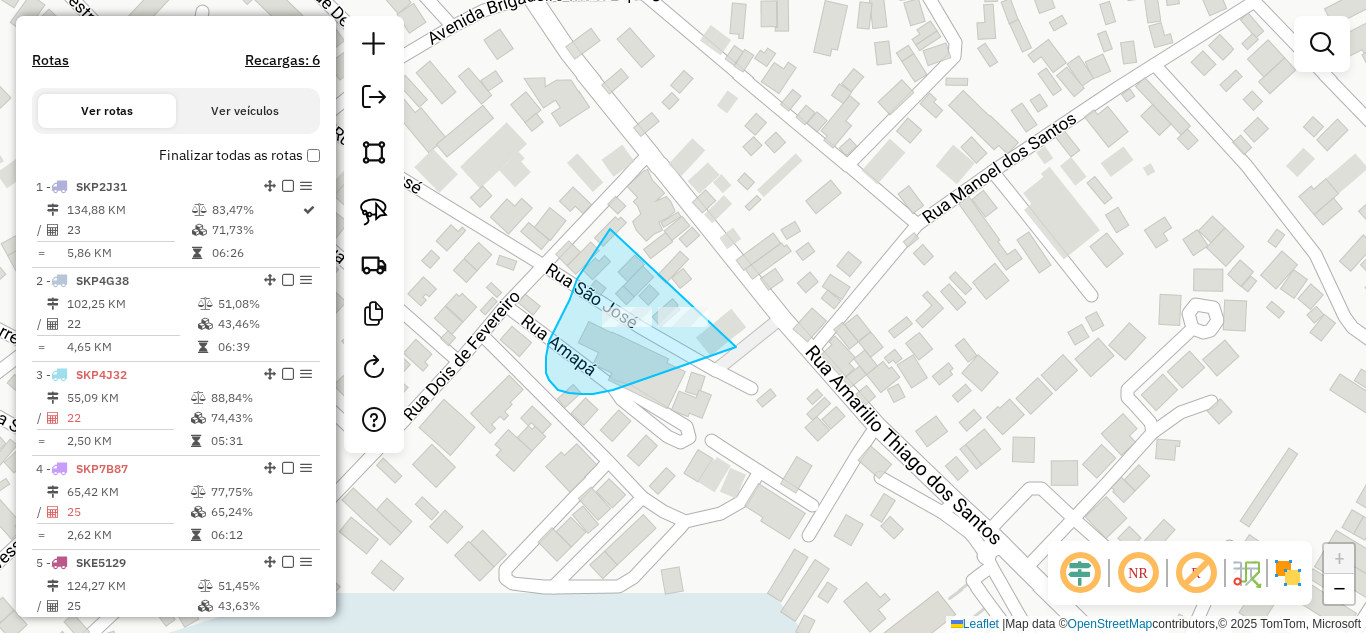 drag, startPoint x: 603, startPoint y: 239, endPoint x: 800, endPoint y: 296, distance: 205.08047 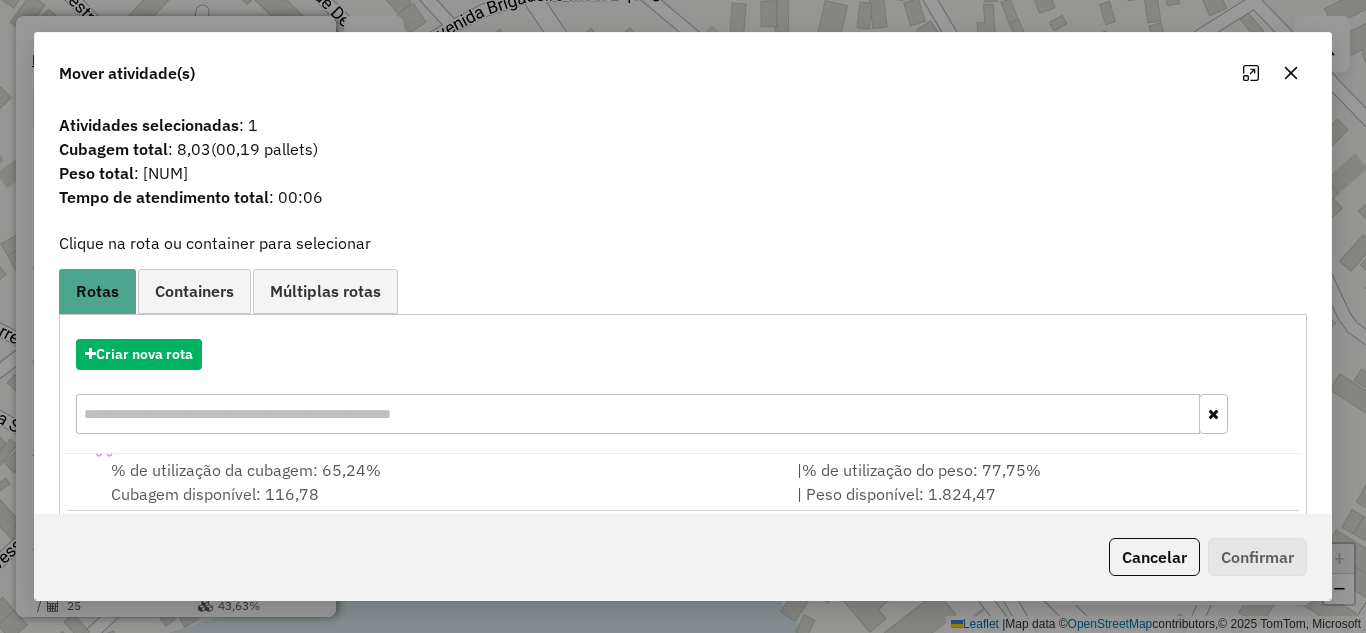 scroll, scrollTop: 329, scrollLeft: 0, axis: vertical 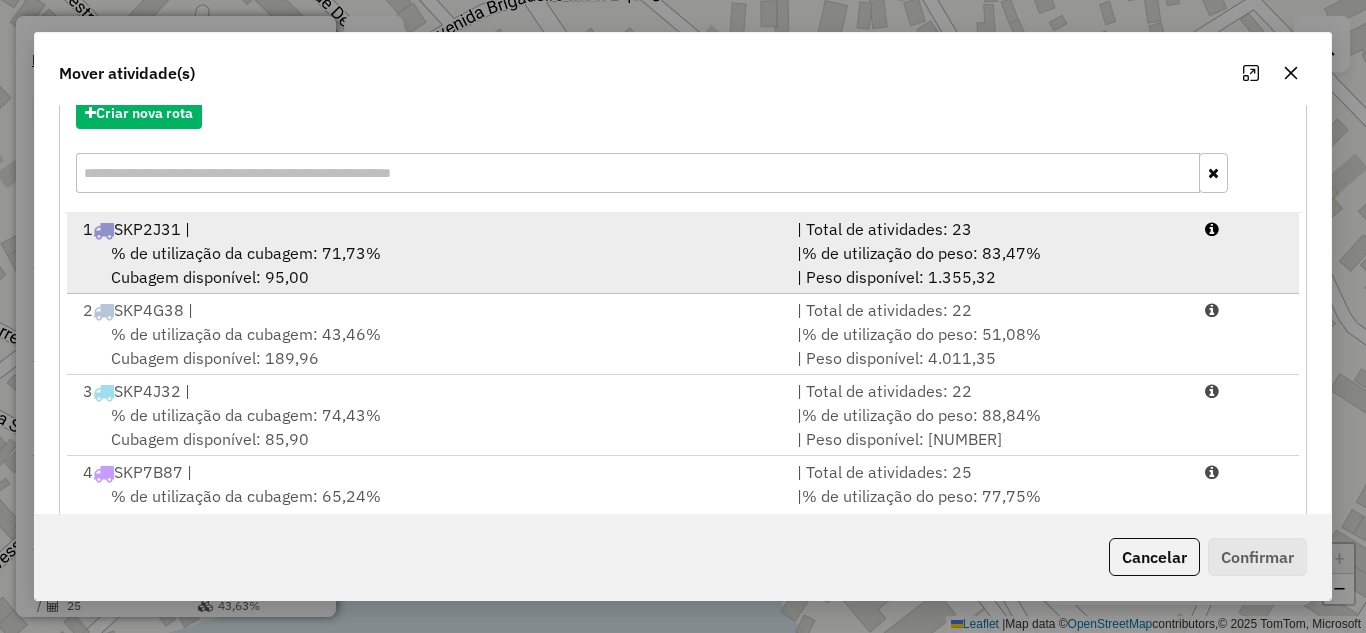 click on "% de utilização da cubagem: 71,73%  Cubagem disponível: 95,00" at bounding box center [428, 265] 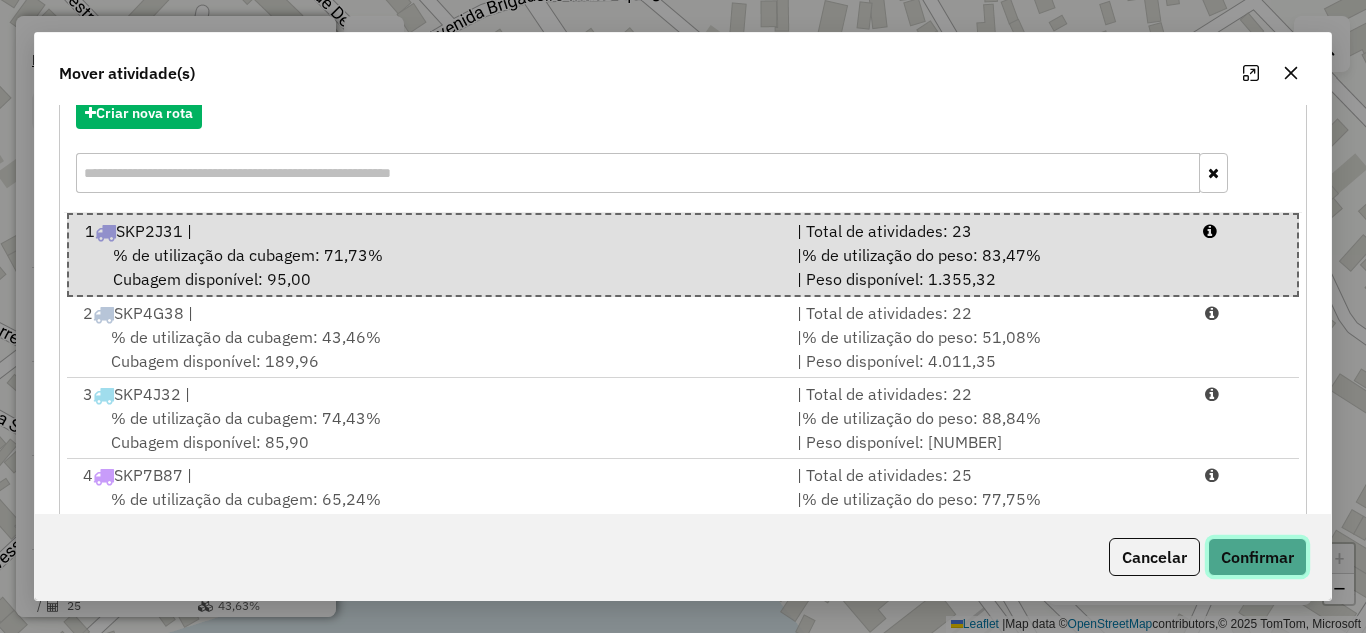 click on "Confirmar" 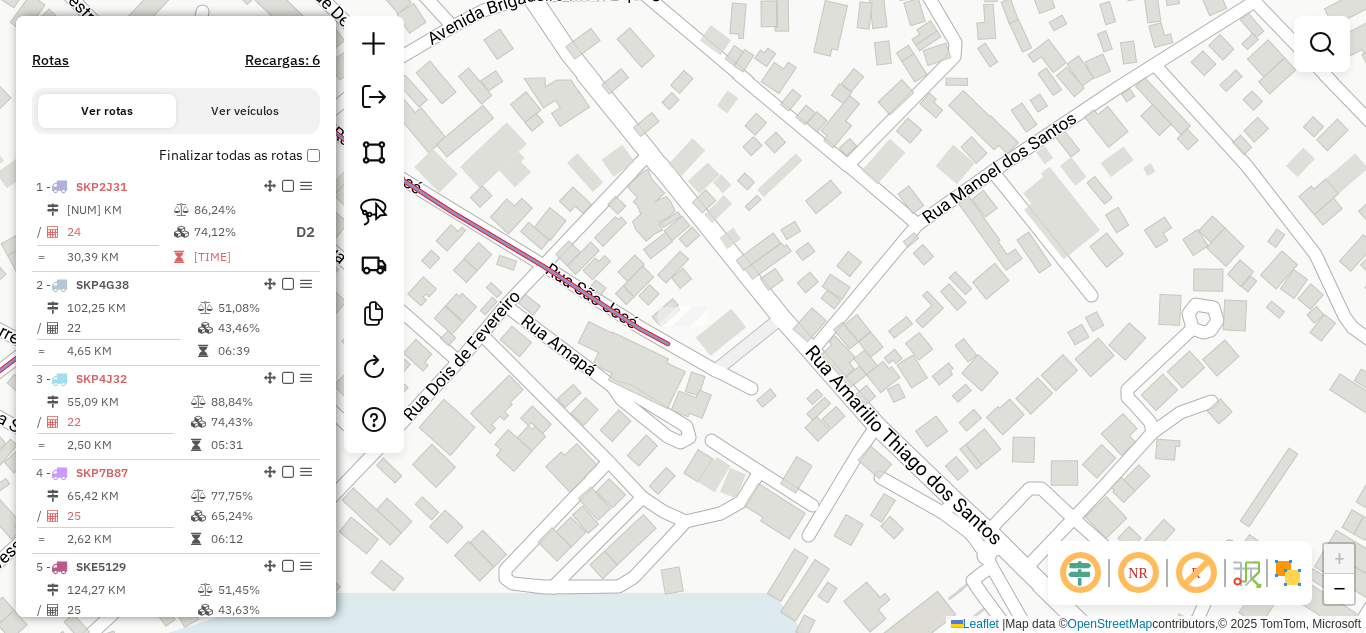 scroll, scrollTop: 0, scrollLeft: 0, axis: both 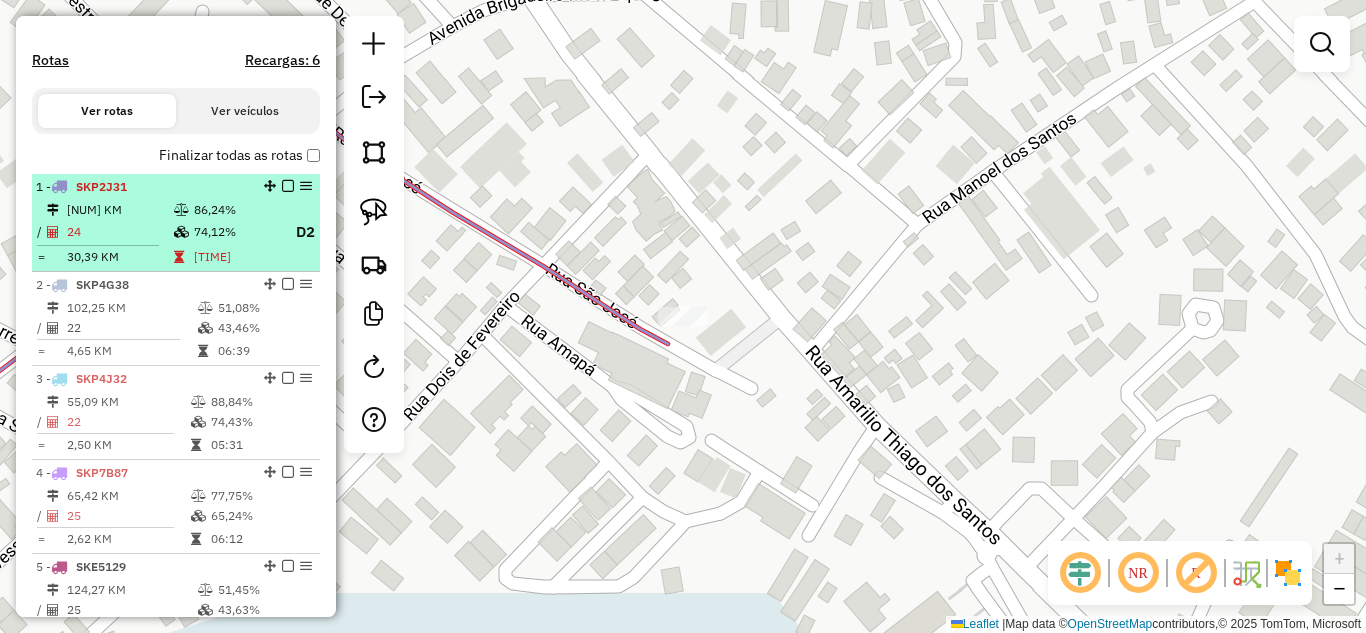 click on "24" at bounding box center (119, 232) 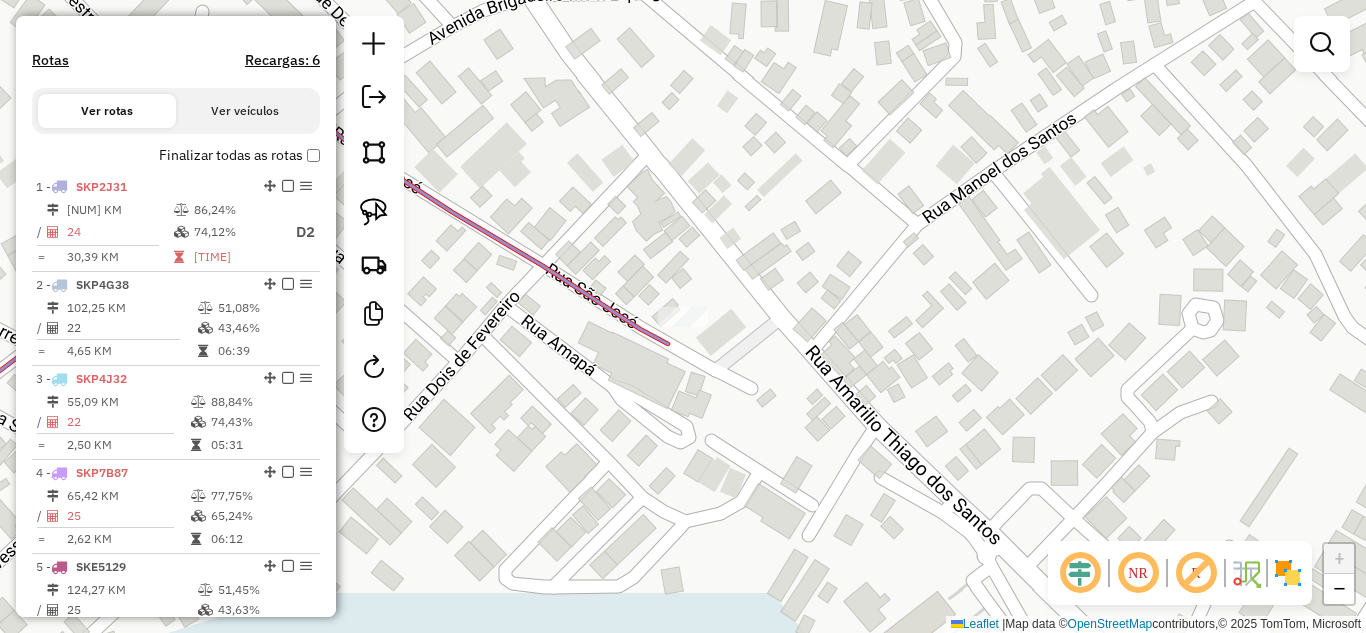select on "*********" 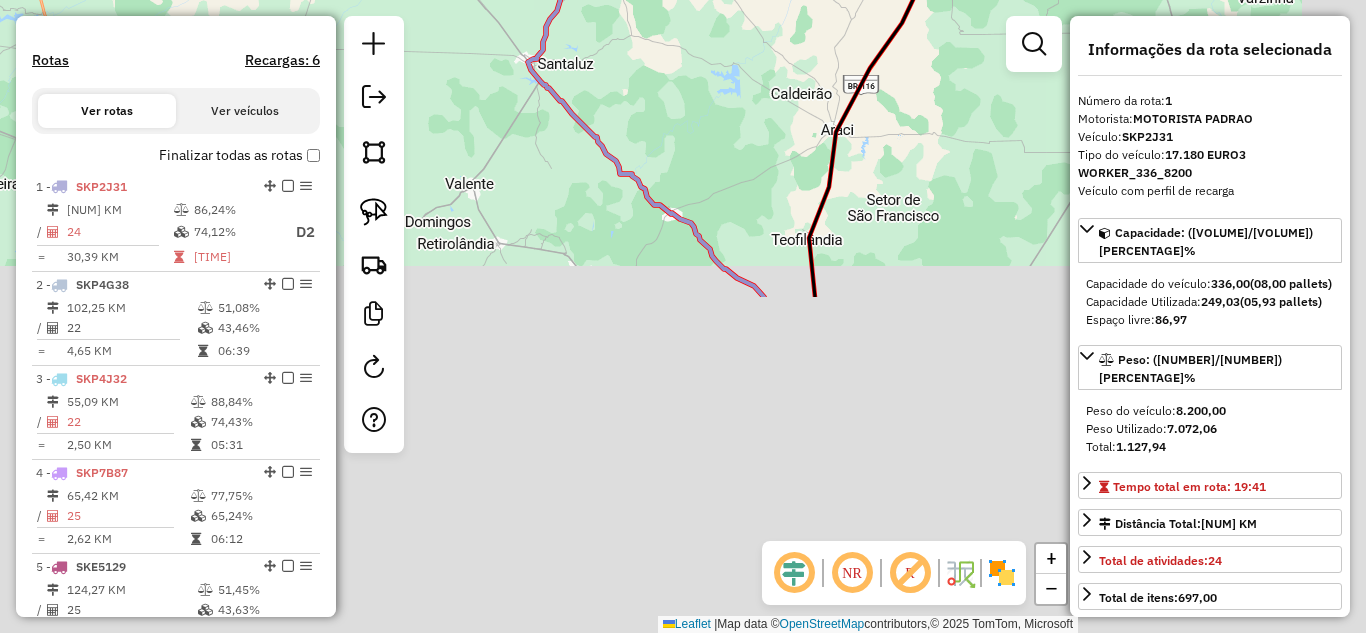 drag, startPoint x: 521, startPoint y: 485, endPoint x: 415, endPoint y: 62, distance: 436.07913 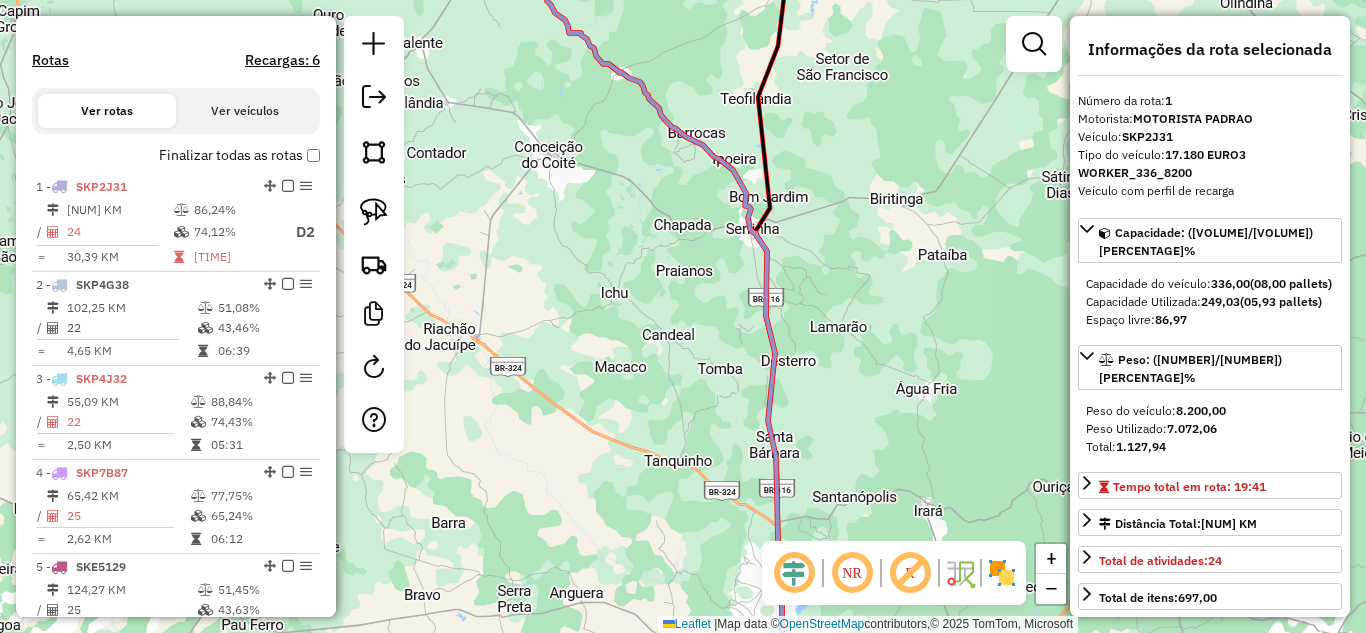 drag, startPoint x: 690, startPoint y: 331, endPoint x: 440, endPoint y: 7, distance: 409.2383 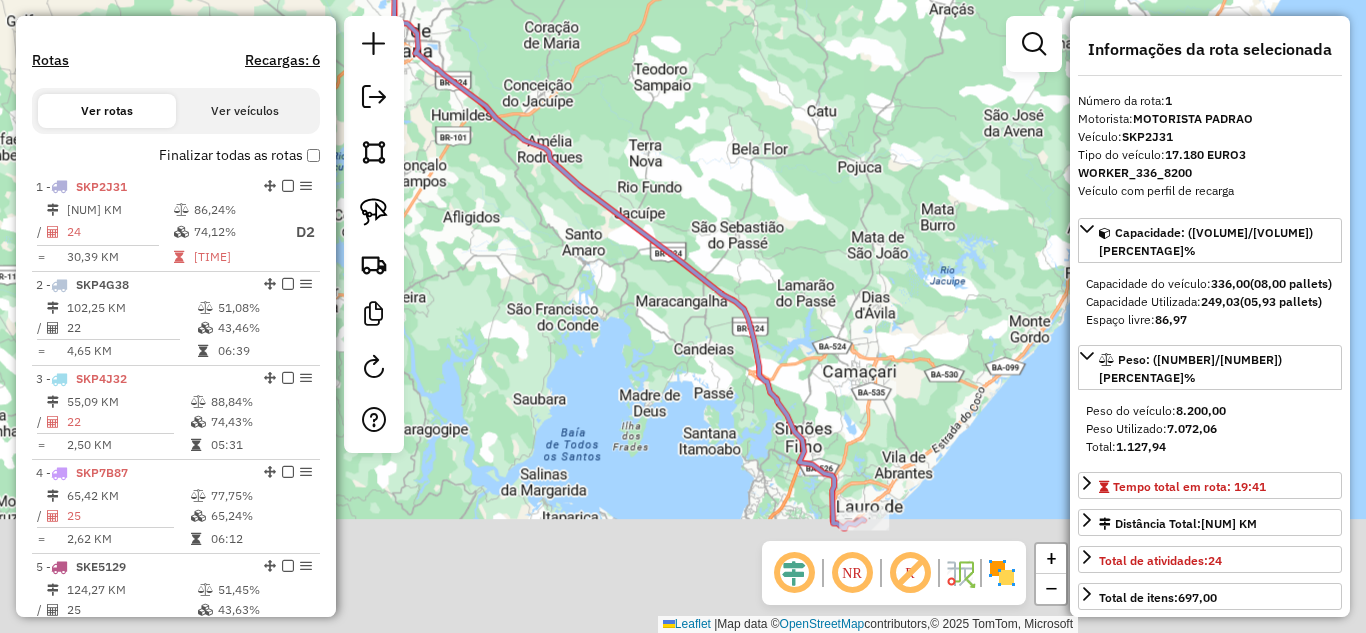 drag, startPoint x: 578, startPoint y: 349, endPoint x: 573, endPoint y: 49, distance: 300.04166 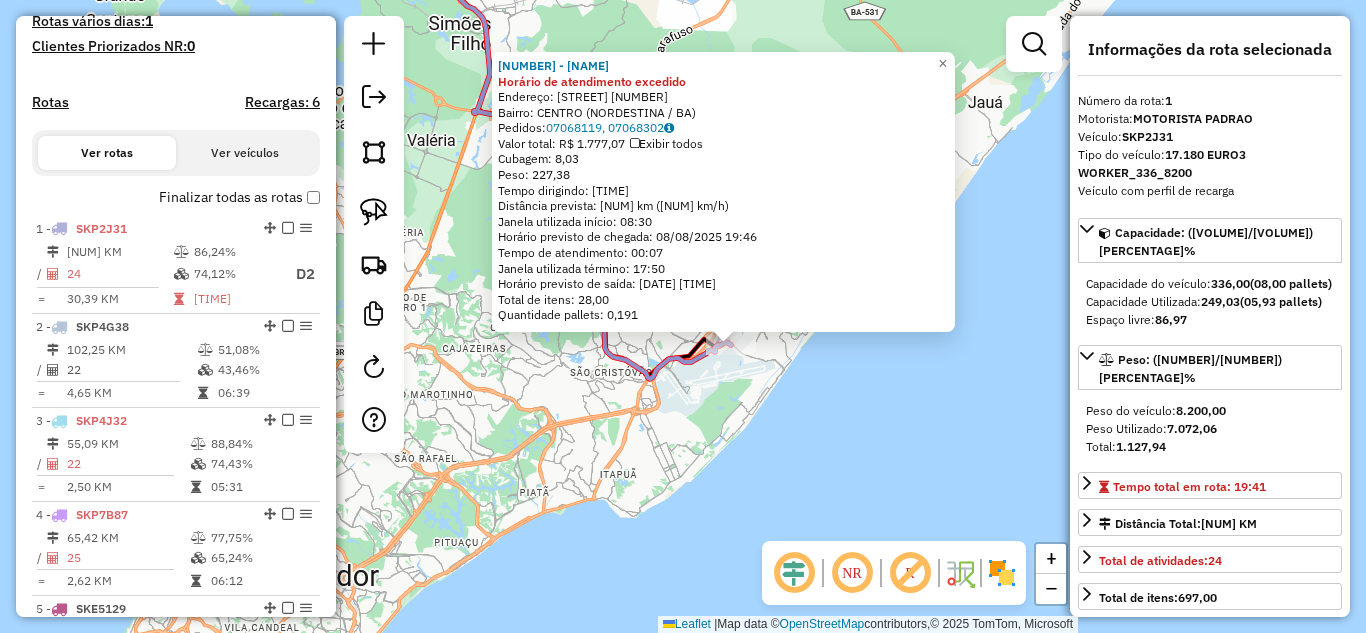 scroll, scrollTop: 484, scrollLeft: 0, axis: vertical 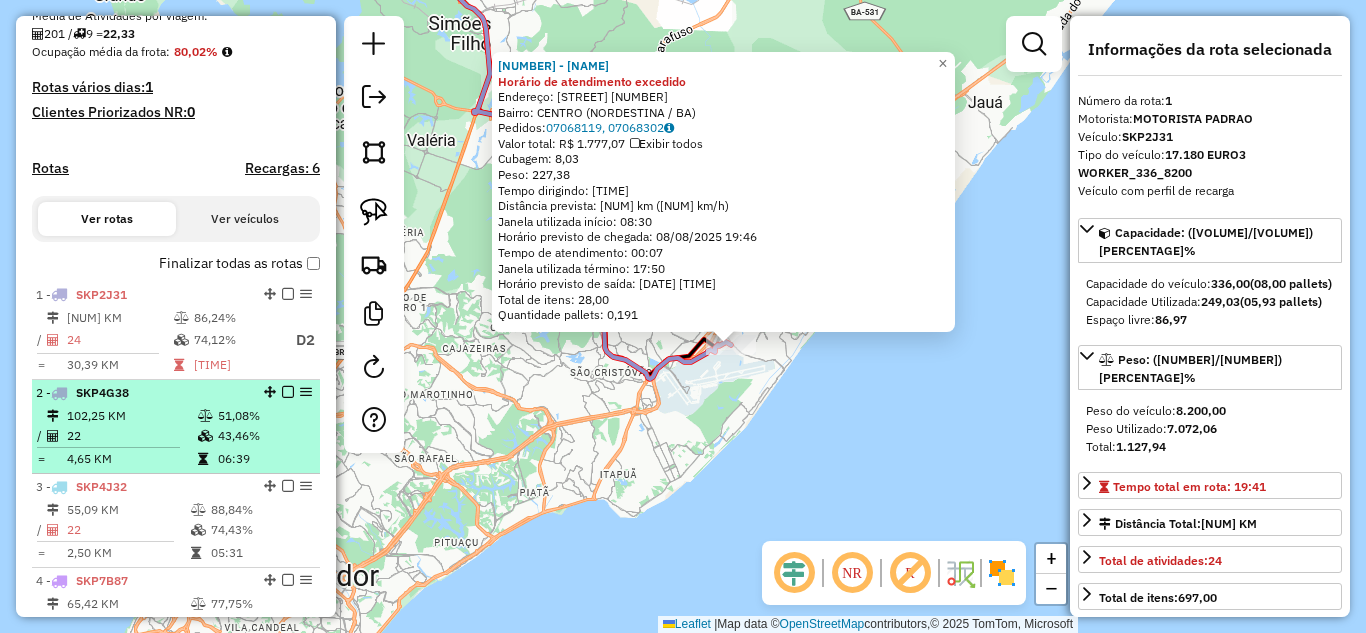click on "102,25 KM" at bounding box center [131, 416] 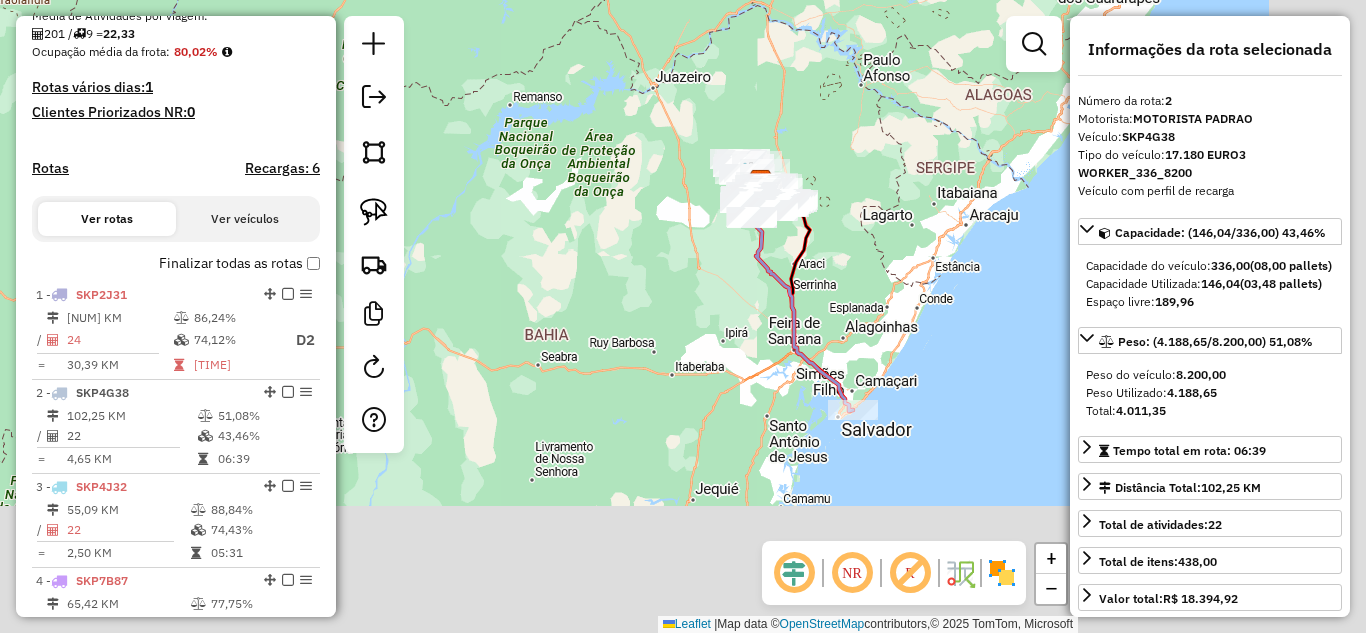 drag, startPoint x: 1003, startPoint y: 412, endPoint x: 860, endPoint y: 243, distance: 221.38202 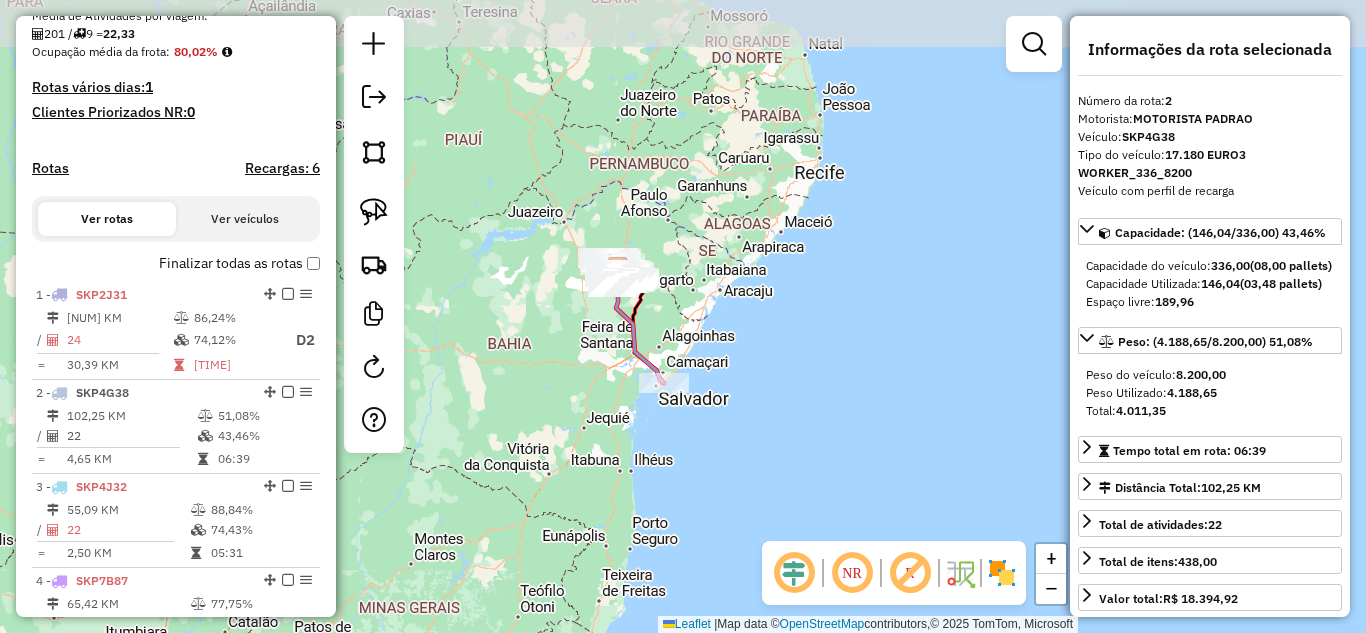drag, startPoint x: 591, startPoint y: 186, endPoint x: 680, endPoint y: 326, distance: 165.89455 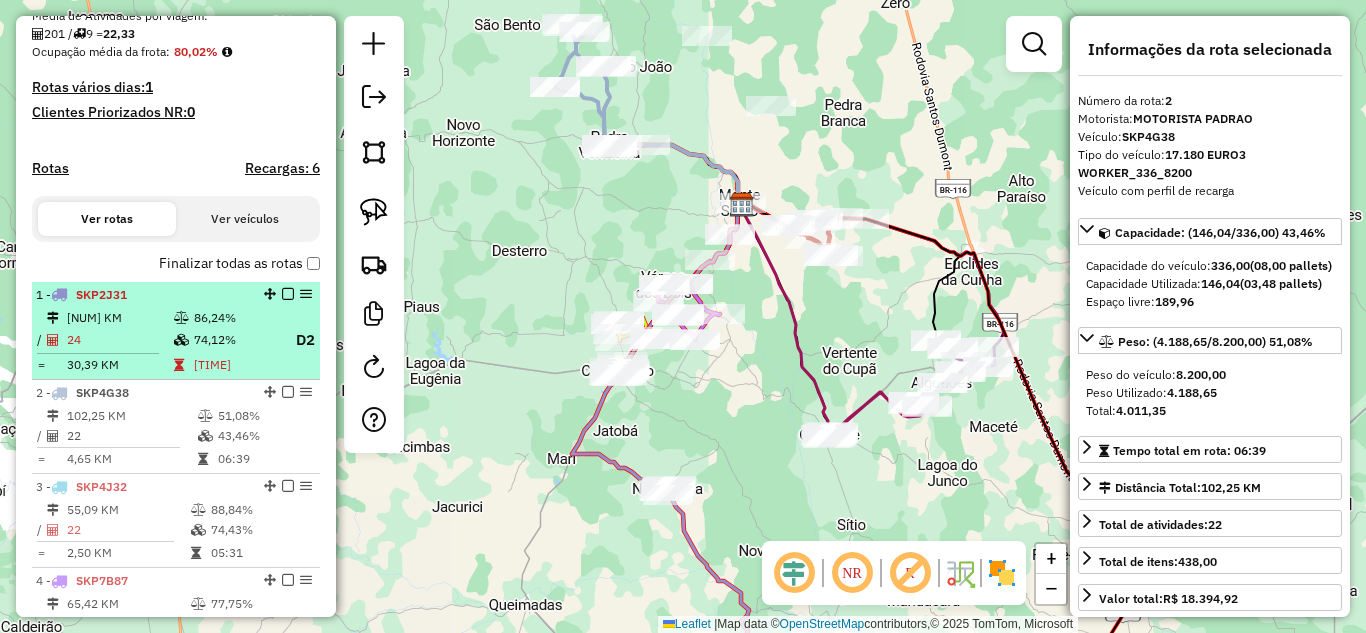 click on "SKP2J31" at bounding box center (101, 294) 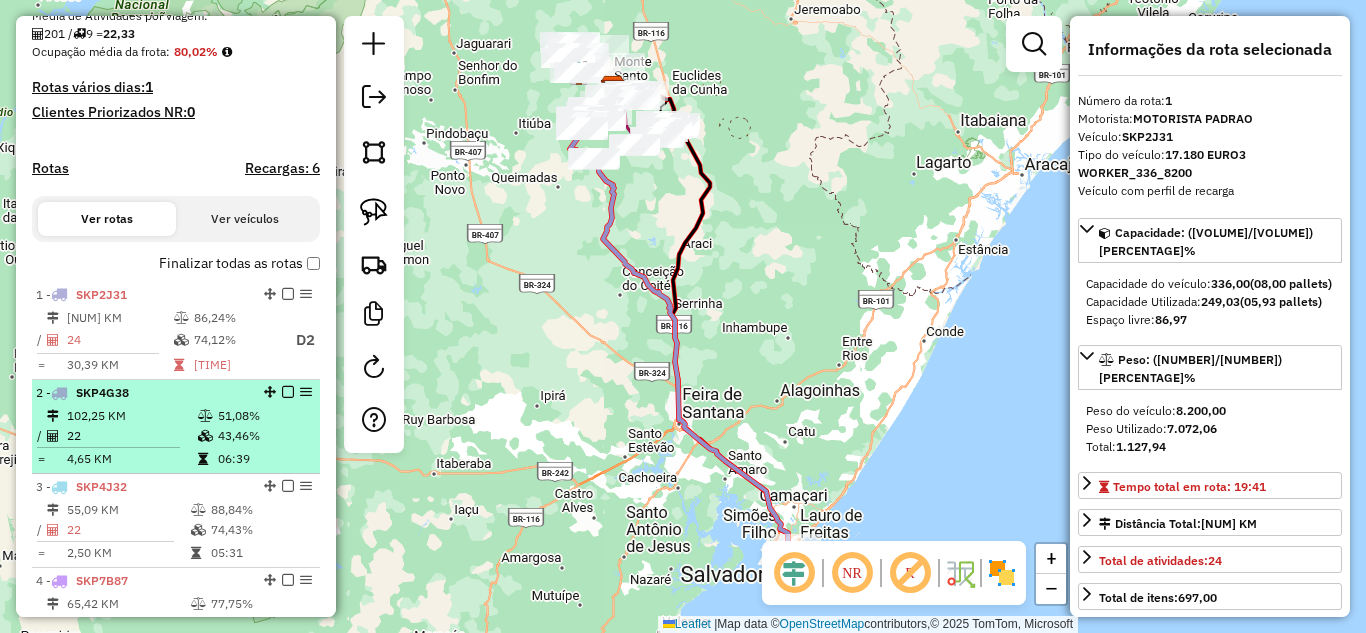 click on "102,25 KM" at bounding box center [131, 416] 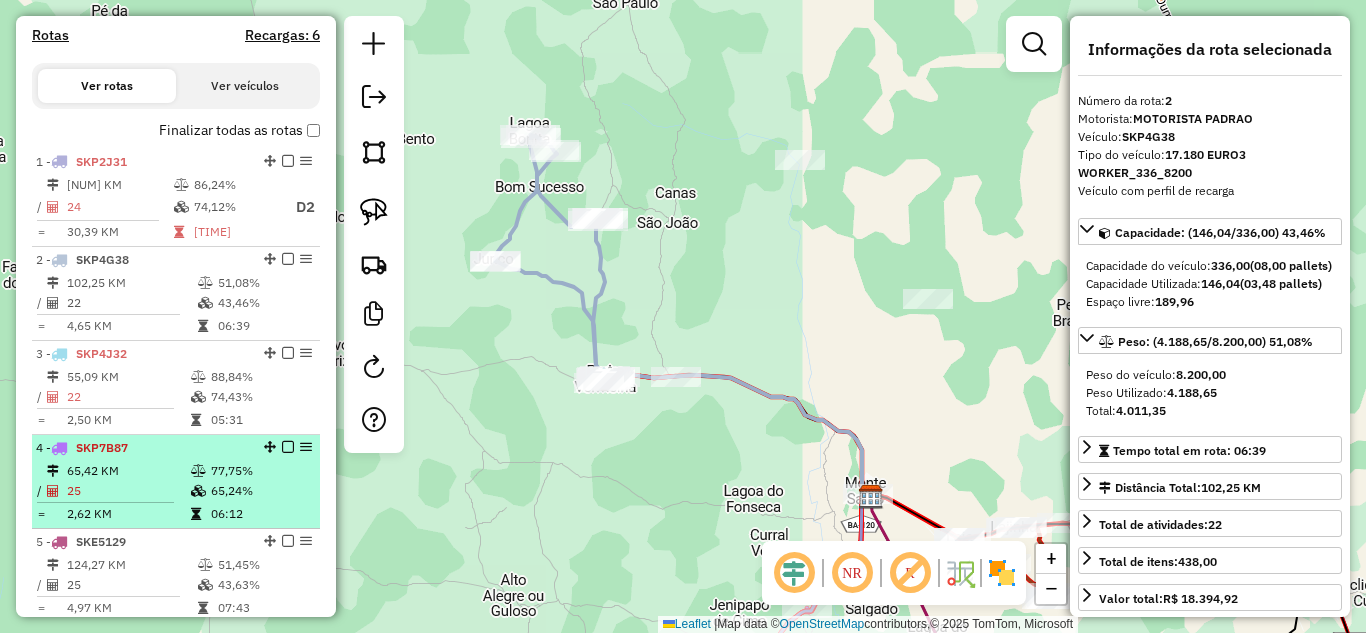 scroll, scrollTop: 684, scrollLeft: 0, axis: vertical 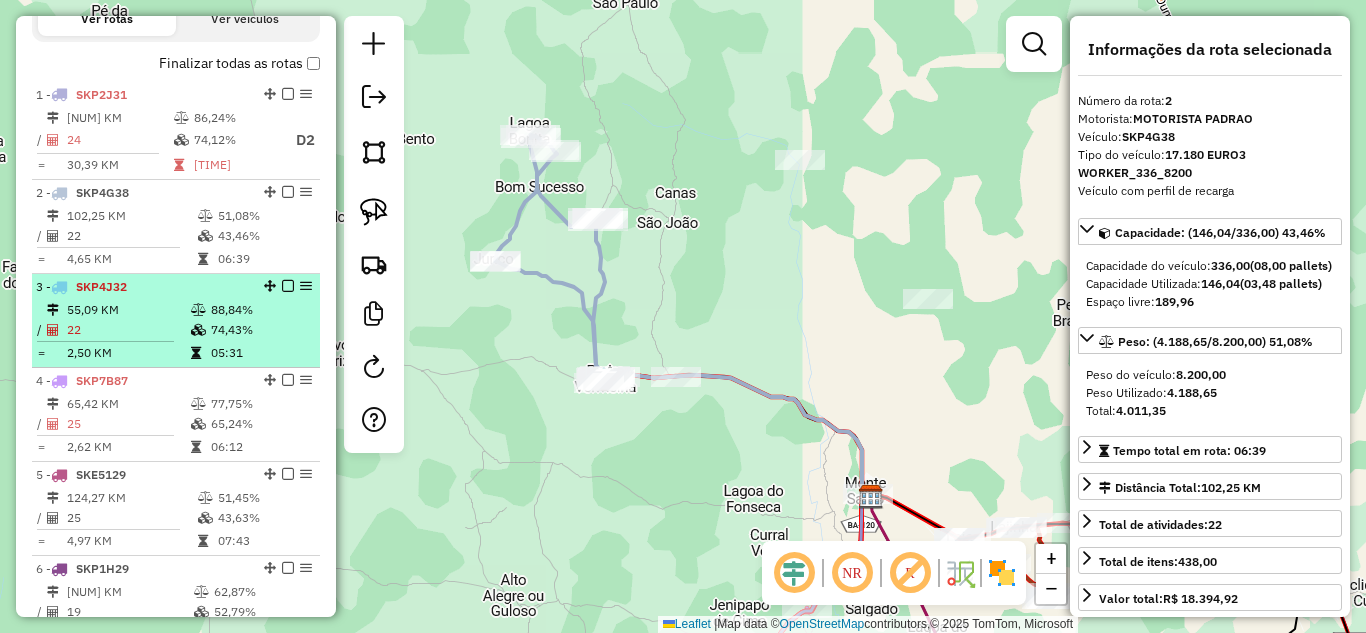 click on "55,09 KM" at bounding box center [128, 310] 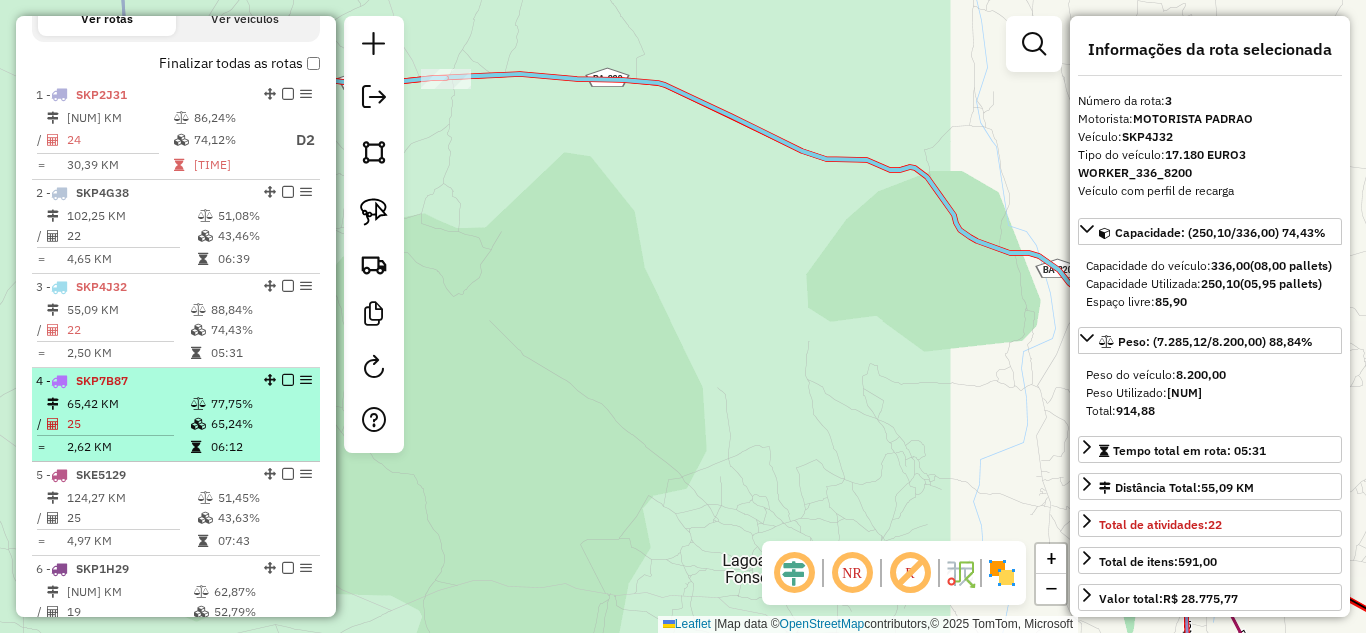 scroll, scrollTop: 817, scrollLeft: 0, axis: vertical 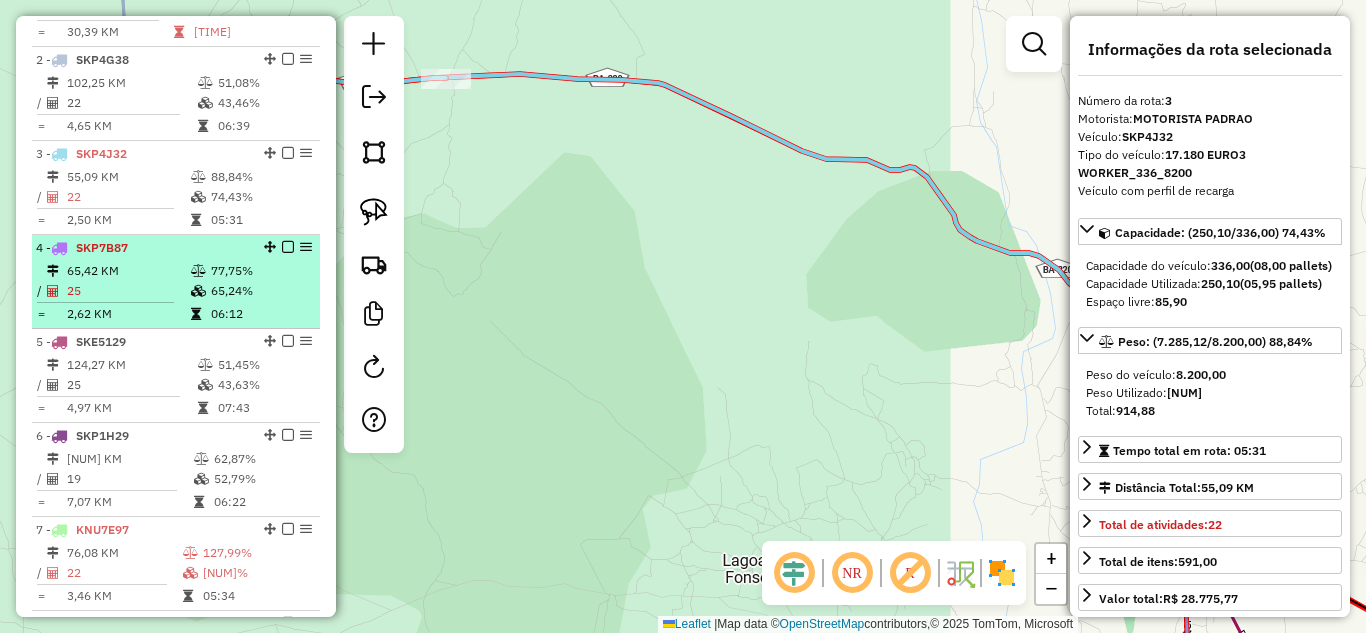 click on "25" at bounding box center (128, 291) 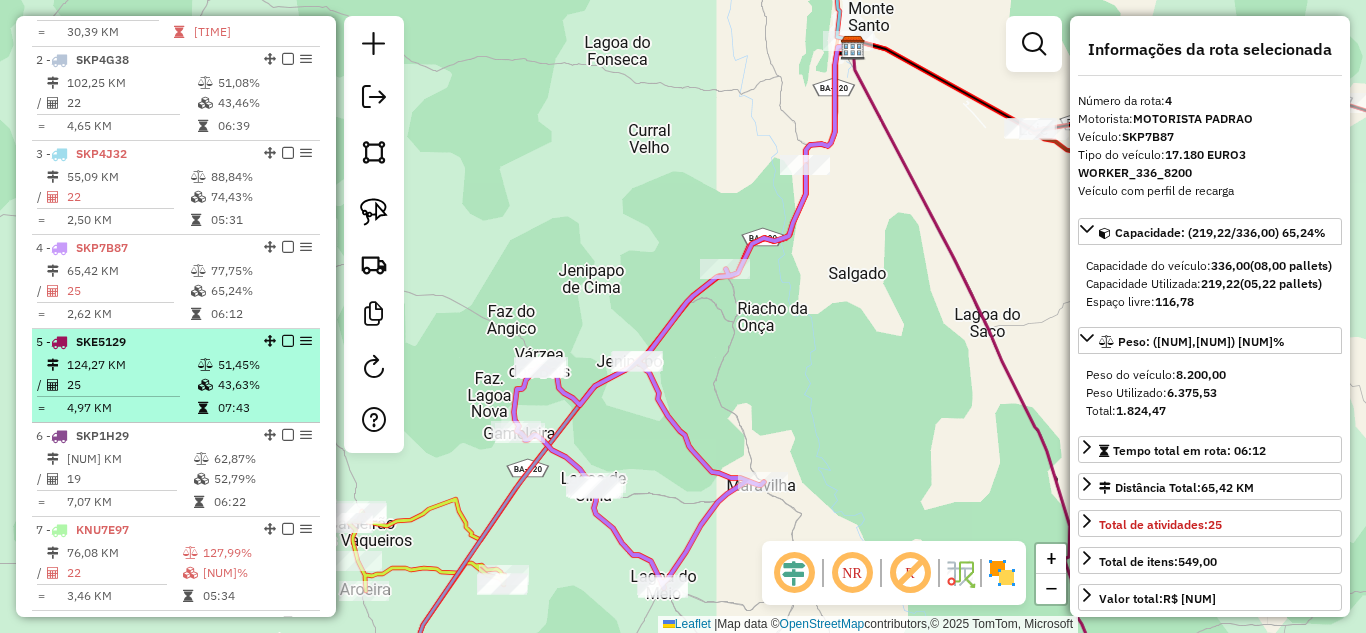 click on "25" at bounding box center [131, 385] 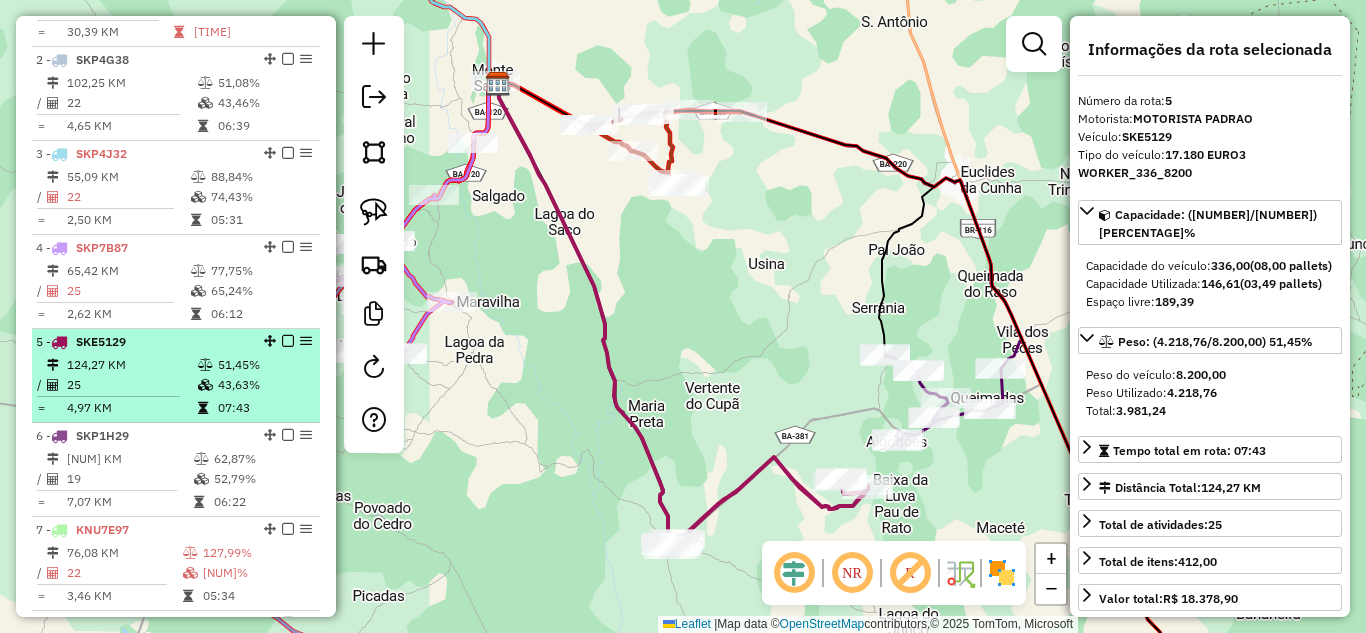 scroll, scrollTop: 950, scrollLeft: 0, axis: vertical 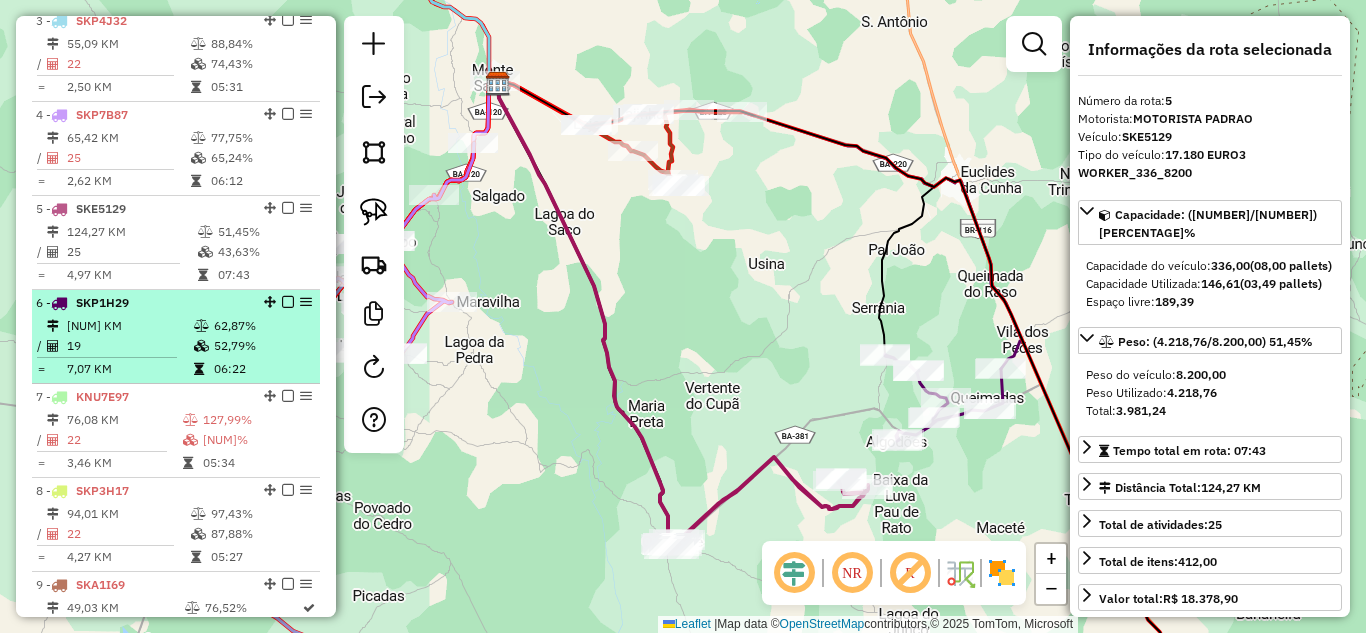 click on "19" at bounding box center [129, 346] 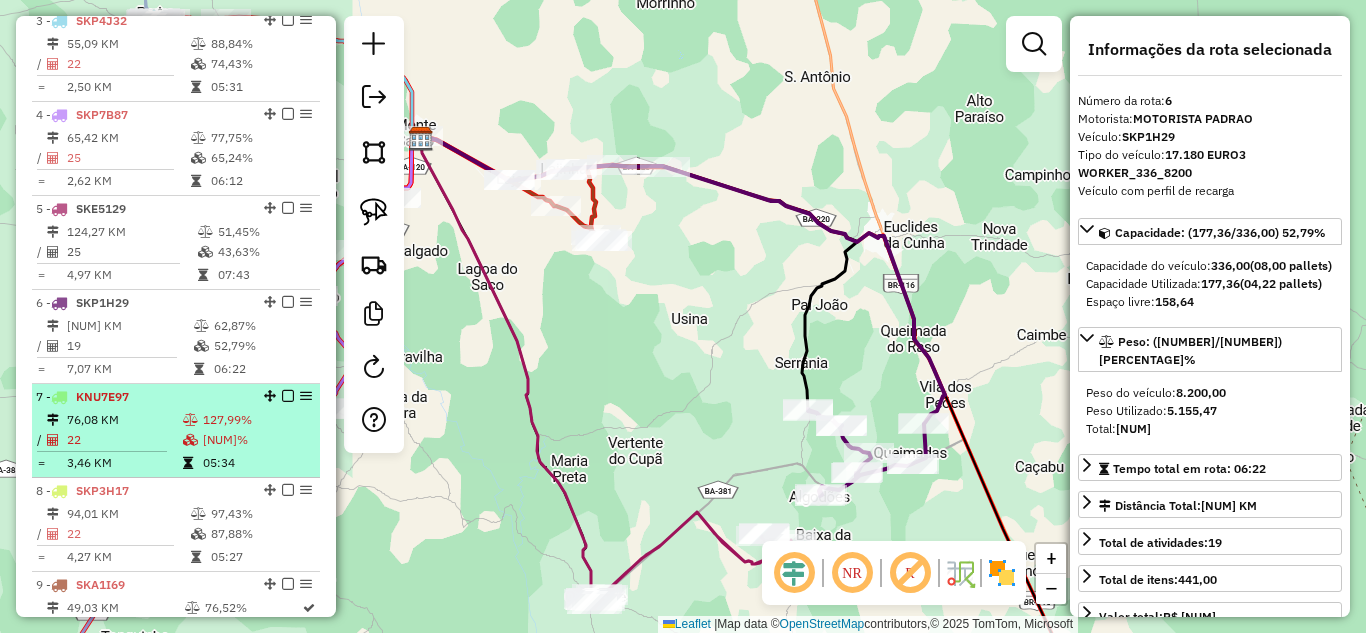 scroll, scrollTop: 1084, scrollLeft: 0, axis: vertical 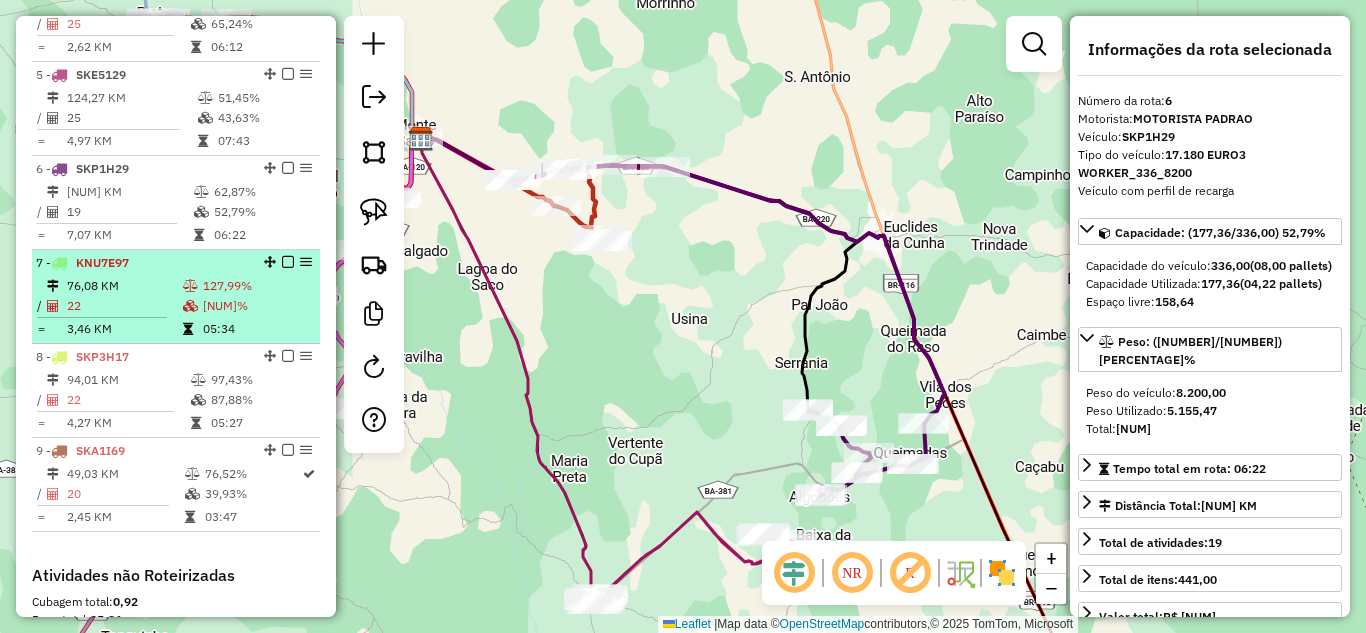 click on "76,08 KM" at bounding box center [124, 286] 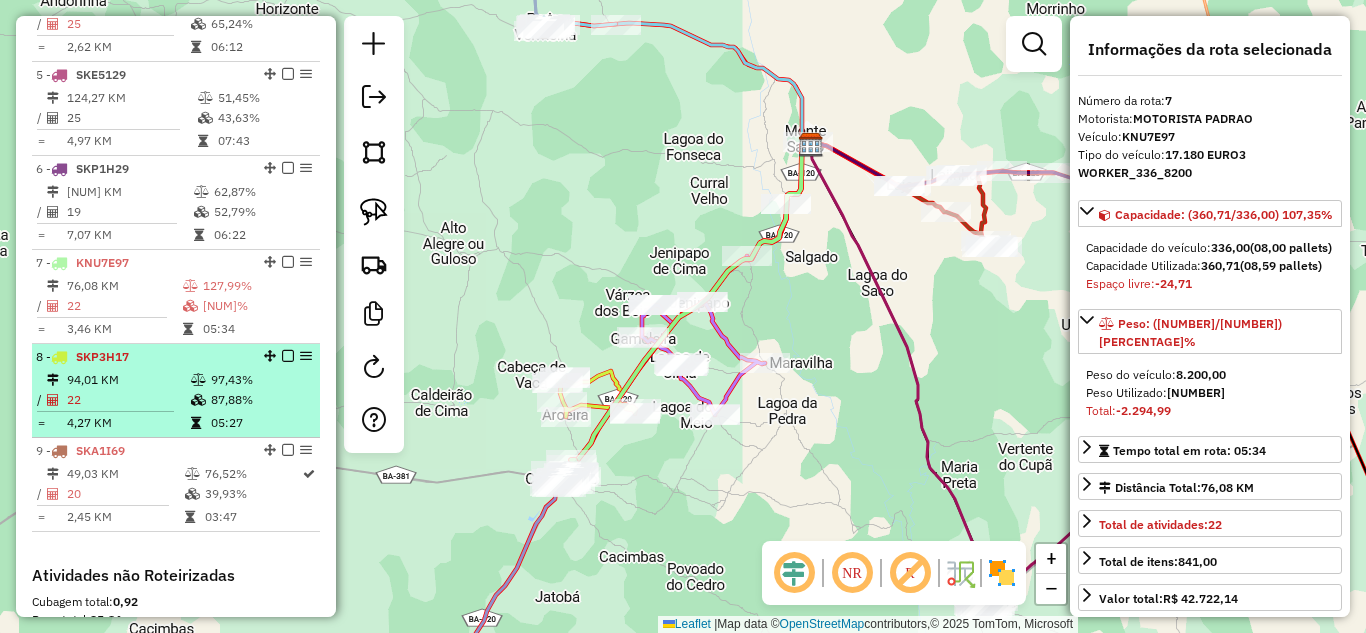 scroll, scrollTop: 1150, scrollLeft: 0, axis: vertical 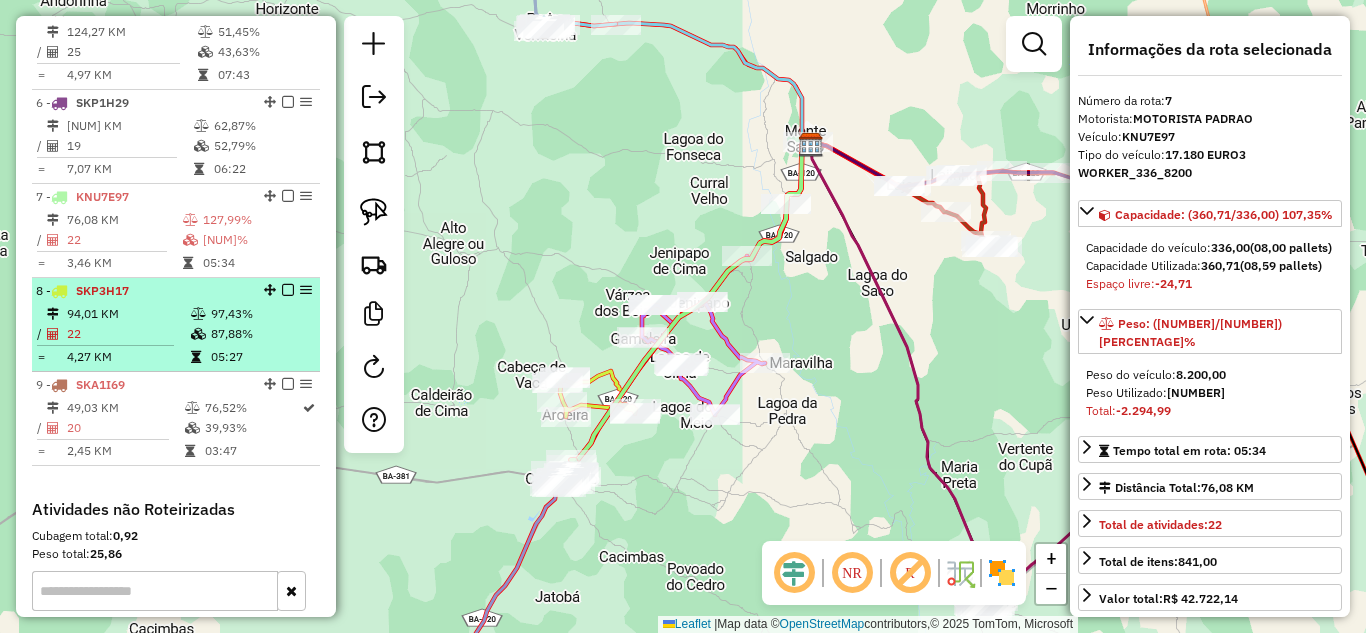 click on "[DISTANCE] KM" at bounding box center [128, 314] 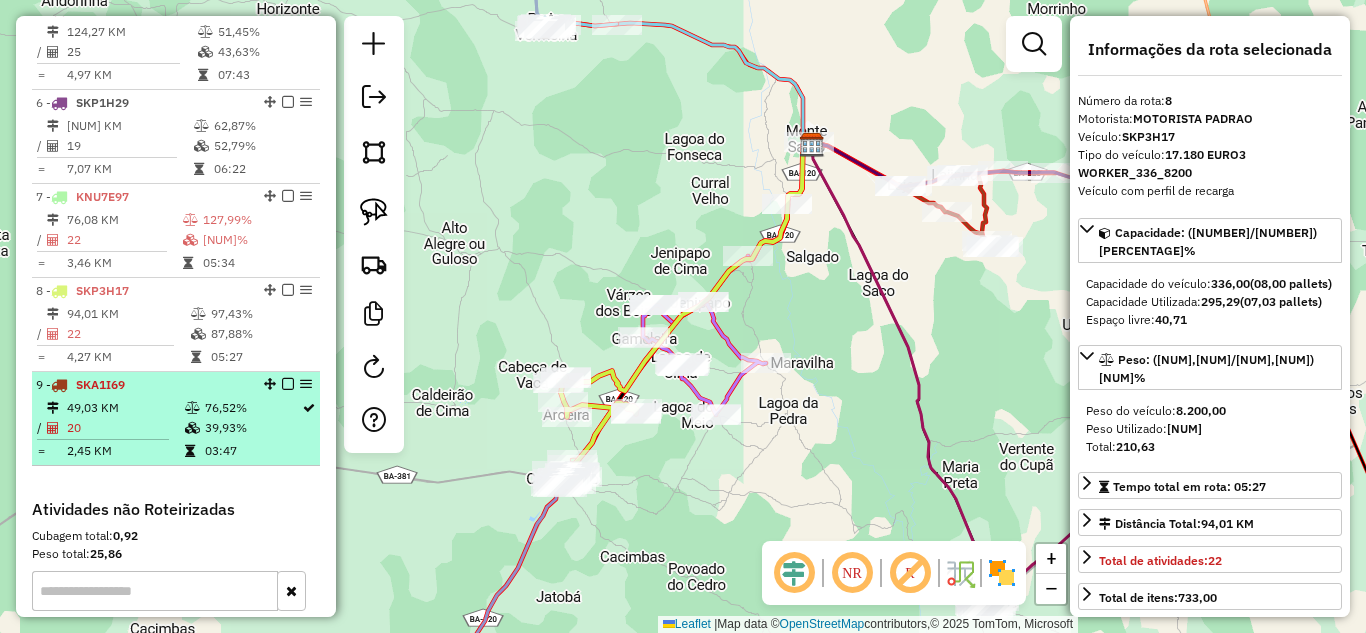 click on "[PRICE] KM" at bounding box center (125, 408) 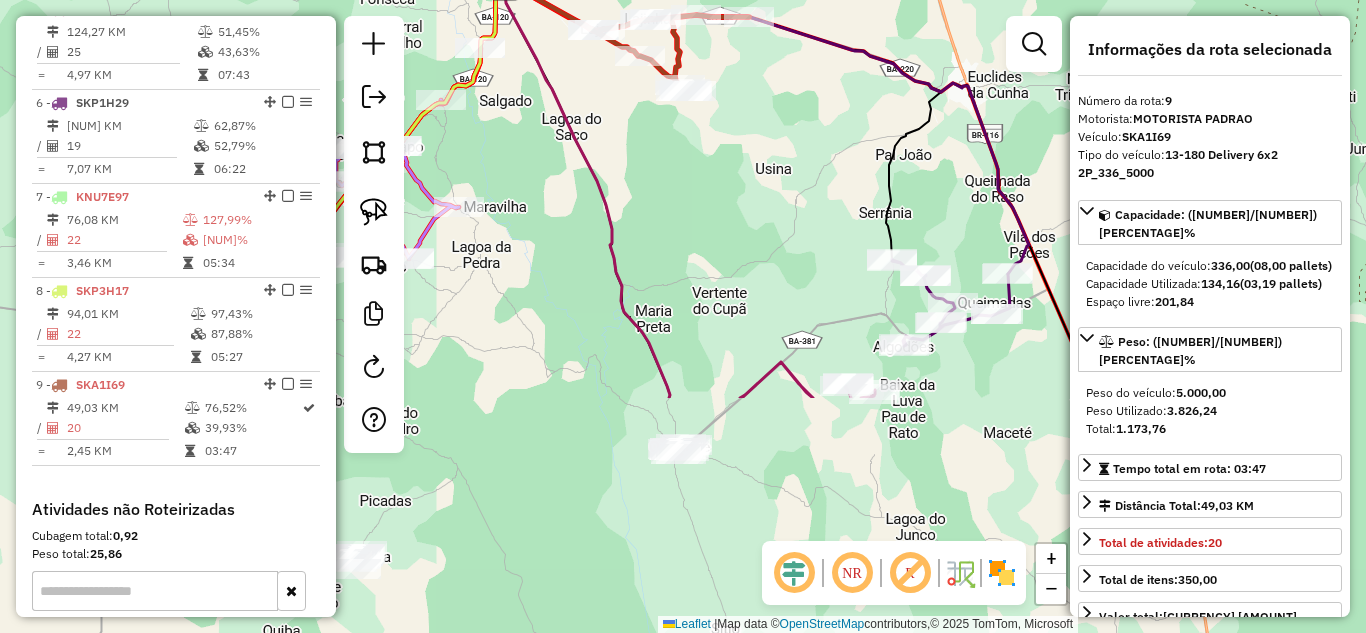 drag, startPoint x: 656, startPoint y: 477, endPoint x: 662, endPoint y: 178, distance: 299.06018 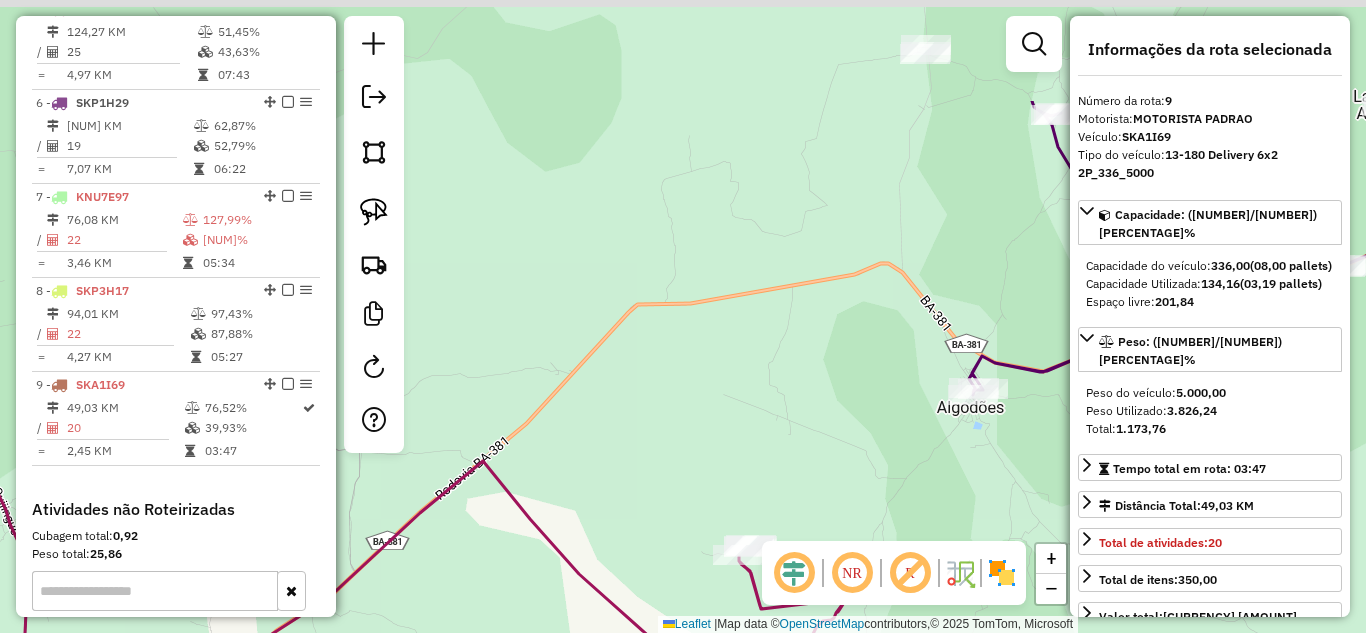 drag, startPoint x: 563, startPoint y: 331, endPoint x: 424, endPoint y: 617, distance: 317.98898 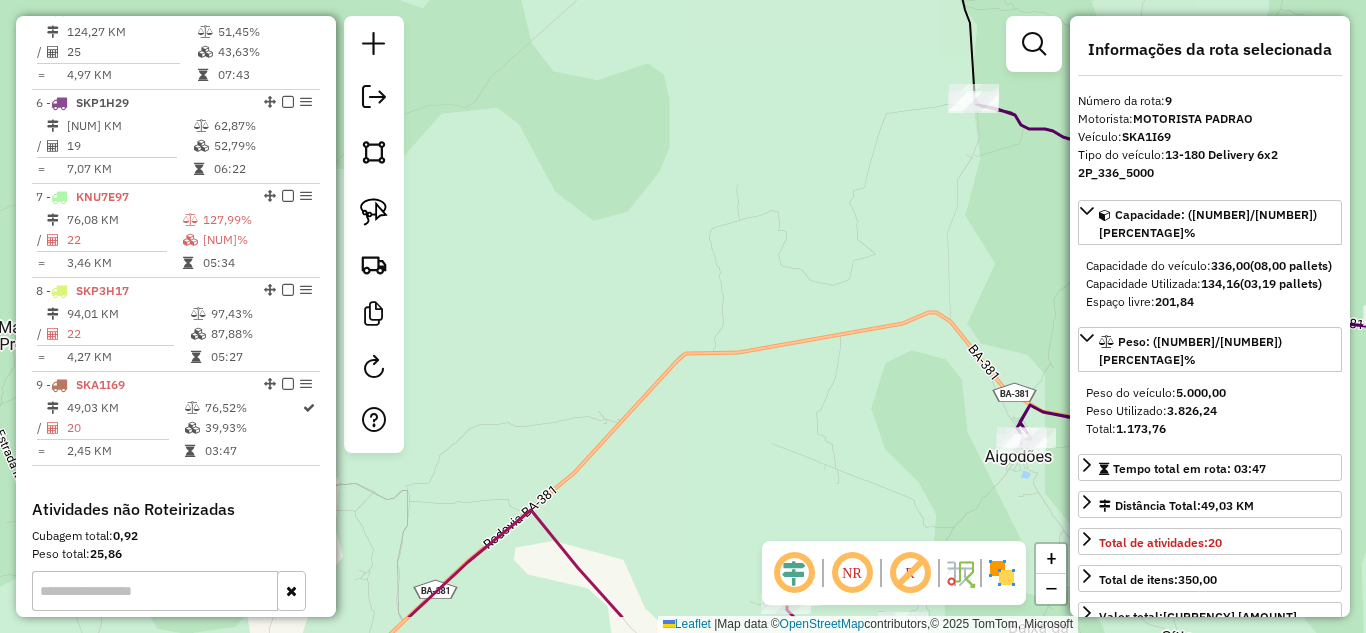drag, startPoint x: 594, startPoint y: 423, endPoint x: 865, endPoint y: 245, distance: 324.22986 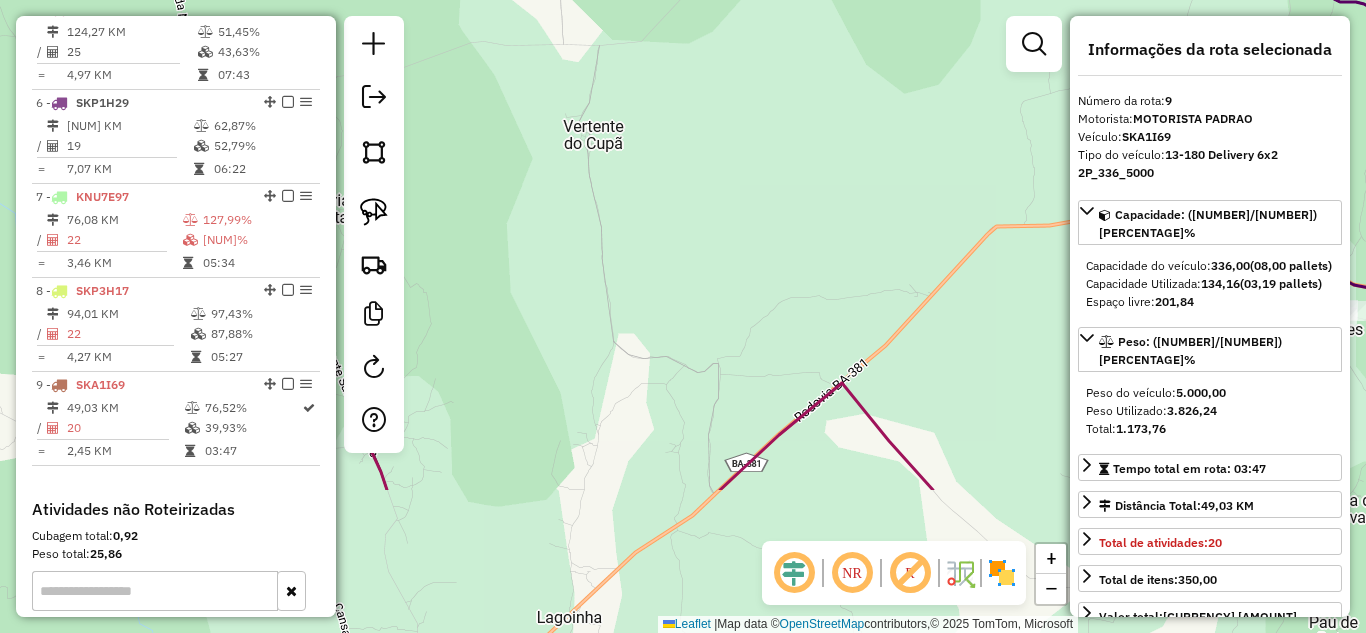 drag, startPoint x: 647, startPoint y: 268, endPoint x: 1014, endPoint y: 183, distance: 376.71475 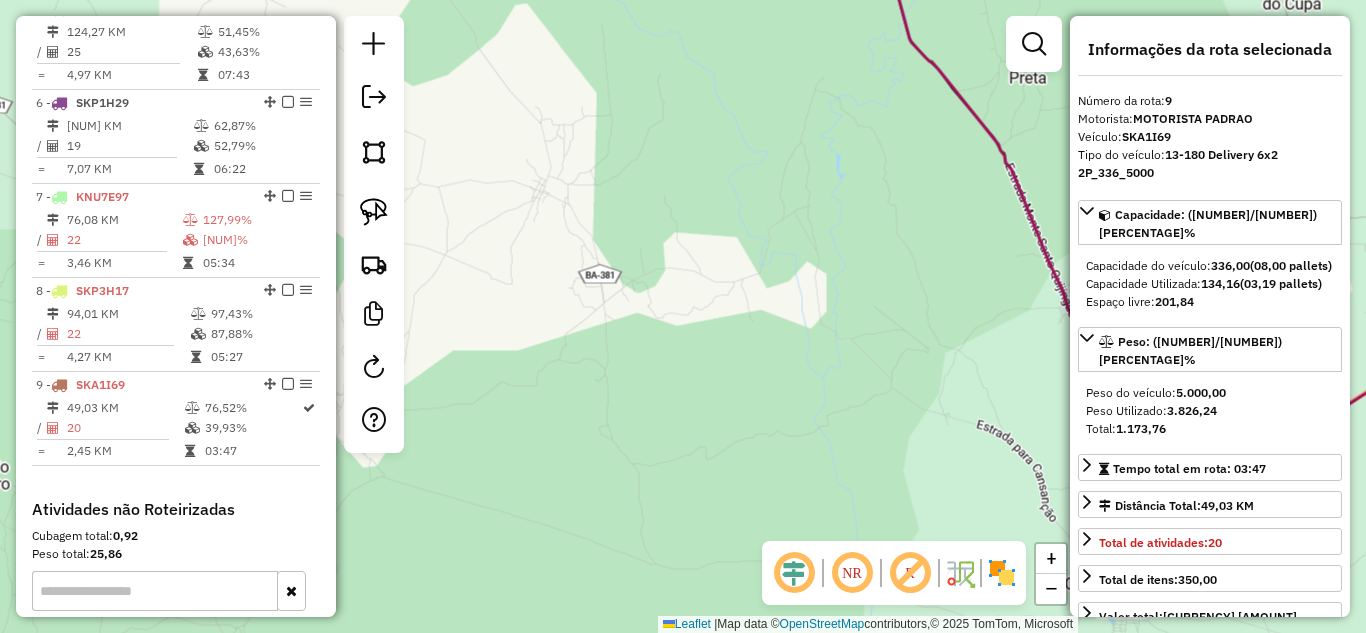 drag, startPoint x: 764, startPoint y: 229, endPoint x: 1048, endPoint y: 224, distance: 284.044 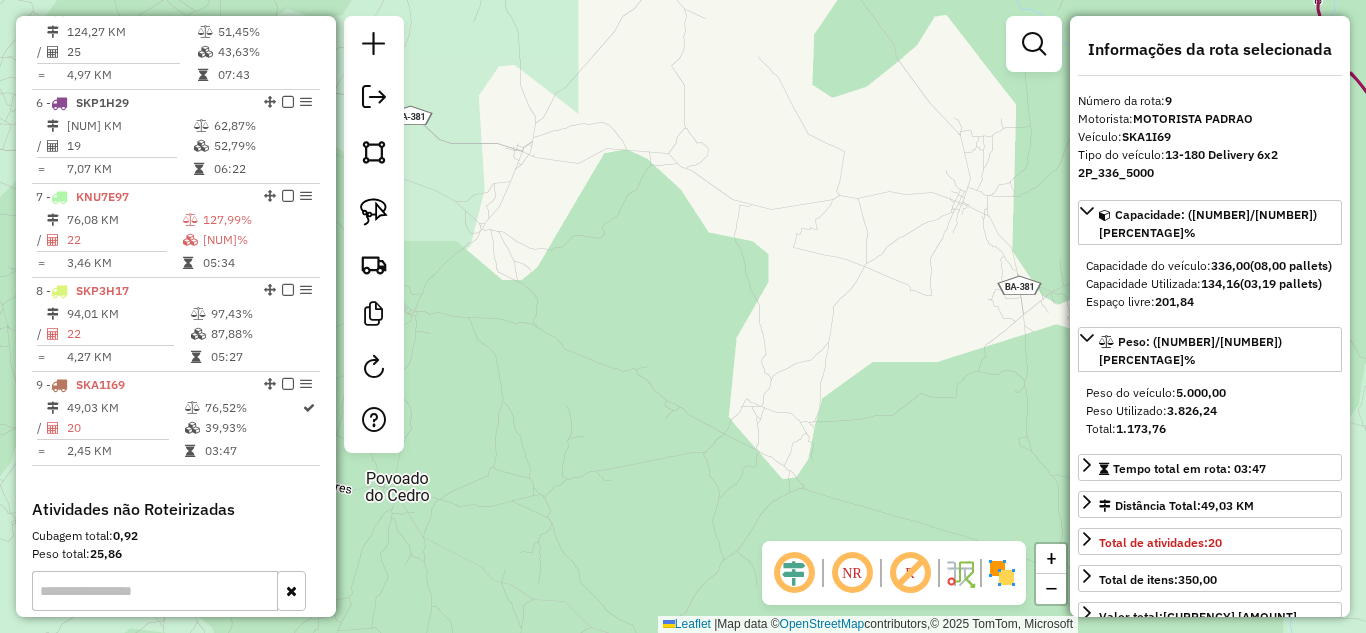 drag, startPoint x: 754, startPoint y: 245, endPoint x: 850, endPoint y: 246, distance: 96.00521 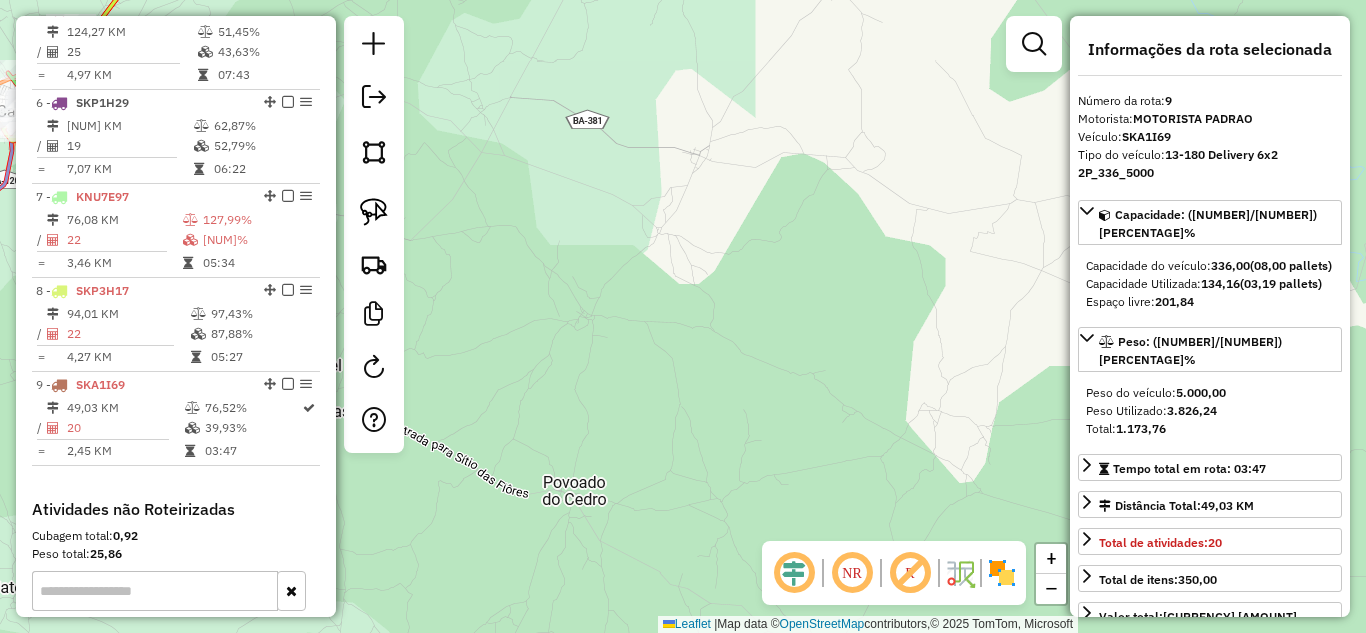 drag, startPoint x: 718, startPoint y: 256, endPoint x: 939, endPoint y: 278, distance: 222.09232 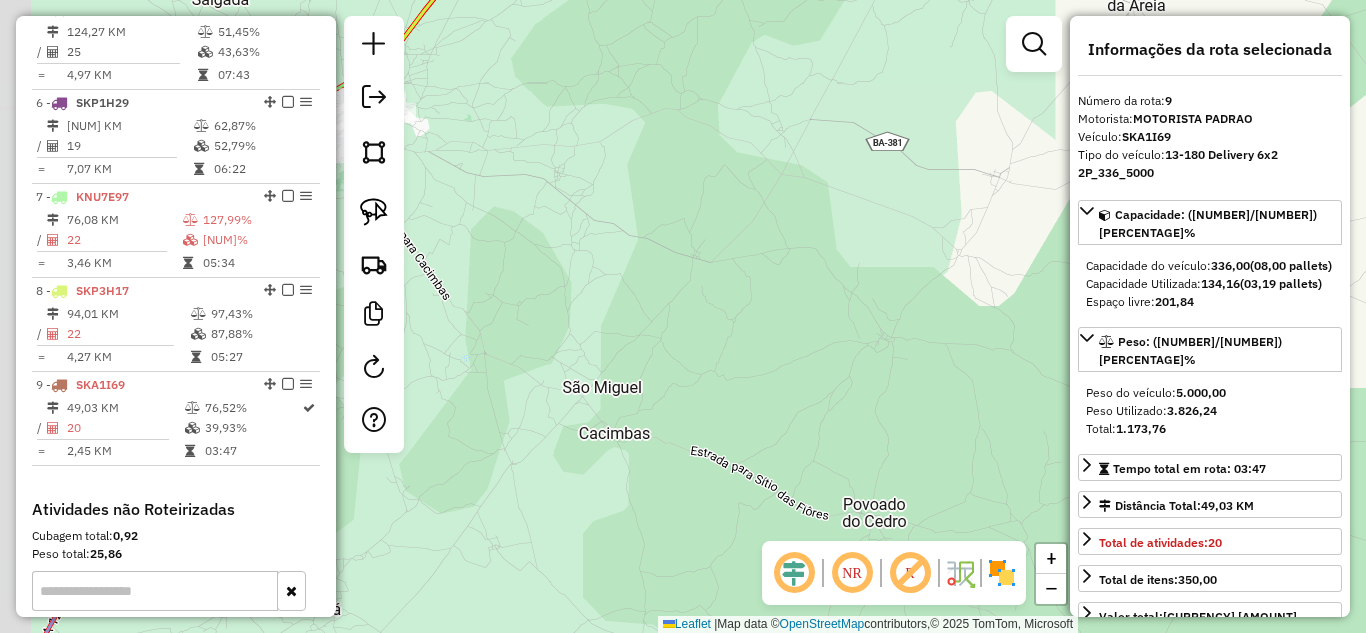 drag, startPoint x: 612, startPoint y: 247, endPoint x: 977, endPoint y: 257, distance: 365.13696 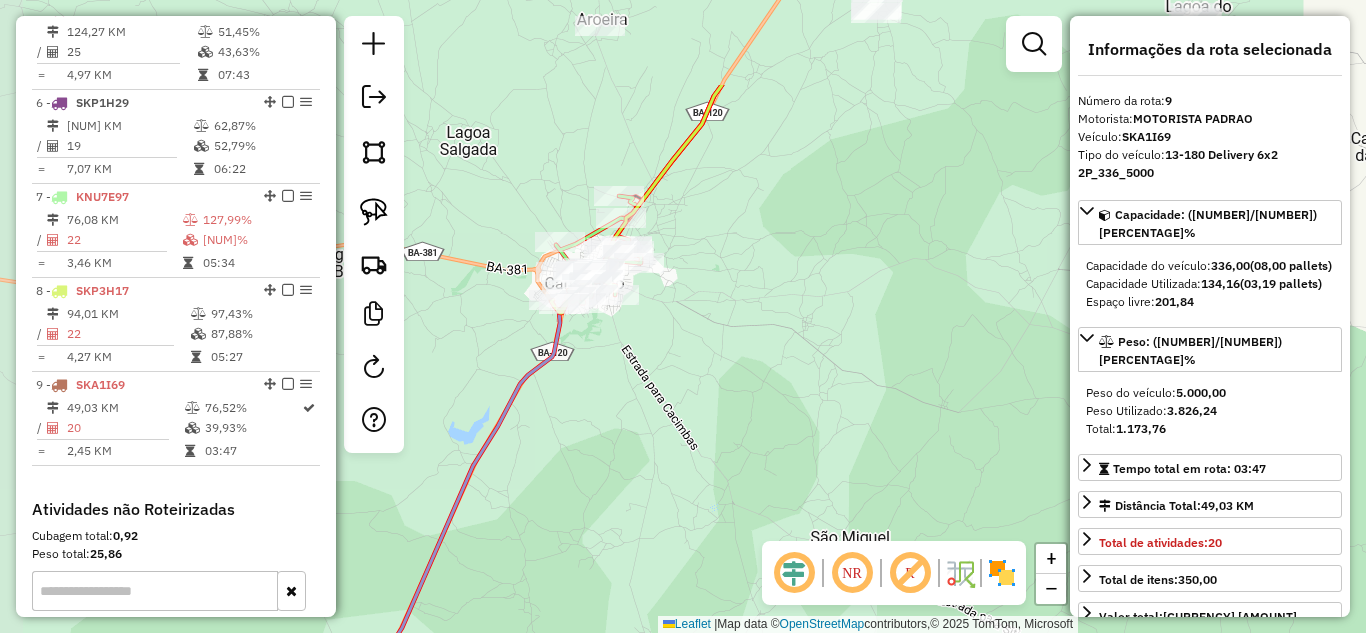 drag, startPoint x: 575, startPoint y: 216, endPoint x: 601, endPoint y: 364, distance: 150.26643 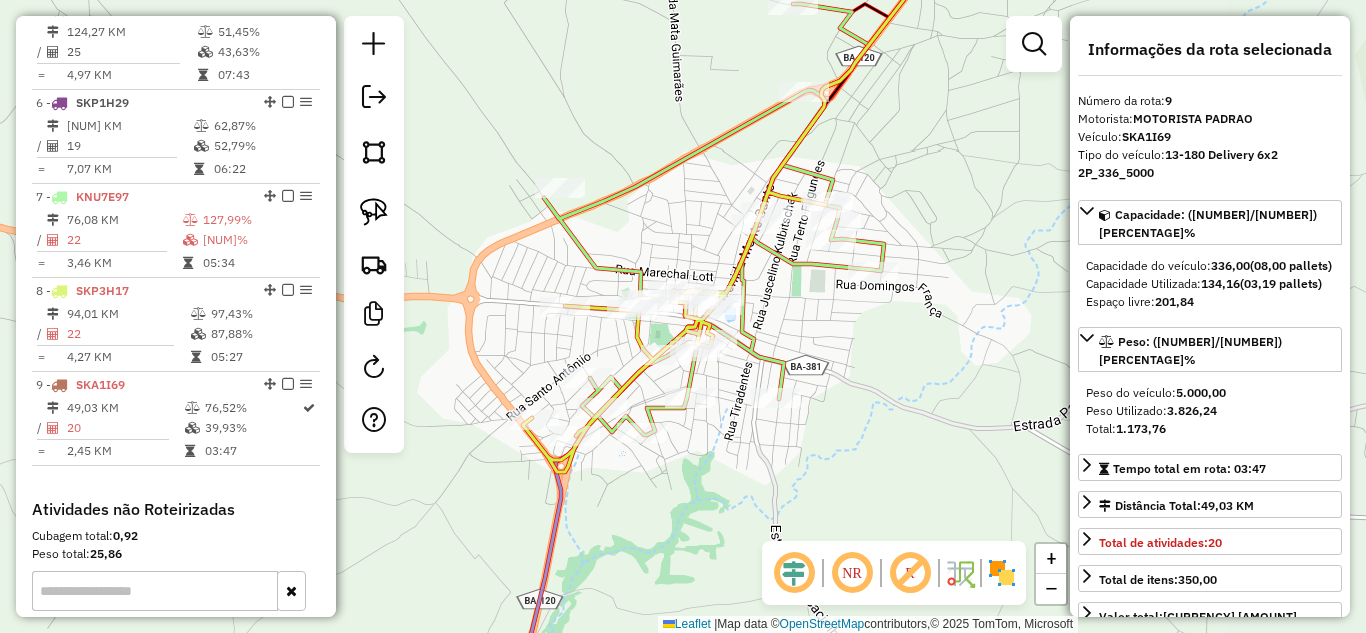 drag, startPoint x: 693, startPoint y: 261, endPoint x: 990, endPoint y: 382, distance: 320.70236 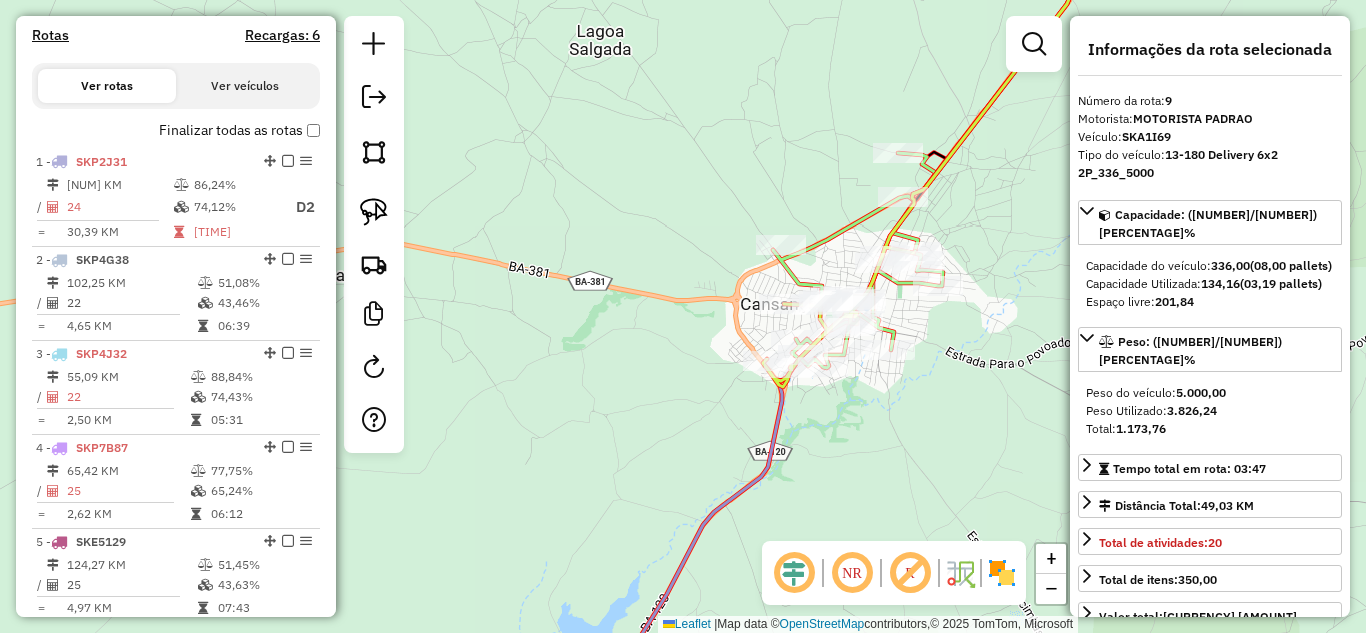 scroll, scrollTop: 417, scrollLeft: 0, axis: vertical 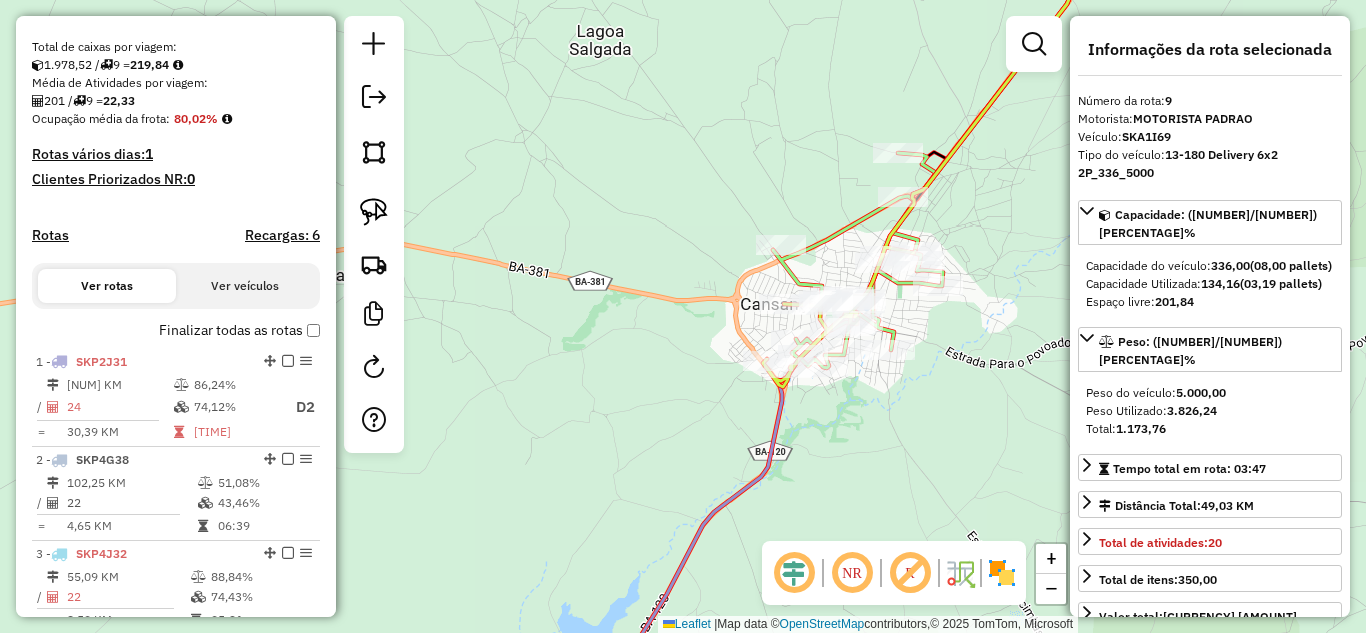 click on "Janela de atendimento Grade de atendimento Capacidade Transportadoras Veículos Cliente Pedidos  Rotas Selecione os dias de semana para filtrar as janelas de atendimento  Seg   Ter   Qua   Qui   Sex   Sáb   Dom  Informe o período da janela de atendimento: De: Até:  Filtrar exatamente a janela do cliente  Considerar janela de atendimento padrão  Selecione os dias de semana para filtrar as grades de atendimento  Seg   Ter   Qua   Qui   Sex   Sáb   Dom   Considerar clientes sem dia de atendimento cadastrado  Clientes fora do dia de atendimento selecionado Filtrar as atividades entre os valores definidos abaixo:  Peso mínimo:   Peso máximo:   Cubagem mínima:   Cubagem máxima:   De:   Até:  Filtrar as atividades entre o tempo de atendimento definido abaixo:  De:   Até:   Considerar capacidade total dos clientes não roteirizados Transportadora: Selecione um ou mais itens Tipo de veículo: Selecione um ou mais itens Veículo: Selecione um ou mais itens Motorista: Selecione um ou mais itens Nome: Rótulo:" 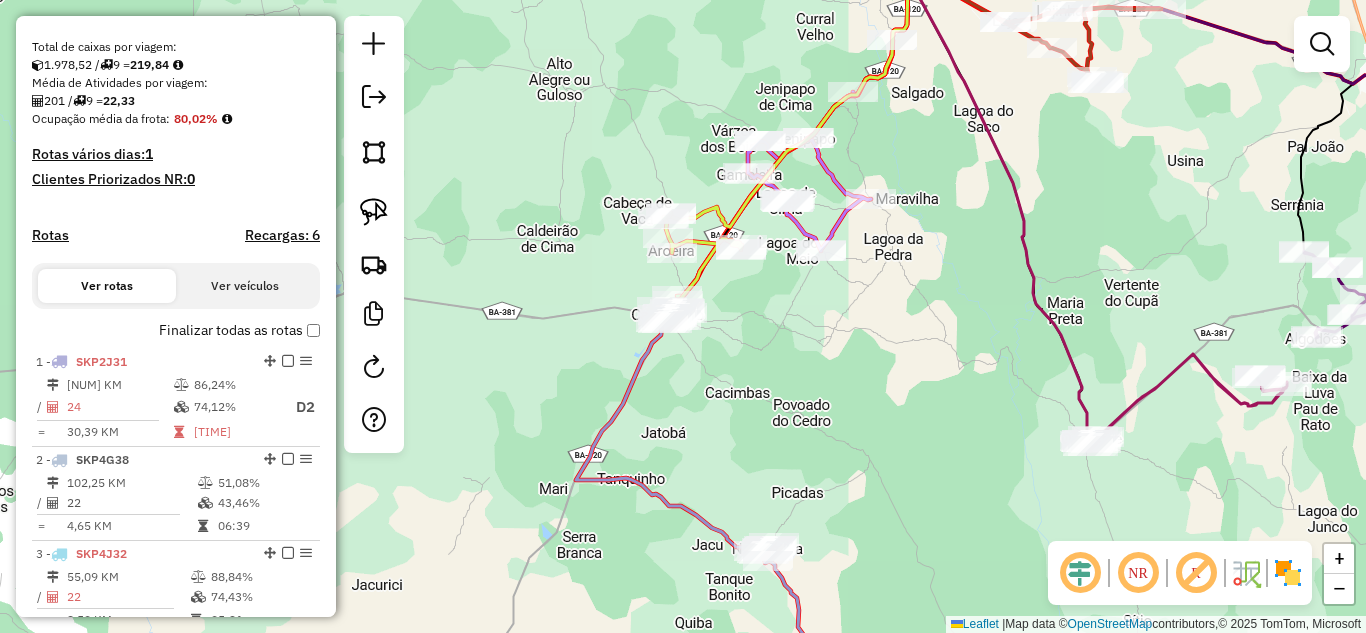 drag, startPoint x: 711, startPoint y: 376, endPoint x: 876, endPoint y: 349, distance: 167.1945 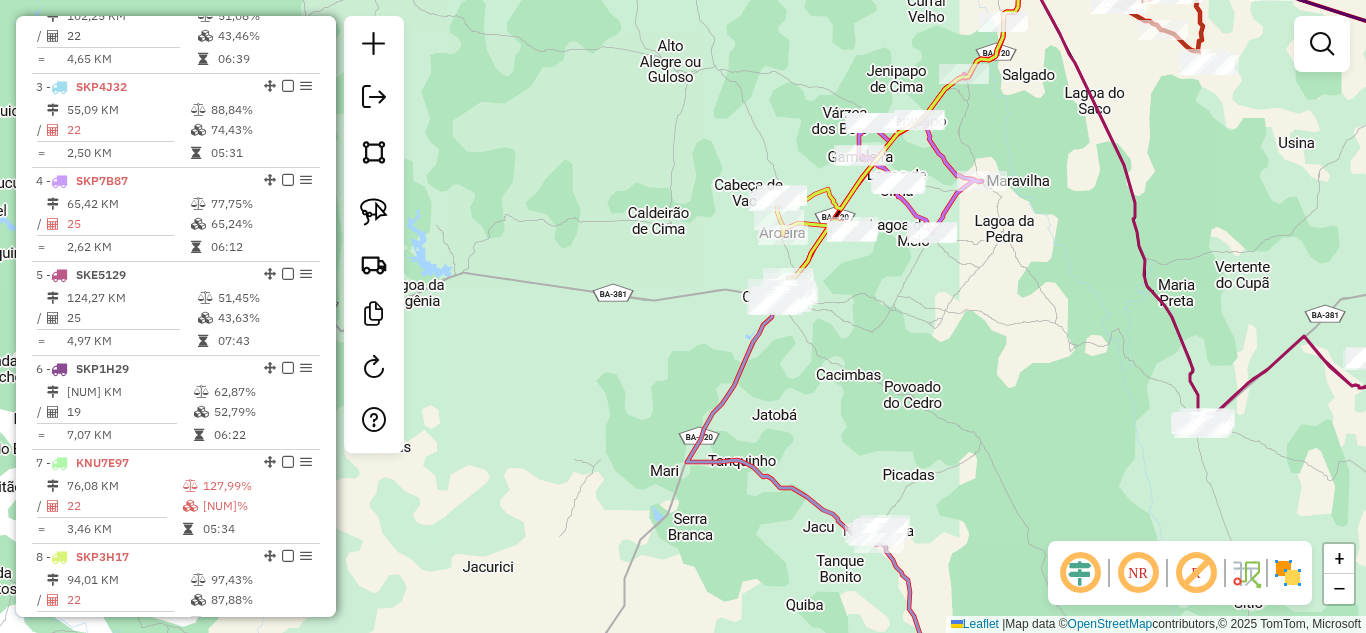 scroll, scrollTop: 817, scrollLeft: 0, axis: vertical 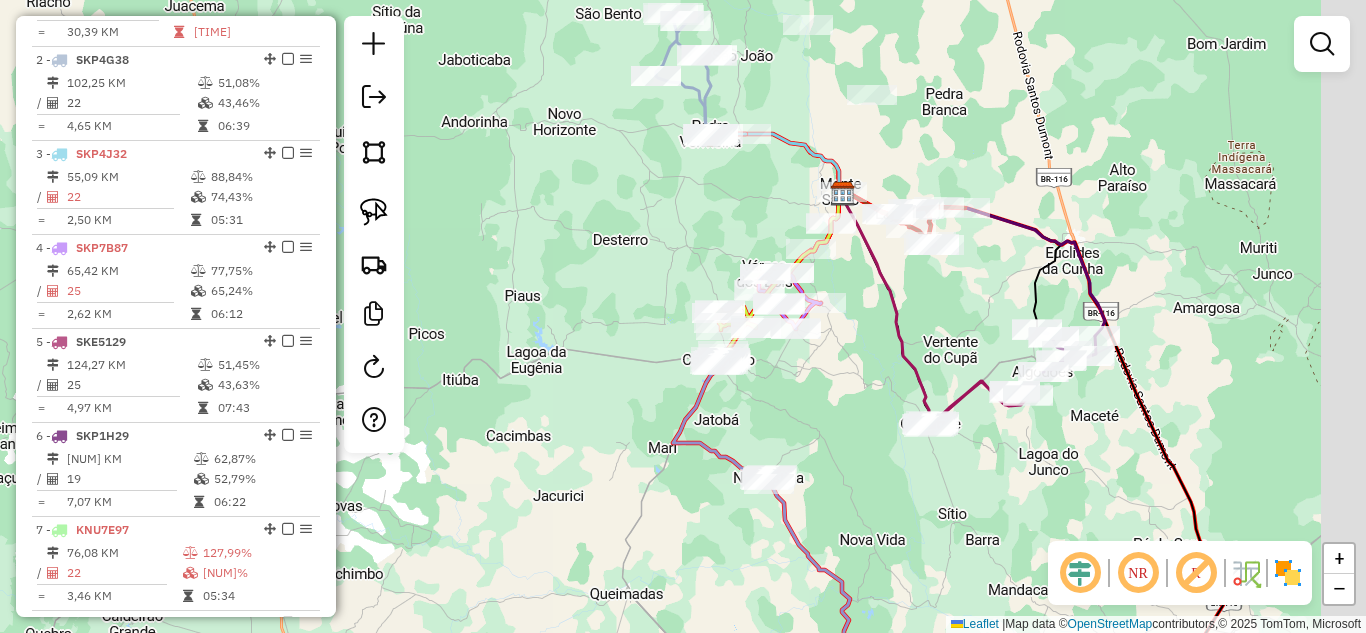 drag, startPoint x: 862, startPoint y: 363, endPoint x: 831, endPoint y: 384, distance: 37.44329 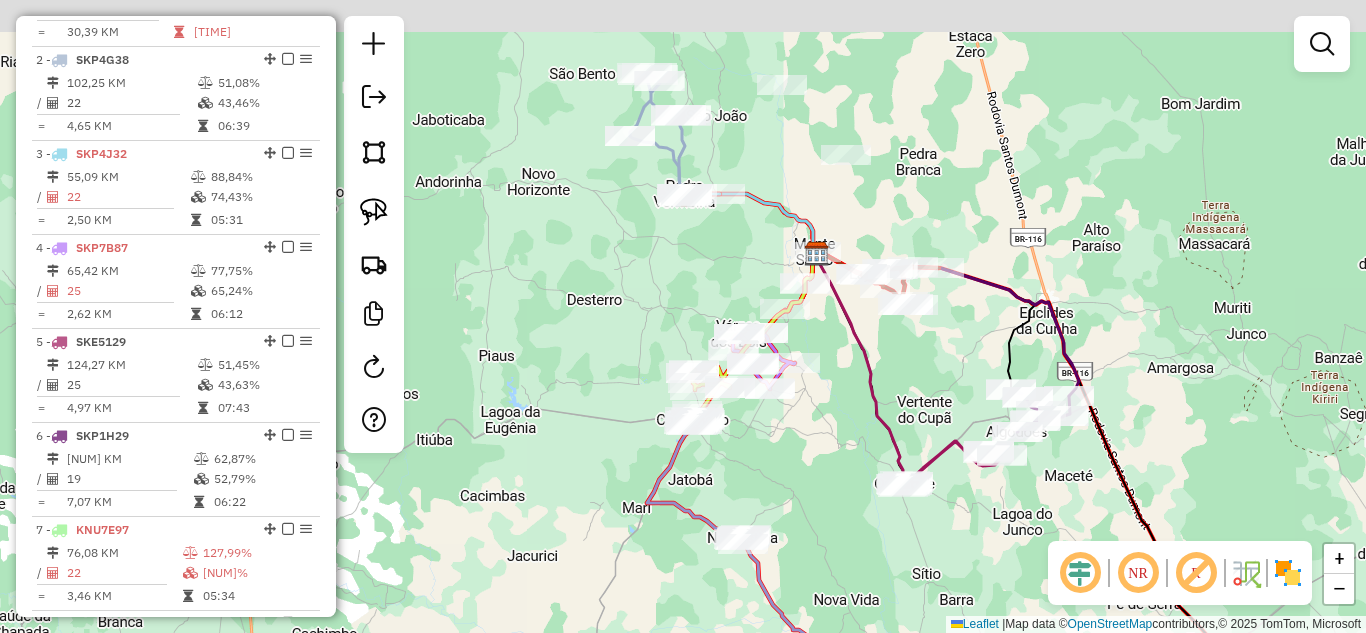 drag, startPoint x: 827, startPoint y: 387, endPoint x: 800, endPoint y: 452, distance: 70.38466 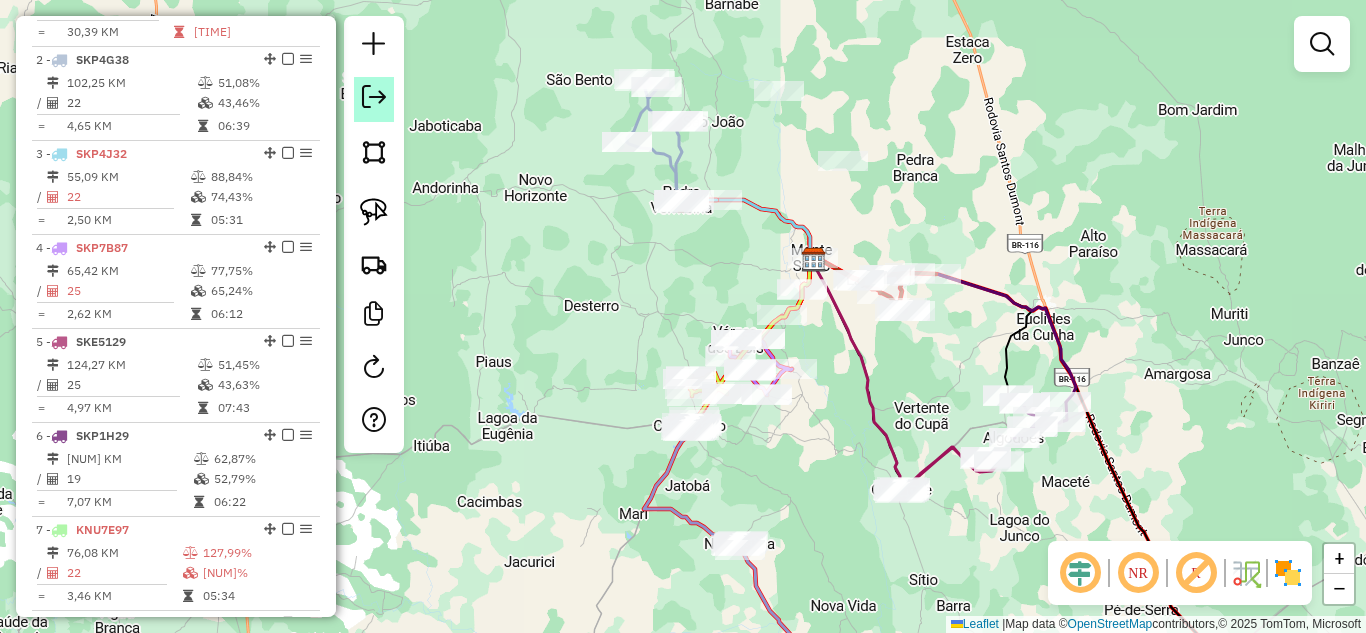 click 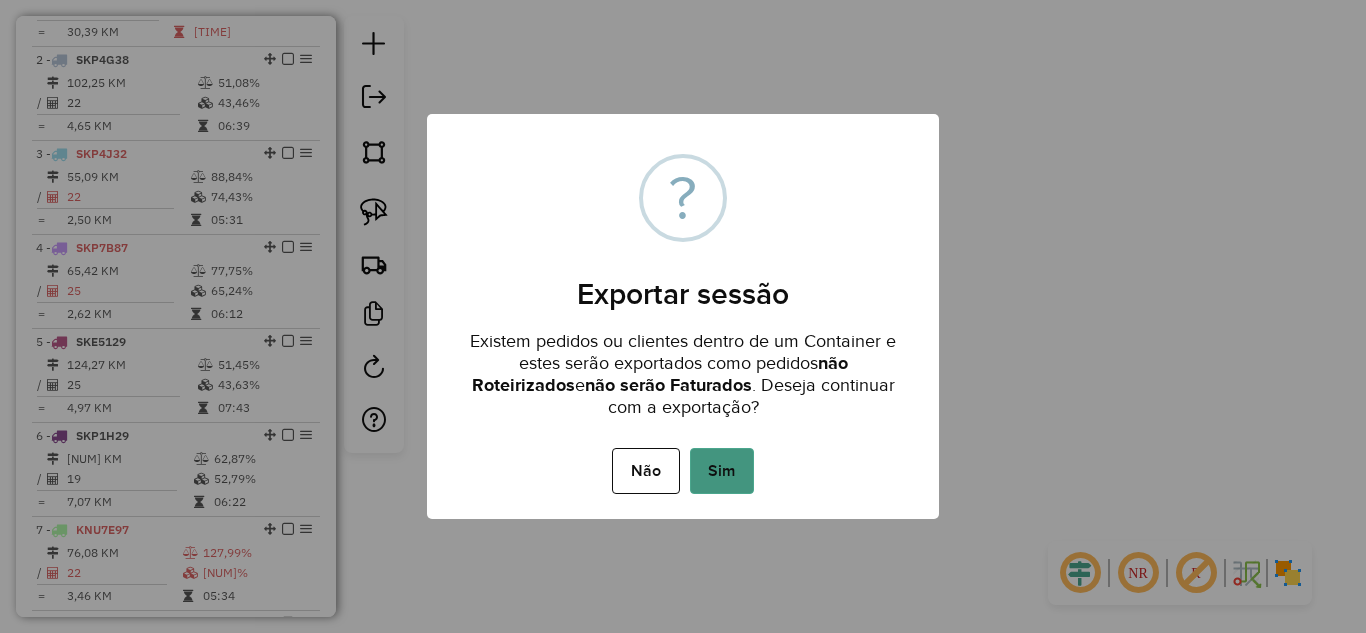 click on "Sim" at bounding box center (722, 471) 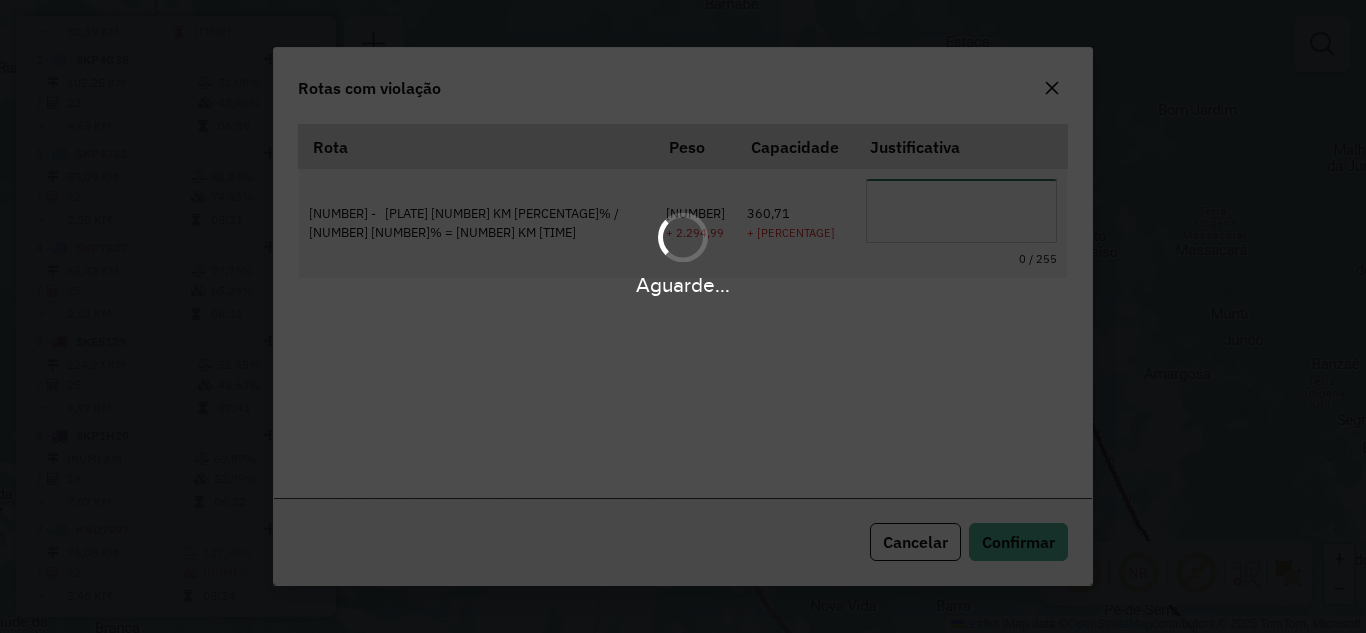 scroll, scrollTop: 44, scrollLeft: 0, axis: vertical 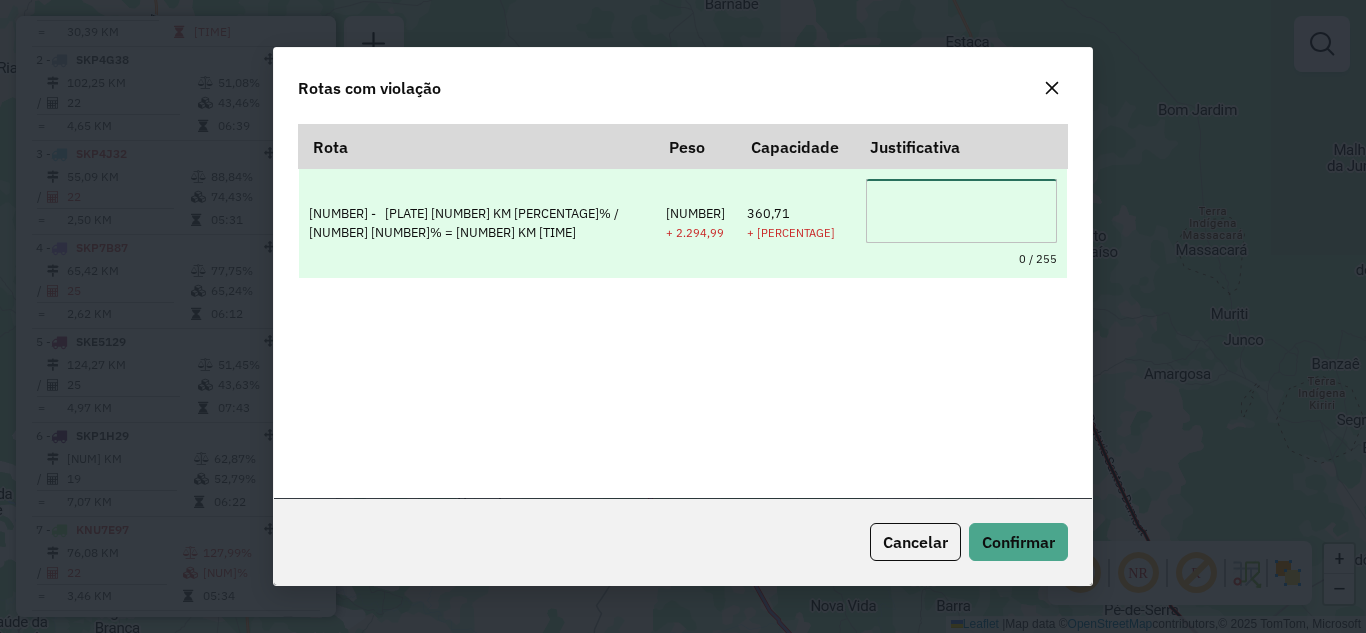 click at bounding box center [961, 211] 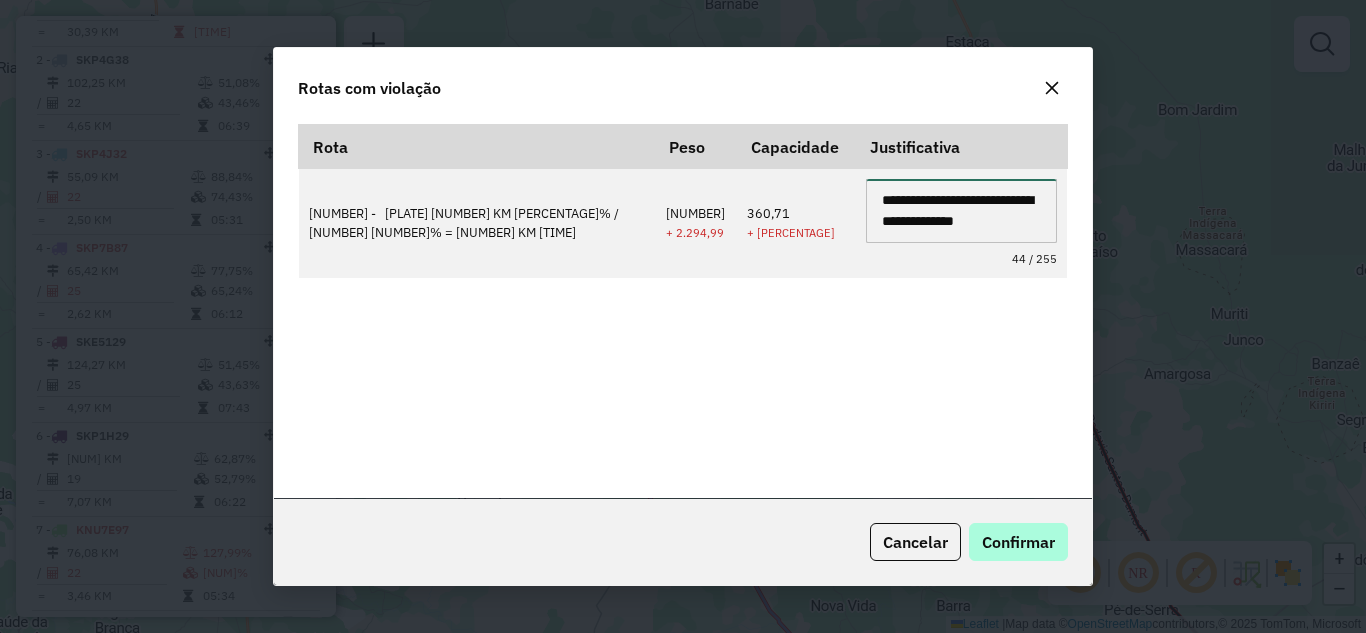 type on "**********" 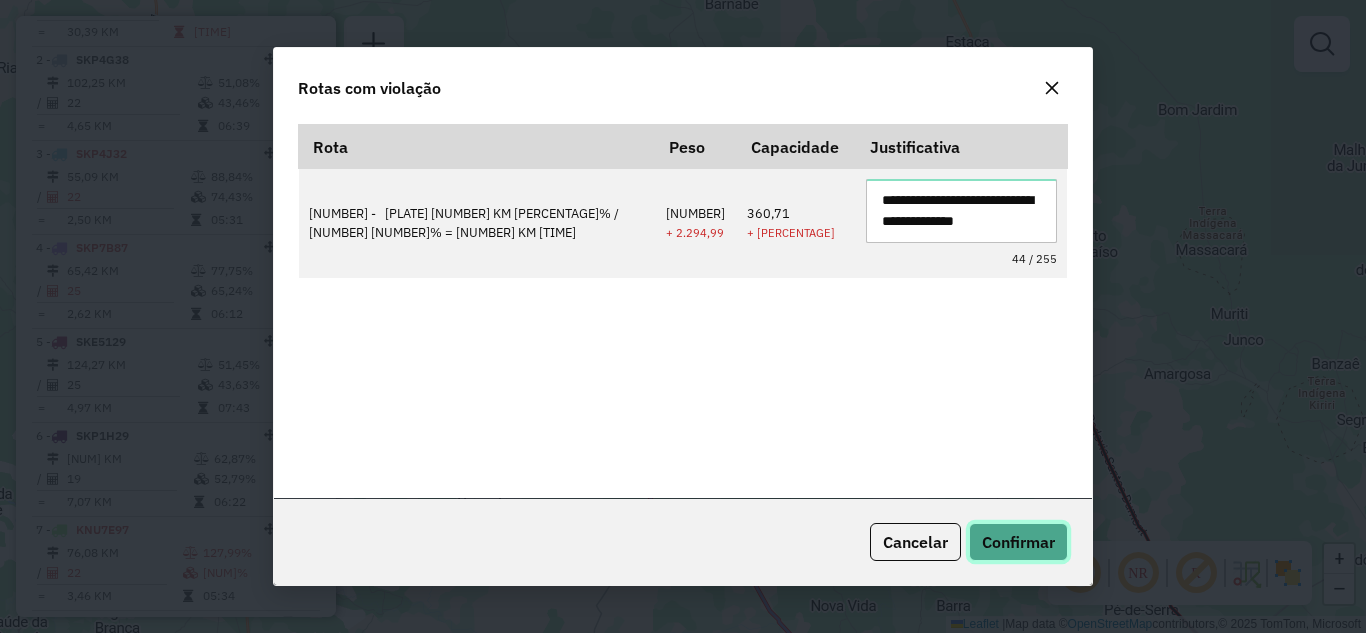 click on "Confirmar" 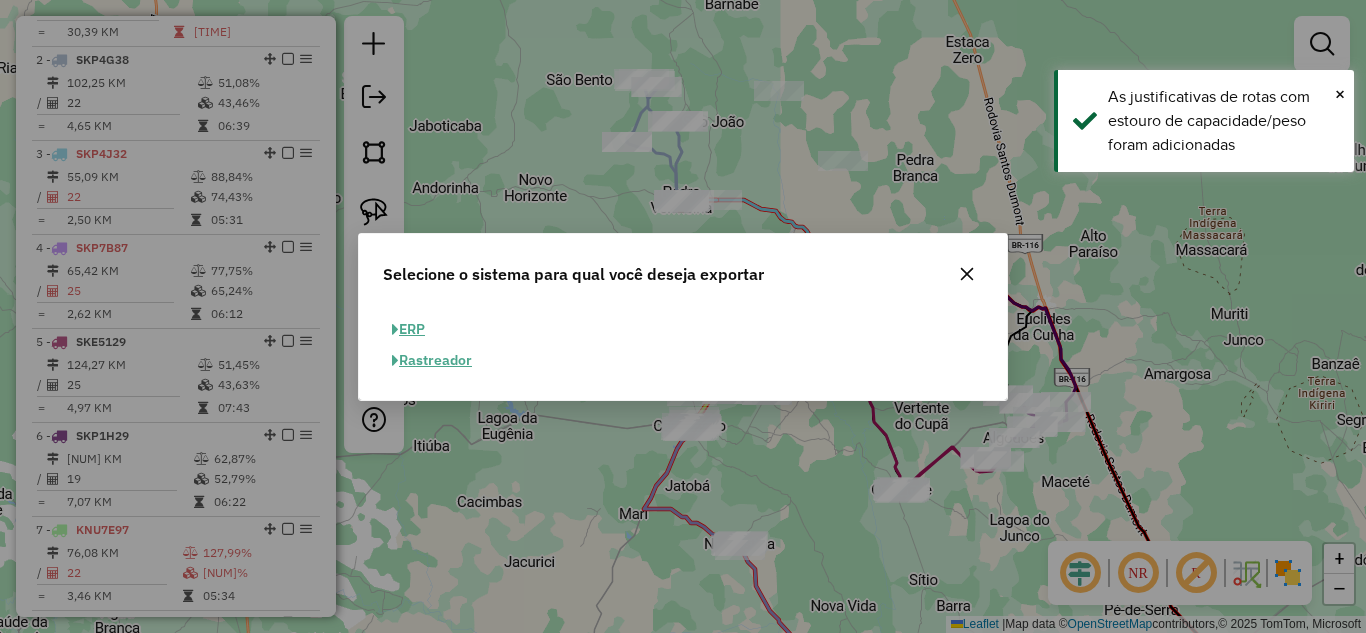 click on "ERP" 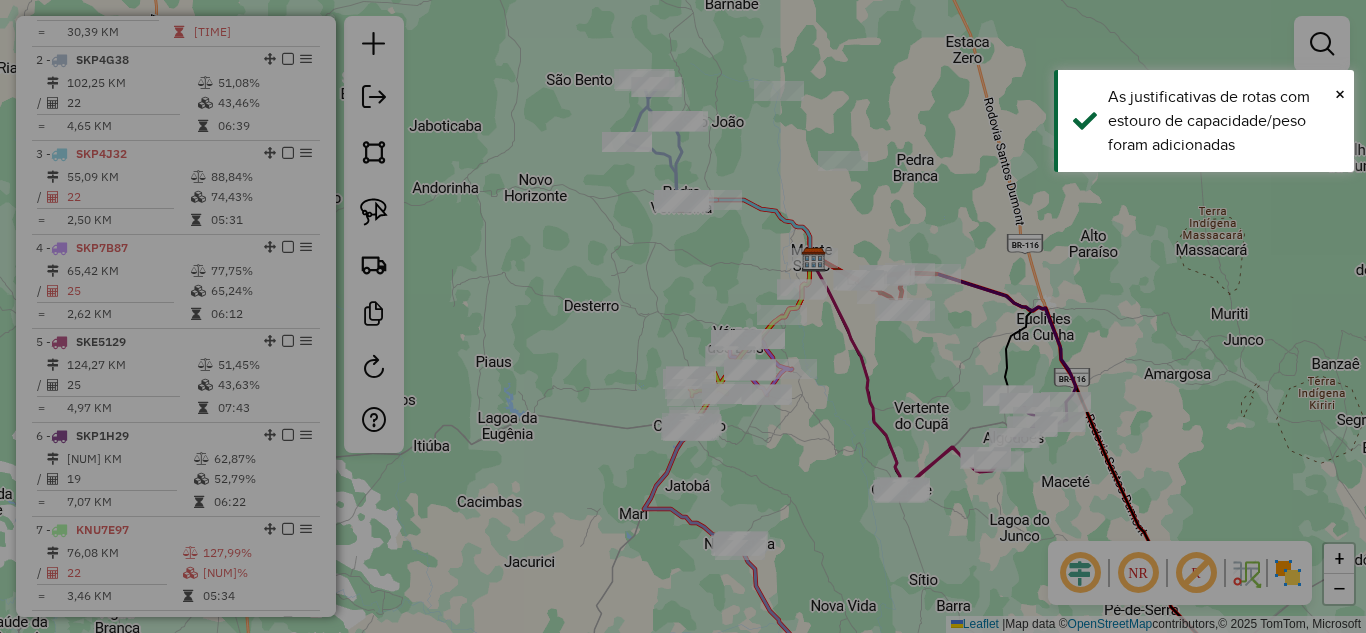 select on "**" 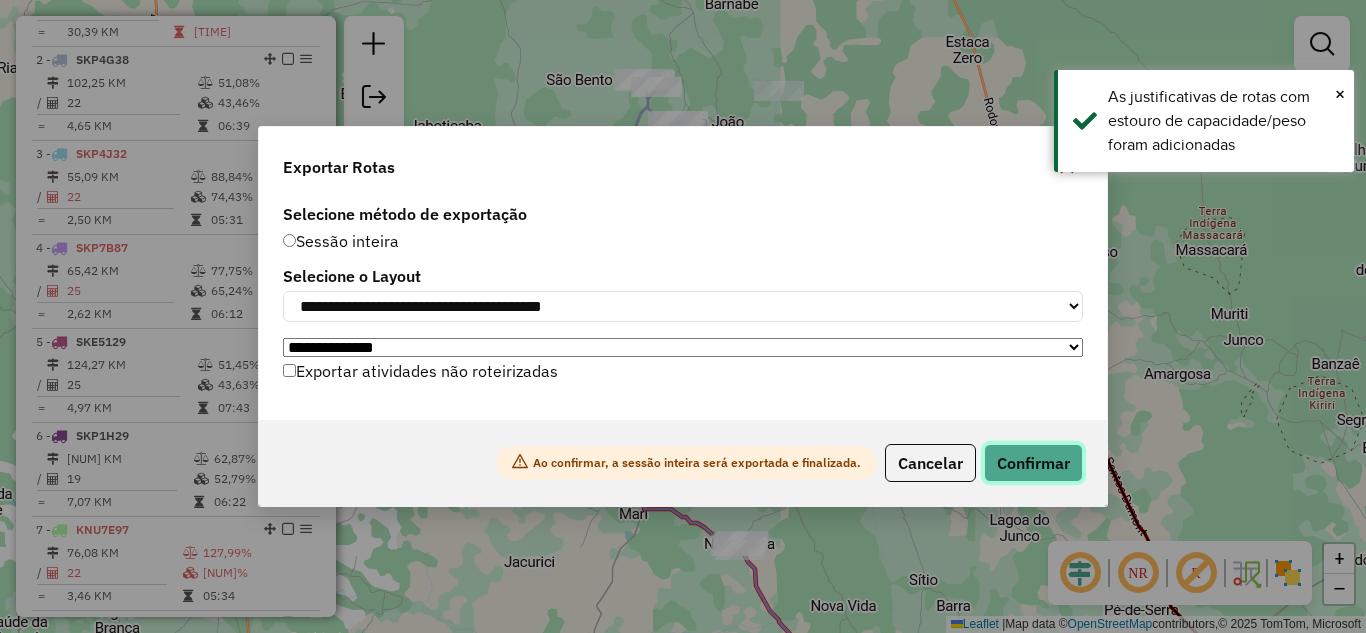 click on "Confirmar" 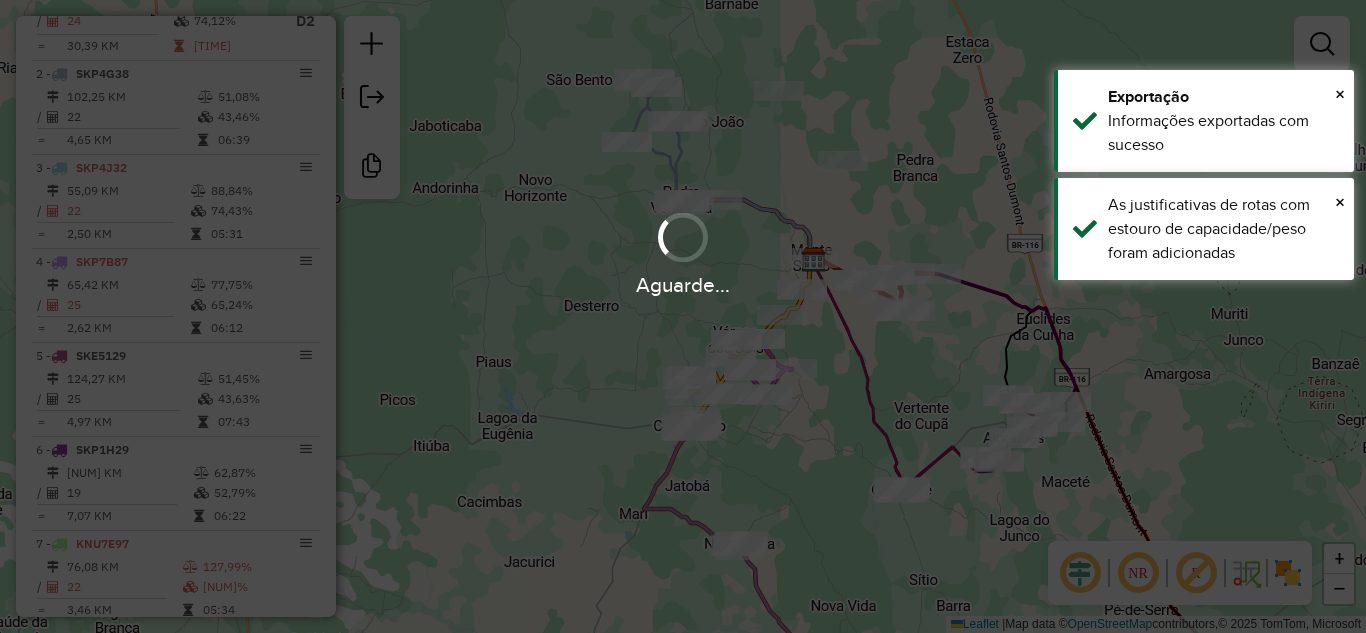 scroll, scrollTop: 831, scrollLeft: 0, axis: vertical 